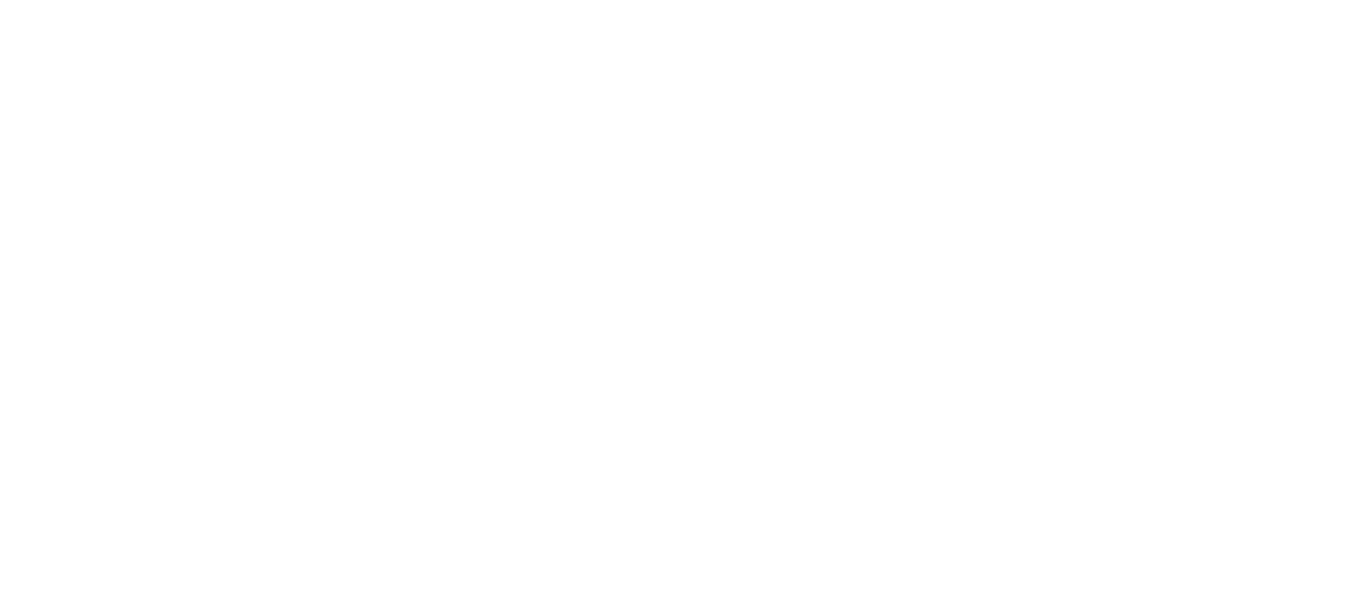 scroll, scrollTop: 0, scrollLeft: 0, axis: both 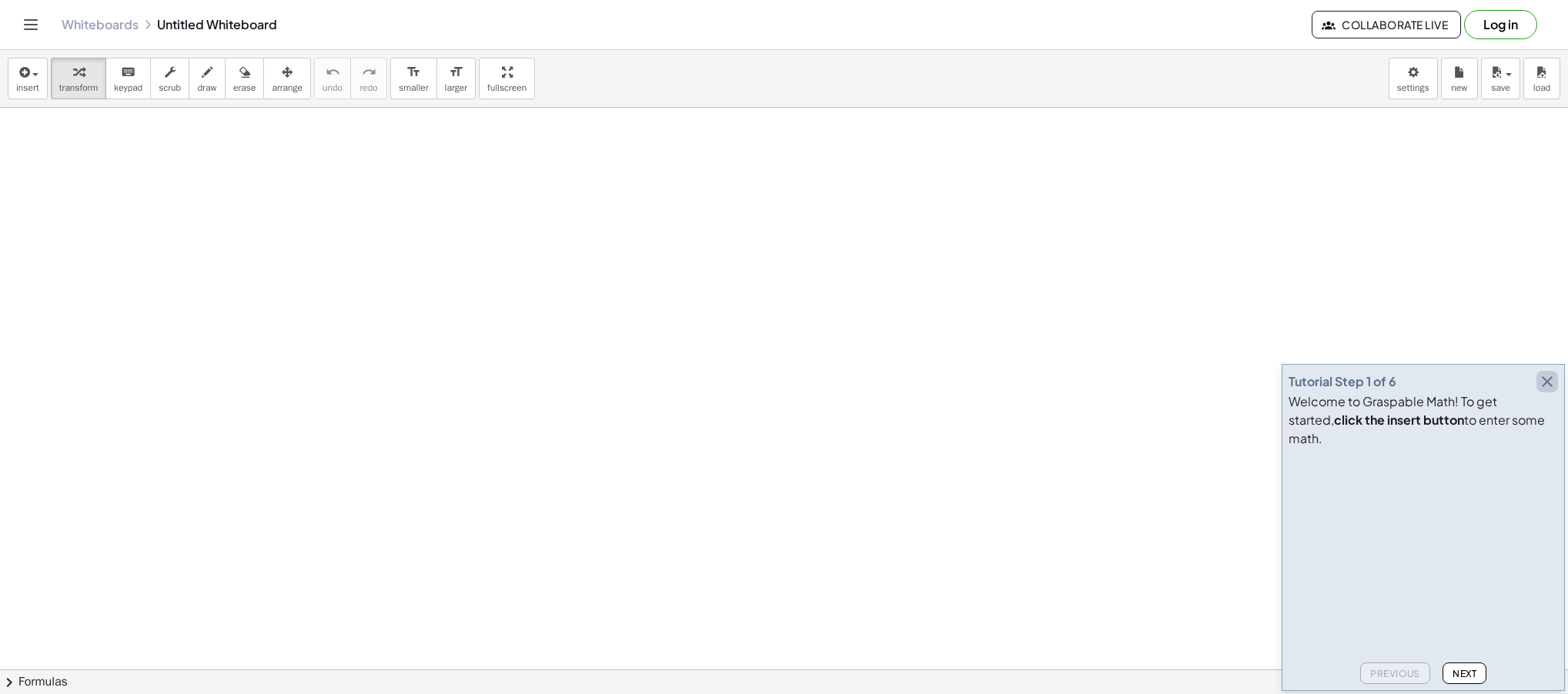 click at bounding box center (1547, 382) 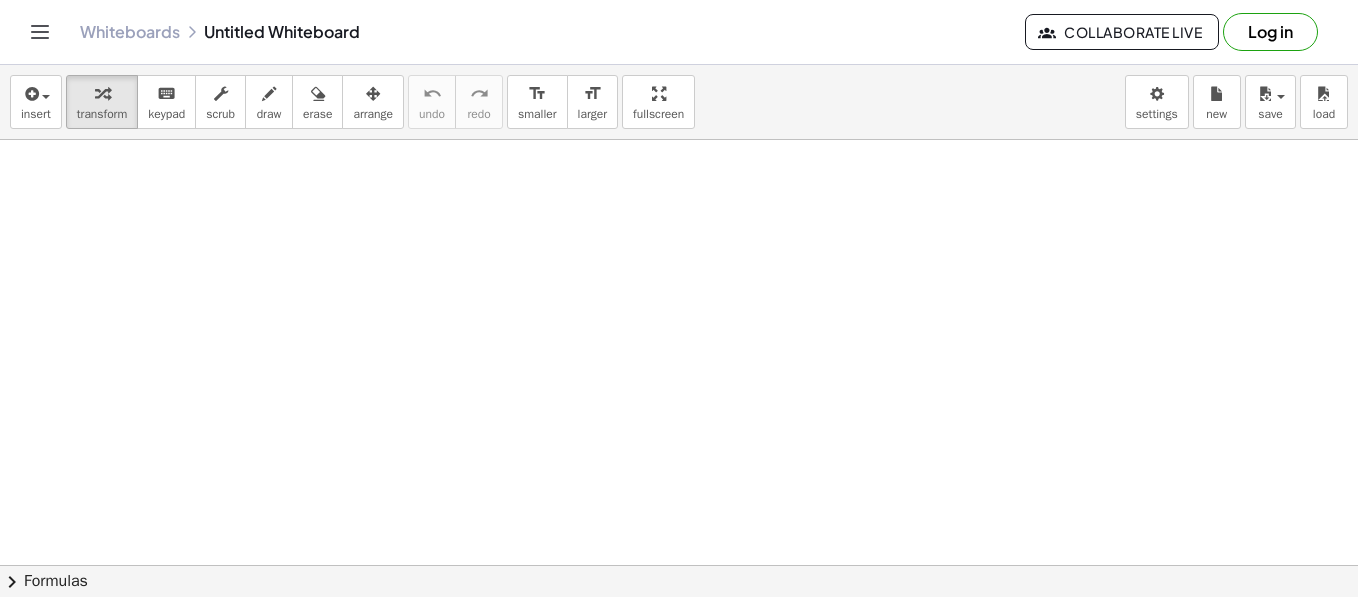drag, startPoint x: 261, startPoint y: 100, endPoint x: 331, endPoint y: 140, distance: 80.622574 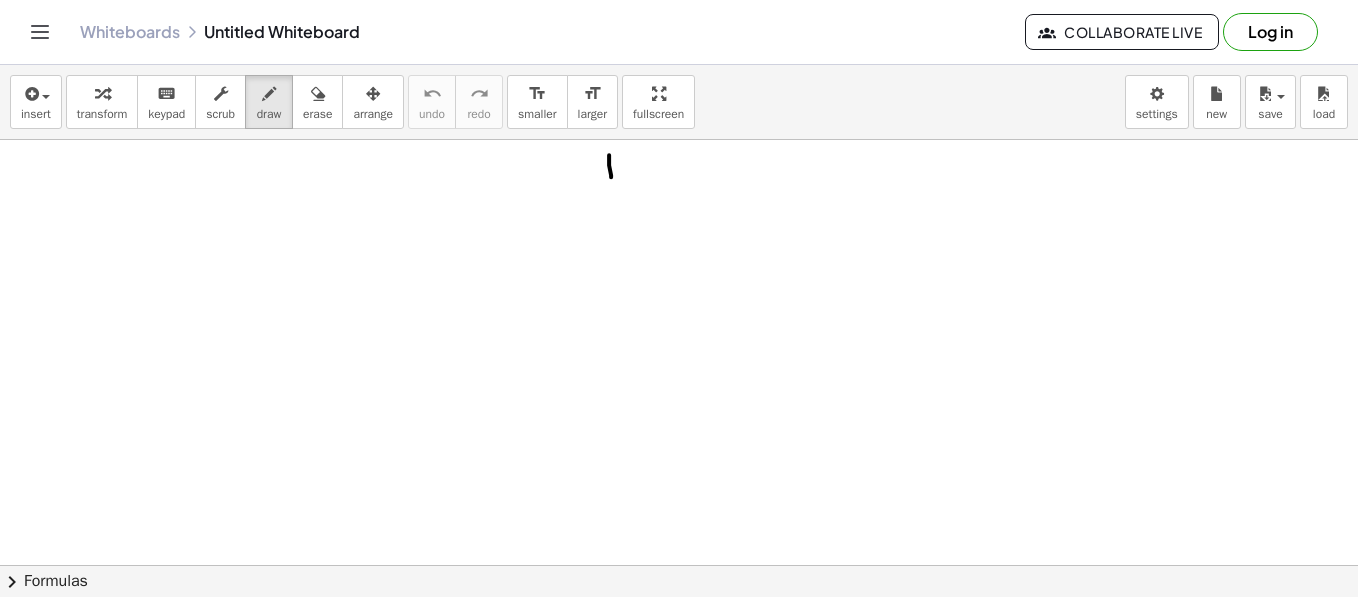 drag, startPoint x: 609, startPoint y: 154, endPoint x: 599, endPoint y: 151, distance: 10.440307 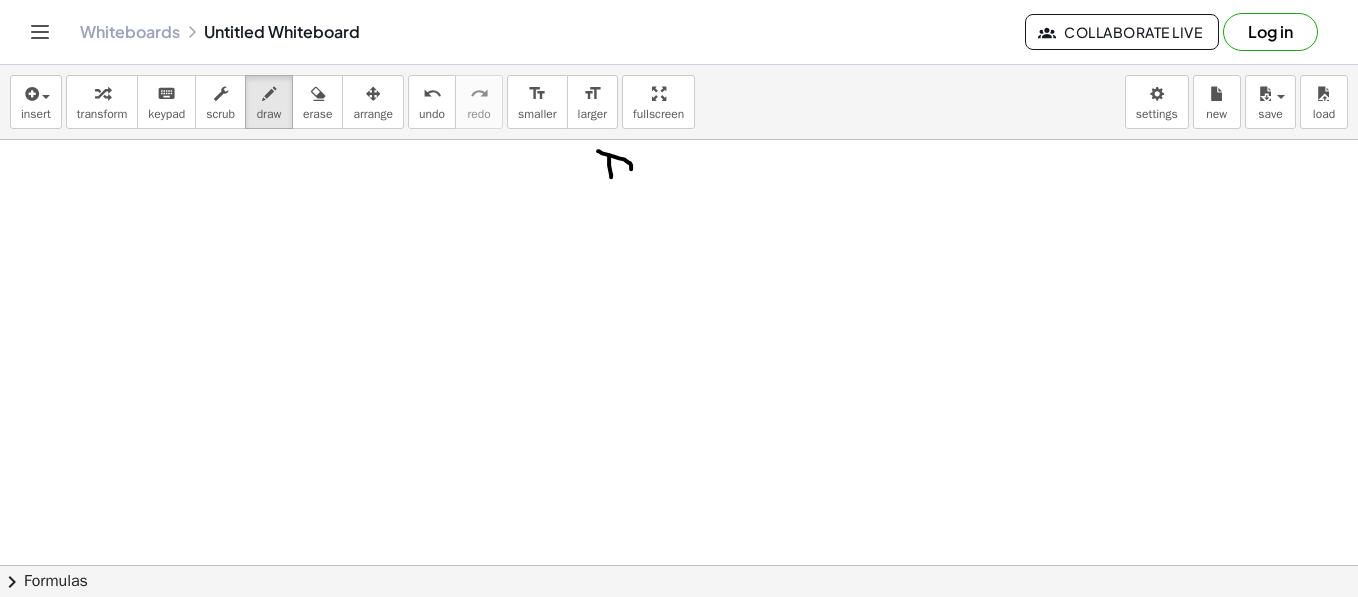 drag, startPoint x: 598, startPoint y: 150, endPoint x: 615, endPoint y: 178, distance: 32.75668 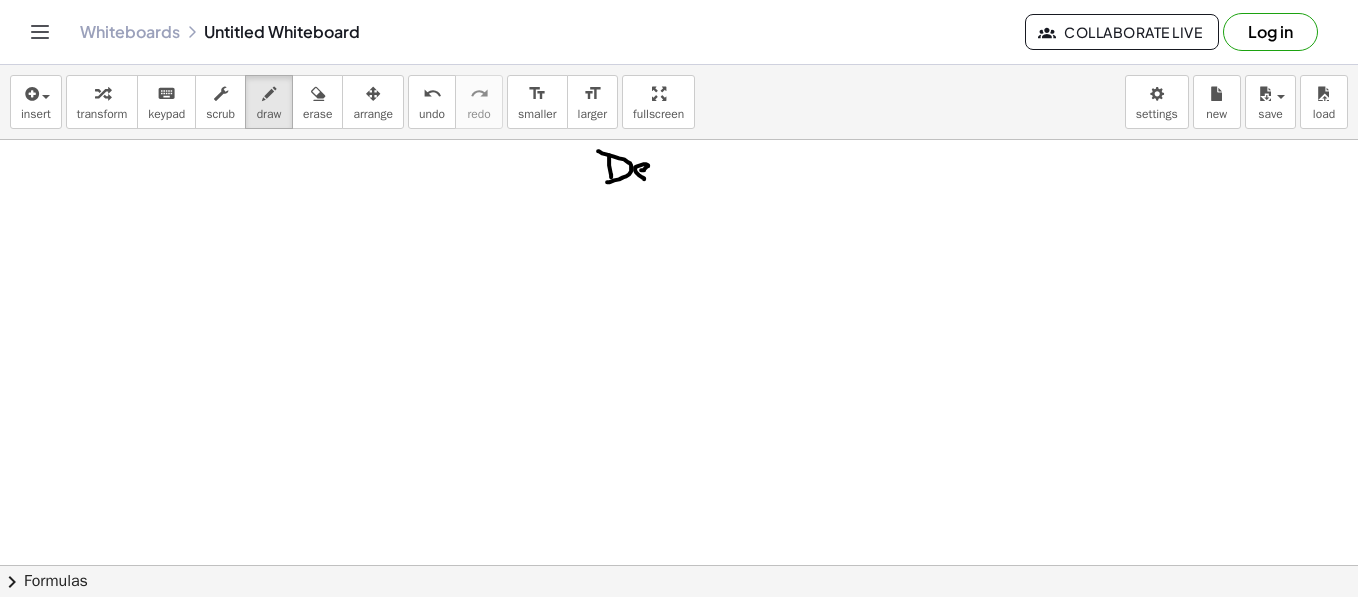 drag, startPoint x: 641, startPoint y: 169, endPoint x: 650, endPoint y: 174, distance: 10.29563 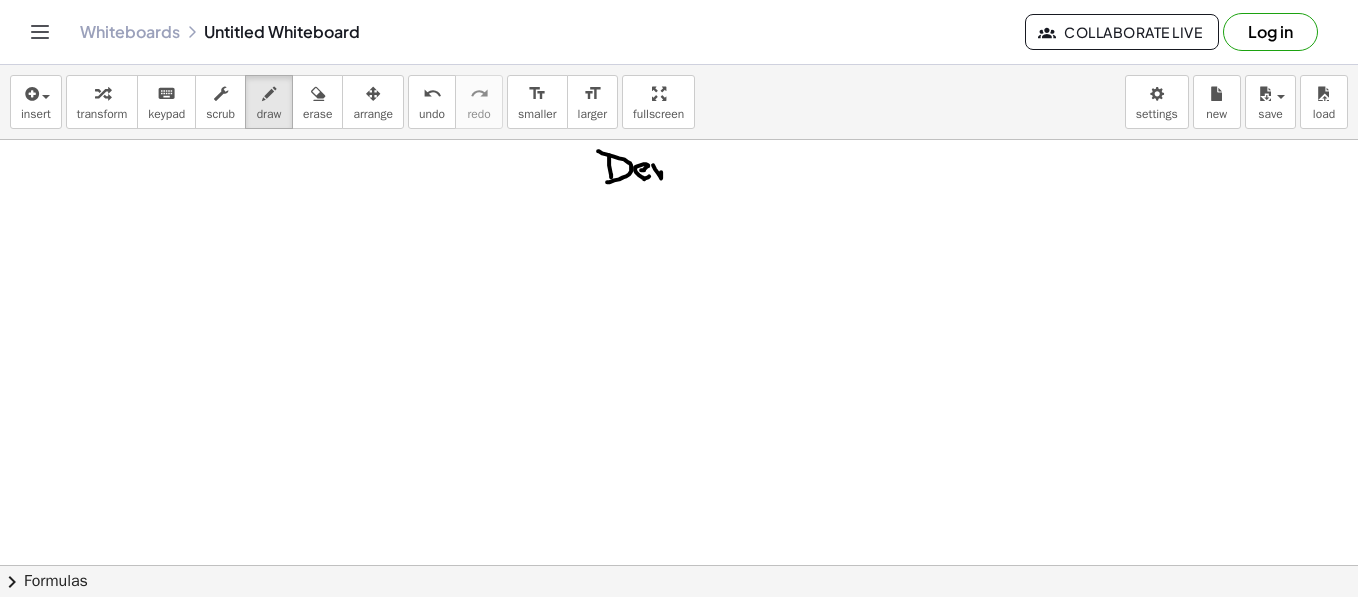 drag, startPoint x: 661, startPoint y: 177, endPoint x: 665, endPoint y: 163, distance: 14.56022 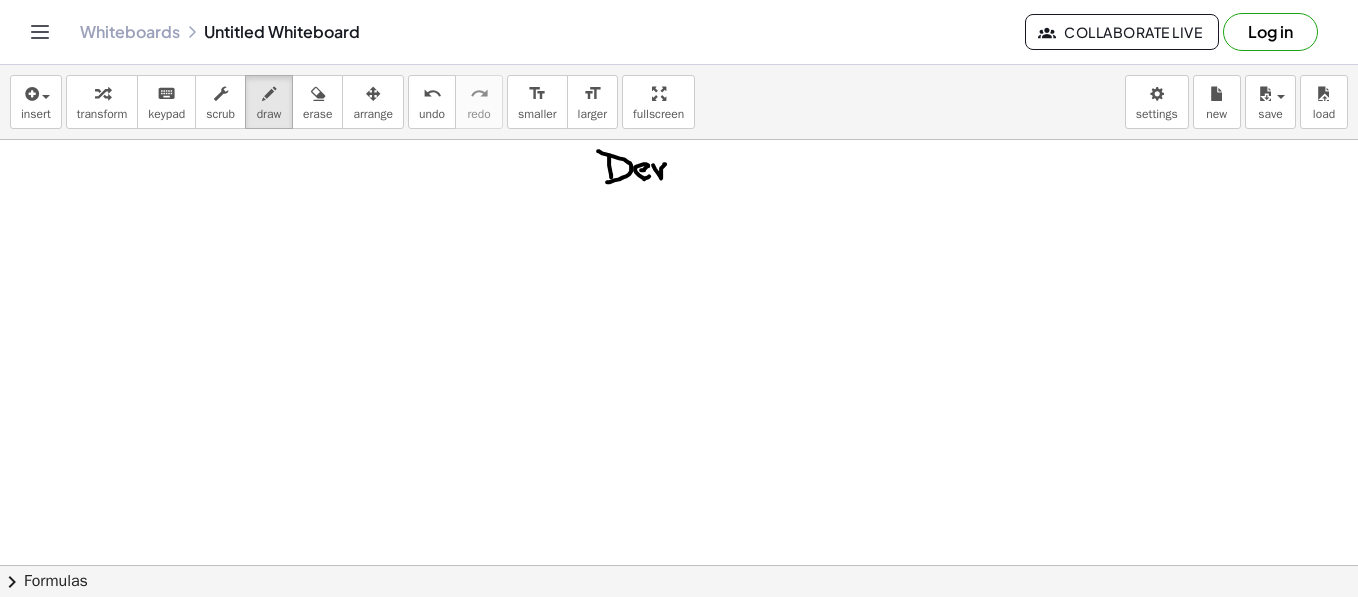 click at bounding box center [679, 1006] 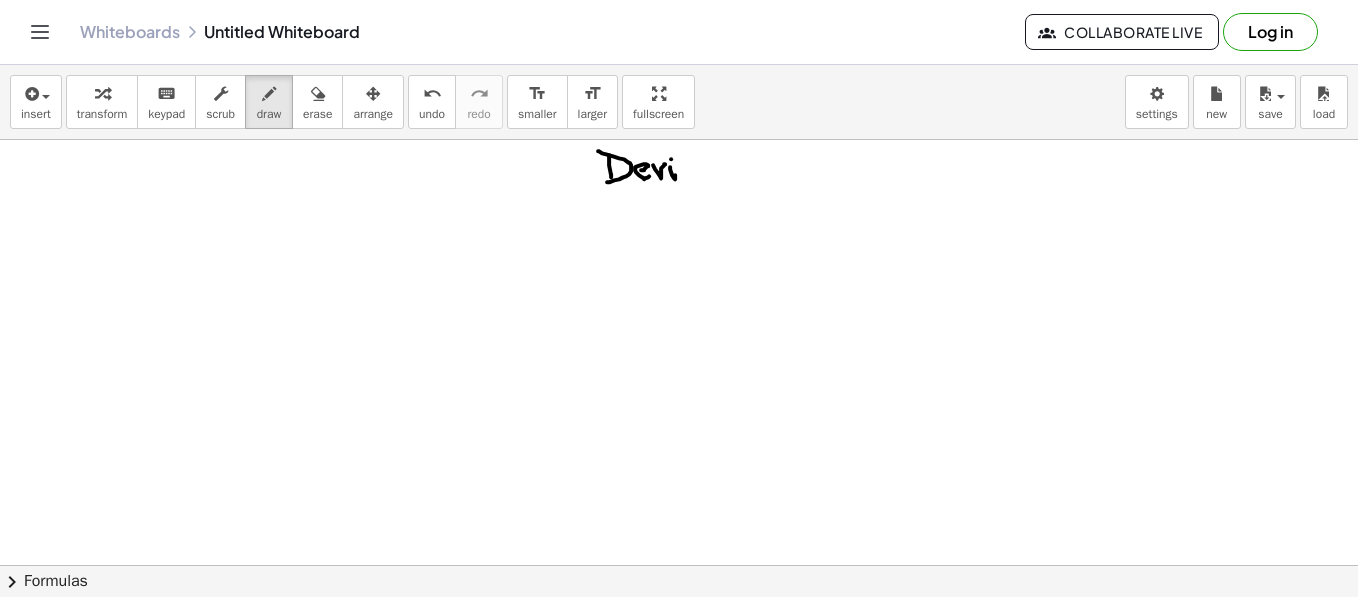 click at bounding box center [679, 1006] 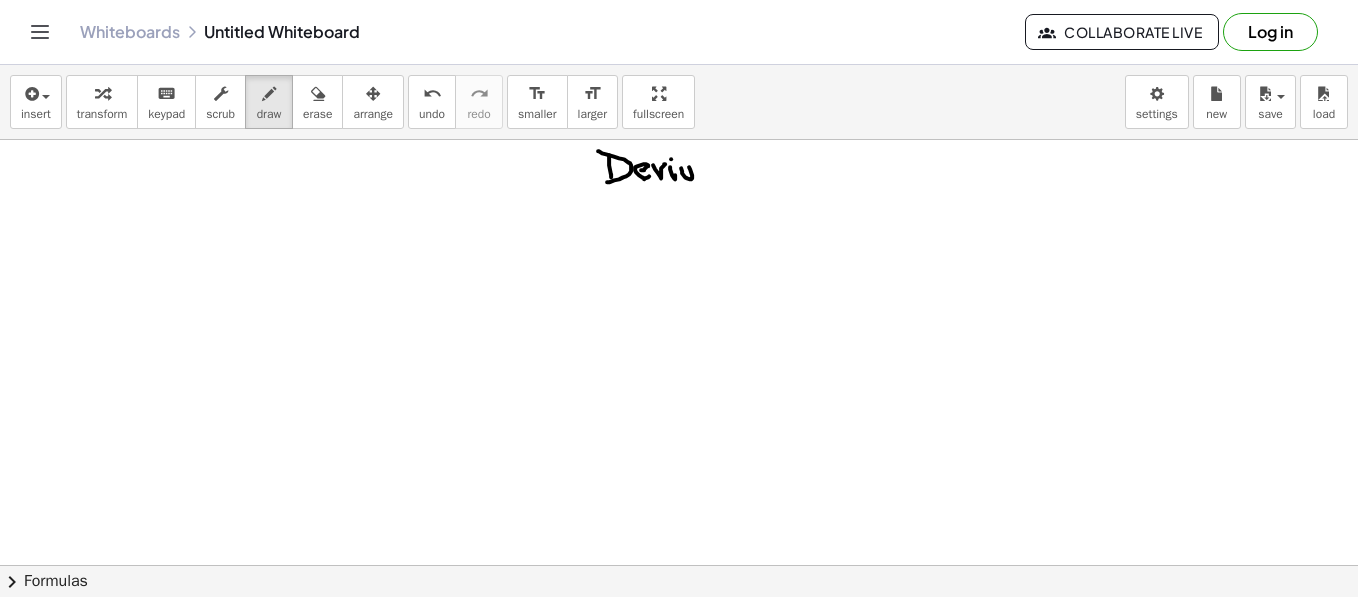 click at bounding box center [679, 1006] 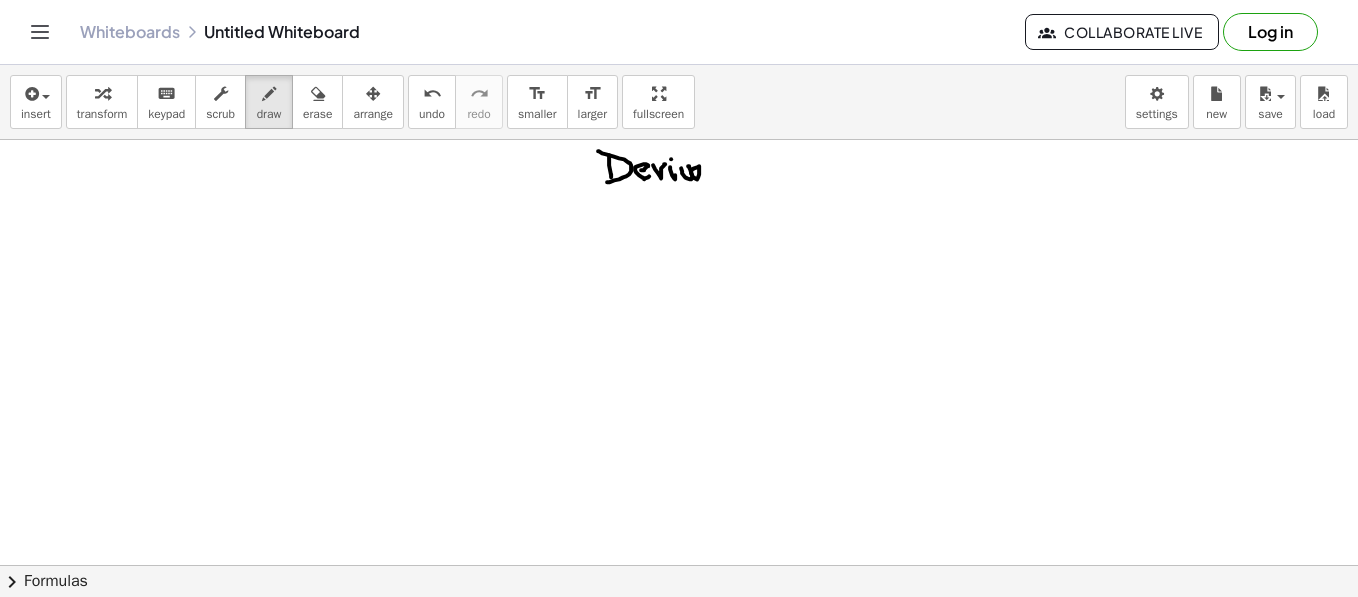 drag, startPoint x: 692, startPoint y: 174, endPoint x: 707, endPoint y: 172, distance: 15.132746 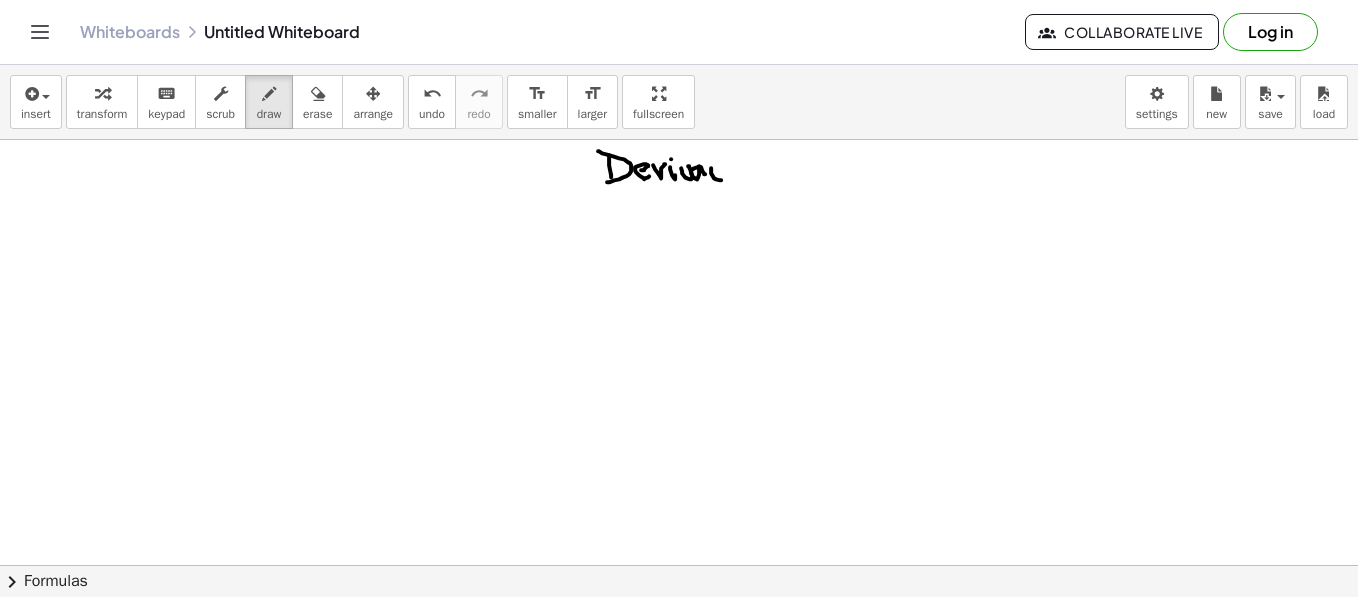 click at bounding box center (679, 1006) 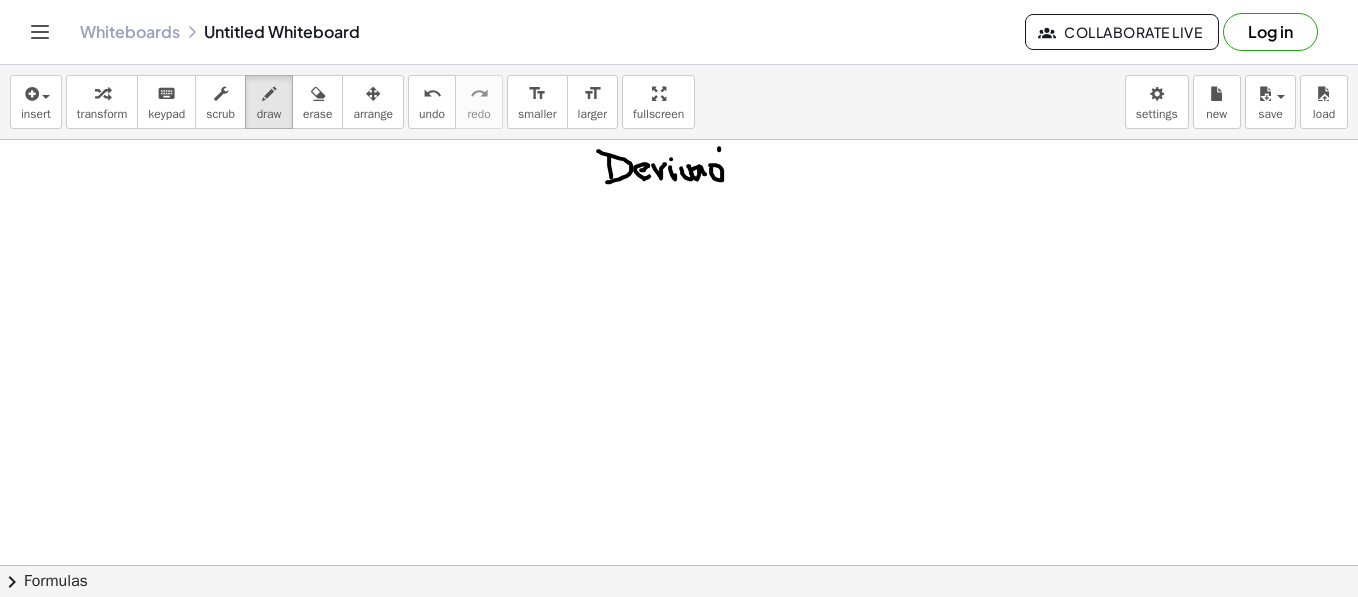 drag, startPoint x: 719, startPoint y: 149, endPoint x: 730, endPoint y: 171, distance: 24.596748 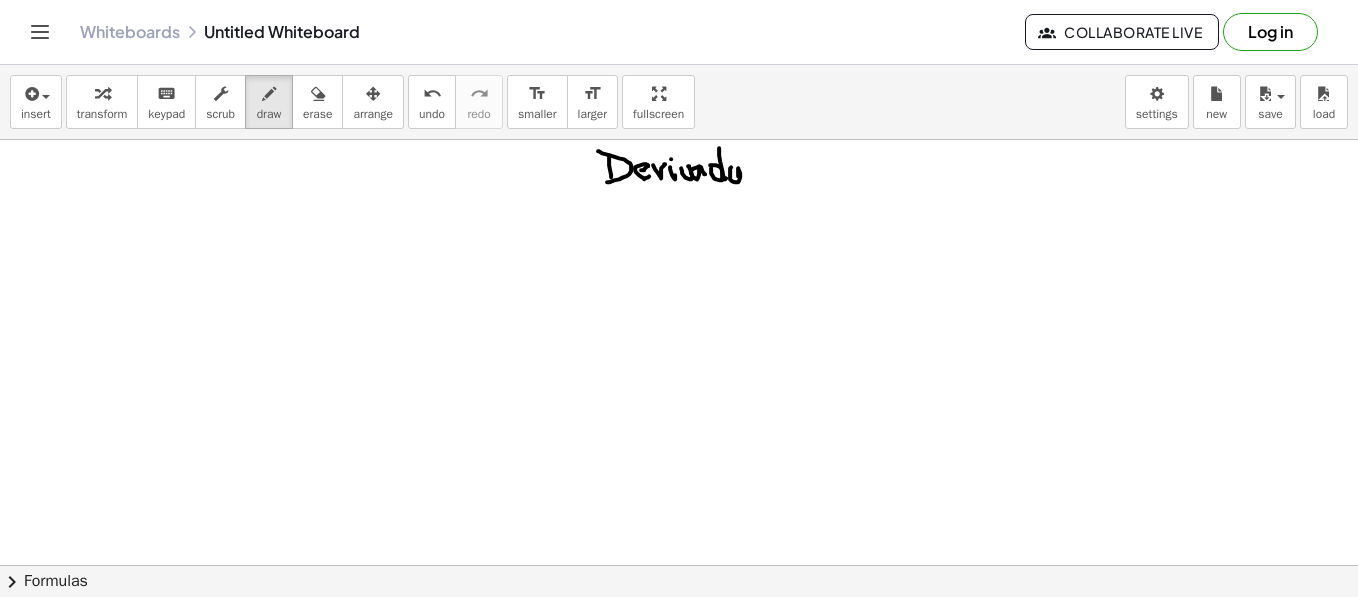 drag, startPoint x: 731, startPoint y: 166, endPoint x: 748, endPoint y: 175, distance: 19.235384 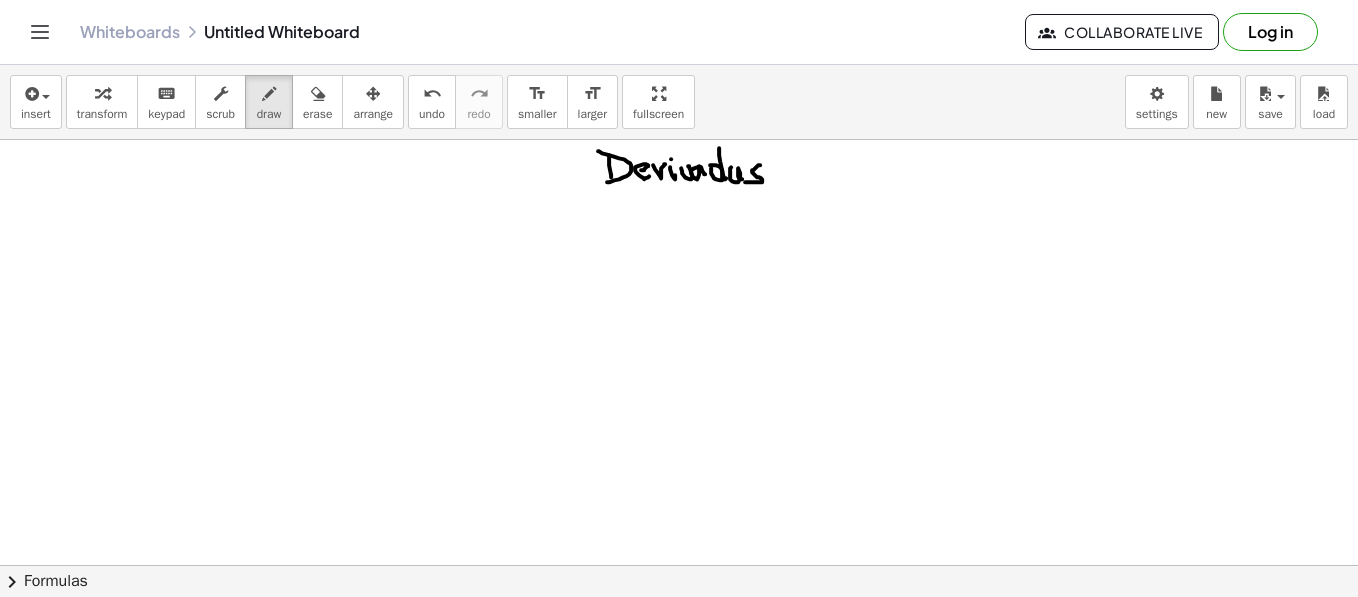 drag, startPoint x: 754, startPoint y: 168, endPoint x: 745, endPoint y: 181, distance: 15.811388 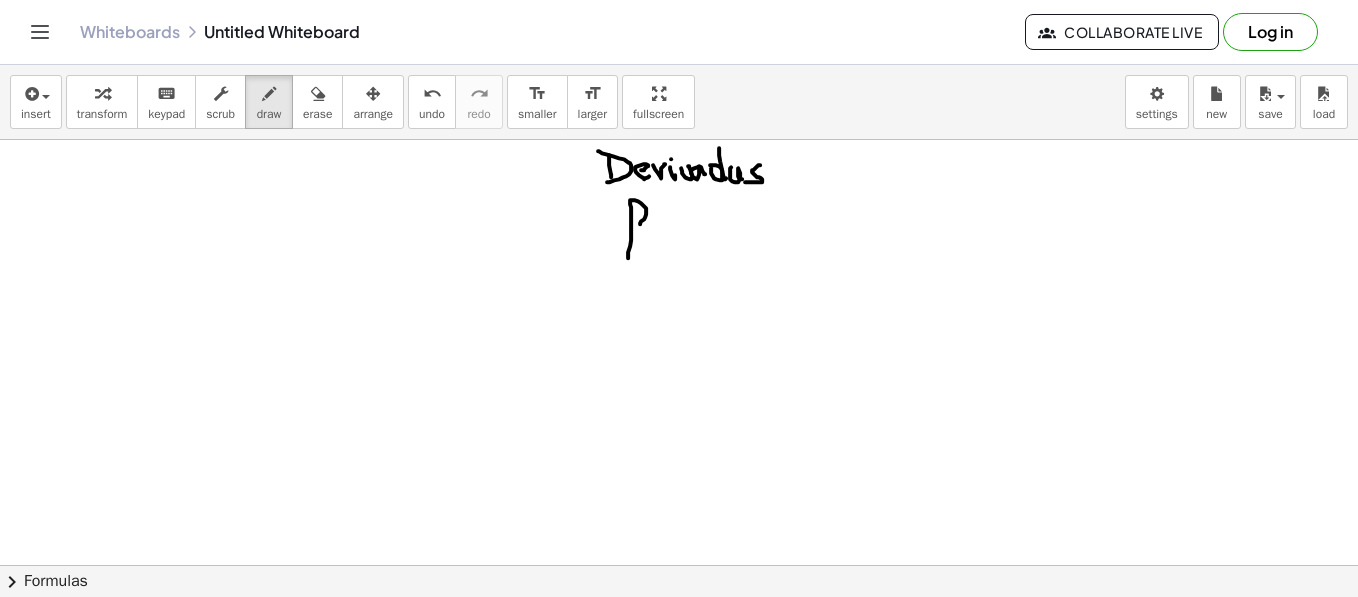 drag, startPoint x: 640, startPoint y: 223, endPoint x: 626, endPoint y: 252, distance: 32.202484 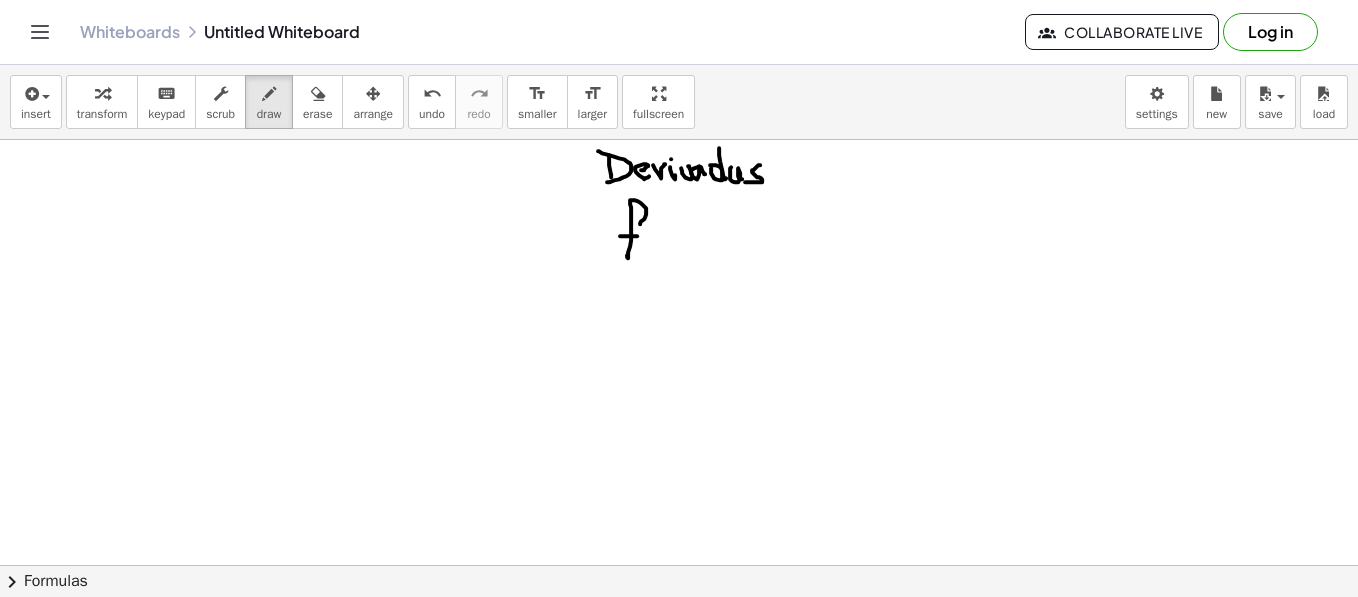 click at bounding box center (679, 1006) 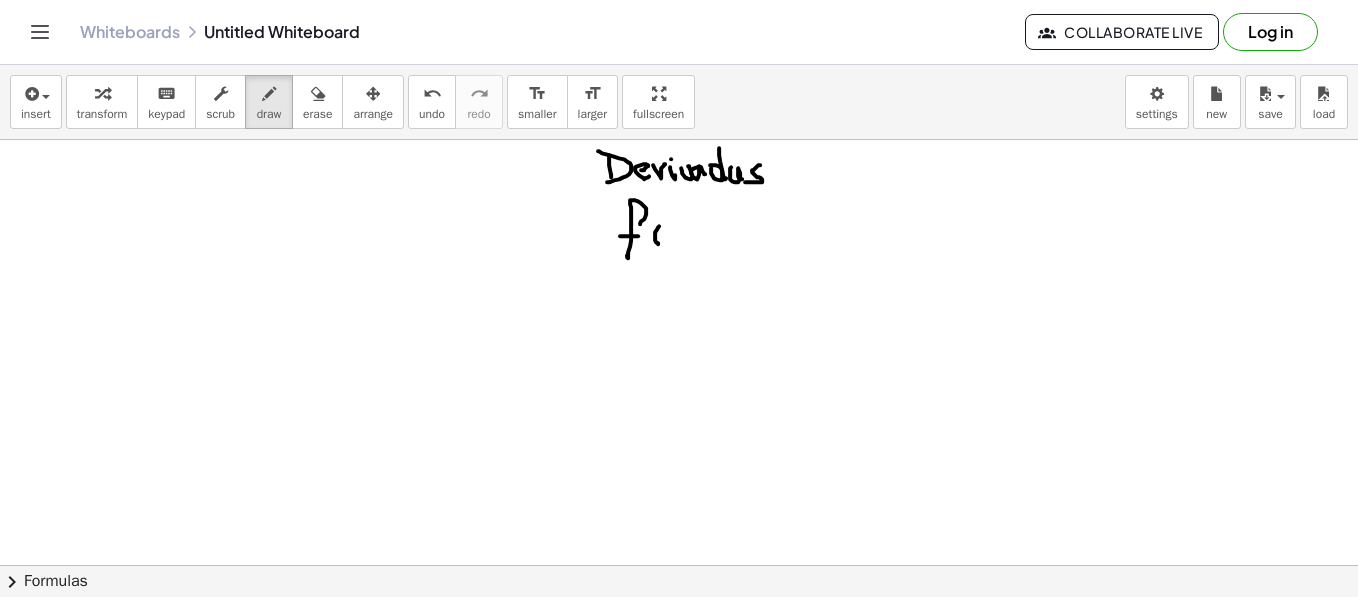 drag, startPoint x: 657, startPoint y: 228, endPoint x: 685, endPoint y: 224, distance: 28.284271 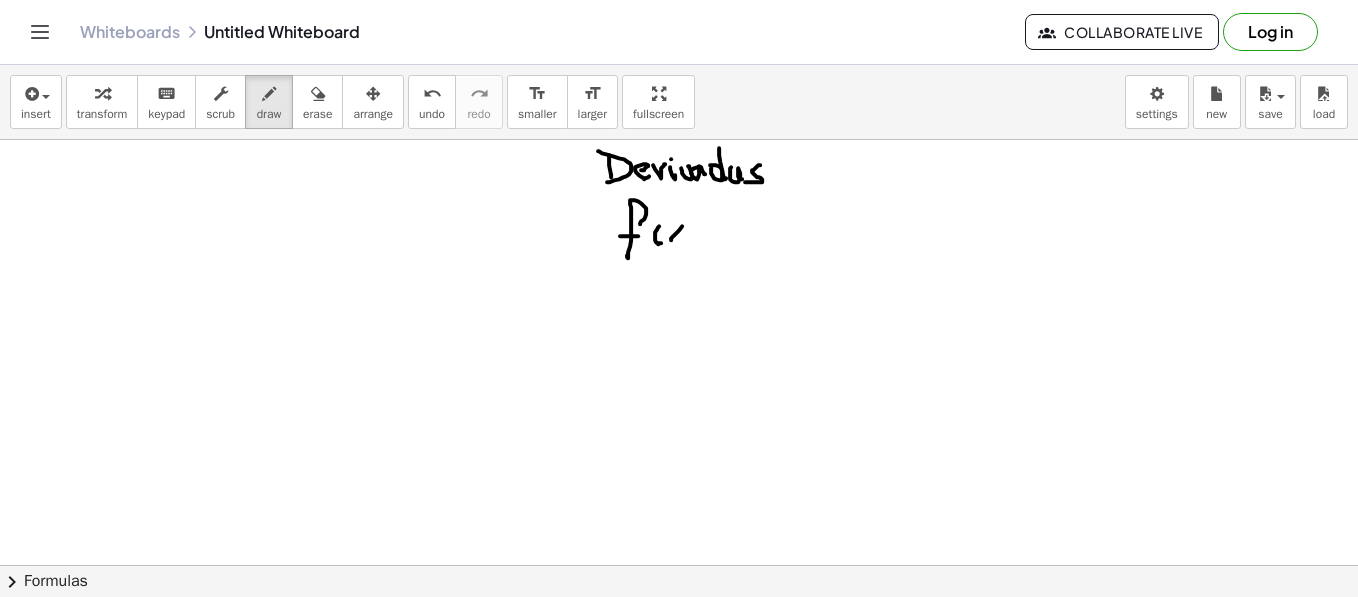 click at bounding box center [679, 1006] 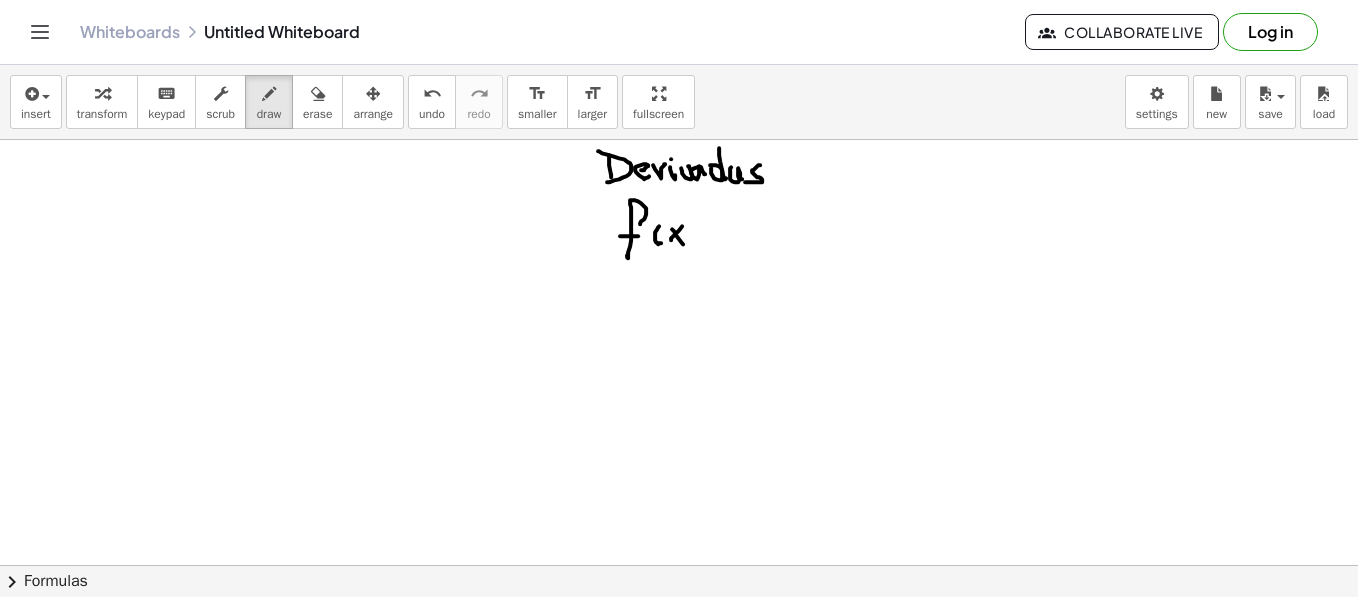drag, startPoint x: 683, startPoint y: 243, endPoint x: 686, endPoint y: 223, distance: 20.22375 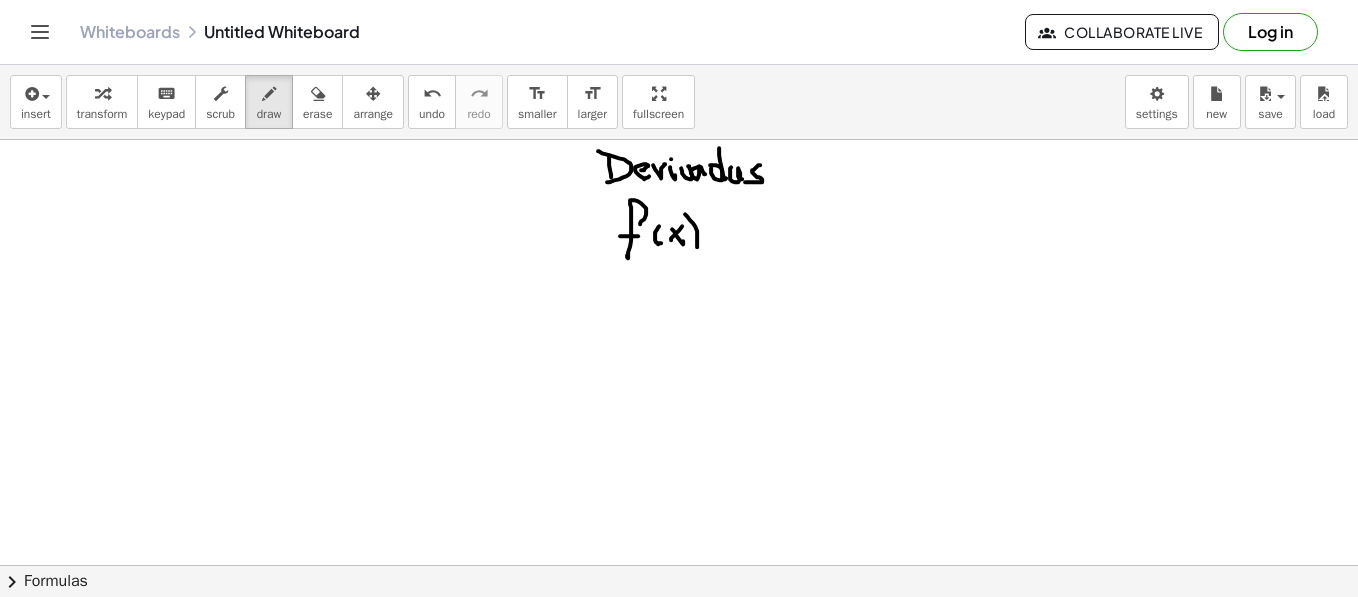 drag, startPoint x: 685, startPoint y: 213, endPoint x: 702, endPoint y: 247, distance: 38.013157 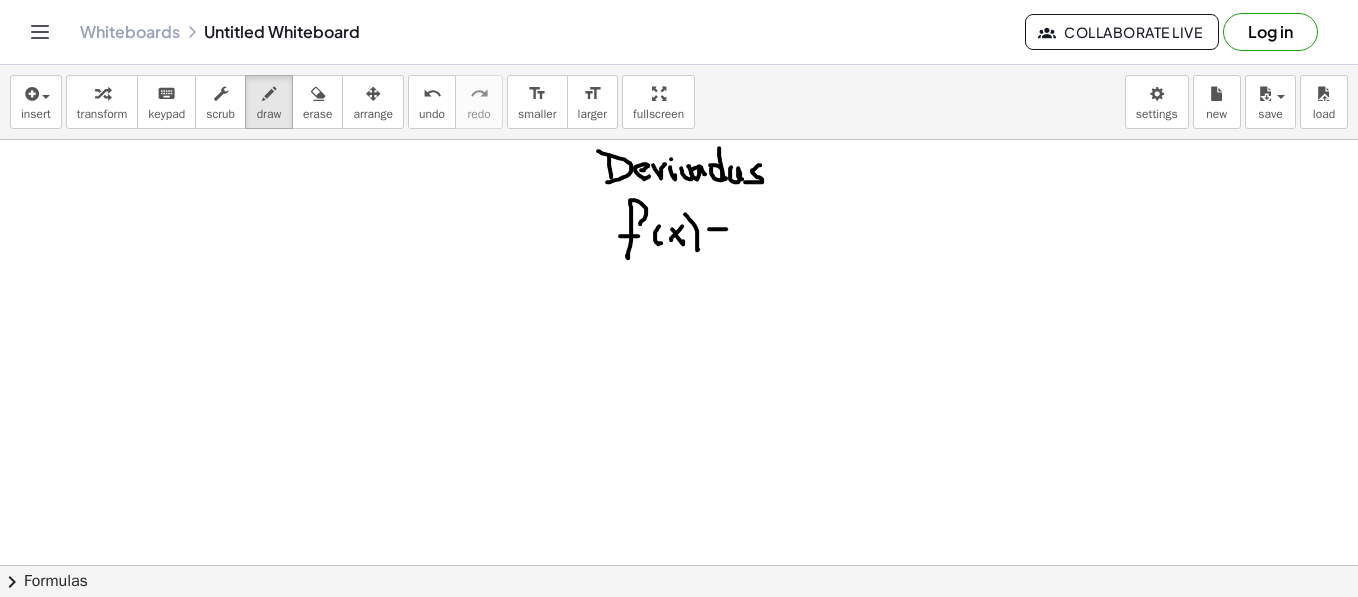 drag, startPoint x: 709, startPoint y: 228, endPoint x: 714, endPoint y: 238, distance: 11.18034 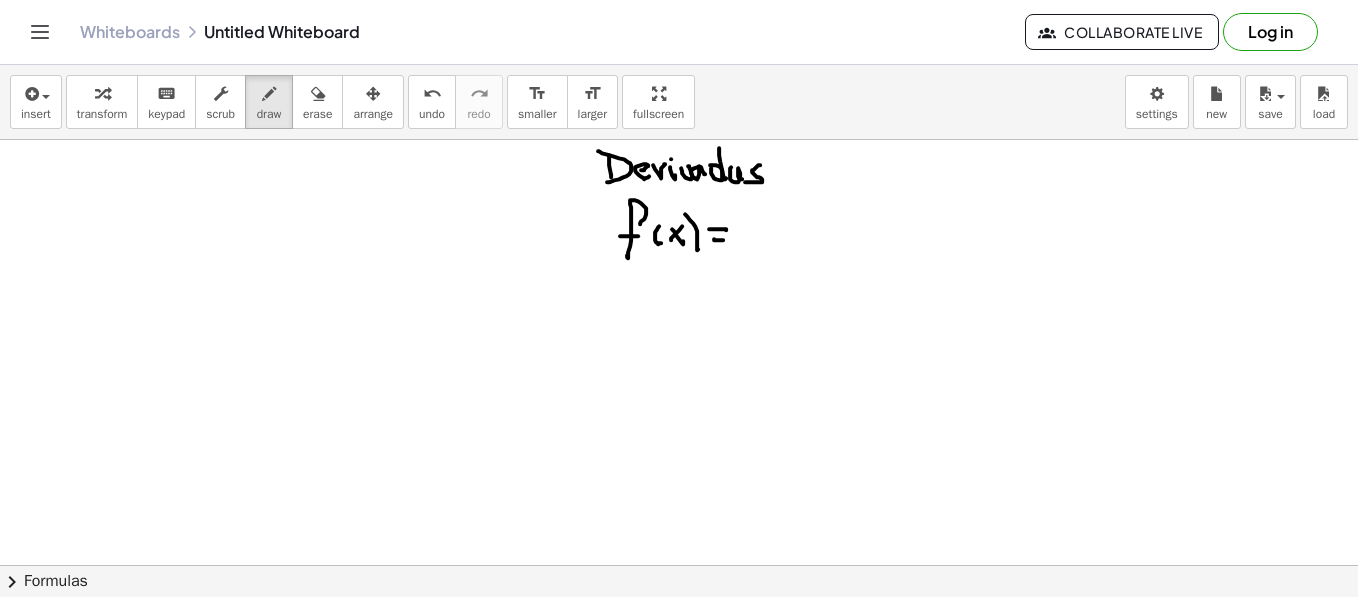 click at bounding box center (679, 1006) 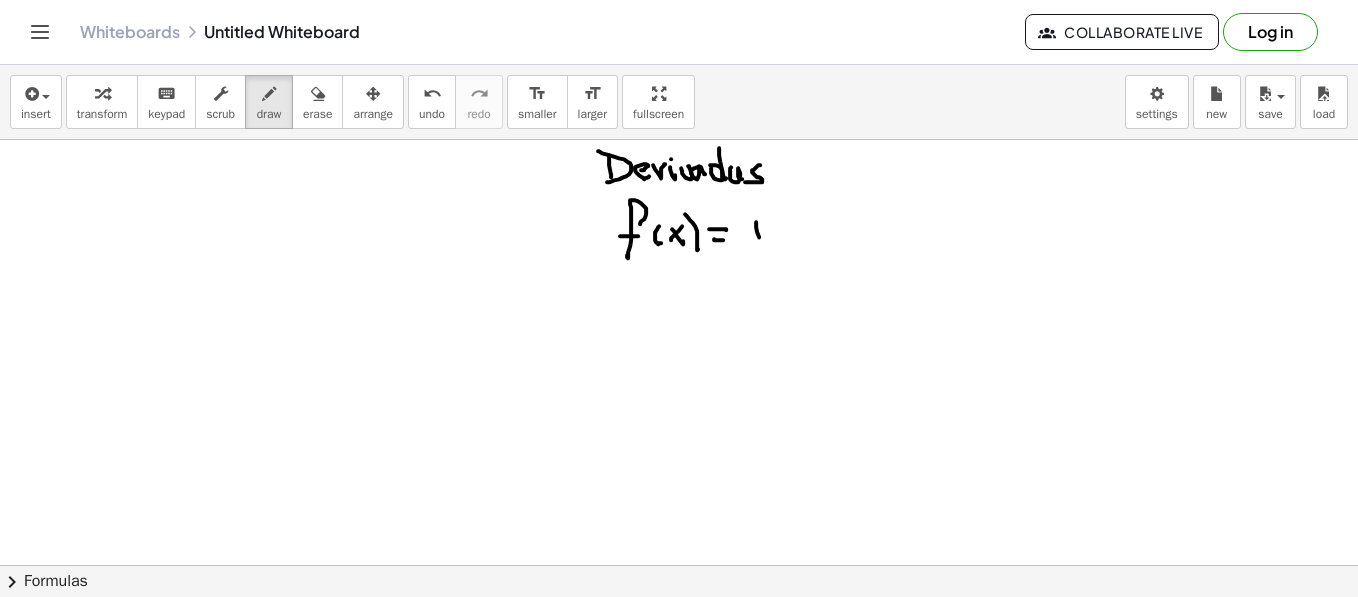 click at bounding box center (679, 1006) 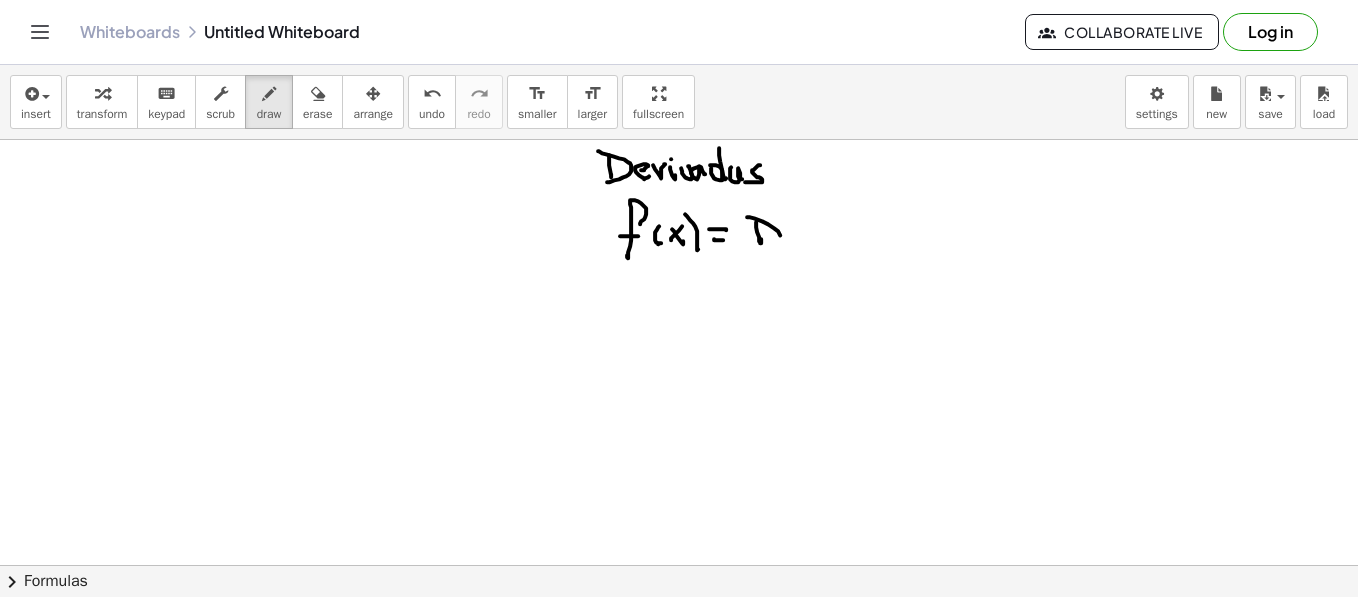 drag, startPoint x: 754, startPoint y: 217, endPoint x: 775, endPoint y: 249, distance: 38.27532 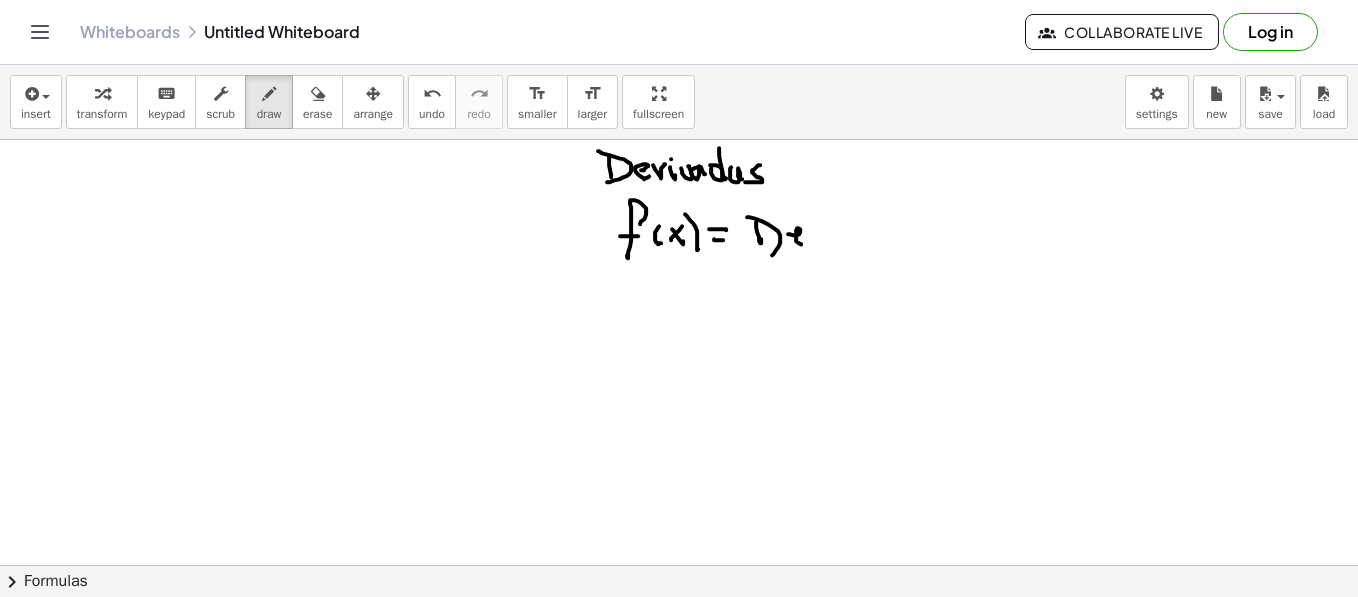 drag, startPoint x: 788, startPoint y: 233, endPoint x: 808, endPoint y: 237, distance: 20.396078 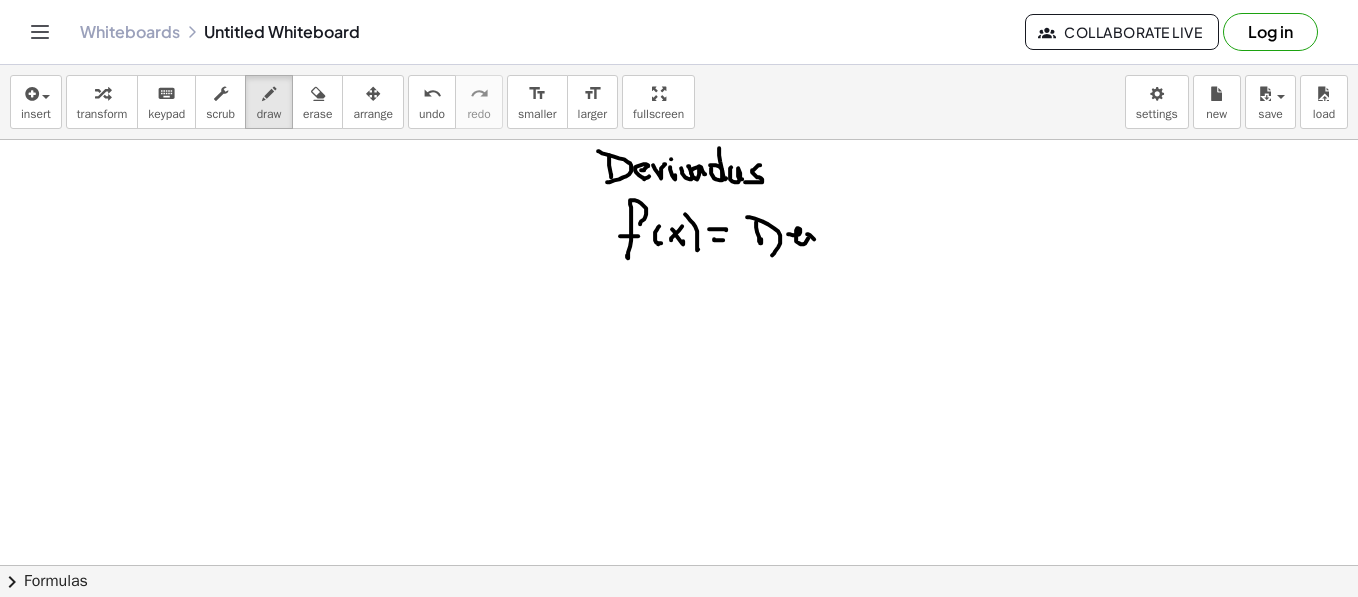 drag, startPoint x: 808, startPoint y: 233, endPoint x: 821, endPoint y: 227, distance: 14.3178215 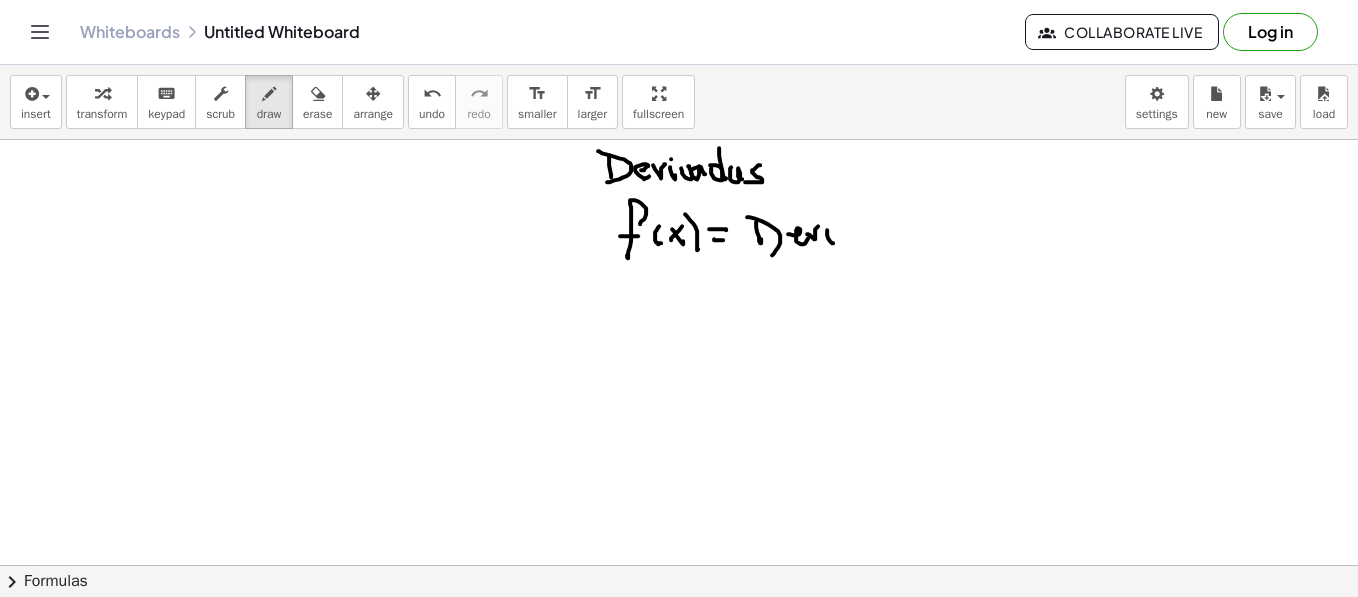 click at bounding box center [679, 1006] 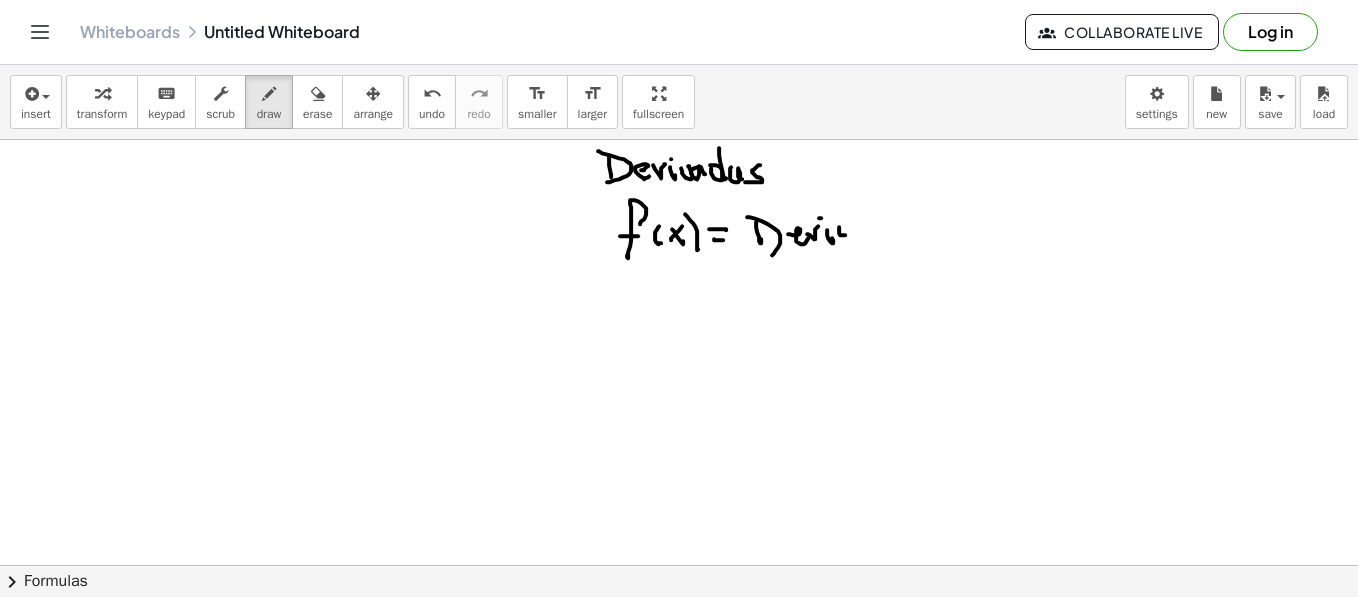 drag, startPoint x: 845, startPoint y: 234, endPoint x: 849, endPoint y: 217, distance: 17.464249 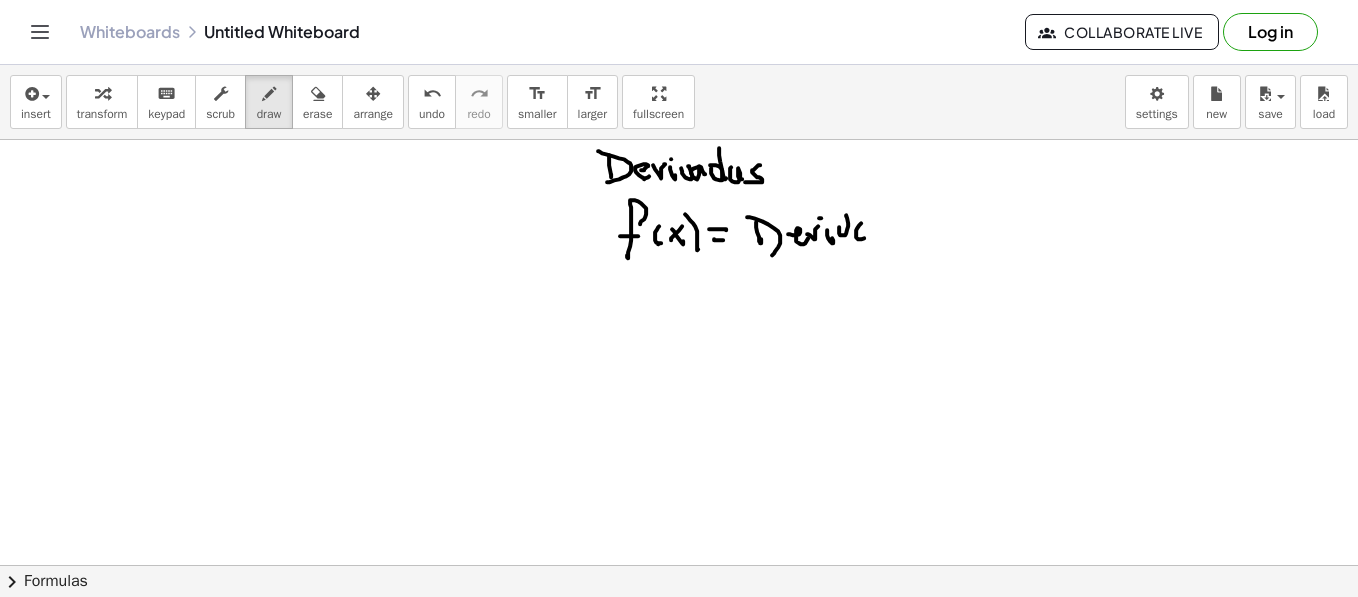 drag, startPoint x: 861, startPoint y: 222, endPoint x: 876, endPoint y: 237, distance: 21.213203 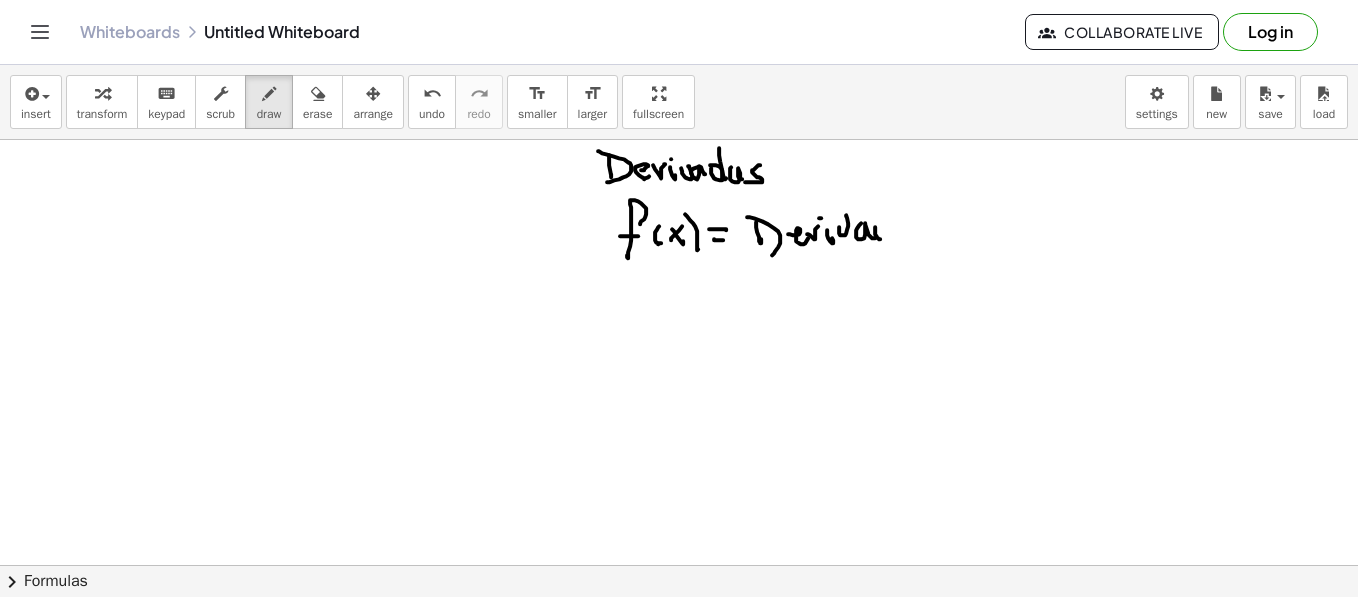 drag, startPoint x: 875, startPoint y: 226, endPoint x: 884, endPoint y: 221, distance: 10.29563 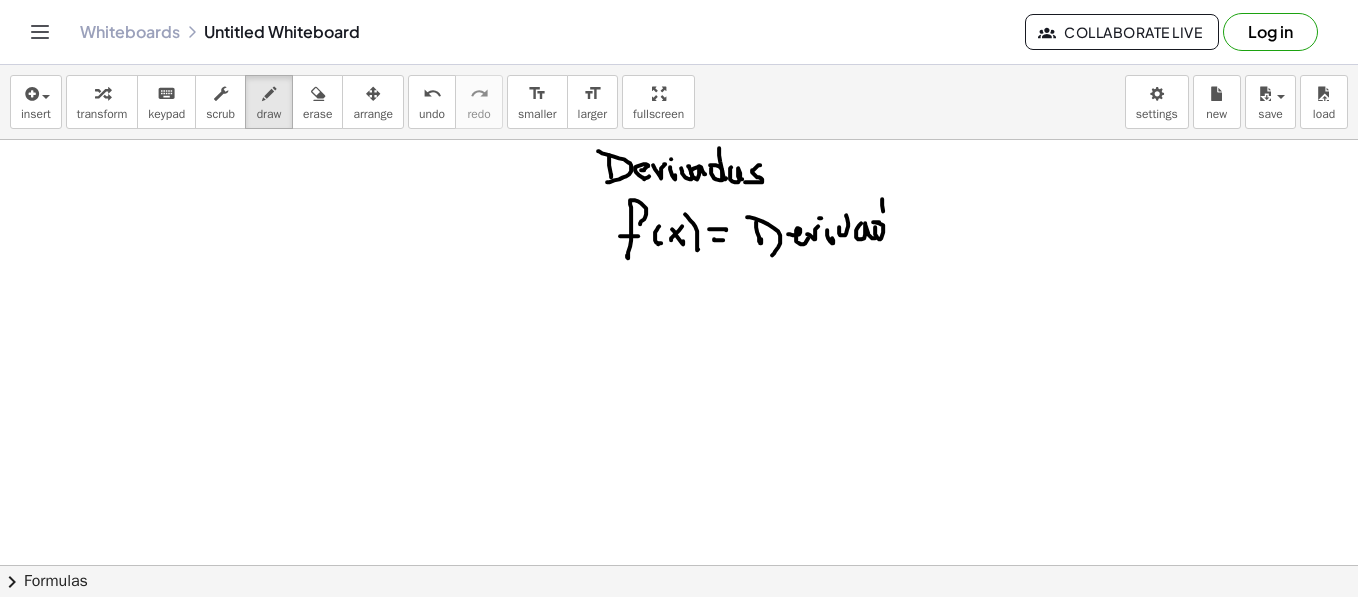 drag, startPoint x: 883, startPoint y: 210, endPoint x: 889, endPoint y: 225, distance: 16.155495 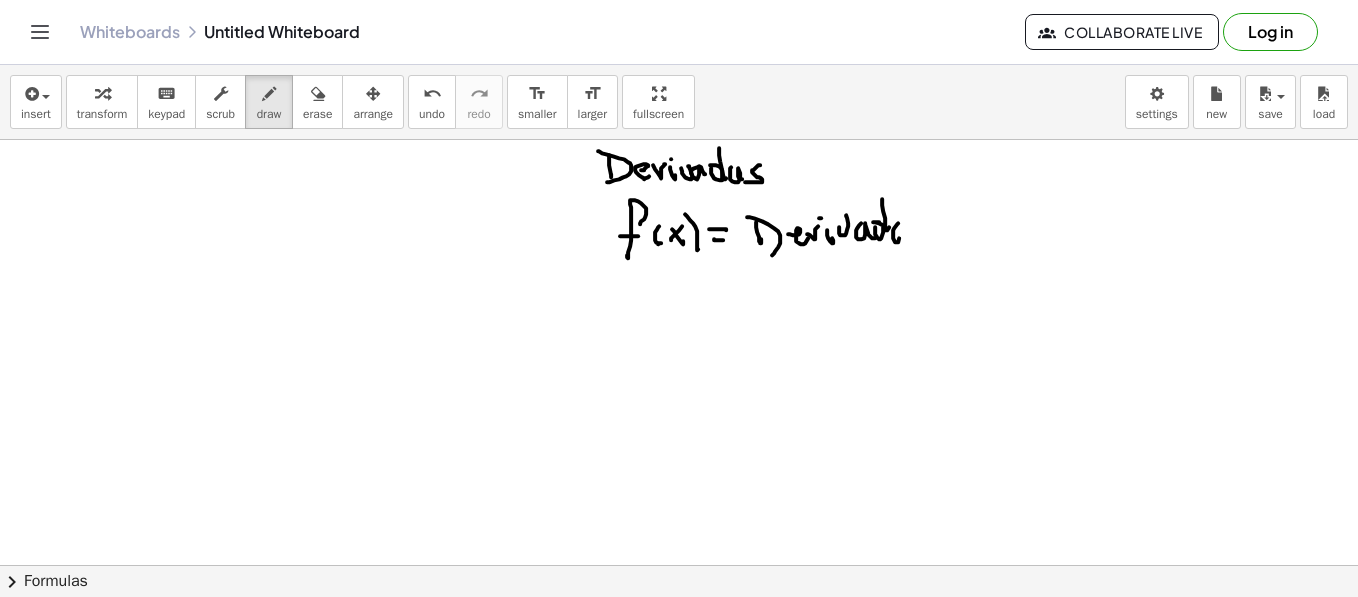 click at bounding box center [679, 1006] 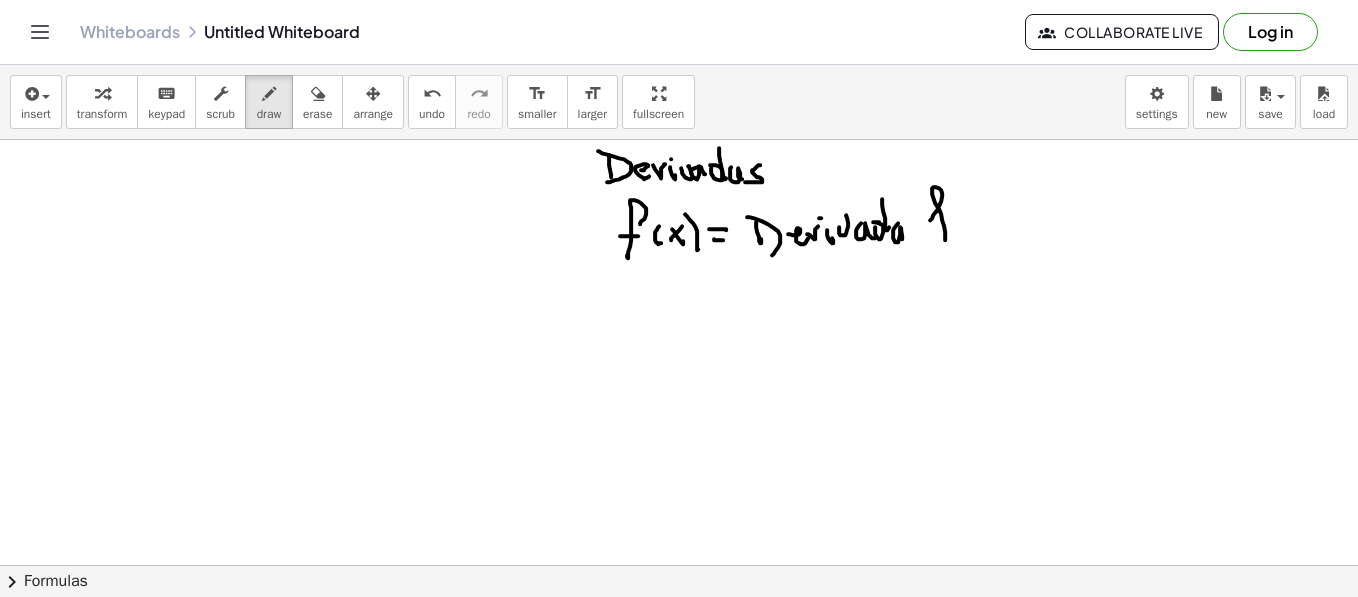 click at bounding box center [679, 1006] 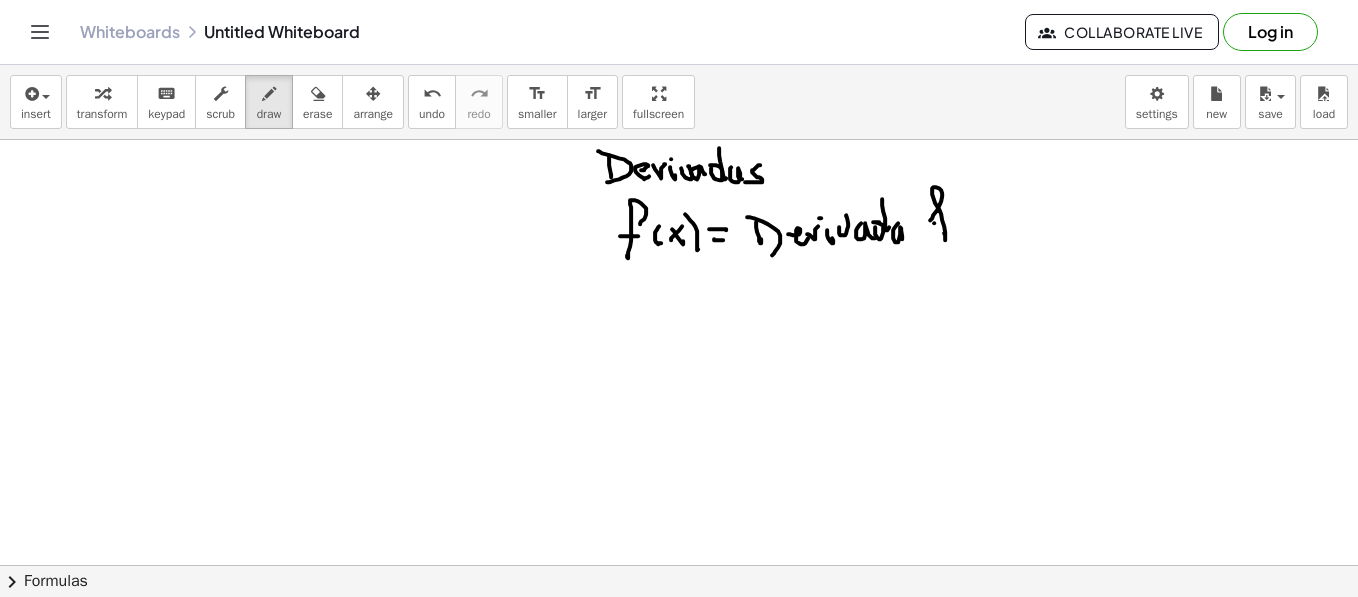 drag, startPoint x: 934, startPoint y: 222, endPoint x: 950, endPoint y: 220, distance: 16.124516 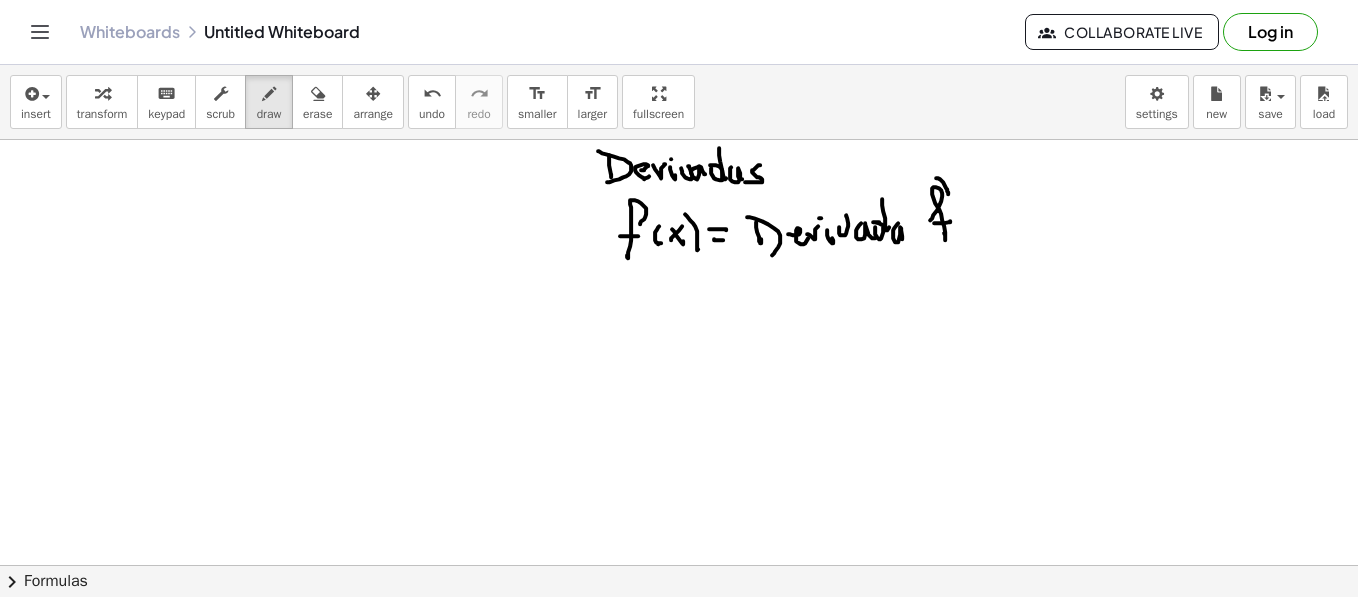 drag, startPoint x: 948, startPoint y: 193, endPoint x: 935, endPoint y: 177, distance: 20.615528 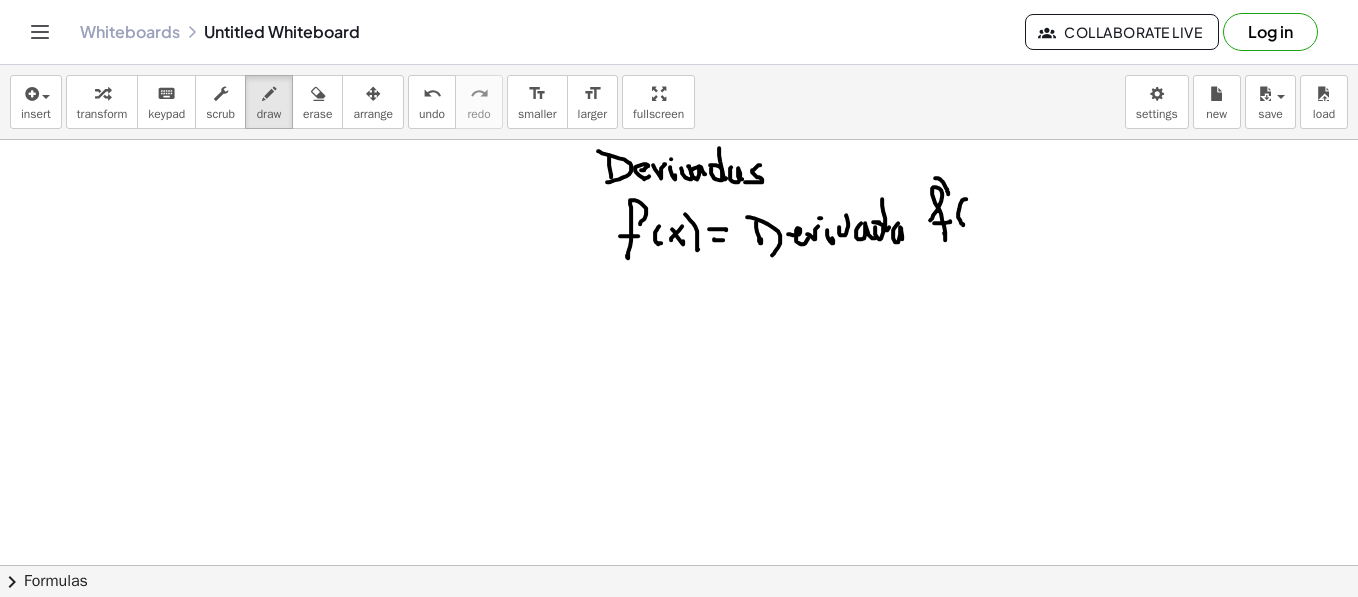 drag, startPoint x: 966, startPoint y: 198, endPoint x: 982, endPoint y: 206, distance: 17.888544 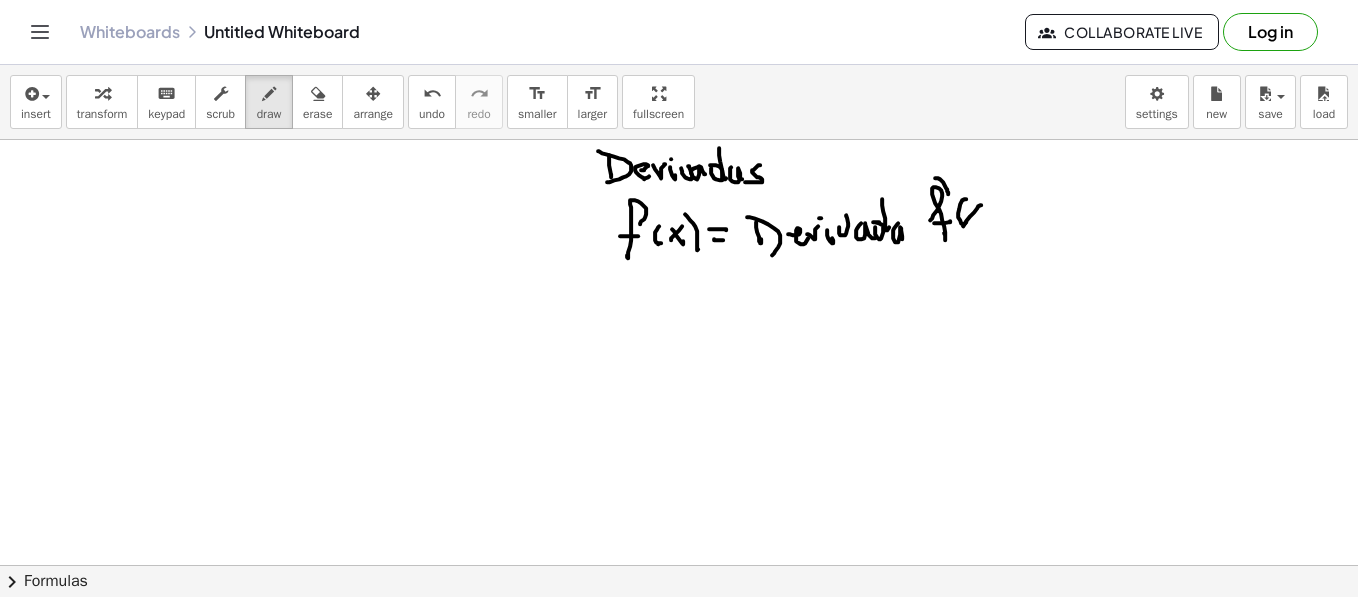 drag, startPoint x: 981, startPoint y: 204, endPoint x: 966, endPoint y: 211, distance: 16.552946 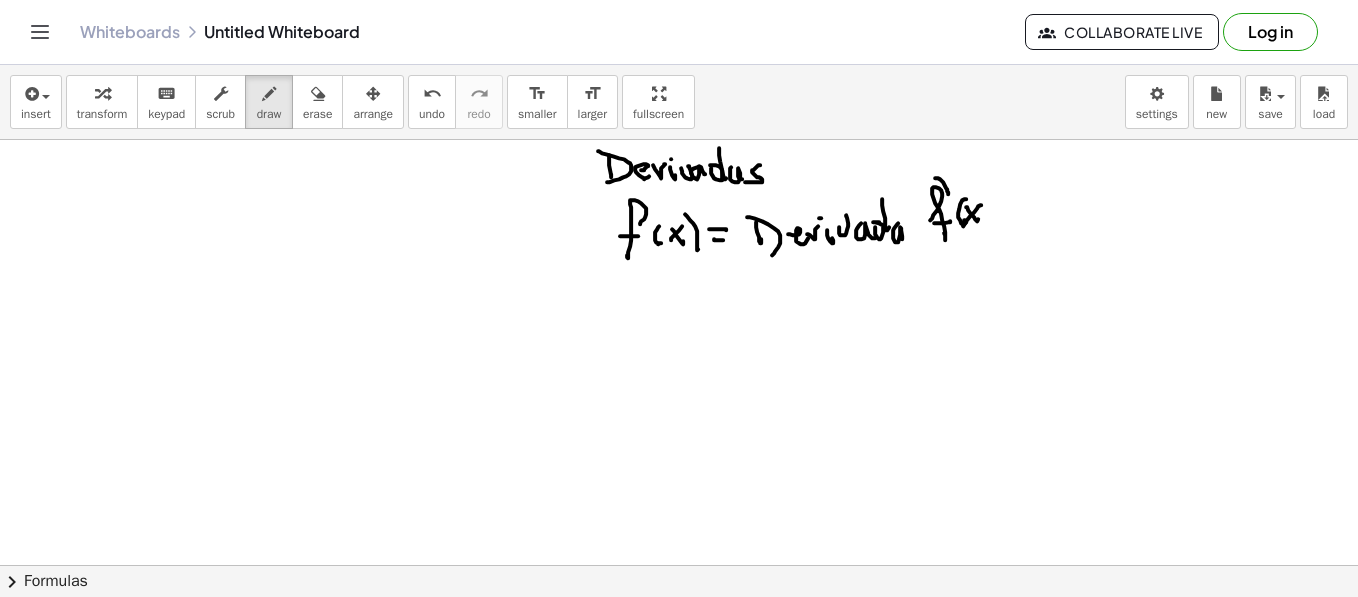 drag, startPoint x: 966, startPoint y: 206, endPoint x: 982, endPoint y: 196, distance: 18.867962 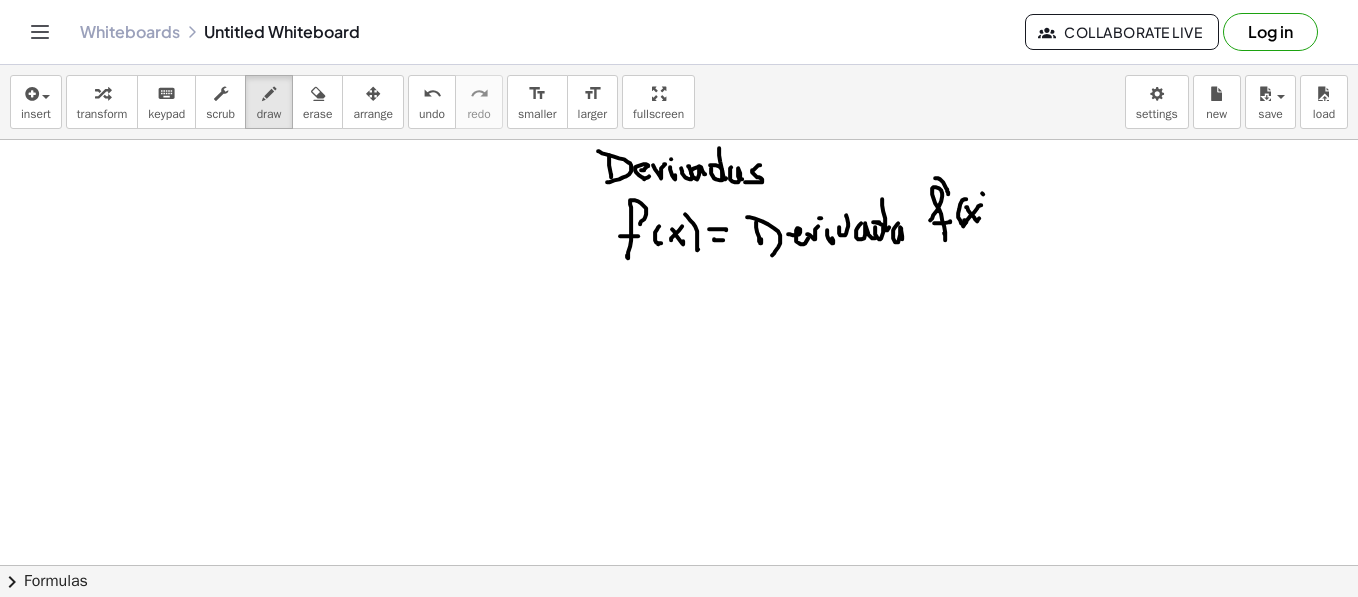 drag, startPoint x: 983, startPoint y: 193, endPoint x: 991, endPoint y: 231, distance: 38.832977 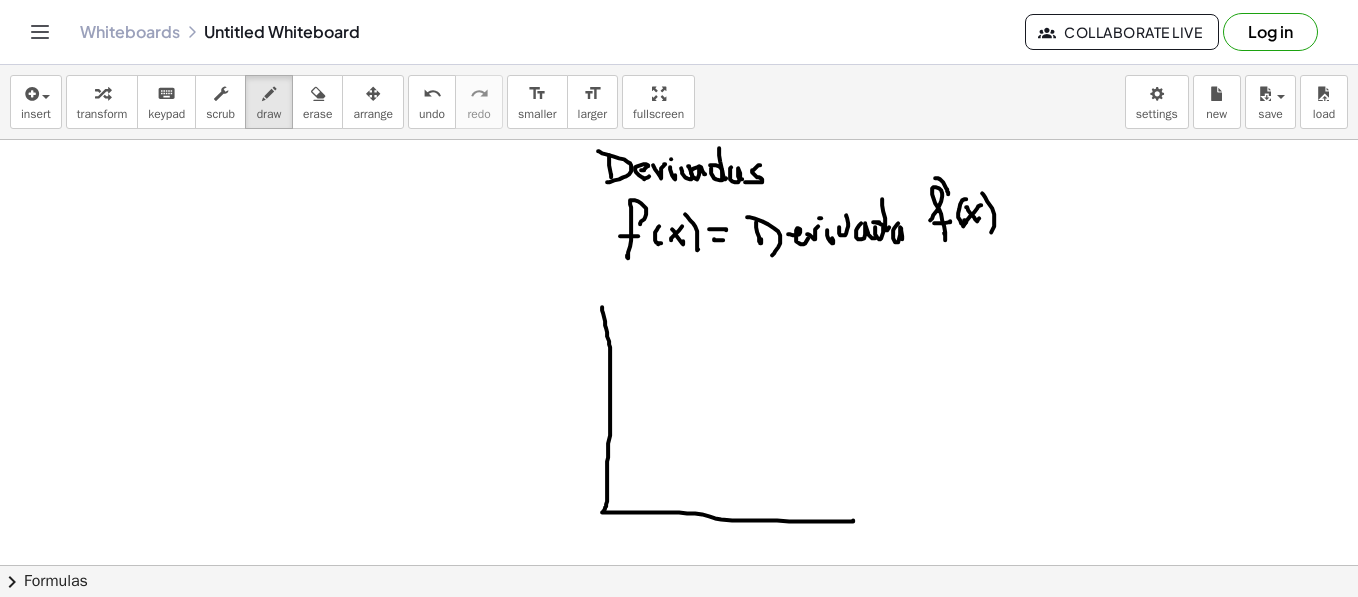 drag, startPoint x: 602, startPoint y: 306, endPoint x: 823, endPoint y: 506, distance: 298.06207 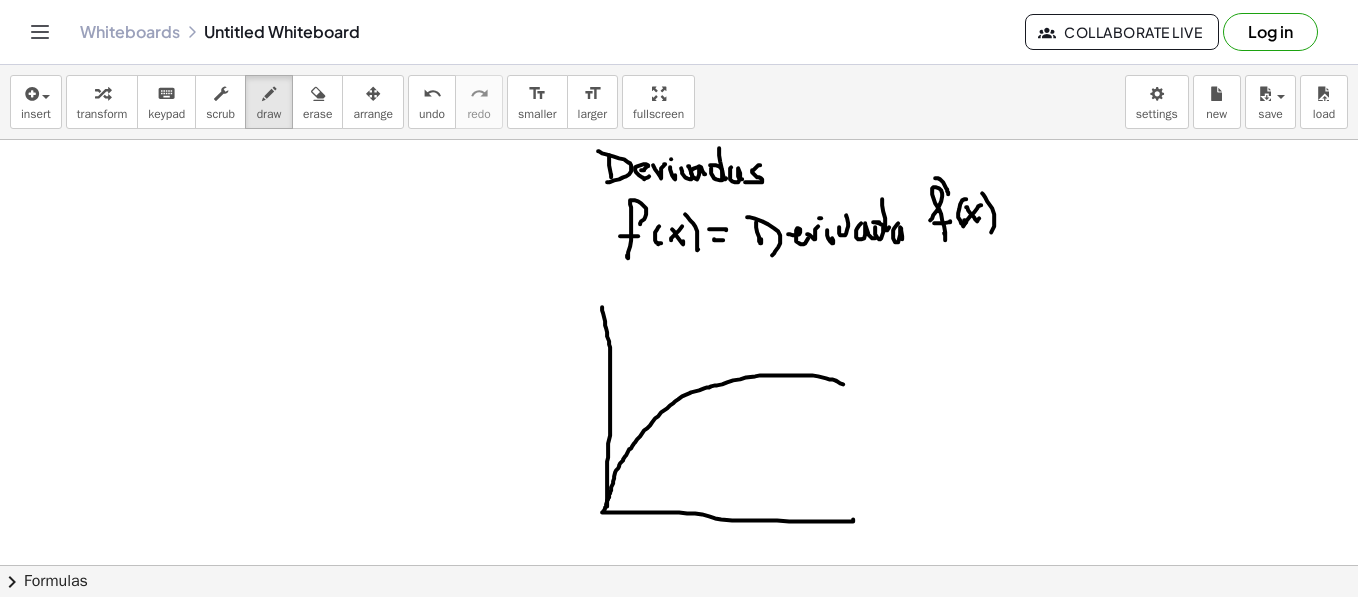 drag, startPoint x: 607, startPoint y: 505, endPoint x: 850, endPoint y: 386, distance: 270.57346 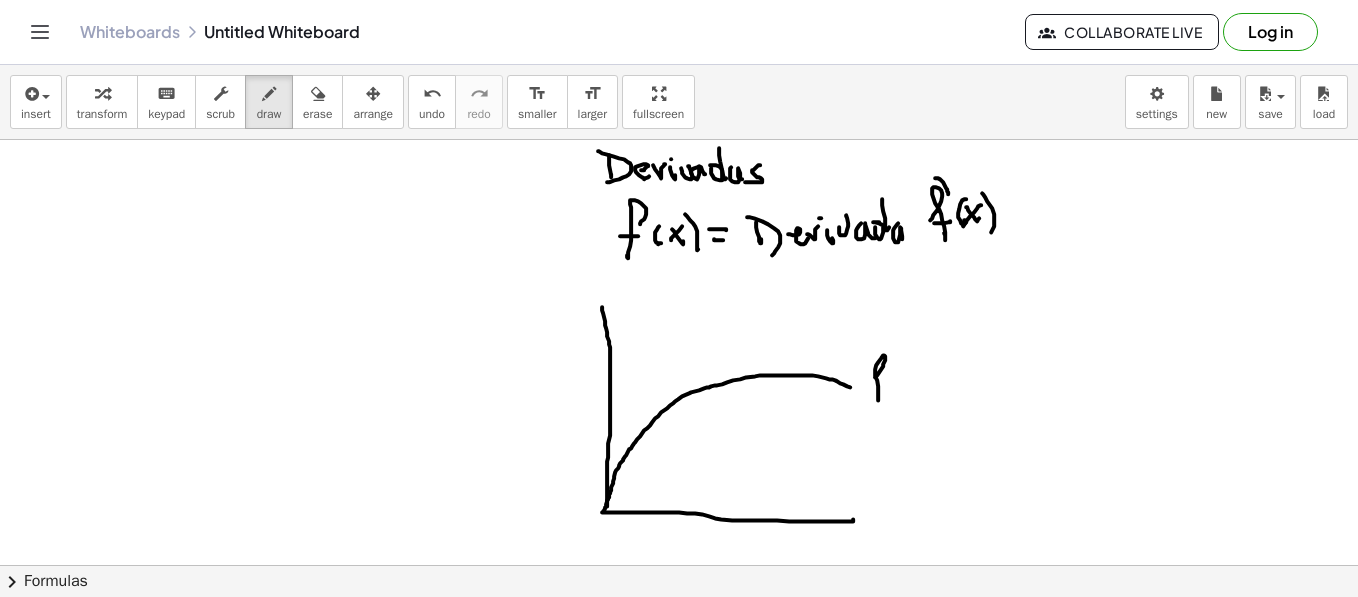 drag, startPoint x: 875, startPoint y: 376, endPoint x: 872, endPoint y: 391, distance: 15.297058 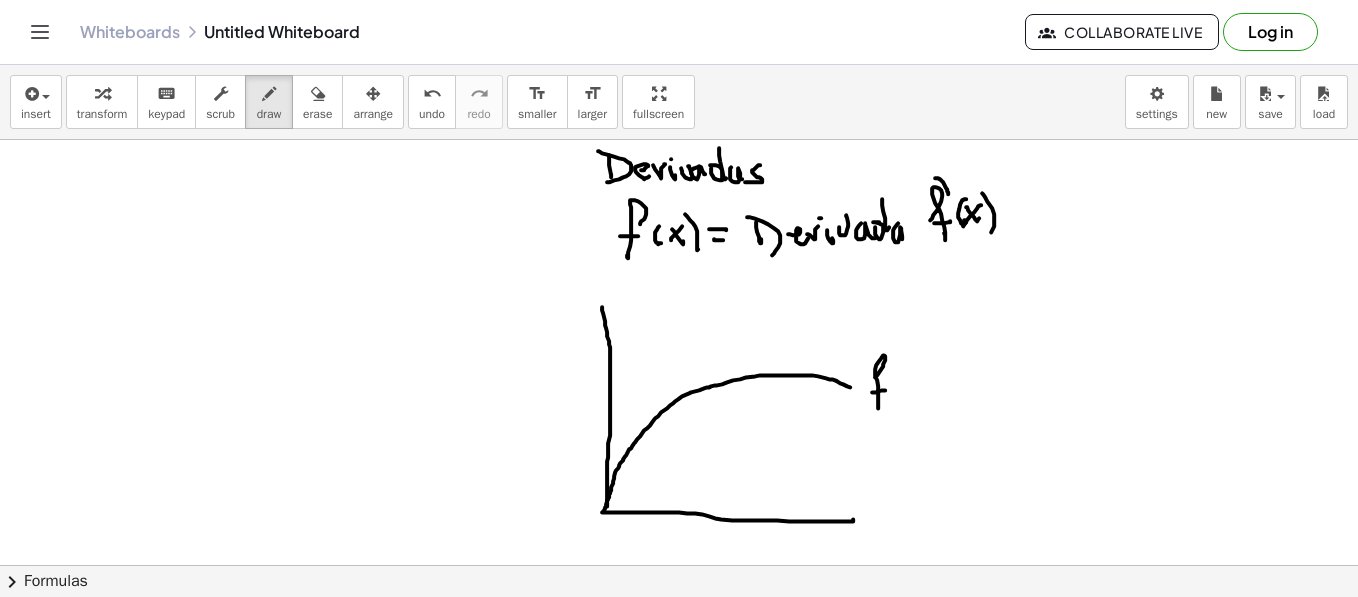 drag, startPoint x: 872, startPoint y: 391, endPoint x: 893, endPoint y: 377, distance: 25.23886 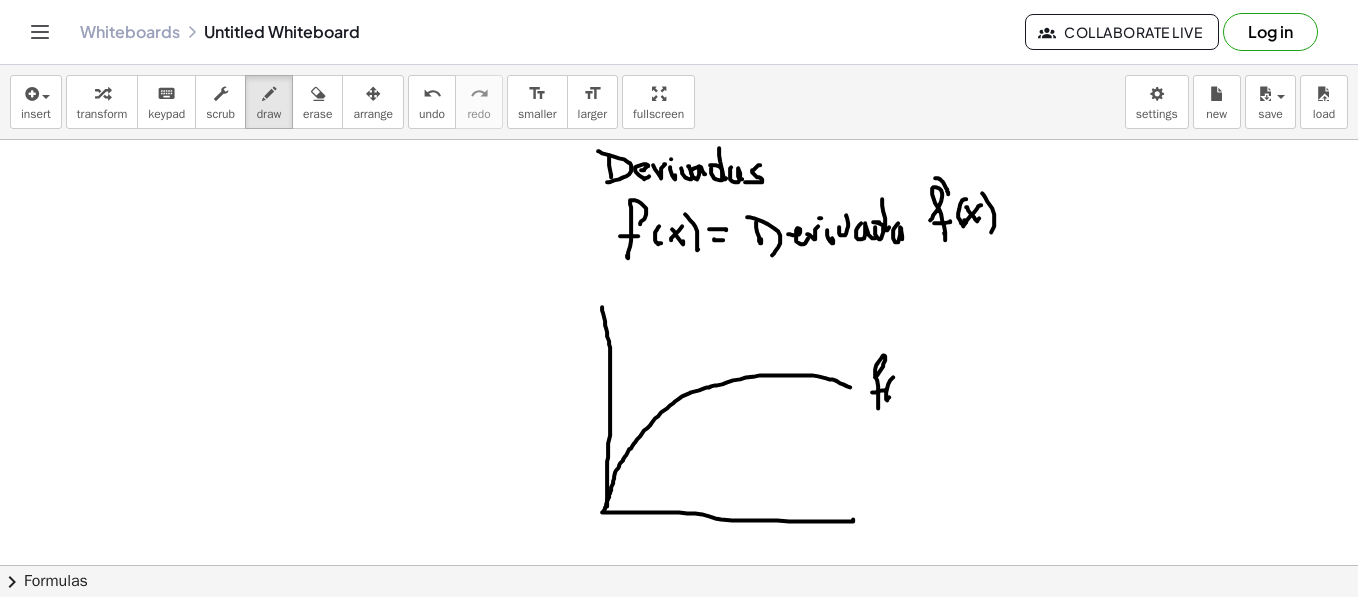 drag, startPoint x: 893, startPoint y: 376, endPoint x: 891, endPoint y: 394, distance: 18.110771 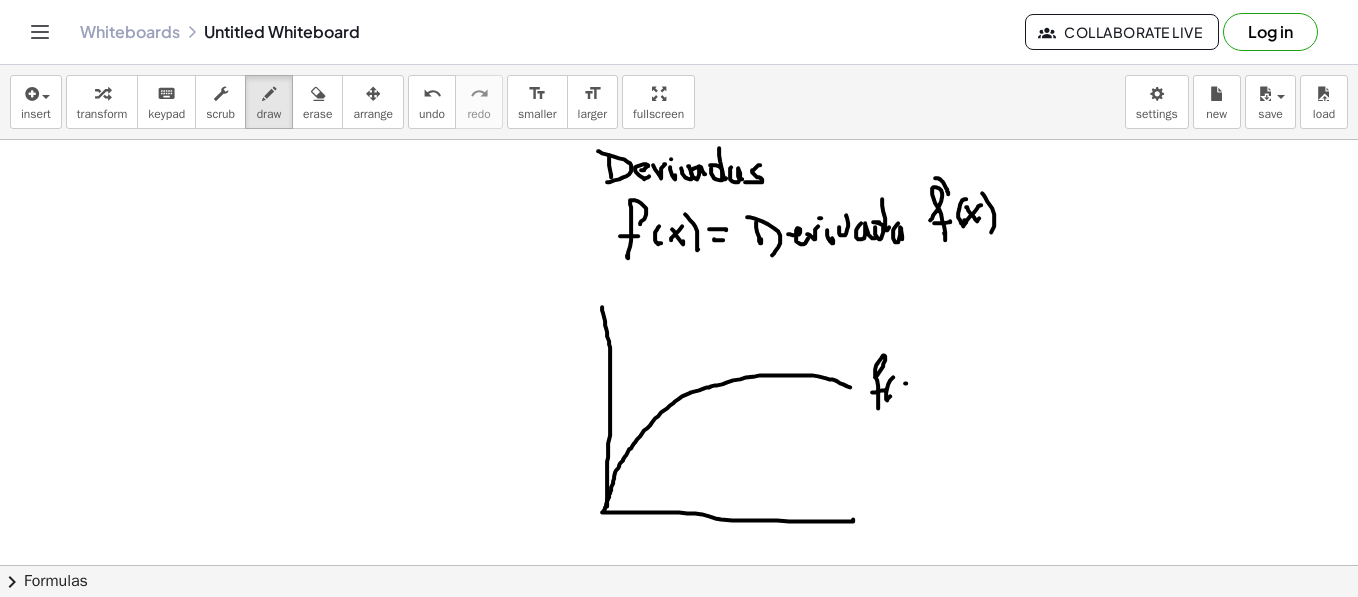 click at bounding box center [679, 1006] 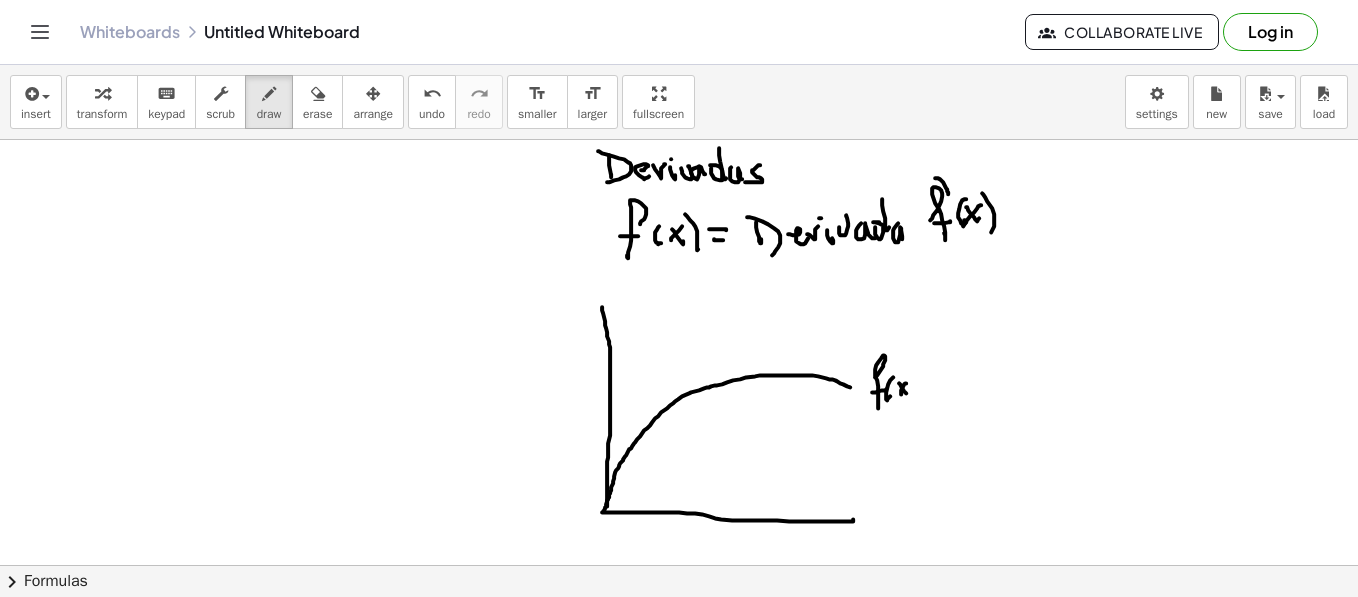 drag, startPoint x: 906, startPoint y: 392, endPoint x: 911, endPoint y: 380, distance: 13 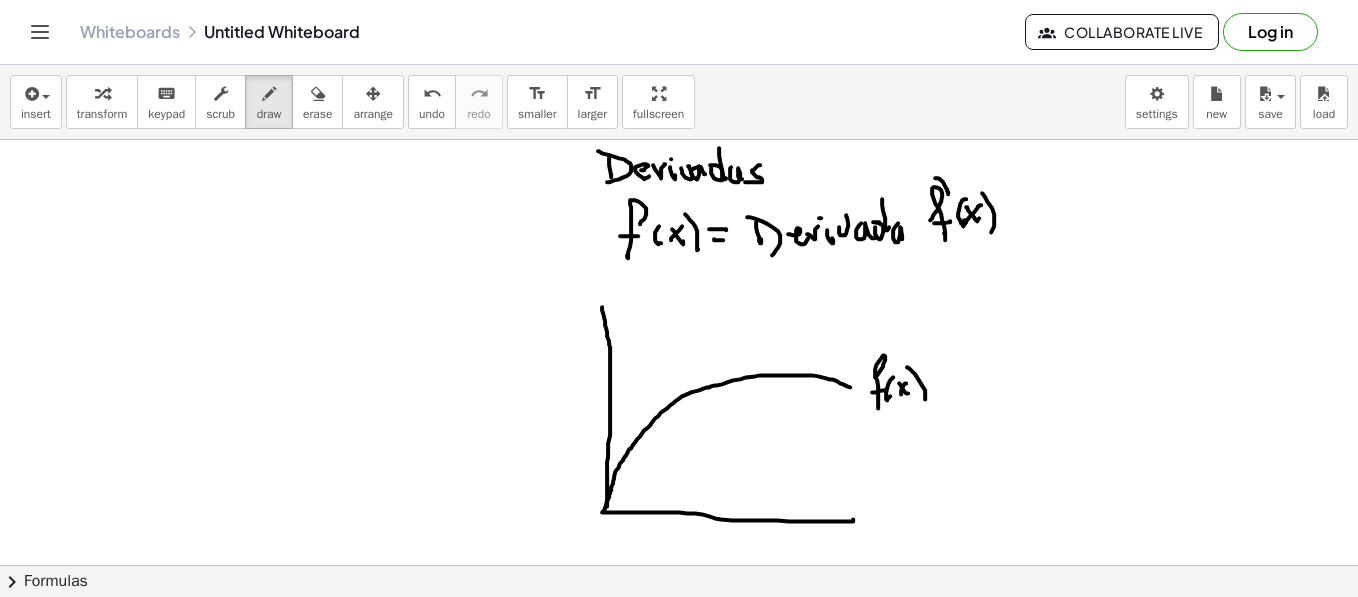 drag, startPoint x: 907, startPoint y: 366, endPoint x: 919, endPoint y: 410, distance: 45.607018 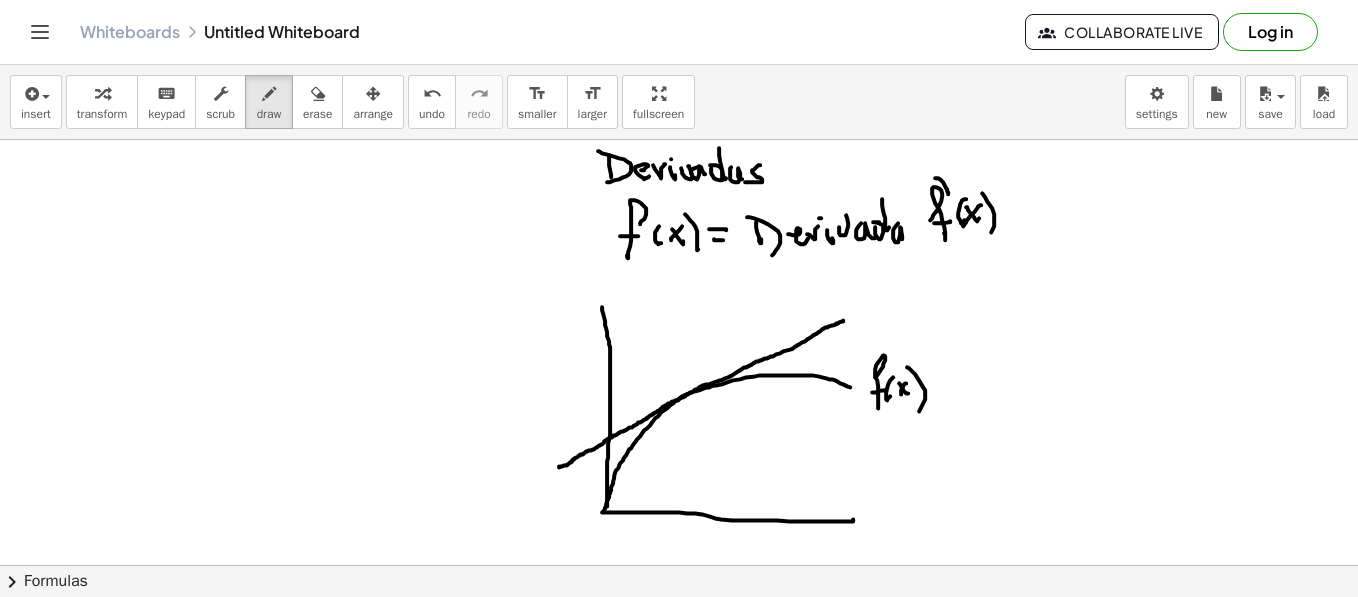 drag, startPoint x: 559, startPoint y: 466, endPoint x: 844, endPoint y: 319, distance: 320.6774 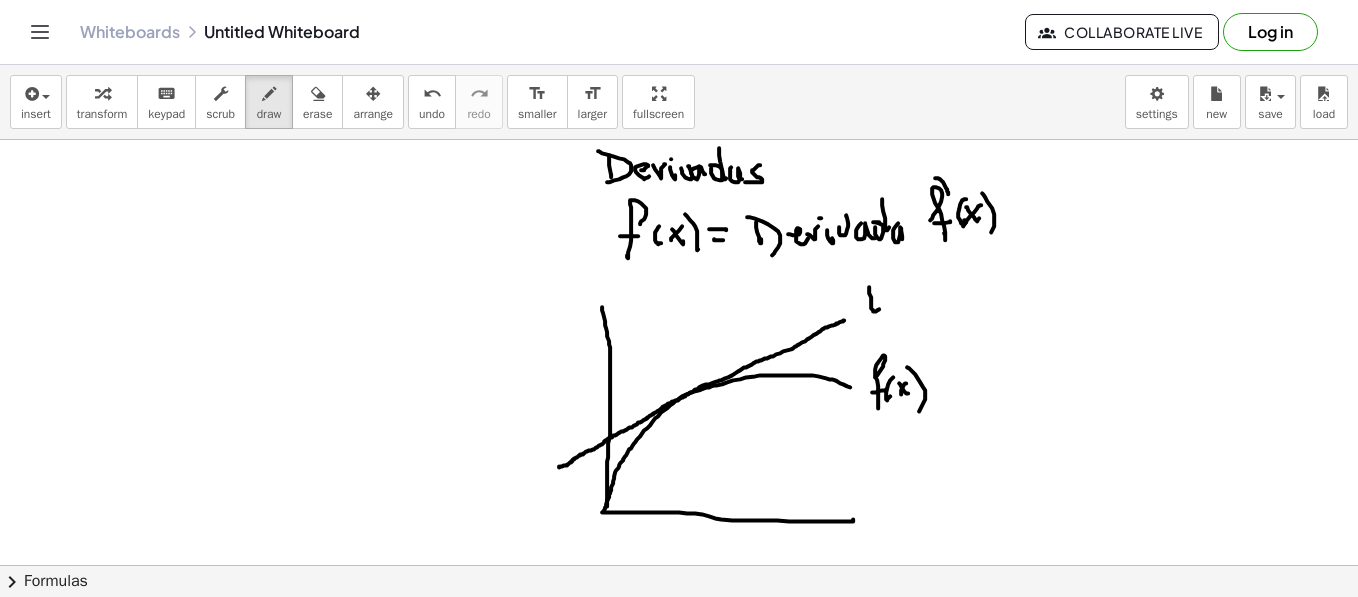 drag, startPoint x: 869, startPoint y: 286, endPoint x: 882, endPoint y: 306, distance: 23.853722 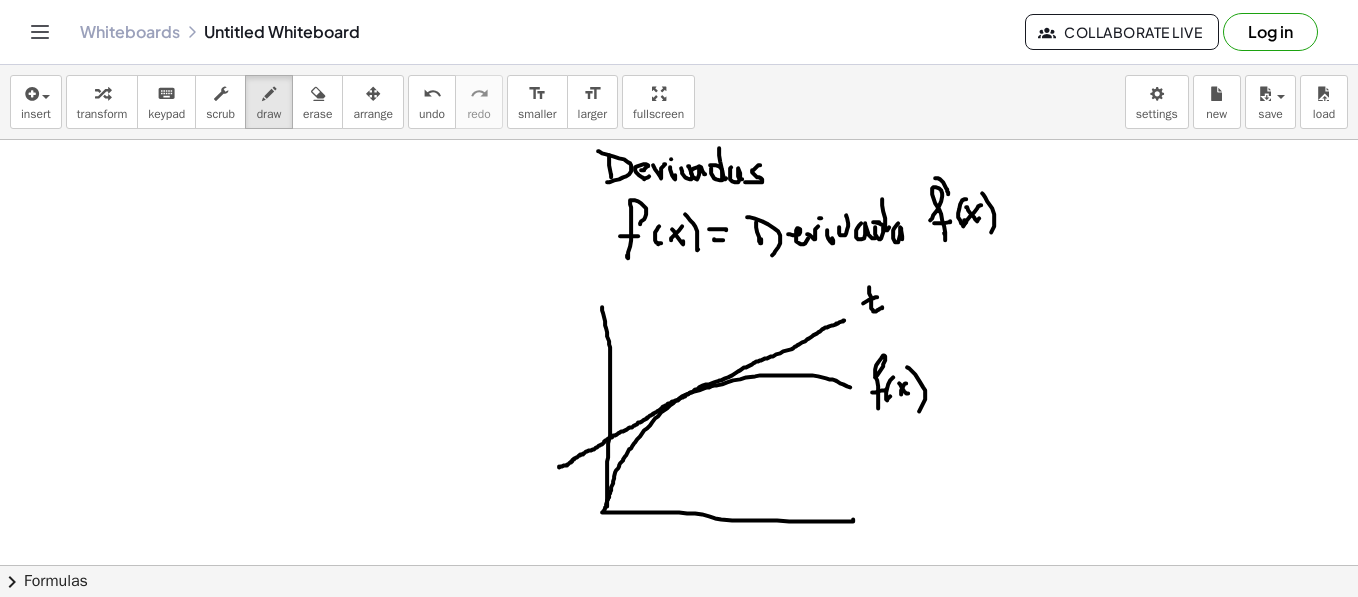 drag, startPoint x: 877, startPoint y: 296, endPoint x: 897, endPoint y: 297, distance: 20.024984 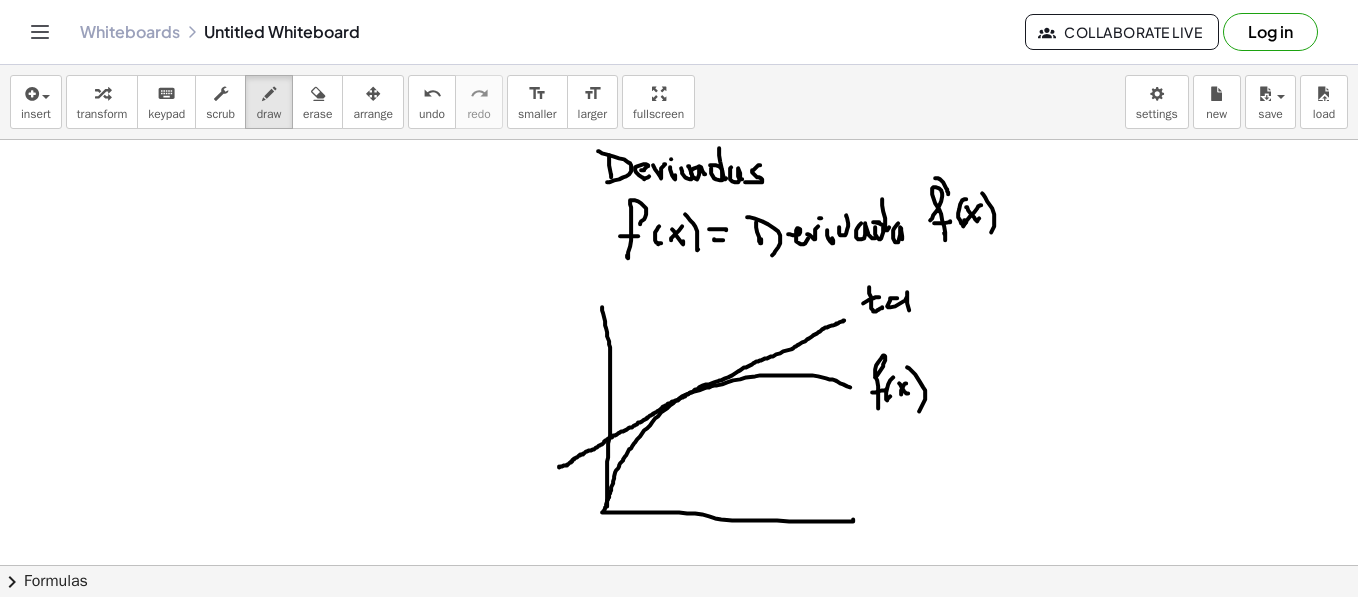 drag, startPoint x: 897, startPoint y: 297, endPoint x: 885, endPoint y: 320, distance: 25.942244 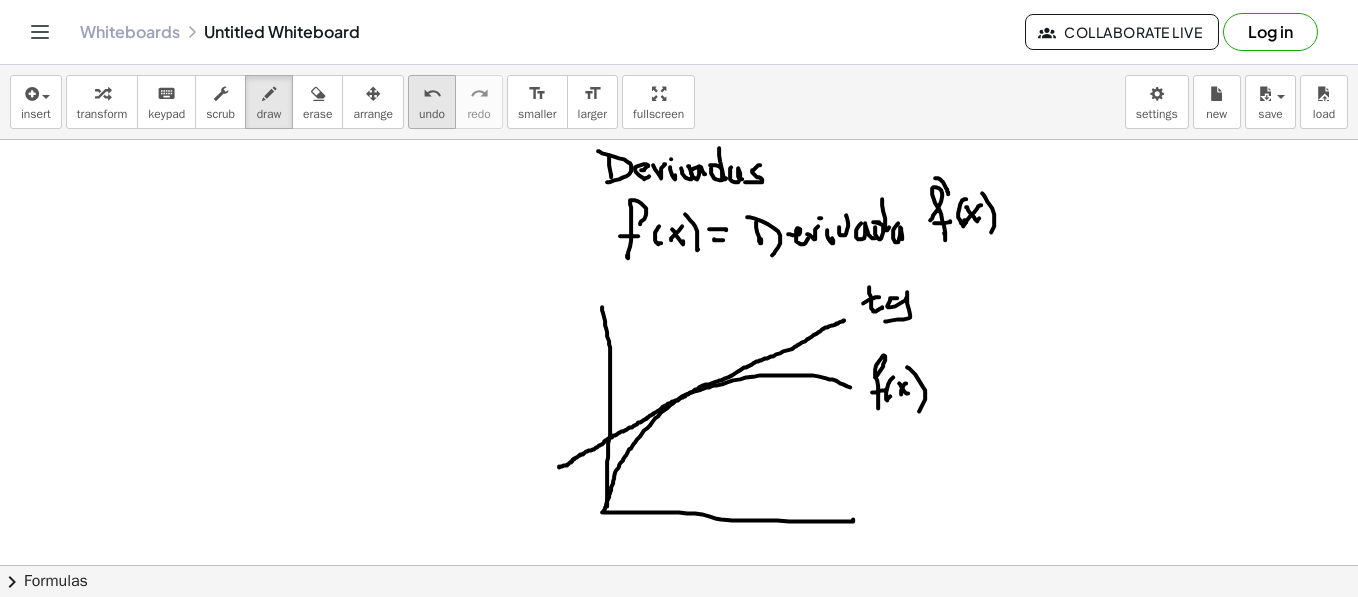 click on "undo" at bounding box center (432, 114) 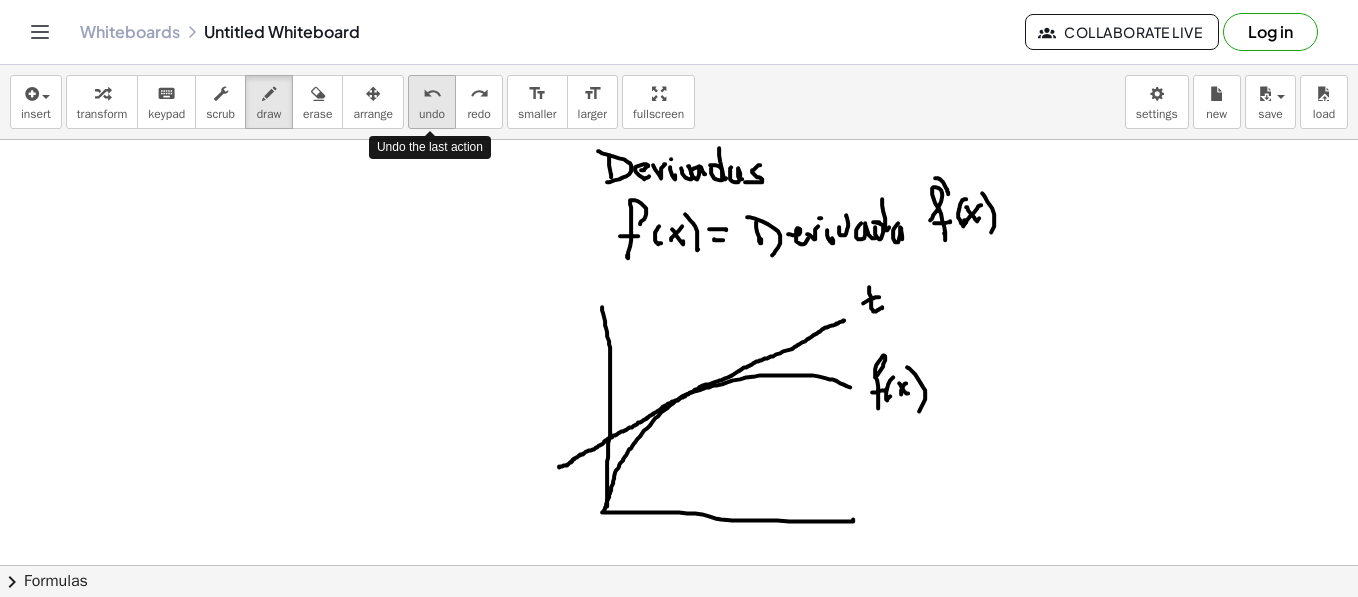 click on "undo" at bounding box center (432, 114) 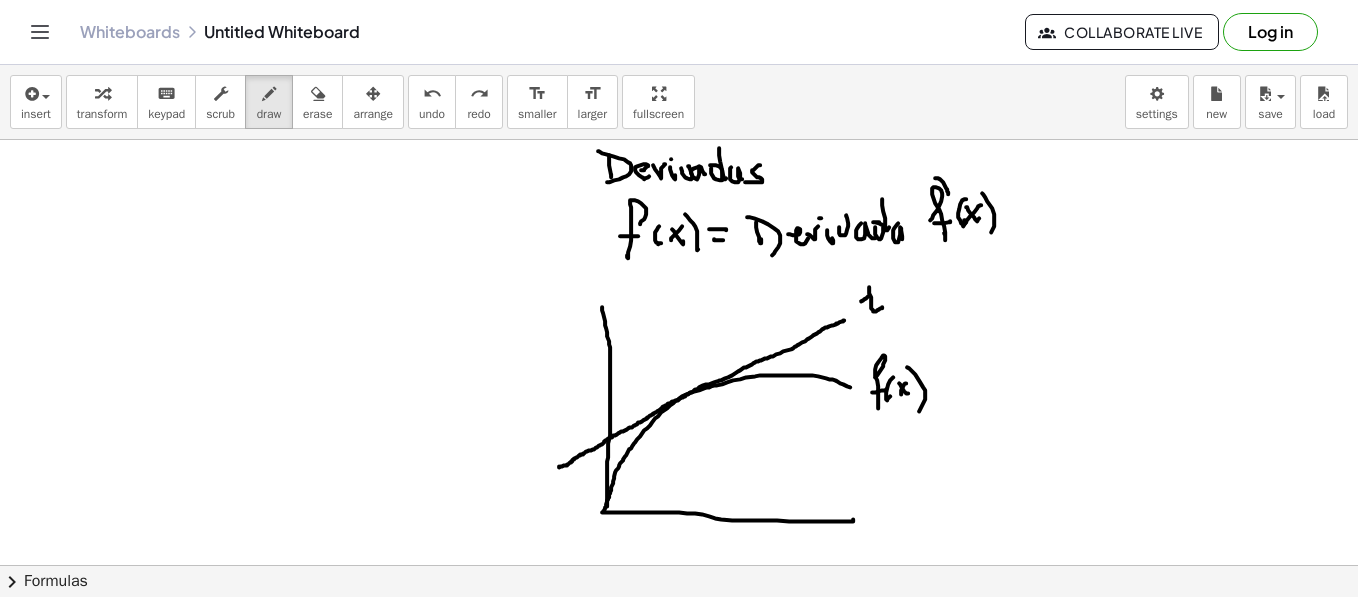 drag, startPoint x: 861, startPoint y: 300, endPoint x: 891, endPoint y: 294, distance: 30.594116 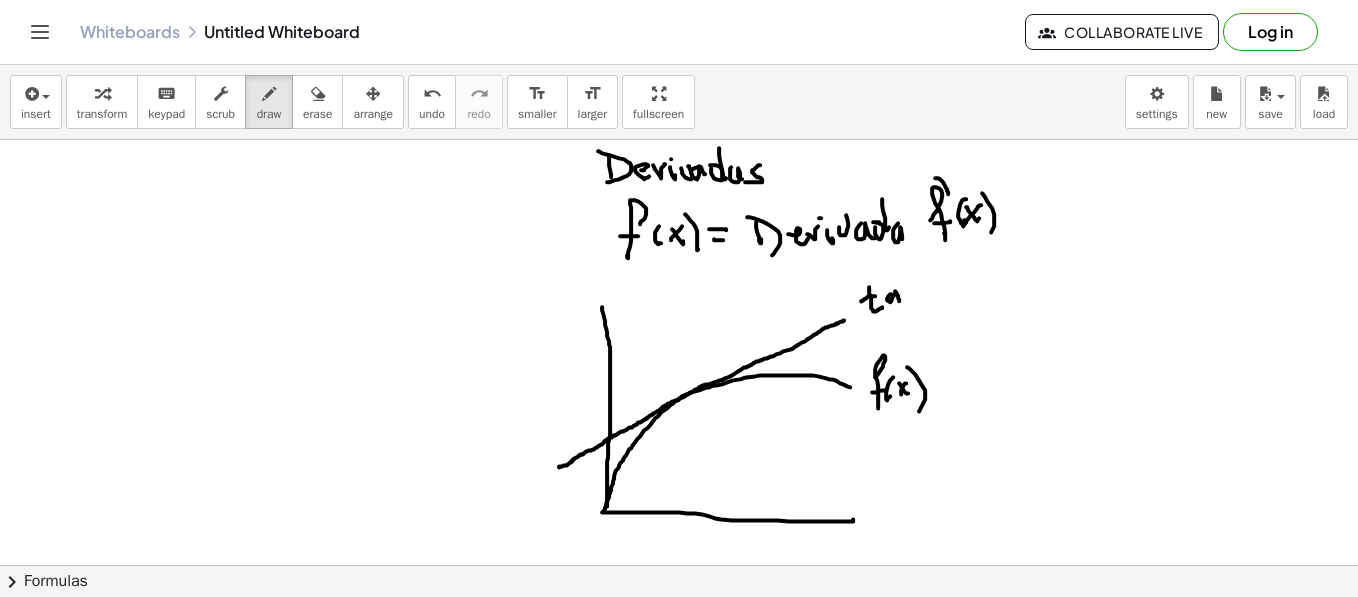 drag, startPoint x: 891, startPoint y: 293, endPoint x: 900, endPoint y: 301, distance: 12.0415945 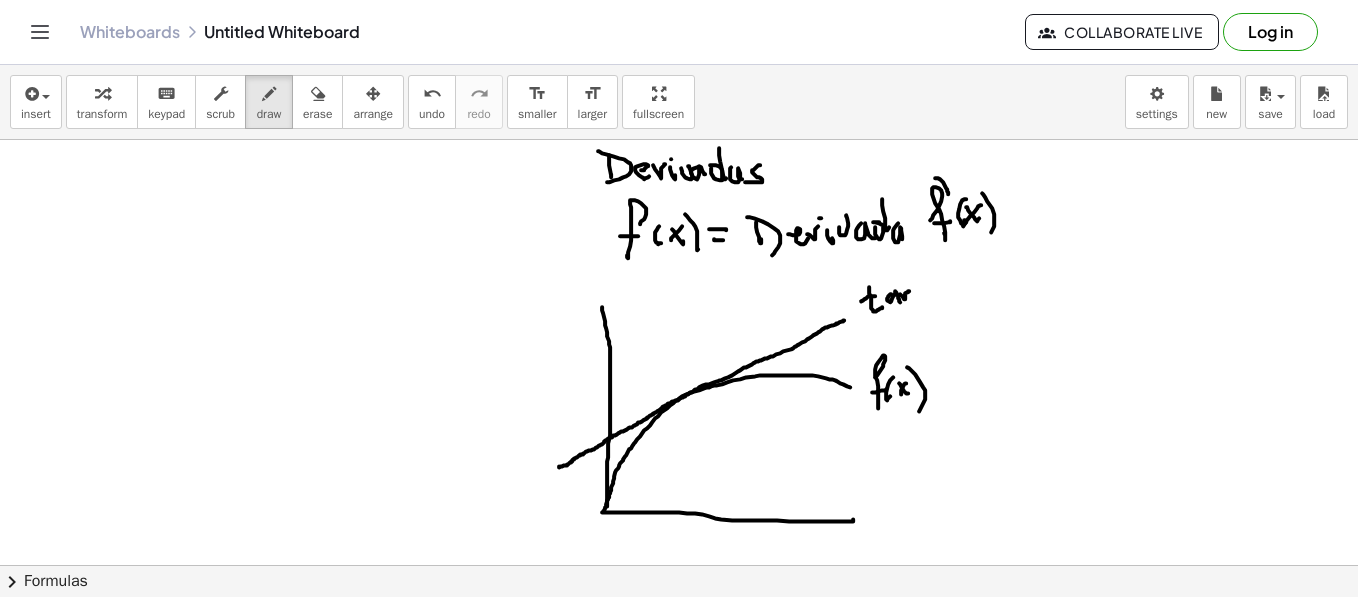 drag, startPoint x: 905, startPoint y: 296, endPoint x: 917, endPoint y: 294, distance: 12.165525 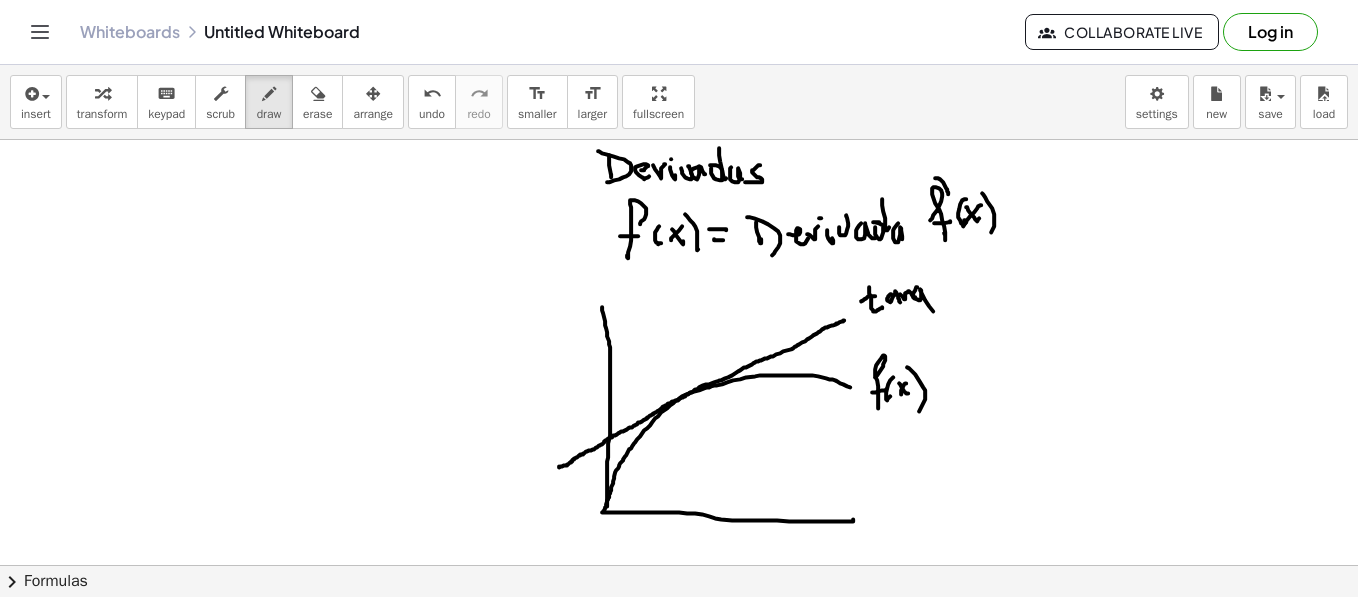 click at bounding box center [679, 1006] 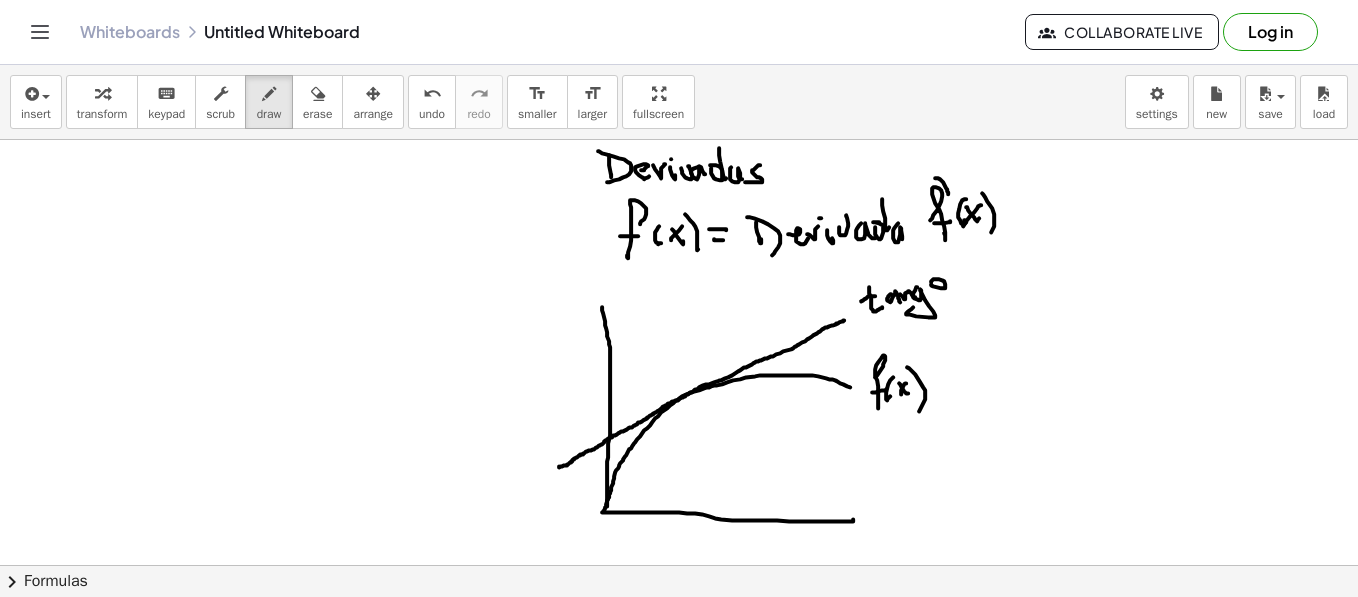drag, startPoint x: 944, startPoint y: 280, endPoint x: 947, endPoint y: 291, distance: 11.401754 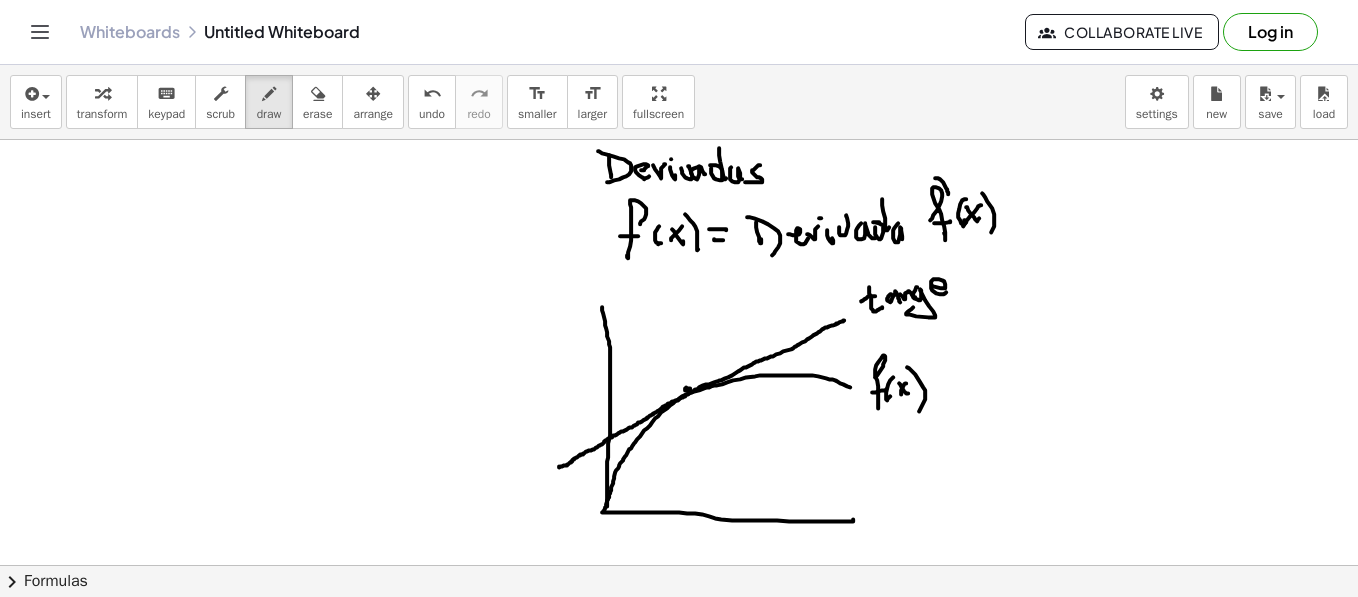 click at bounding box center (679, 1006) 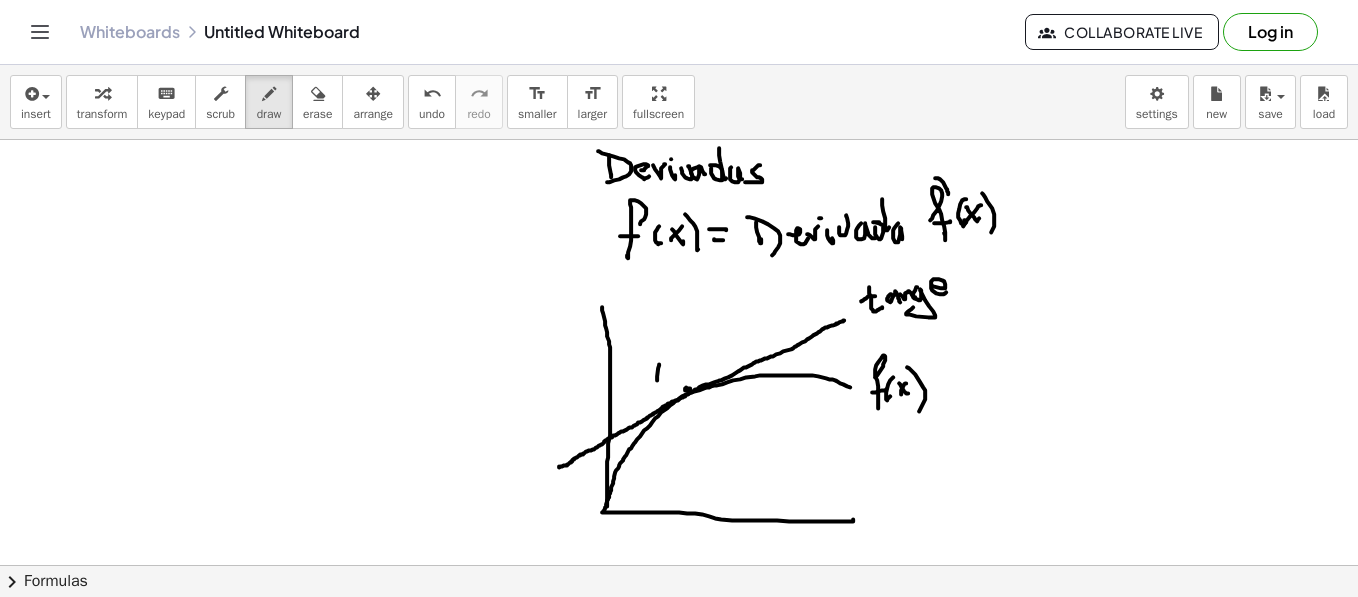 click at bounding box center [679, 1006] 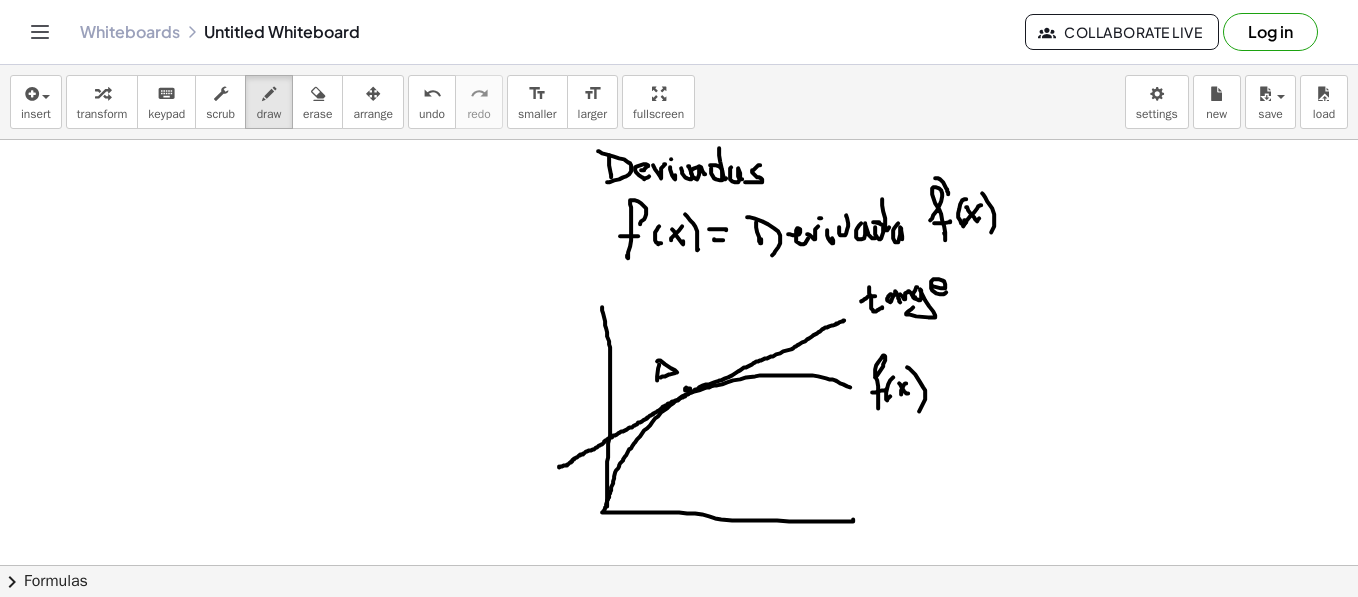 drag, startPoint x: 657, startPoint y: 360, endPoint x: 662, endPoint y: 376, distance: 16.763054 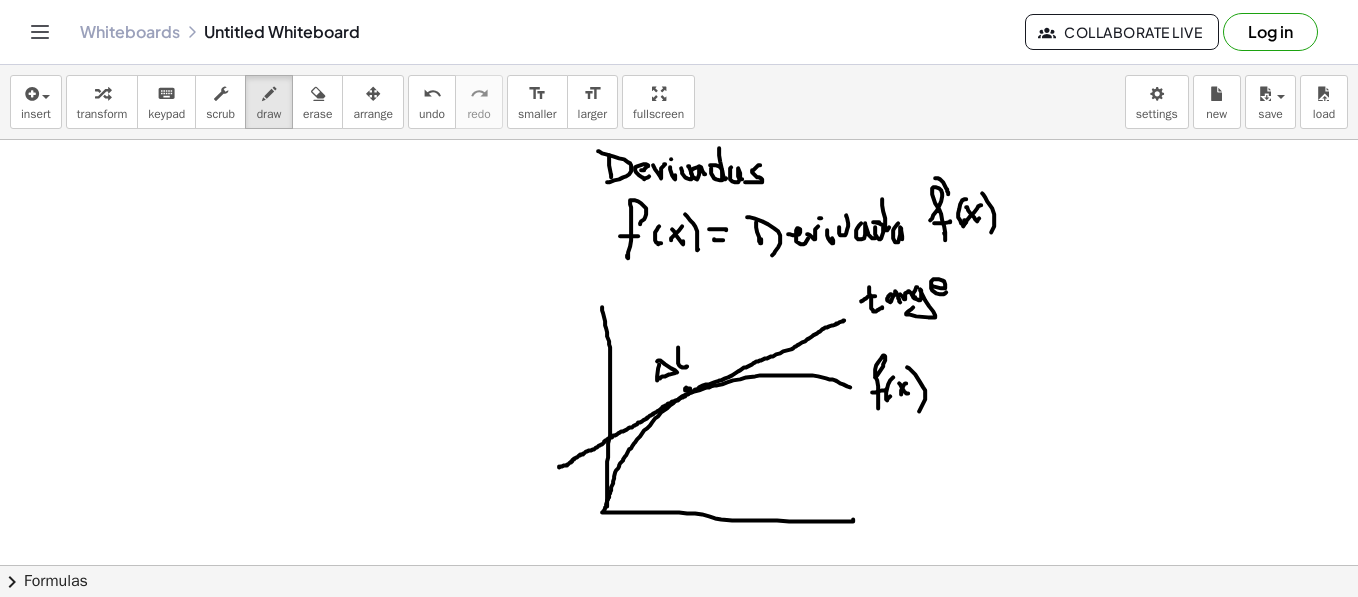 drag, startPoint x: 678, startPoint y: 346, endPoint x: 673, endPoint y: 358, distance: 13 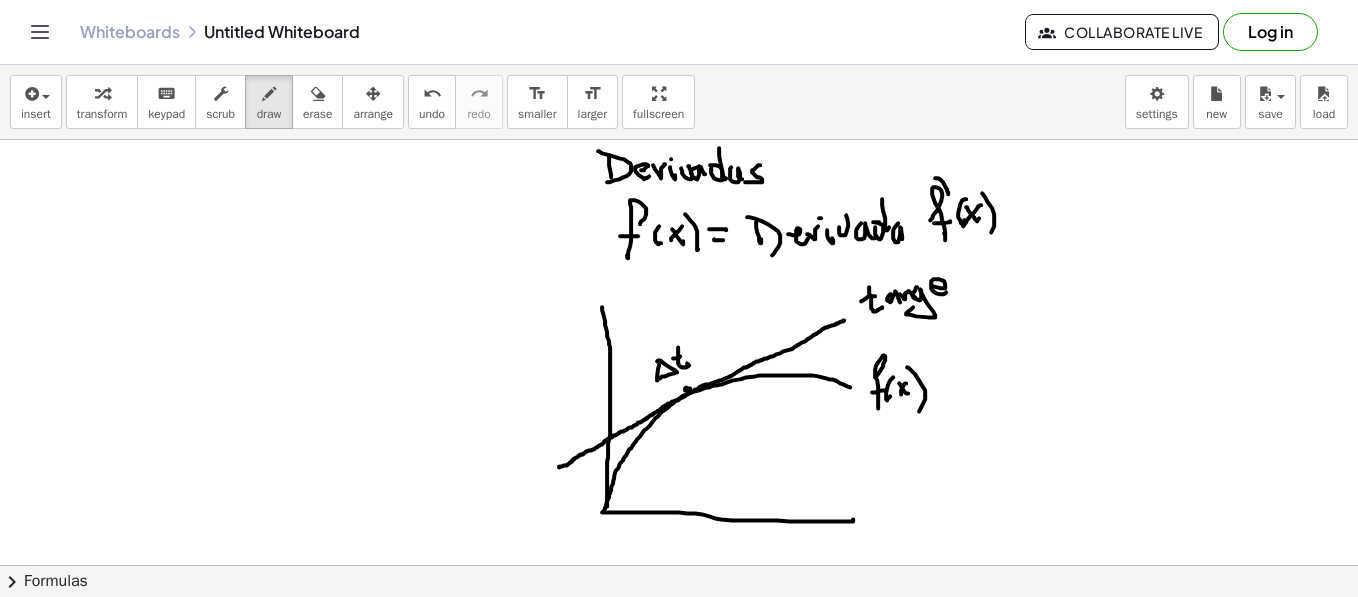 click at bounding box center [679, 1006] 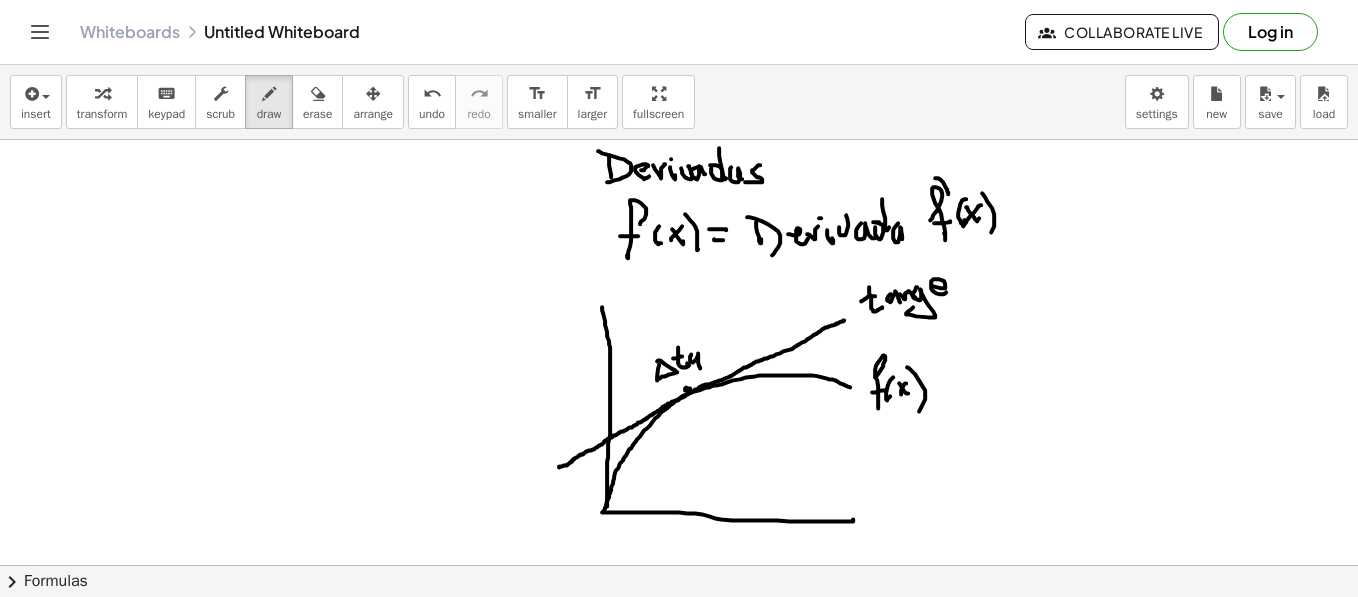 drag, startPoint x: 690, startPoint y: 360, endPoint x: 690, endPoint y: 372, distance: 12 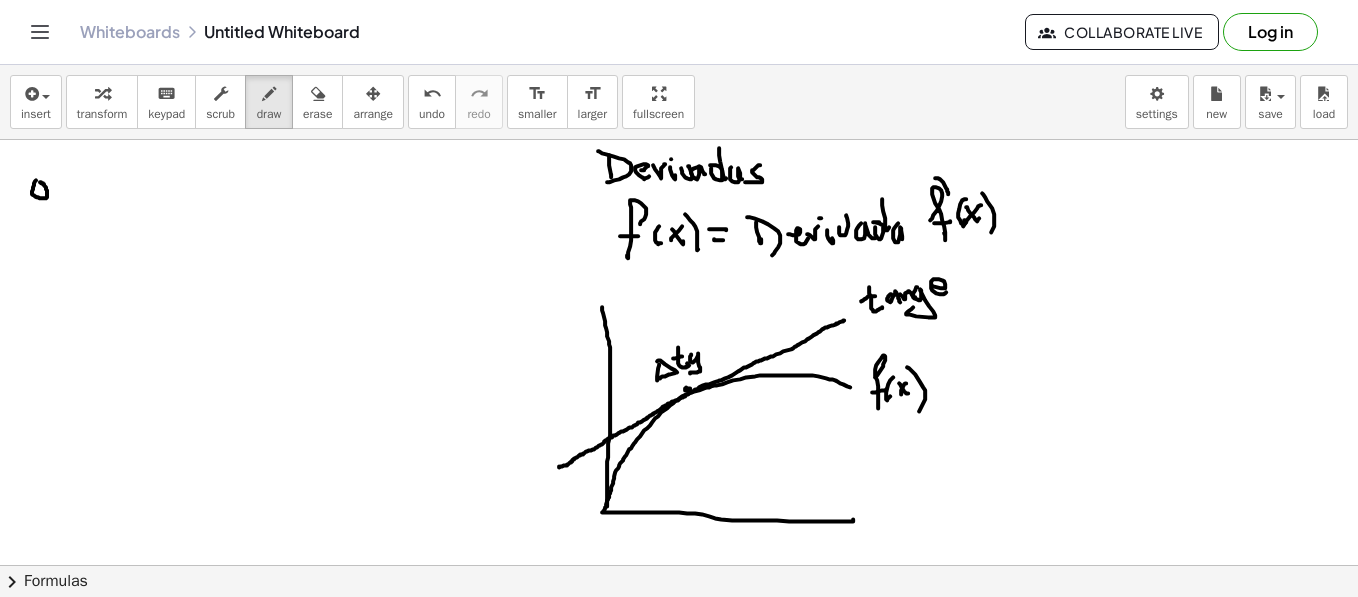 click at bounding box center (679, 1006) 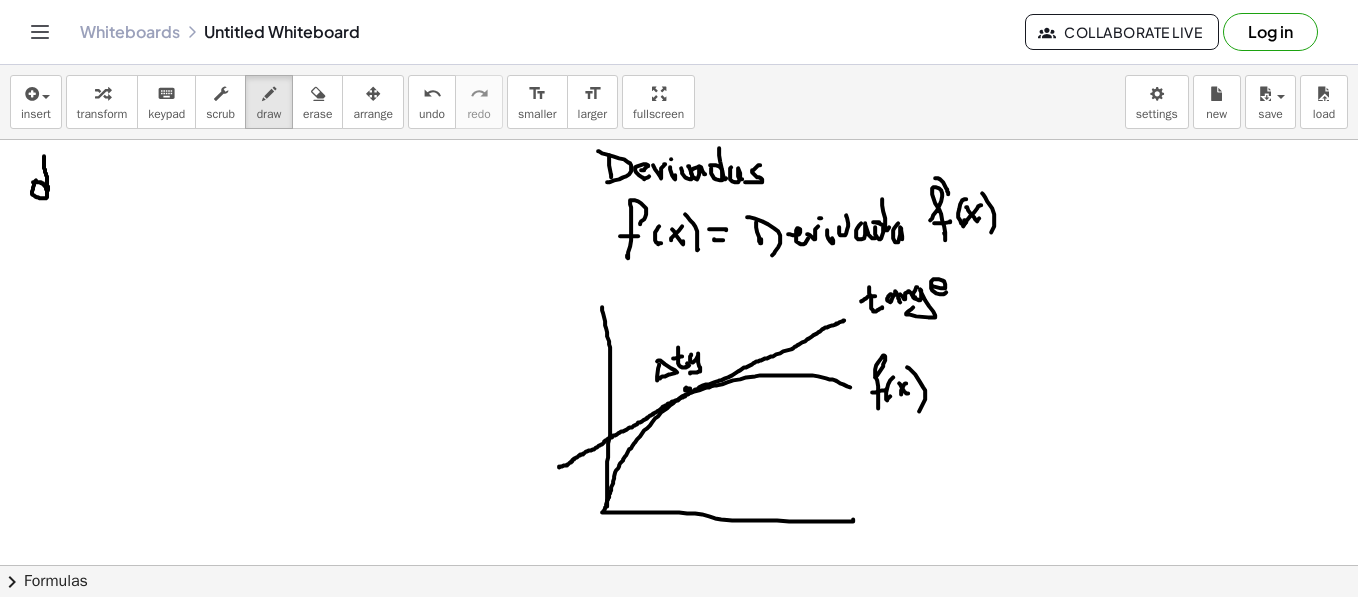 drag, startPoint x: 44, startPoint y: 155, endPoint x: 56, endPoint y: 176, distance: 24.186773 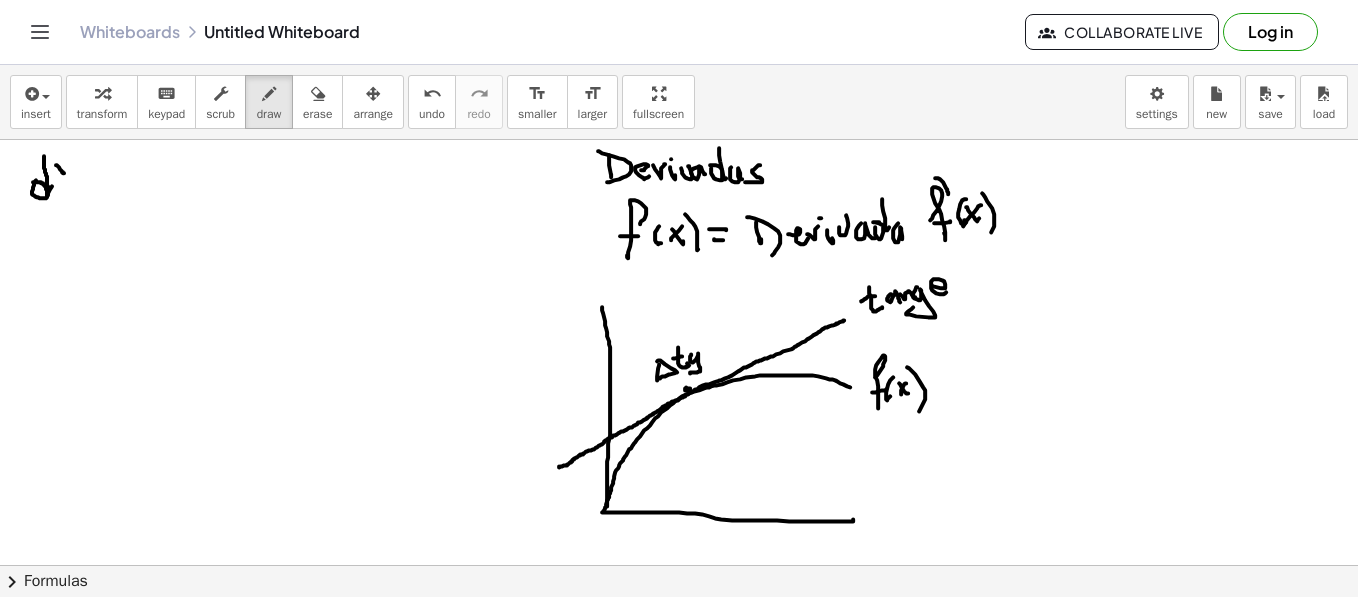 drag, startPoint x: 56, startPoint y: 164, endPoint x: 64, endPoint y: 172, distance: 11.313708 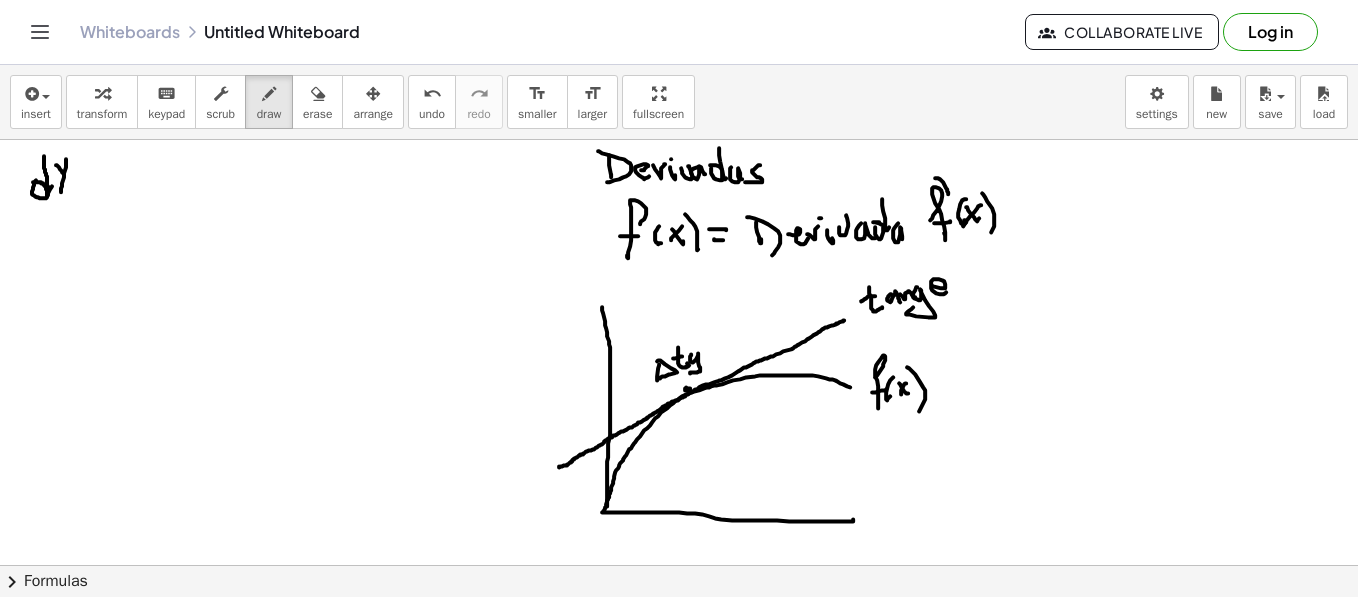 drag, startPoint x: 66, startPoint y: 158, endPoint x: 53, endPoint y: 199, distance: 43.011627 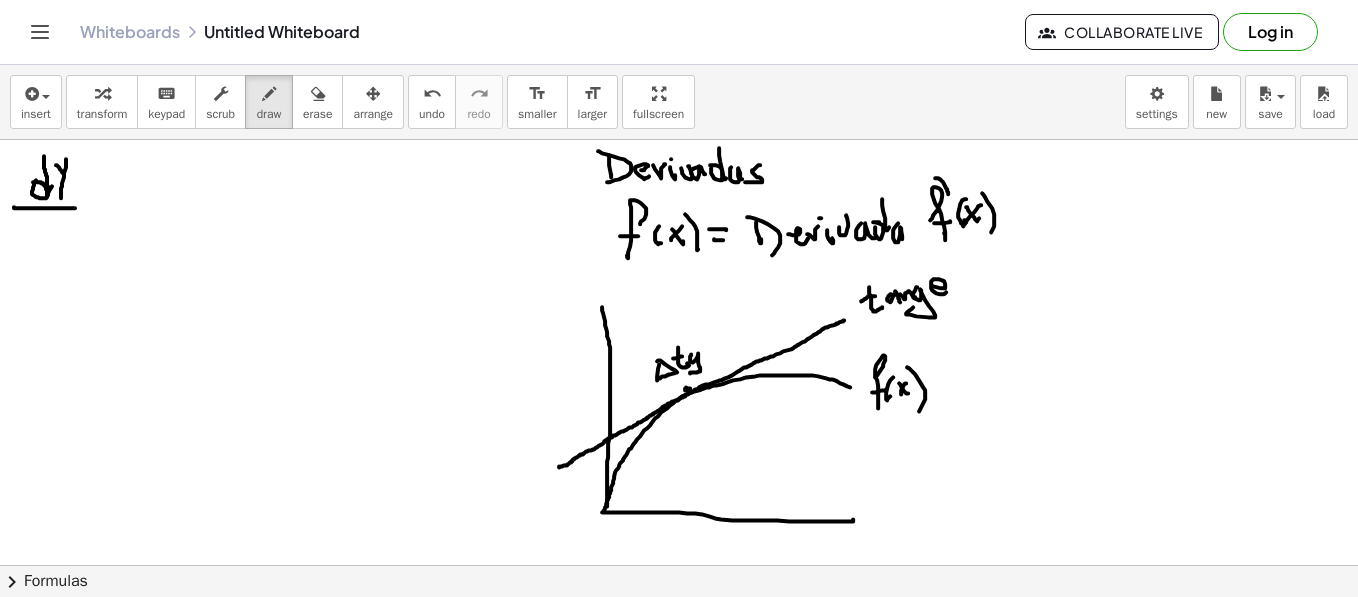 drag, startPoint x: 14, startPoint y: 206, endPoint x: 61, endPoint y: 215, distance: 47.853943 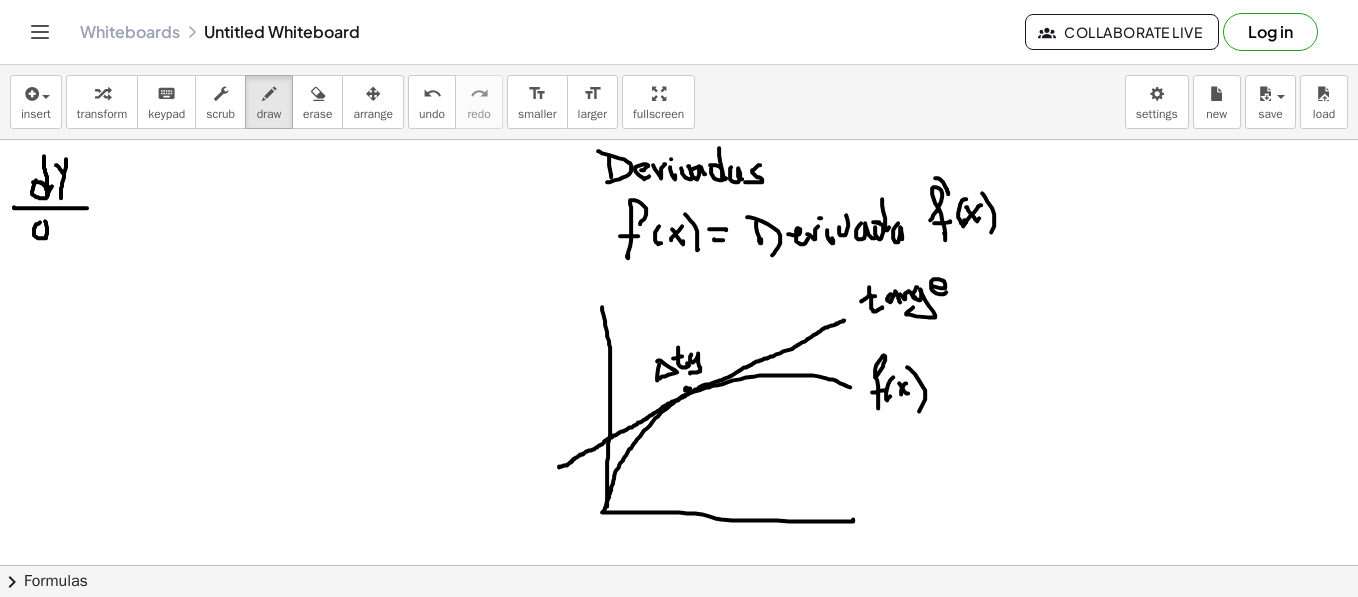 click at bounding box center (679, 1006) 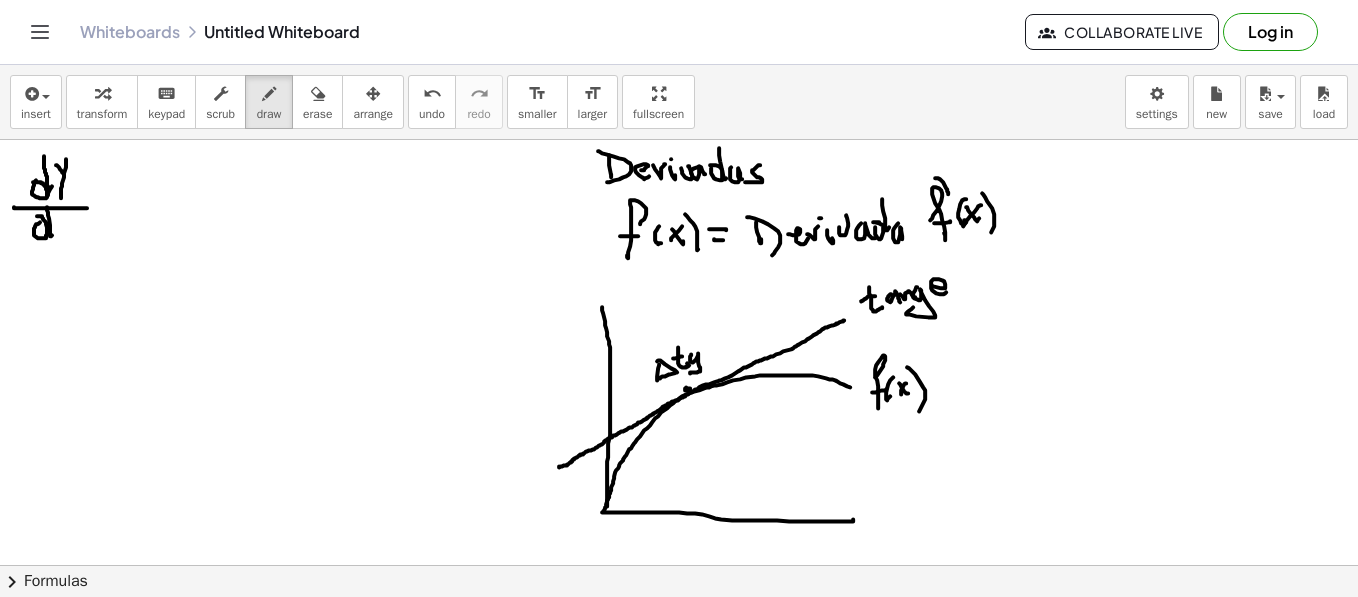 drag, startPoint x: 47, startPoint y: 206, endPoint x: 65, endPoint y: 225, distance: 26.172504 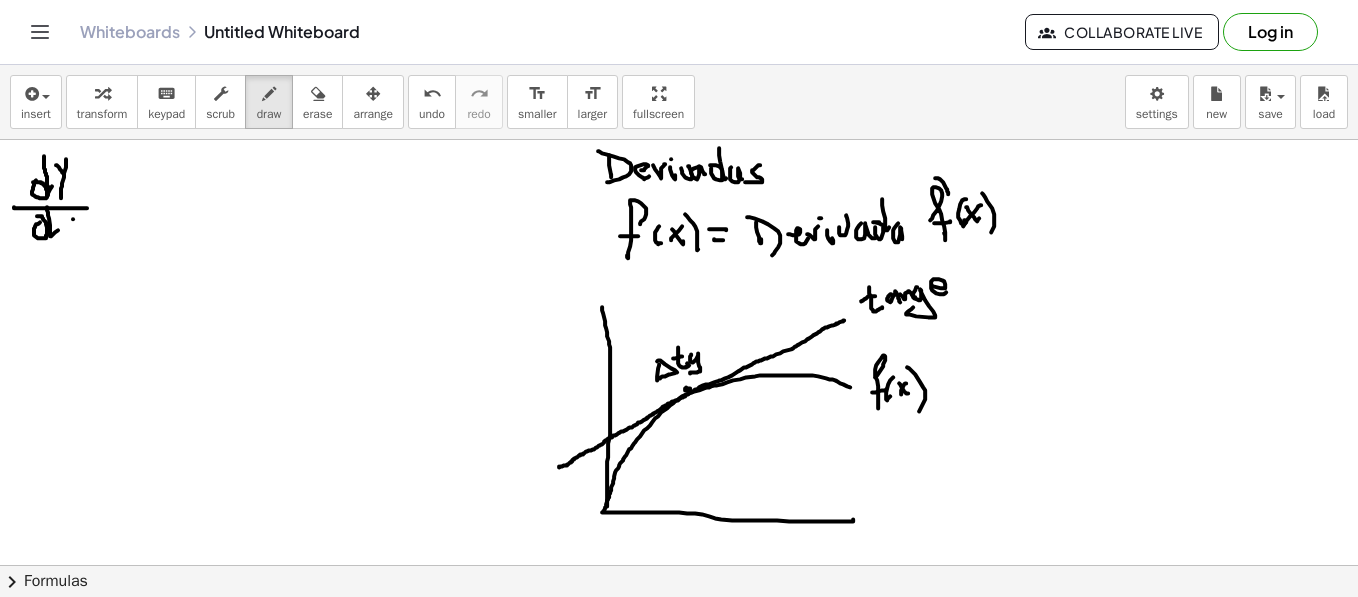 drag, startPoint x: 73, startPoint y: 218, endPoint x: 64, endPoint y: 233, distance: 17.492855 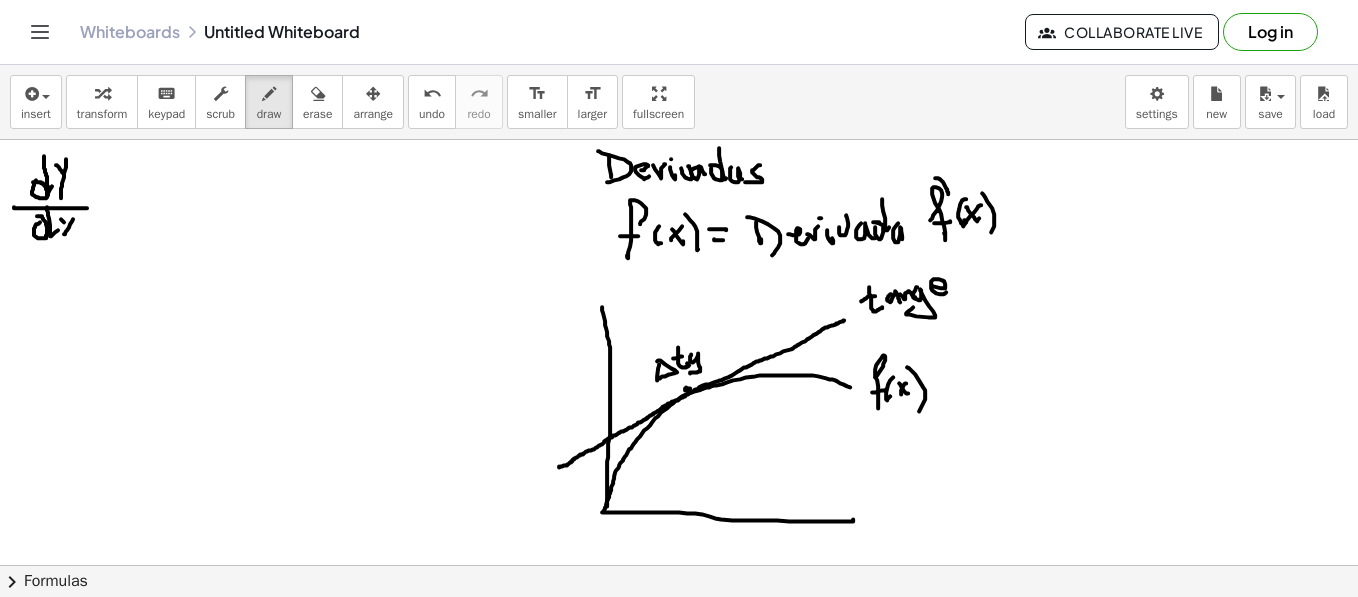 drag, startPoint x: 64, startPoint y: 221, endPoint x: 86, endPoint y: 234, distance: 25.553865 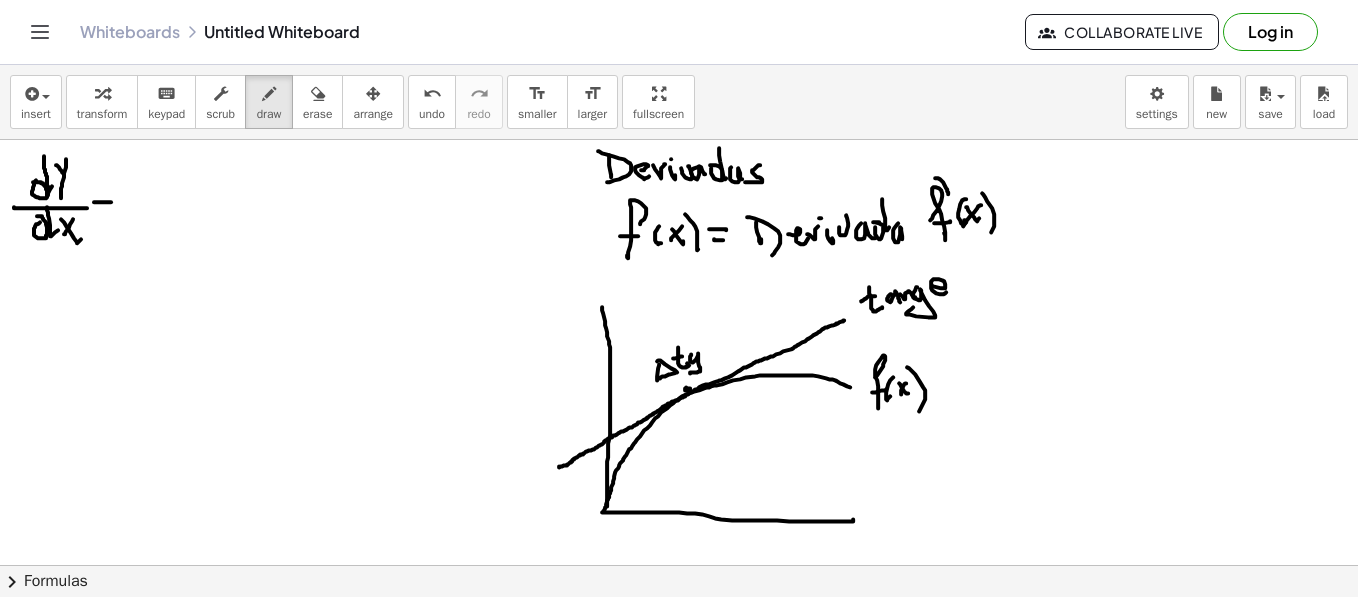 click at bounding box center (679, 1006) 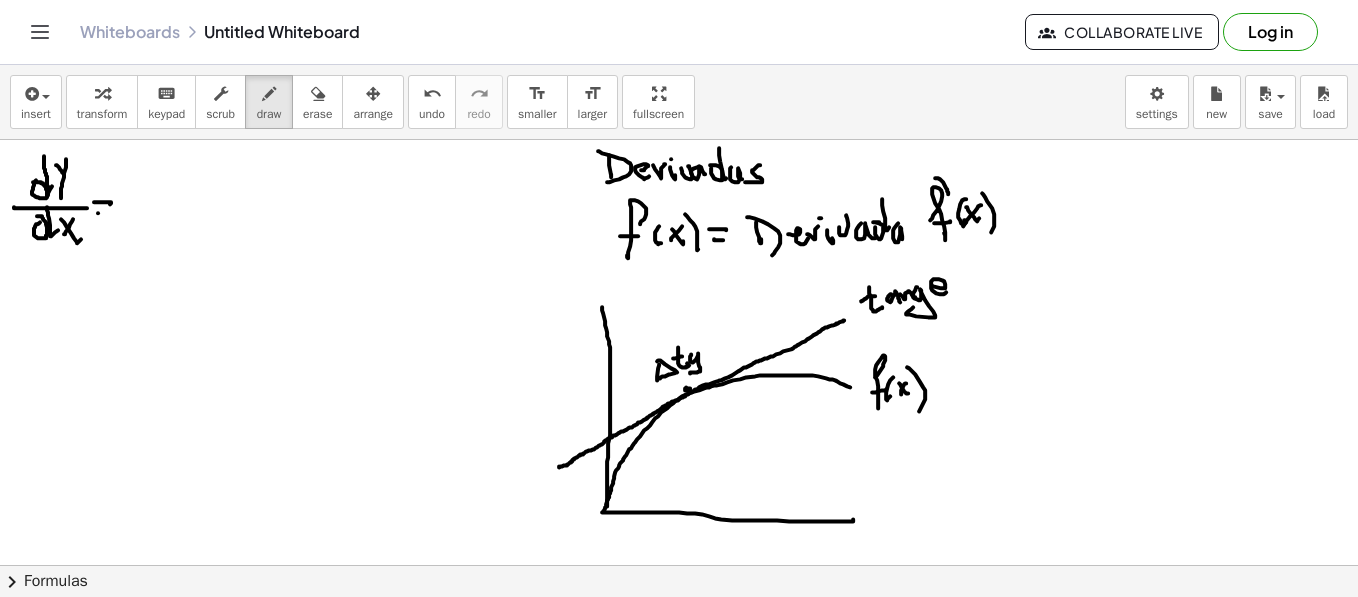 drag, startPoint x: 98, startPoint y: 212, endPoint x: 119, endPoint y: 215, distance: 21.213203 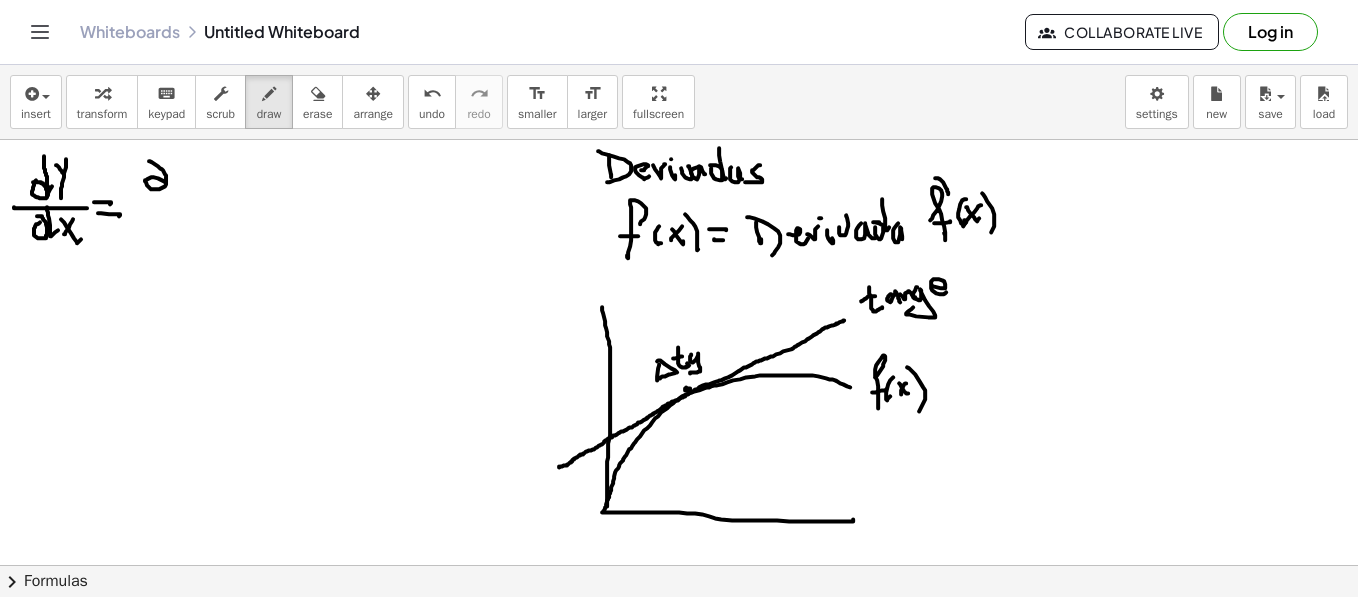 drag, startPoint x: 149, startPoint y: 160, endPoint x: 177, endPoint y: 164, distance: 28.284271 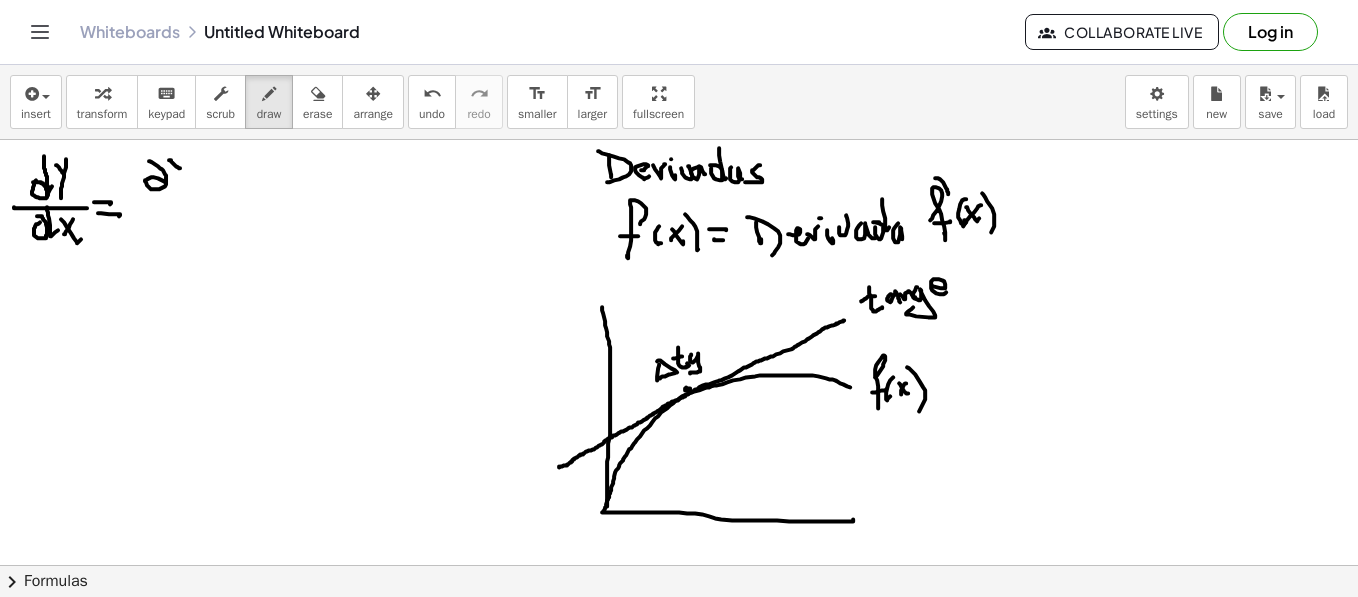 drag, startPoint x: 169, startPoint y: 159, endPoint x: 181, endPoint y: 167, distance: 14.422205 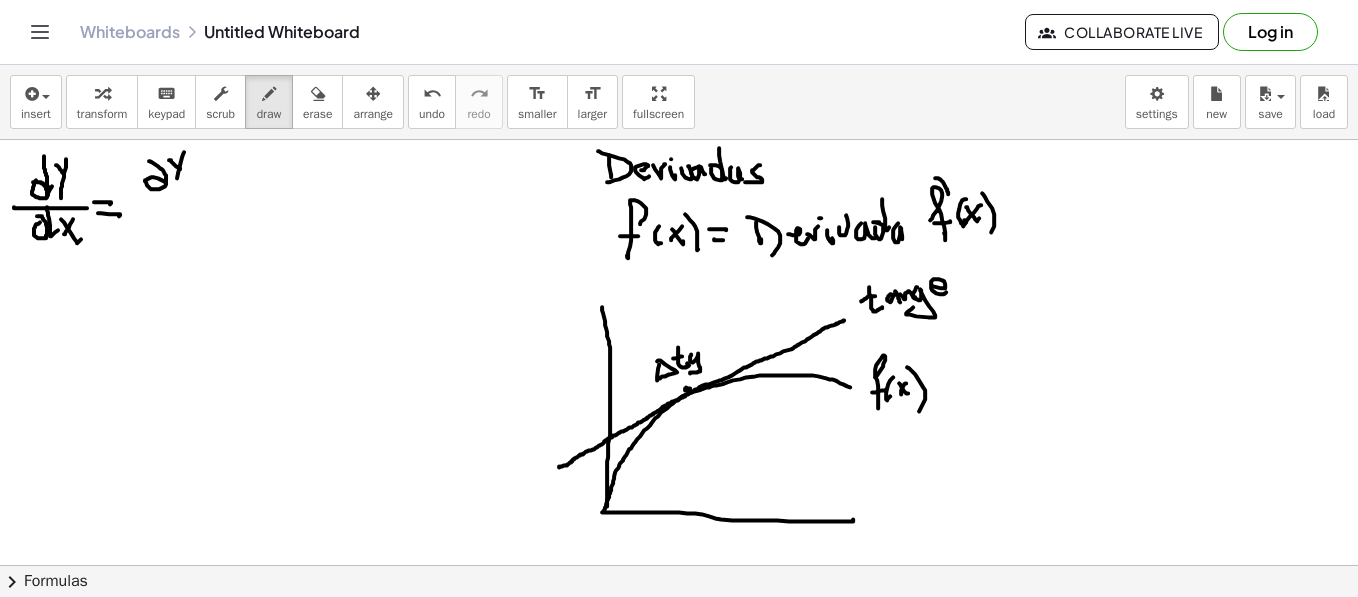 drag, startPoint x: 182, startPoint y: 156, endPoint x: 169, endPoint y: 192, distance: 38.27532 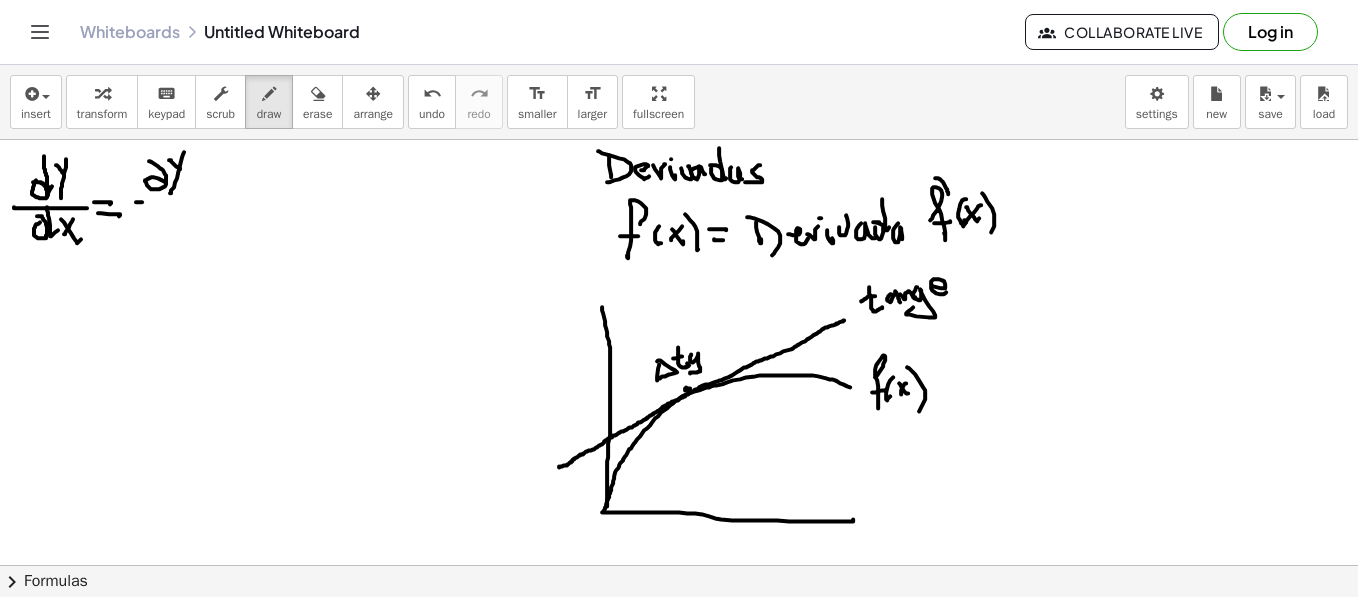 drag, startPoint x: 136, startPoint y: 201, endPoint x: 180, endPoint y: 203, distance: 44.04543 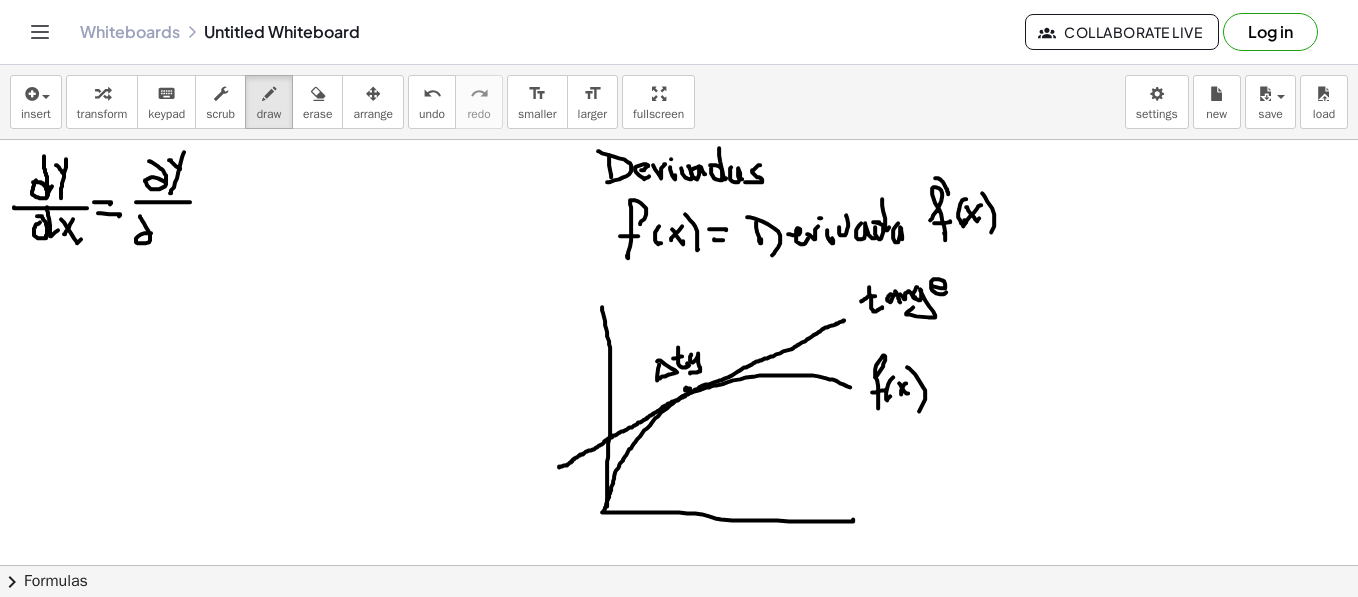 drag, startPoint x: 140, startPoint y: 215, endPoint x: 162, endPoint y: 231, distance: 27.202942 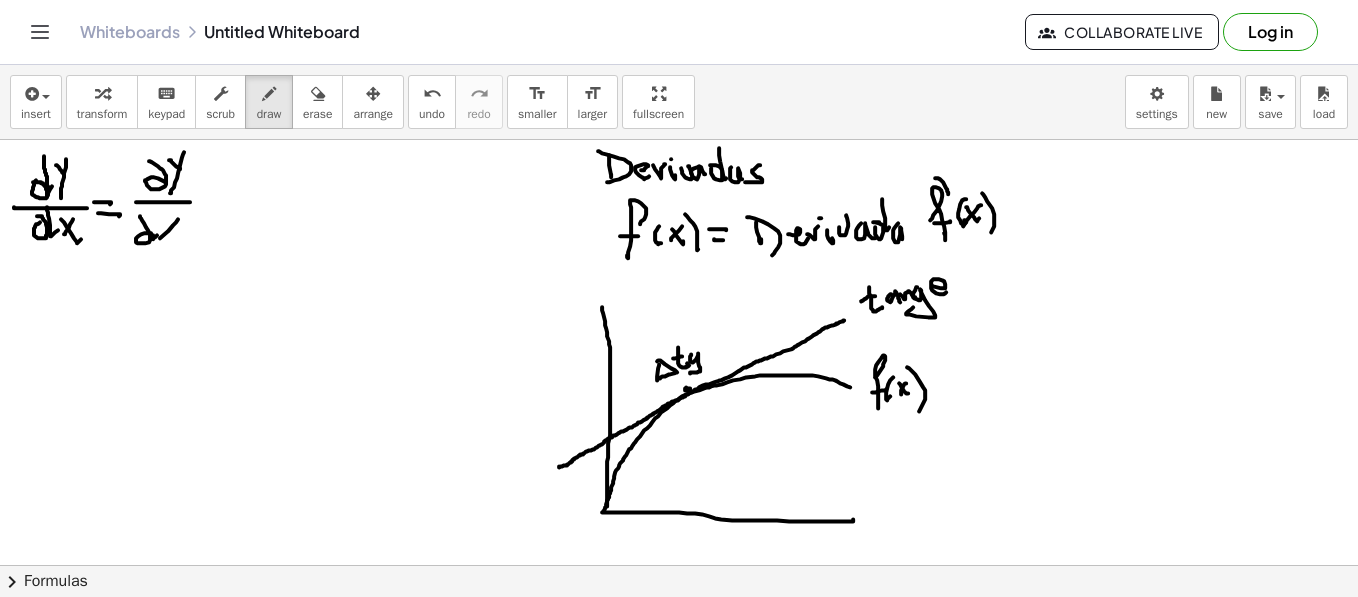 drag, startPoint x: 178, startPoint y: 218, endPoint x: 159, endPoint y: 219, distance: 19.026299 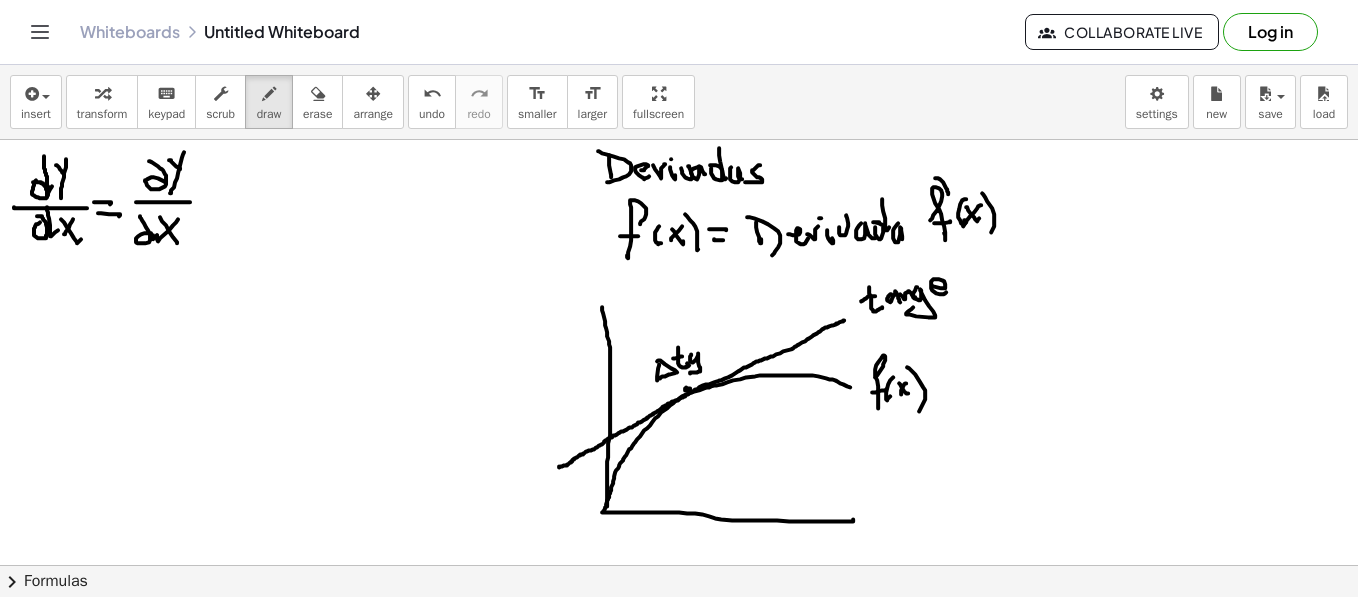 drag, startPoint x: 166, startPoint y: 224, endPoint x: 202, endPoint y: 215, distance: 37.107952 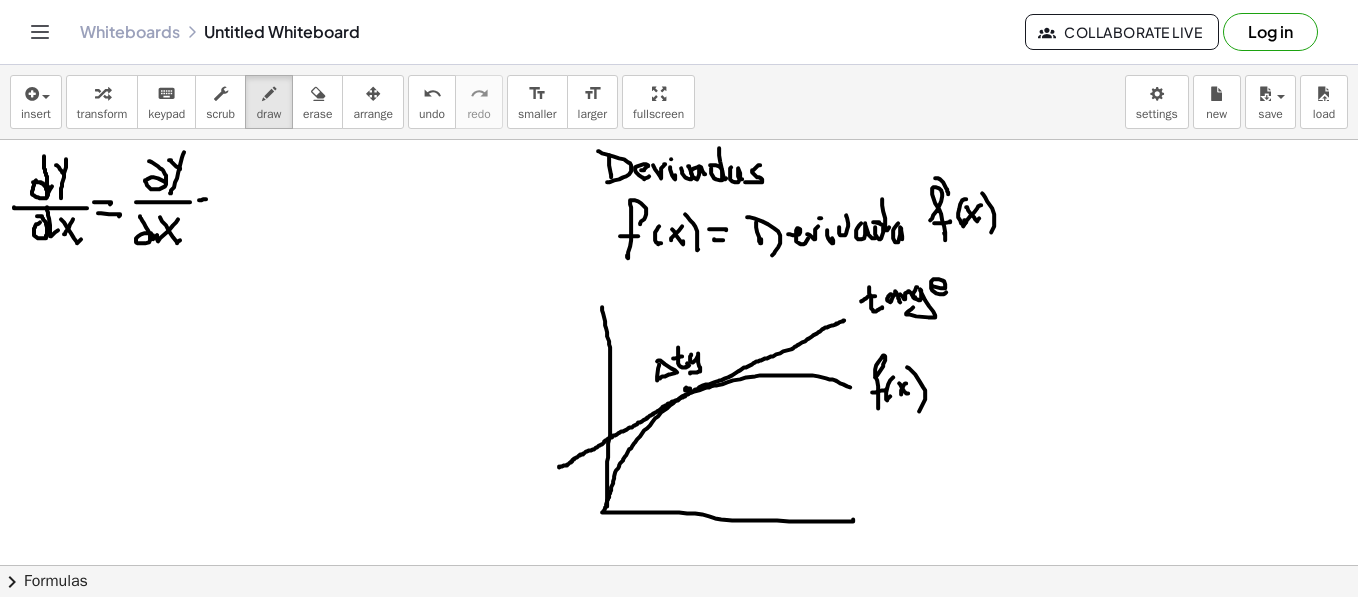 click at bounding box center [679, 1006] 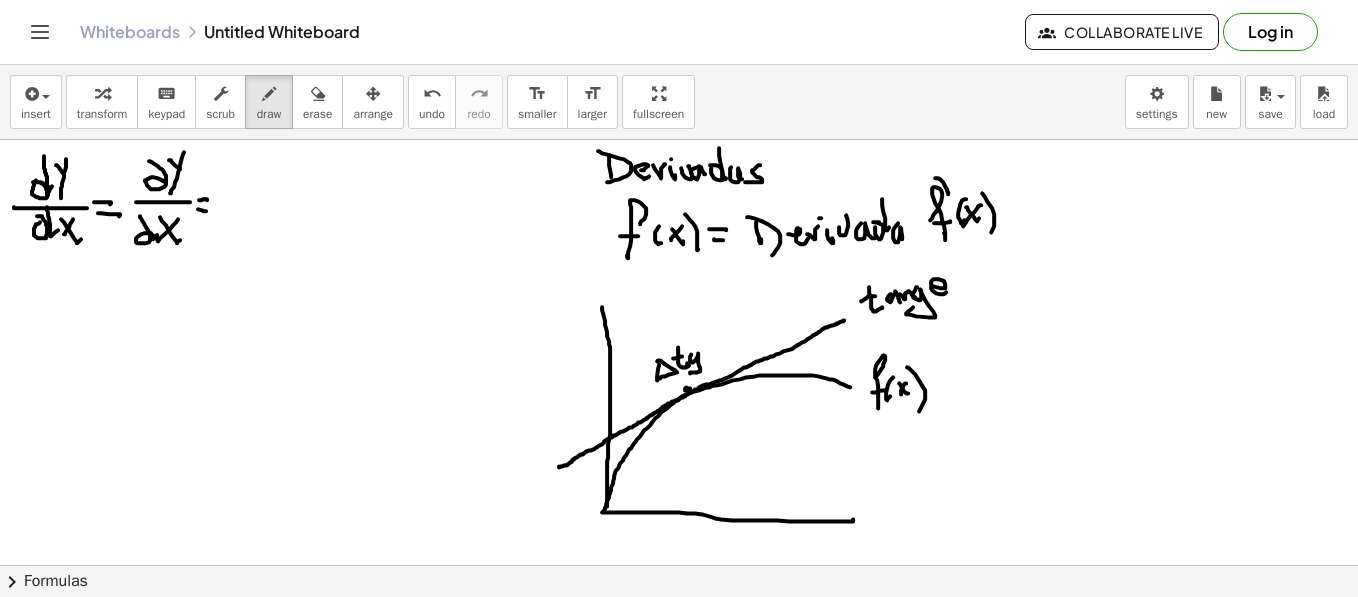 click at bounding box center [679, 1006] 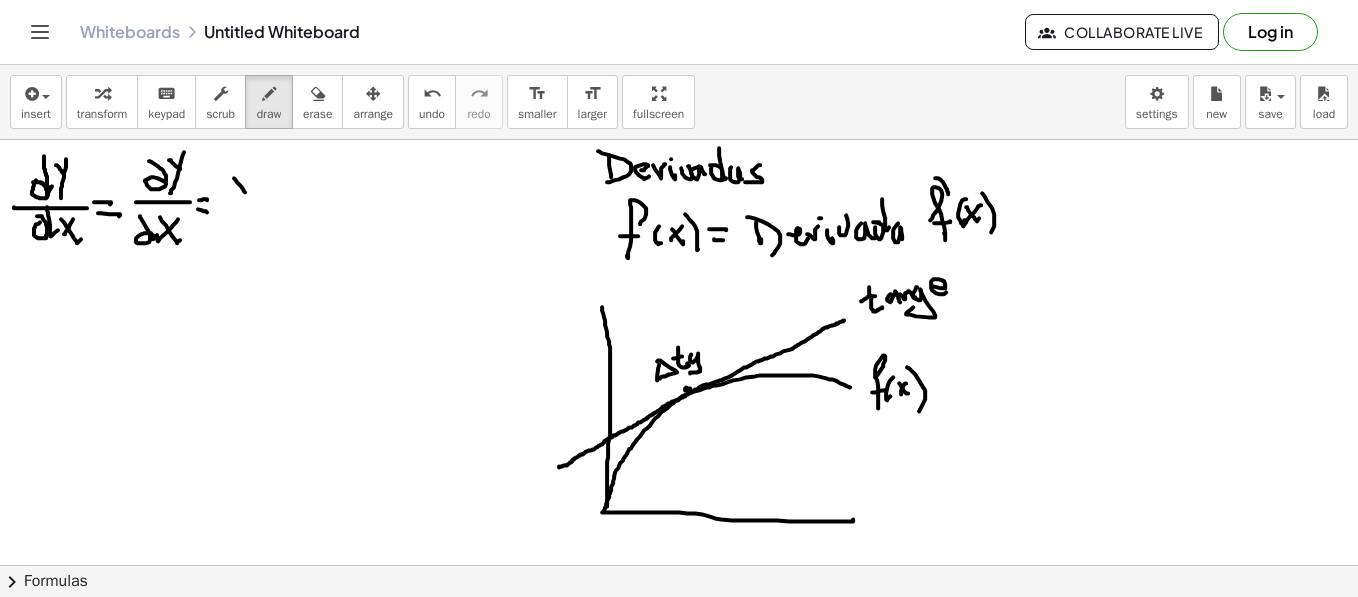 drag, startPoint x: 234, startPoint y: 177, endPoint x: 251, endPoint y: 187, distance: 19.723083 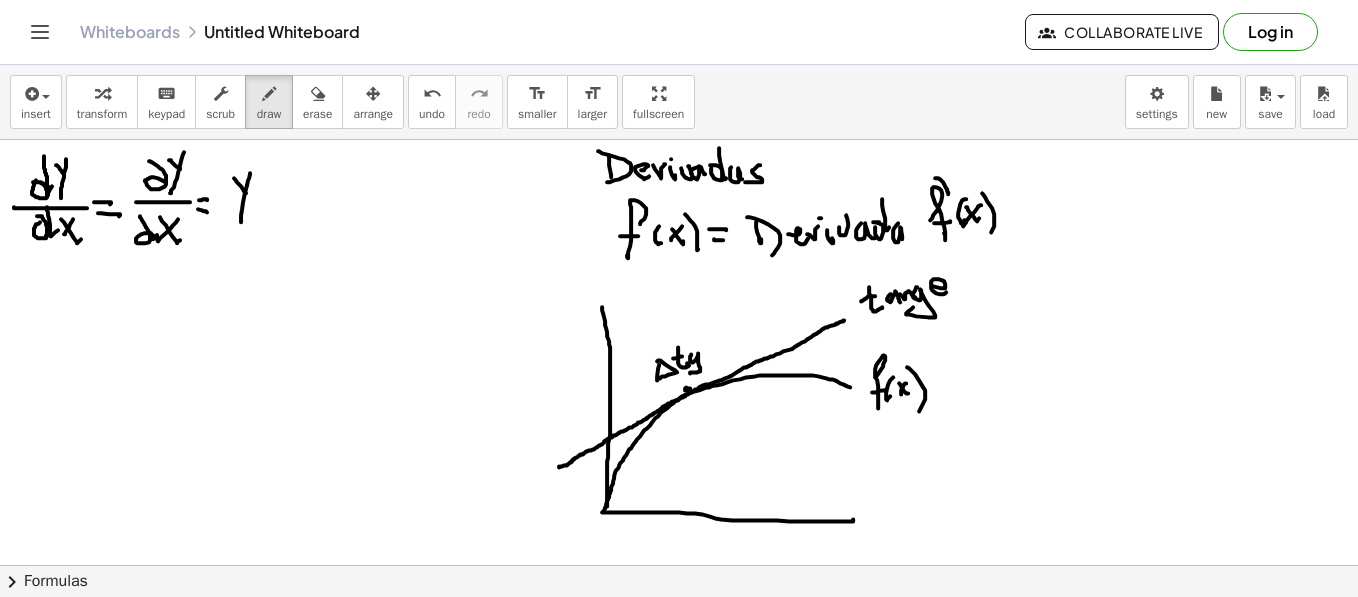 drag, startPoint x: 250, startPoint y: 172, endPoint x: 248, endPoint y: 194, distance: 22.090721 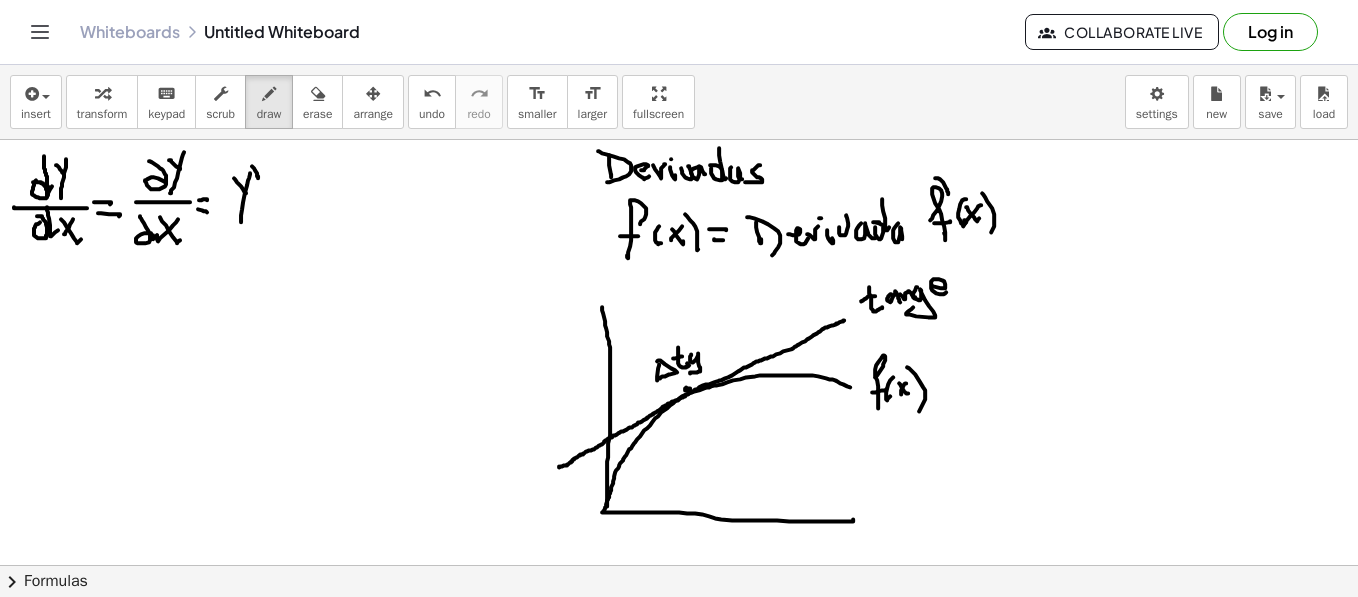 drag, startPoint x: 258, startPoint y: 177, endPoint x: 246, endPoint y: 156, distance: 24.186773 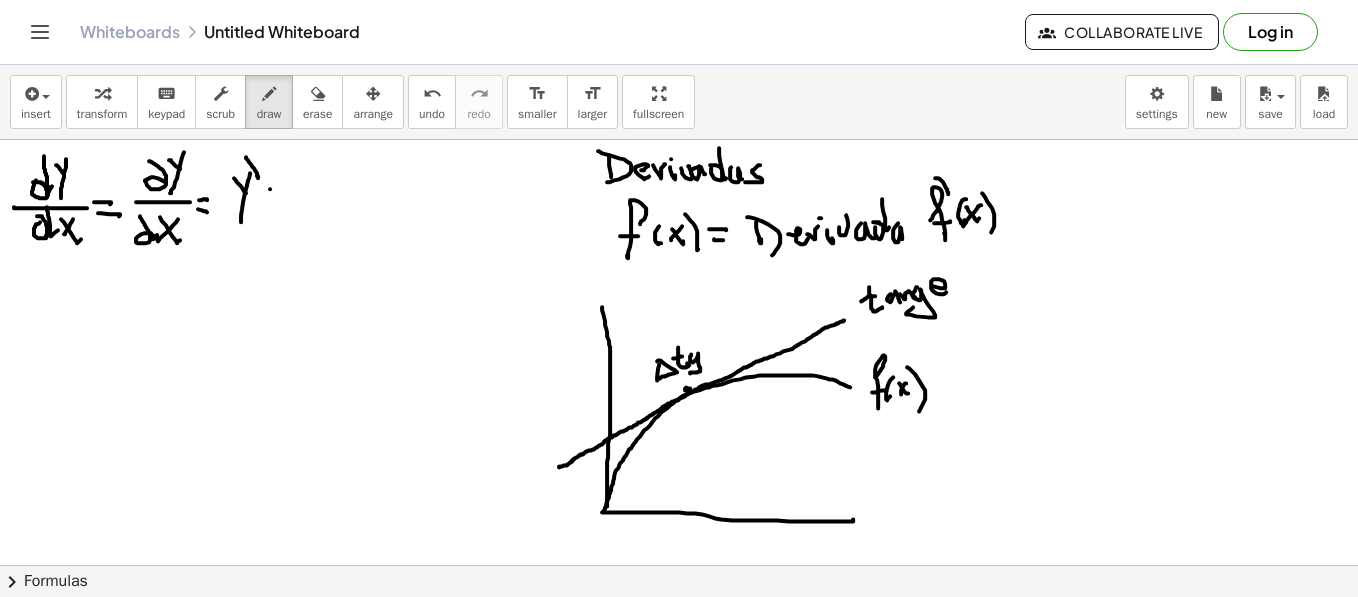 click at bounding box center (679, 1006) 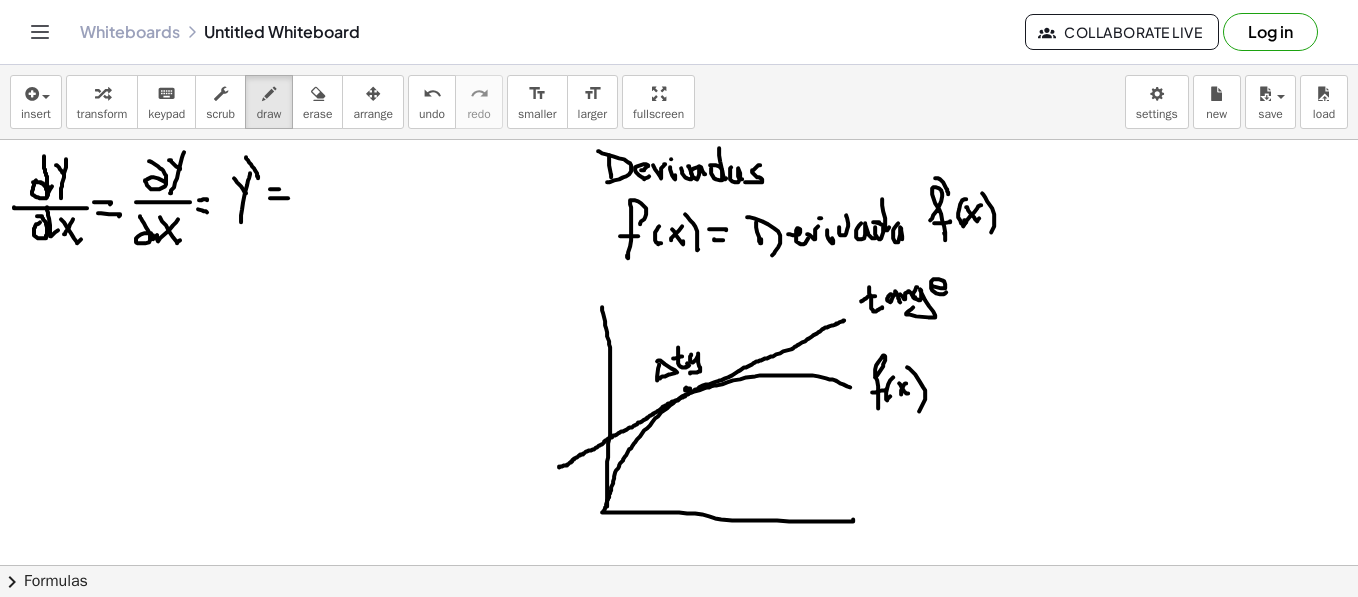 drag, startPoint x: 270, startPoint y: 197, endPoint x: 288, endPoint y: 197, distance: 18 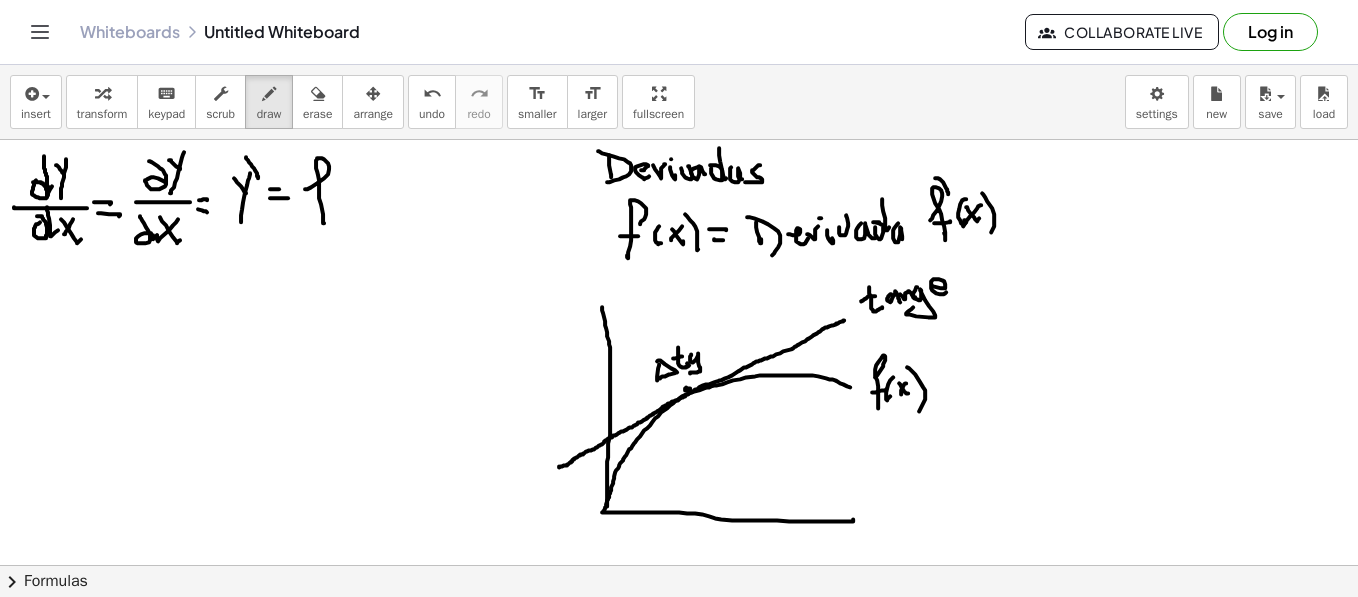 drag, startPoint x: 305, startPoint y: 188, endPoint x: 313, endPoint y: 201, distance: 15.264338 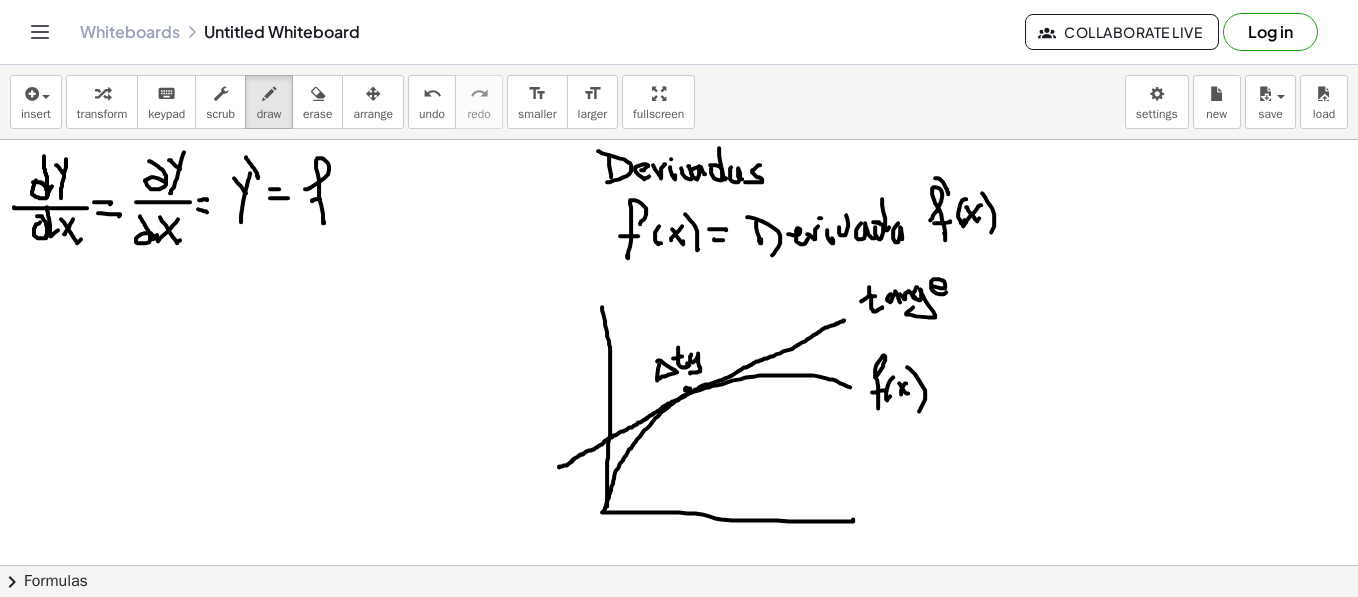 drag, startPoint x: 312, startPoint y: 200, endPoint x: 328, endPoint y: 196, distance: 16.492422 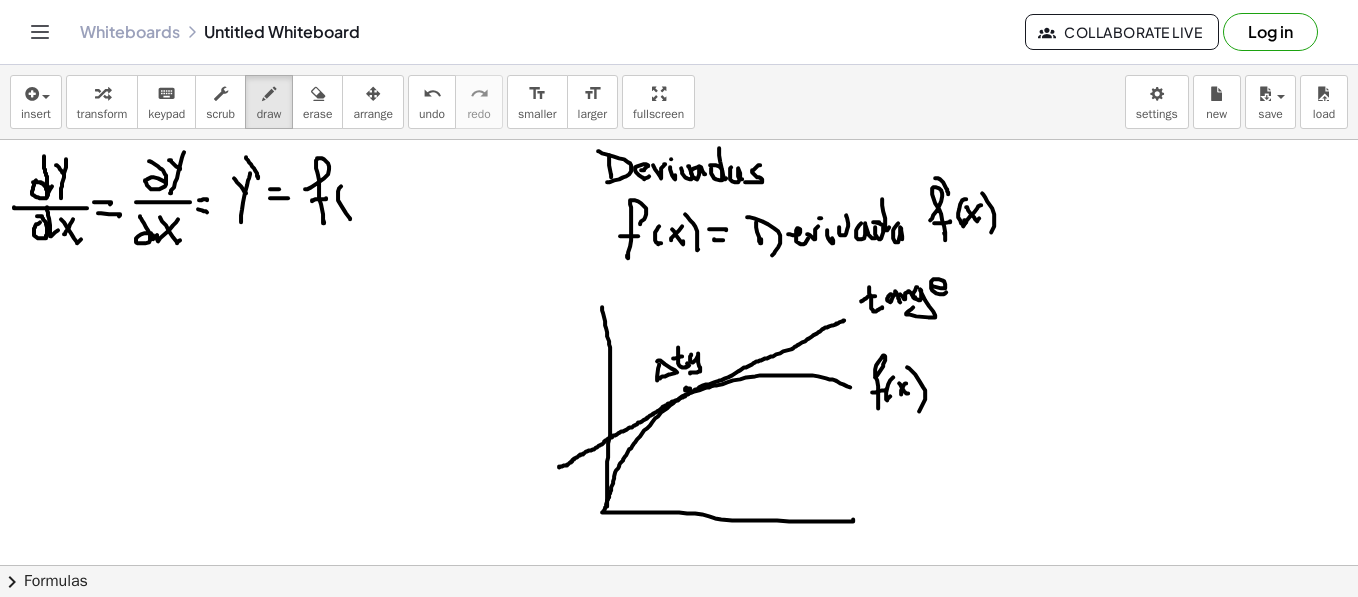 drag, startPoint x: 341, startPoint y: 185, endPoint x: 363, endPoint y: 199, distance: 26.076809 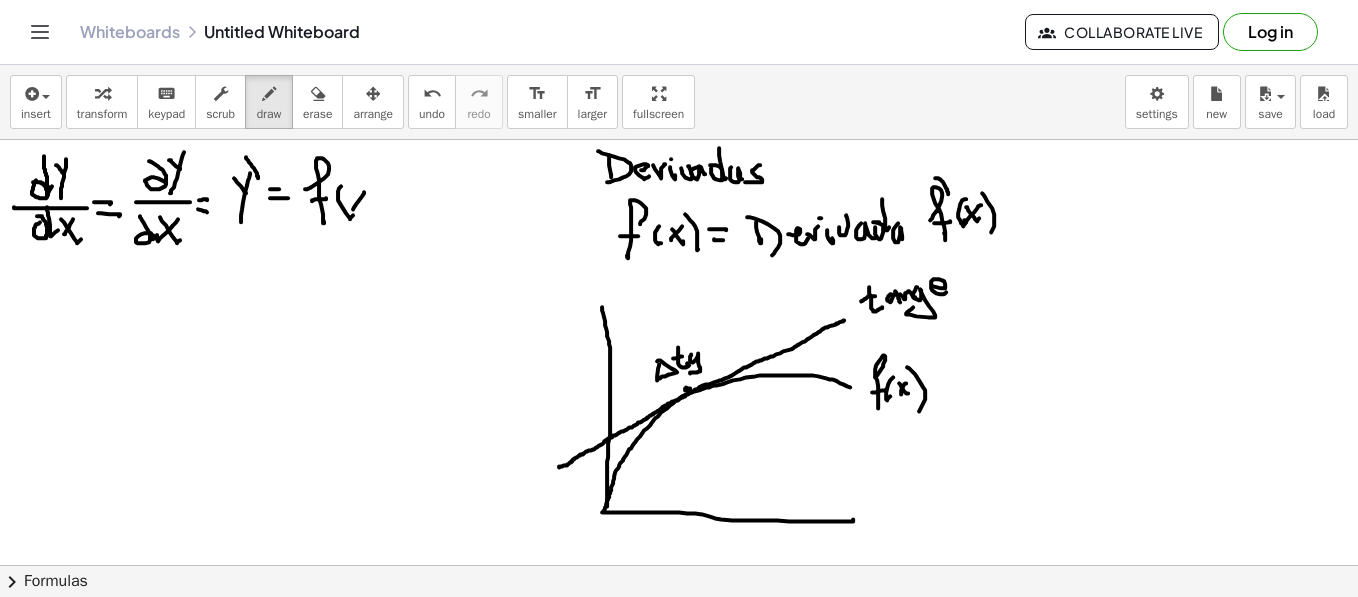 drag, startPoint x: 364, startPoint y: 191, endPoint x: 352, endPoint y: 187, distance: 12.649111 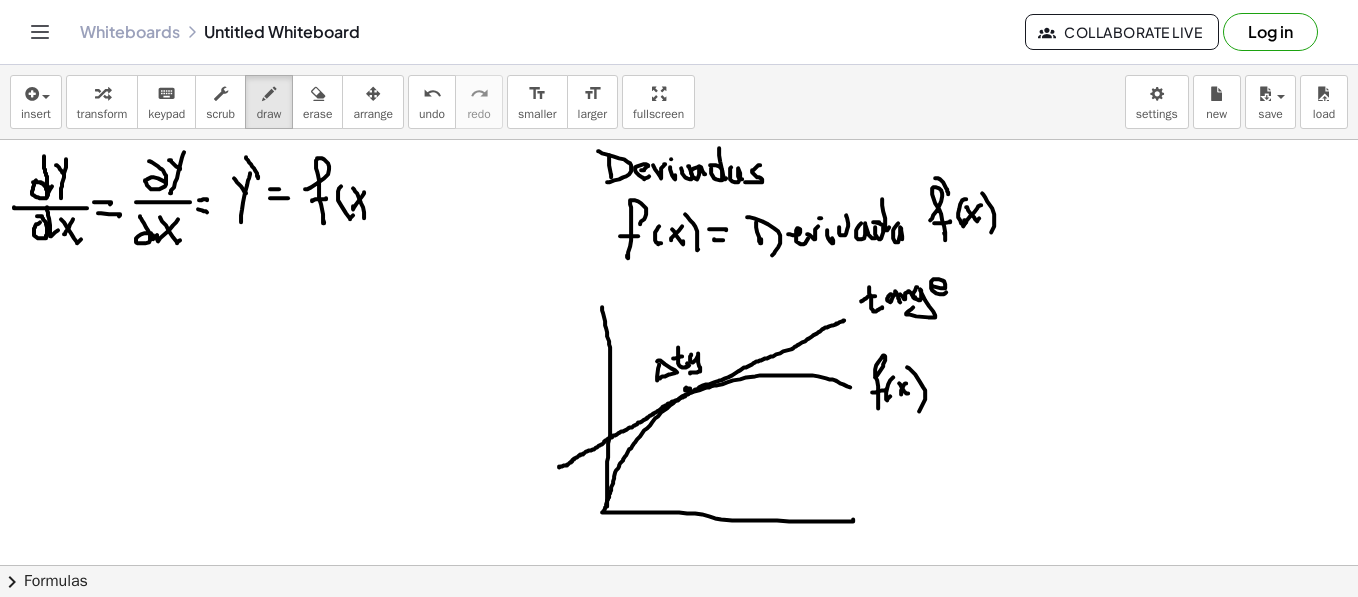 drag, startPoint x: 359, startPoint y: 197, endPoint x: 369, endPoint y: 188, distance: 13.453624 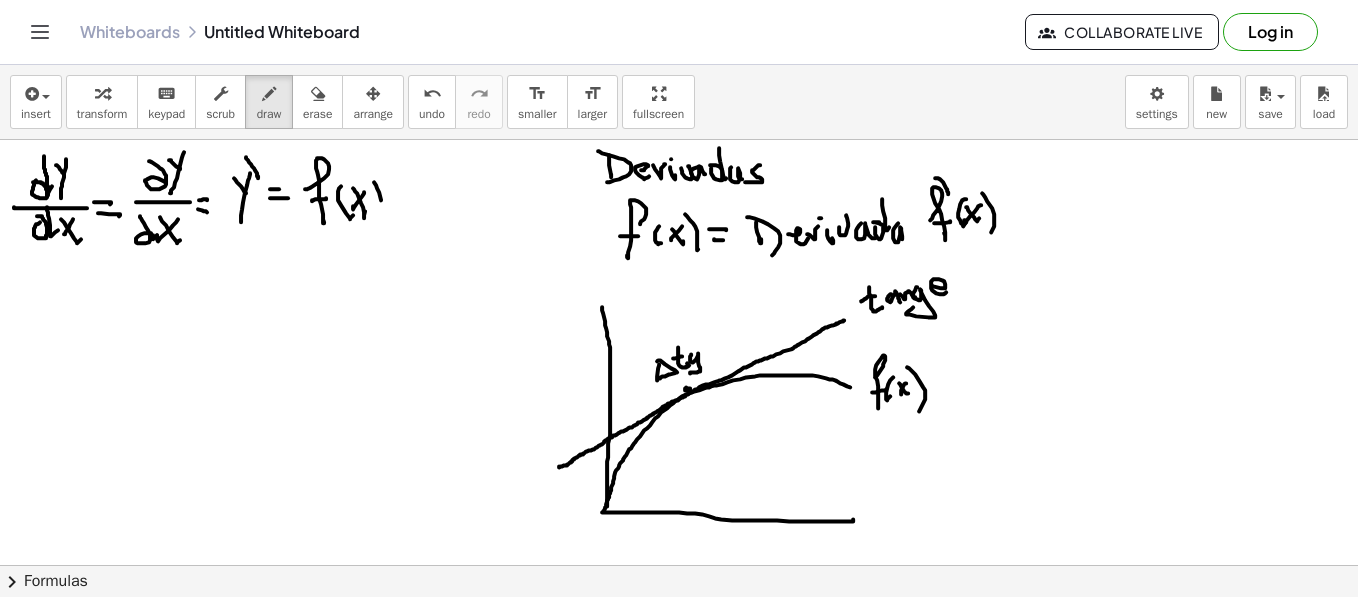 drag, startPoint x: 381, startPoint y: 199, endPoint x: 367, endPoint y: 202, distance: 14.3178215 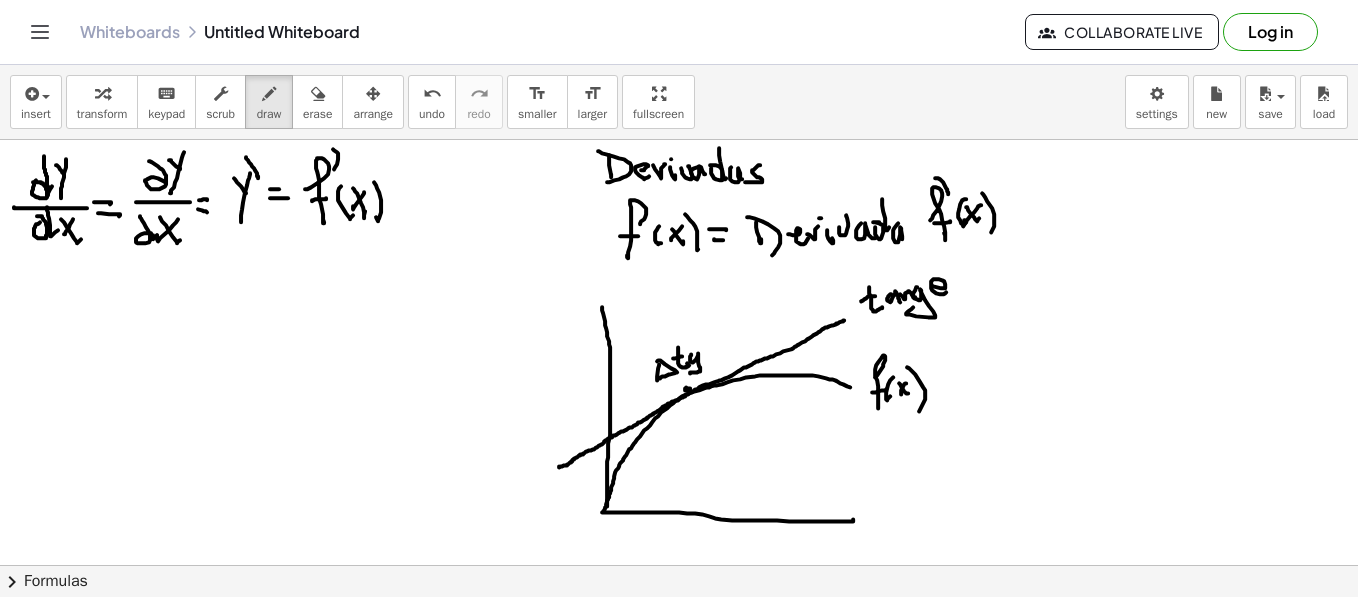 drag, startPoint x: 334, startPoint y: 168, endPoint x: 362, endPoint y: 237, distance: 74.46476 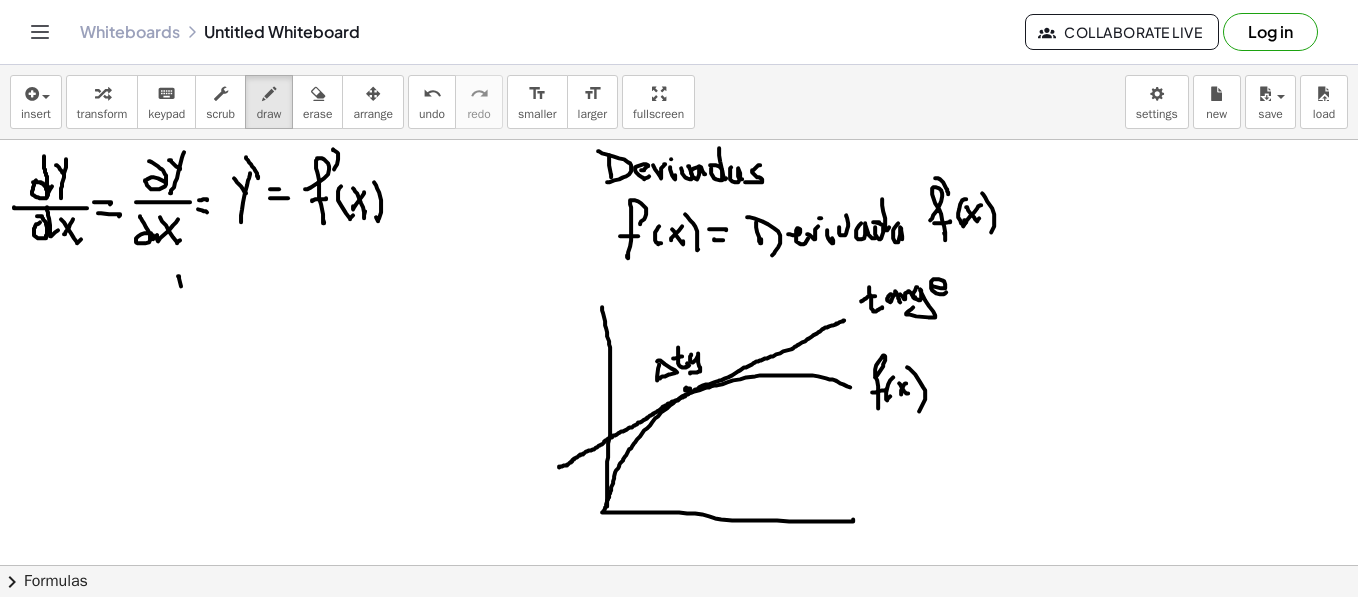 drag, startPoint x: 178, startPoint y: 275, endPoint x: 182, endPoint y: 299, distance: 24.33105 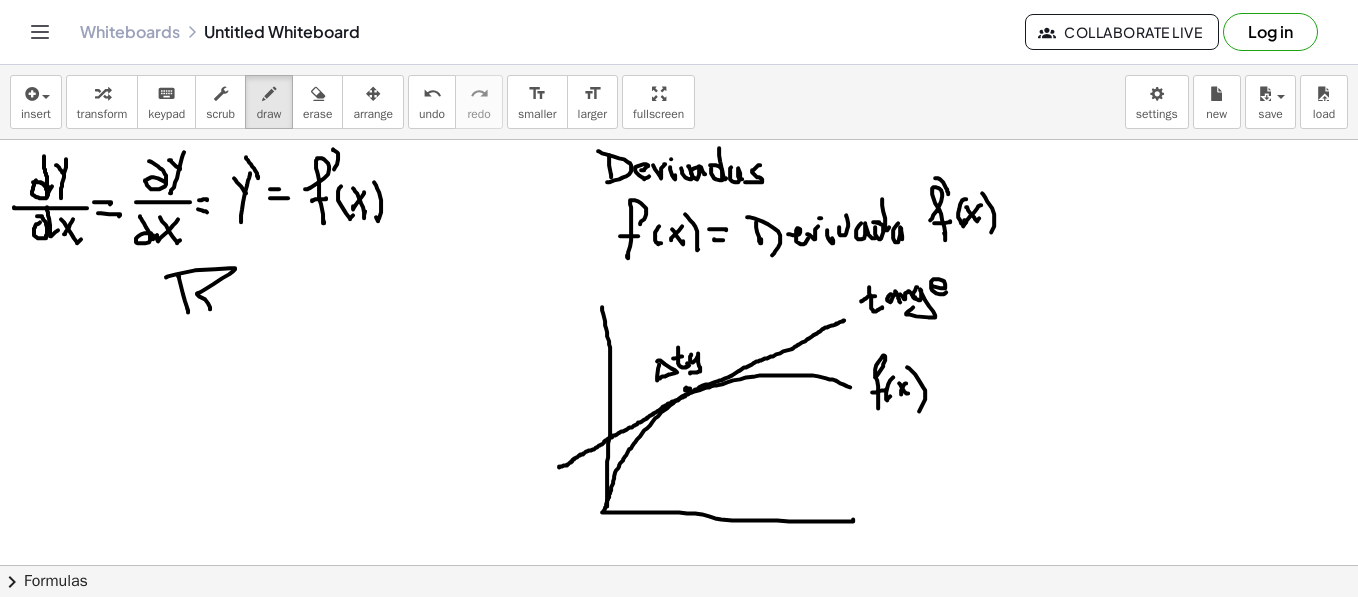 drag 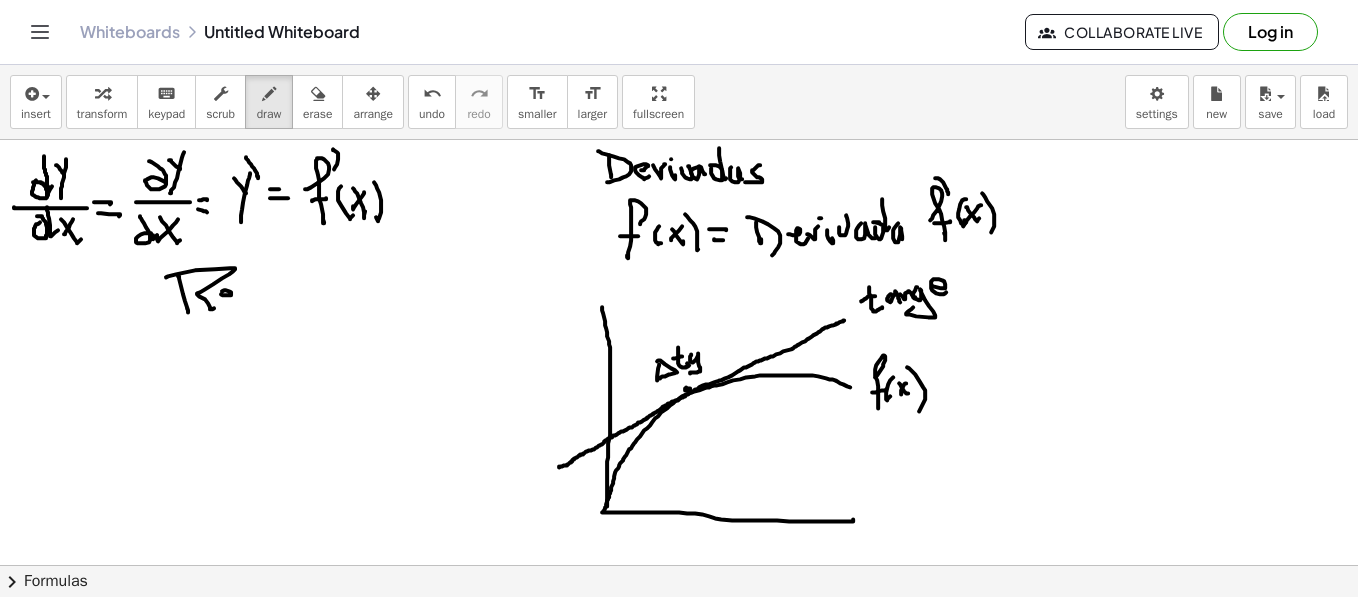 click at bounding box center (679, 1006) 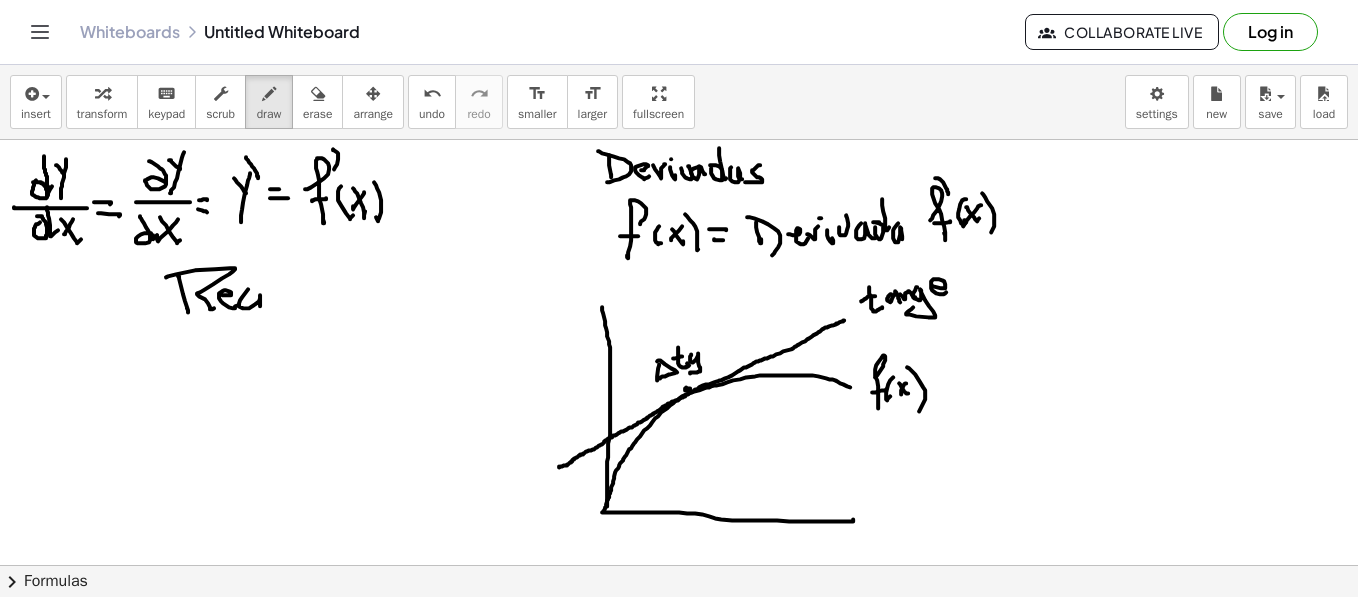 click at bounding box center [679, 1006] 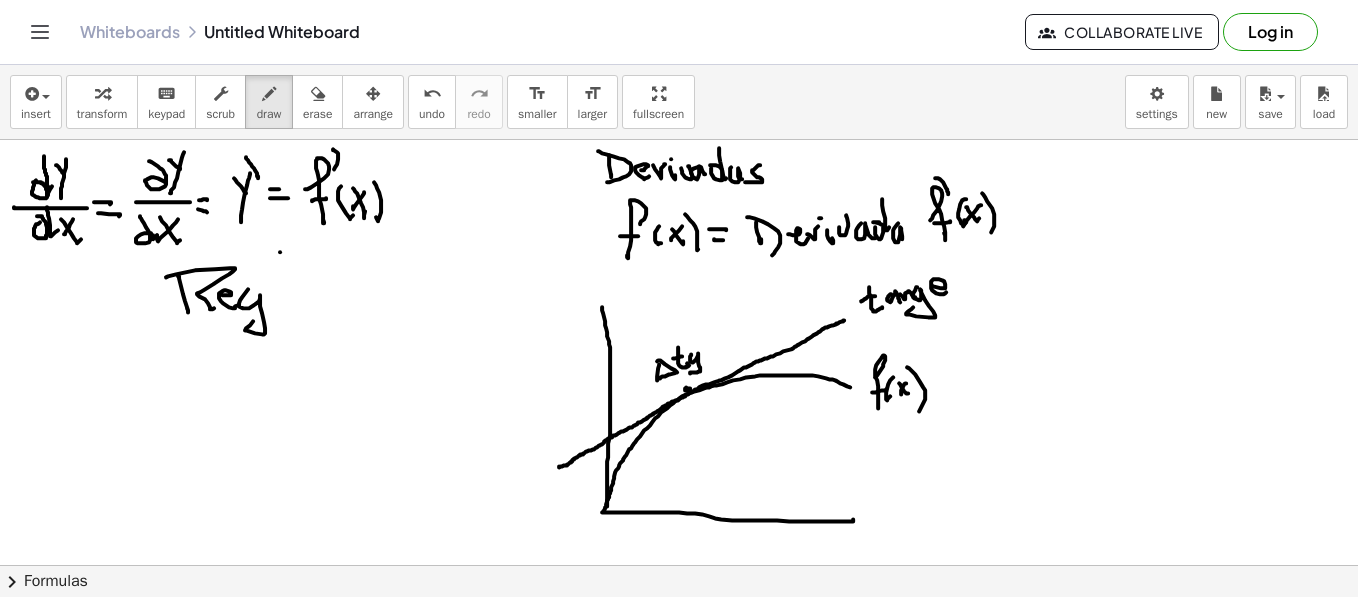 click at bounding box center [679, 1006] 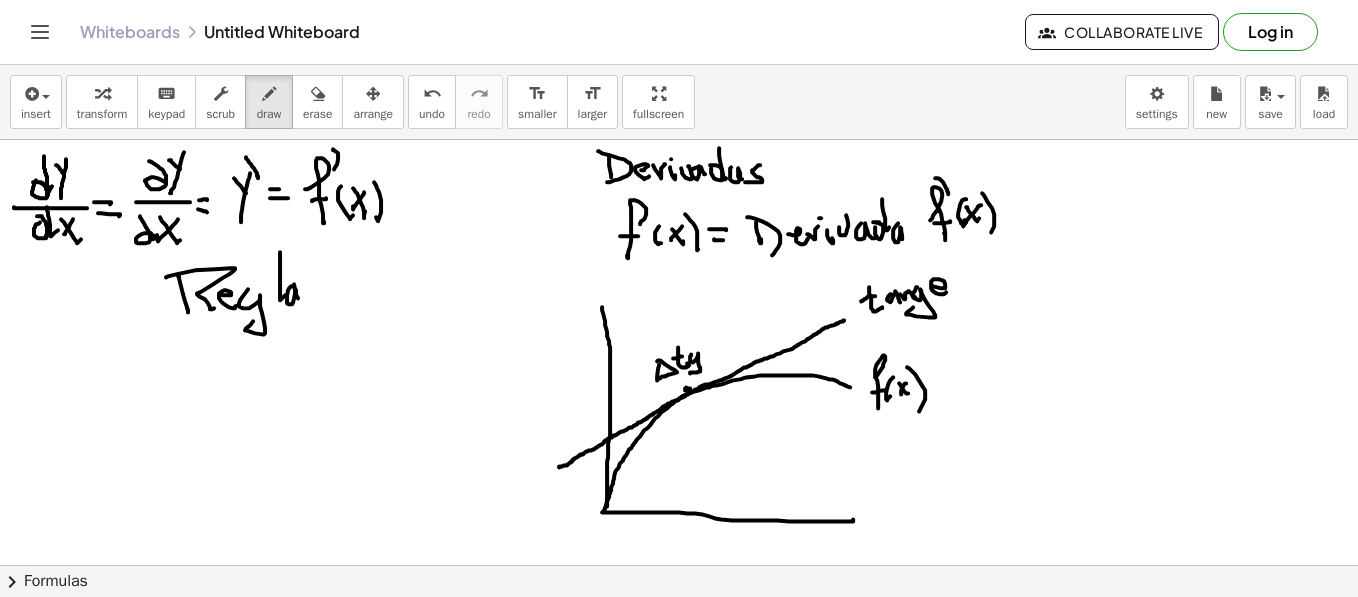 click at bounding box center [679, 1006] 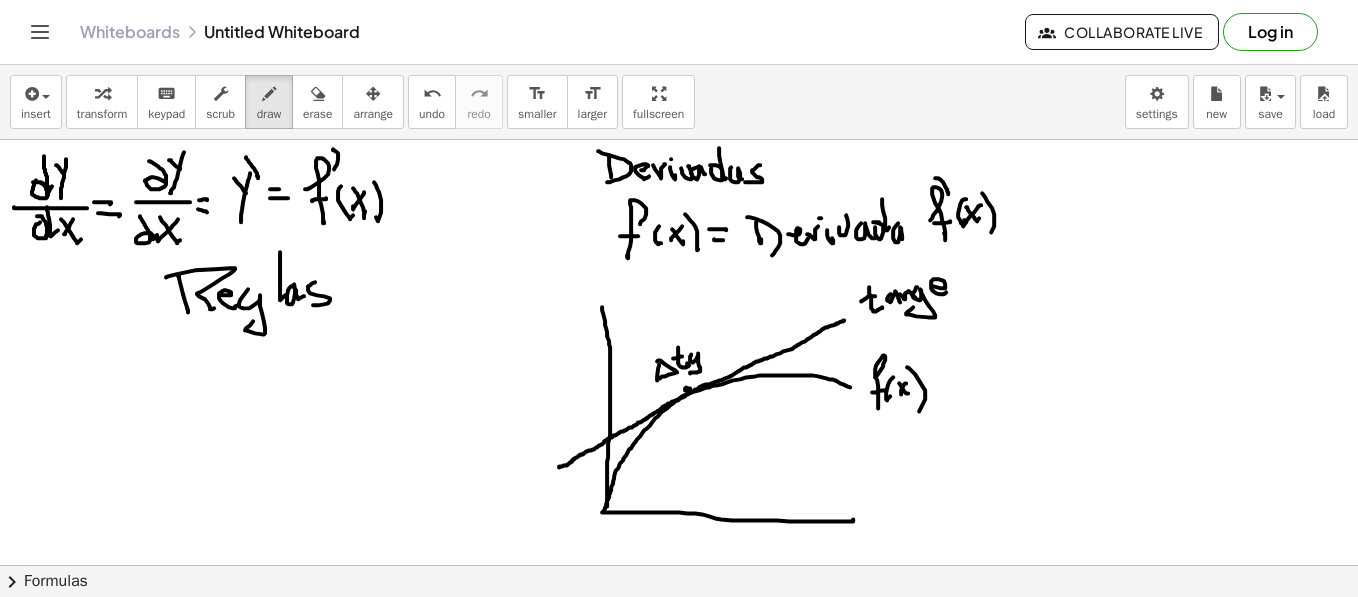 click at bounding box center (679, 1006) 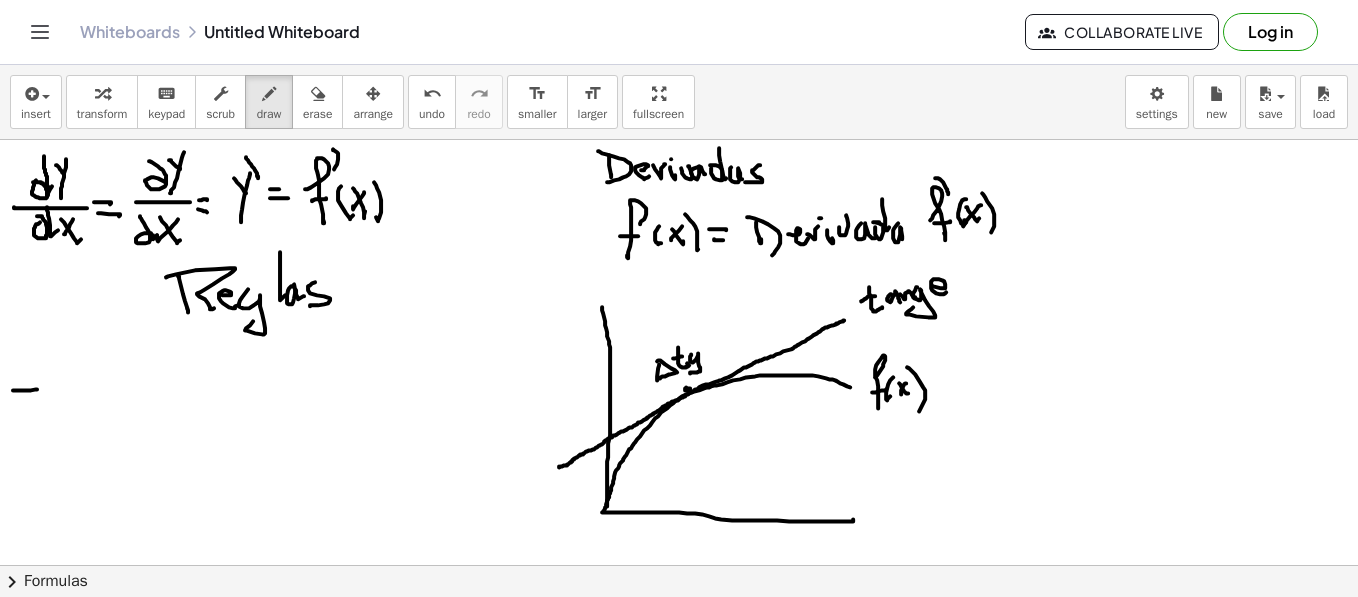 click at bounding box center [679, 1006] 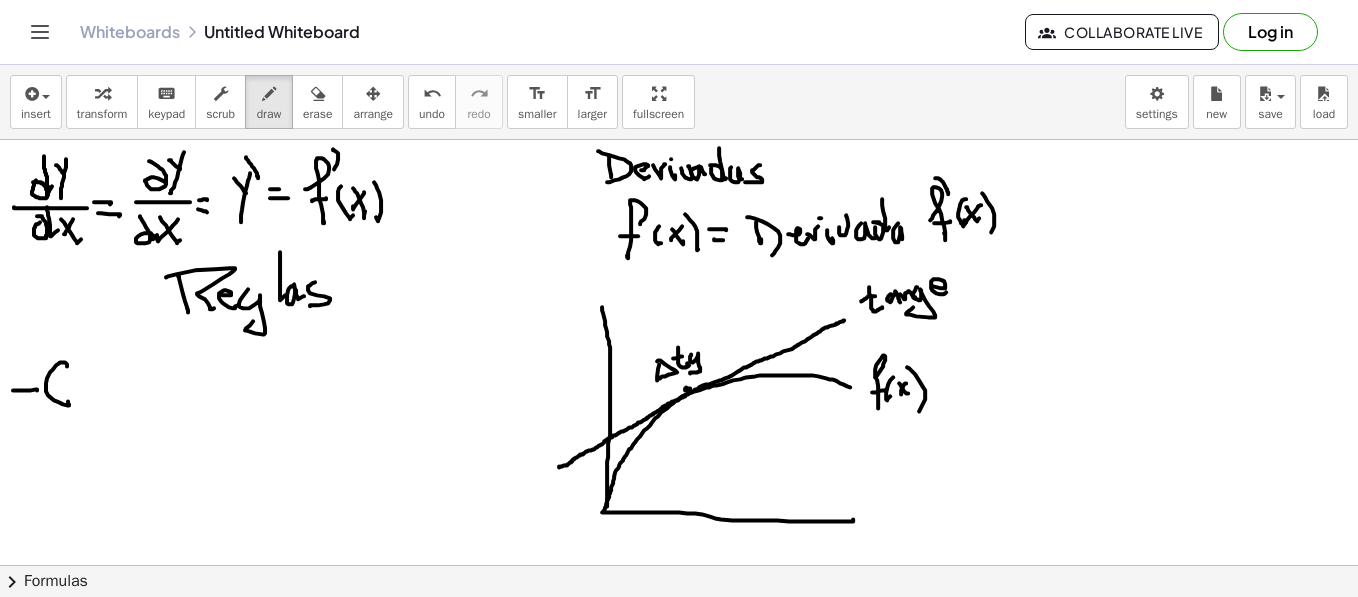 click at bounding box center (679, 1006) 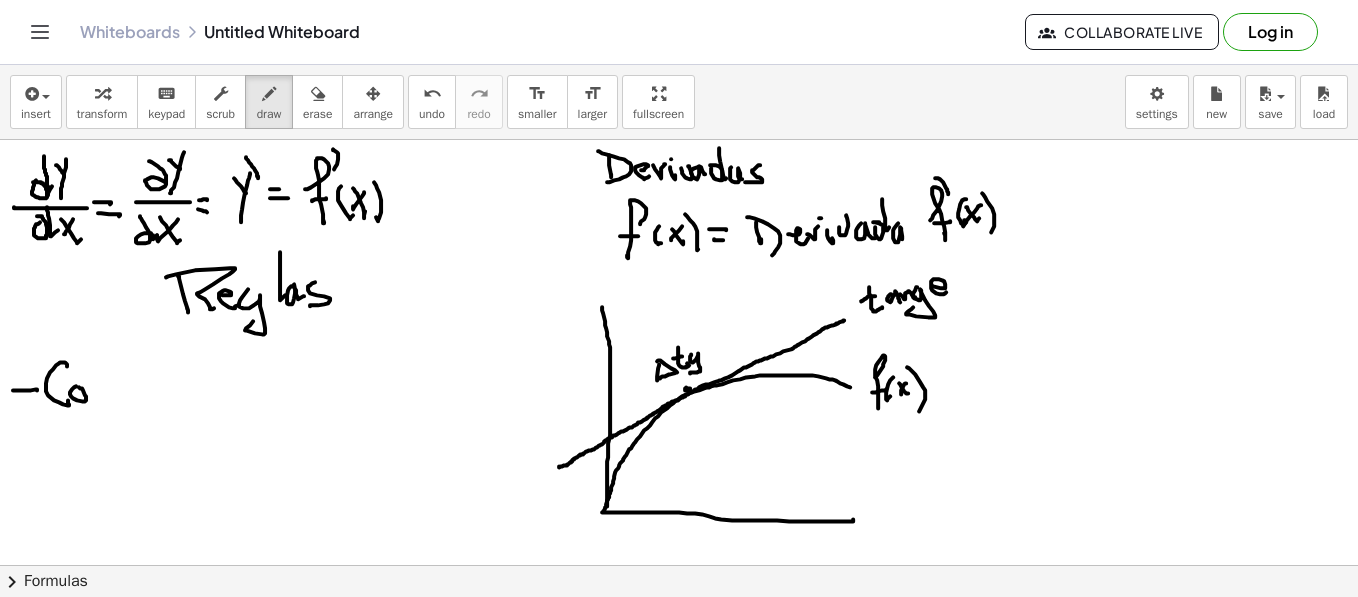 click at bounding box center (679, 1006) 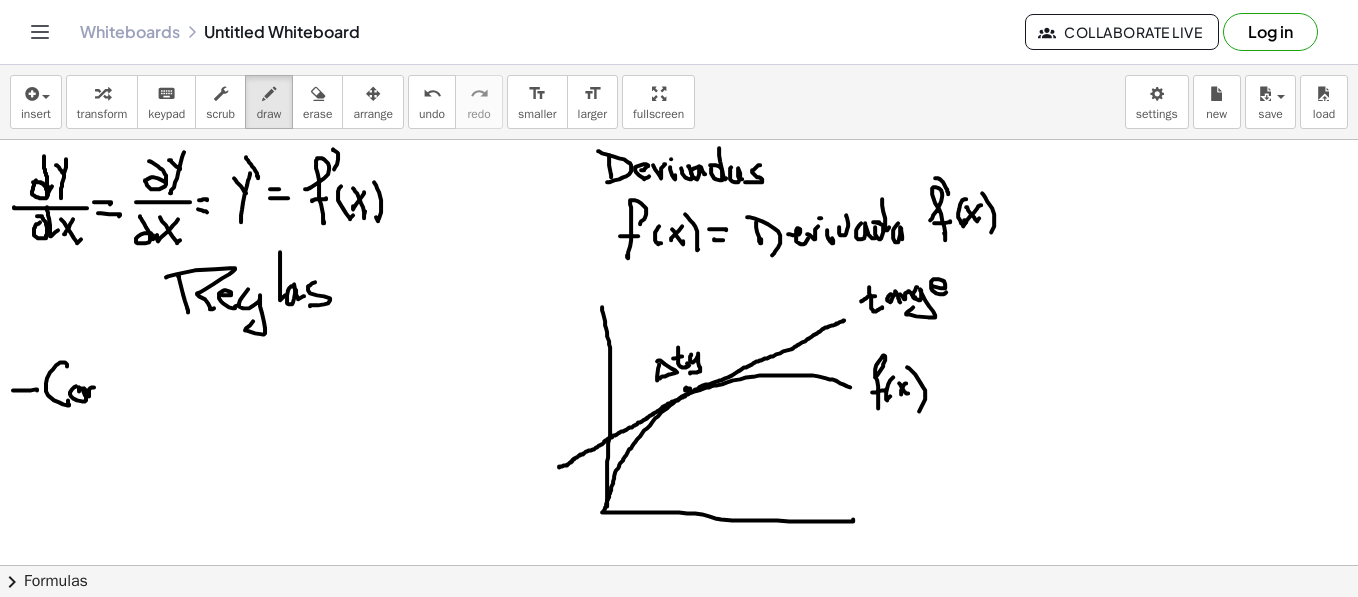 click at bounding box center (679, 1006) 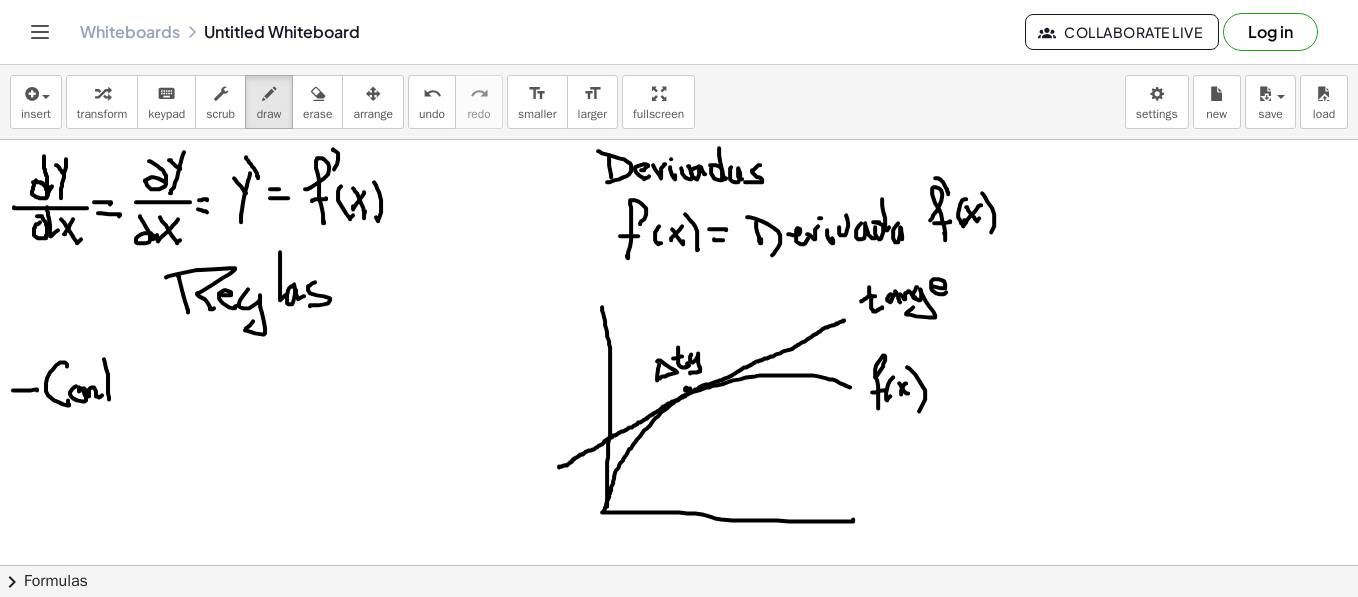 click at bounding box center (679, 1006) 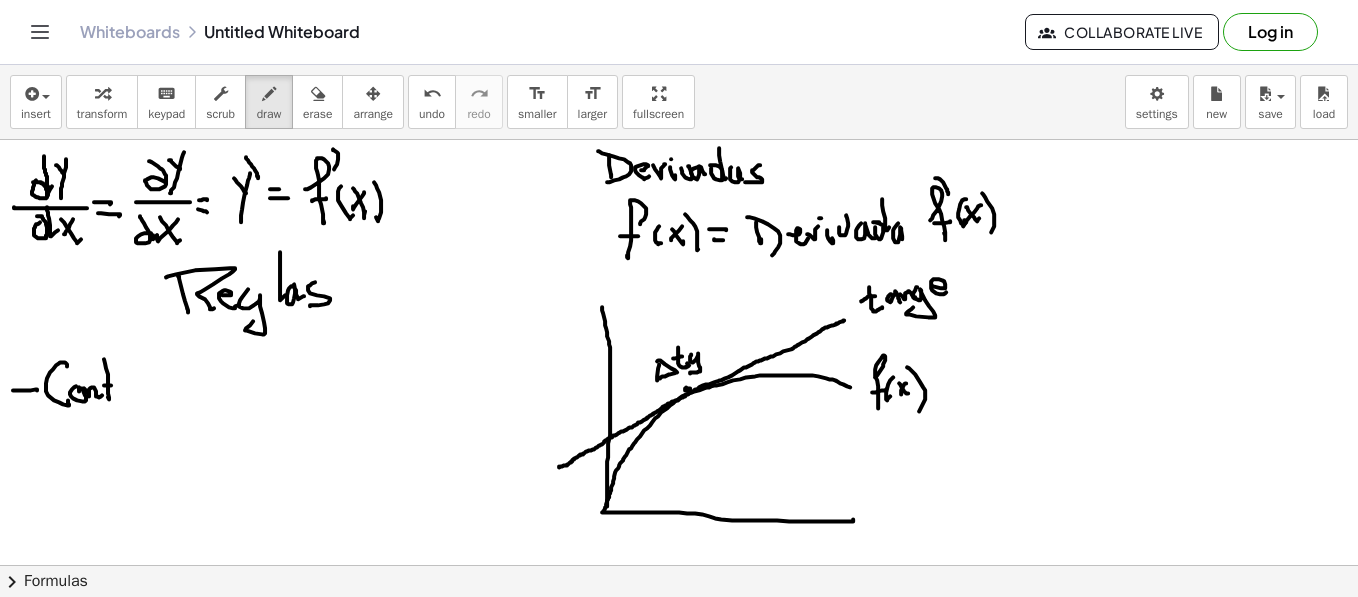 click at bounding box center [679, 1006] 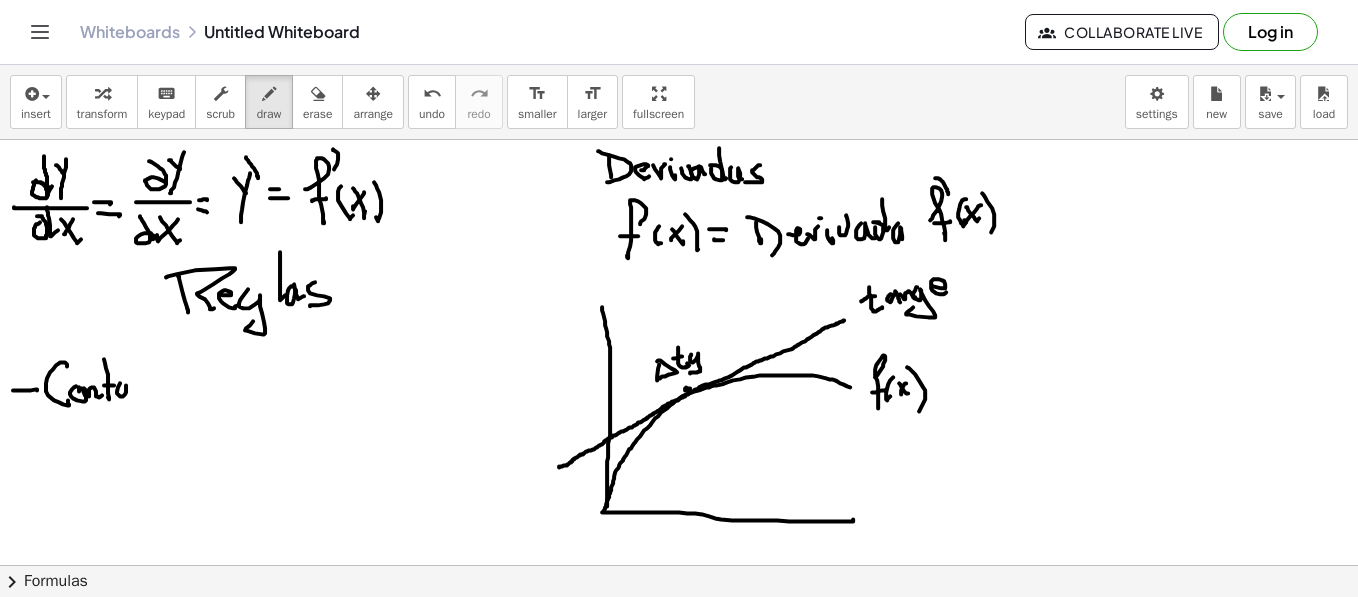 click at bounding box center [679, 1006] 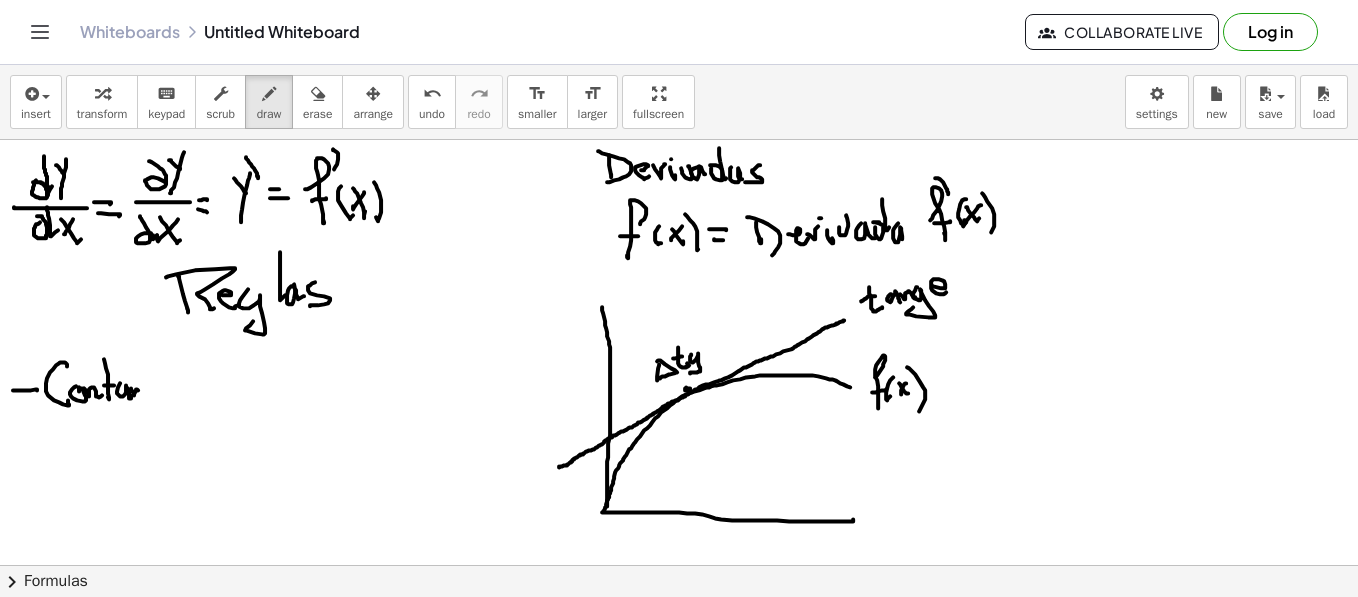 click at bounding box center (679, 1006) 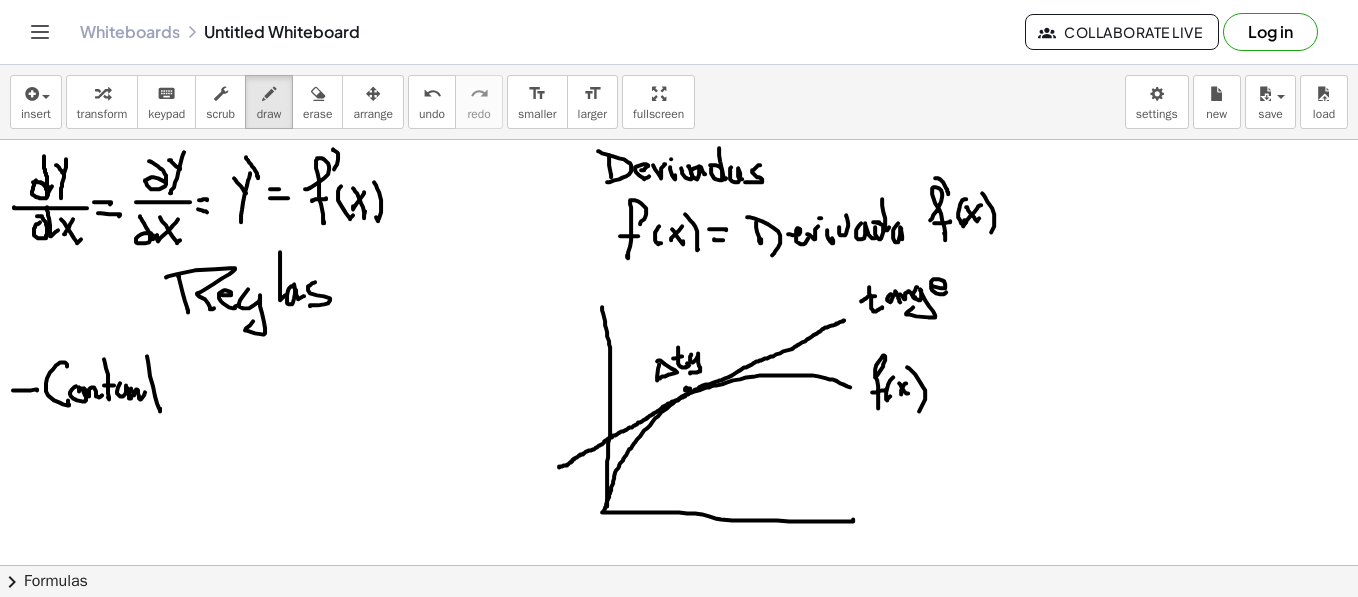 click at bounding box center (679, 1006) 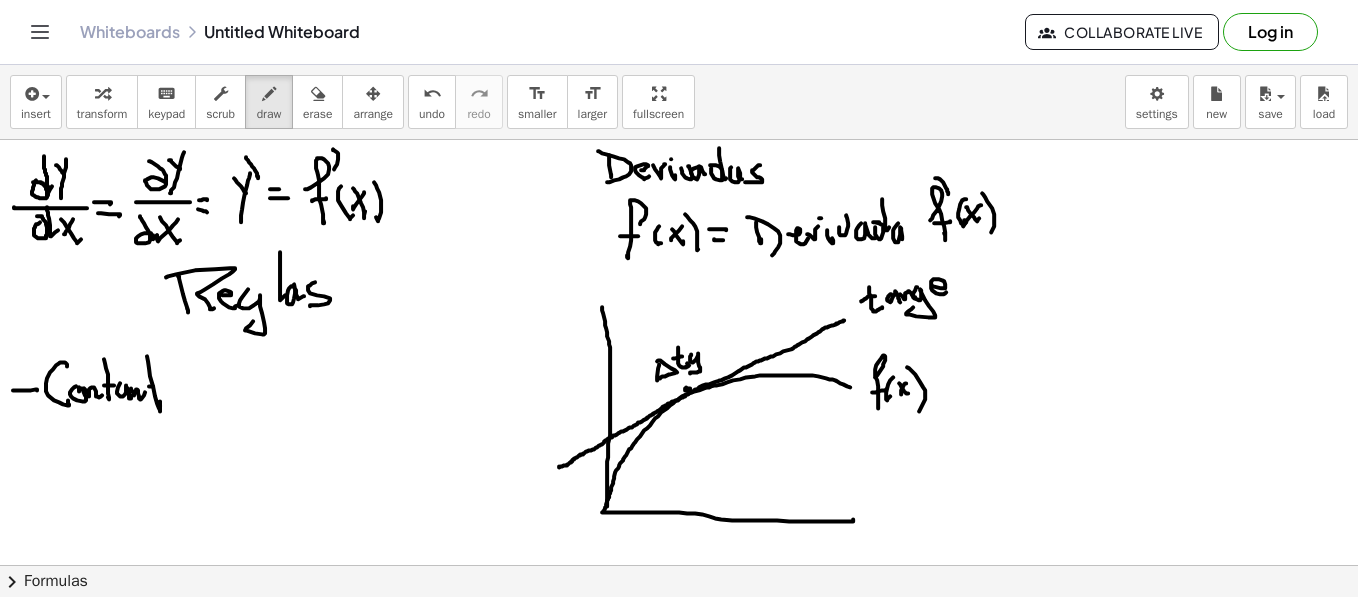 click at bounding box center [679, 1006] 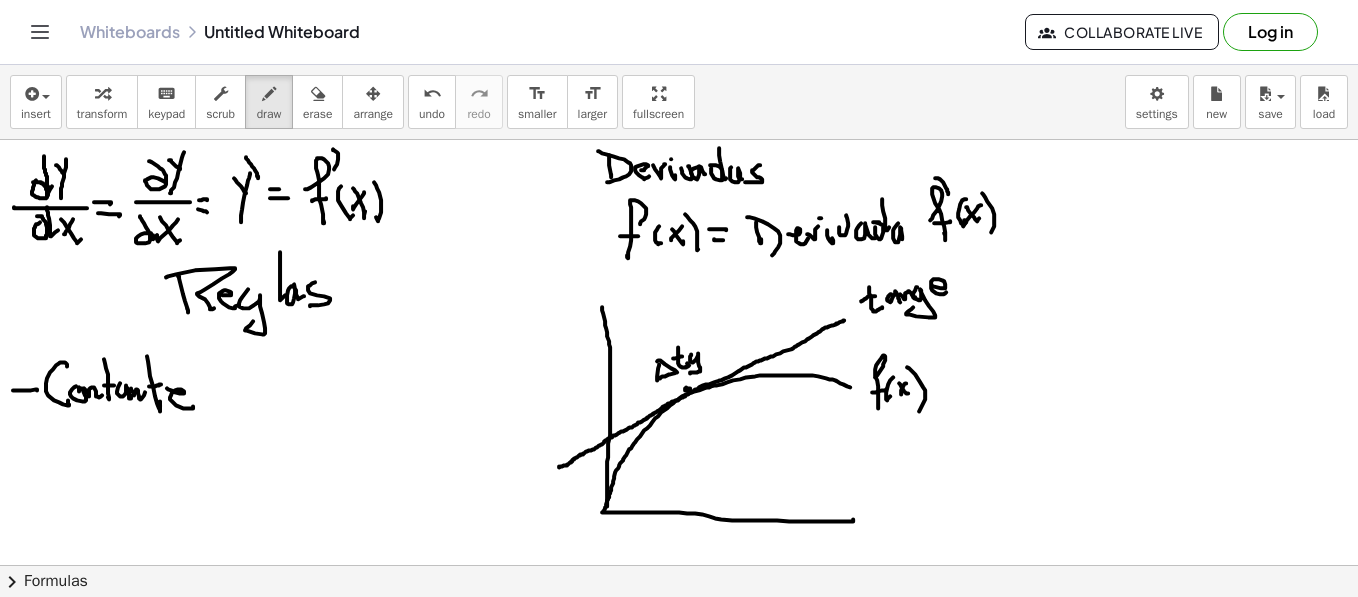 click at bounding box center [679, 1006] 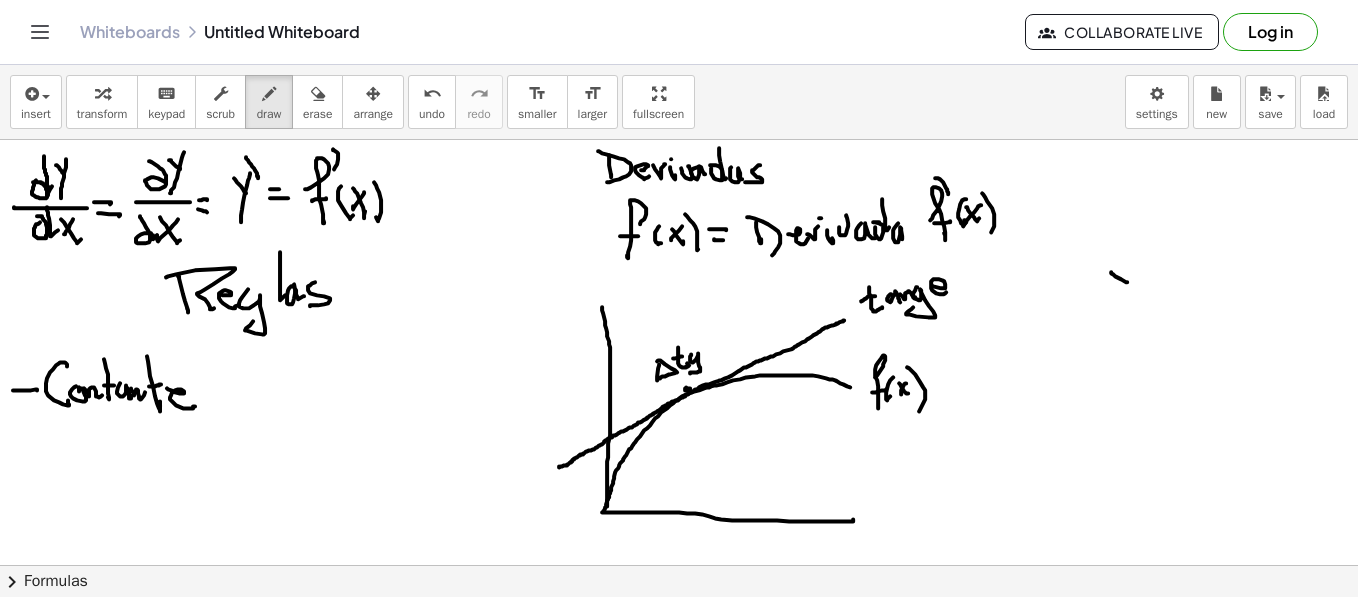 click at bounding box center [679, 1006] 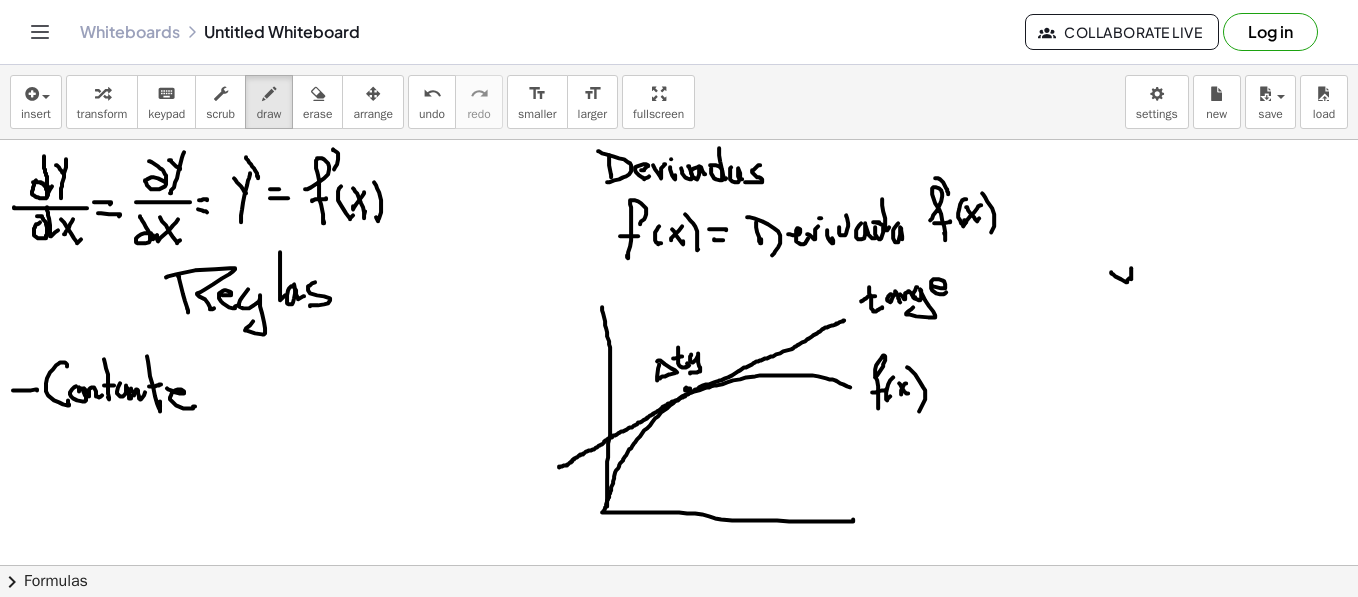 click at bounding box center [679, 1006] 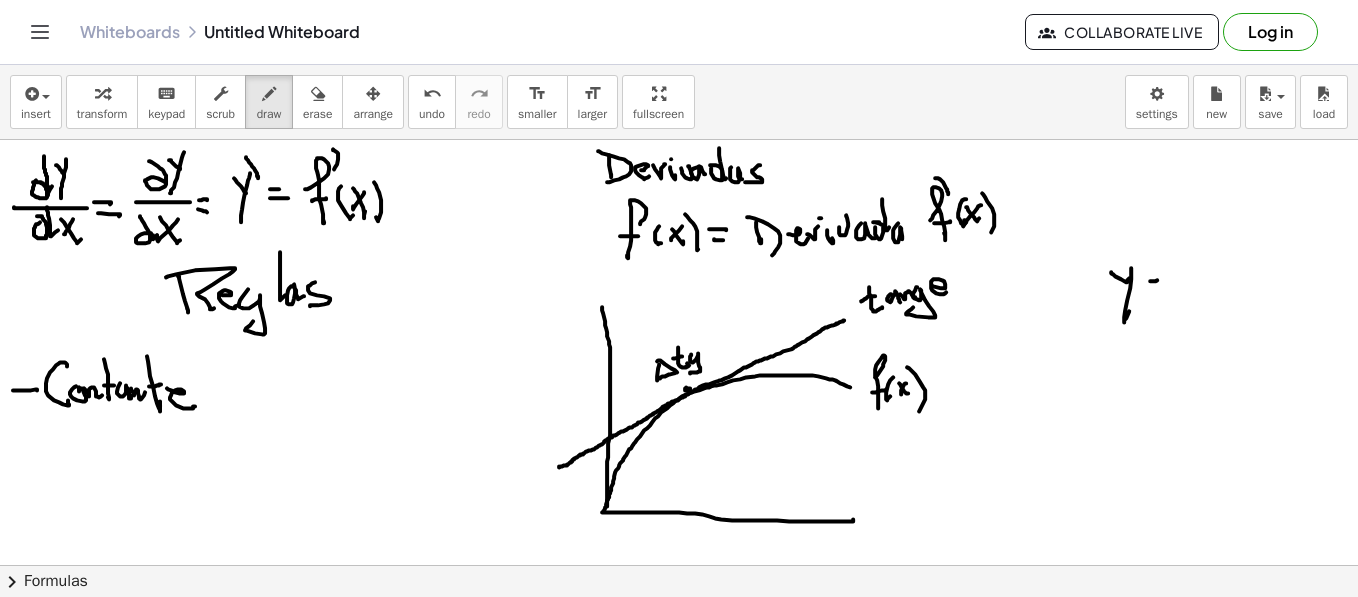 click at bounding box center (679, 1006) 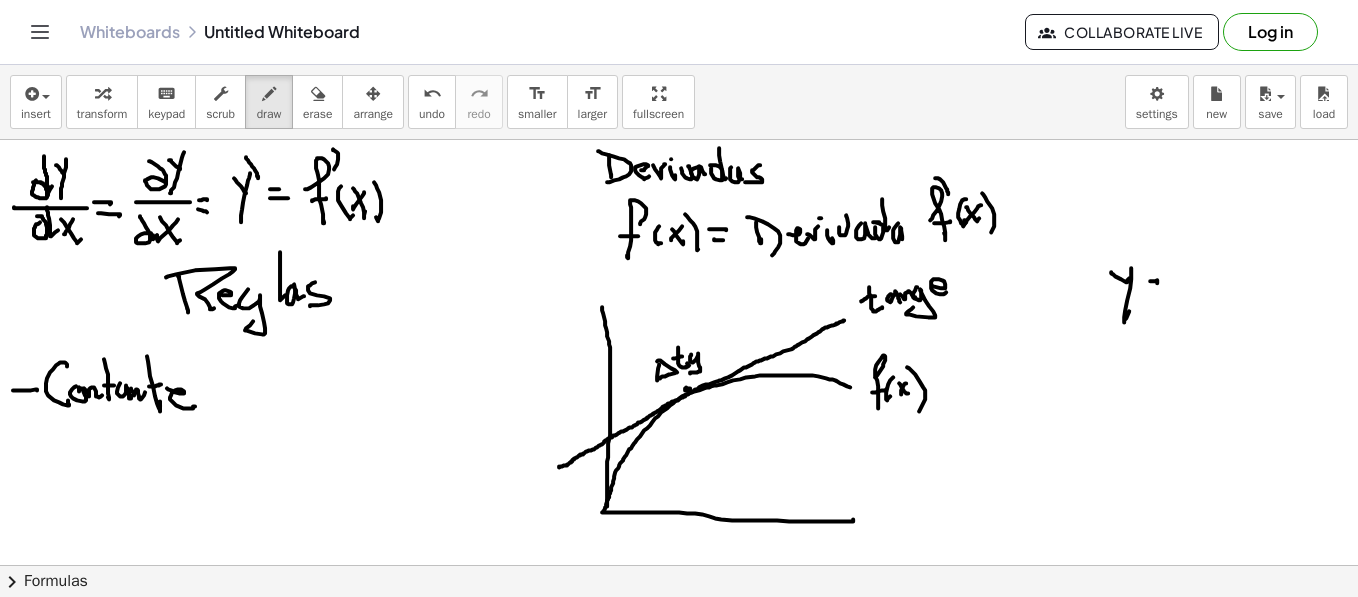 click at bounding box center (679, 1006) 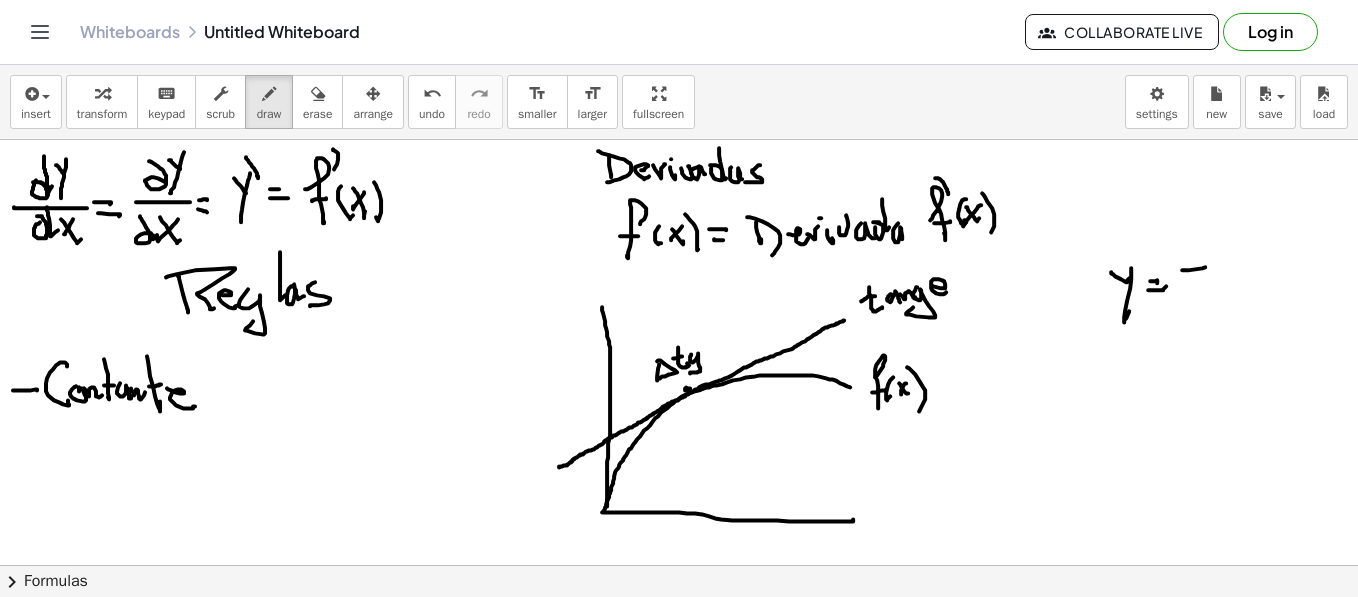 click at bounding box center (679, 1006) 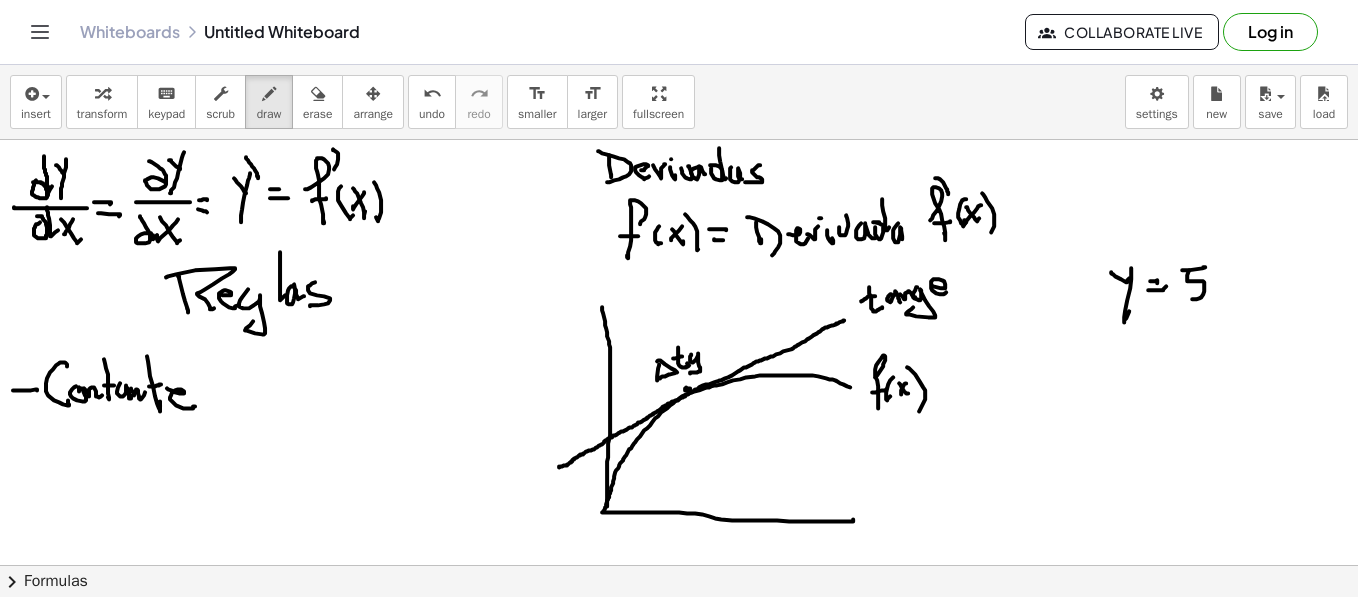 click at bounding box center (679, 1006) 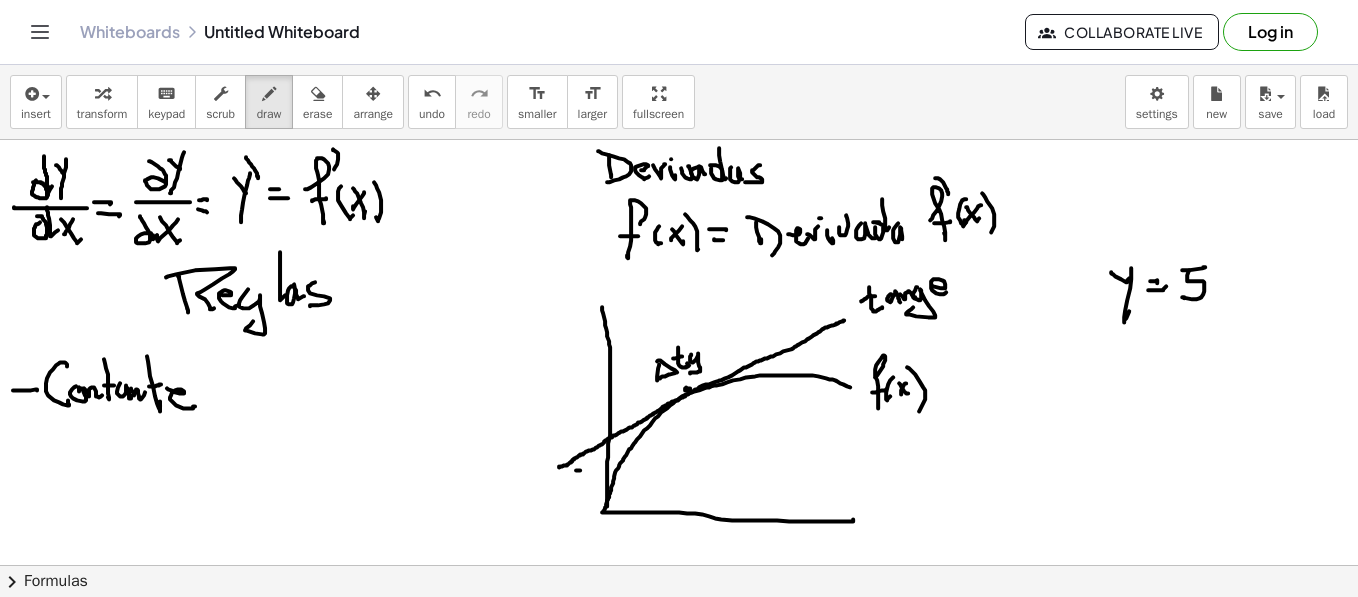 click at bounding box center [679, 1006] 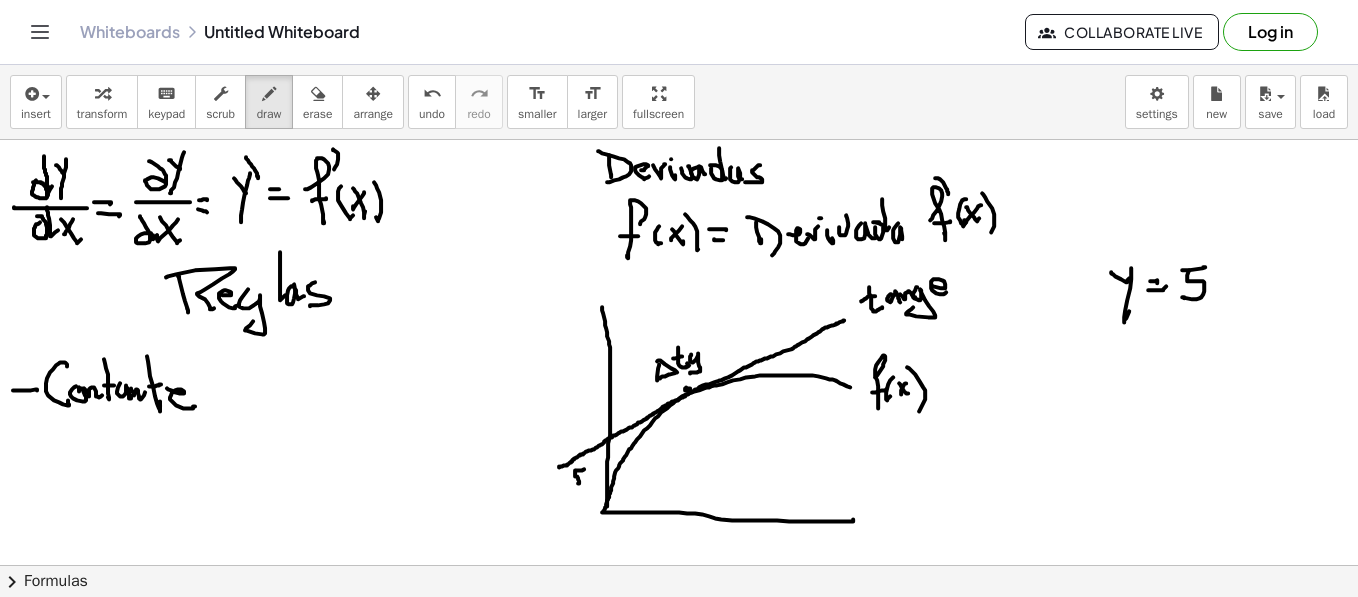 click at bounding box center [679, 1006] 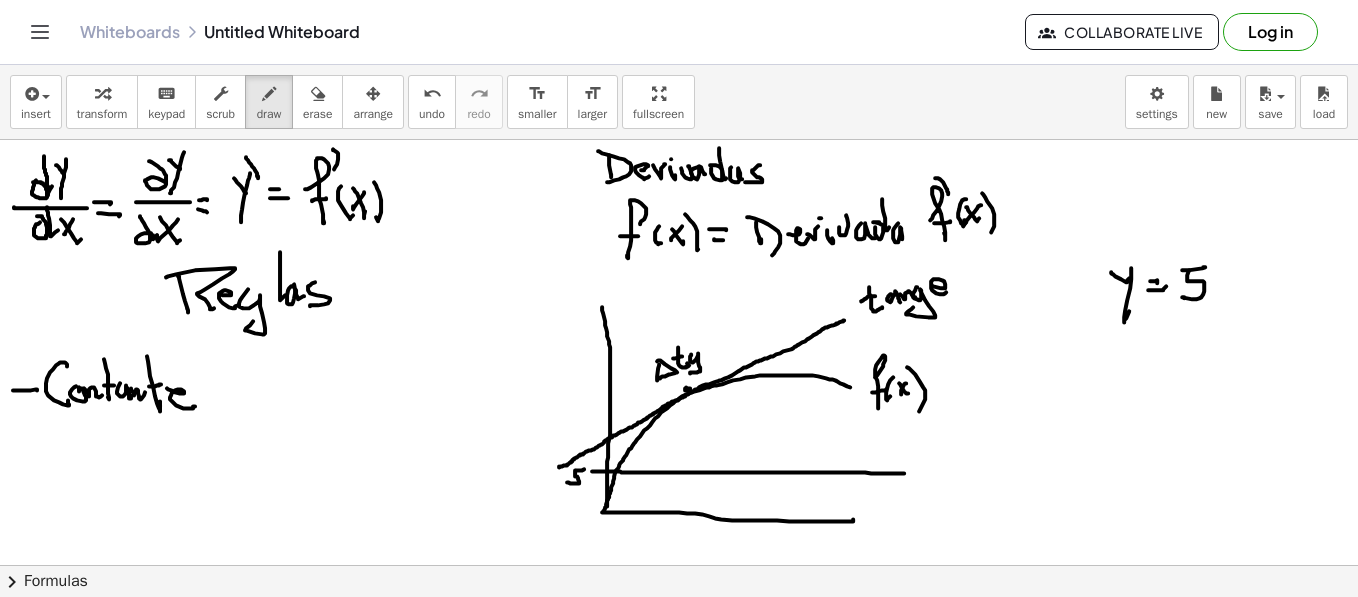 click at bounding box center (679, 1006) 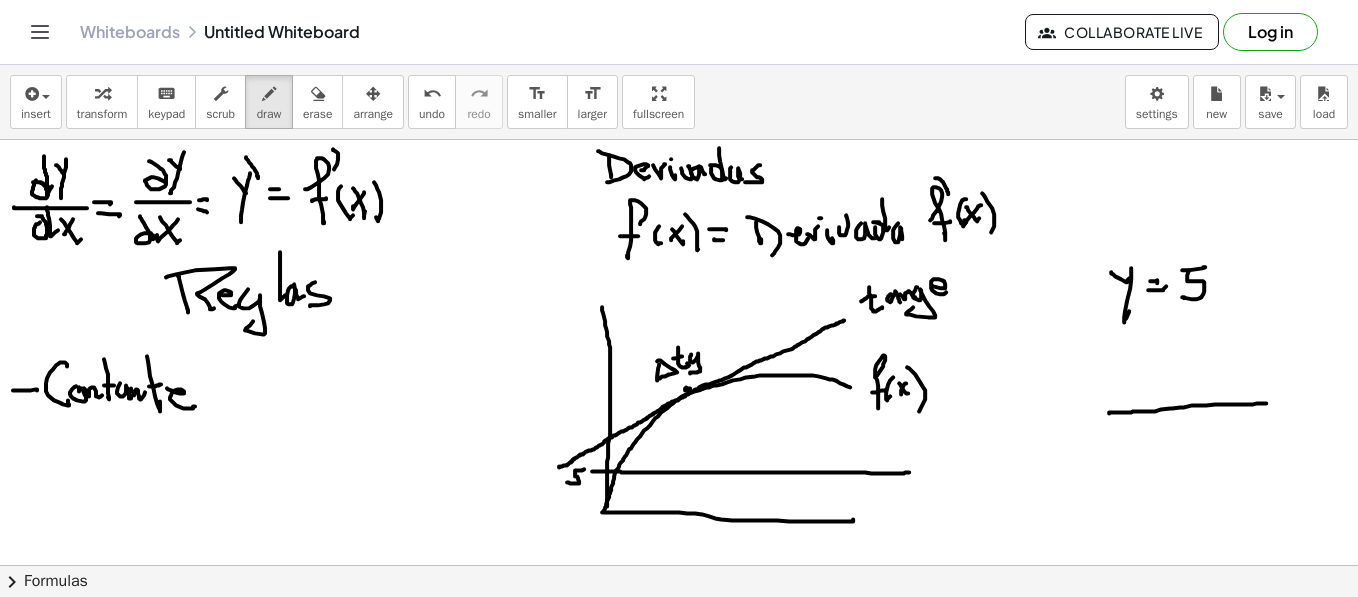 drag, startPoint x: 1109, startPoint y: 412, endPoint x: 1266, endPoint y: 402, distance: 157.31815 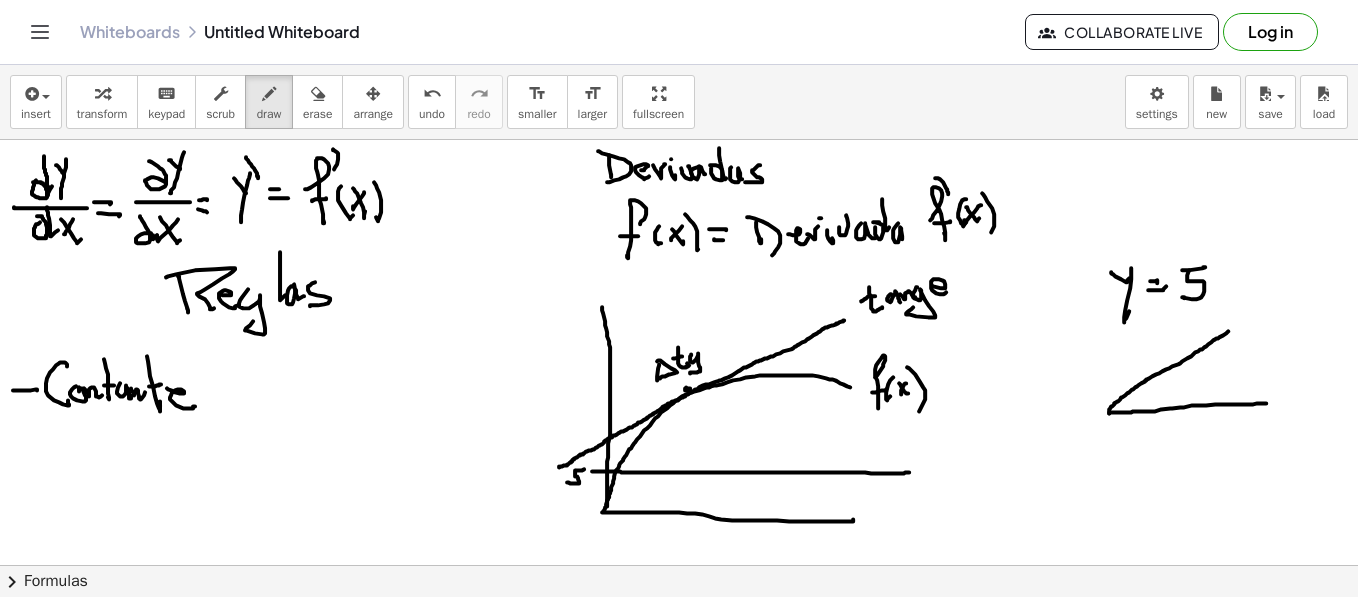 drag, startPoint x: 1109, startPoint y: 412, endPoint x: 1236, endPoint y: 326, distance: 153.37862 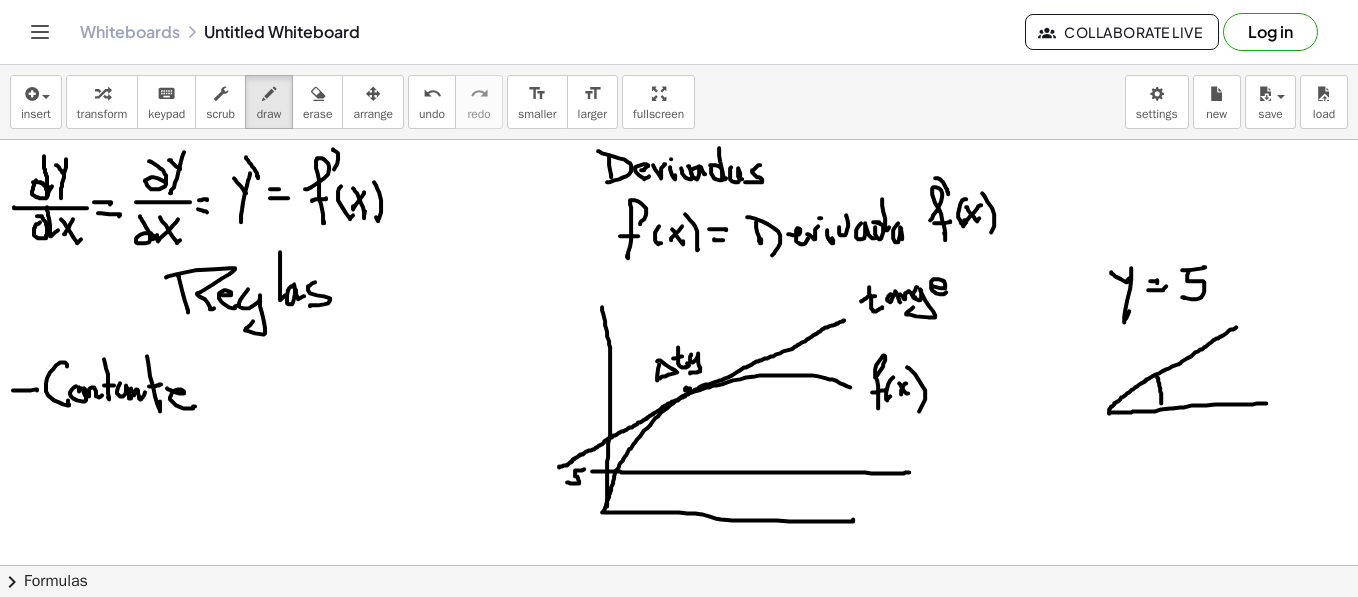 drag, startPoint x: 1157, startPoint y: 376, endPoint x: 1158, endPoint y: 408, distance: 32.01562 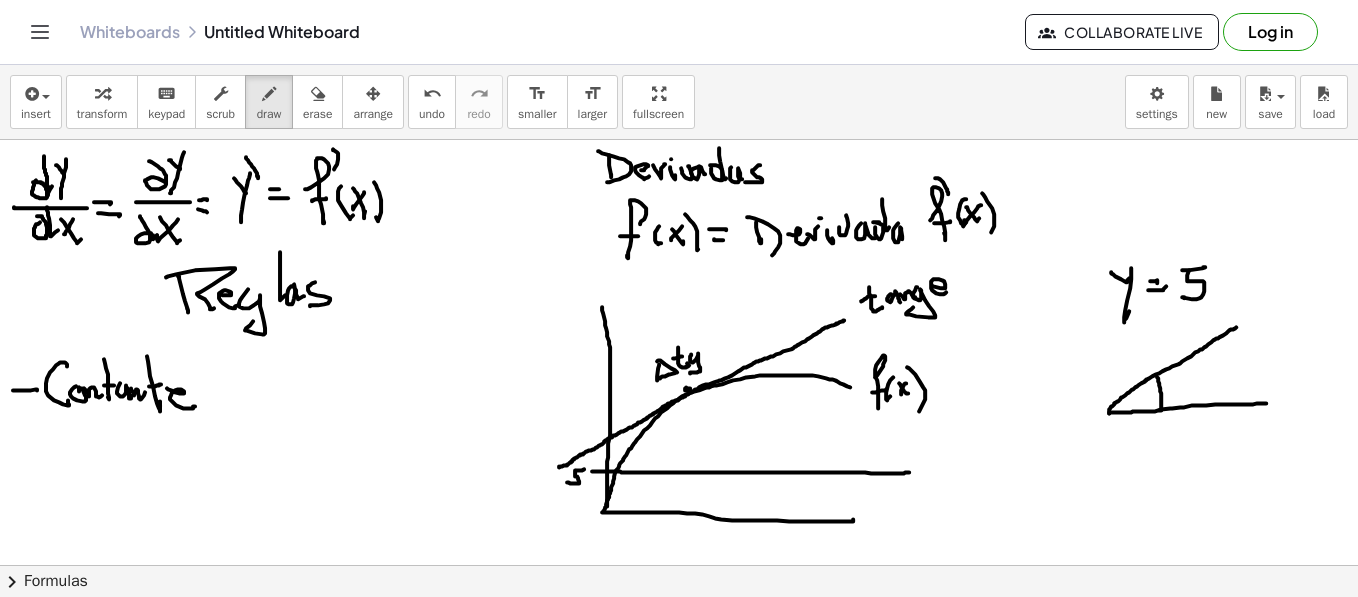 click at bounding box center (679, 1006) 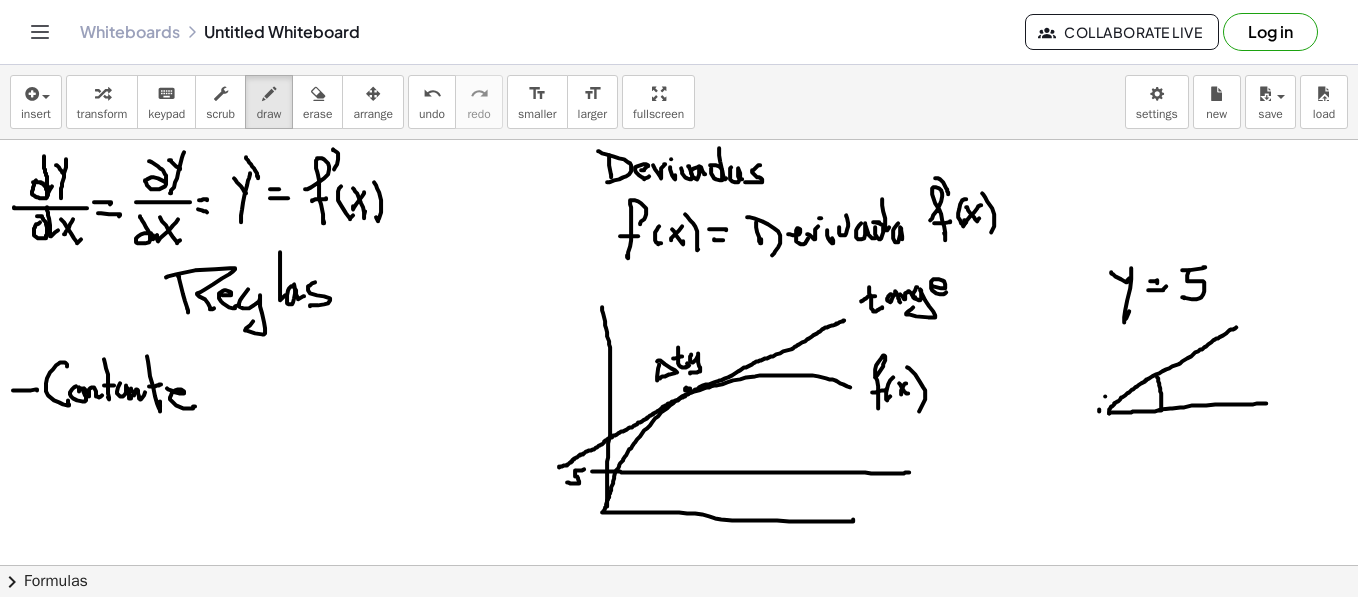 drag, startPoint x: 1105, startPoint y: 395, endPoint x: 1113, endPoint y: 388, distance: 10.630146 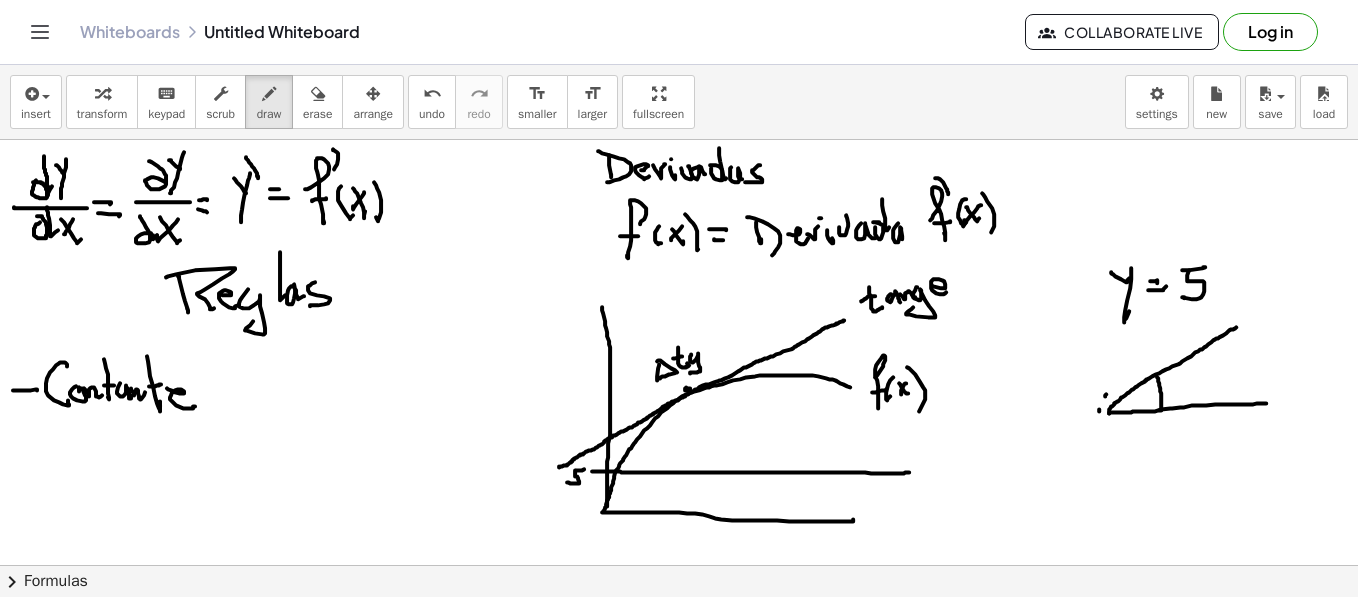 click at bounding box center [679, 1006] 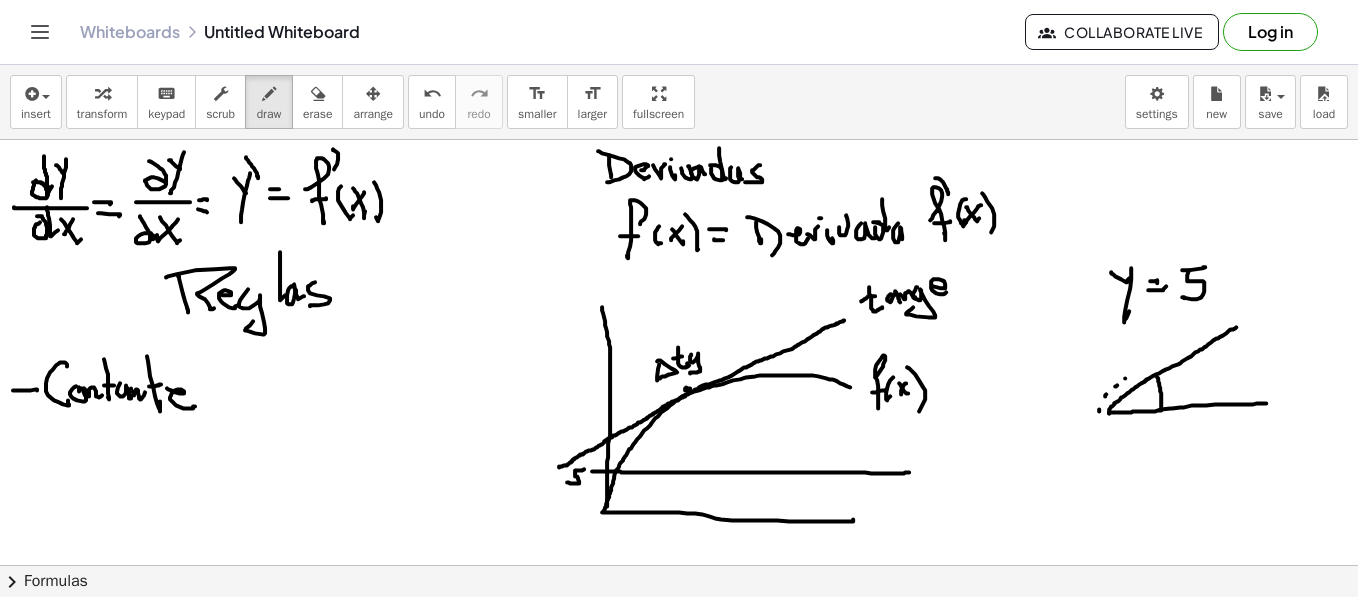 click at bounding box center (679, 1006) 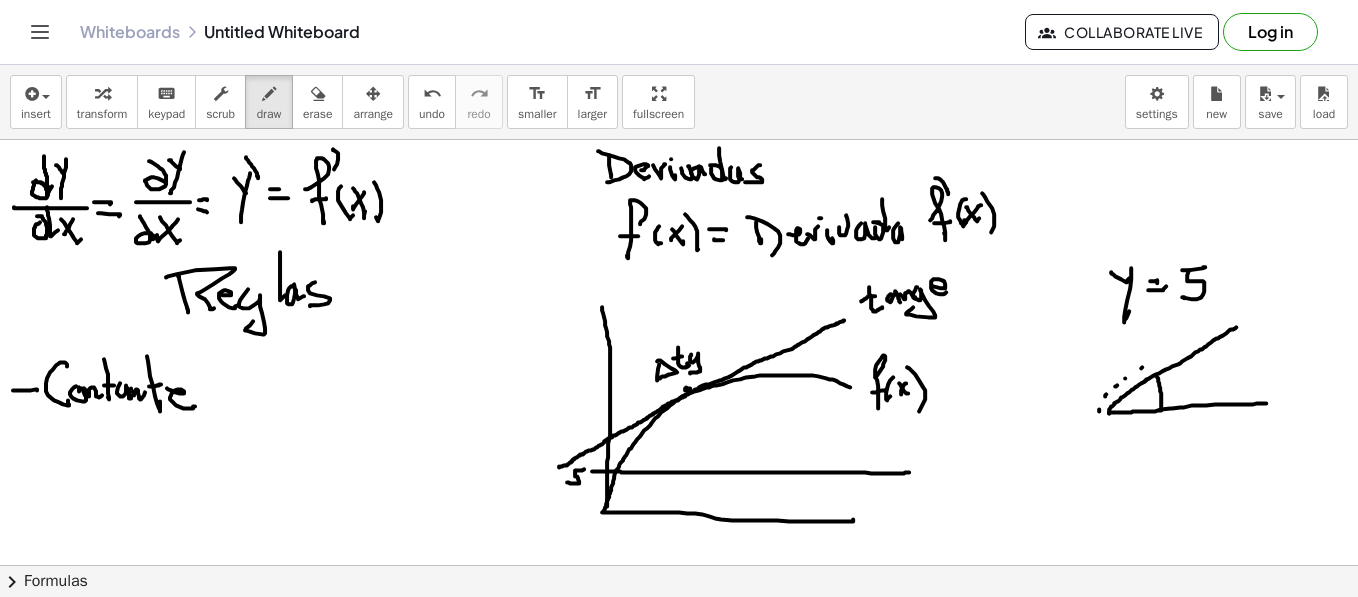 drag, startPoint x: 1147, startPoint y: 362, endPoint x: 1159, endPoint y: 354, distance: 14.422205 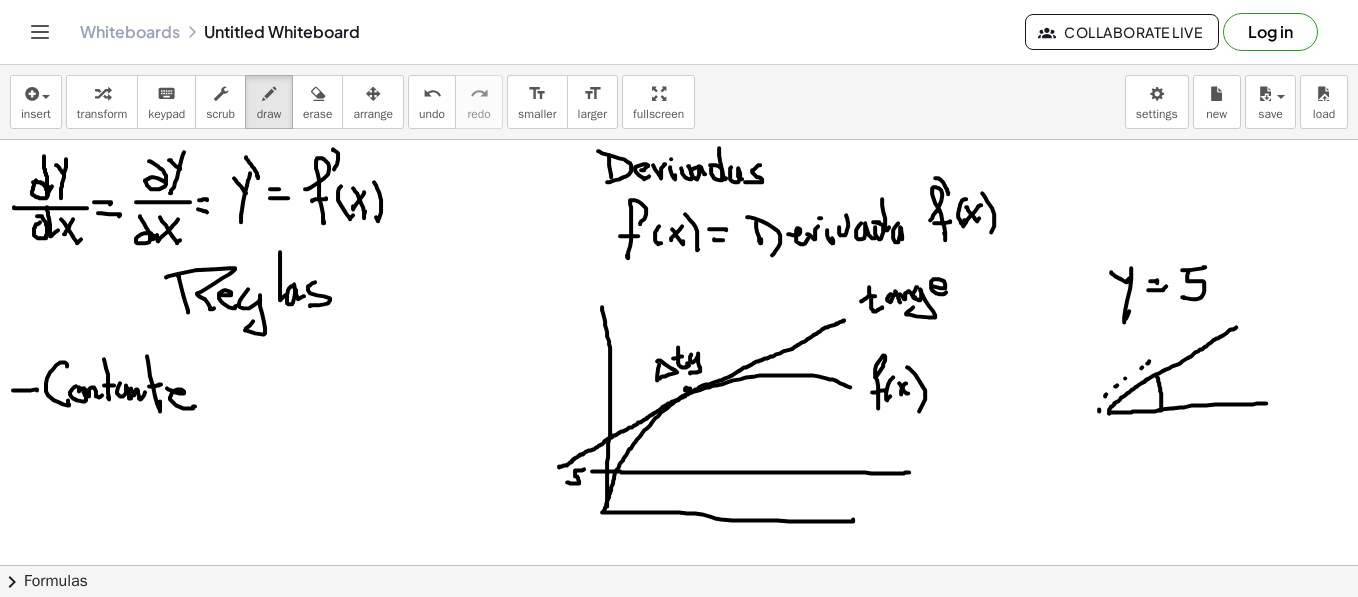 click at bounding box center (679, 1006) 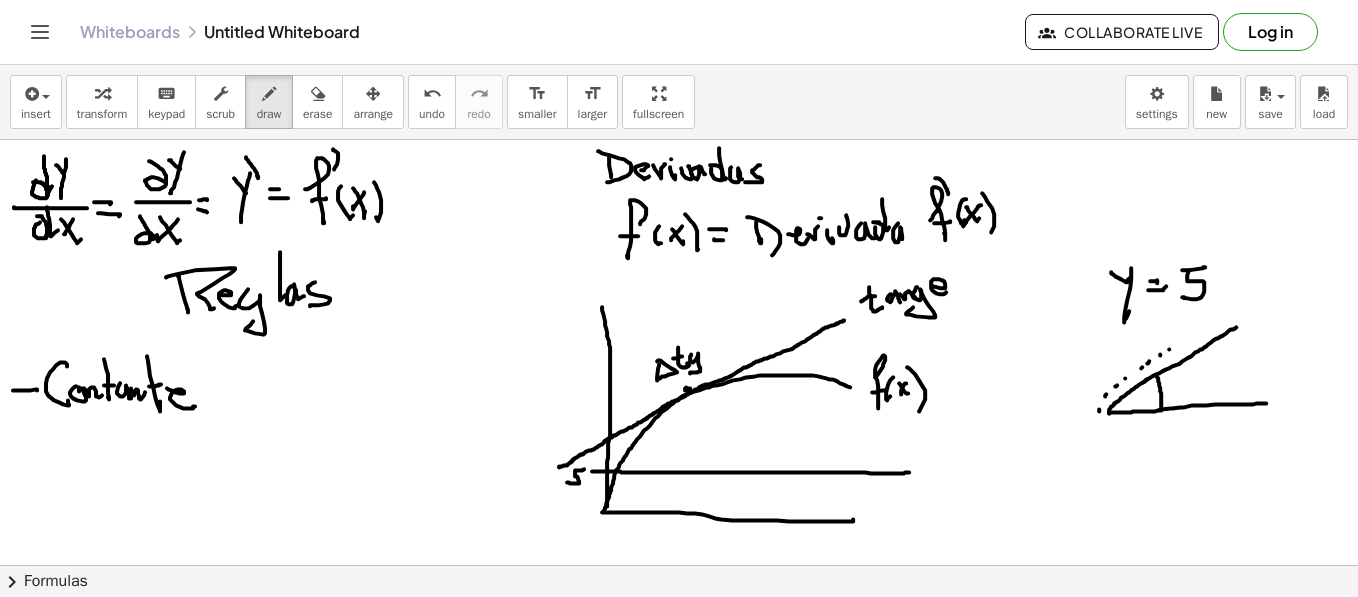 click at bounding box center (679, 1006) 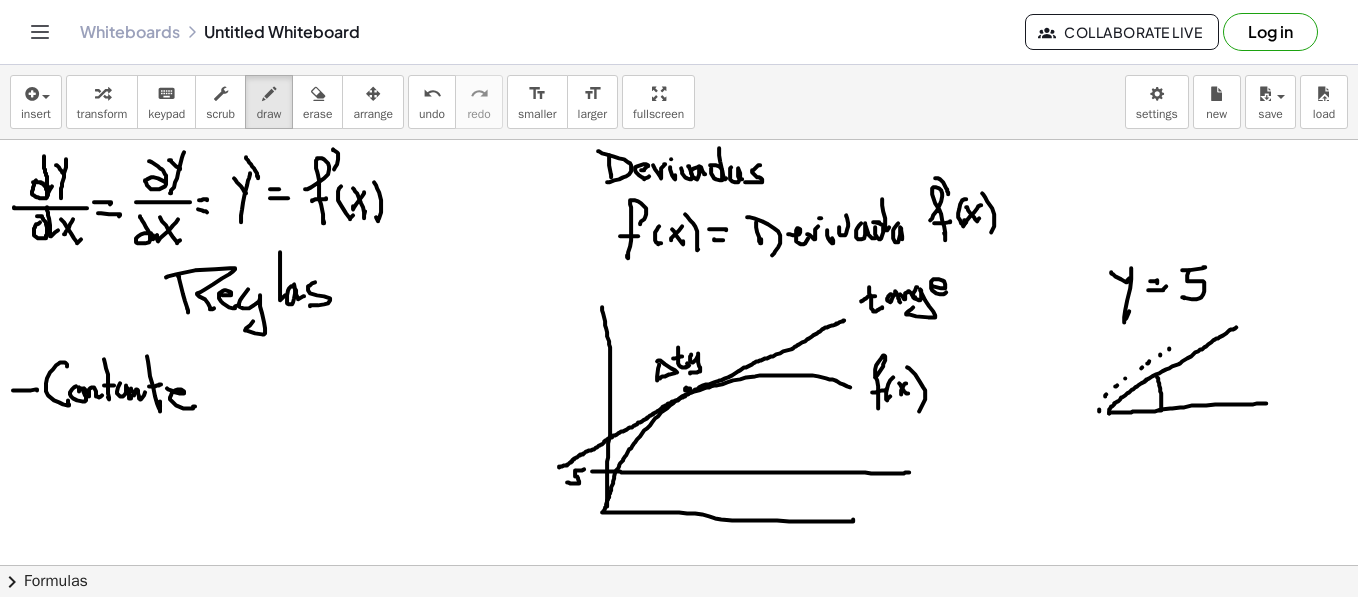 click at bounding box center [679, 1006] 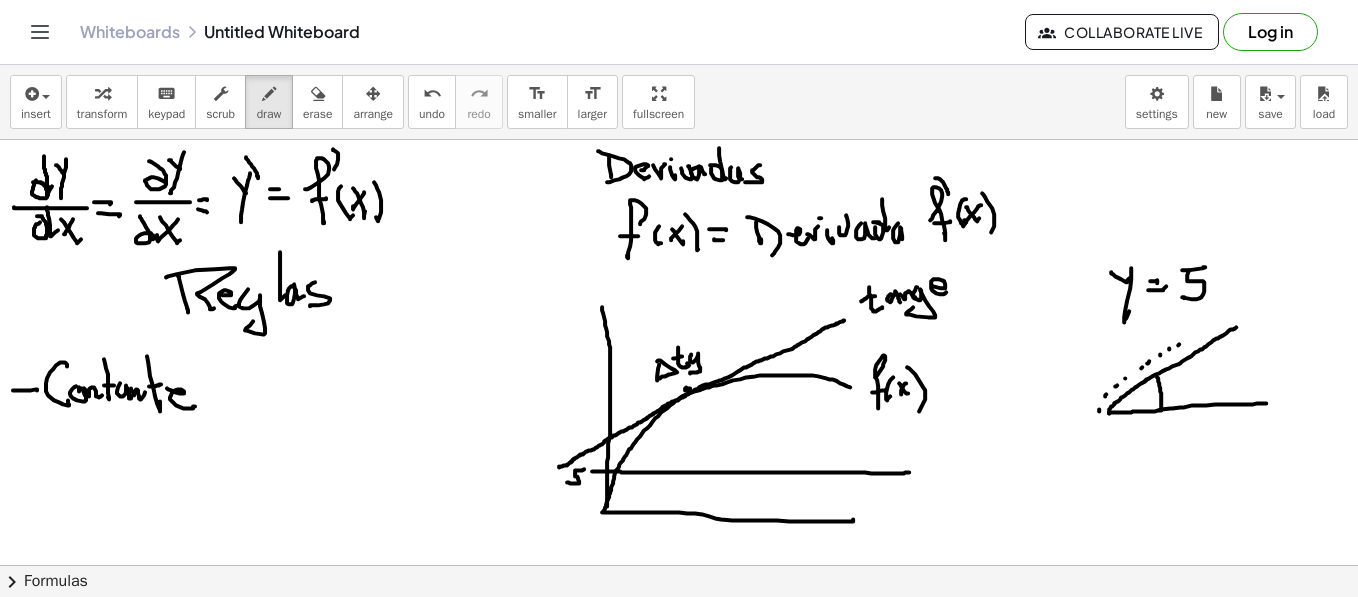 click at bounding box center [679, 1006] 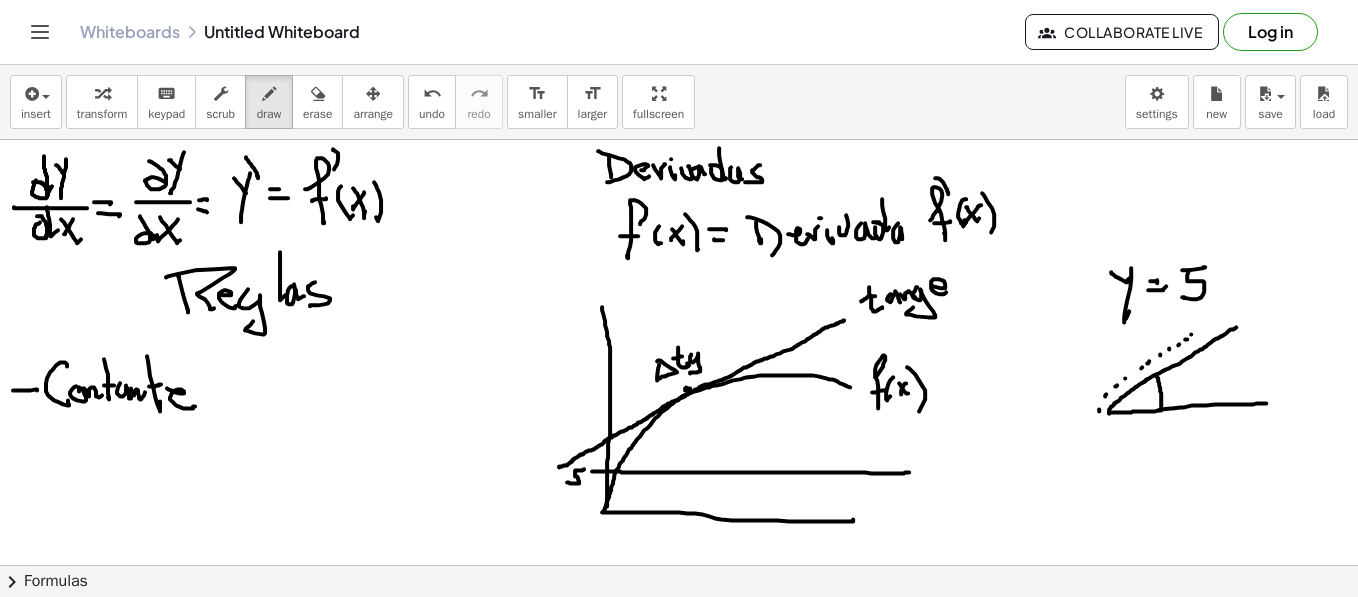 click at bounding box center (679, 1006) 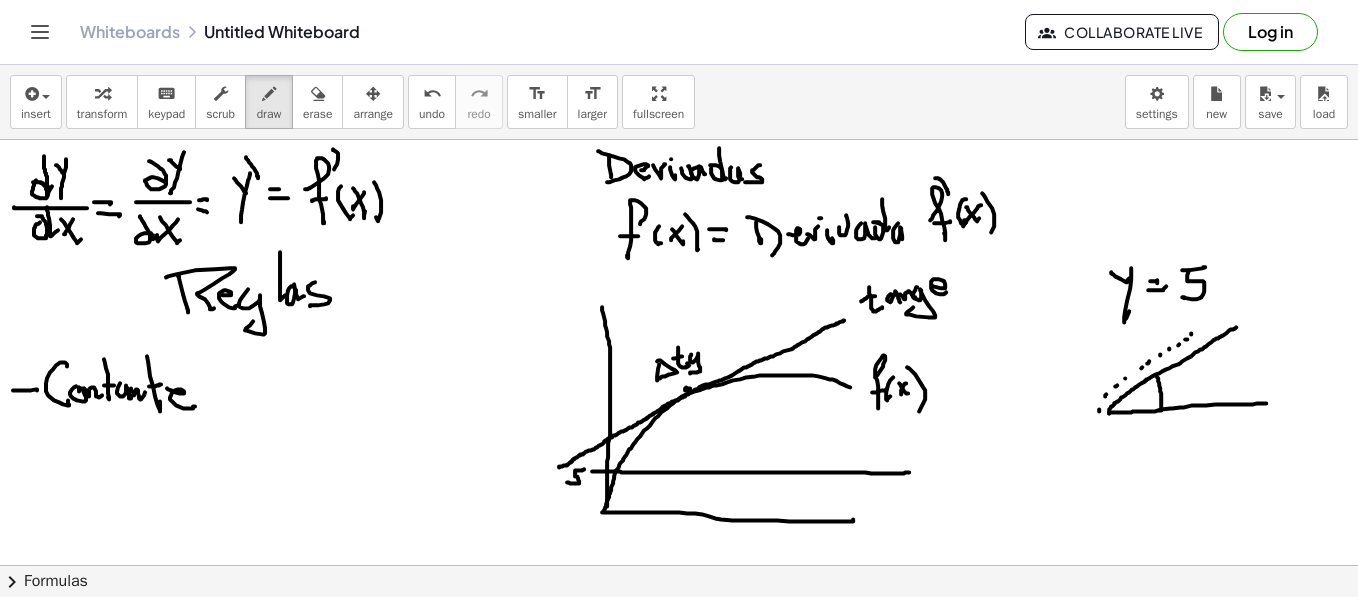 click at bounding box center (679, 1006) 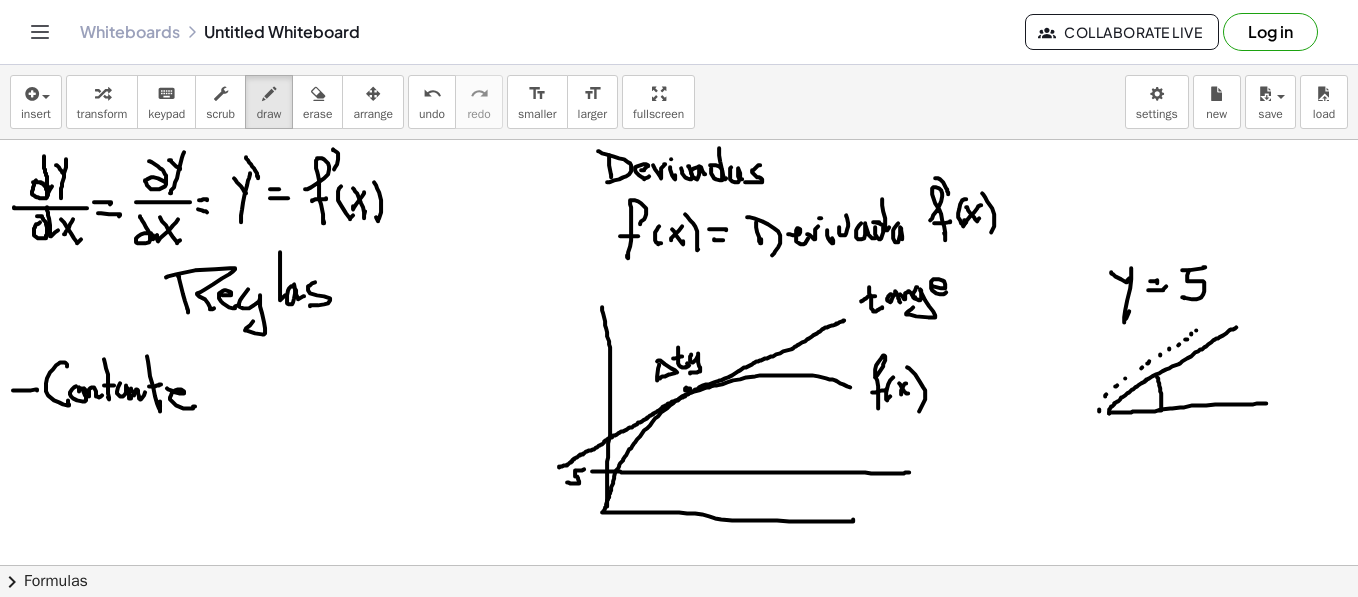 click at bounding box center [679, 1006] 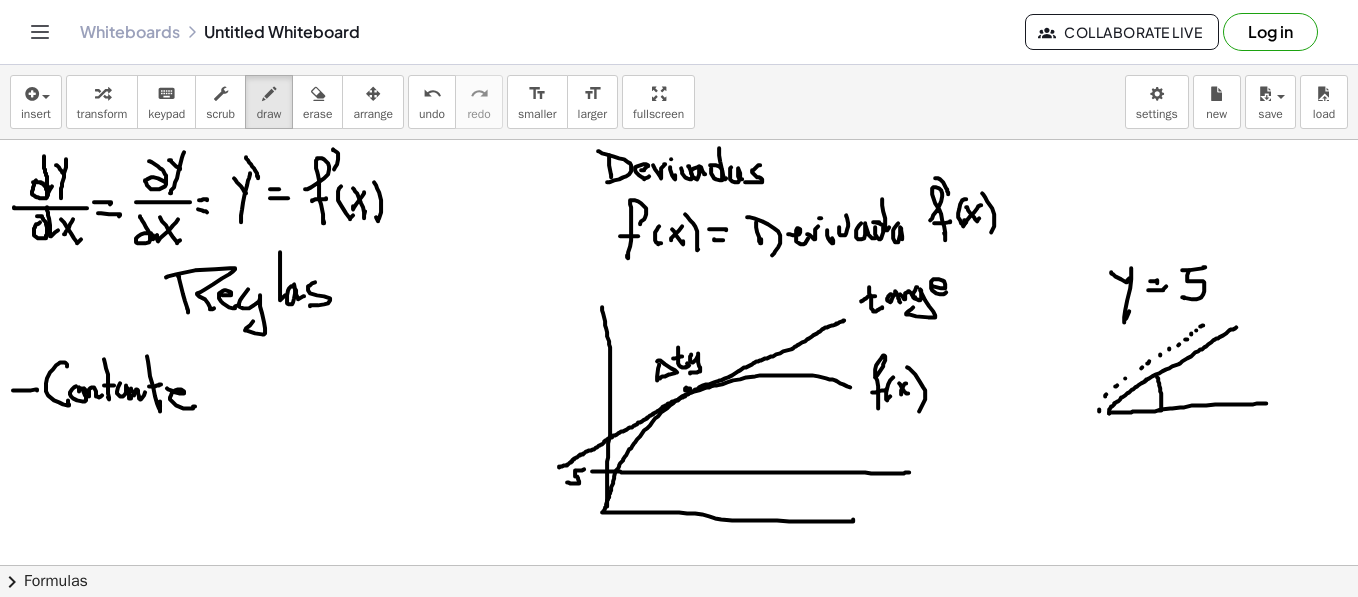 click at bounding box center [679, 1006] 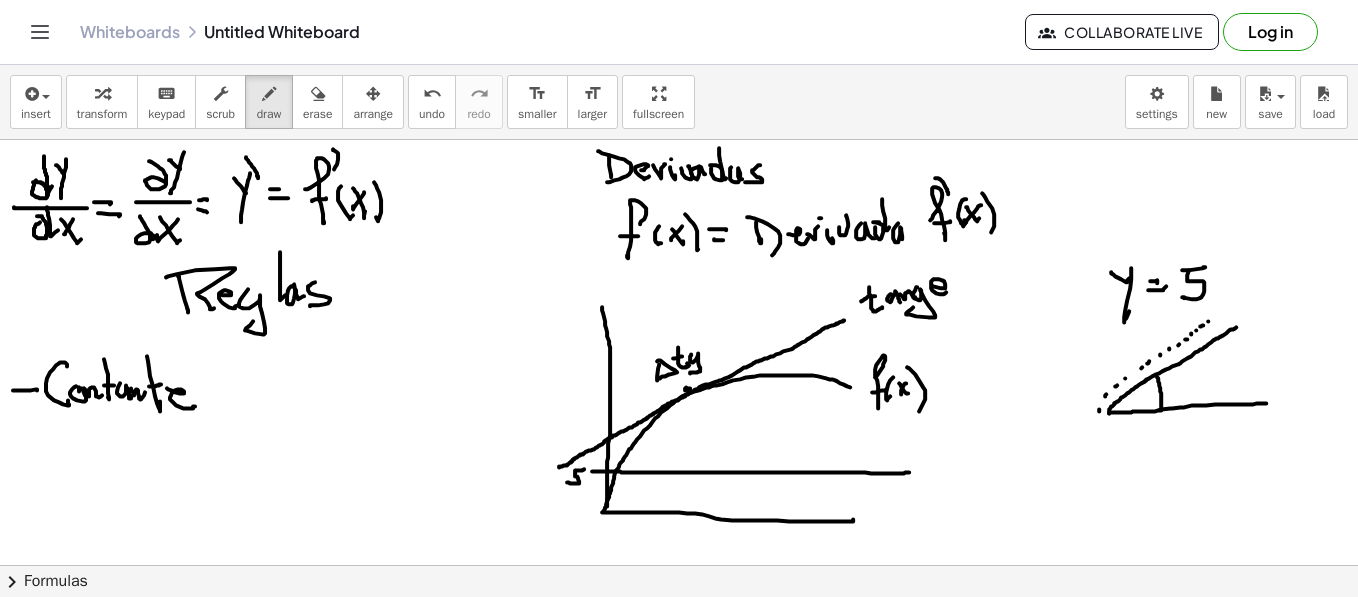 click at bounding box center [679, 1006] 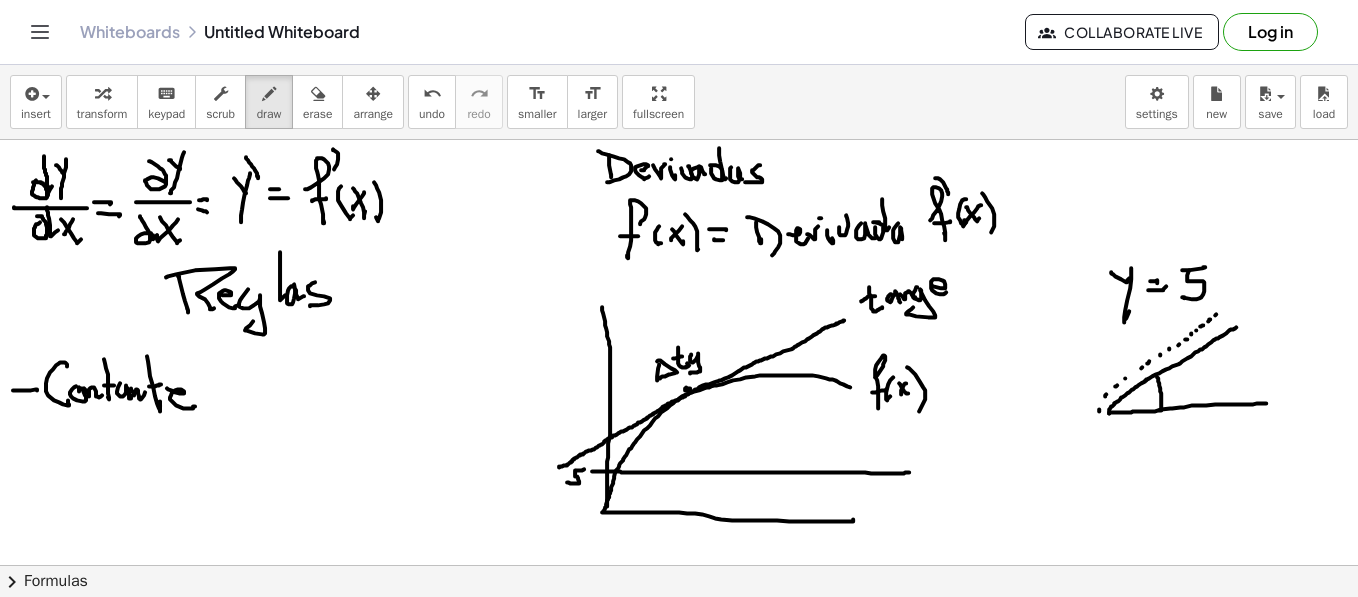 click at bounding box center [679, 1006] 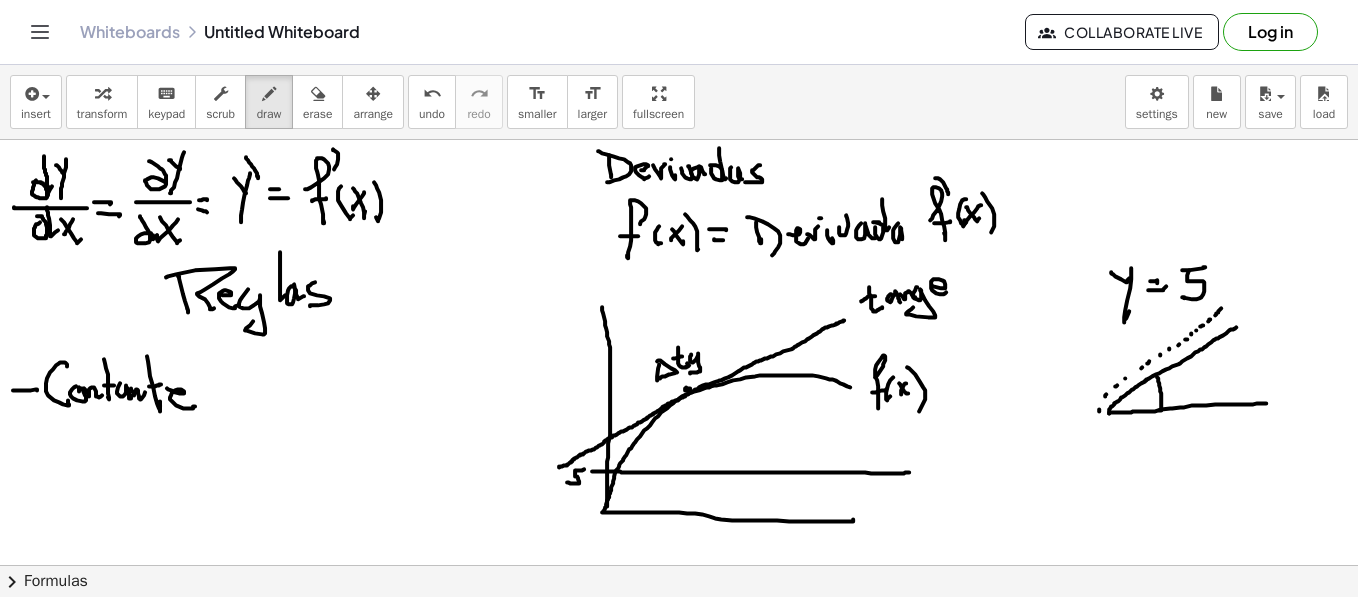 click at bounding box center [679, 1006] 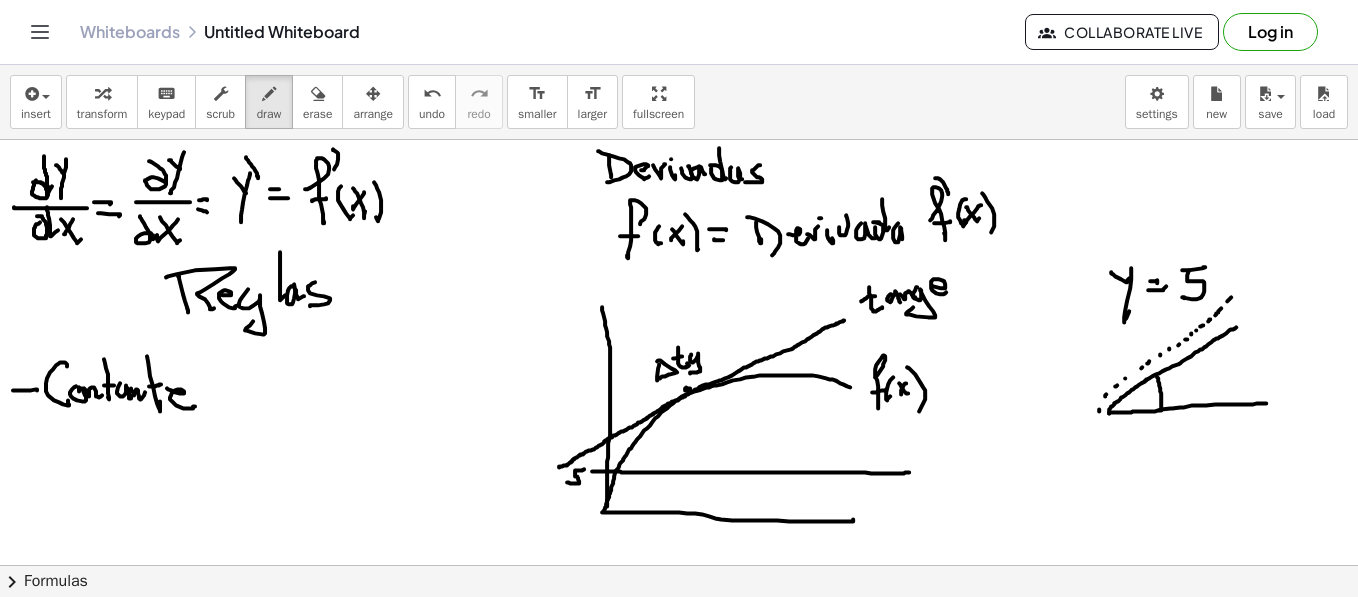 drag, startPoint x: 1235, startPoint y: 291, endPoint x: 1243, endPoint y: 279, distance: 14.422205 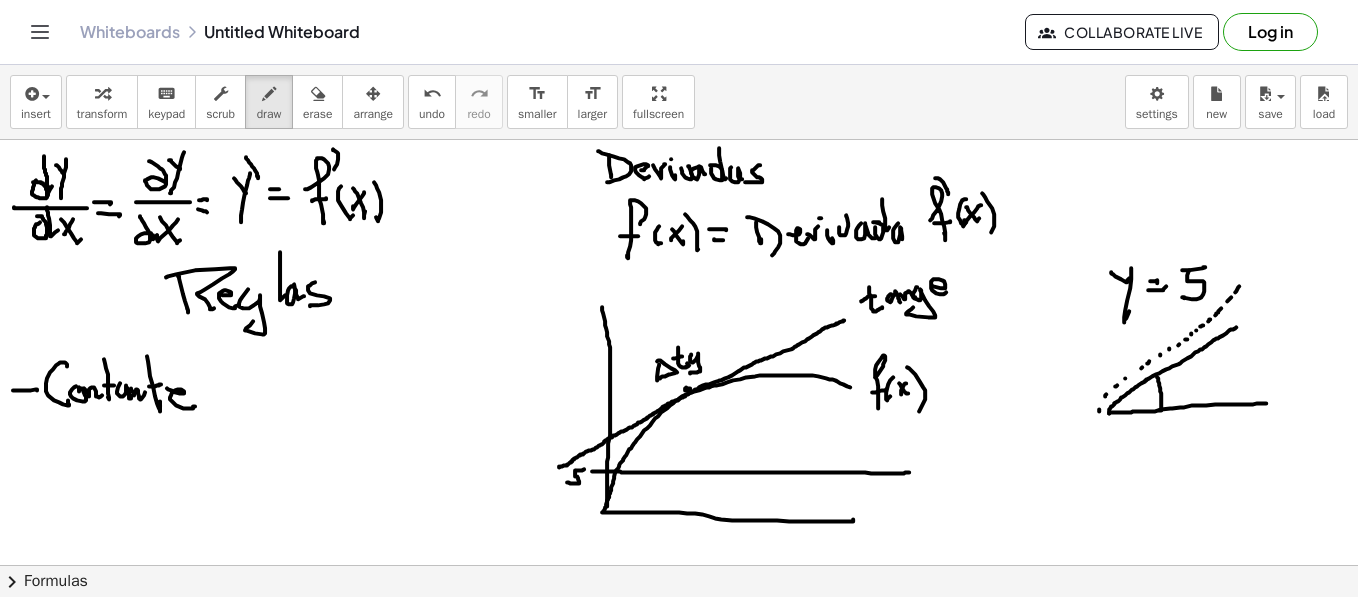 click at bounding box center (679, 1006) 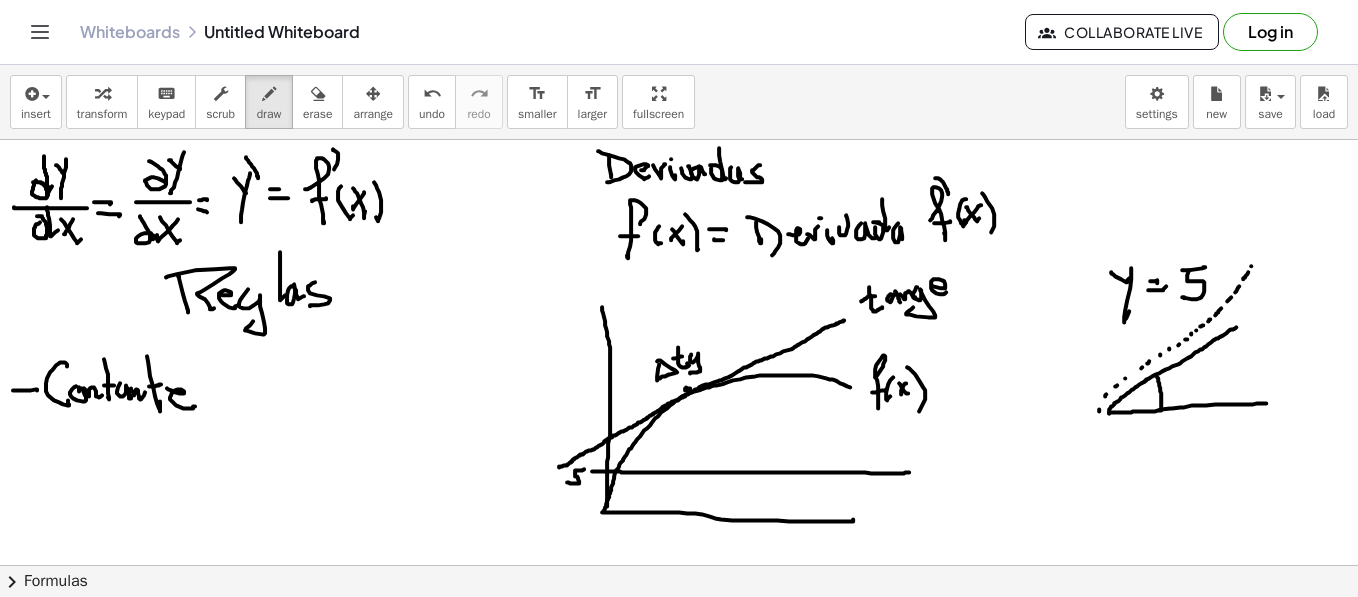 drag, startPoint x: 1251, startPoint y: 265, endPoint x: 1255, endPoint y: 250, distance: 15.524175 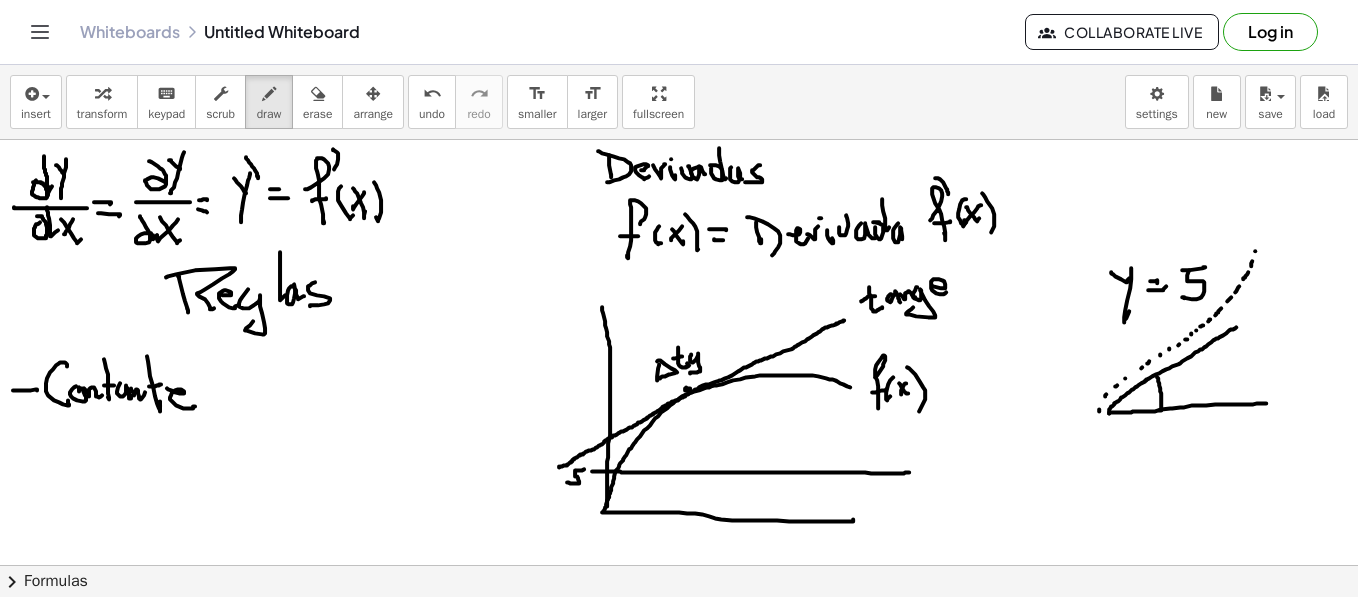 click at bounding box center [679, 1006] 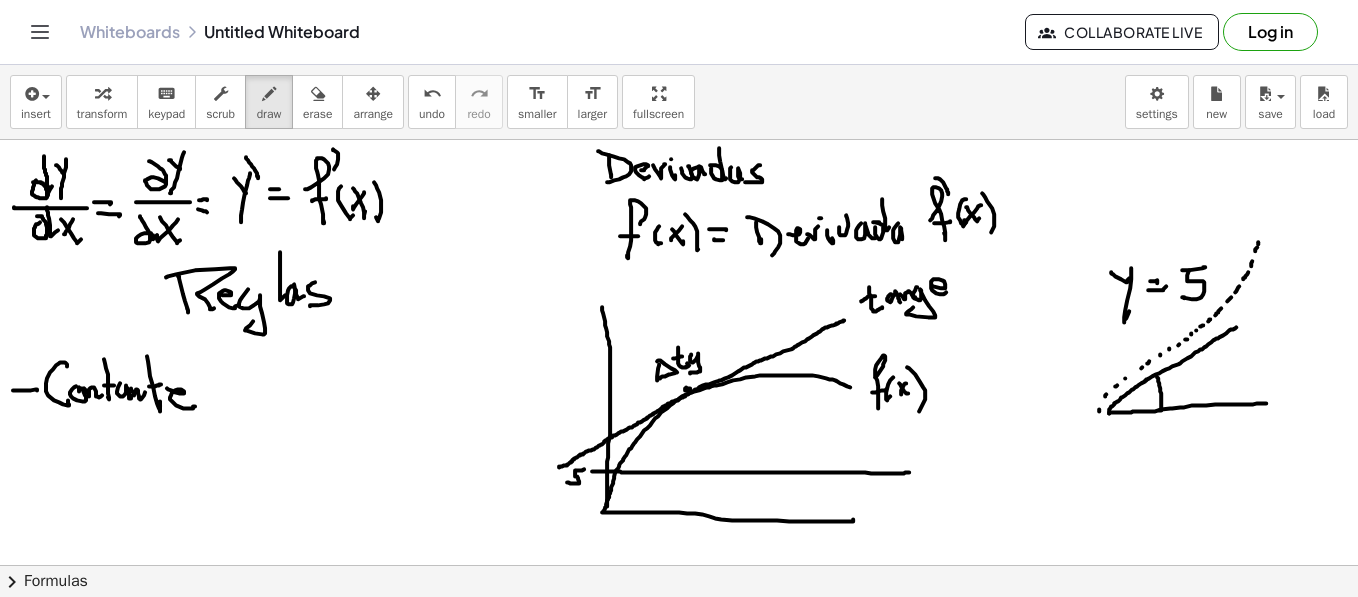 drag, startPoint x: 1258, startPoint y: 243, endPoint x: 1261, endPoint y: 230, distance: 13.341664 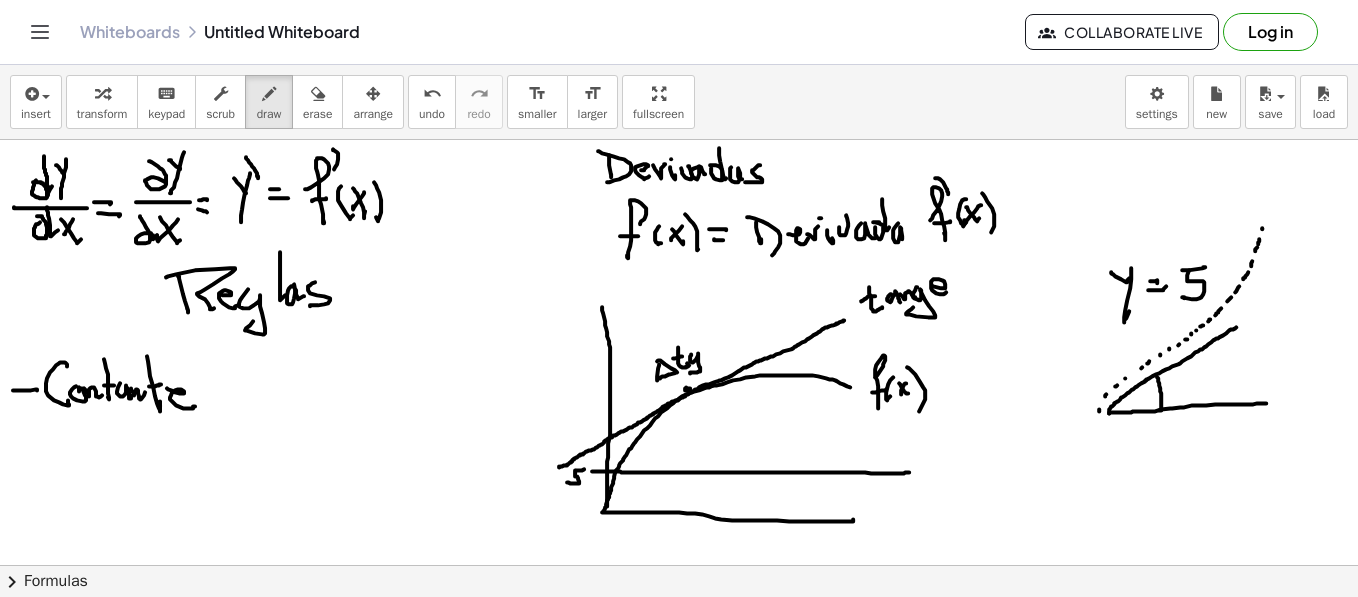 click at bounding box center (679, 1006) 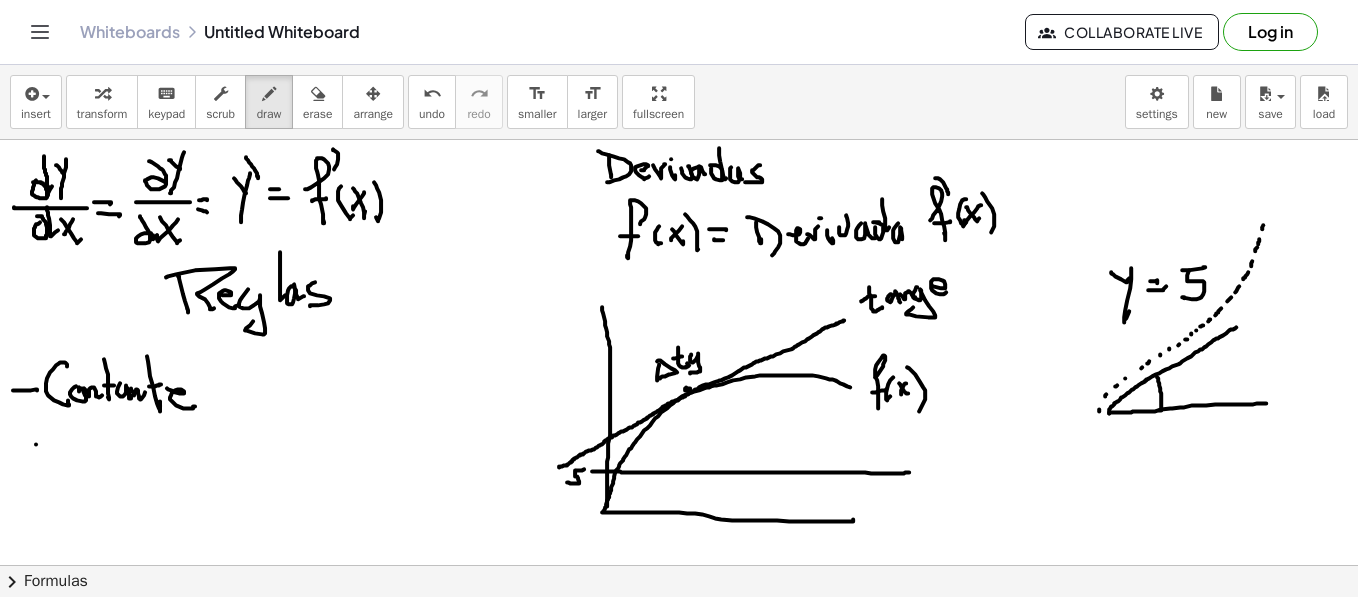 drag, startPoint x: 36, startPoint y: 443, endPoint x: 50, endPoint y: 450, distance: 15.652476 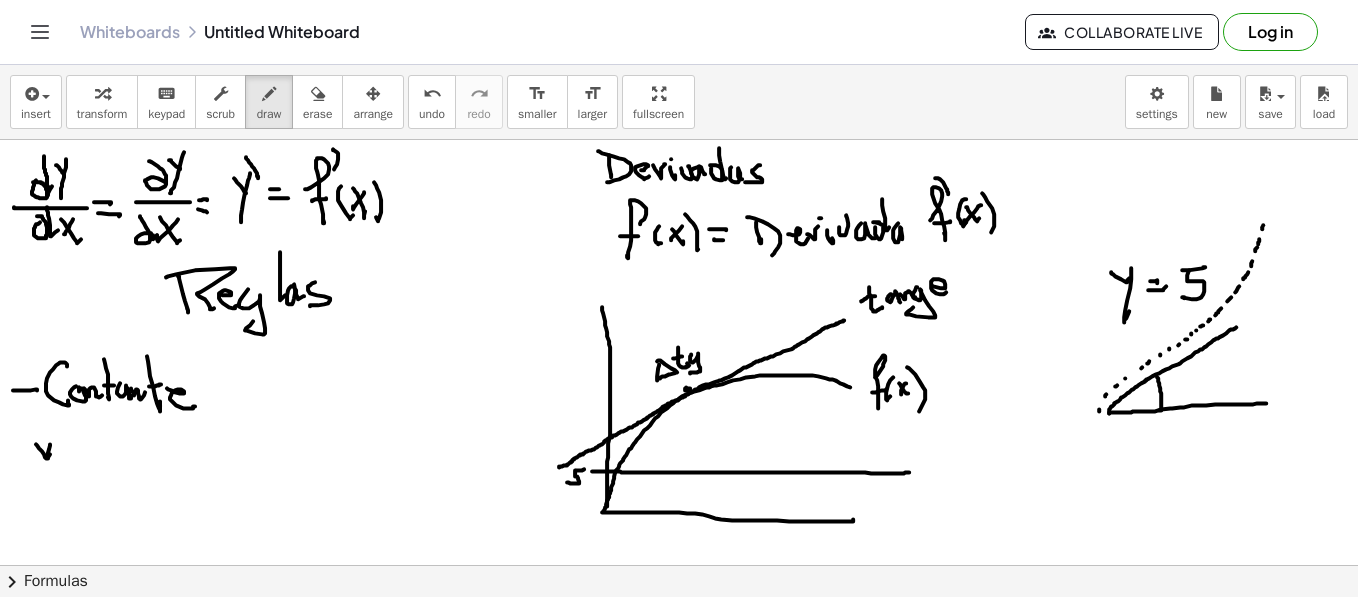 drag, startPoint x: 47, startPoint y: 455, endPoint x: 54, endPoint y: 467, distance: 13.892444 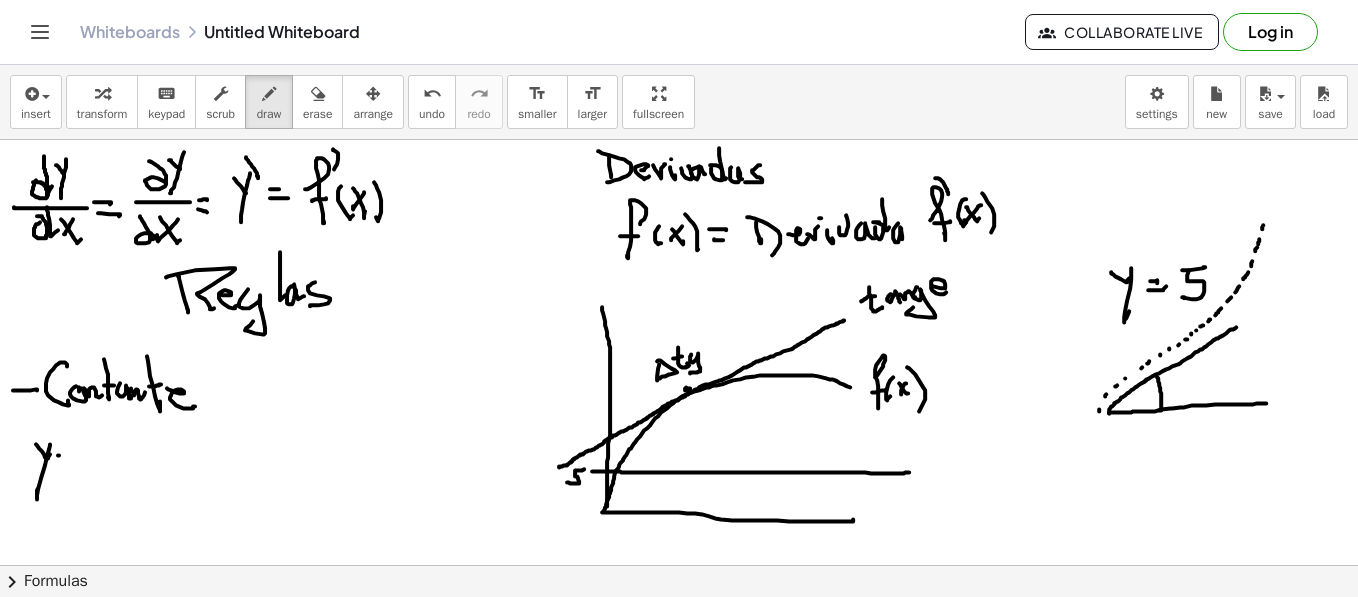 click at bounding box center (679, 1006) 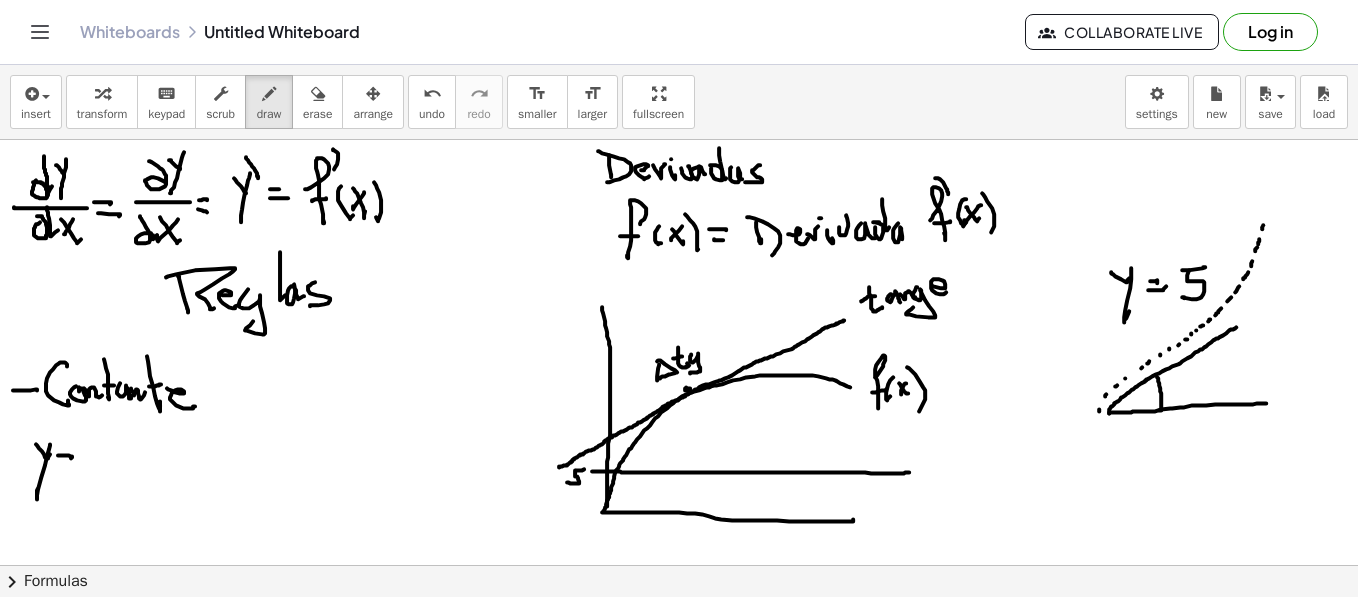 drag, startPoint x: 56, startPoint y: 466, endPoint x: 75, endPoint y: 467, distance: 19.026299 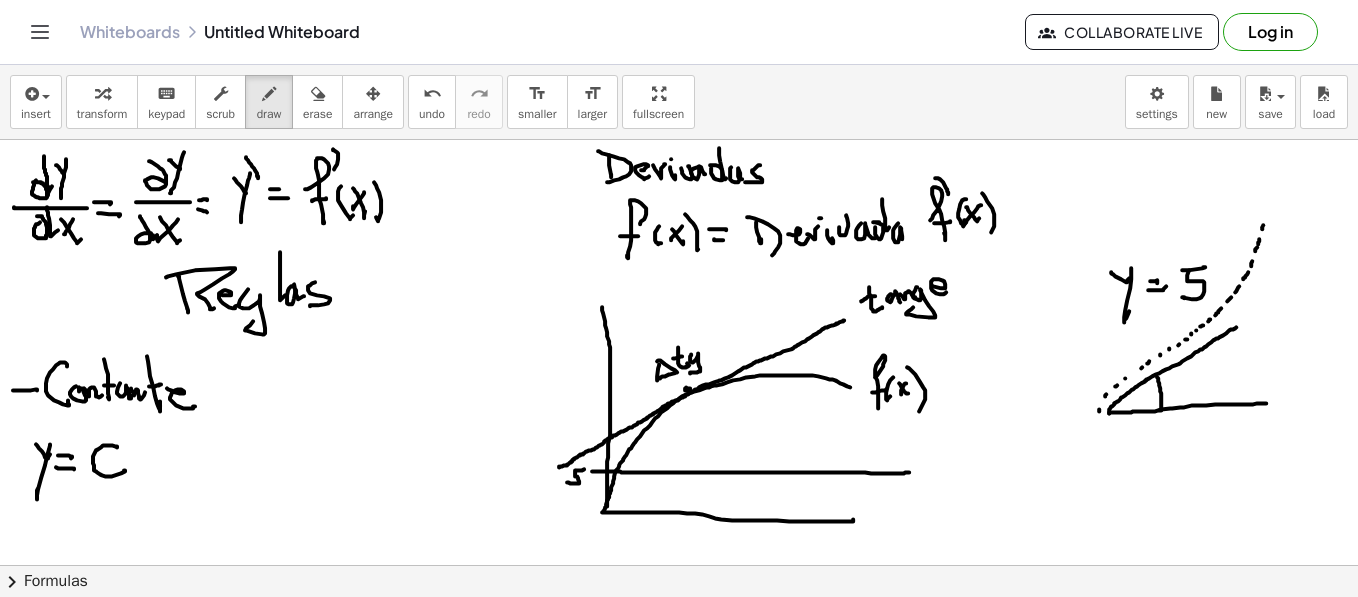 drag, startPoint x: 107, startPoint y: 444, endPoint x: 124, endPoint y: 468, distance: 29.410883 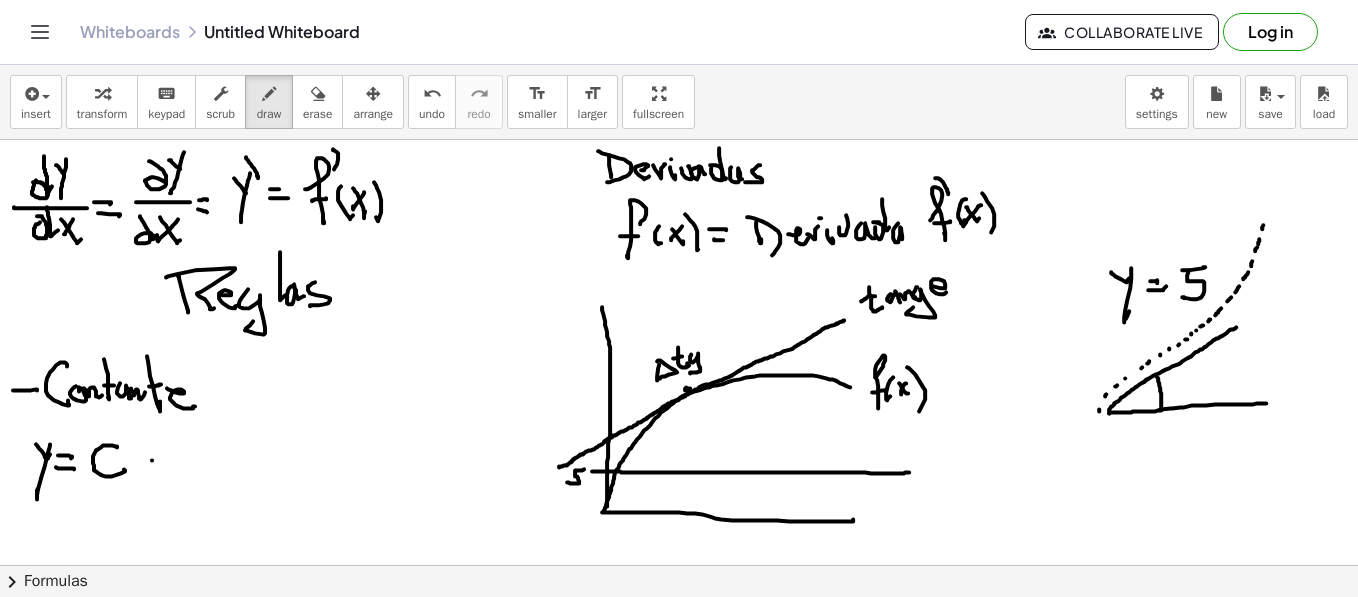 drag, startPoint x: 152, startPoint y: 459, endPoint x: 171, endPoint y: 461, distance: 19.104973 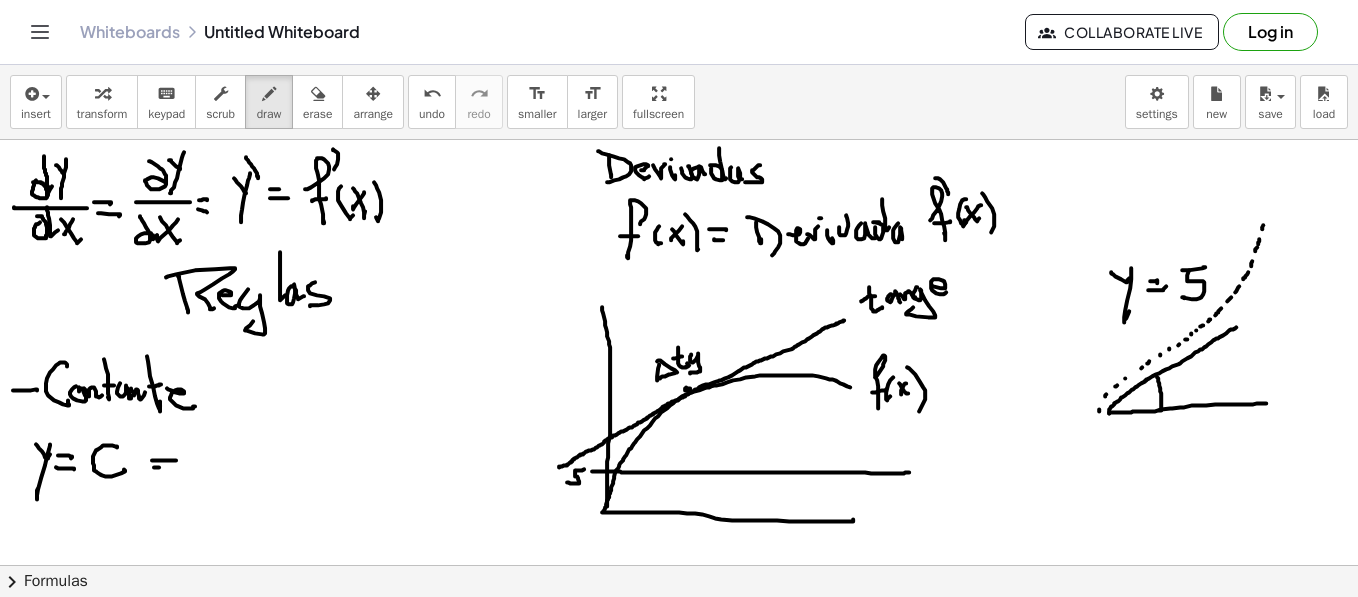 drag, startPoint x: 159, startPoint y: 466, endPoint x: 174, endPoint y: 456, distance: 18.027756 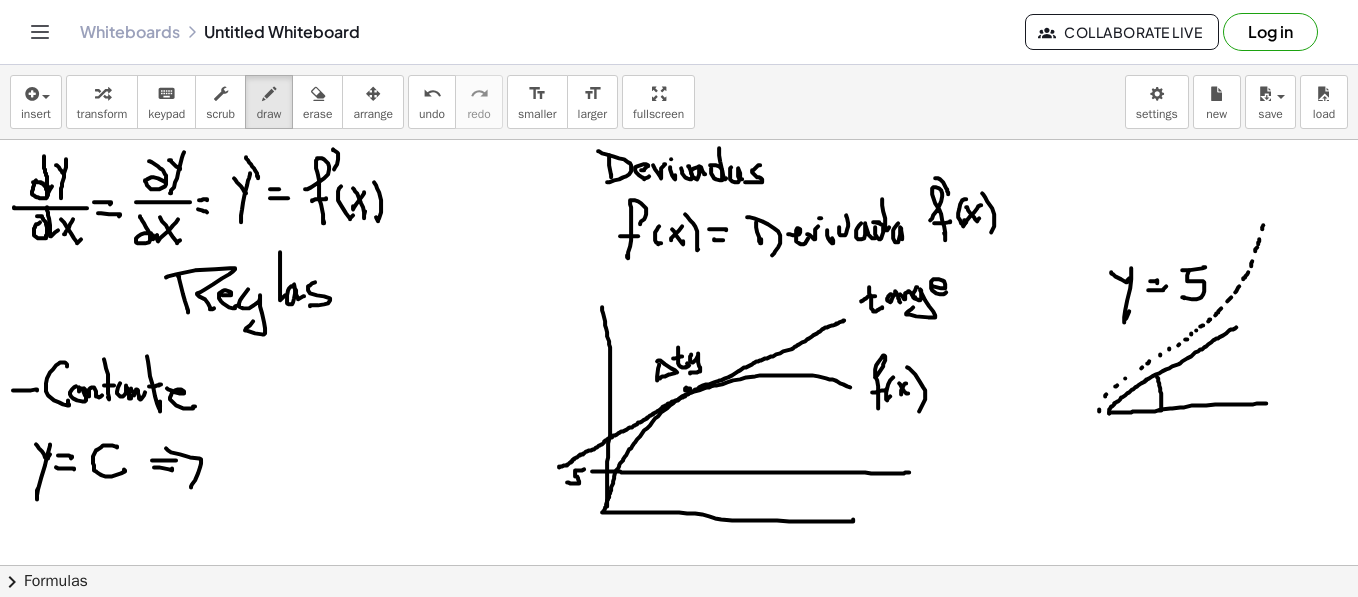 drag, startPoint x: 171, startPoint y: 451, endPoint x: 210, endPoint y: 463, distance: 40.804413 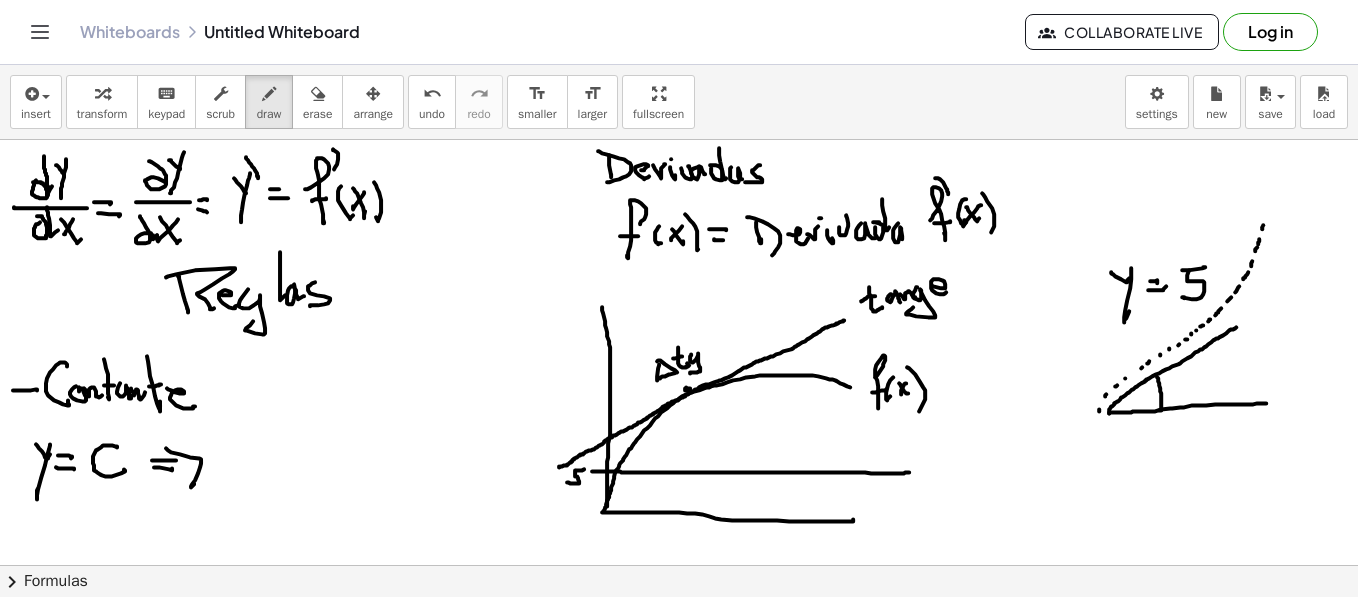 drag, startPoint x: 210, startPoint y: 456, endPoint x: 220, endPoint y: 457, distance: 10.049875 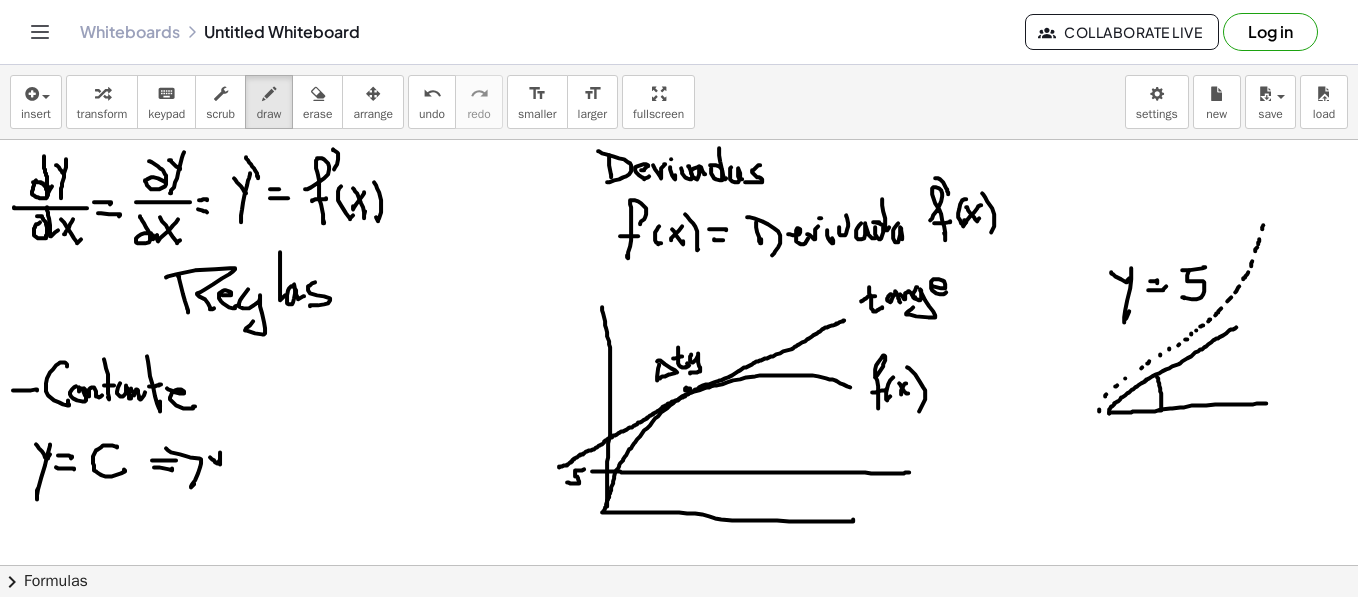 click at bounding box center [679, 1006] 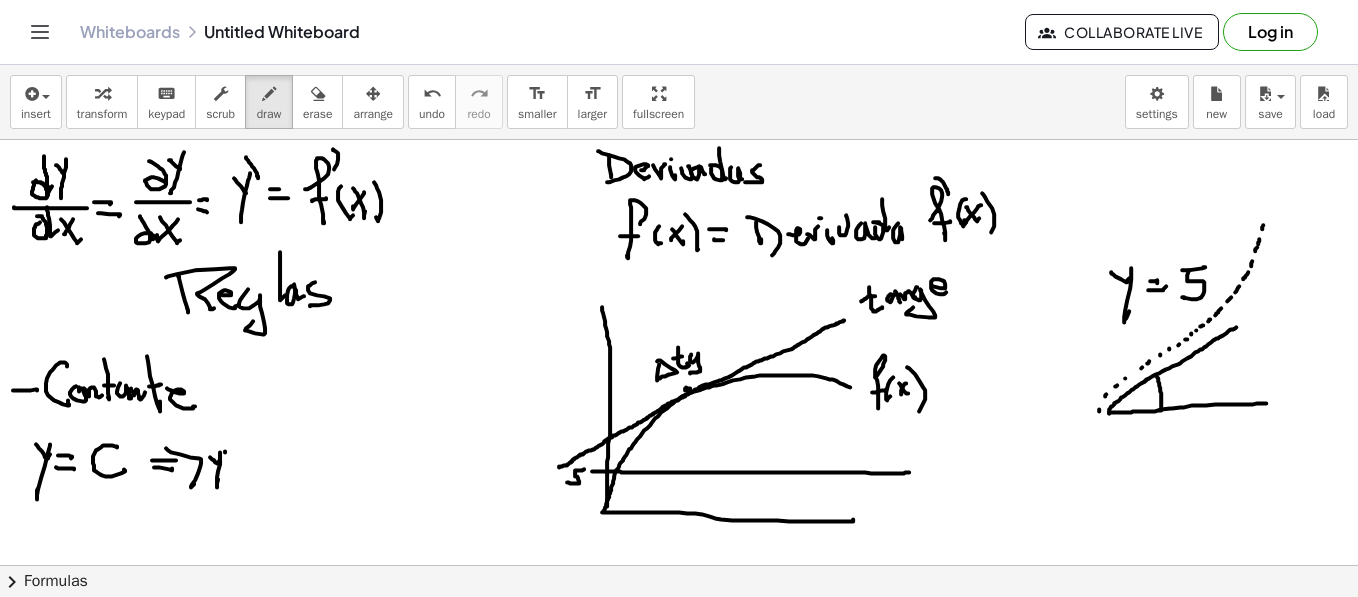 click at bounding box center [679, 1006] 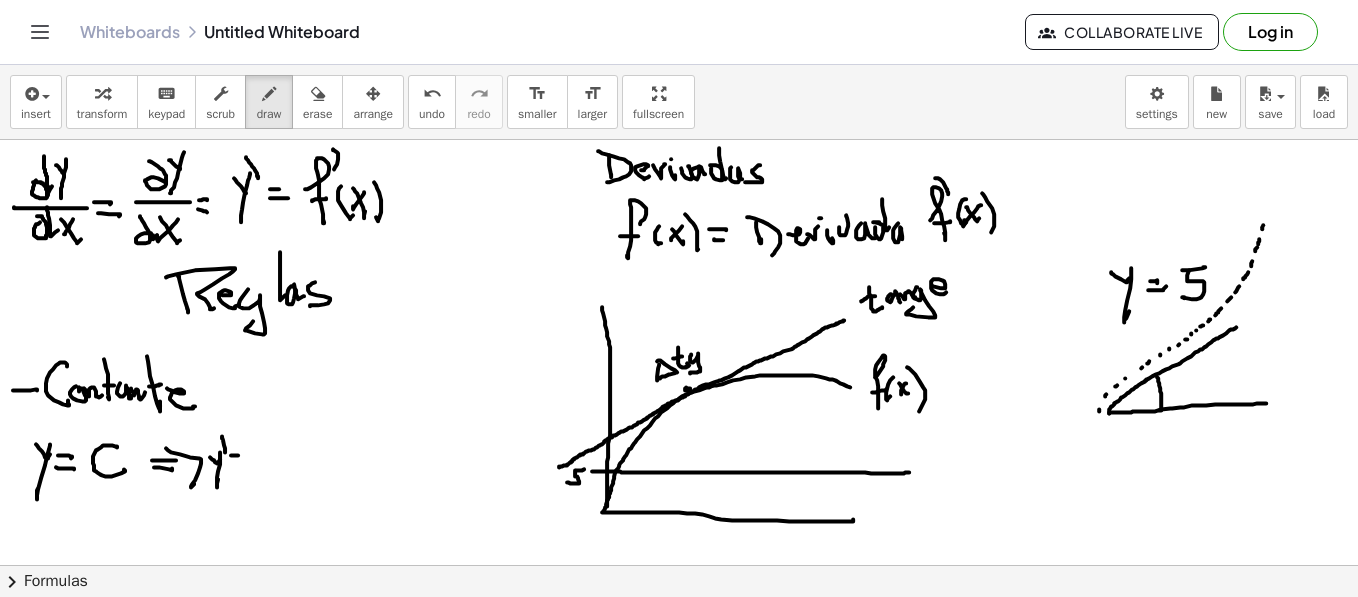 click at bounding box center (679, 1006) 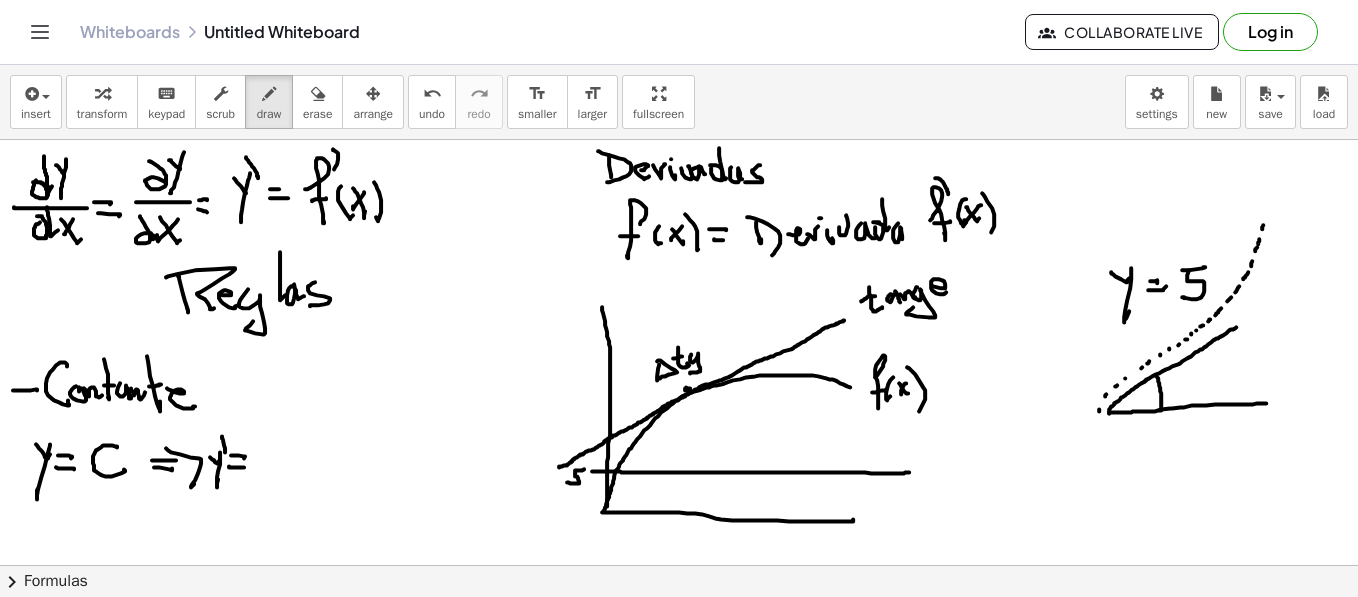 drag, startPoint x: 229, startPoint y: 465, endPoint x: 244, endPoint y: 466, distance: 15.033297 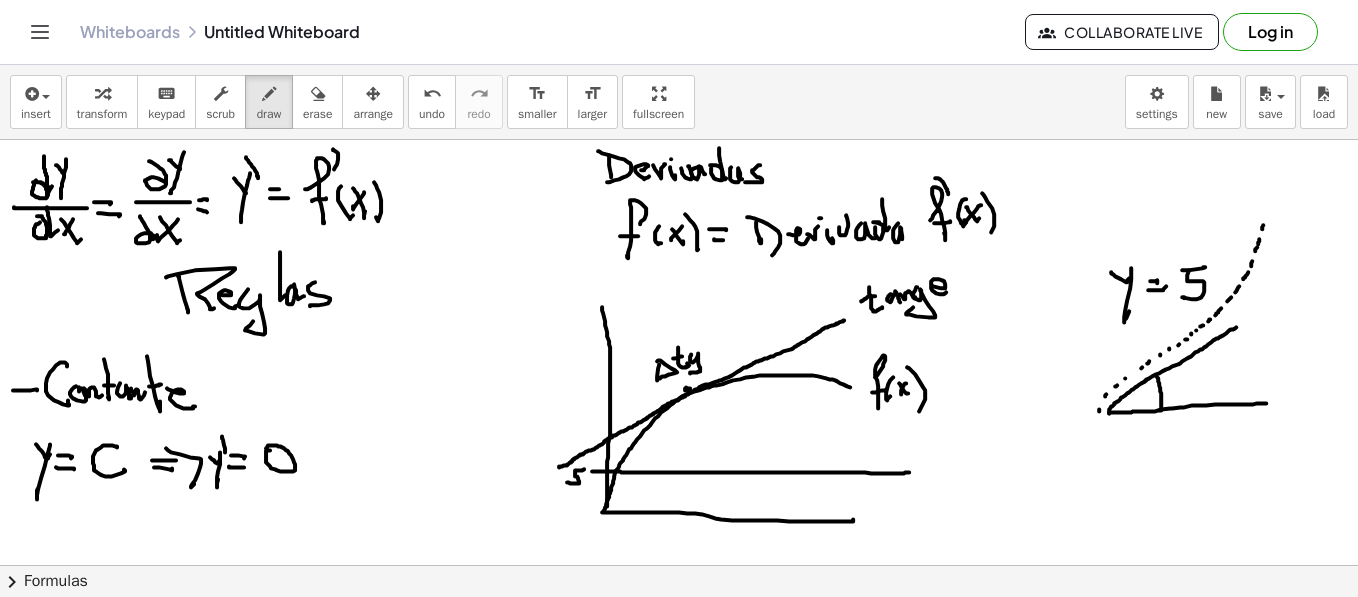 click at bounding box center (679, 1006) 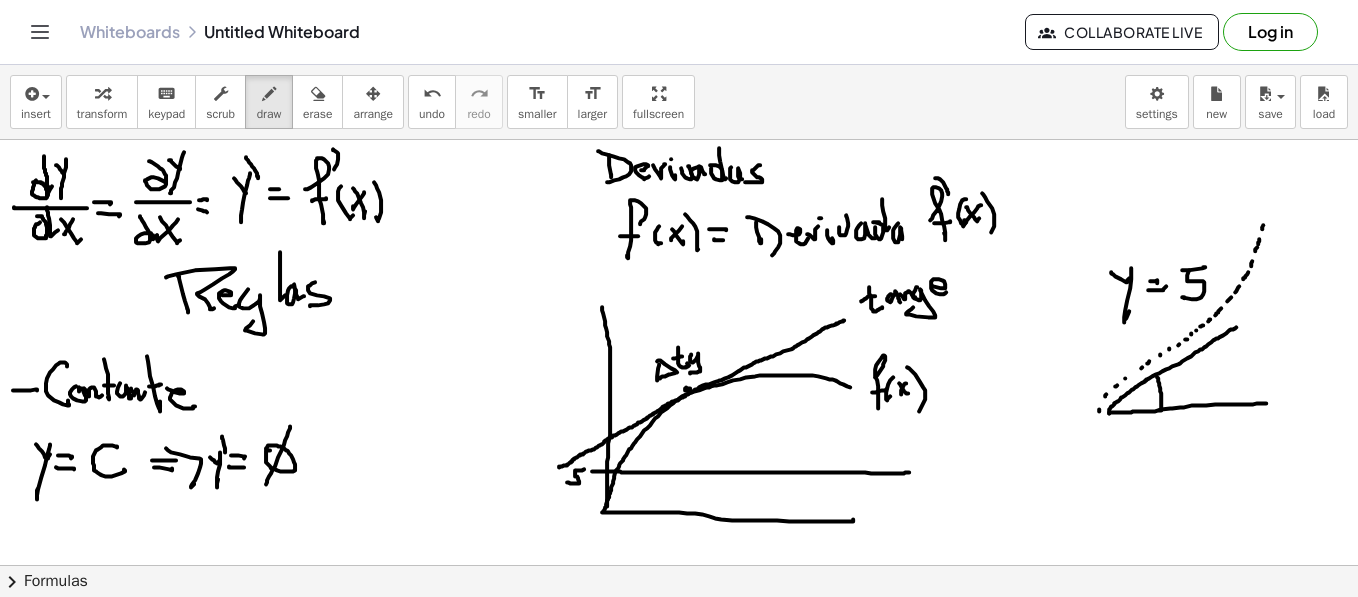 drag, startPoint x: 290, startPoint y: 425, endPoint x: 266, endPoint y: 486, distance: 65.551506 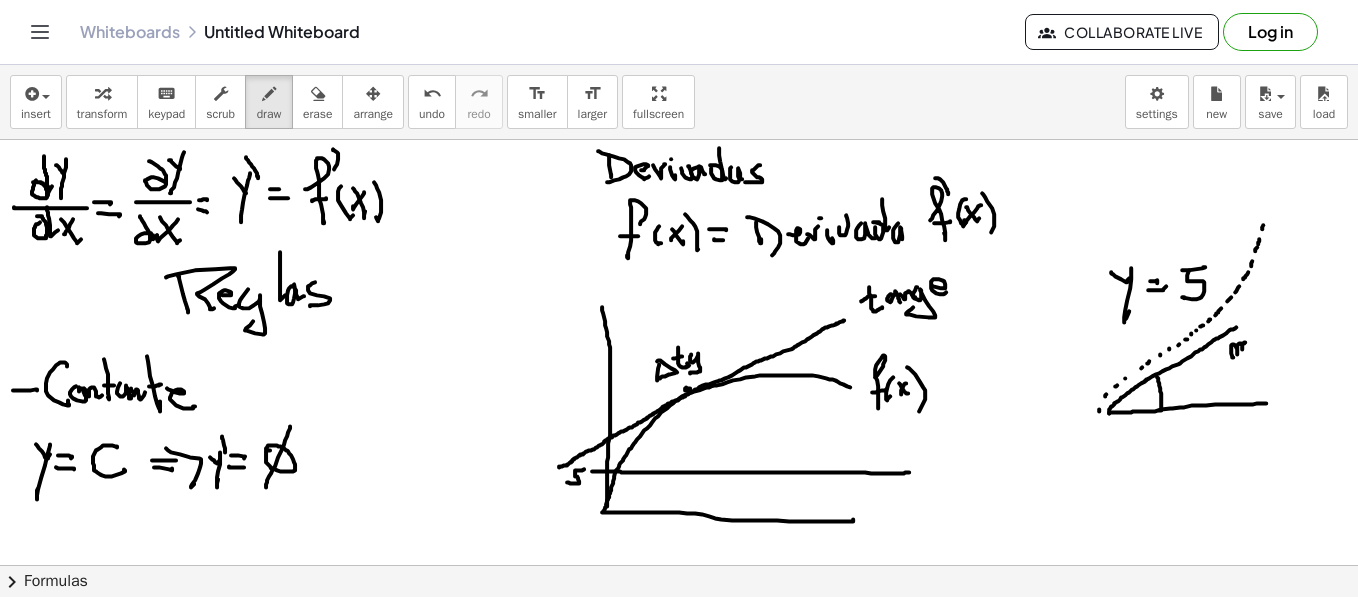 drag, startPoint x: 1233, startPoint y: 356, endPoint x: 1249, endPoint y: 349, distance: 17.464249 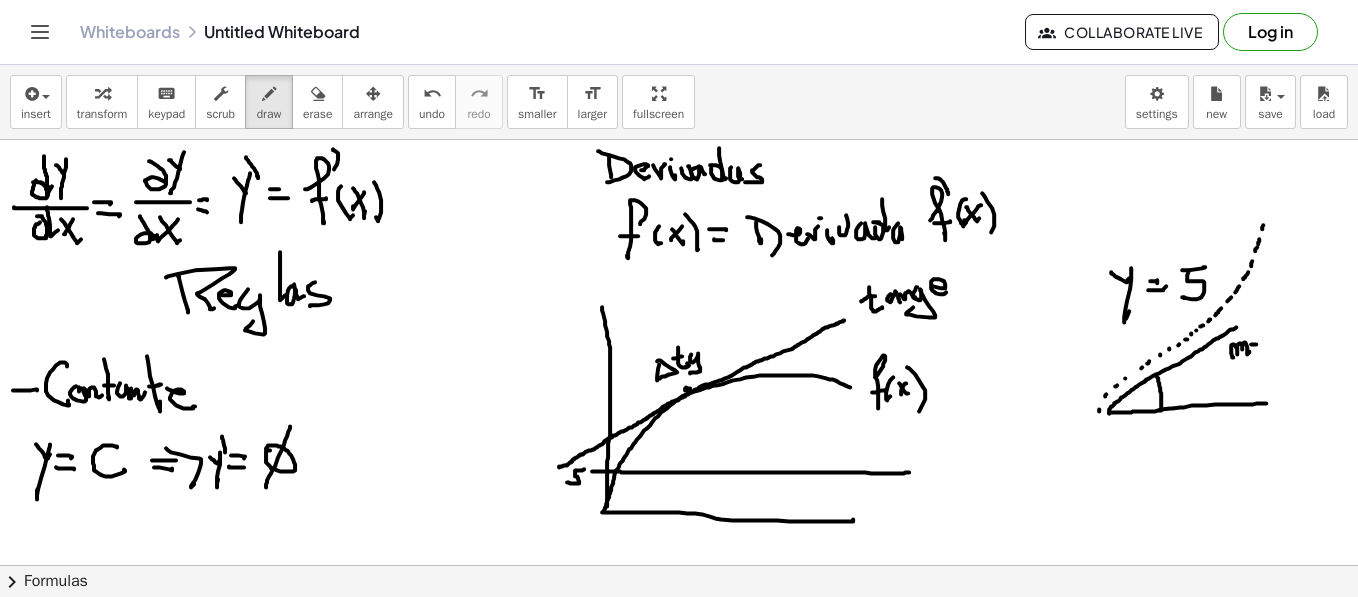 click at bounding box center (679, 1006) 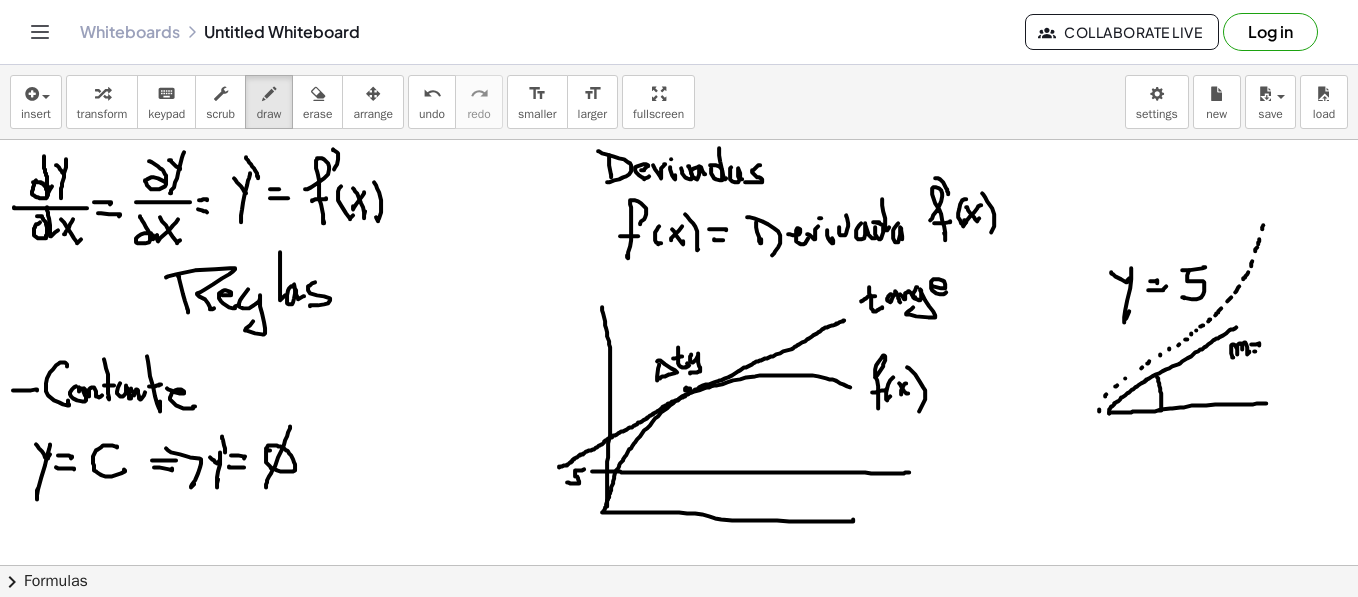 click at bounding box center (679, 1006) 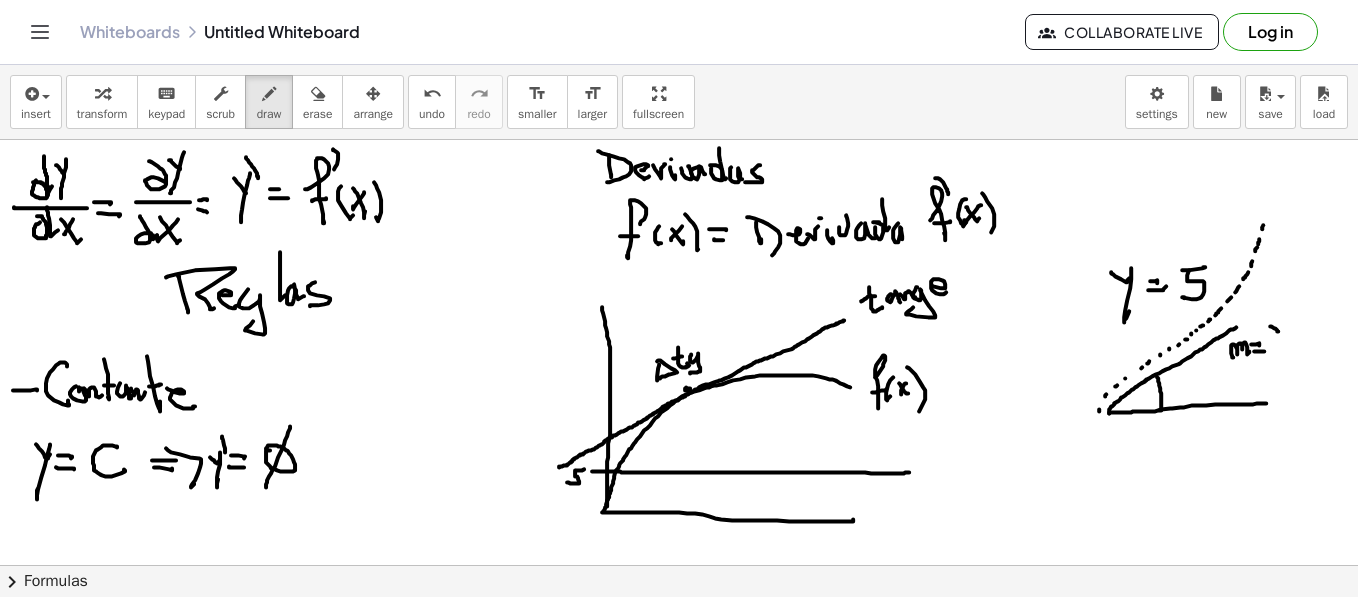 drag, startPoint x: 1270, startPoint y: 325, endPoint x: 1279, endPoint y: 330, distance: 10.29563 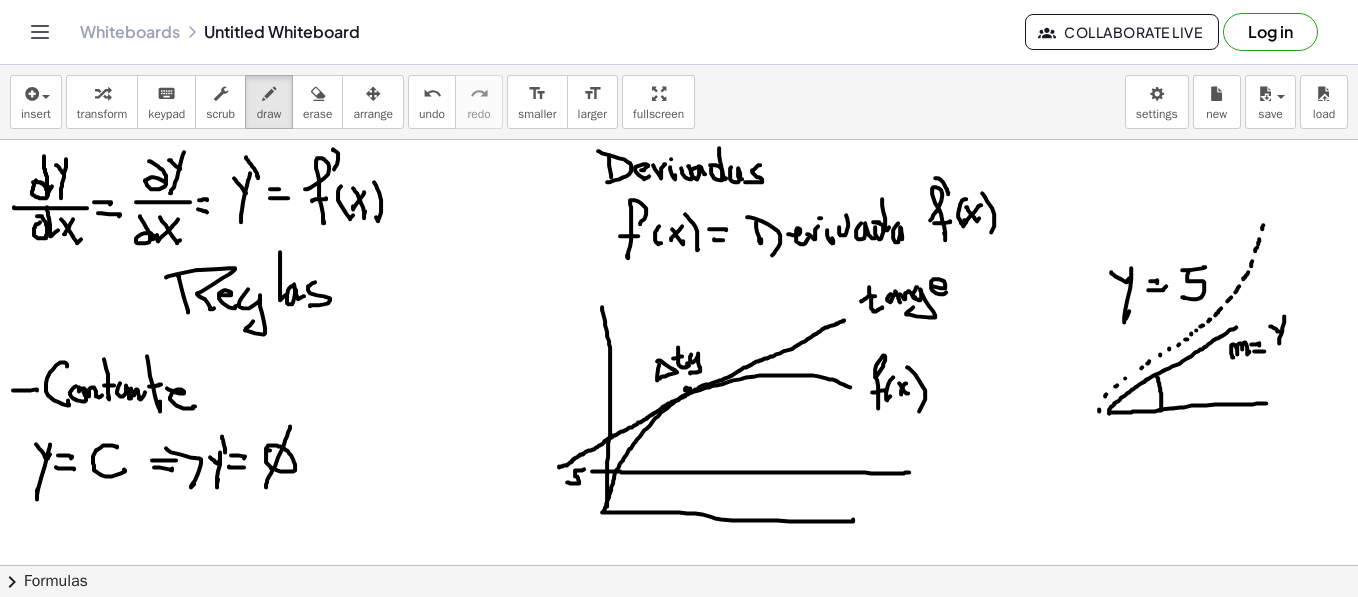 drag, startPoint x: 1284, startPoint y: 315, endPoint x: 1280, endPoint y: 344, distance: 29.274563 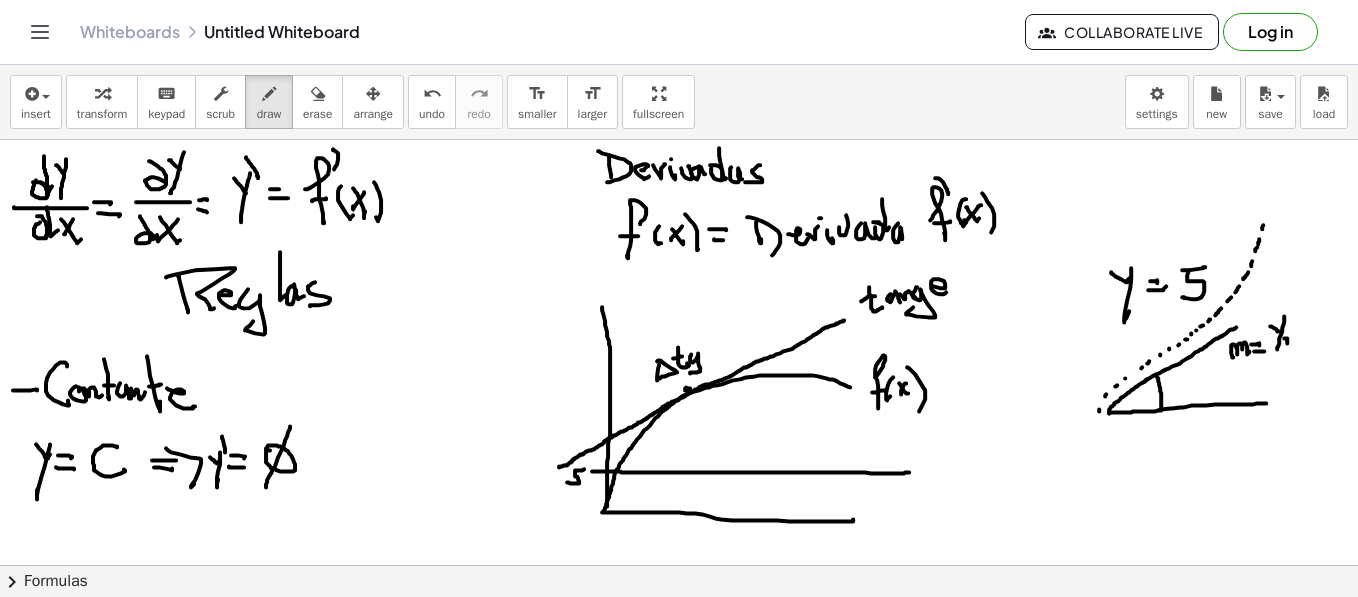 drag, startPoint x: 1287, startPoint y: 337, endPoint x: 1301, endPoint y: 349, distance: 18.439089 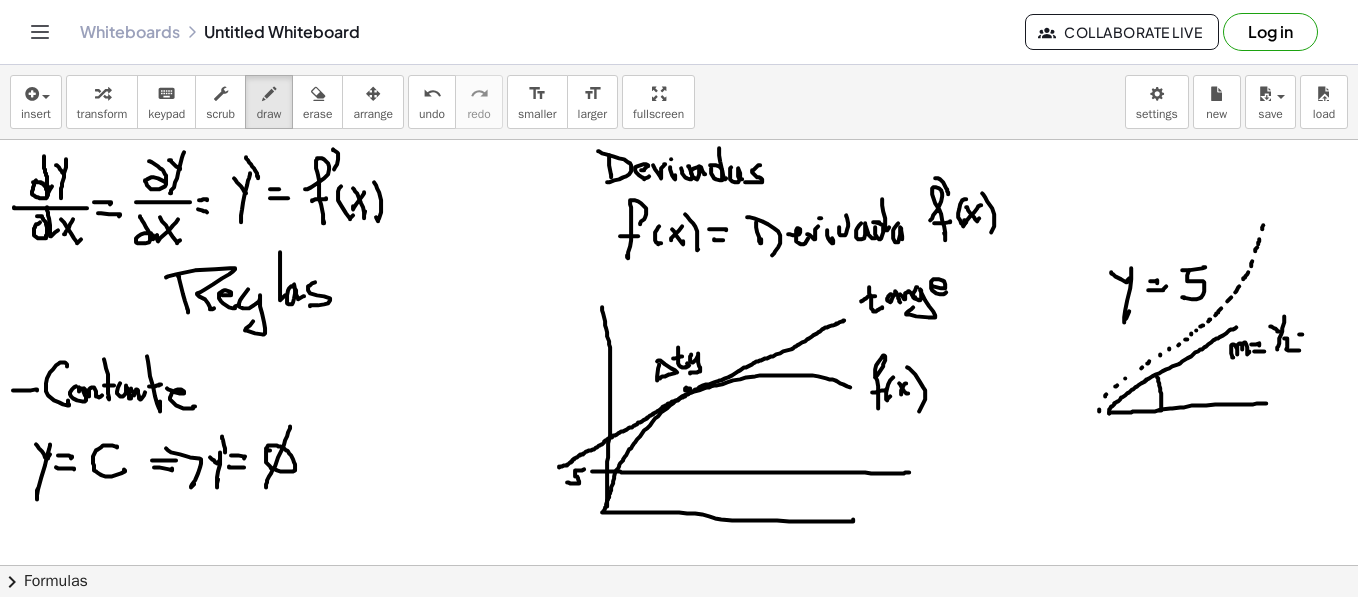 drag, startPoint x: 1301, startPoint y: 333, endPoint x: 1318, endPoint y: 328, distance: 17.720045 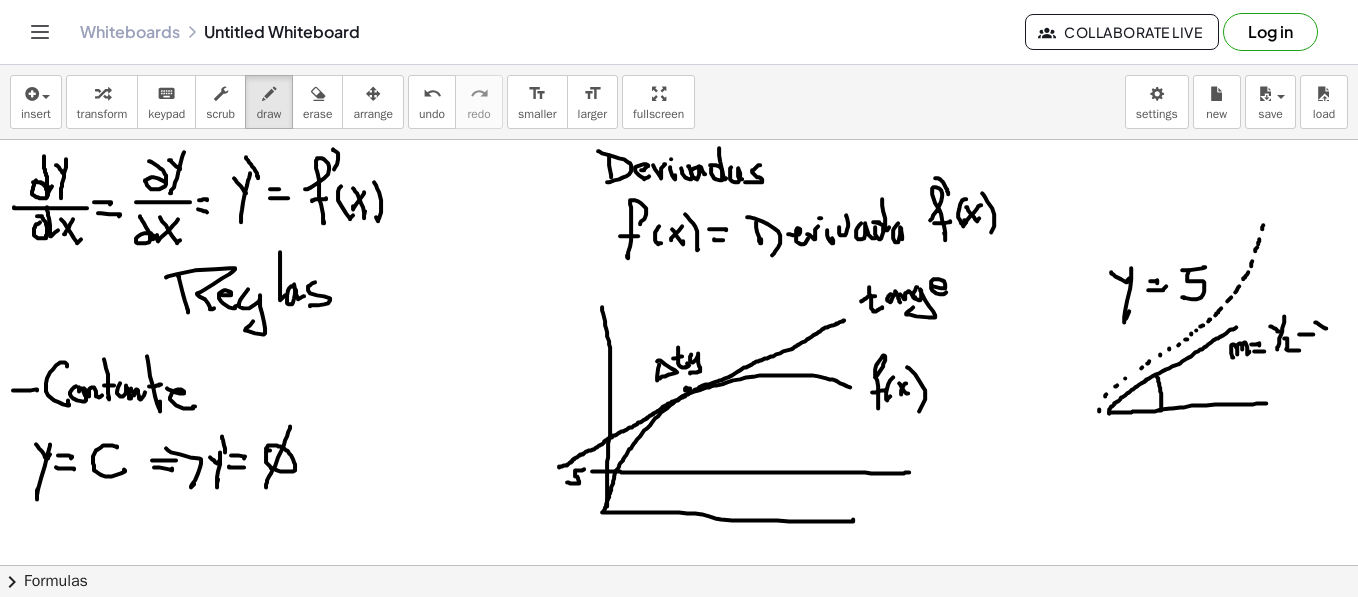 drag, startPoint x: 1325, startPoint y: 327, endPoint x: 1328, endPoint y: 317, distance: 10.440307 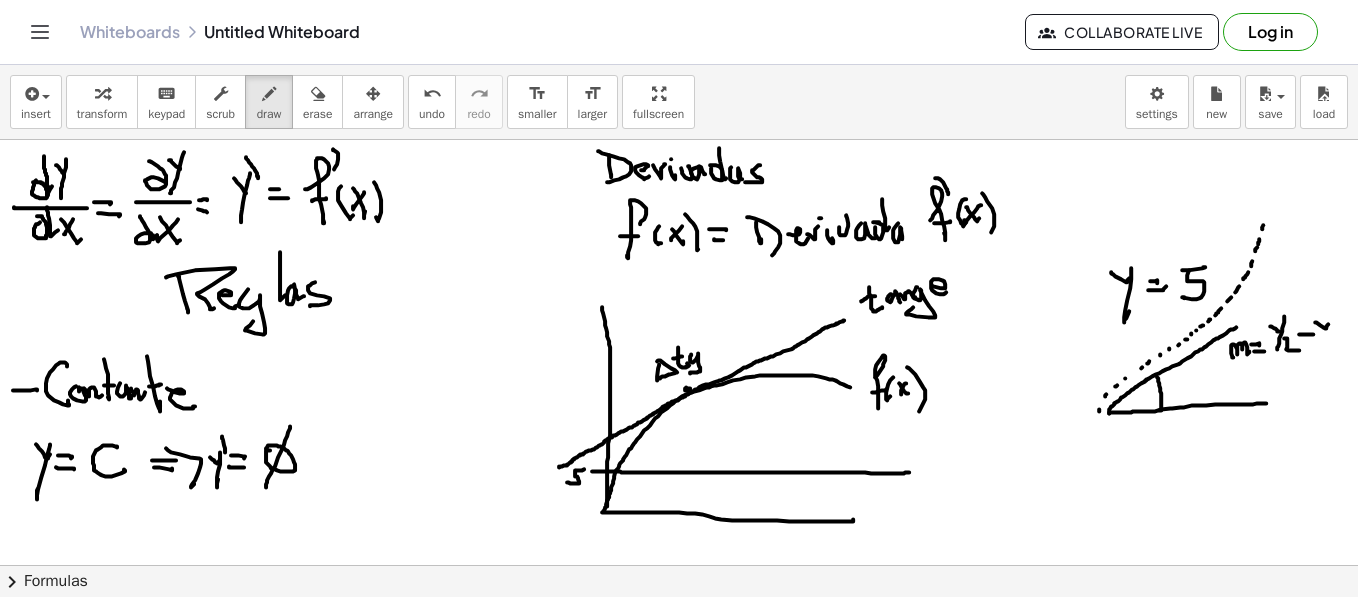 drag, startPoint x: 1327, startPoint y: 315, endPoint x: 1329, endPoint y: 335, distance: 20.09975 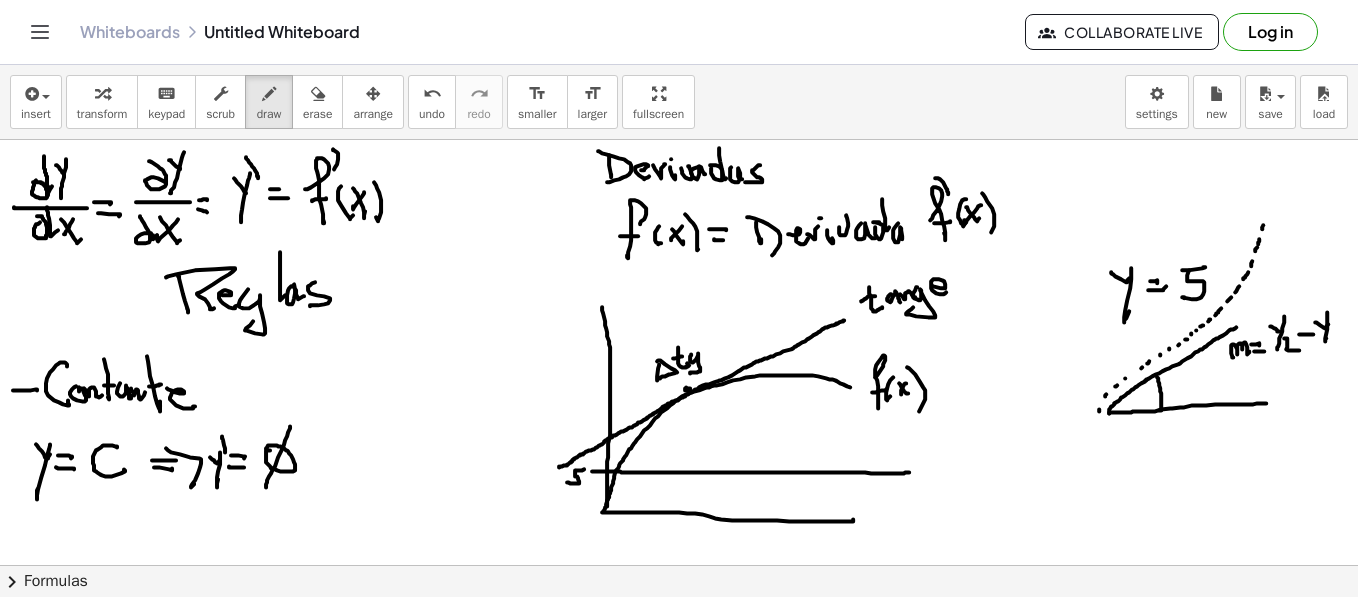 click at bounding box center [679, 1006] 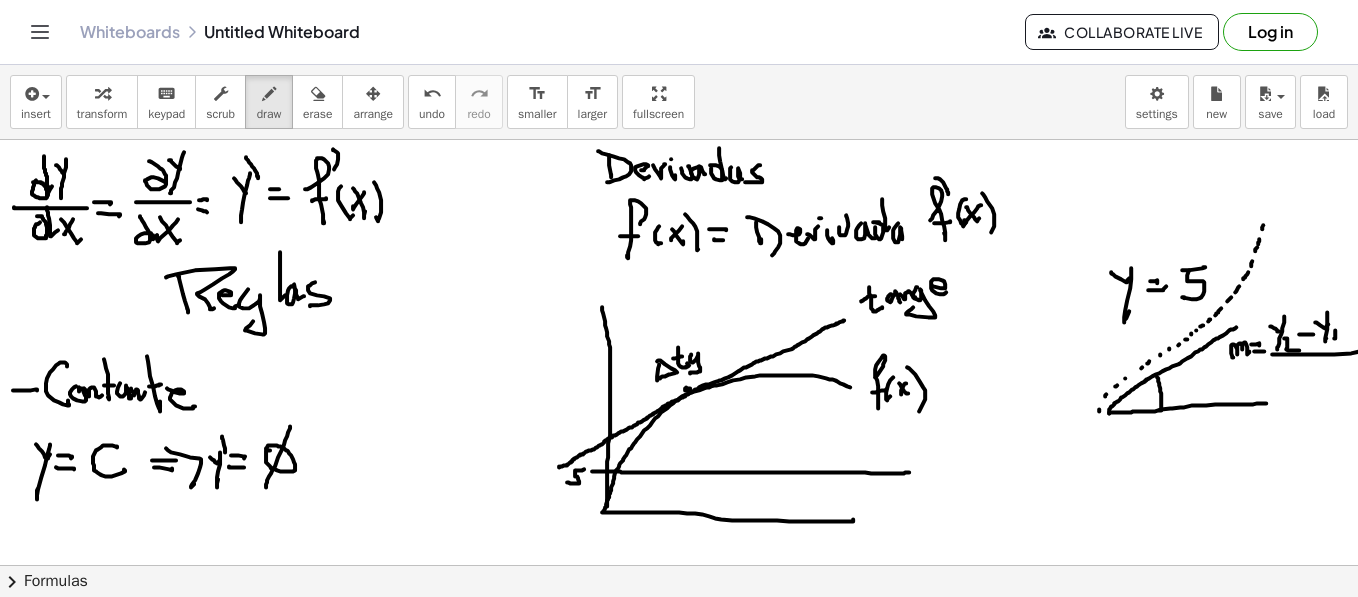 drag, startPoint x: 1272, startPoint y: 353, endPoint x: 1296, endPoint y: 365, distance: 26.832815 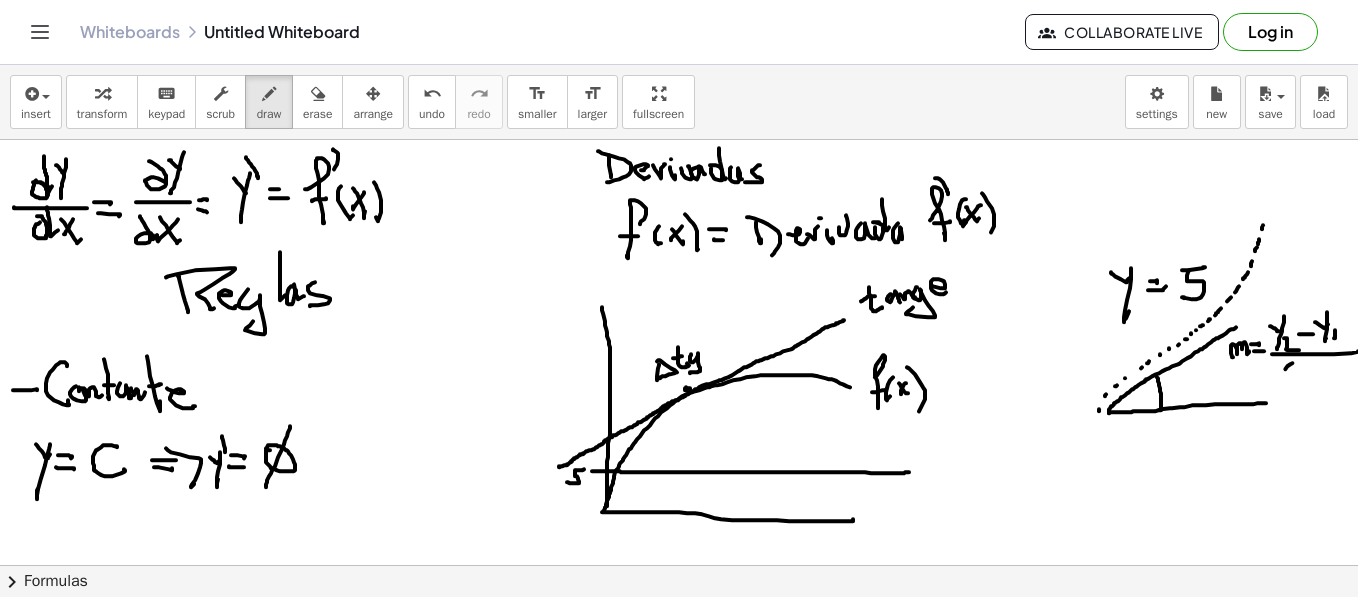 click at bounding box center [683, 1006] 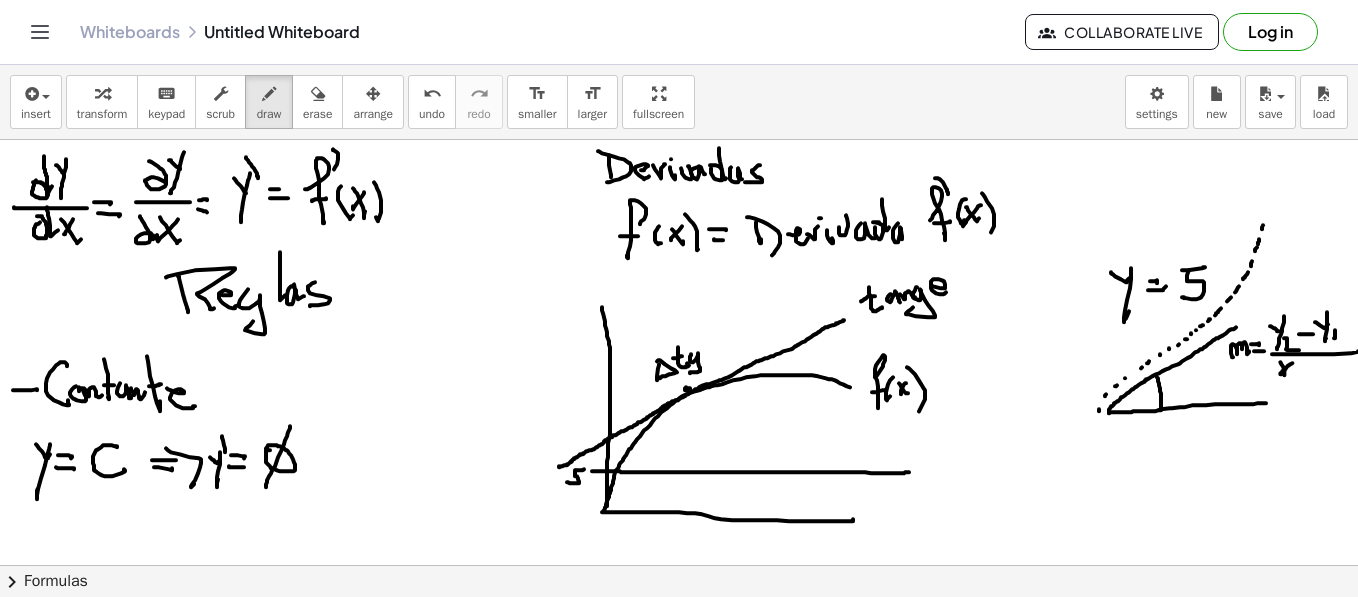 drag, startPoint x: 1281, startPoint y: 361, endPoint x: 1296, endPoint y: 369, distance: 17 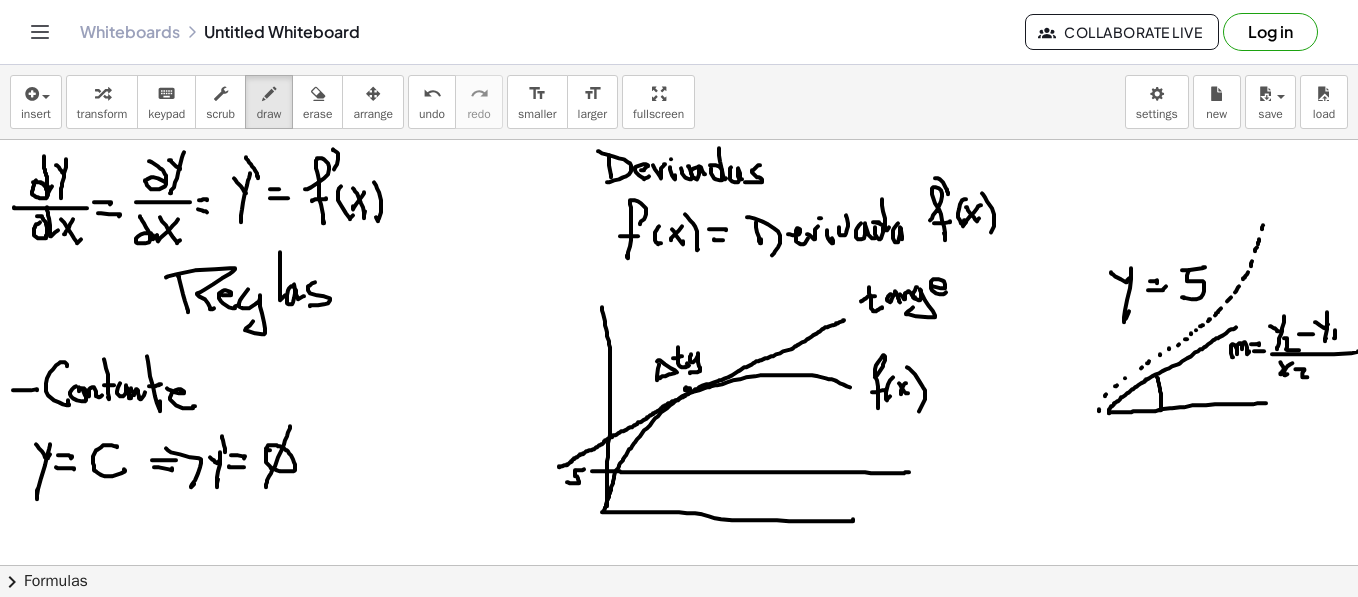 drag, startPoint x: 1296, startPoint y: 368, endPoint x: 1320, endPoint y: 371, distance: 24.186773 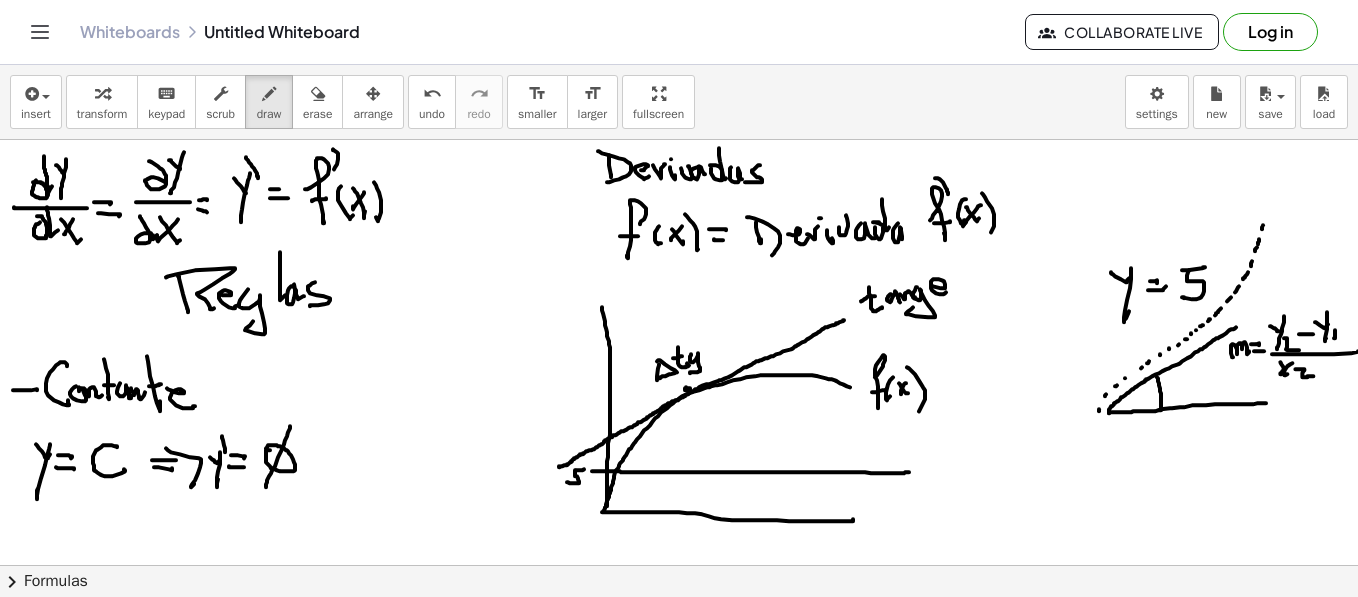 drag, startPoint x: 1318, startPoint y: 368, endPoint x: 1334, endPoint y: 363, distance: 16.763054 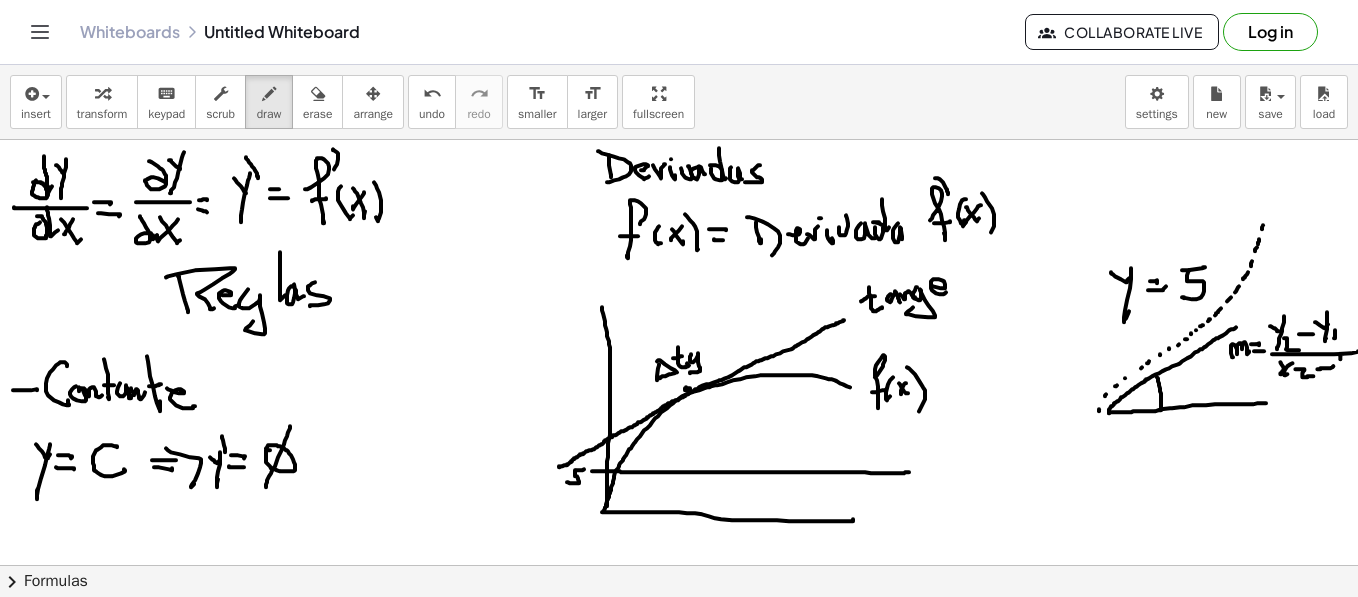 drag, startPoint x: 1341, startPoint y: 358, endPoint x: 1334, endPoint y: 366, distance: 10.630146 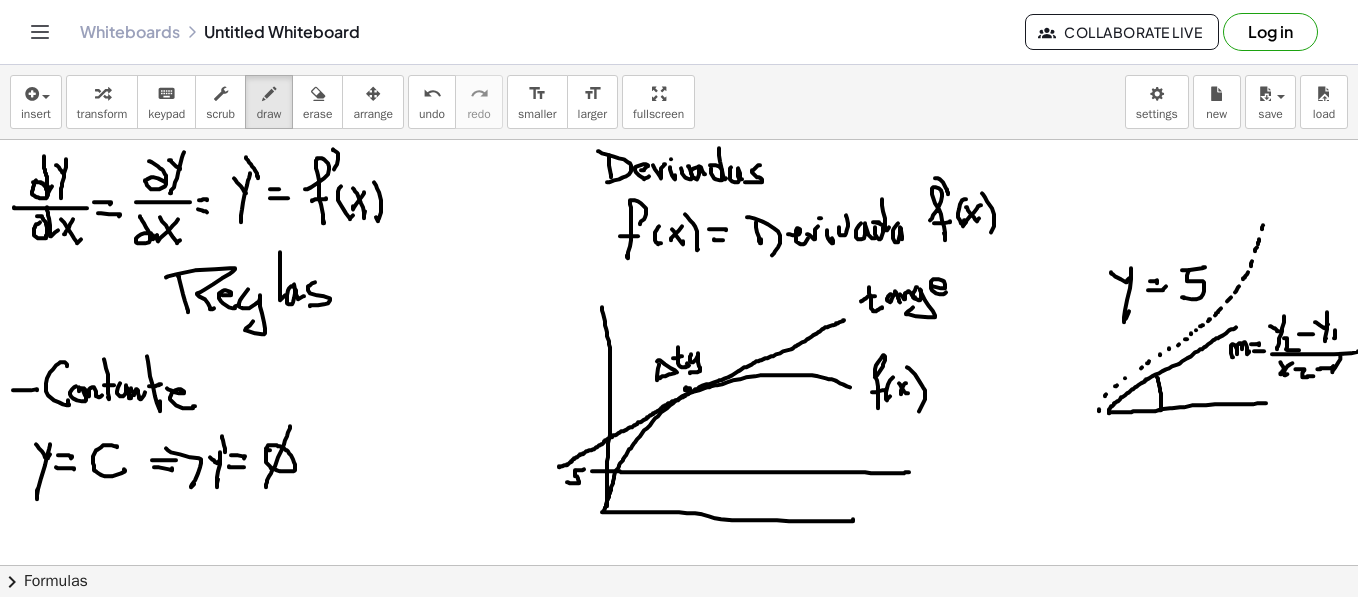 click at bounding box center (683, 1006) 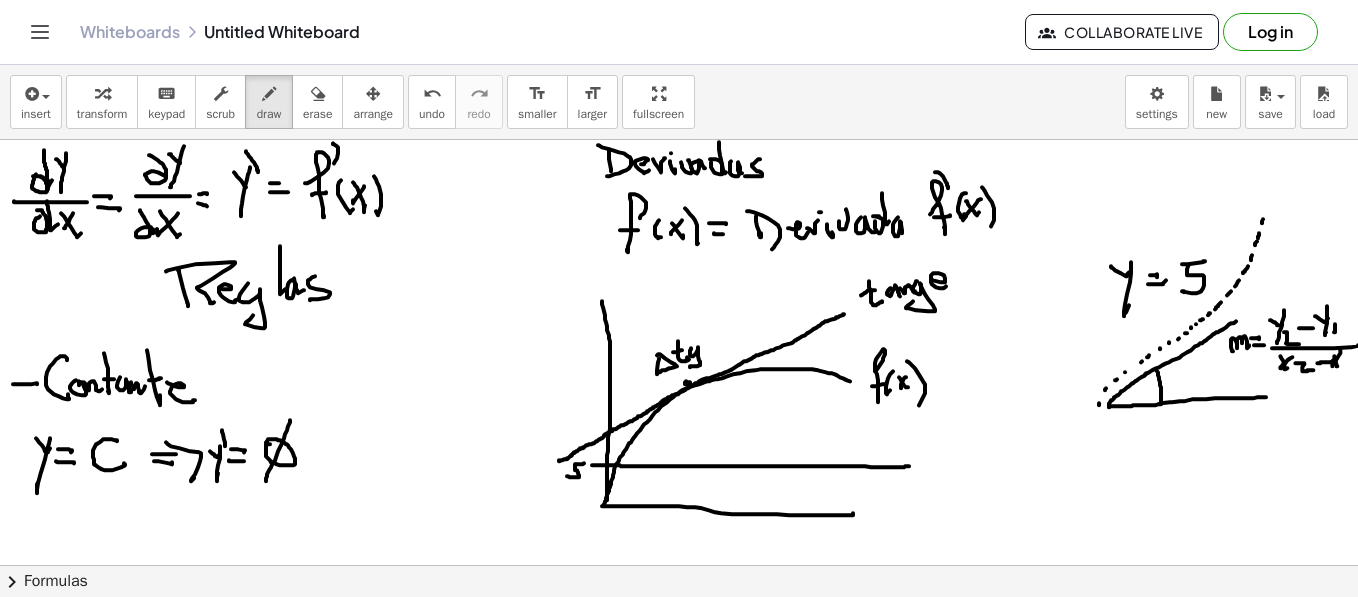 scroll, scrollTop: 0, scrollLeft: 0, axis: both 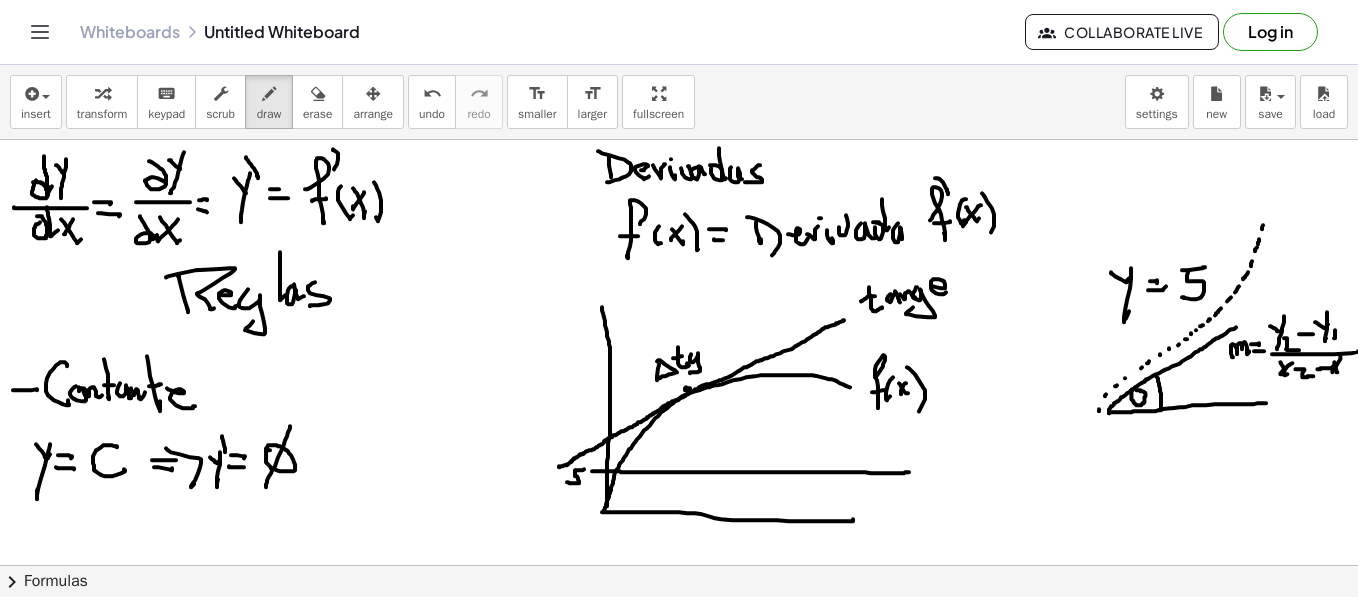 click at bounding box center [683, 1006] 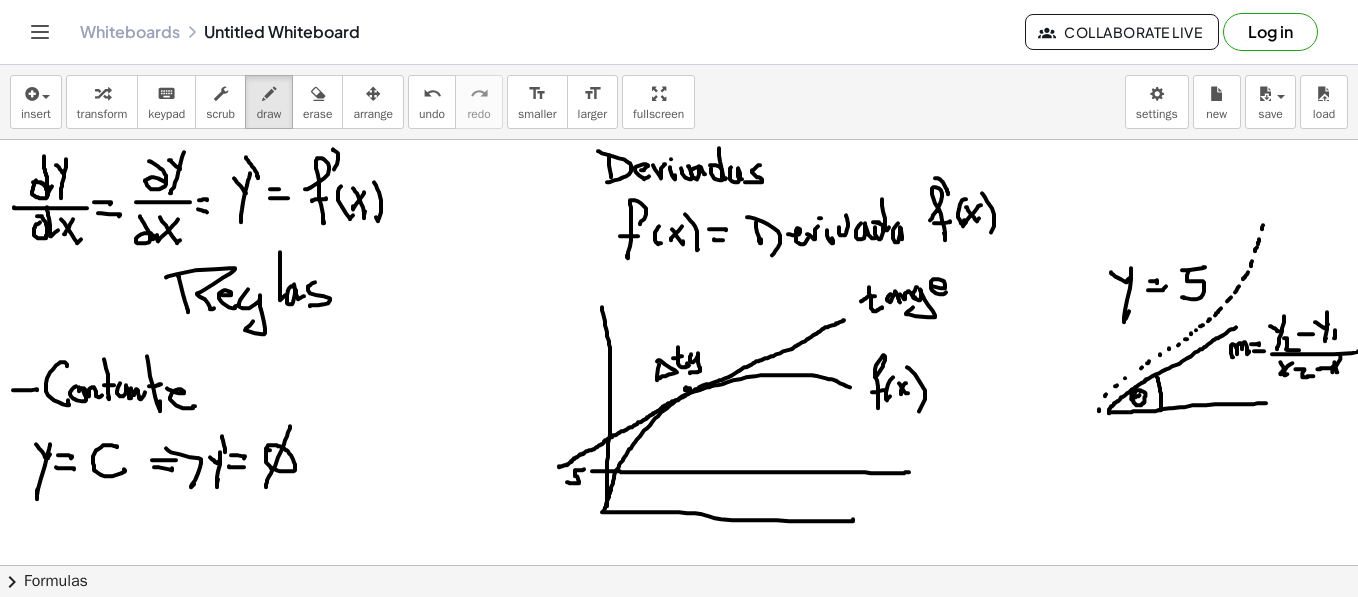 drag, startPoint x: 1132, startPoint y: 398, endPoint x: 1170, endPoint y: 398, distance: 38 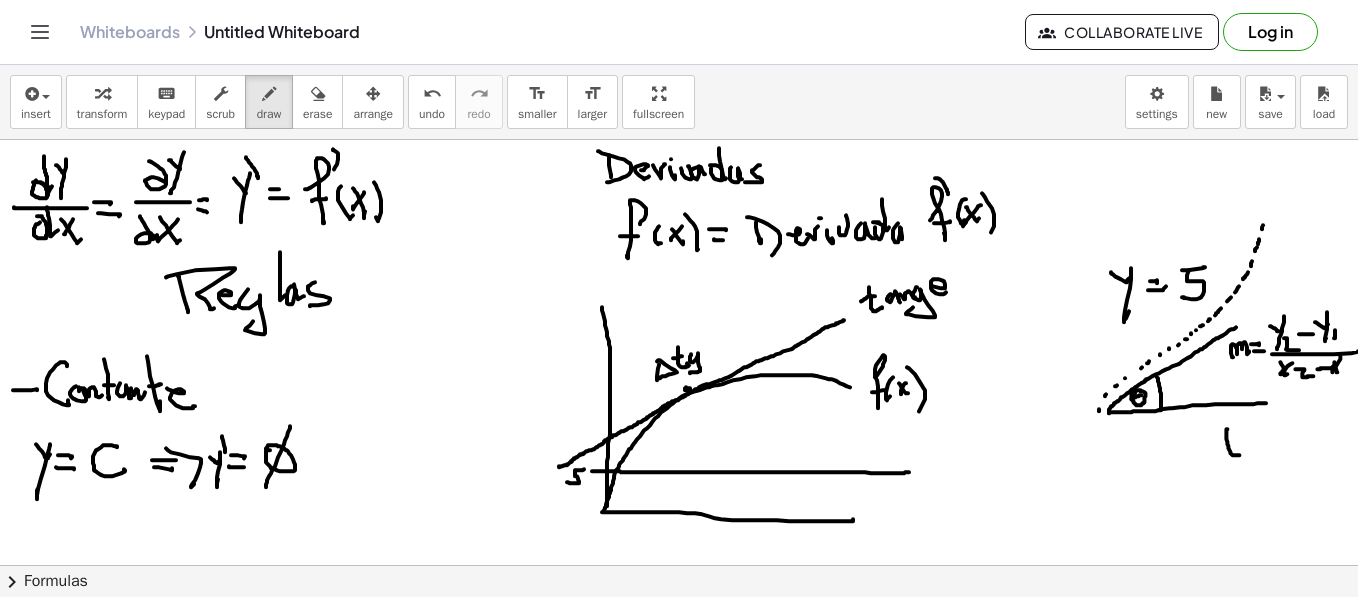 drag, startPoint x: 1228, startPoint y: 428, endPoint x: 1229, endPoint y: 449, distance: 21.023796 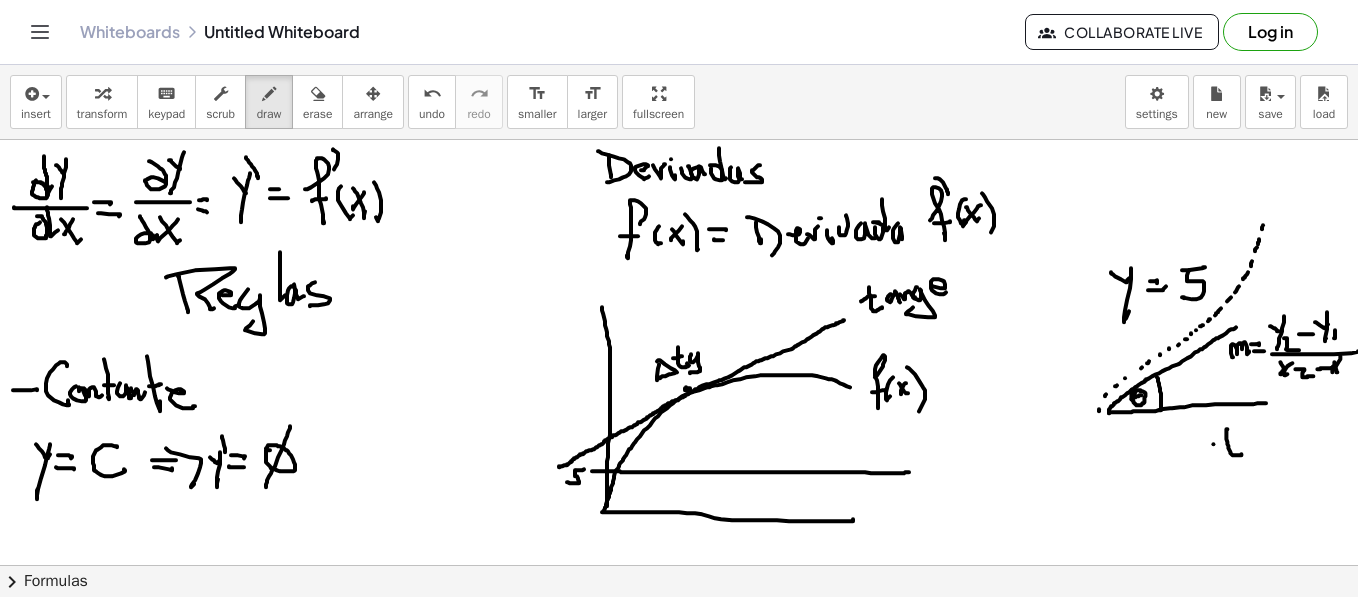 drag, startPoint x: 1214, startPoint y: 443, endPoint x: 1225, endPoint y: 442, distance: 11.045361 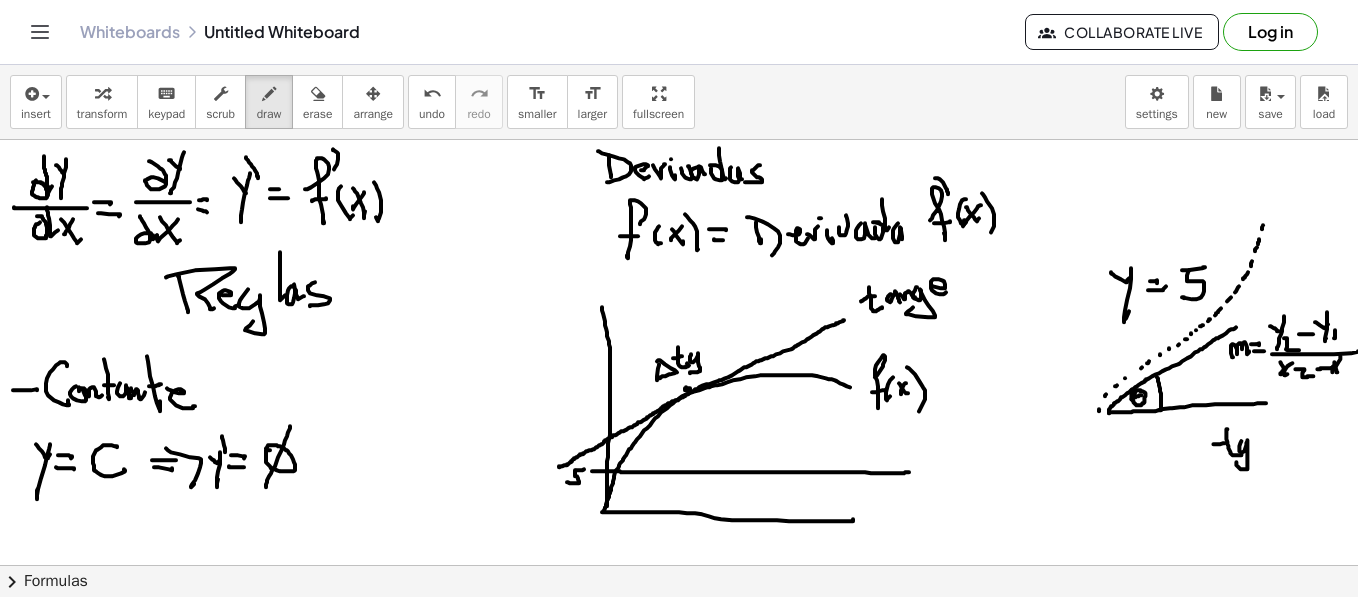 click at bounding box center (683, 1006) 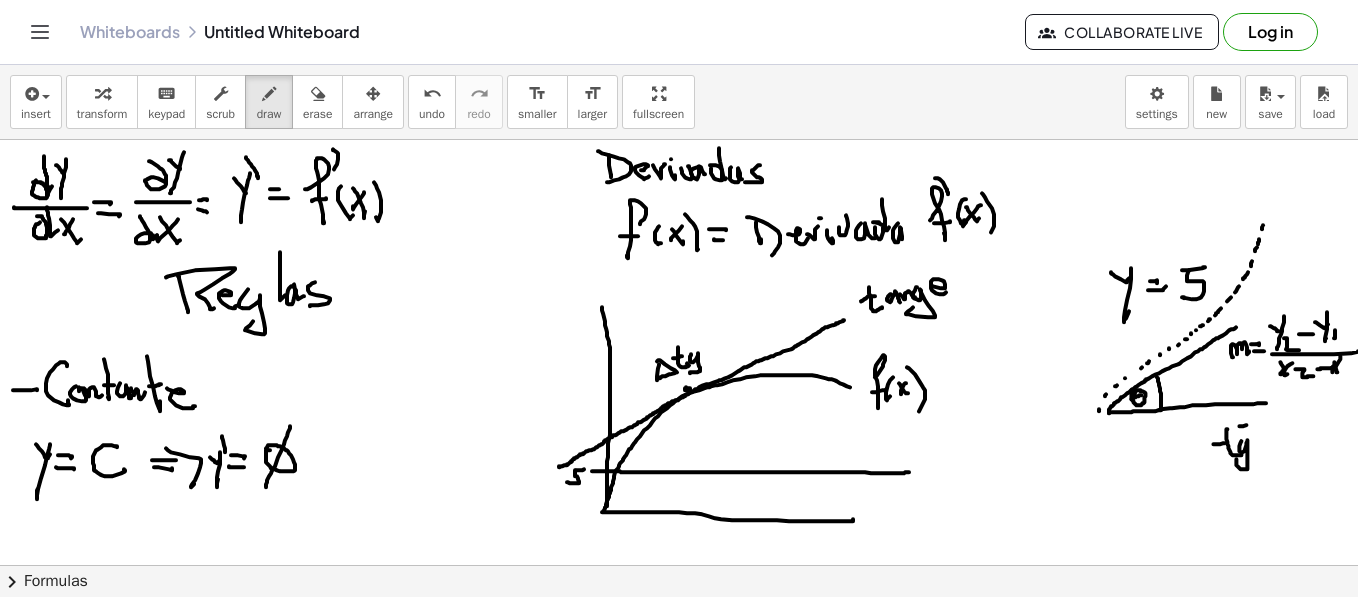 drag, startPoint x: 1240, startPoint y: 425, endPoint x: 1256, endPoint y: 422, distance: 16.27882 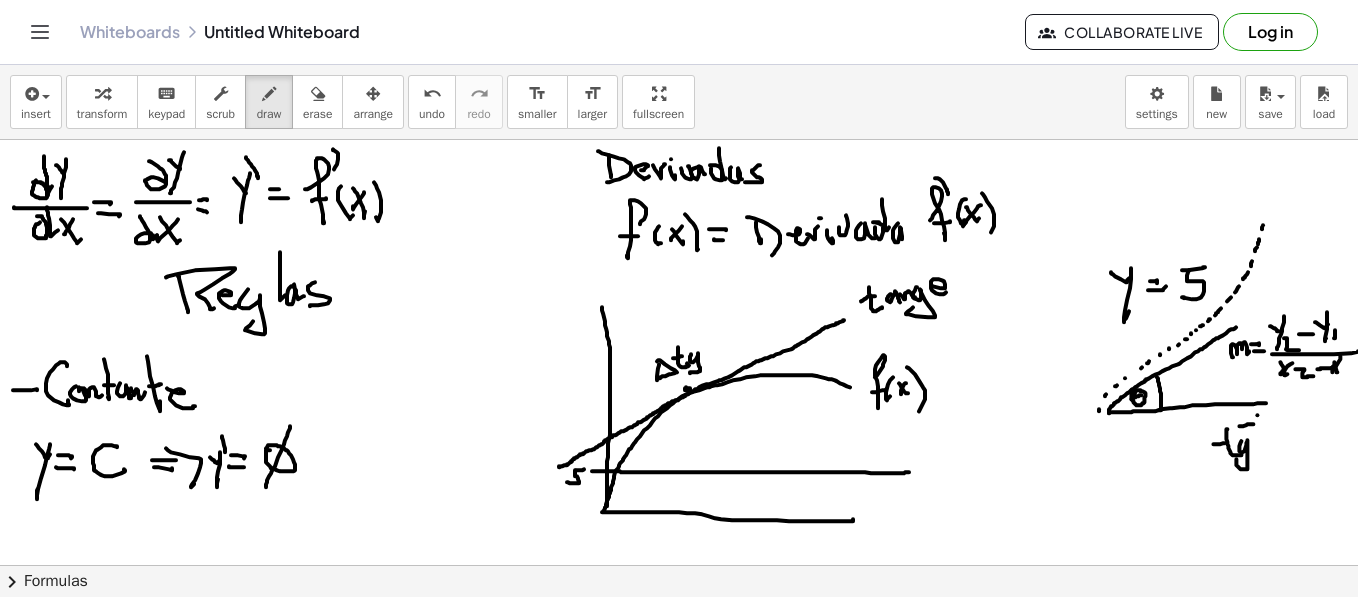 drag, startPoint x: 1258, startPoint y: 414, endPoint x: 1259, endPoint y: 429, distance: 15.033297 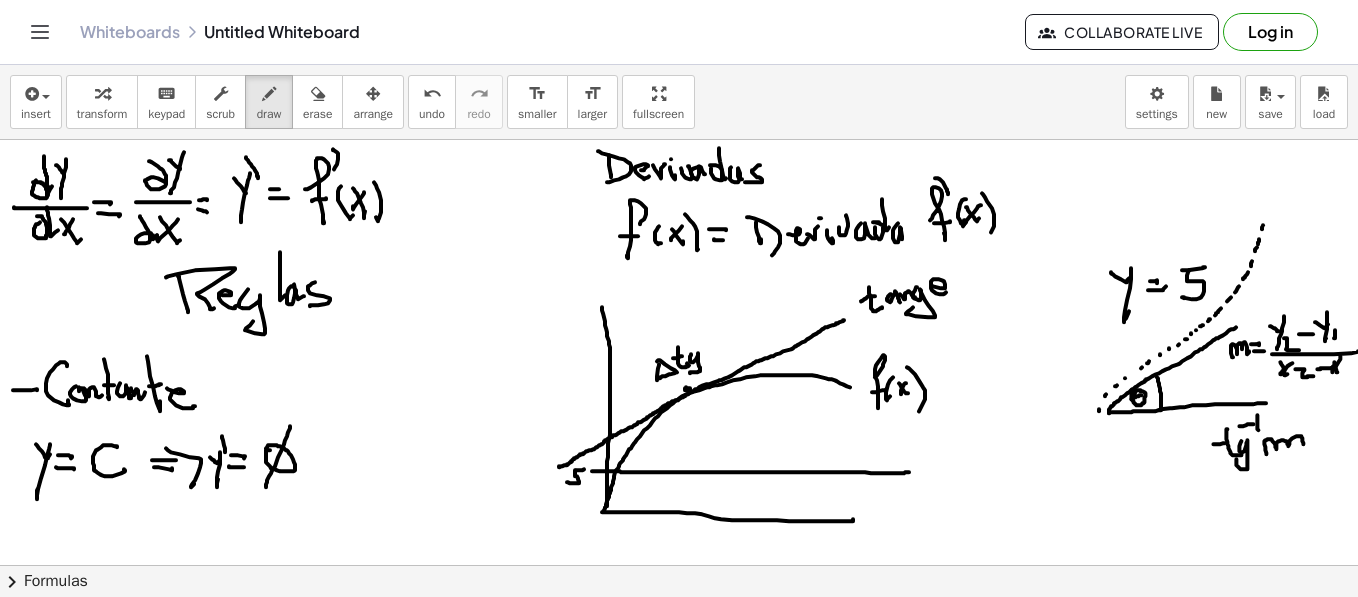 drag, startPoint x: 1267, startPoint y: 452, endPoint x: 1312, endPoint y: 445, distance: 45.54119 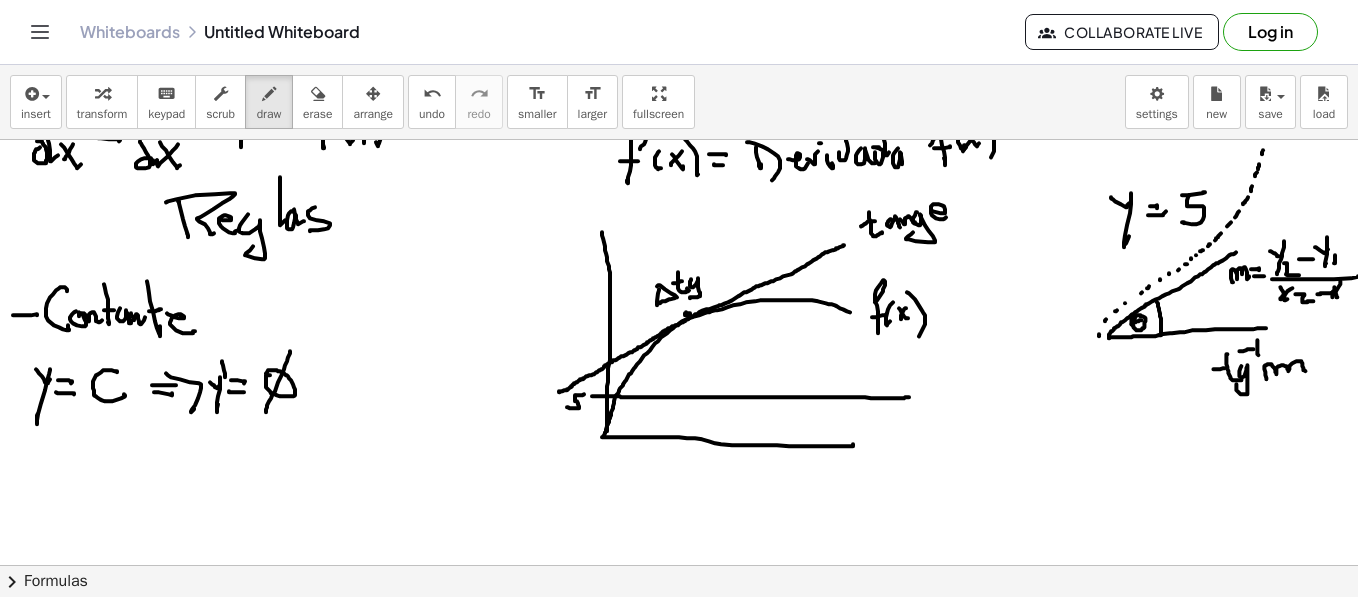 scroll, scrollTop: 100, scrollLeft: 0, axis: vertical 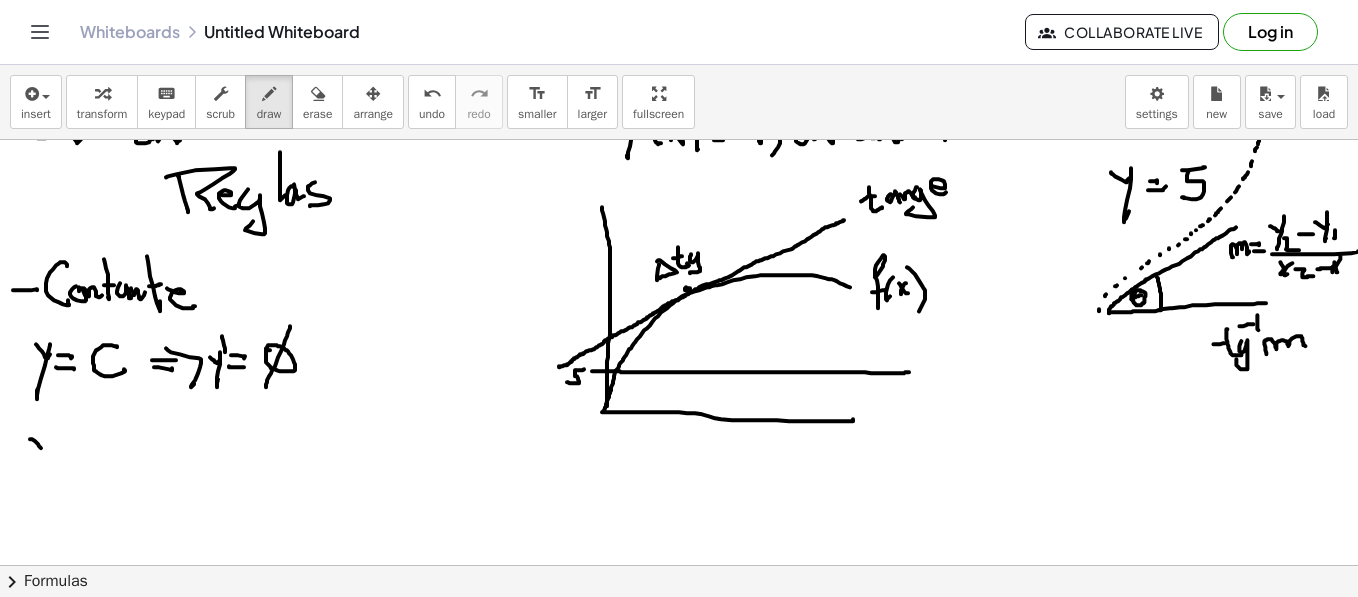 drag, startPoint x: 30, startPoint y: 438, endPoint x: 49, endPoint y: 435, distance: 19.235384 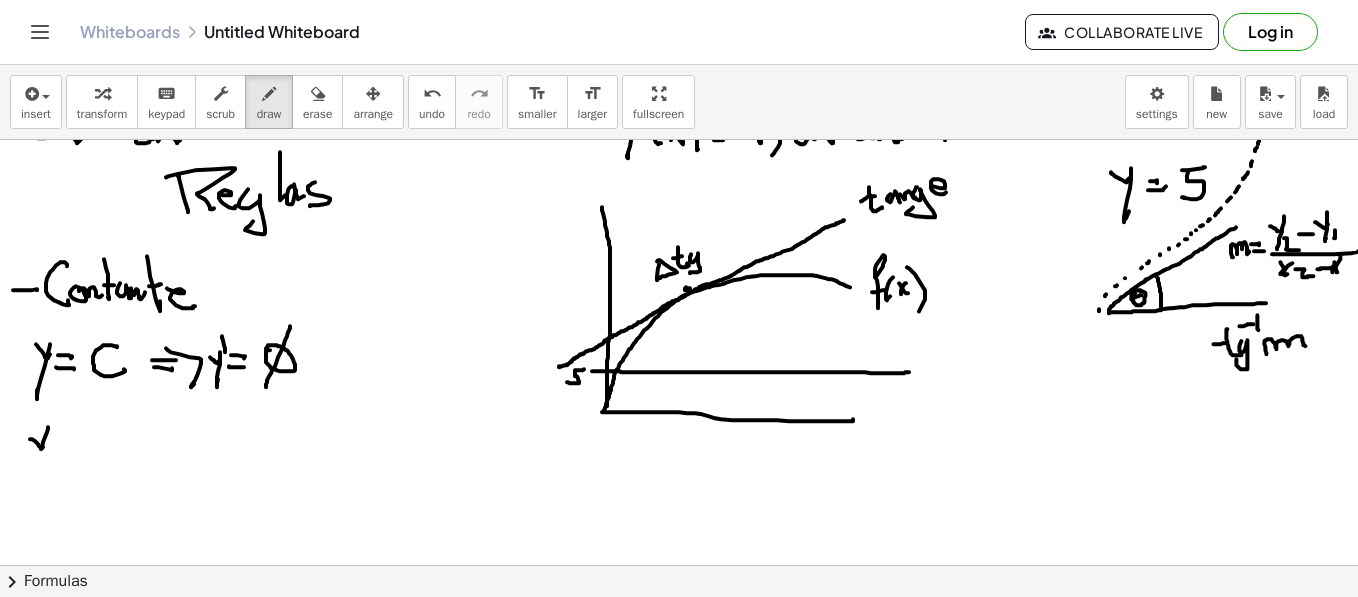 drag, startPoint x: 45, startPoint y: 436, endPoint x: 46, endPoint y: 446, distance: 10.049875 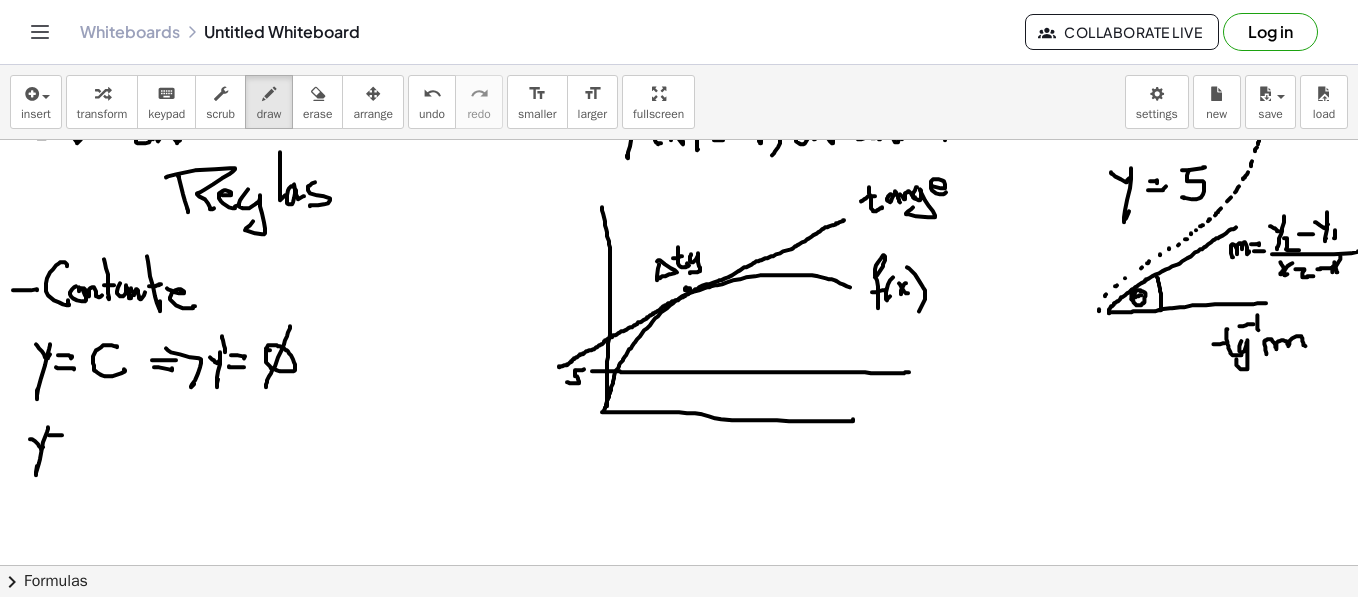 click at bounding box center [683, 906] 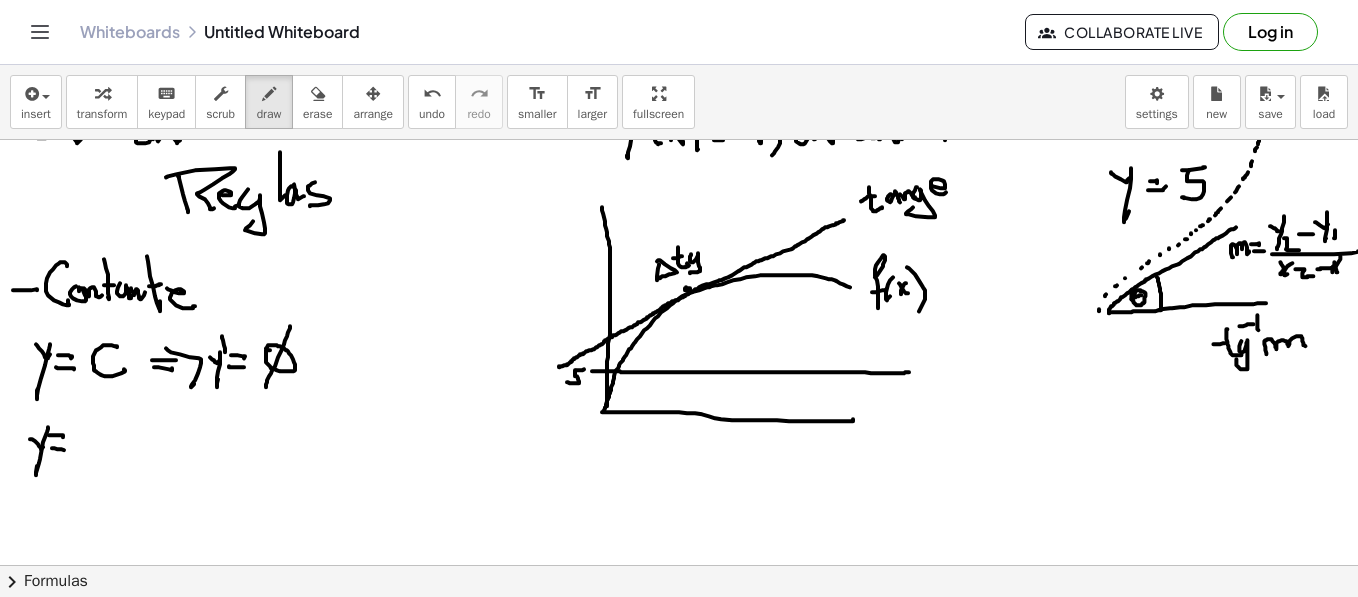 click at bounding box center [683, 906] 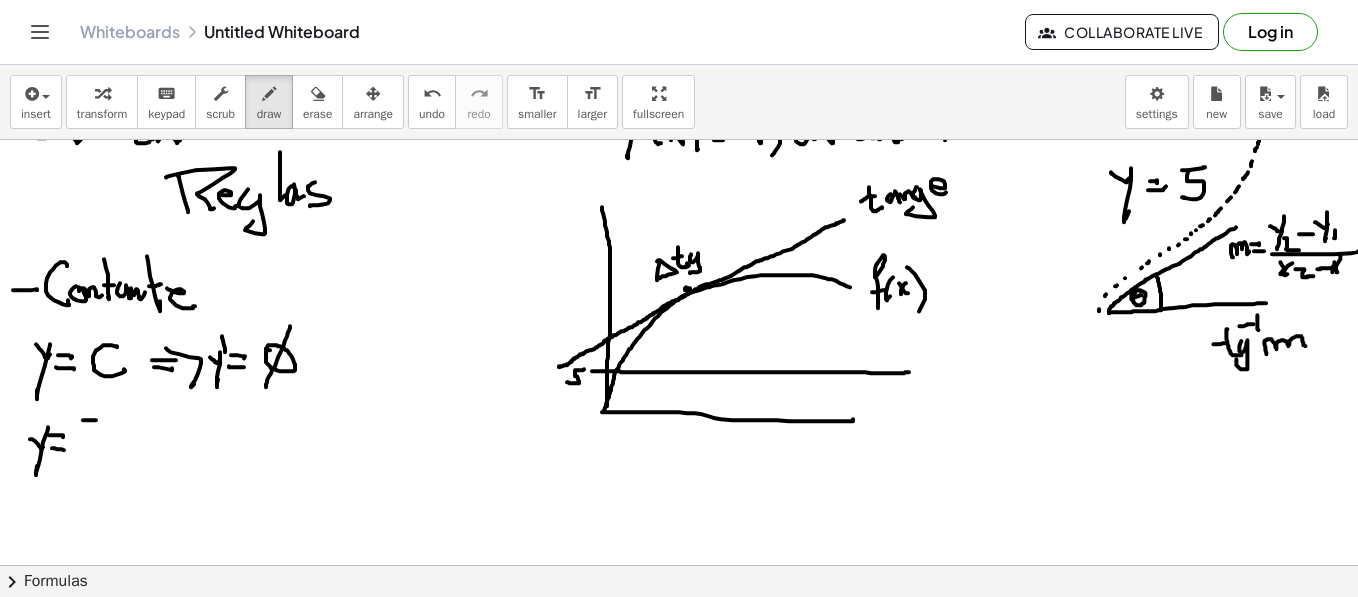 drag, startPoint x: 83, startPoint y: 419, endPoint x: 98, endPoint y: 419, distance: 15 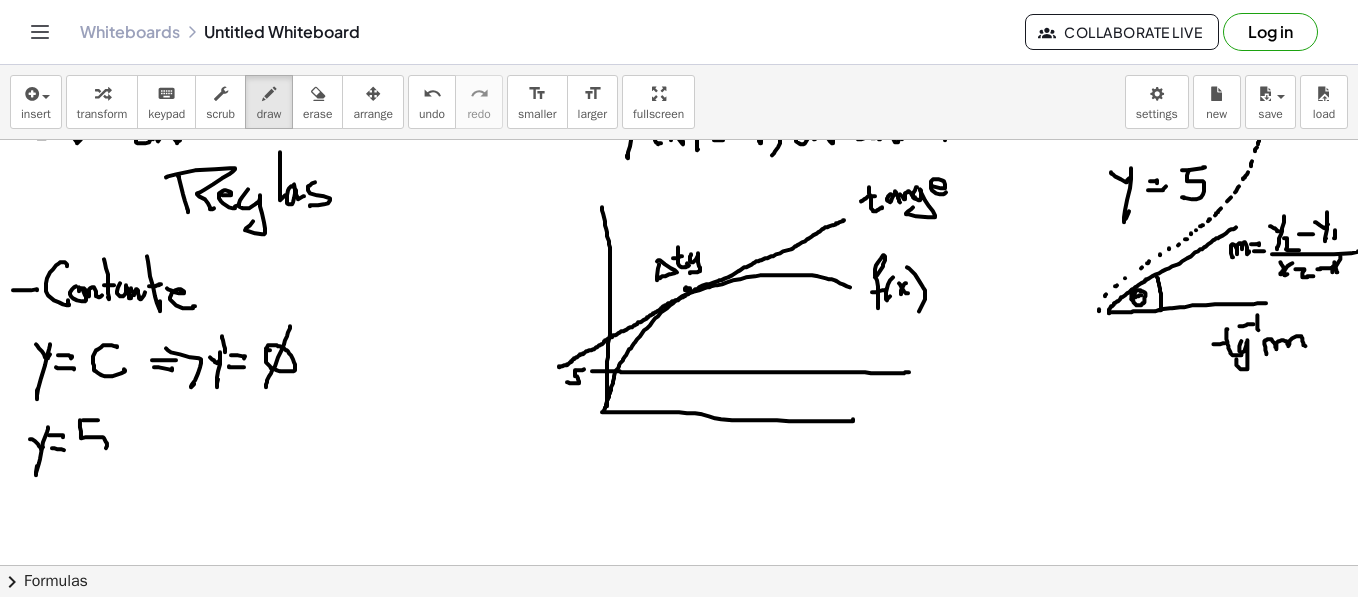 drag, startPoint x: 80, startPoint y: 419, endPoint x: 79, endPoint y: 449, distance: 30.016663 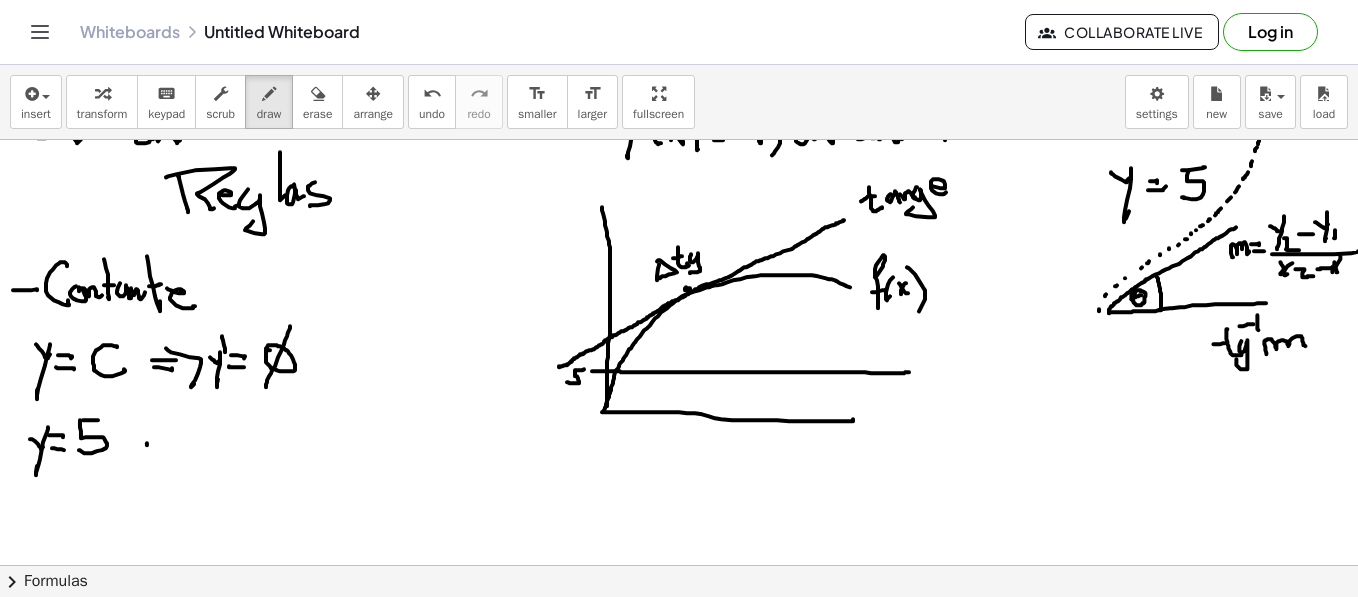 drag, startPoint x: 147, startPoint y: 444, endPoint x: 155, endPoint y: 466, distance: 23.409399 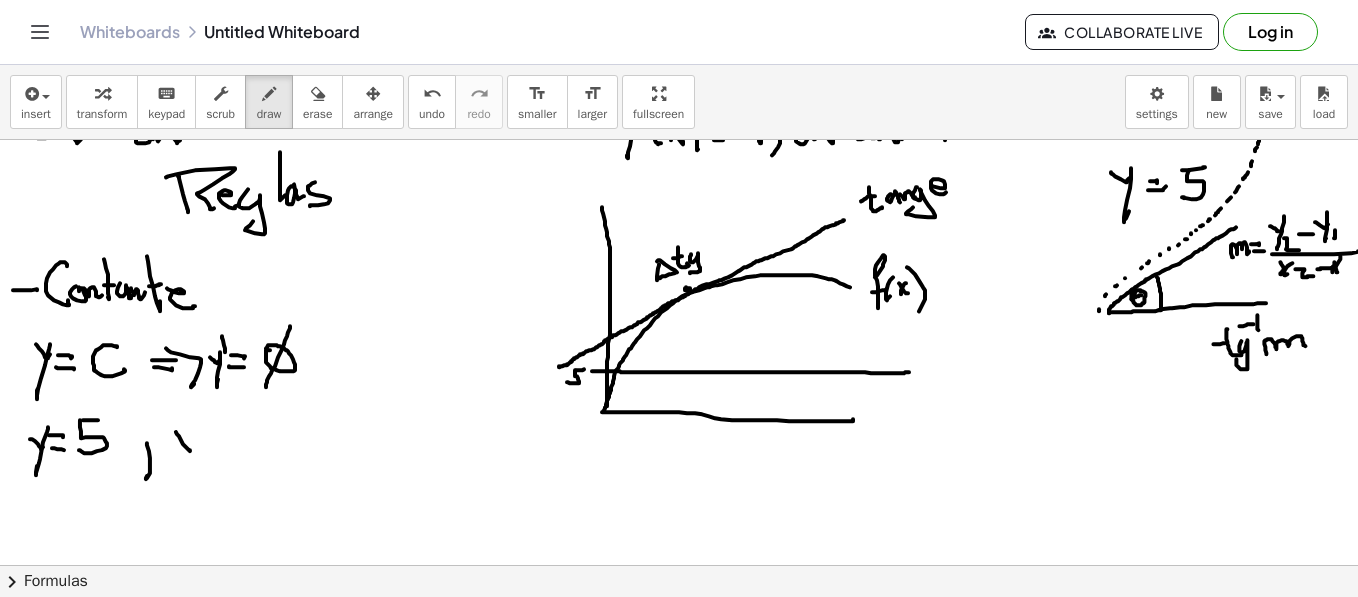 drag, startPoint x: 190, startPoint y: 450, endPoint x: 192, endPoint y: 434, distance: 16.124516 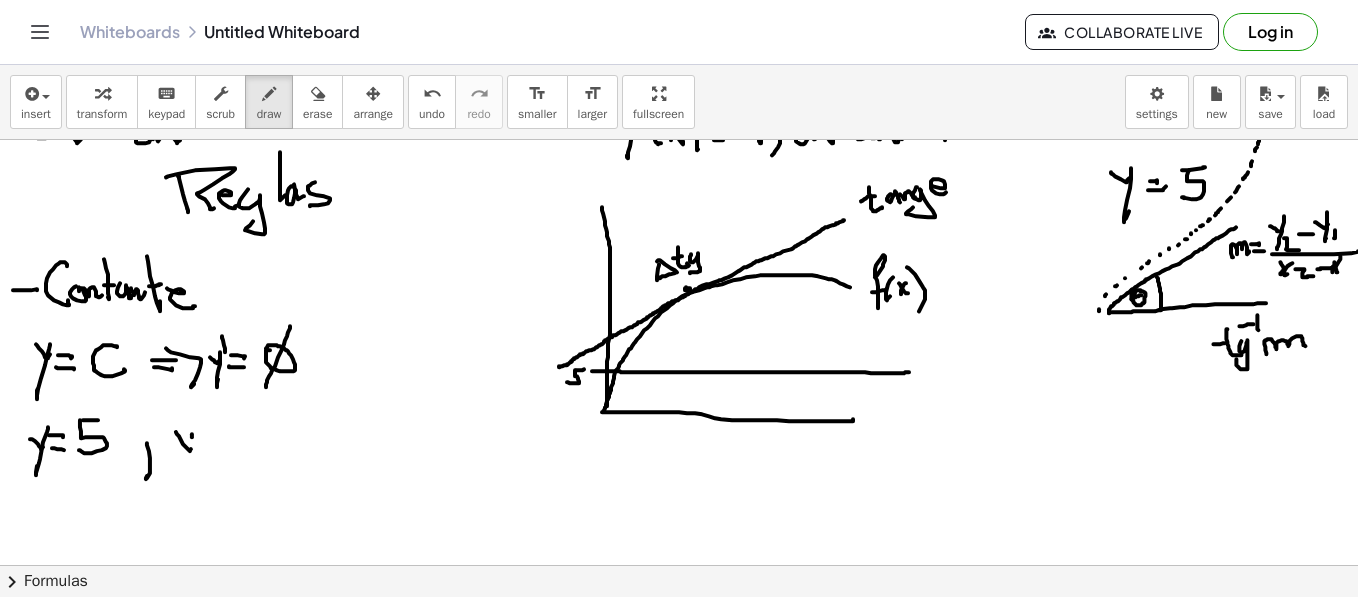 drag, startPoint x: 192, startPoint y: 436, endPoint x: 186, endPoint y: 457, distance: 21.84033 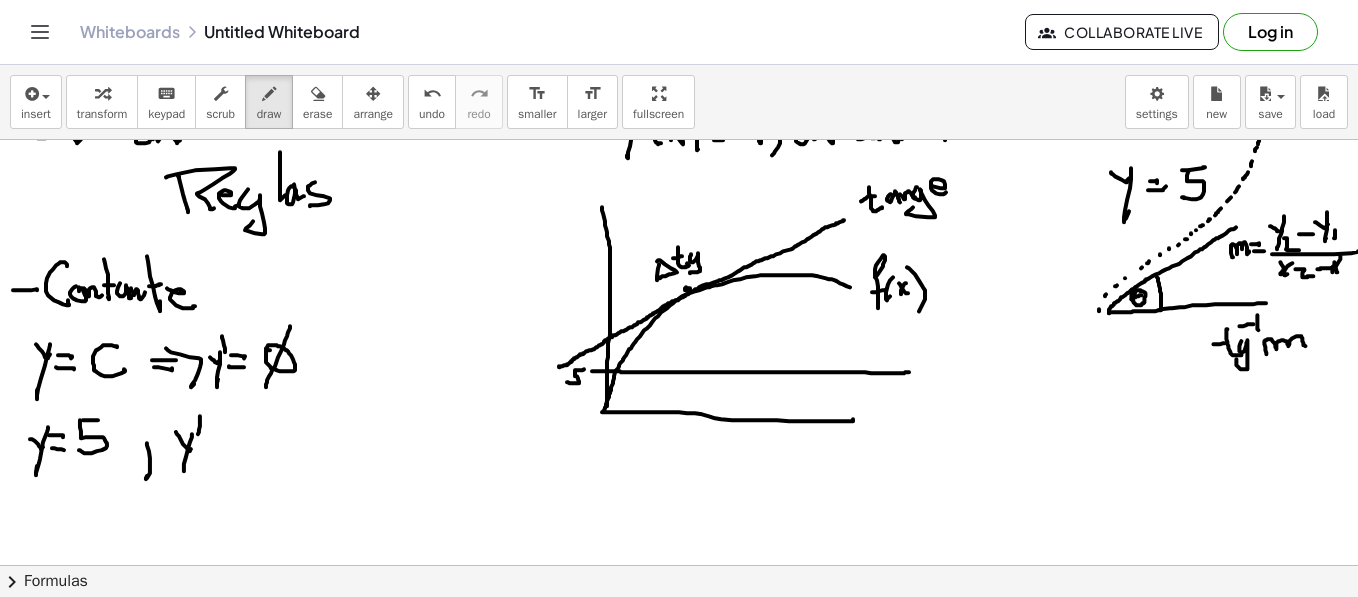 drag, startPoint x: 198, startPoint y: 433, endPoint x: 200, endPoint y: 415, distance: 18.110771 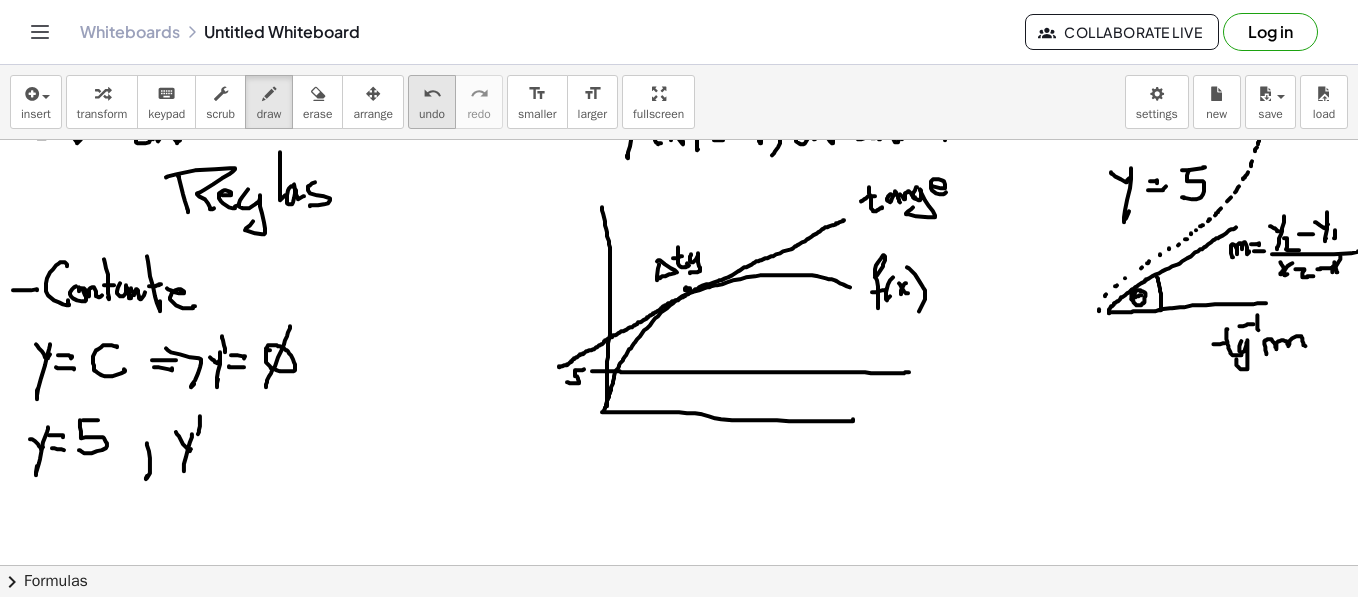 click on "undo" at bounding box center [432, 114] 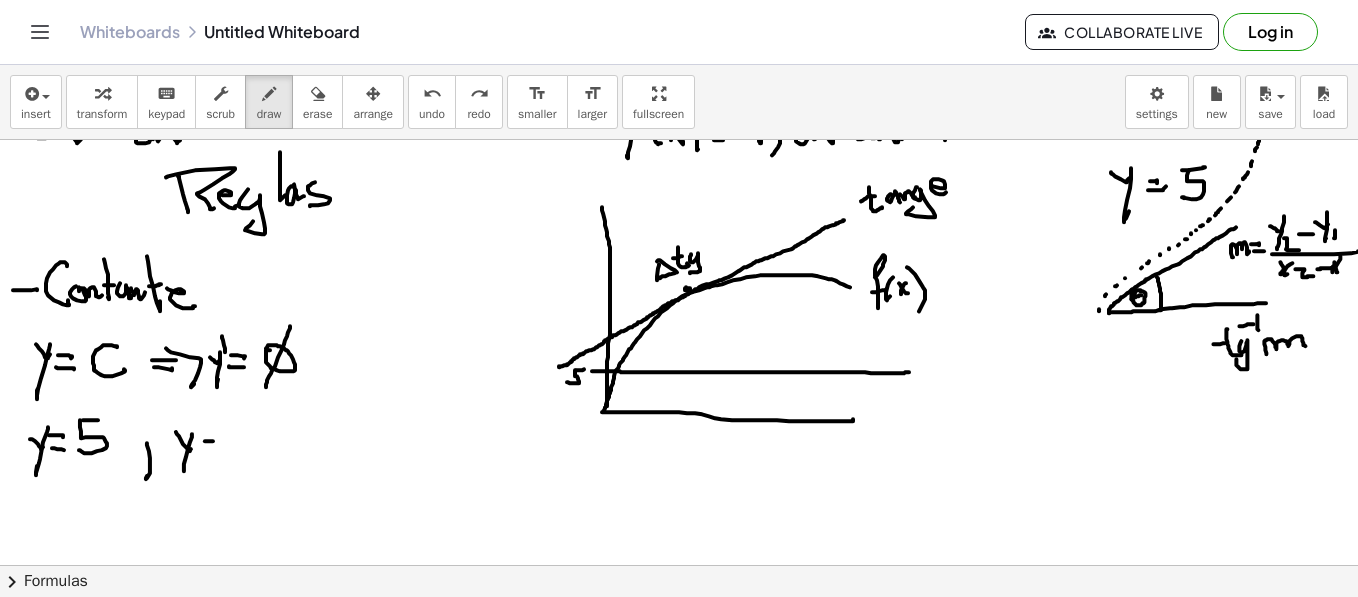 drag, startPoint x: 205, startPoint y: 440, endPoint x: 211, endPoint y: 450, distance: 11.661903 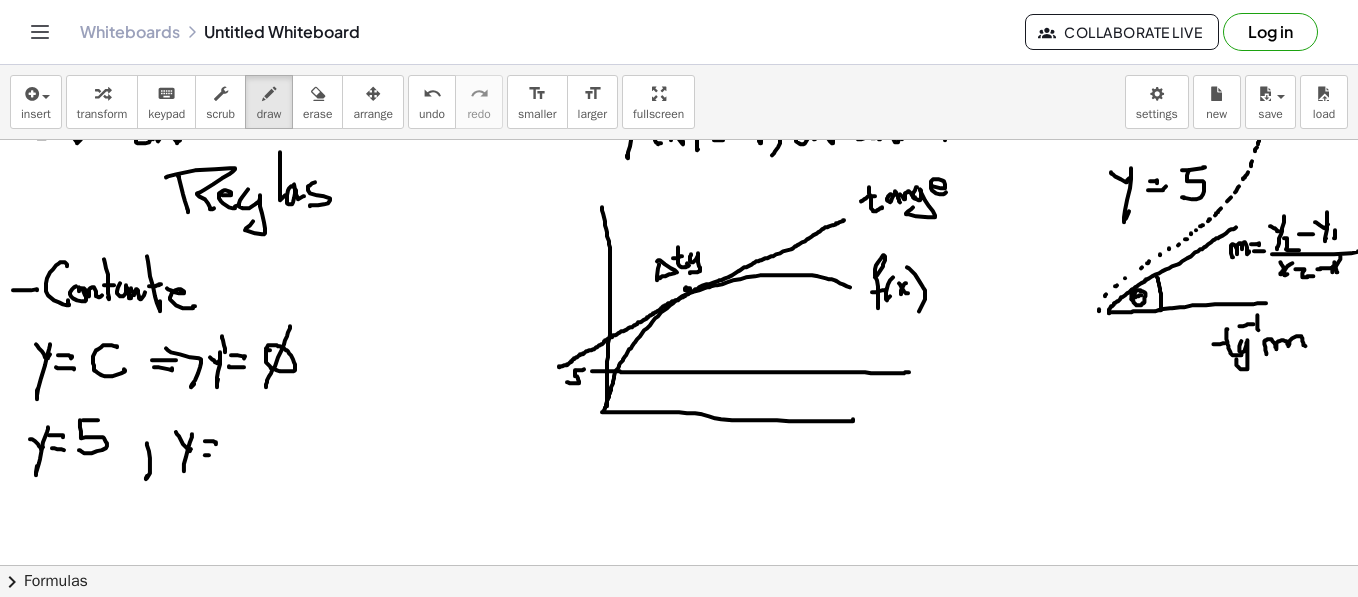 drag, startPoint x: 205, startPoint y: 454, endPoint x: 223, endPoint y: 457, distance: 18.248287 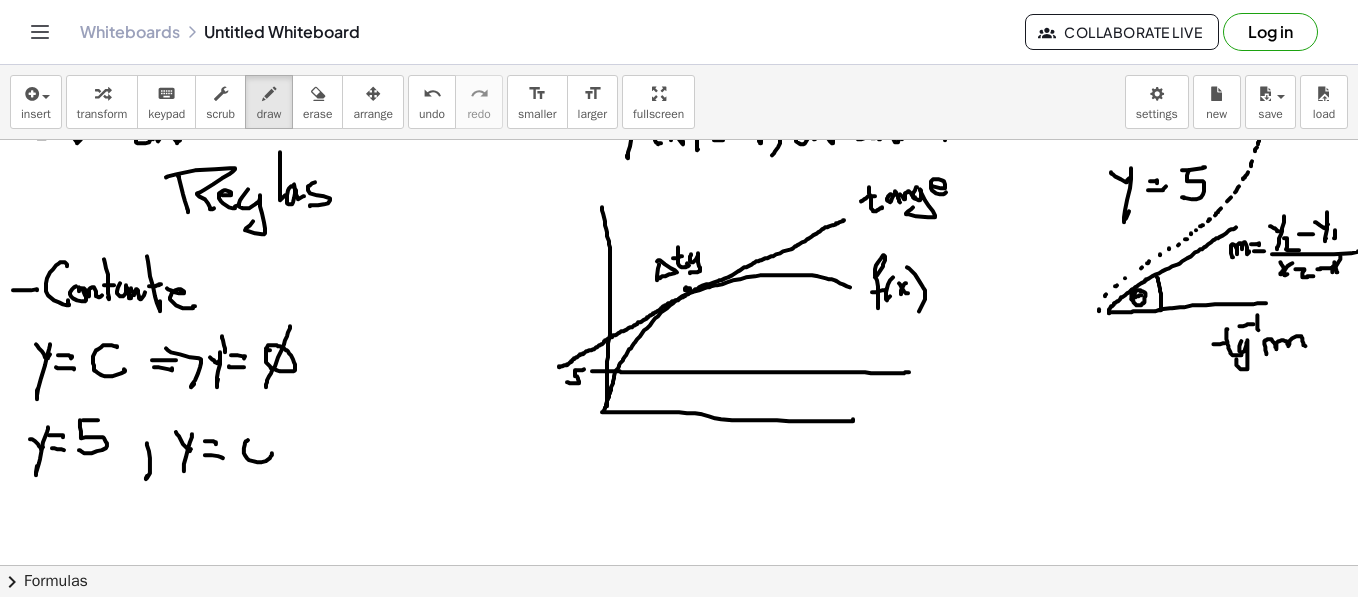 click at bounding box center [683, 906] 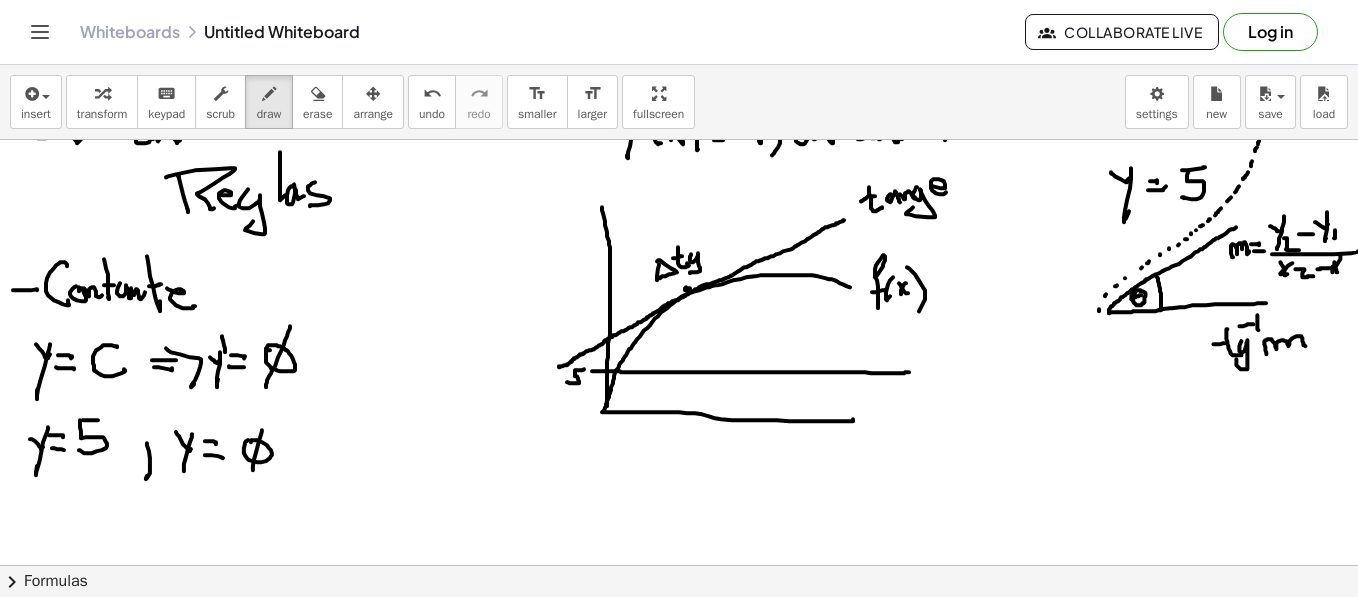 drag, startPoint x: 262, startPoint y: 429, endPoint x: 253, endPoint y: 469, distance: 41 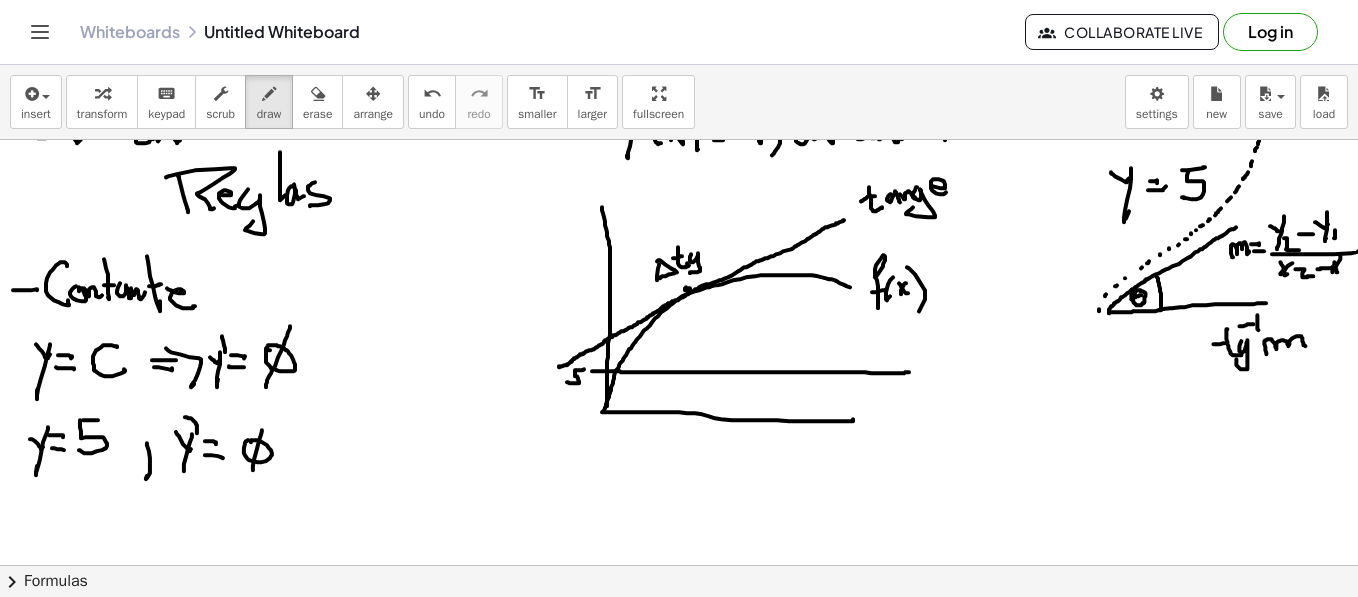 drag, startPoint x: 197, startPoint y: 432, endPoint x: 185, endPoint y: 416, distance: 20 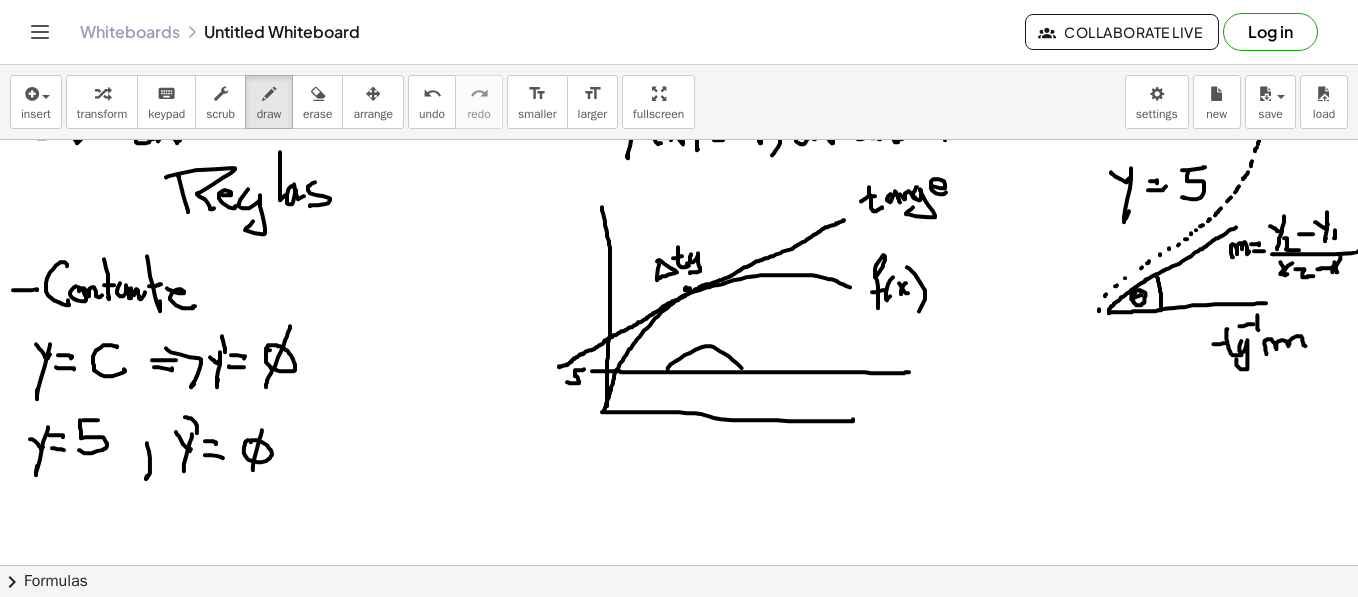 drag, startPoint x: 668, startPoint y: 368, endPoint x: 742, endPoint y: 367, distance: 74.00676 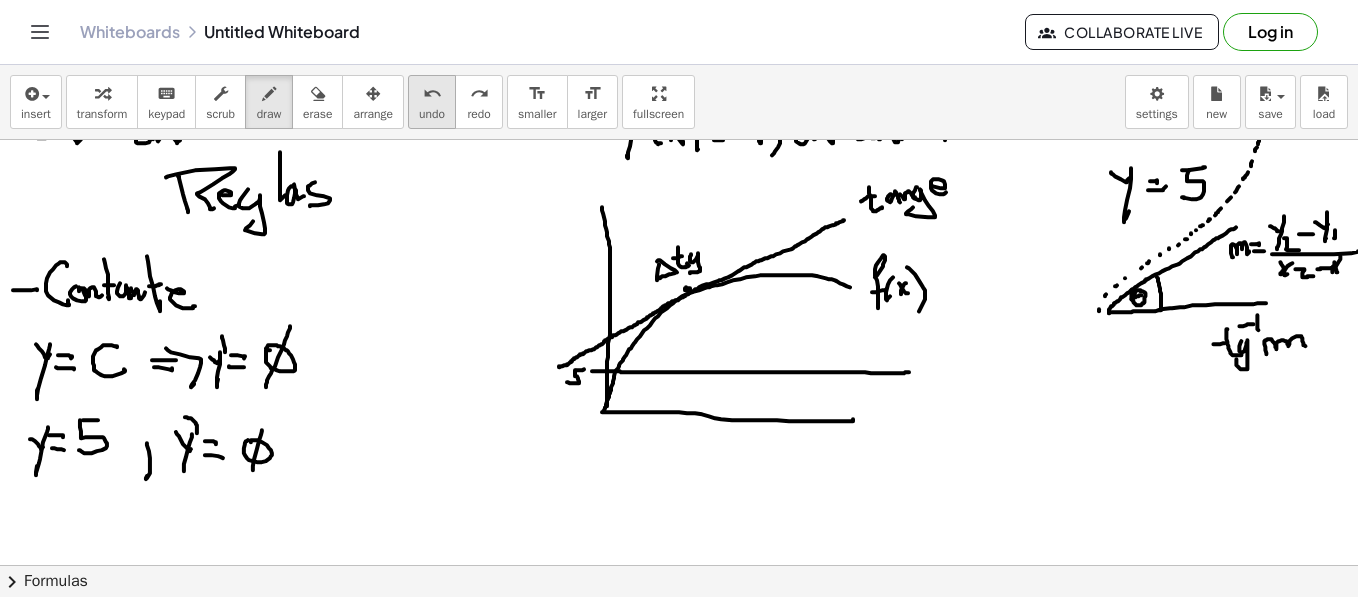 click on "undo undo" at bounding box center (432, 102) 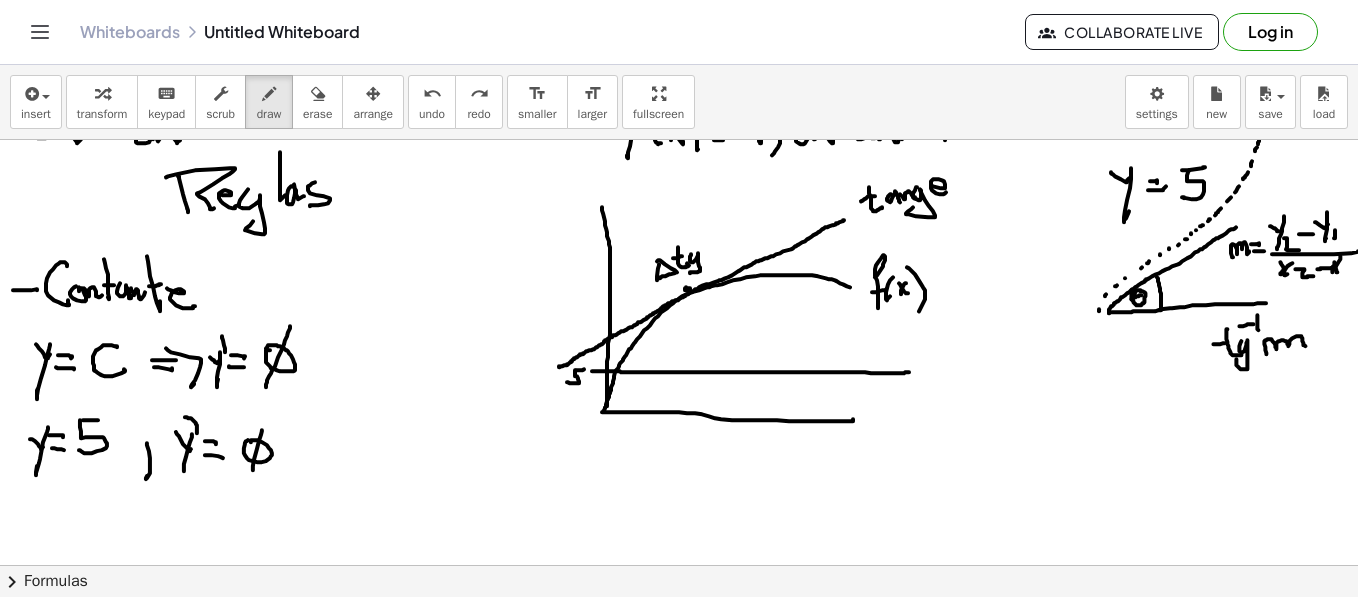scroll, scrollTop: 200, scrollLeft: 0, axis: vertical 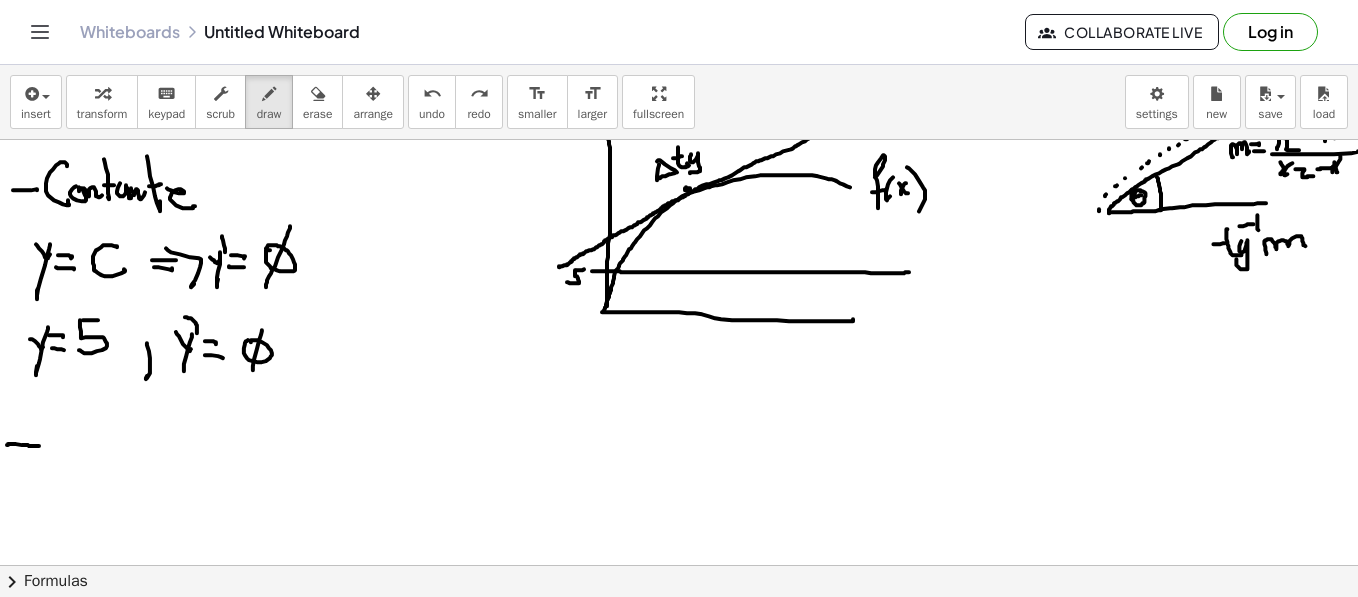 drag, startPoint x: 7, startPoint y: 444, endPoint x: 39, endPoint y: 445, distance: 32.01562 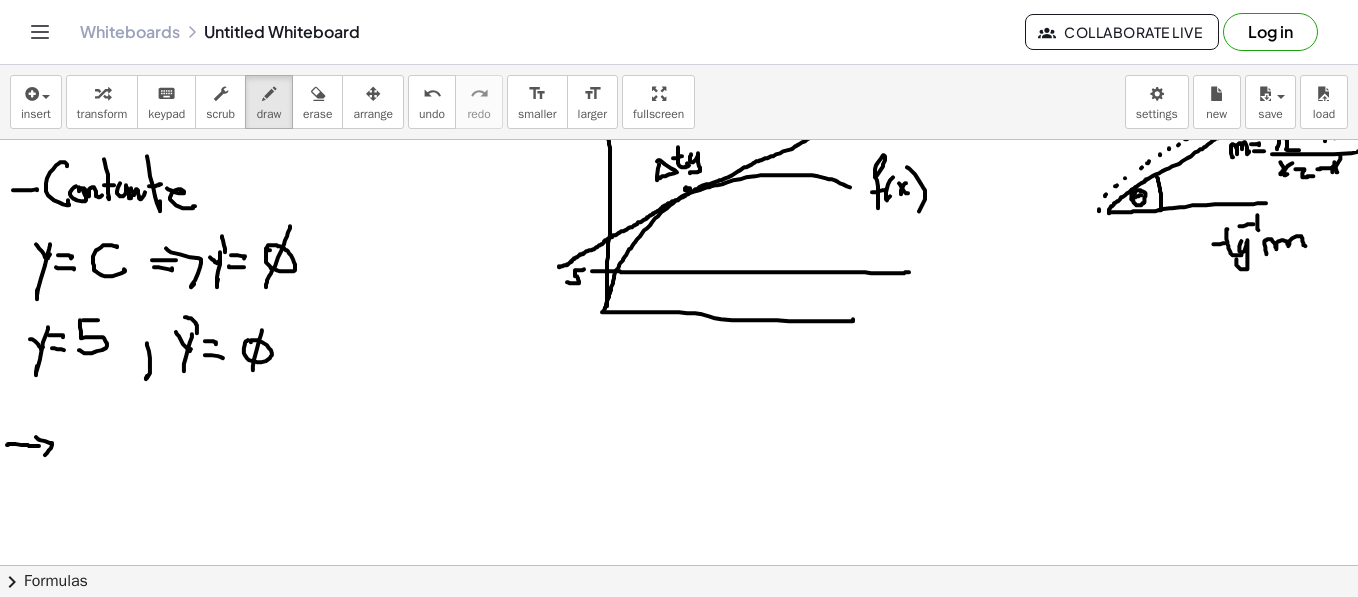 drag, startPoint x: 36, startPoint y: 436, endPoint x: 45, endPoint y: 454, distance: 20.12461 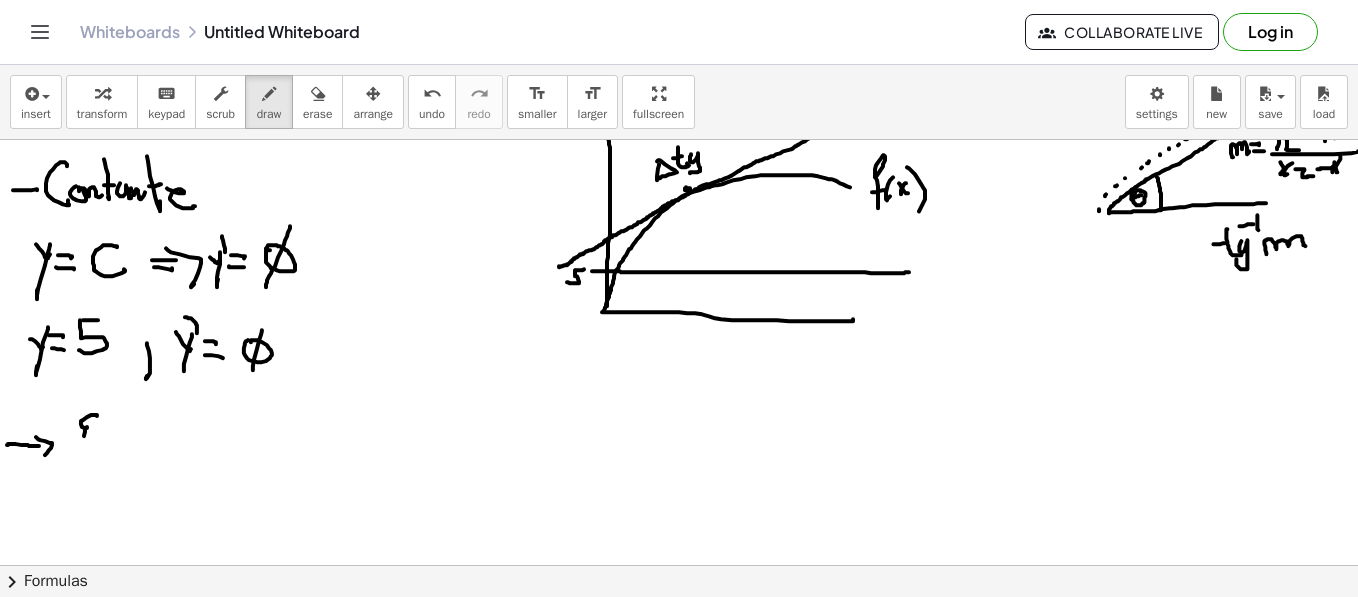 drag, startPoint x: 97, startPoint y: 415, endPoint x: 131, endPoint y: 429, distance: 36.769554 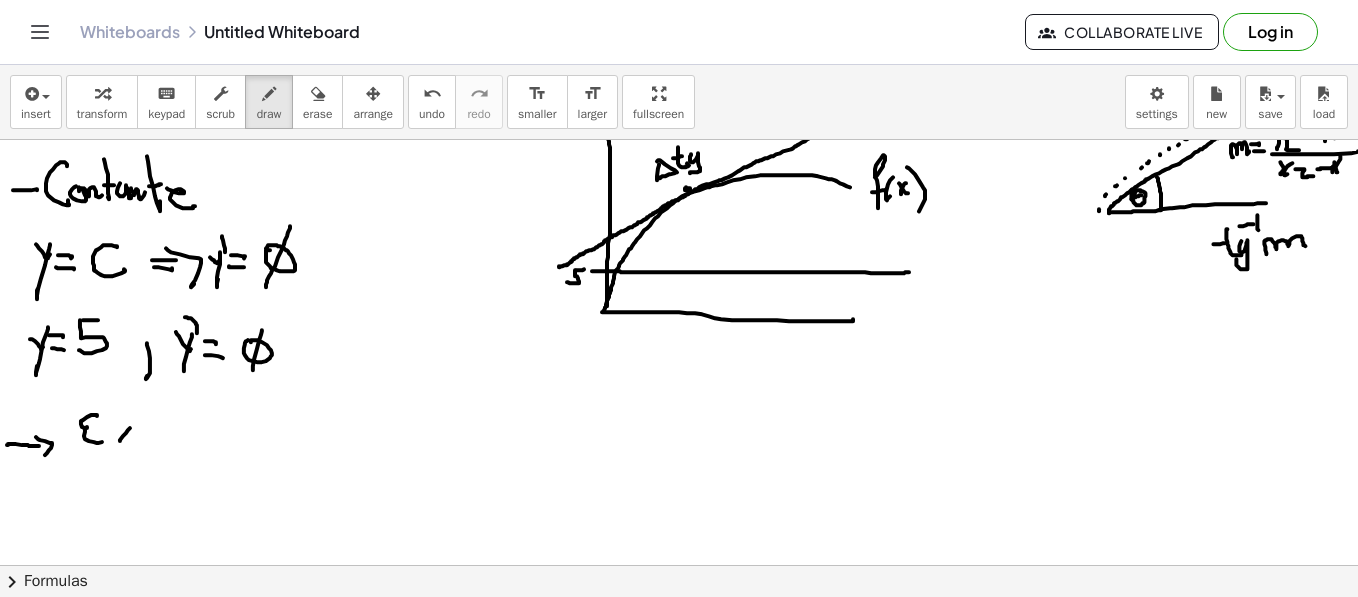 click at bounding box center [683, 806] 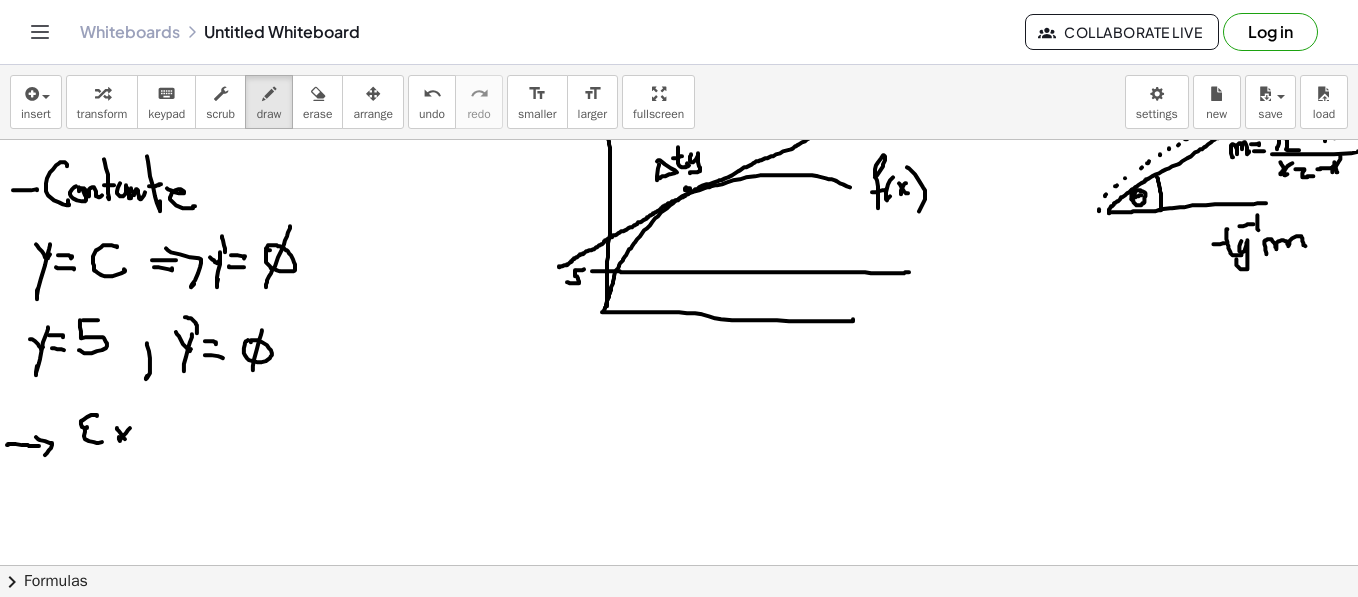 drag, startPoint x: 117, startPoint y: 427, endPoint x: 139, endPoint y: 435, distance: 23.409399 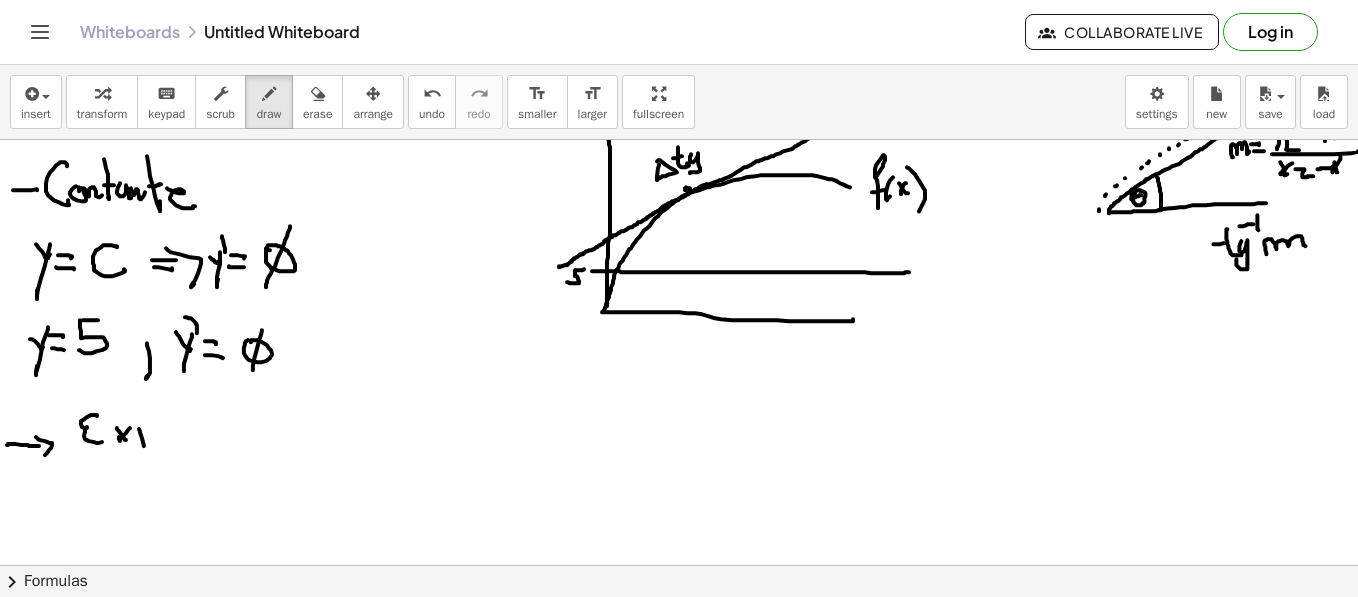 drag, startPoint x: 144, startPoint y: 445, endPoint x: 148, endPoint y: 456, distance: 11.7046995 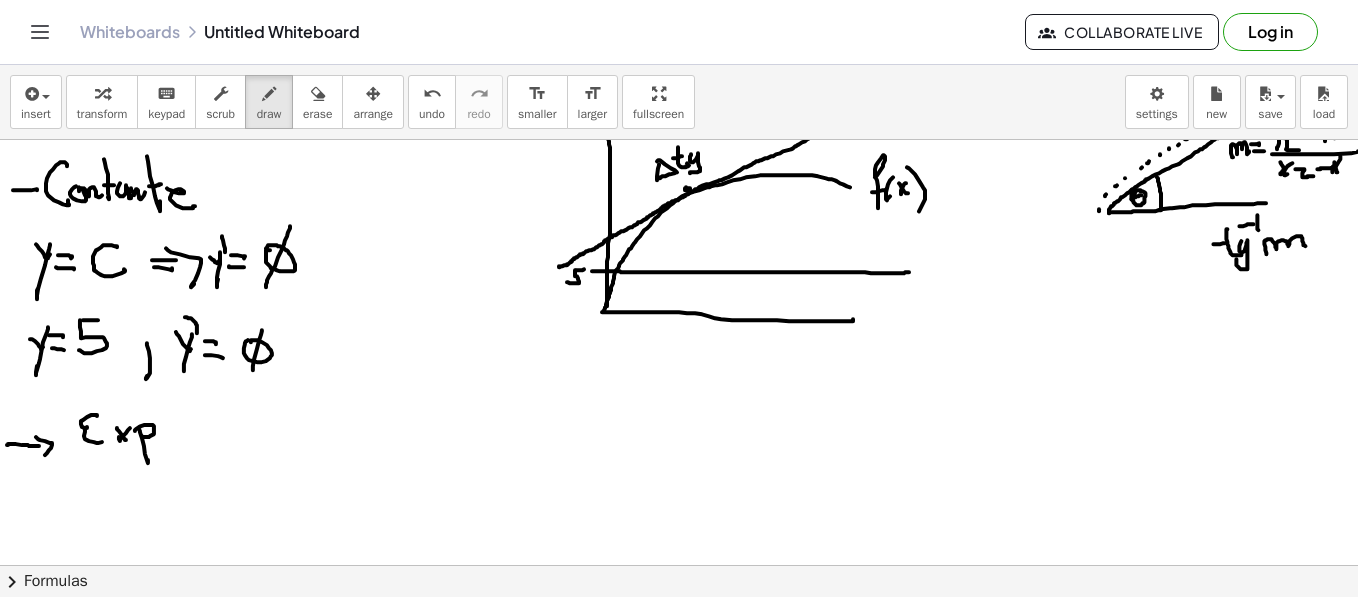 click at bounding box center (683, 806) 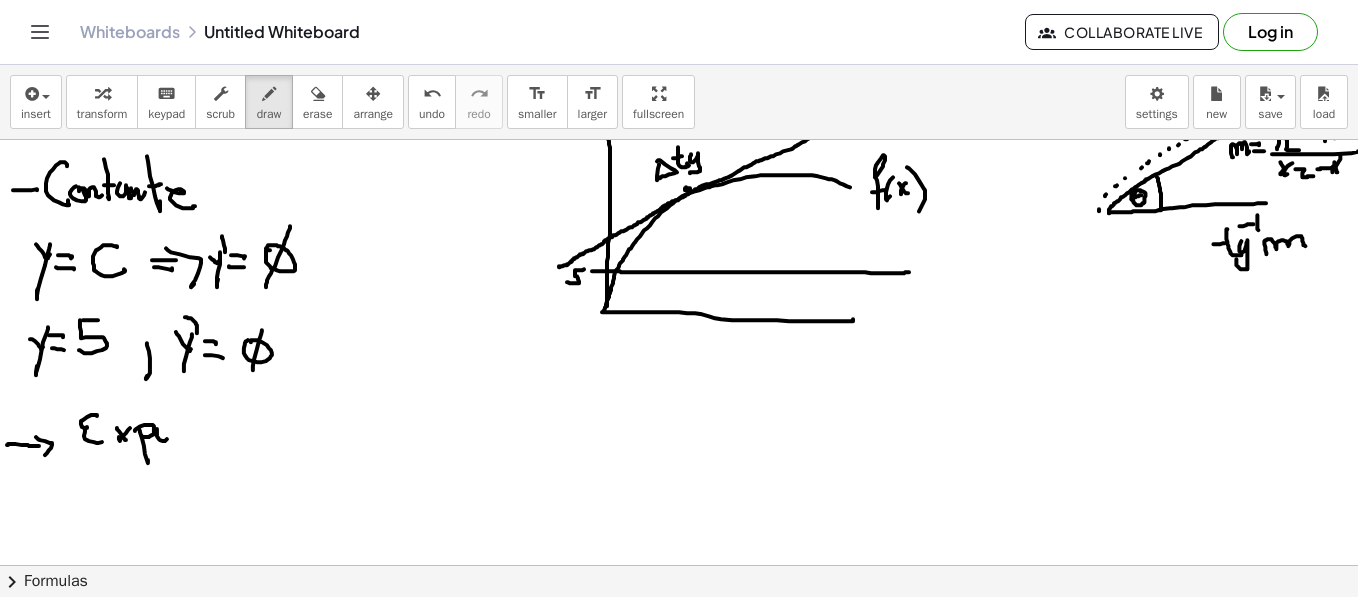 drag, startPoint x: 160, startPoint y: 439, endPoint x: 169, endPoint y: 426, distance: 15.811388 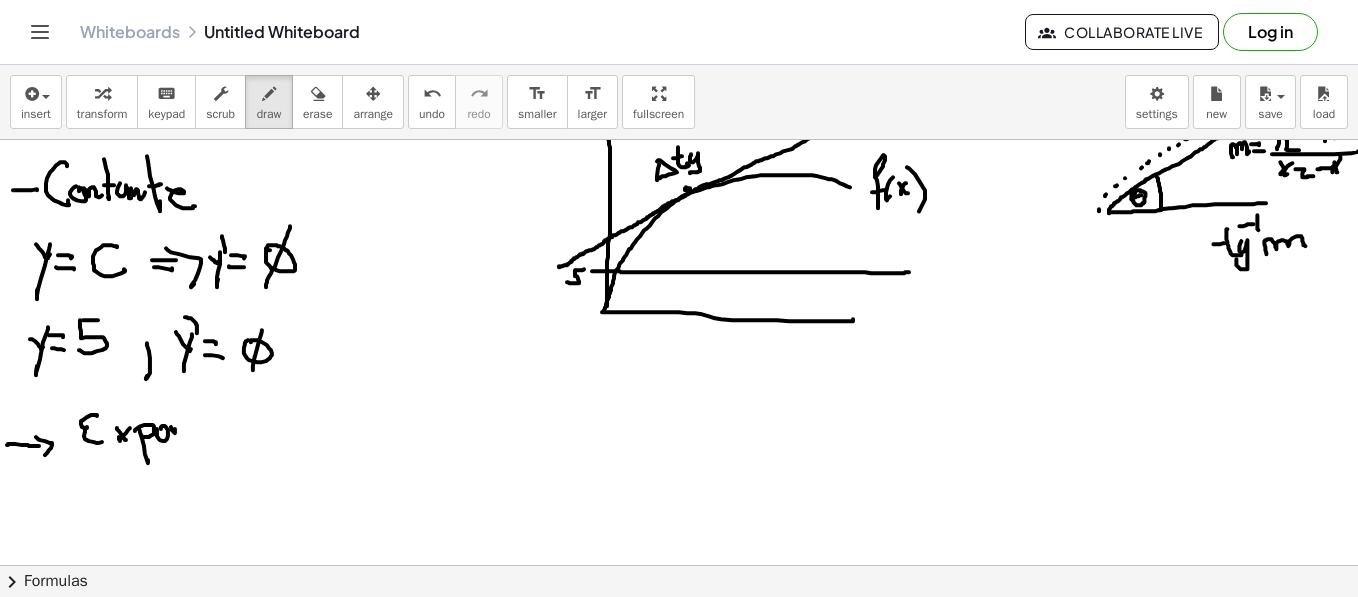drag, startPoint x: 174, startPoint y: 431, endPoint x: 187, endPoint y: 429, distance: 13.152946 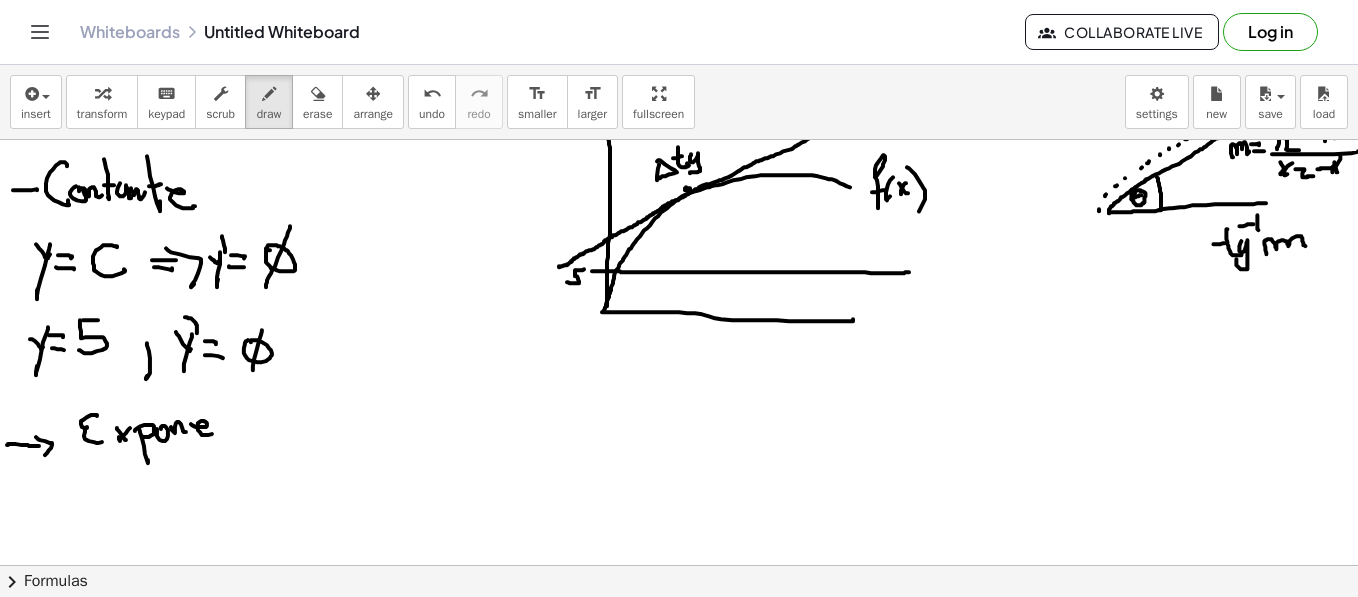 drag, startPoint x: 202, startPoint y: 426, endPoint x: 218, endPoint y: 390, distance: 39.39543 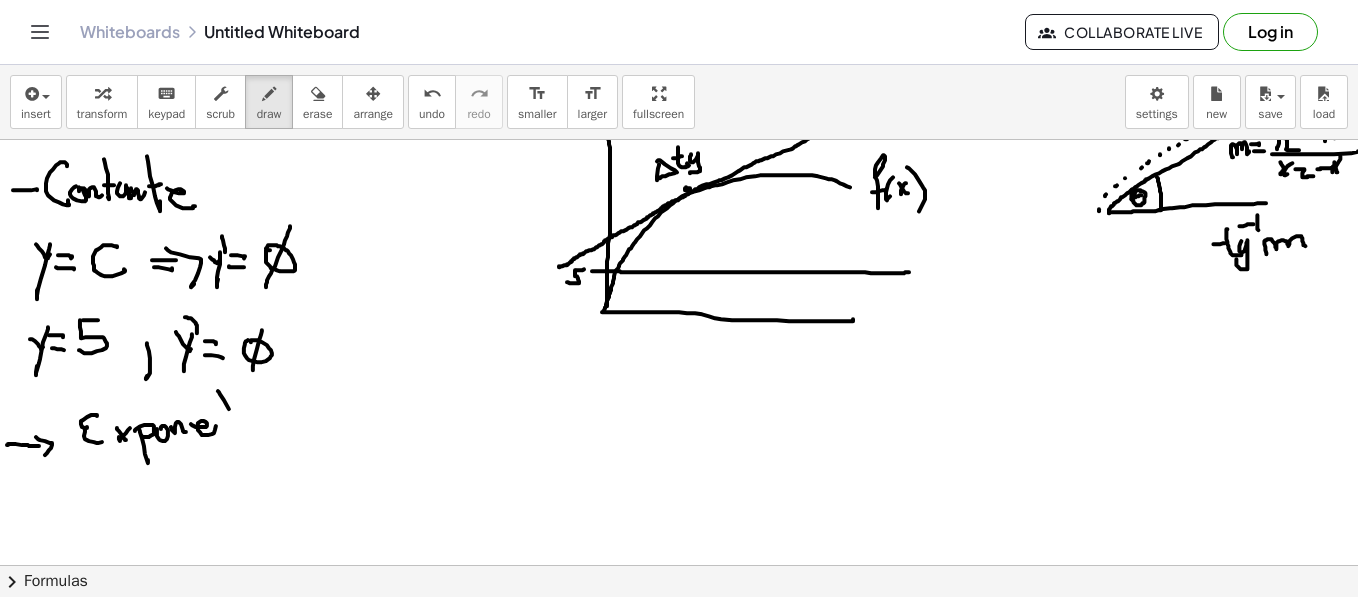 drag, startPoint x: 218, startPoint y: 390, endPoint x: 217, endPoint y: 419, distance: 29.017237 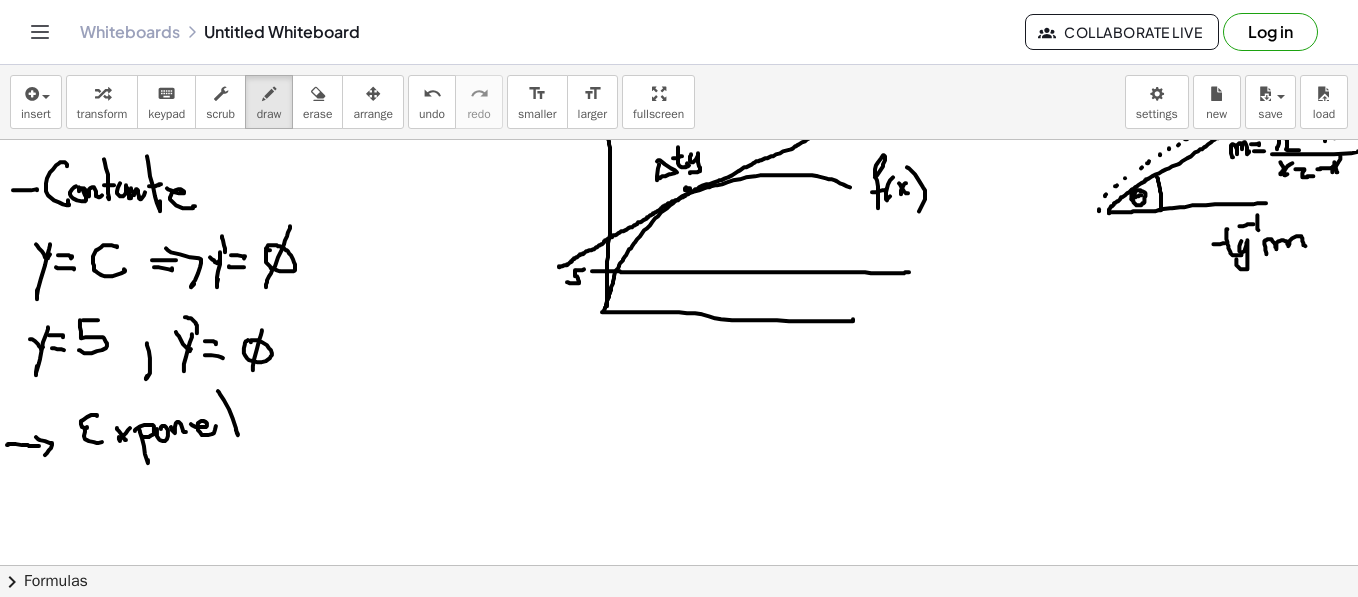 drag, startPoint x: 225, startPoint y: 419, endPoint x: 238, endPoint y: 419, distance: 13 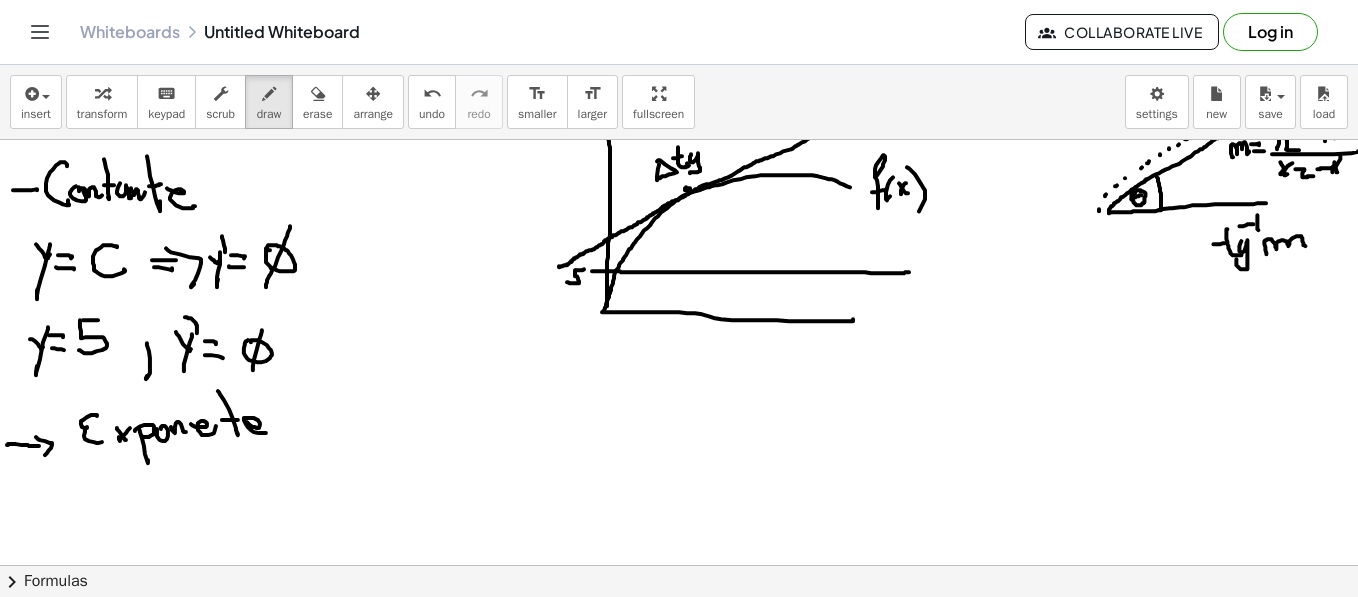 drag, startPoint x: 247, startPoint y: 421, endPoint x: 265, endPoint y: 431, distance: 20.59126 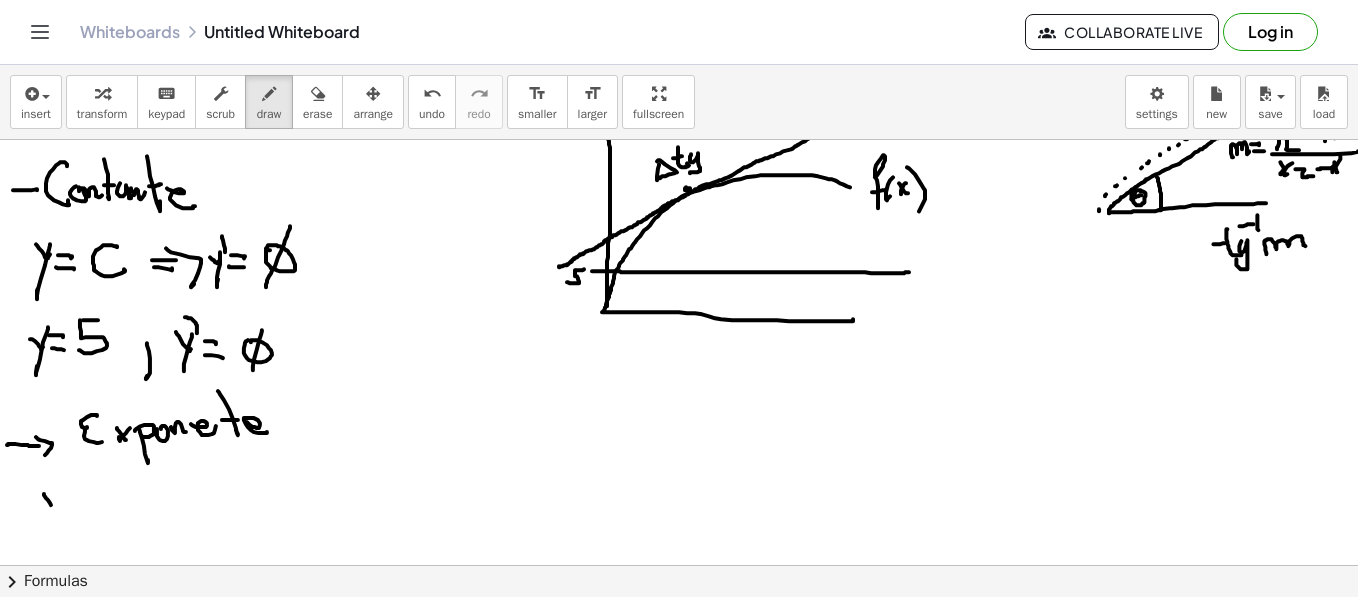 drag, startPoint x: 48, startPoint y: 499, endPoint x: 62, endPoint y: 495, distance: 14.56022 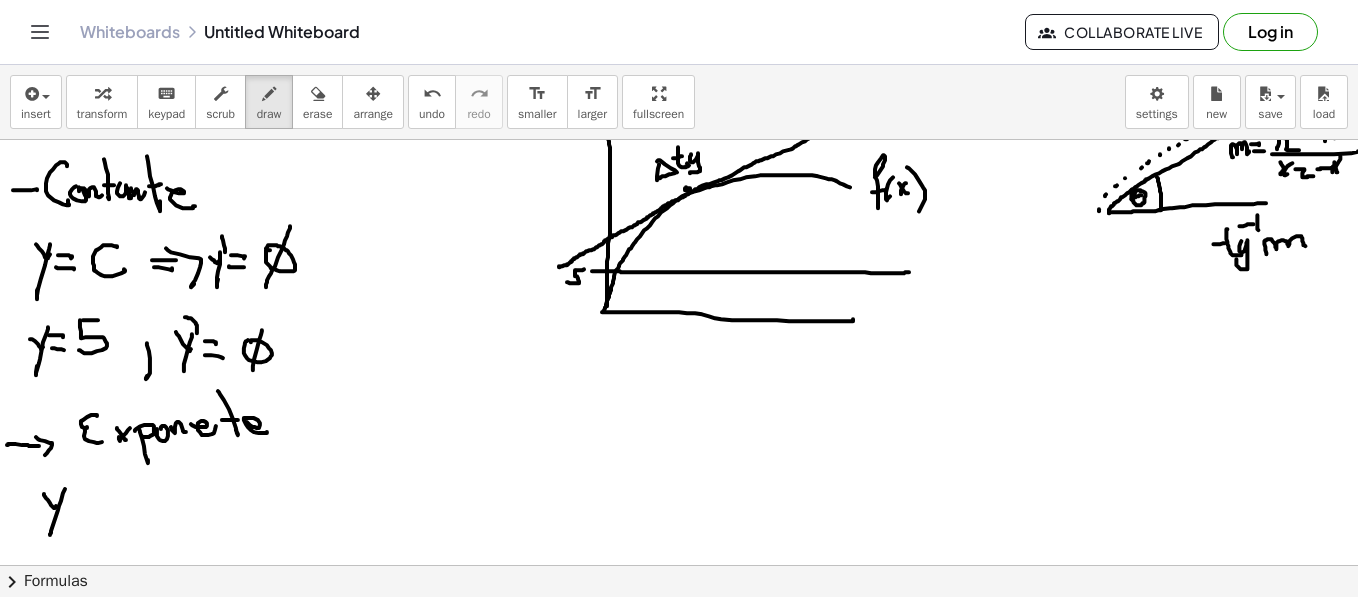 drag, startPoint x: 65, startPoint y: 488, endPoint x: 78, endPoint y: 507, distance: 23.021729 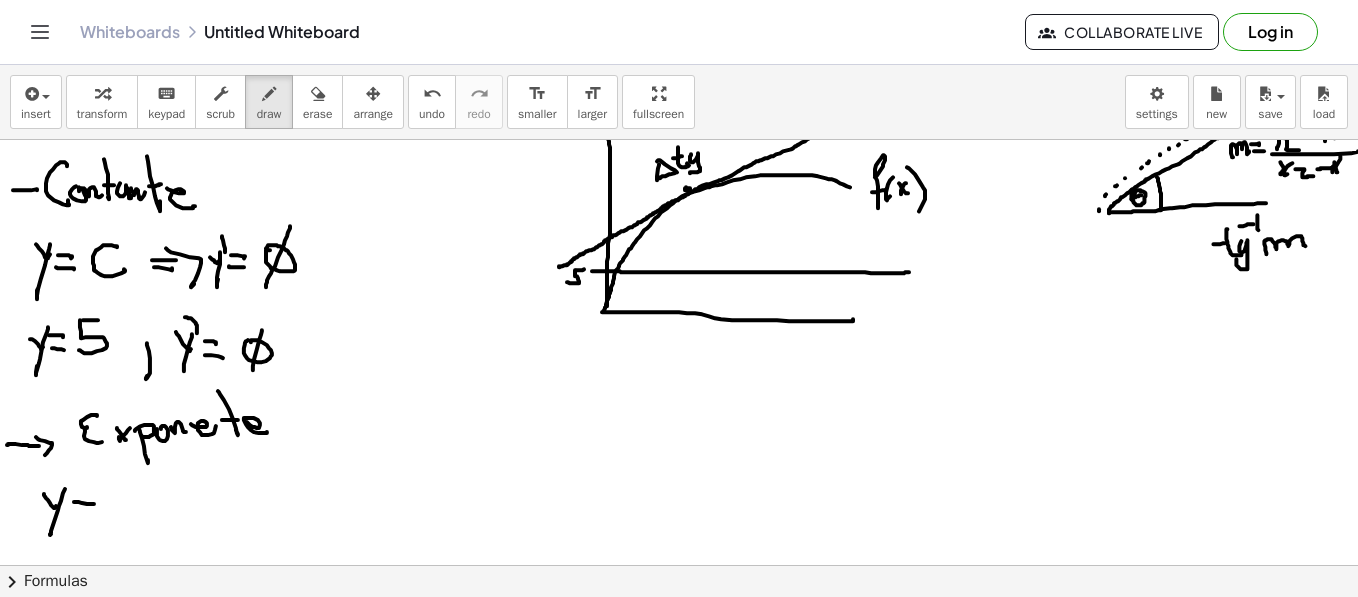 drag, startPoint x: 74, startPoint y: 501, endPoint x: 82, endPoint y: 509, distance: 11.313708 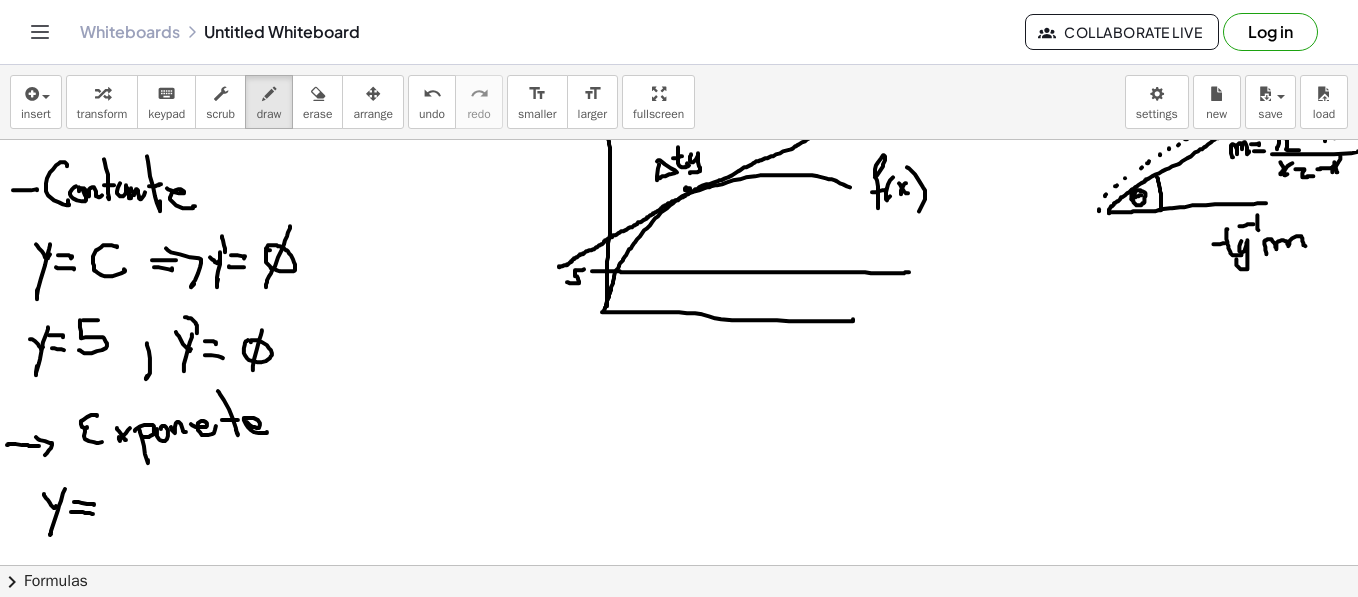 drag, startPoint x: 71, startPoint y: 511, endPoint x: 93, endPoint y: 513, distance: 22.090721 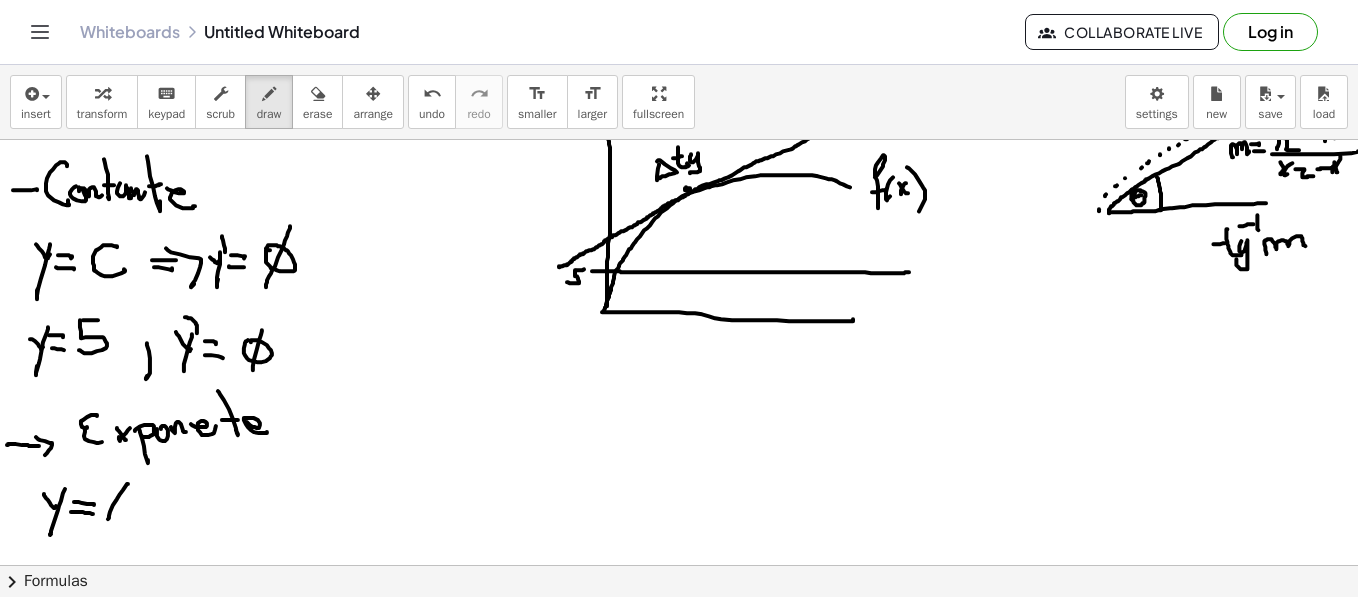 drag, startPoint x: 128, startPoint y: 483, endPoint x: 109, endPoint y: 498, distance: 24.207438 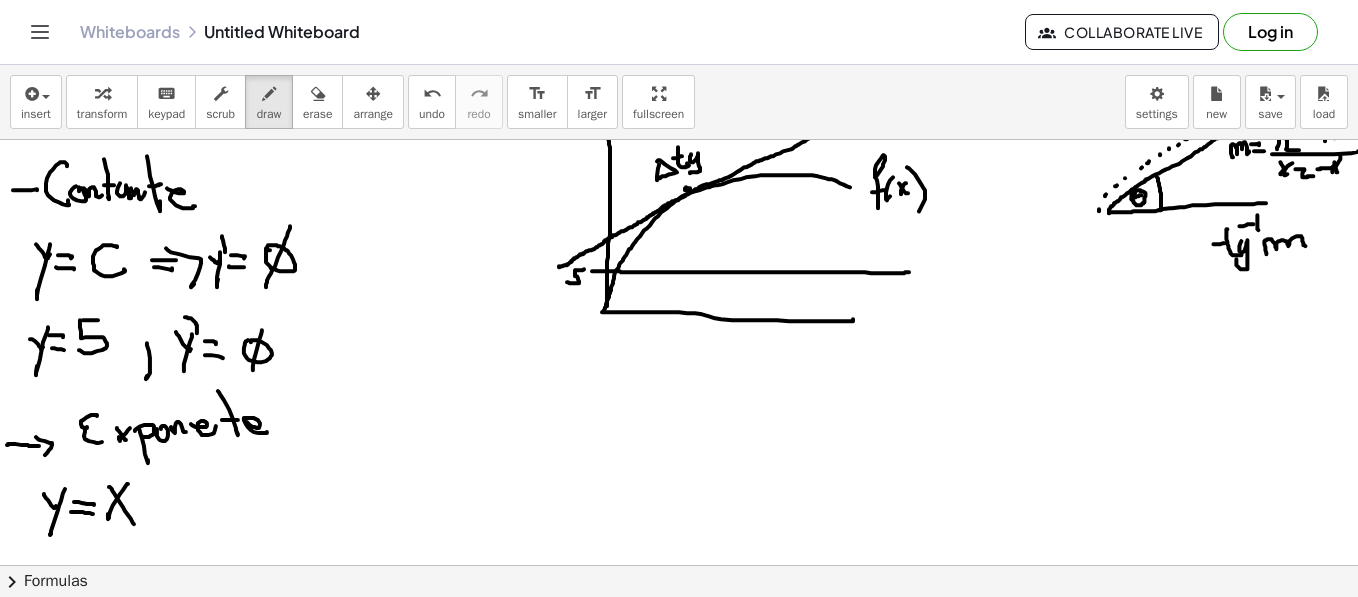 drag, startPoint x: 109, startPoint y: 486, endPoint x: 137, endPoint y: 495, distance: 29.410883 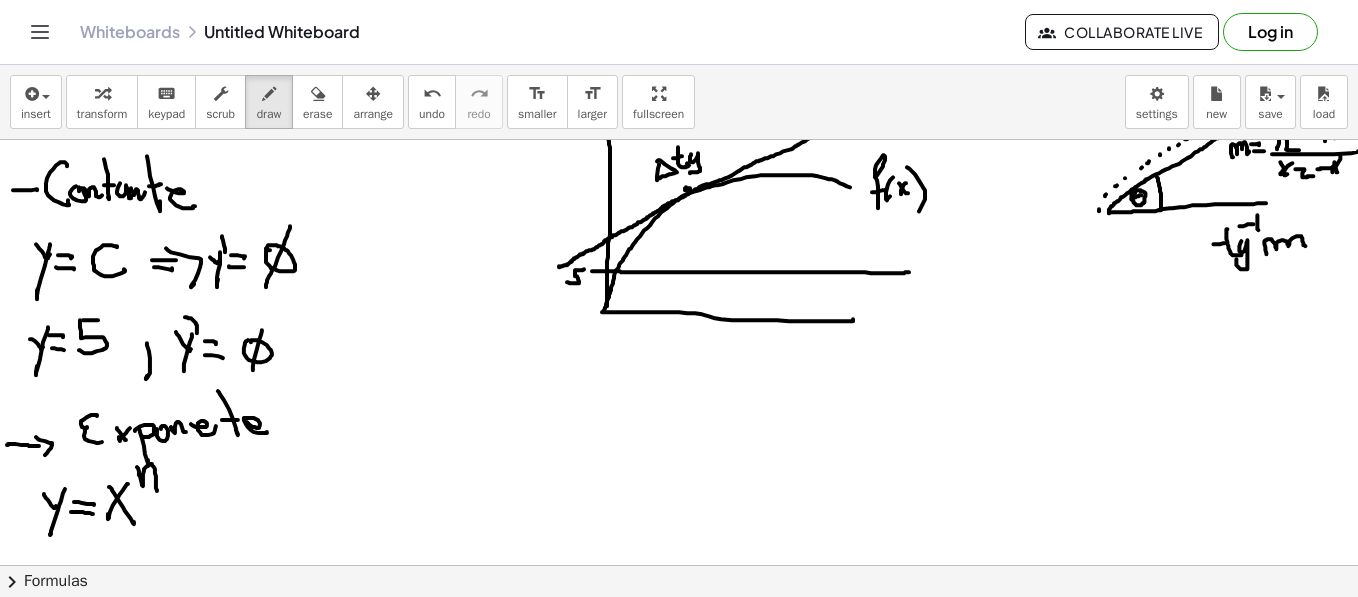 click at bounding box center (683, 806) 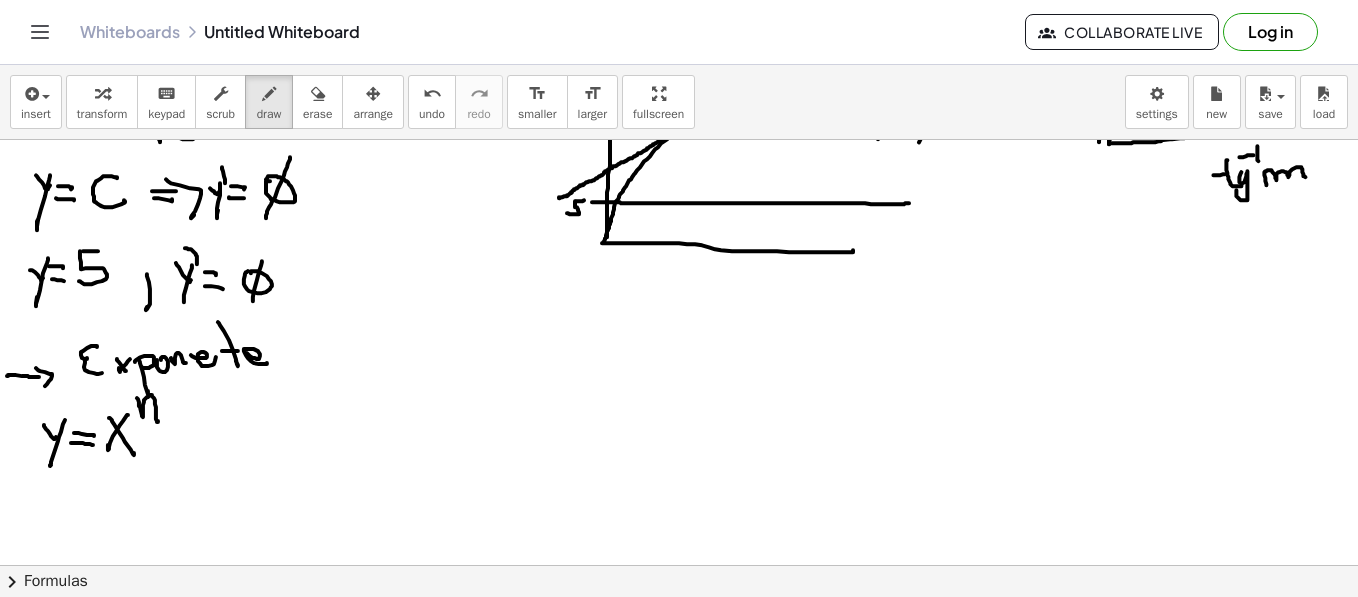 scroll, scrollTop: 300, scrollLeft: 0, axis: vertical 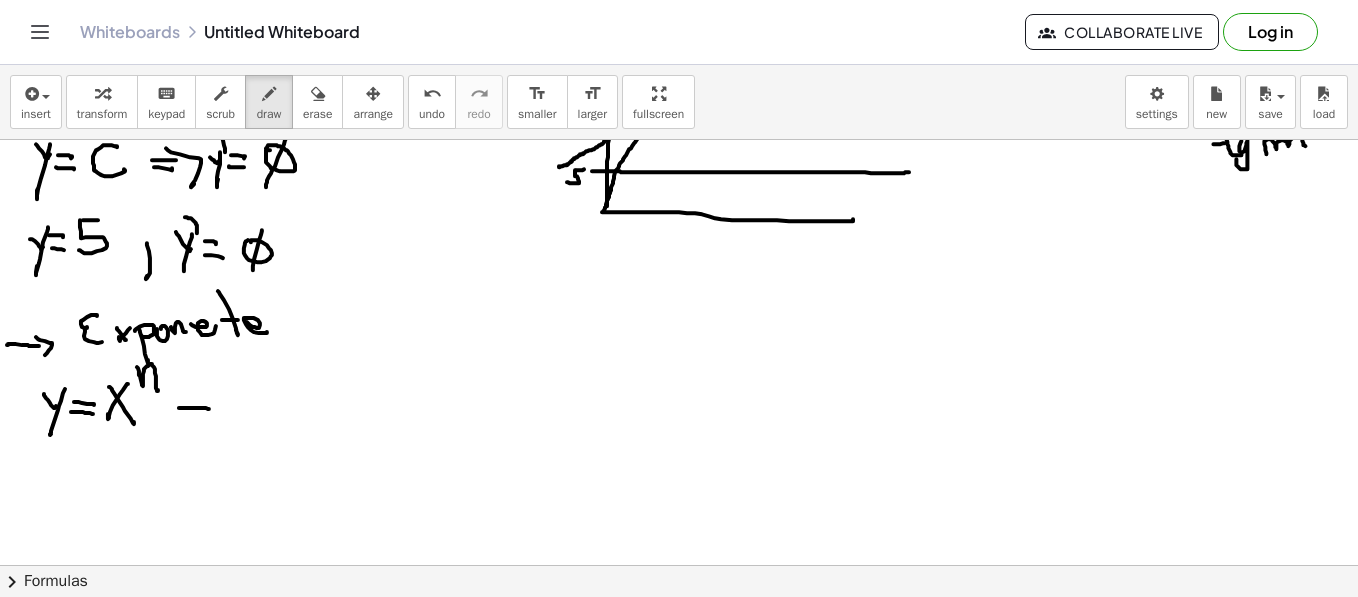 drag, startPoint x: 179, startPoint y: 407, endPoint x: 209, endPoint y: 408, distance: 30.016663 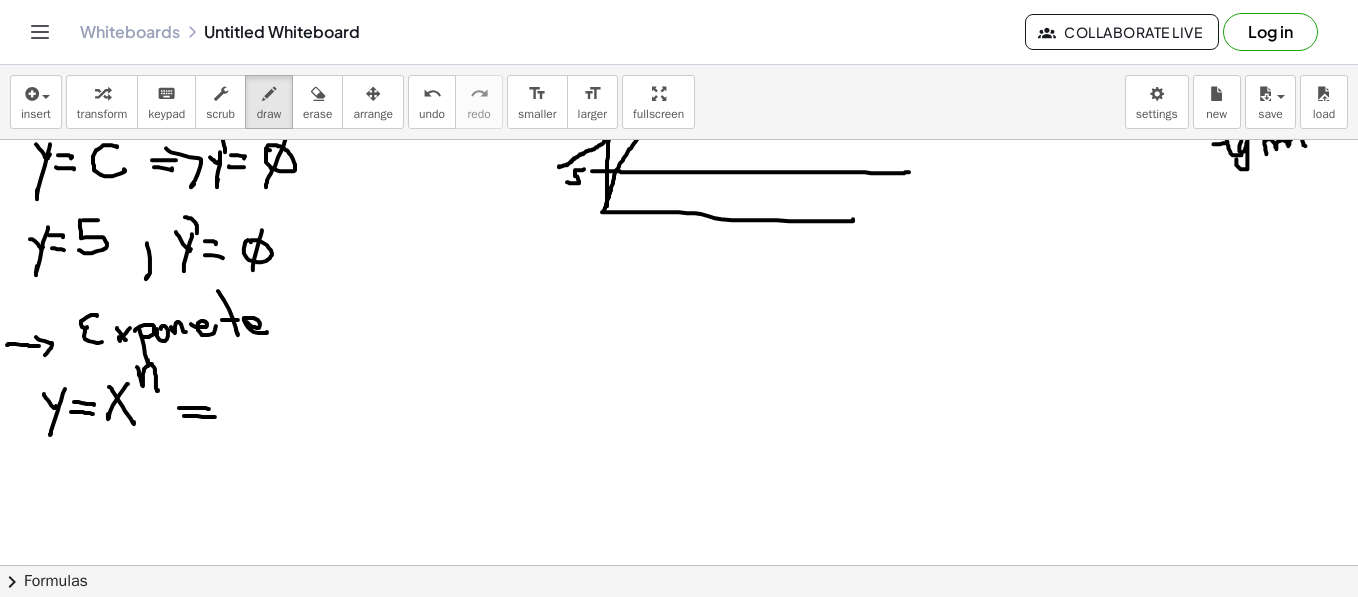 click at bounding box center (683, 706) 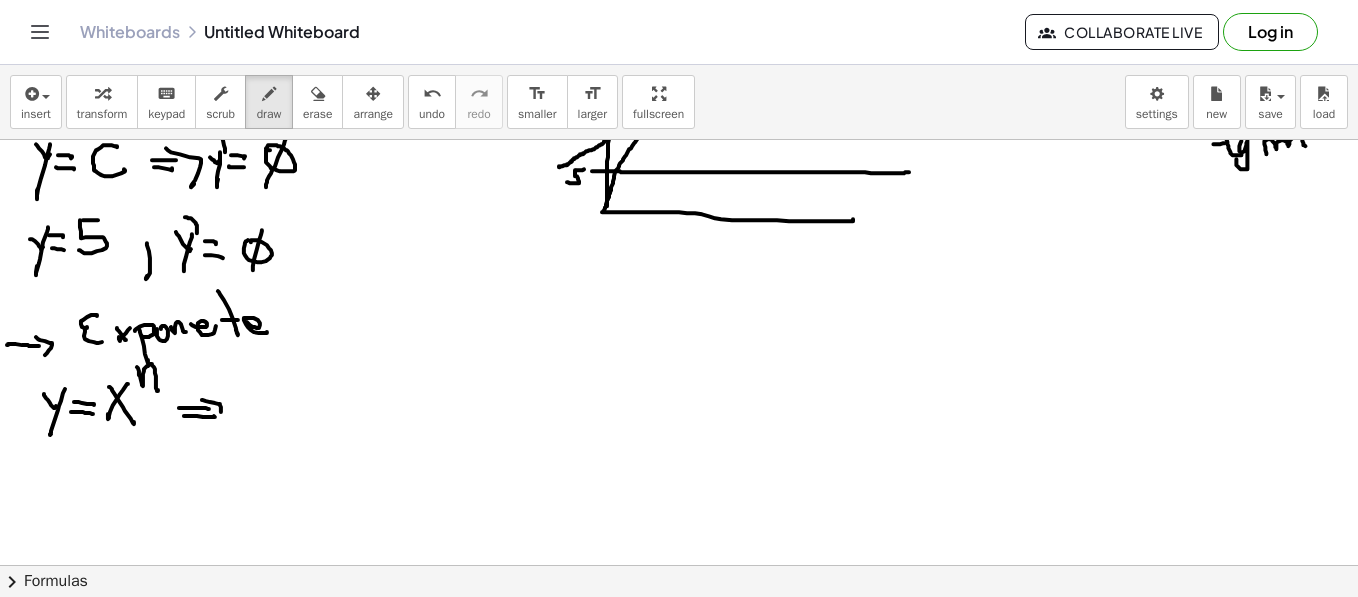 click at bounding box center [683, 706] 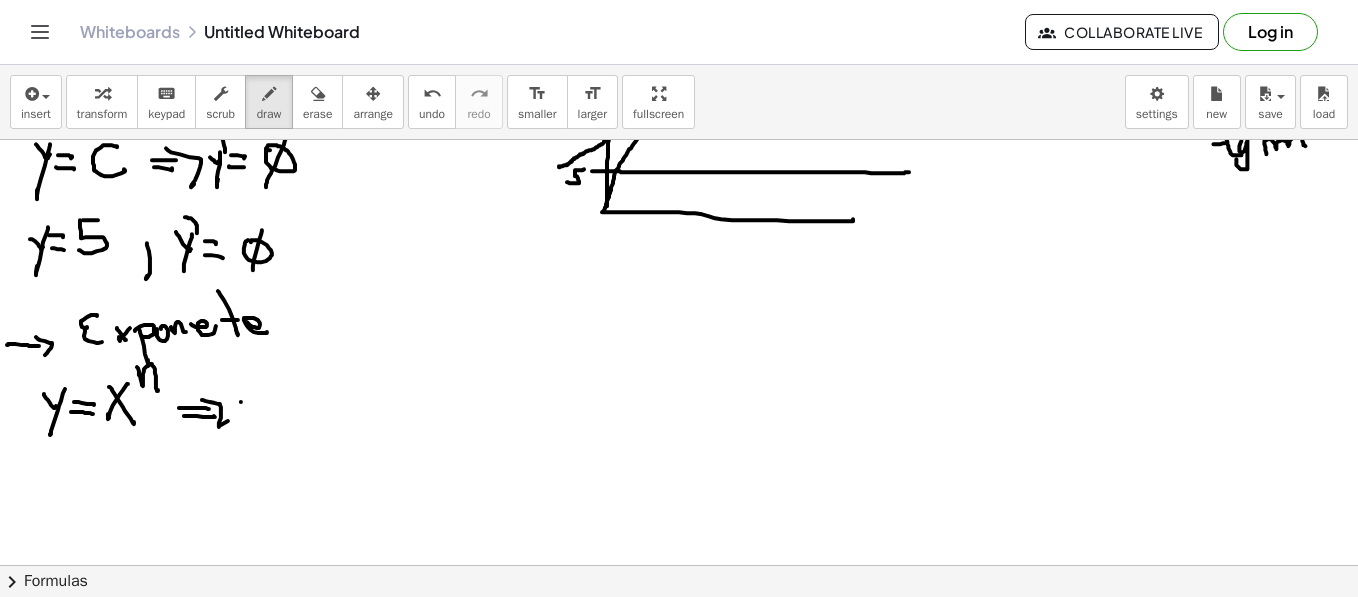 click at bounding box center [683, 706] 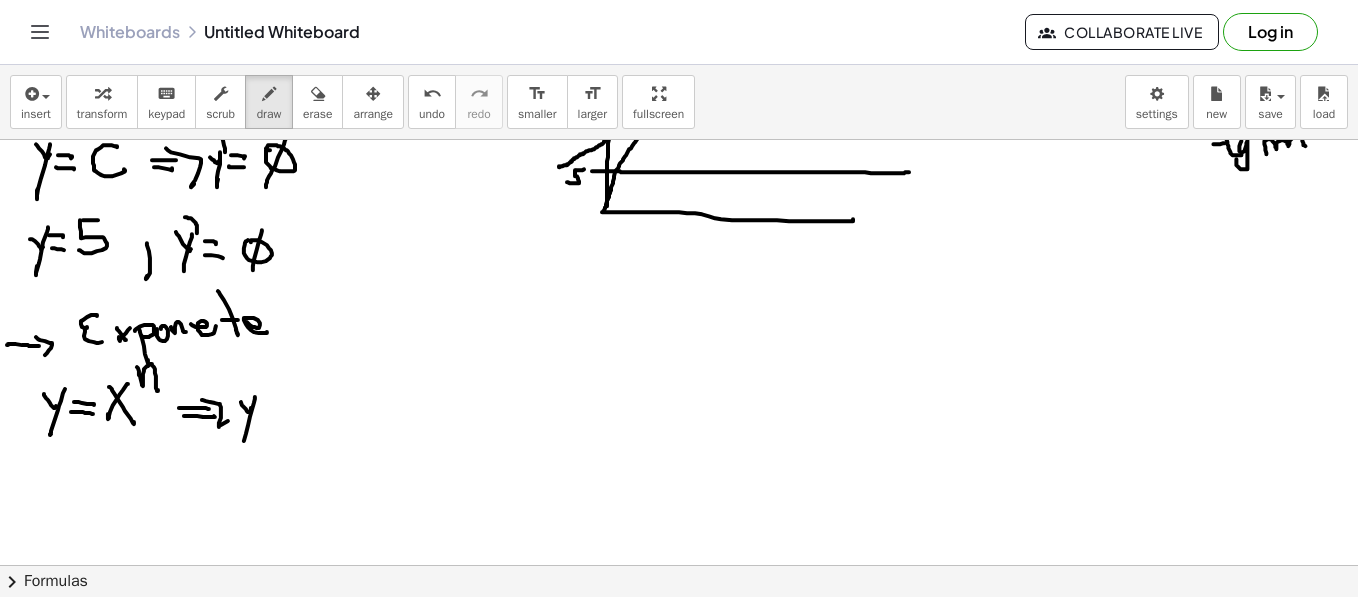 click at bounding box center (683, 706) 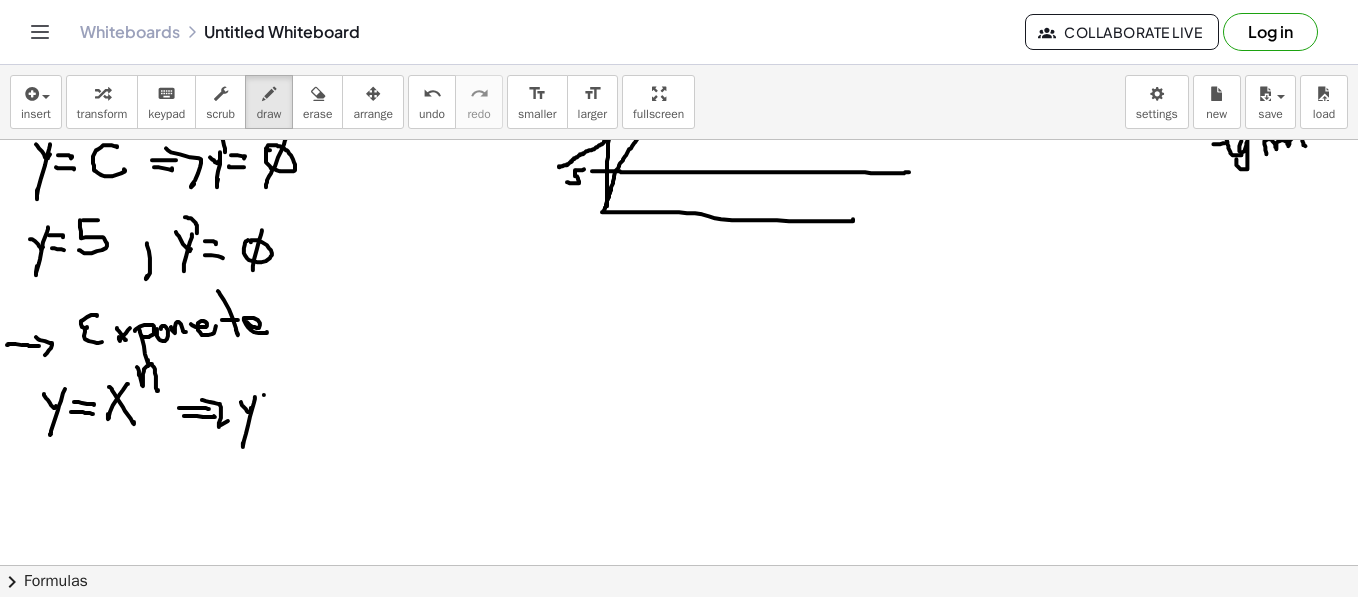click at bounding box center (683, 706) 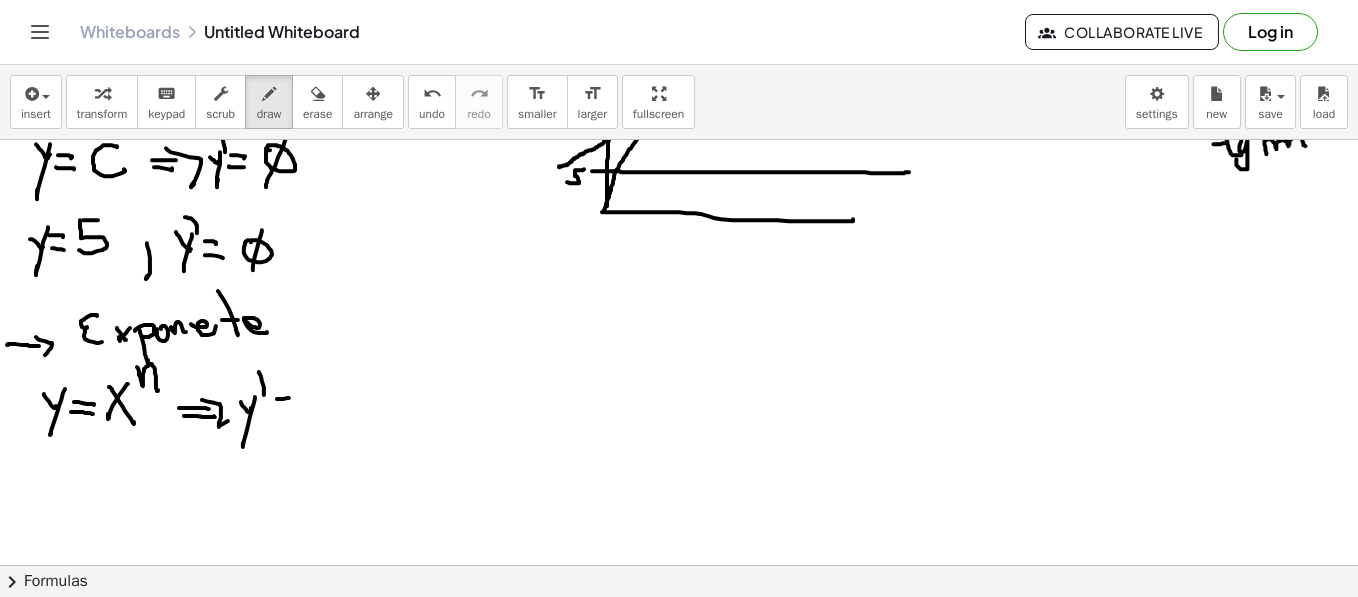 click at bounding box center [683, 706] 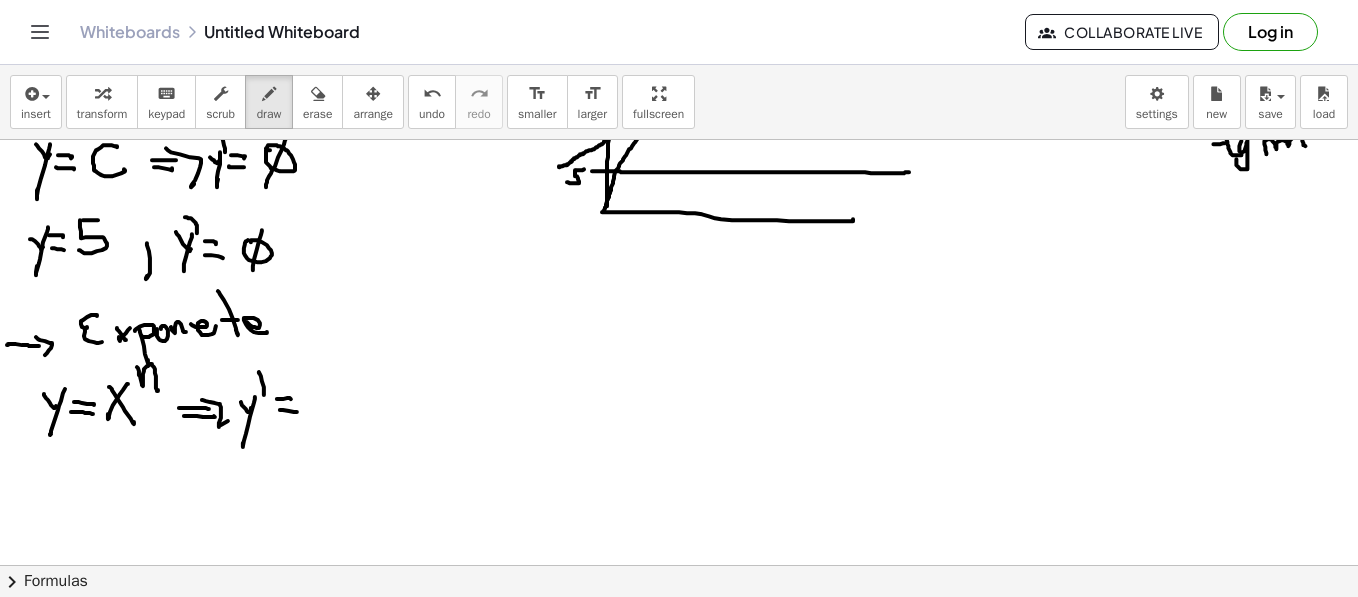click at bounding box center (683, 706) 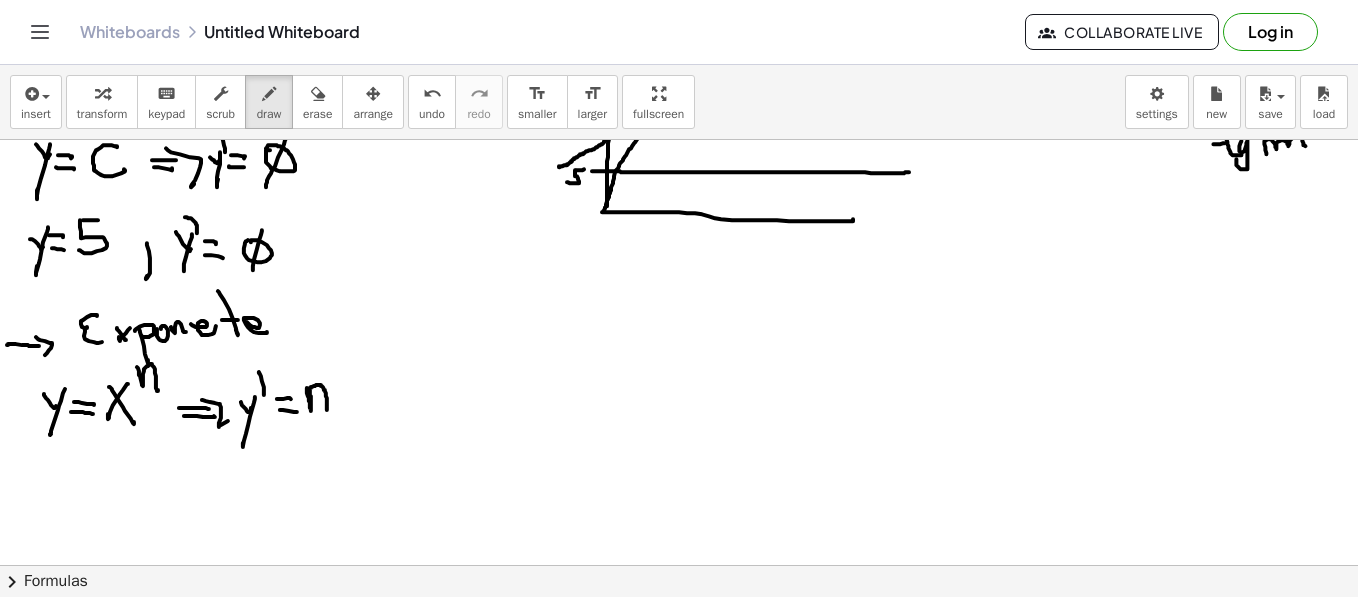 drag, startPoint x: 307, startPoint y: 387, endPoint x: 327, endPoint y: 411, distance: 31.241 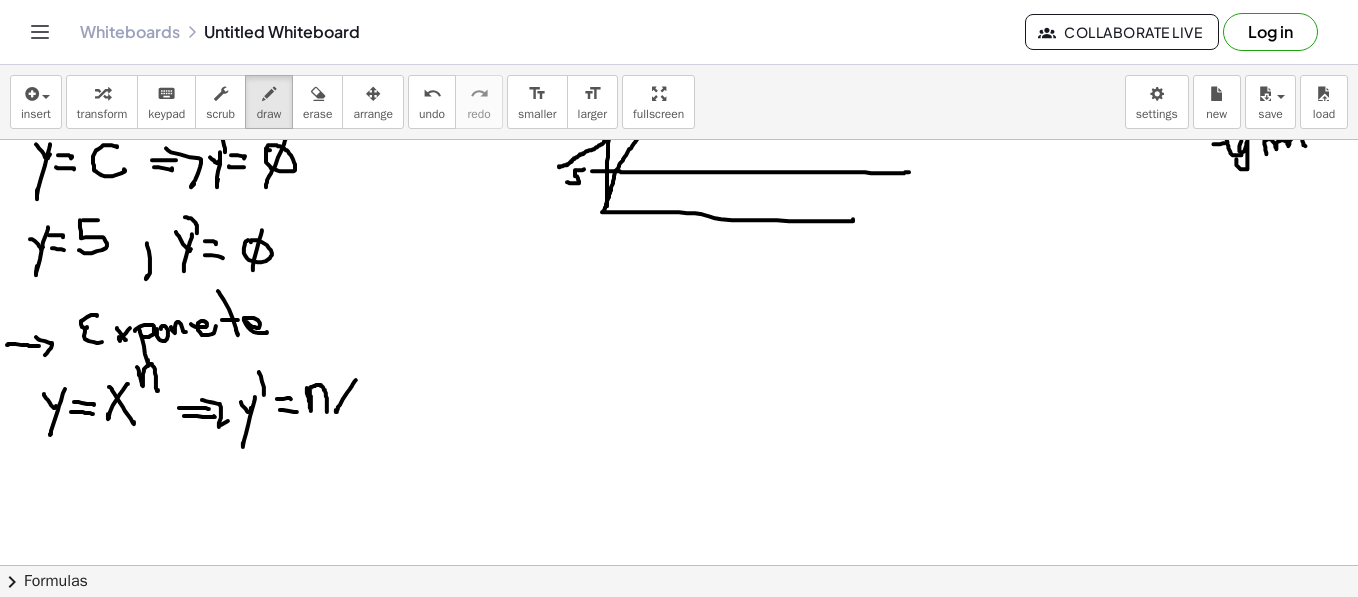 drag, startPoint x: 356, startPoint y: 379, endPoint x: 336, endPoint y: 395, distance: 25.612497 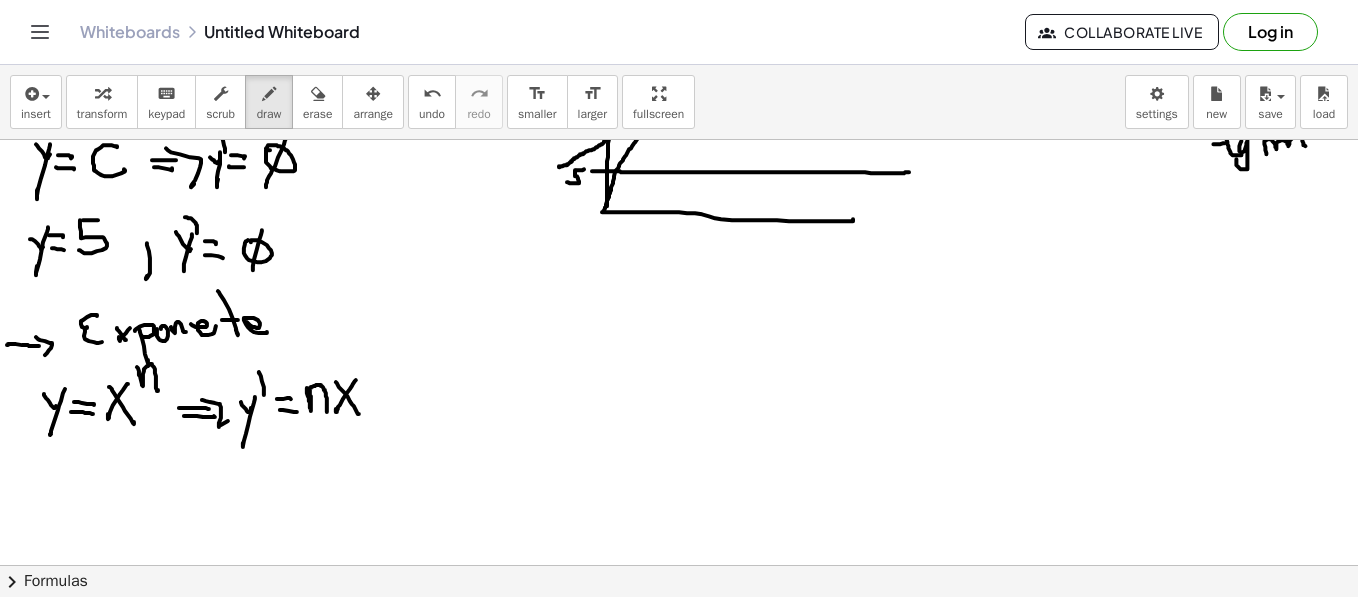 drag, startPoint x: 336, startPoint y: 381, endPoint x: 359, endPoint y: 413, distance: 39.40812 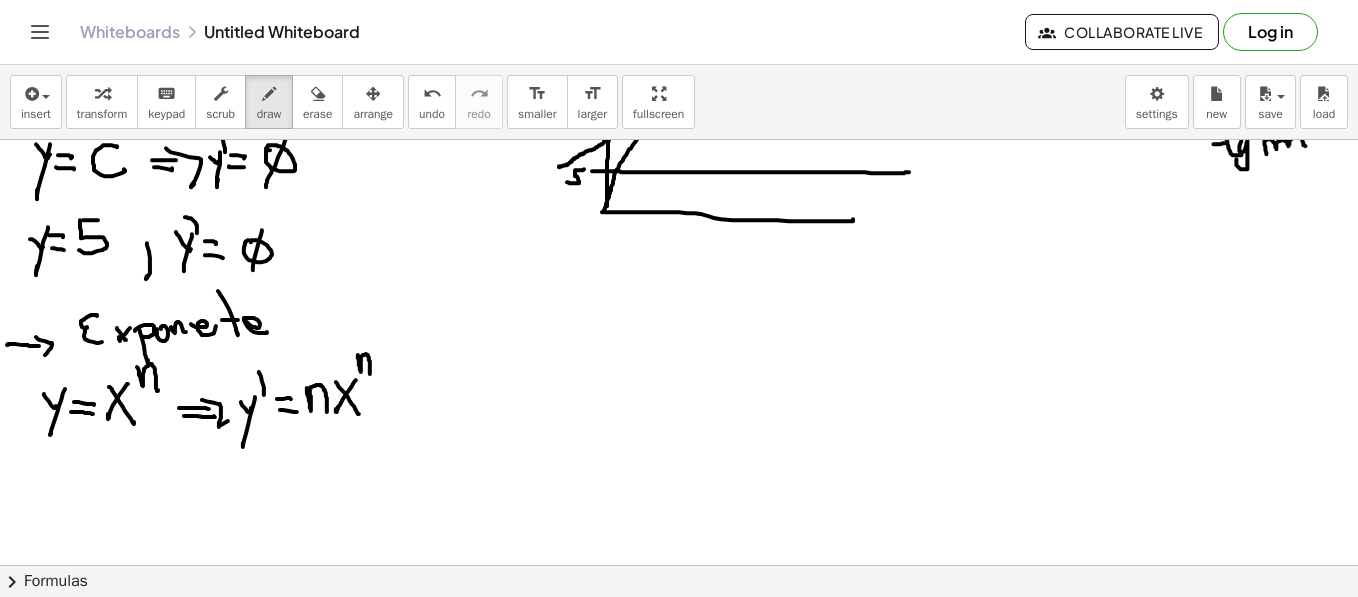 drag, startPoint x: 358, startPoint y: 354, endPoint x: 379, endPoint y: 362, distance: 22.472204 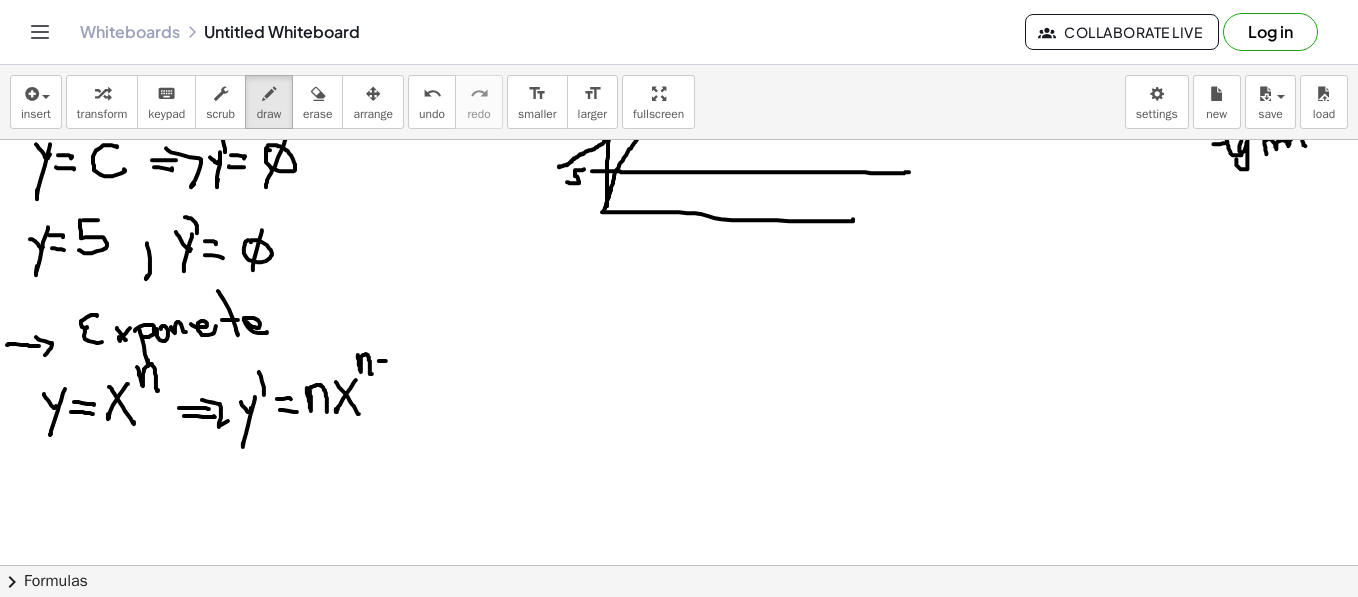 drag, startPoint x: 379, startPoint y: 360, endPoint x: 396, endPoint y: 359, distance: 17.029387 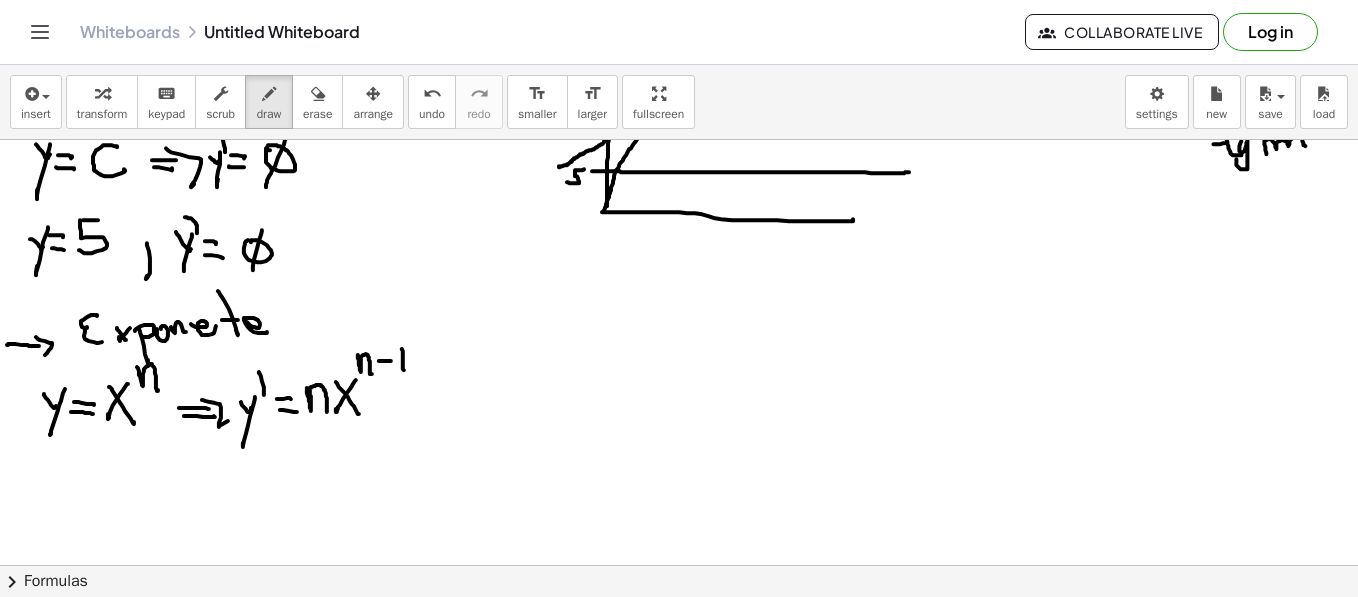 click at bounding box center [683, 706] 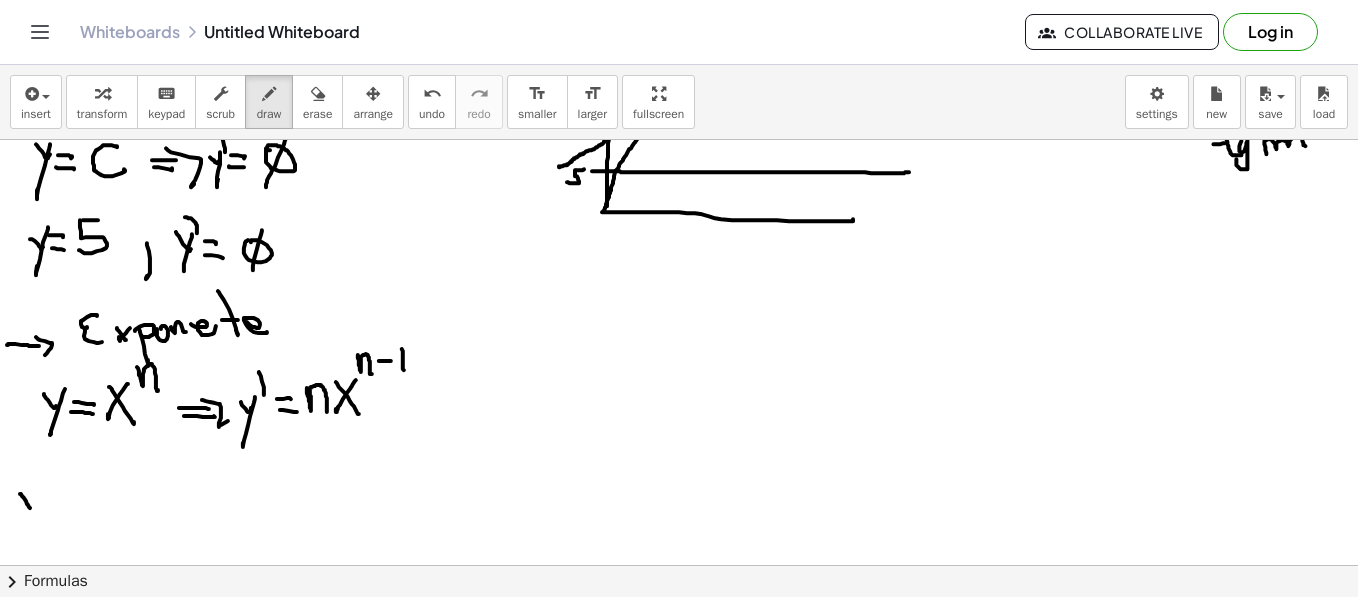 click at bounding box center (683, 706) 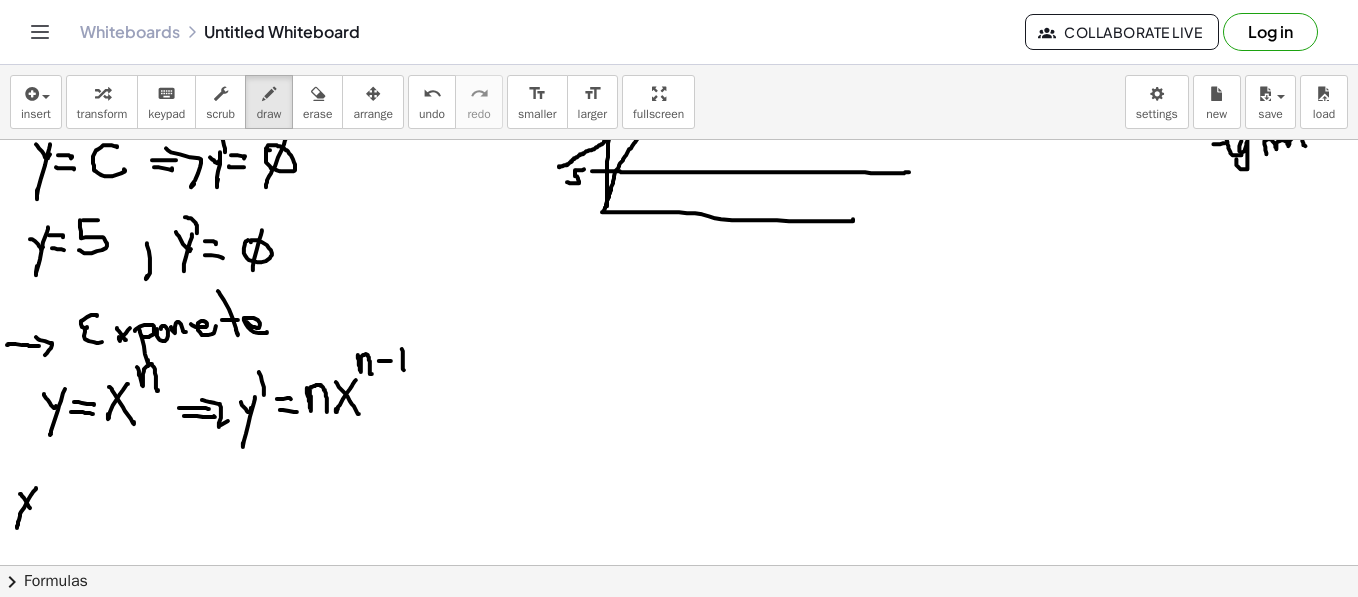 click at bounding box center [683, 706] 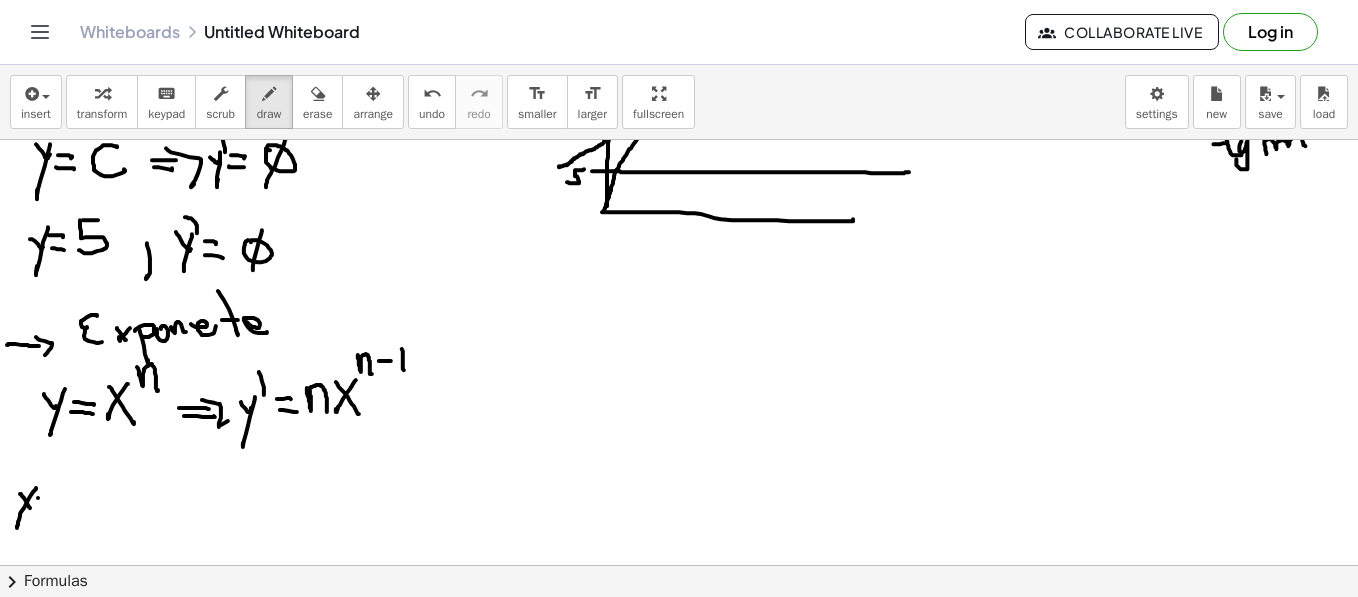 click at bounding box center [683, 706] 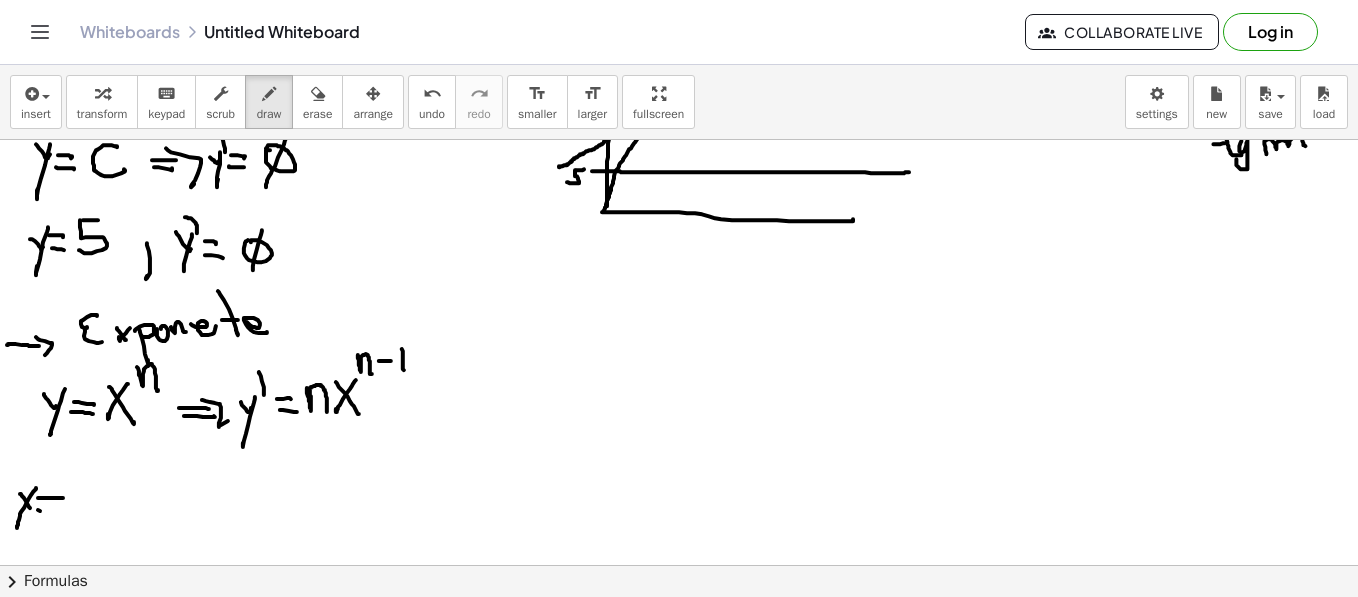 click at bounding box center (683, 706) 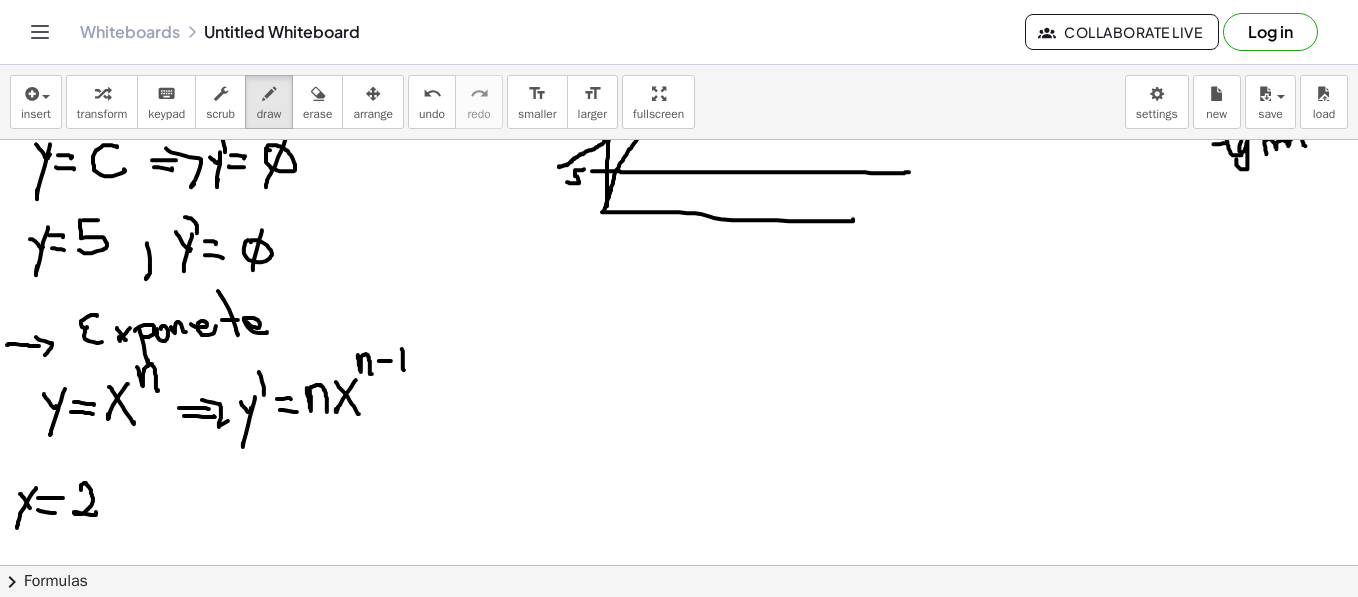 click at bounding box center [683, 706] 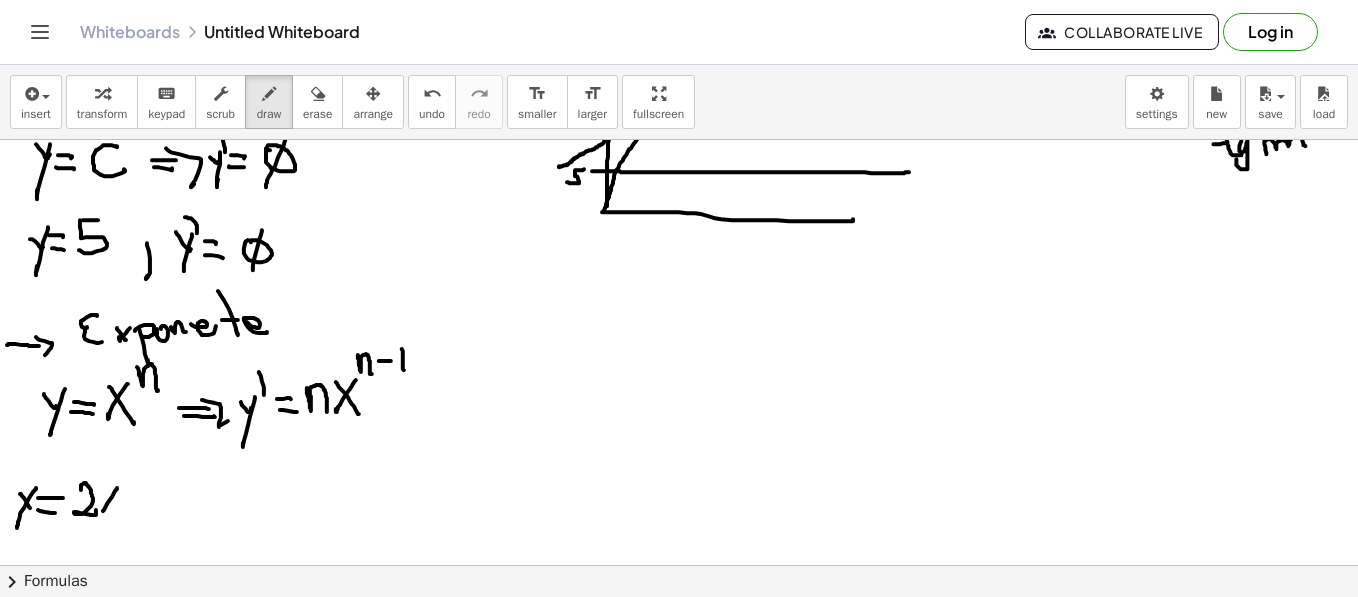 click at bounding box center (683, 706) 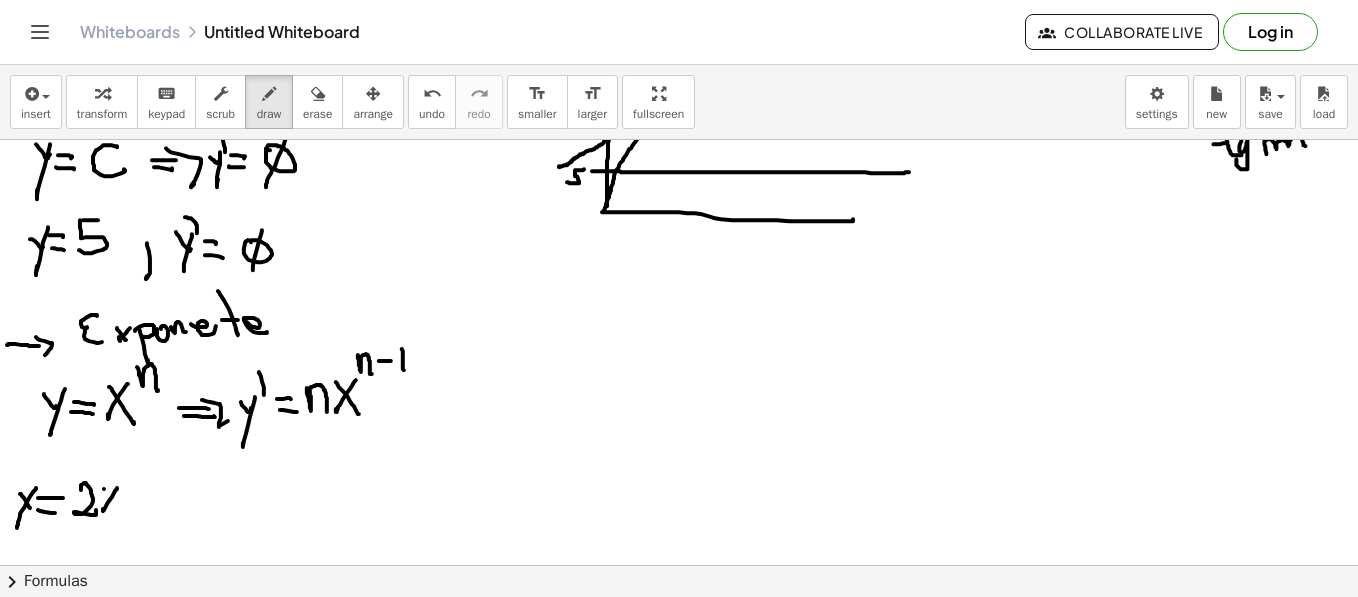 click at bounding box center [683, 706] 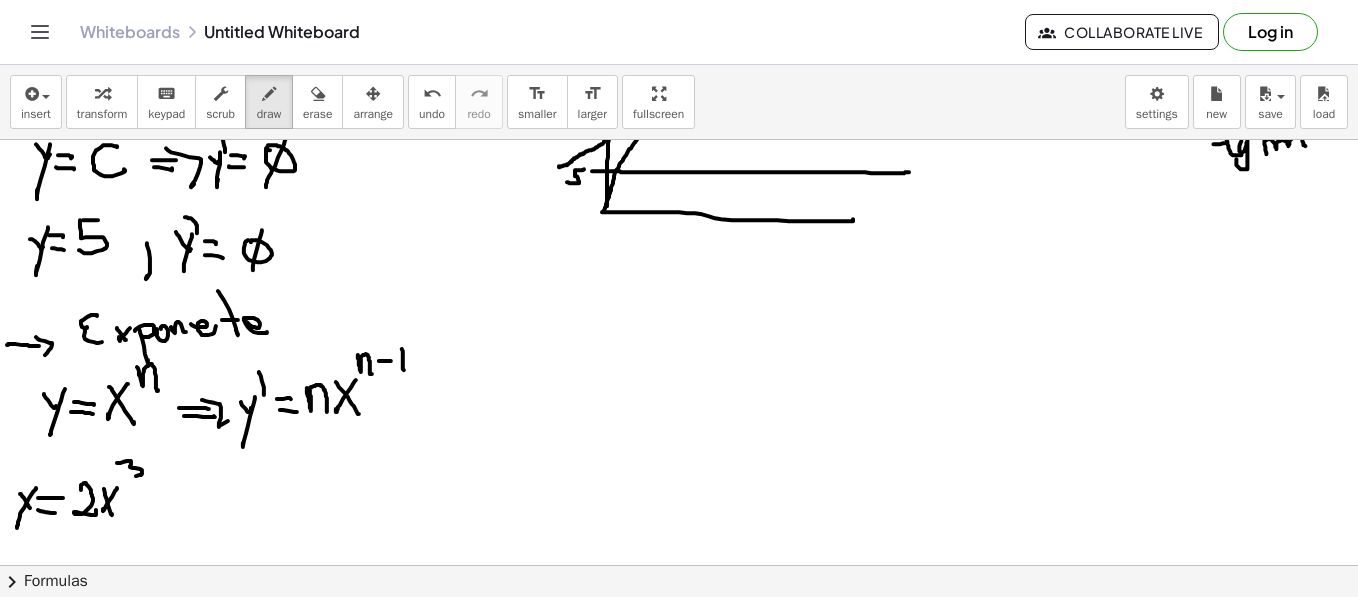 click at bounding box center [683, 706] 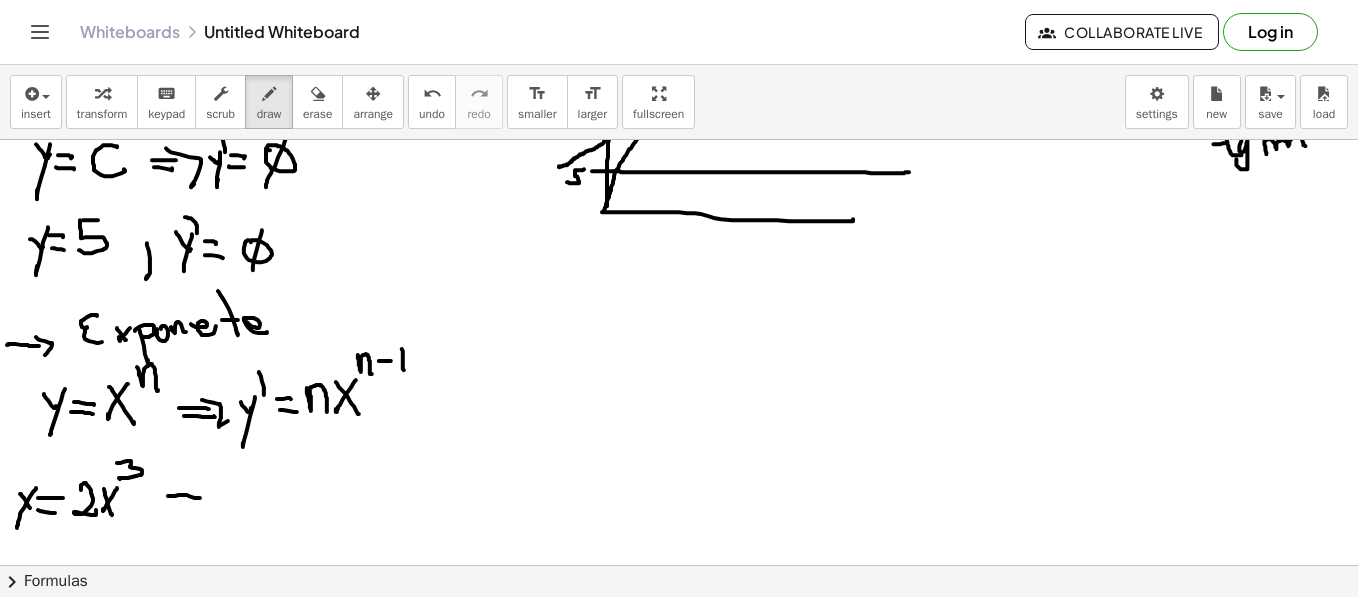 click at bounding box center (683, 706) 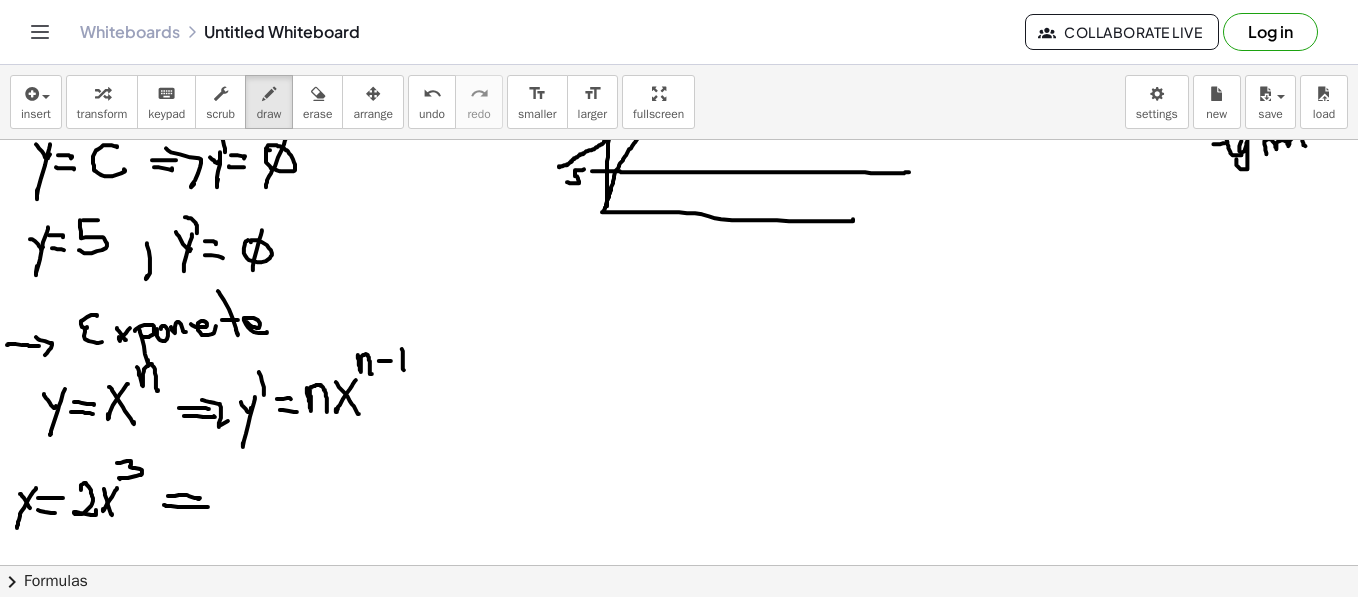 click at bounding box center [683, 706] 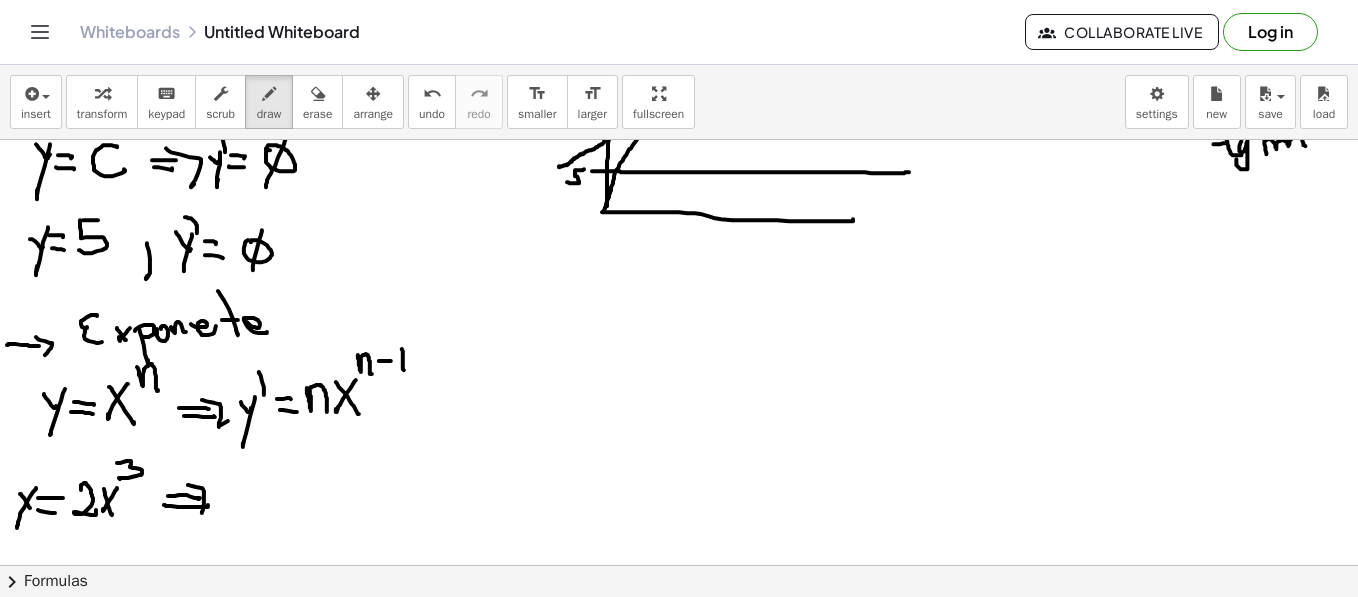 click at bounding box center [683, 706] 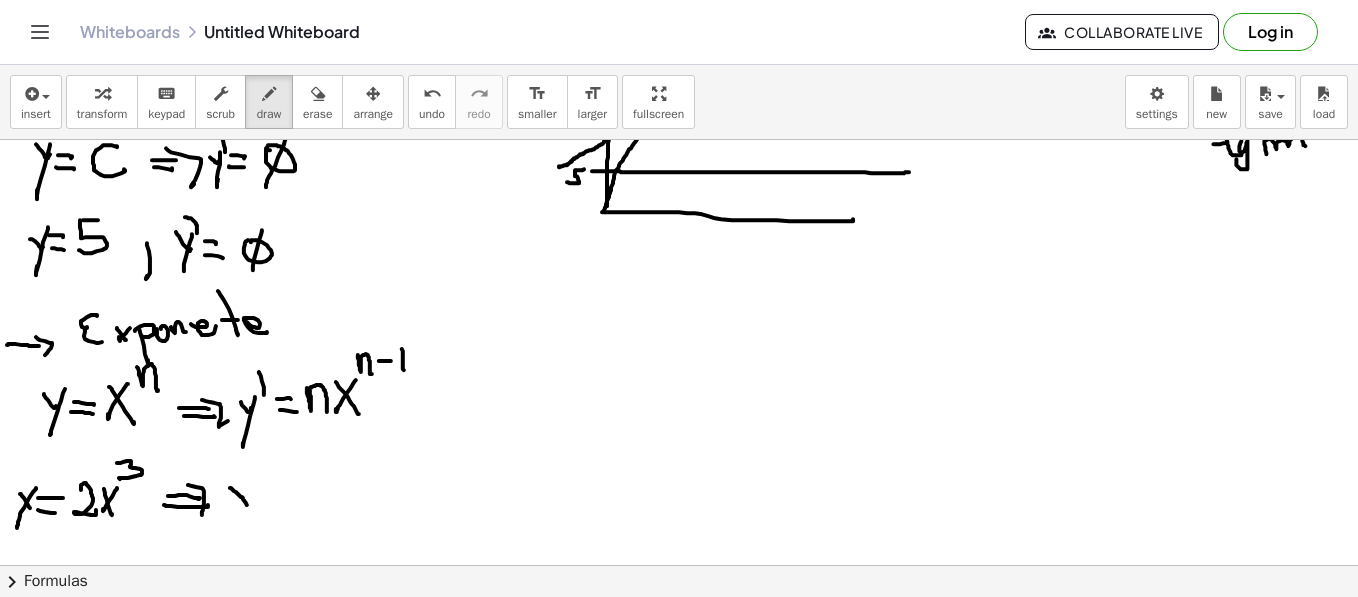 click at bounding box center [683, 706] 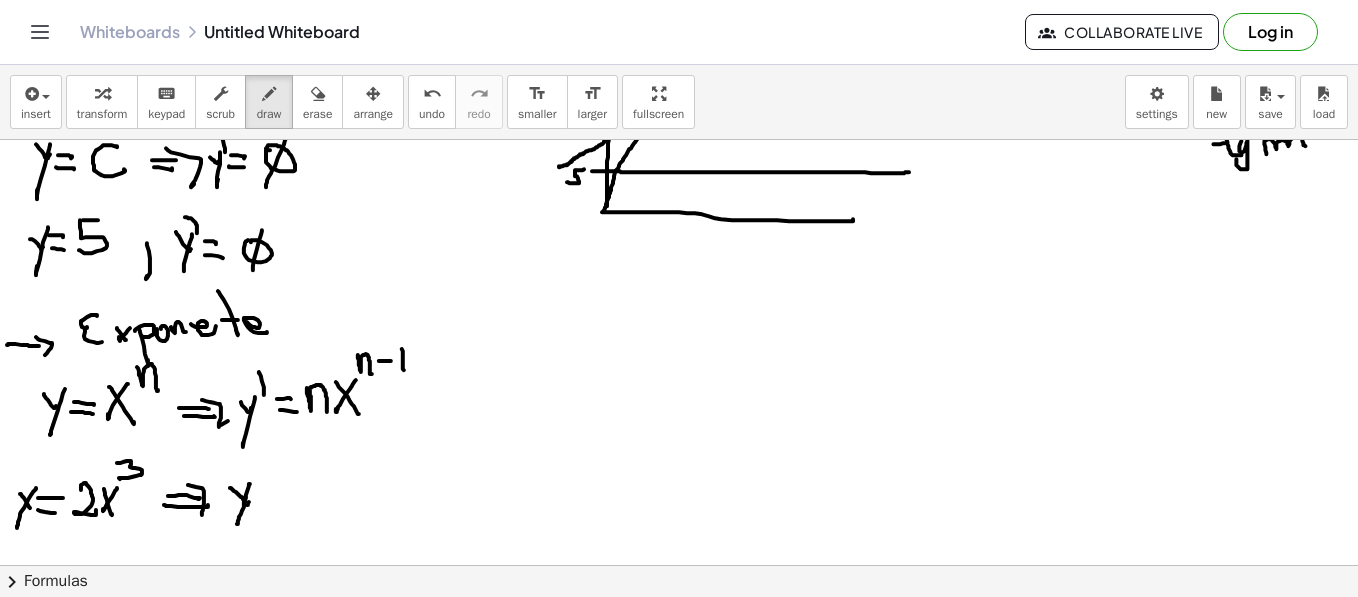 click at bounding box center [683, 706] 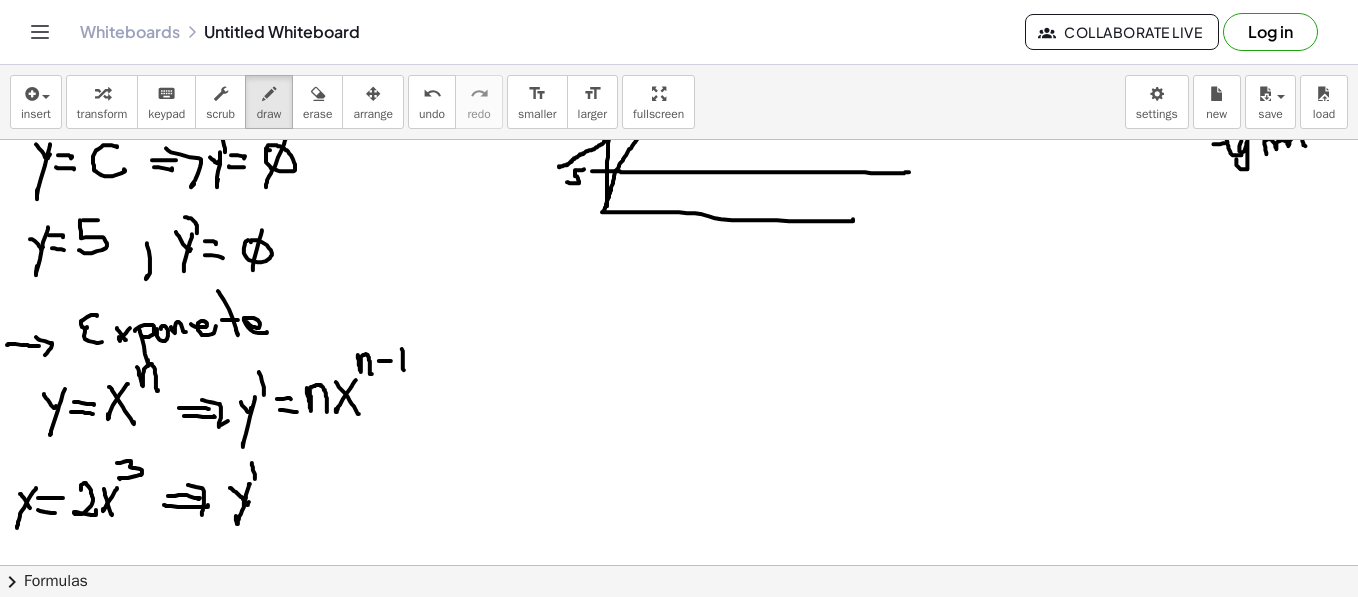 click at bounding box center [683, 706] 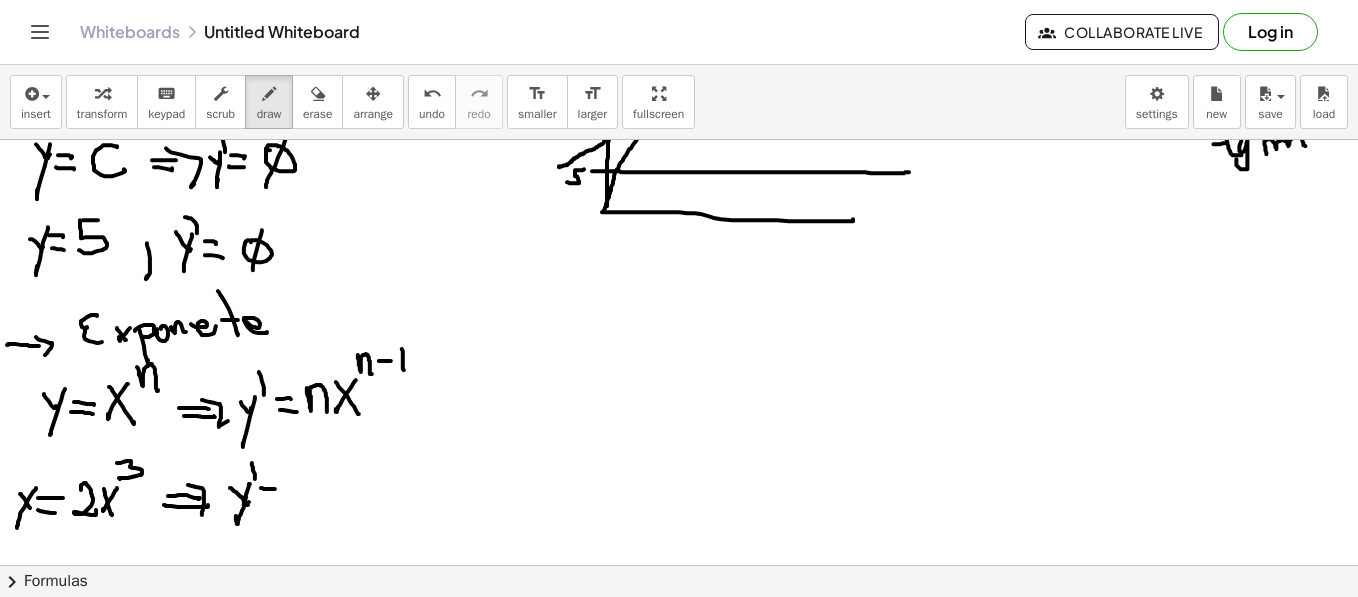 click at bounding box center [683, 706] 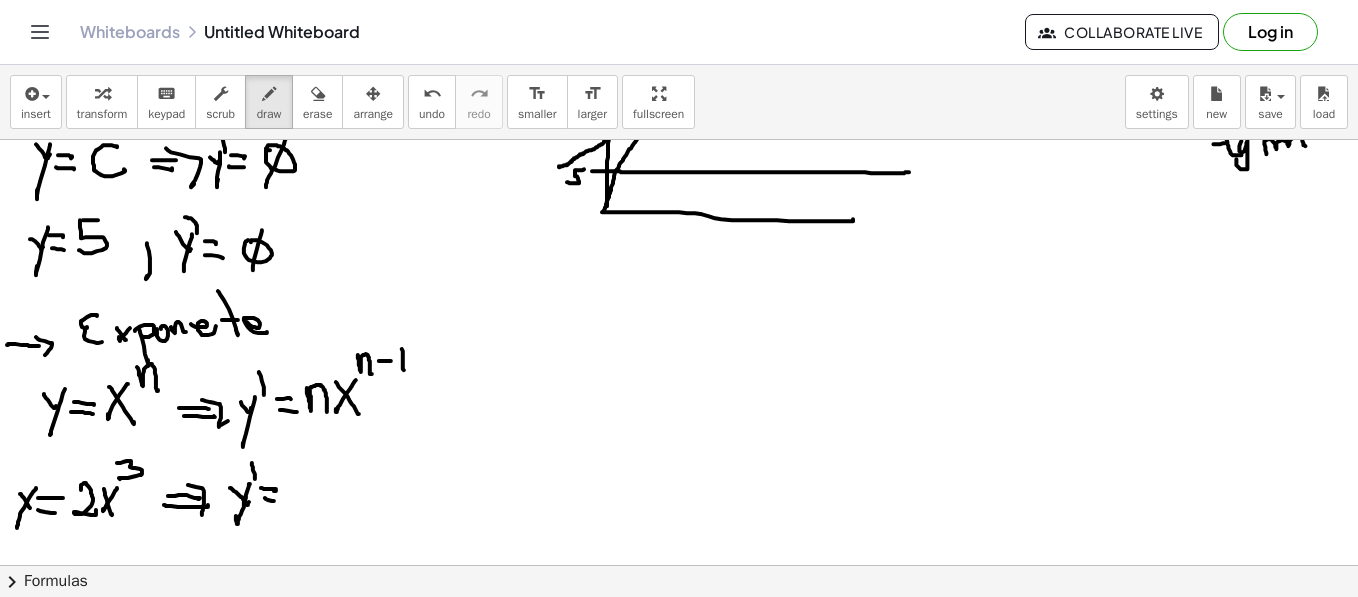 click at bounding box center [683, 706] 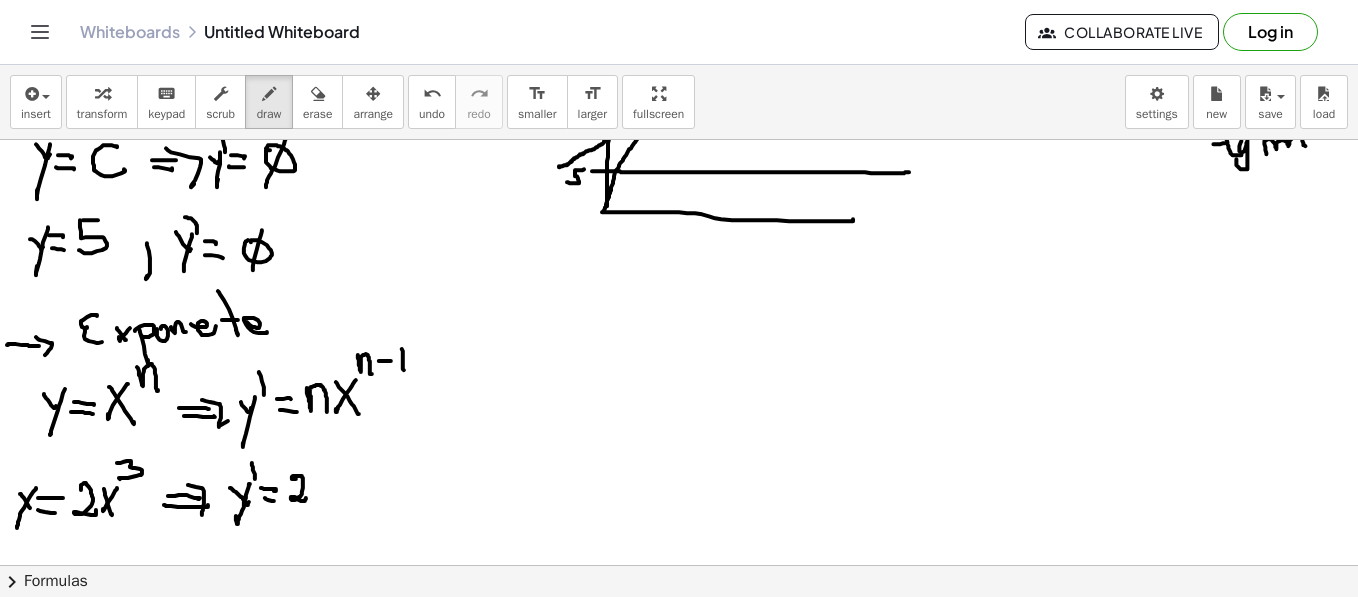 drag, startPoint x: 295, startPoint y: 478, endPoint x: 306, endPoint y: 497, distance: 21.954498 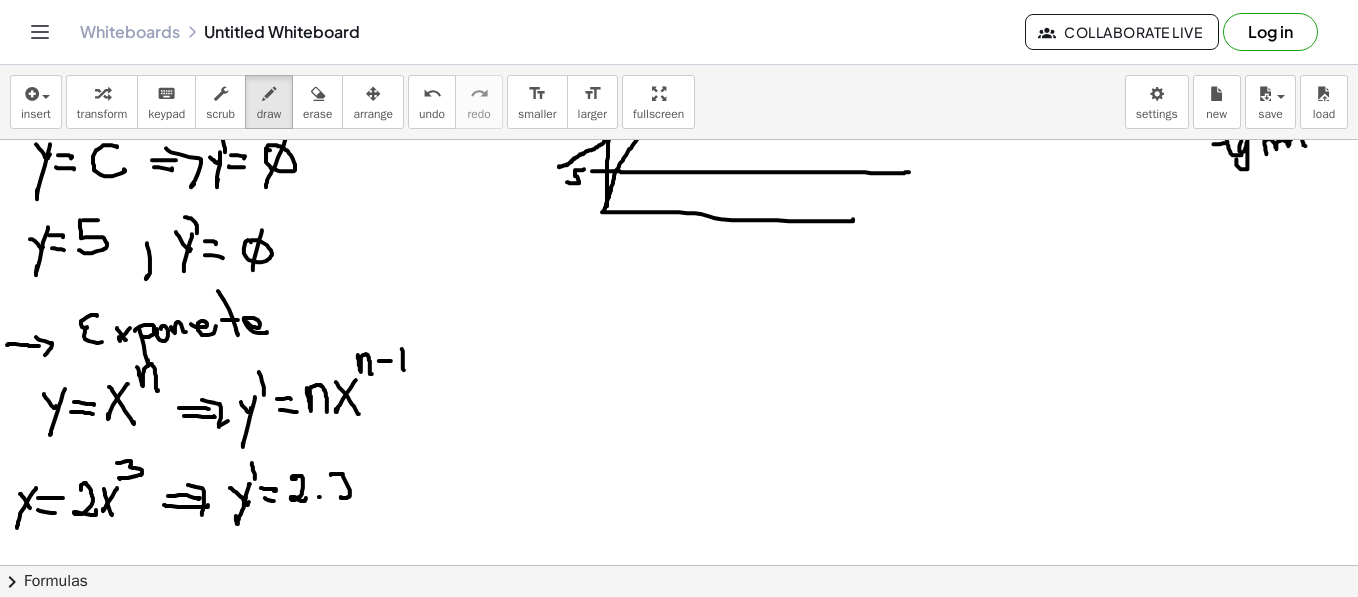 drag, startPoint x: 331, startPoint y: 474, endPoint x: 340, endPoint y: 495, distance: 22.847319 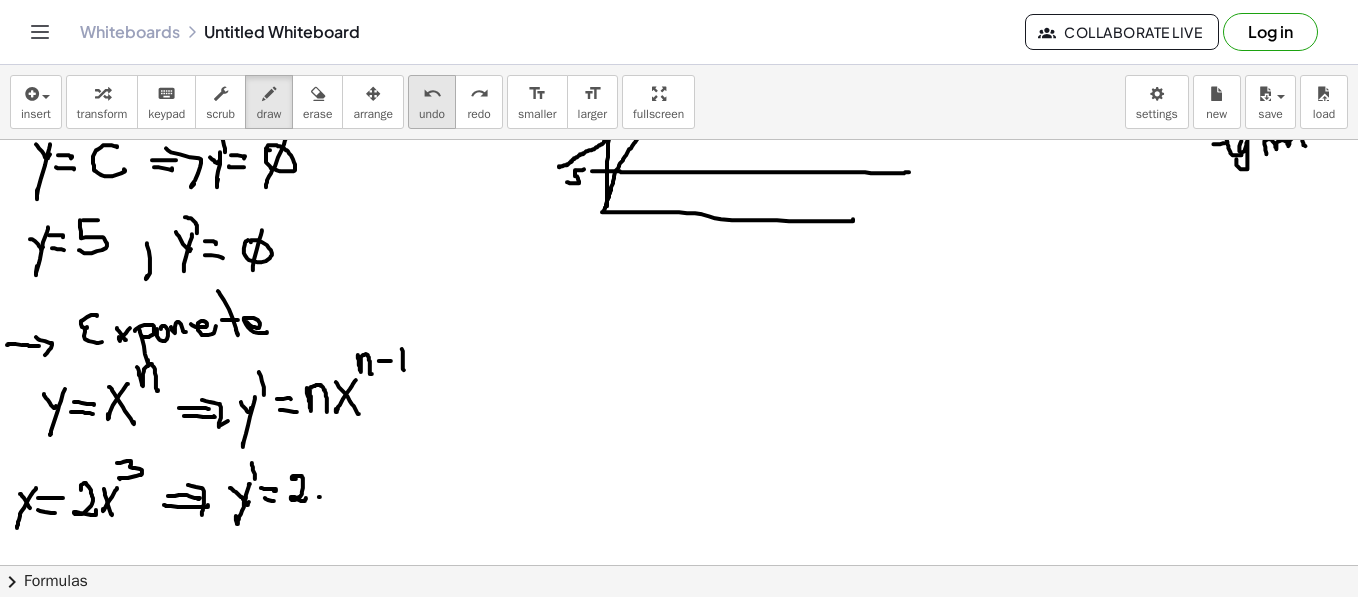 click on "undo undo" at bounding box center [432, 102] 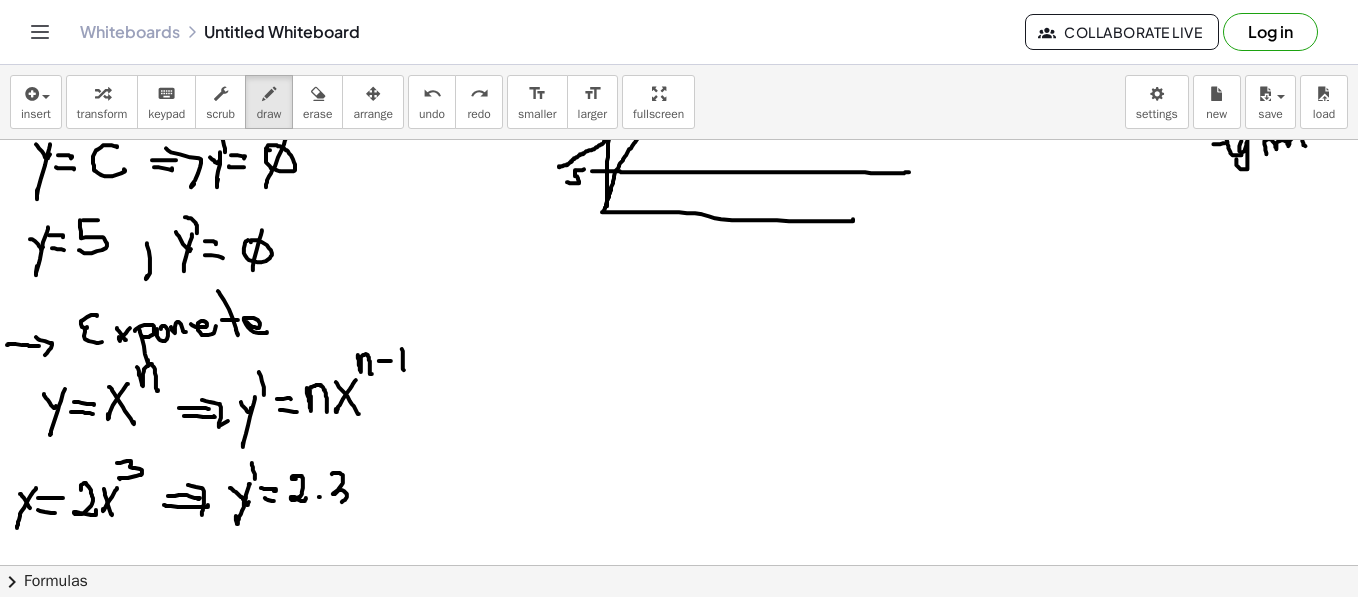 drag, startPoint x: 332, startPoint y: 473, endPoint x: 331, endPoint y: 501, distance: 28.01785 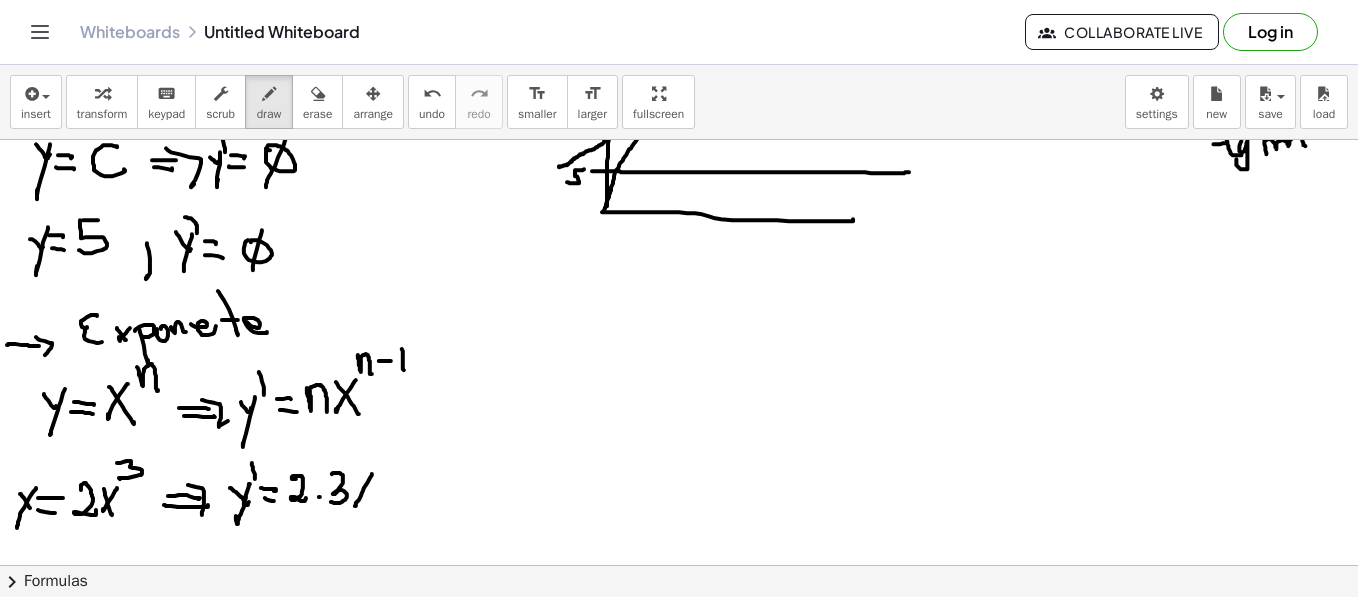 drag, startPoint x: 372, startPoint y: 473, endPoint x: 356, endPoint y: 482, distance: 18.35756 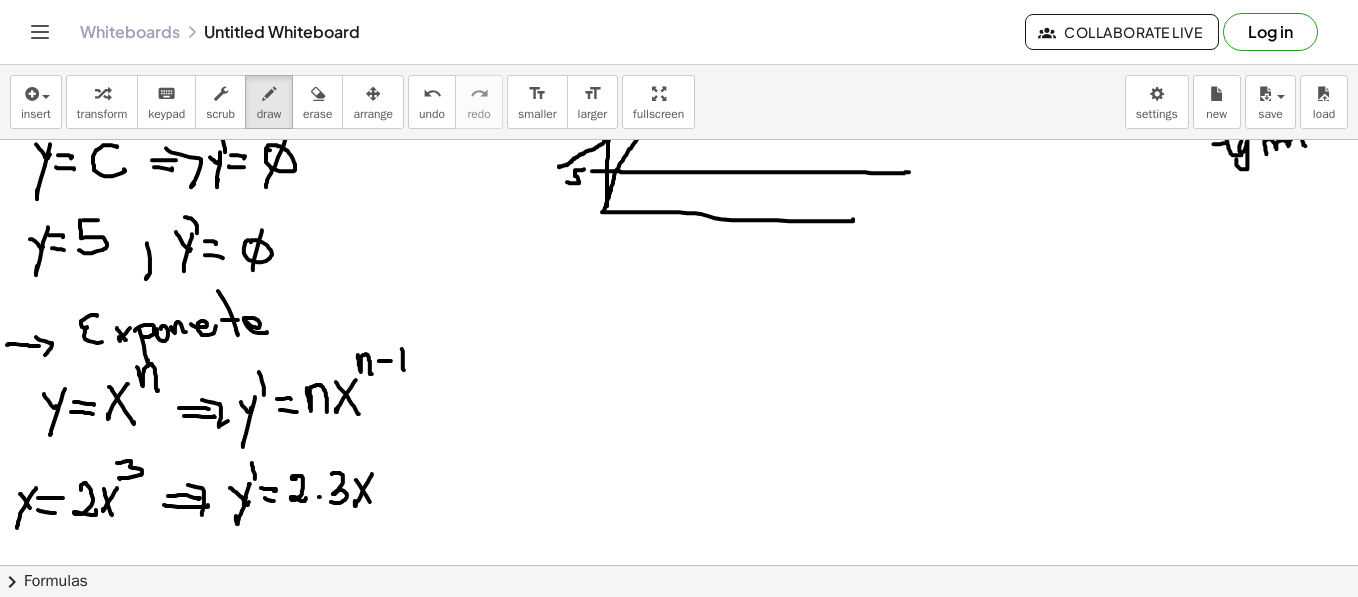 drag, startPoint x: 356, startPoint y: 479, endPoint x: 377, endPoint y: 510, distance: 37.44329 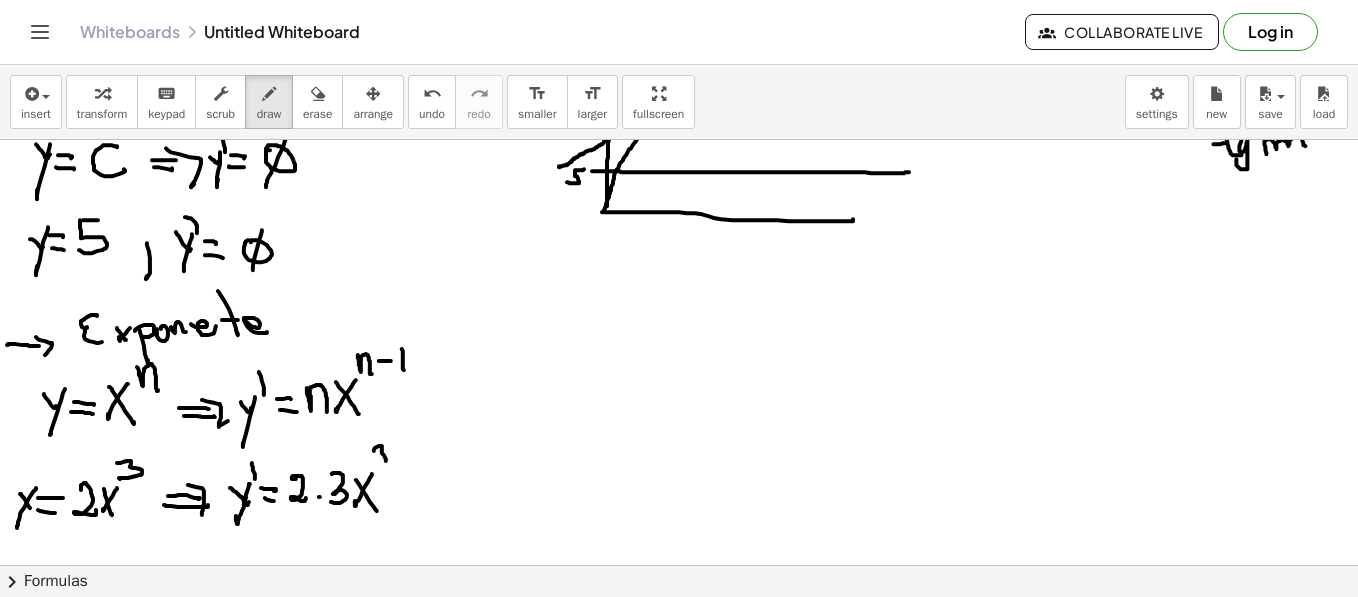 drag, startPoint x: 374, startPoint y: 450, endPoint x: 380, endPoint y: 459, distance: 10.816654 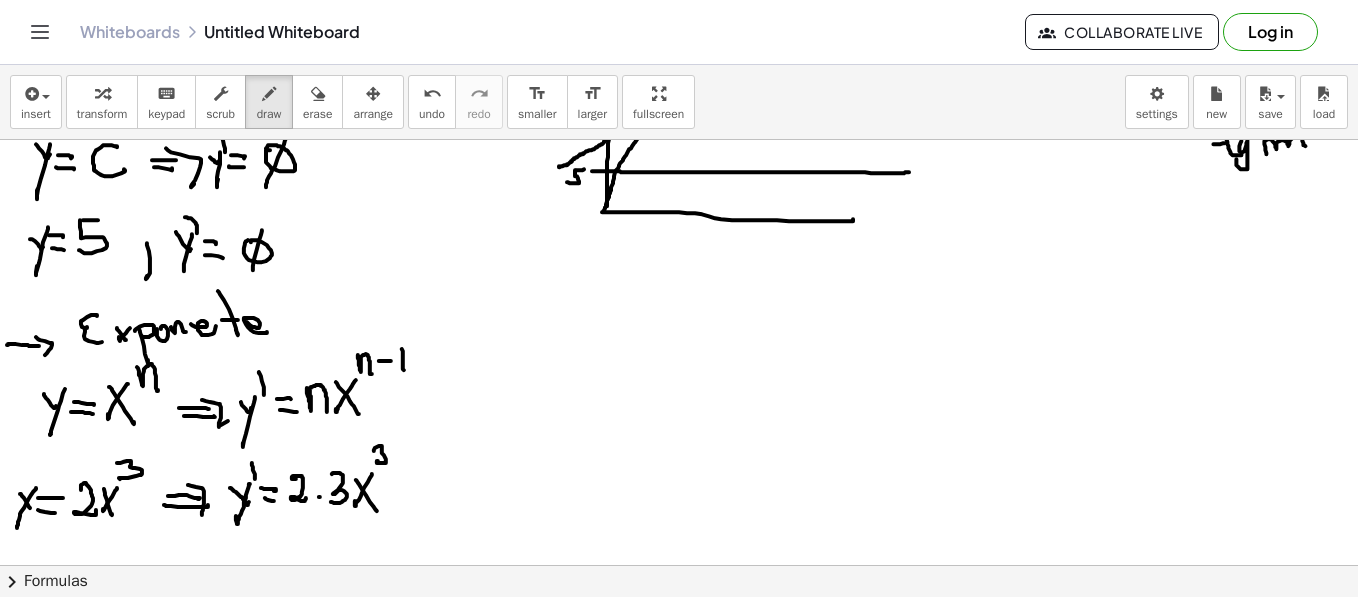 click at bounding box center (683, 706) 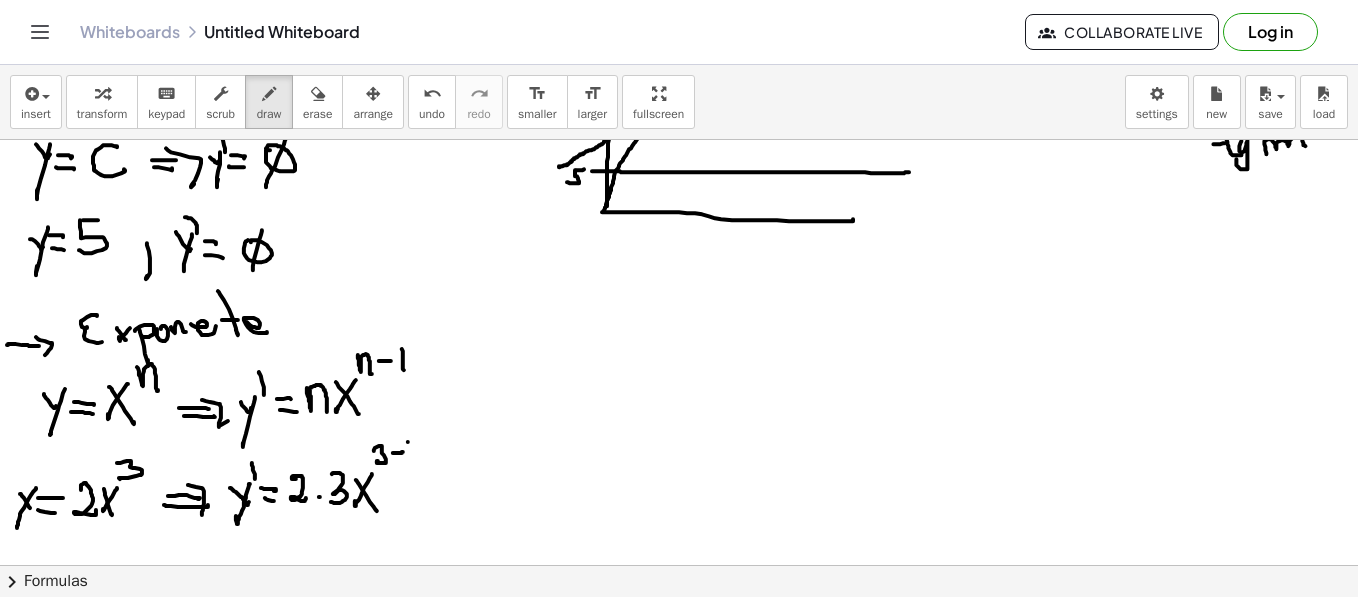 drag, startPoint x: 408, startPoint y: 441, endPoint x: 408, endPoint y: 454, distance: 13 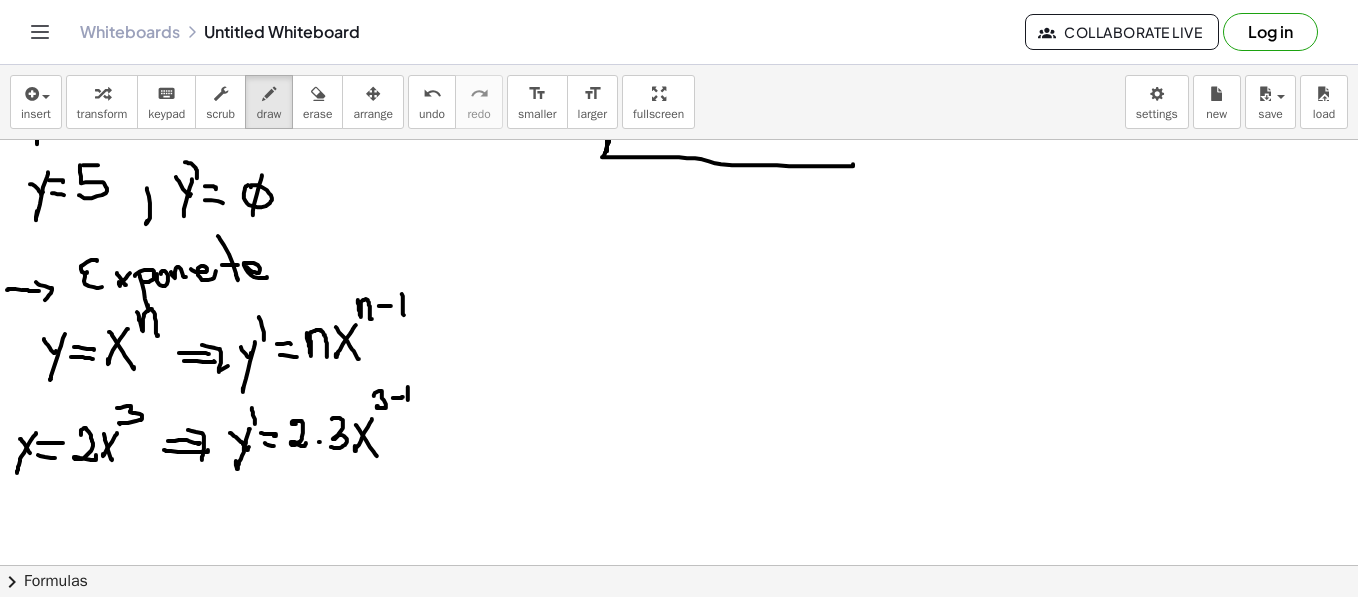 scroll, scrollTop: 400, scrollLeft: 0, axis: vertical 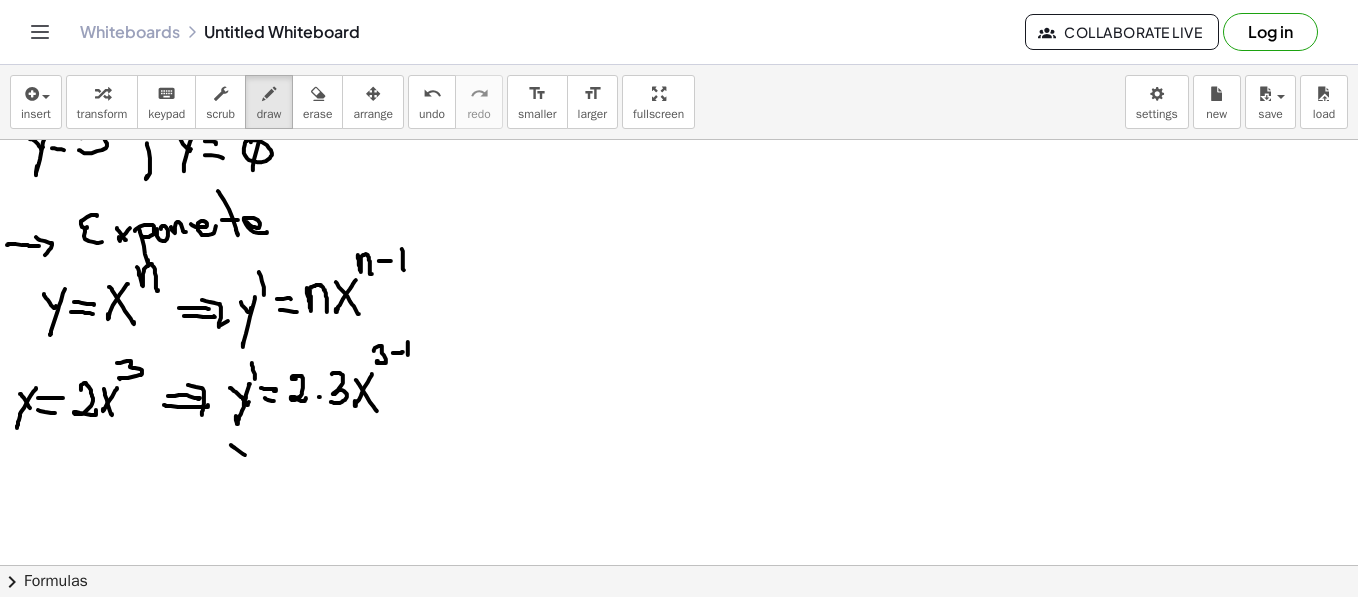 drag, startPoint x: 235, startPoint y: 447, endPoint x: 246, endPoint y: 452, distance: 12.083046 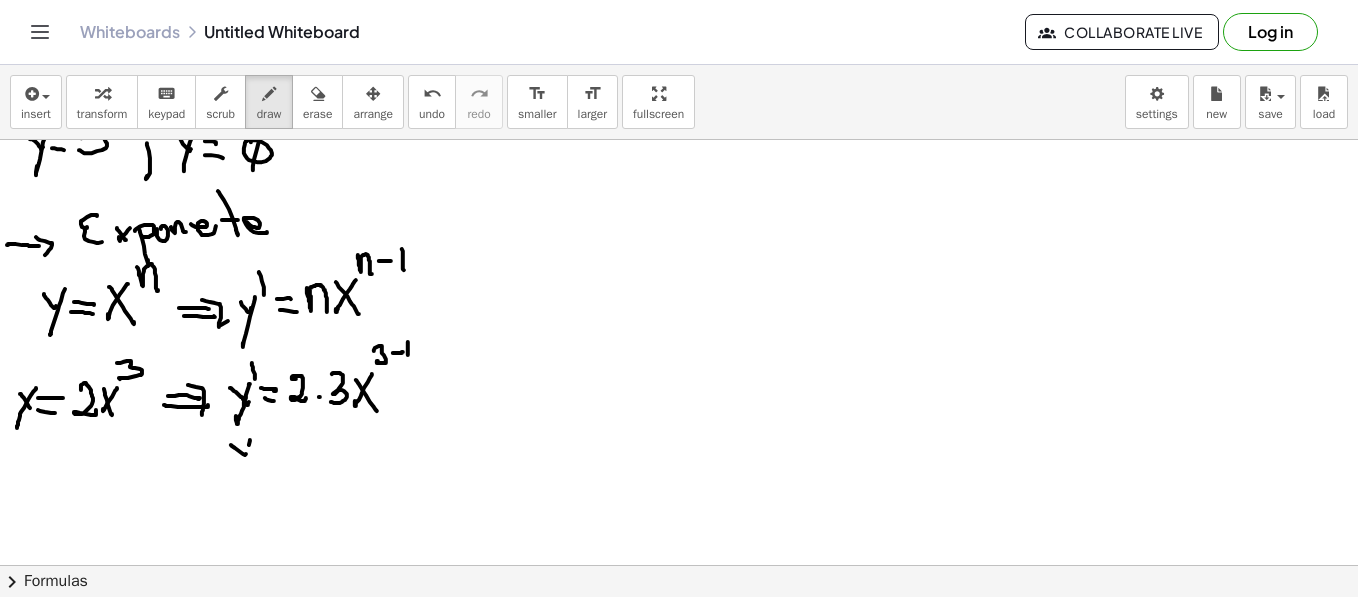 drag, startPoint x: 250, startPoint y: 439, endPoint x: 249, endPoint y: 467, distance: 28.01785 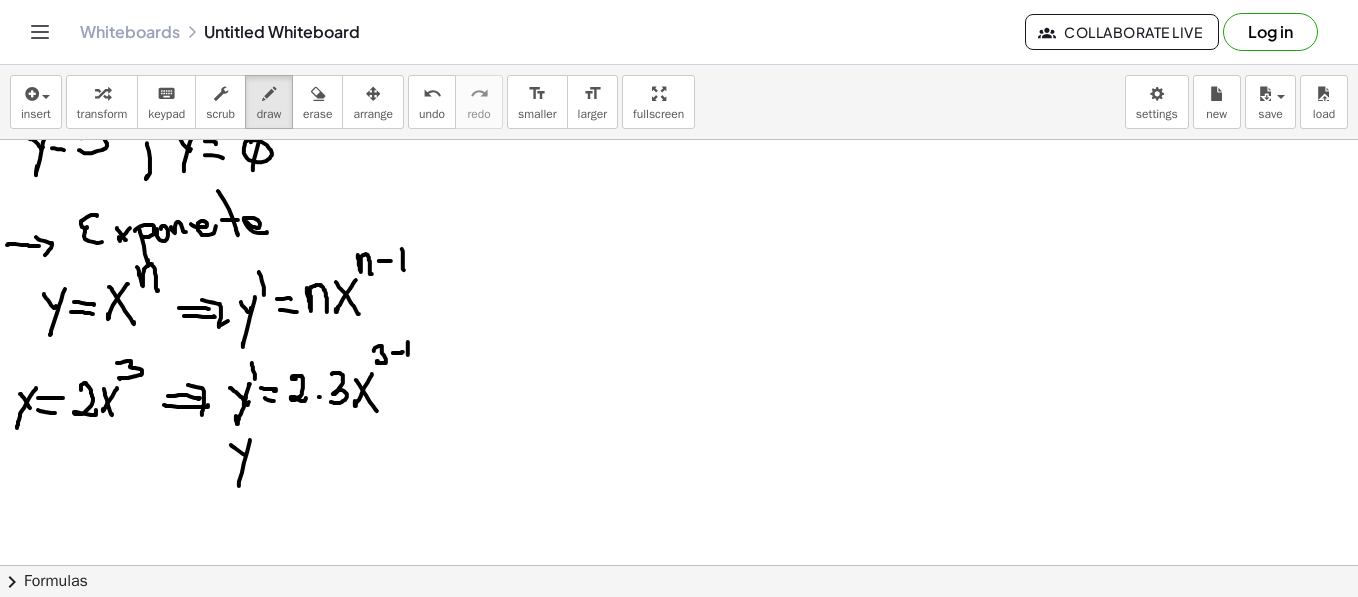 drag, startPoint x: 265, startPoint y: 444, endPoint x: 262, endPoint y: 429, distance: 15.297058 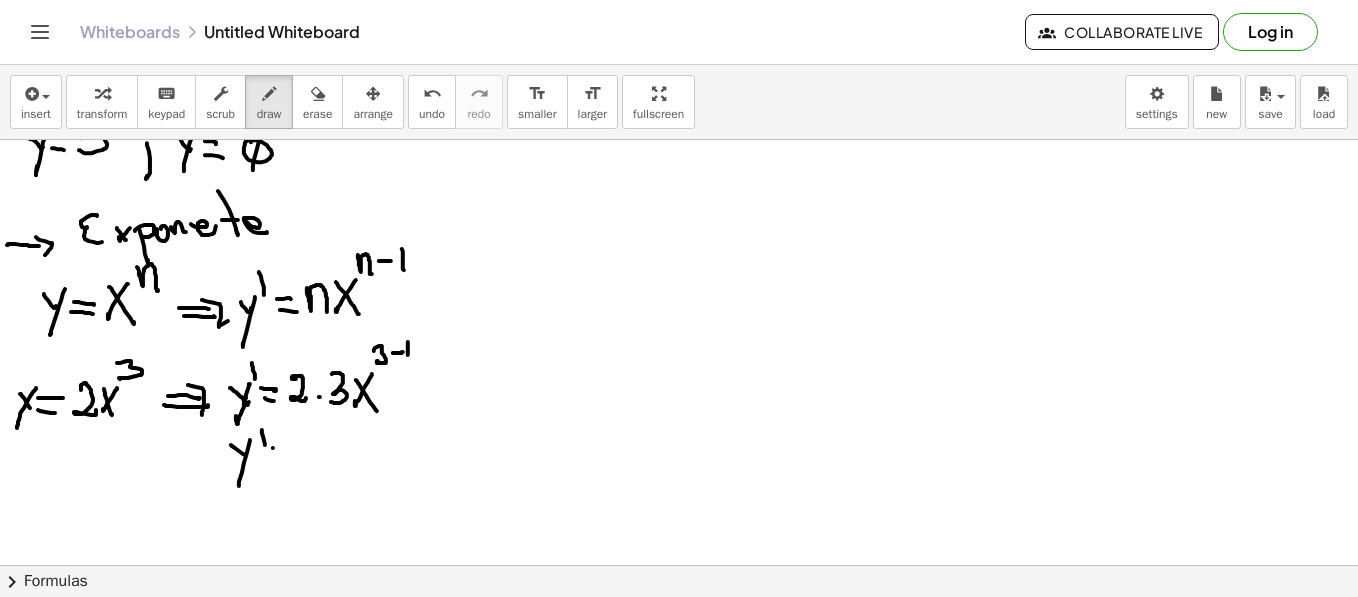 drag, startPoint x: 273, startPoint y: 447, endPoint x: 272, endPoint y: 458, distance: 11.045361 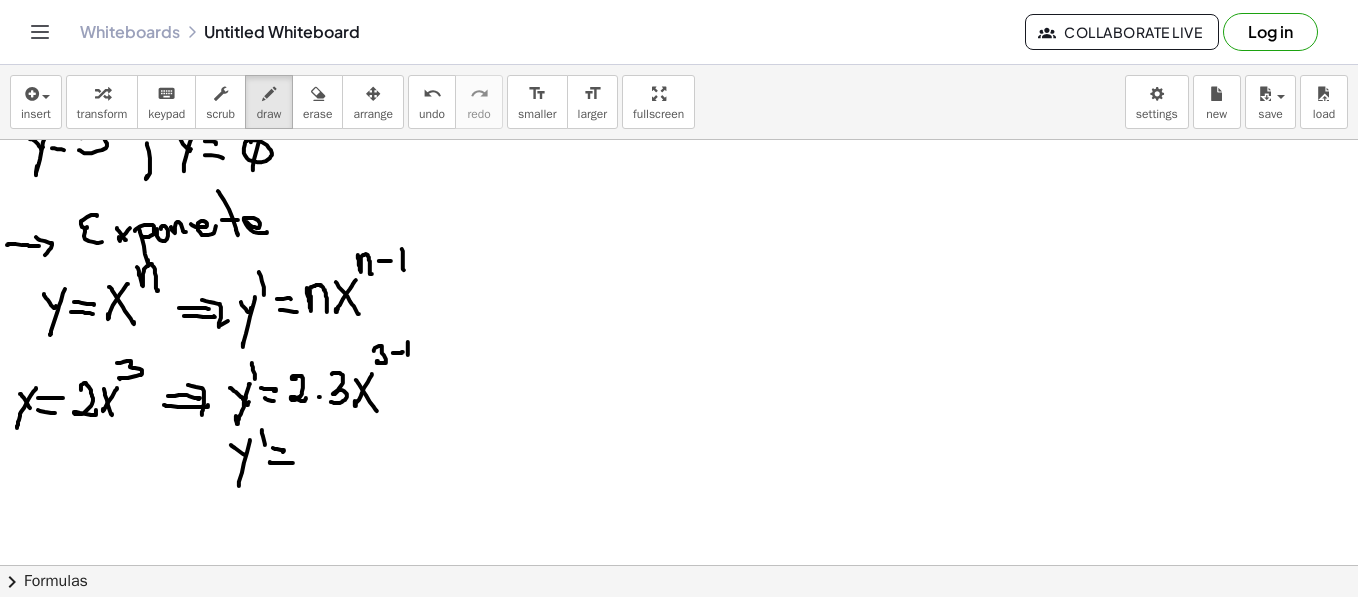 drag, startPoint x: 273, startPoint y: 462, endPoint x: 294, endPoint y: 462, distance: 21 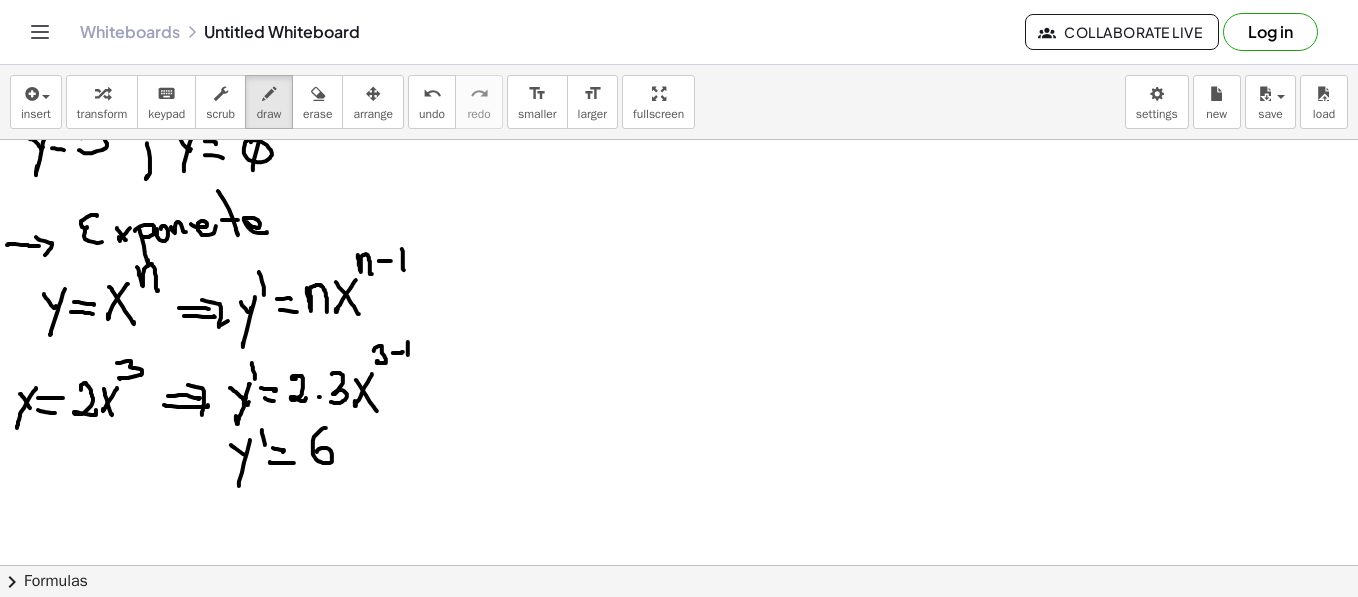click at bounding box center (683, 606) 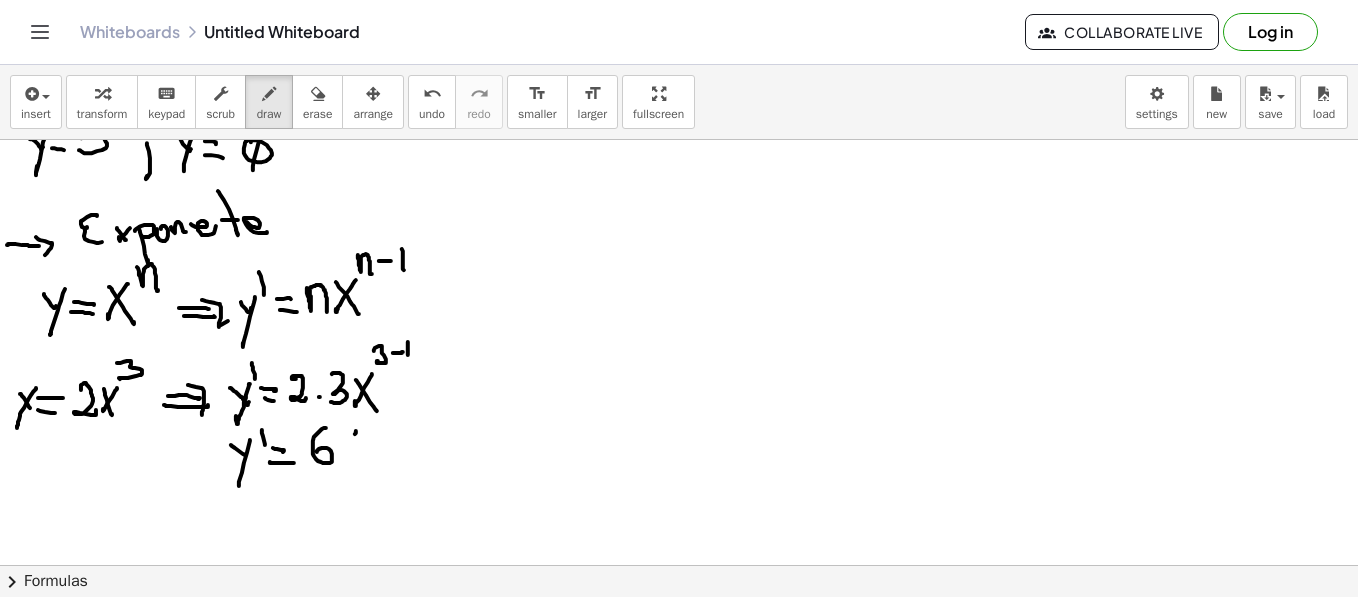 click at bounding box center (683, 606) 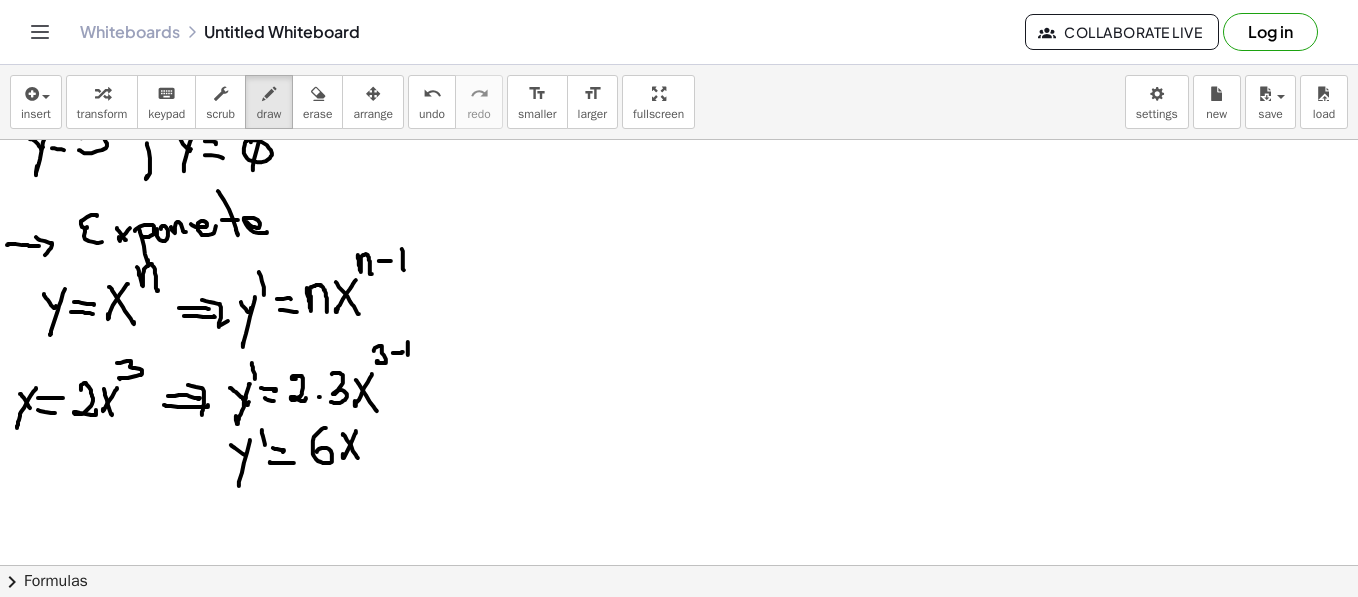 click at bounding box center (683, 606) 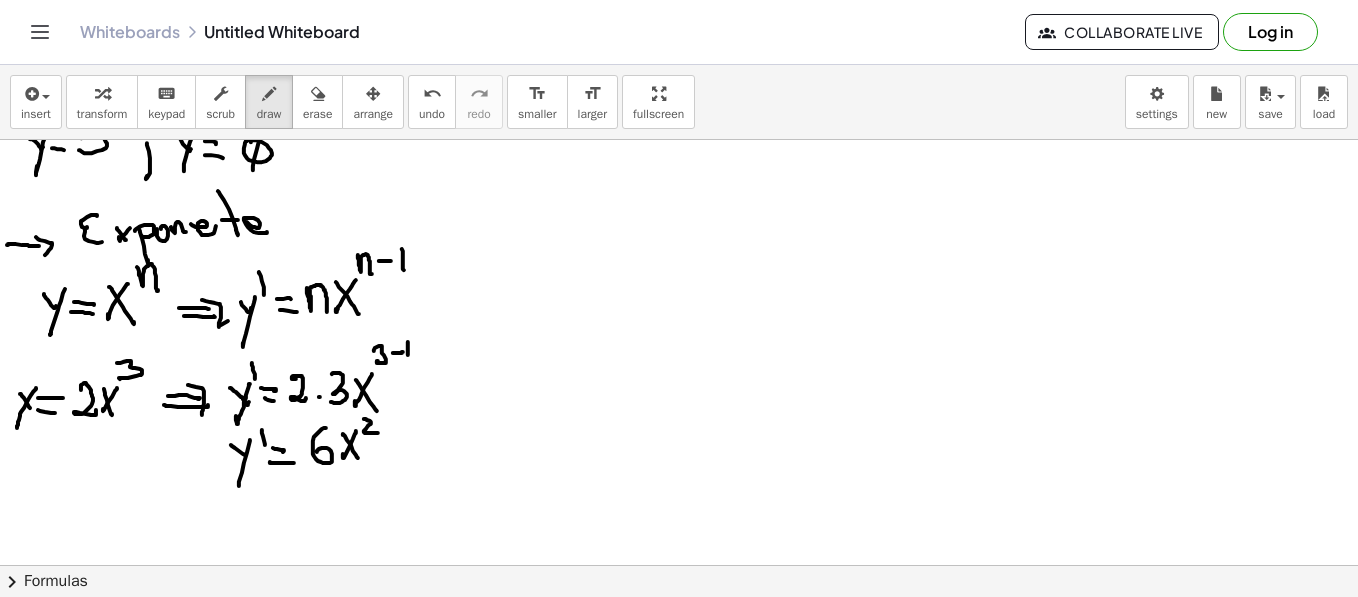click at bounding box center (683, 606) 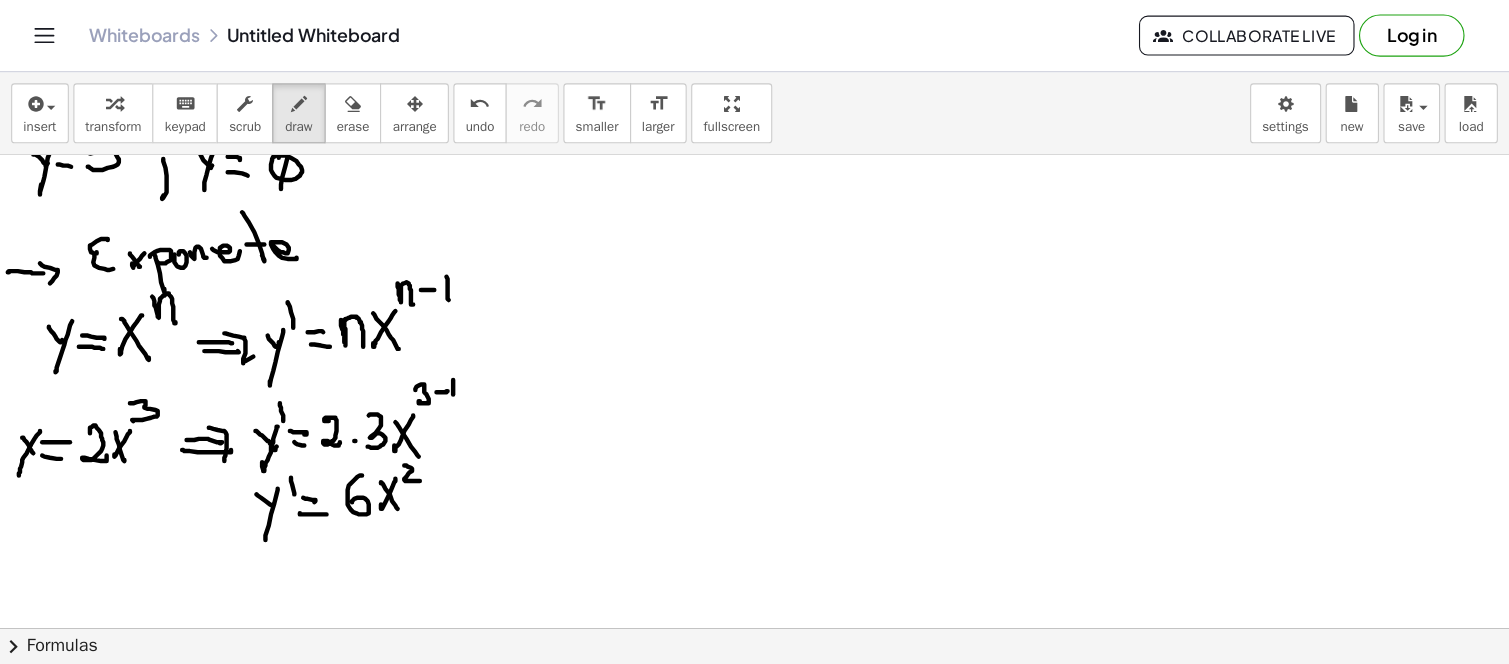 scroll, scrollTop: 300, scrollLeft: 0, axis: vertical 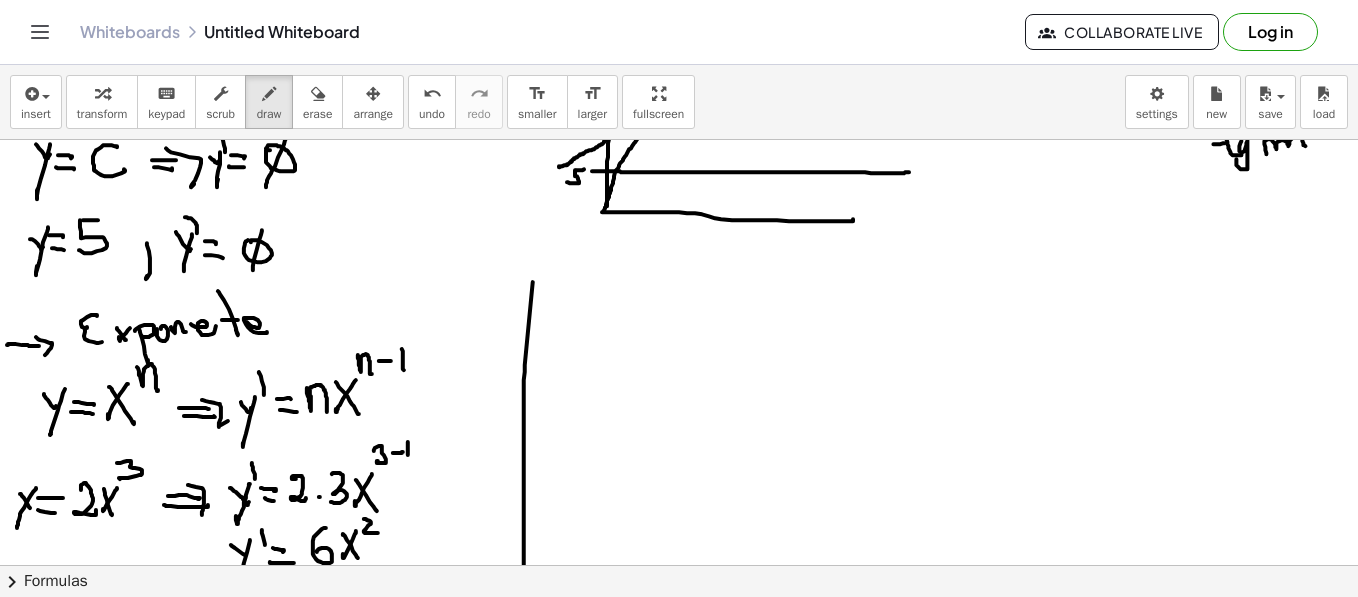 drag, startPoint x: 524, startPoint y: 388, endPoint x: 524, endPoint y: 547, distance: 159 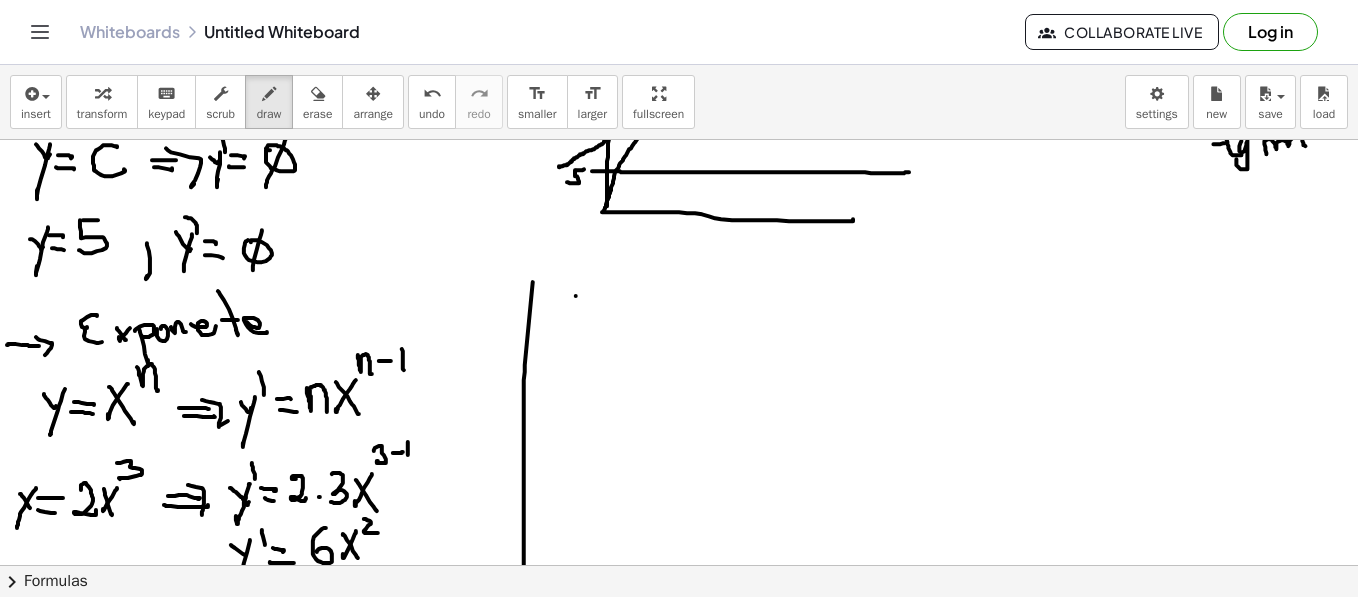 drag, startPoint x: 576, startPoint y: 295, endPoint x: 589, endPoint y: 304, distance: 15.811388 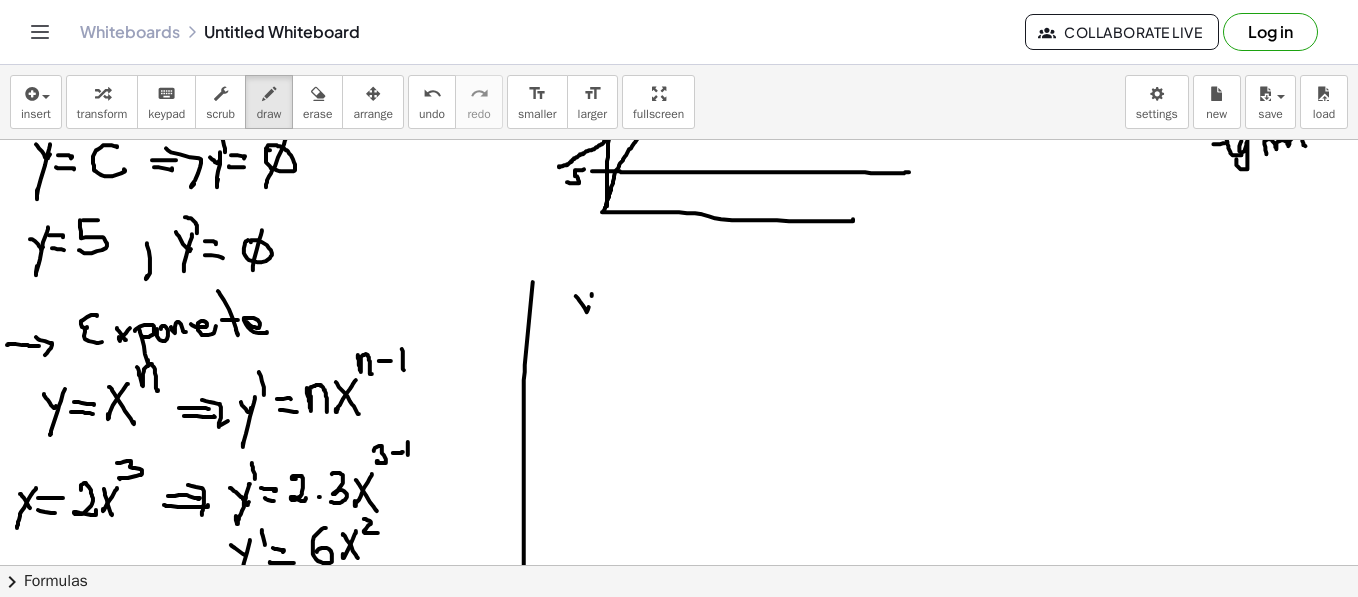 click at bounding box center (683, 706) 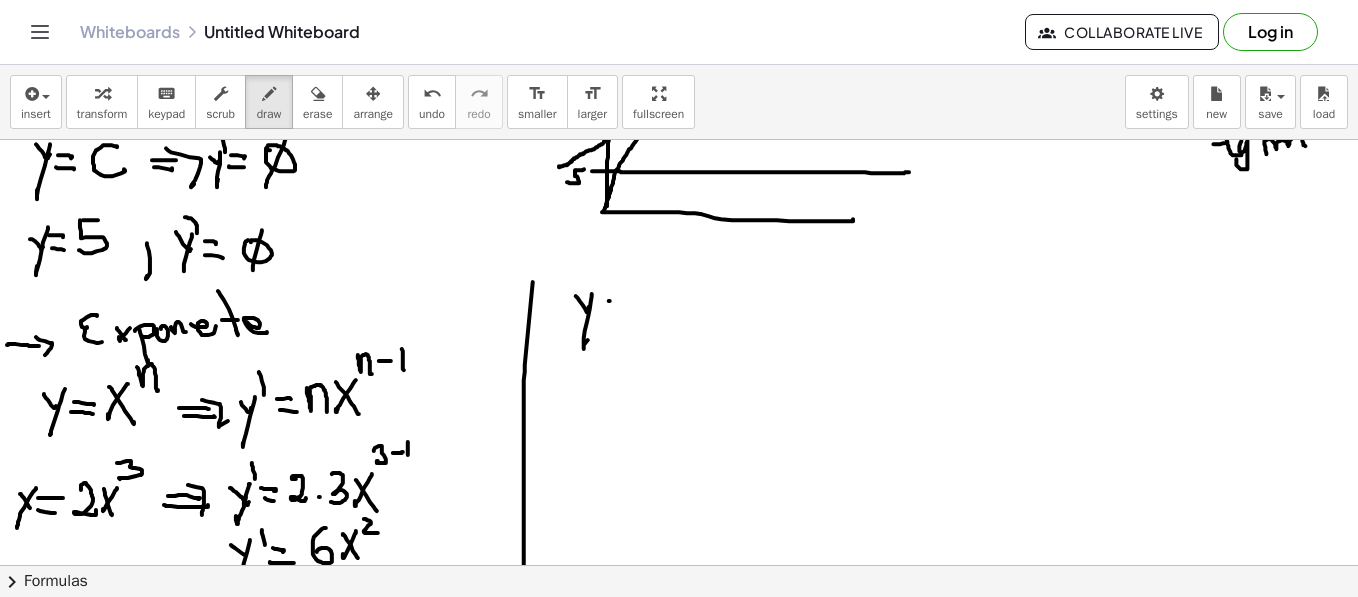 click at bounding box center (683, 706) 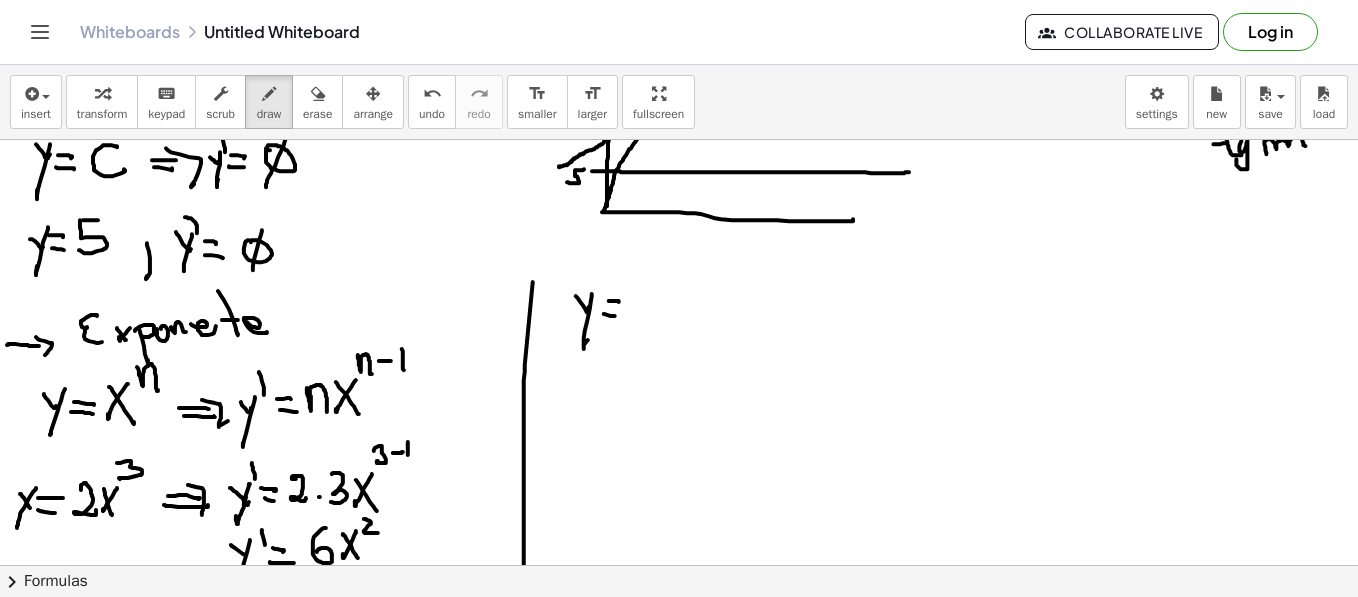 click at bounding box center [683, 706] 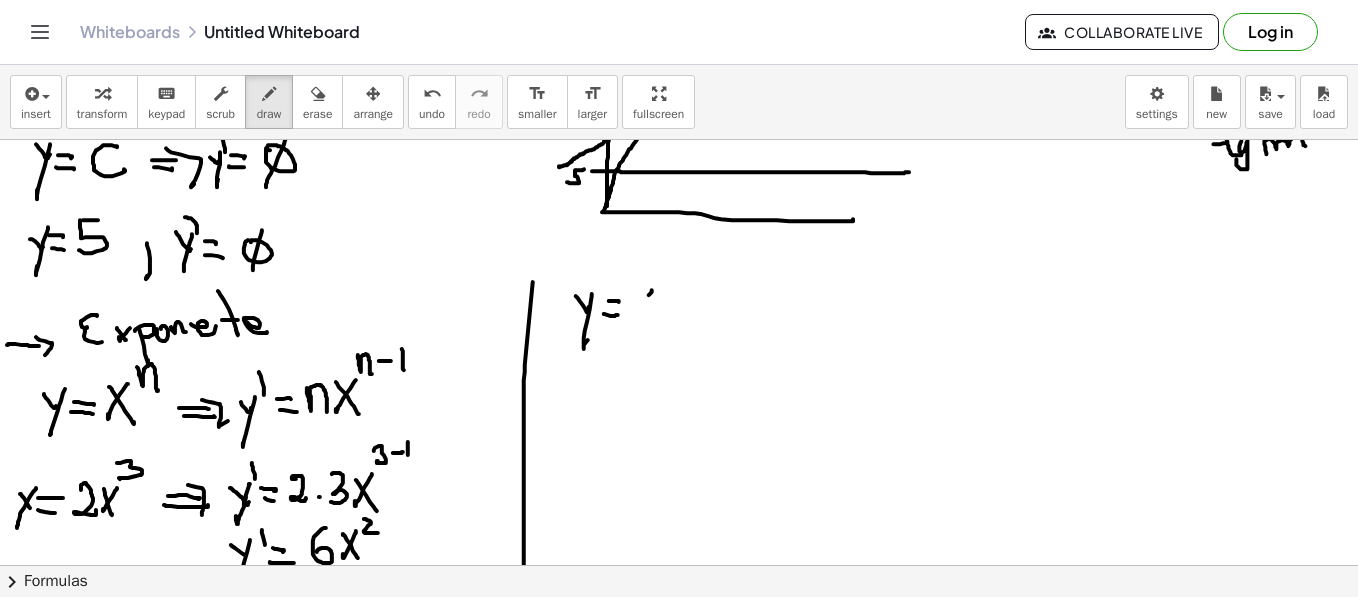 click at bounding box center (683, 706) 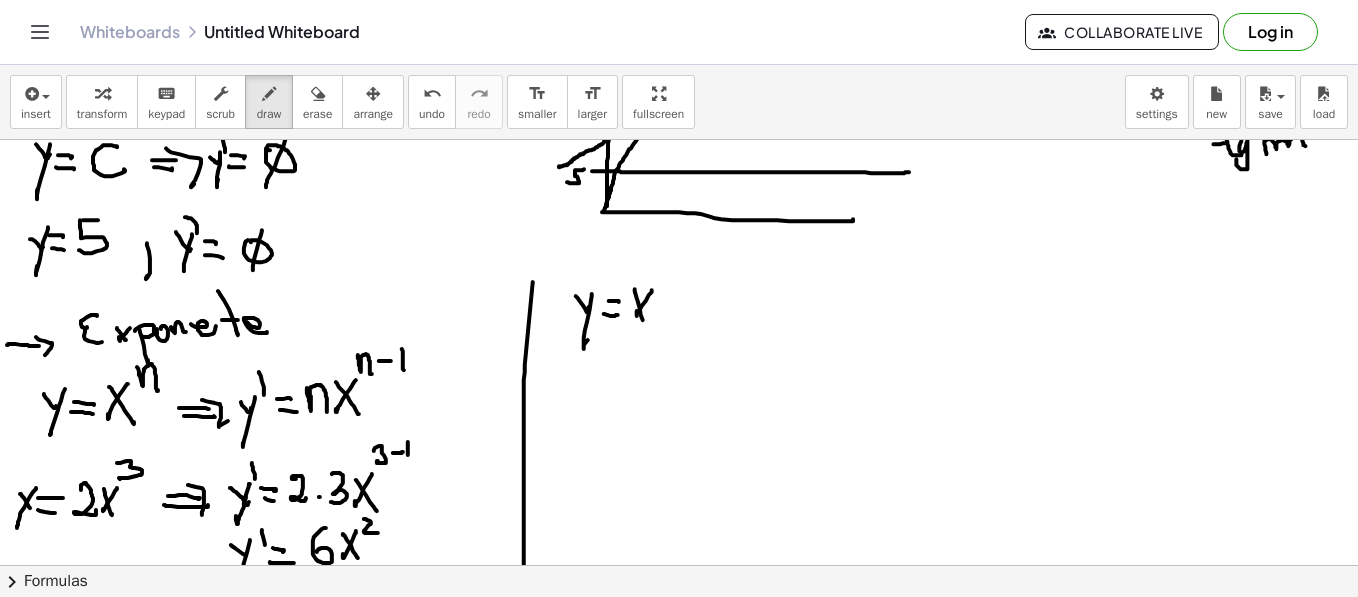 click at bounding box center [683, 706] 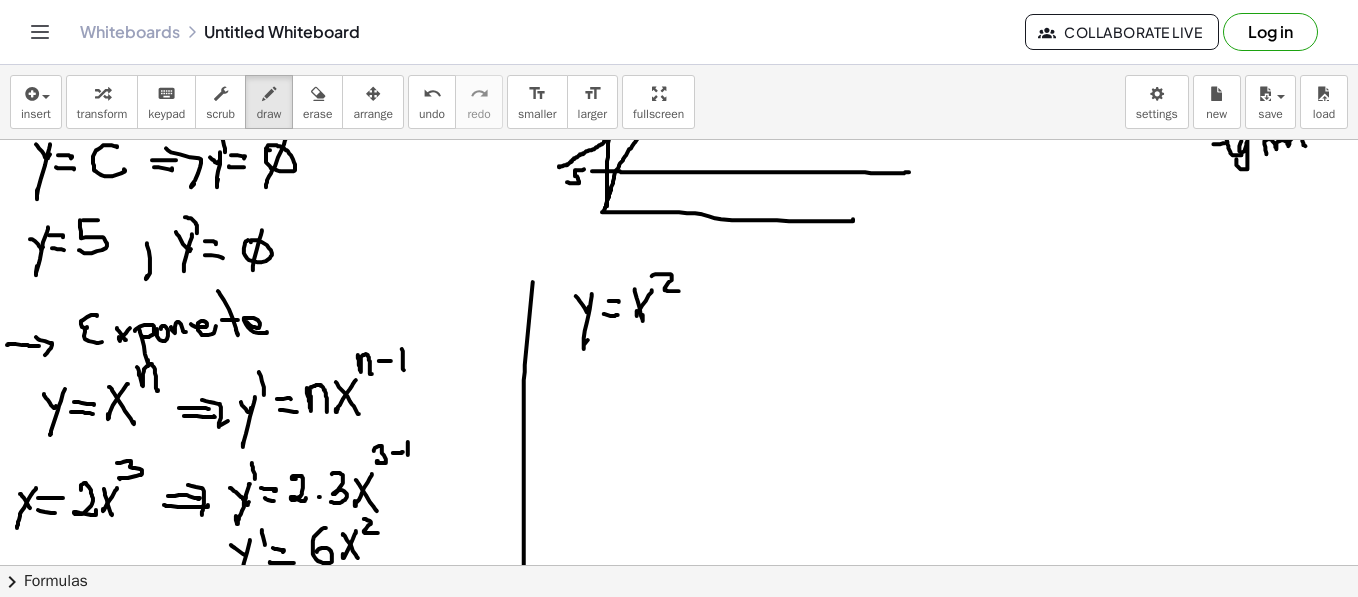 click at bounding box center [683, 706] 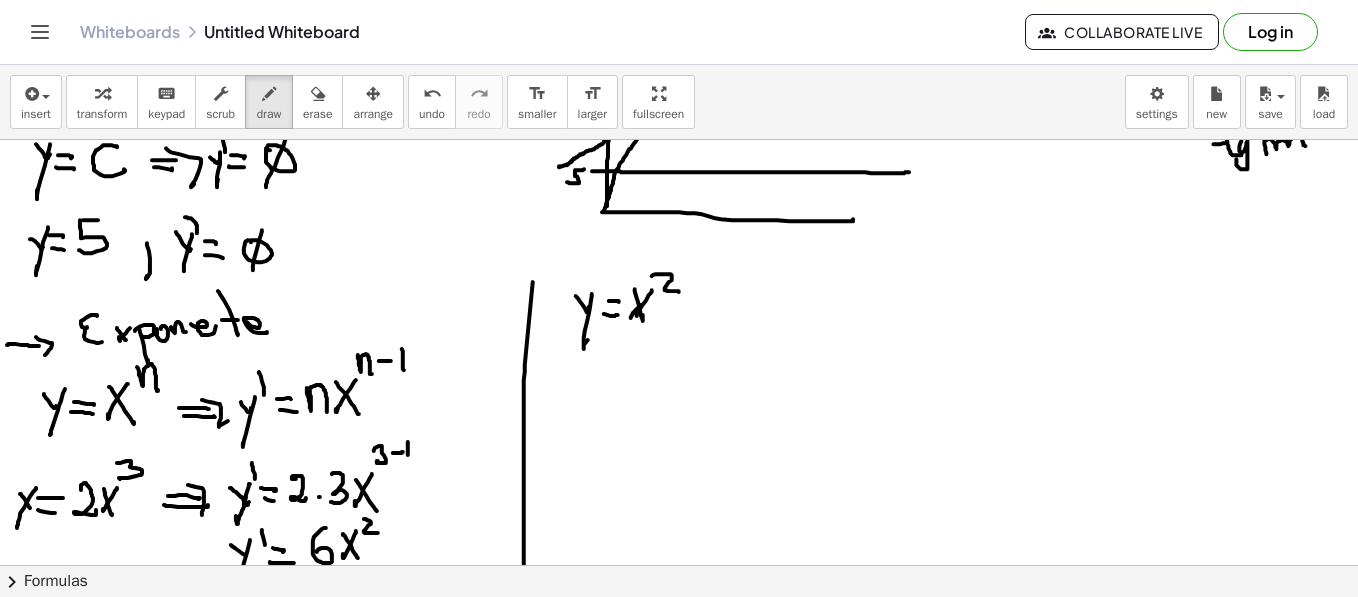 click at bounding box center (683, 706) 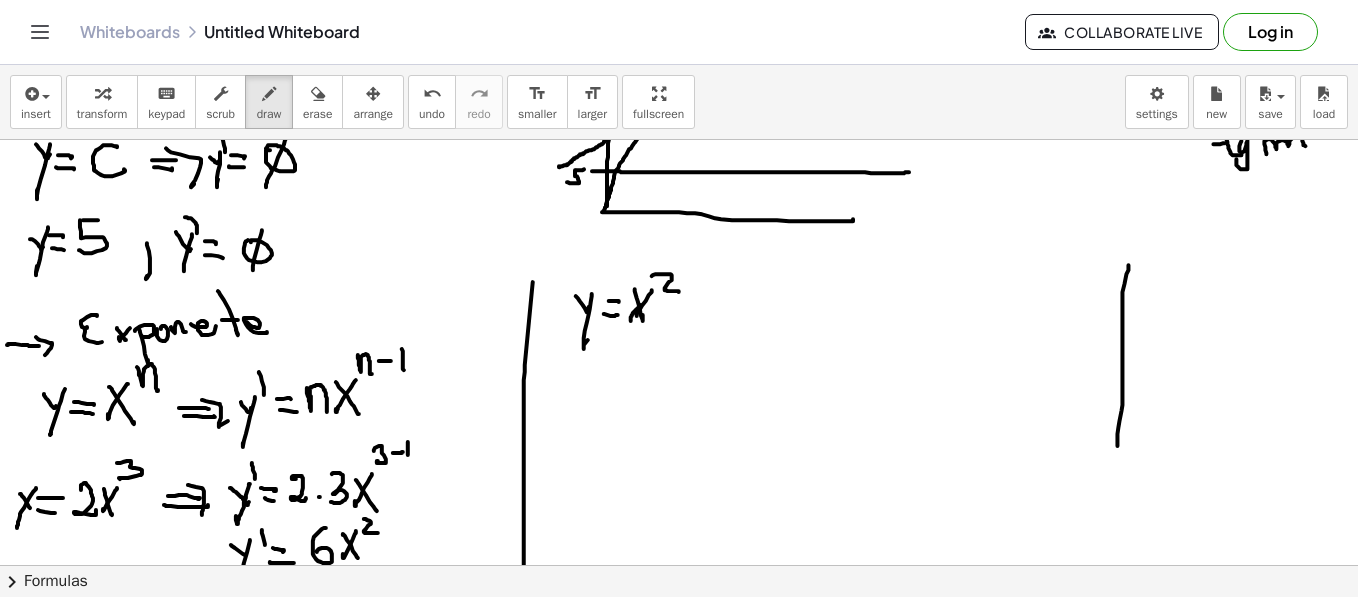 drag, startPoint x: 1129, startPoint y: 264, endPoint x: 961, endPoint y: 364, distance: 195.5096 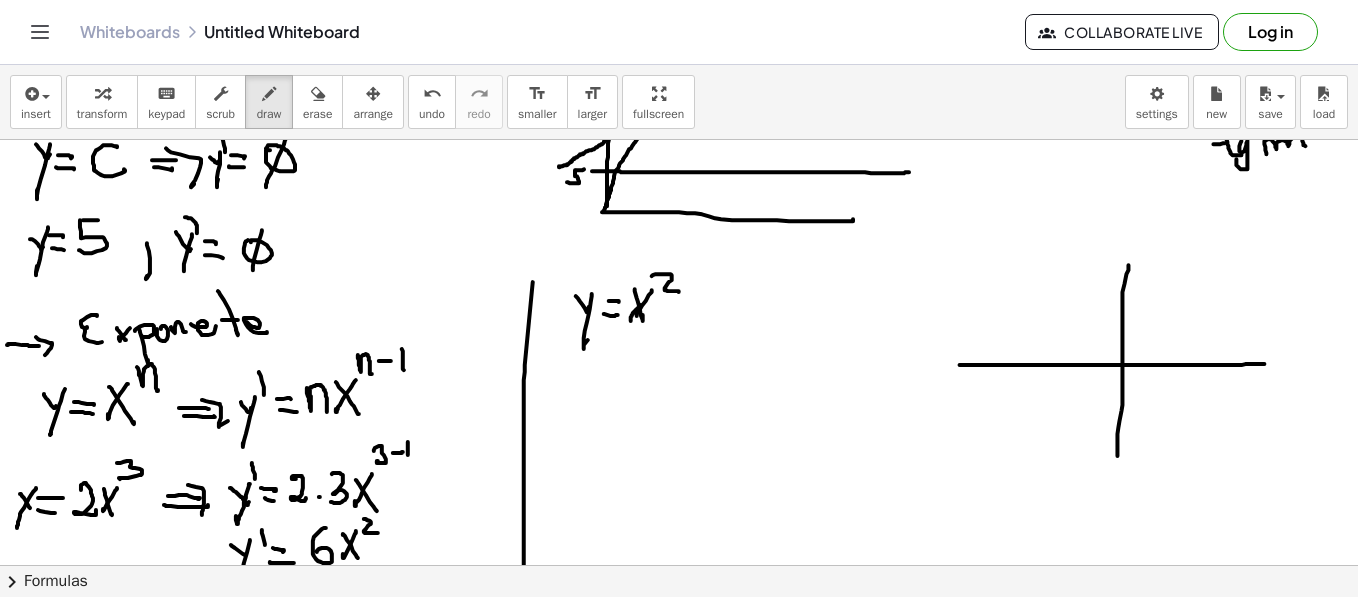 drag, startPoint x: 960, startPoint y: 364, endPoint x: 1265, endPoint y: 363, distance: 305.00165 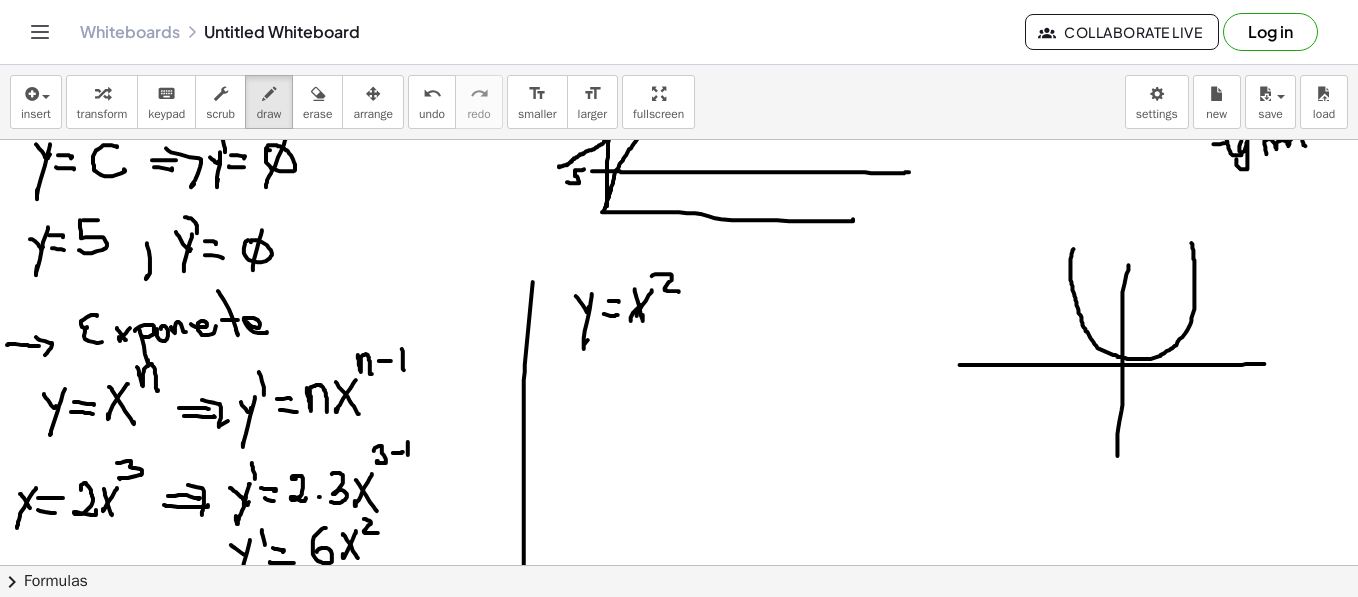 drag, startPoint x: 1074, startPoint y: 248, endPoint x: 1189, endPoint y: 243, distance: 115.10864 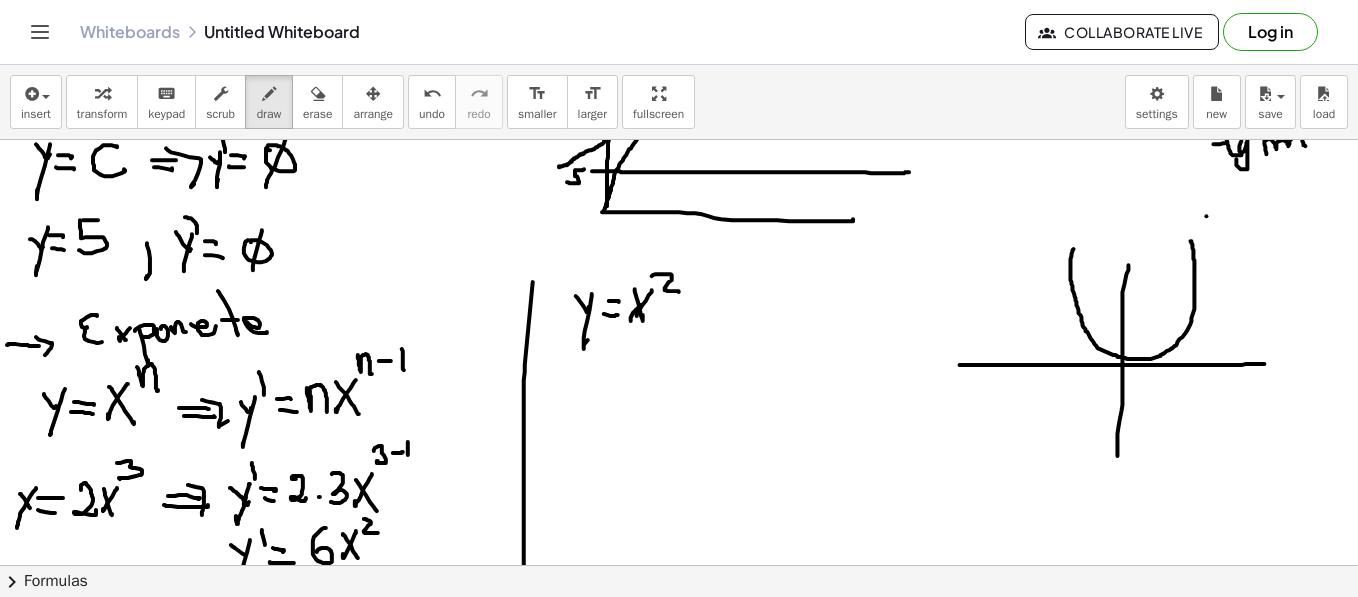 click at bounding box center (683, 706) 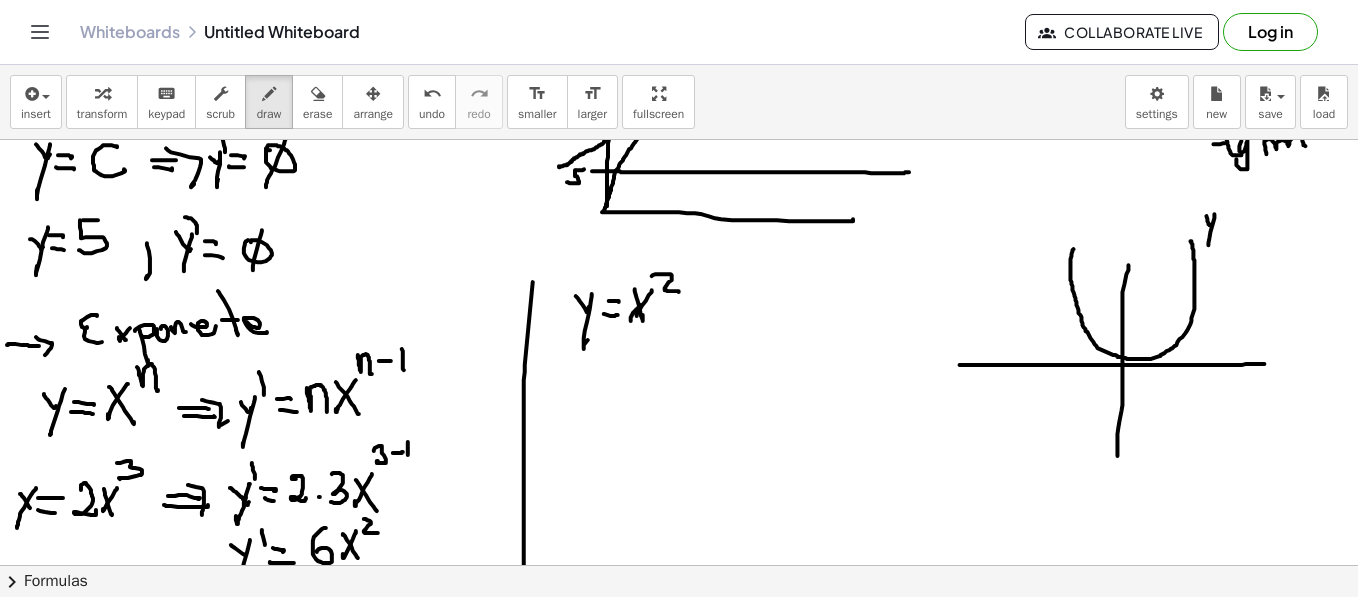 drag, startPoint x: 1209, startPoint y: 244, endPoint x: 1222, endPoint y: 223, distance: 24.698177 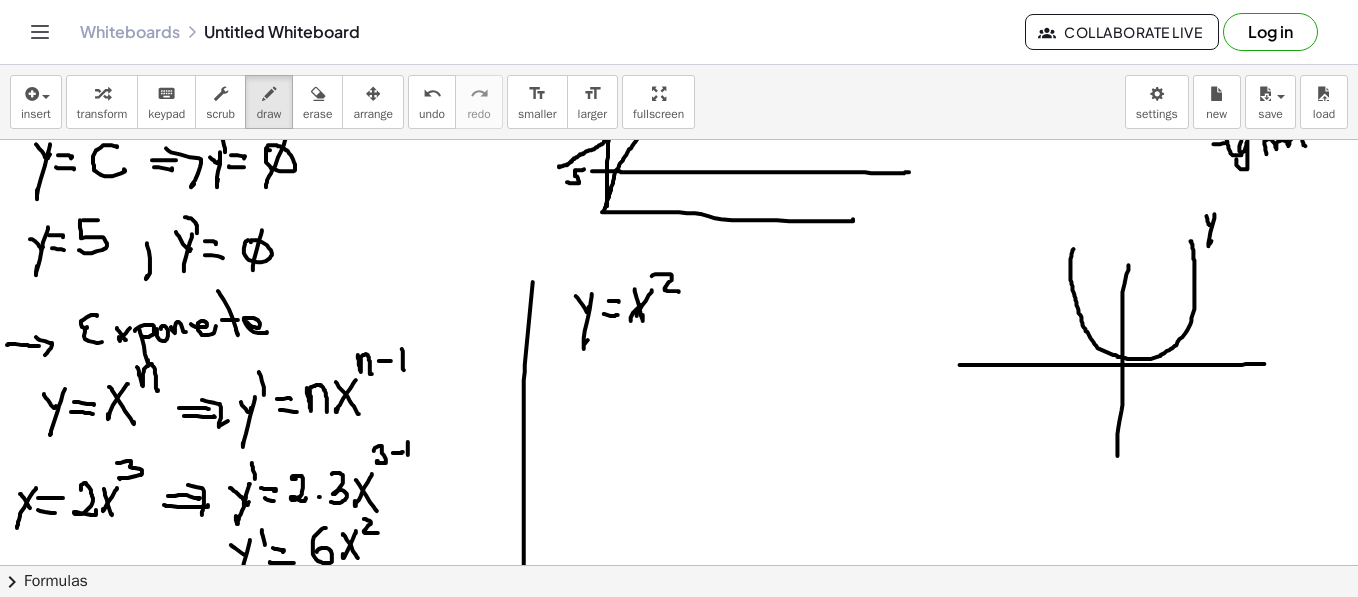 click at bounding box center [683, 706] 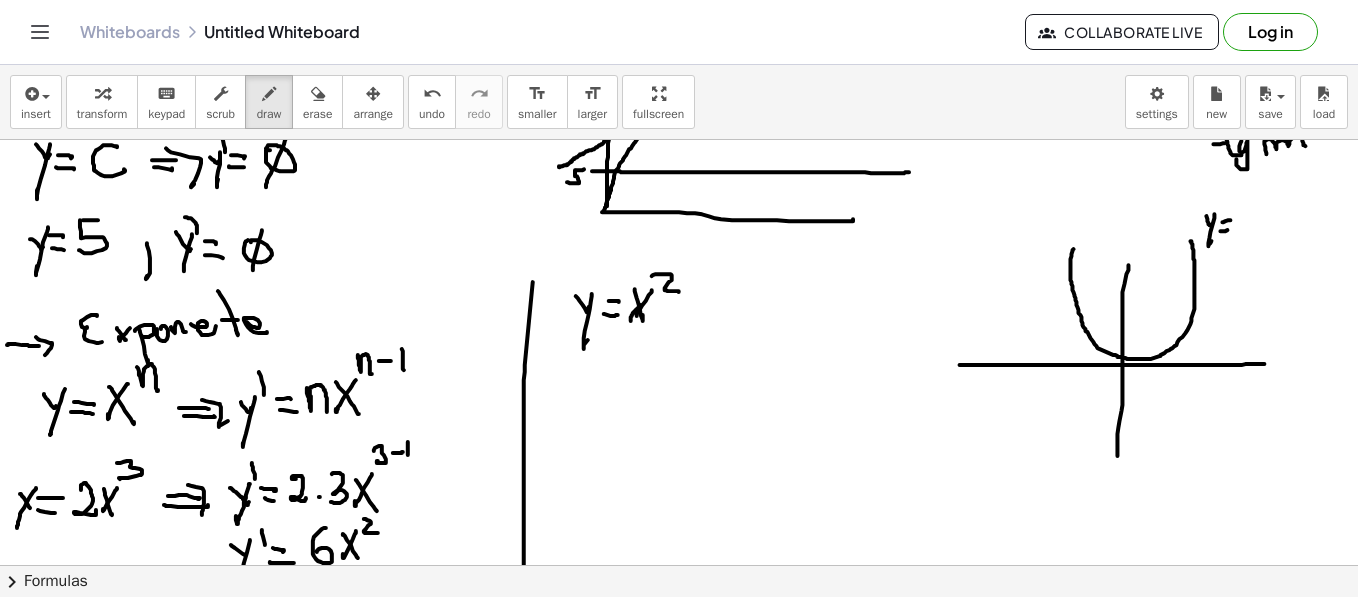 drag, startPoint x: 1228, startPoint y: 229, endPoint x: 1248, endPoint y: 217, distance: 23.323807 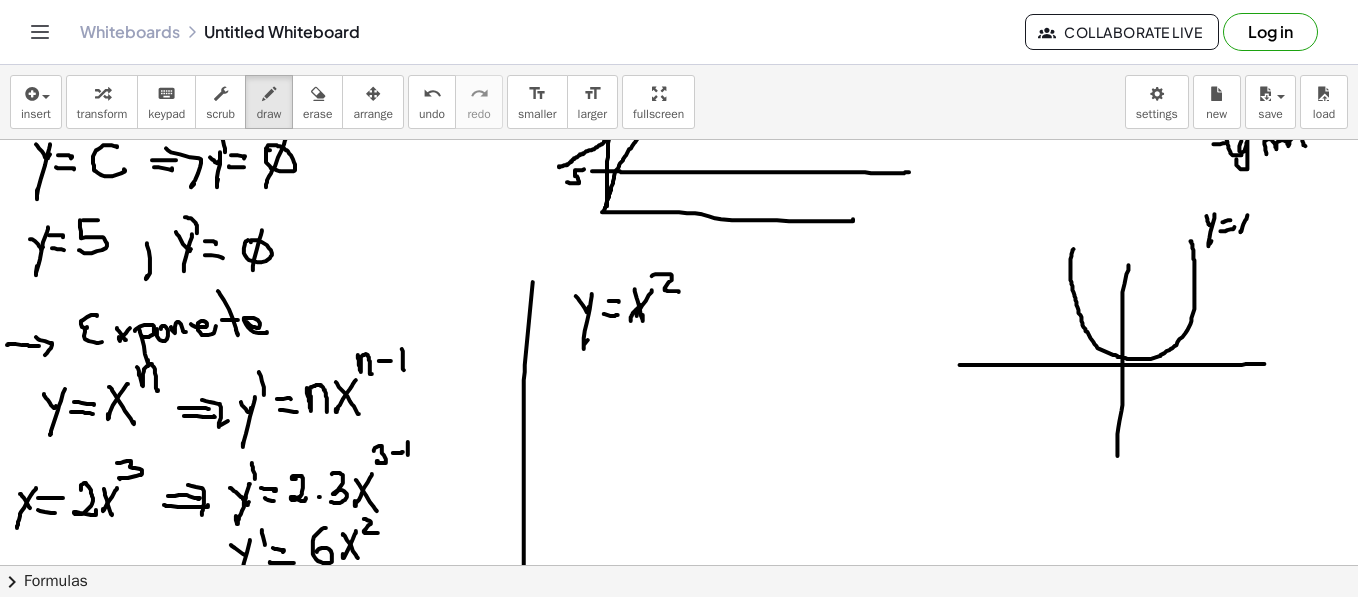 click at bounding box center [683, 706] 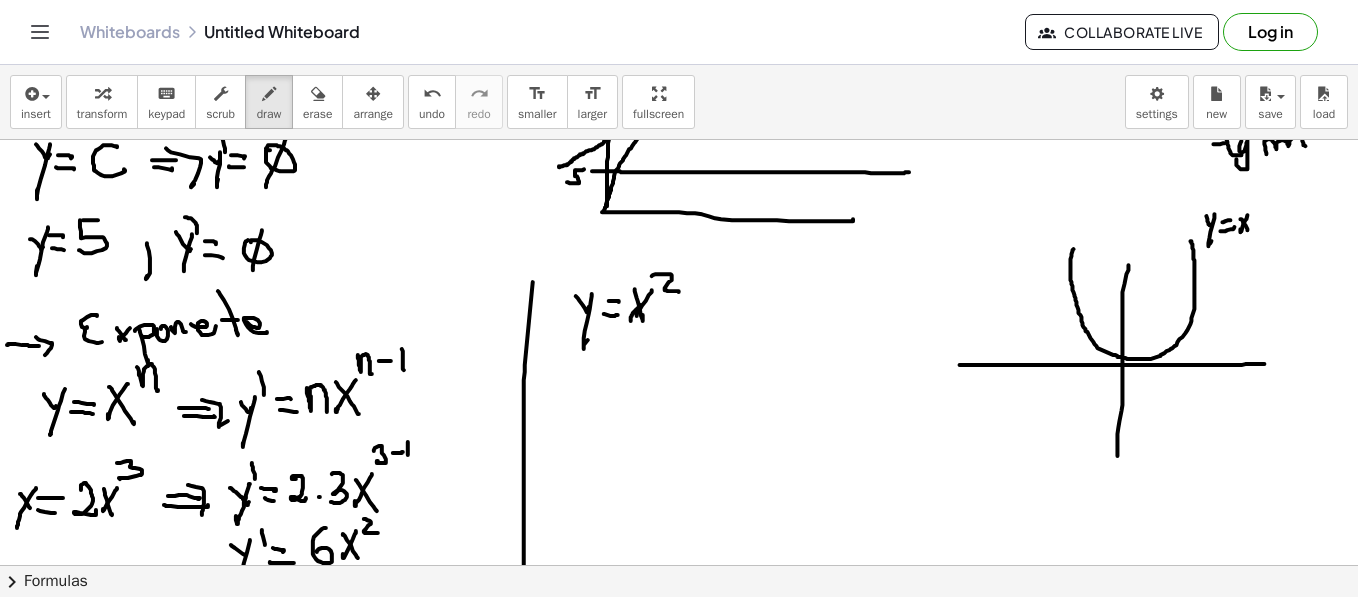 drag, startPoint x: 1241, startPoint y: 218, endPoint x: 1252, endPoint y: 203, distance: 18.601076 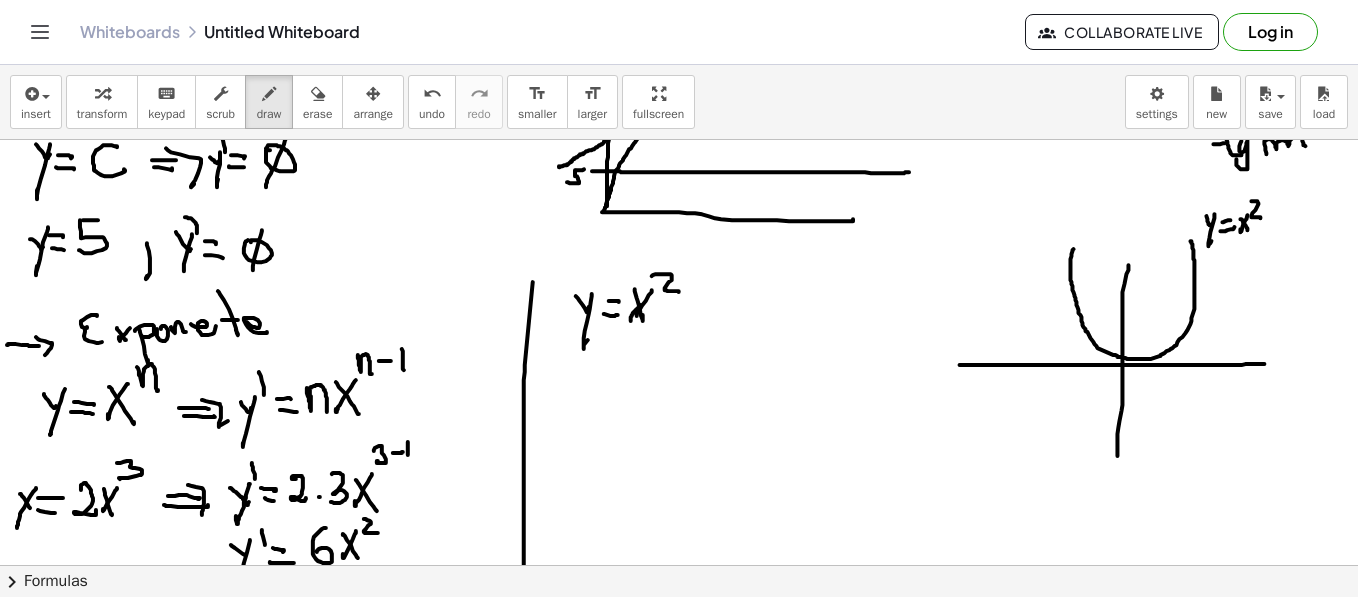 click at bounding box center [683, 706] 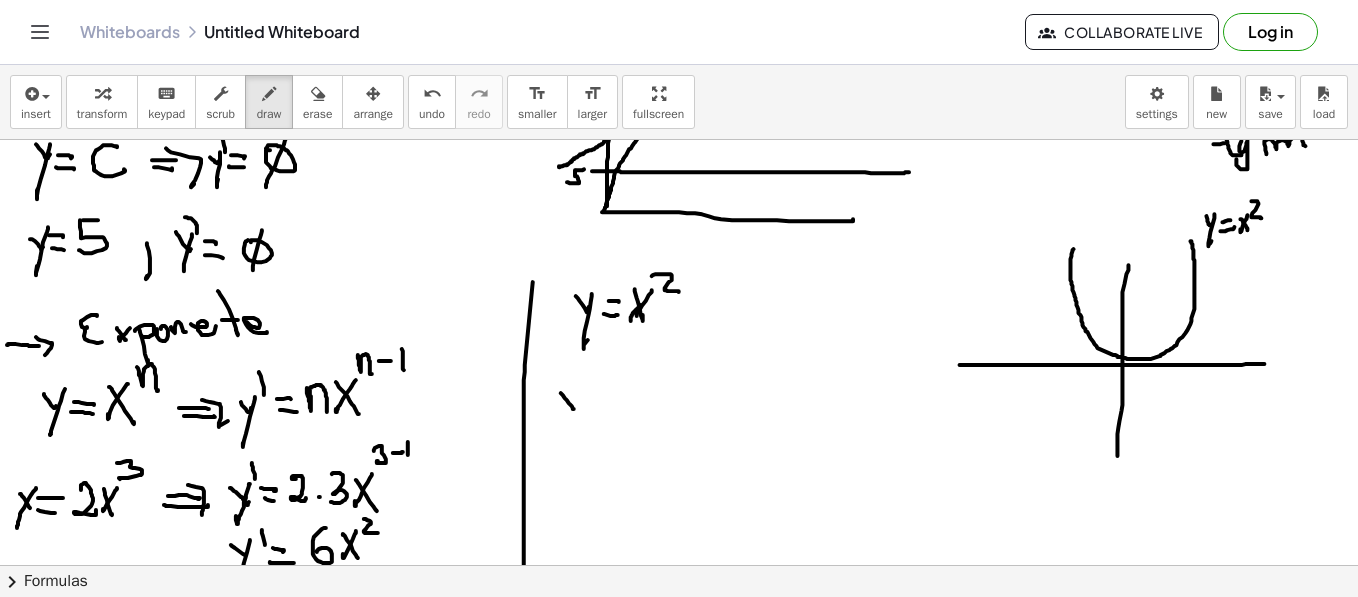 drag, startPoint x: 561, startPoint y: 392, endPoint x: 578, endPoint y: 390, distance: 17.117243 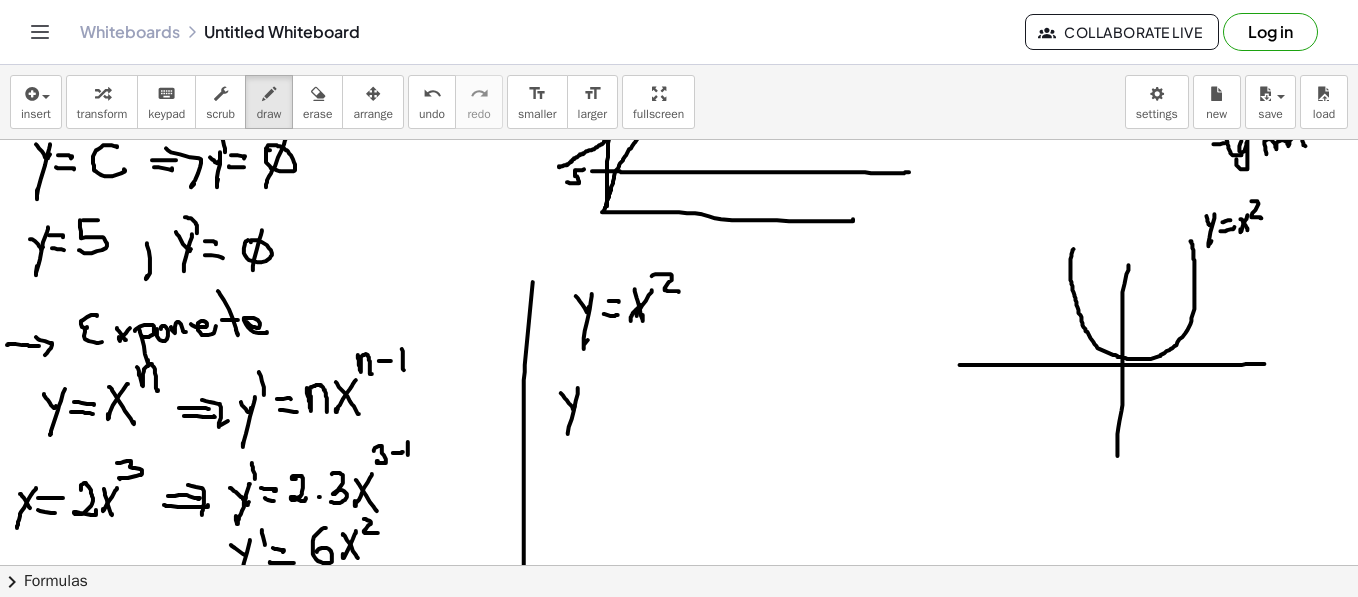 click at bounding box center (683, 706) 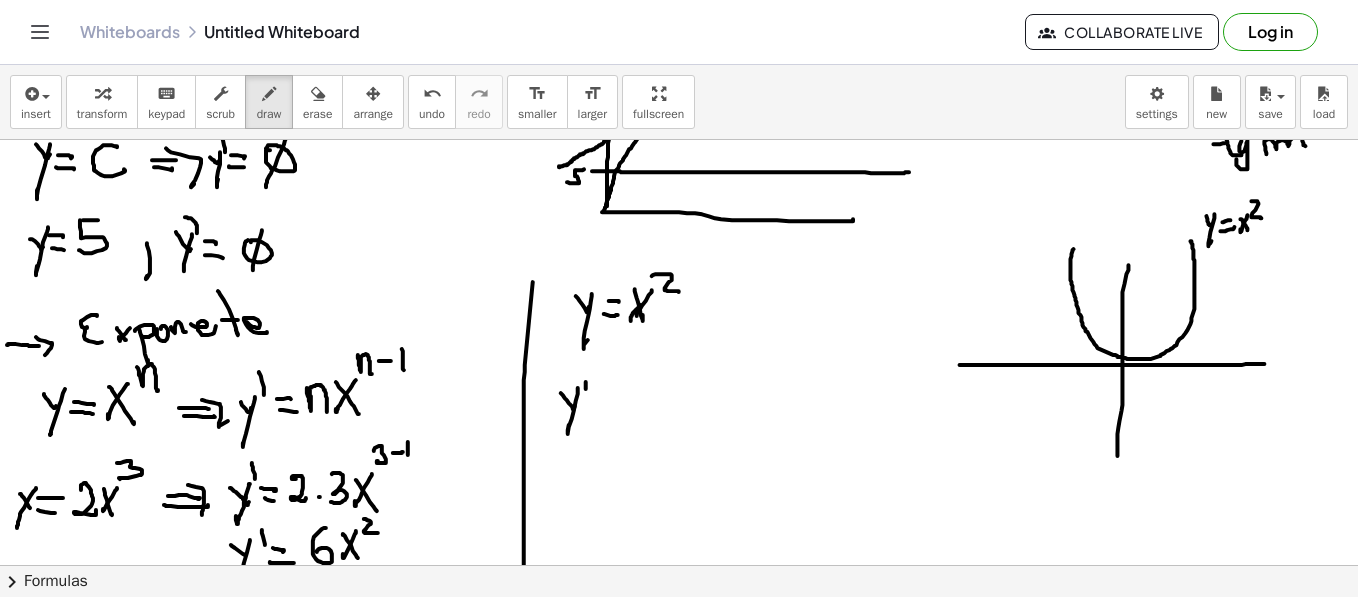 click at bounding box center [683, 706] 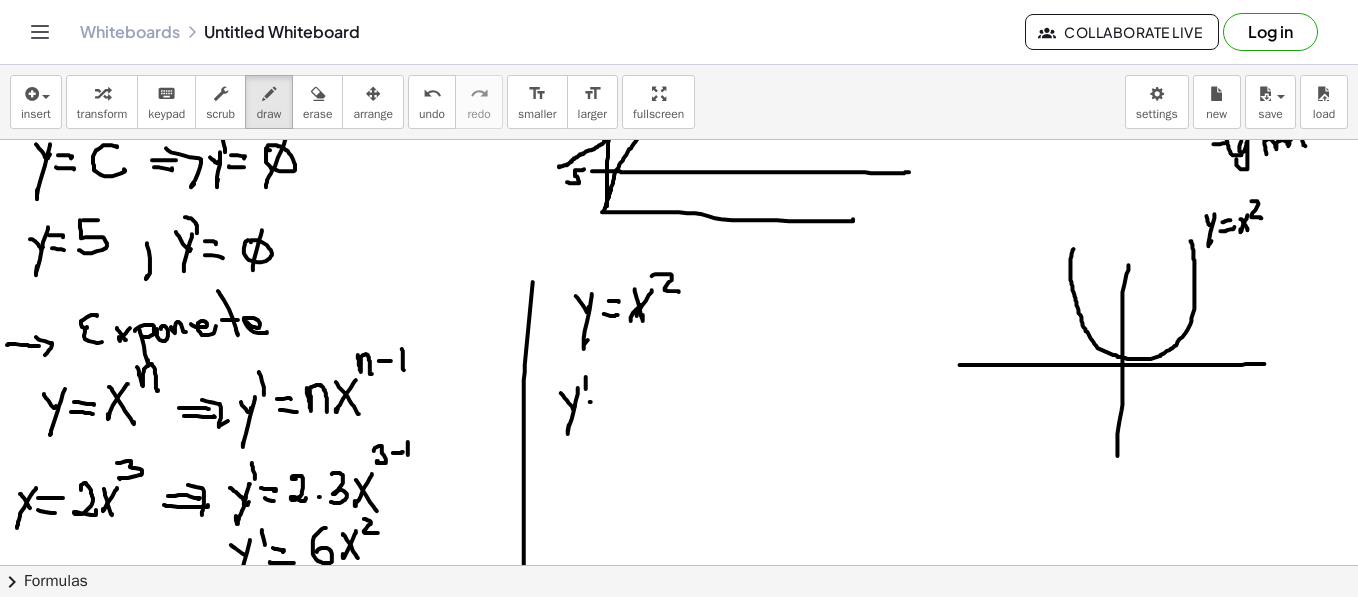 click at bounding box center [683, 706] 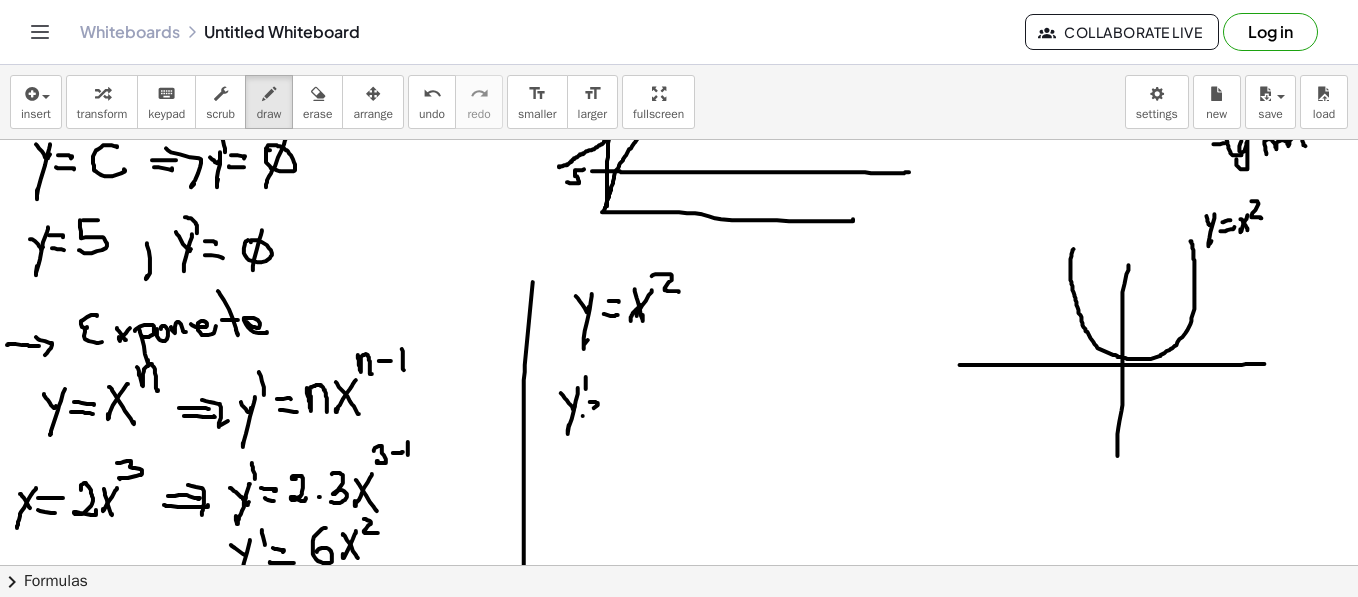 click at bounding box center (683, 706) 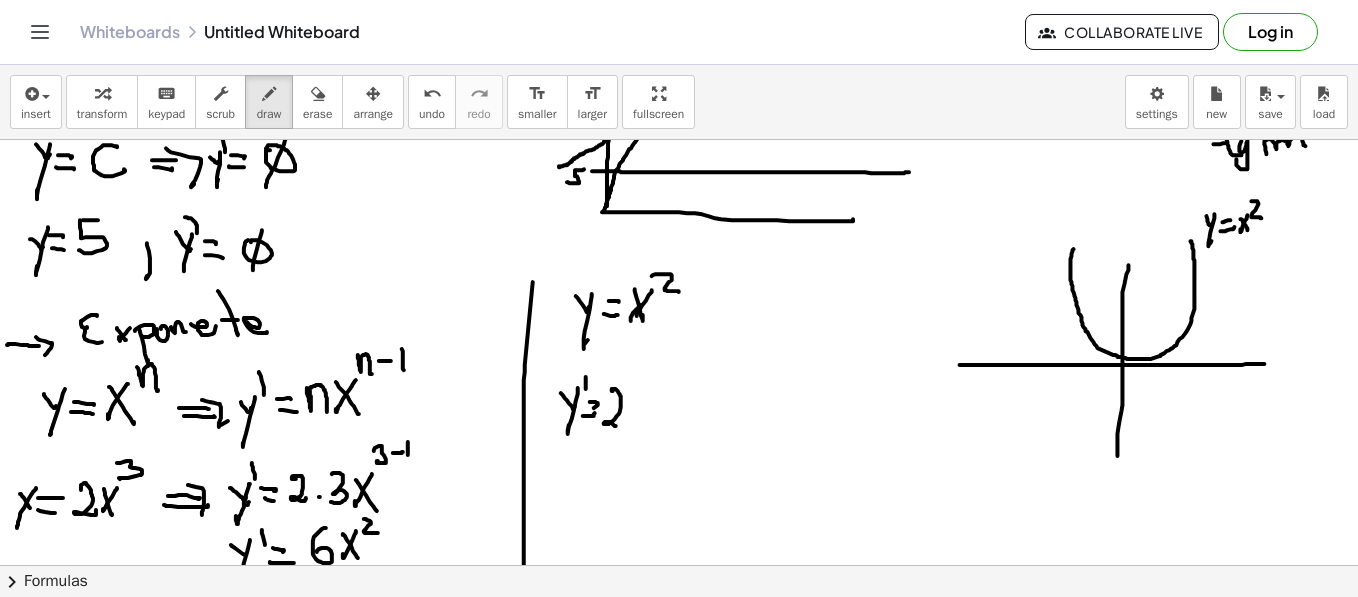 click at bounding box center (683, 706) 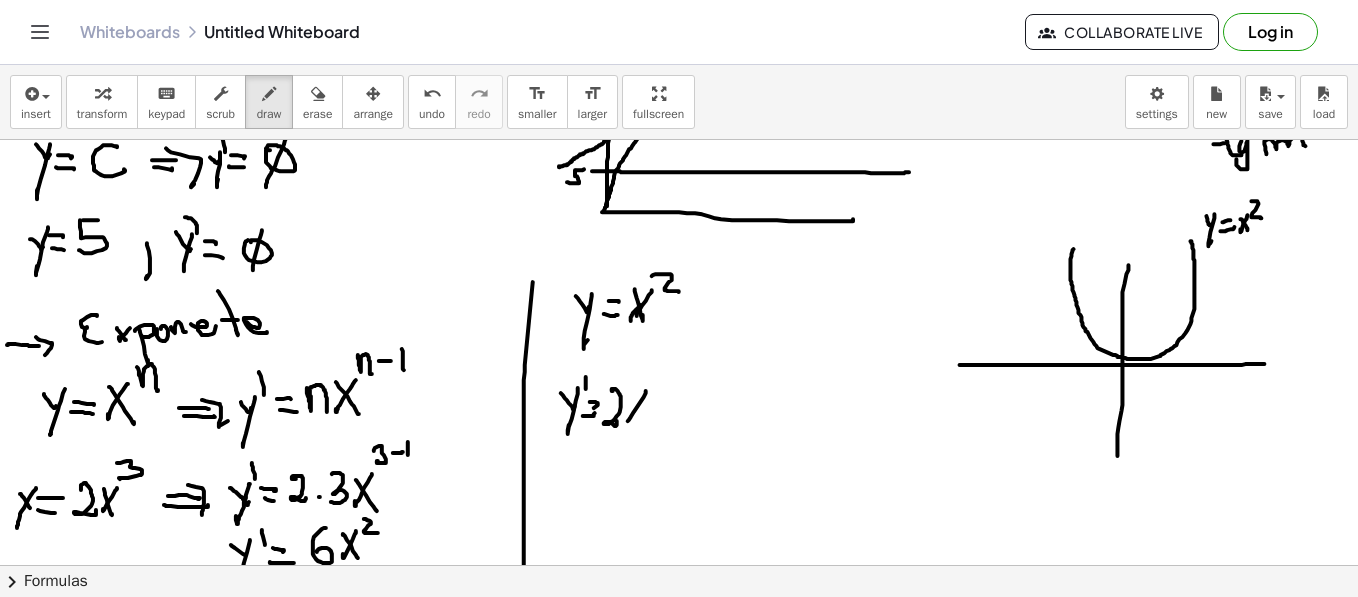 click at bounding box center [683, 706] 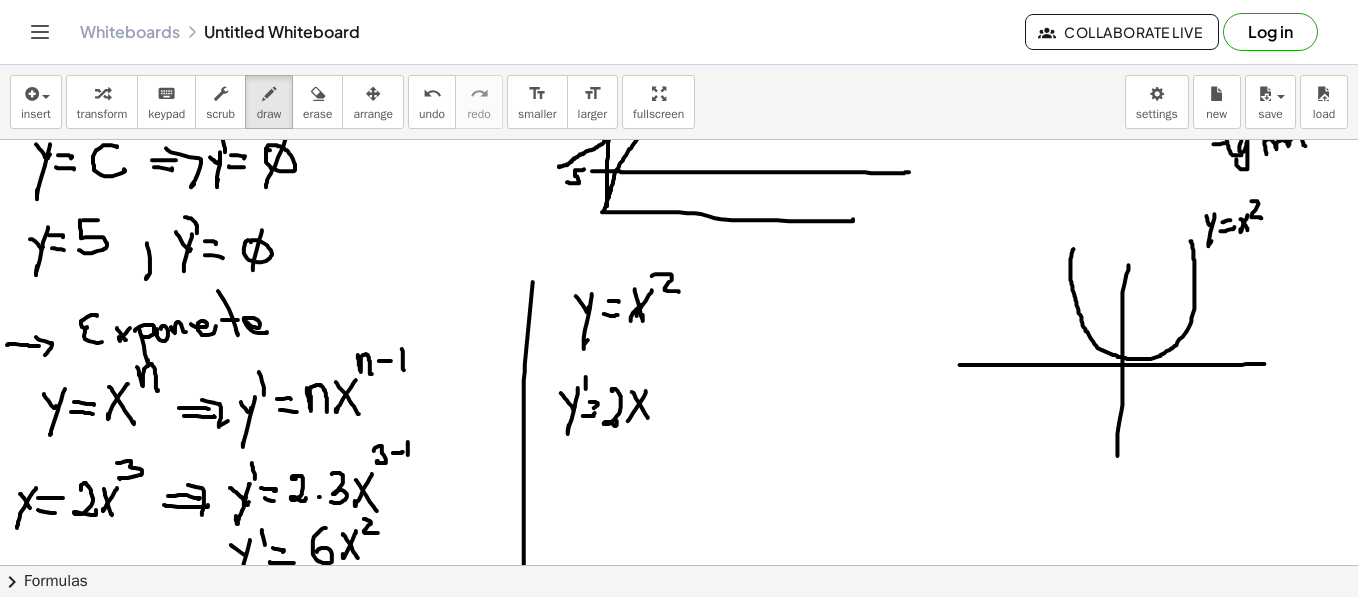 click at bounding box center [683, 706] 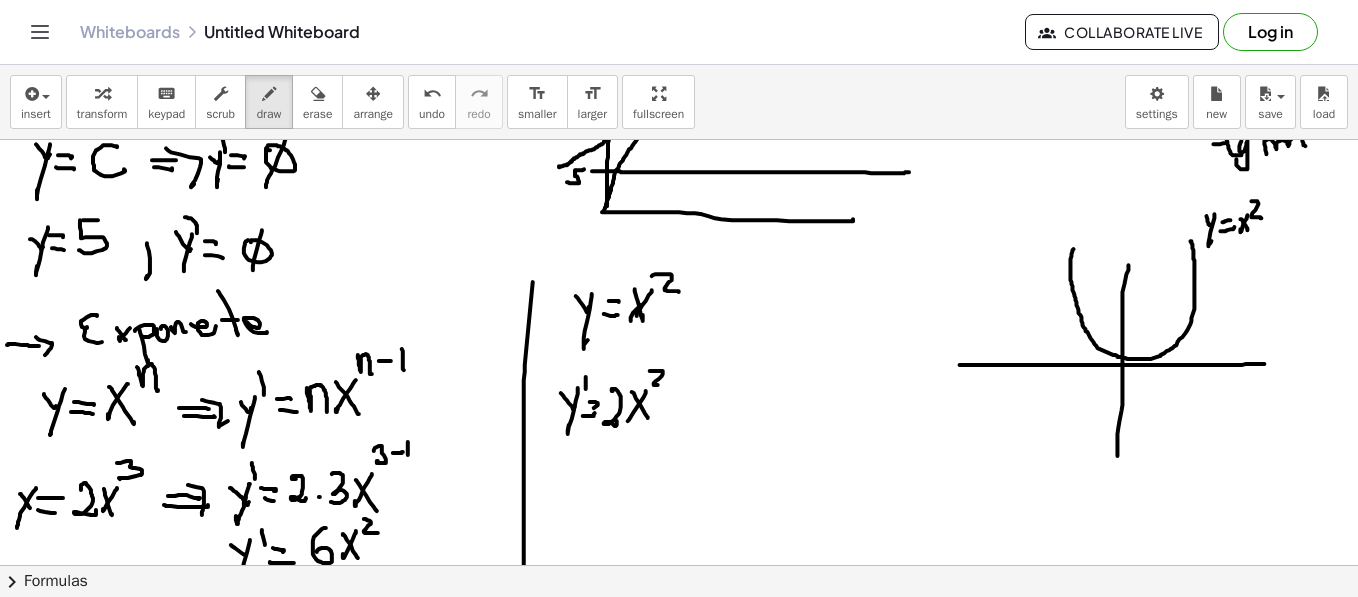 click at bounding box center [683, 706] 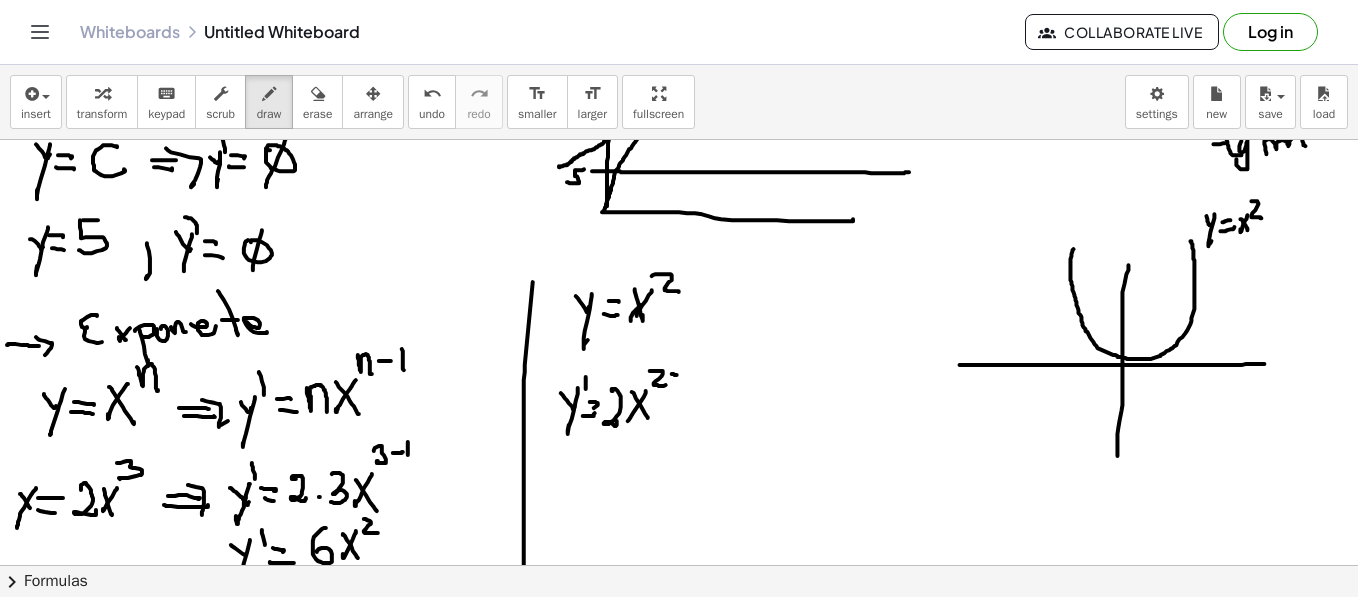 click at bounding box center (683, 706) 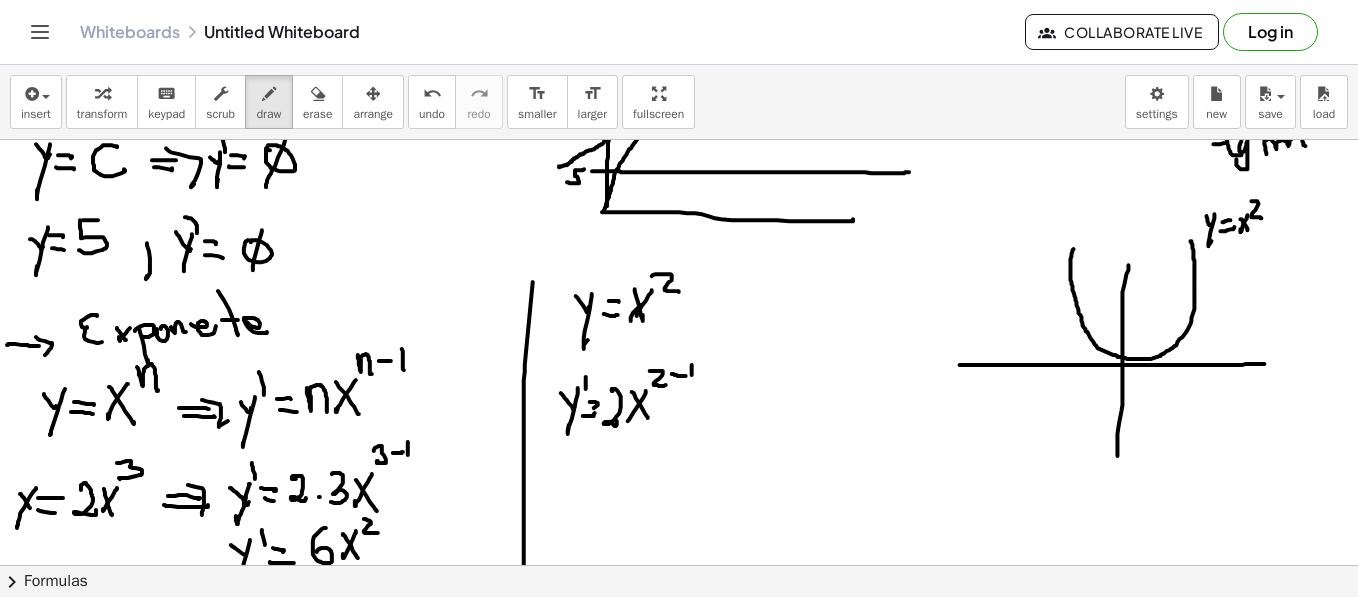 click at bounding box center (683, 706) 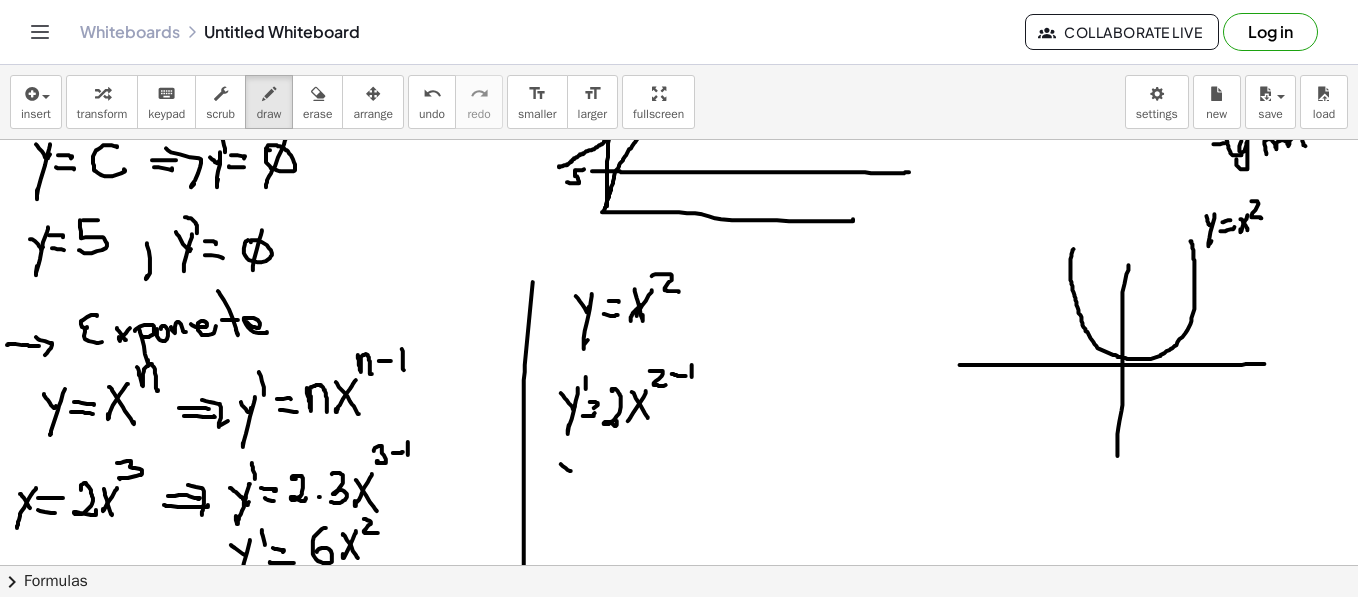 click at bounding box center (683, 706) 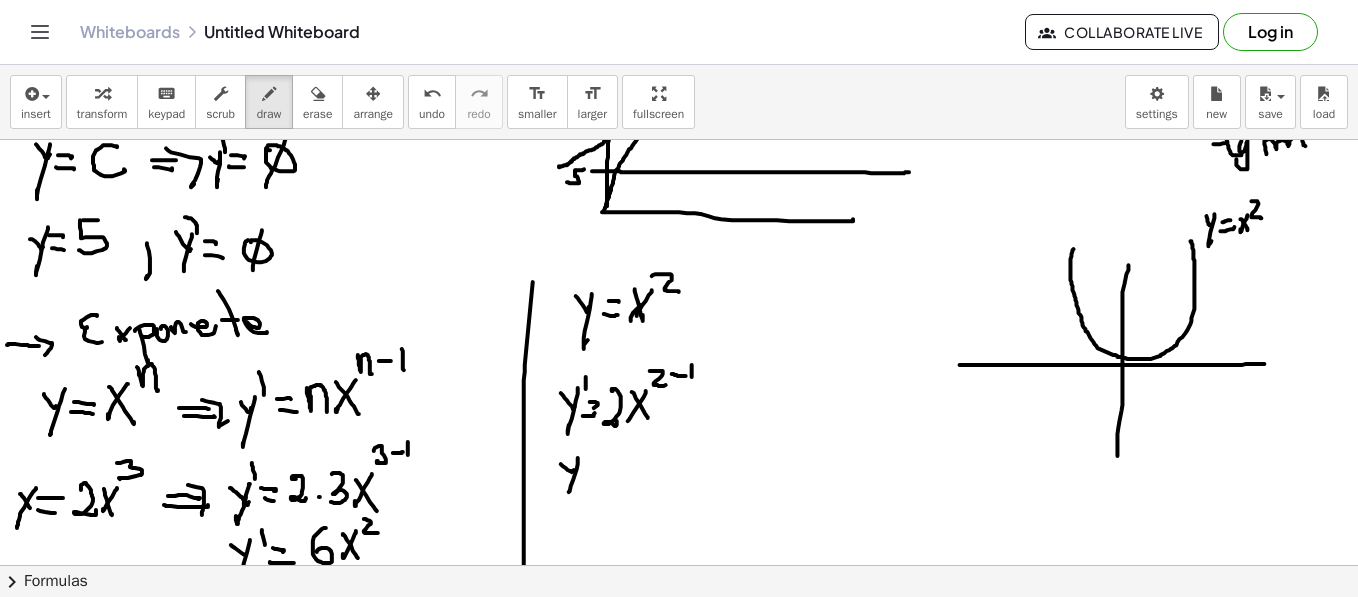 click at bounding box center [683, 706] 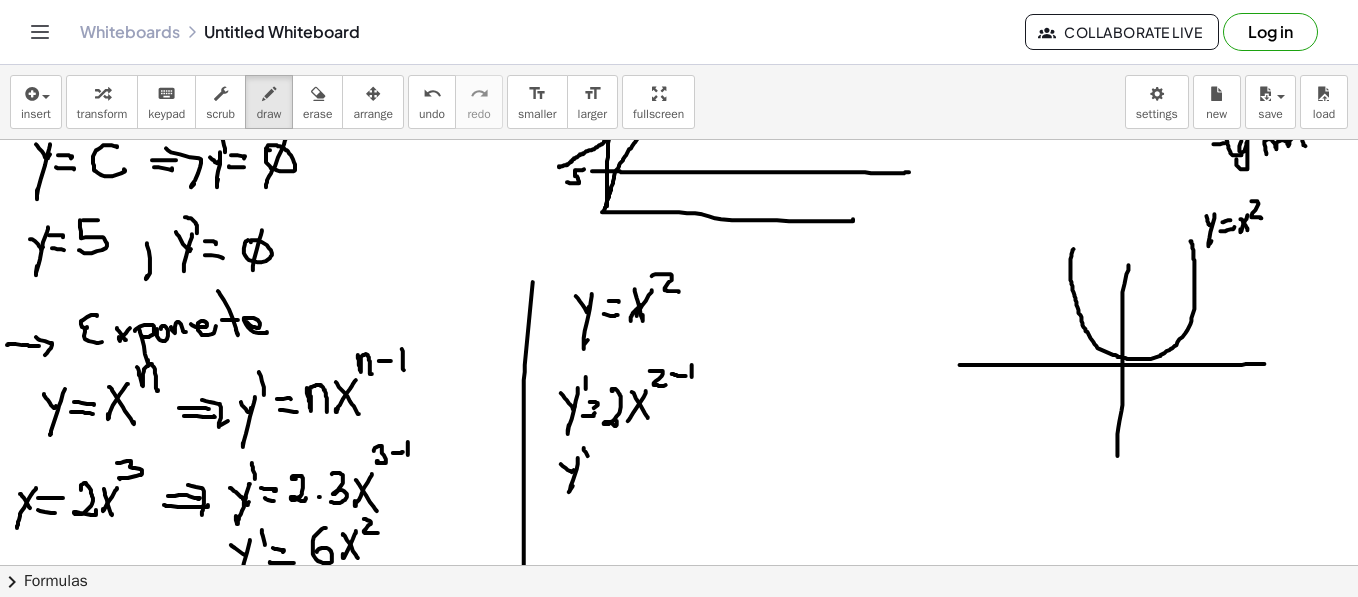 click at bounding box center [683, 706] 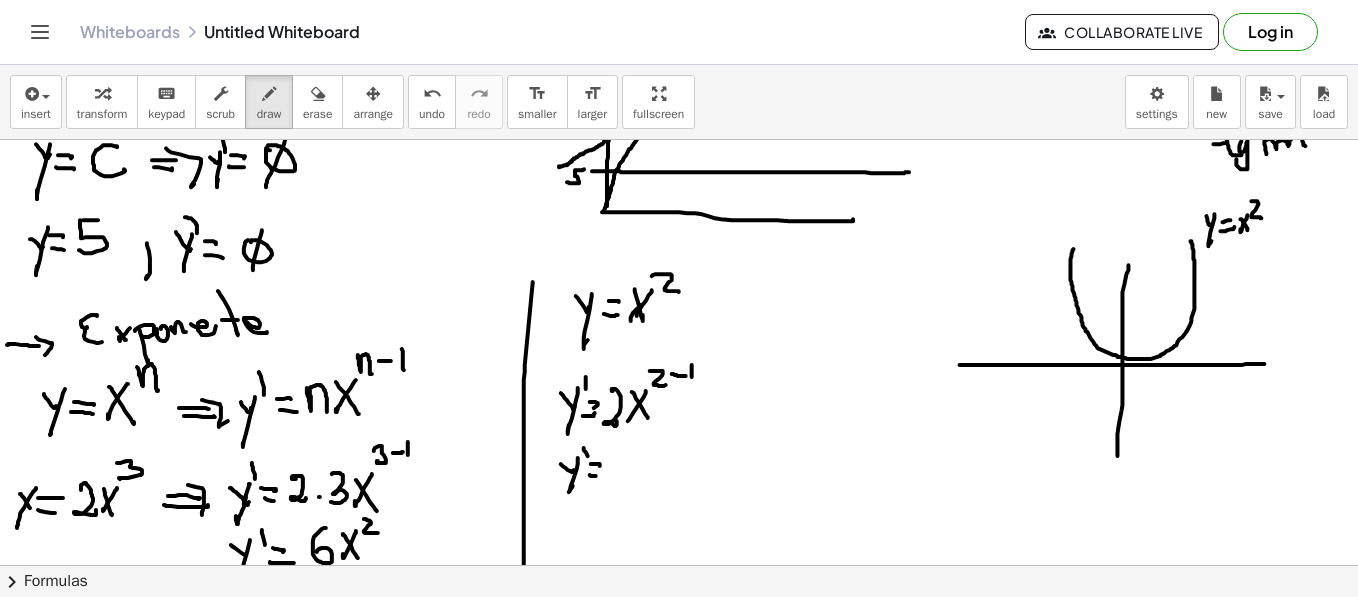 click at bounding box center (683, 706) 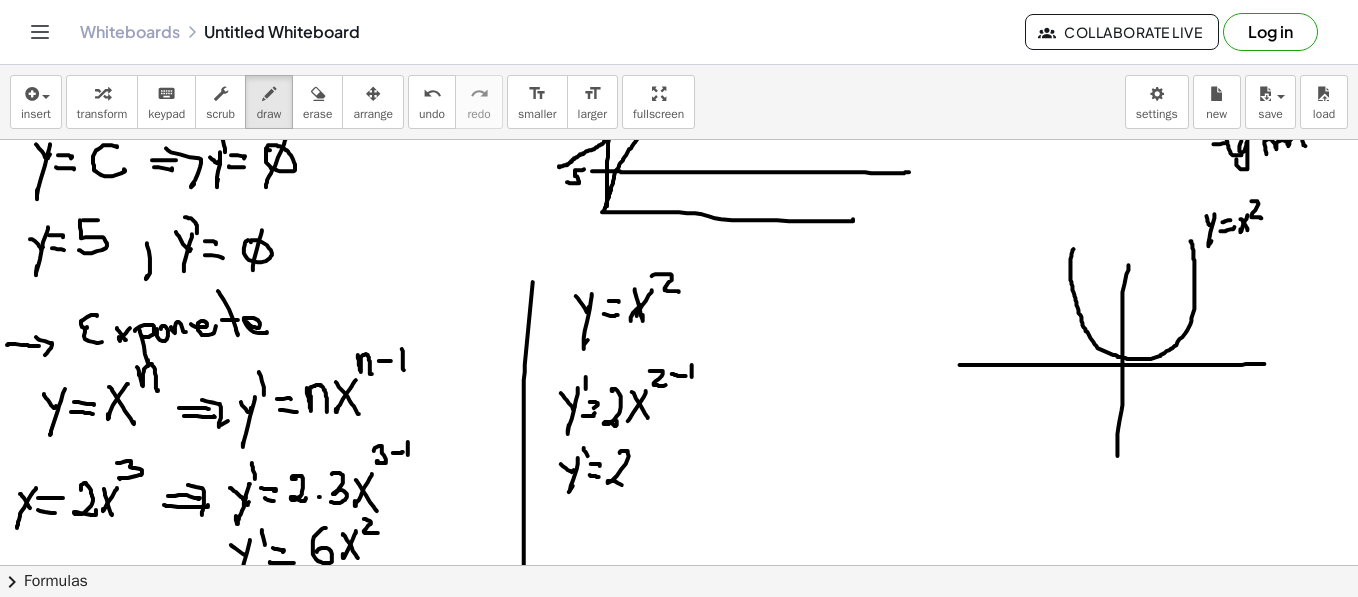 click at bounding box center [683, 706] 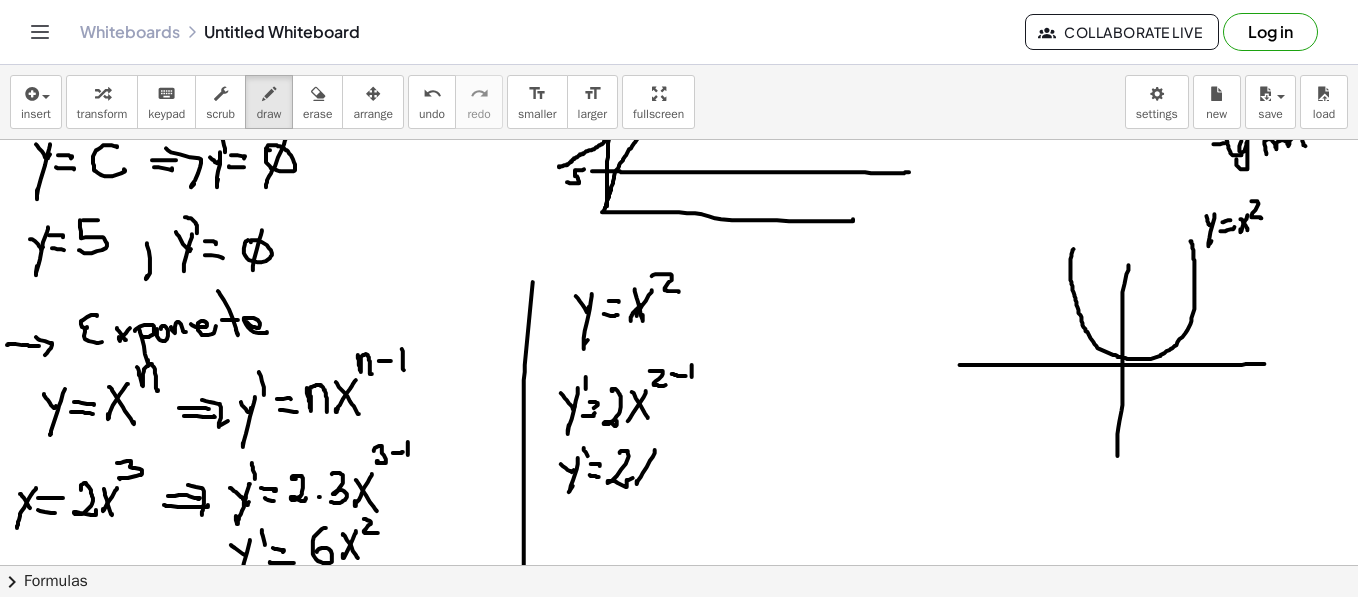 click at bounding box center (683, 706) 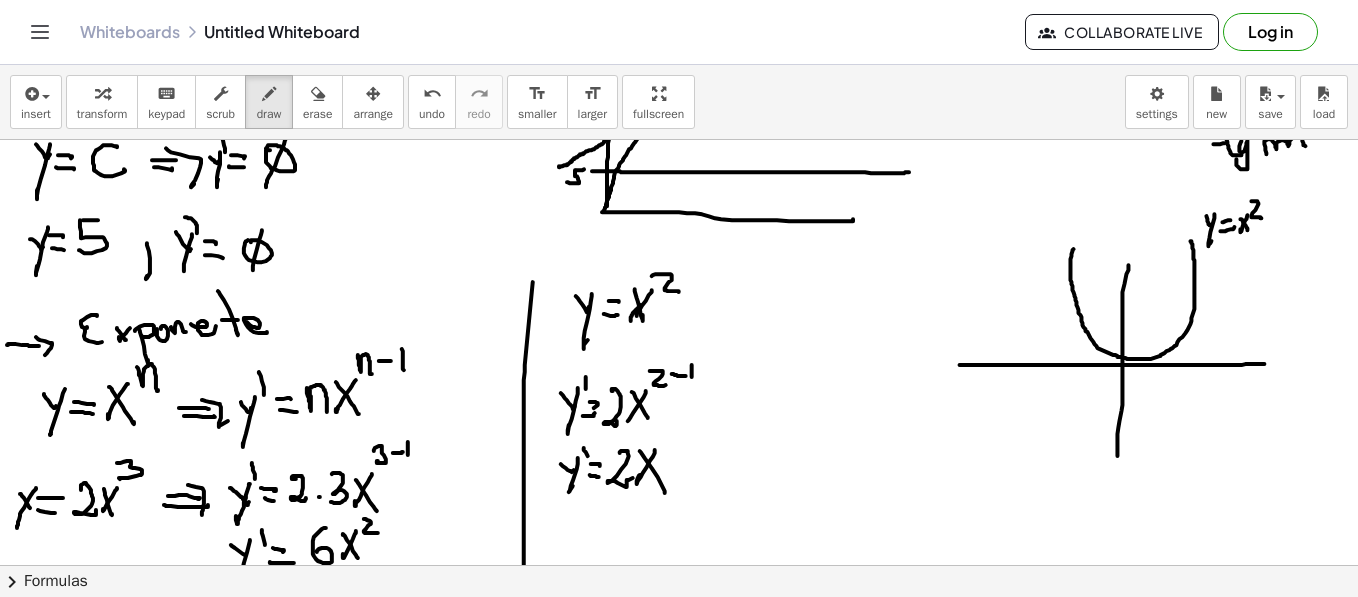 click at bounding box center (683, 706) 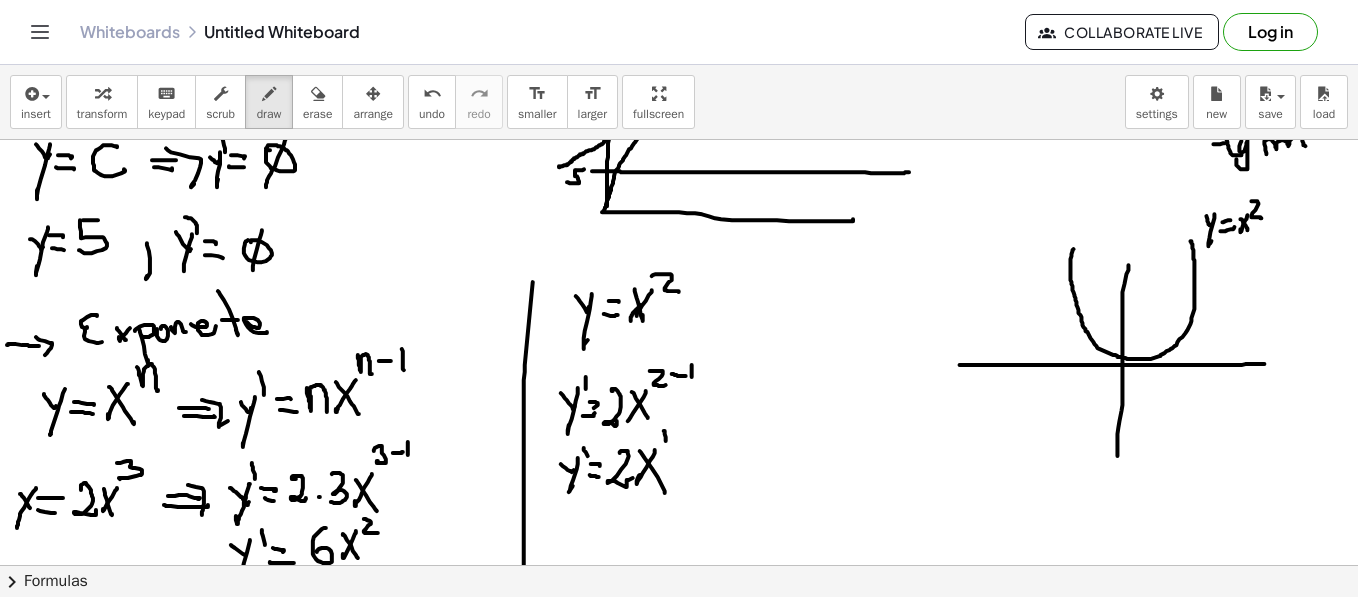 click at bounding box center [683, 706] 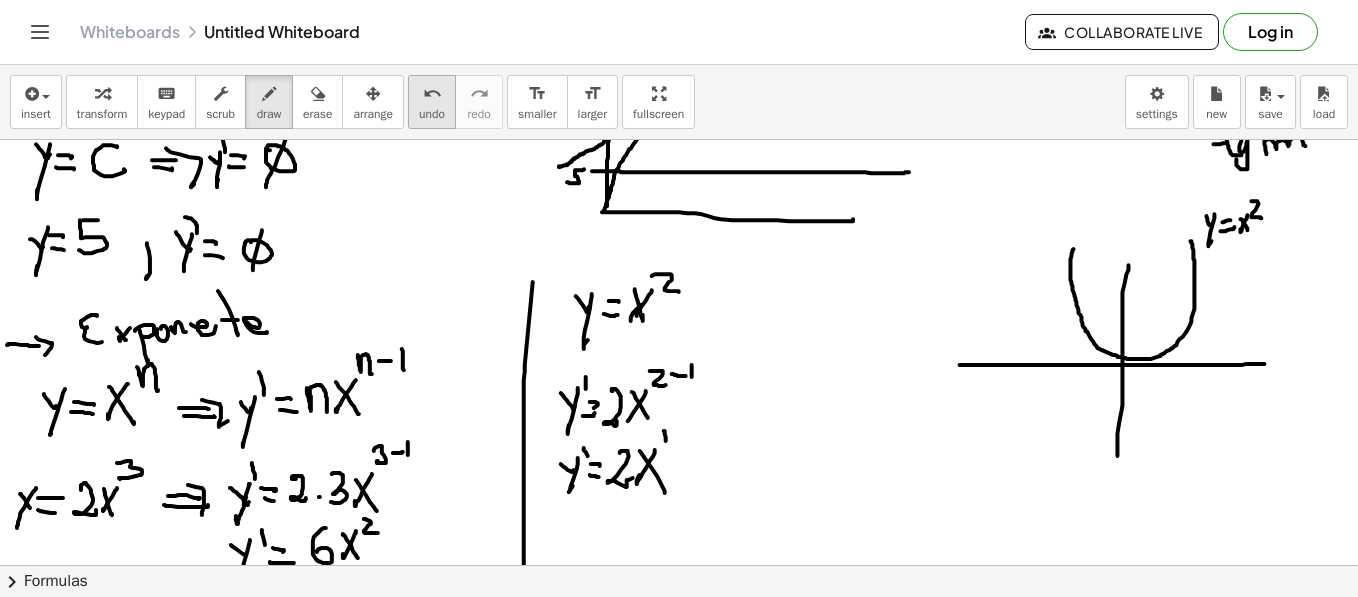 click on "undo" at bounding box center (432, 94) 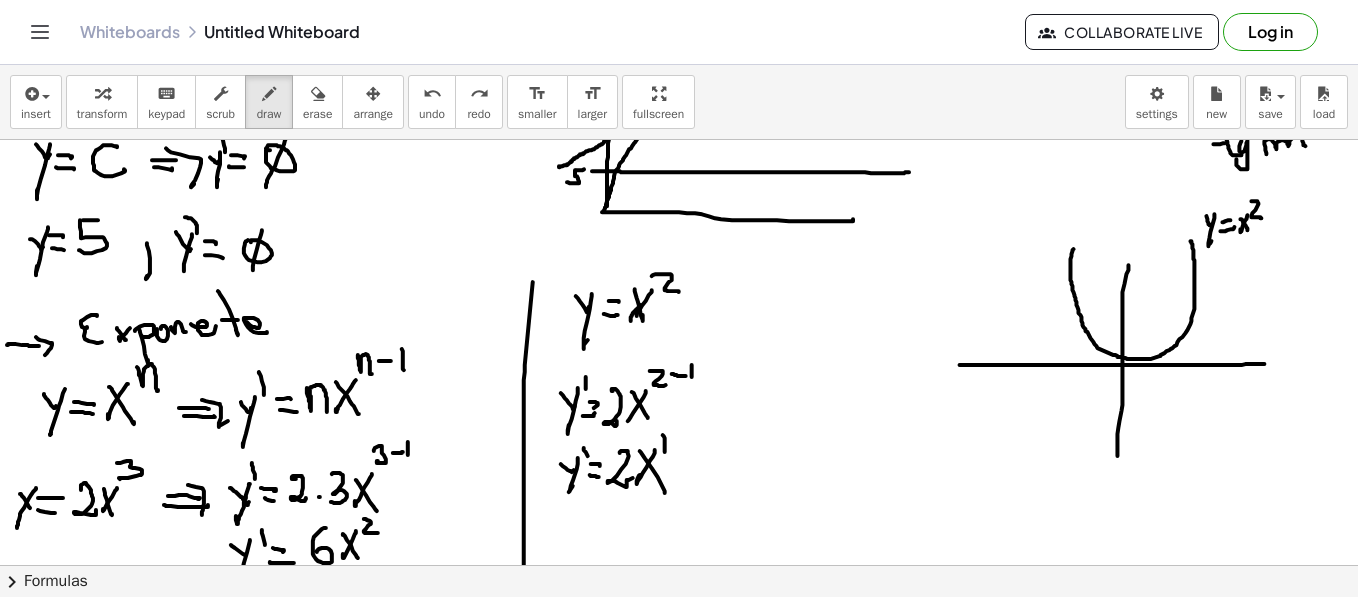 click at bounding box center (683, 706) 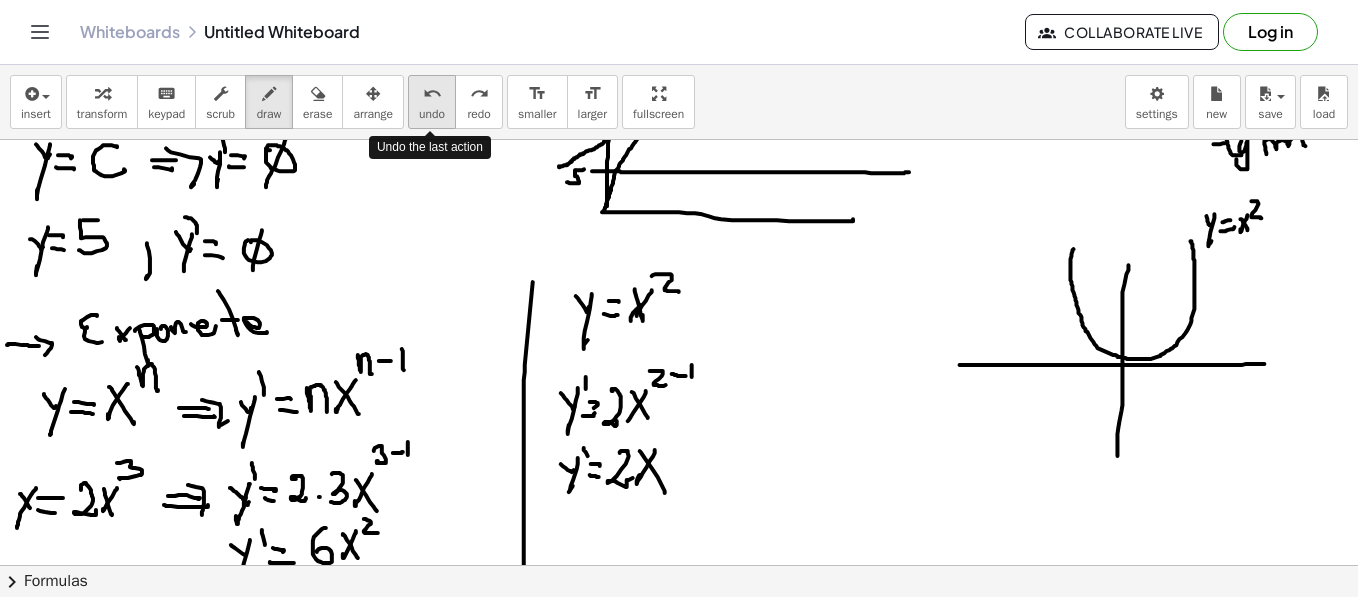 click on "undo" at bounding box center [432, 114] 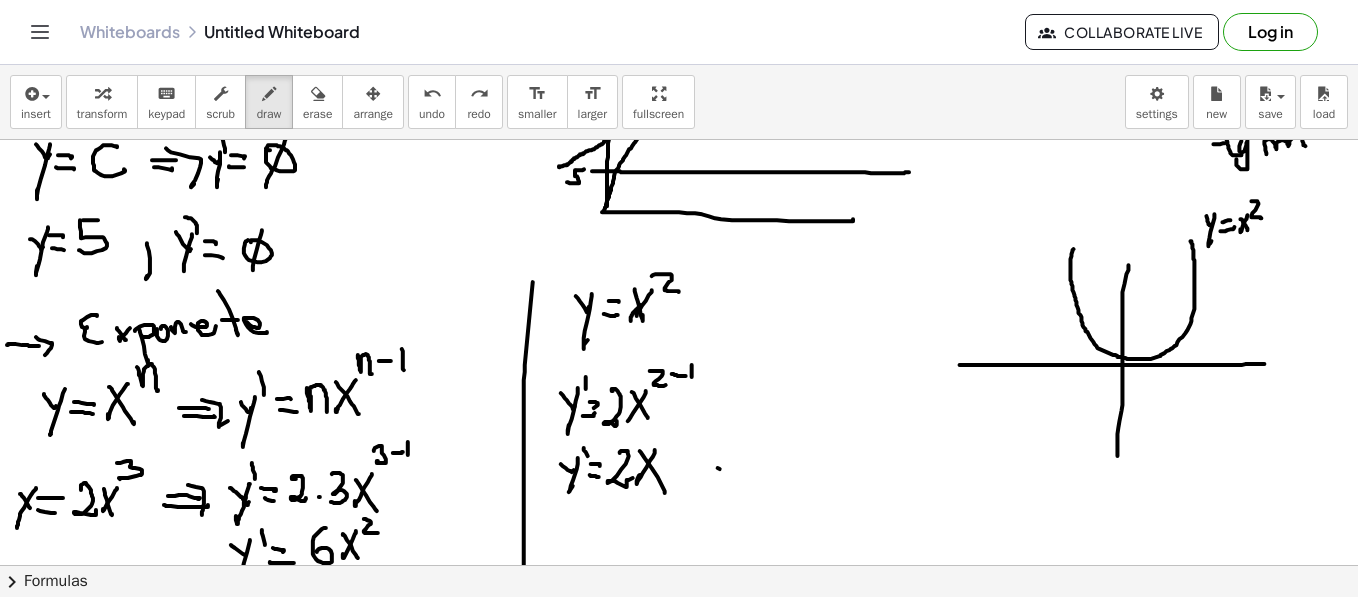 drag, startPoint x: 720, startPoint y: 468, endPoint x: 722, endPoint y: 518, distance: 50.039986 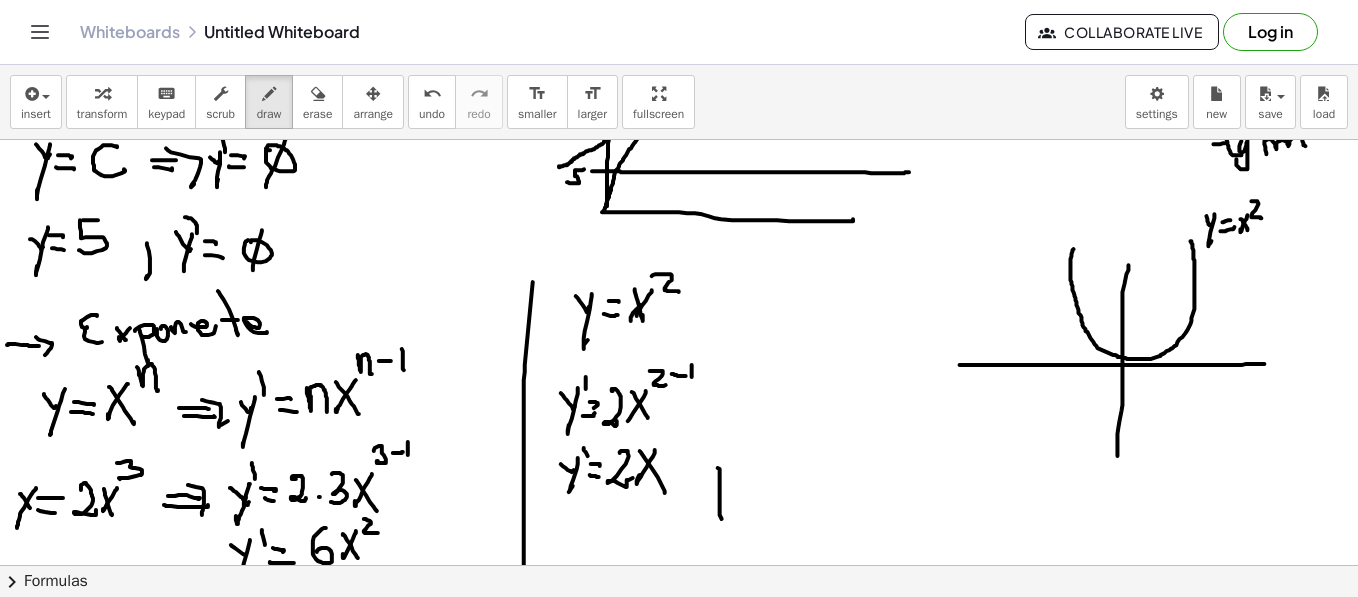 drag, startPoint x: 696, startPoint y: 487, endPoint x: 732, endPoint y: 485, distance: 36.05551 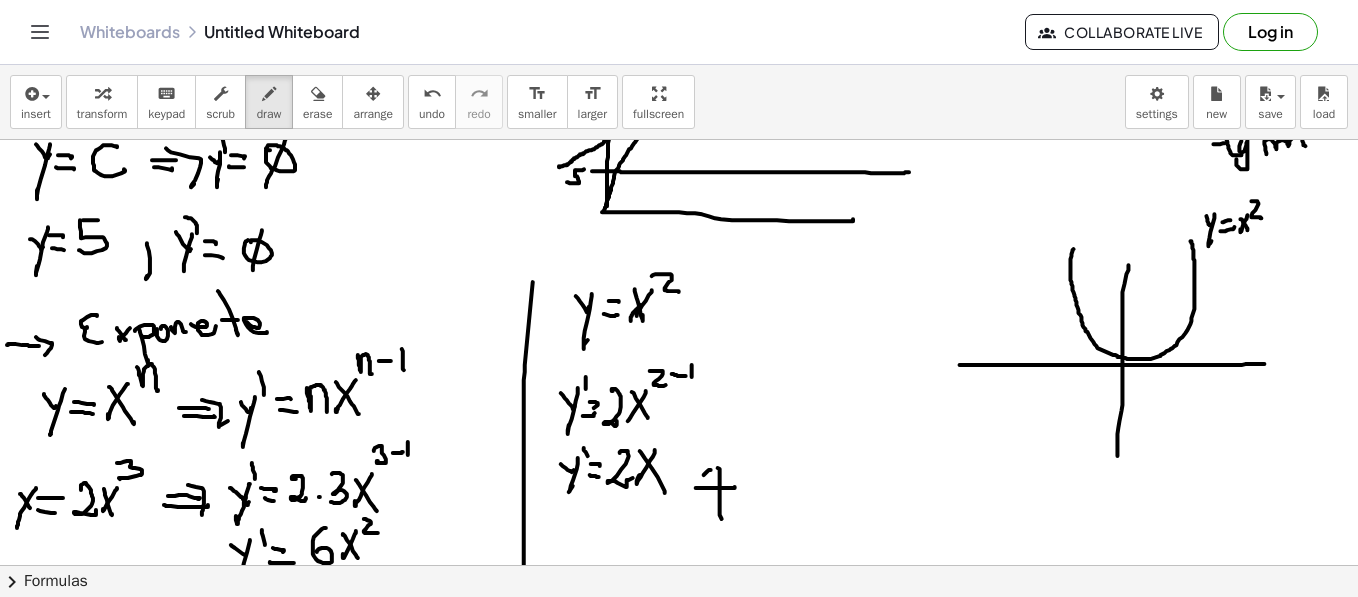 drag, startPoint x: 711, startPoint y: 469, endPoint x: 700, endPoint y: 464, distance: 12.083046 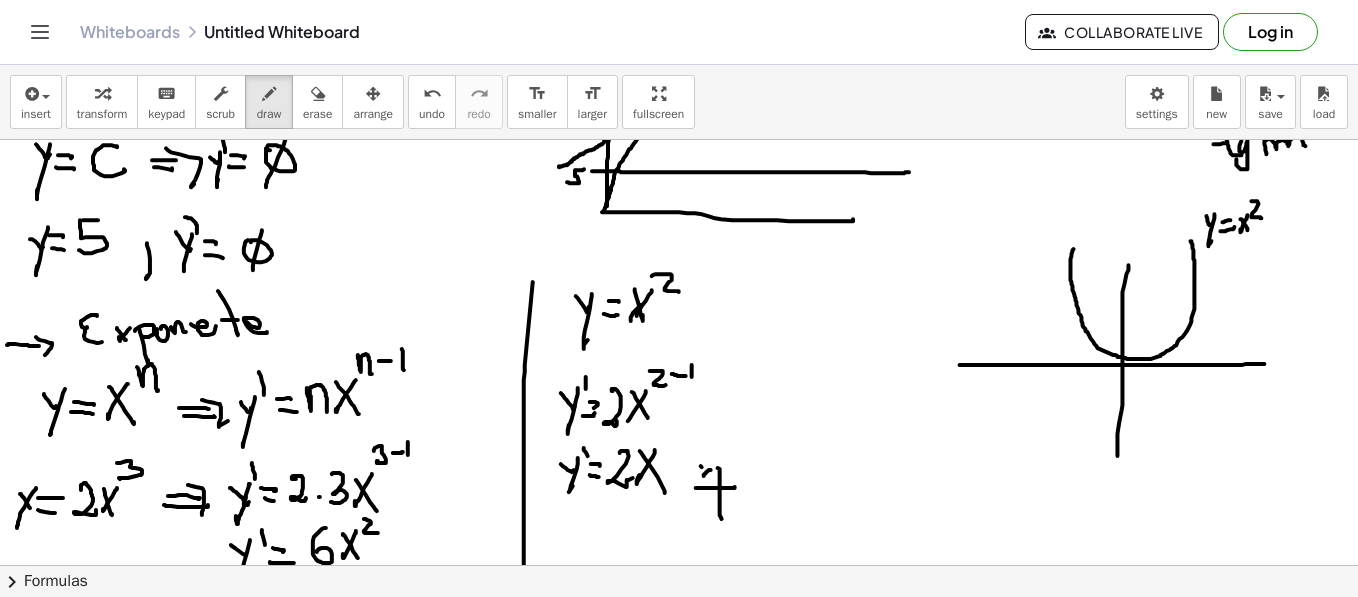 drag, startPoint x: 702, startPoint y: 466, endPoint x: 716, endPoint y: 472, distance: 15.231546 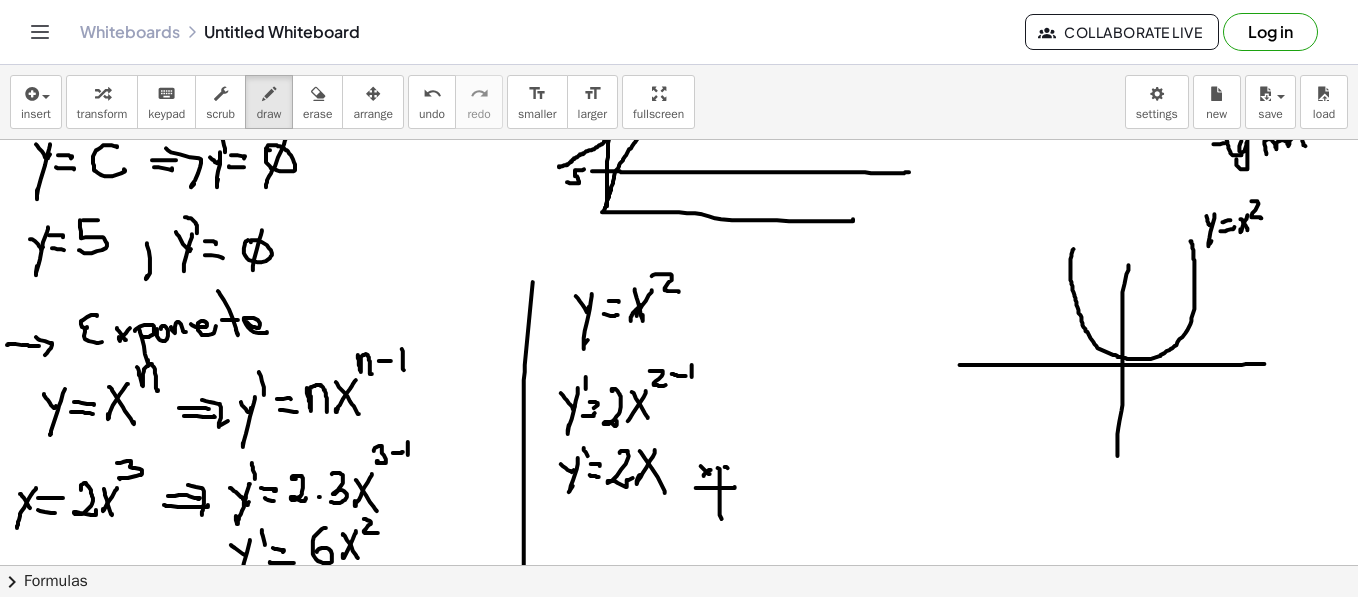 click at bounding box center (683, 706) 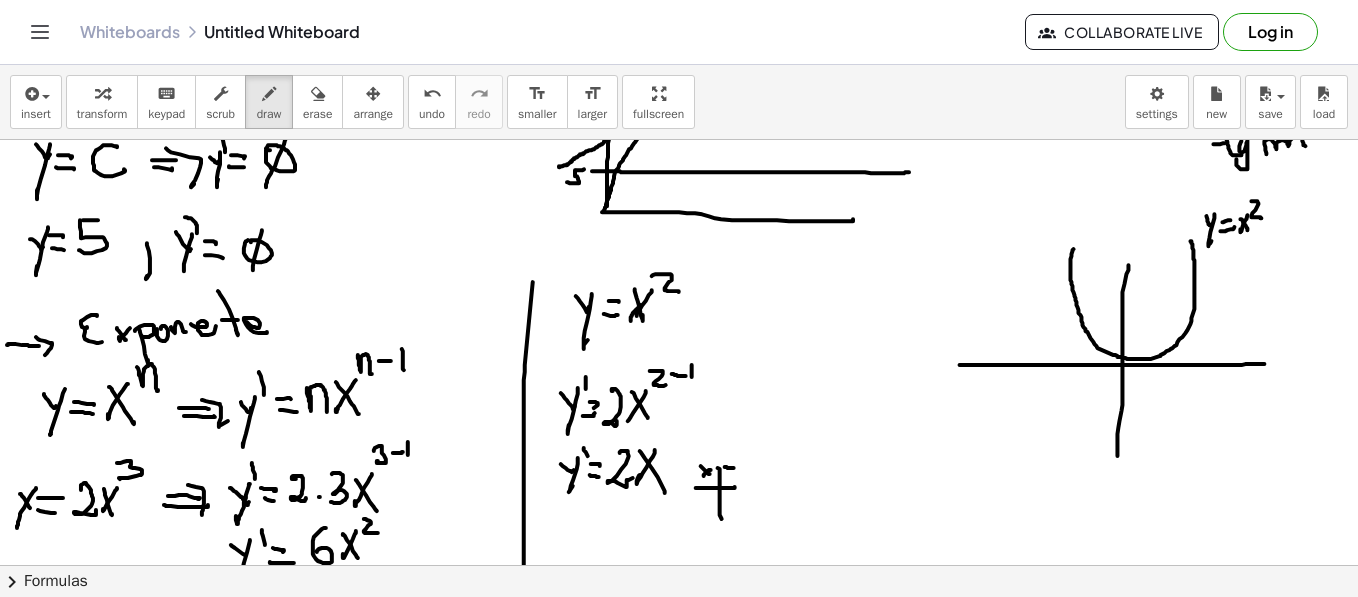 drag, startPoint x: 735, startPoint y: 461, endPoint x: 731, endPoint y: 479, distance: 18.439089 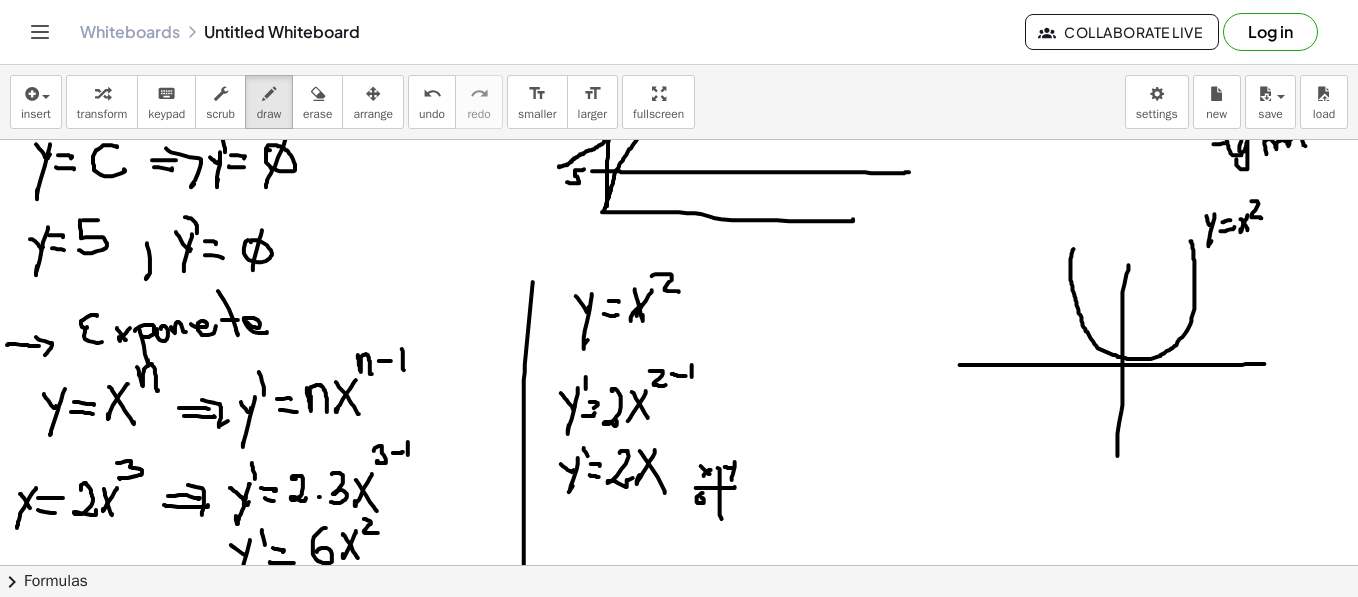 click at bounding box center [683, 706] 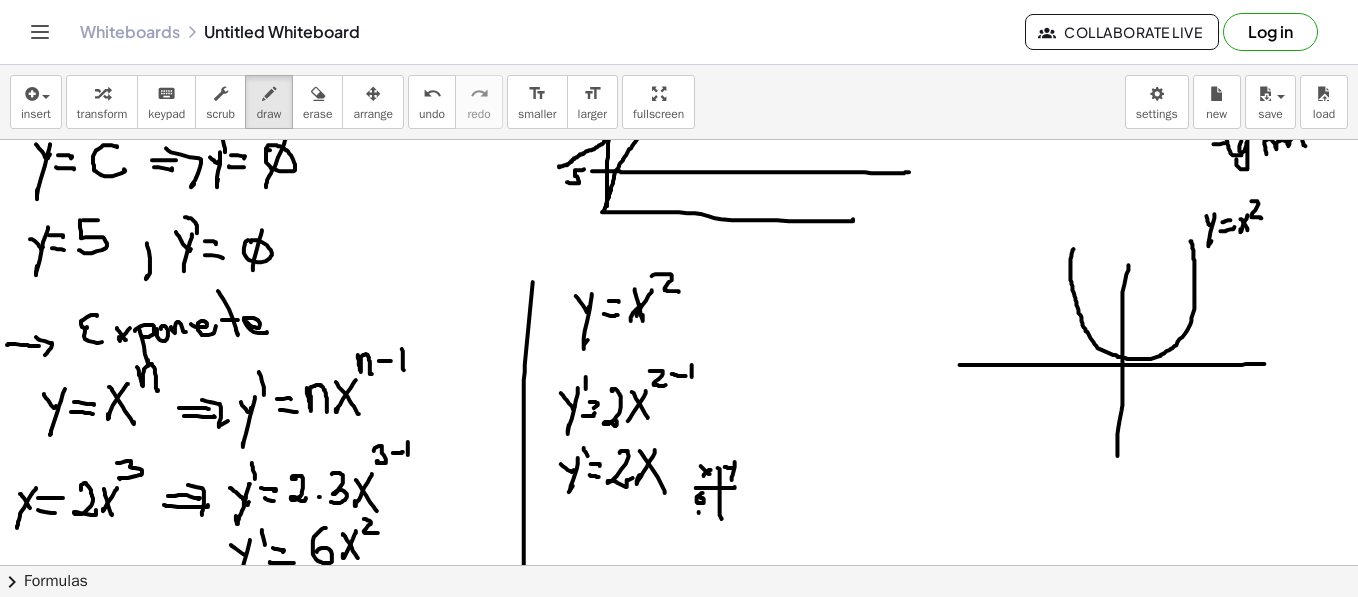 drag, startPoint x: 699, startPoint y: 512, endPoint x: 695, endPoint y: 527, distance: 15.524175 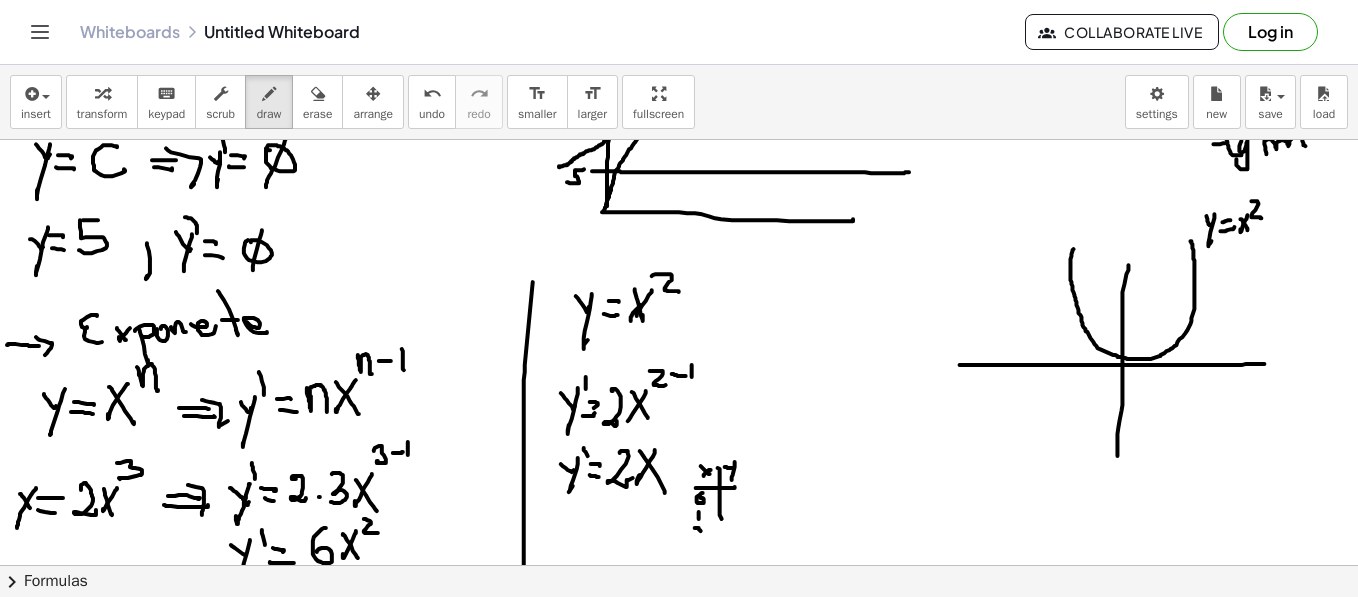 drag, startPoint x: 695, startPoint y: 527, endPoint x: 721, endPoint y: 516, distance: 28.231188 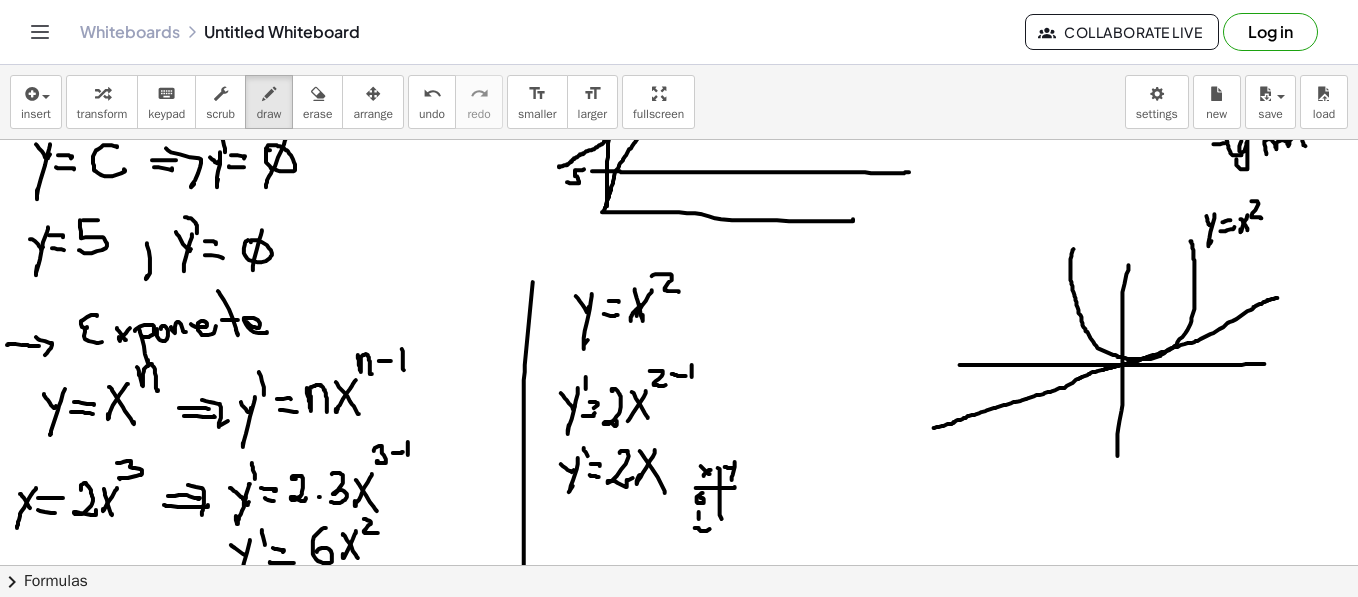 drag, startPoint x: 934, startPoint y: 427, endPoint x: 1278, endPoint y: 297, distance: 367.74448 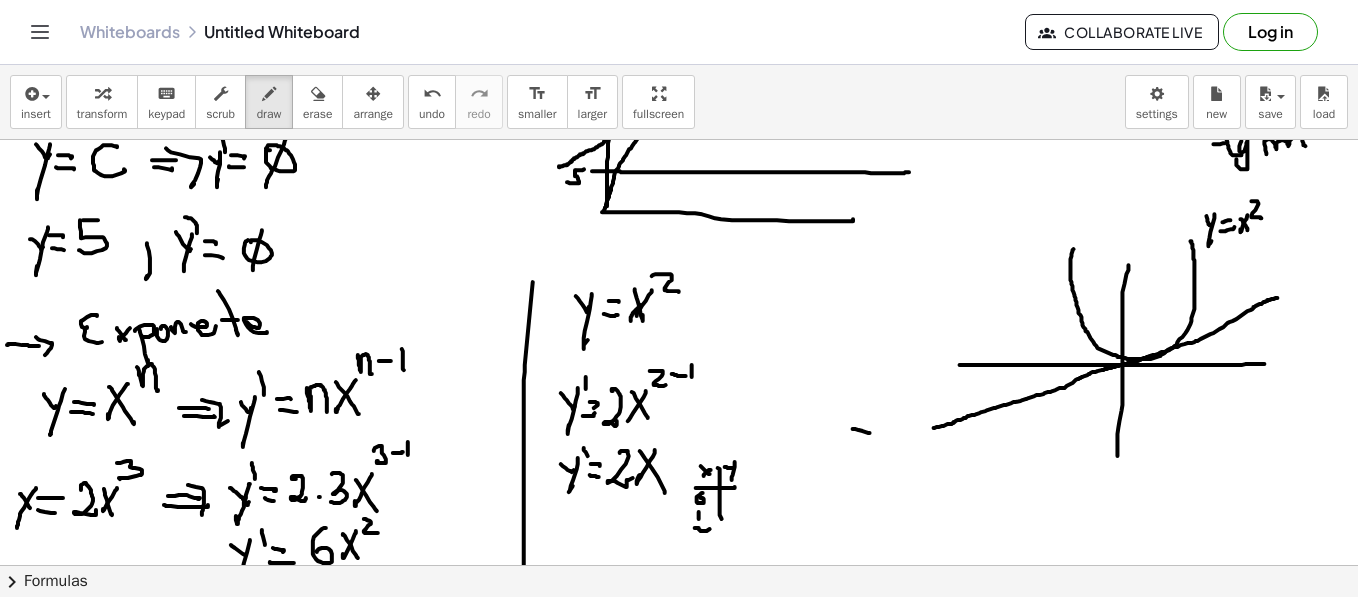 drag, startPoint x: 853, startPoint y: 428, endPoint x: 872, endPoint y: 422, distance: 19.924858 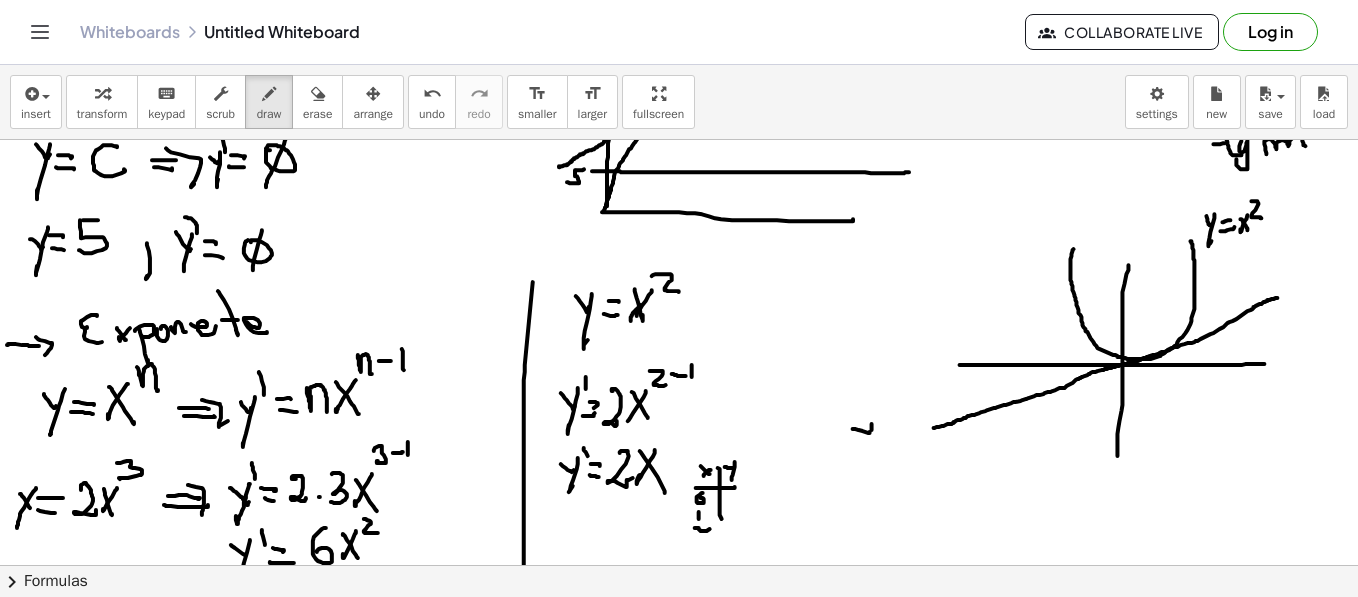 click at bounding box center (683, 706) 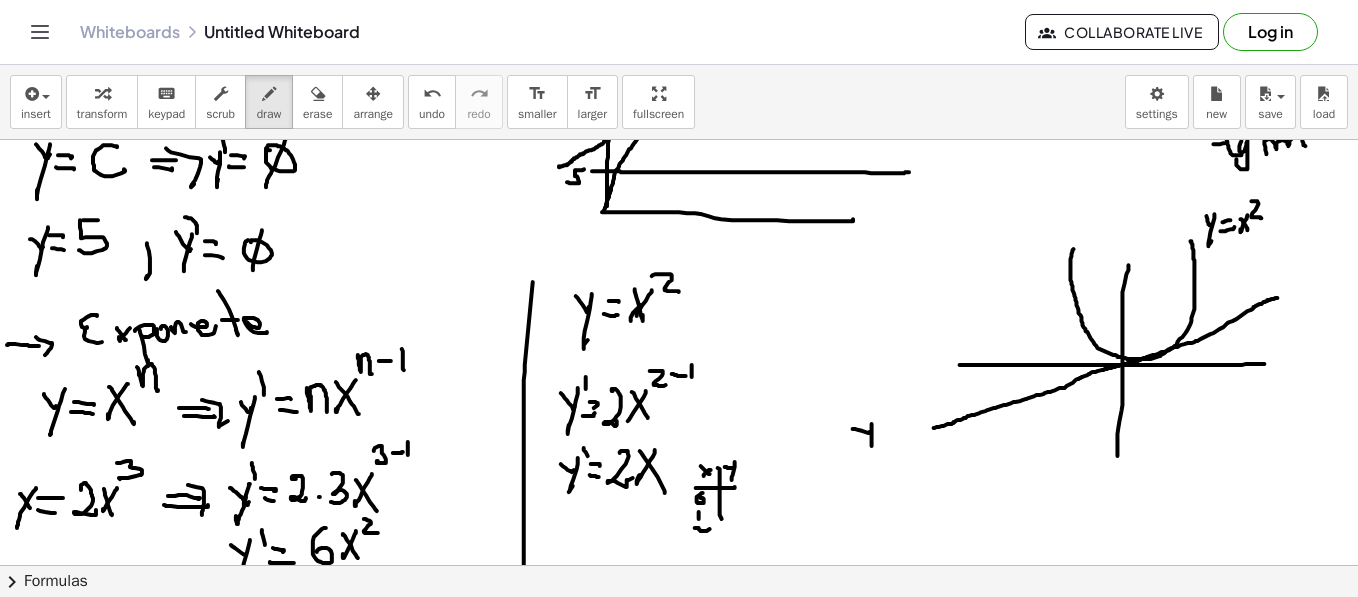 drag, startPoint x: 875, startPoint y: 413, endPoint x: 880, endPoint y: 423, distance: 11.18034 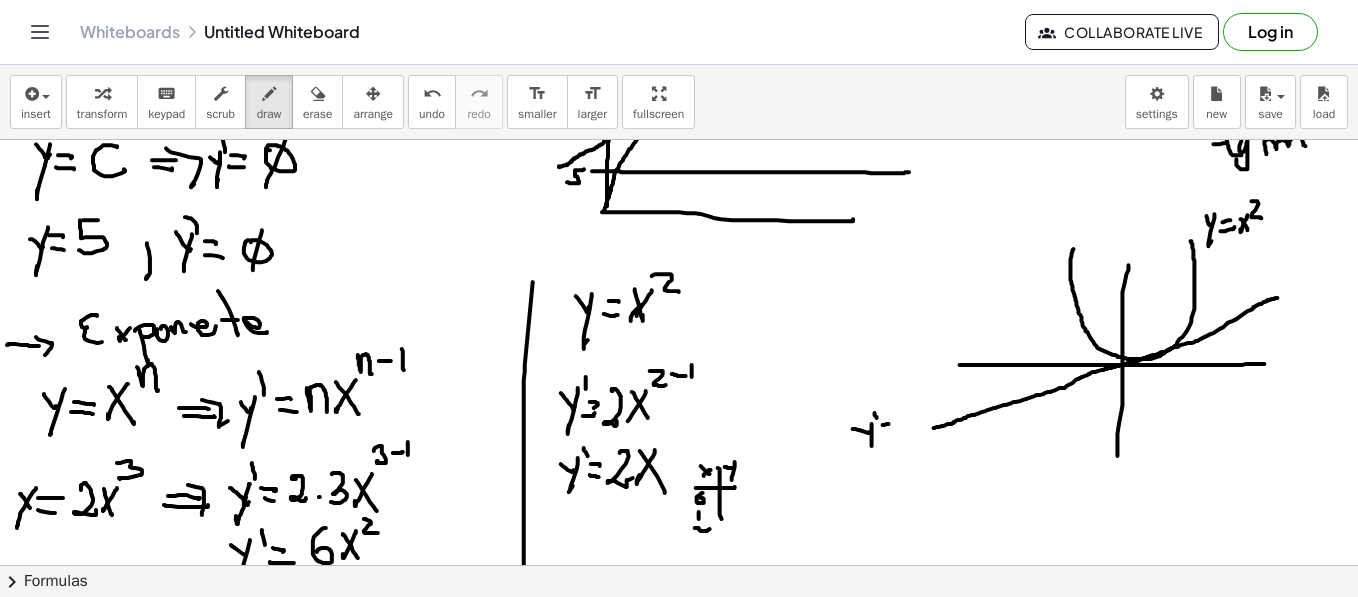 click at bounding box center [683, 706] 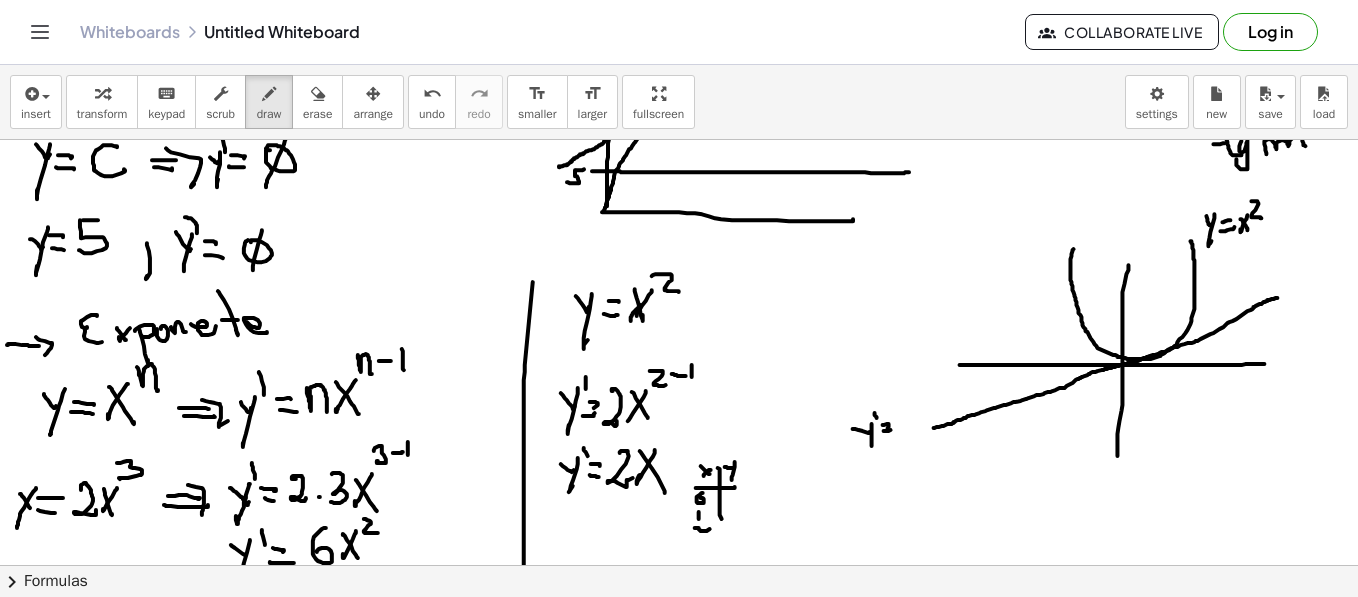 drag, startPoint x: 884, startPoint y: 430, endPoint x: 896, endPoint y: 425, distance: 13 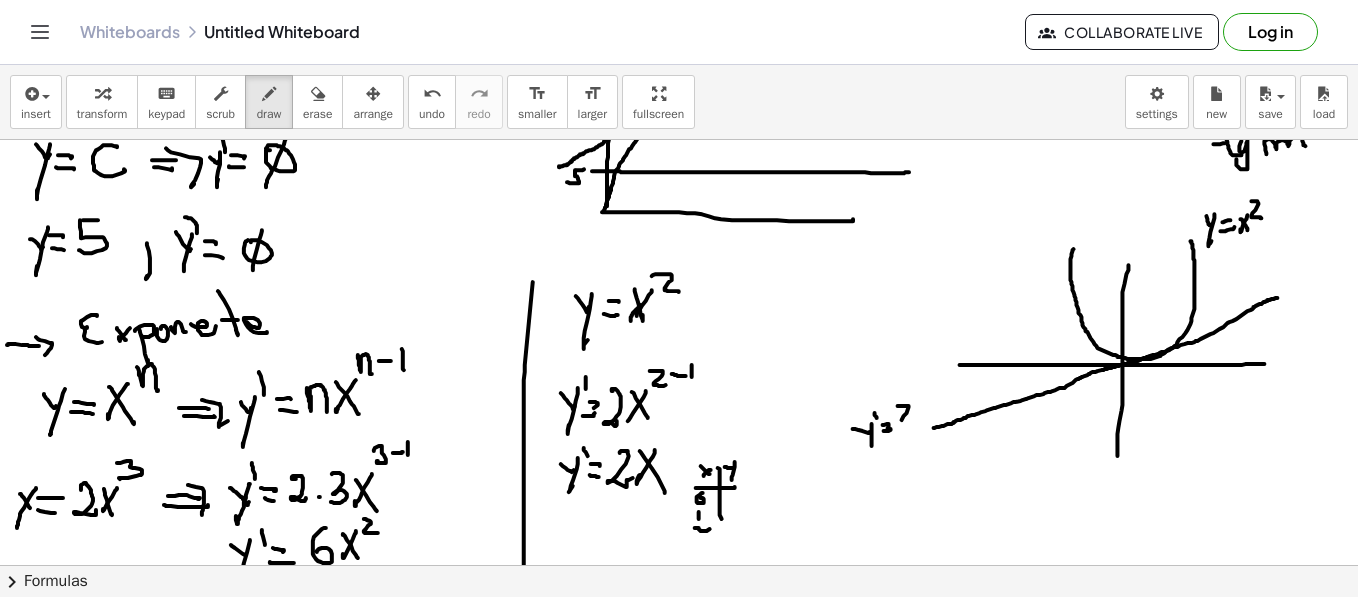 drag, startPoint x: 905, startPoint y: 405, endPoint x: 922, endPoint y: 416, distance: 20.248457 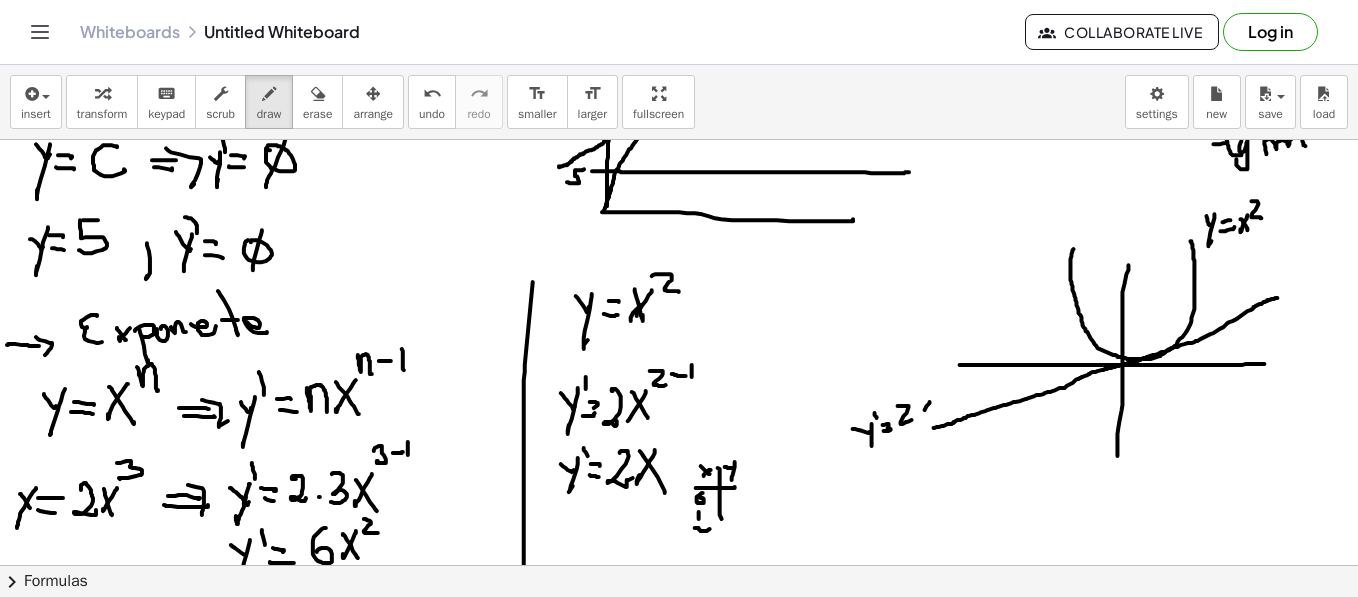 click at bounding box center (683, 706) 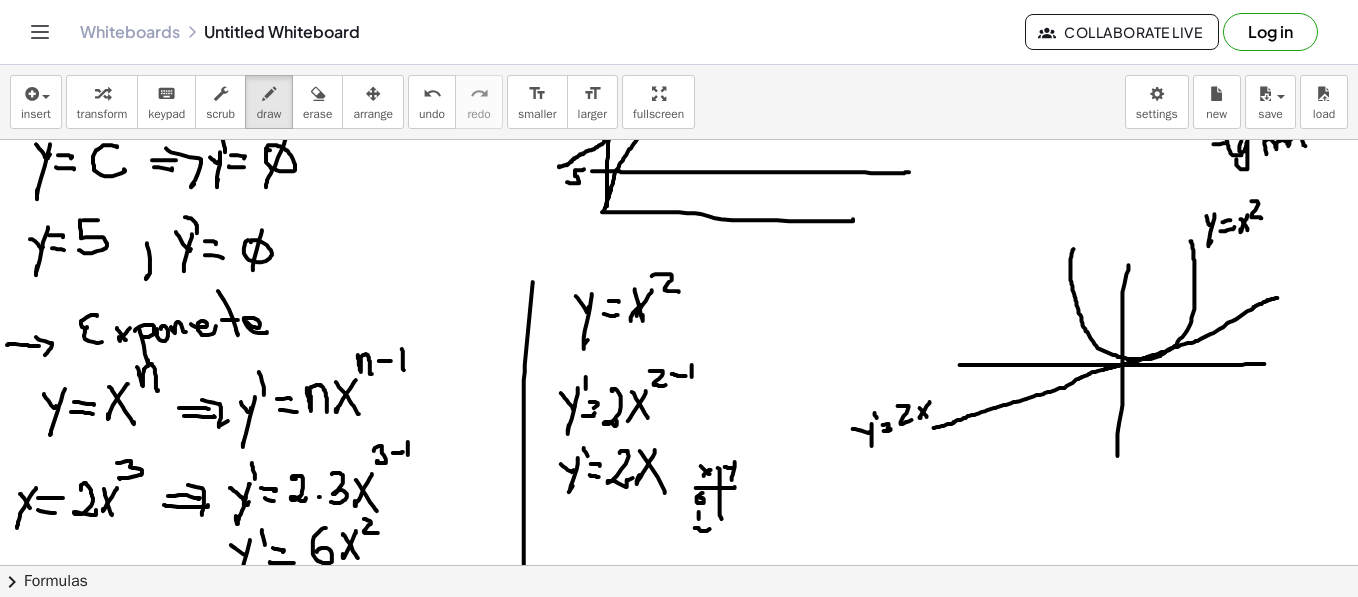 click at bounding box center (683, 706) 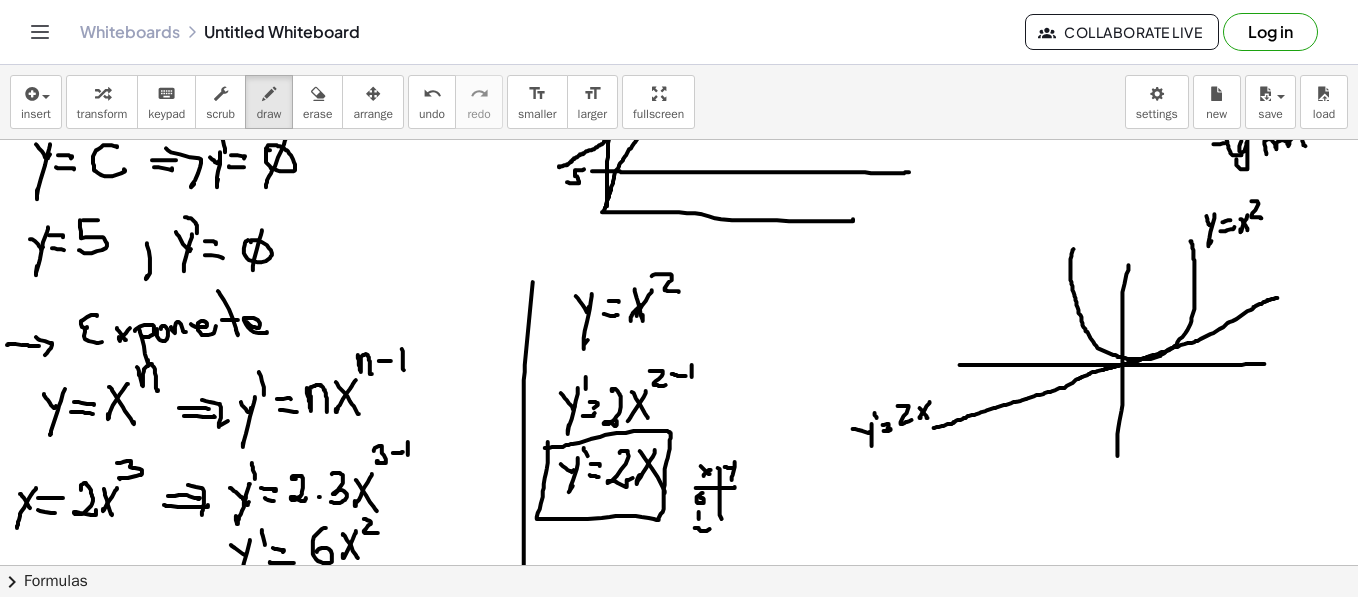 click at bounding box center [683, 706] 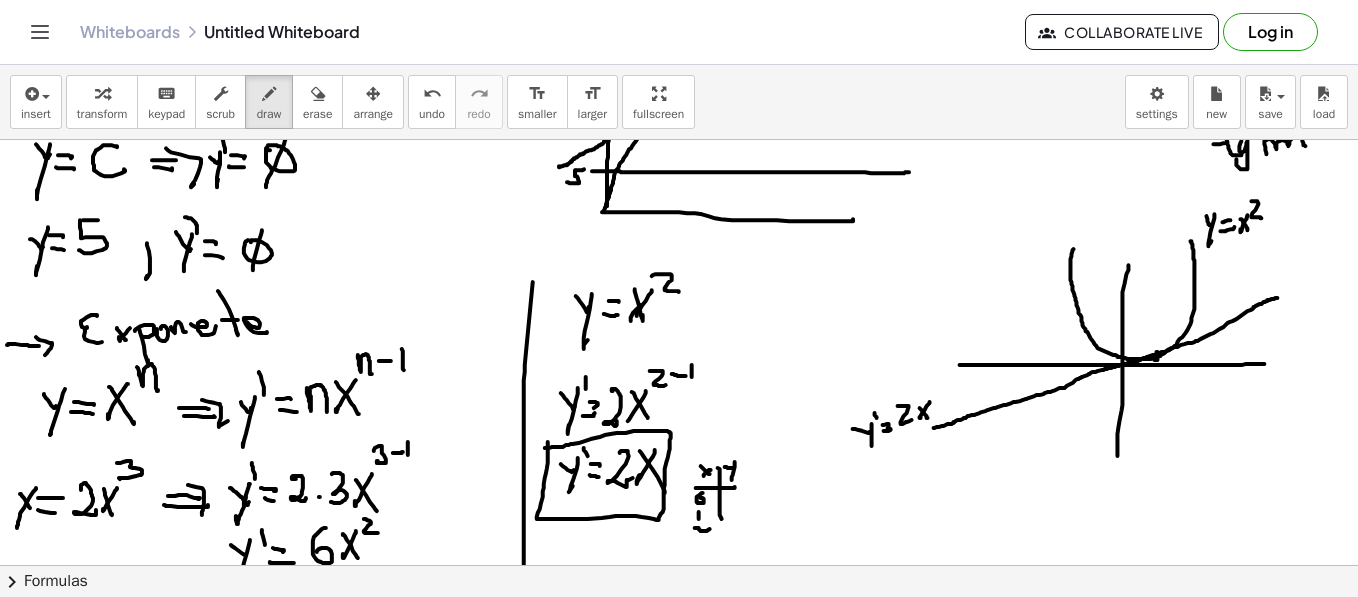 click at bounding box center (683, 706) 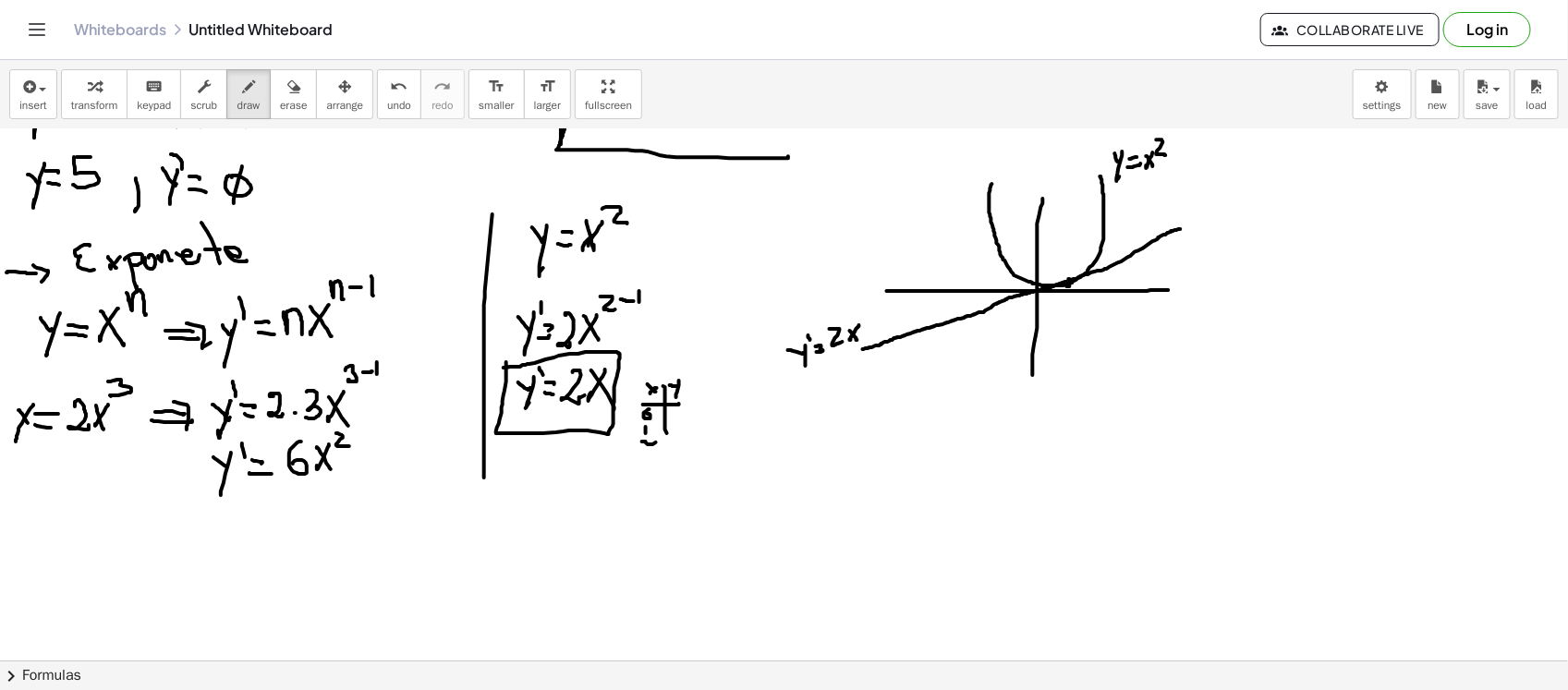scroll, scrollTop: 392, scrollLeft: 0, axis: vertical 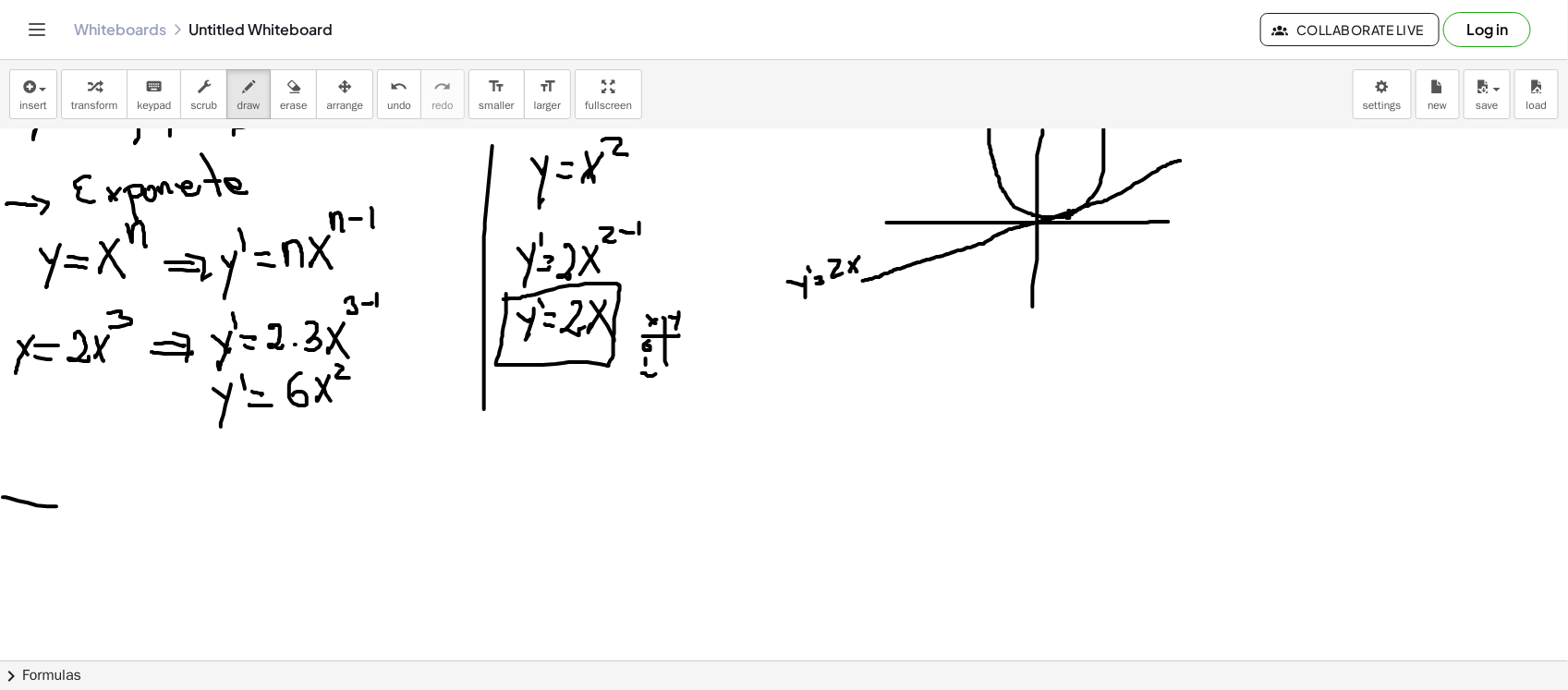 drag, startPoint x: 3, startPoint y: 496, endPoint x: 56, endPoint y: 505, distance: 53.75872 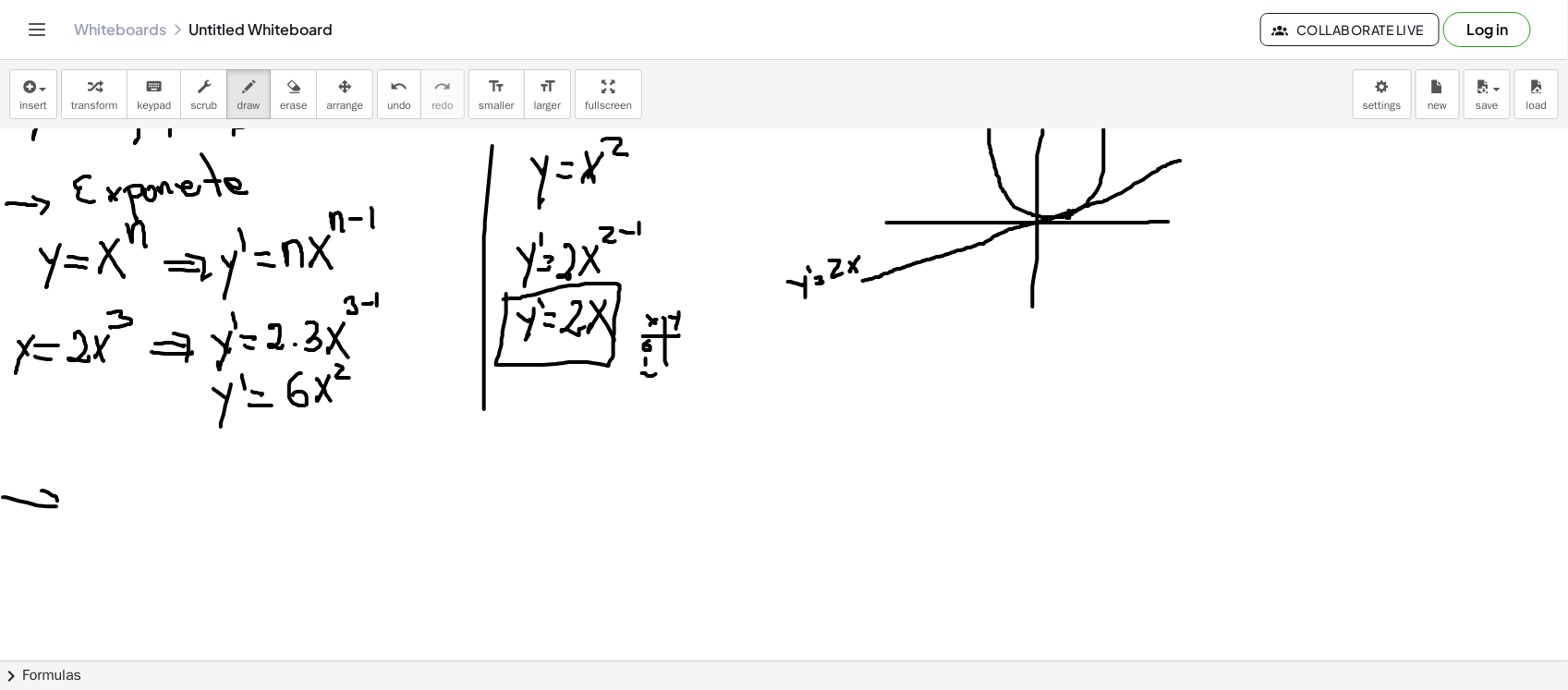 drag, startPoint x: 42, startPoint y: 490, endPoint x: 86, endPoint y: 500, distance: 45.12206 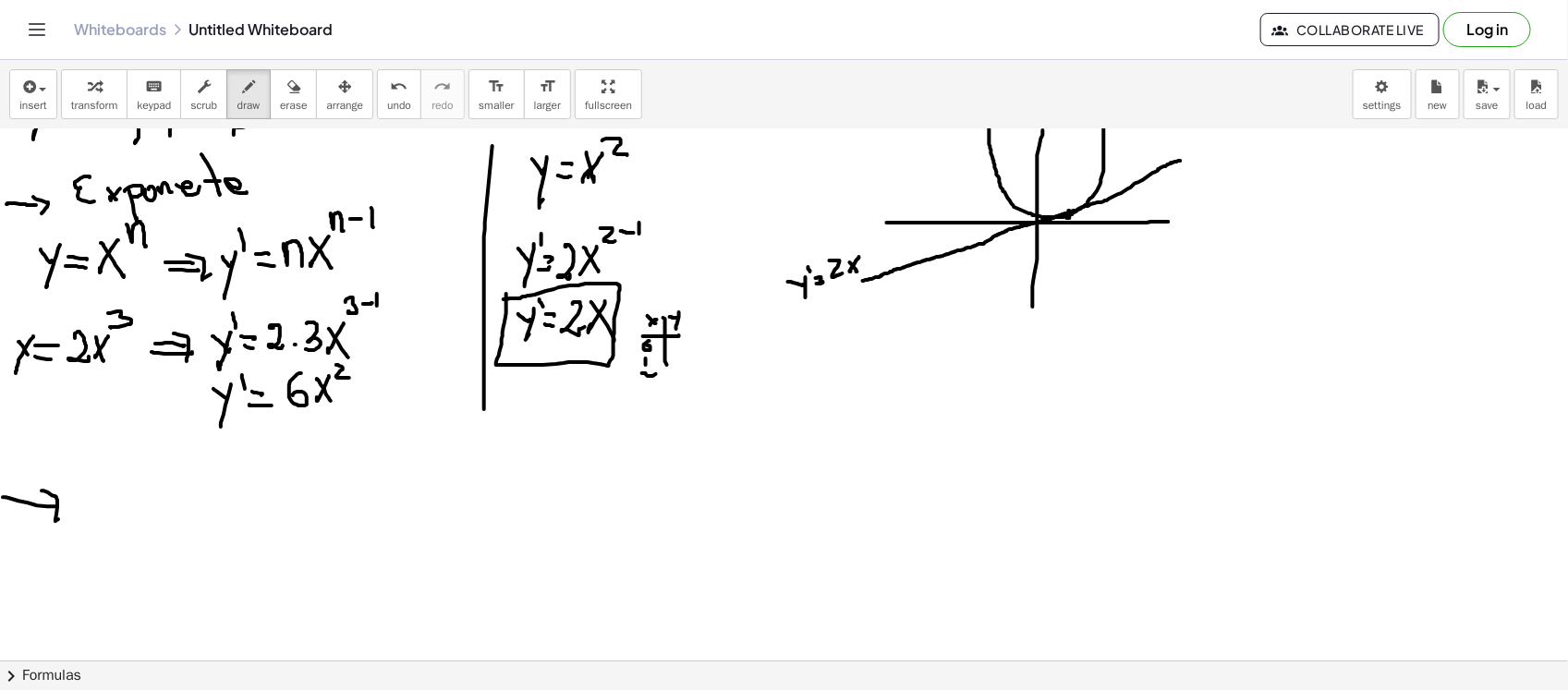 drag, startPoint x: 97, startPoint y: 504, endPoint x: 93, endPoint y: 488, distance: 16.492423 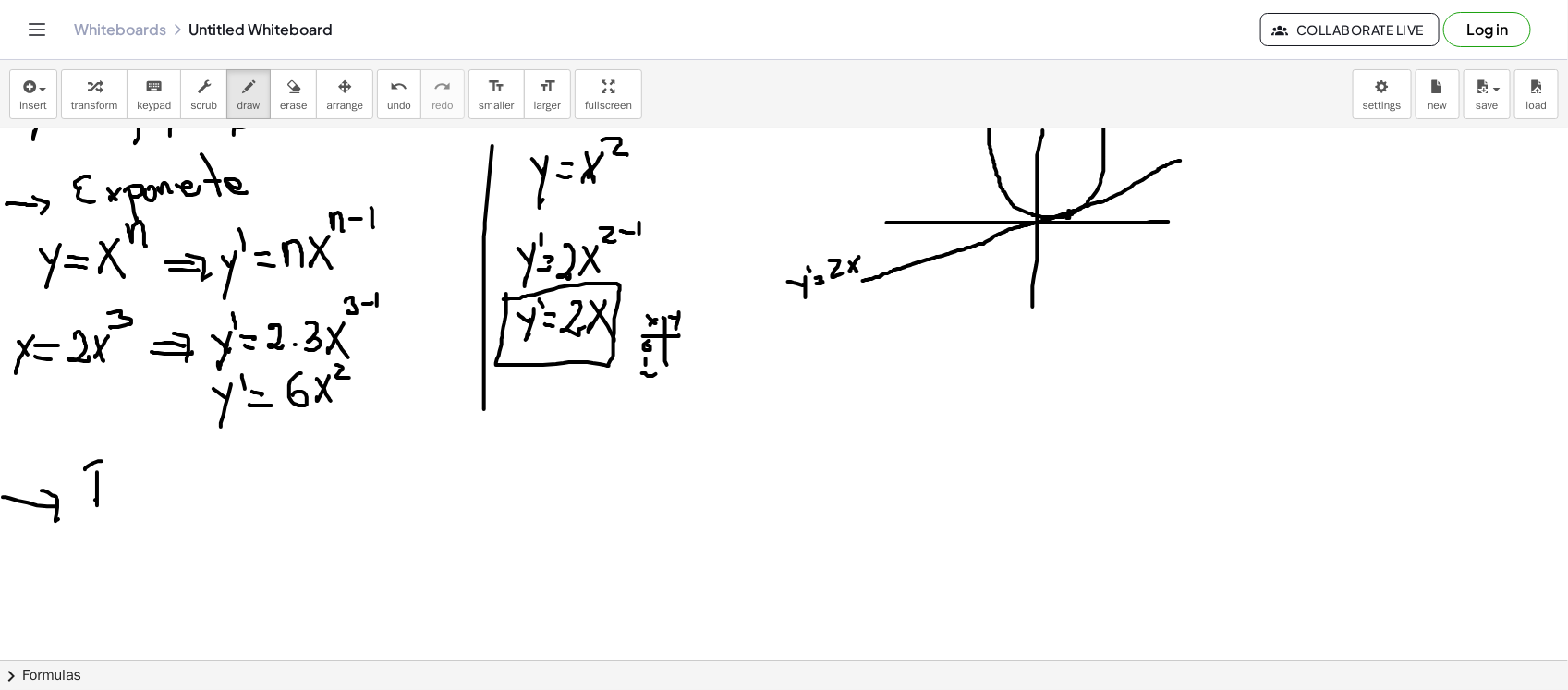 drag, startPoint x: 93, startPoint y: 462, endPoint x: 94, endPoint y: 486, distance: 24.020824 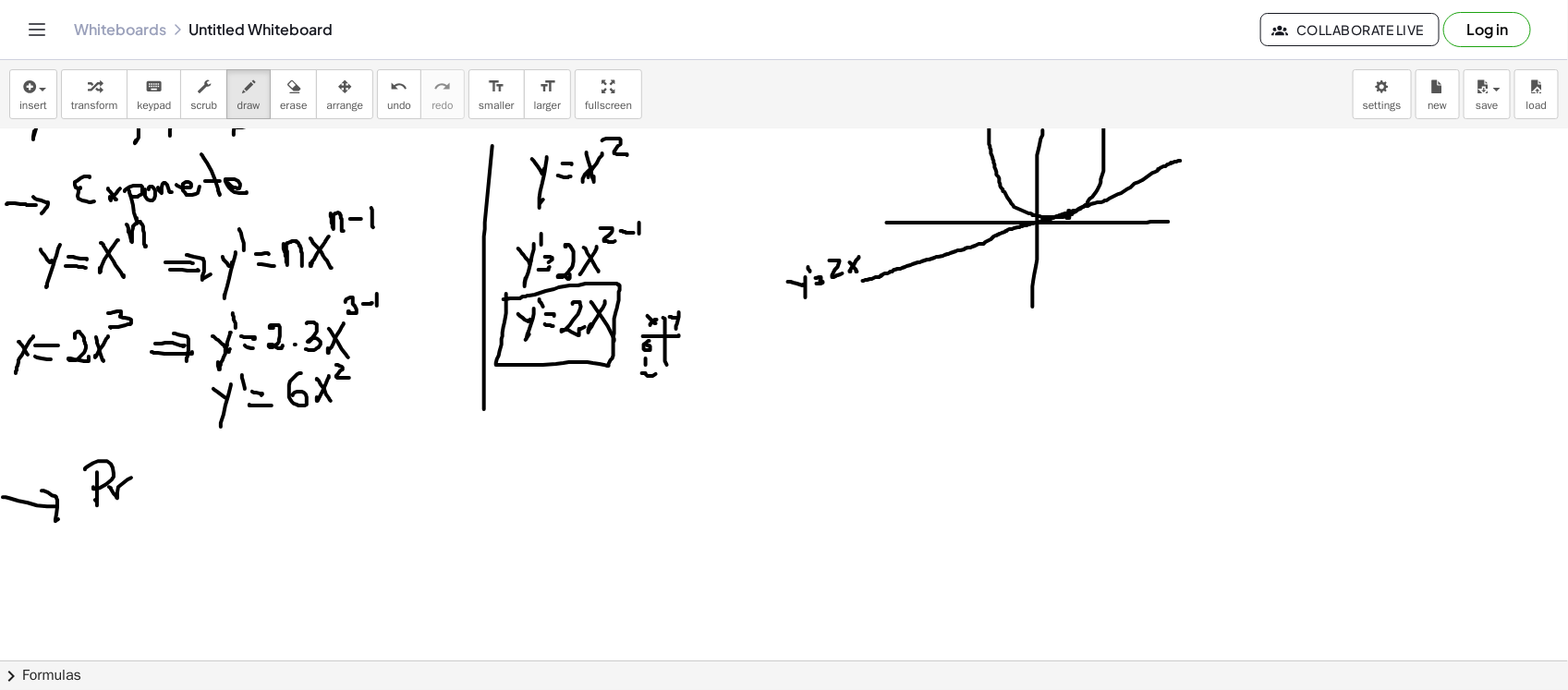 drag, startPoint x: 109, startPoint y: 486, endPoint x: 140, endPoint y: 481, distance: 31.40064 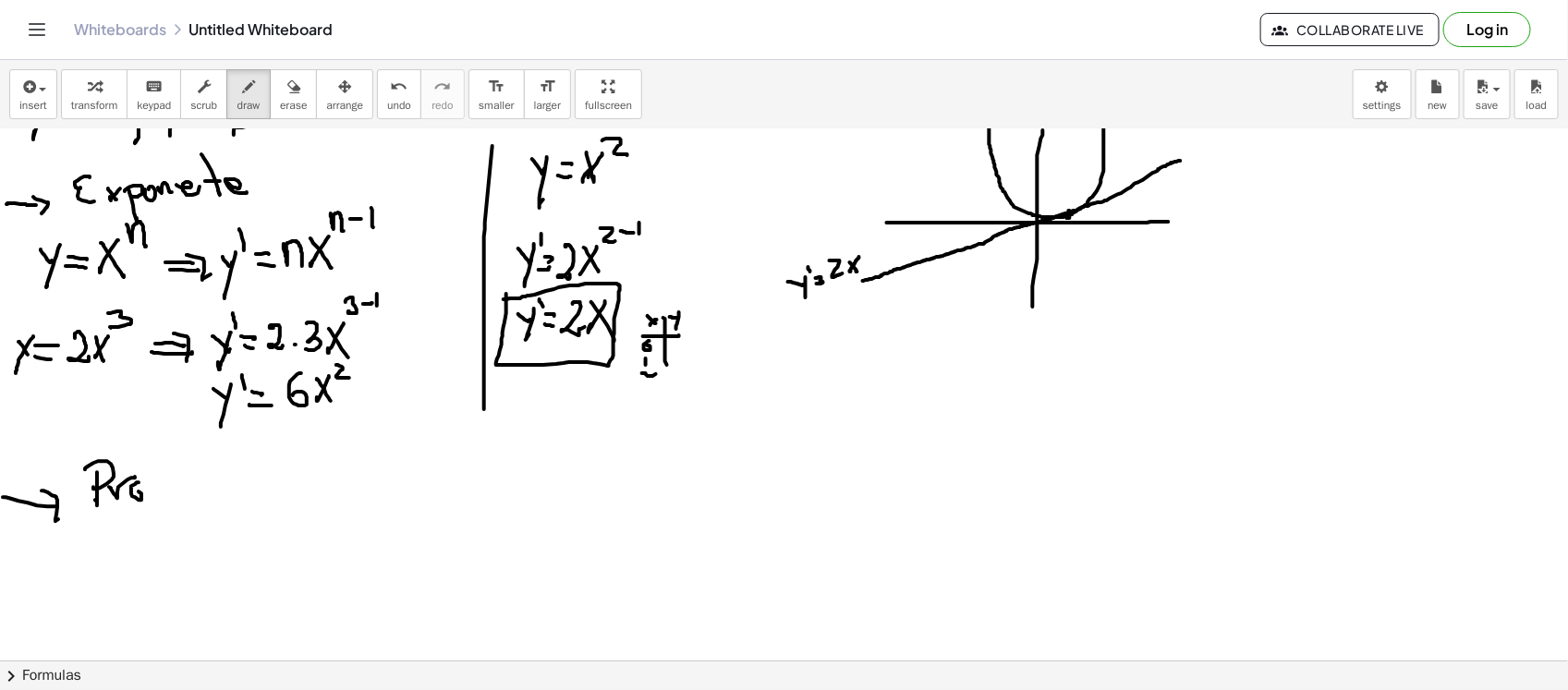drag, startPoint x: 131, startPoint y: 492, endPoint x: 141, endPoint y: 487, distance: 11.18034 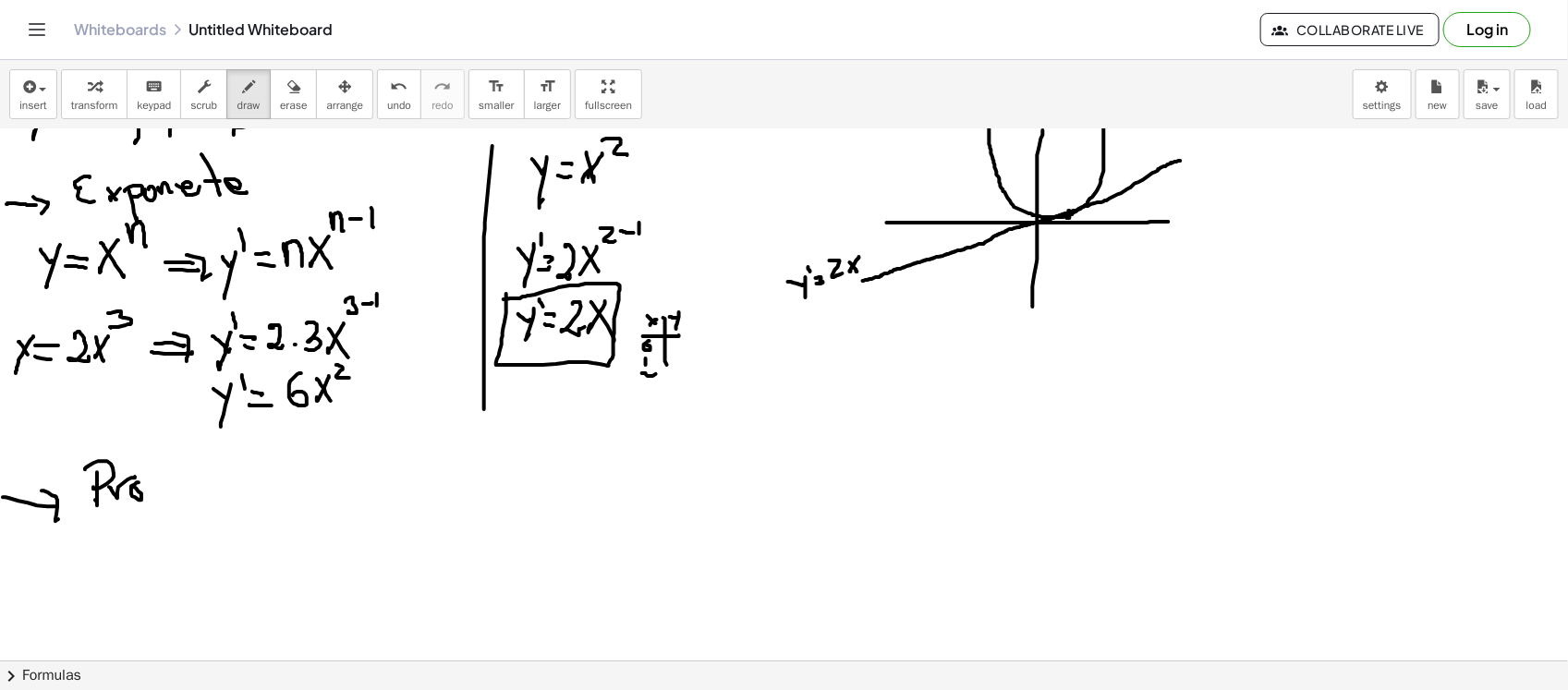 click at bounding box center [784, 538] 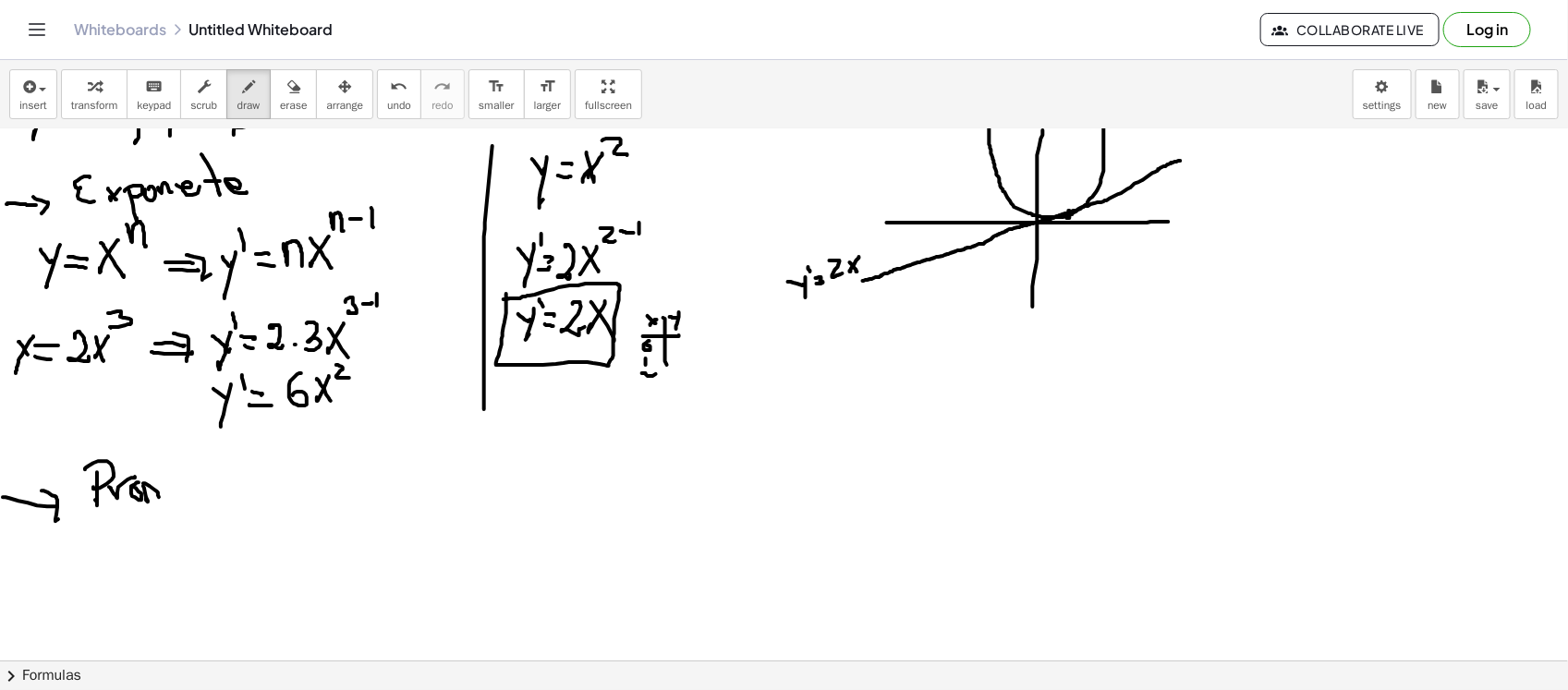 drag, startPoint x: 145, startPoint y: 482, endPoint x: 163, endPoint y: 490, distance: 19.697716 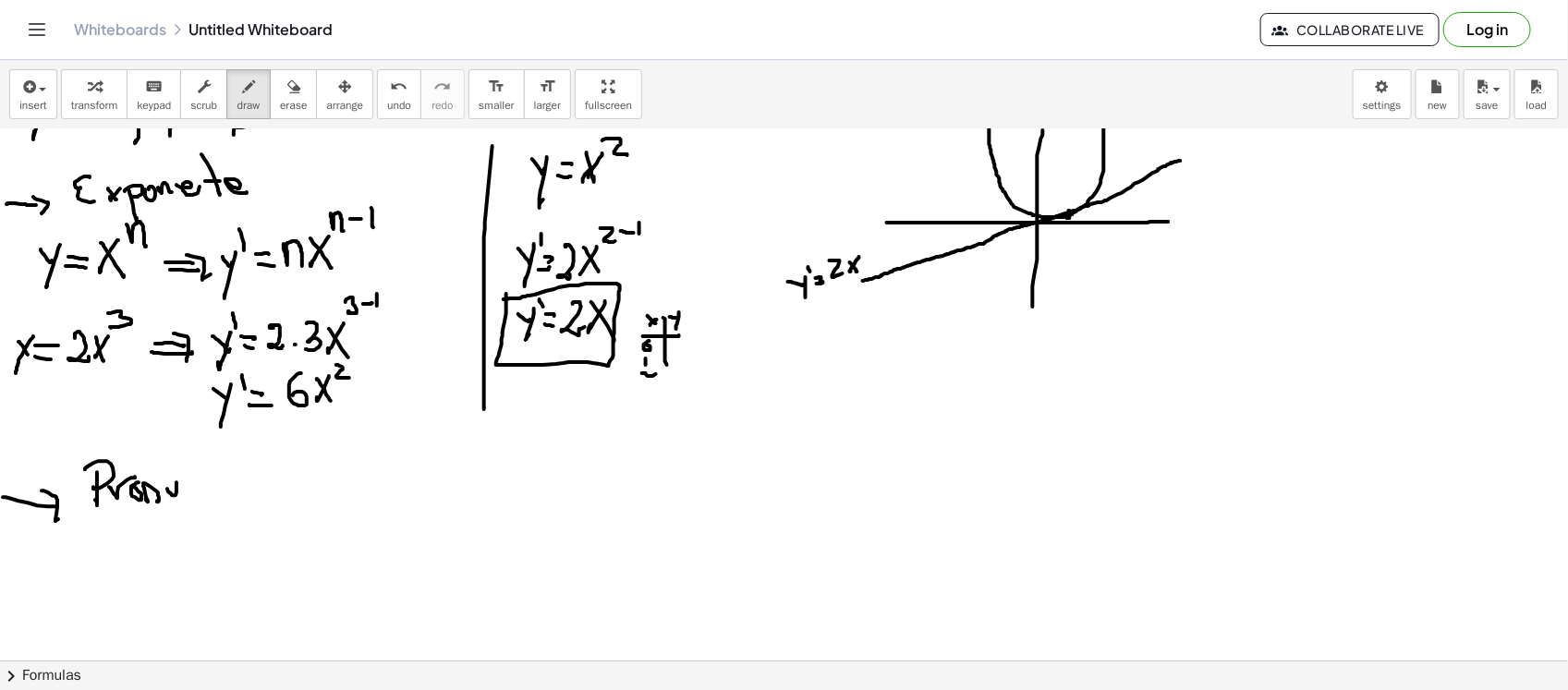 click at bounding box center [784, 538] 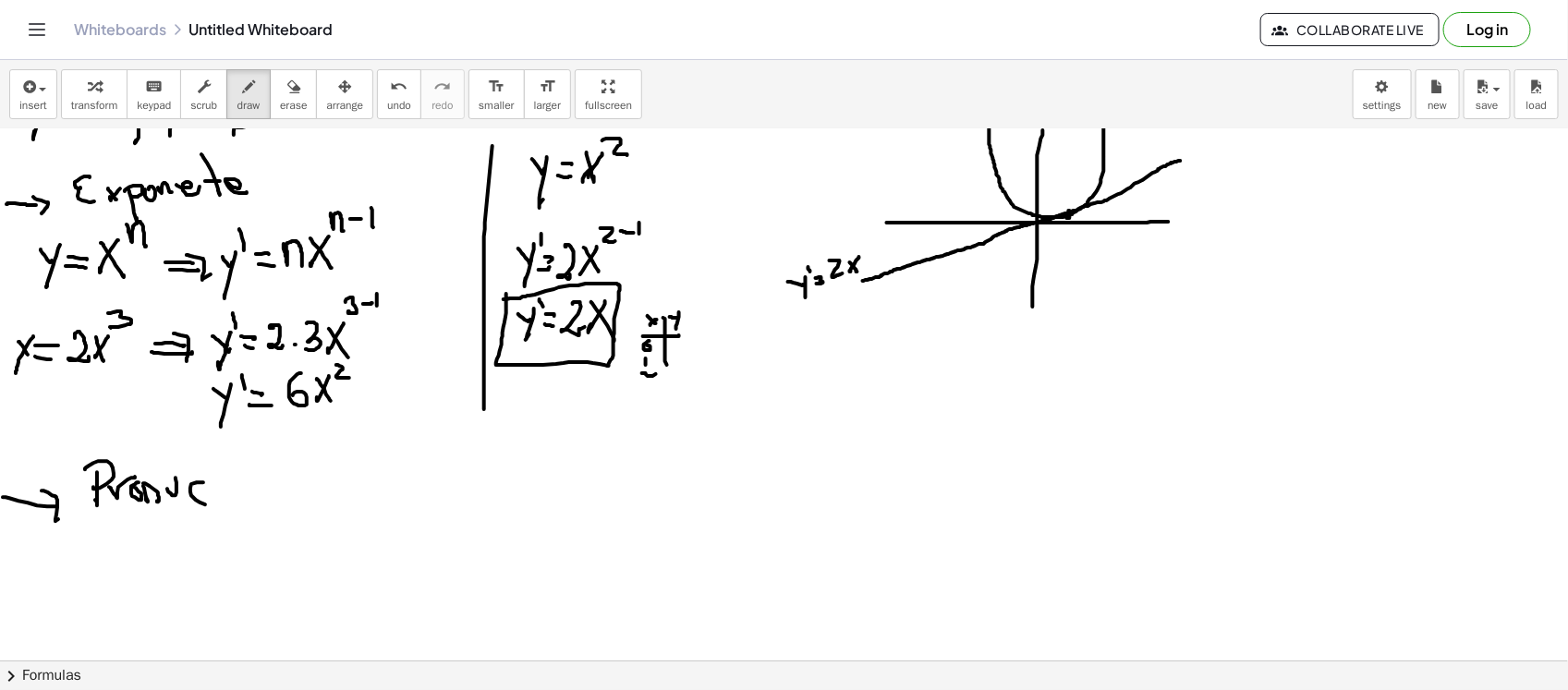 drag, startPoint x: 203, startPoint y: 481, endPoint x: 219, endPoint y: 486, distance: 16.763055 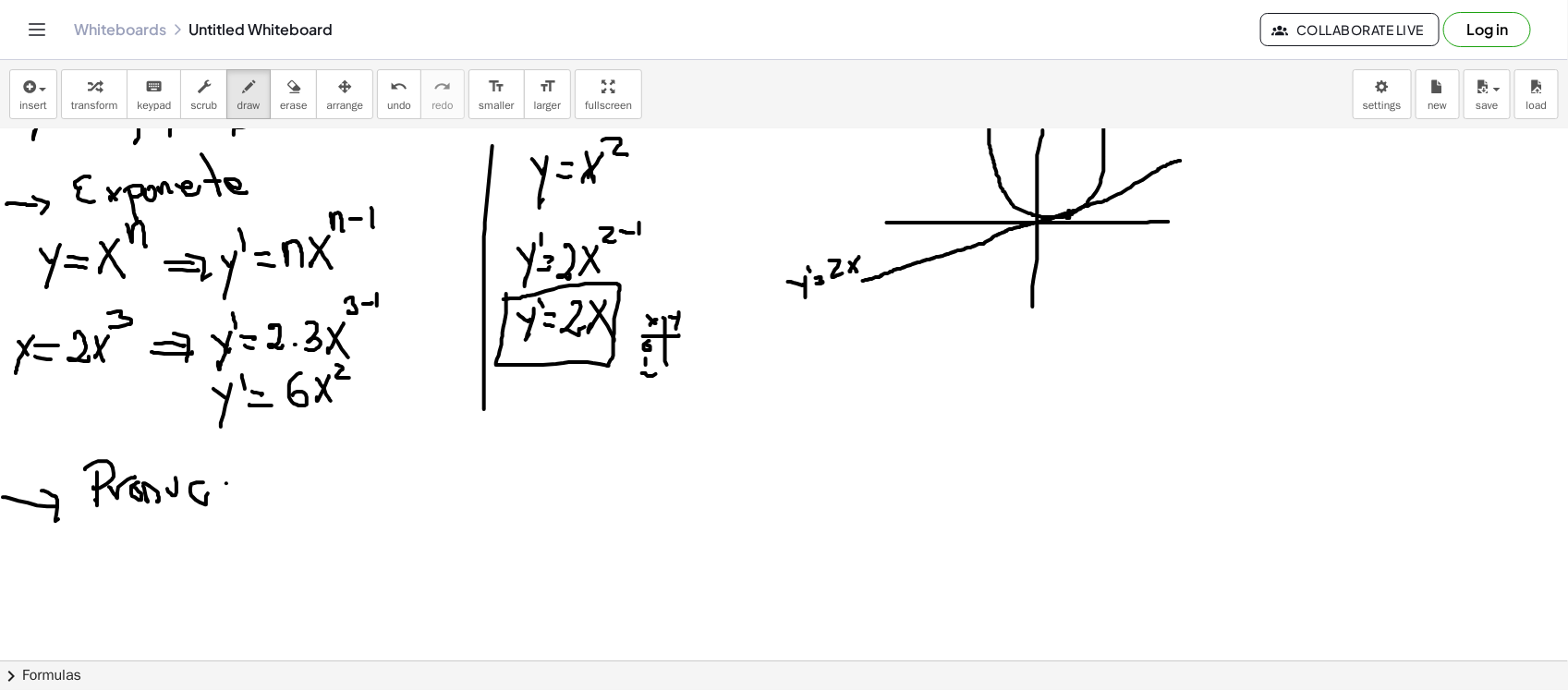 drag, startPoint x: 226, startPoint y: 482, endPoint x: 217, endPoint y: 486, distance: 9.848858 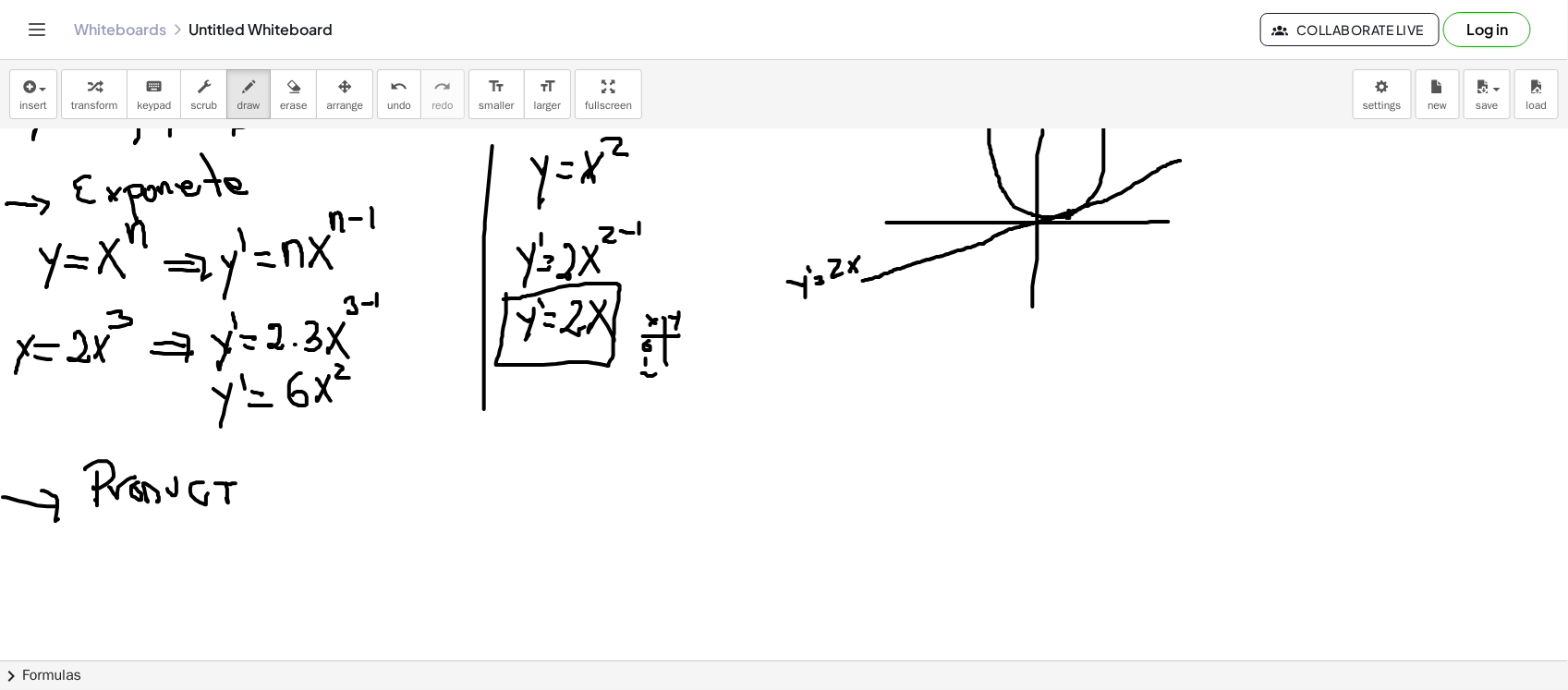 drag, startPoint x: 218, startPoint y: 482, endPoint x: 247, endPoint y: 481, distance: 29.017236 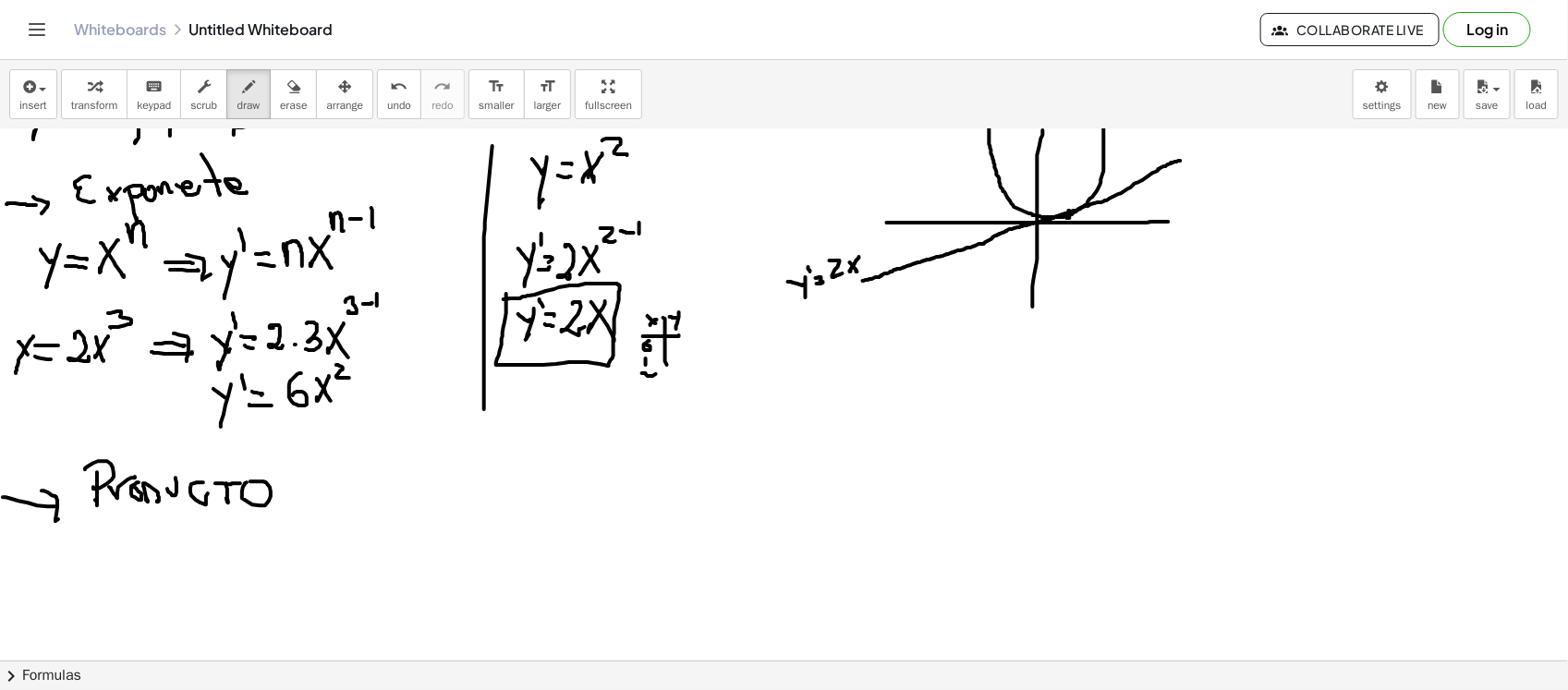 drag, startPoint x: 247, startPoint y: 481, endPoint x: 232, endPoint y: 492, distance: 19 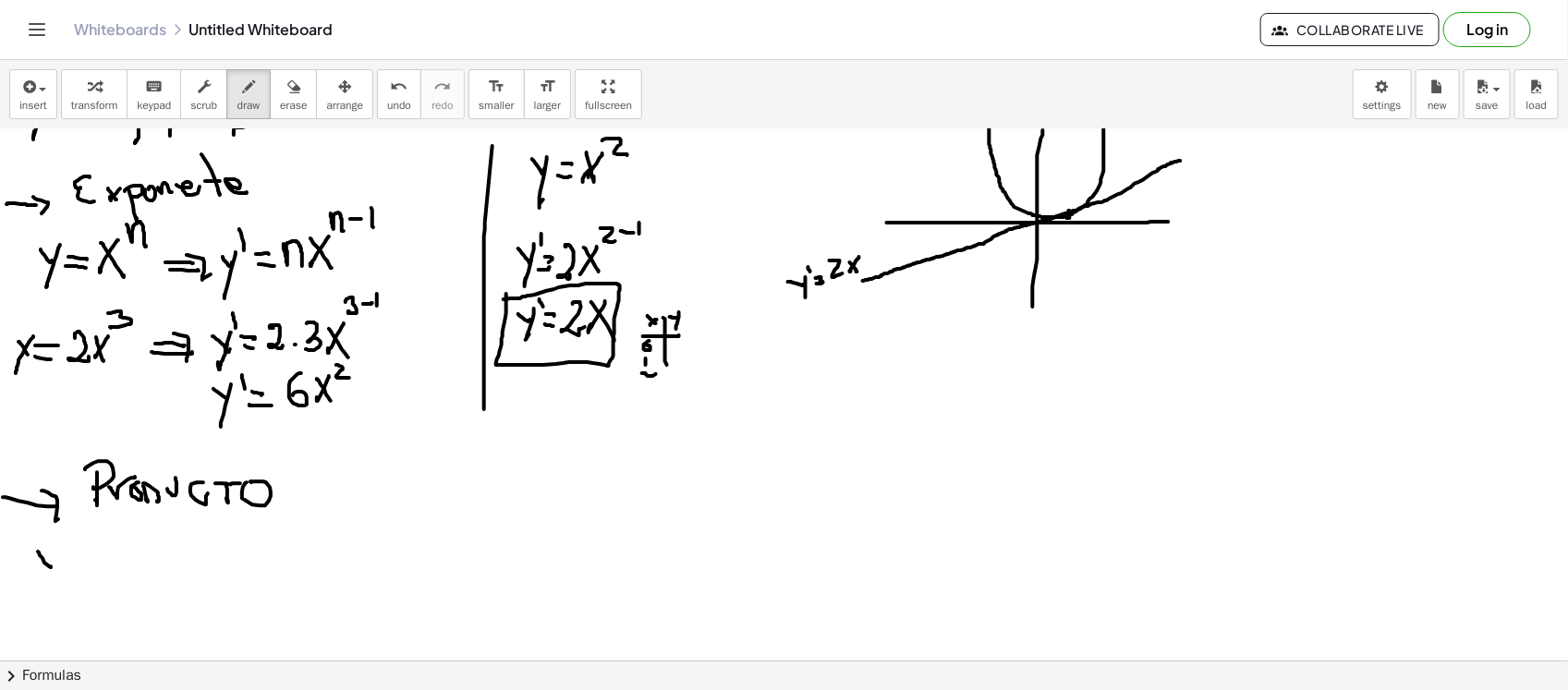 drag, startPoint x: 38, startPoint y: 551, endPoint x: 55, endPoint y: 545, distance: 18.027756 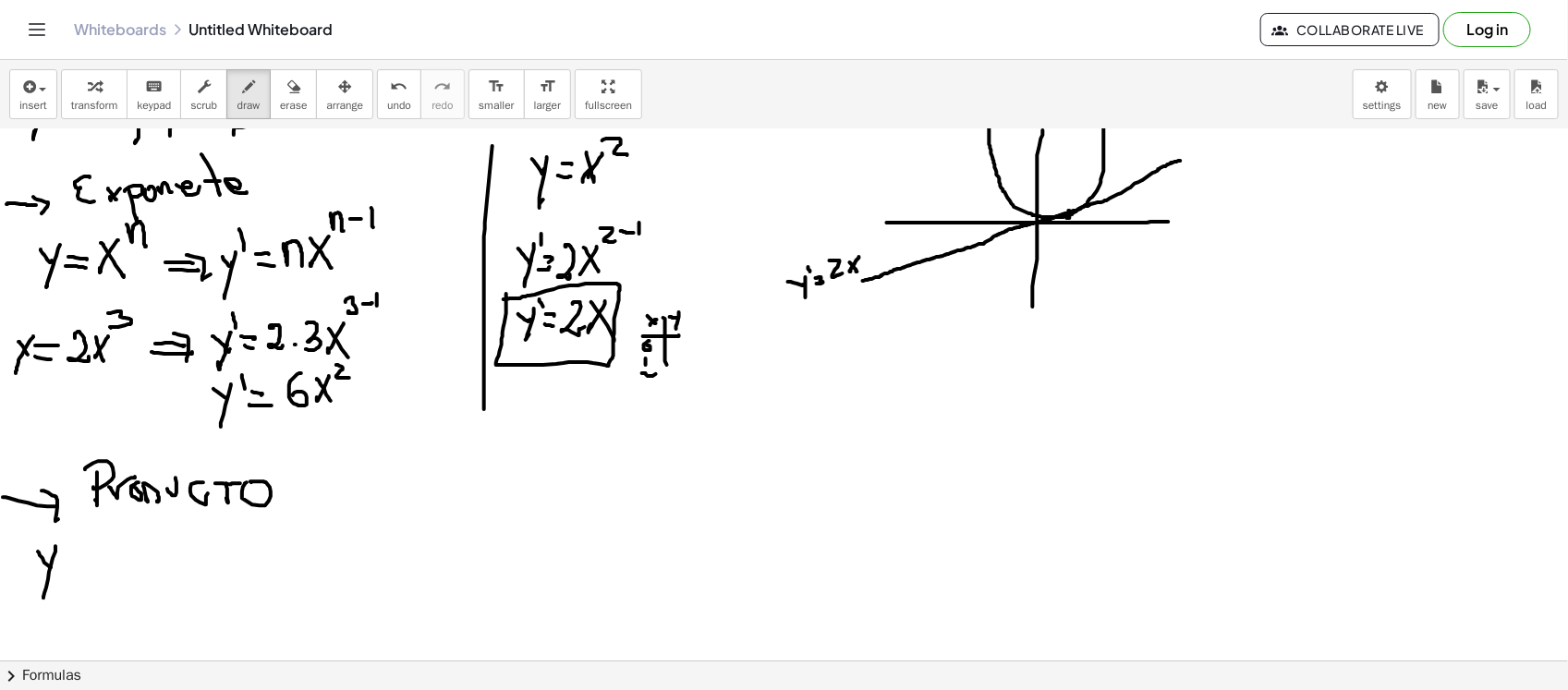 drag, startPoint x: 55, startPoint y: 545, endPoint x: 56, endPoint y: 575, distance: 30.01666 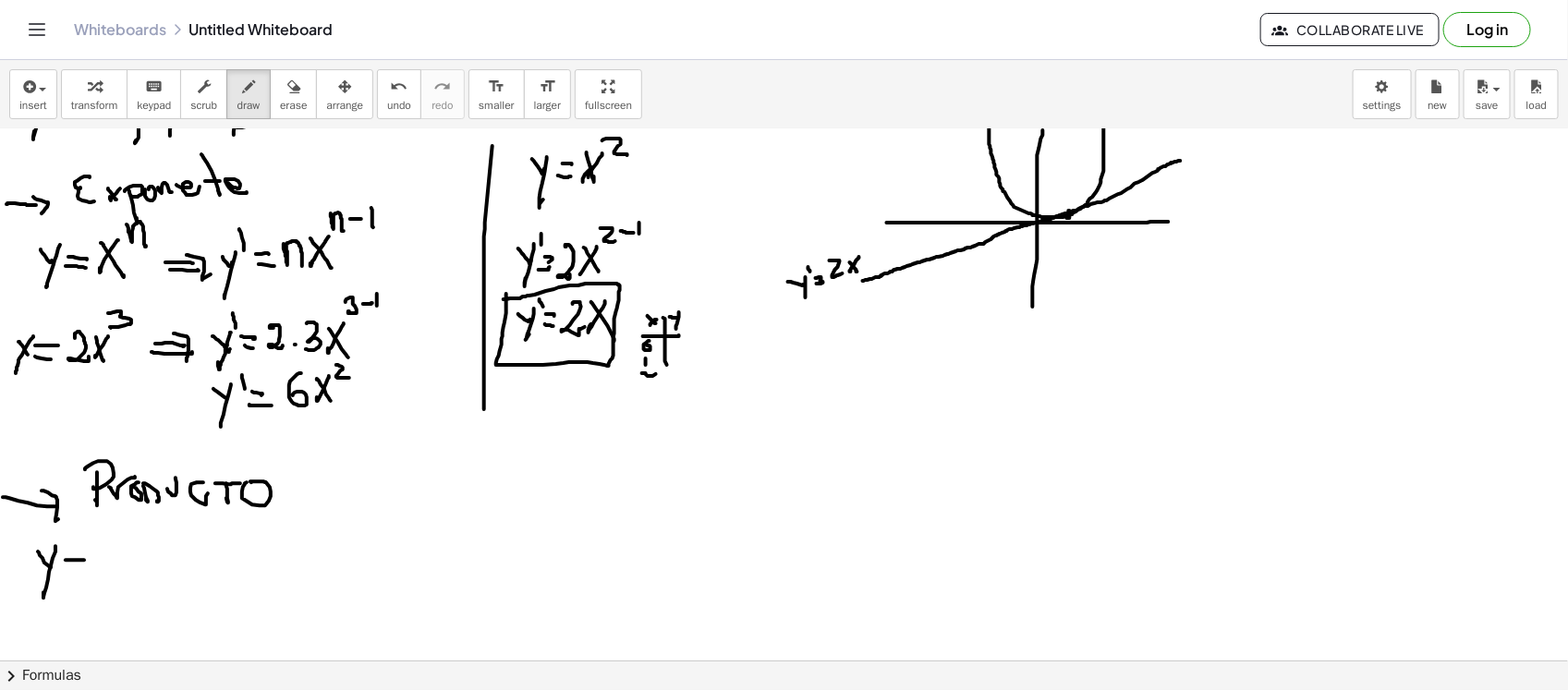 drag, startPoint x: 84, startPoint y: 559, endPoint x: 71, endPoint y: 569, distance: 16.401219 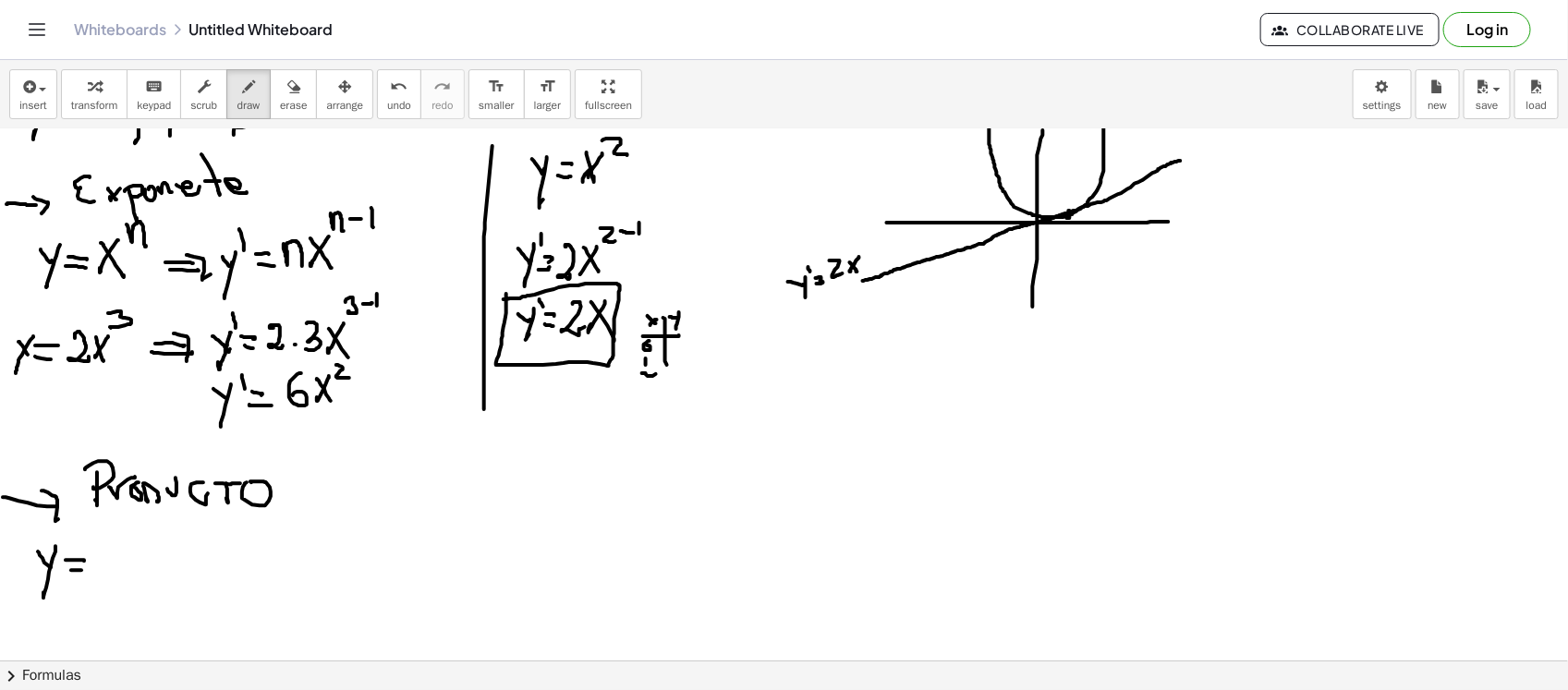 click at bounding box center (784, 538) 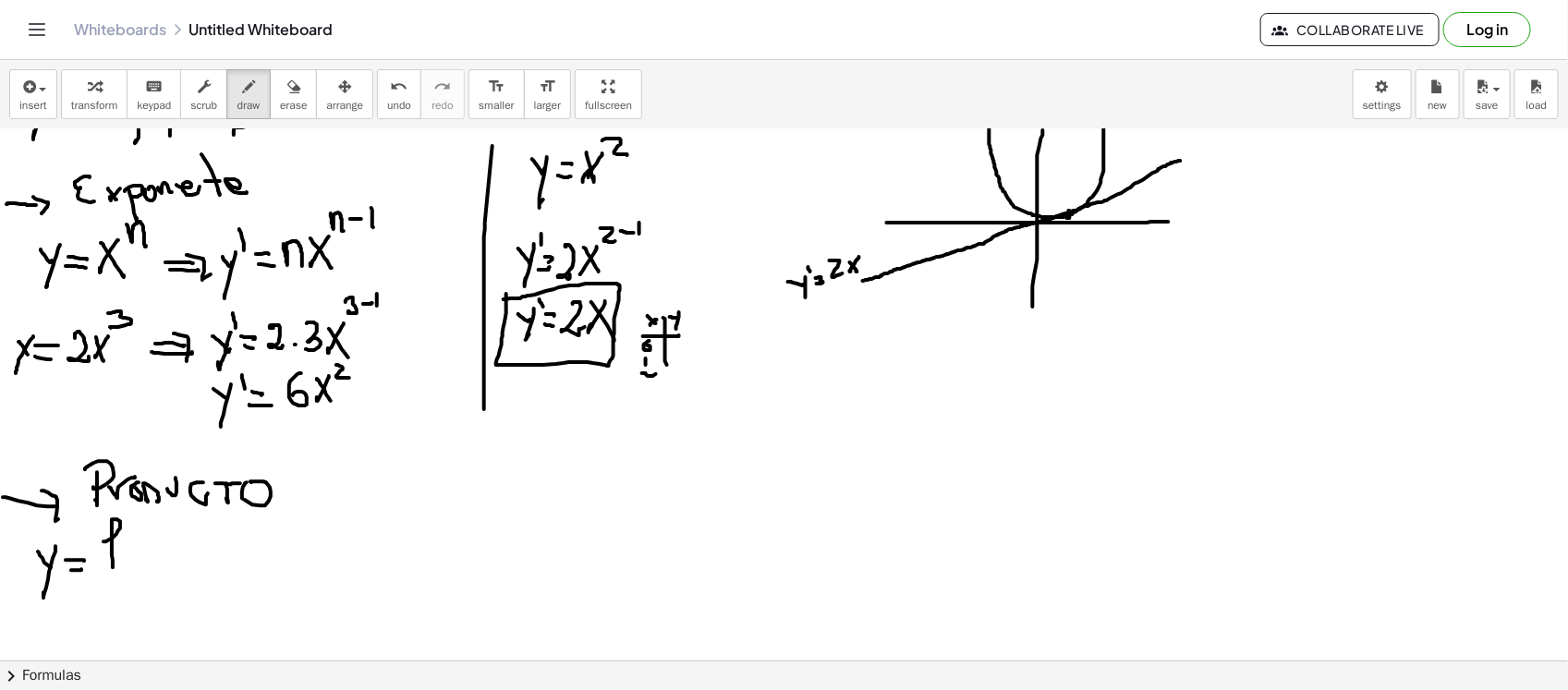 drag, startPoint x: 103, startPoint y: 540, endPoint x: 107, endPoint y: 552, distance: 12.649111 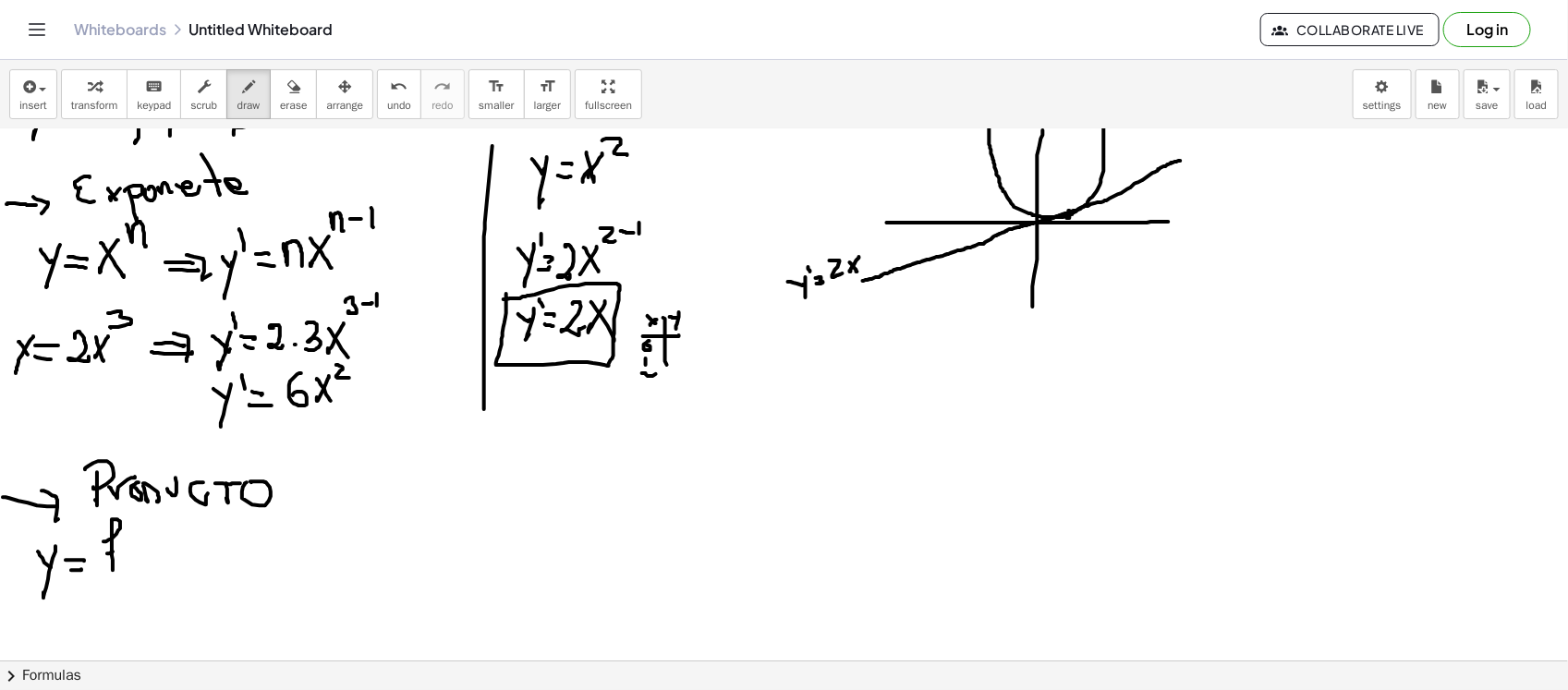 drag, startPoint x: 107, startPoint y: 552, endPoint x: 130, endPoint y: 545, distance: 24.04163 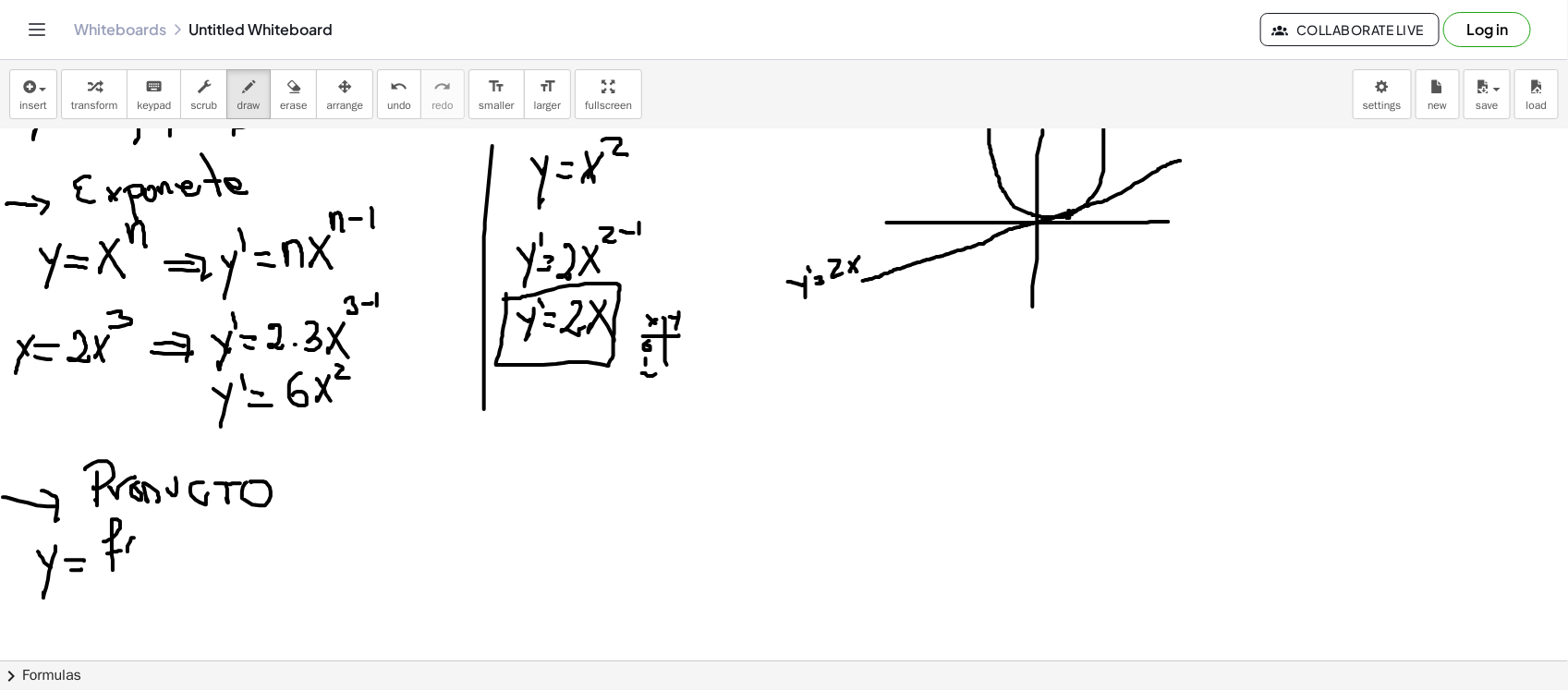 drag, startPoint x: 132, startPoint y: 537, endPoint x: 151, endPoint y: 548, distance: 21.954498 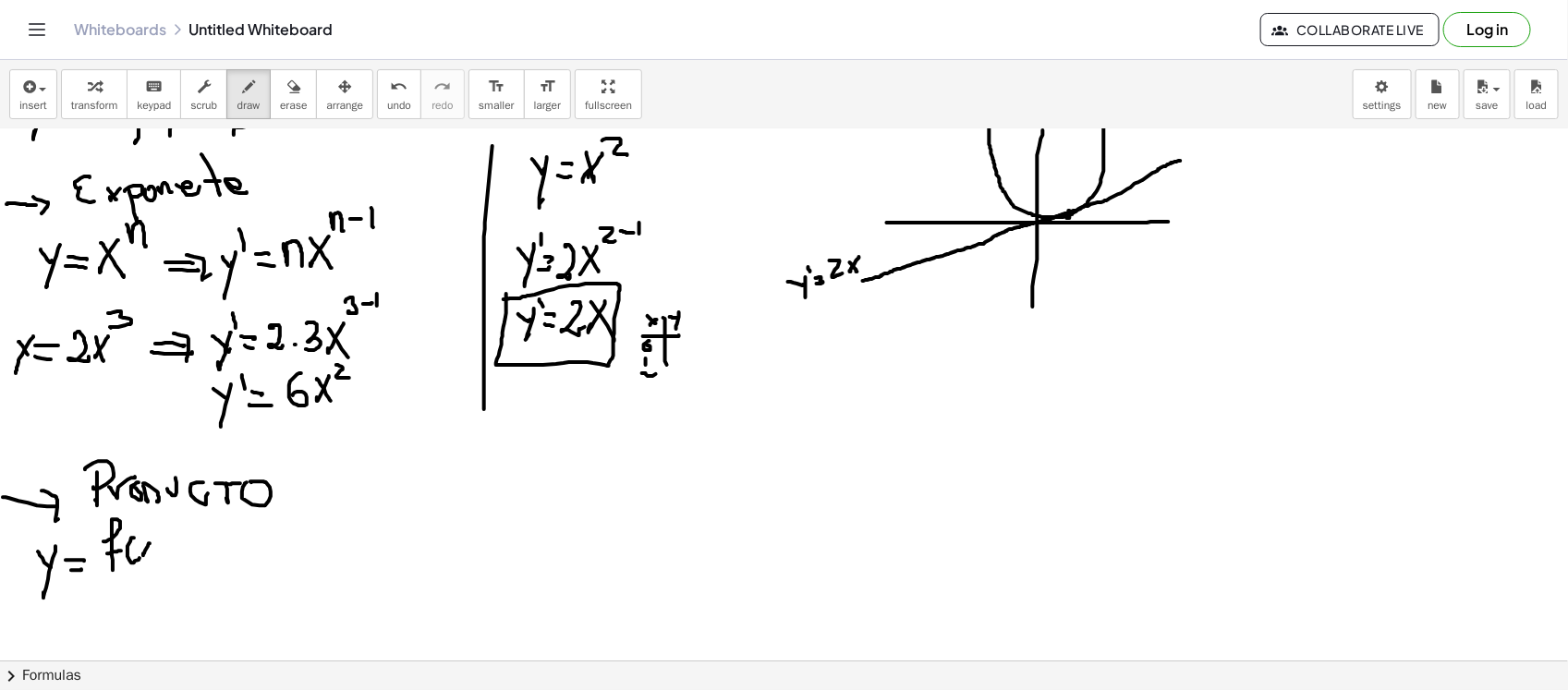 drag, startPoint x: 150, startPoint y: 542, endPoint x: 137, endPoint y: 538, distance: 13.601471 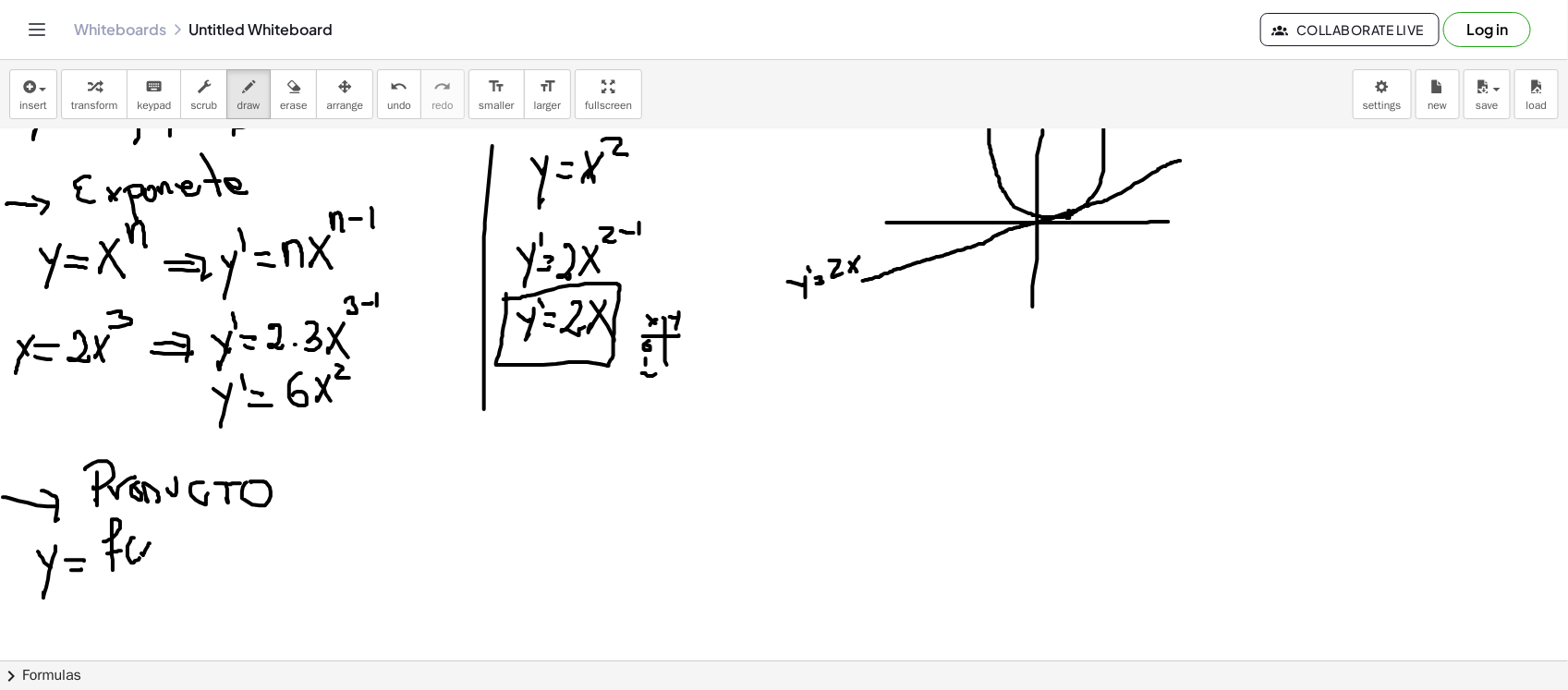 click at bounding box center (784, 538) 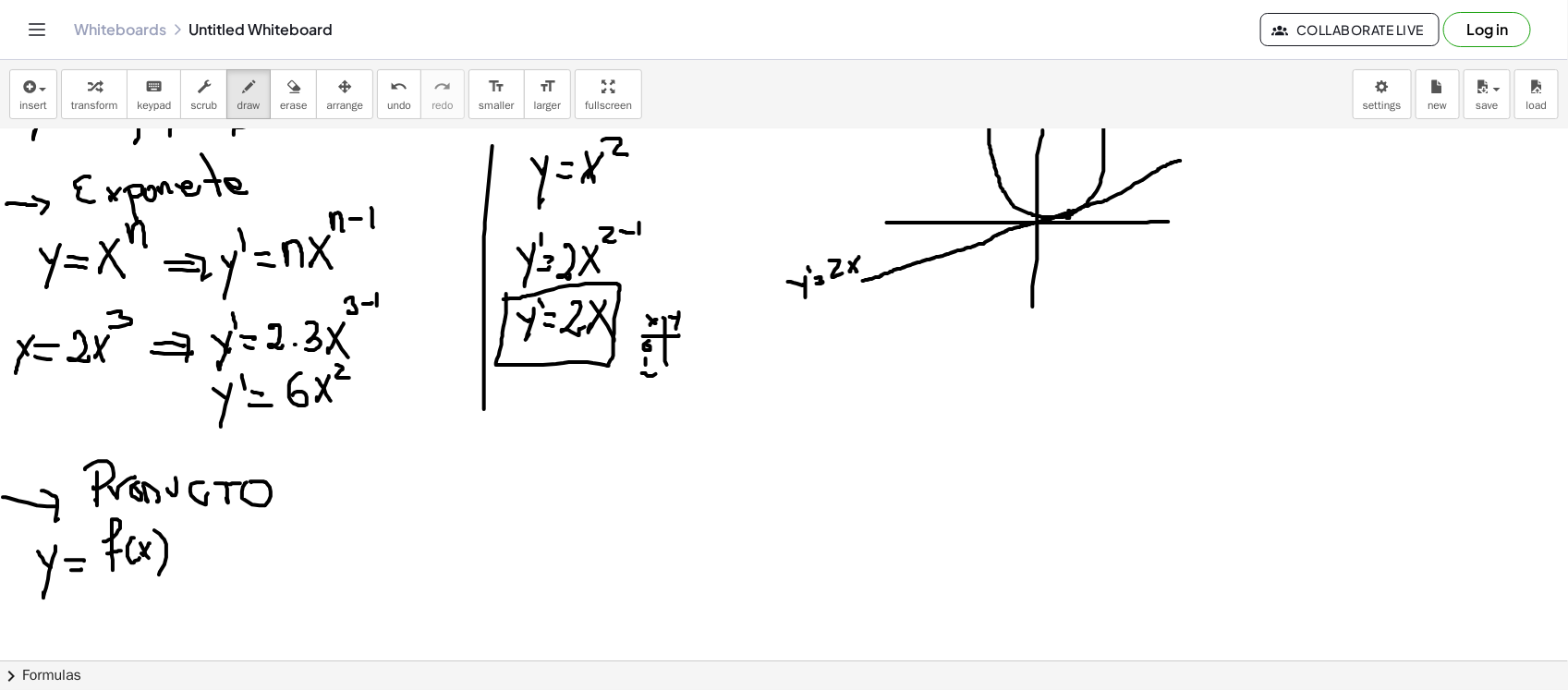 drag, startPoint x: 160, startPoint y: 533, endPoint x: 182, endPoint y: 552, distance: 29.068884 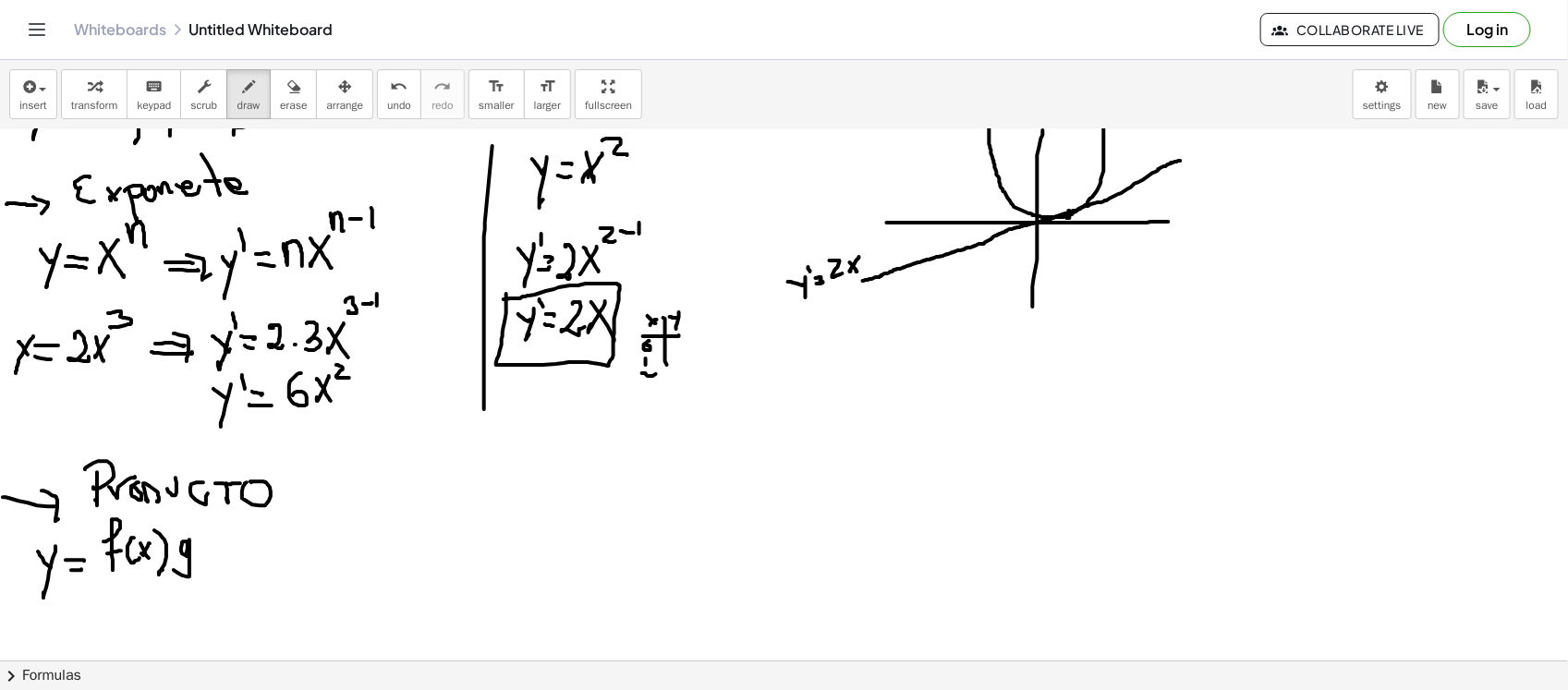 drag, startPoint x: 185, startPoint y: 540, endPoint x: 187, endPoint y: 559, distance: 19.10497 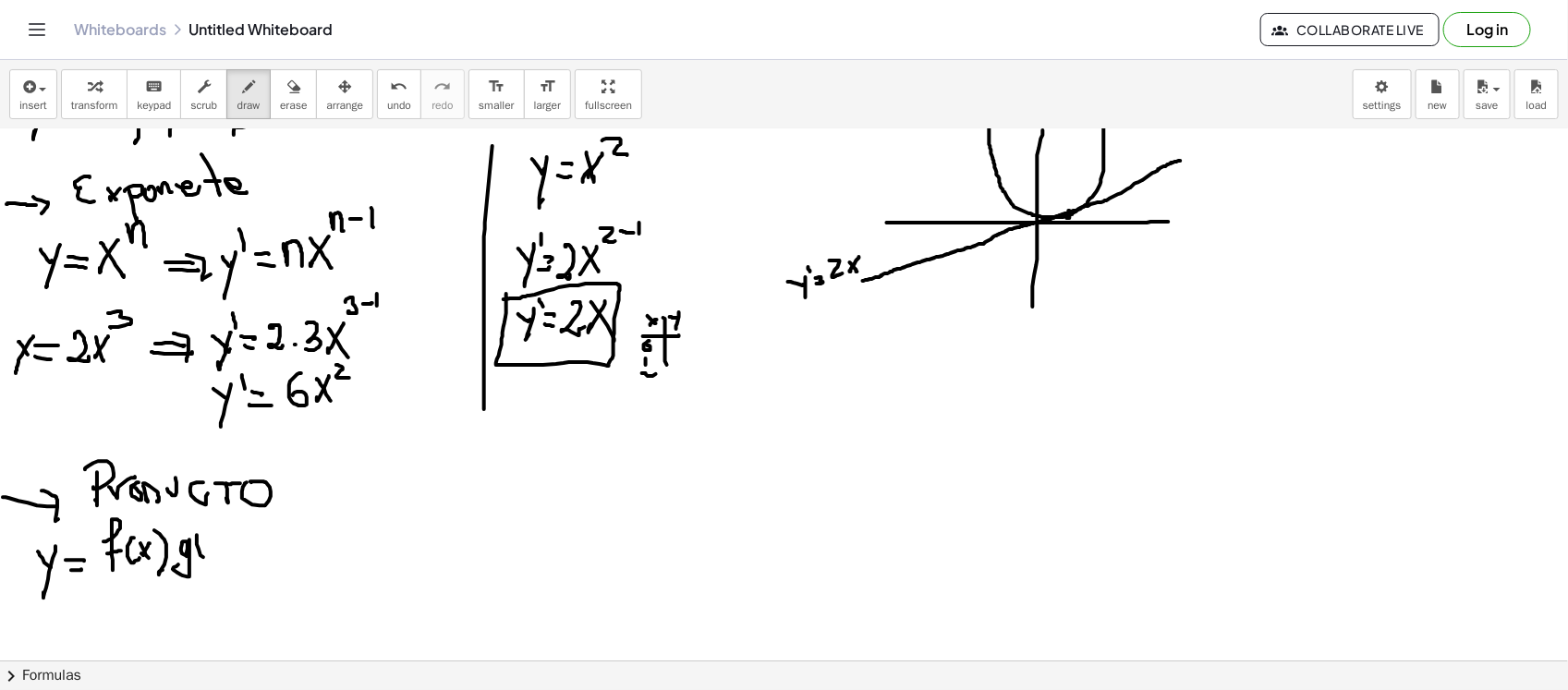drag, startPoint x: 197, startPoint y: 543, endPoint x: 214, endPoint y: 542, distance: 17.029386 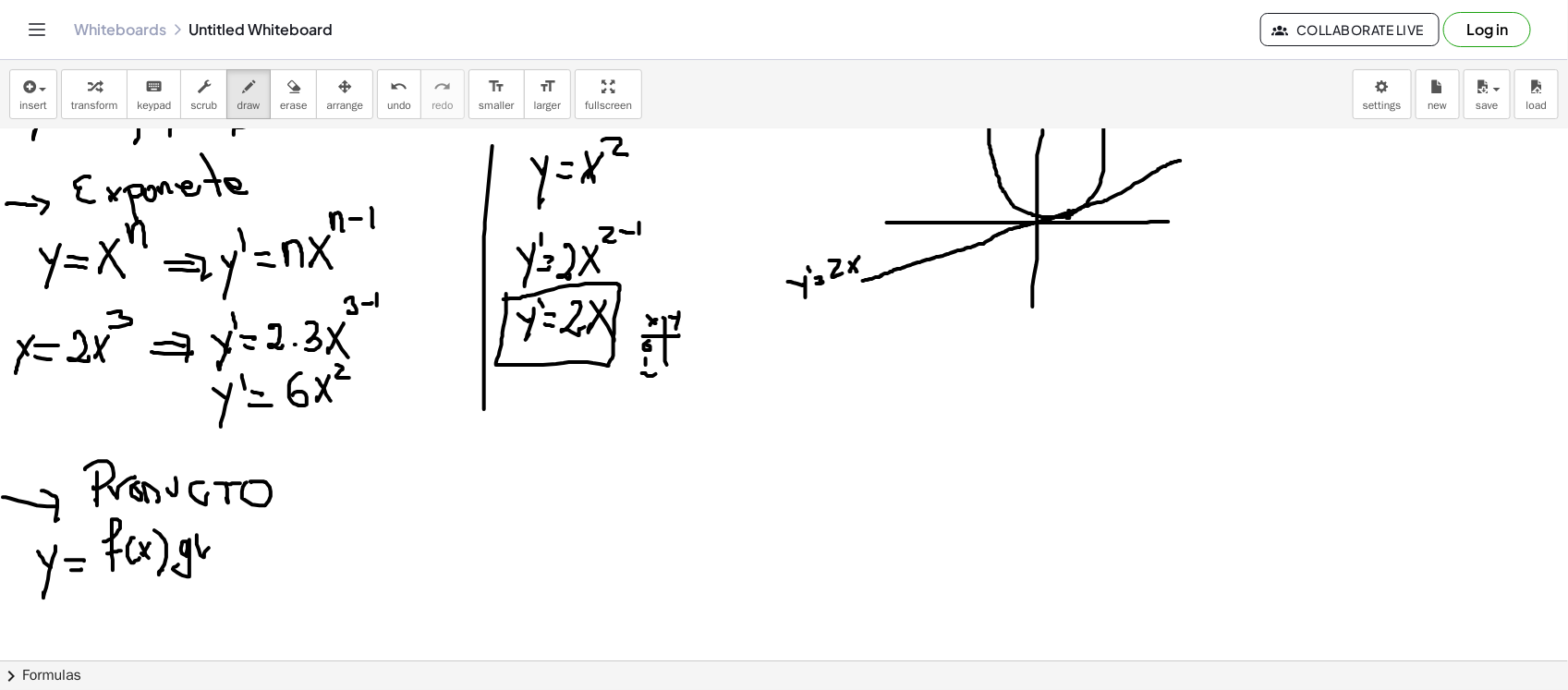 drag, startPoint x: 215, startPoint y: 552, endPoint x: 215, endPoint y: 542, distance: 10 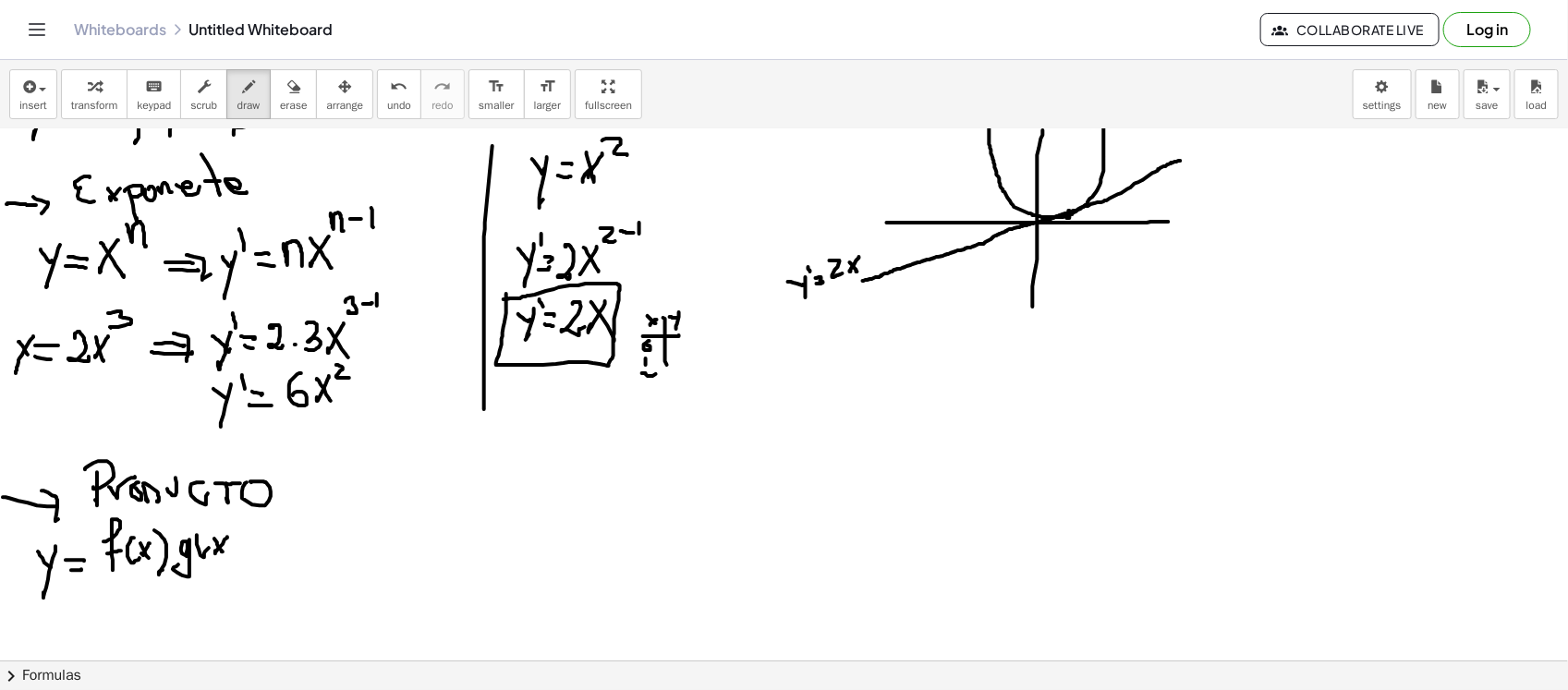 drag, startPoint x: 223, startPoint y: 551, endPoint x: 225, endPoint y: 523, distance: 28.071338 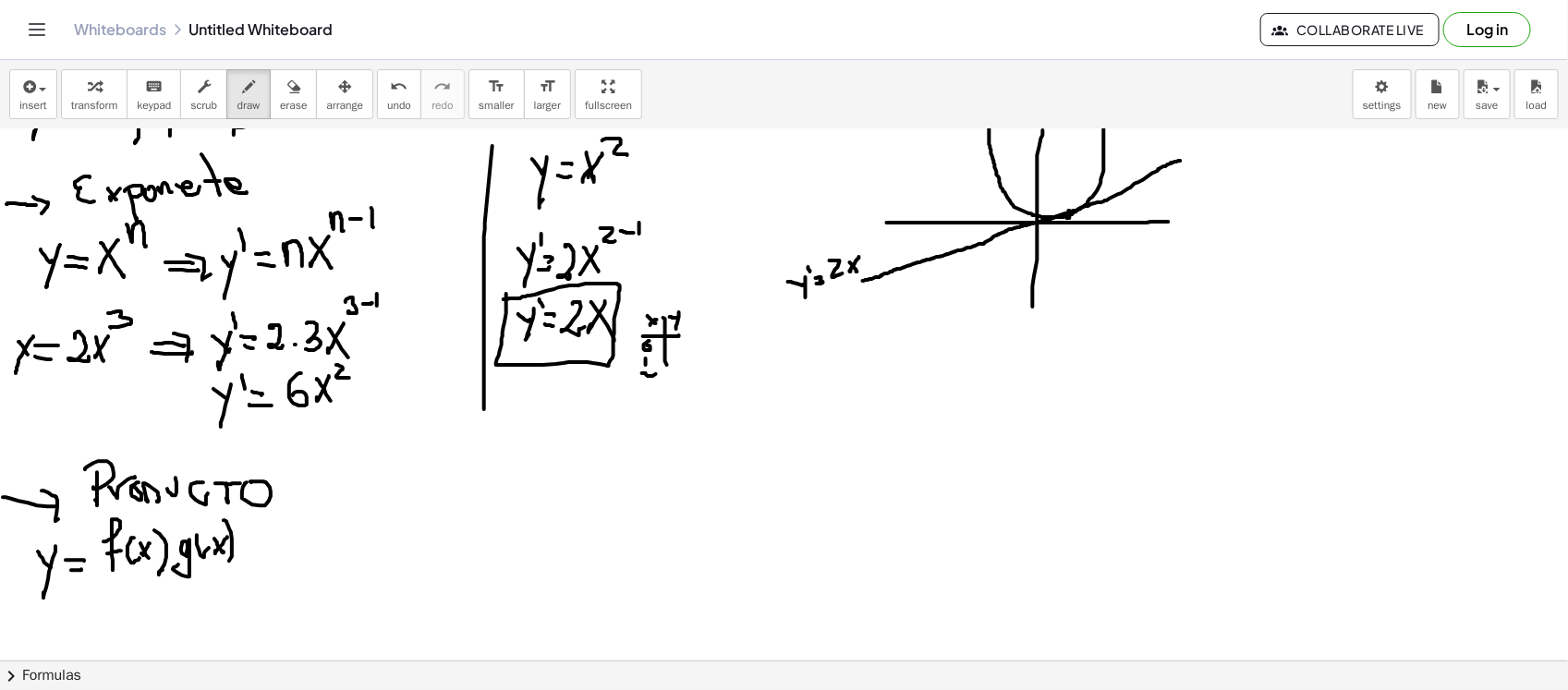 drag, startPoint x: 224, startPoint y: 519, endPoint x: 228, endPoint y: 560, distance: 41.19466 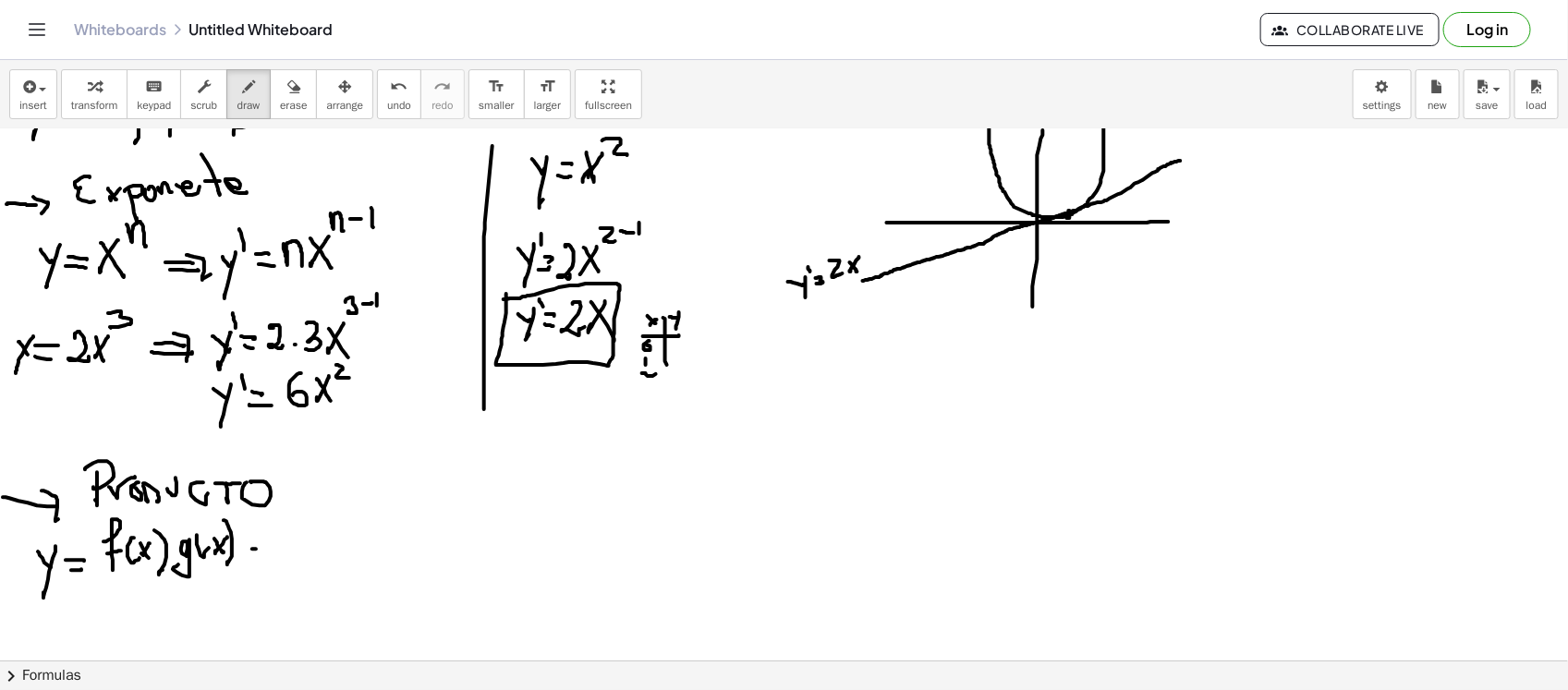 drag, startPoint x: 252, startPoint y: 548, endPoint x: 264, endPoint y: 551, distance: 12.369317 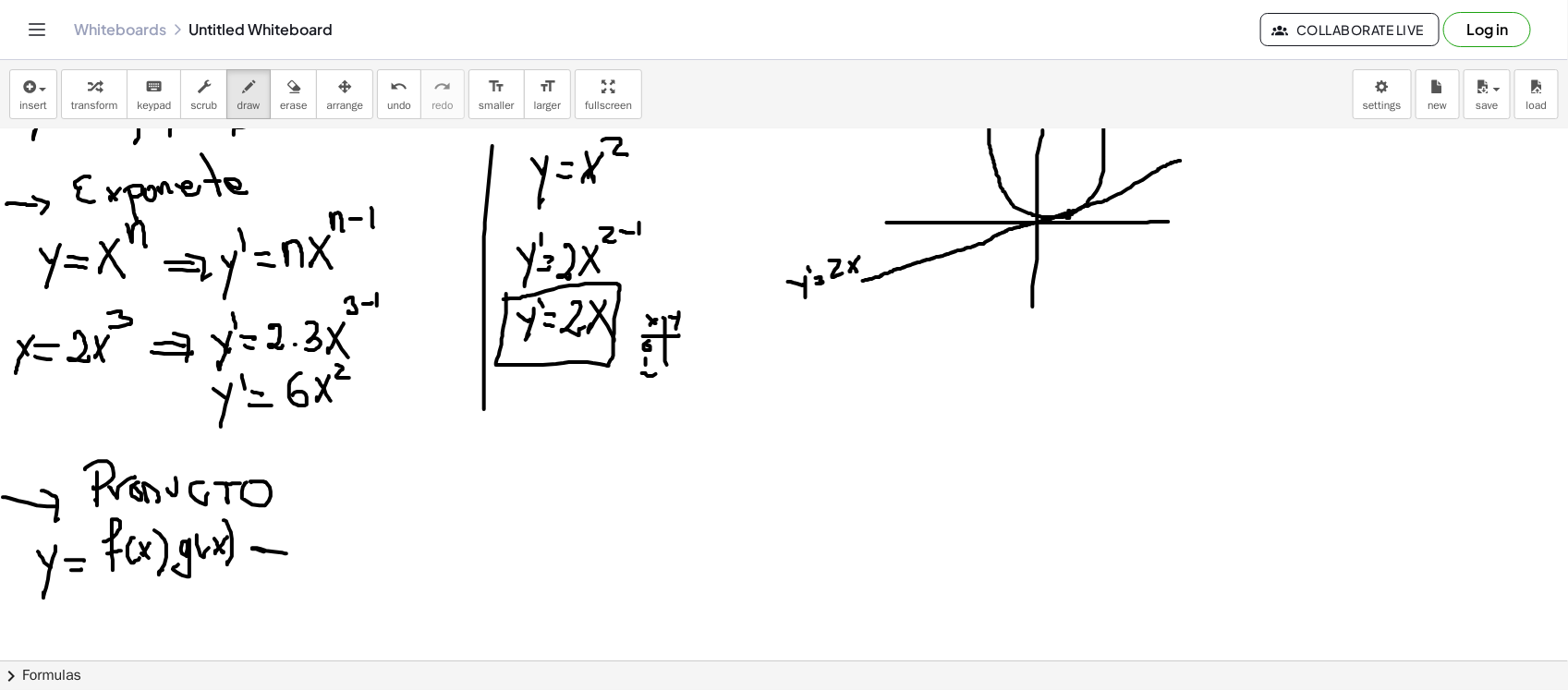 drag, startPoint x: 252, startPoint y: 547, endPoint x: 277, endPoint y: 538, distance: 26.57066 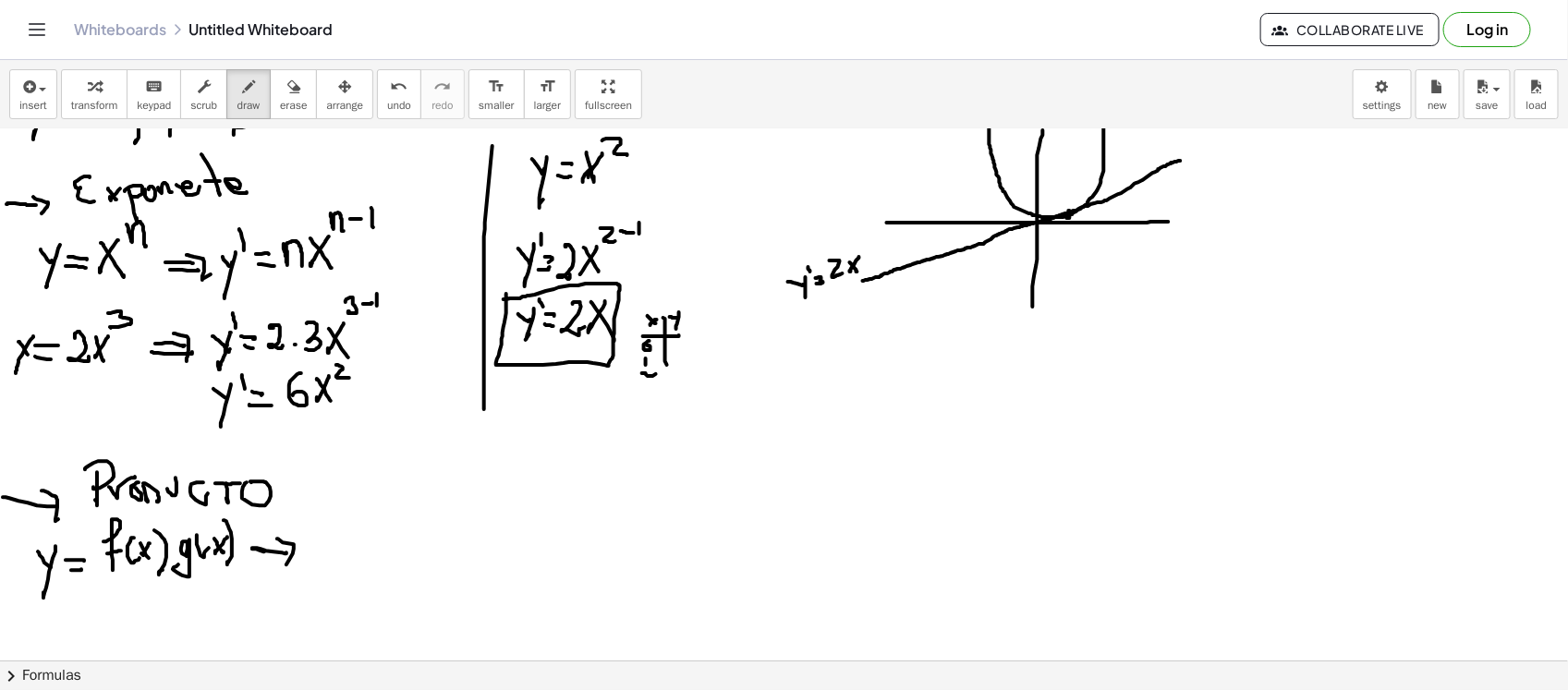 drag, startPoint x: 277, startPoint y: 538, endPoint x: 285, endPoint y: 565, distance: 28.16026 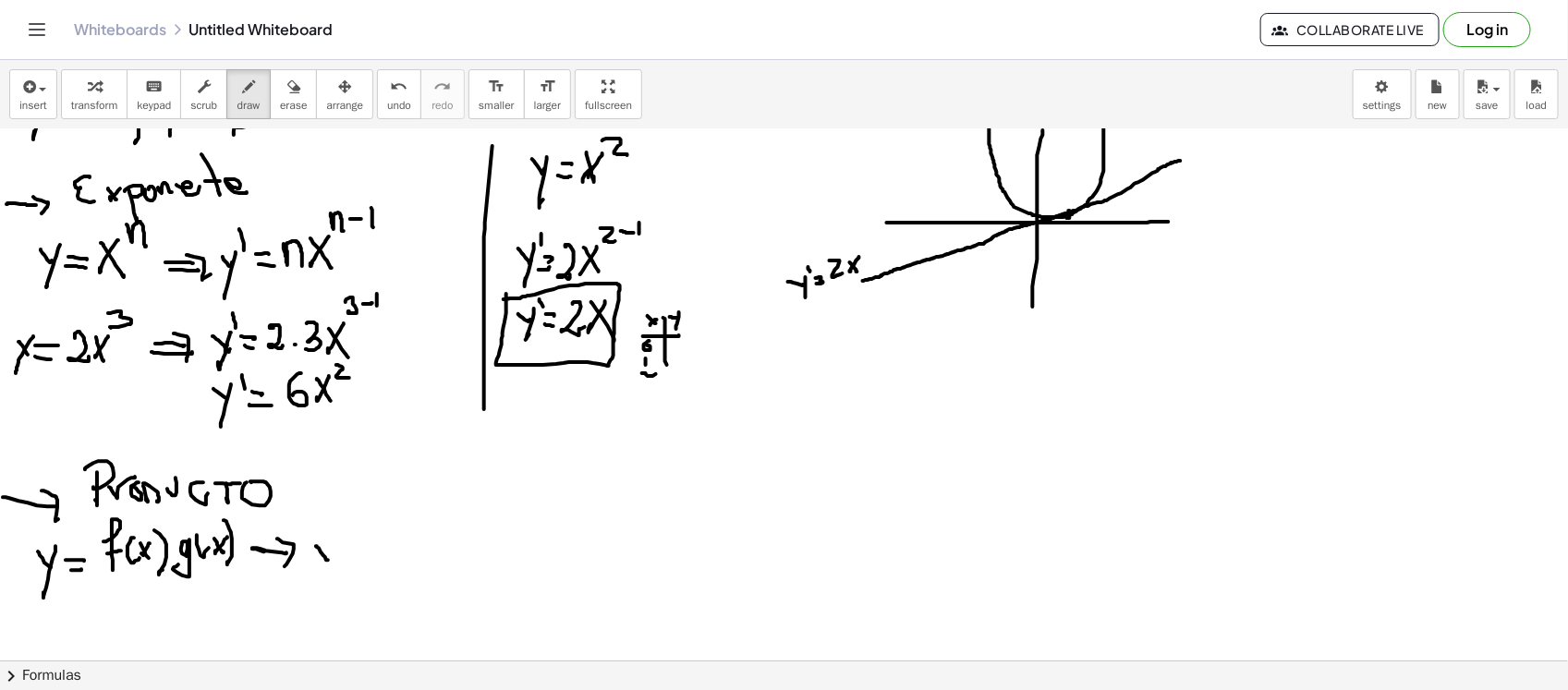 drag, startPoint x: 316, startPoint y: 545, endPoint x: 329, endPoint y: 542, distance: 13.3416641 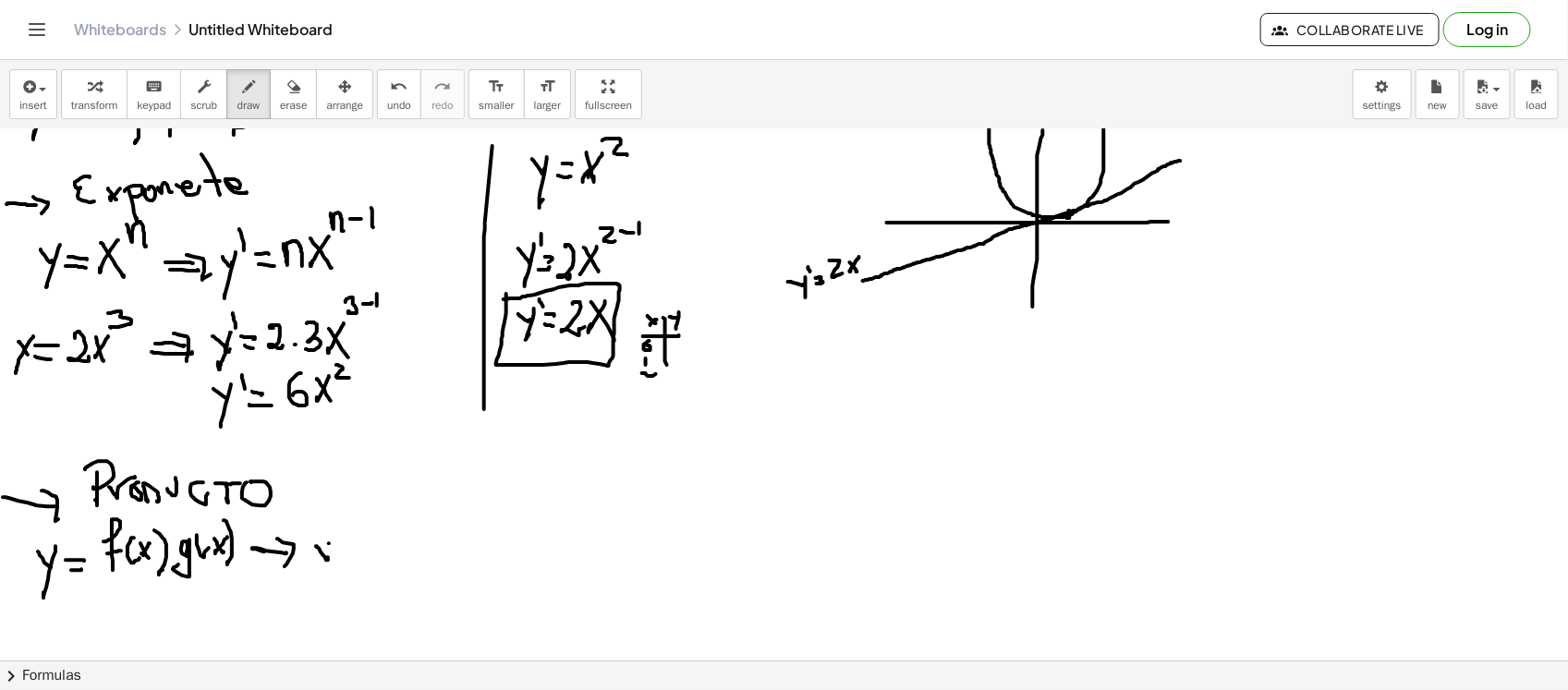 drag, startPoint x: 329, startPoint y: 542, endPoint x: 326, endPoint y: 565, distance: 23.194827 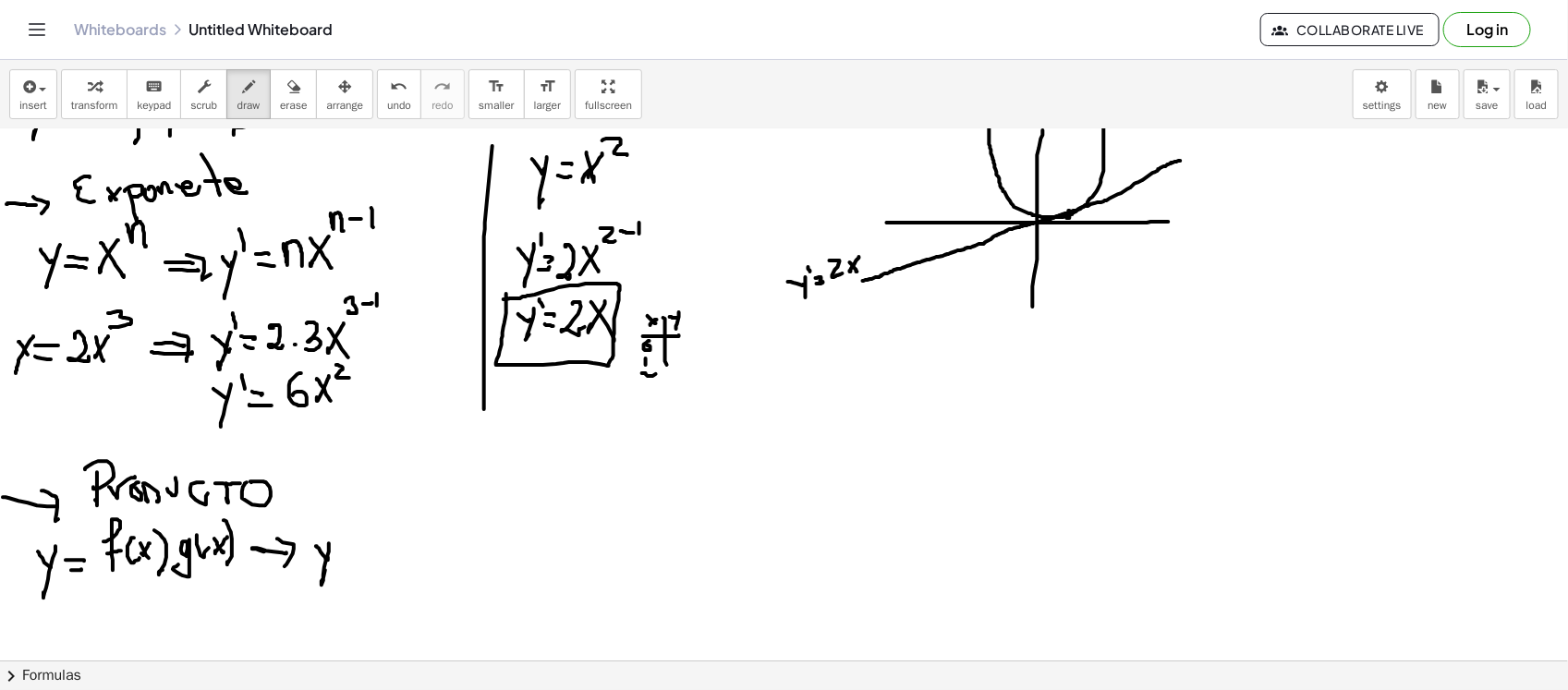 drag, startPoint x: 331, startPoint y: 541, endPoint x: 334, endPoint y: 527, distance: 14.317821 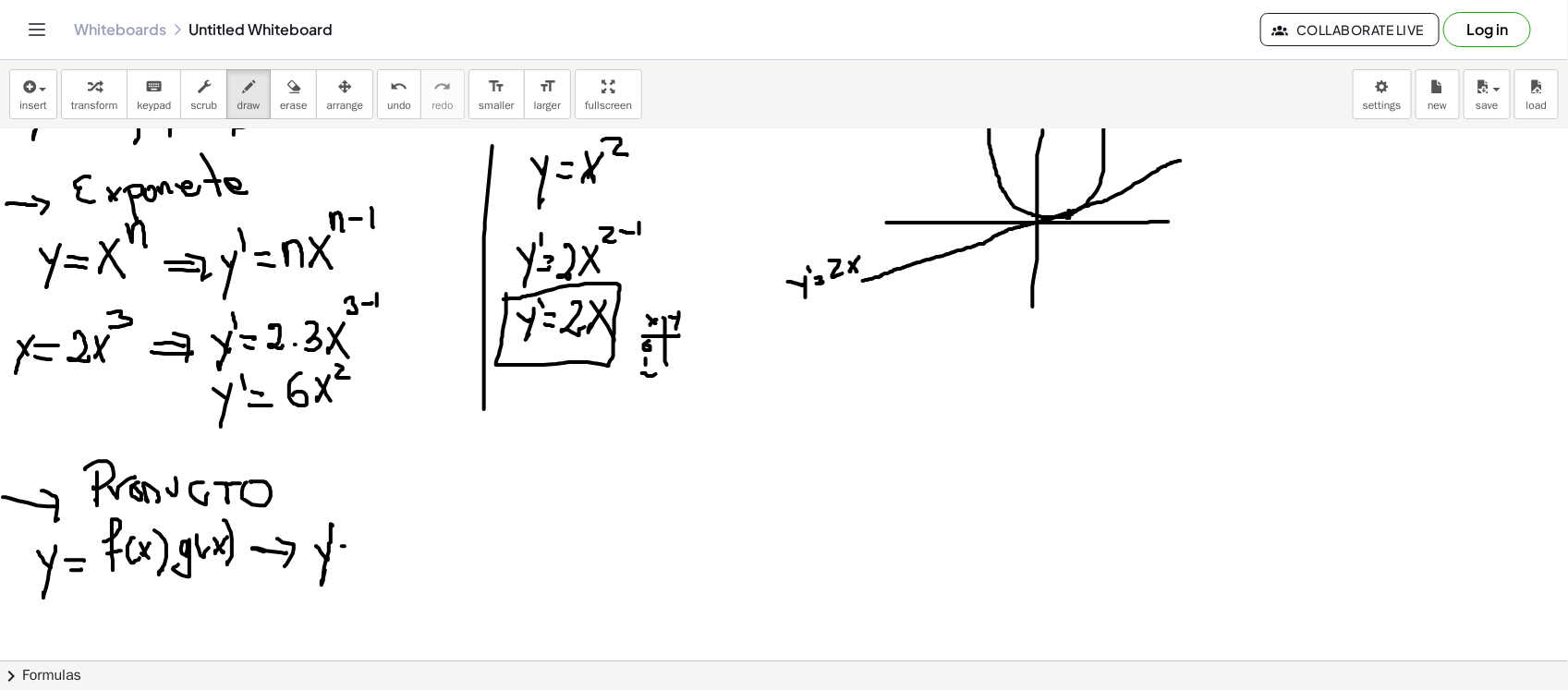 click at bounding box center (784, 538) 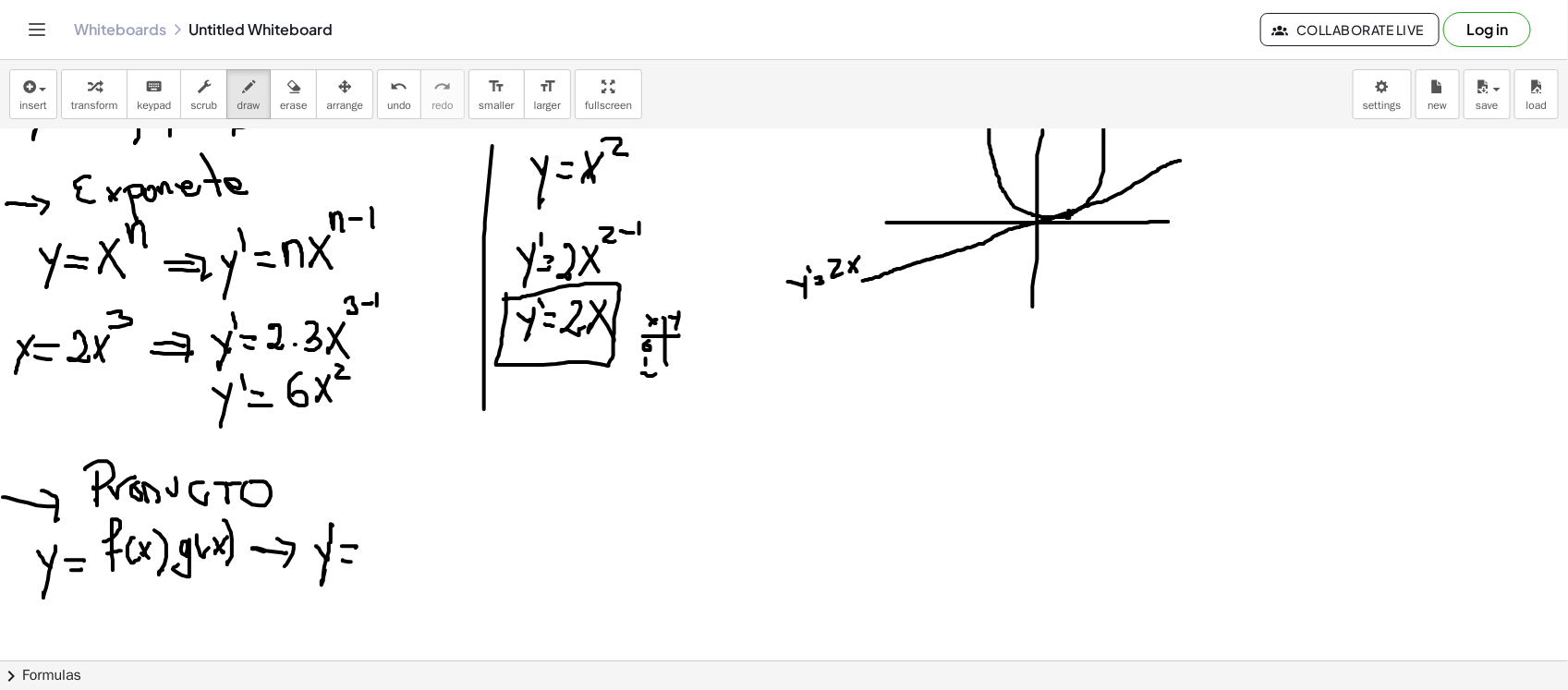 click at bounding box center [784, 538] 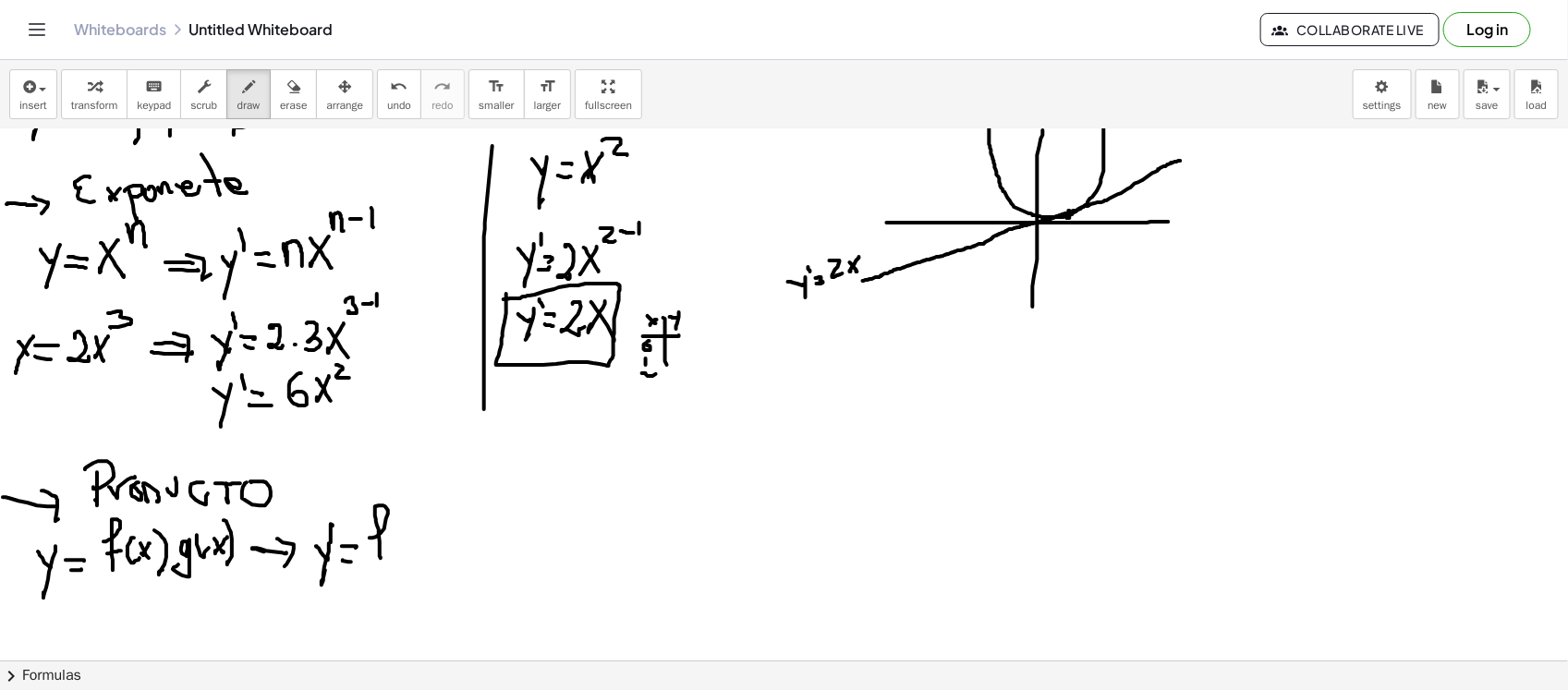 click at bounding box center (784, 538) 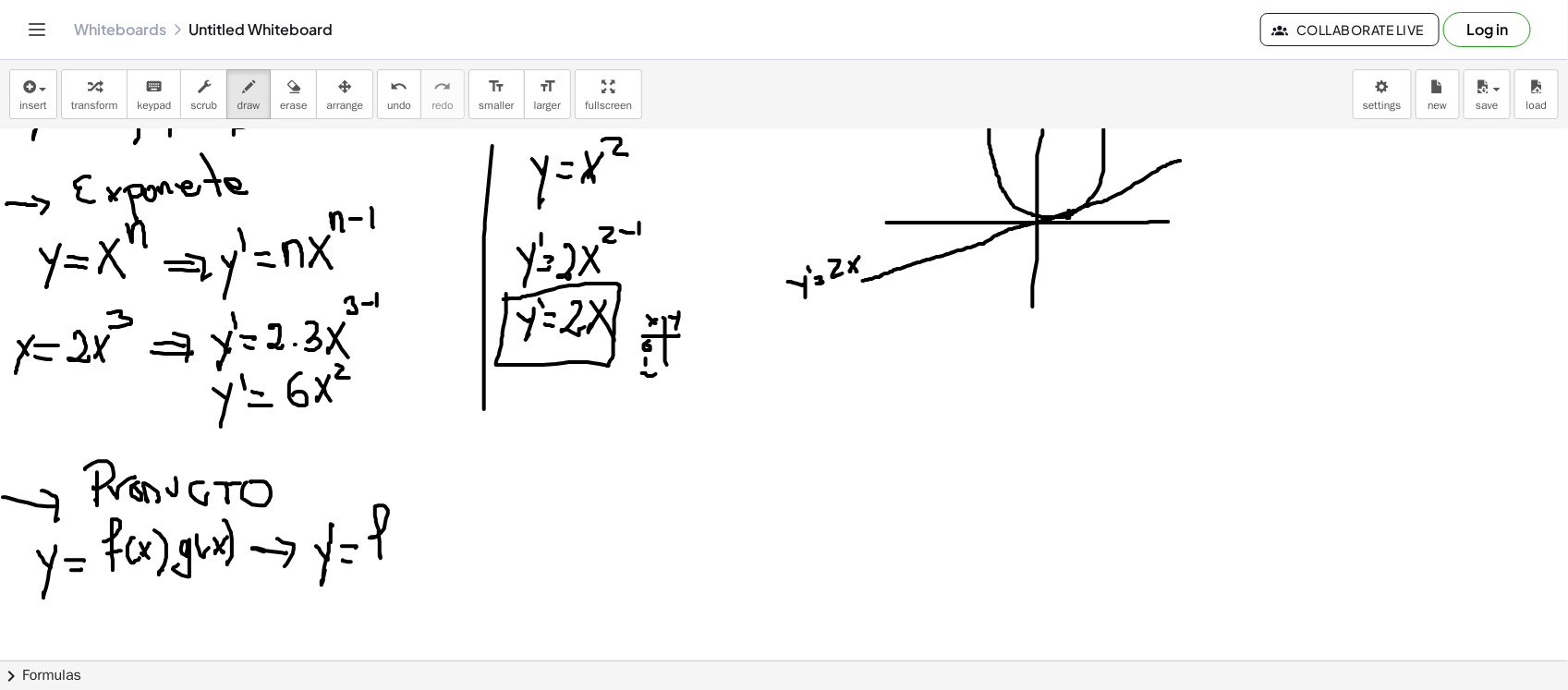 click at bounding box center [784, 538] 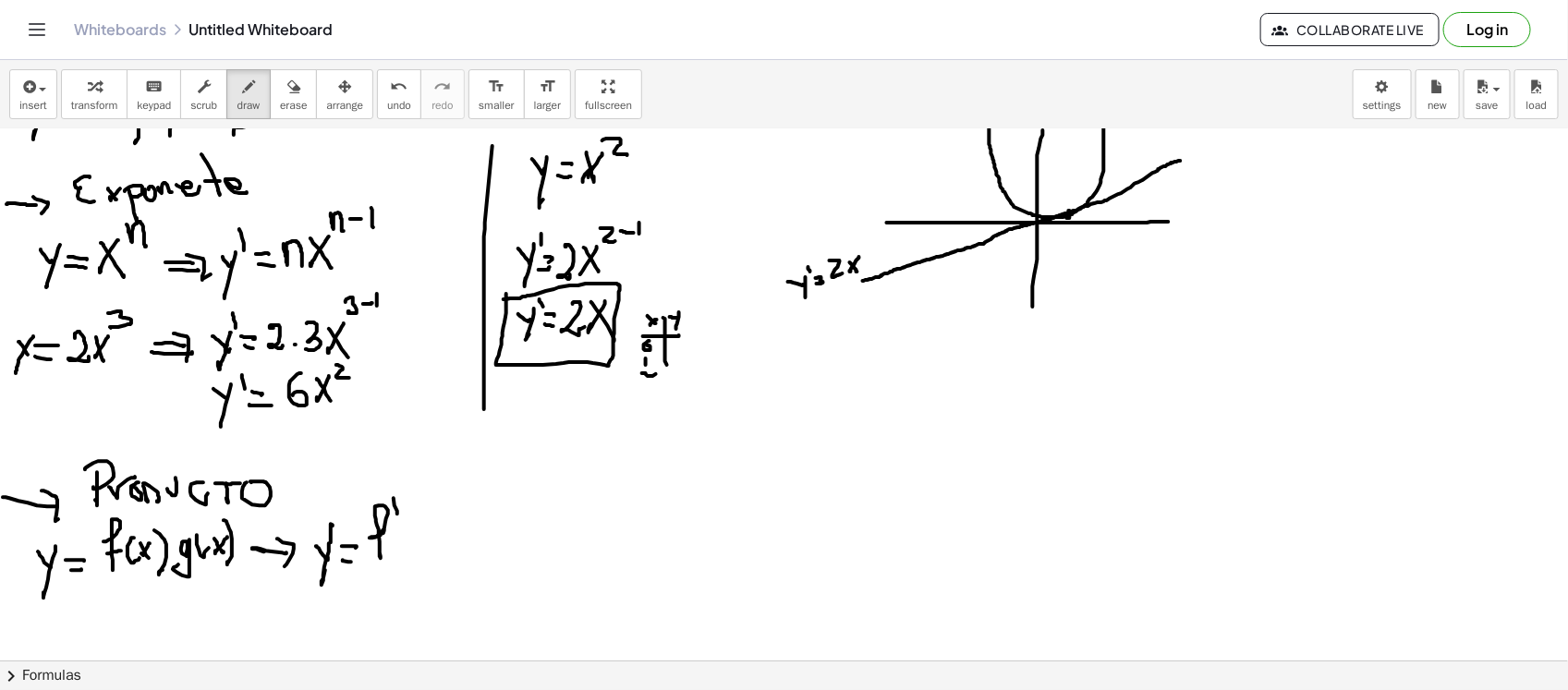 click at bounding box center [784, 538] 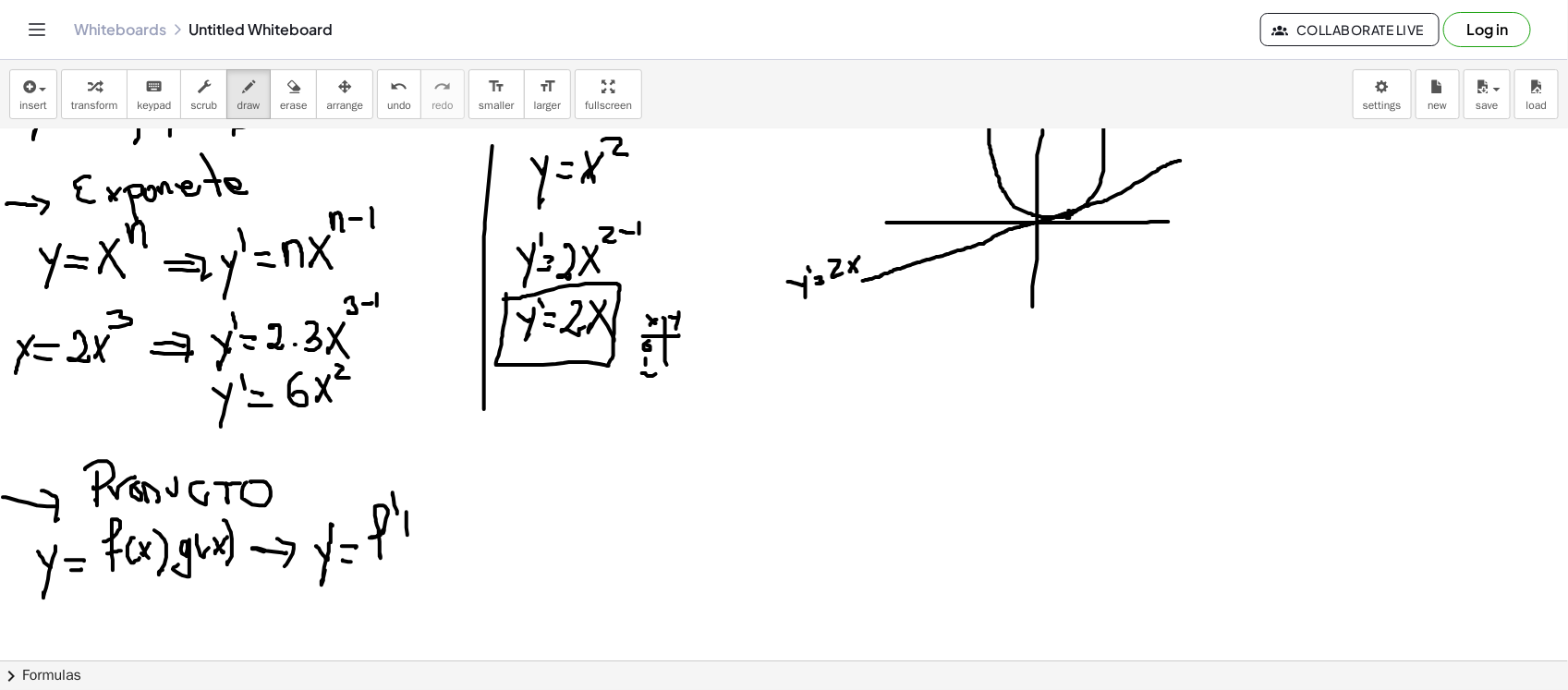 click at bounding box center [784, 538] 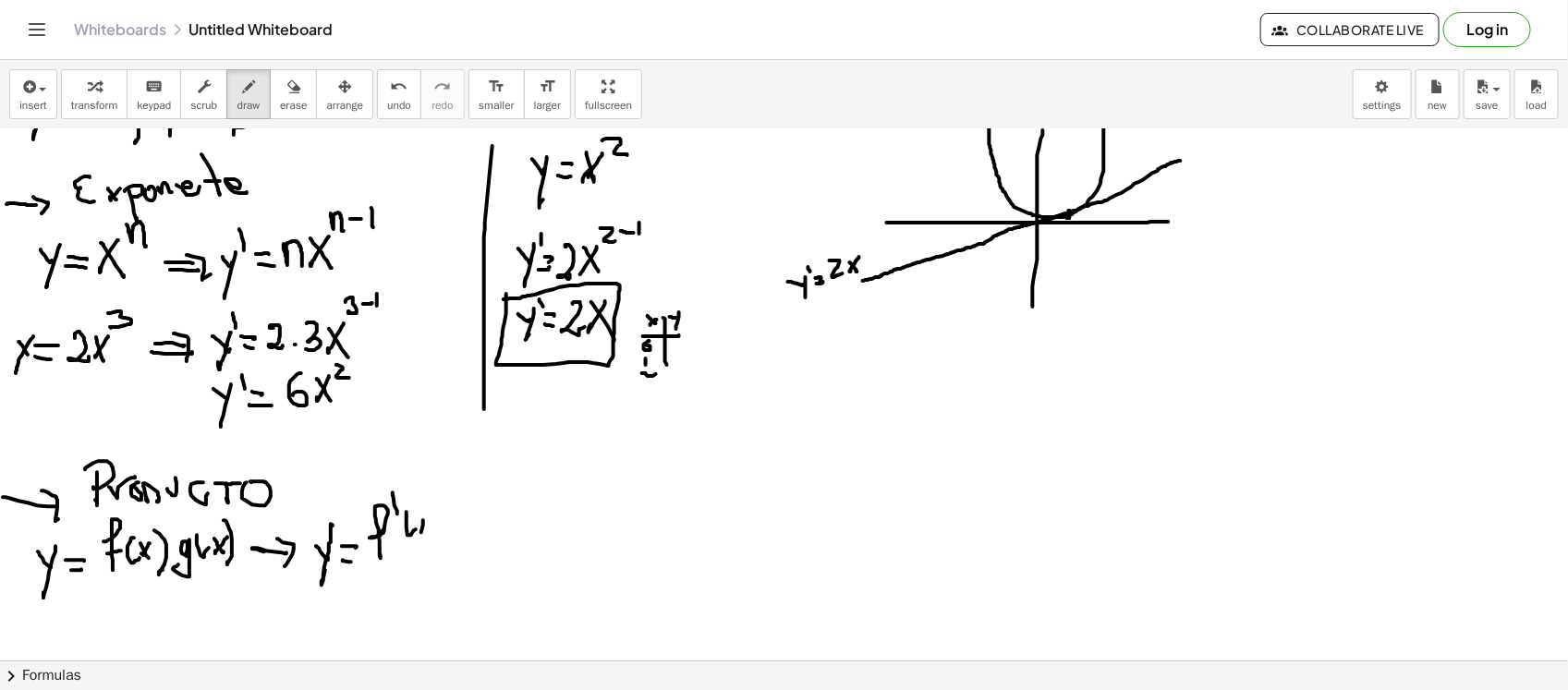 click at bounding box center (784, 538) 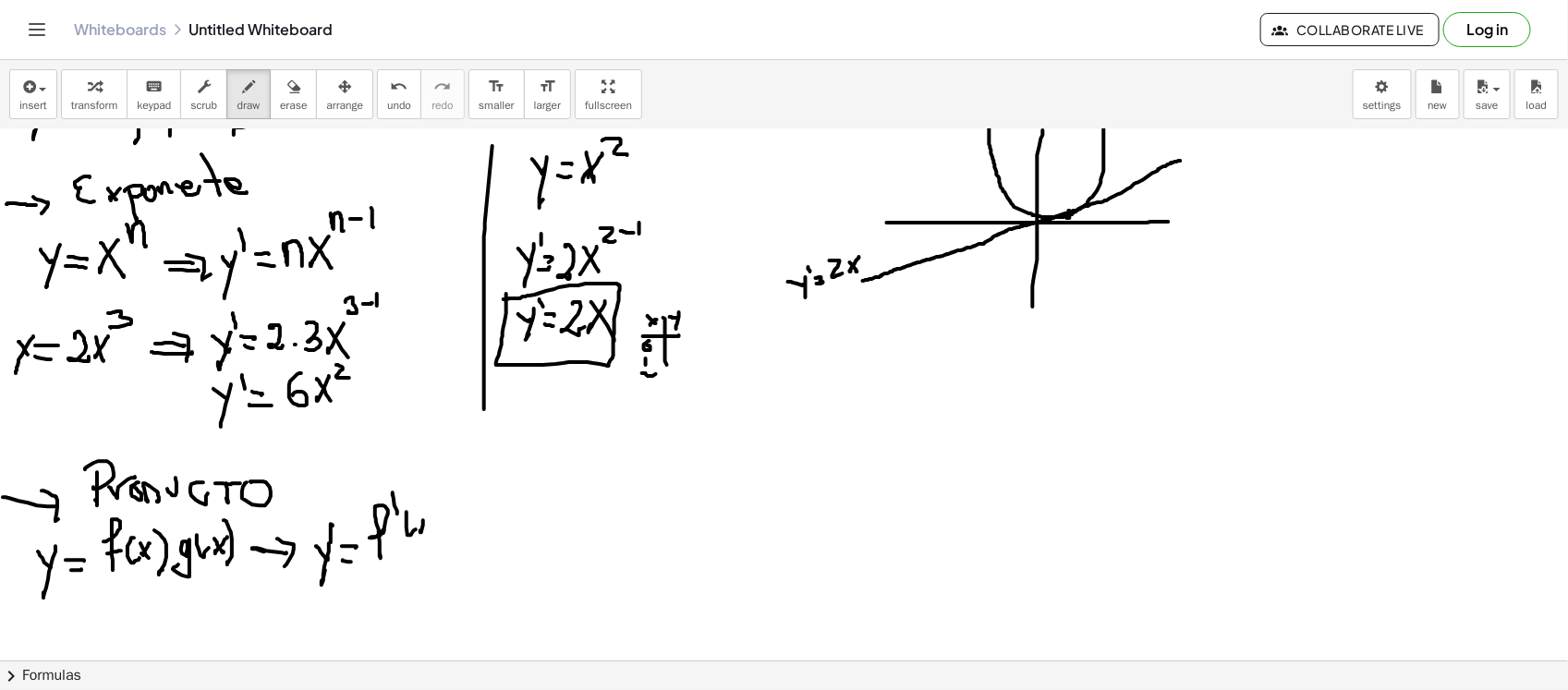 click at bounding box center (784, 538) 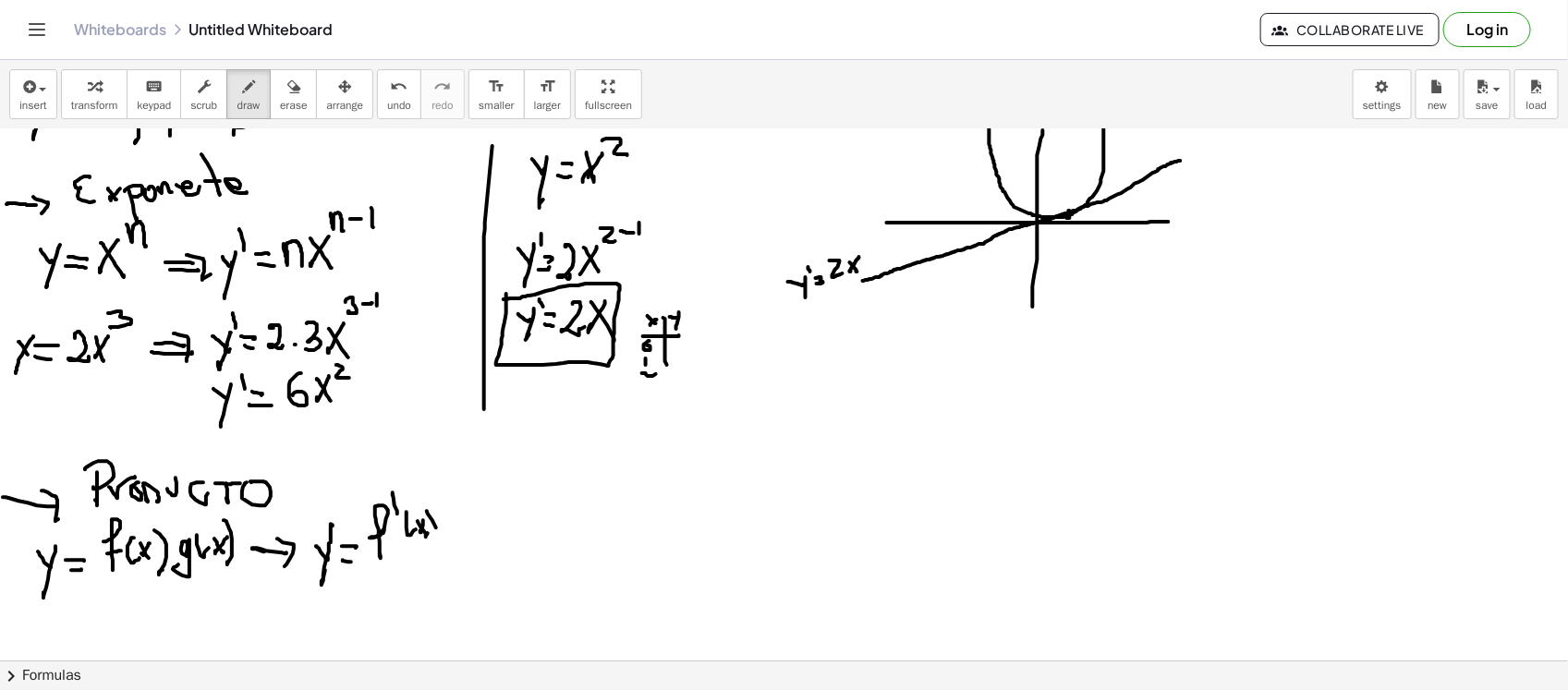 click at bounding box center (784, 538) 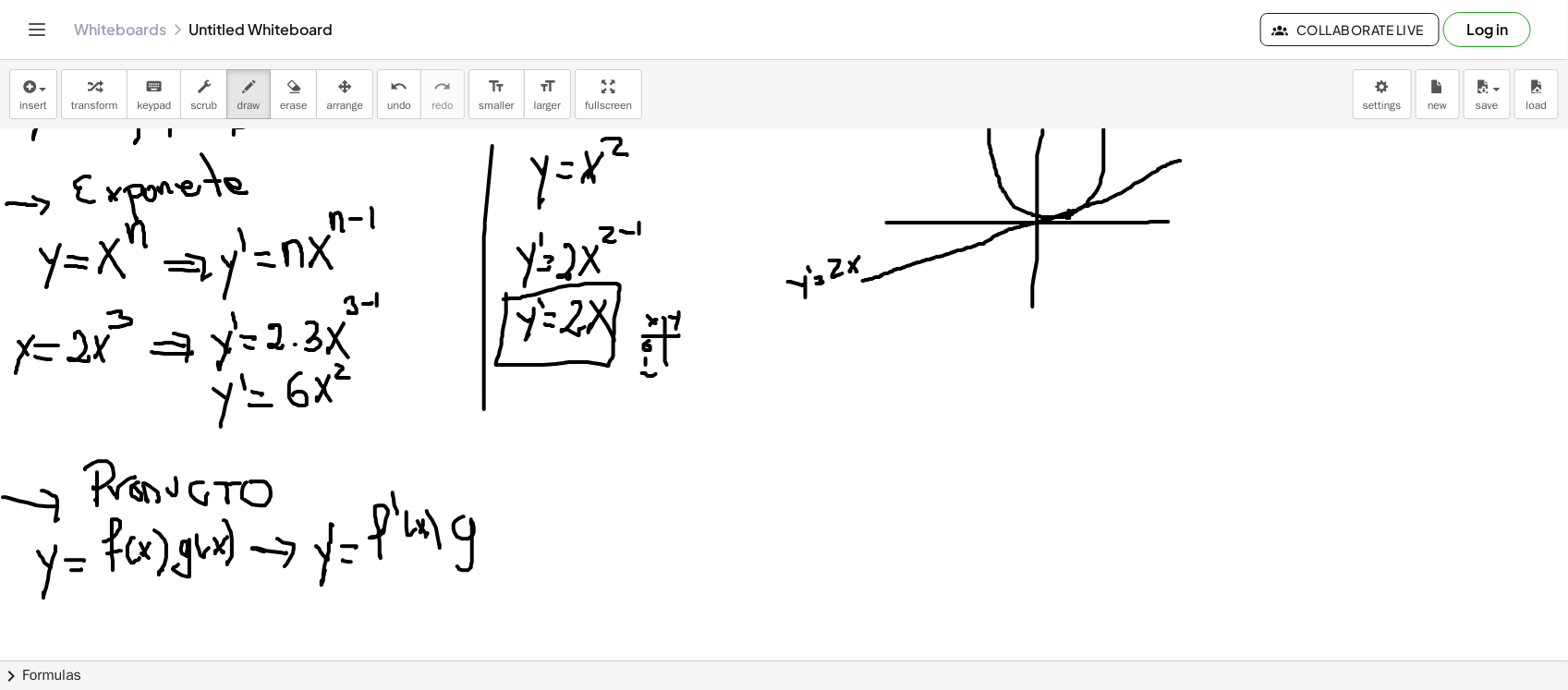 click at bounding box center [784, 538] 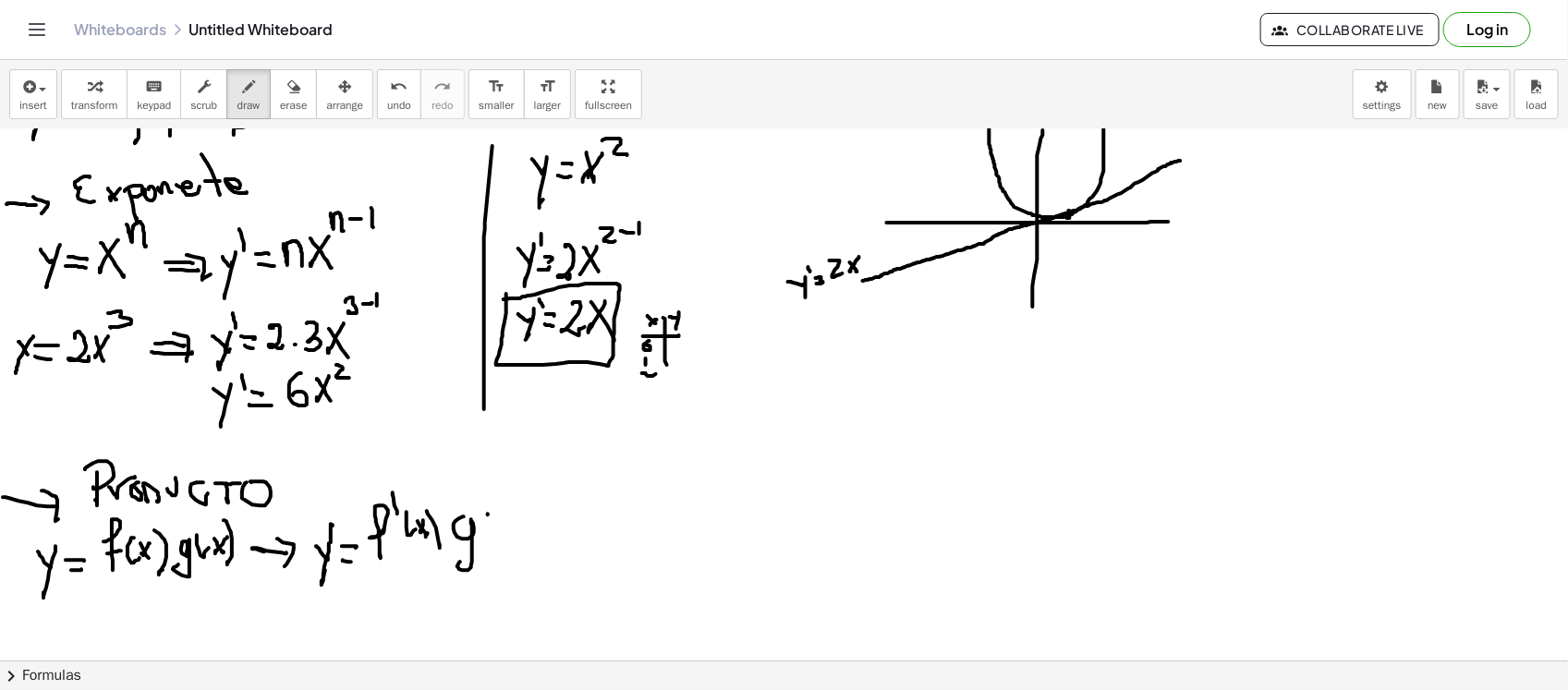 click at bounding box center (784, 538) 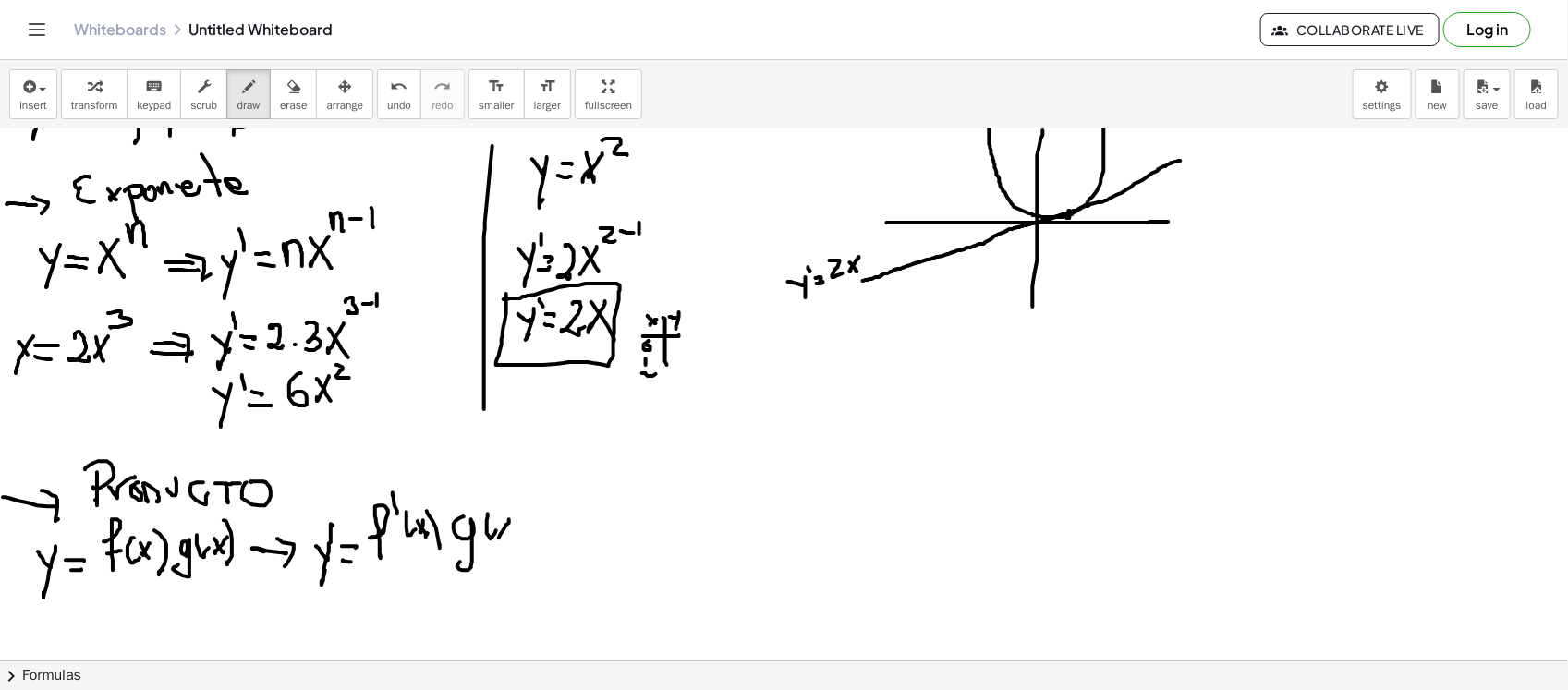 click at bounding box center (784, 538) 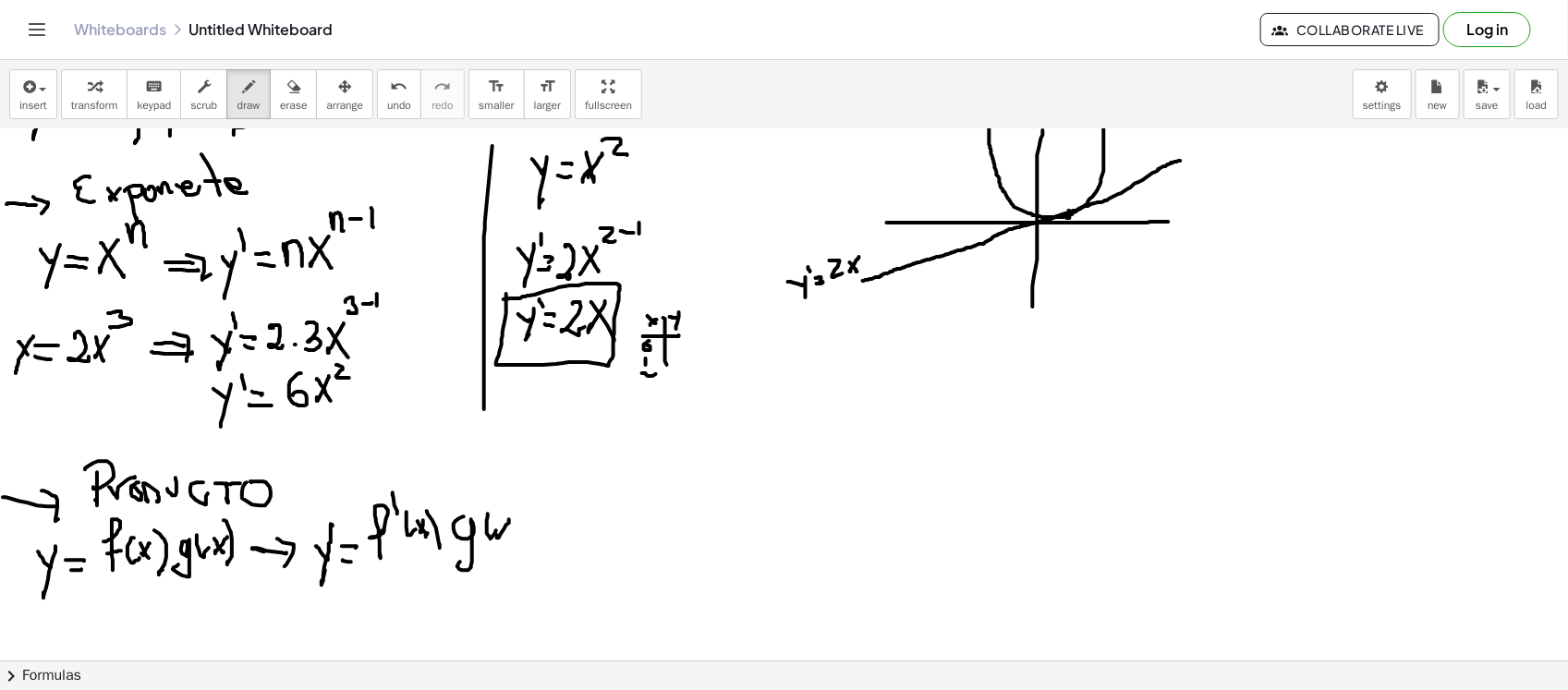 click at bounding box center (784, 538) 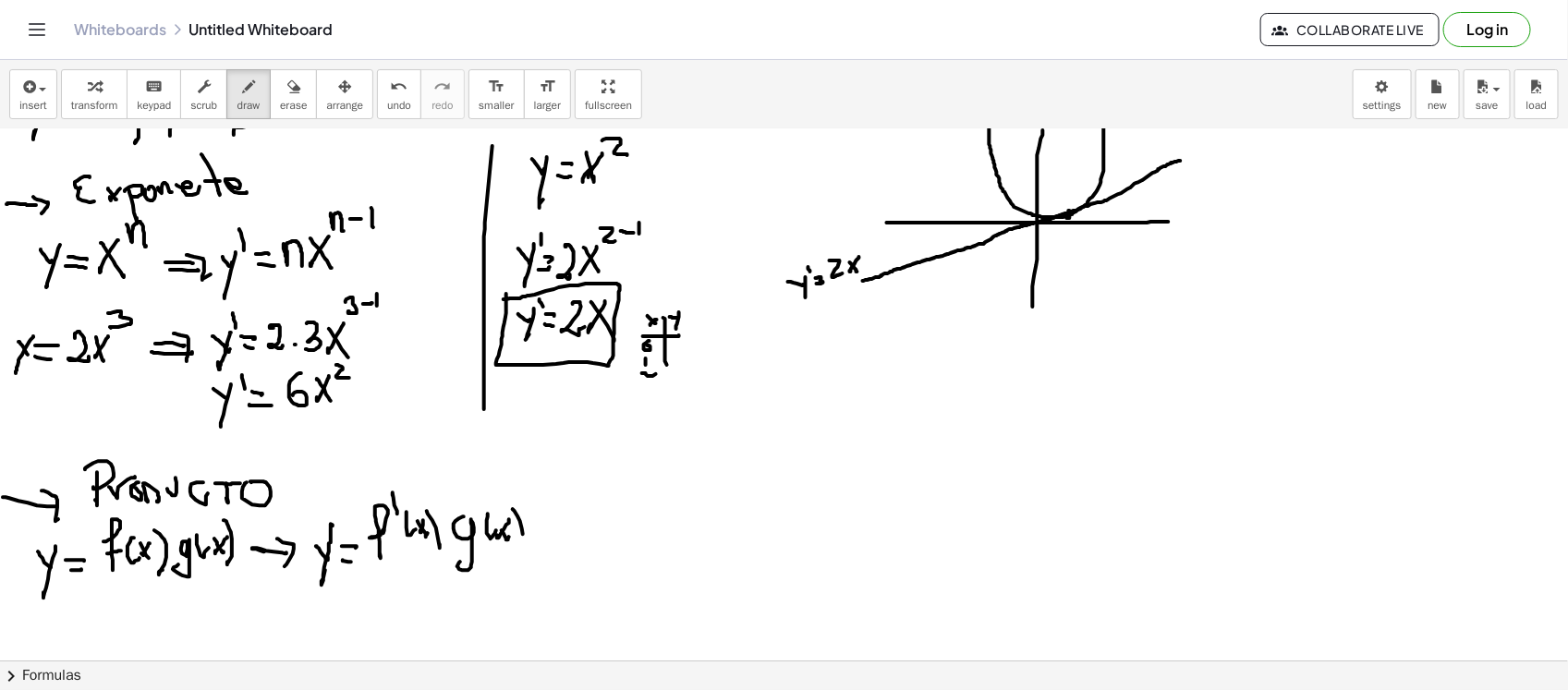 click at bounding box center (784, 538) 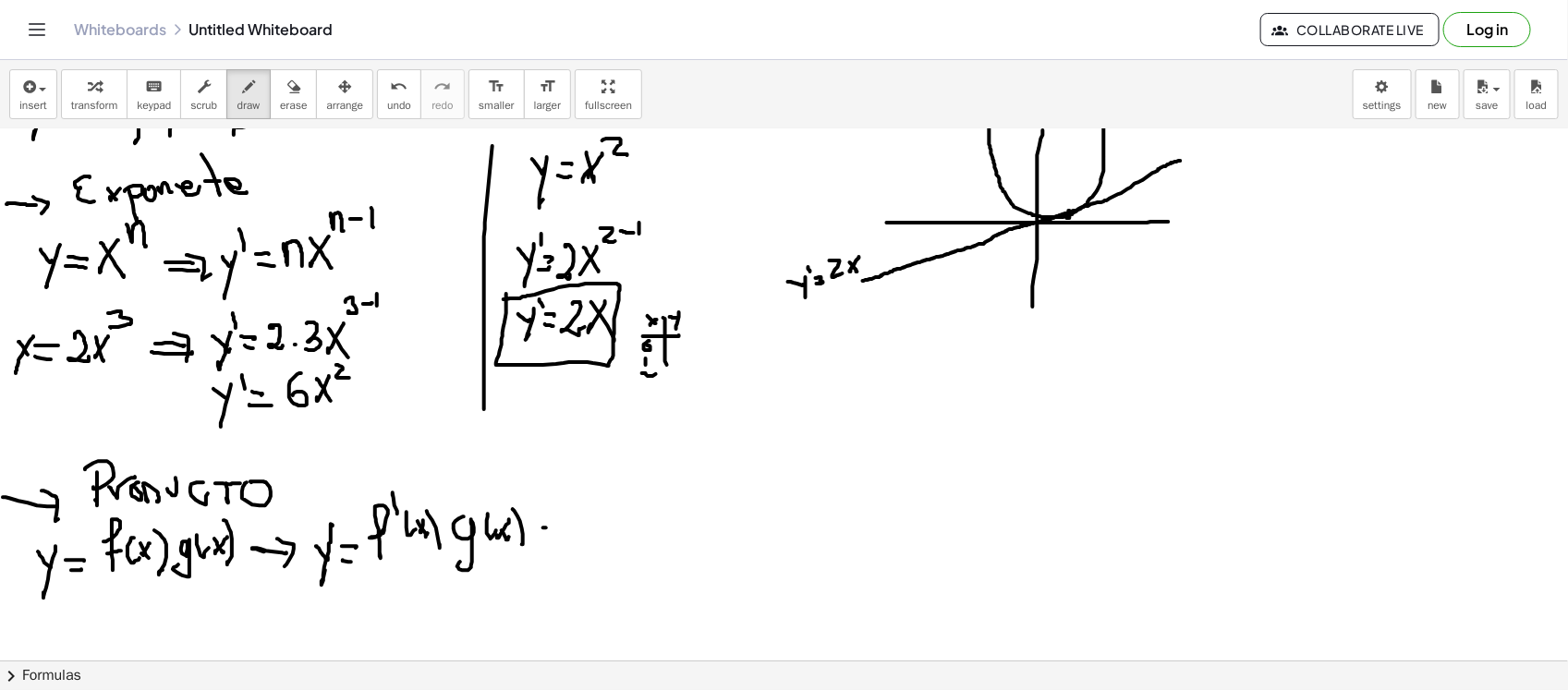 click at bounding box center (784, 538) 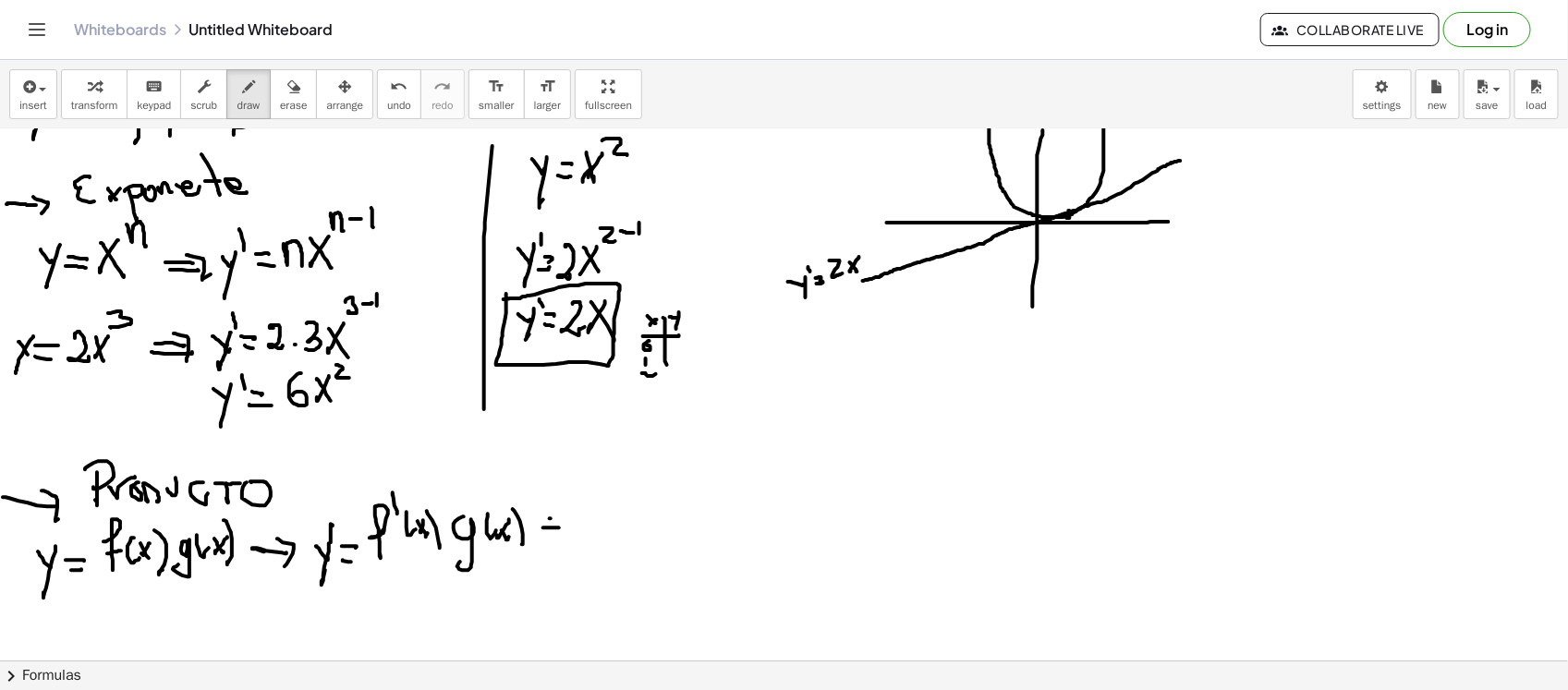 click at bounding box center [784, 538] 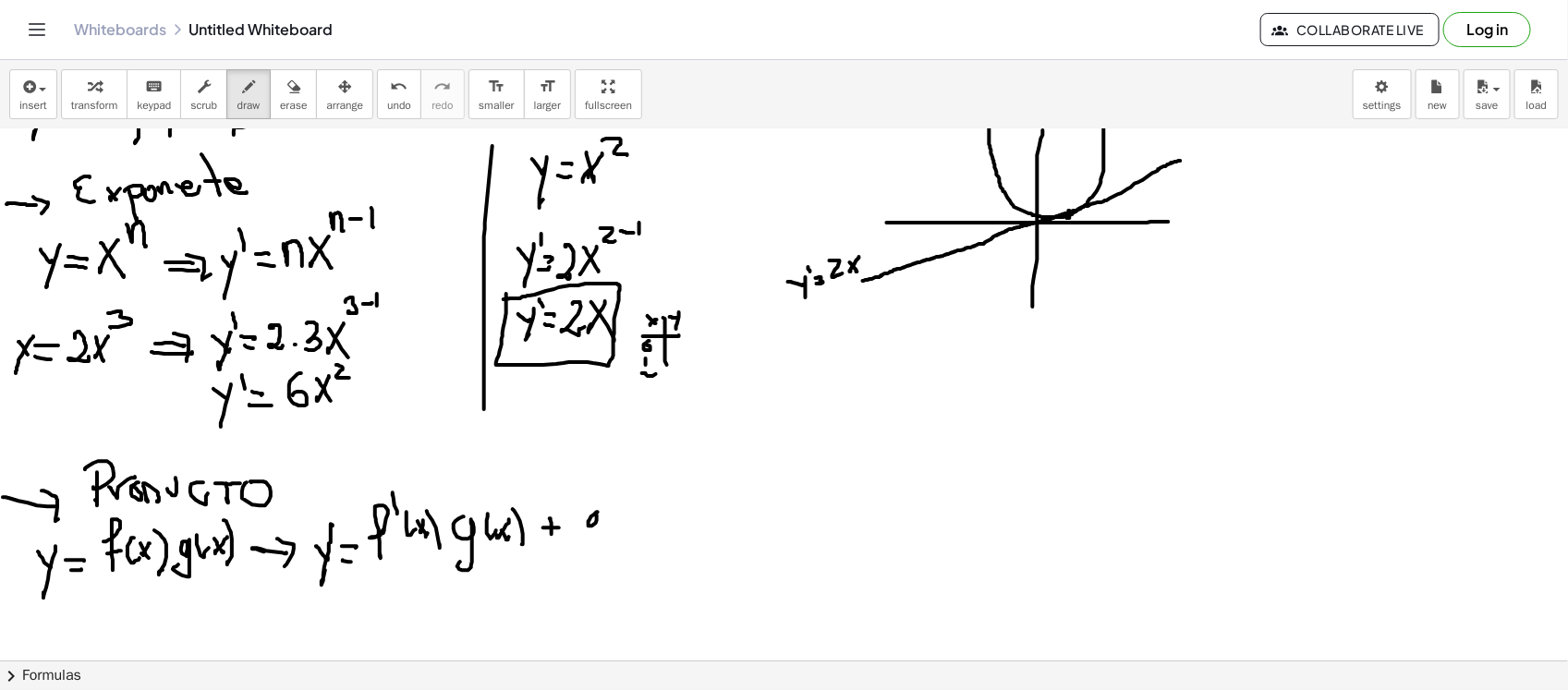 click at bounding box center (784, 538) 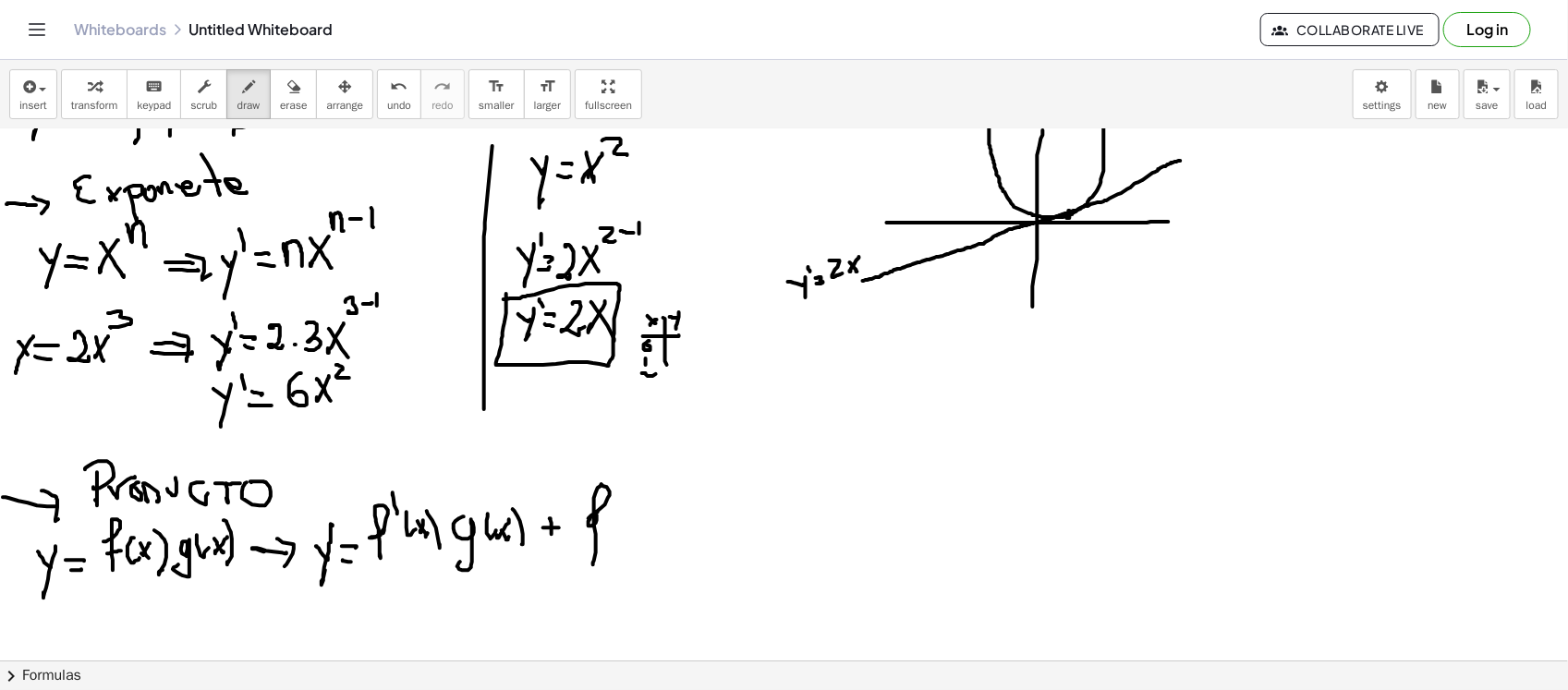 click at bounding box center (784, 538) 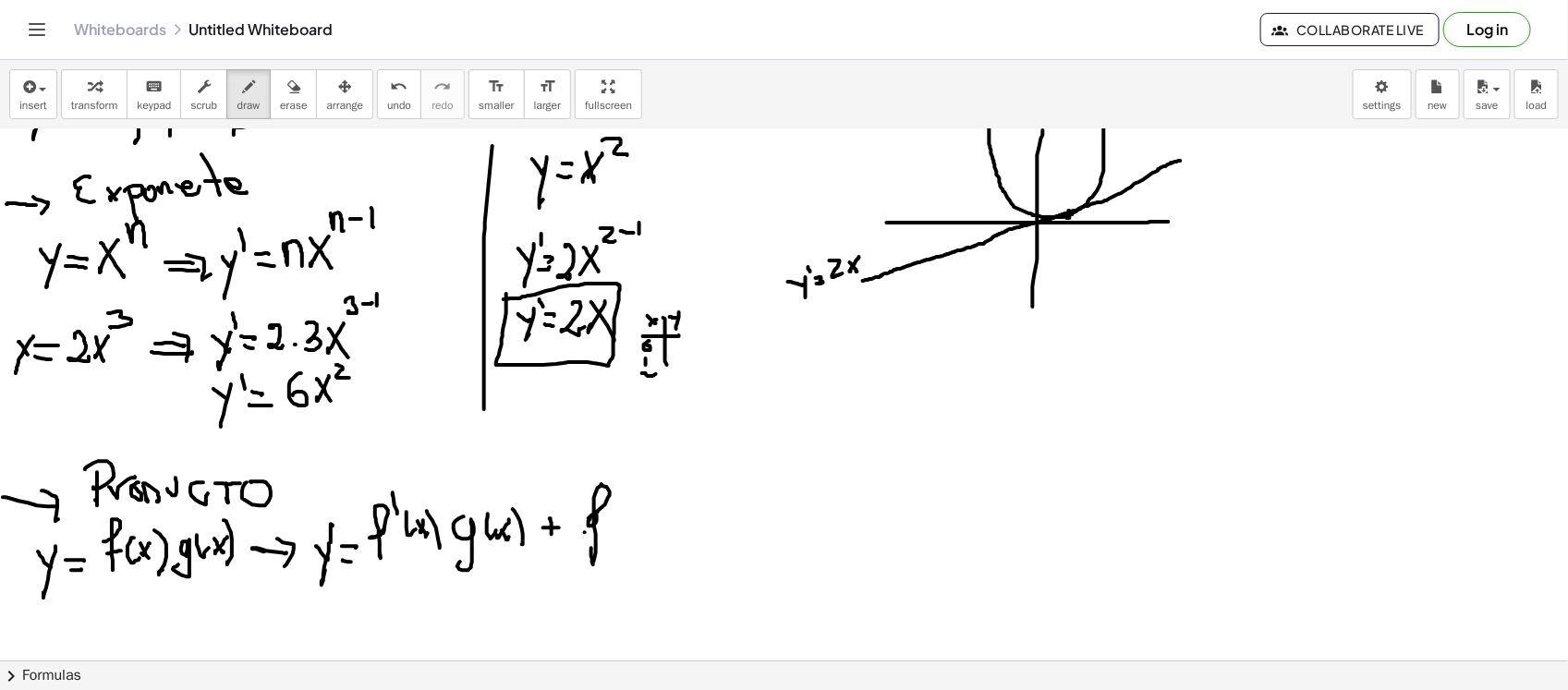 click at bounding box center [784, 538] 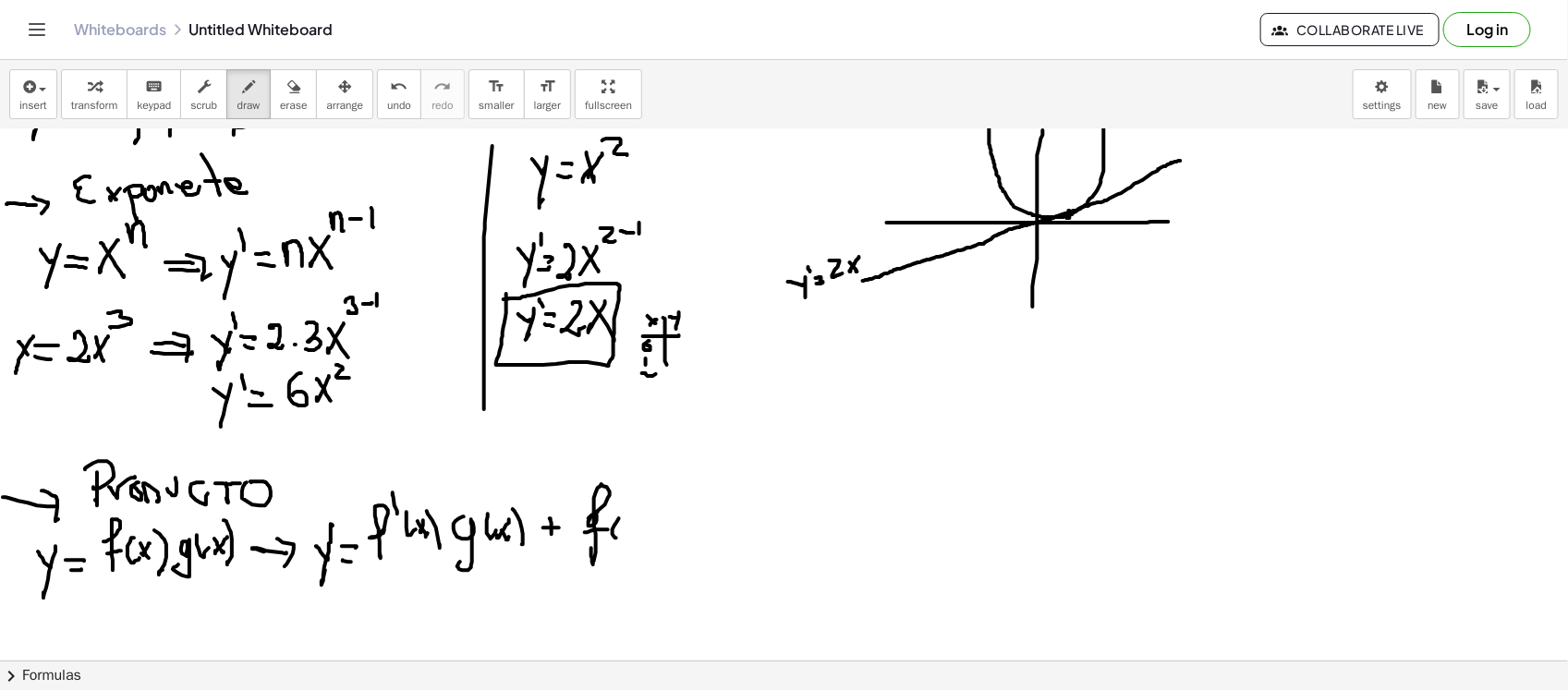 click at bounding box center [784, 538] 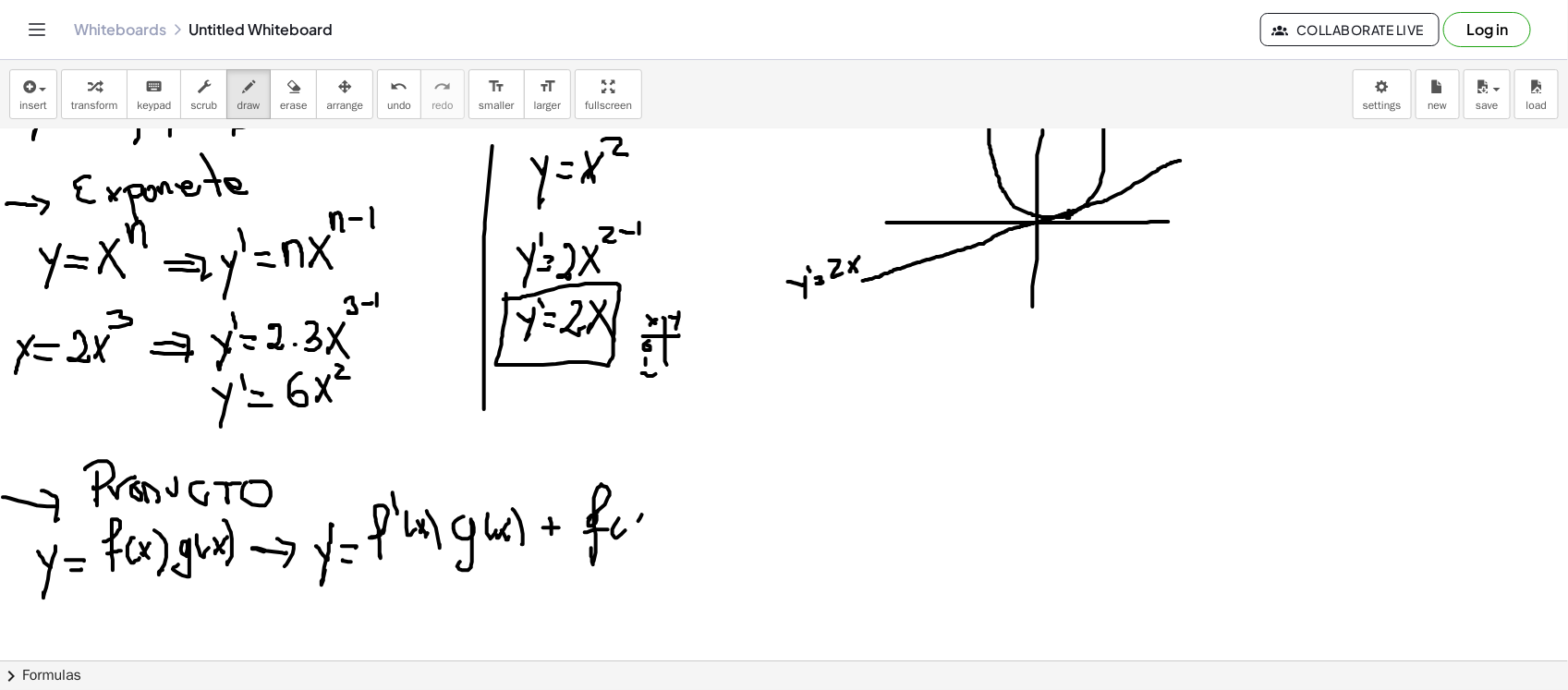 click at bounding box center [784, 538] 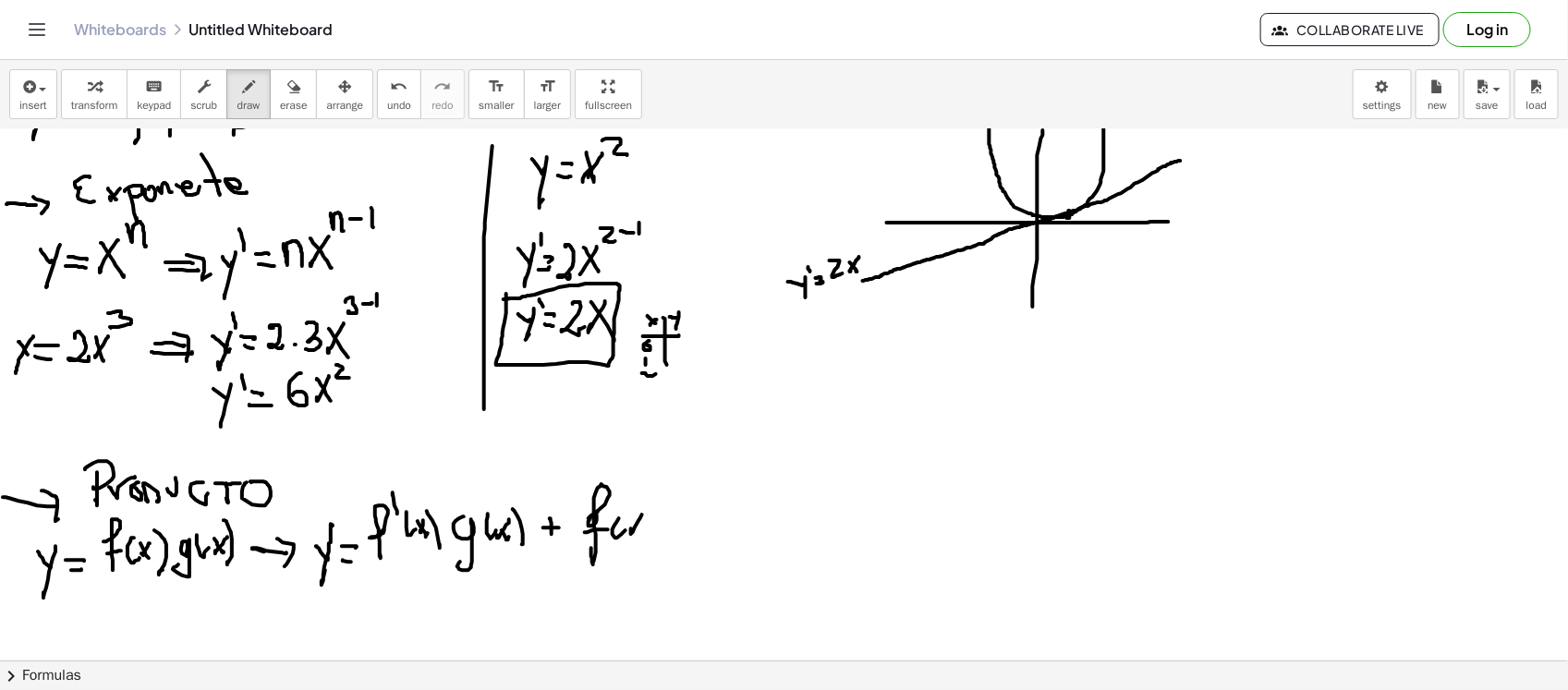 click at bounding box center [784, 538] 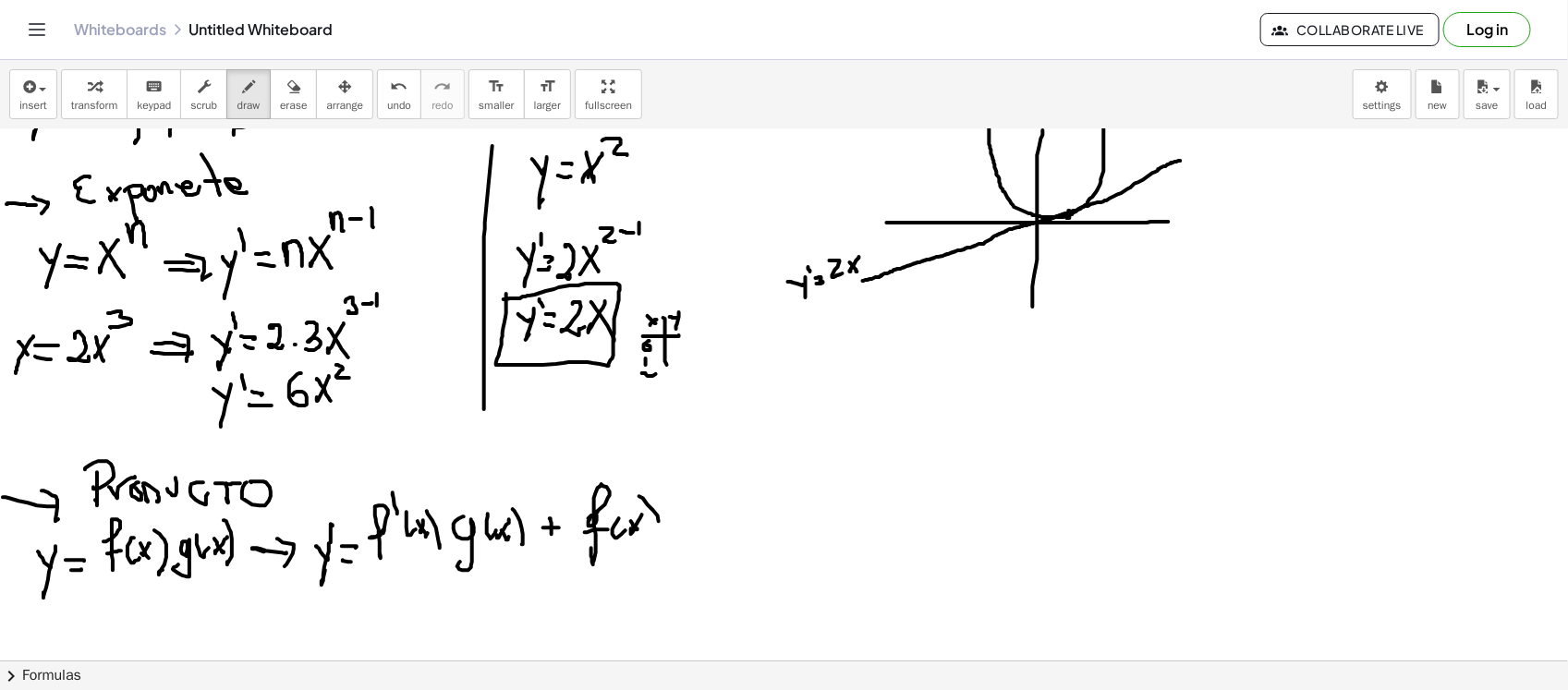 click at bounding box center (784, 538) 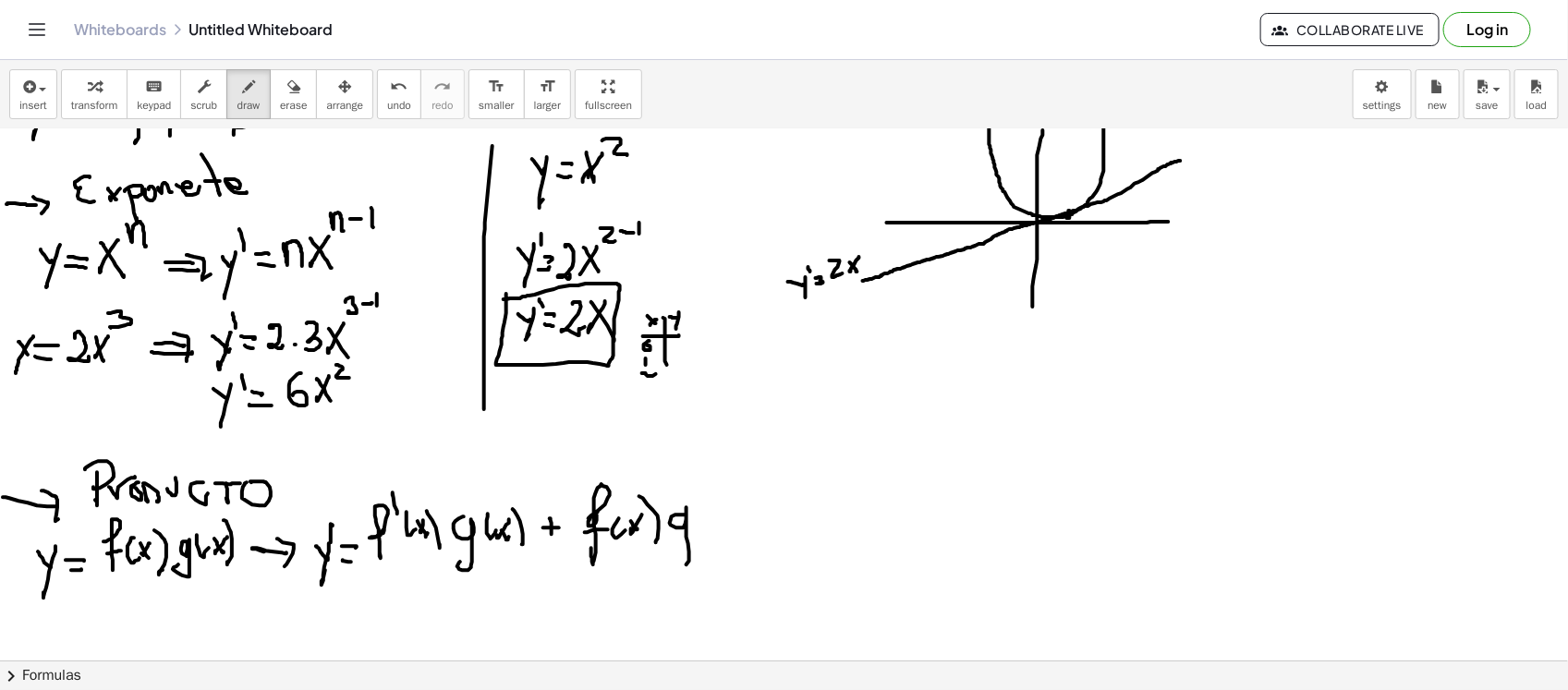 click at bounding box center [784, 538] 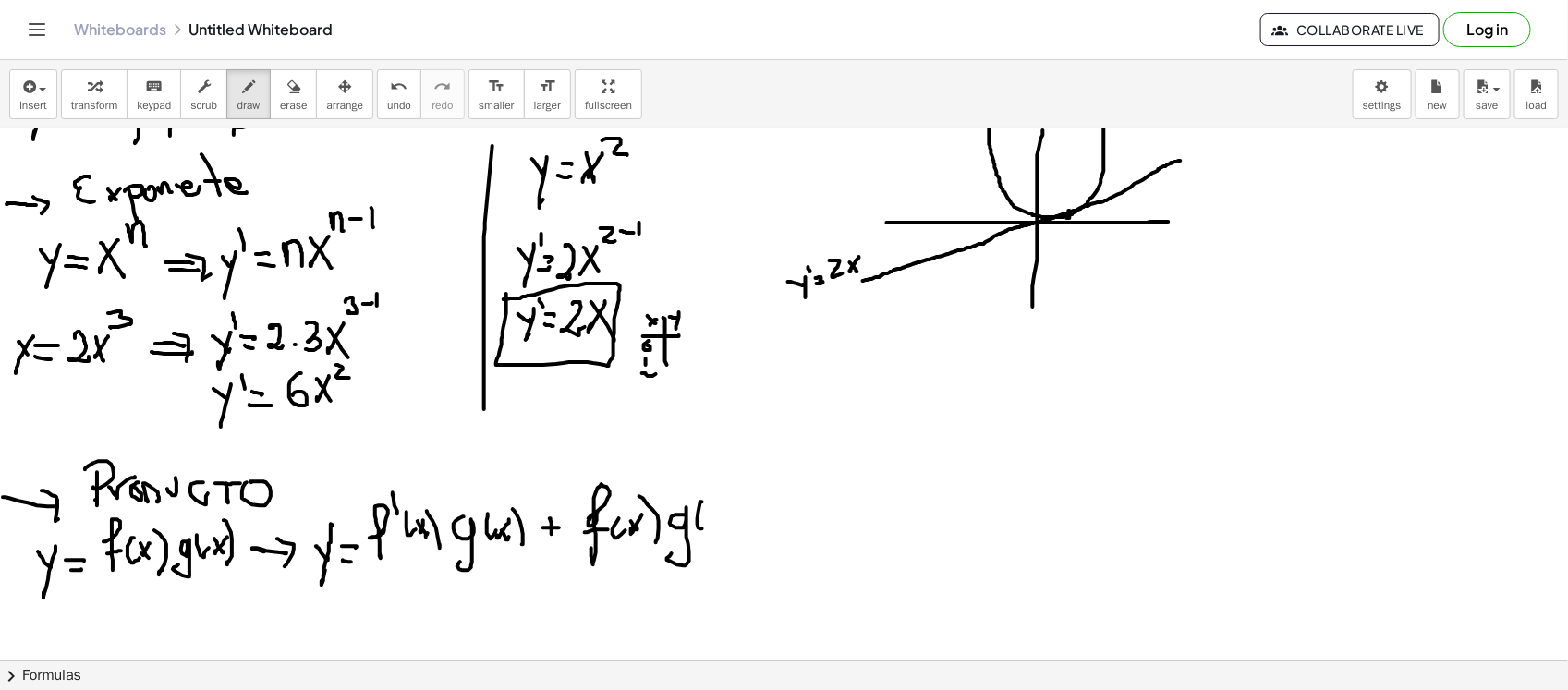 click at bounding box center (784, 538) 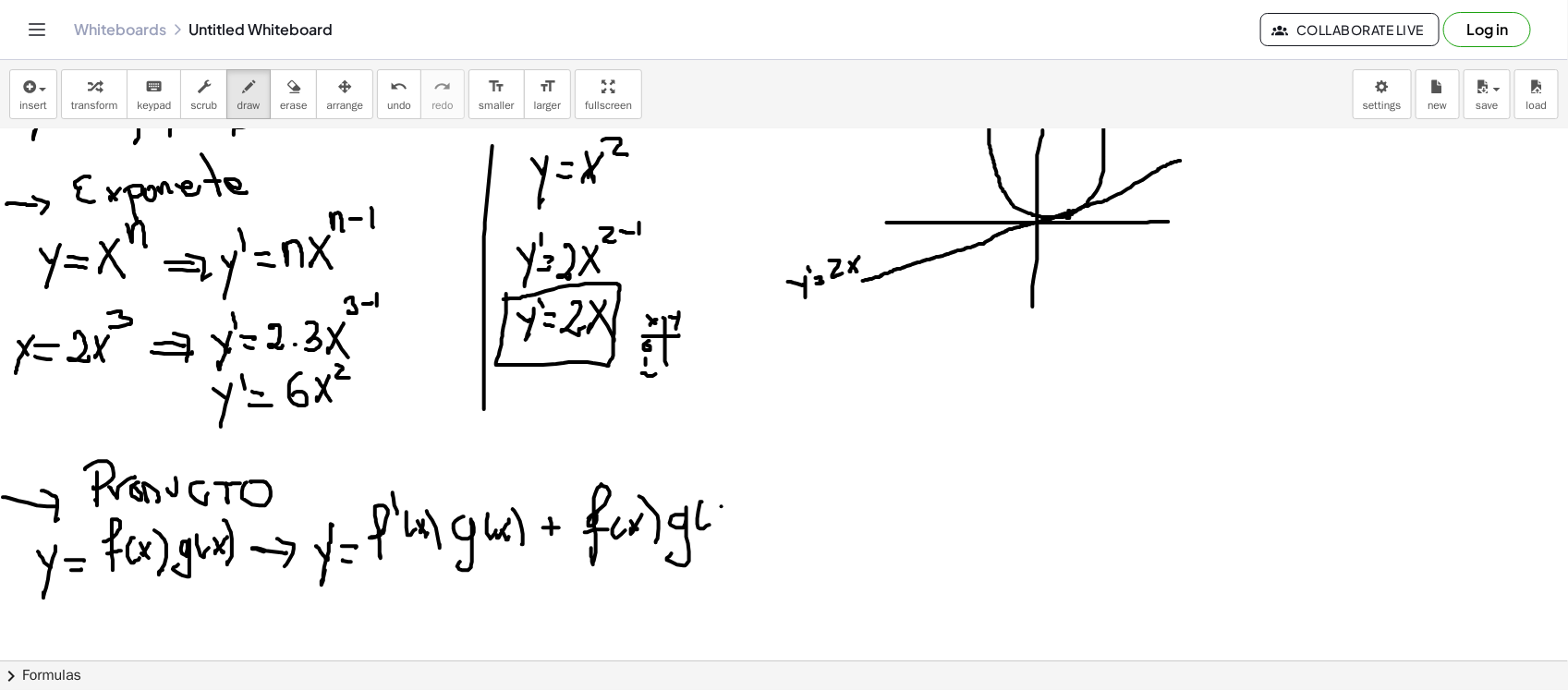 click at bounding box center [784, 538] 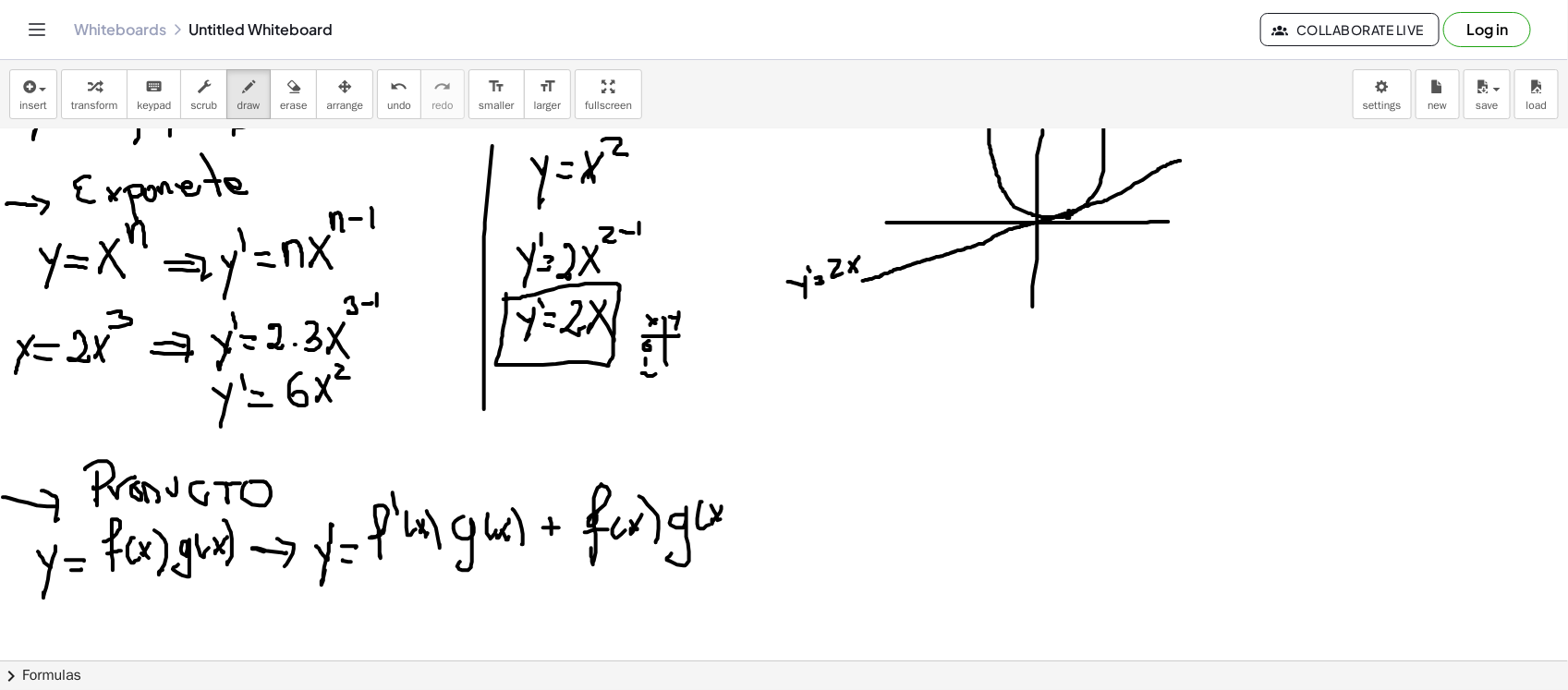 click at bounding box center [784, 538] 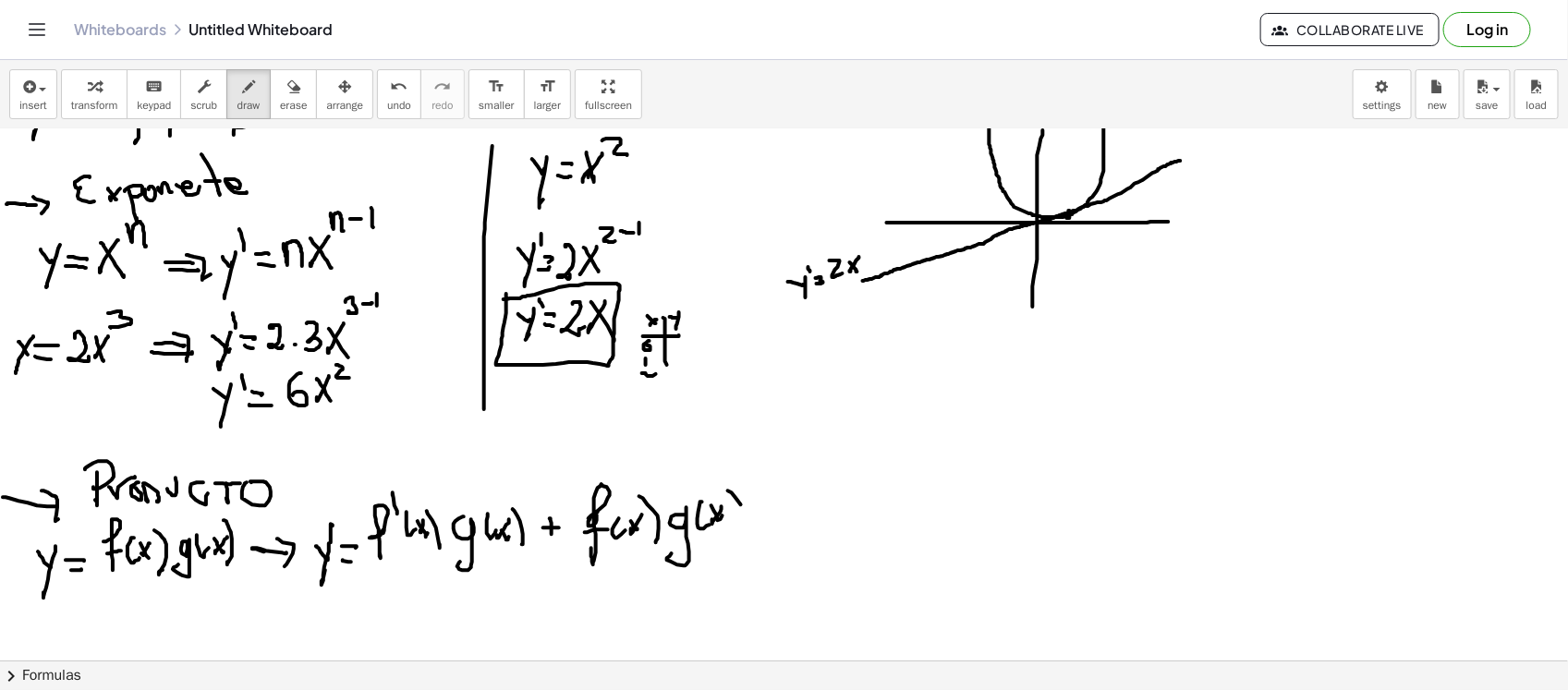 click at bounding box center [784, 538] 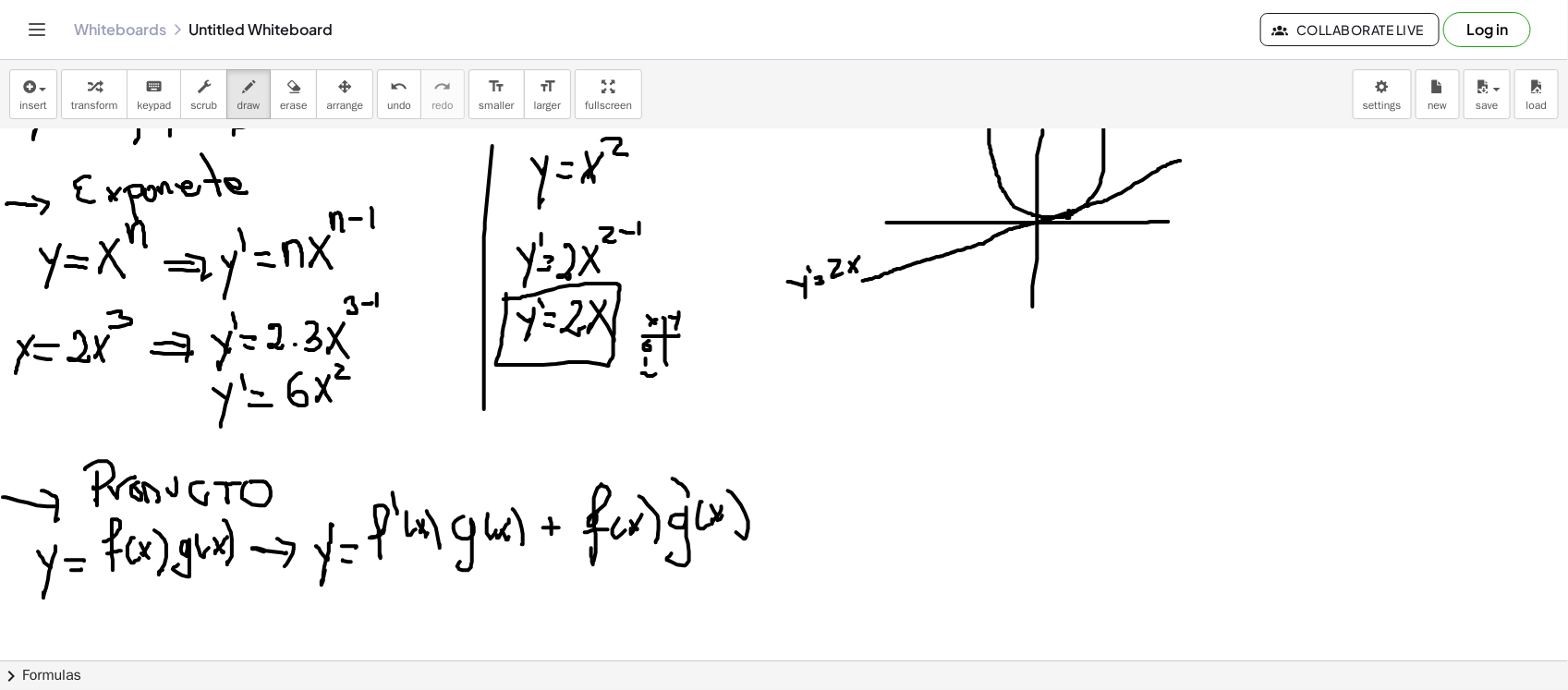 click at bounding box center (784, 538) 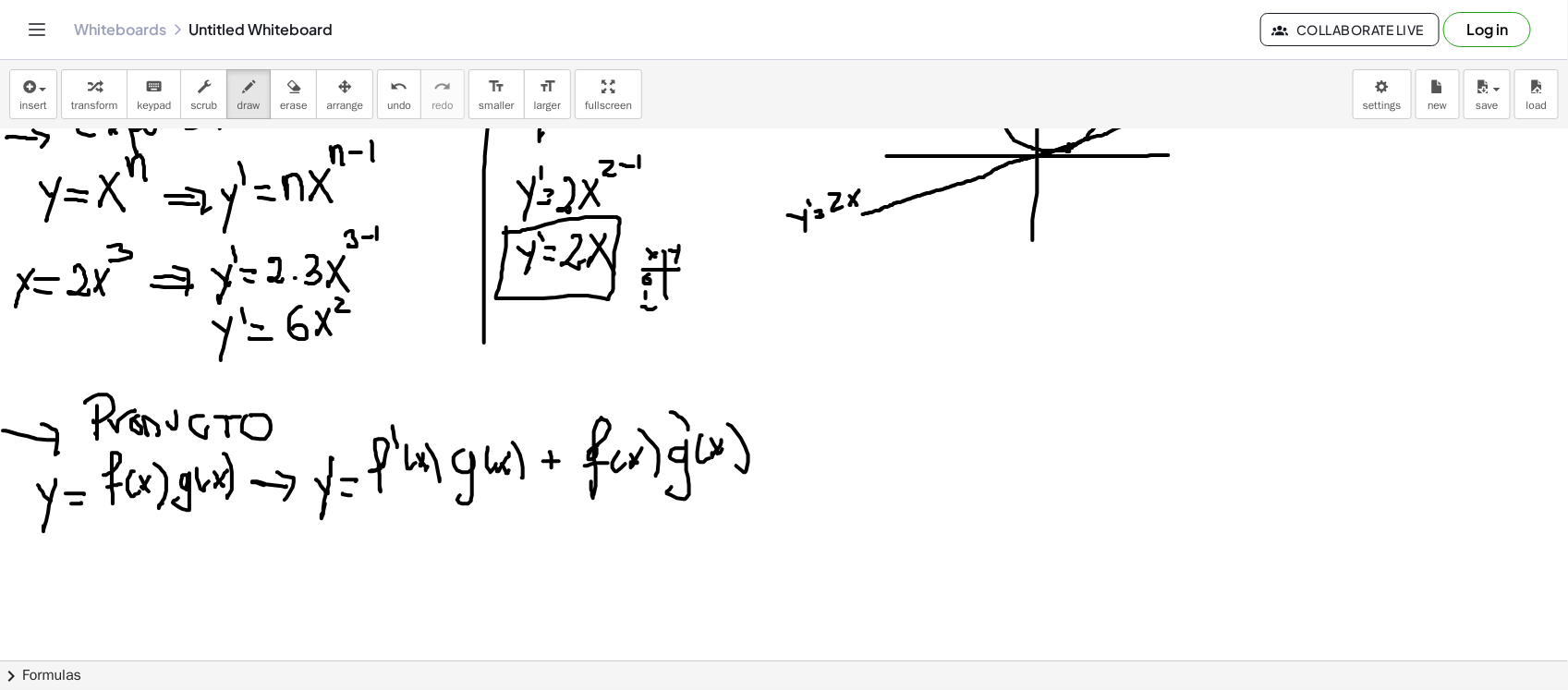 scroll, scrollTop: 508, scrollLeft: 0, axis: vertical 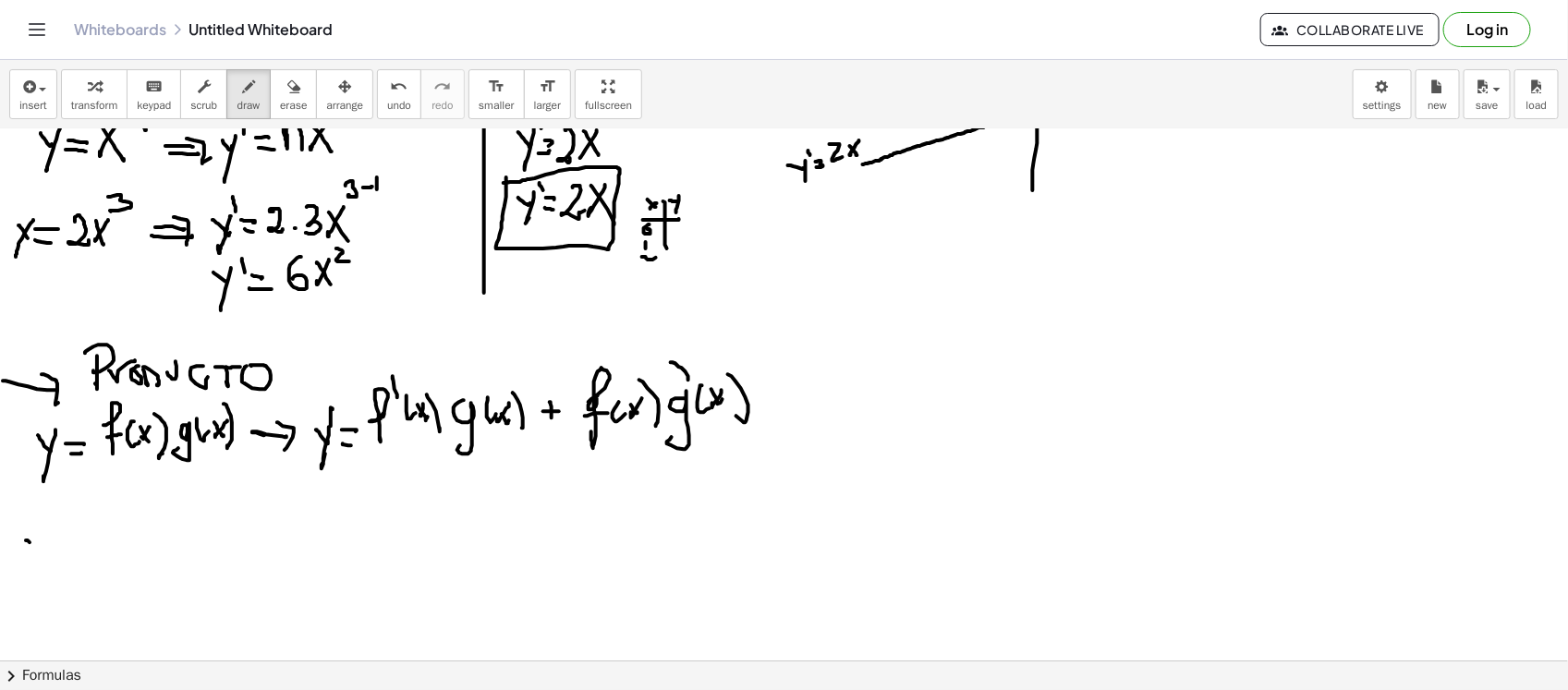 click at bounding box center [784, 421] 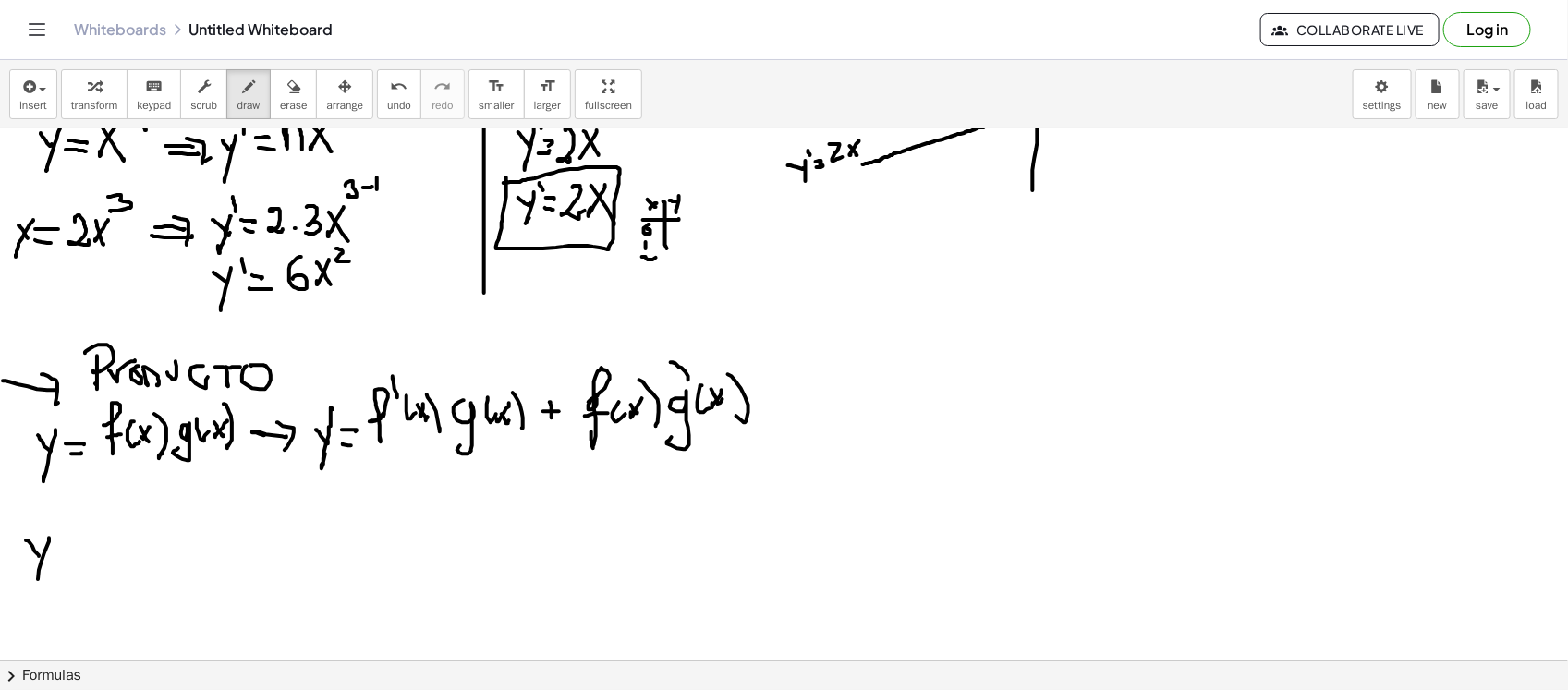click at bounding box center (784, 421) 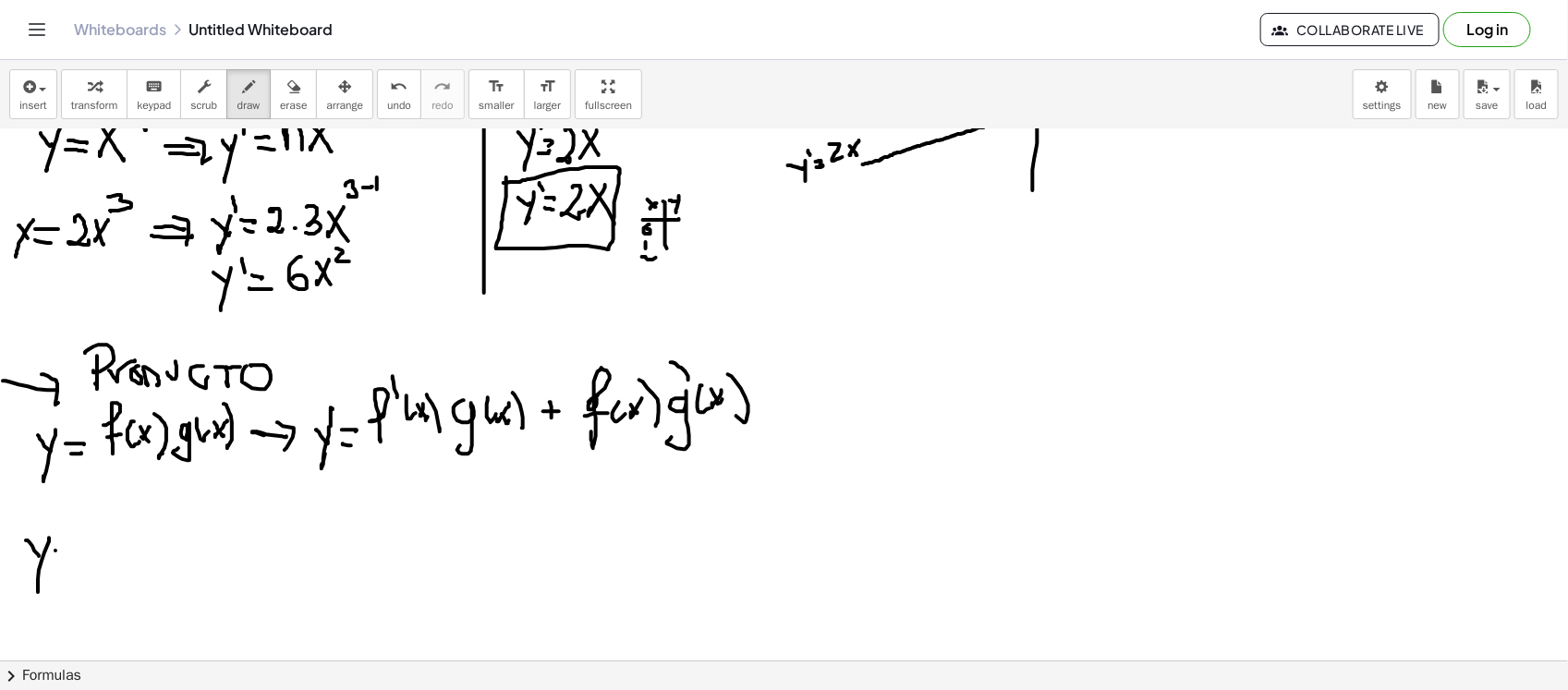 click at bounding box center (784, 421) 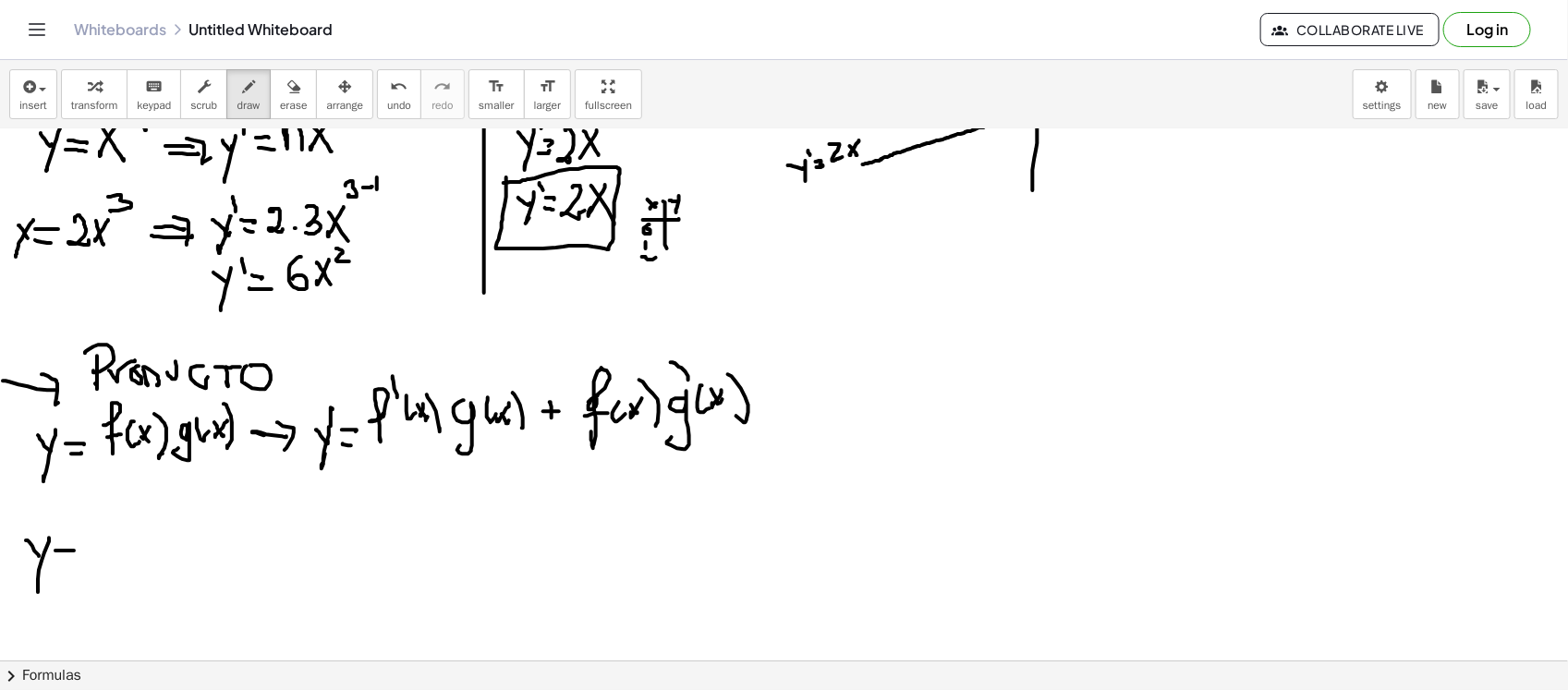 click at bounding box center (784, 421) 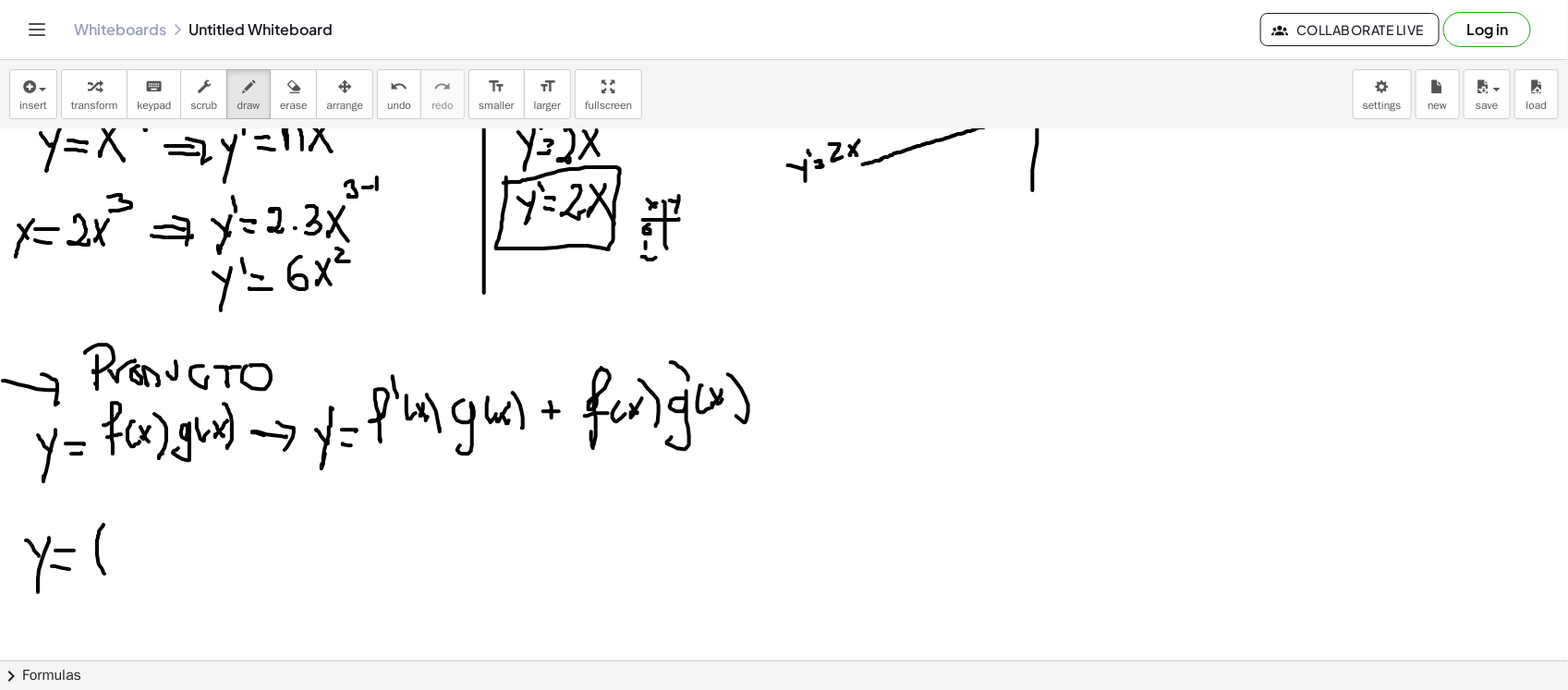 click at bounding box center (784, 421) 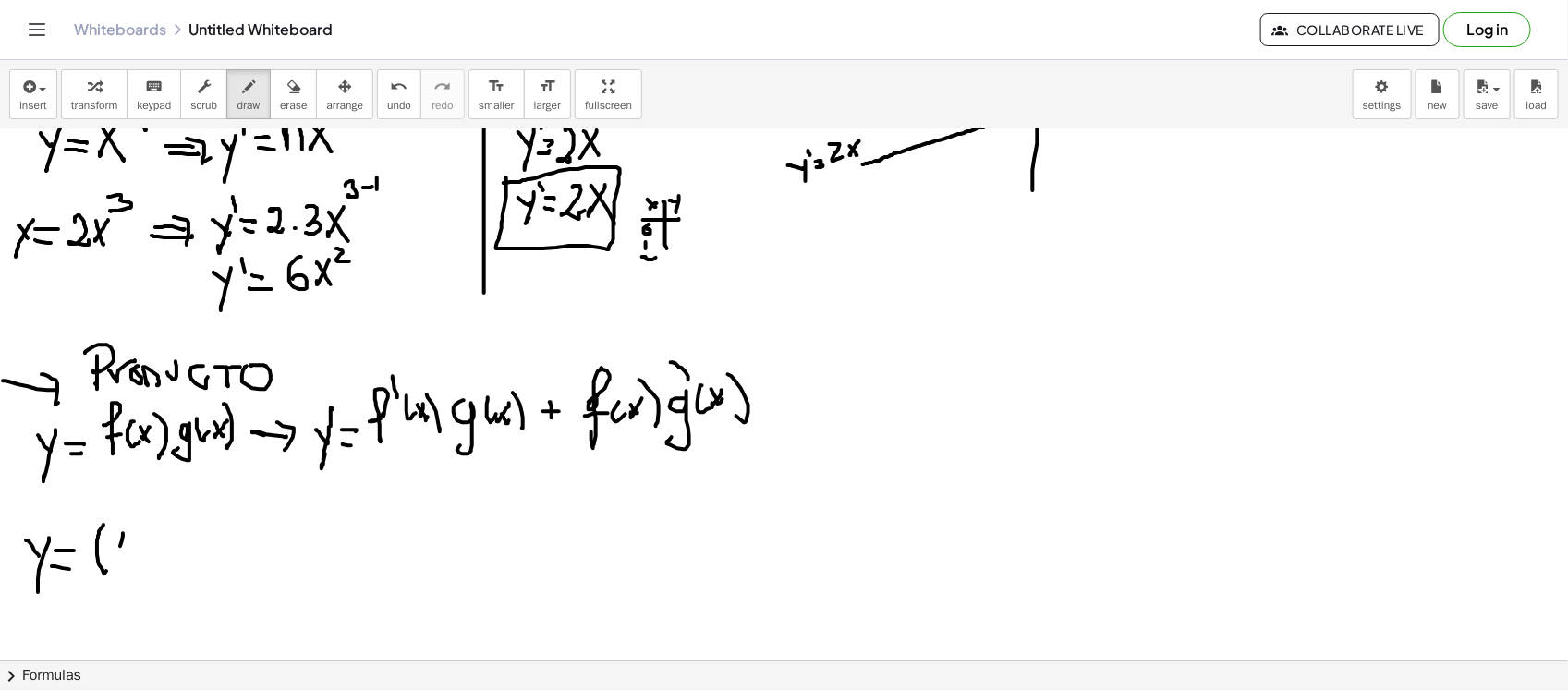 click at bounding box center (784, 421) 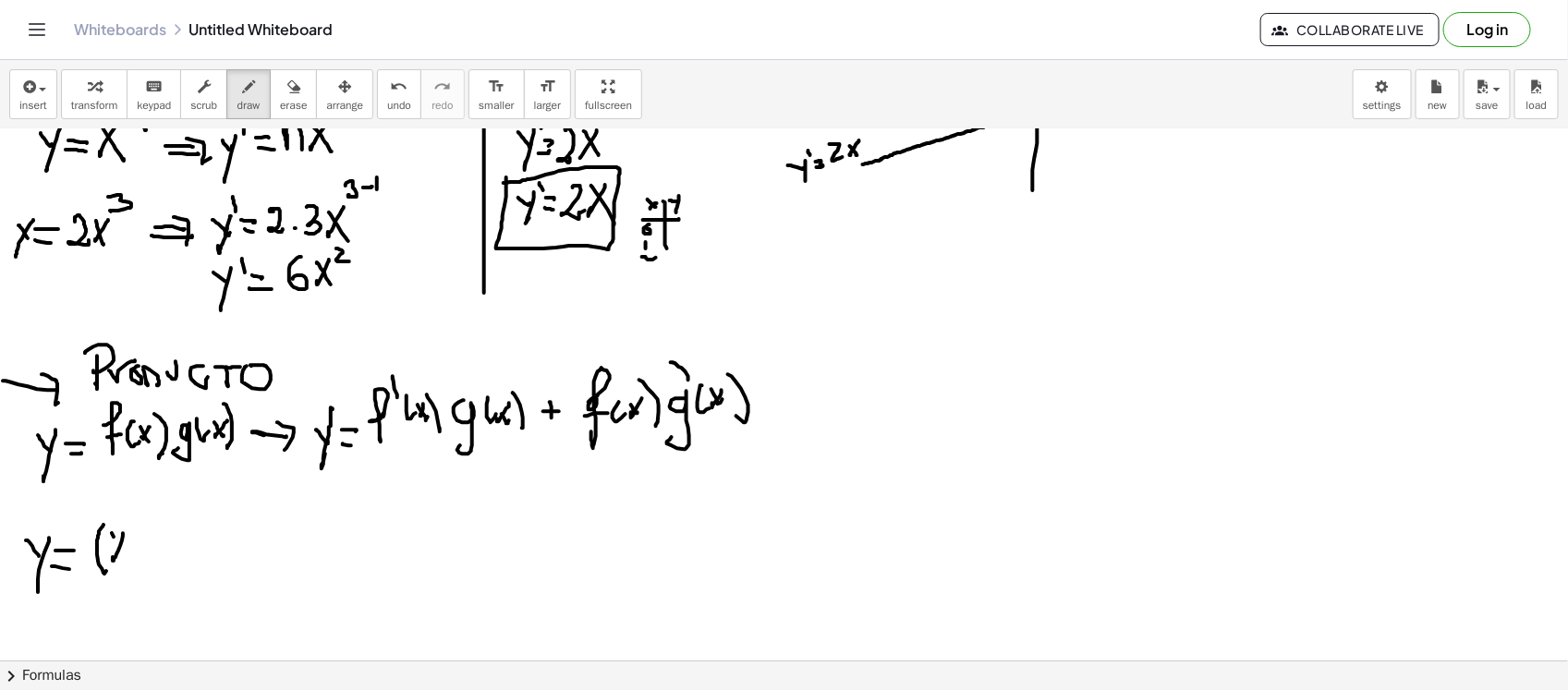click at bounding box center (784, 421) 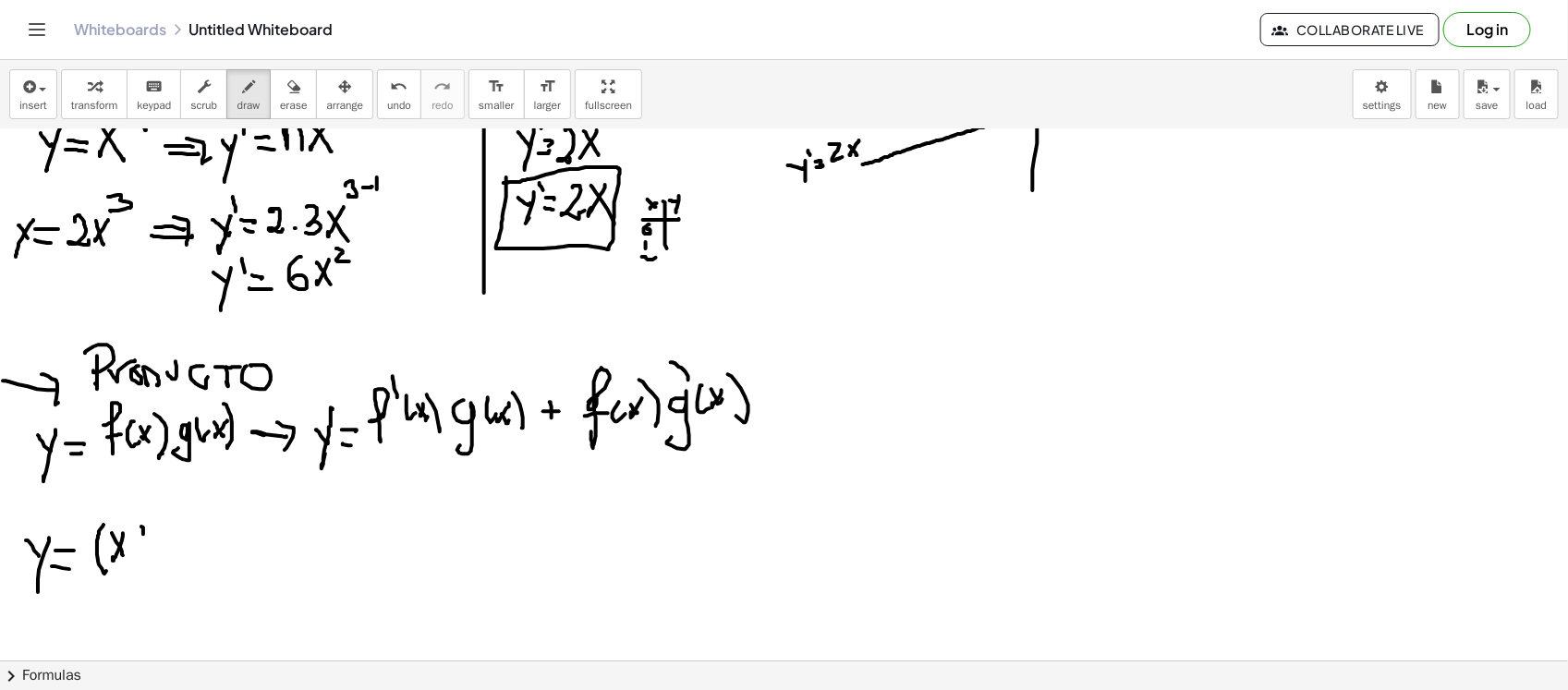 click at bounding box center (784, 421) 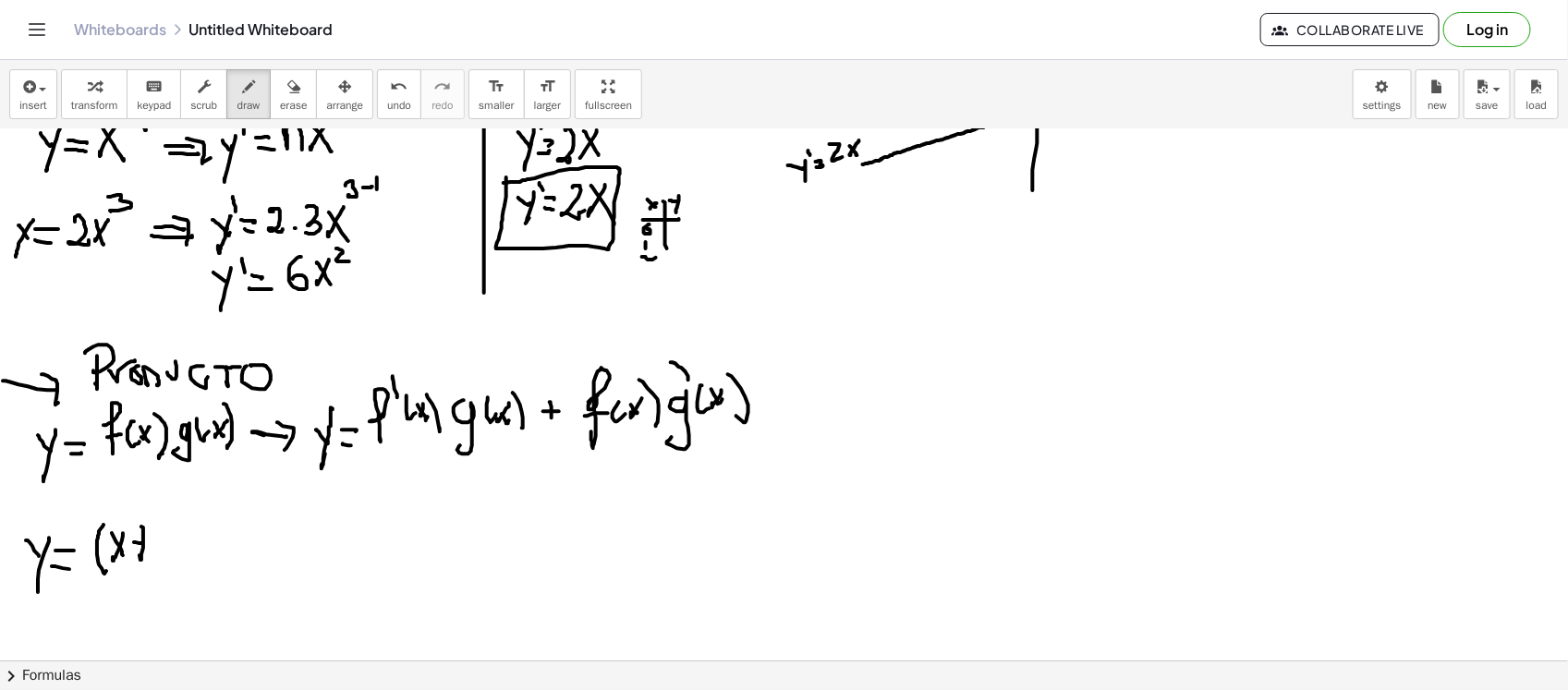 click at bounding box center (784, 421) 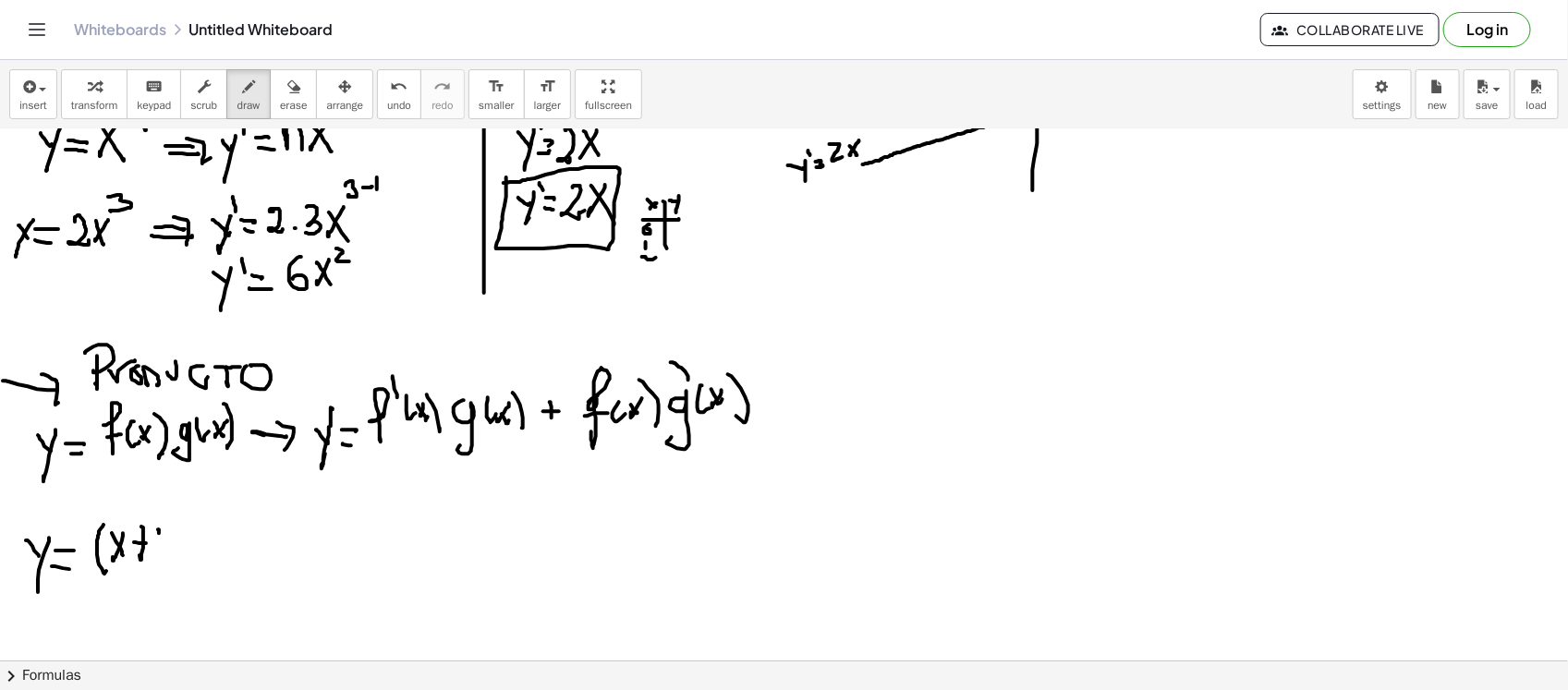 click at bounding box center [784, 421] 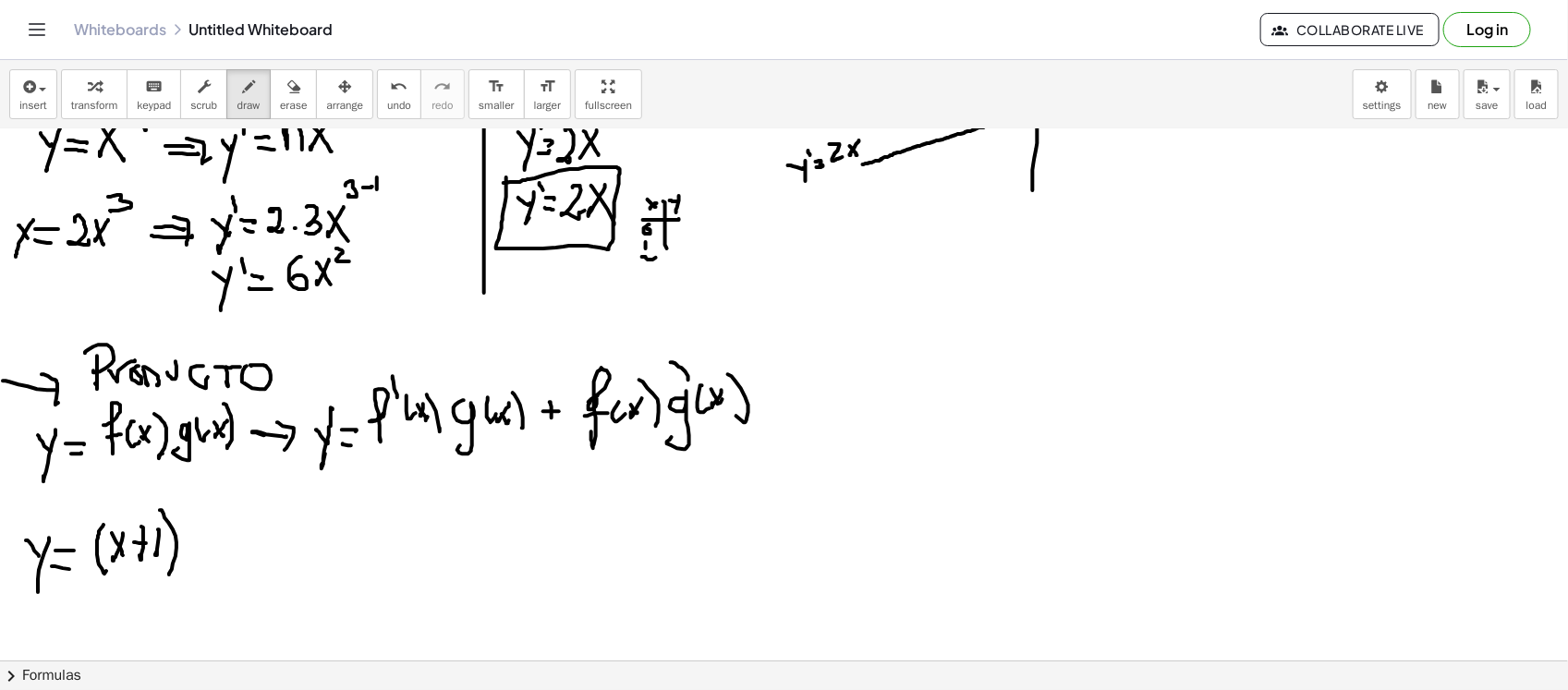 click at bounding box center [784, 421] 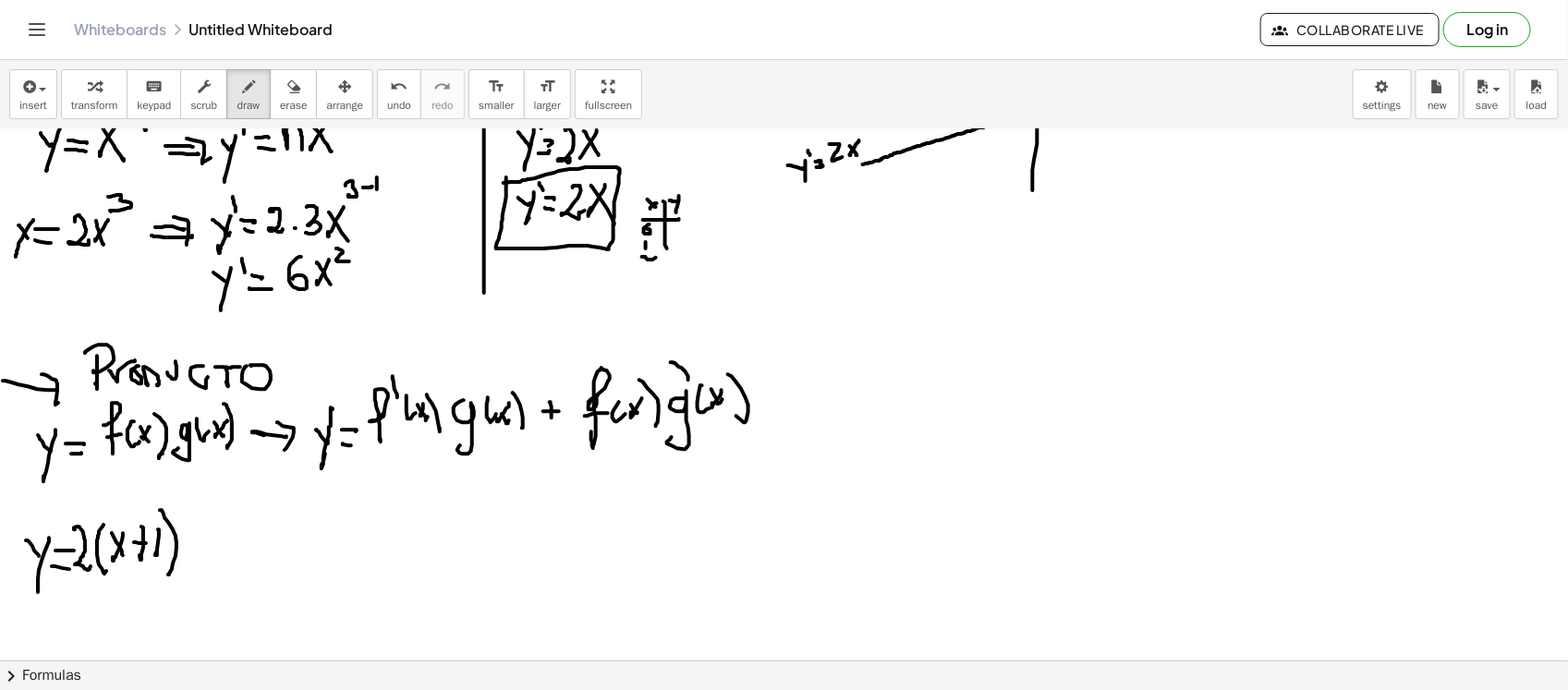 click at bounding box center (784, 421) 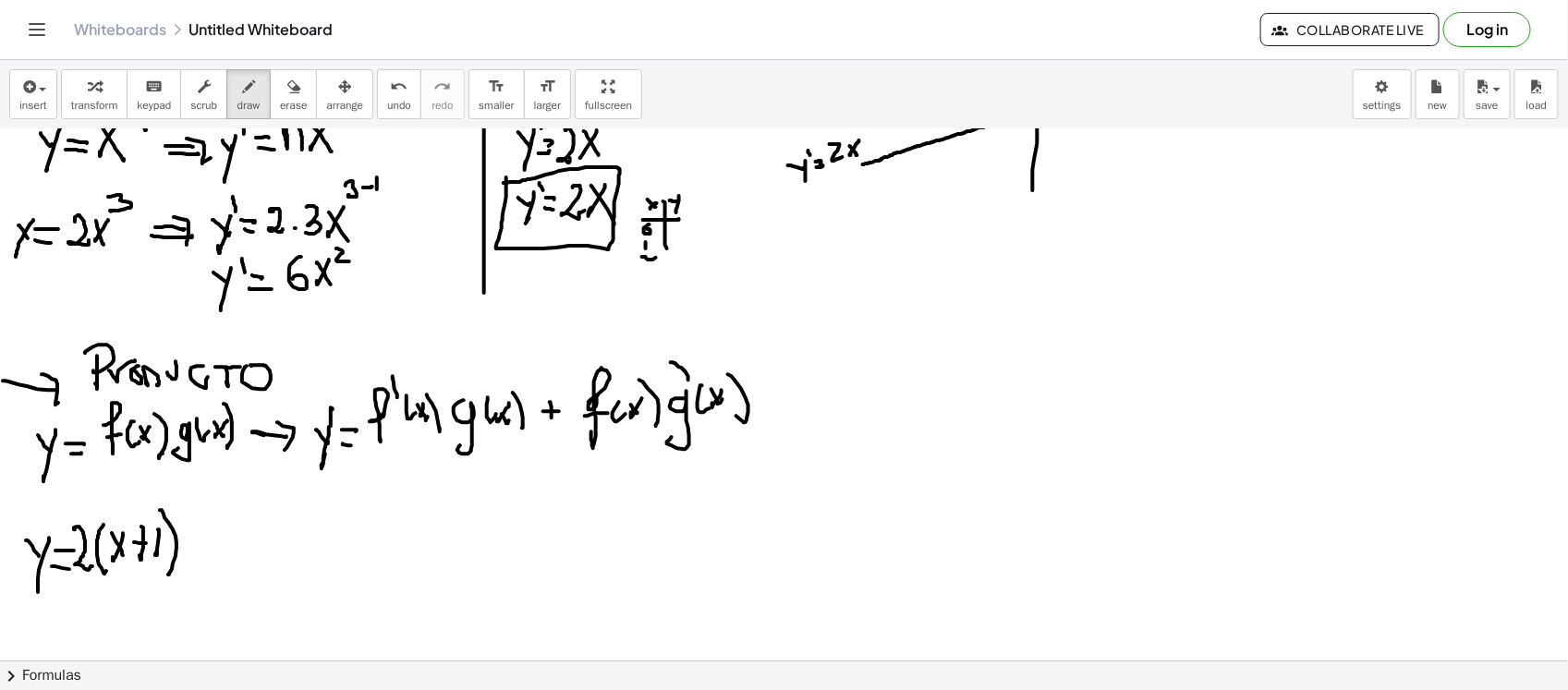 scroll, scrollTop: 623, scrollLeft: 0, axis: vertical 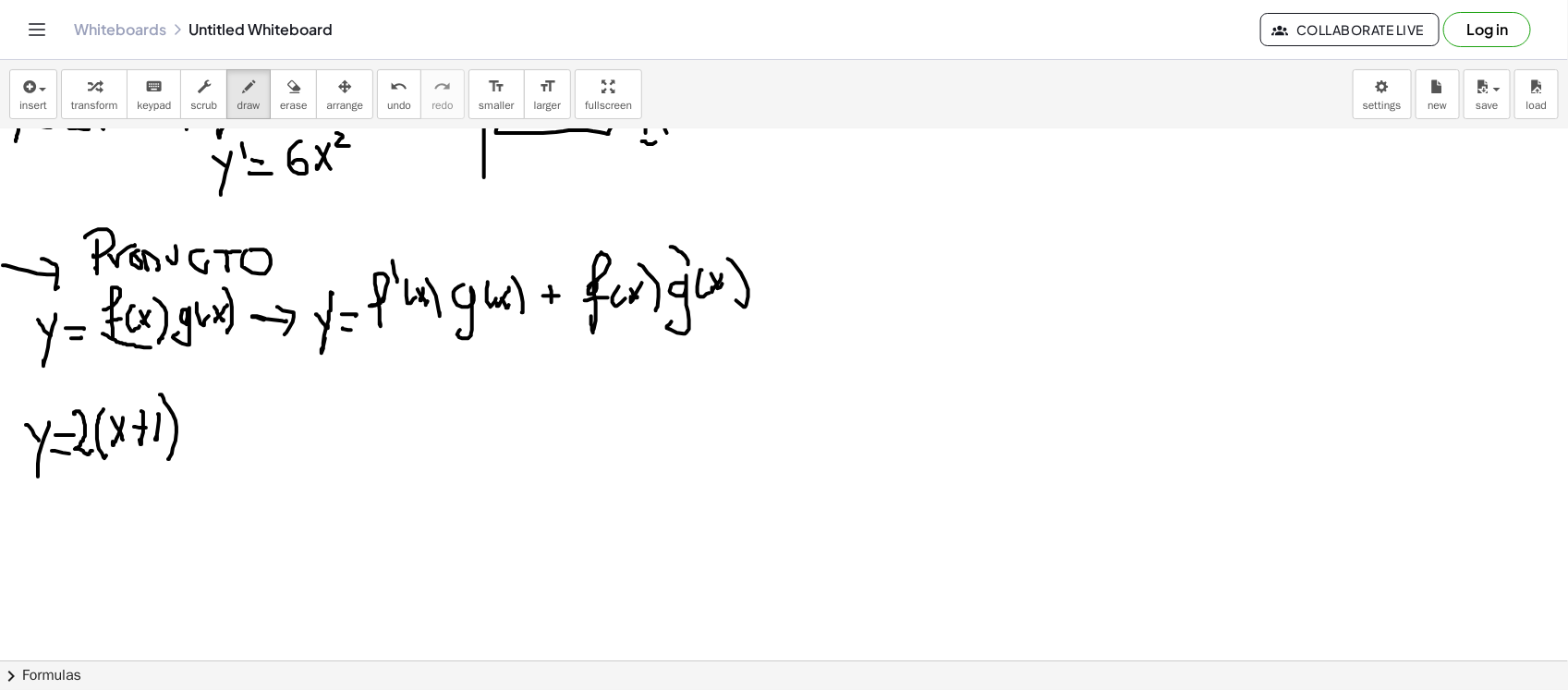 click at bounding box center (784, 306) 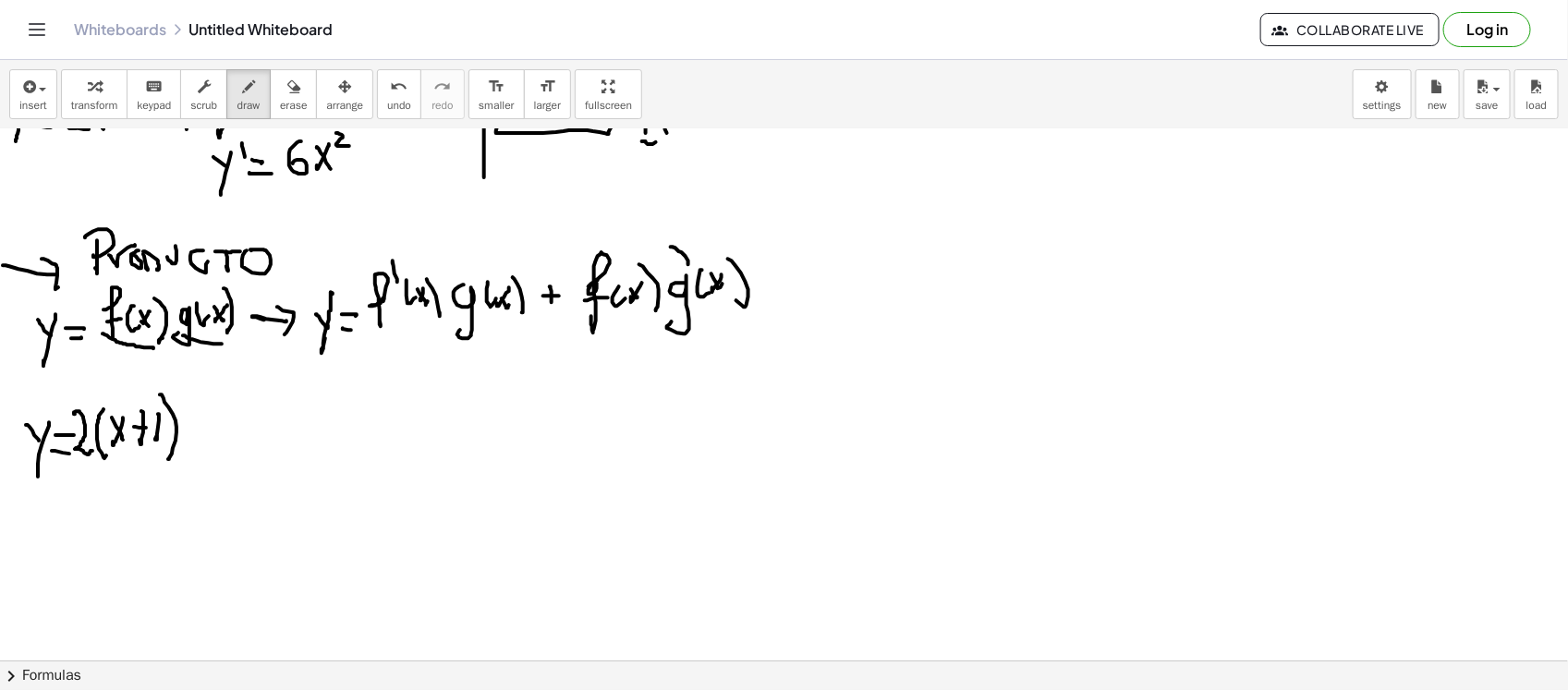click at bounding box center (784, 306) 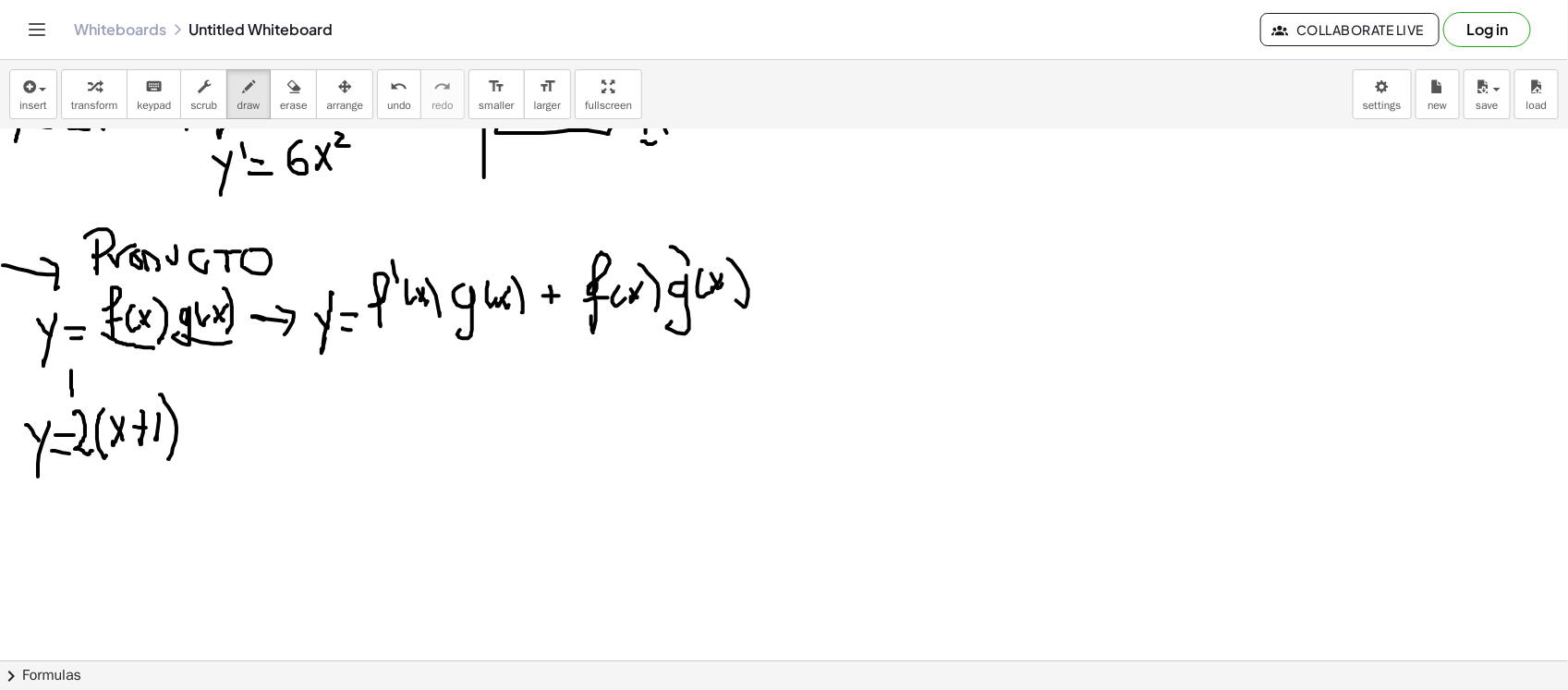 drag, startPoint x: 71, startPoint y: 370, endPoint x: 72, endPoint y: 395, distance: 25.019992 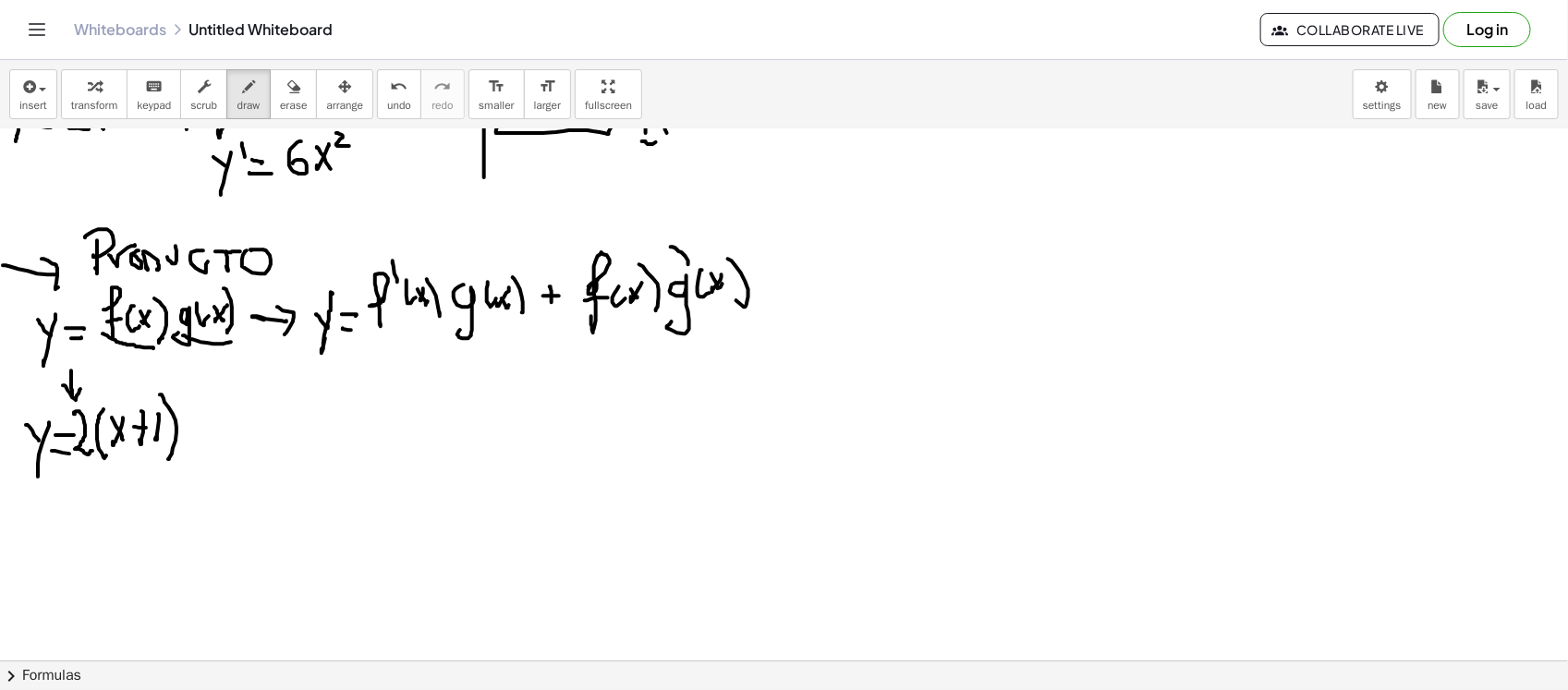 click at bounding box center [784, 306] 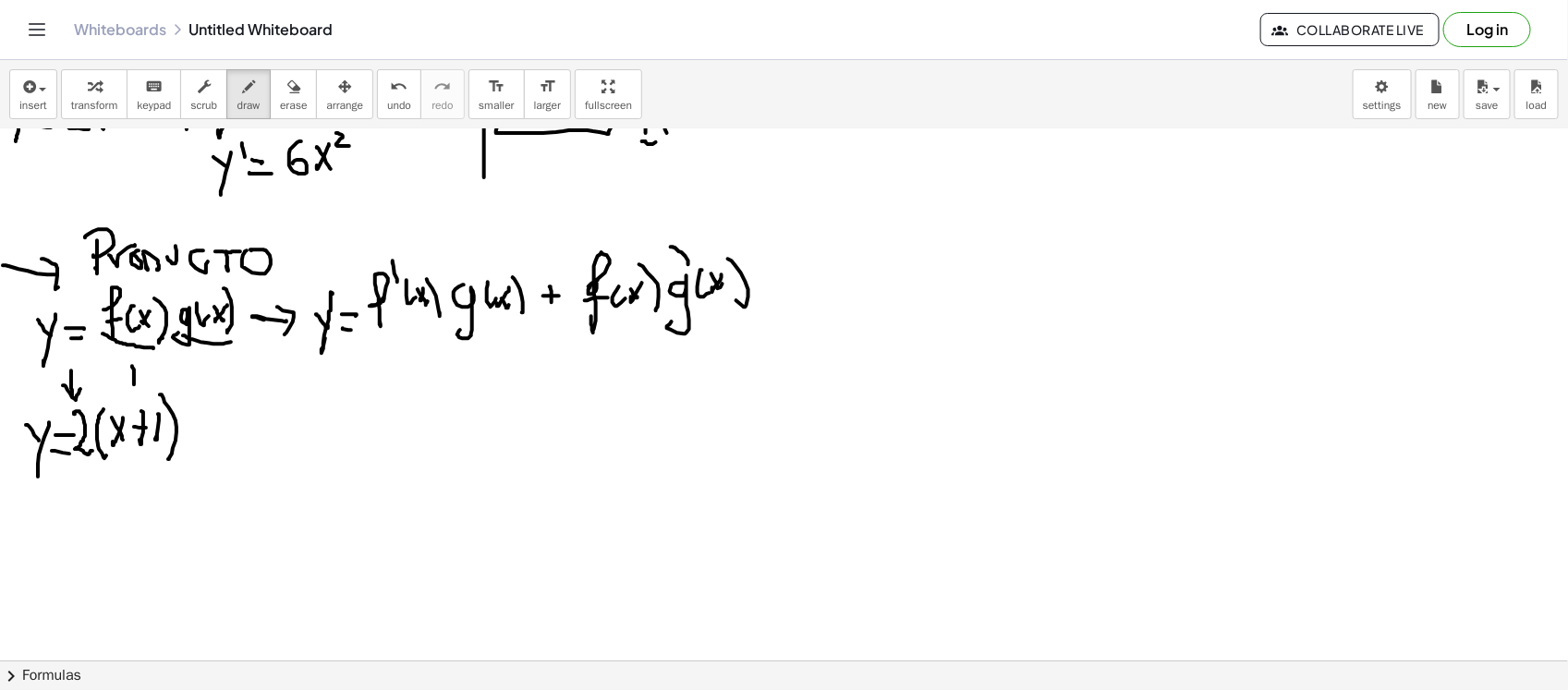 drag, startPoint x: 132, startPoint y: 366, endPoint x: 134, endPoint y: 384, distance: 18.11077 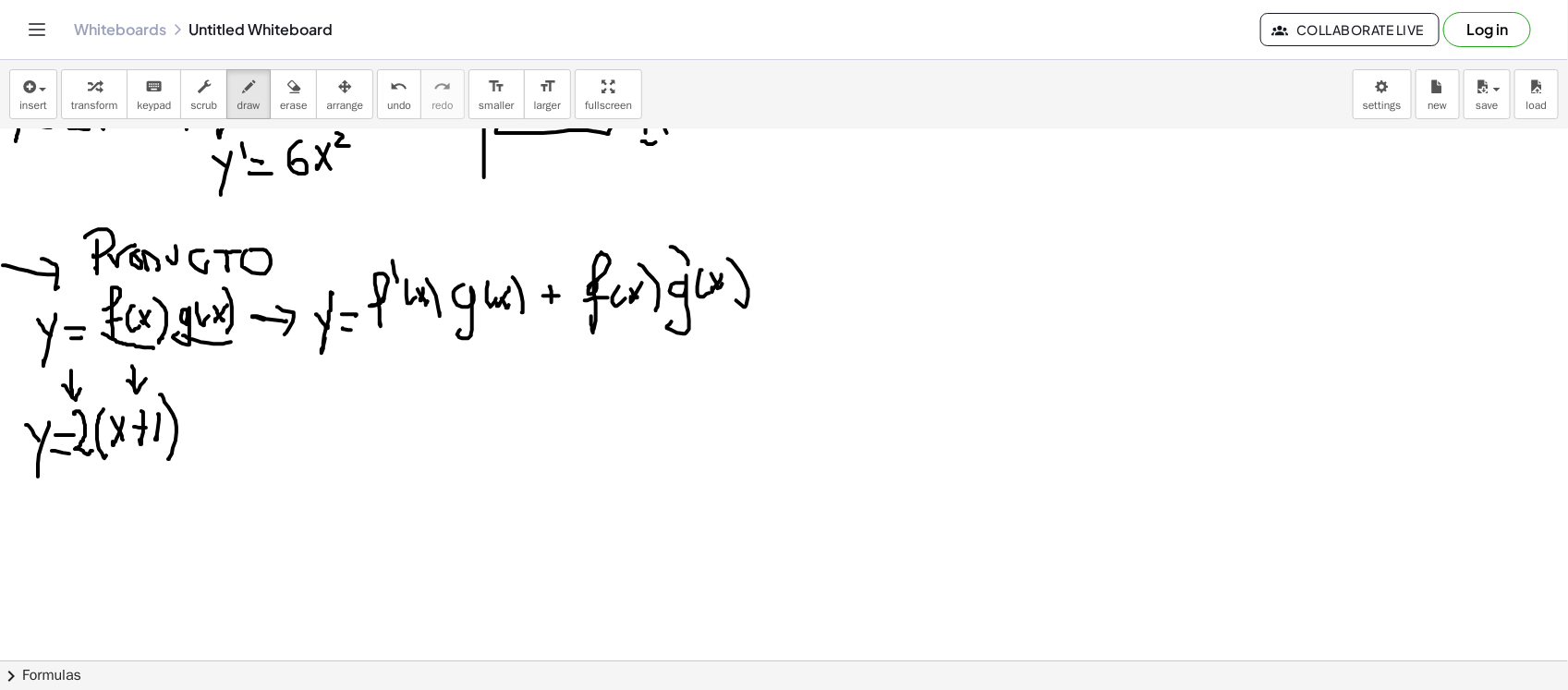 drag, startPoint x: 128, startPoint y: 381, endPoint x: 146, endPoint y: 379, distance: 18.11077 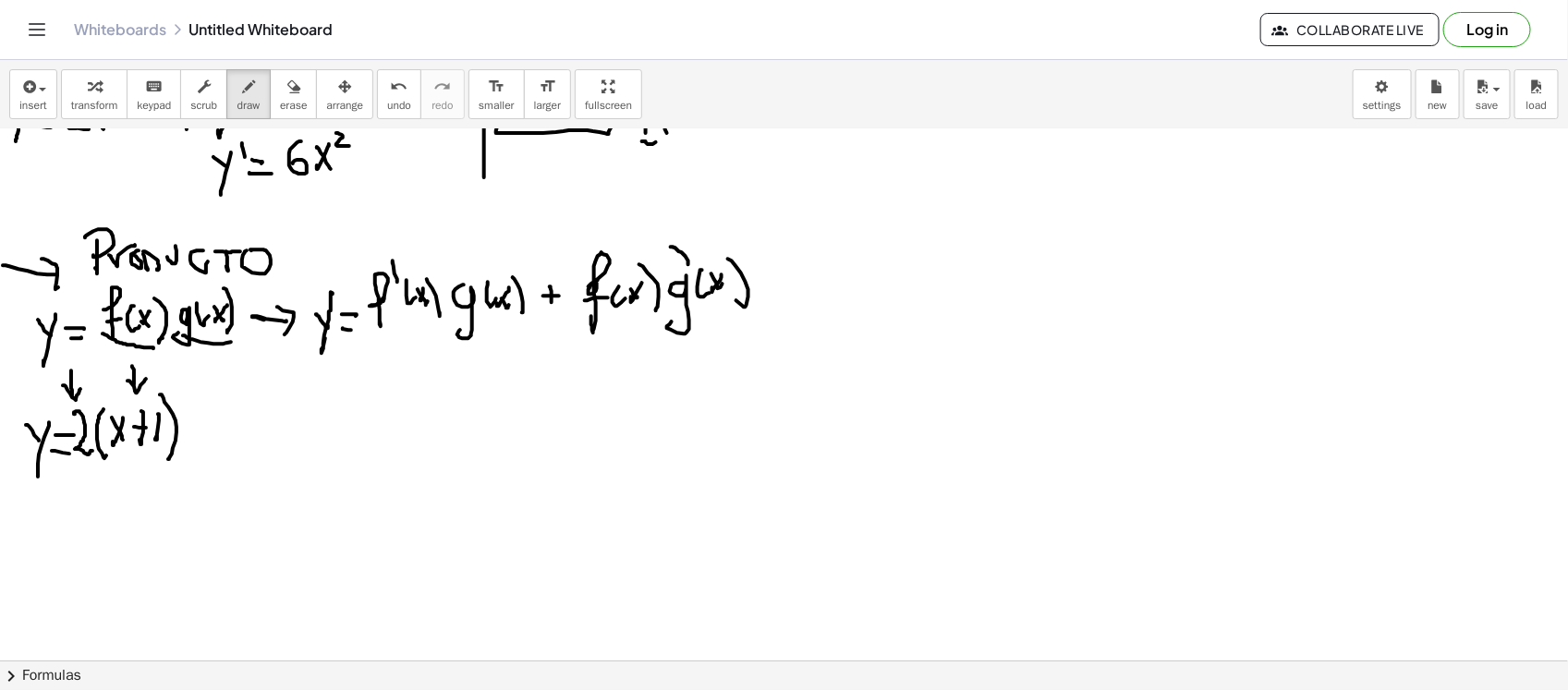 click at bounding box center (784, 306) 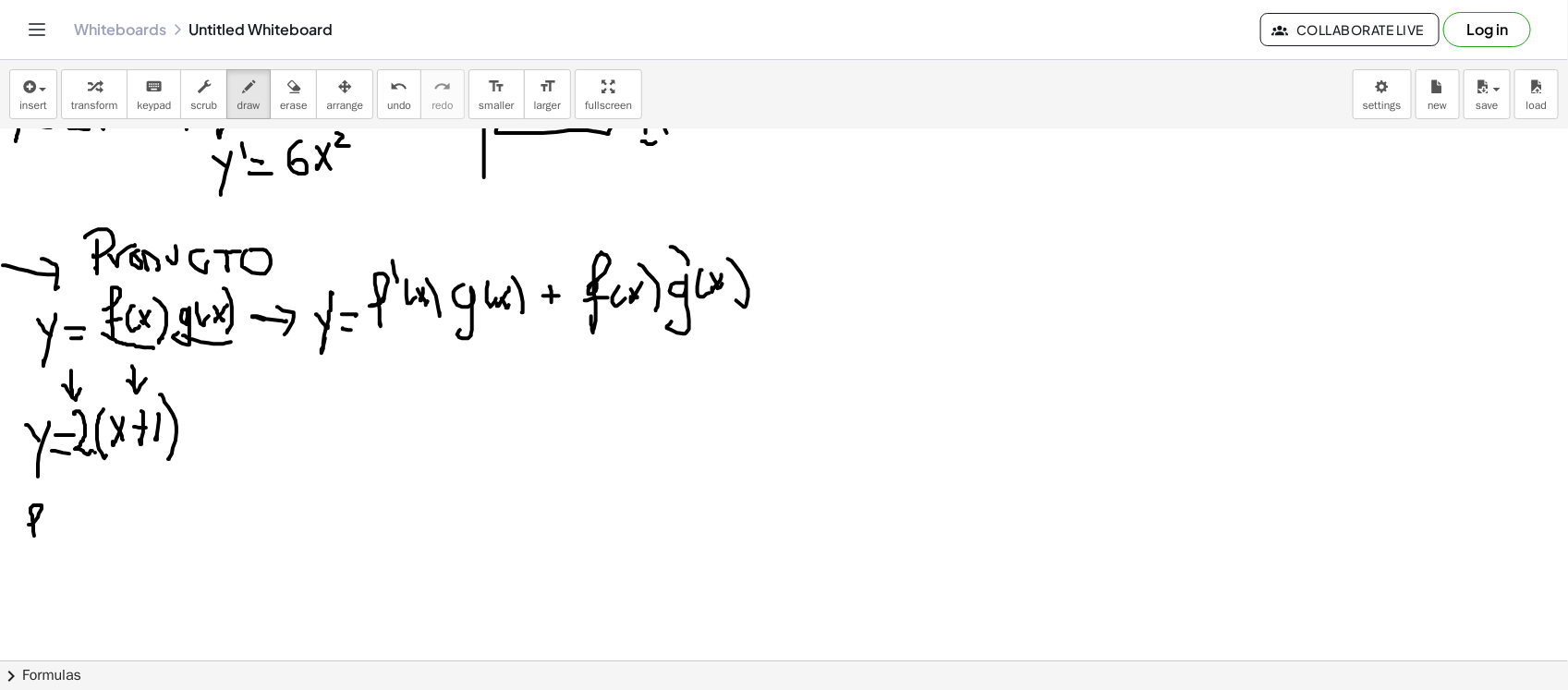 drag, startPoint x: 29, startPoint y: 525, endPoint x: 28, endPoint y: 547, distance: 22.022716 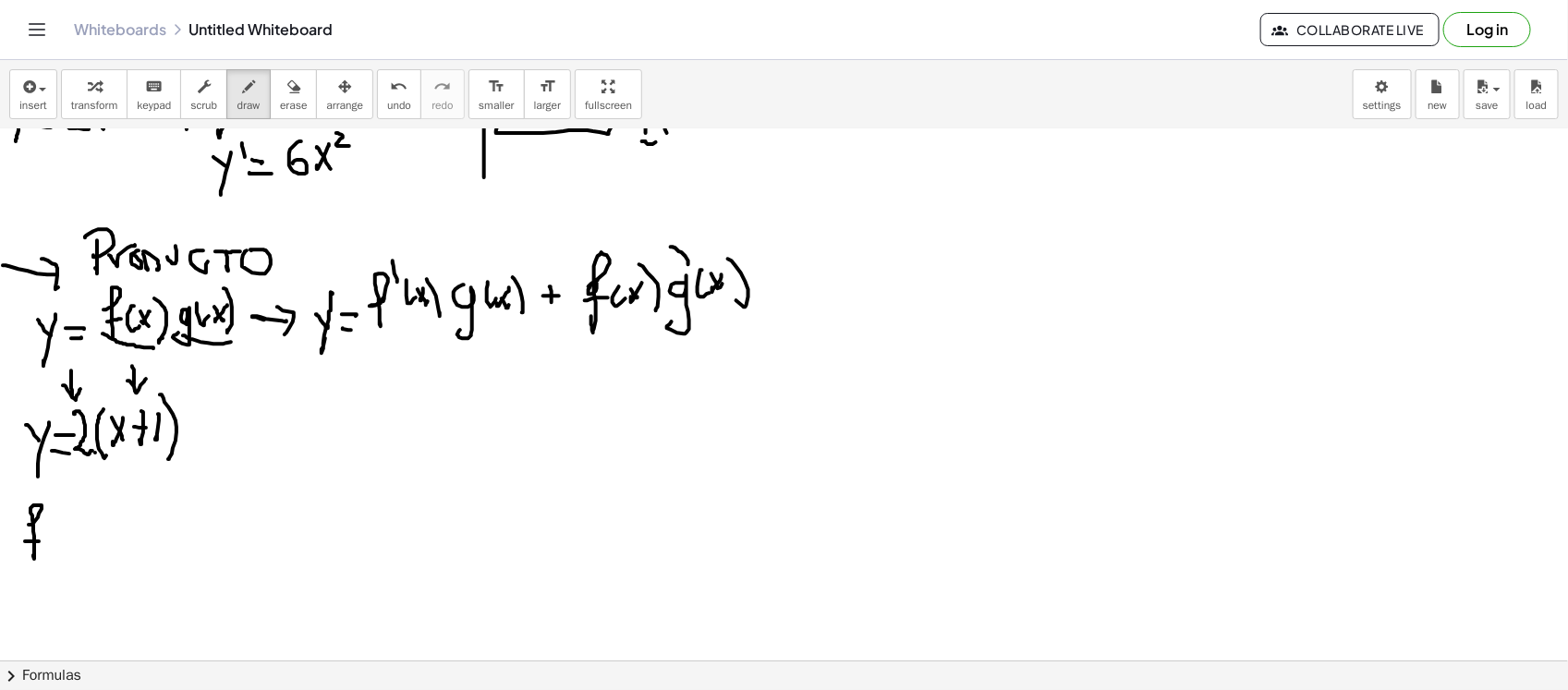 drag, startPoint x: 25, startPoint y: 541, endPoint x: 65, endPoint y: 528, distance: 42.059482 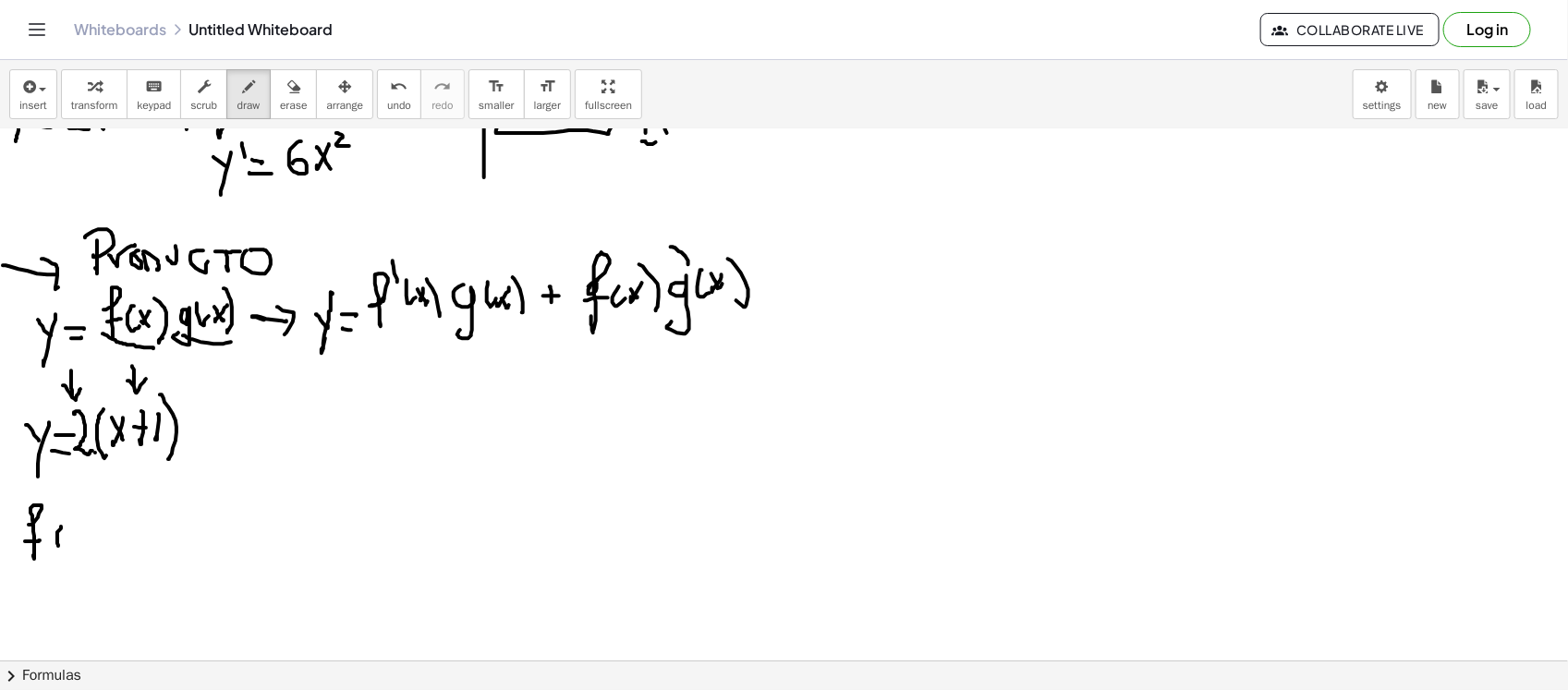 drag, startPoint x: 57, startPoint y: 532, endPoint x: 79, endPoint y: 524, distance: 23.4094 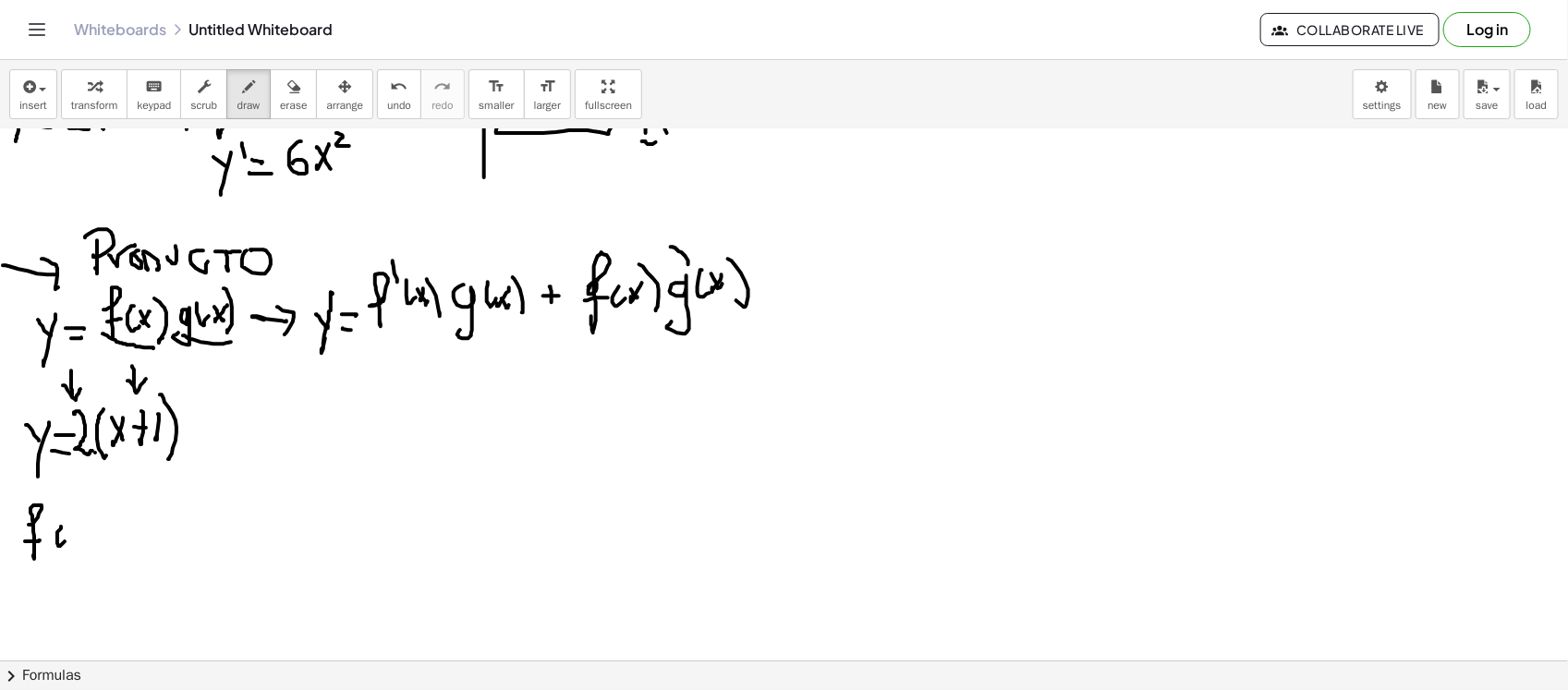 click at bounding box center (784, 306) 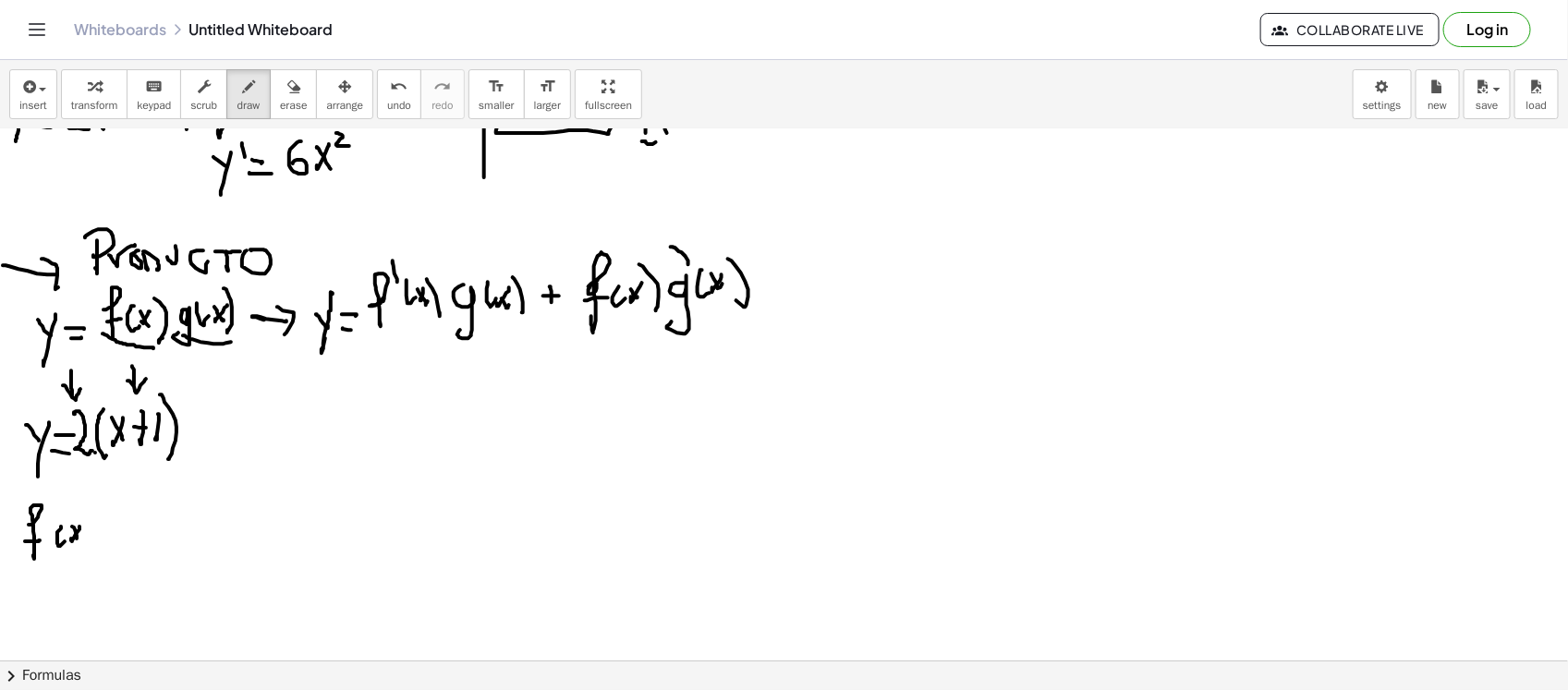 click at bounding box center [784, 306] 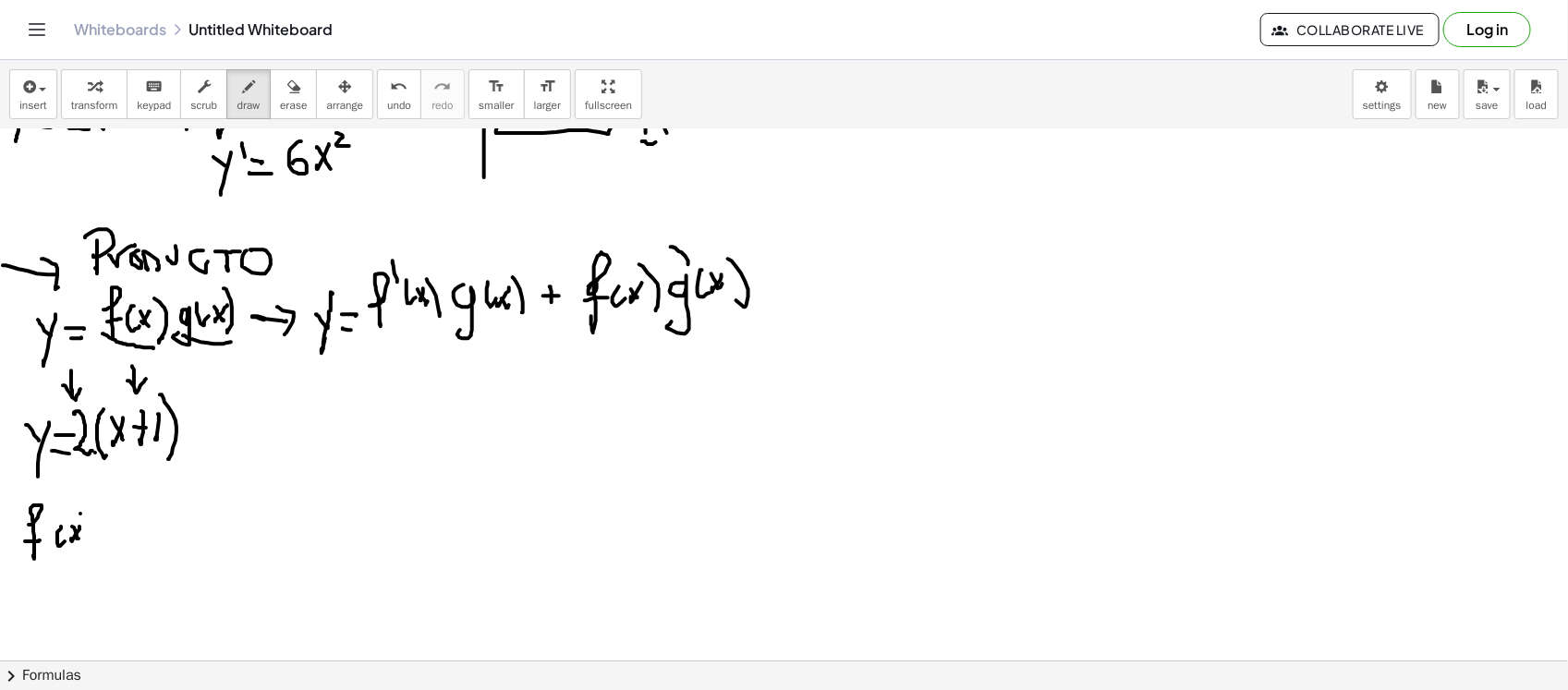 drag, startPoint x: 80, startPoint y: 514, endPoint x: 83, endPoint y: 551, distance: 37.121422 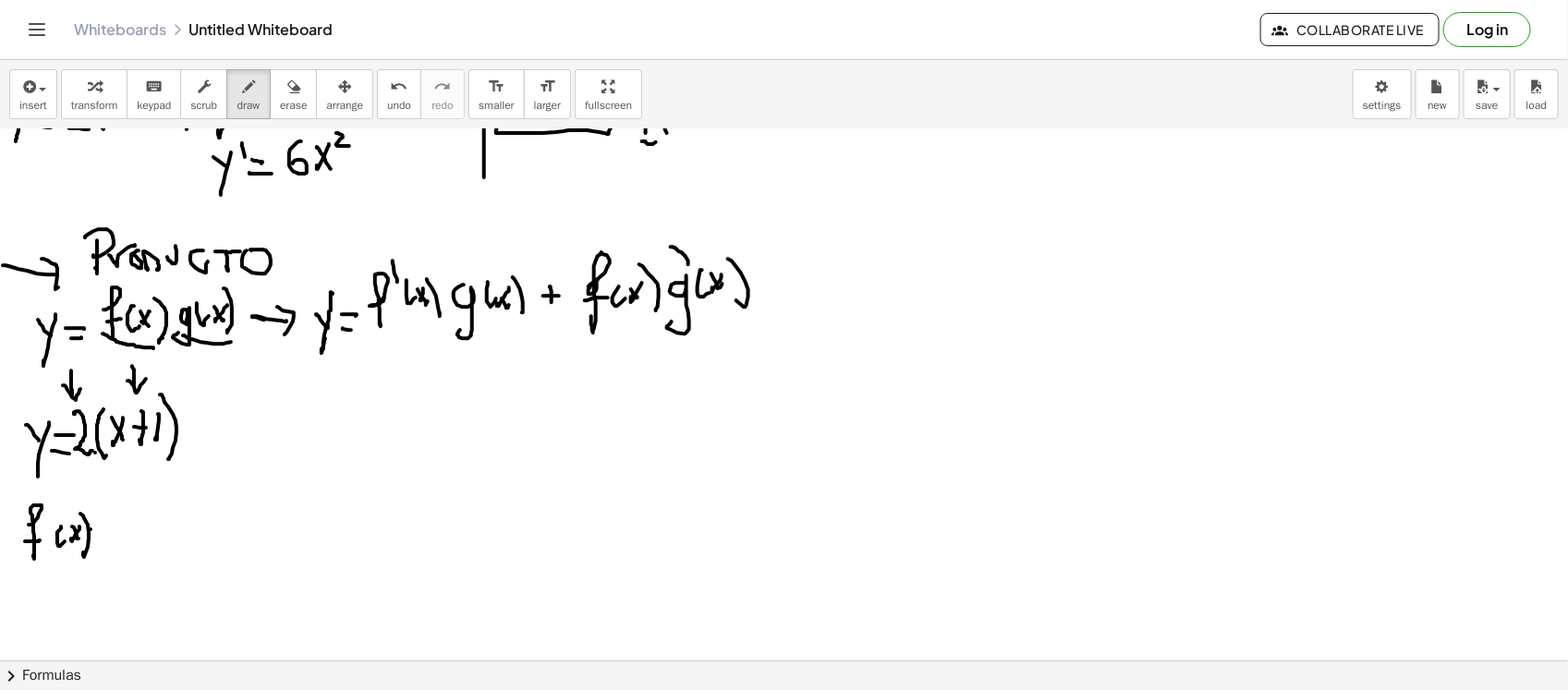 drag, startPoint x: 91, startPoint y: 529, endPoint x: 102, endPoint y: 529, distance: 11 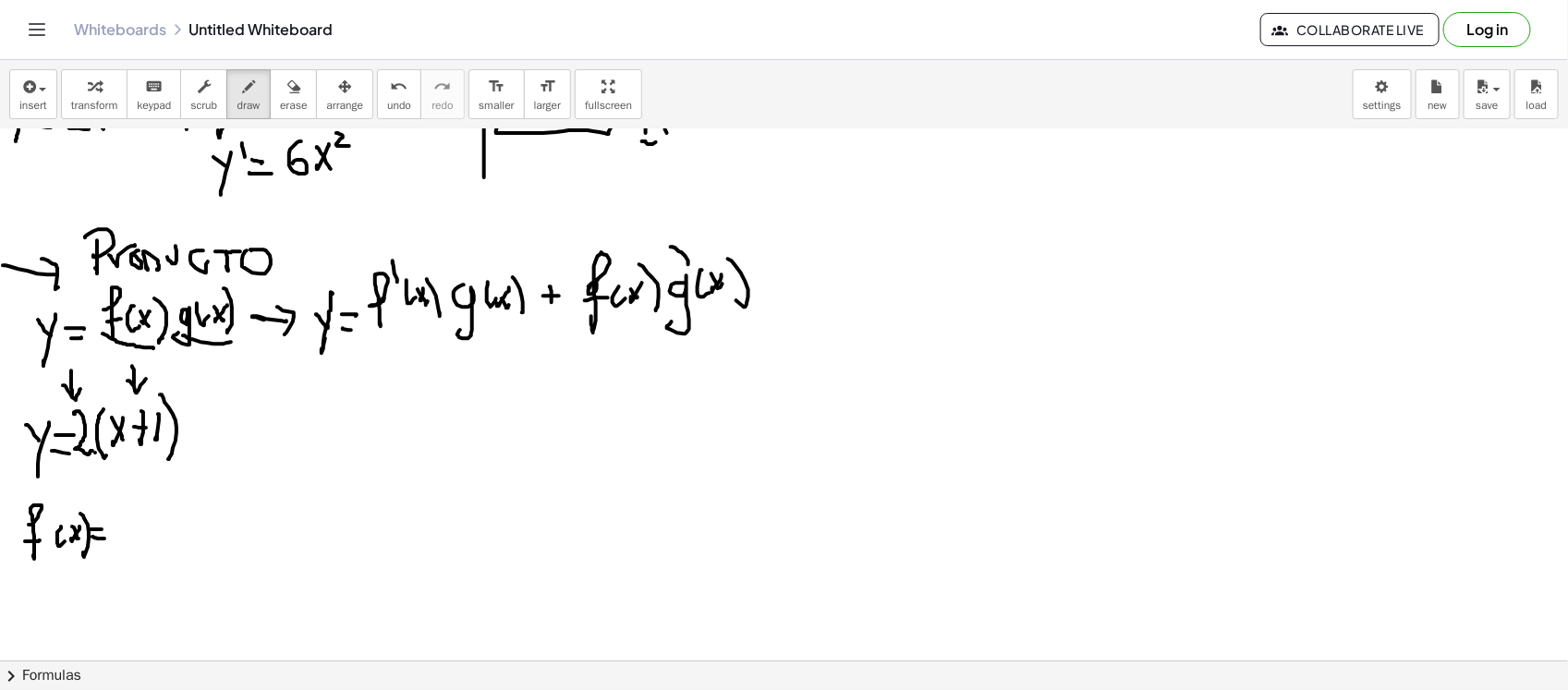 click at bounding box center [784, 306] 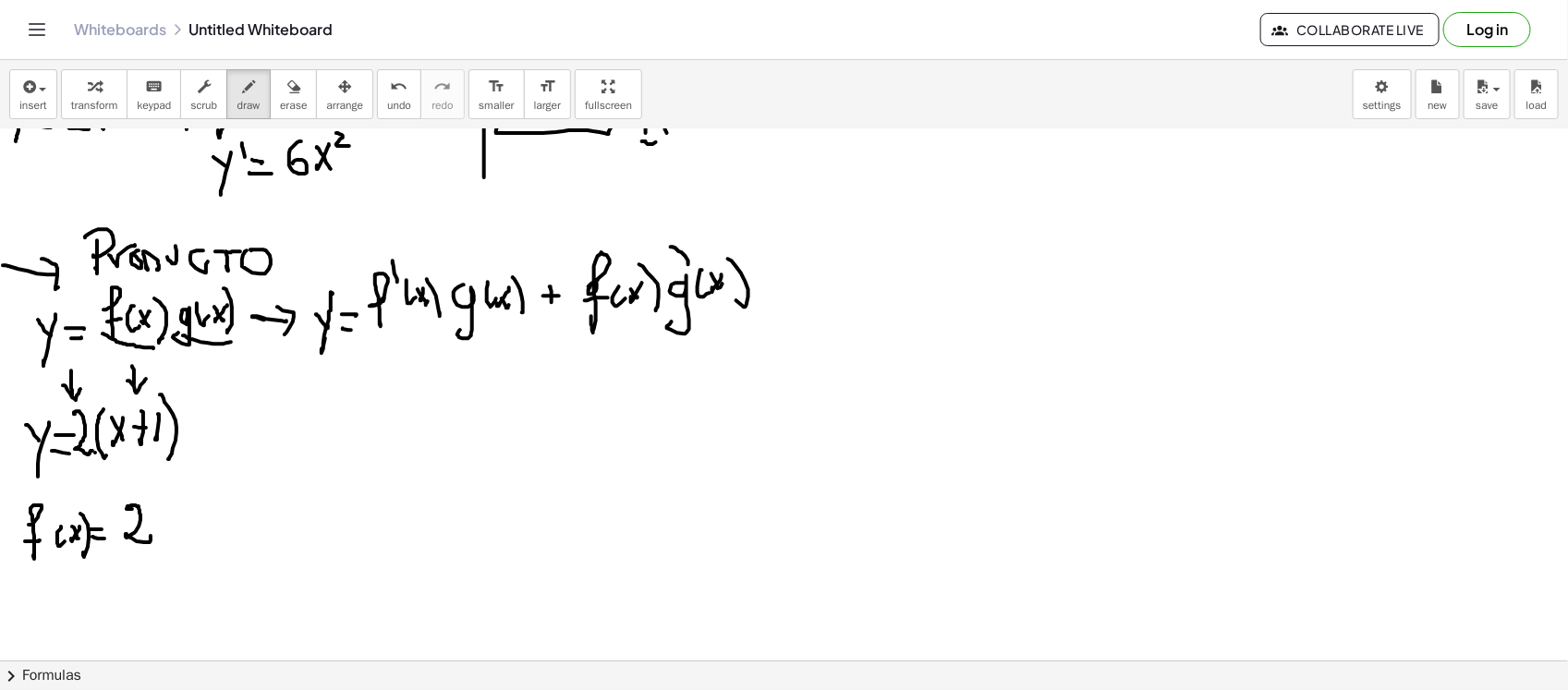 drag, startPoint x: 127, startPoint y: 509, endPoint x: 102, endPoint y: 568, distance: 64.07808 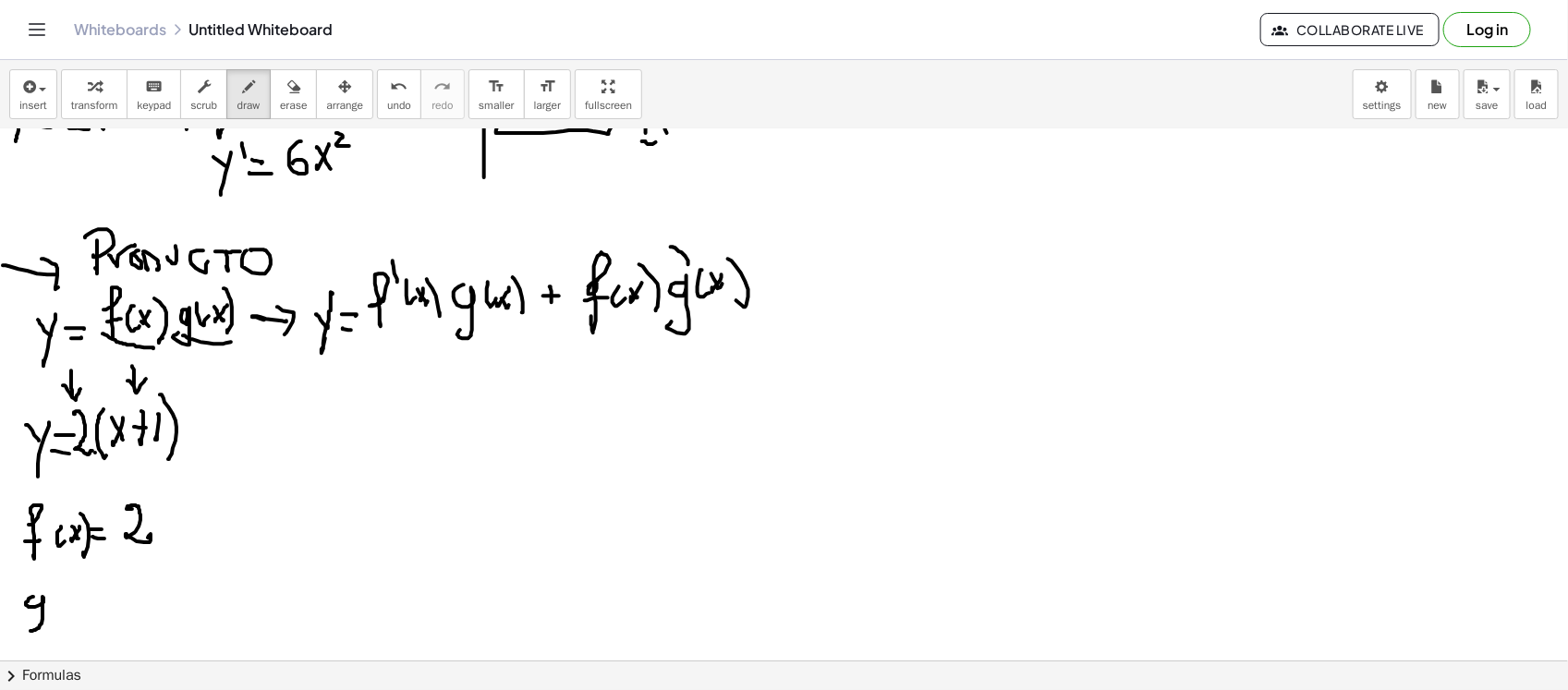 drag, startPoint x: 33, startPoint y: 597, endPoint x: 39, endPoint y: 621, distance: 24.738634 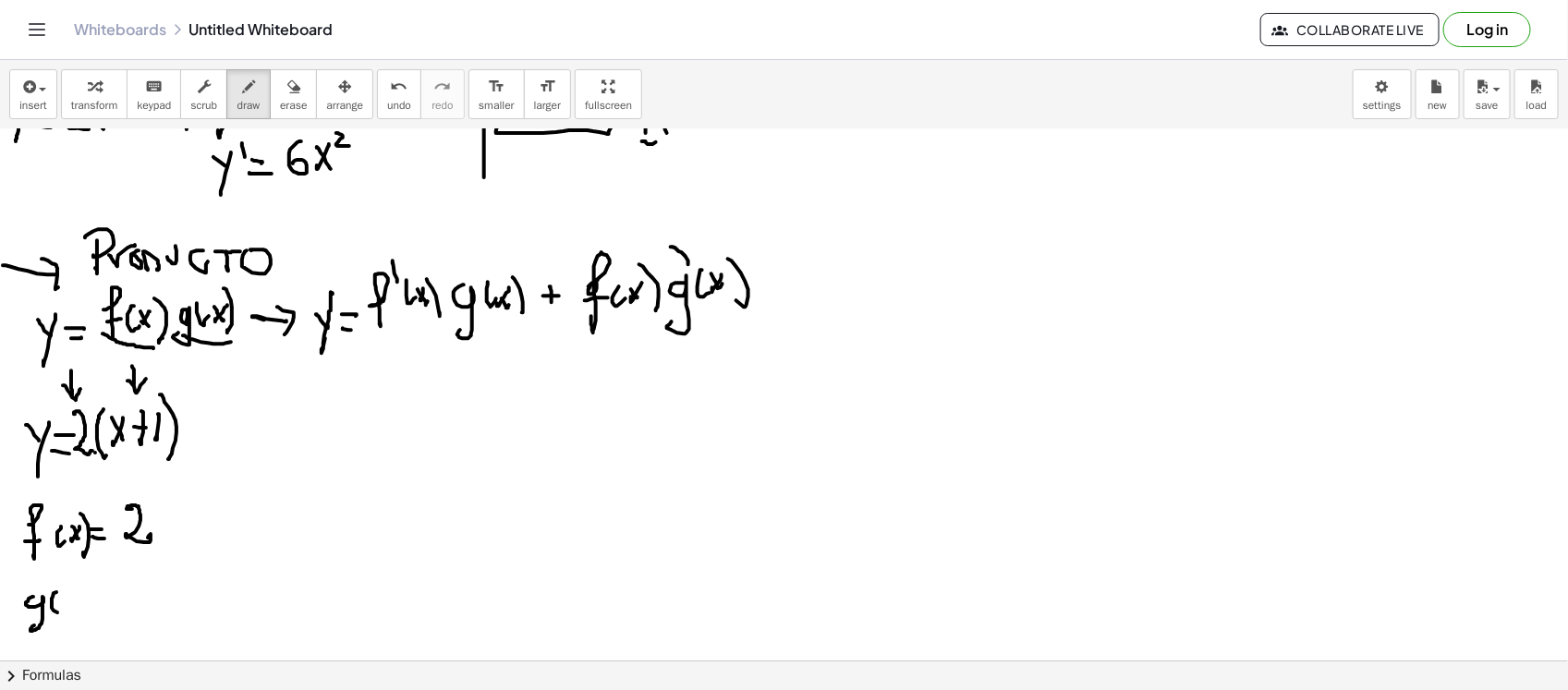 drag, startPoint x: 52, startPoint y: 602, endPoint x: 65, endPoint y: 611, distance: 15.81139 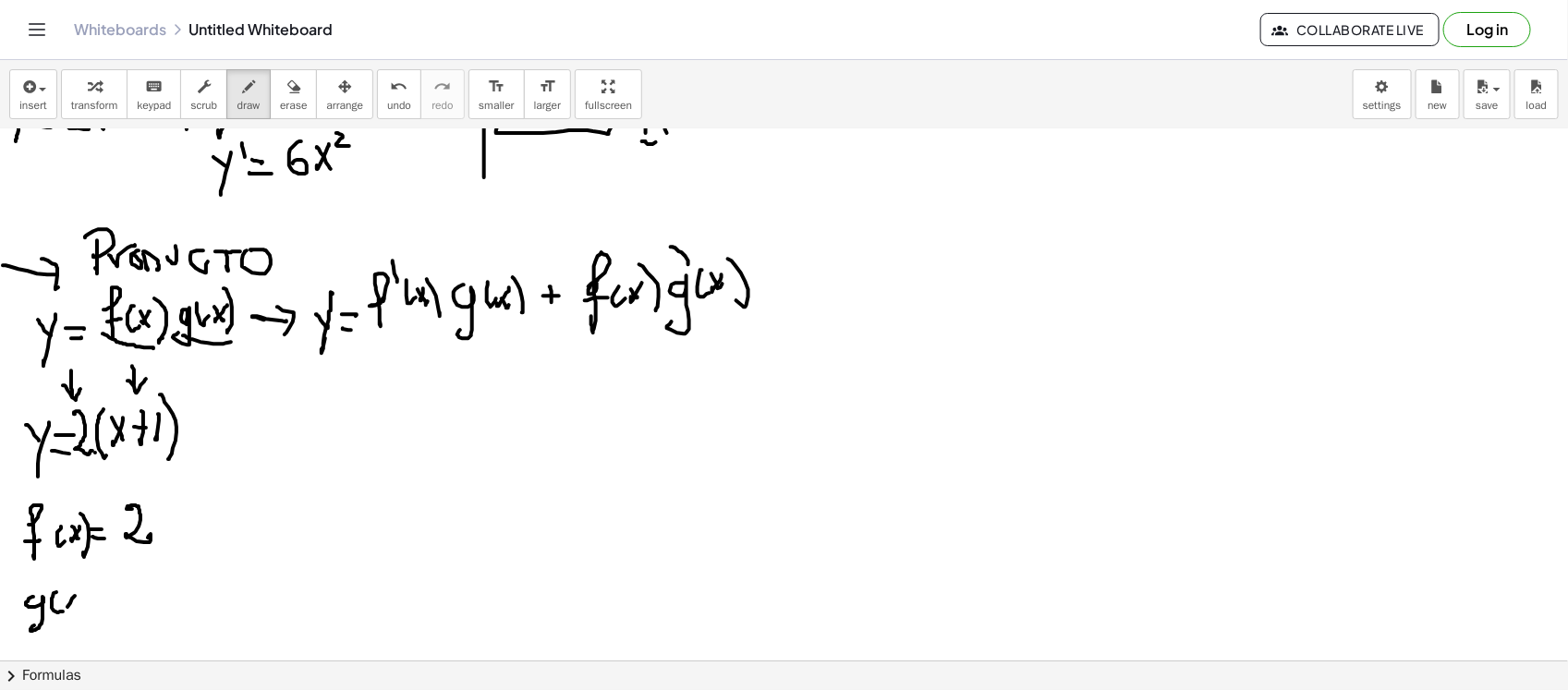 drag, startPoint x: 67, startPoint y: 607, endPoint x: 67, endPoint y: 592, distance: 15 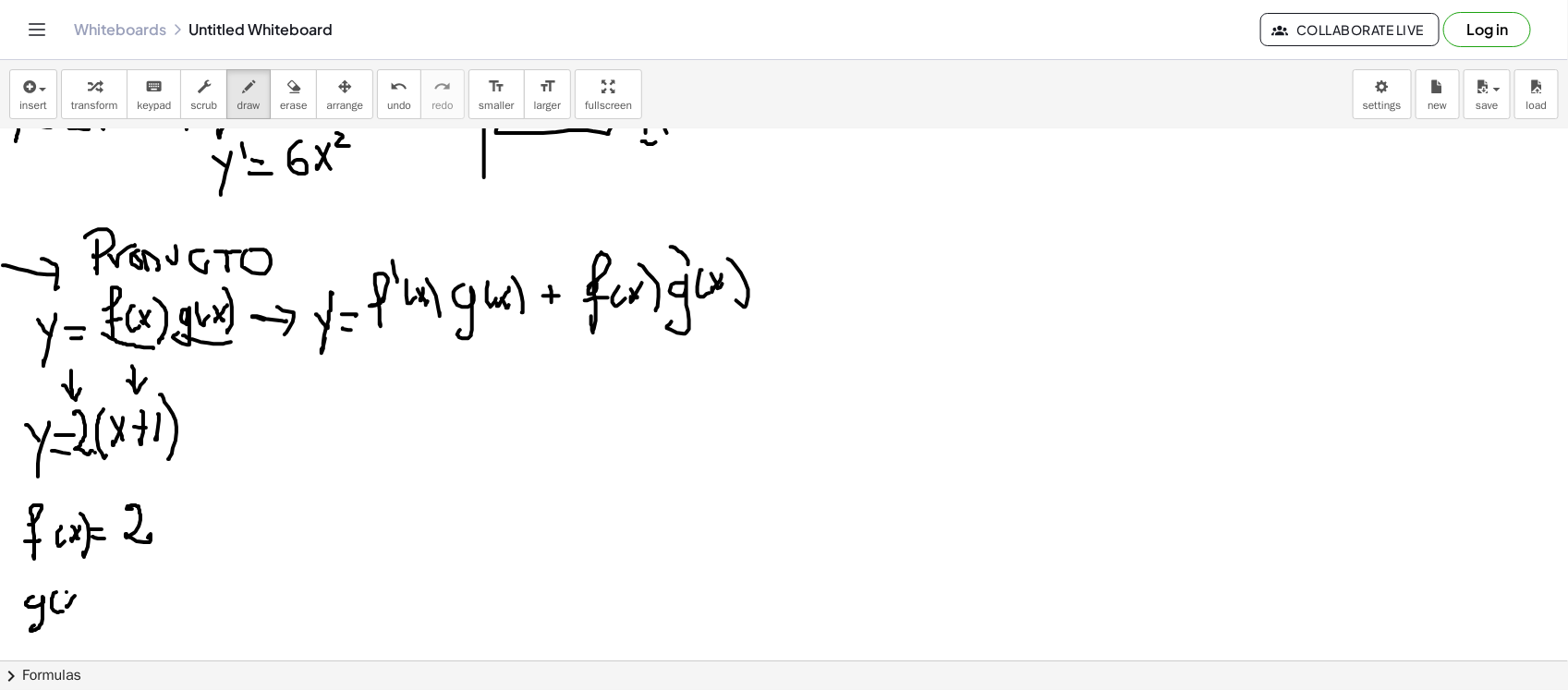 drag, startPoint x: 67, startPoint y: 592, endPoint x: 80, endPoint y: 600, distance: 15.264338 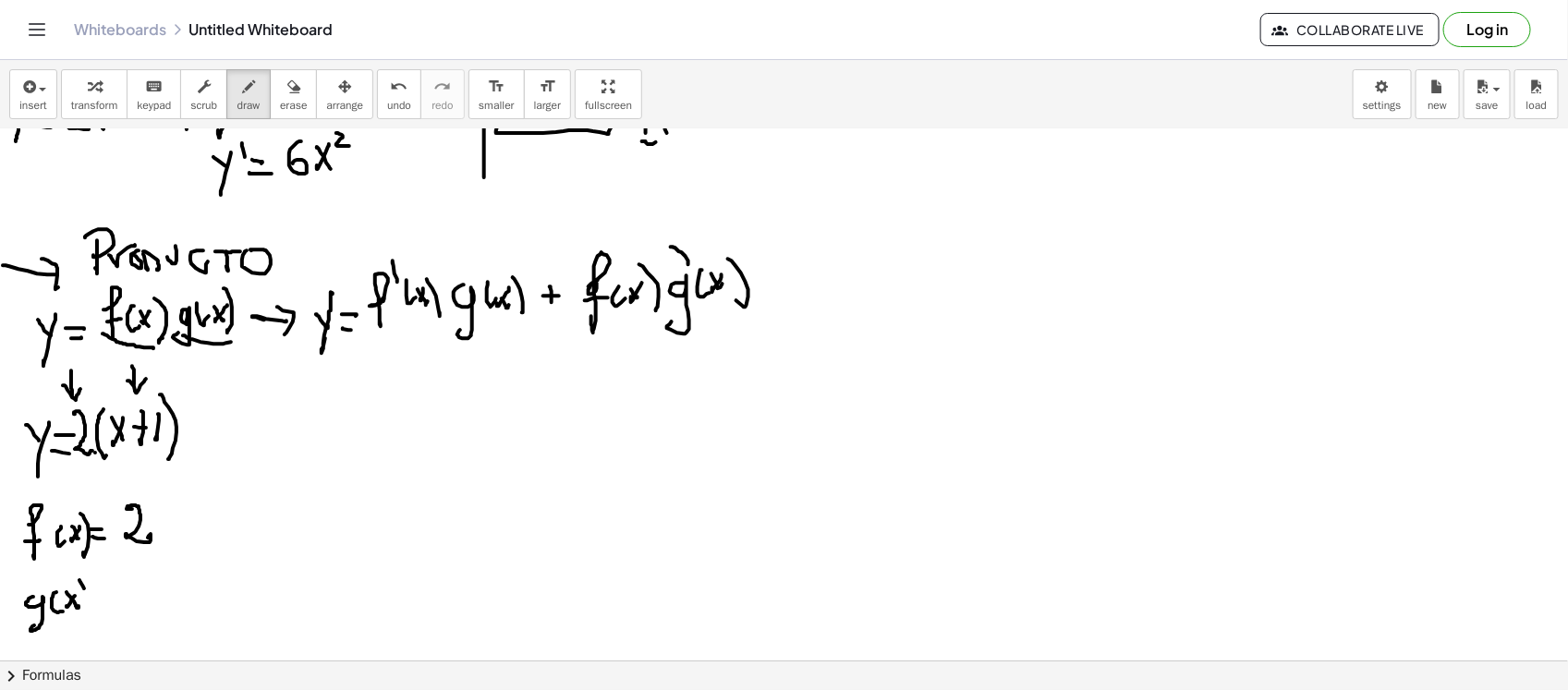 drag, startPoint x: 84, startPoint y: 588, endPoint x: 97, endPoint y: 599, distance: 17.029386 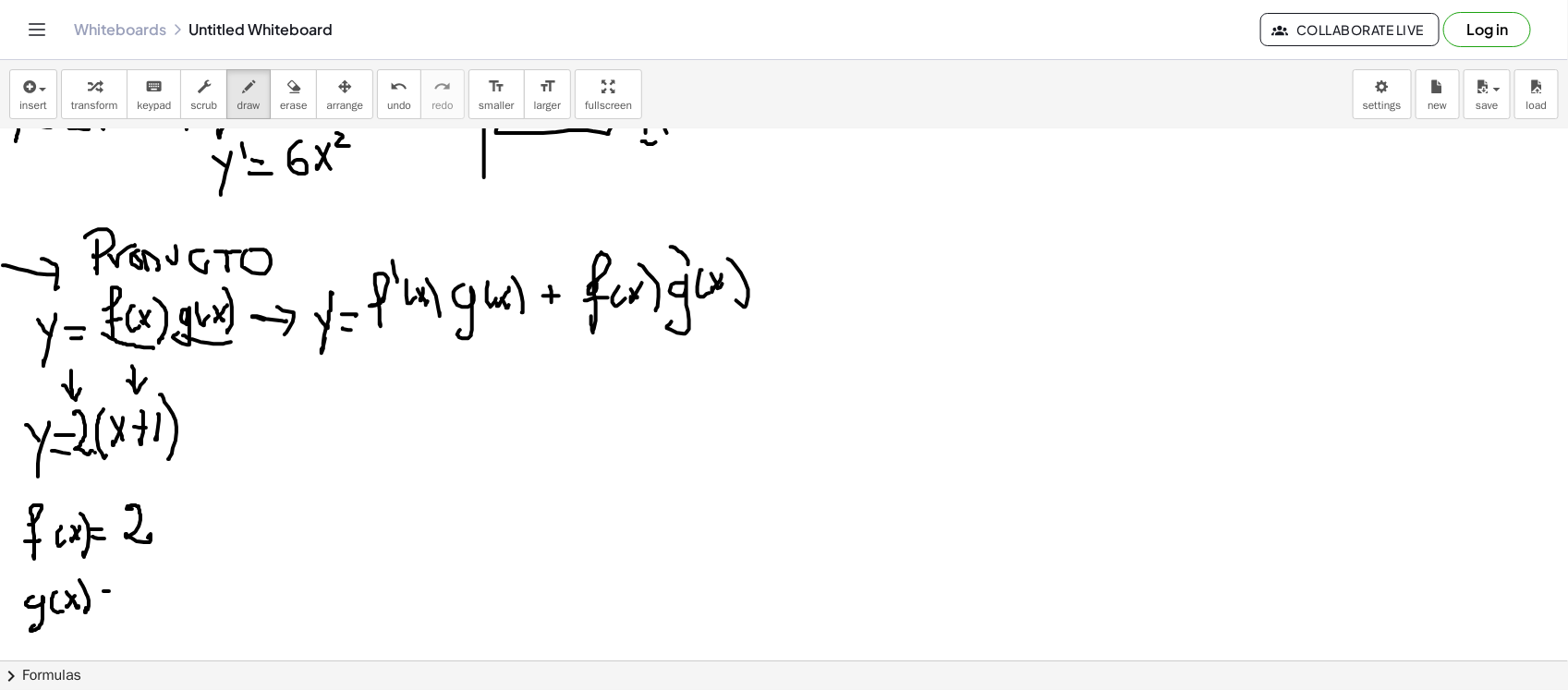 click at bounding box center (784, 306) 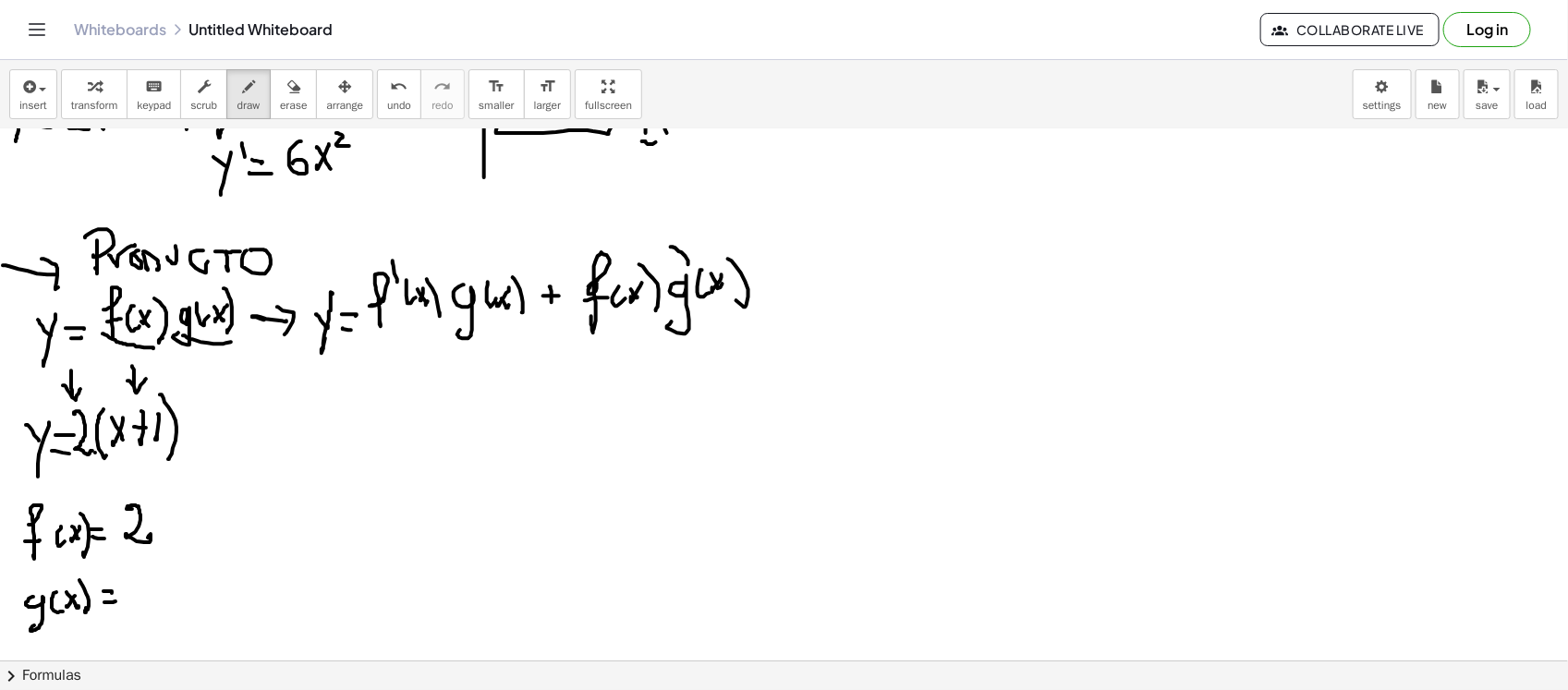 drag, startPoint x: 104, startPoint y: 602, endPoint x: 189, endPoint y: 476, distance: 151.99013 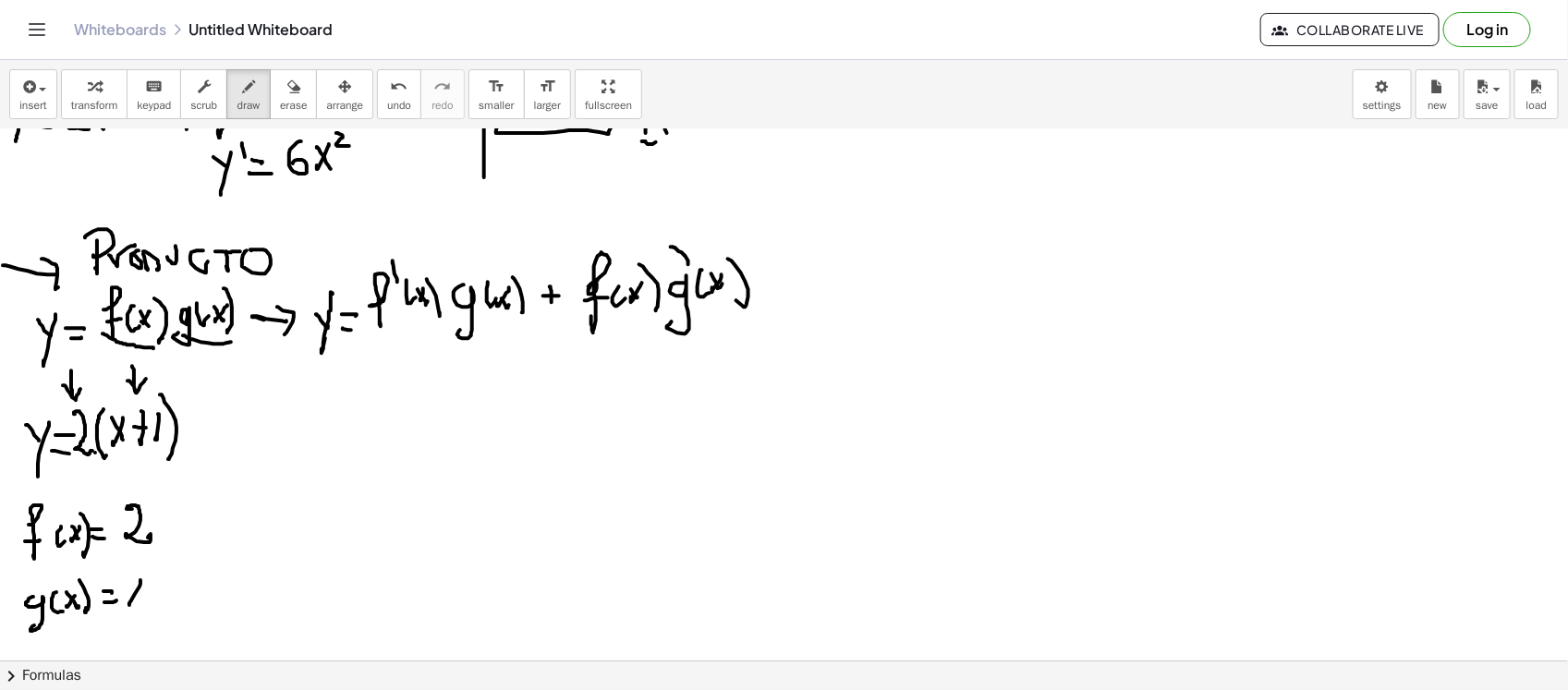 drag, startPoint x: 140, startPoint y: 580, endPoint x: 130, endPoint y: 579, distance: 10.049876 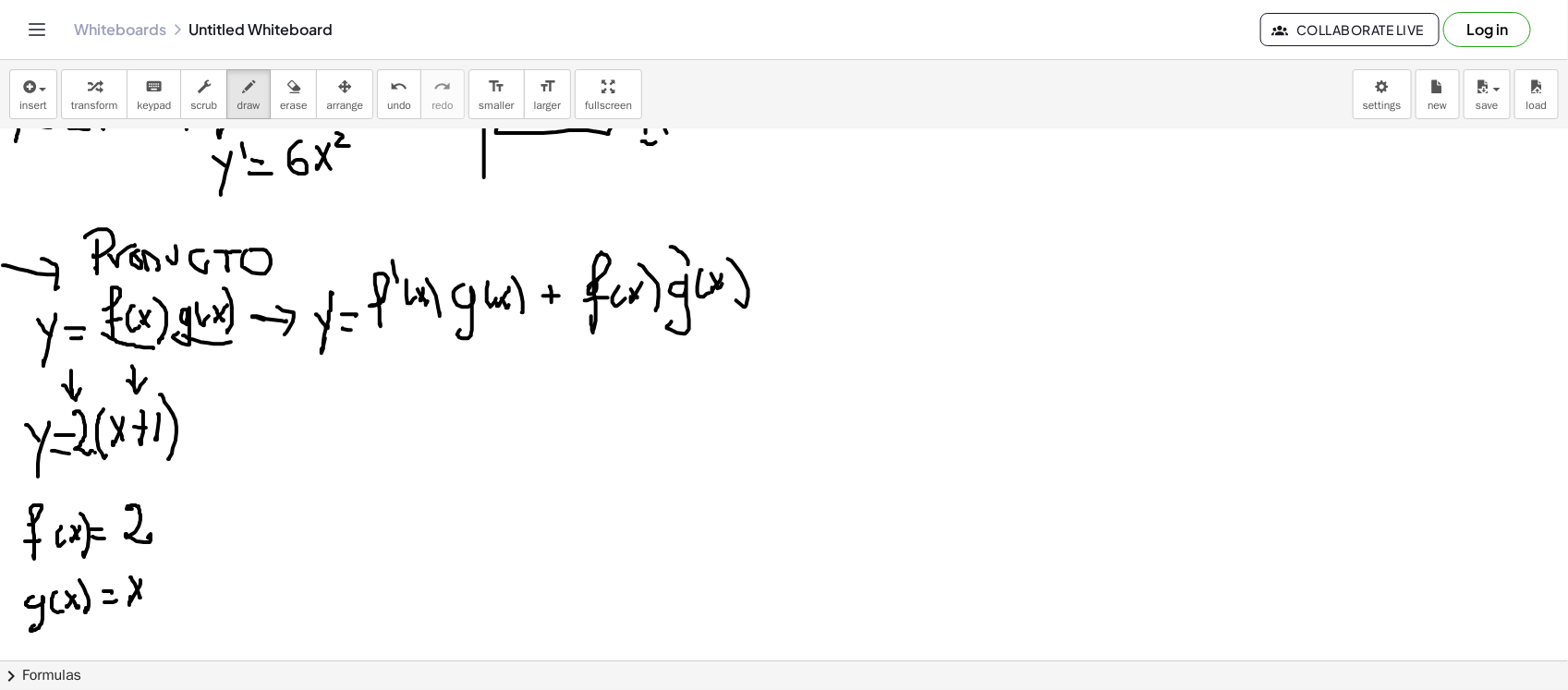 drag, startPoint x: 130, startPoint y: 577, endPoint x: 150, endPoint y: 580, distance: 20.223748 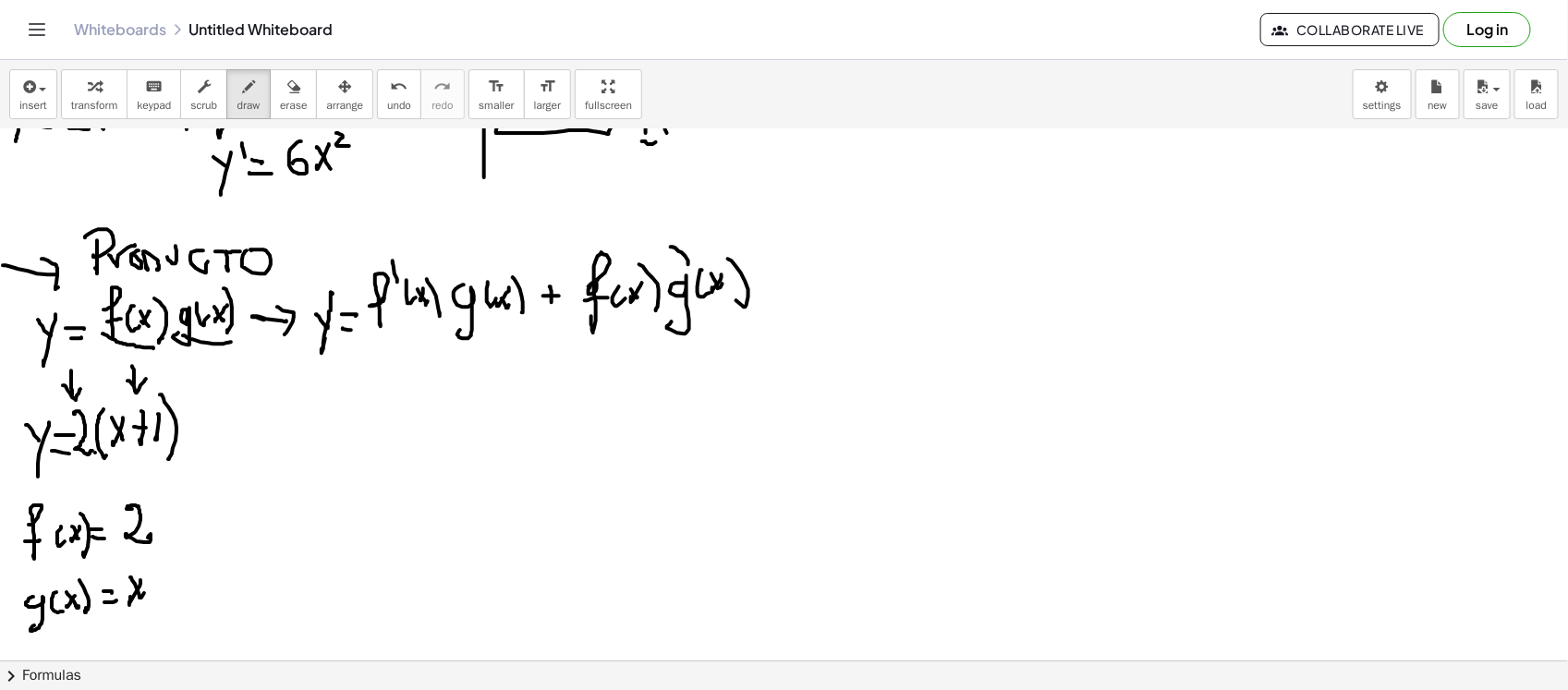 drag, startPoint x: 150, startPoint y: 578, endPoint x: 146, endPoint y: 599, distance: 21.37756 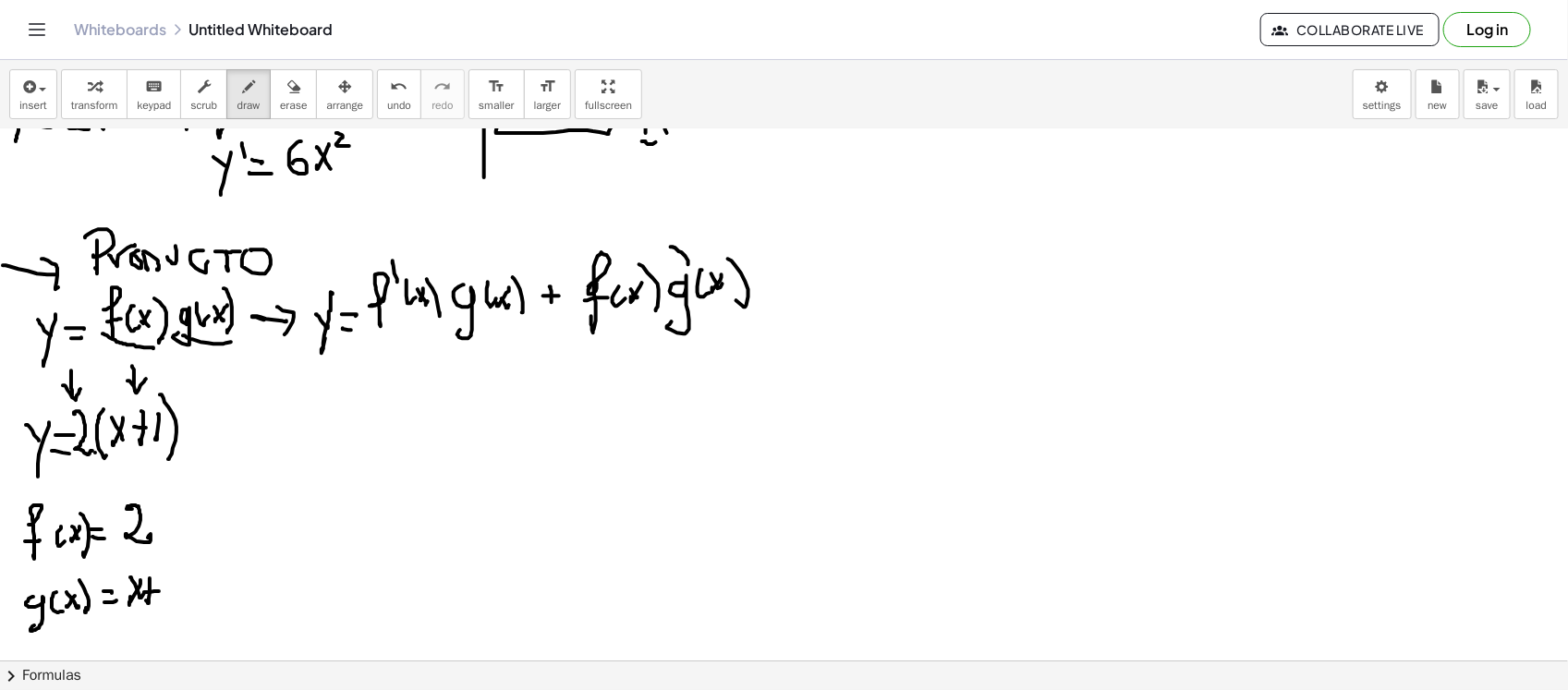 click at bounding box center [784, 306] 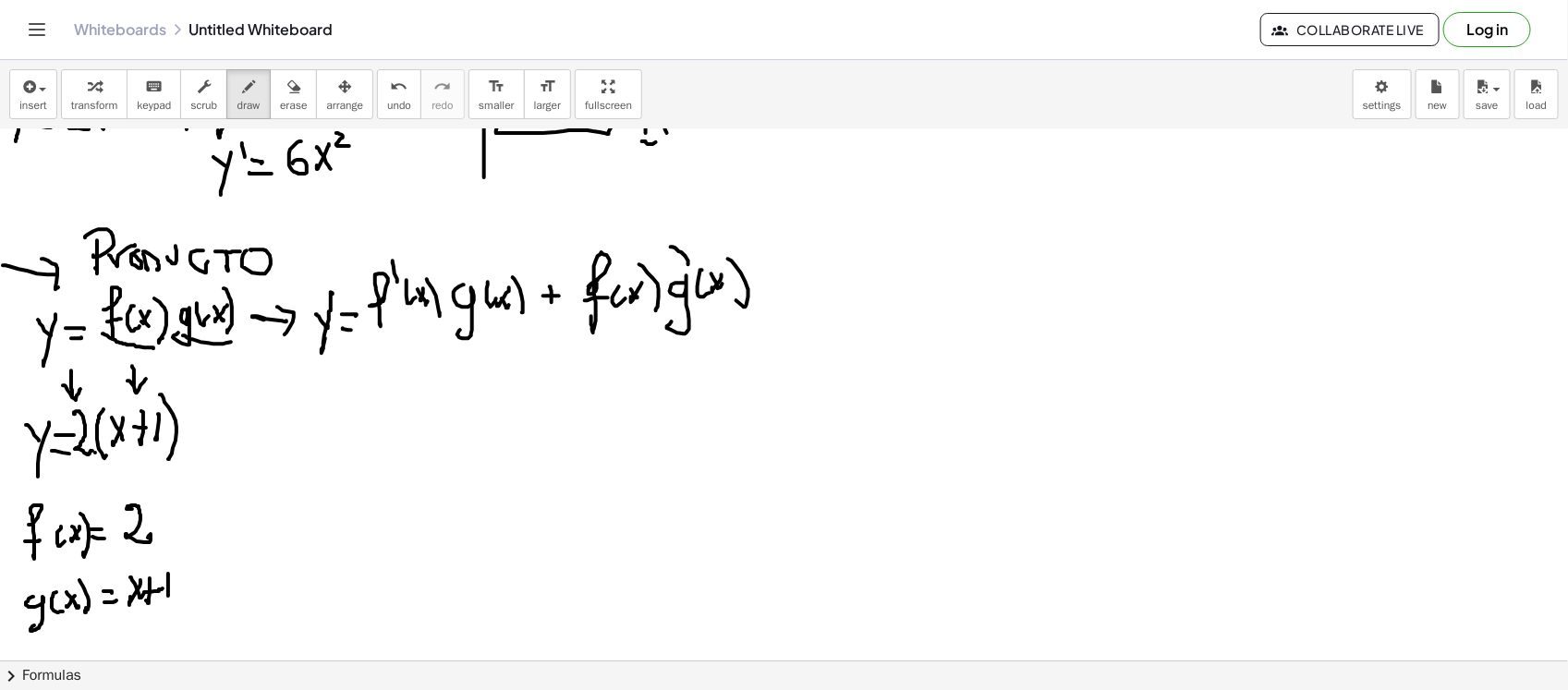 drag, startPoint x: 168, startPoint y: 582, endPoint x: 168, endPoint y: 596, distance: 14 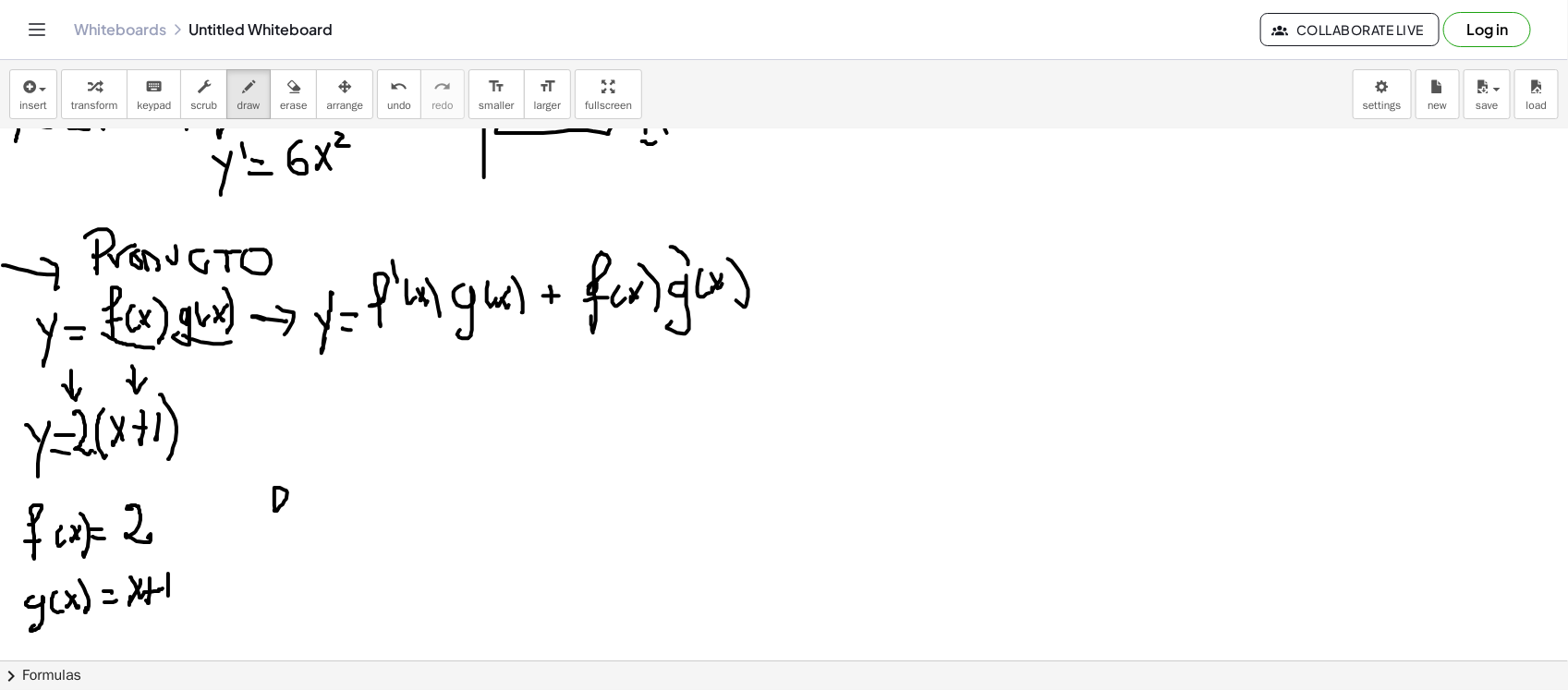 drag, startPoint x: 274, startPoint y: 510, endPoint x: 275, endPoint y: 532, distance: 22.022716 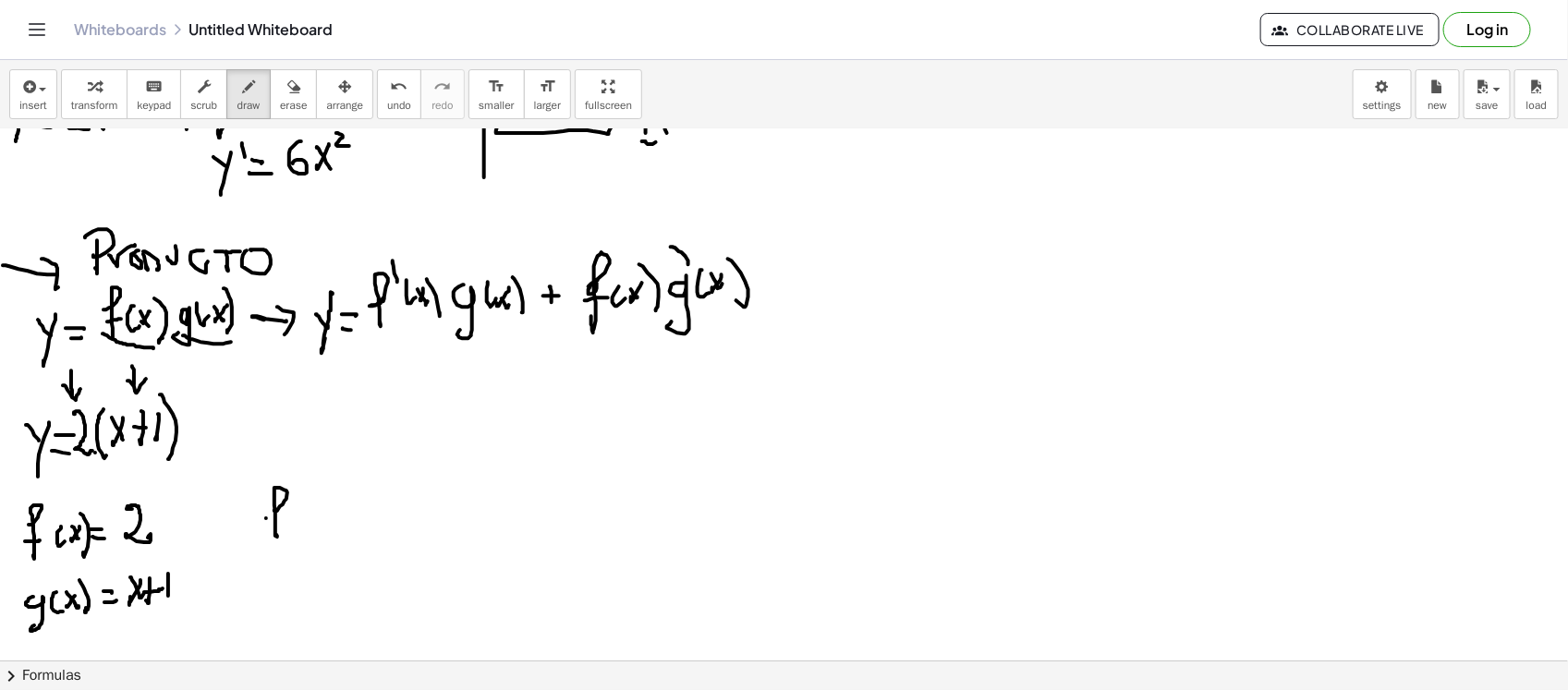 drag, startPoint x: 266, startPoint y: 518, endPoint x: 277, endPoint y: 515, distance: 11.401754 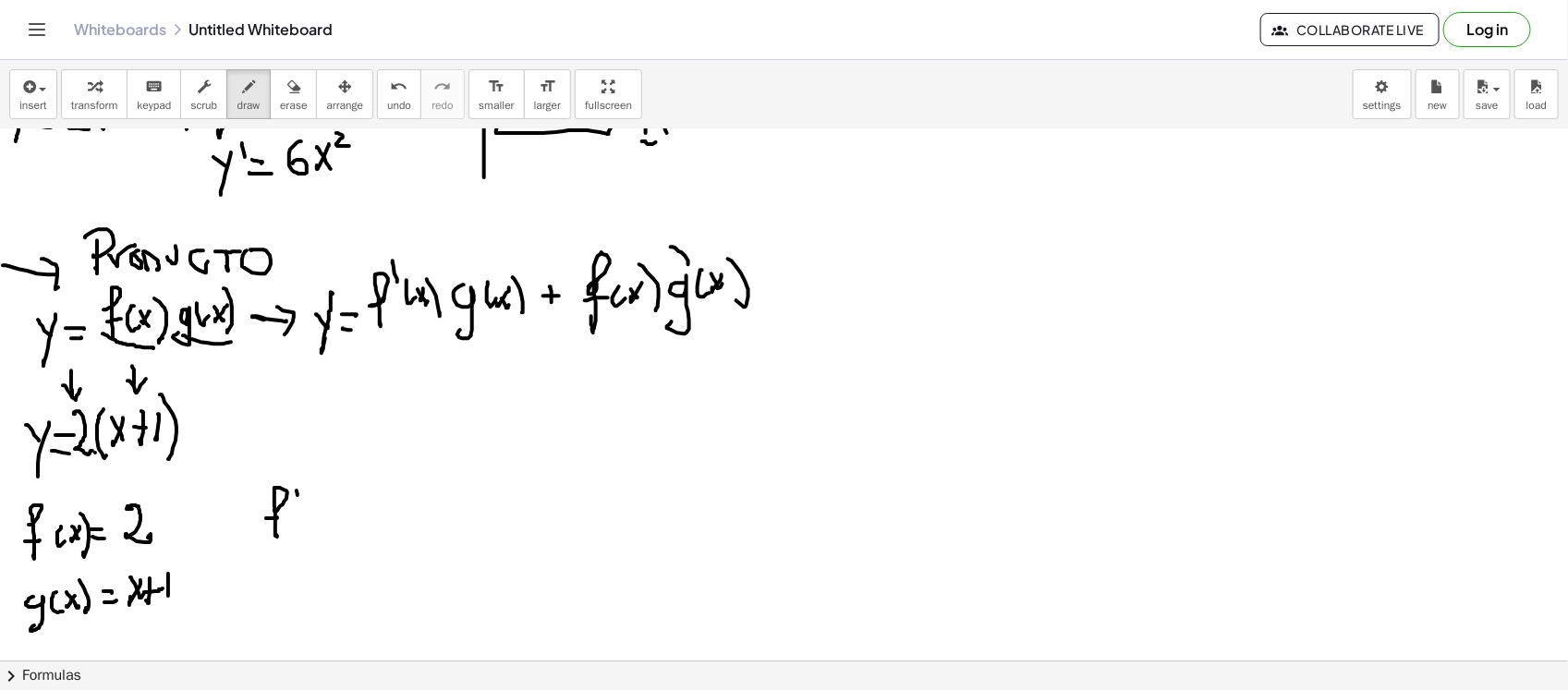 click at bounding box center [784, 306] 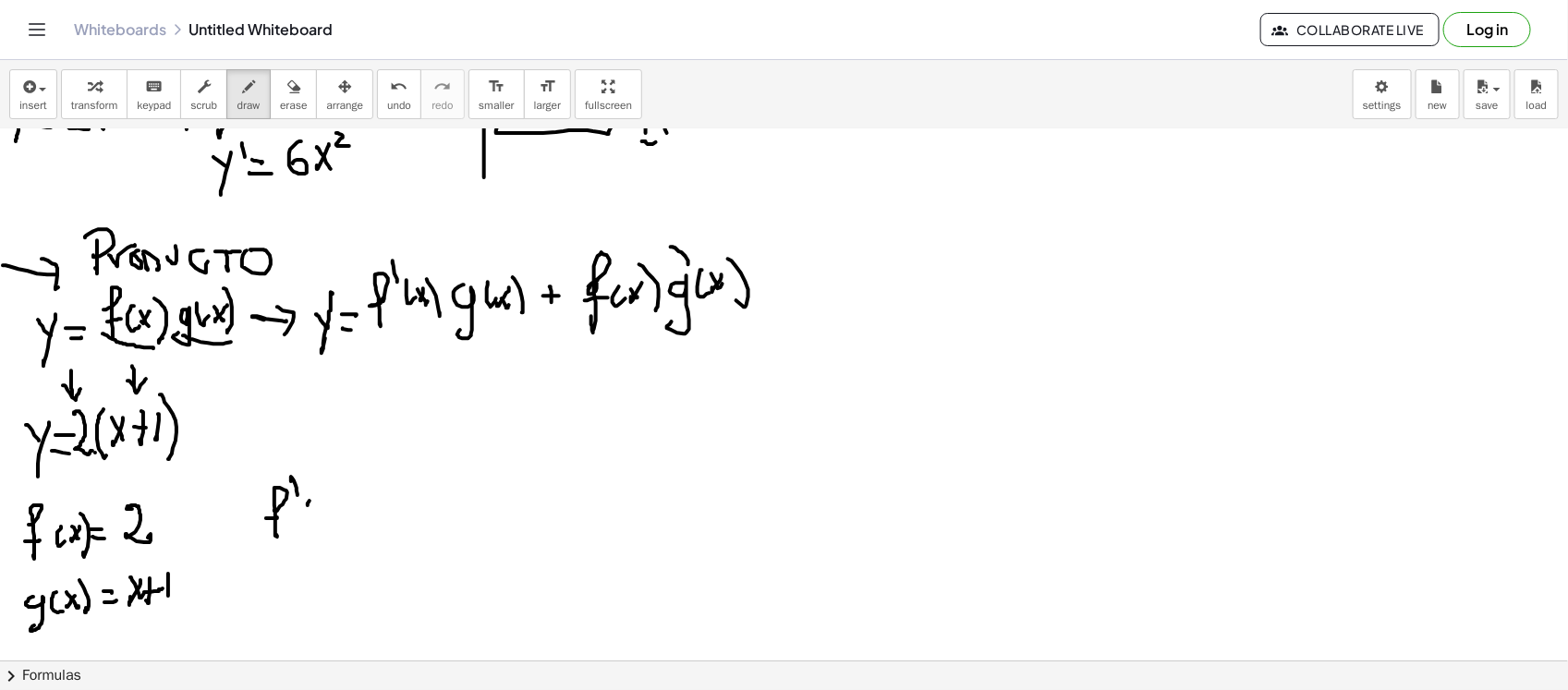 drag, startPoint x: 310, startPoint y: 501, endPoint x: 333, endPoint y: 508, distance: 24.04163 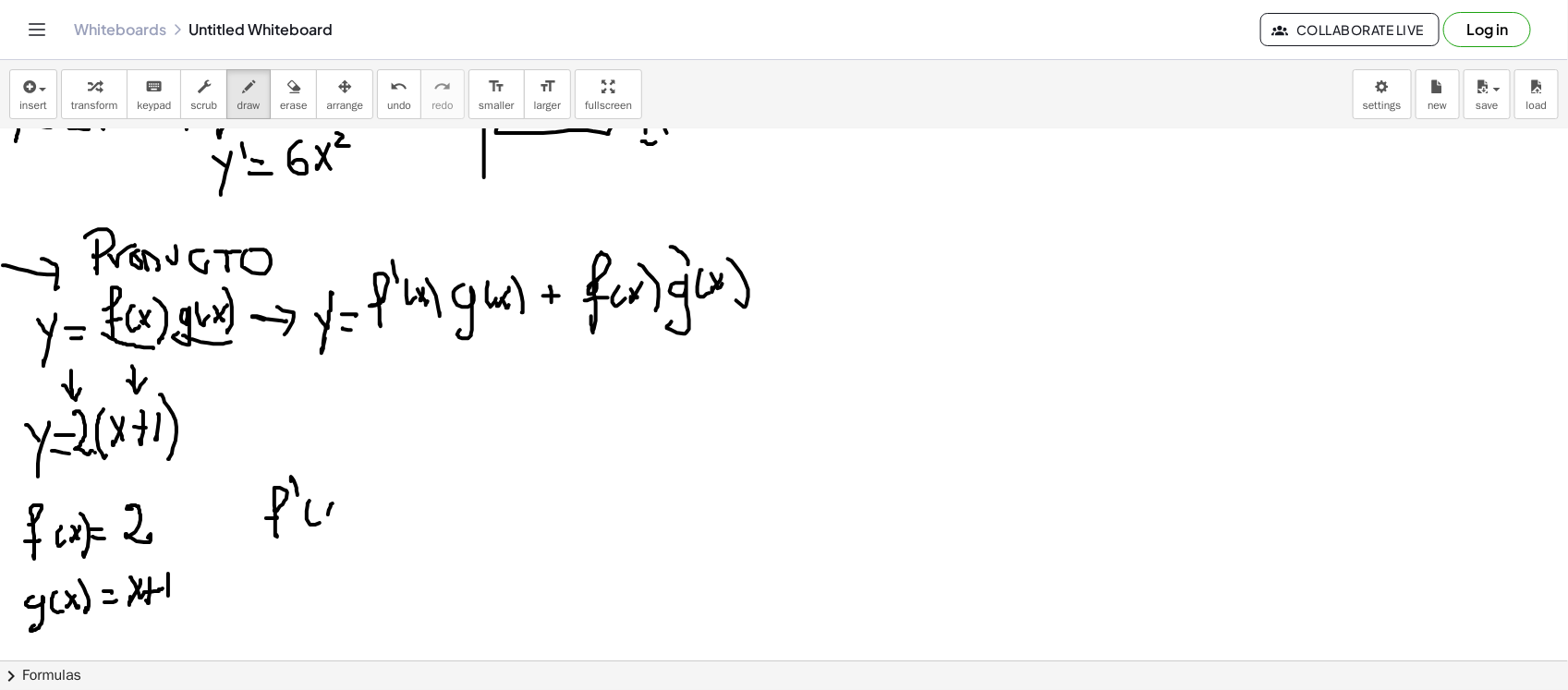 drag, startPoint x: 333, startPoint y: 503, endPoint x: 322, endPoint y: 502, distance: 11.045361 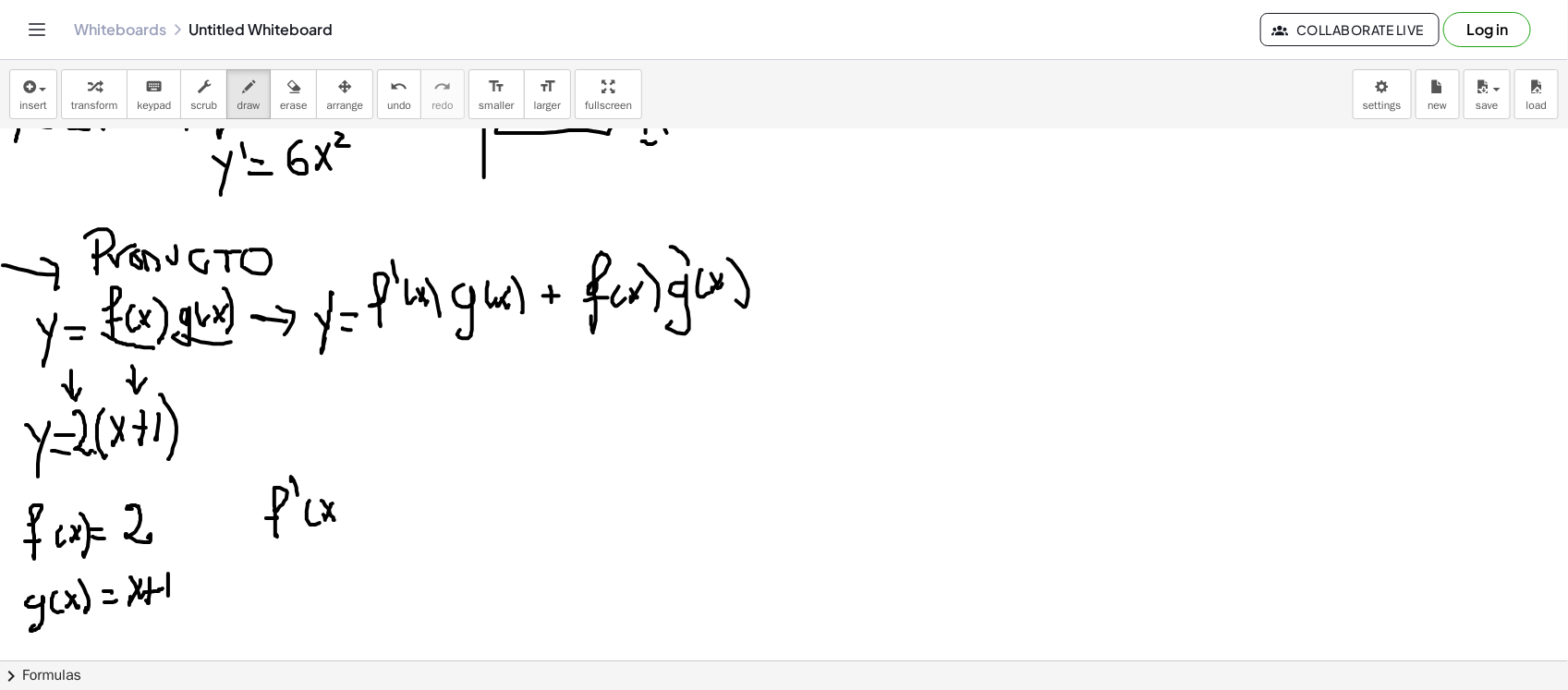 click at bounding box center [784, 306] 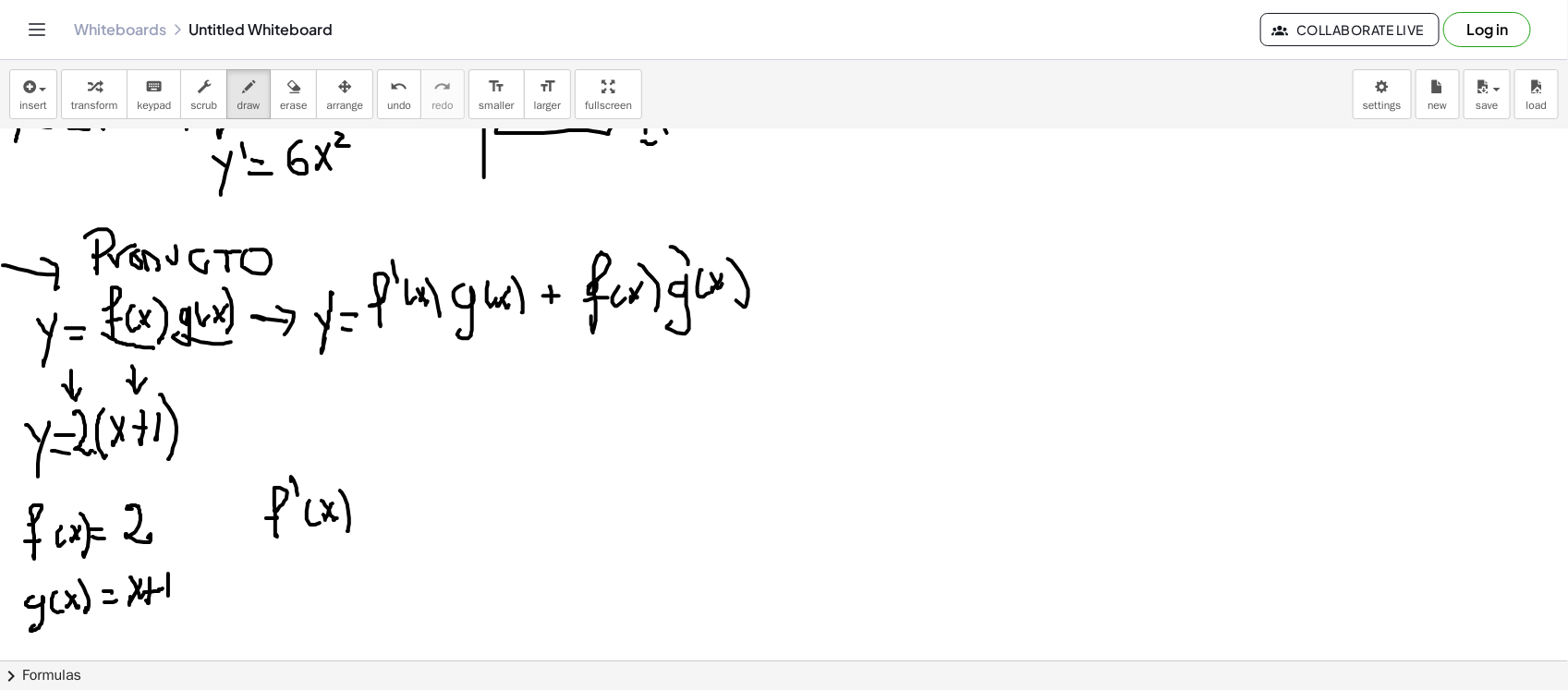 click at bounding box center (784, 306) 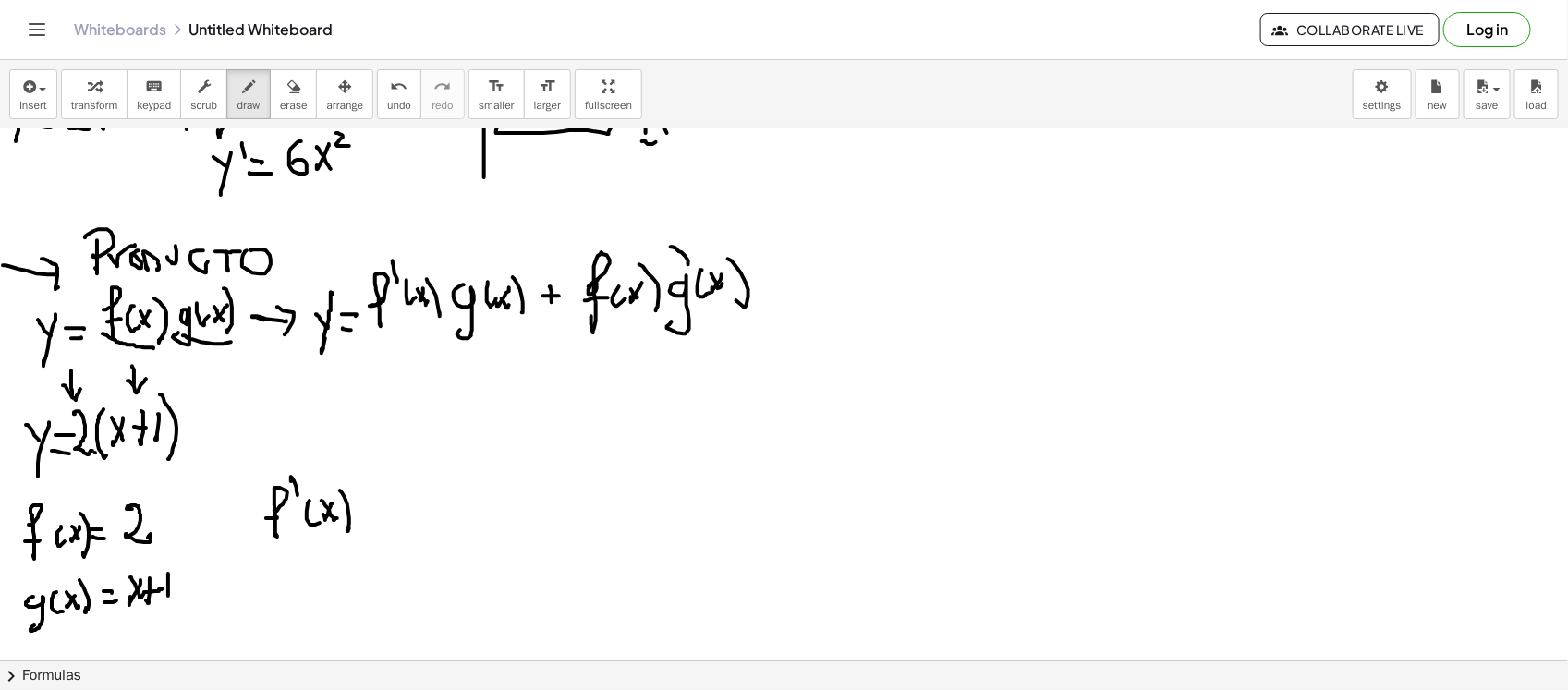 click at bounding box center [784, 306] 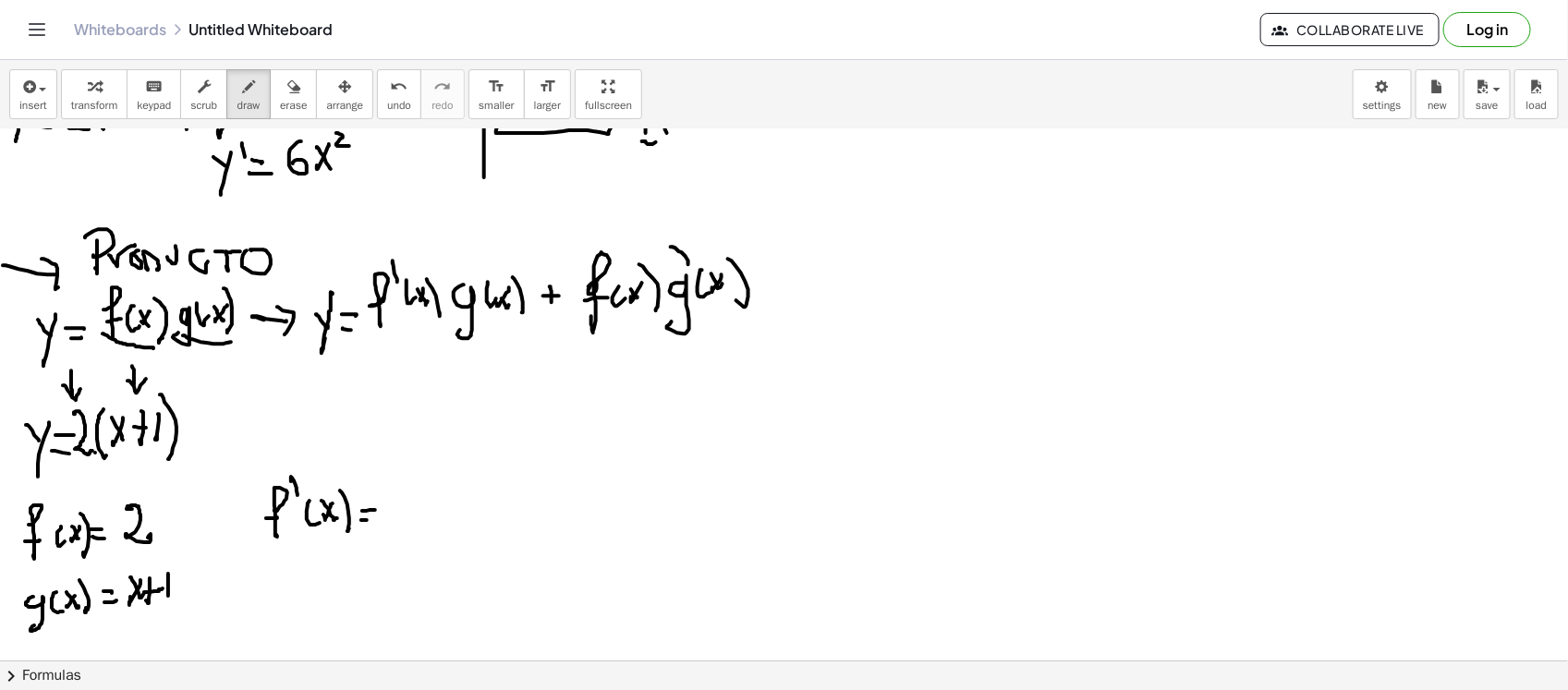 click at bounding box center (784, 306) 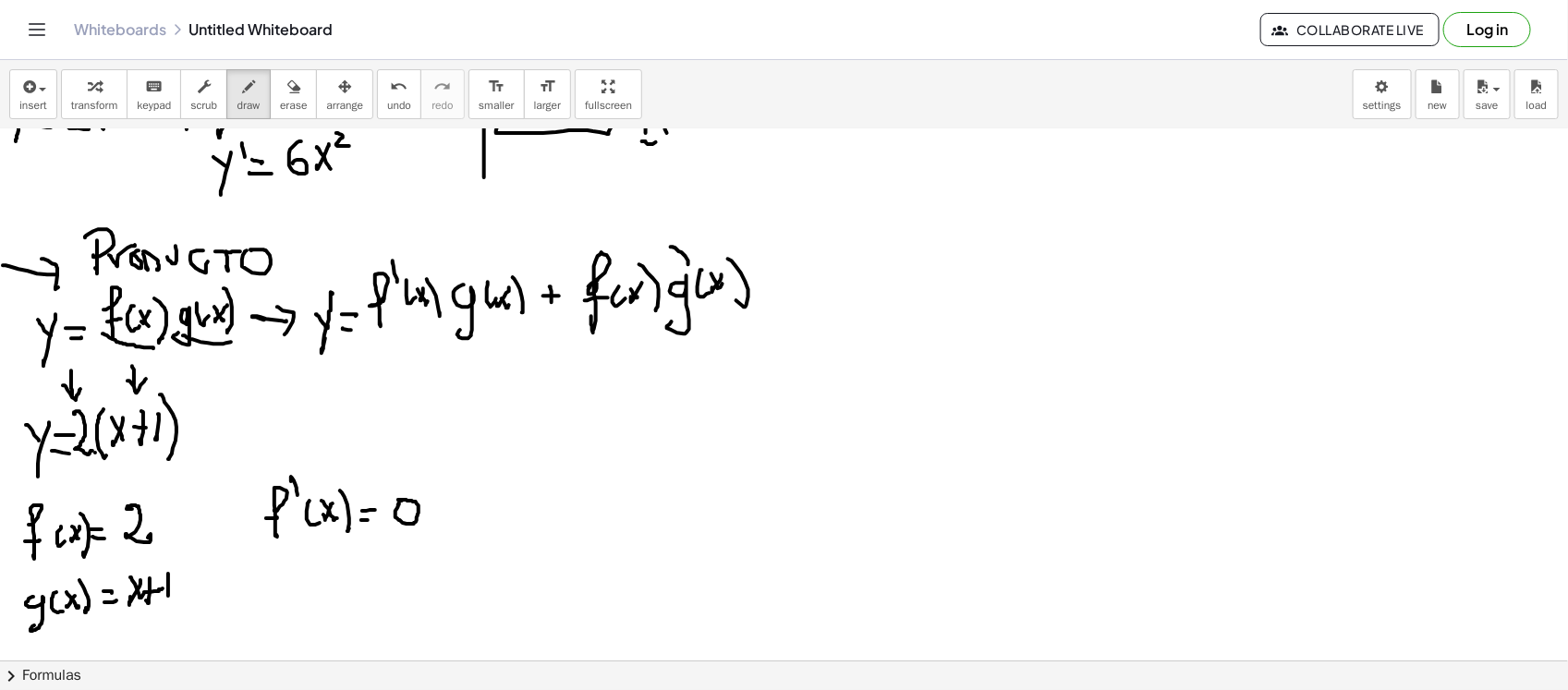click at bounding box center [784, 306] 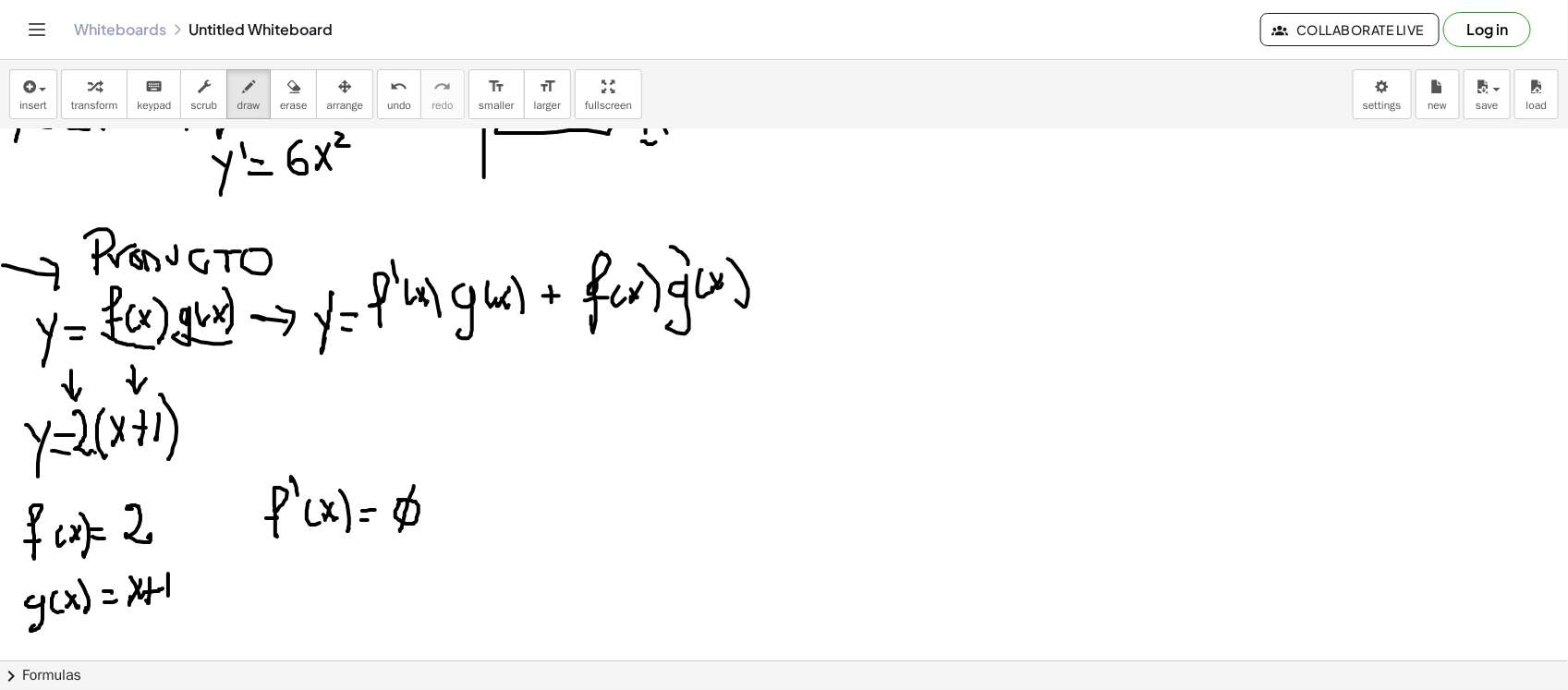 click at bounding box center [784, 306] 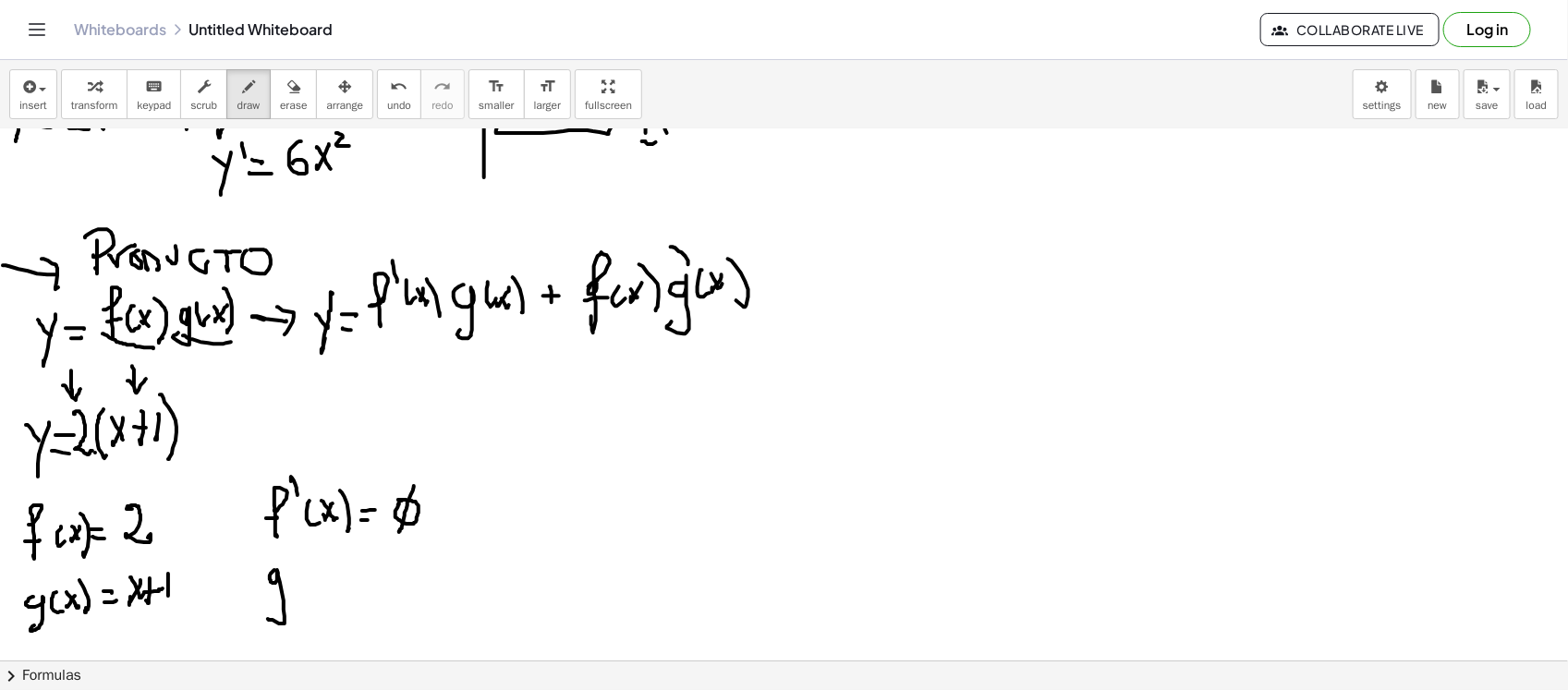 click at bounding box center (784, 306) 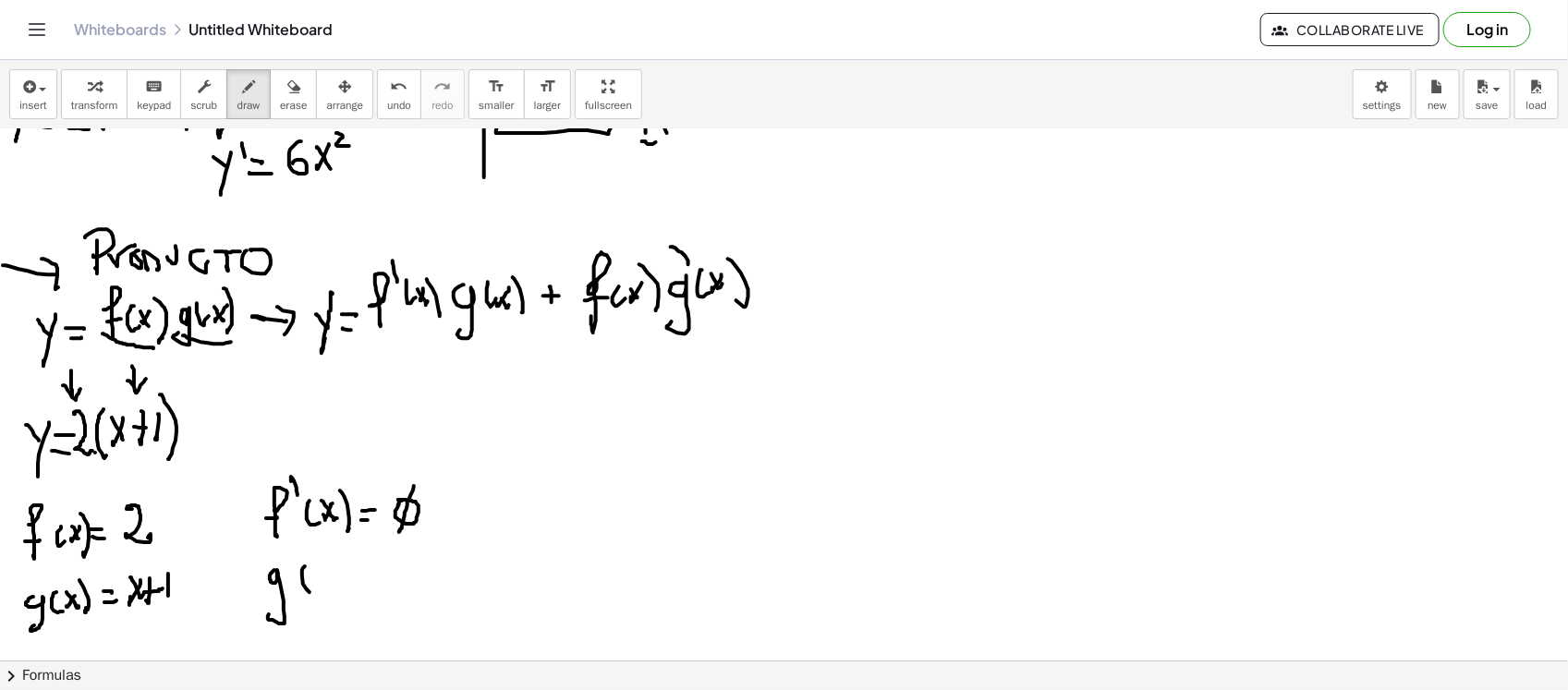 click at bounding box center (784, 306) 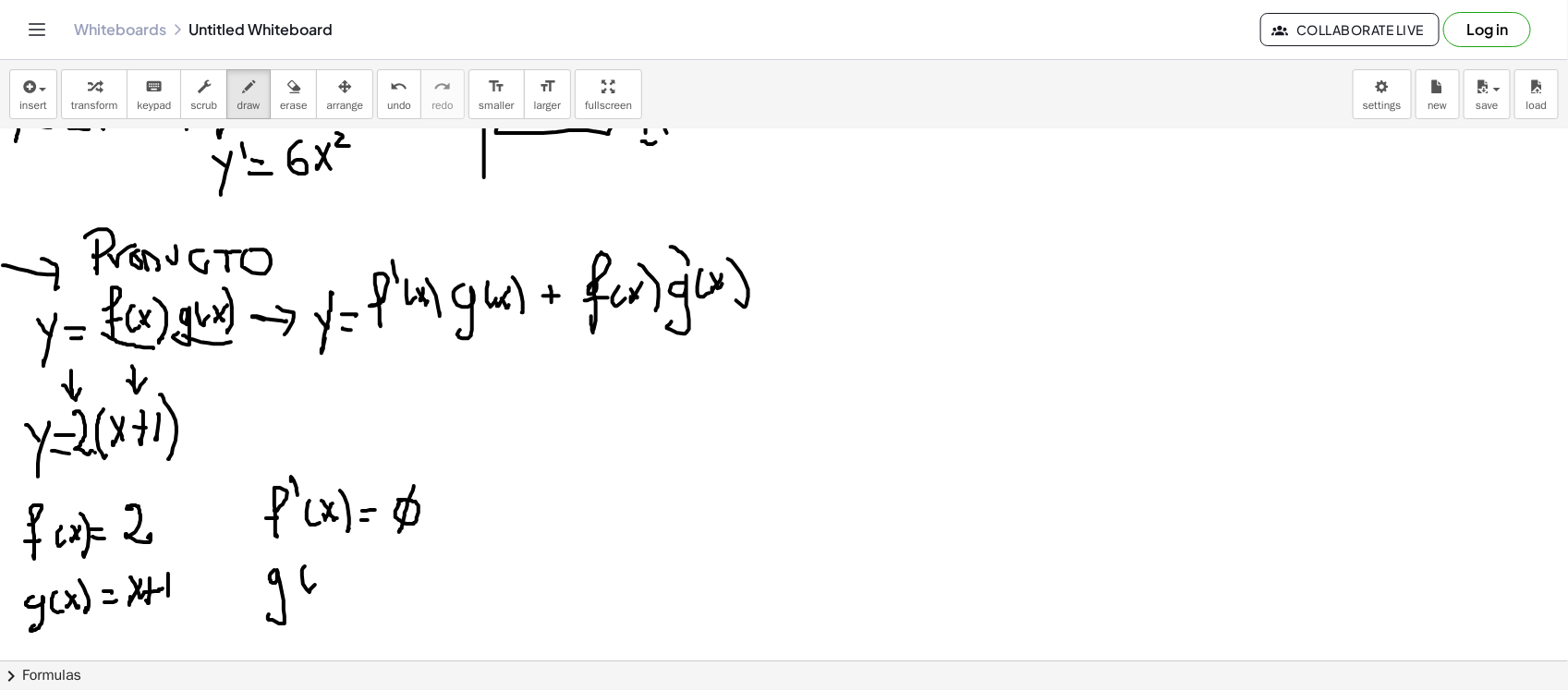 click at bounding box center (784, 306) 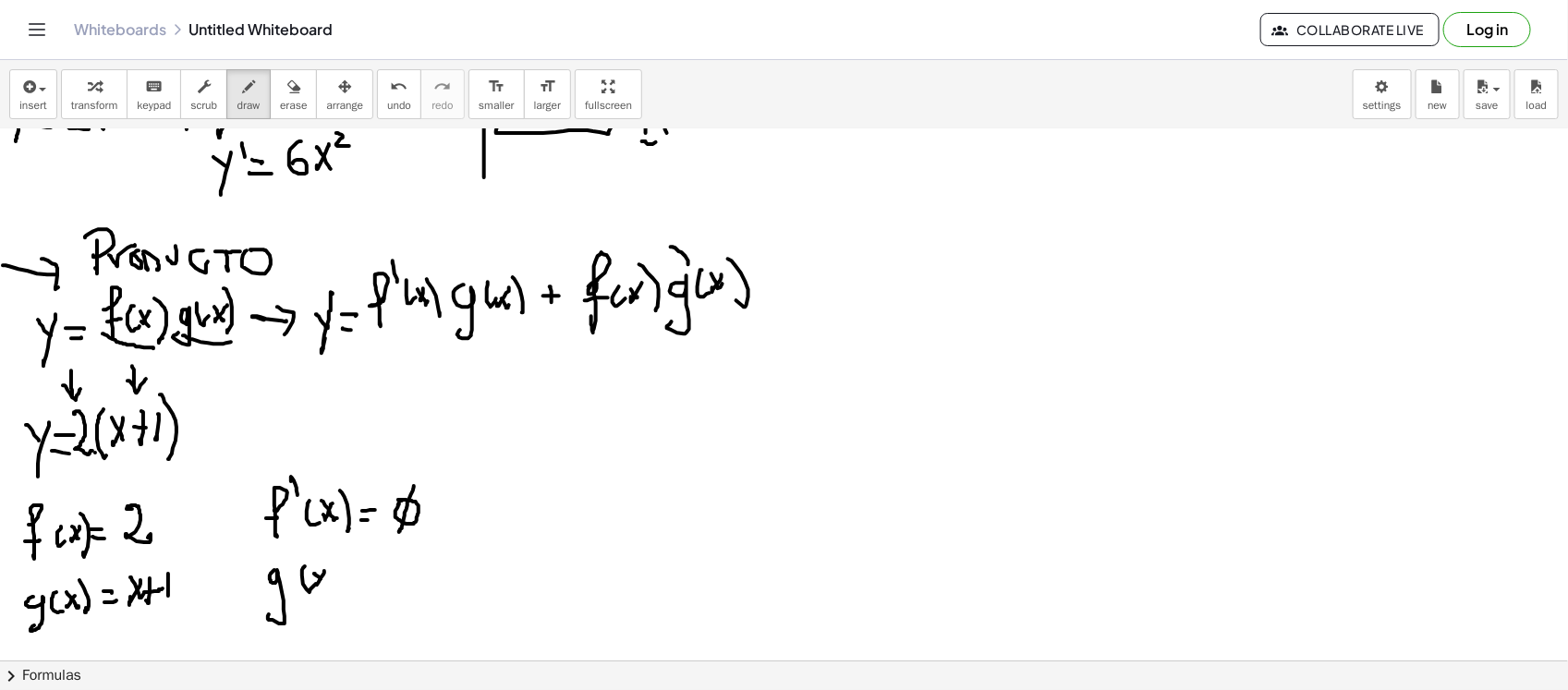 click at bounding box center (784, 306) 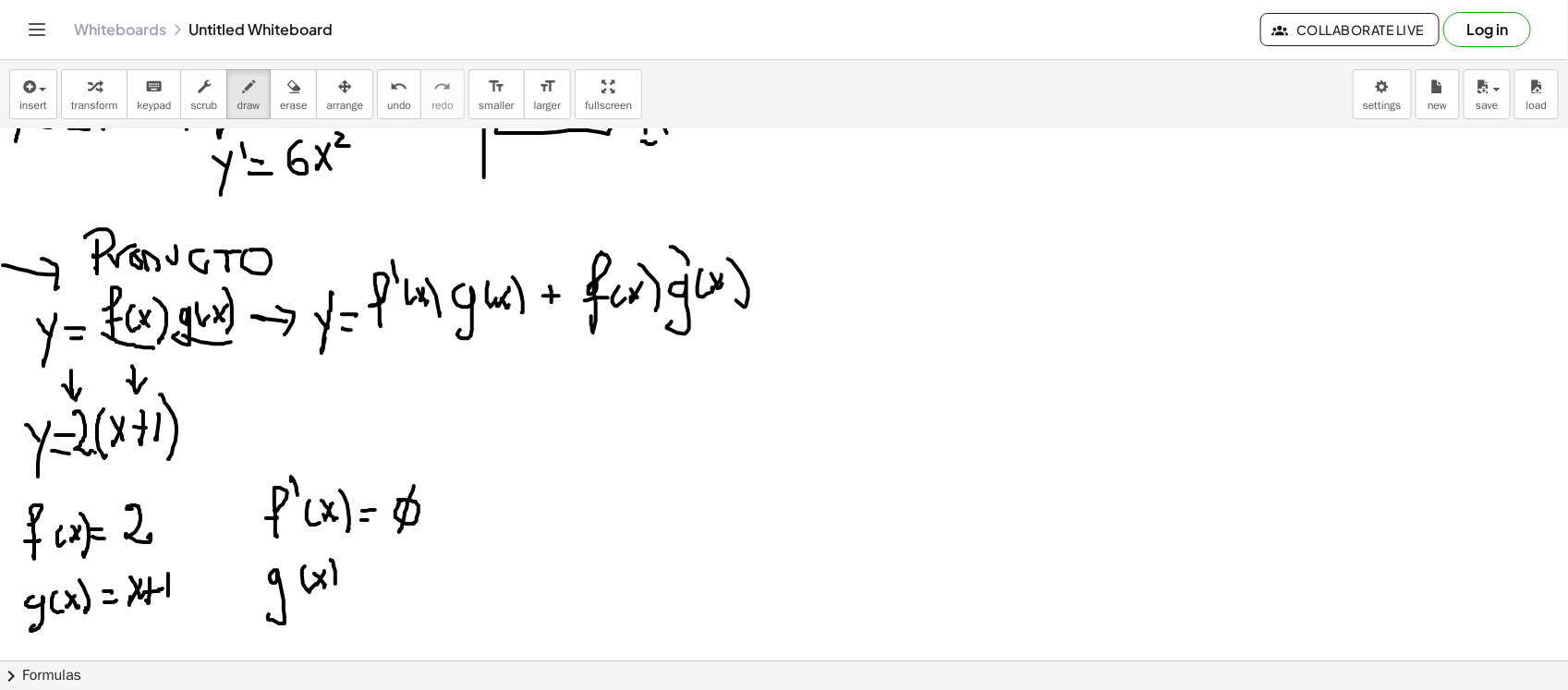 click at bounding box center [784, 306] 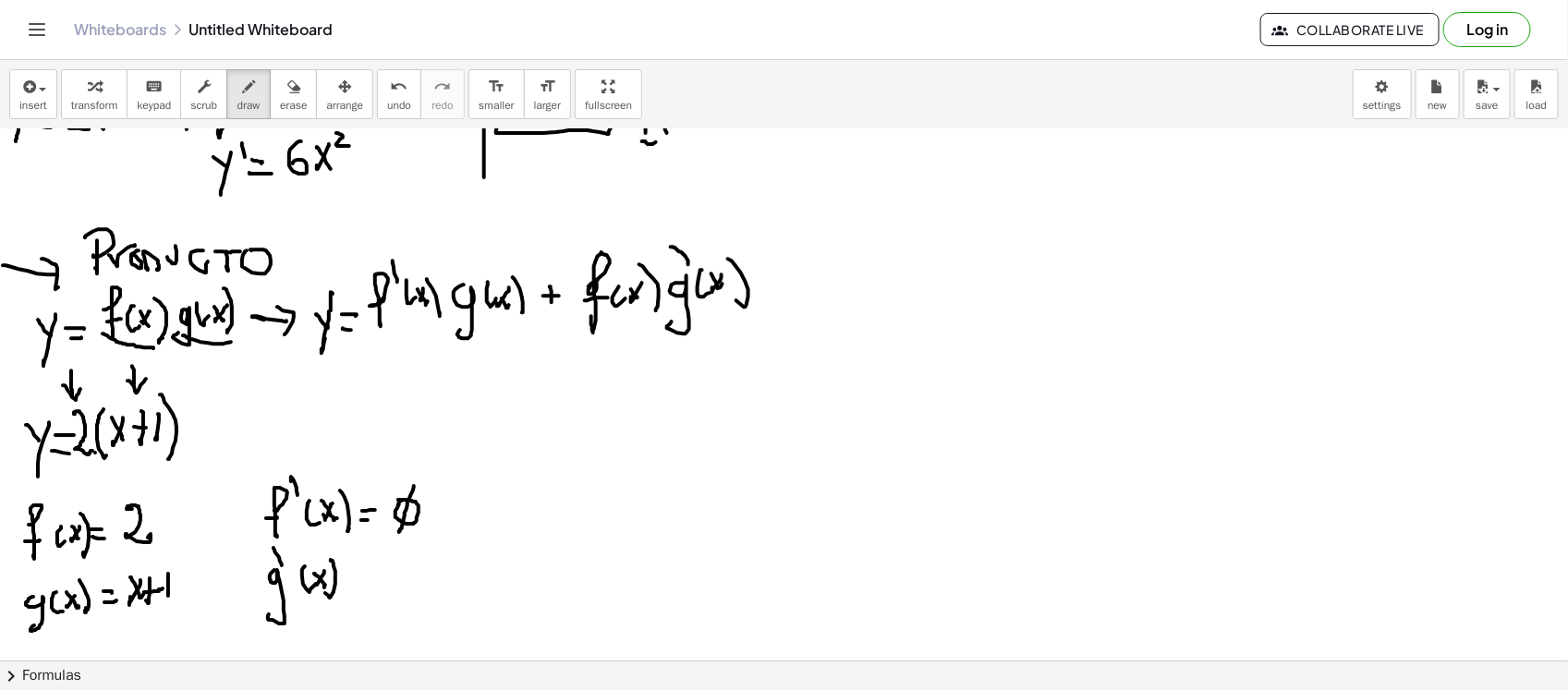 click at bounding box center (784, 306) 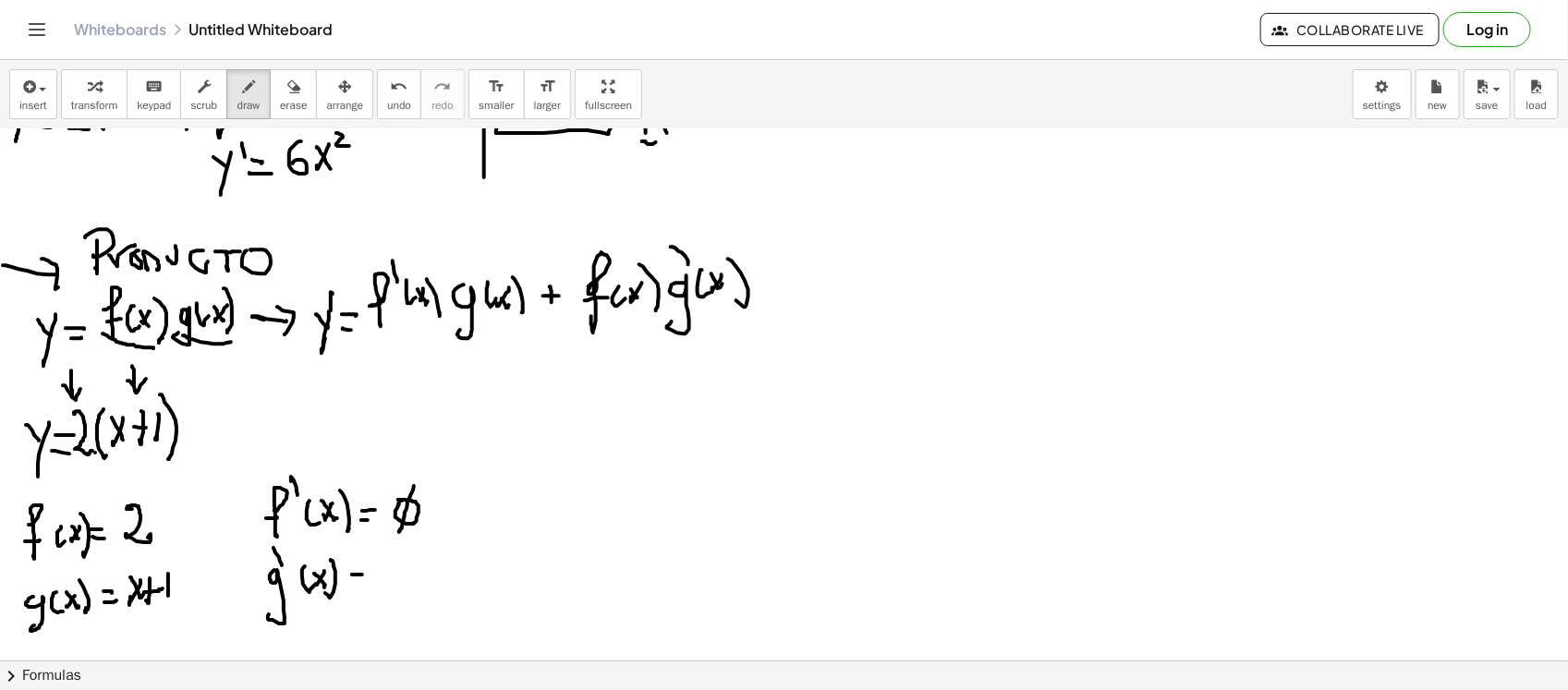 click at bounding box center (784, 306) 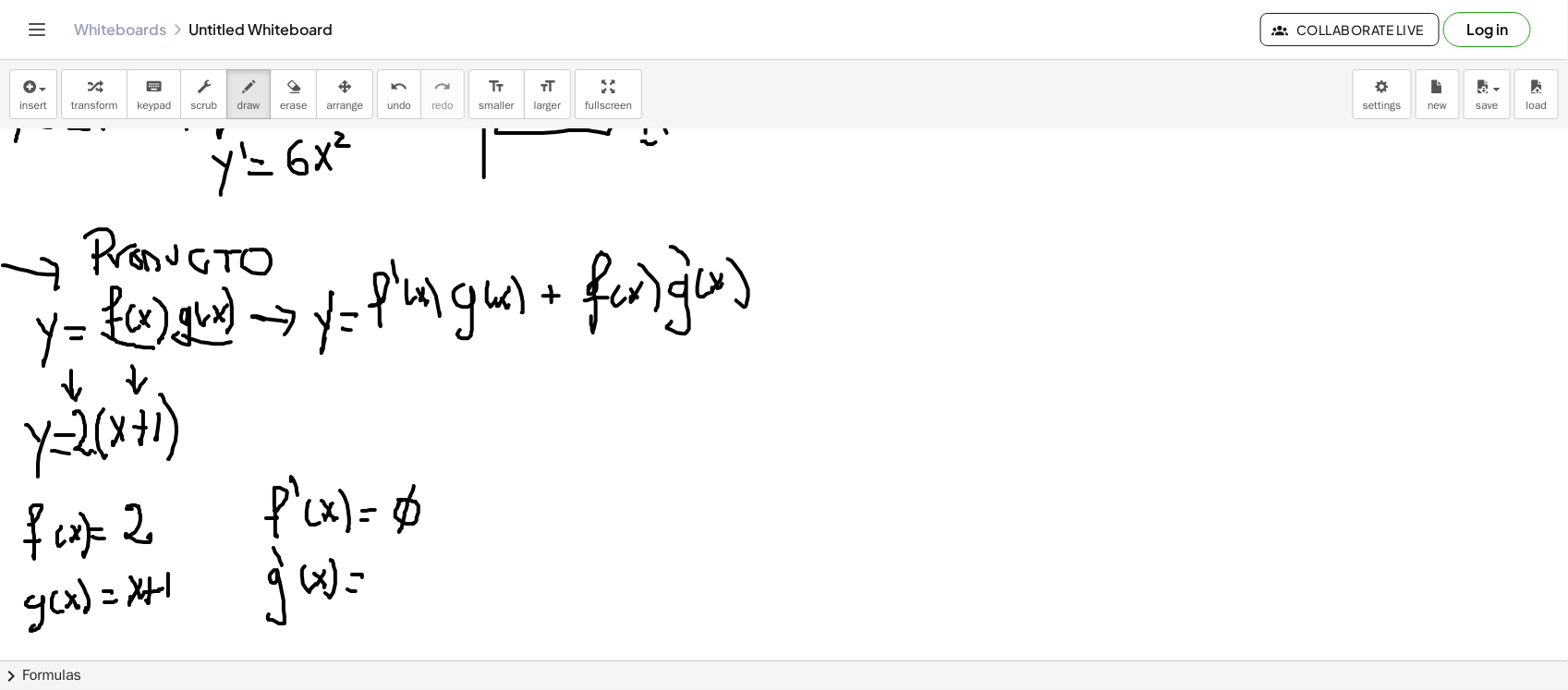click at bounding box center [784, 306] 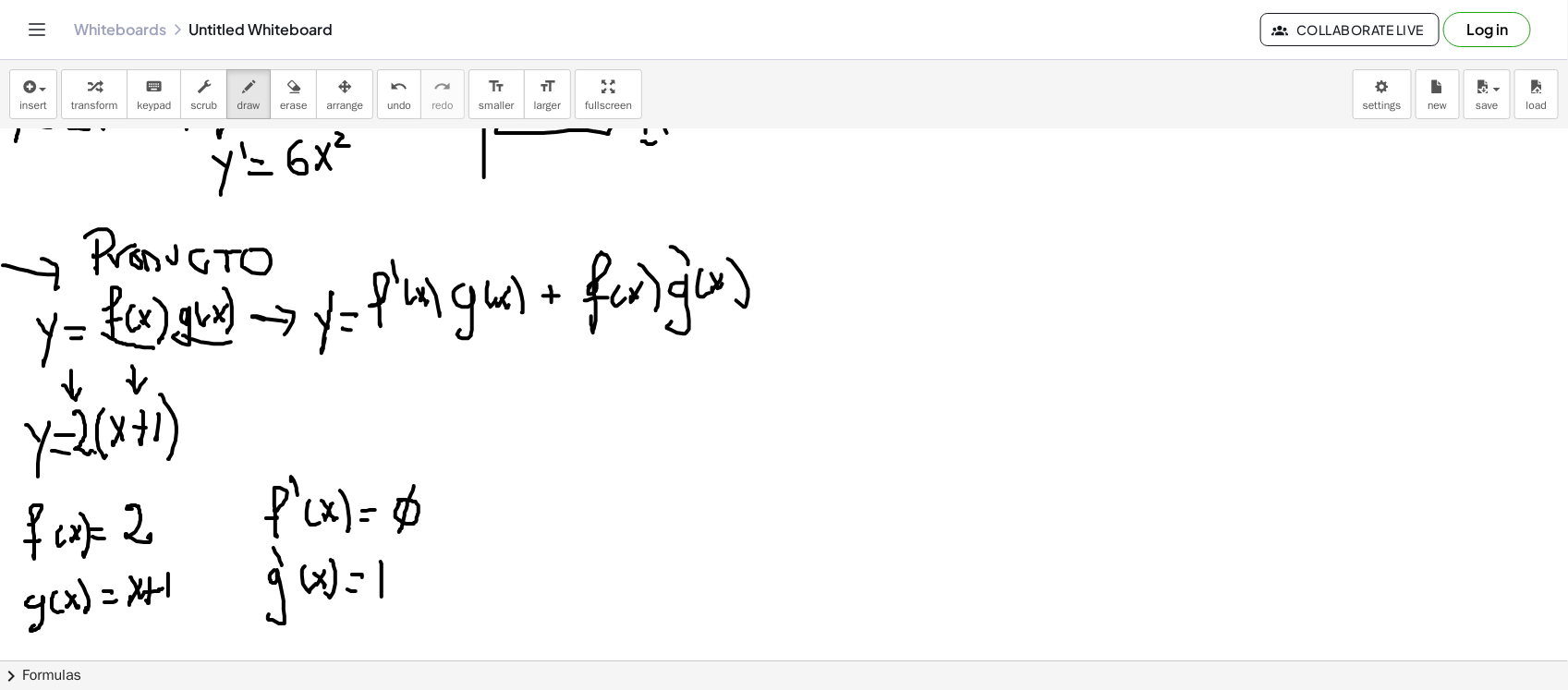 click at bounding box center (784, 306) 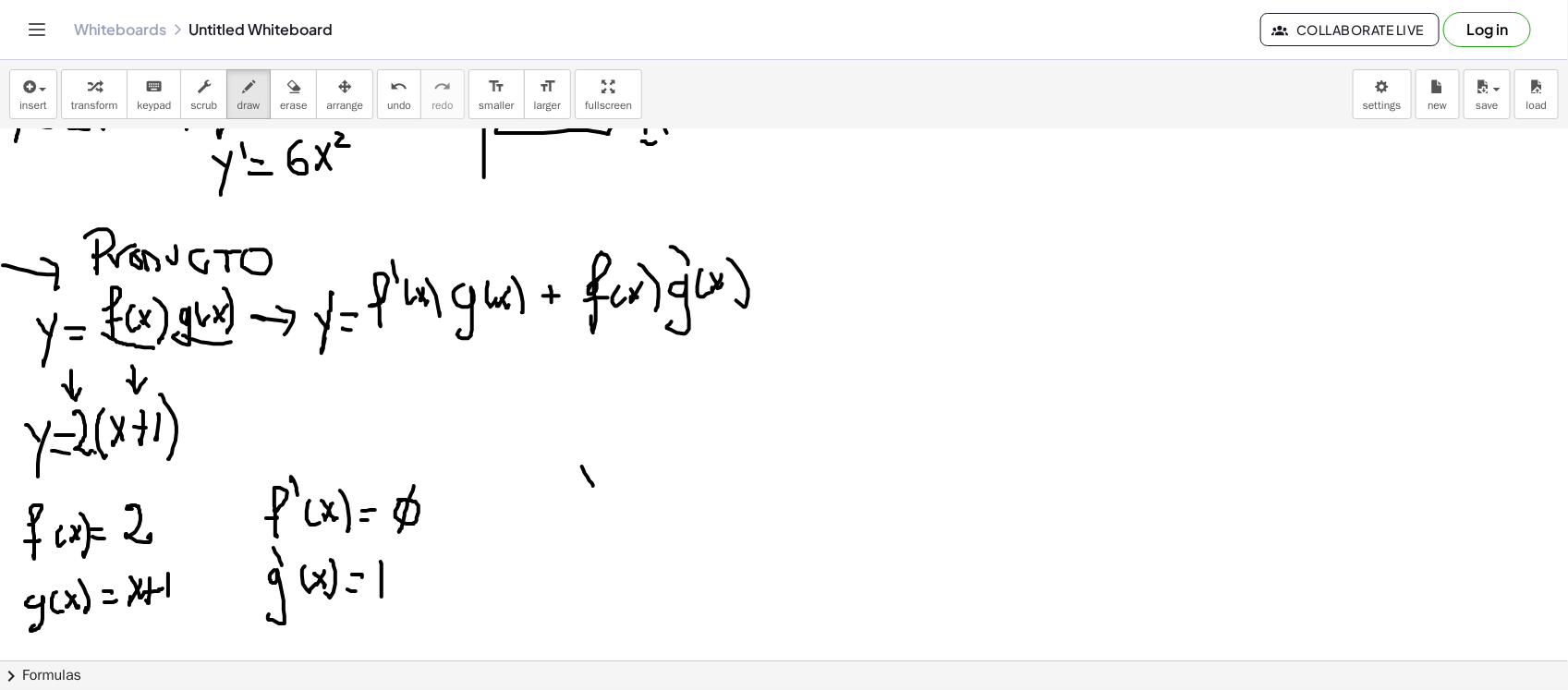 drag, startPoint x: 582, startPoint y: 466, endPoint x: 602, endPoint y: 464, distance: 20.099751 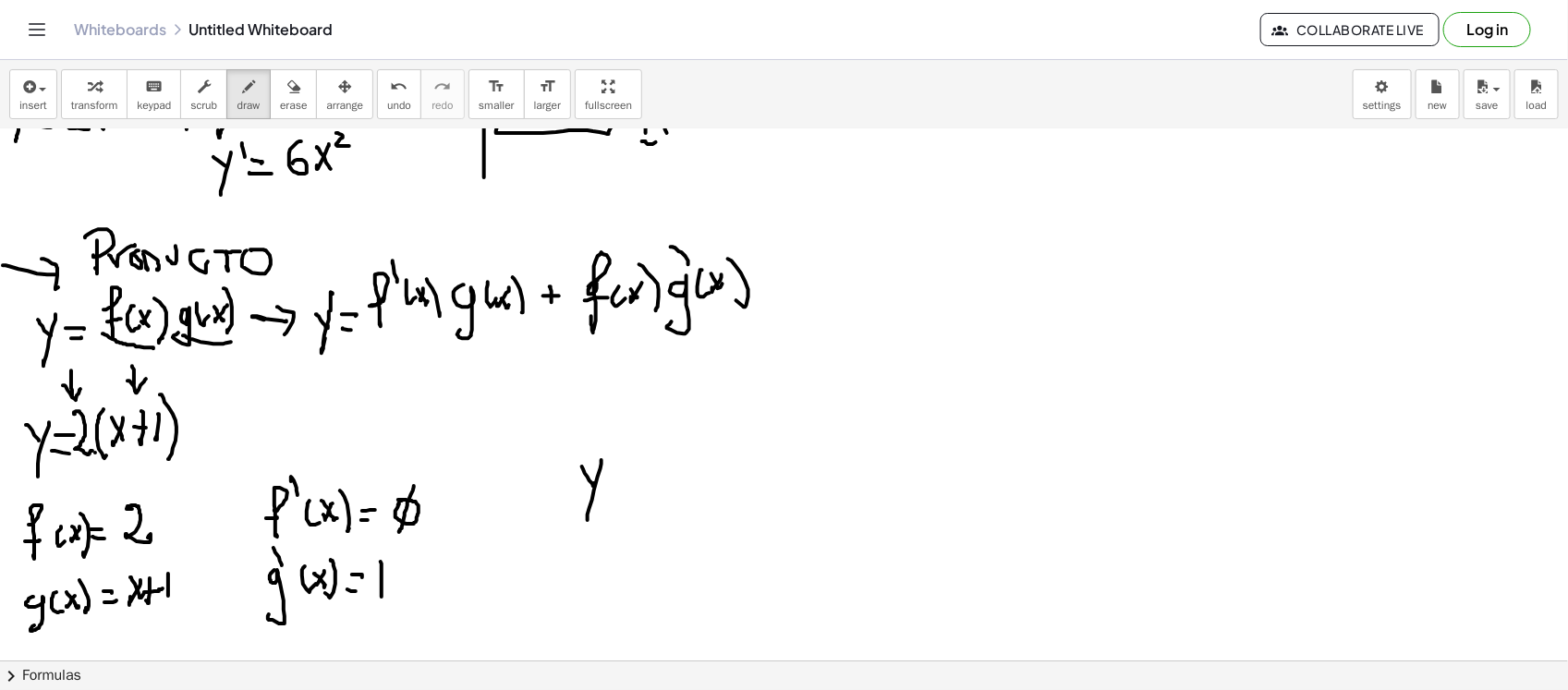 drag, startPoint x: 602, startPoint y: 460, endPoint x: 588, endPoint y: 505, distance: 47.12749 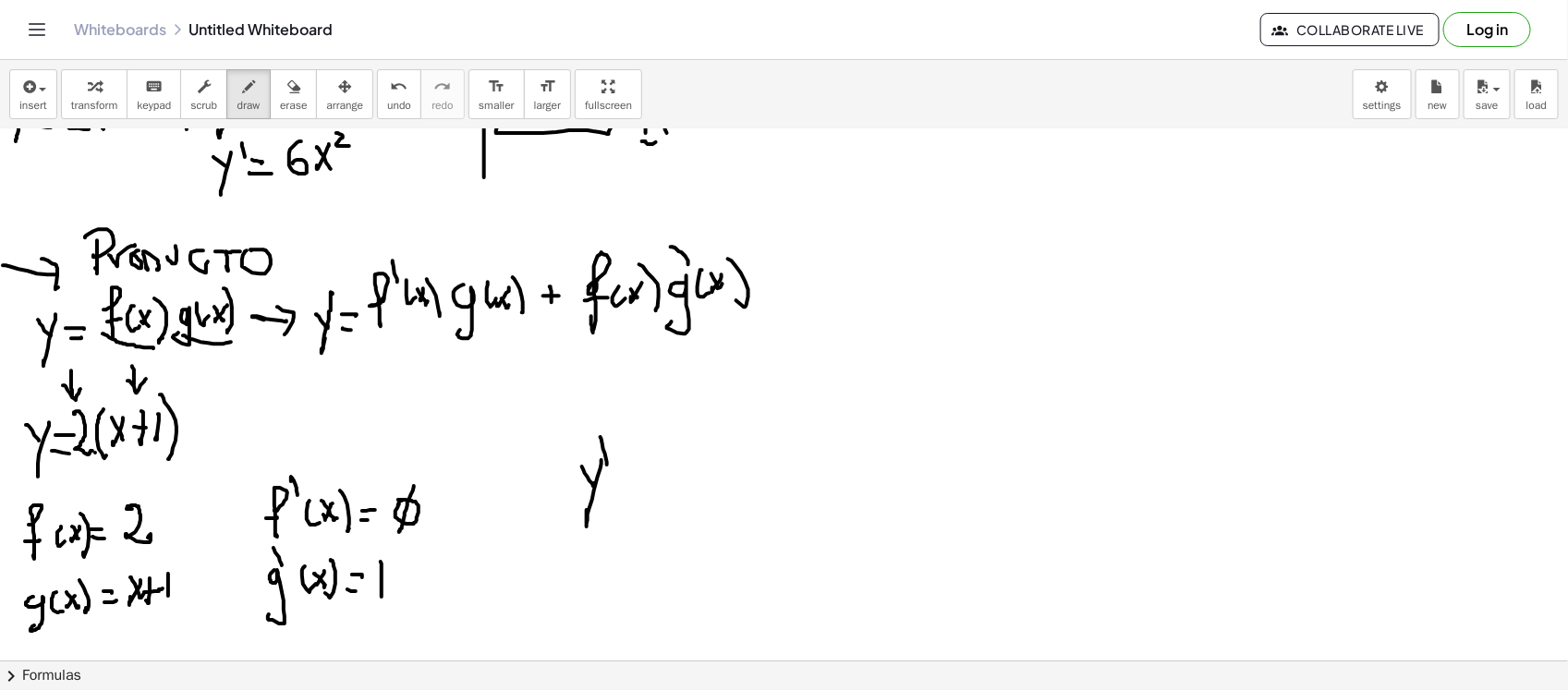 drag, startPoint x: 607, startPoint y: 465, endPoint x: 601, endPoint y: 437, distance: 28.635642 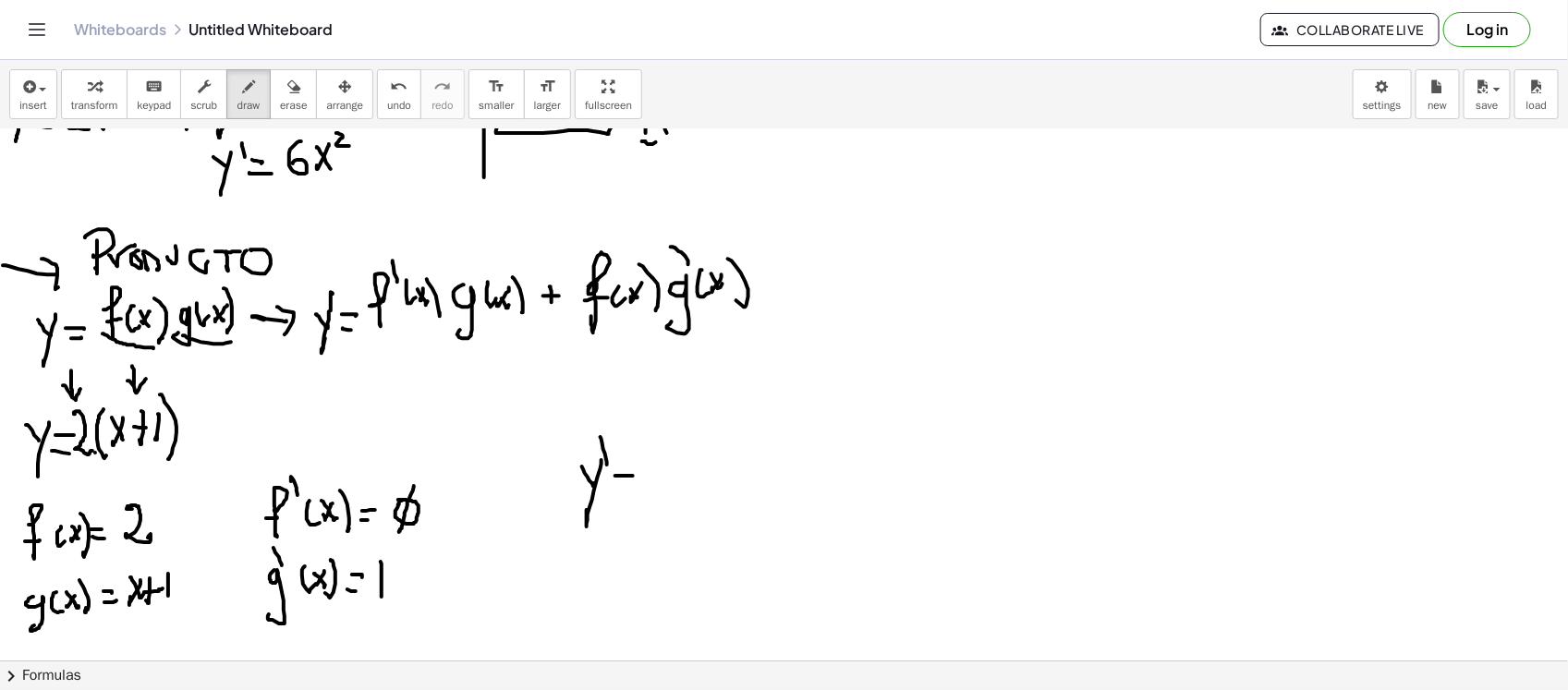 click at bounding box center [784, 306] 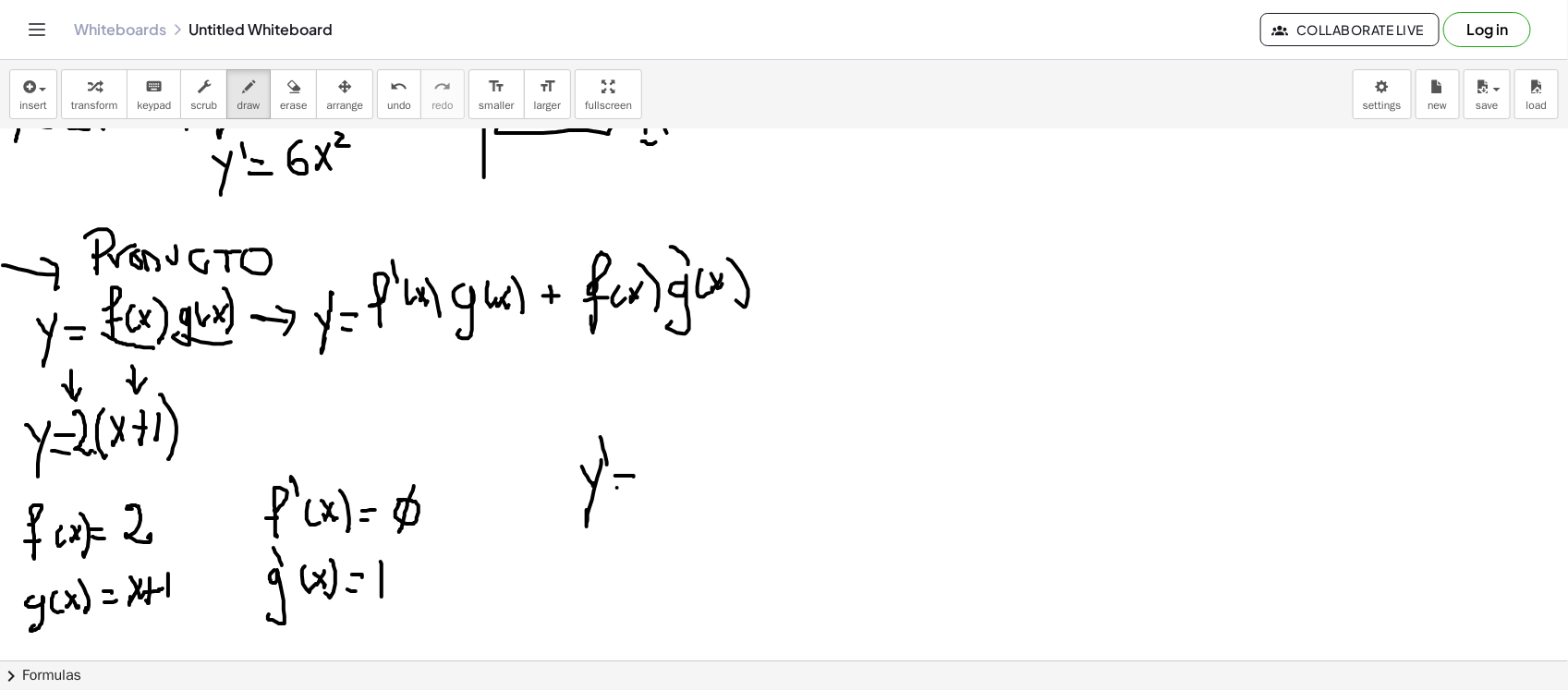 click at bounding box center [784, 306] 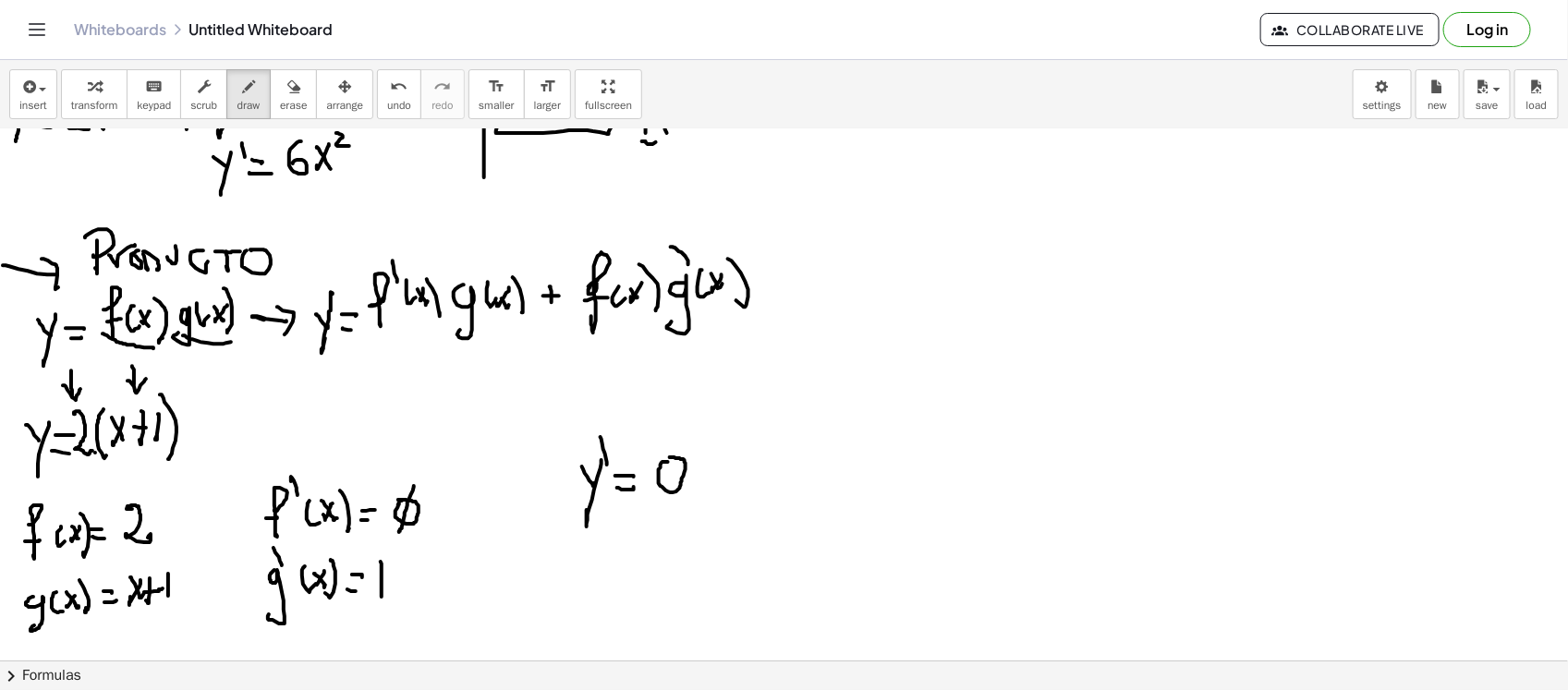 click at bounding box center (784, 306) 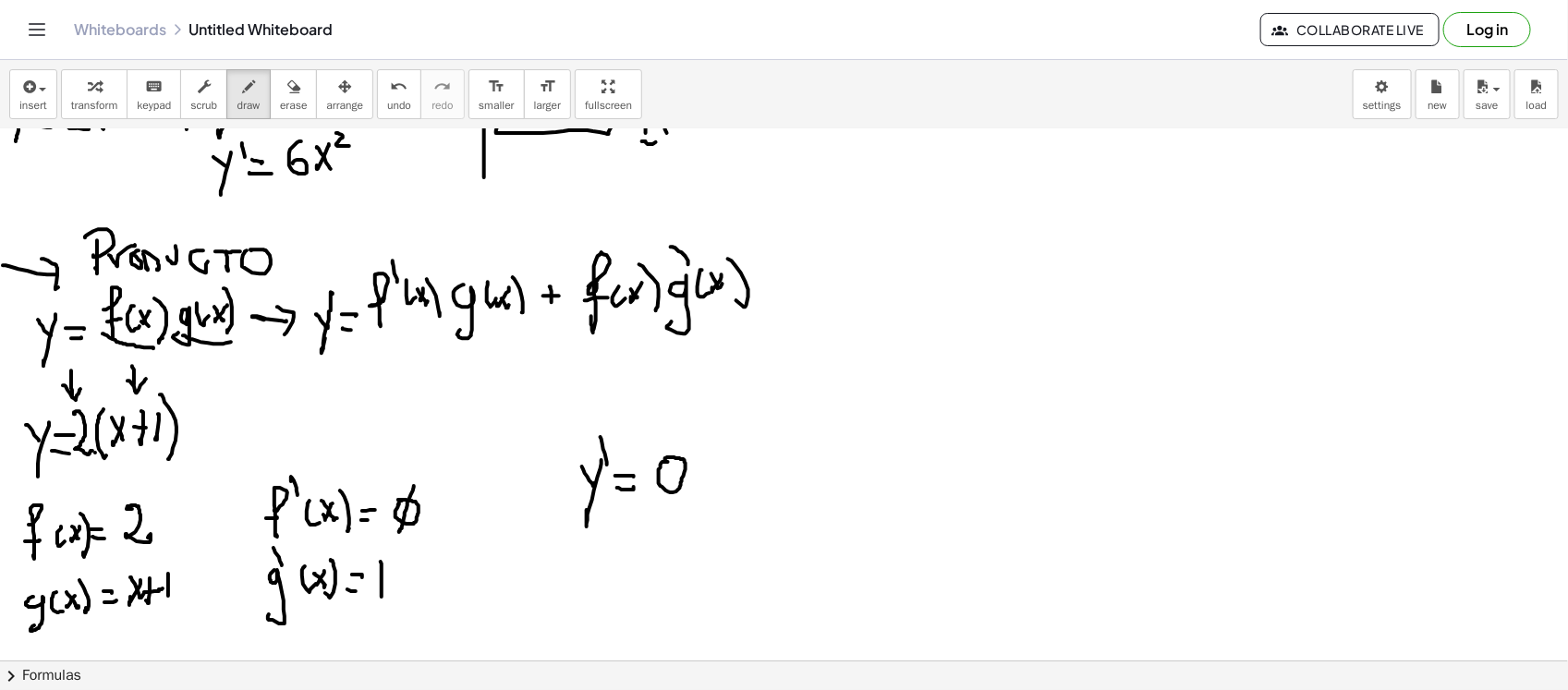 click at bounding box center [784, 306] 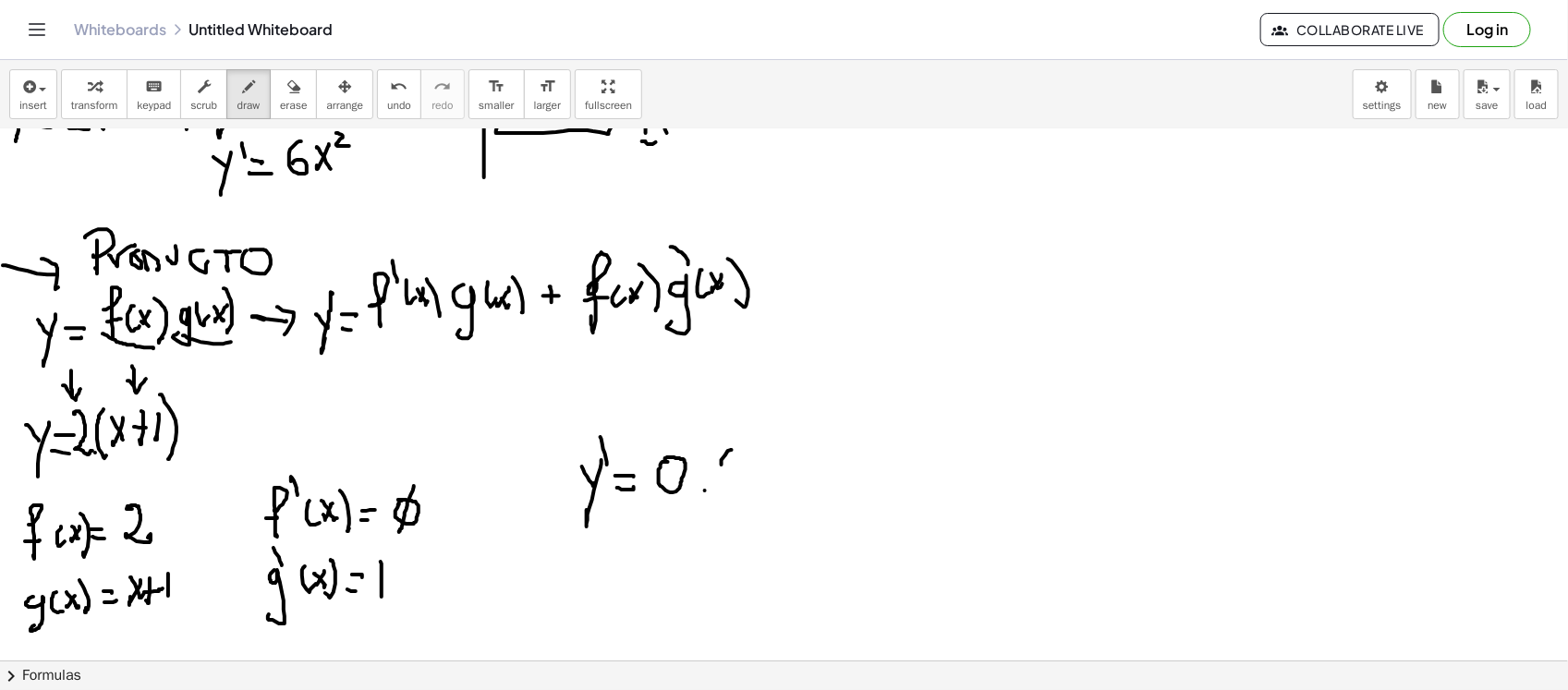 click at bounding box center [784, 306] 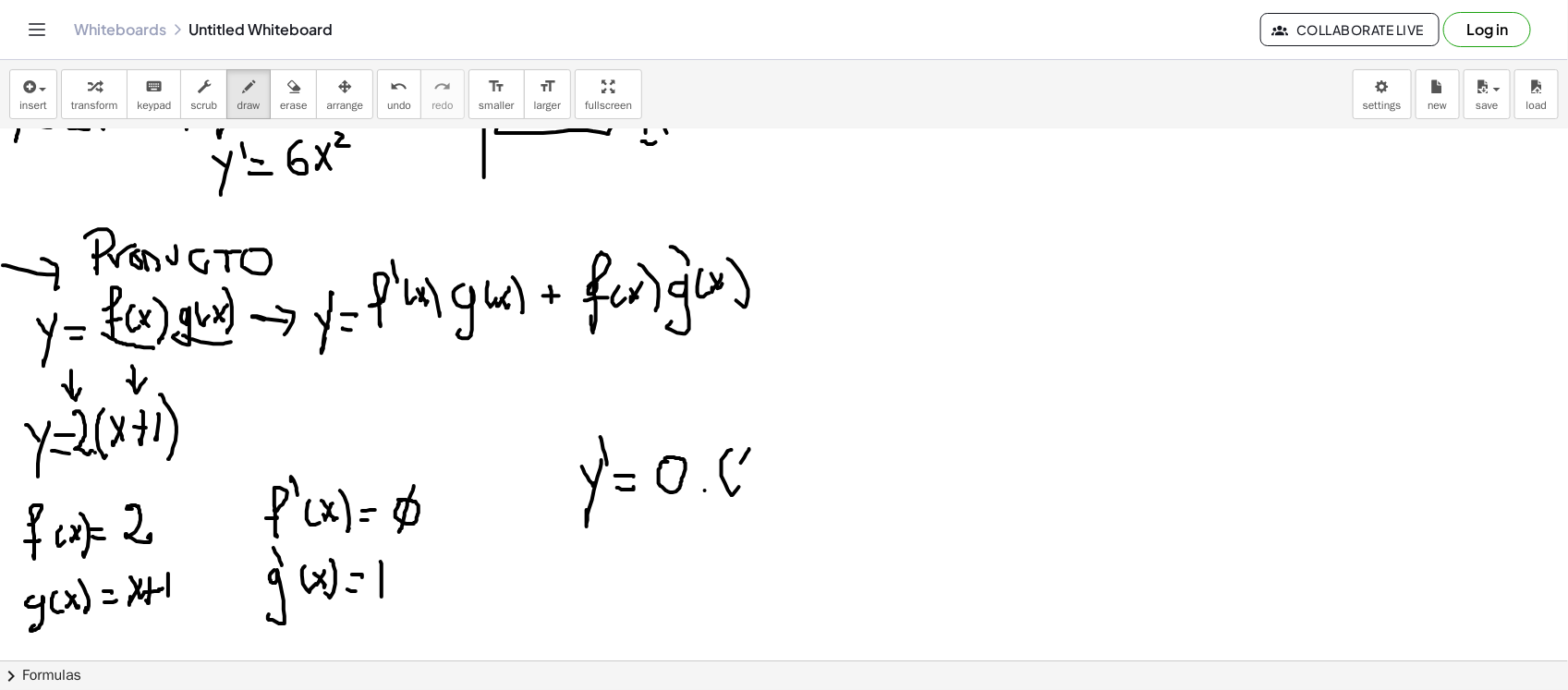 click at bounding box center [784, 306] 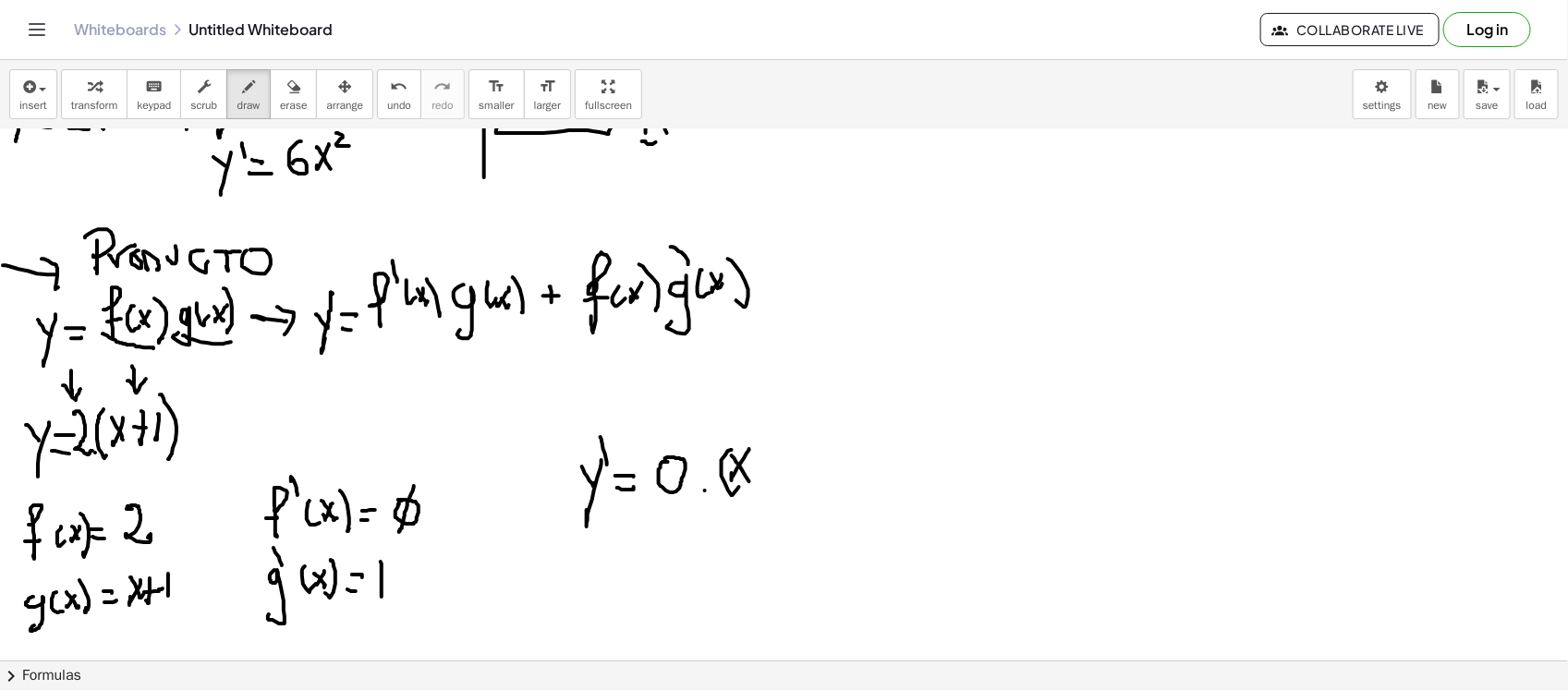 click at bounding box center (784, 306) 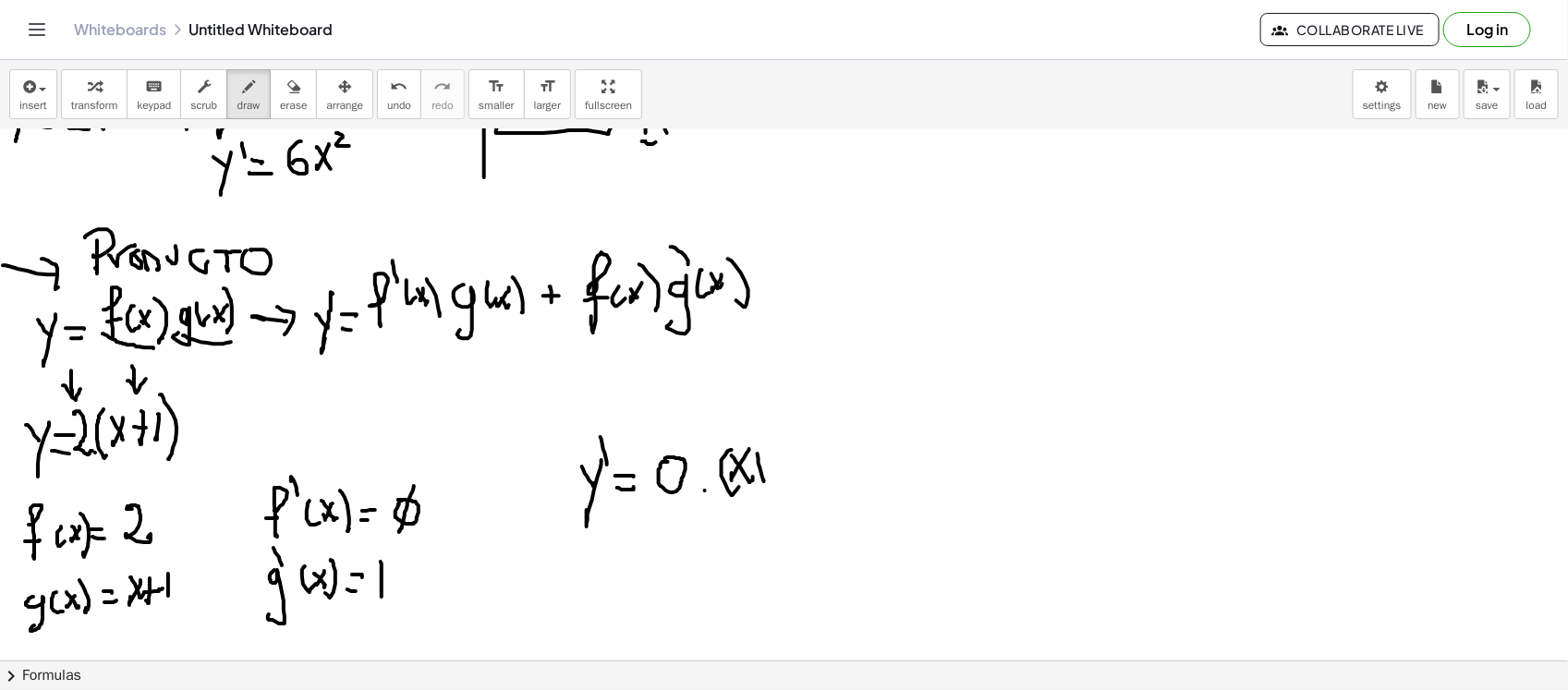 click at bounding box center [784, 306] 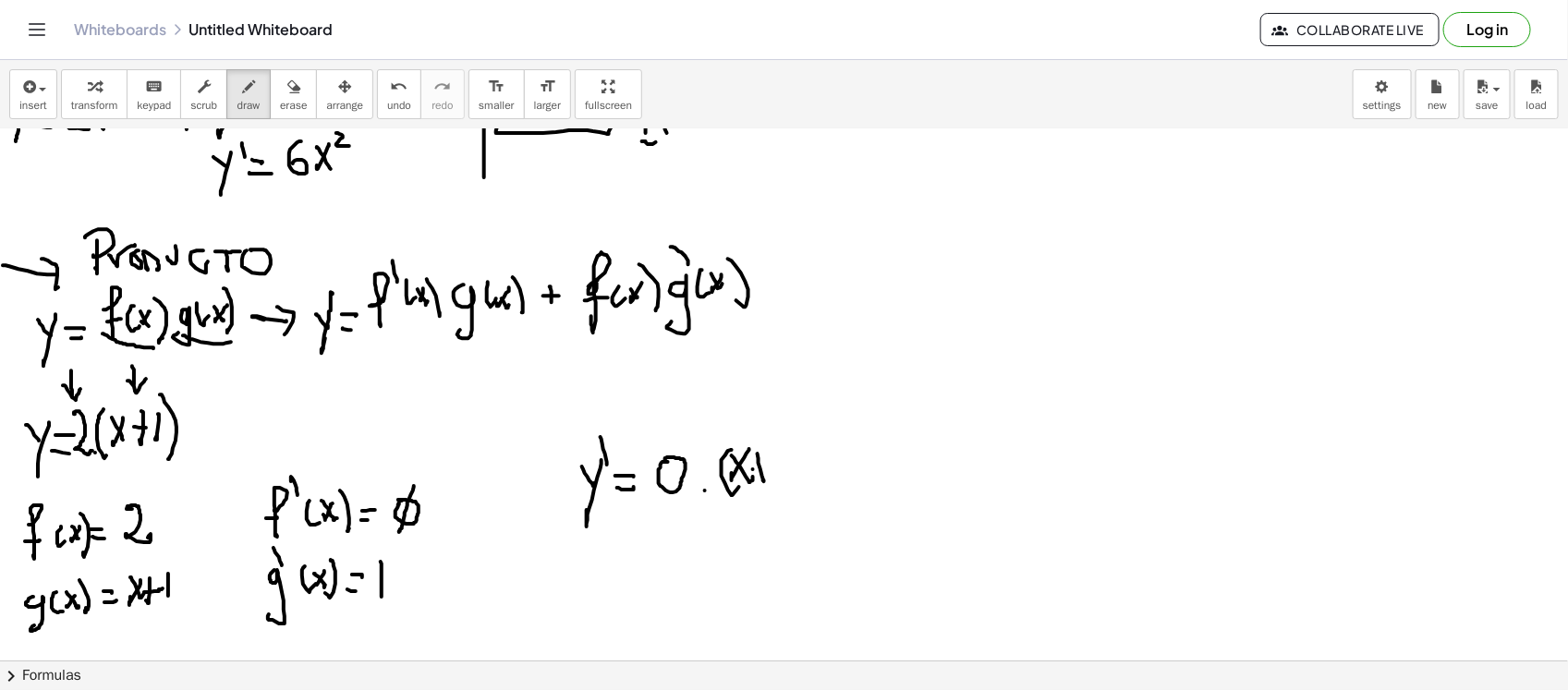 click at bounding box center [784, 306] 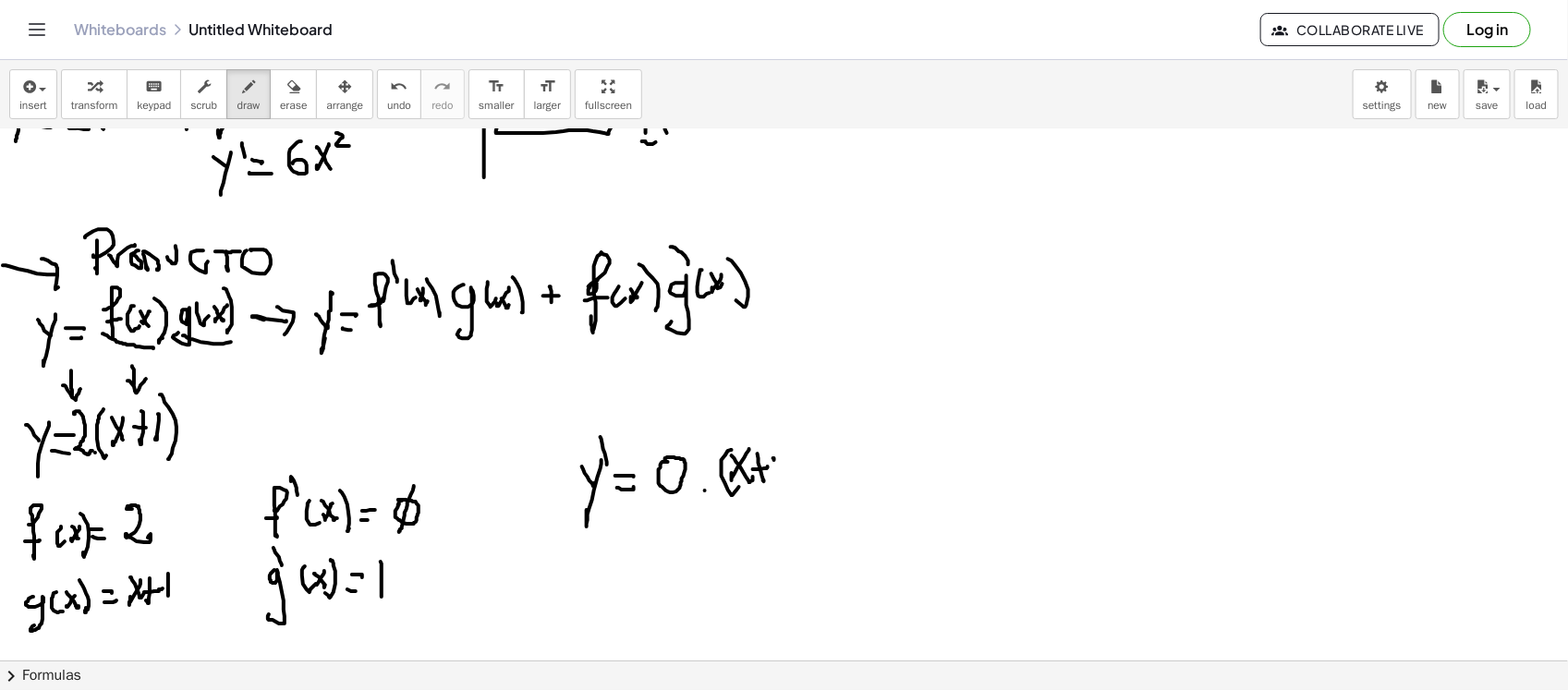 click at bounding box center (784, 306) 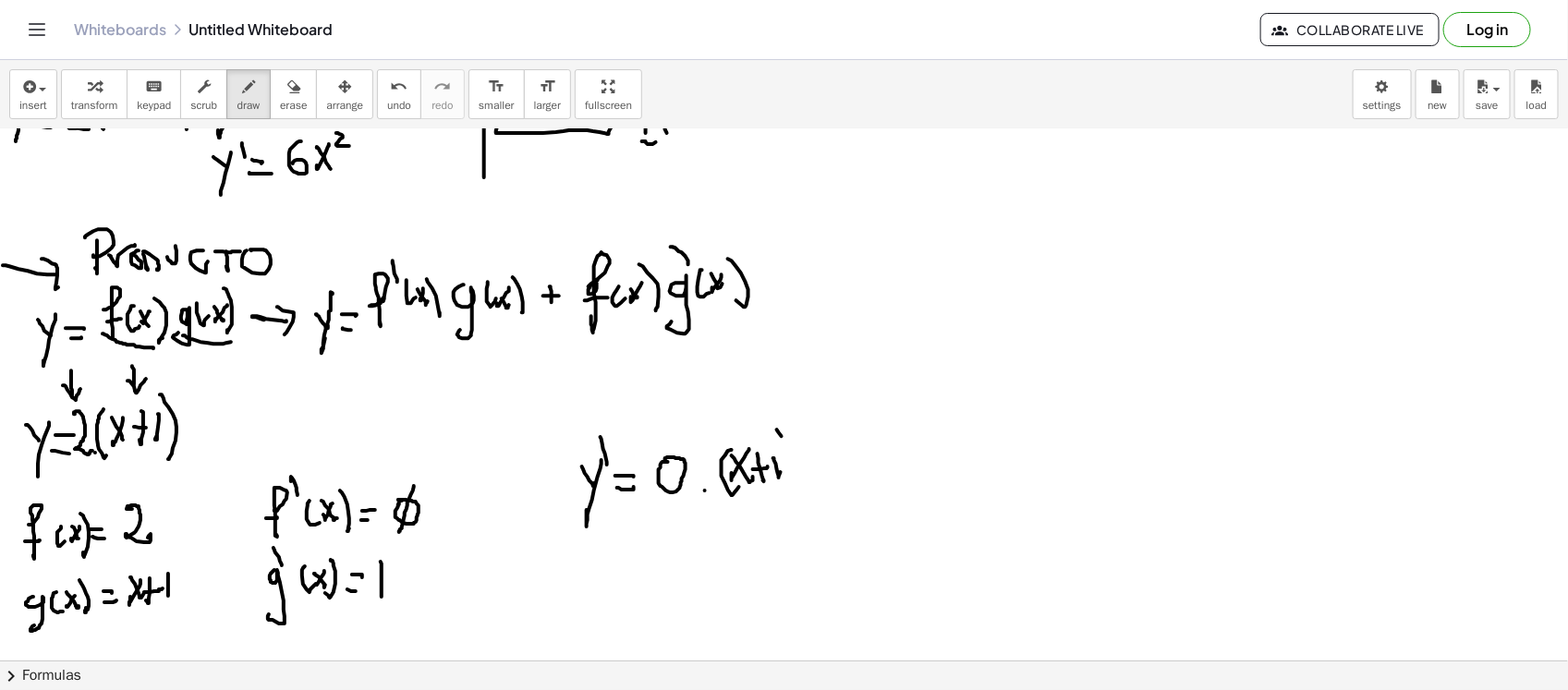 click at bounding box center (784, 306) 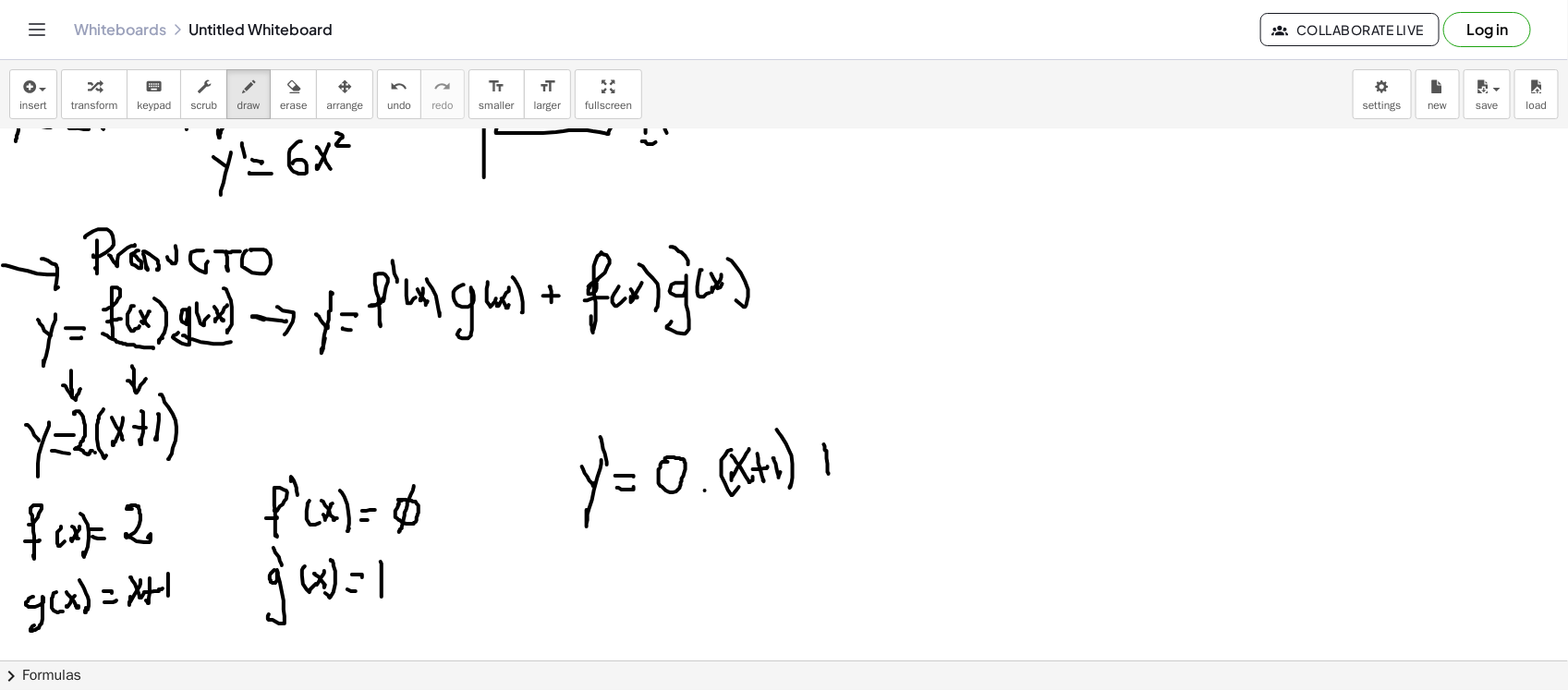 click at bounding box center (784, 306) 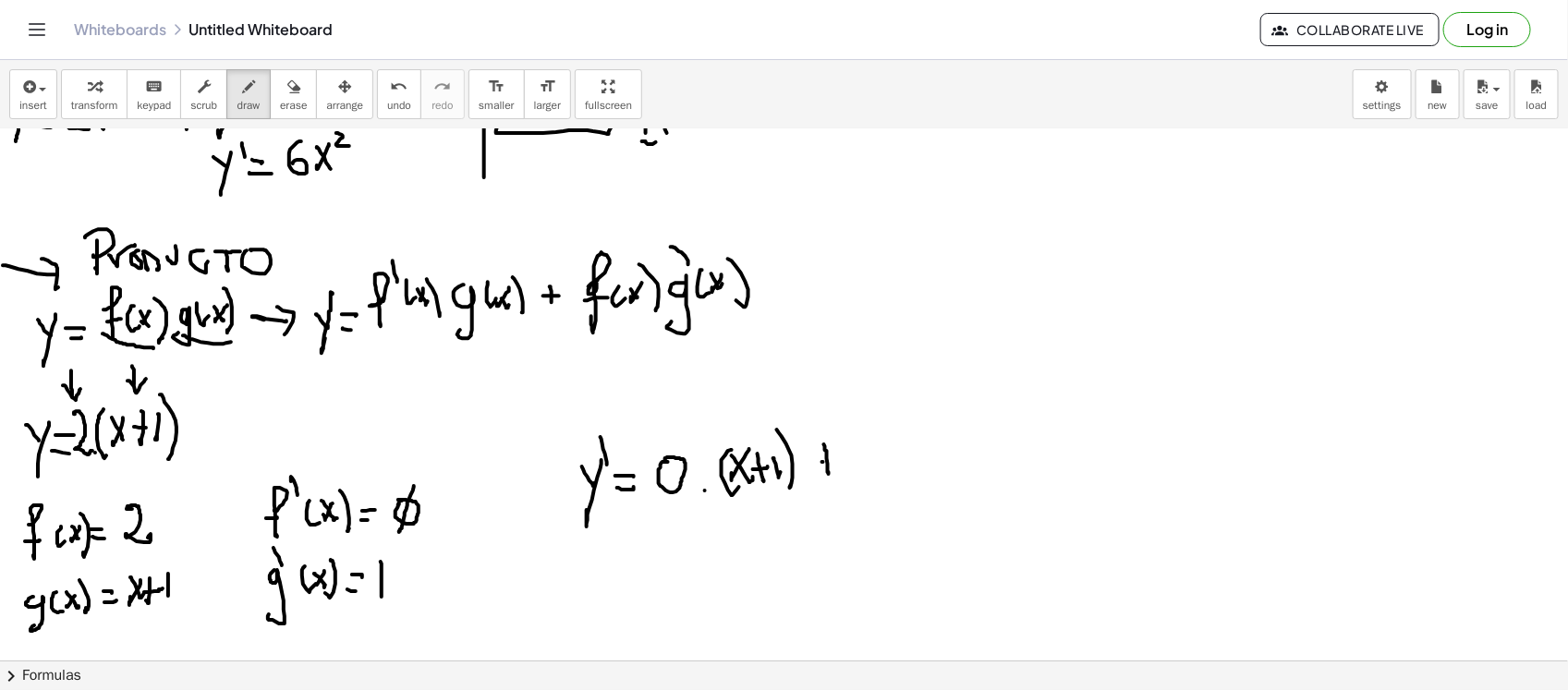 click at bounding box center [784, 306] 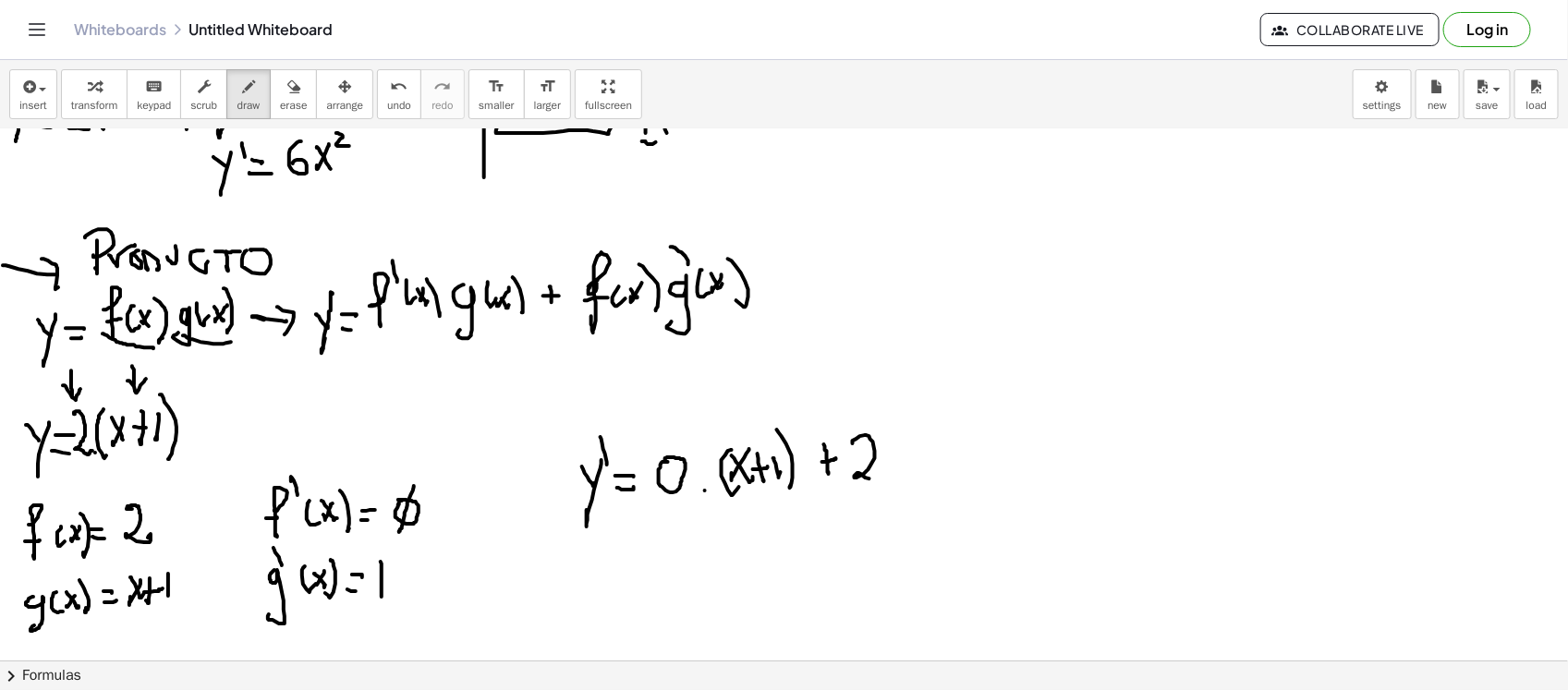 click at bounding box center [784, 306] 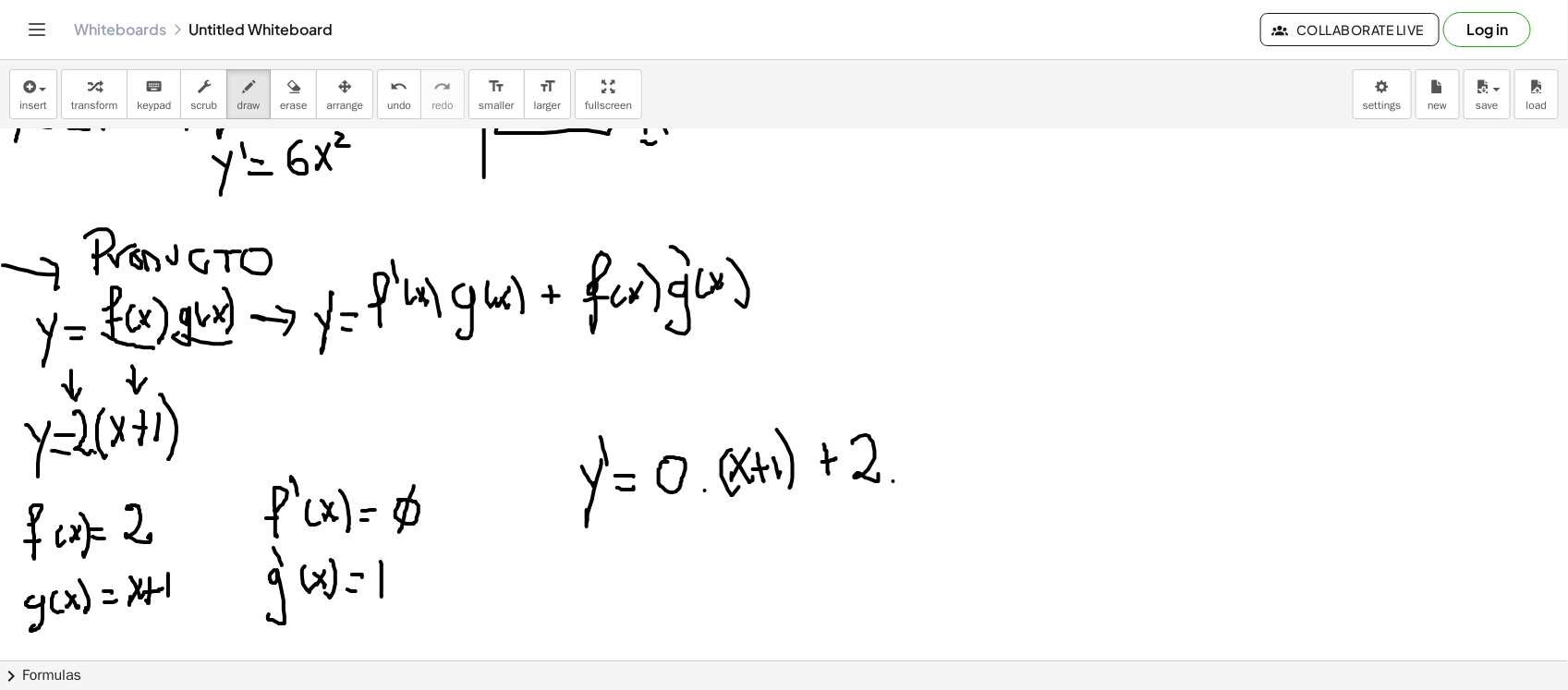 click at bounding box center (784, 306) 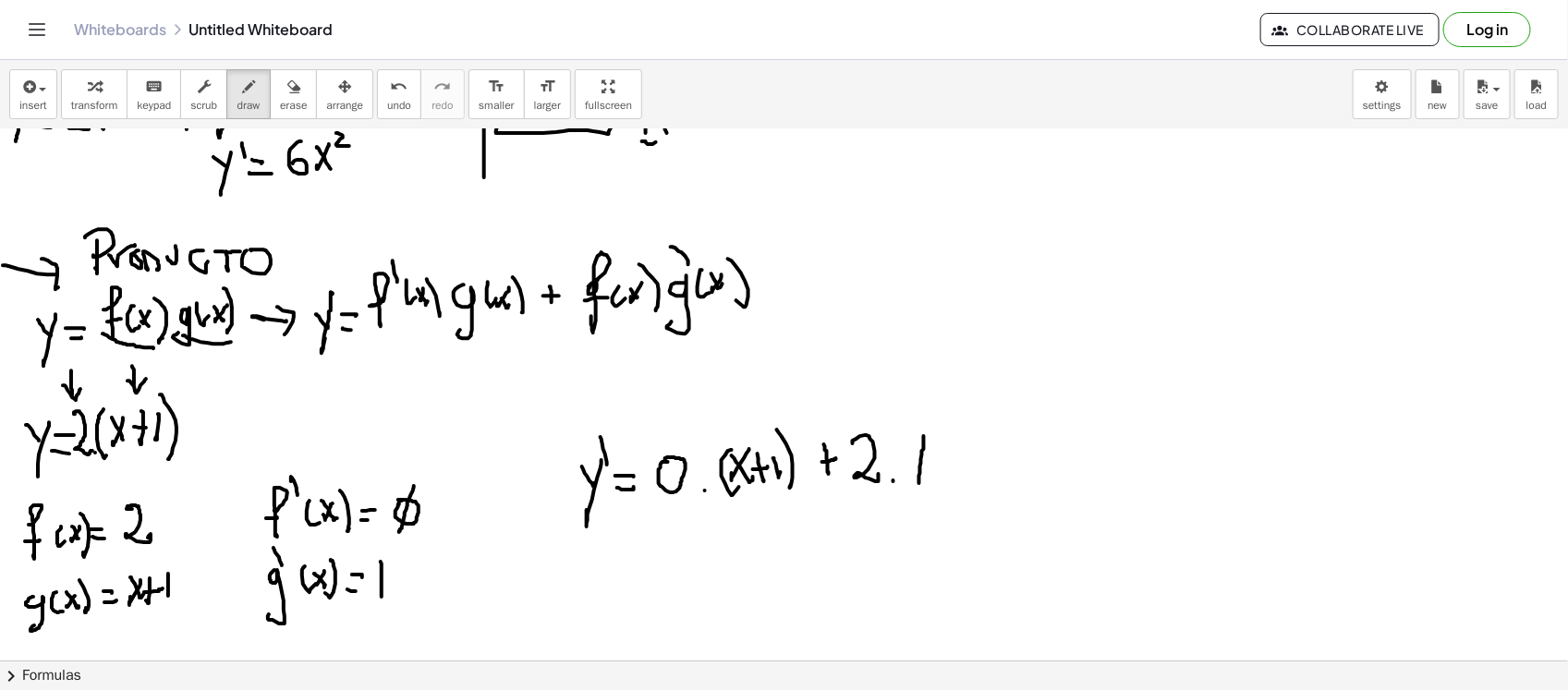 drag, startPoint x: 924, startPoint y: 436, endPoint x: 919, endPoint y: 483, distance: 47.26521 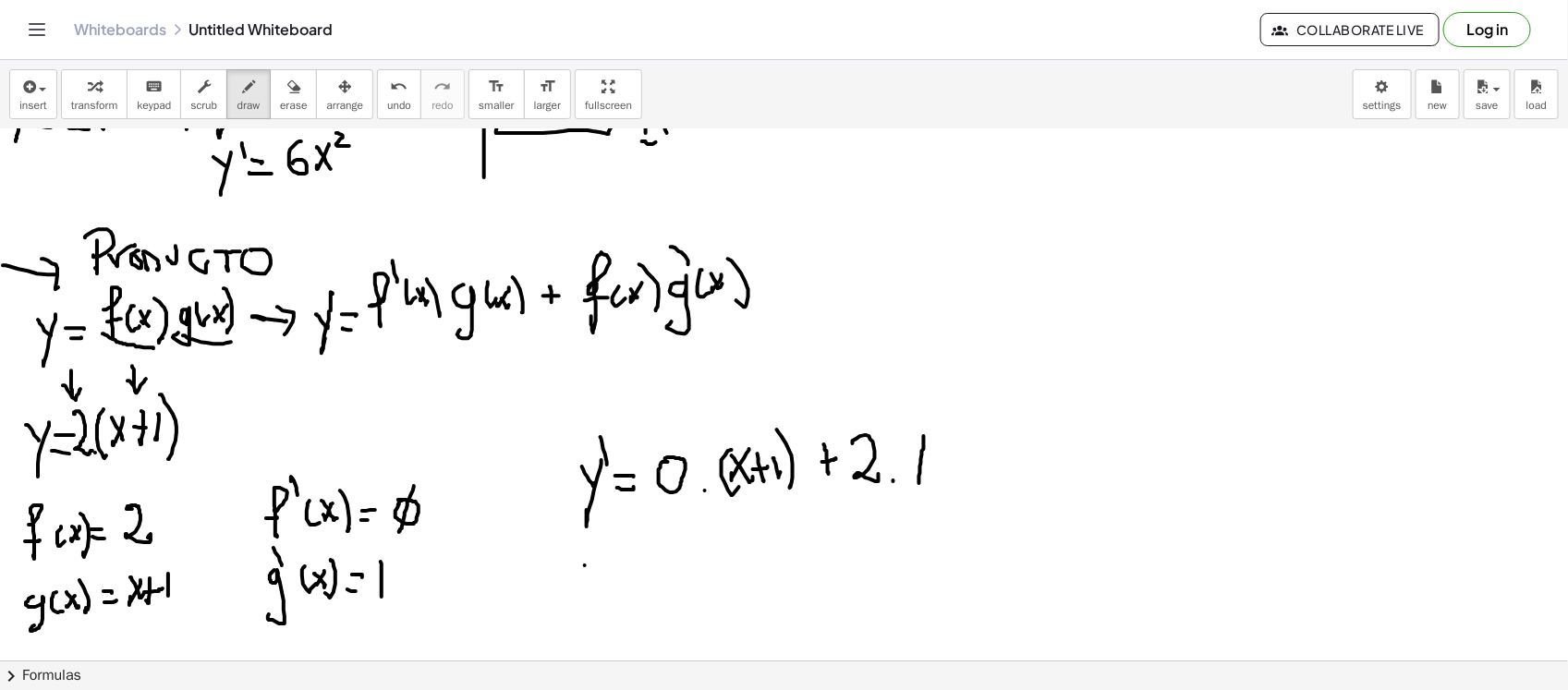drag, startPoint x: 585, startPoint y: 565, endPoint x: 611, endPoint y: 571, distance: 26.683328 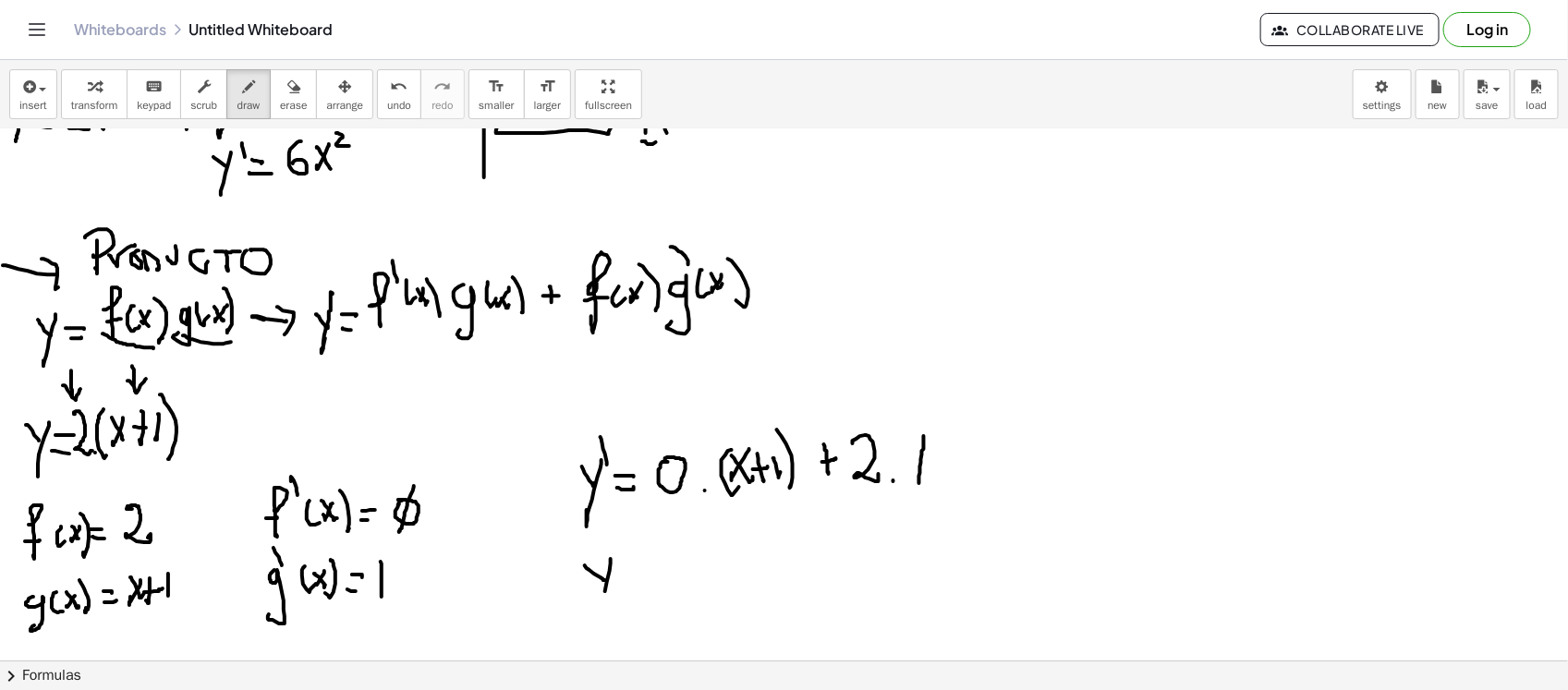 drag, startPoint x: 605, startPoint y: 591, endPoint x: 622, endPoint y: 561, distance: 34.481879 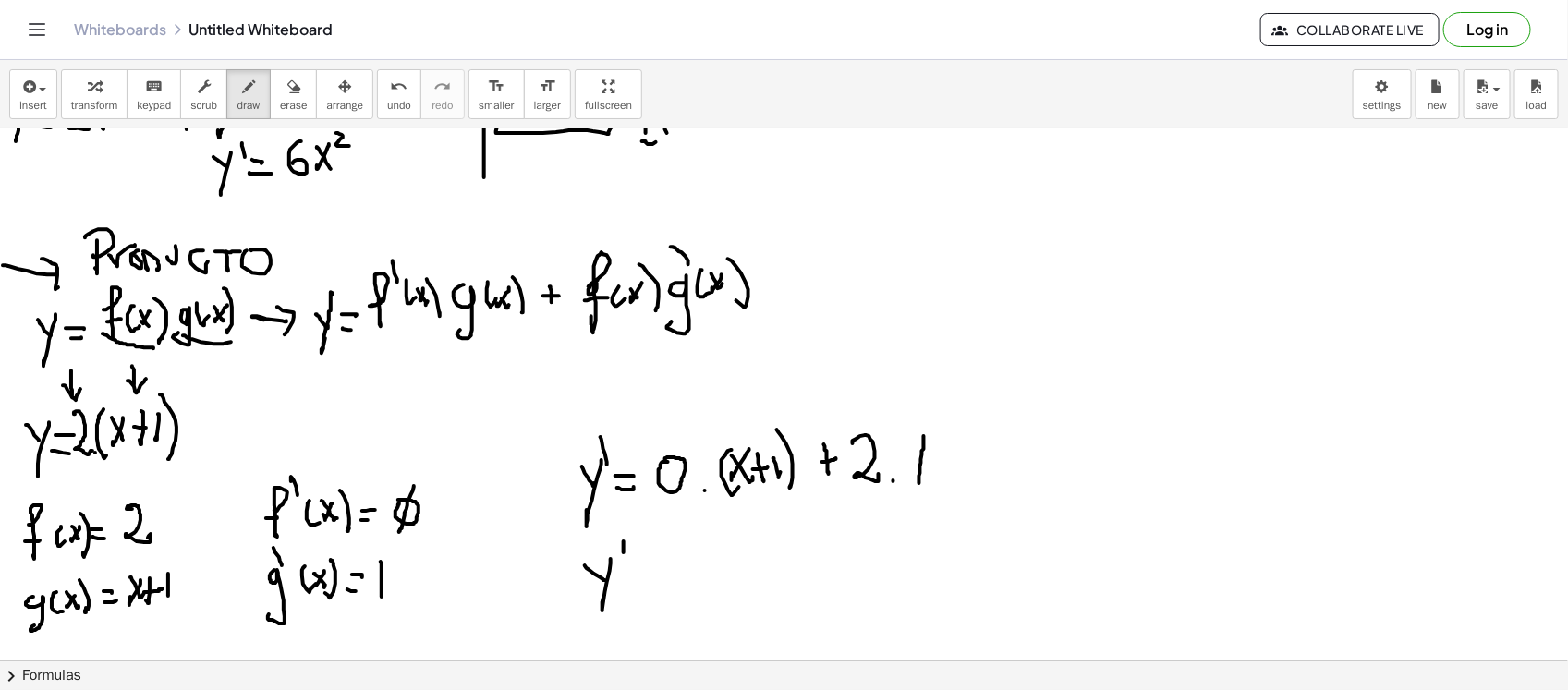 drag, startPoint x: 624, startPoint y: 552, endPoint x: 624, endPoint y: 537, distance: 15 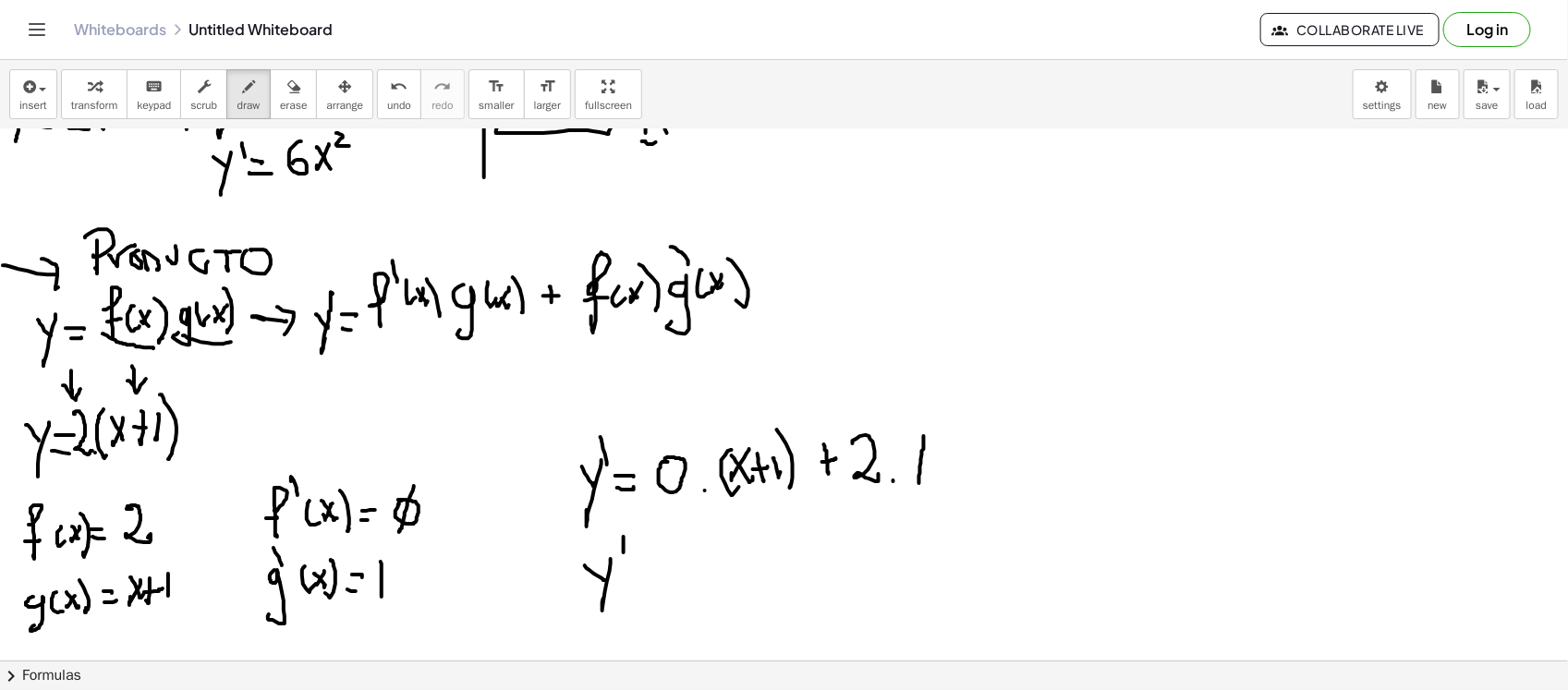 drag, startPoint x: 652, startPoint y: 557, endPoint x: 648, endPoint y: 565, distance: 8.94427 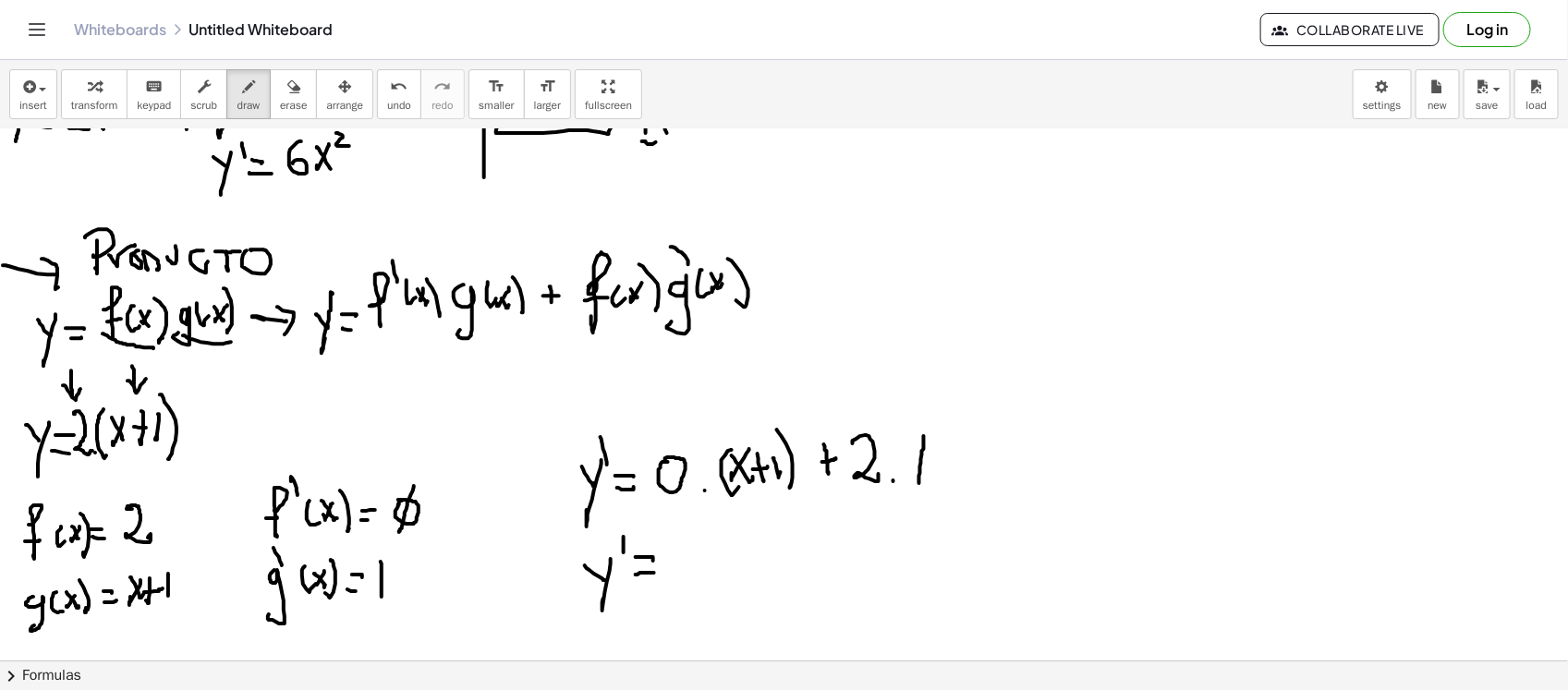 click at bounding box center [784, 306] 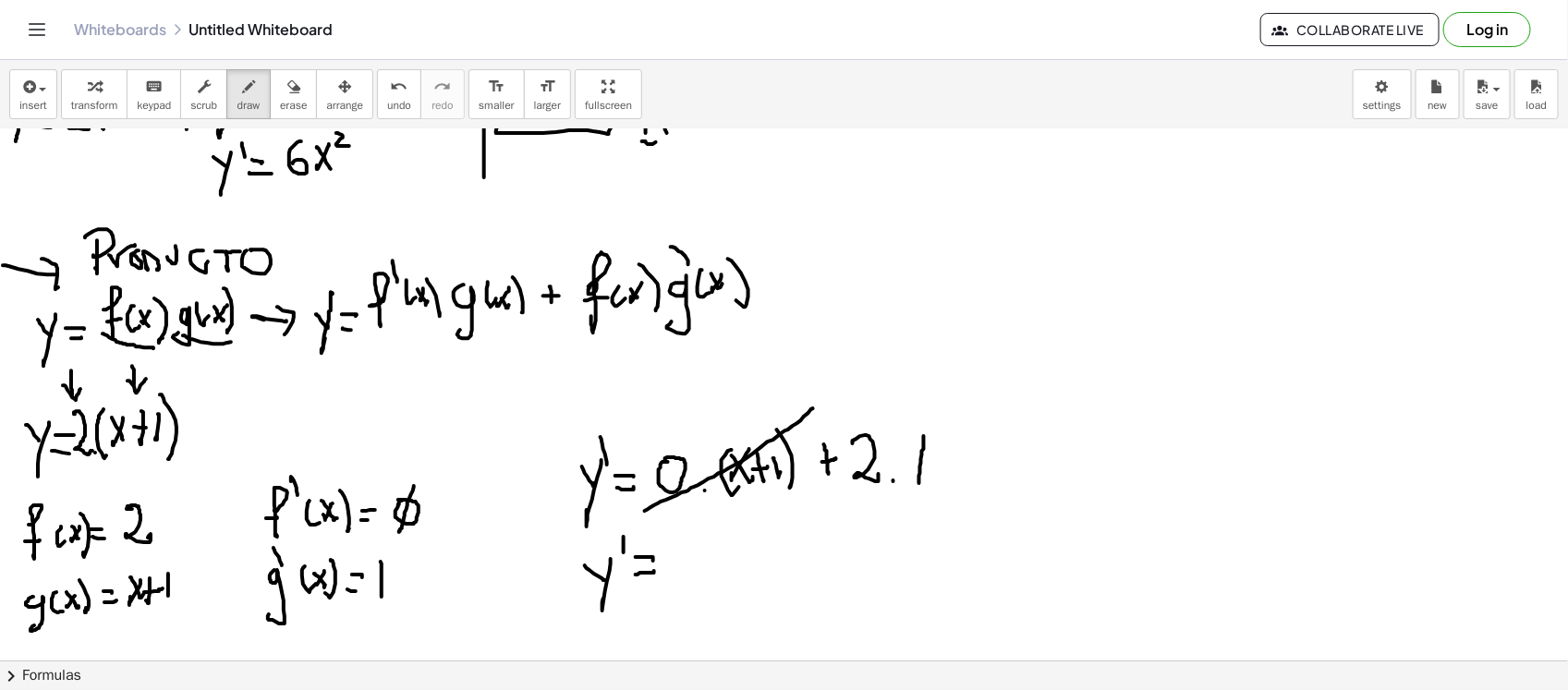 drag, startPoint x: 645, startPoint y: 511, endPoint x: 813, endPoint y: 408, distance: 197.0609 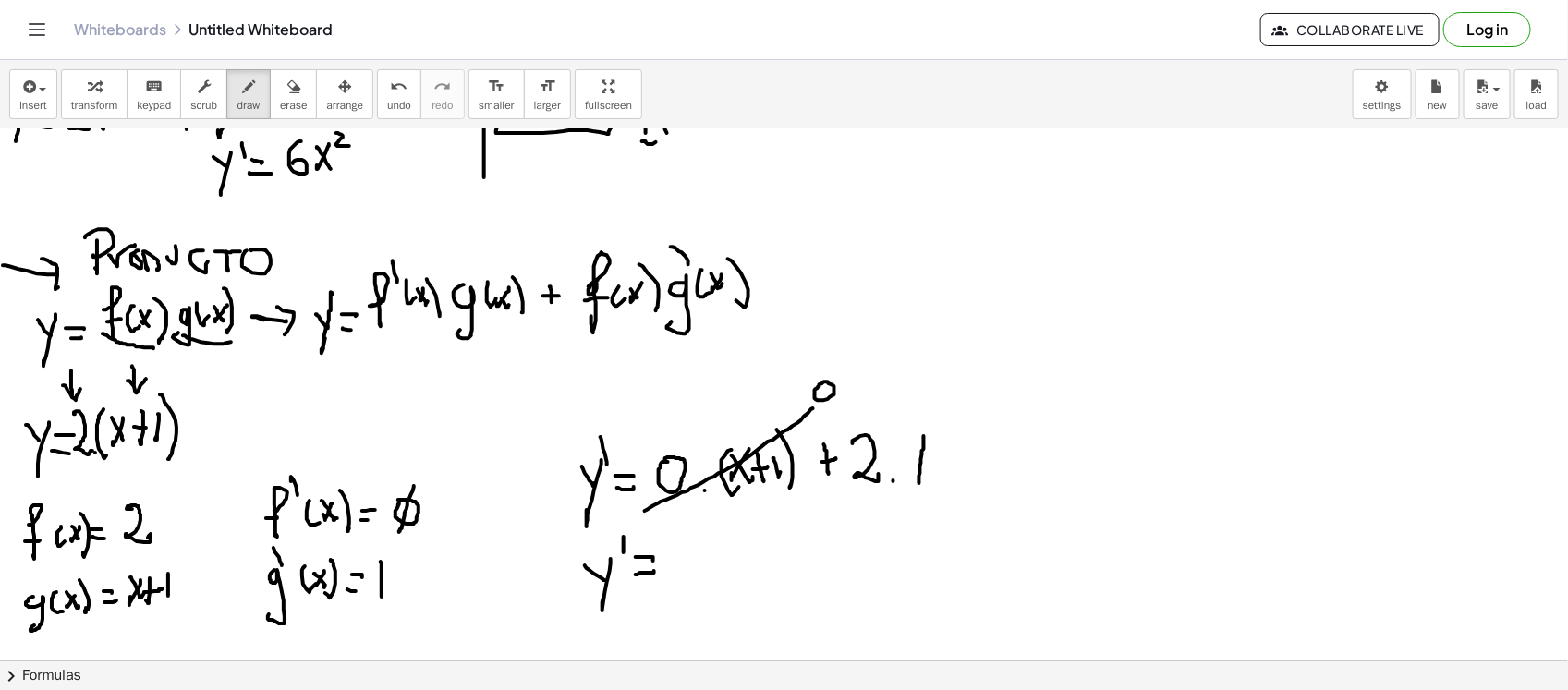 click at bounding box center [784, 306] 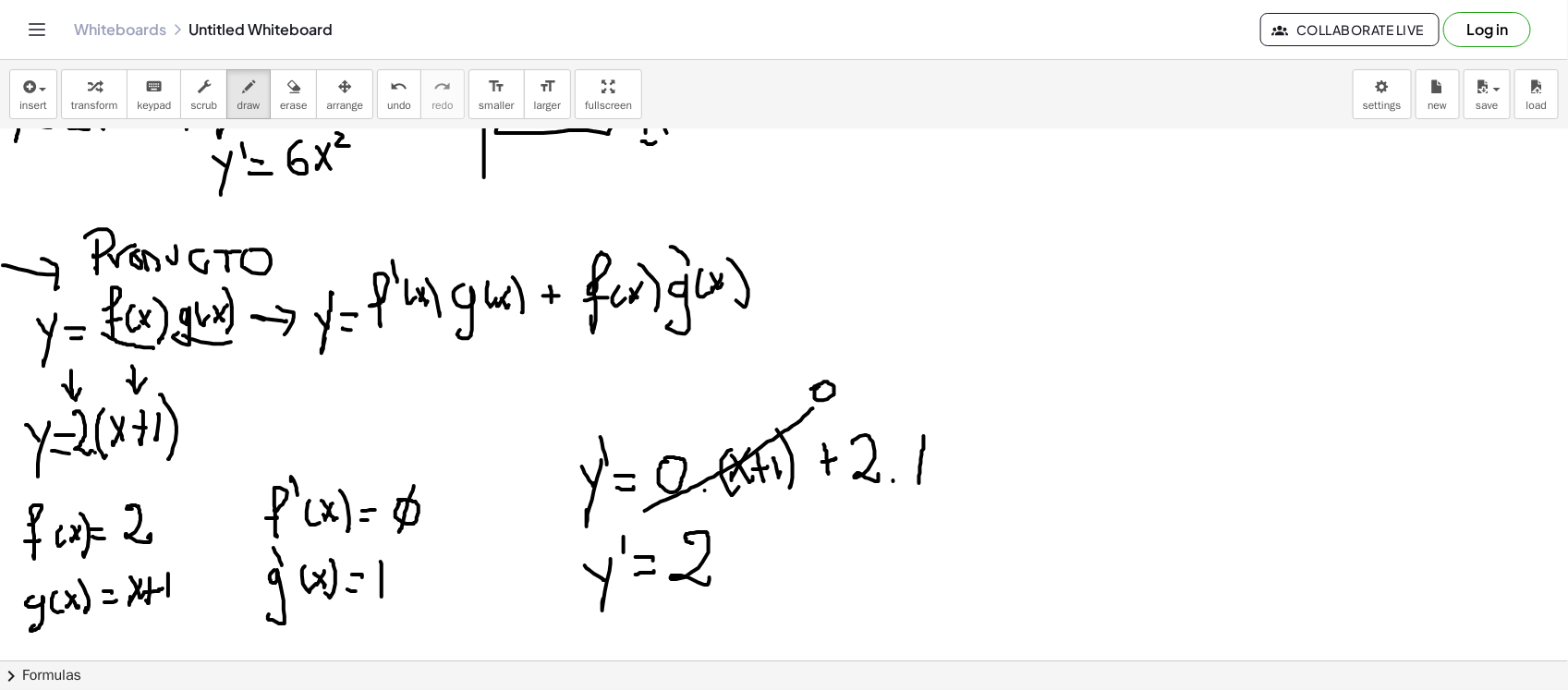 drag, startPoint x: 693, startPoint y: 543, endPoint x: 712, endPoint y: 577, distance: 38.948684 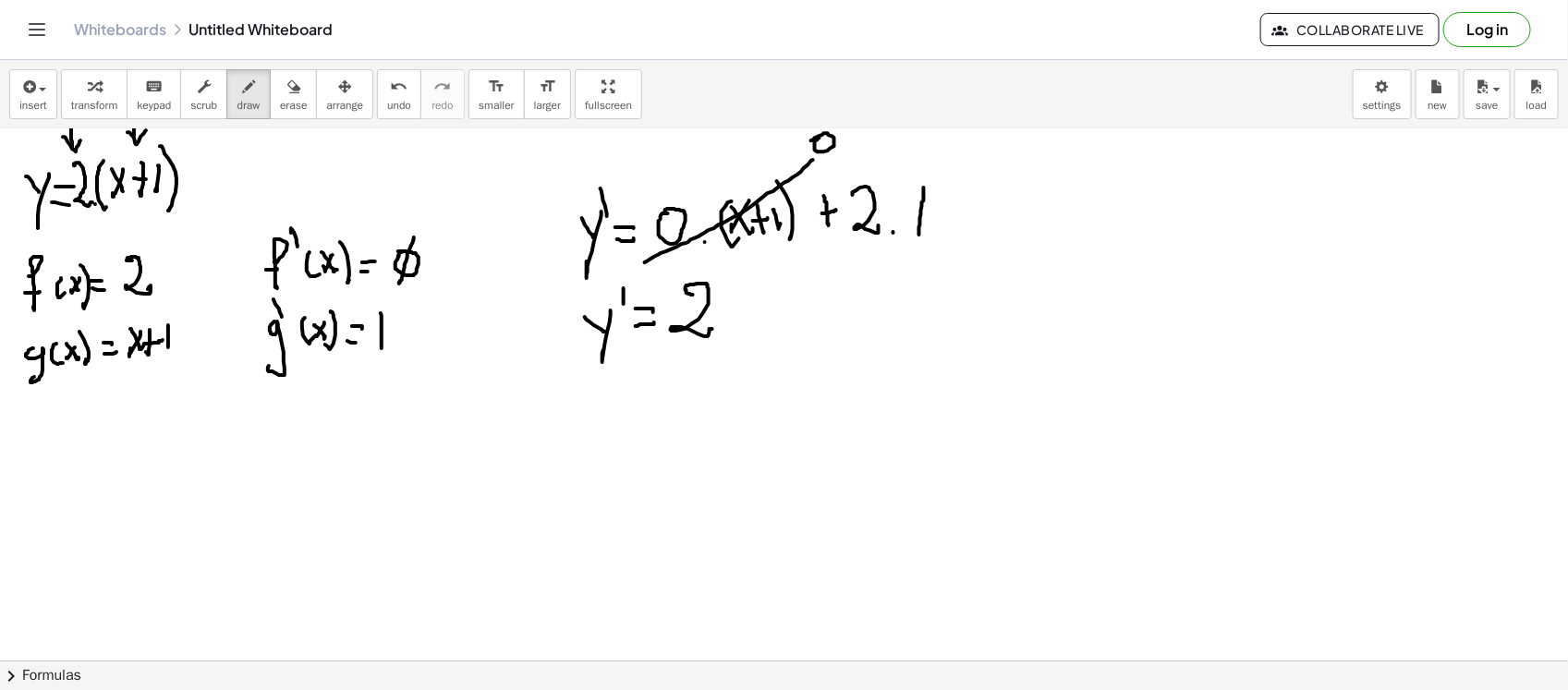 scroll, scrollTop: 923, scrollLeft: 0, axis: vertical 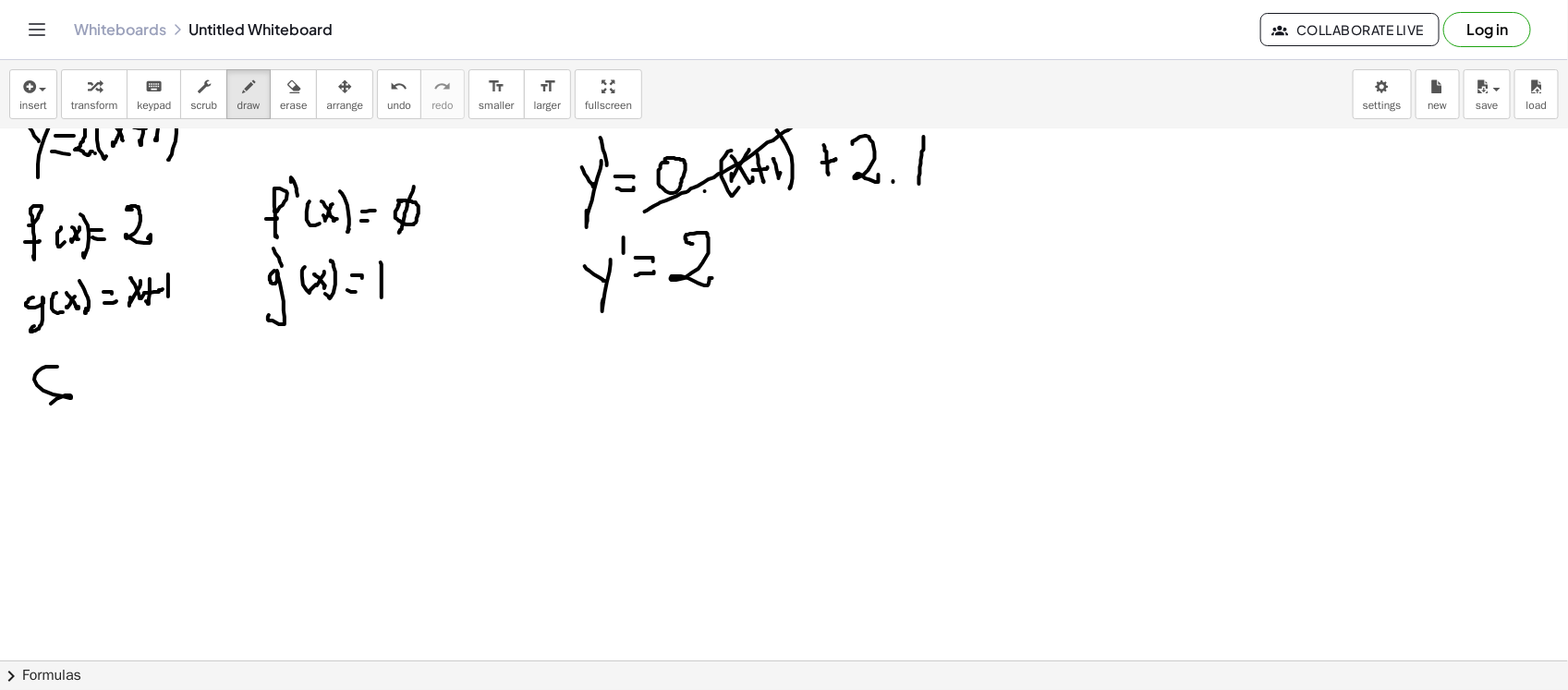 drag, startPoint x: 42, startPoint y: 368, endPoint x: 76, endPoint y: 428, distance: 68.963759 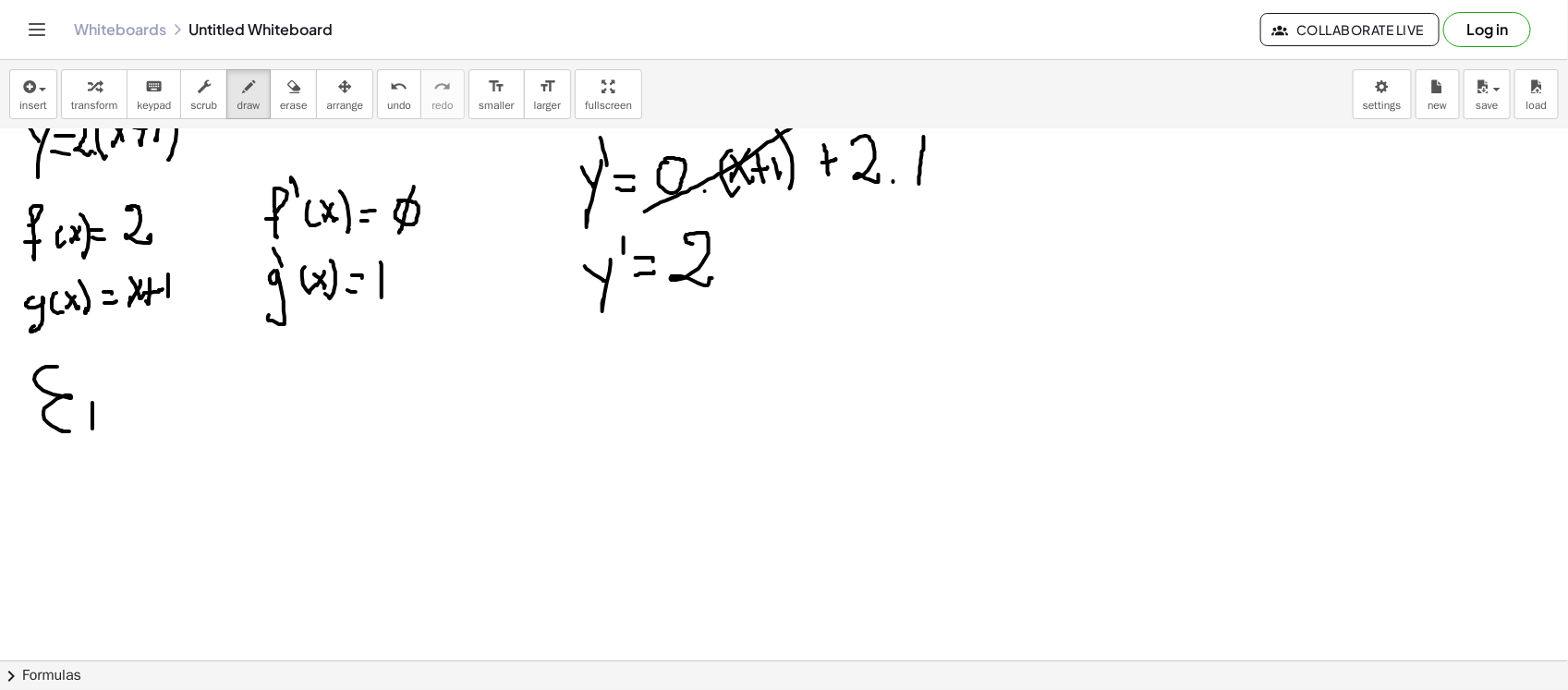 drag, startPoint x: 92, startPoint y: 418, endPoint x: 67, endPoint y: 458, distance: 47.16991 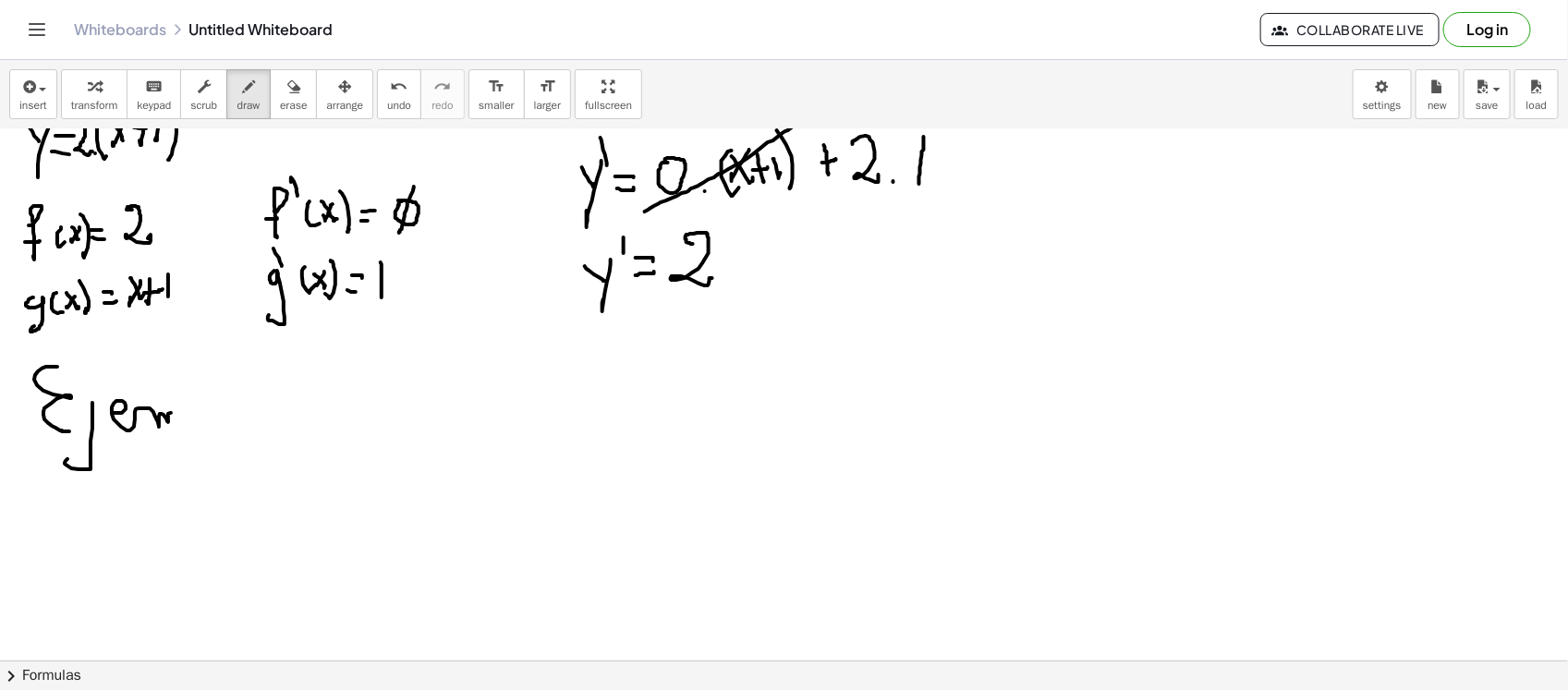 drag, startPoint x: 113, startPoint y: 412, endPoint x: 190, endPoint y: 421, distance: 77.52419 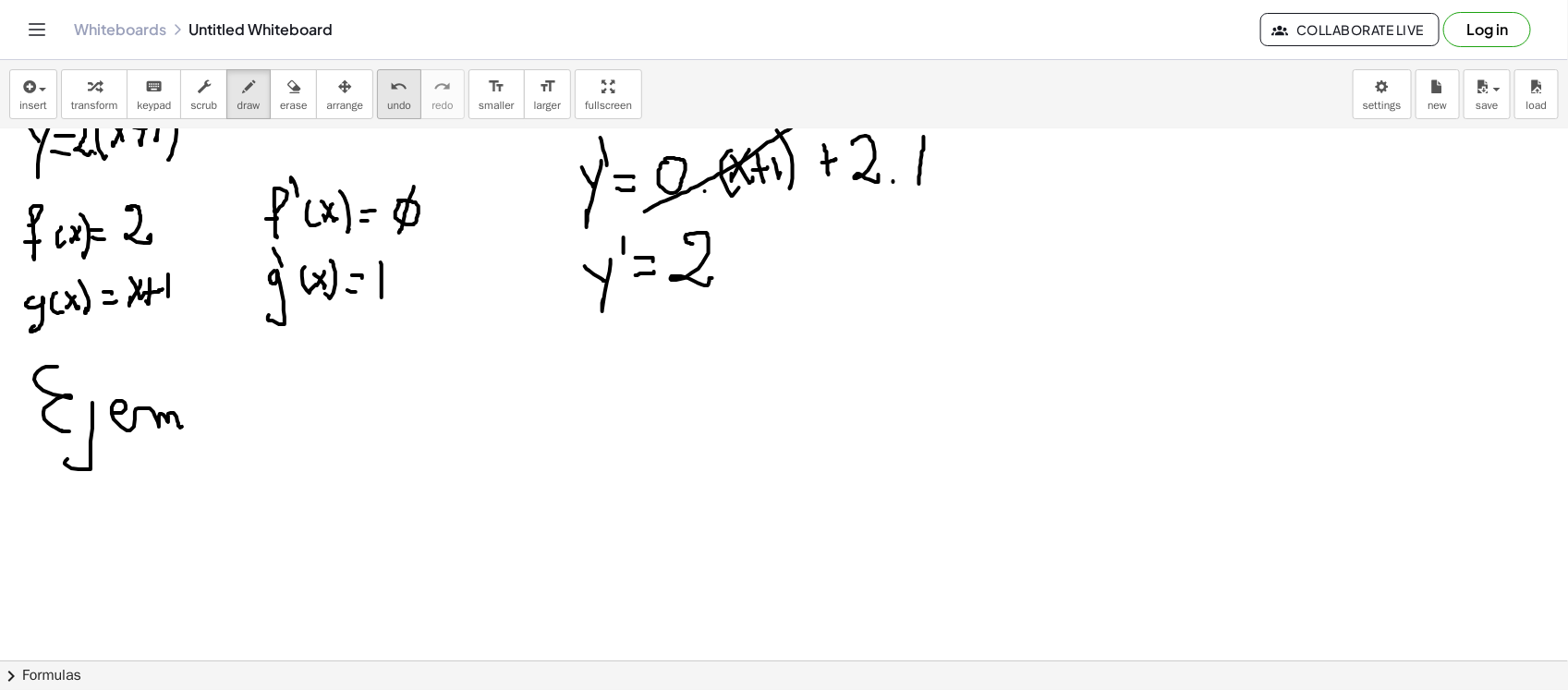 click on "undo" at bounding box center [399, 87] 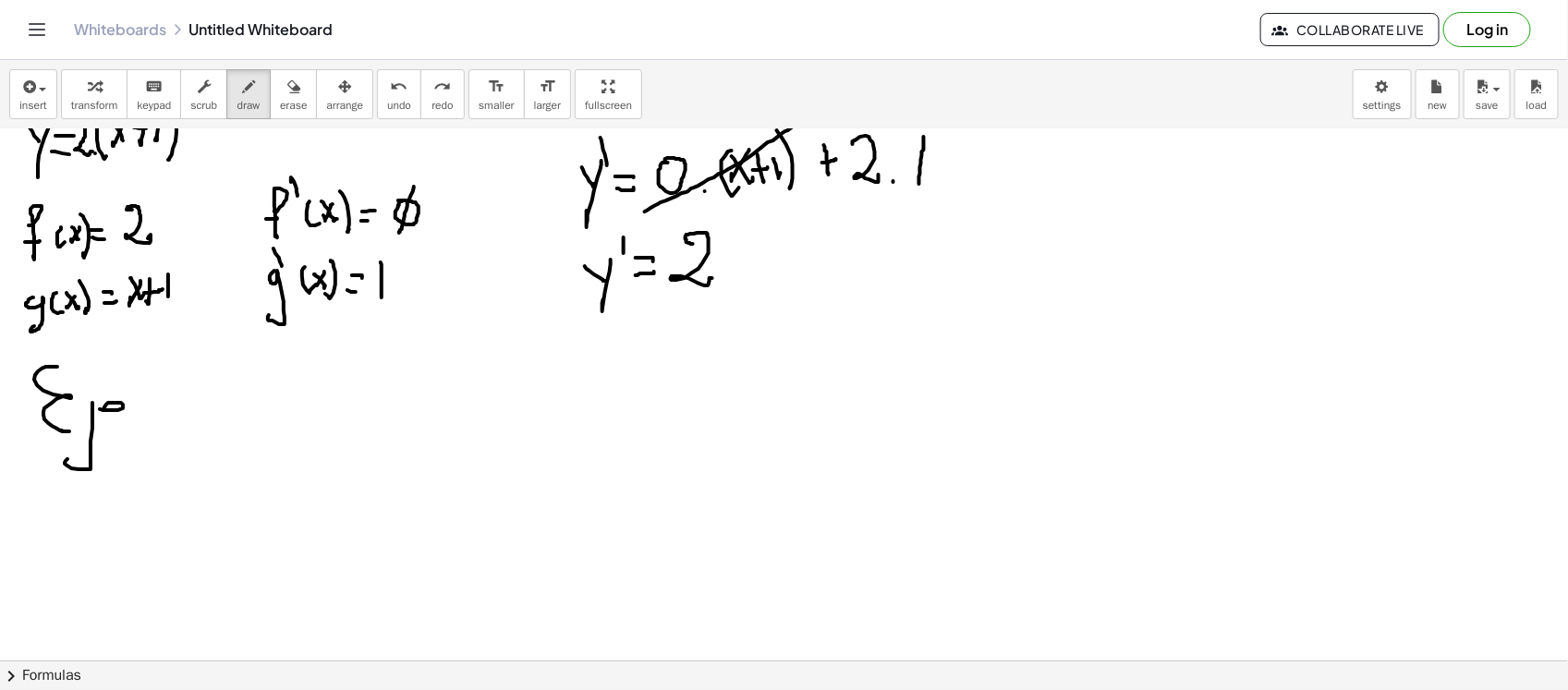 drag, startPoint x: 100, startPoint y: 408, endPoint x: 139, endPoint y: 416, distance: 39.812058 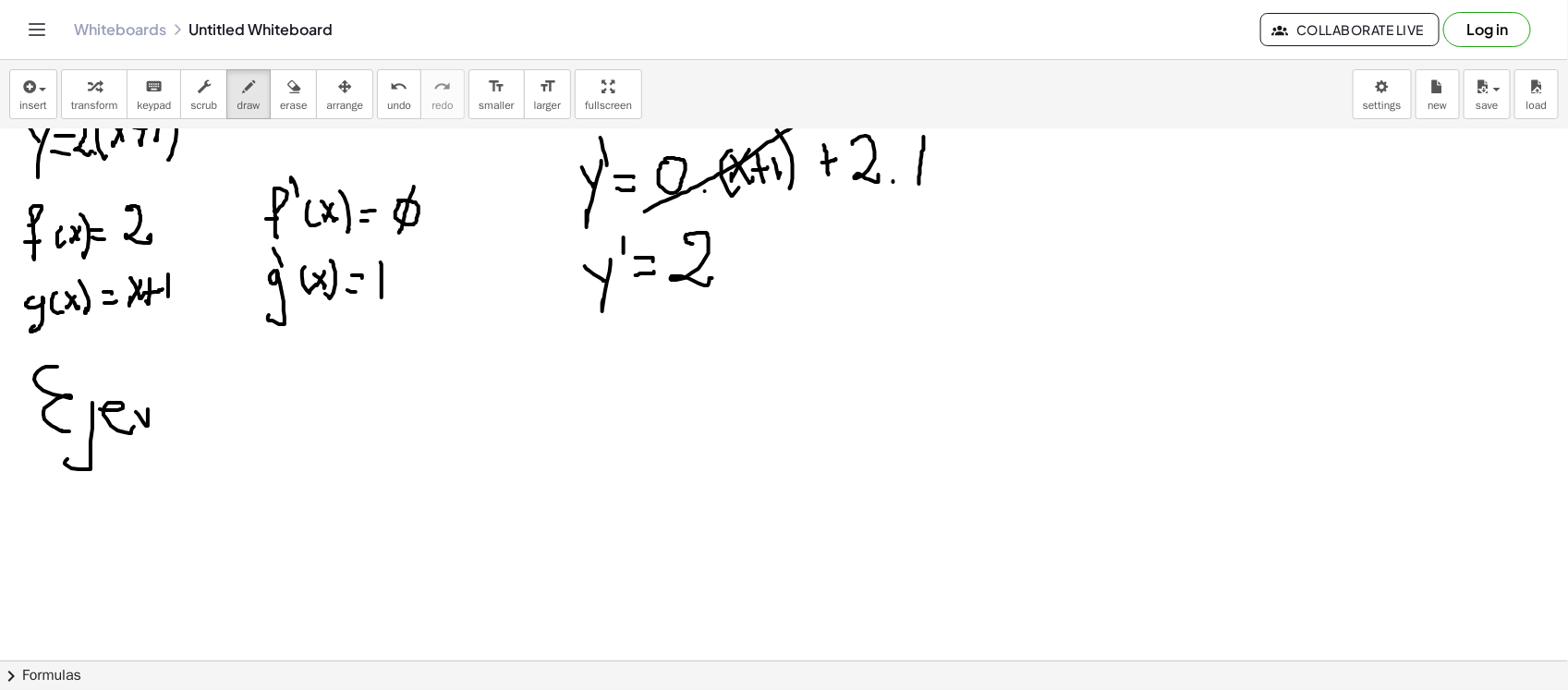 drag, startPoint x: 143, startPoint y: 421, endPoint x: 144, endPoint y: 399, distance: 22.022716 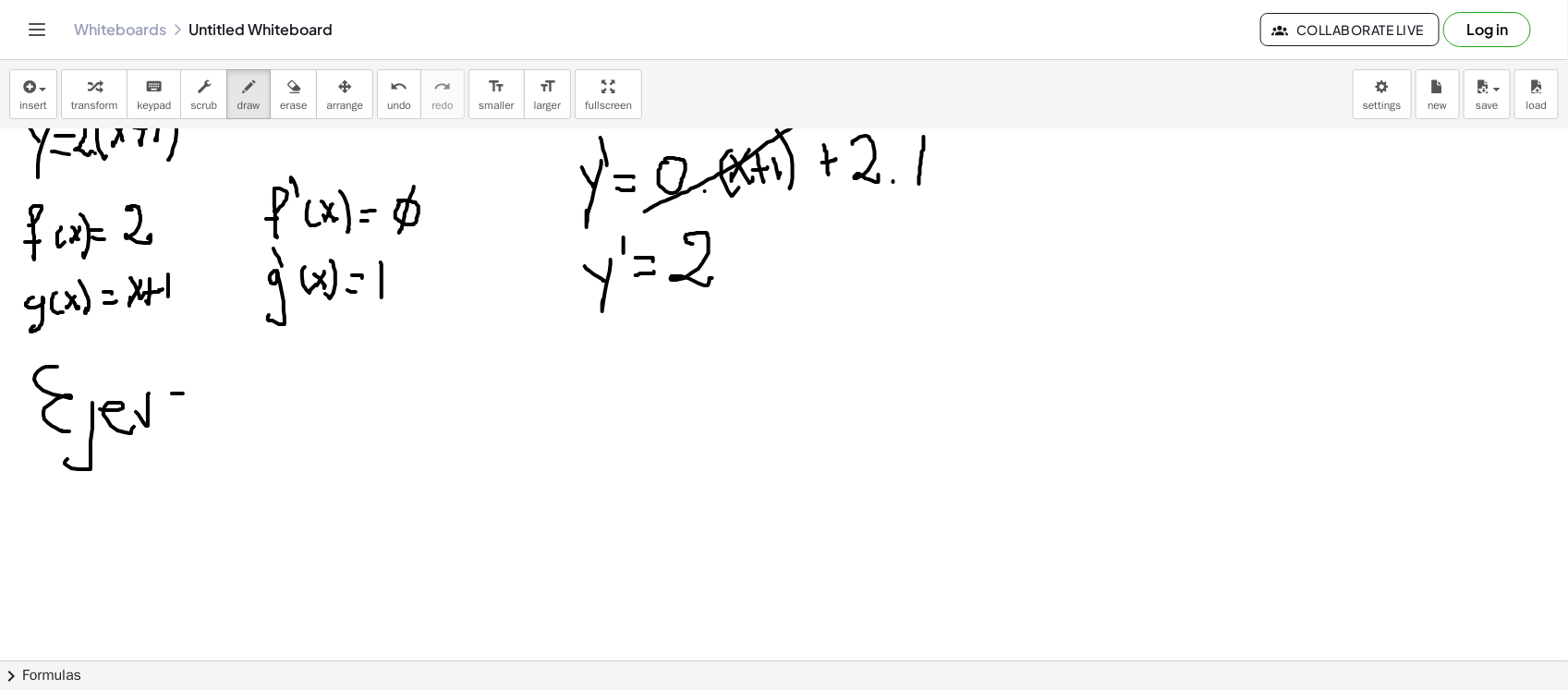 drag, startPoint x: 183, startPoint y: 393, endPoint x: 192, endPoint y: 414, distance: 22.847319 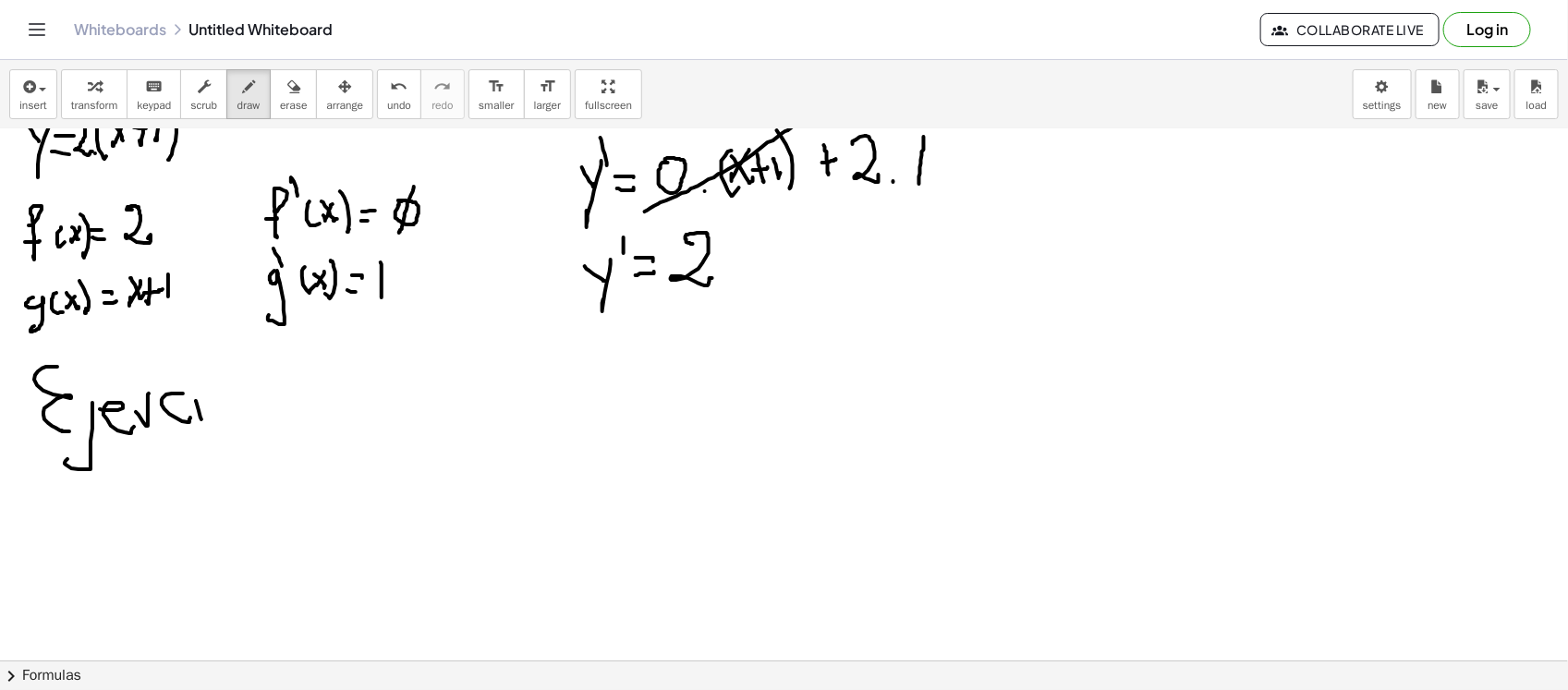 click at bounding box center (784, 6) 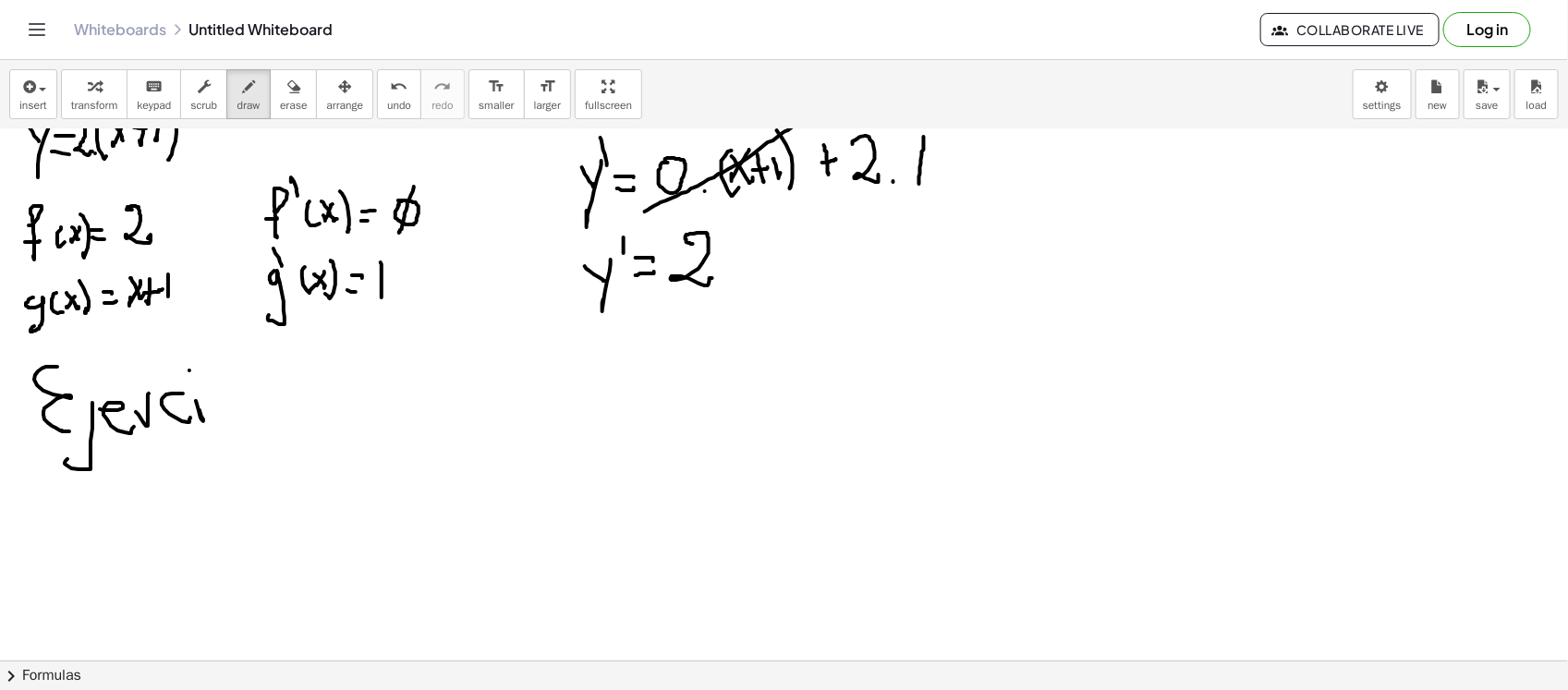 click at bounding box center (784, 6) 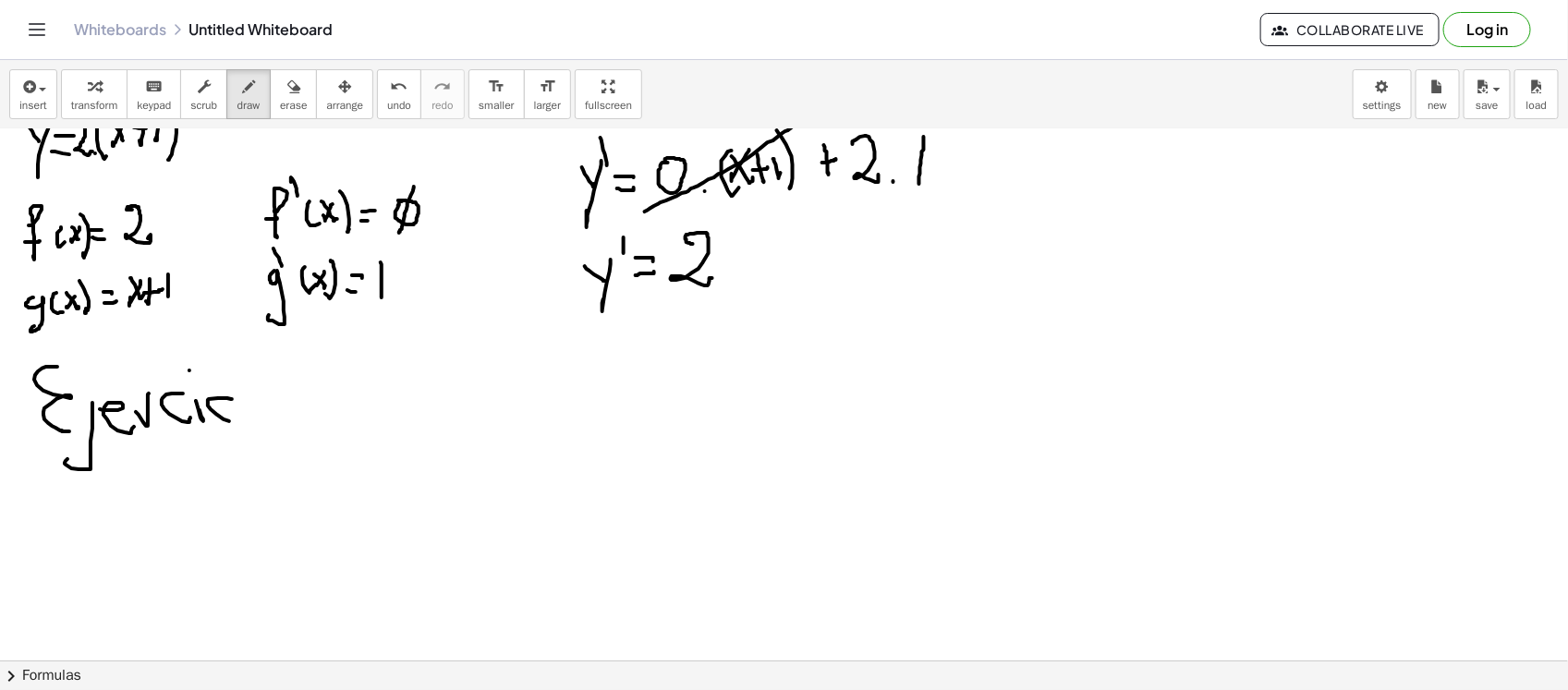 drag, startPoint x: 218, startPoint y: 397, endPoint x: 246, endPoint y: 404, distance: 28.861739 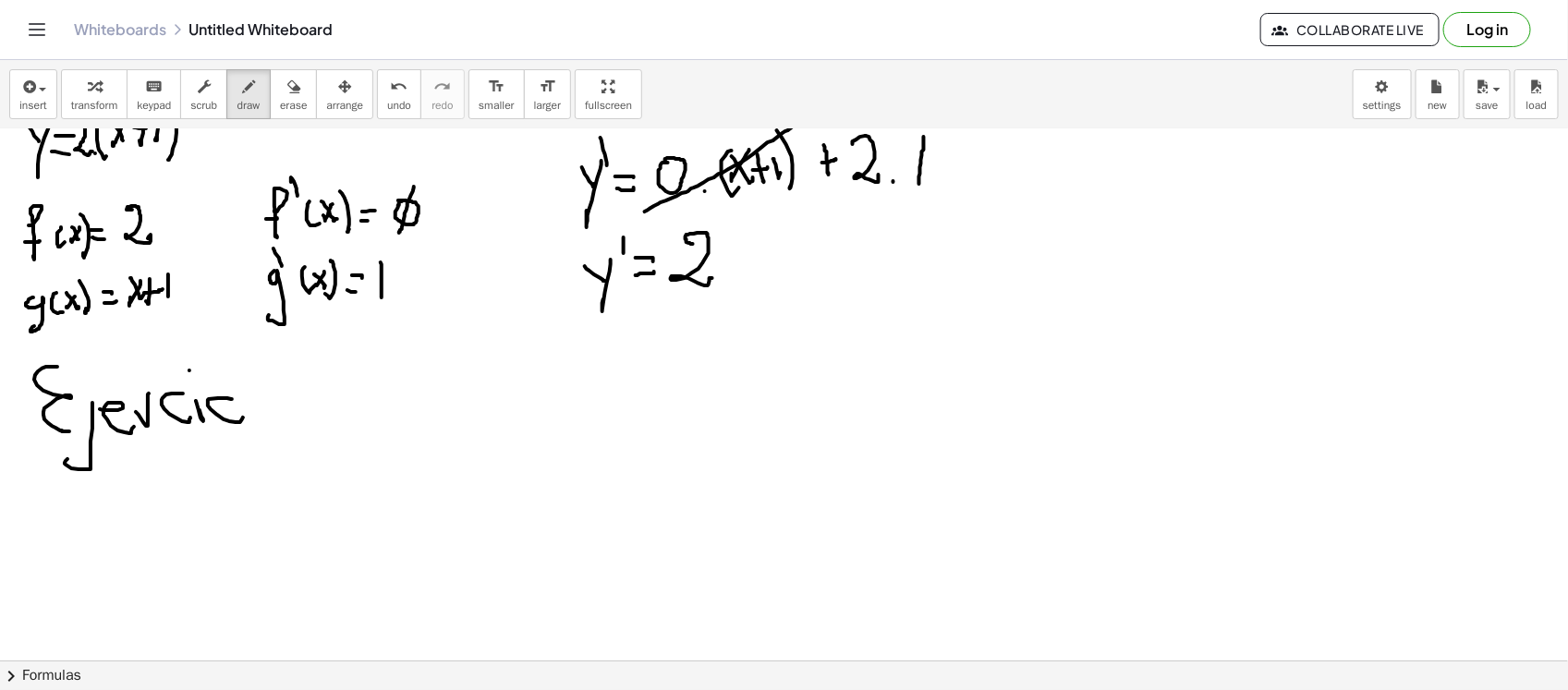 click at bounding box center [784, 6] 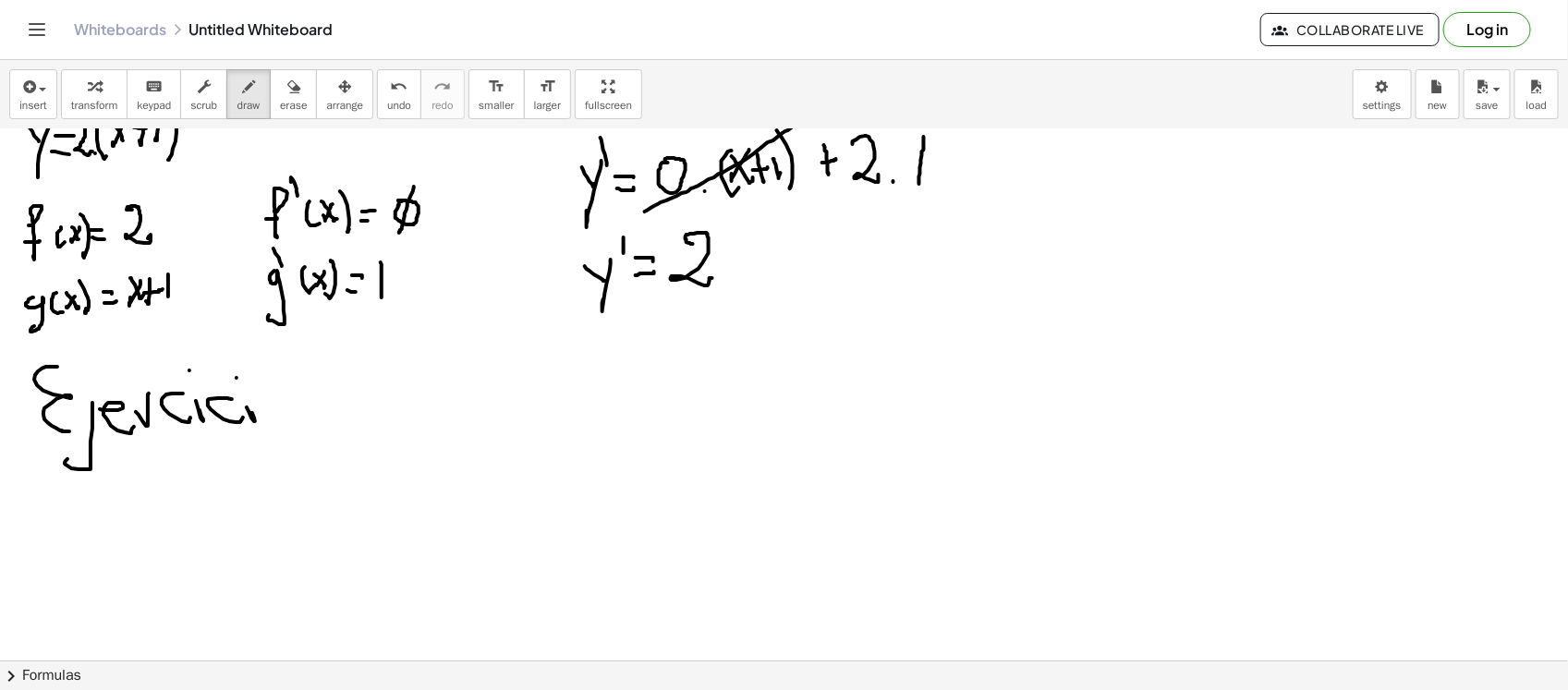 click at bounding box center (784, 6) 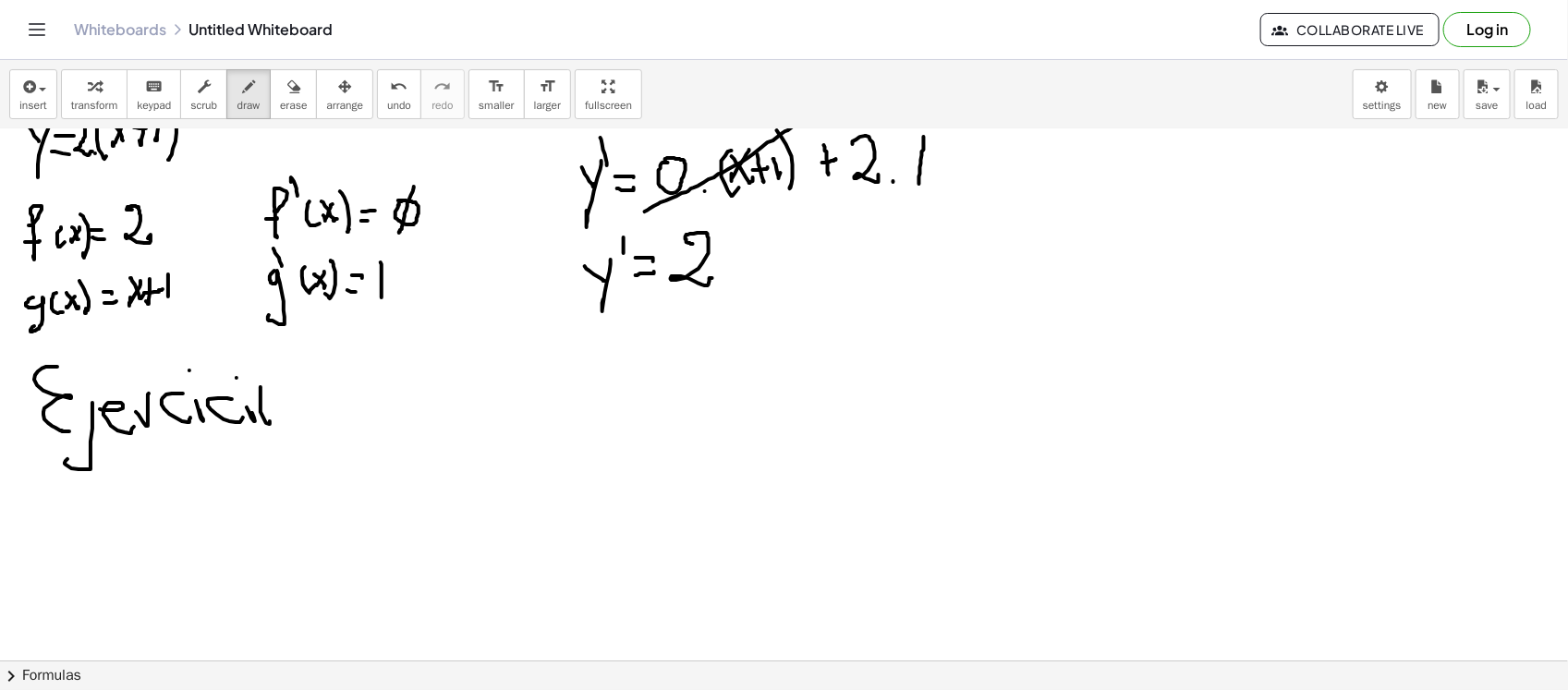 drag, startPoint x: 270, startPoint y: 423, endPoint x: 274, endPoint y: 393, distance: 30.26549 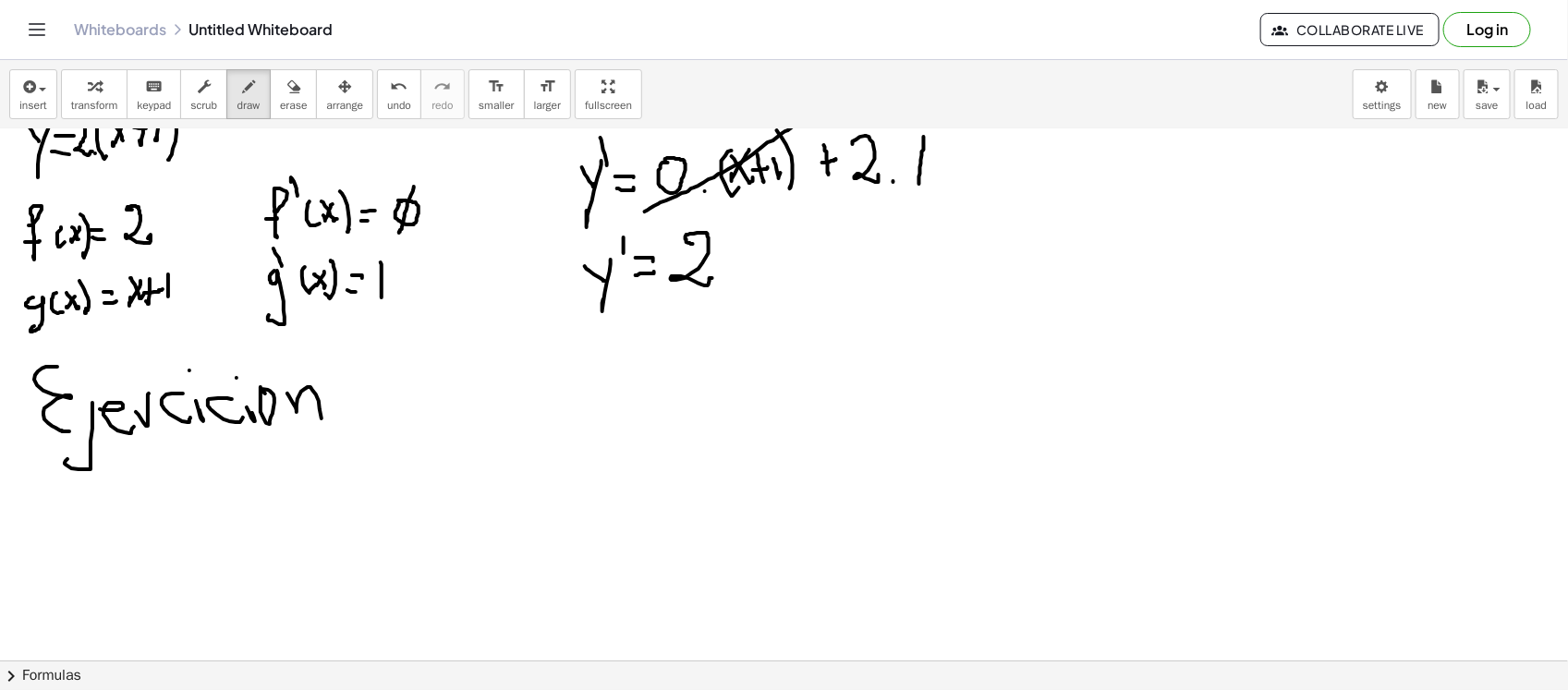 drag, startPoint x: 289, startPoint y: 395, endPoint x: 298, endPoint y: 383, distance: 15 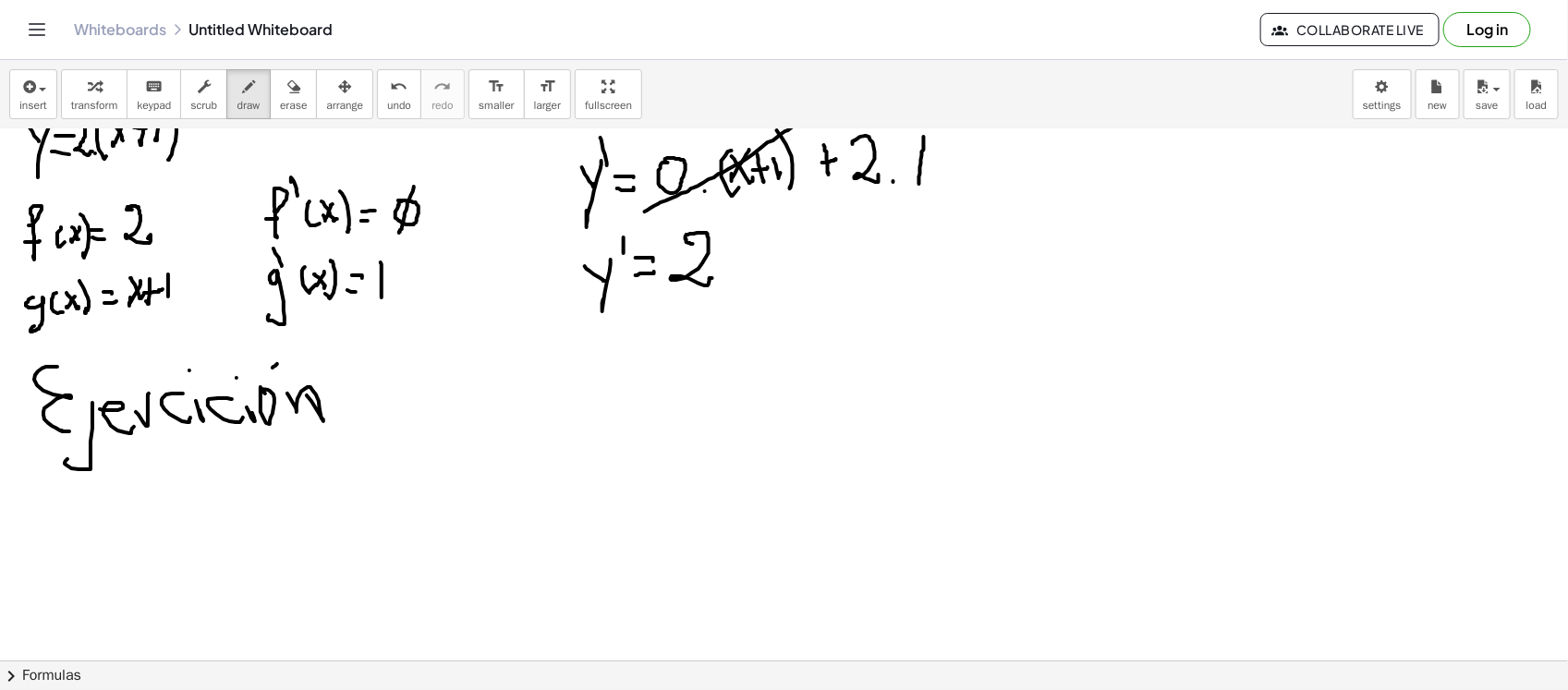 drag, startPoint x: 275, startPoint y: 365, endPoint x: 335, endPoint y: 394, distance: 66.64083 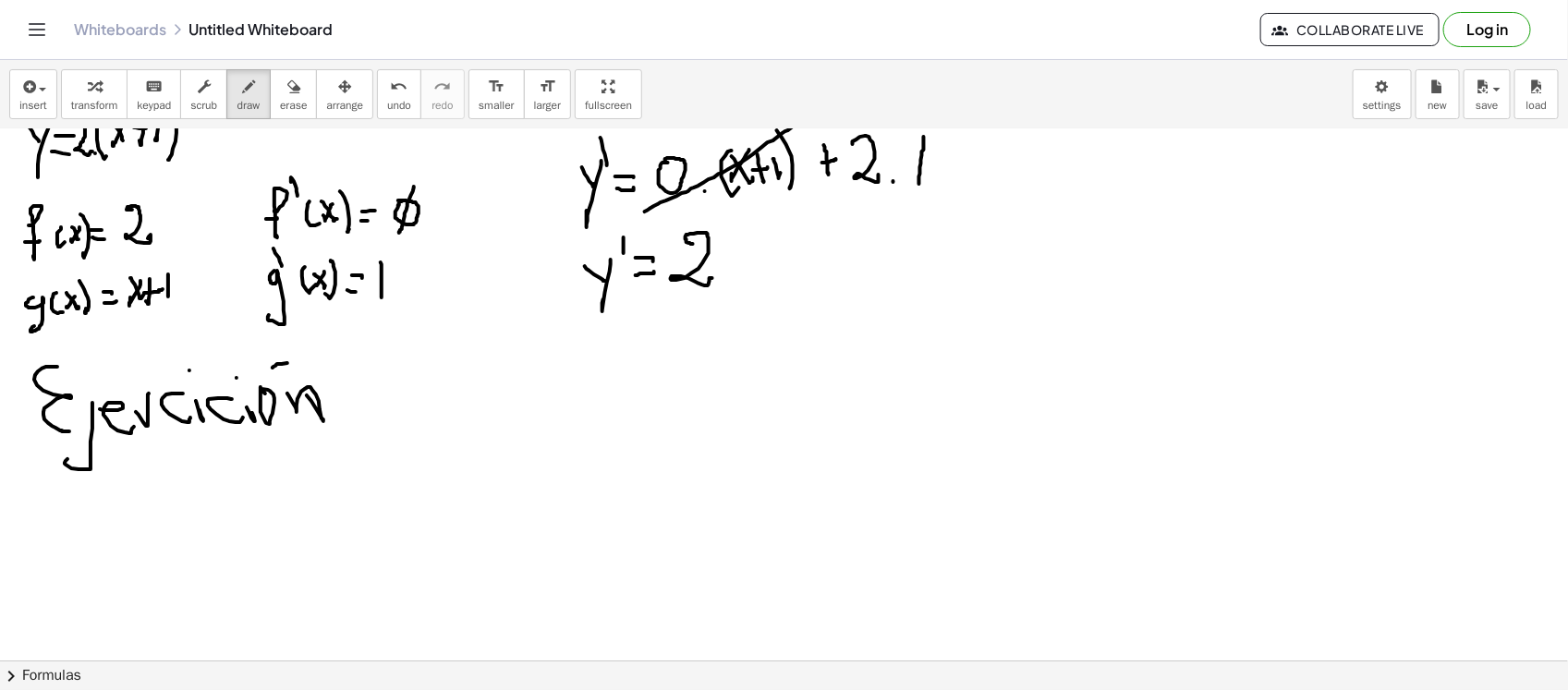 drag, startPoint x: 346, startPoint y: 393, endPoint x: 344, endPoint y: 418, distance: 25.079872 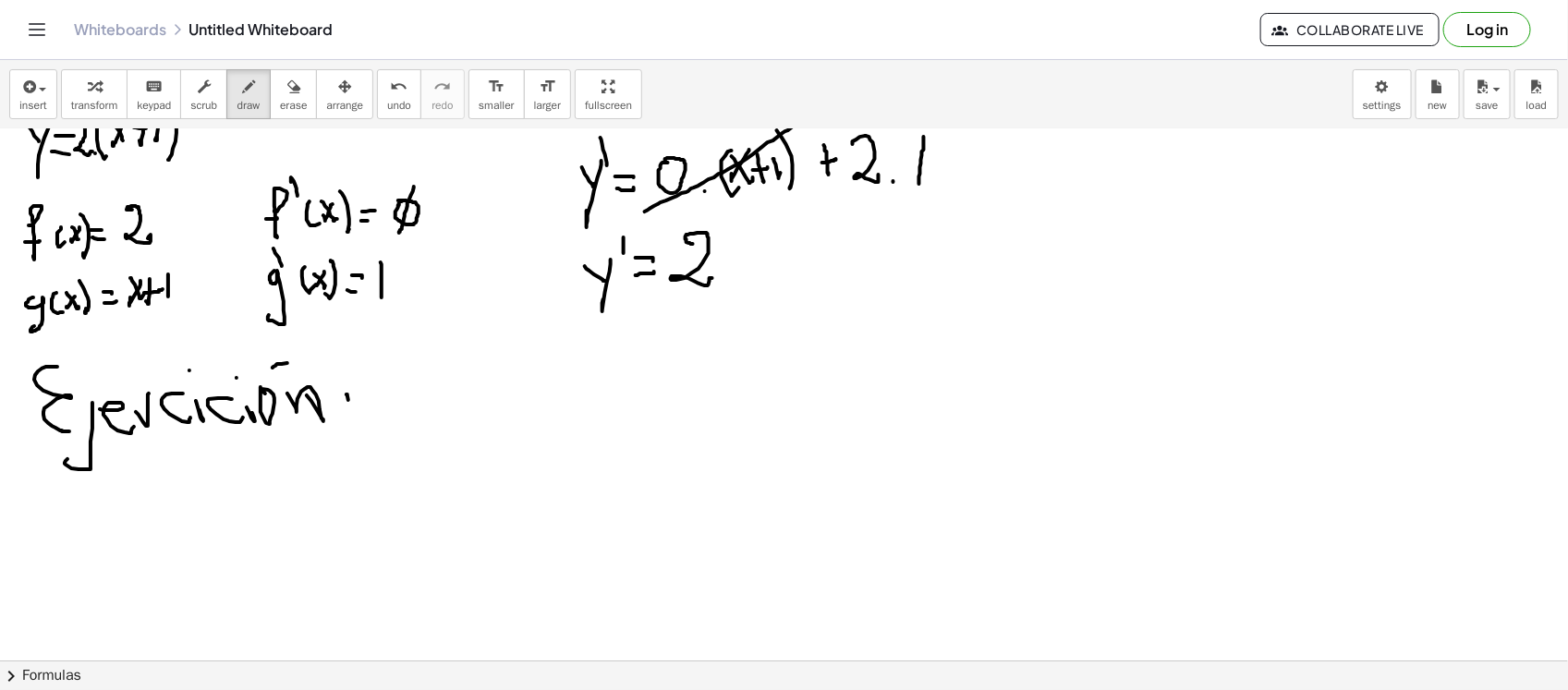click at bounding box center (784, 6) 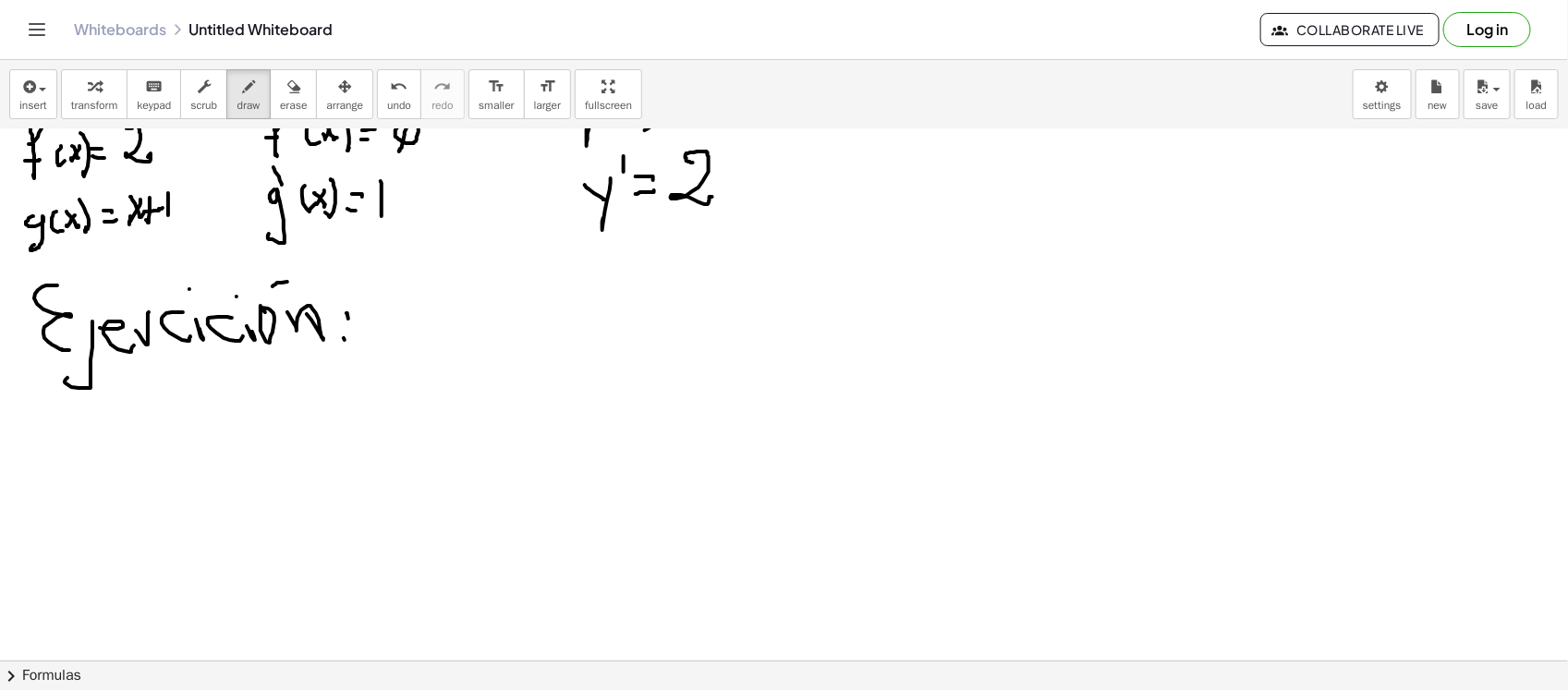 scroll, scrollTop: 1039, scrollLeft: 0, axis: vertical 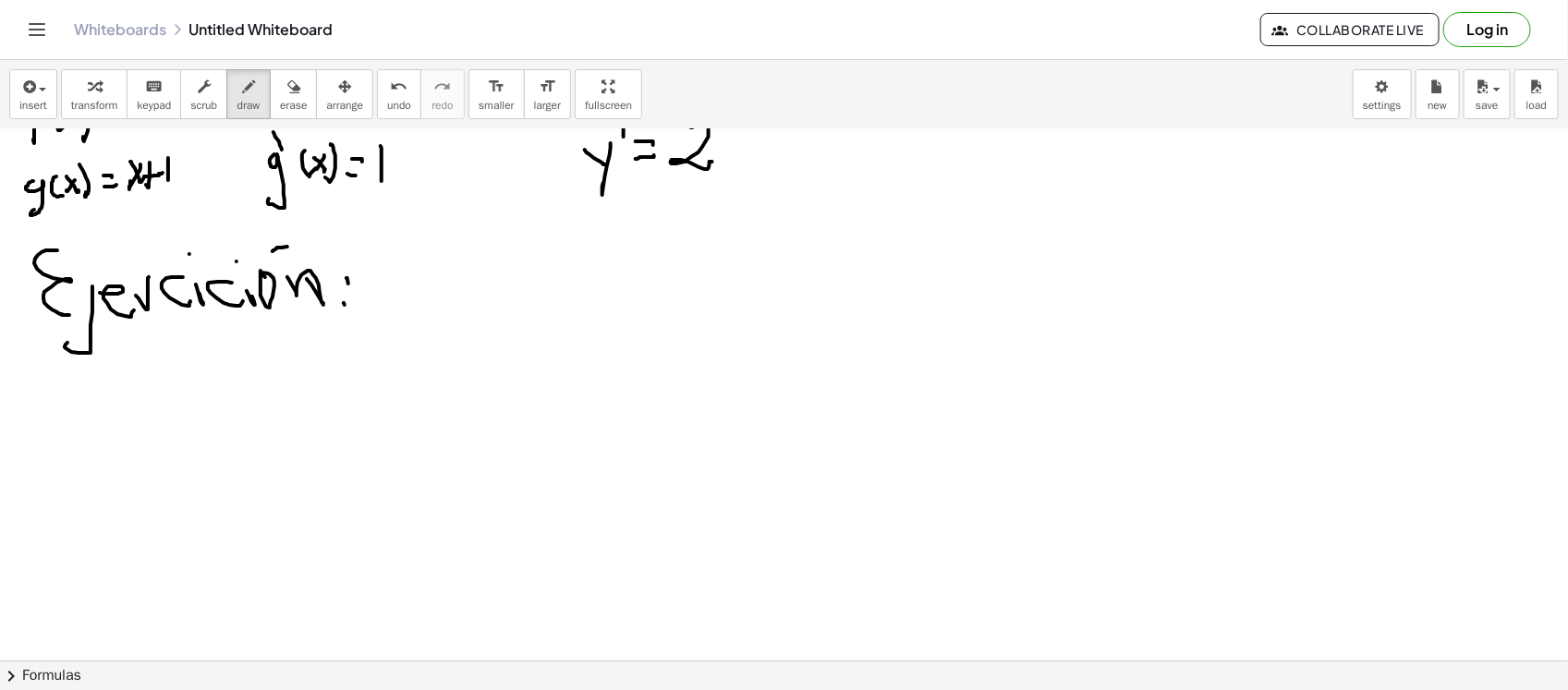 drag, startPoint x: 33, startPoint y: 399, endPoint x: 34, endPoint y: 409, distance: 10.049876 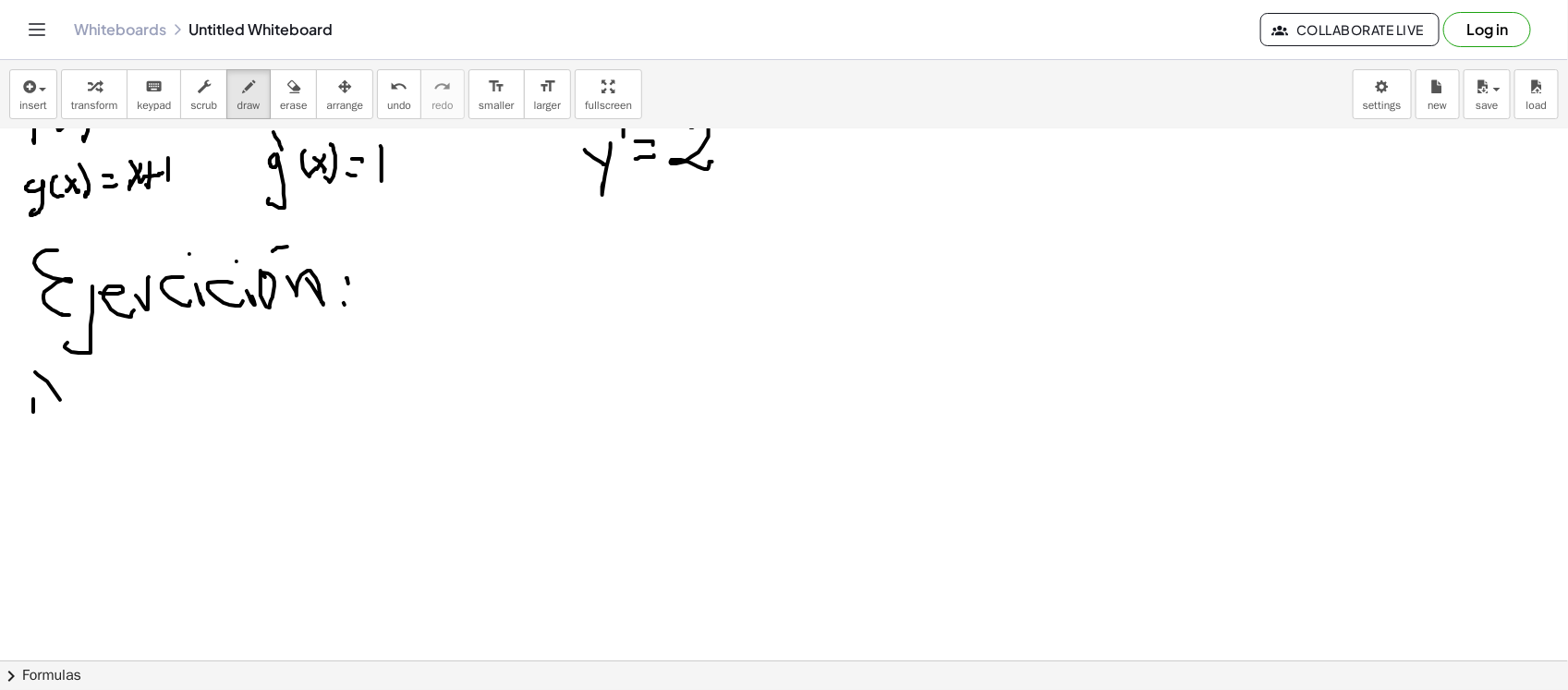 drag, startPoint x: 60, startPoint y: 400, endPoint x: 49, endPoint y: 467, distance: 67.89698 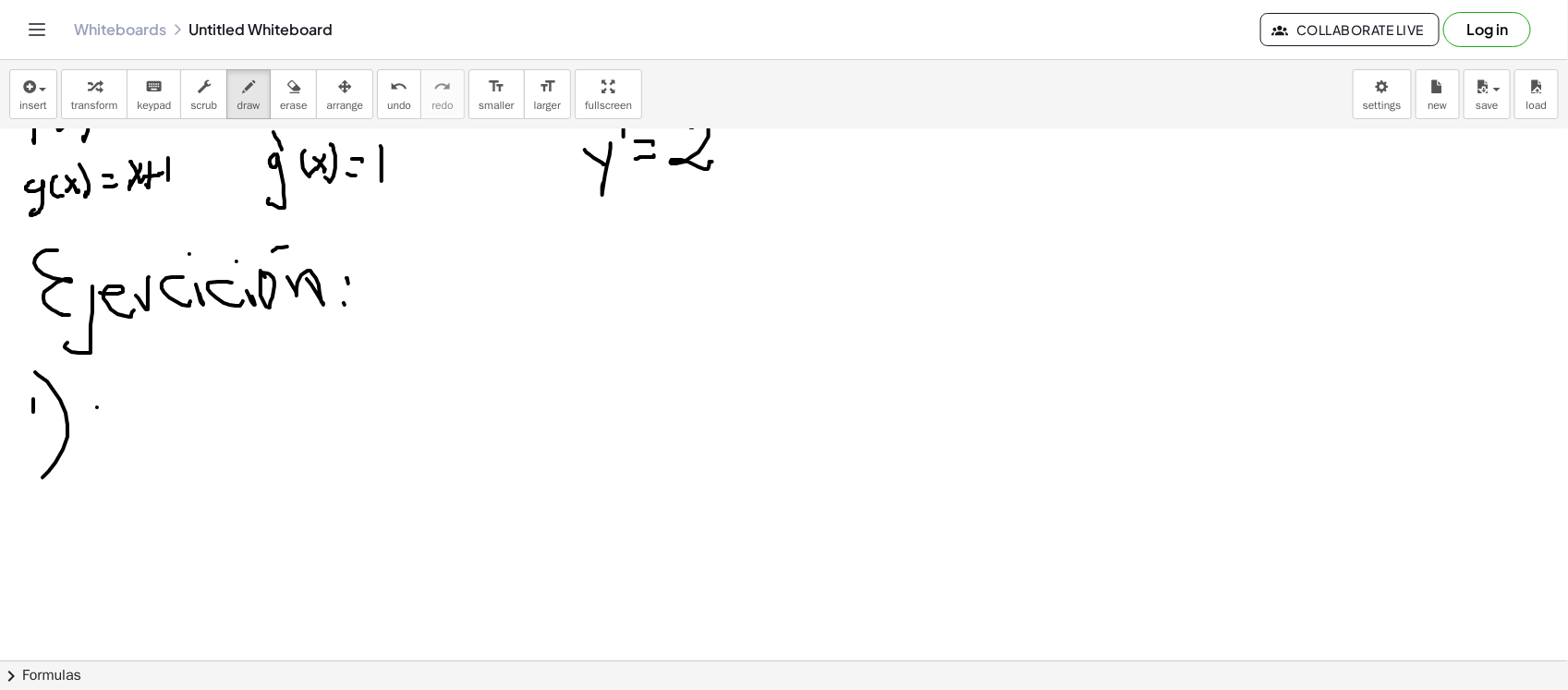 drag, startPoint x: 97, startPoint y: 407, endPoint x: 123, endPoint y: 420, distance: 29.068884 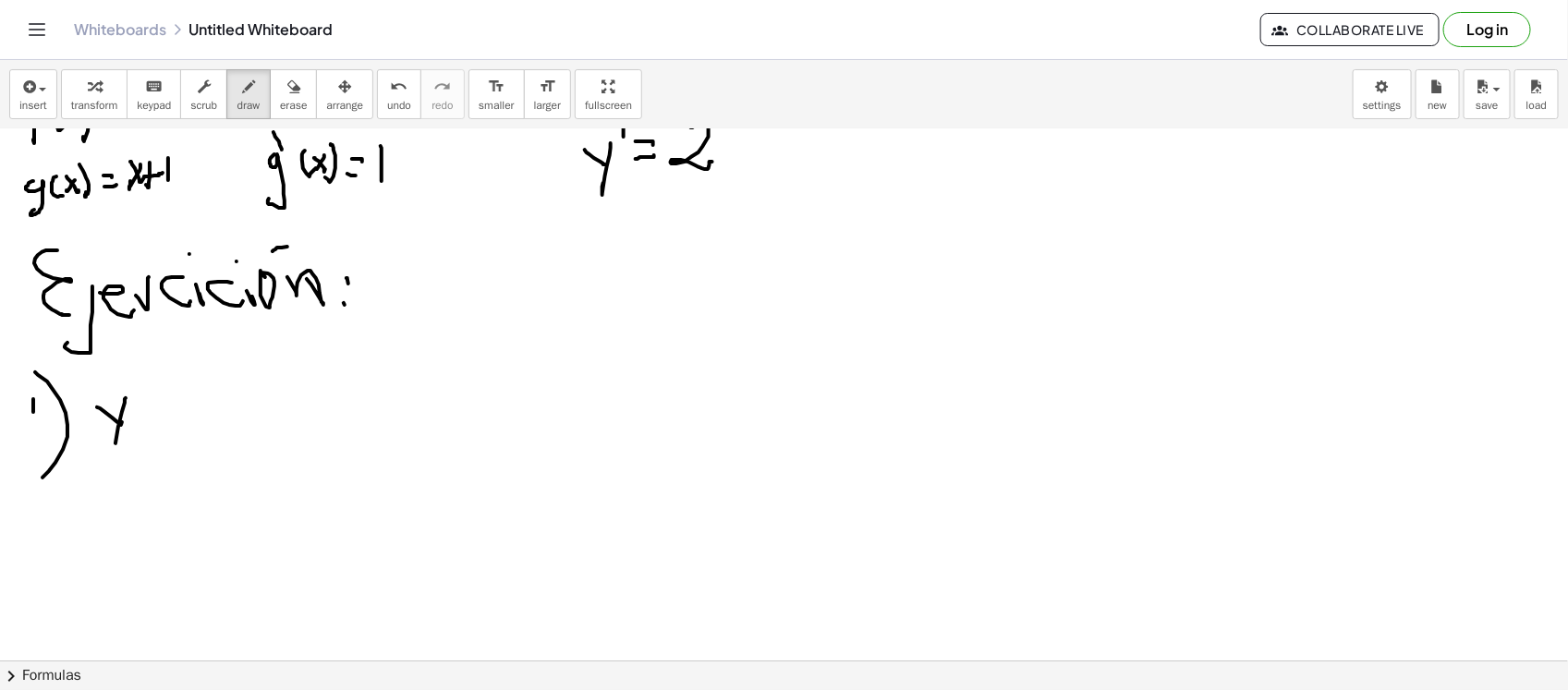 drag, startPoint x: 115, startPoint y: 443, endPoint x: 139, endPoint y: 432, distance: 26.400758 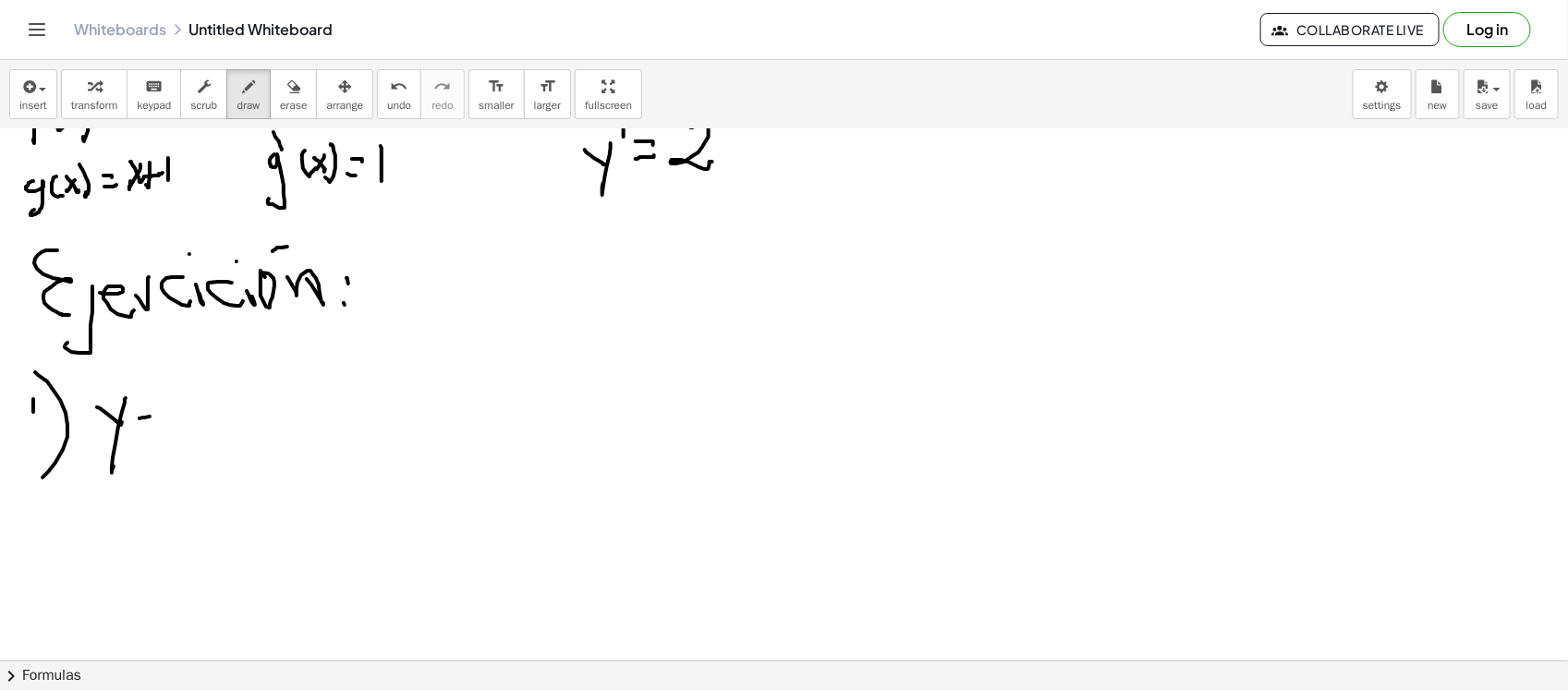 drag, startPoint x: 150, startPoint y: 417, endPoint x: 146, endPoint y: 428, distance: 11.7047 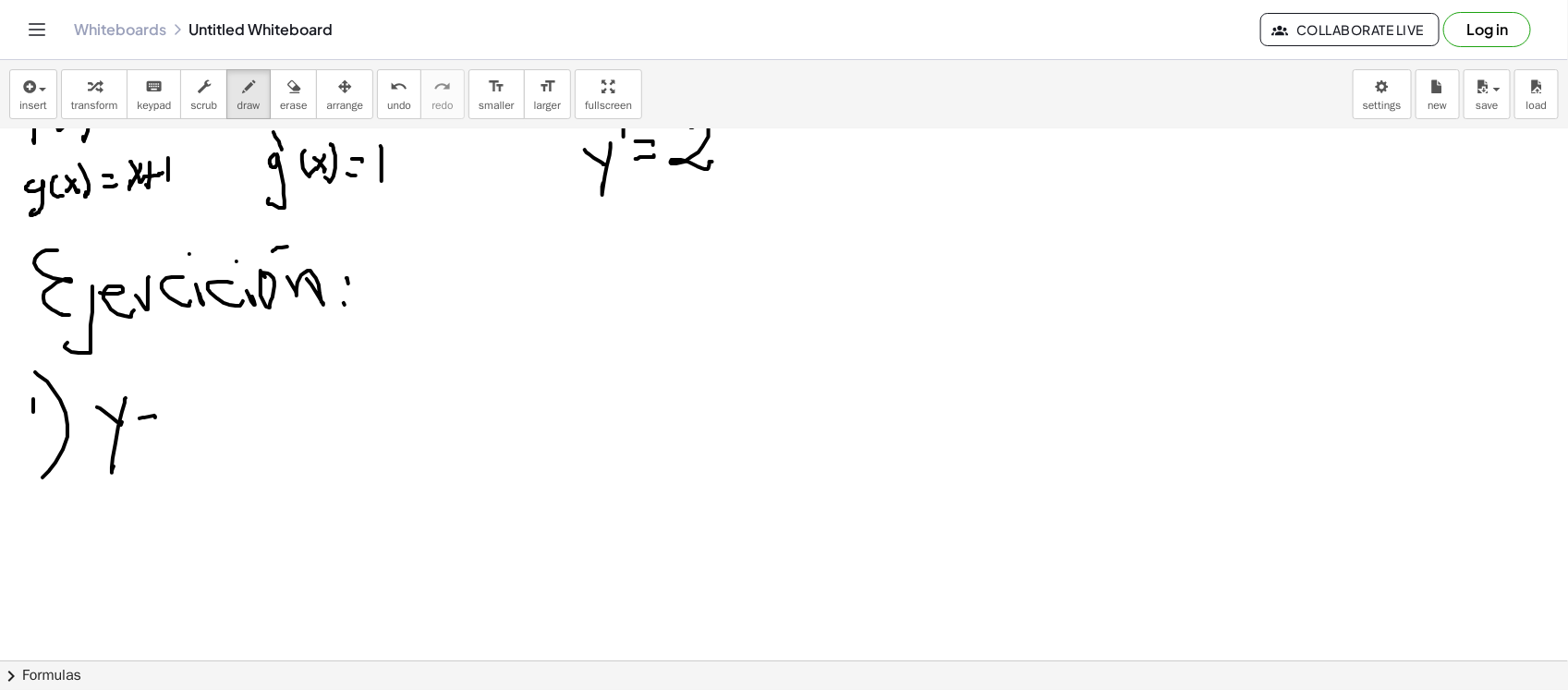 drag, startPoint x: 146, startPoint y: 428, endPoint x: 159, endPoint y: 430, distance: 13.1529464 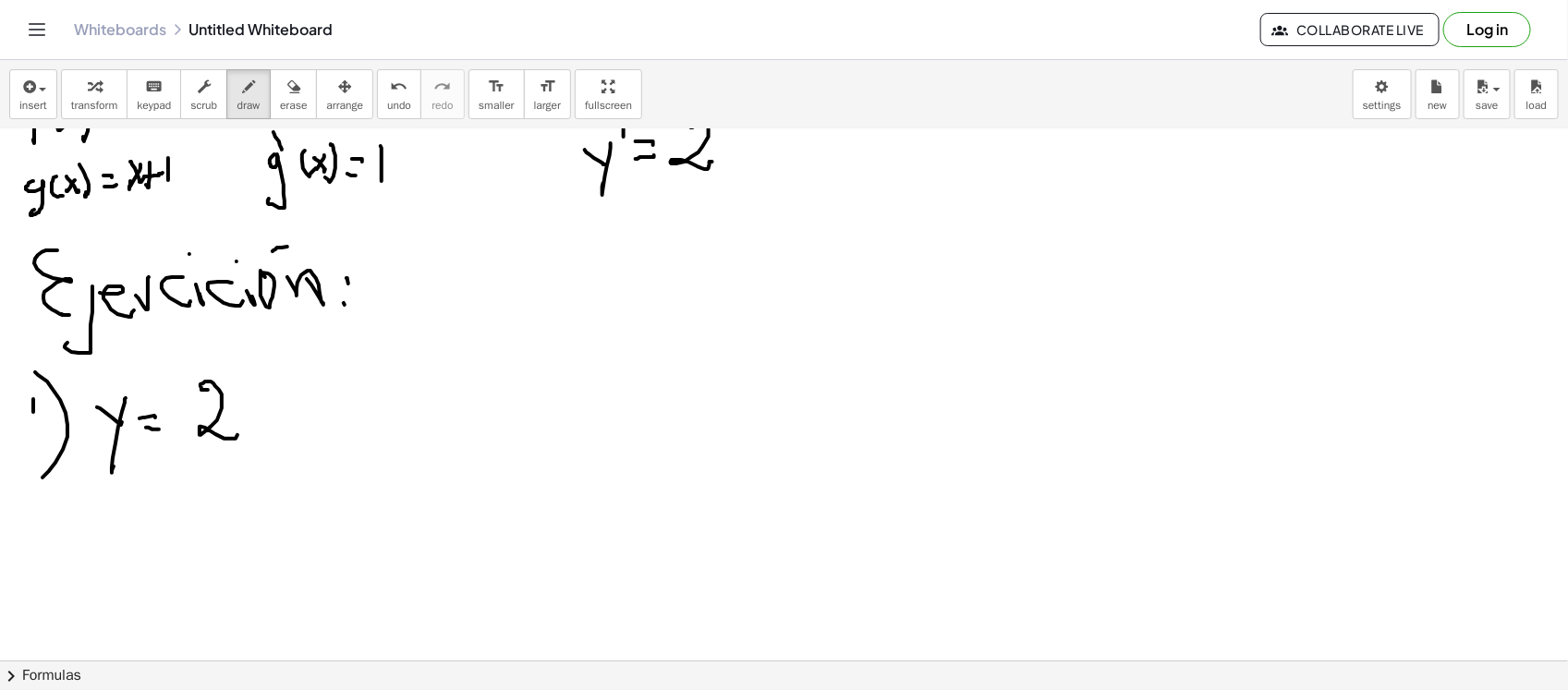 drag, startPoint x: 201, startPoint y: 388, endPoint x: 251, endPoint y: 420, distance: 59.3633 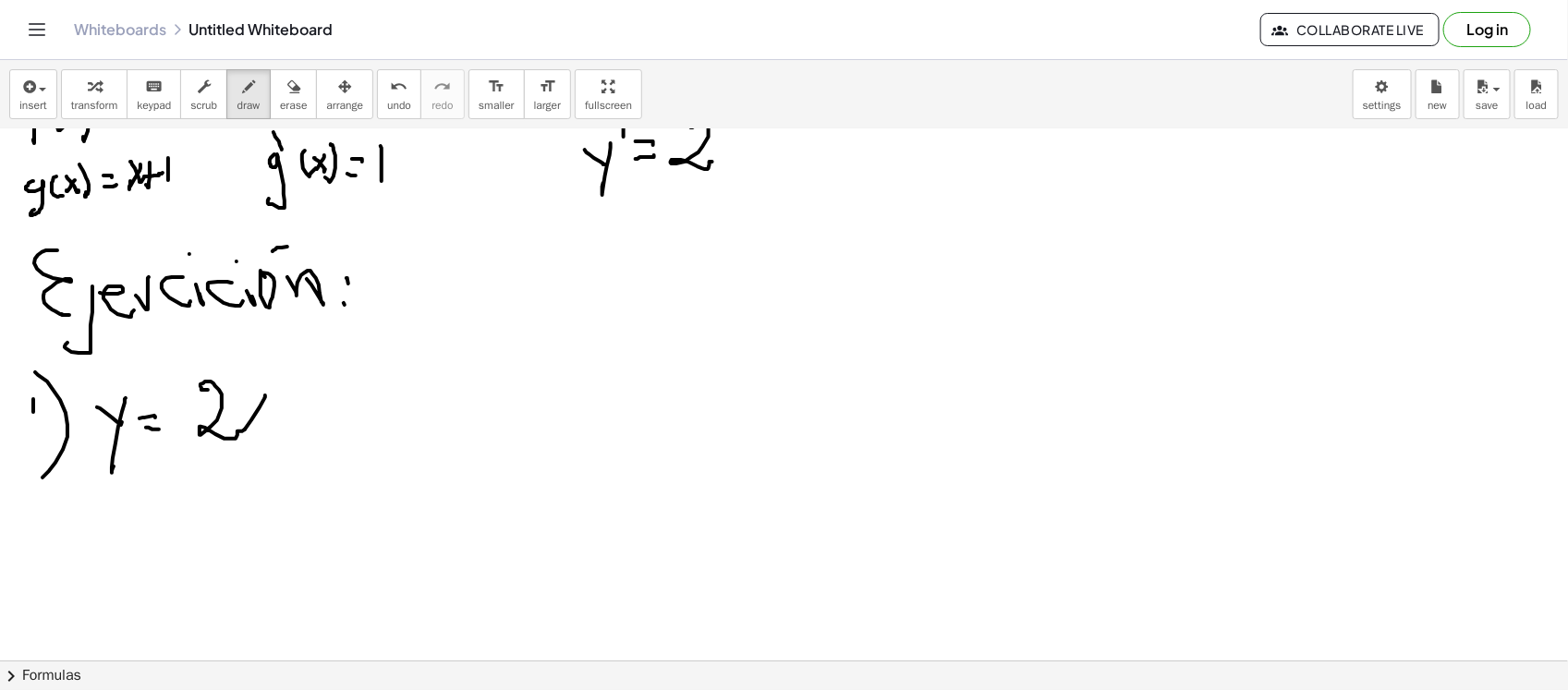 drag, startPoint x: 260, startPoint y: 407, endPoint x: 241, endPoint y: 426, distance: 26.870058 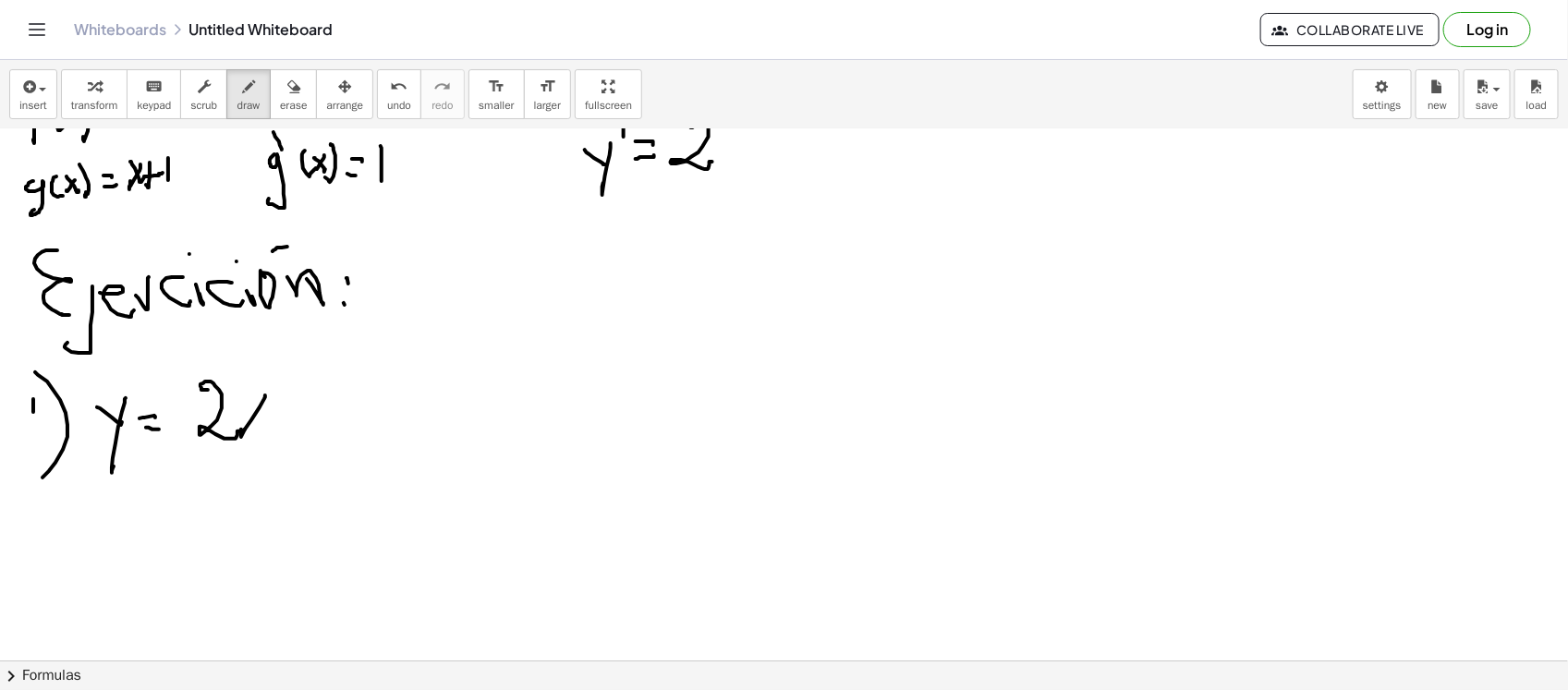 drag, startPoint x: 243, startPoint y: 403, endPoint x: 265, endPoint y: 423, distance: 29.73214 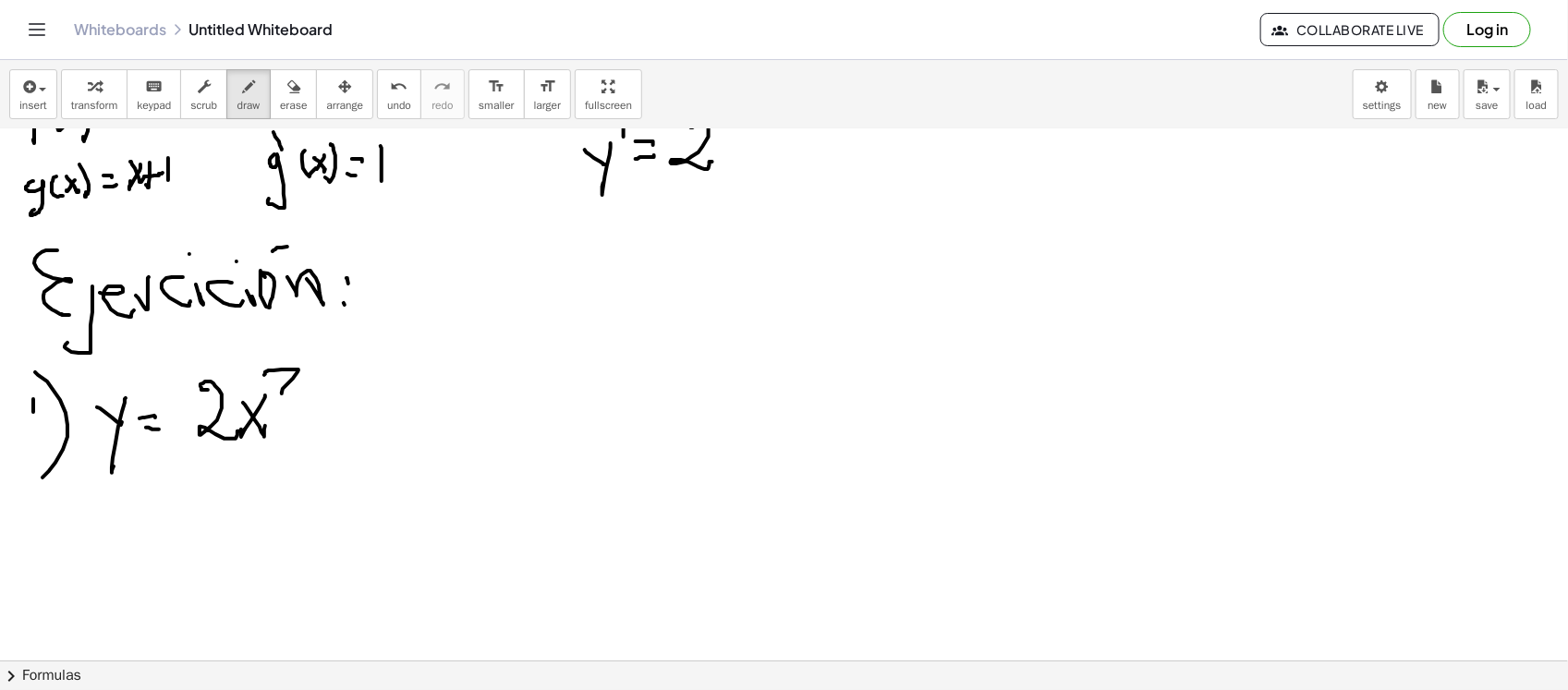 drag, startPoint x: 265, startPoint y: 374, endPoint x: 320, endPoint y: 412, distance: 66.85058 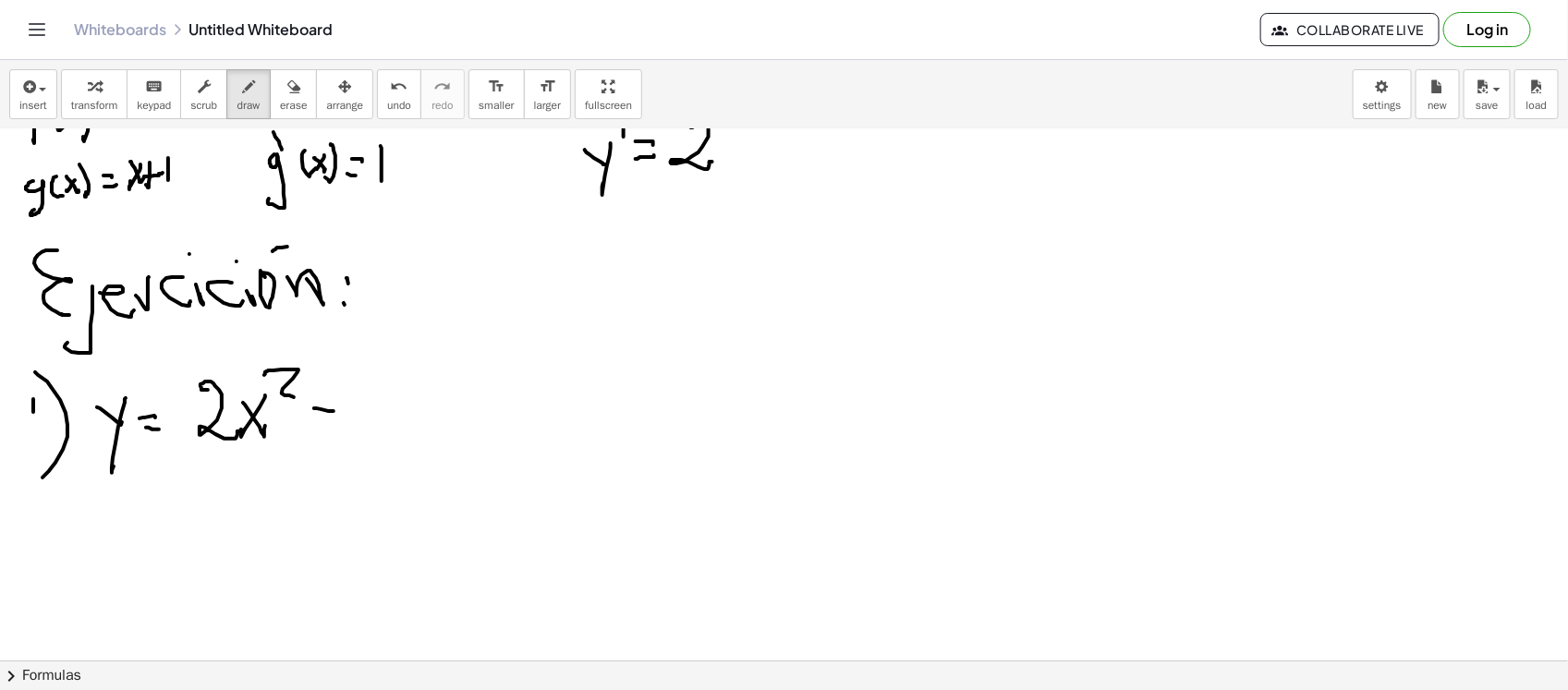 drag, startPoint x: 321, startPoint y: 409, endPoint x: 338, endPoint y: 405, distance: 17.464249 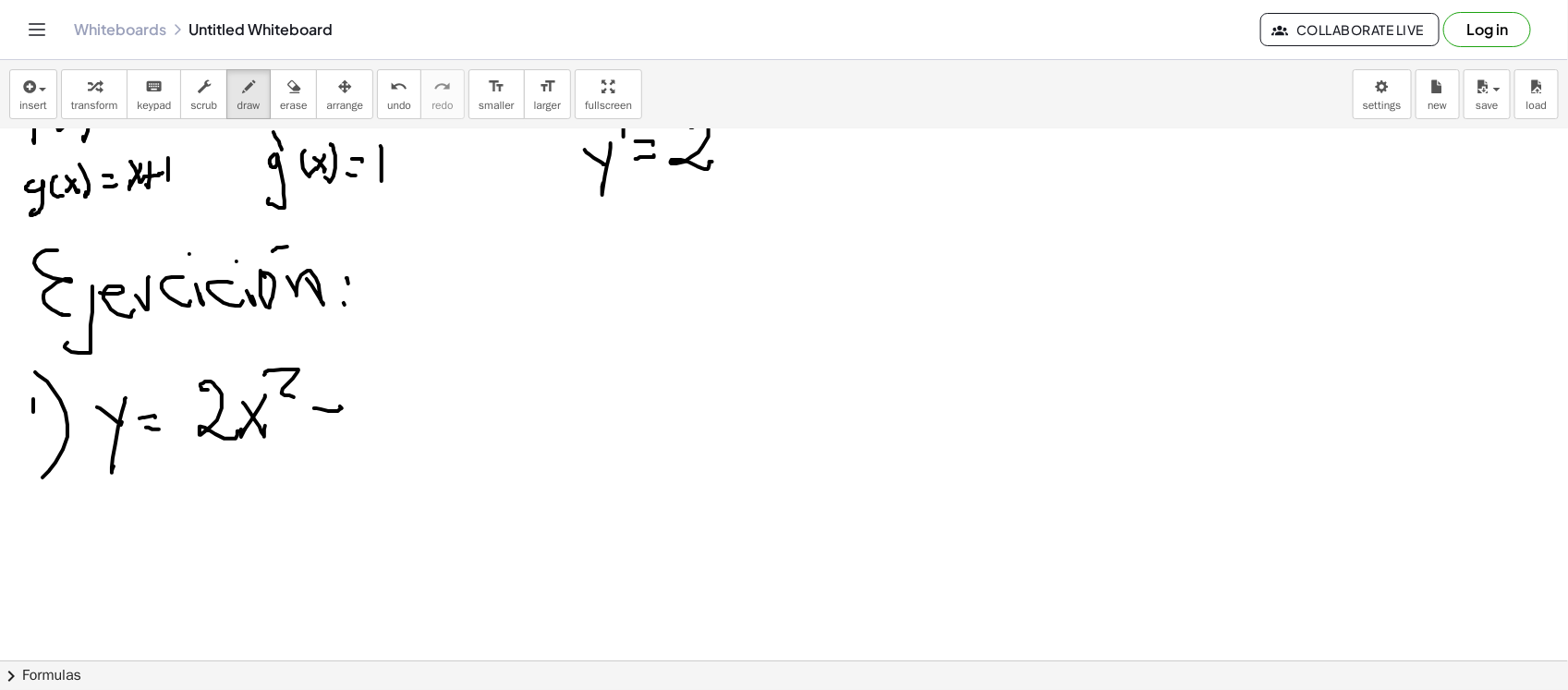 click at bounding box center (784, -110) 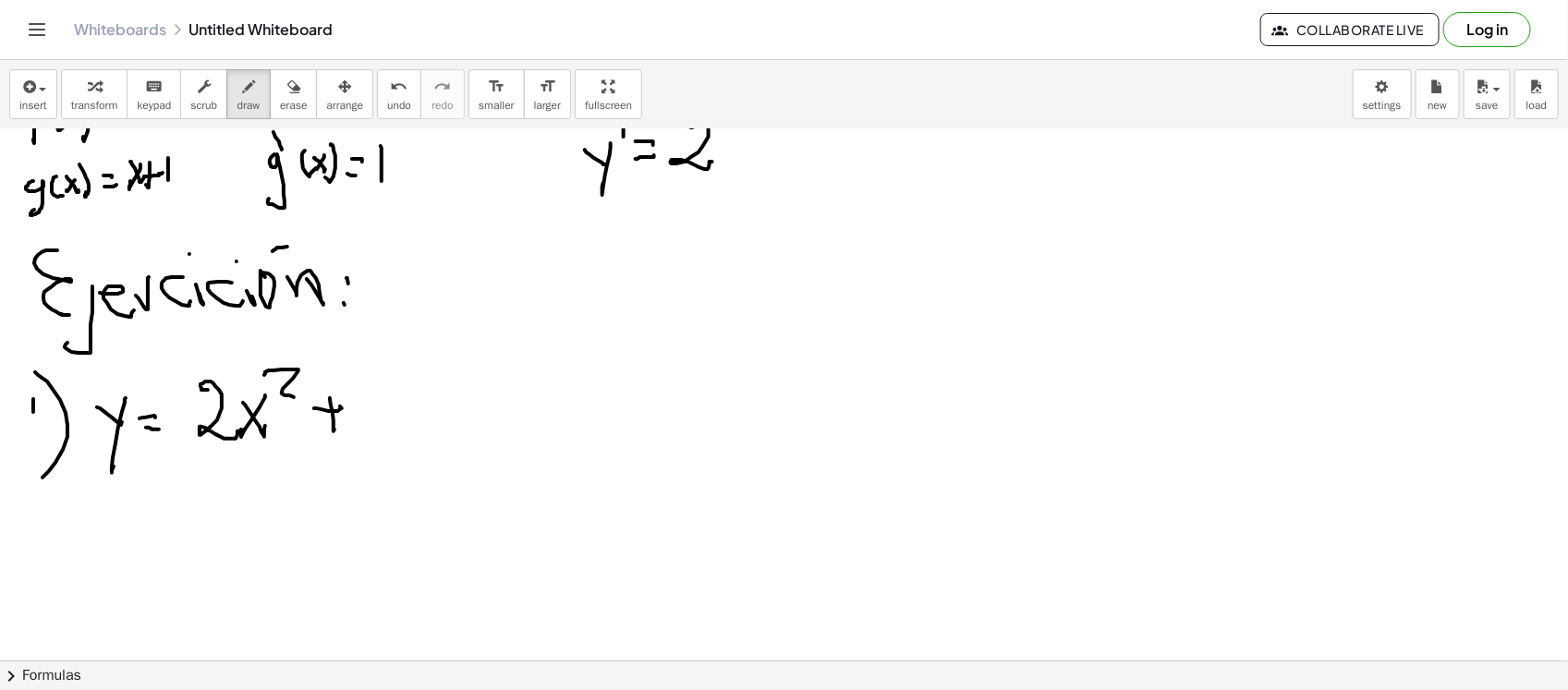 click at bounding box center (784, -110) 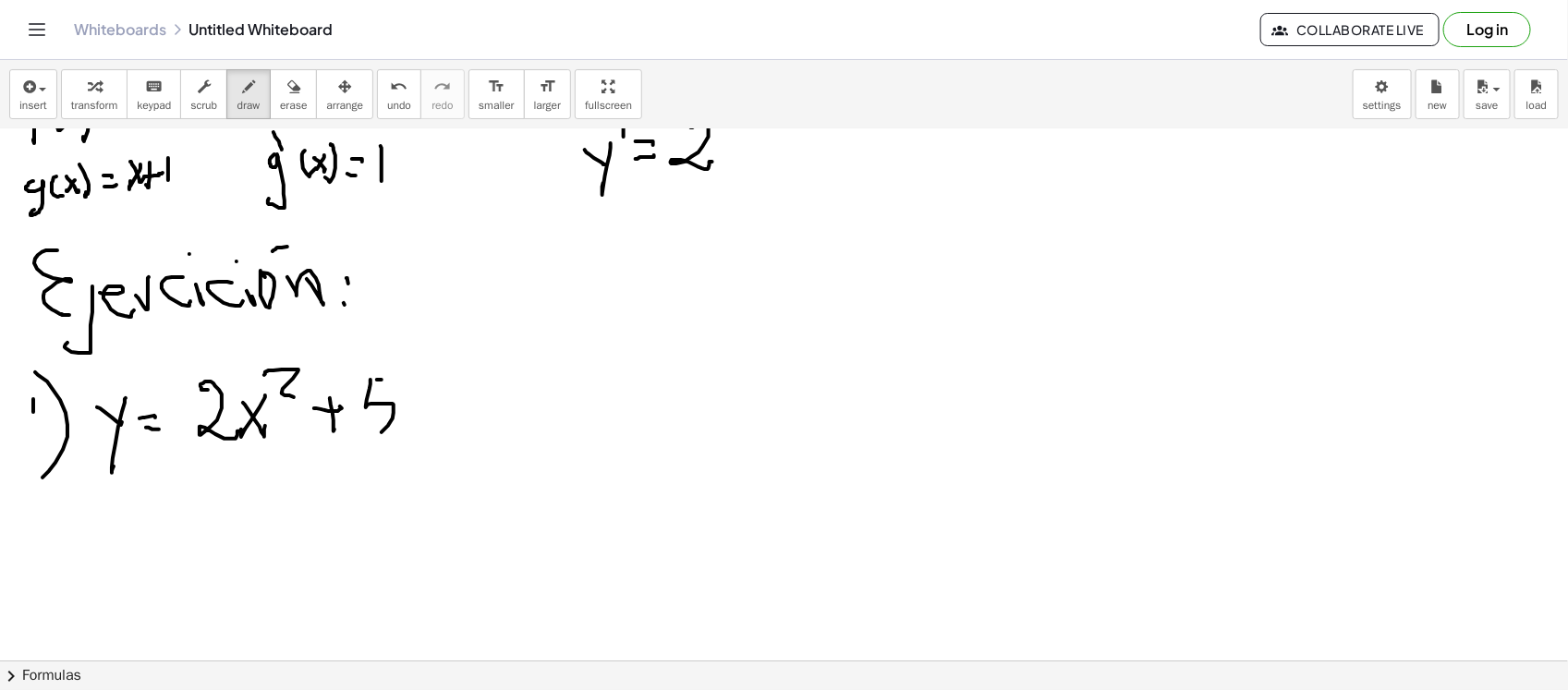 drag, startPoint x: 371, startPoint y: 380, endPoint x: 451, endPoint y: 391, distance: 80.752709 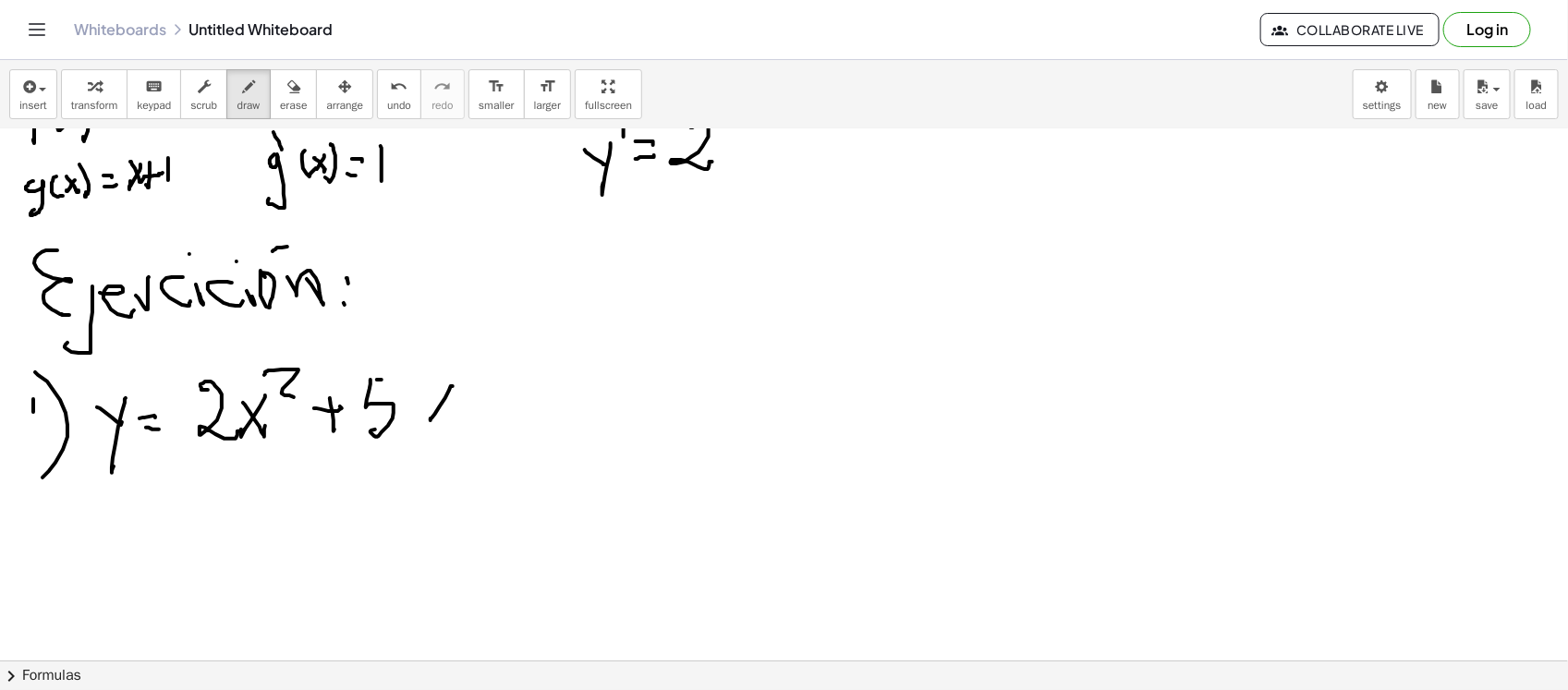 drag, startPoint x: 445, startPoint y: 398, endPoint x: 428, endPoint y: 412, distance: 22.022716 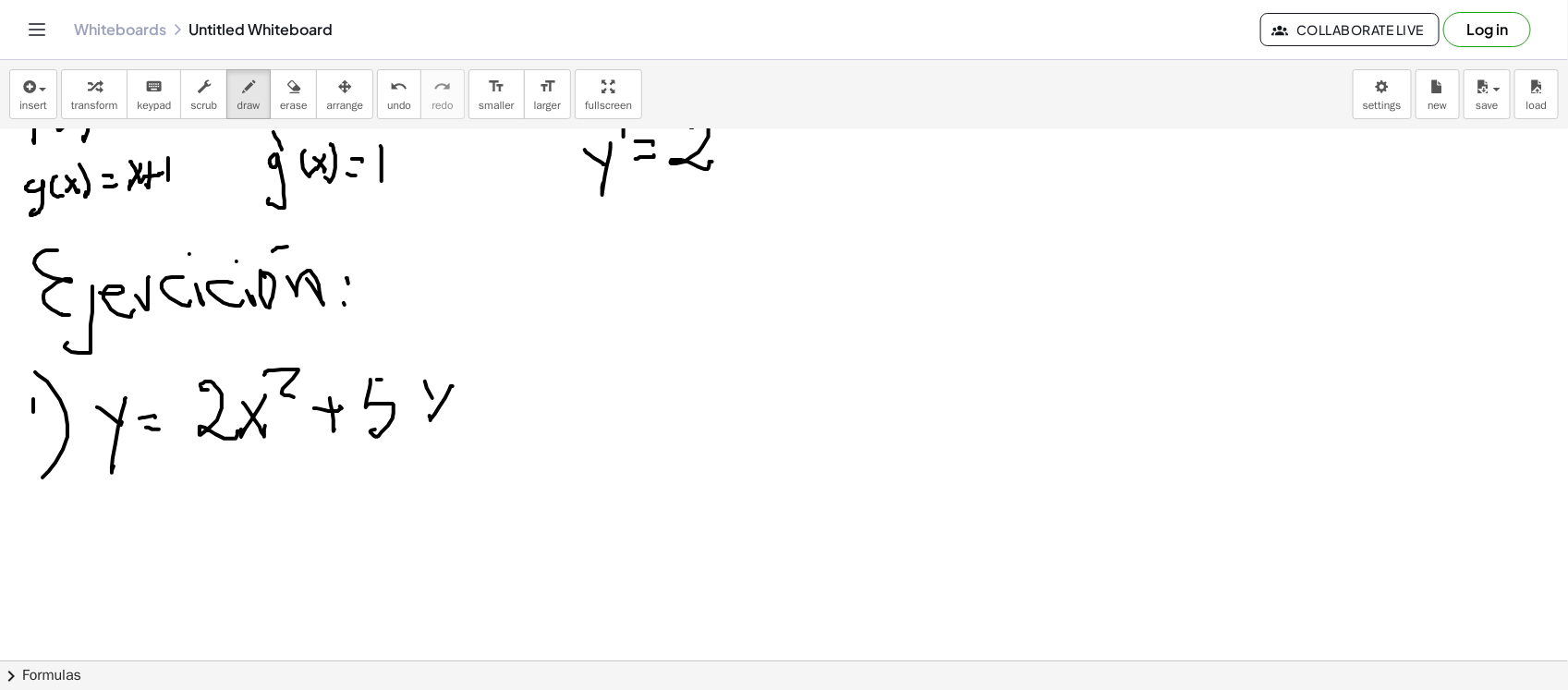 drag, startPoint x: 427, startPoint y: 388, endPoint x: 487, endPoint y: 404, distance: 62.0967 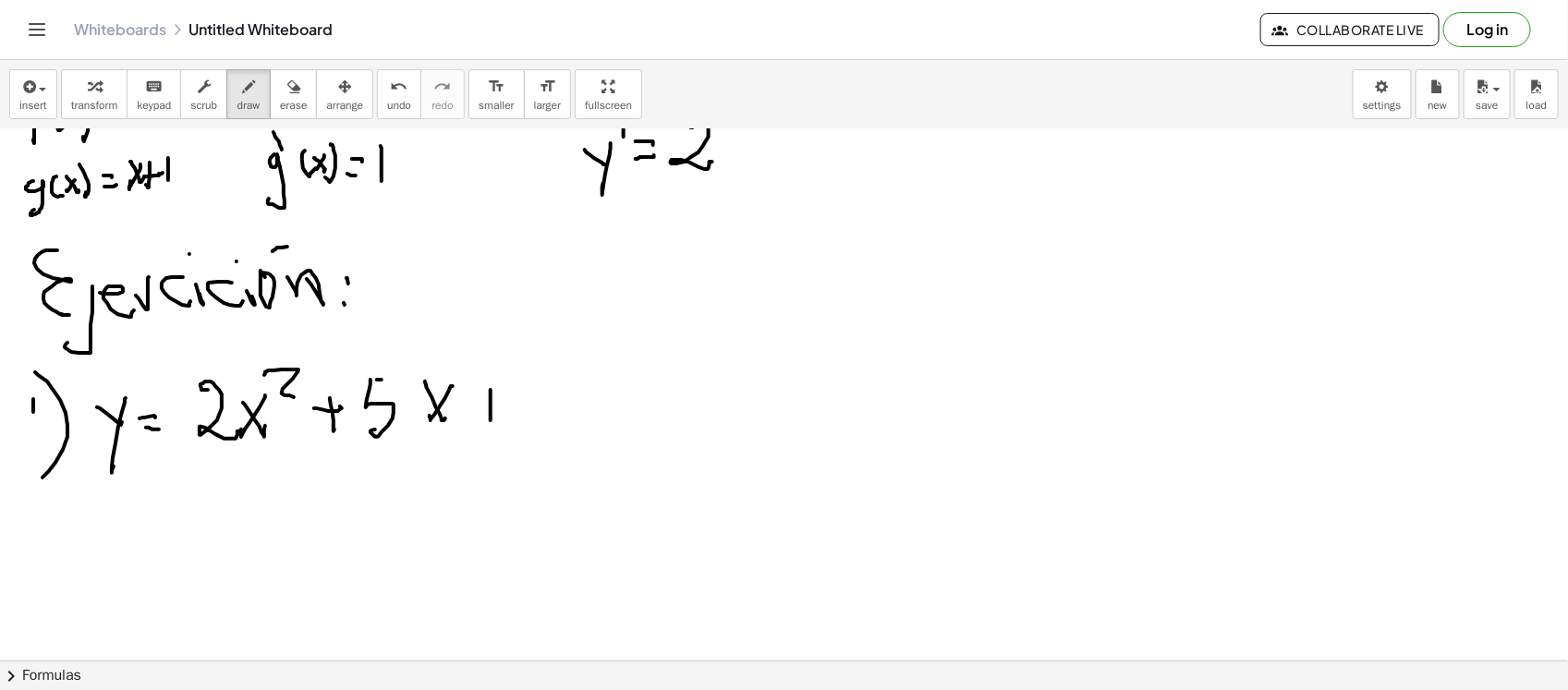 drag, startPoint x: 491, startPoint y: 398, endPoint x: 491, endPoint y: 414, distance: 16 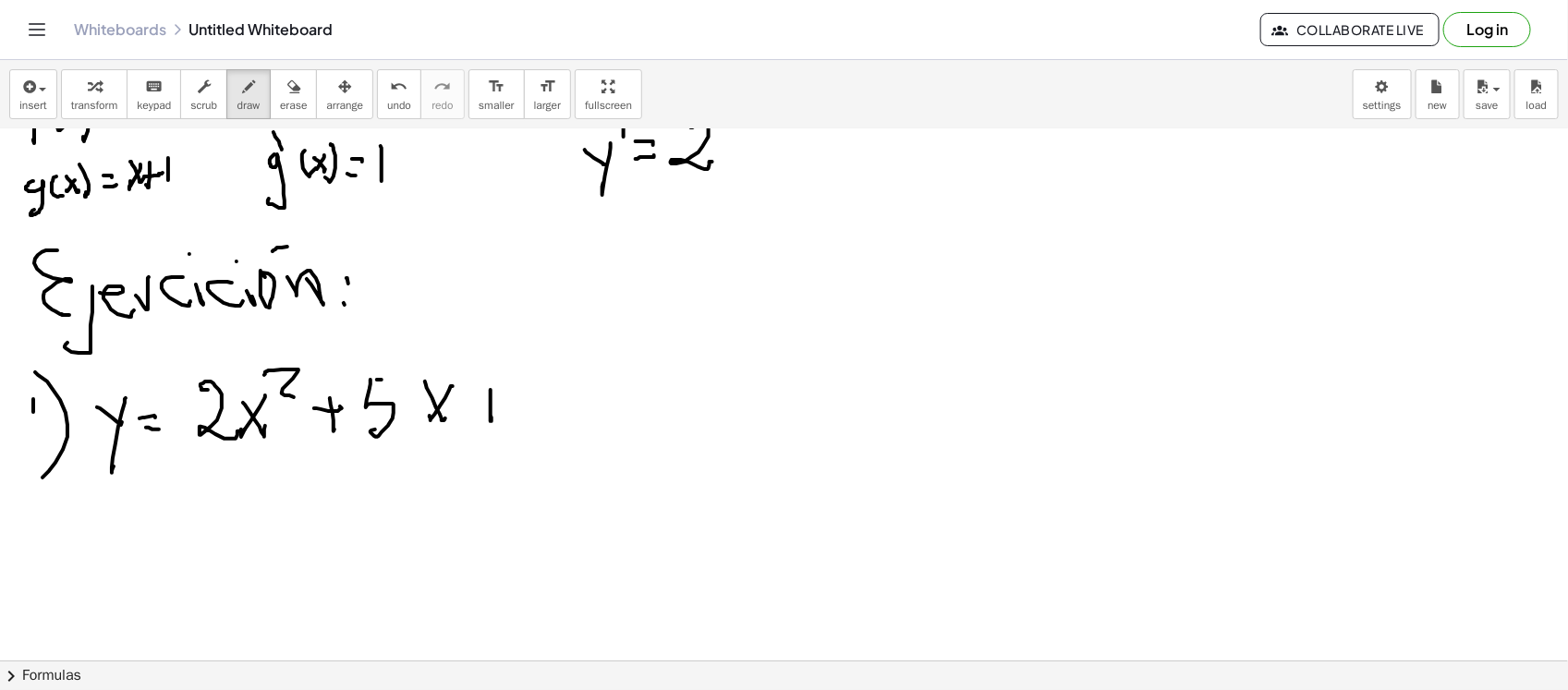 drag, startPoint x: 481, startPoint y: 407, endPoint x: 518, endPoint y: 399, distance: 38 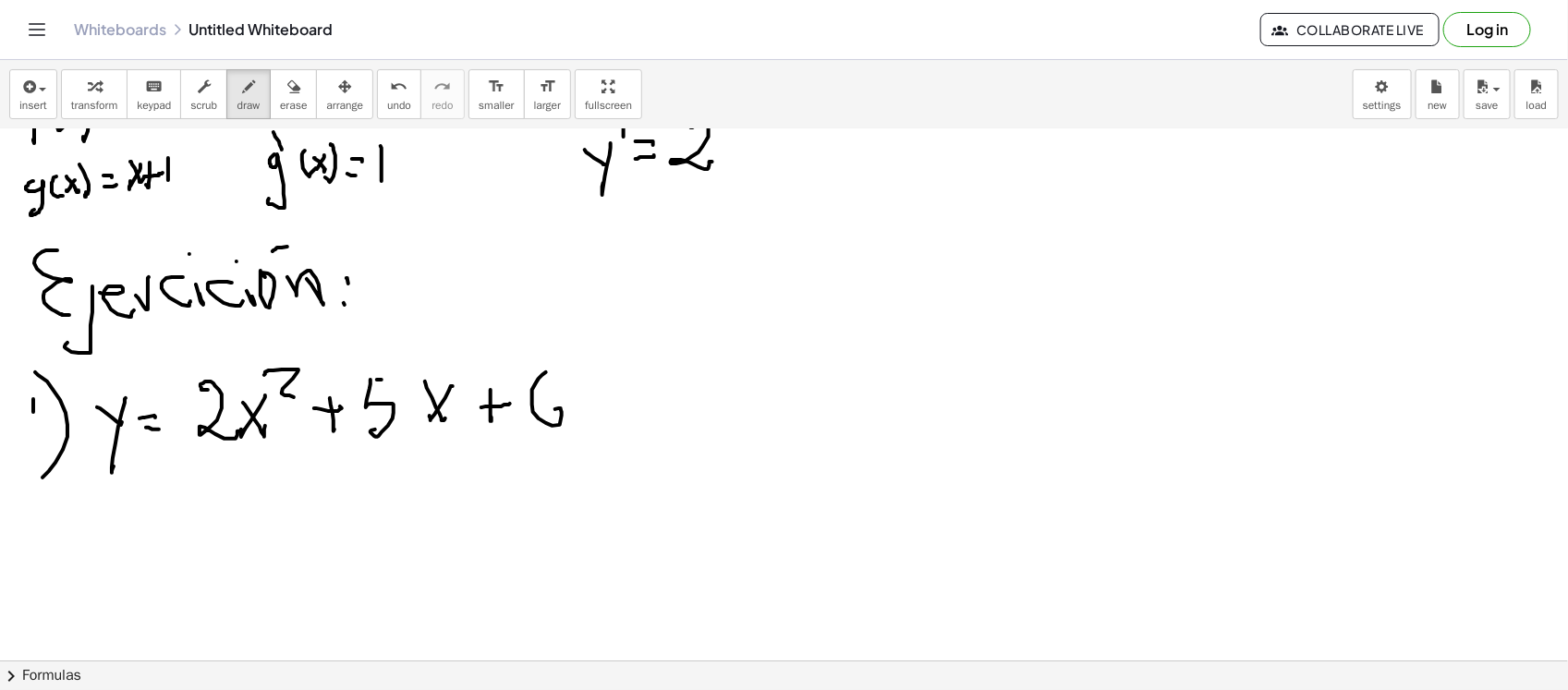 drag, startPoint x: 539, startPoint y: 379, endPoint x: 531, endPoint y: 436, distance: 57.559 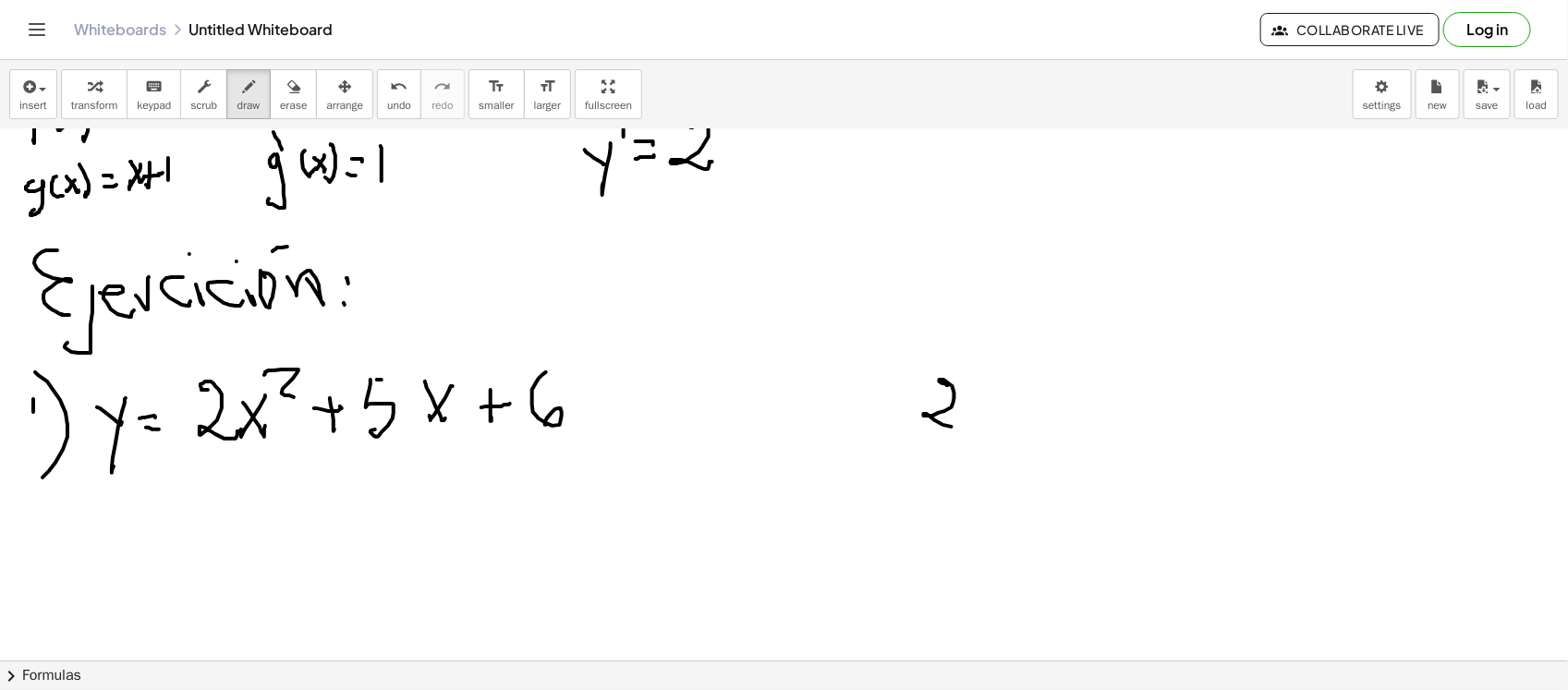 drag, startPoint x: 948, startPoint y: 385, endPoint x: 968, endPoint y: 384, distance: 20.024984 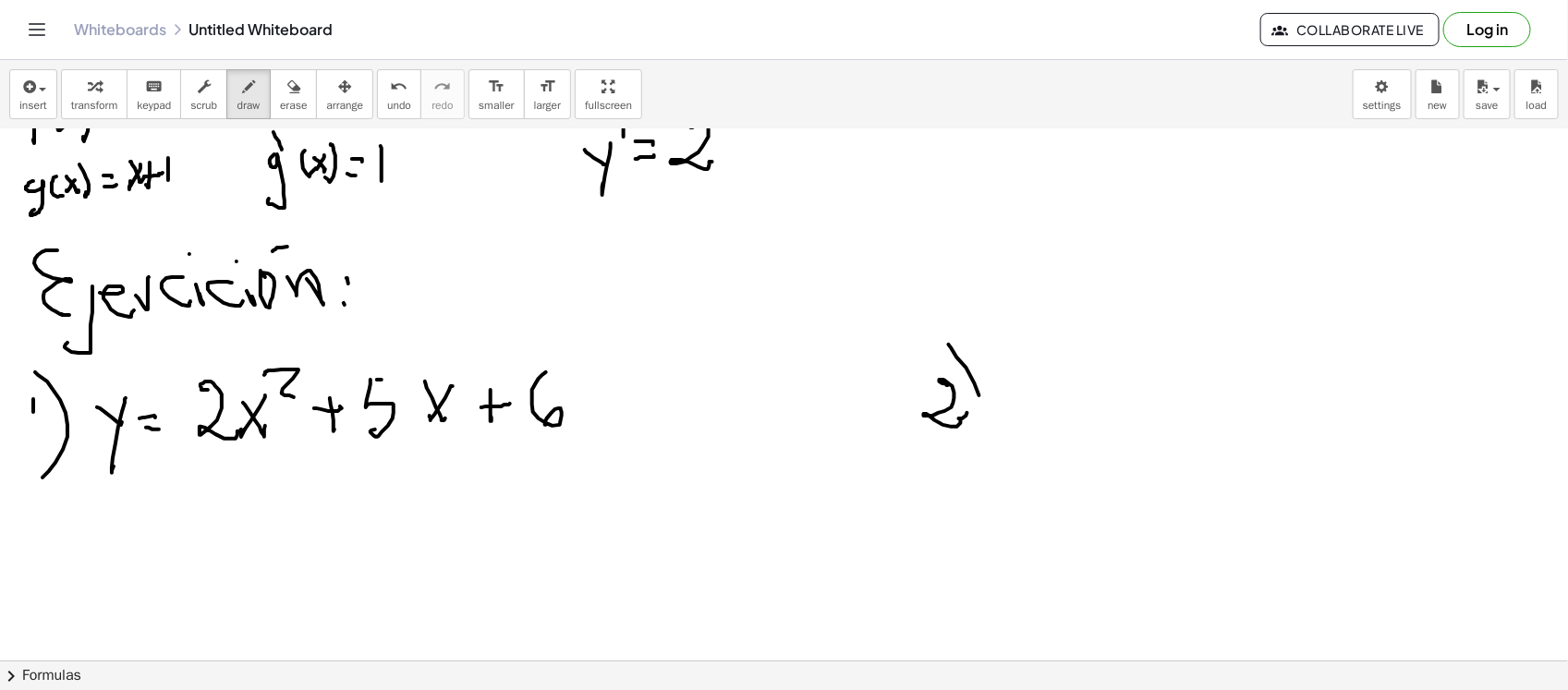 drag, startPoint x: 949, startPoint y: 345, endPoint x: 986, endPoint y: 448, distance: 109.44405 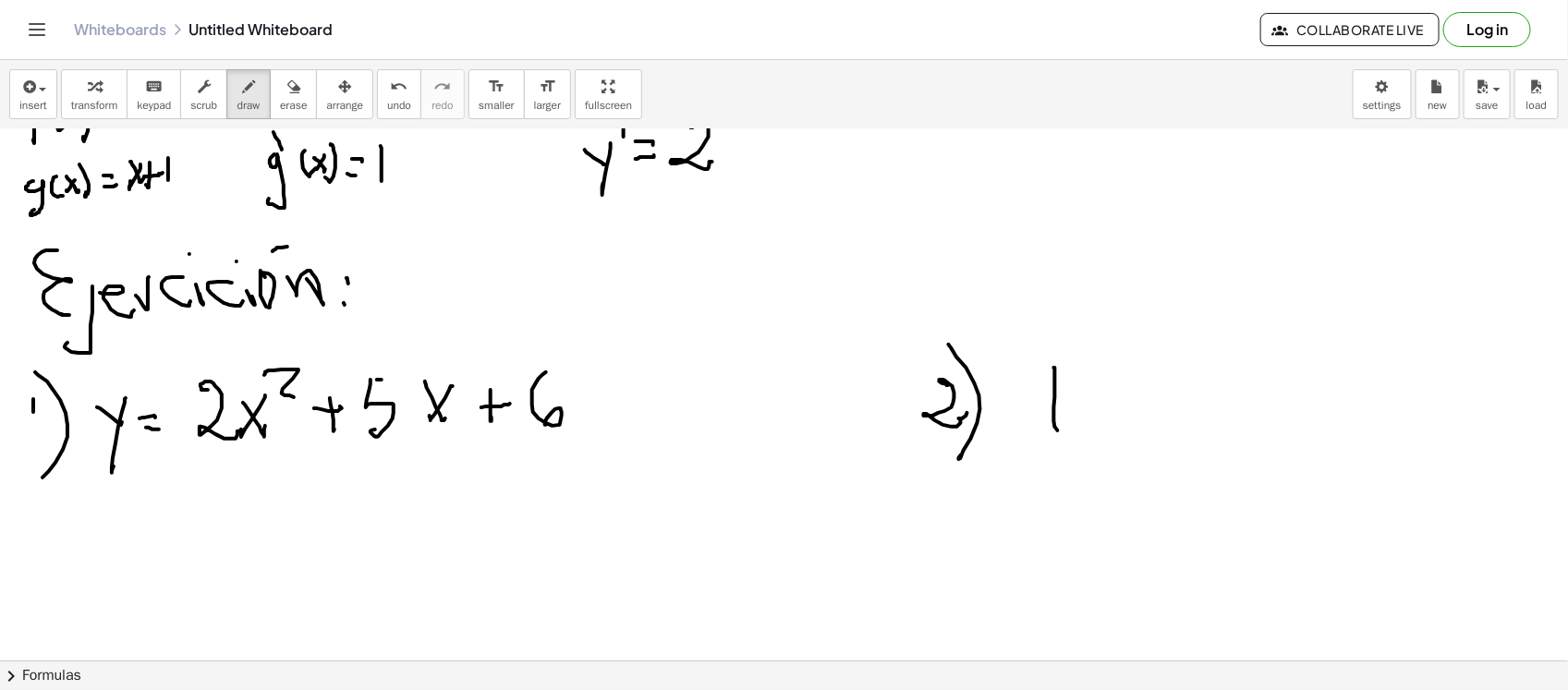 click at bounding box center [784, -110] 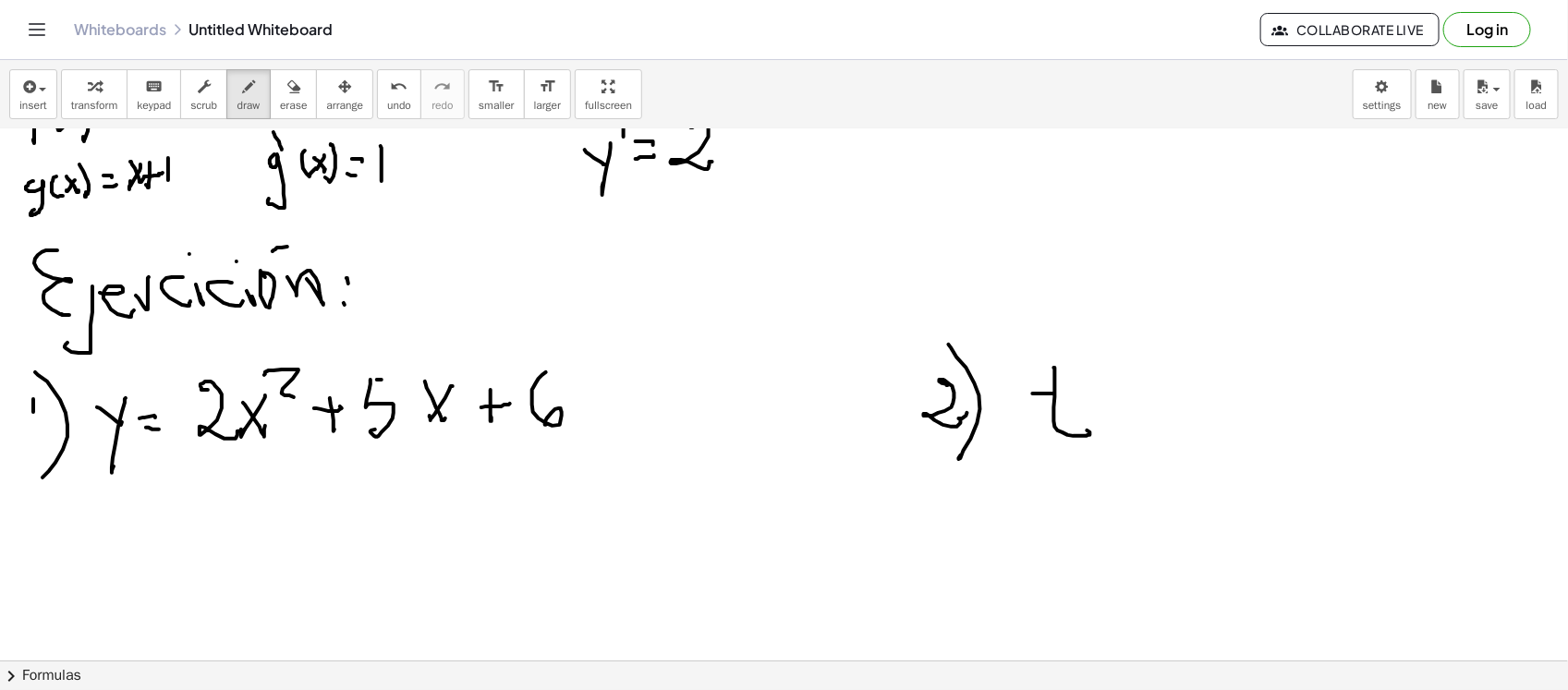 click at bounding box center (784, -110) 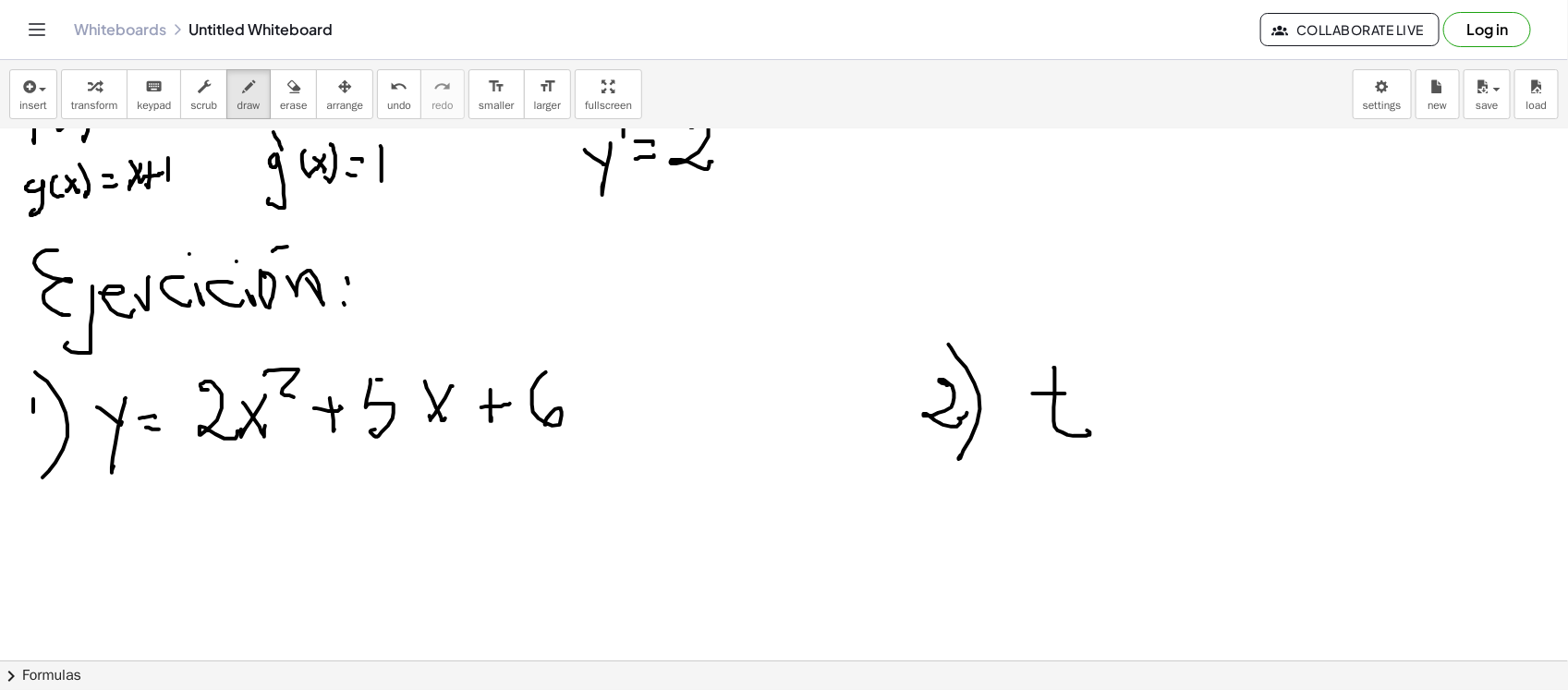 click at bounding box center (784, -110) 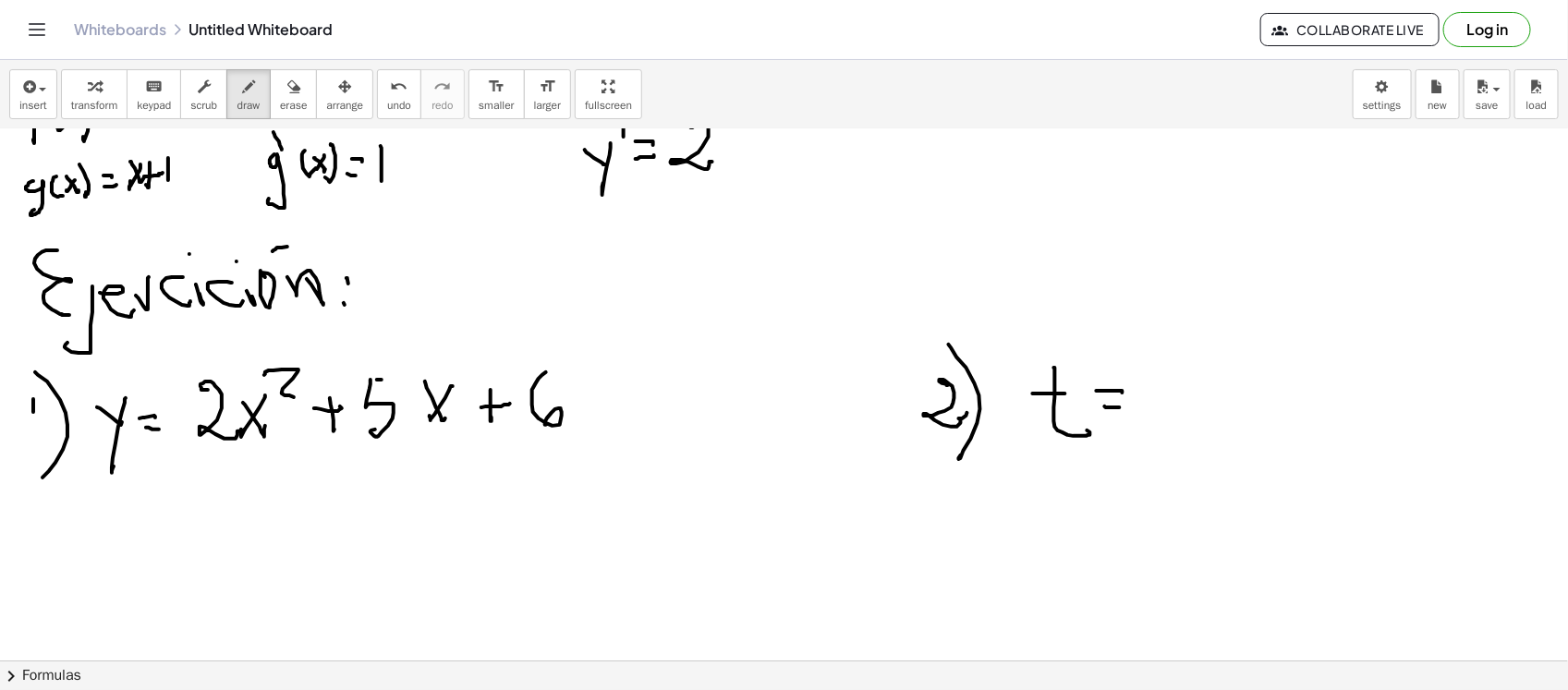 click at bounding box center (784, -110) 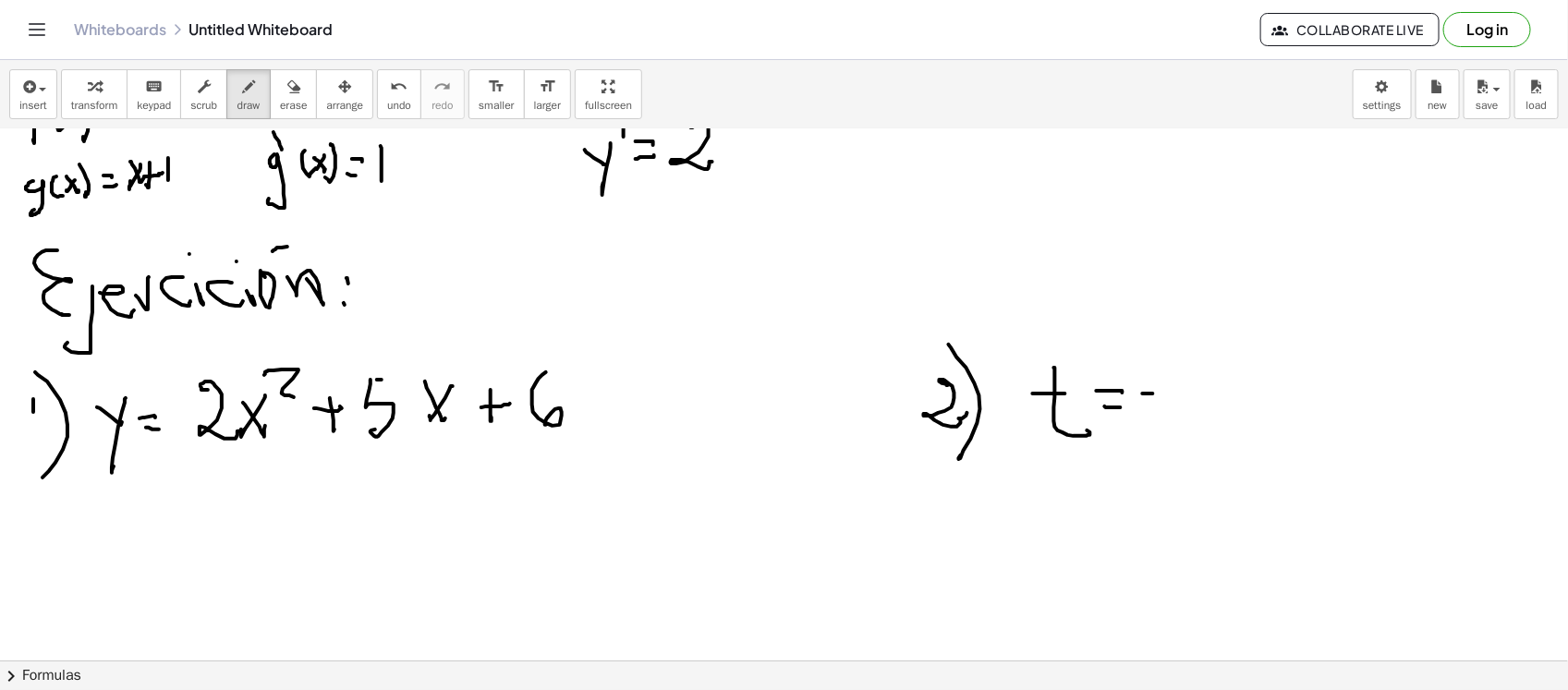 click at bounding box center [784, -110] 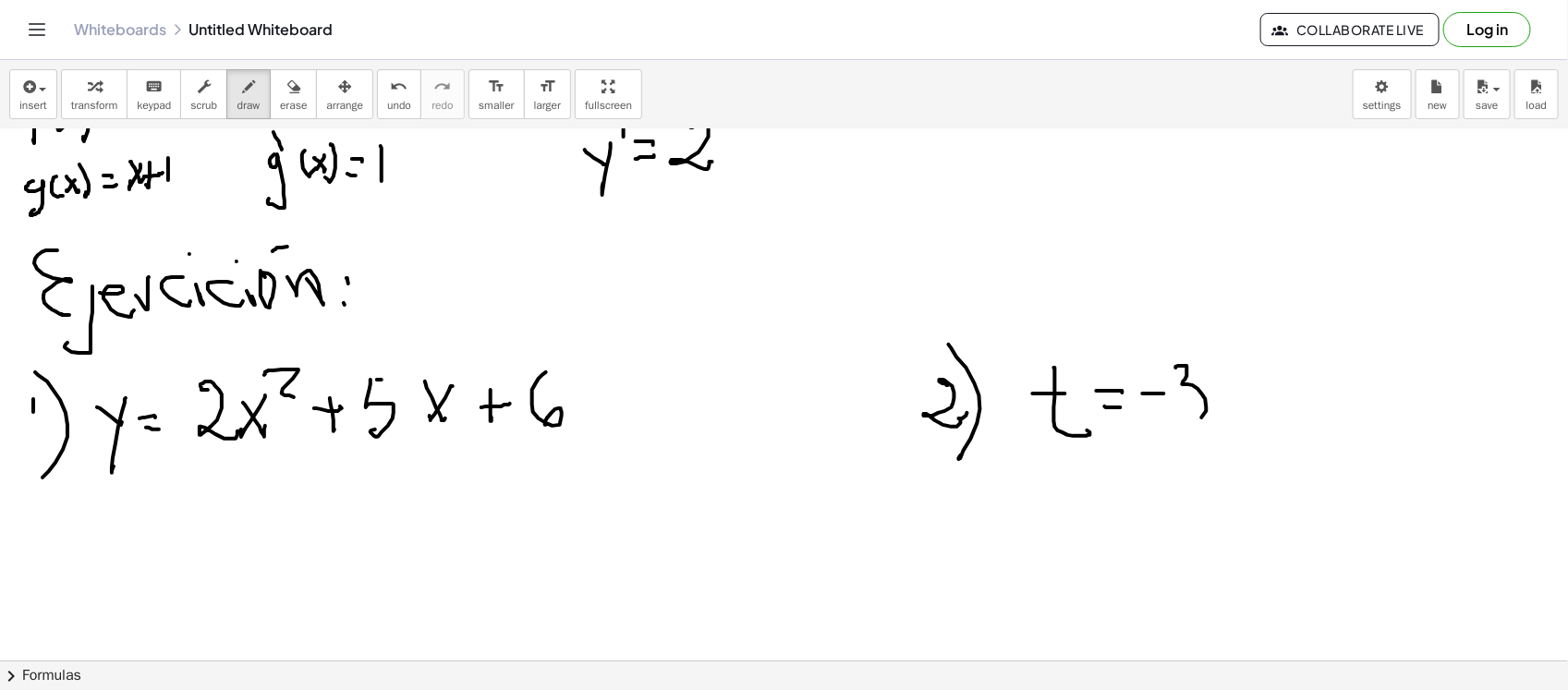 click at bounding box center [784, -110] 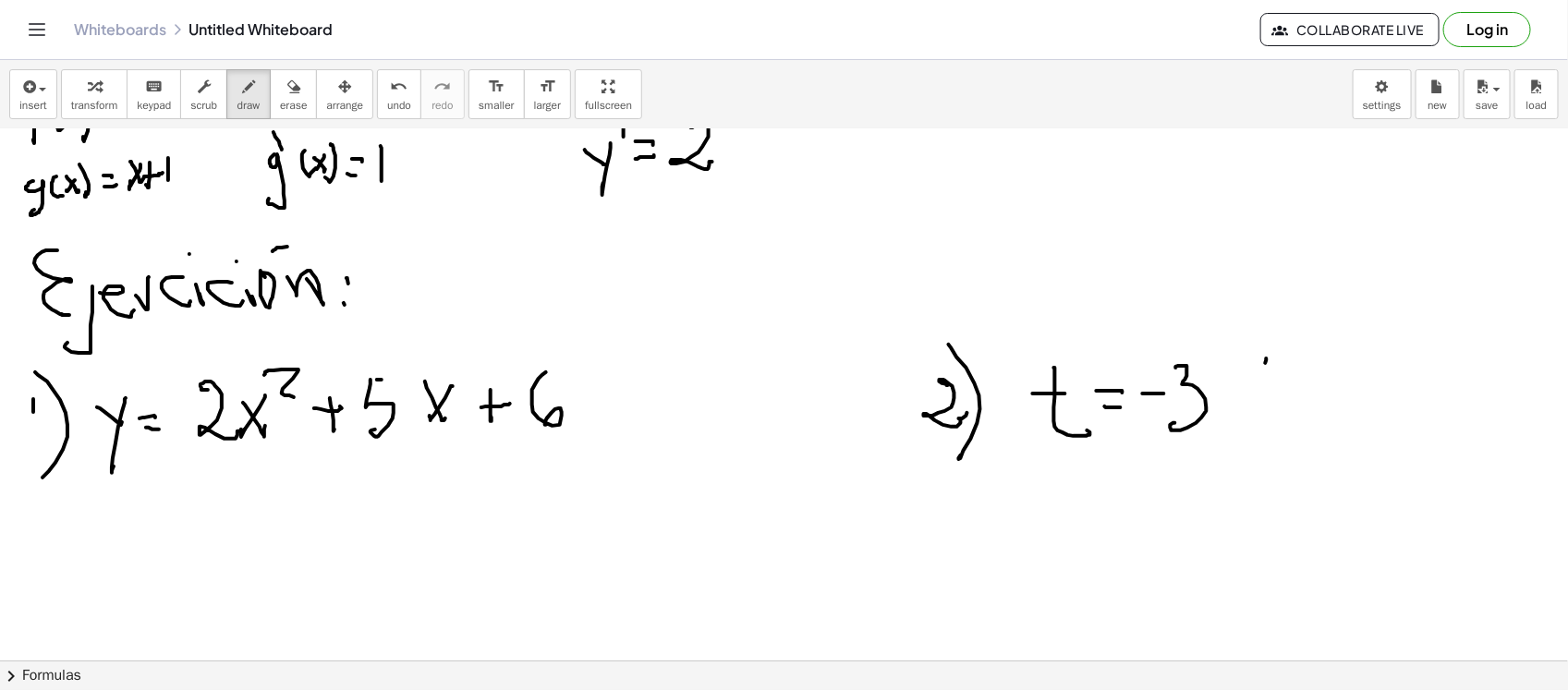 click at bounding box center (784, -110) 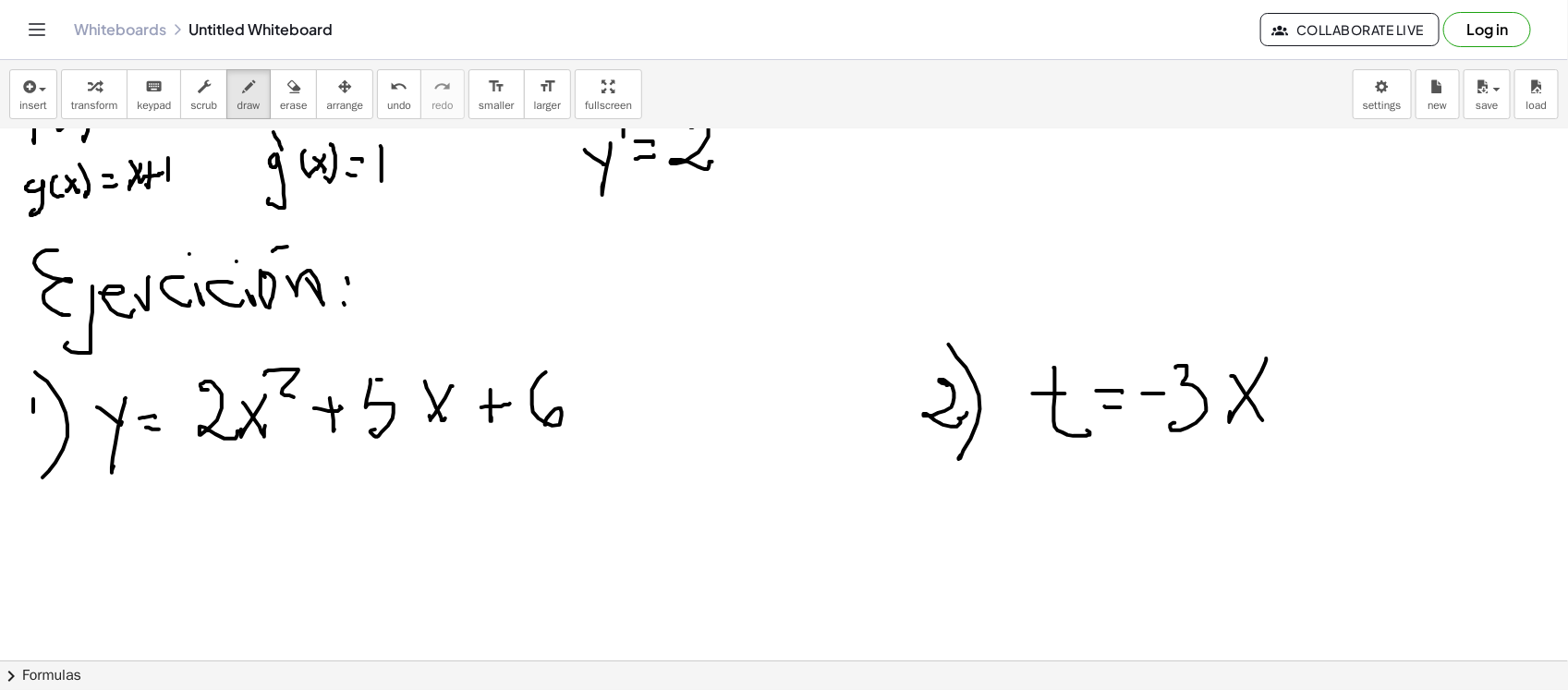 click at bounding box center [784, -110] 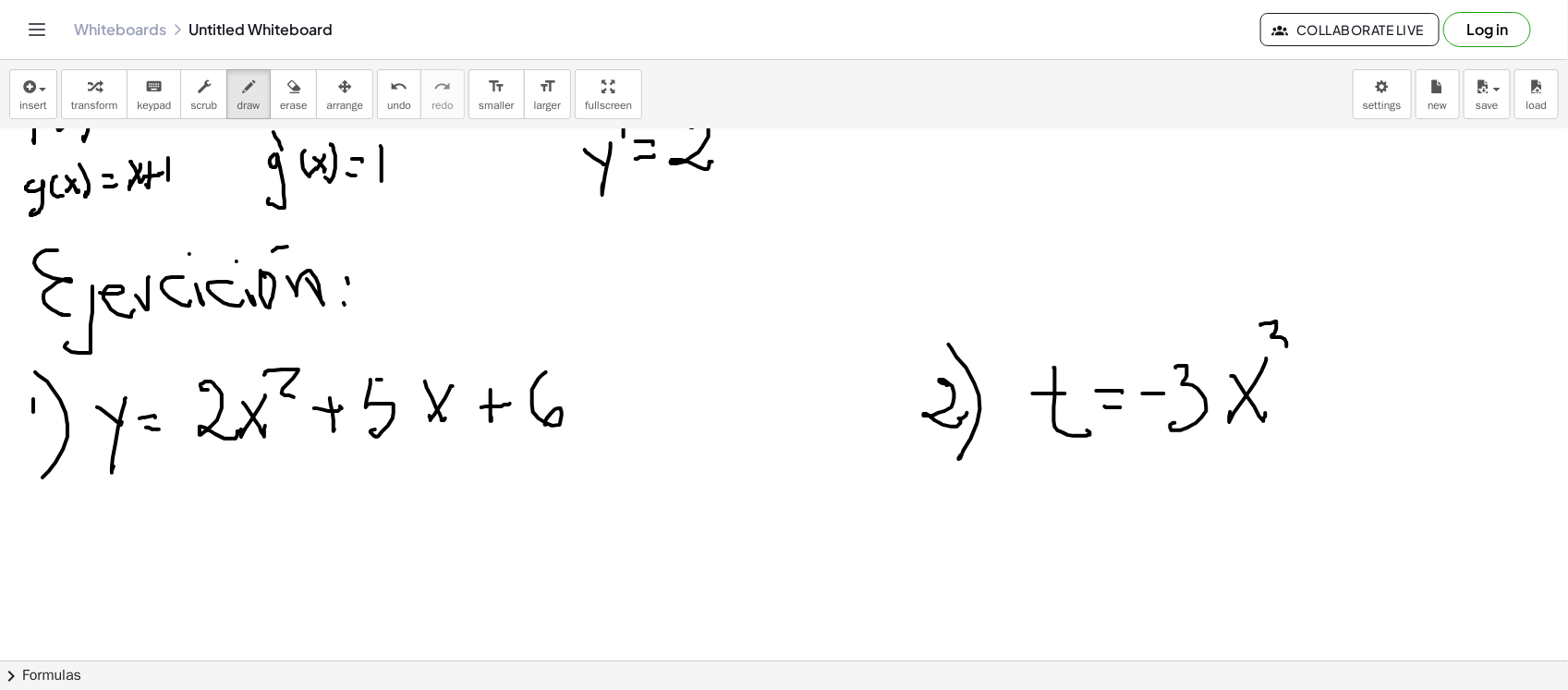 click at bounding box center (784, -110) 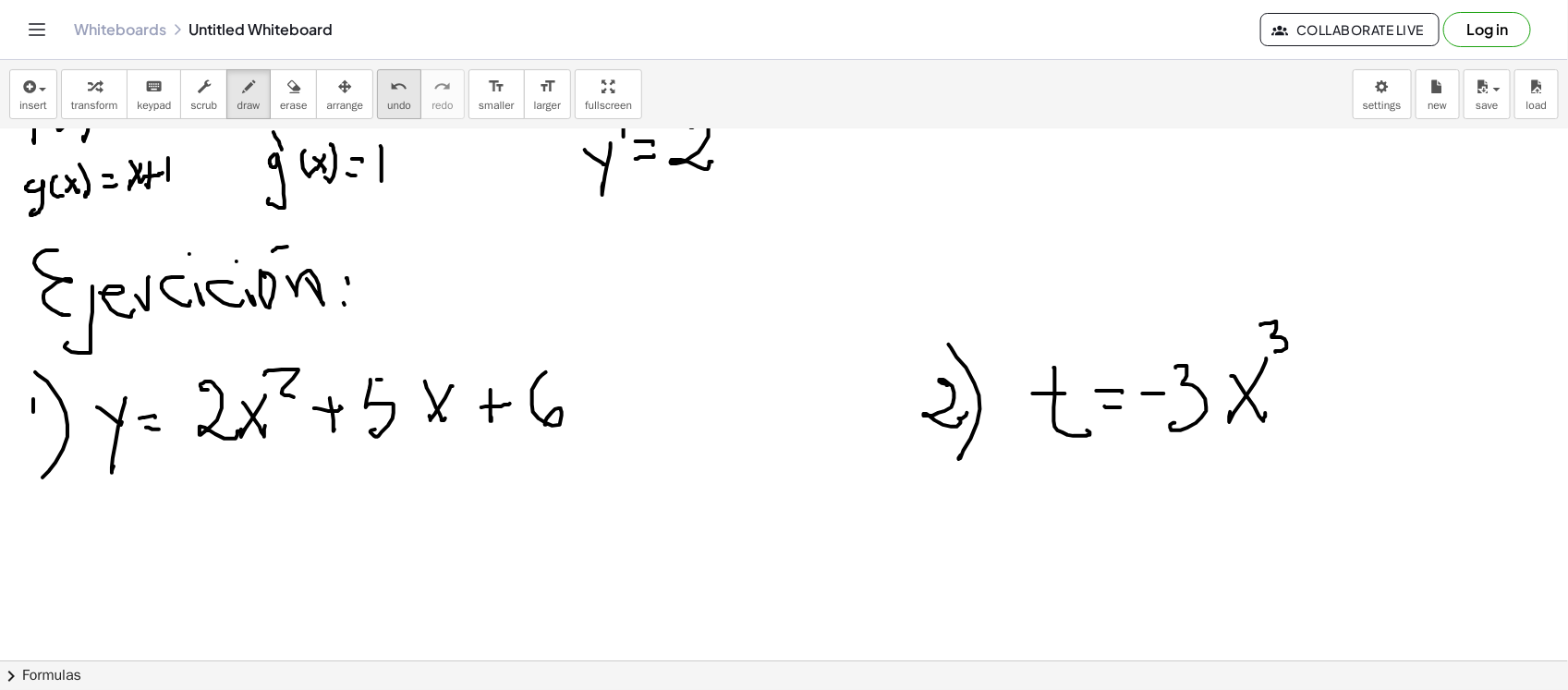 click on "undo" at bounding box center (399, 105) 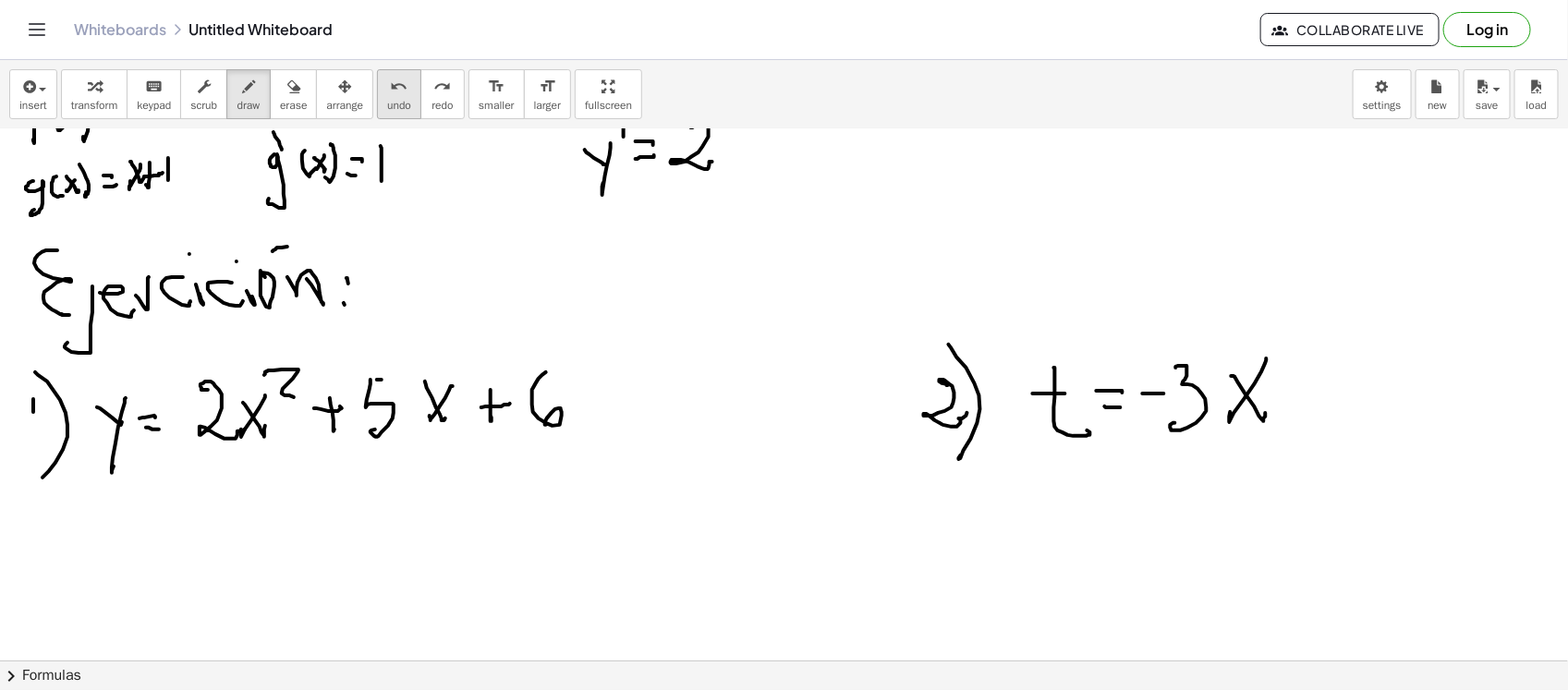 click on "undo" at bounding box center [399, 105] 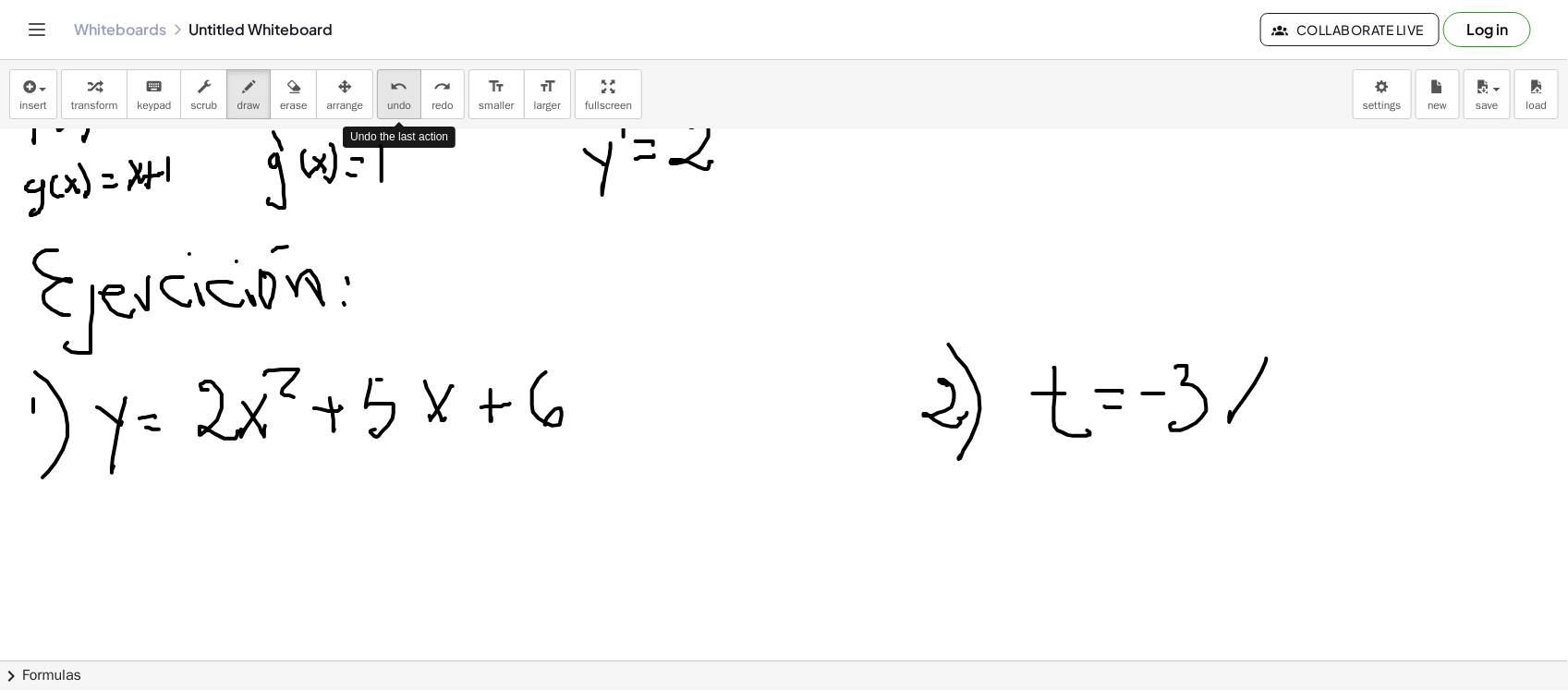 click on "undo" at bounding box center (399, 105) 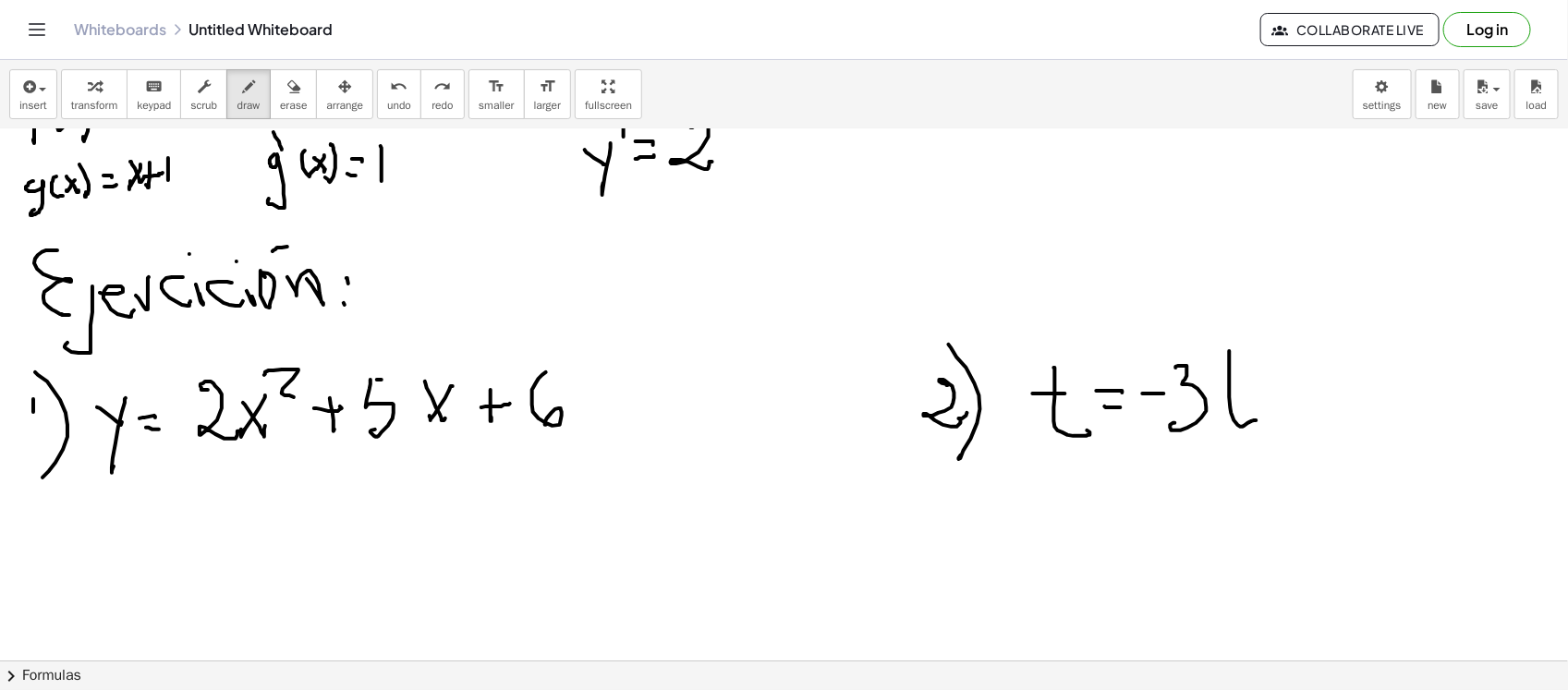 click at bounding box center [784, -110] 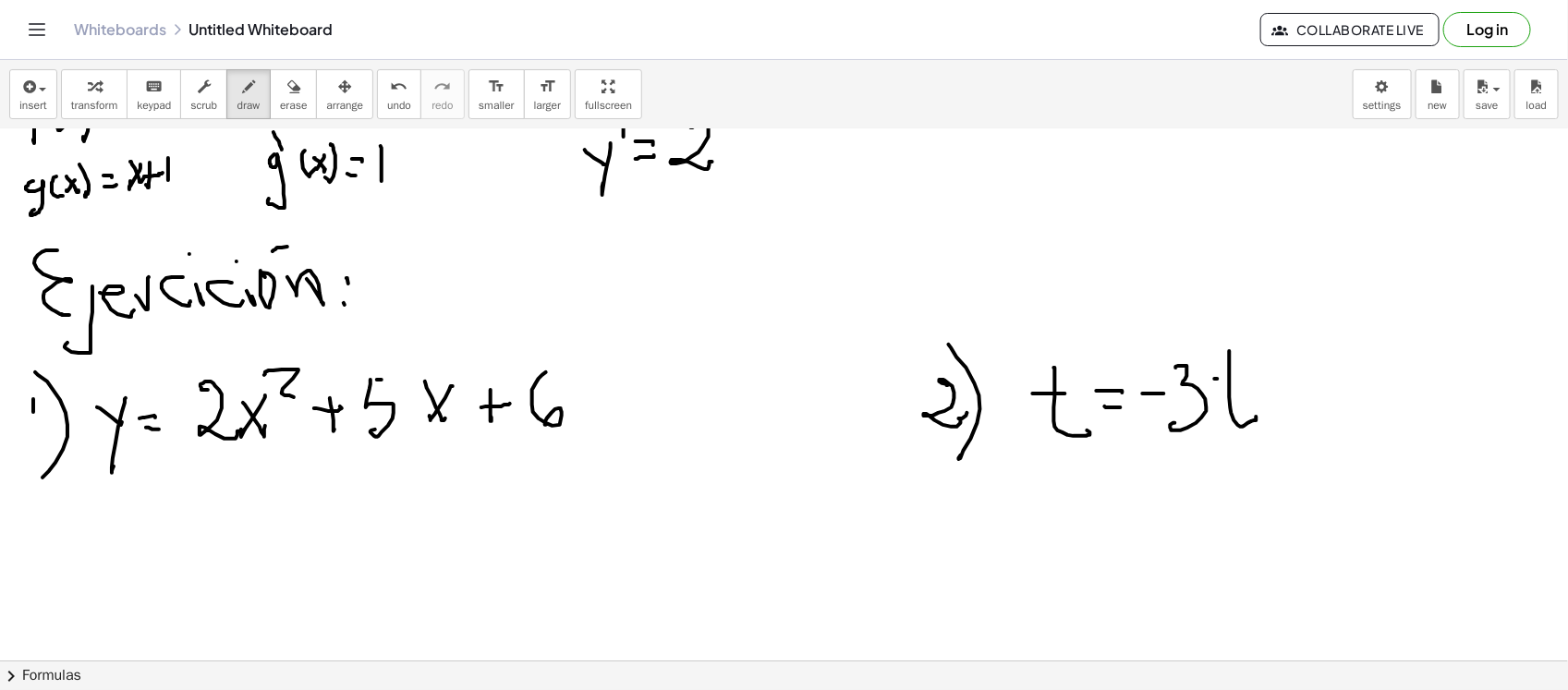 click at bounding box center [784, -110] 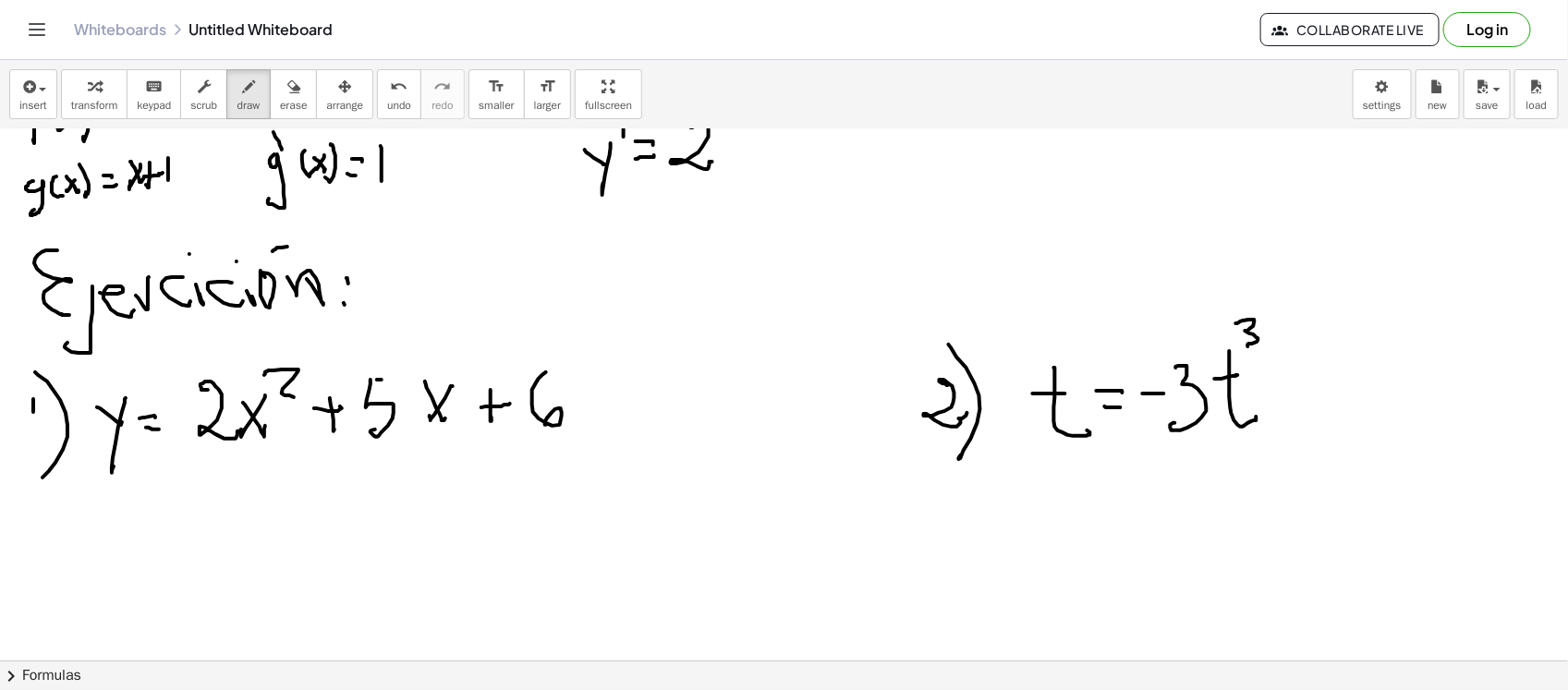 click at bounding box center (784, -110) 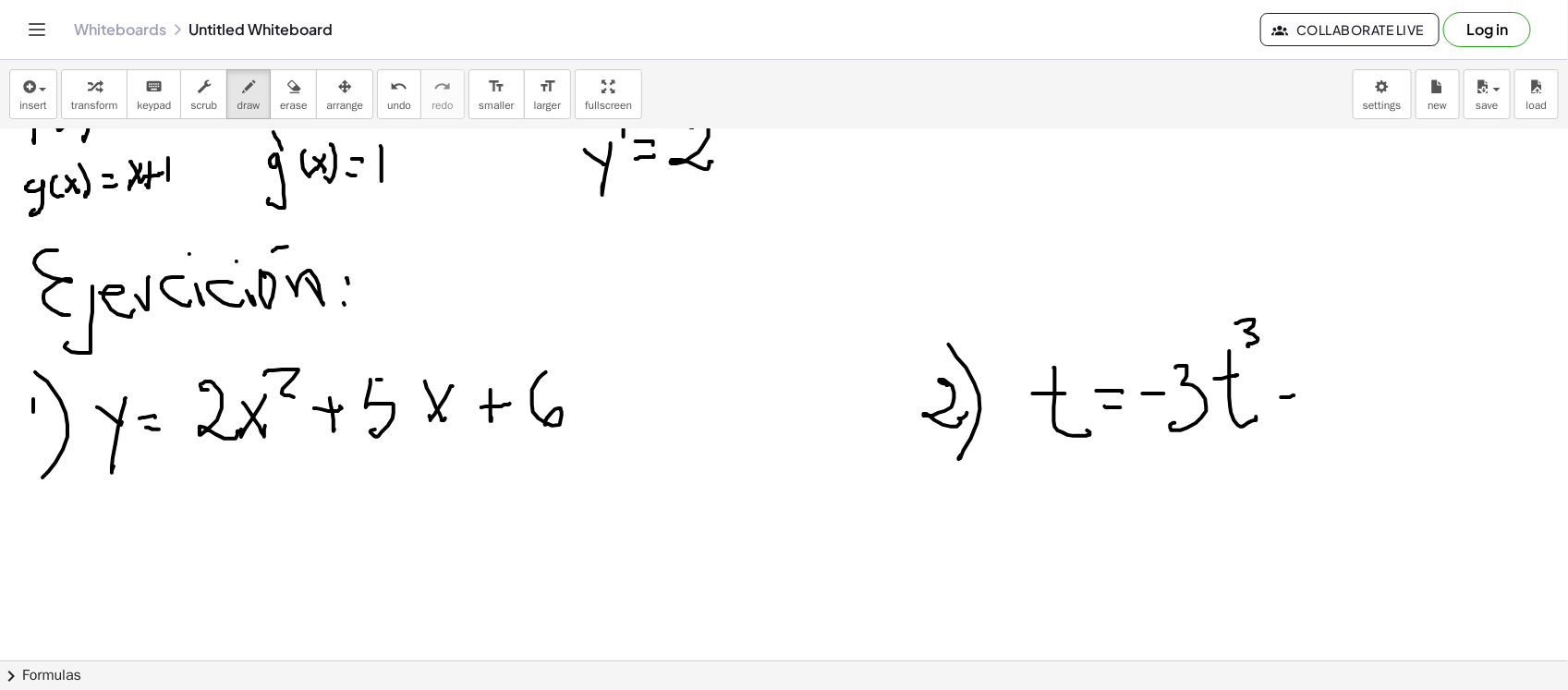 click at bounding box center (784, -110) 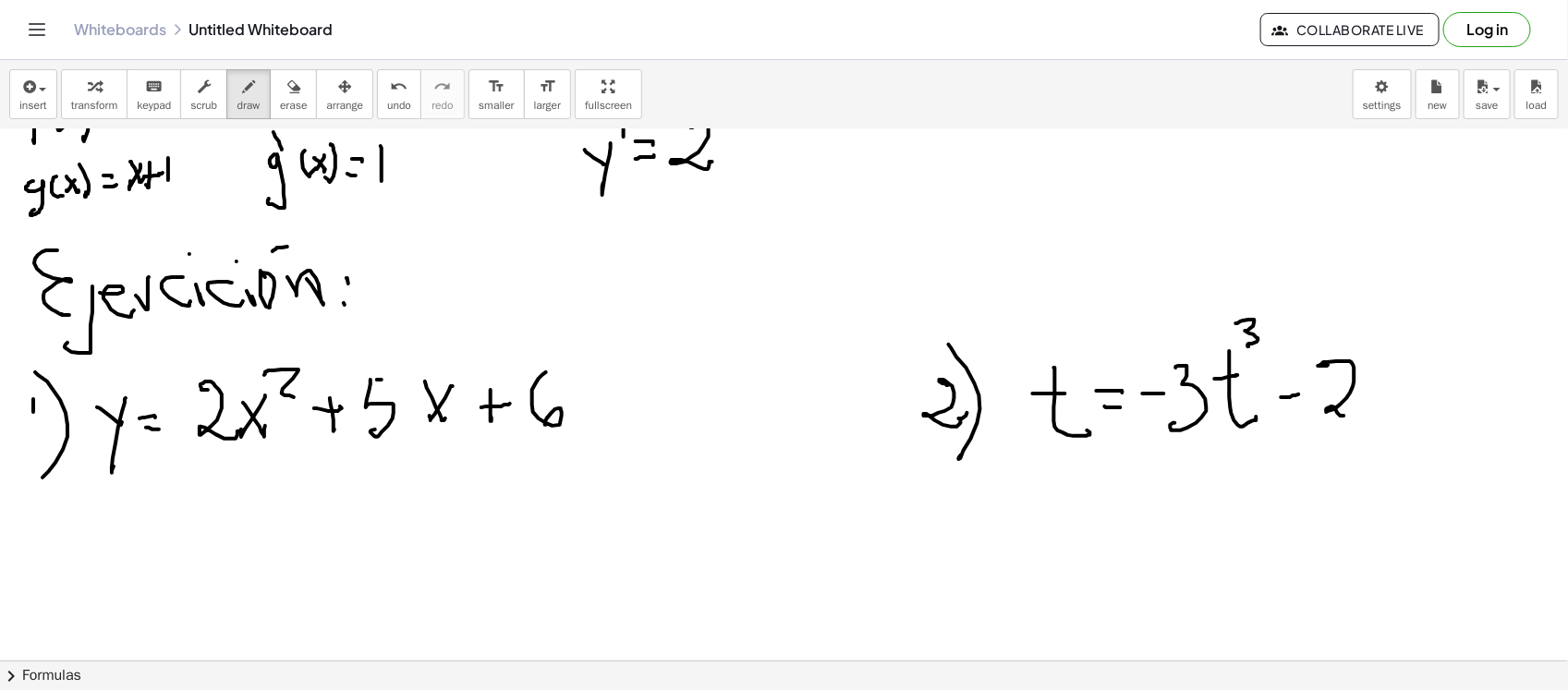 click at bounding box center (784, -110) 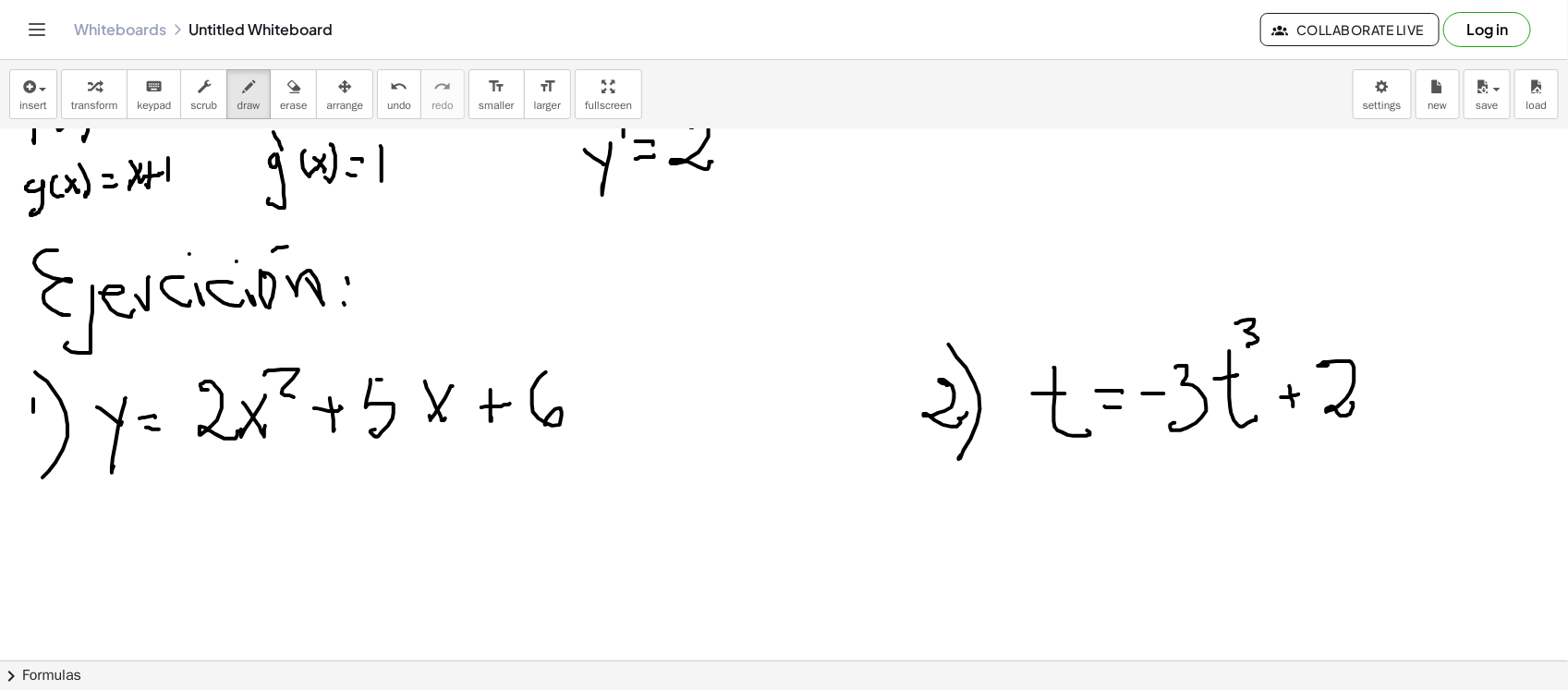 click at bounding box center (784, -110) 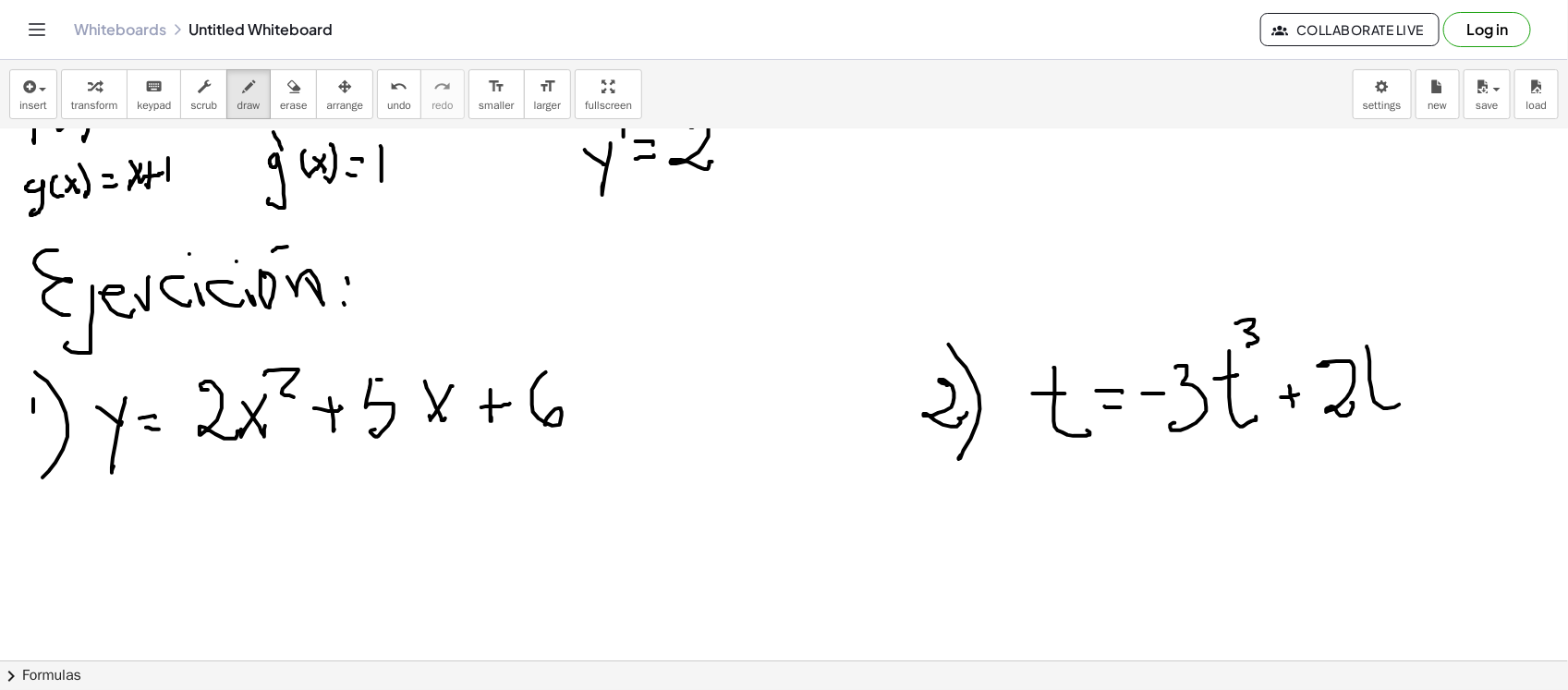 click at bounding box center [784, -110] 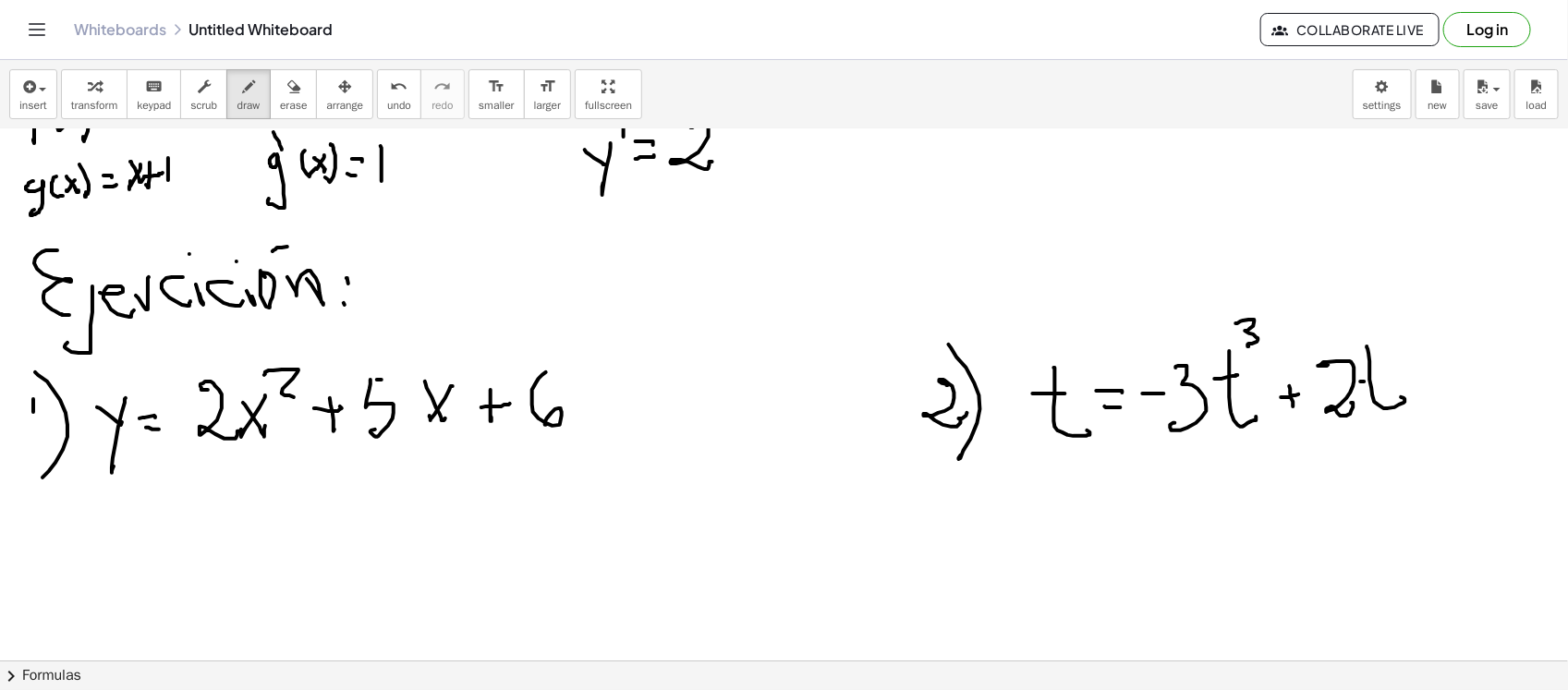 click at bounding box center [784, -110] 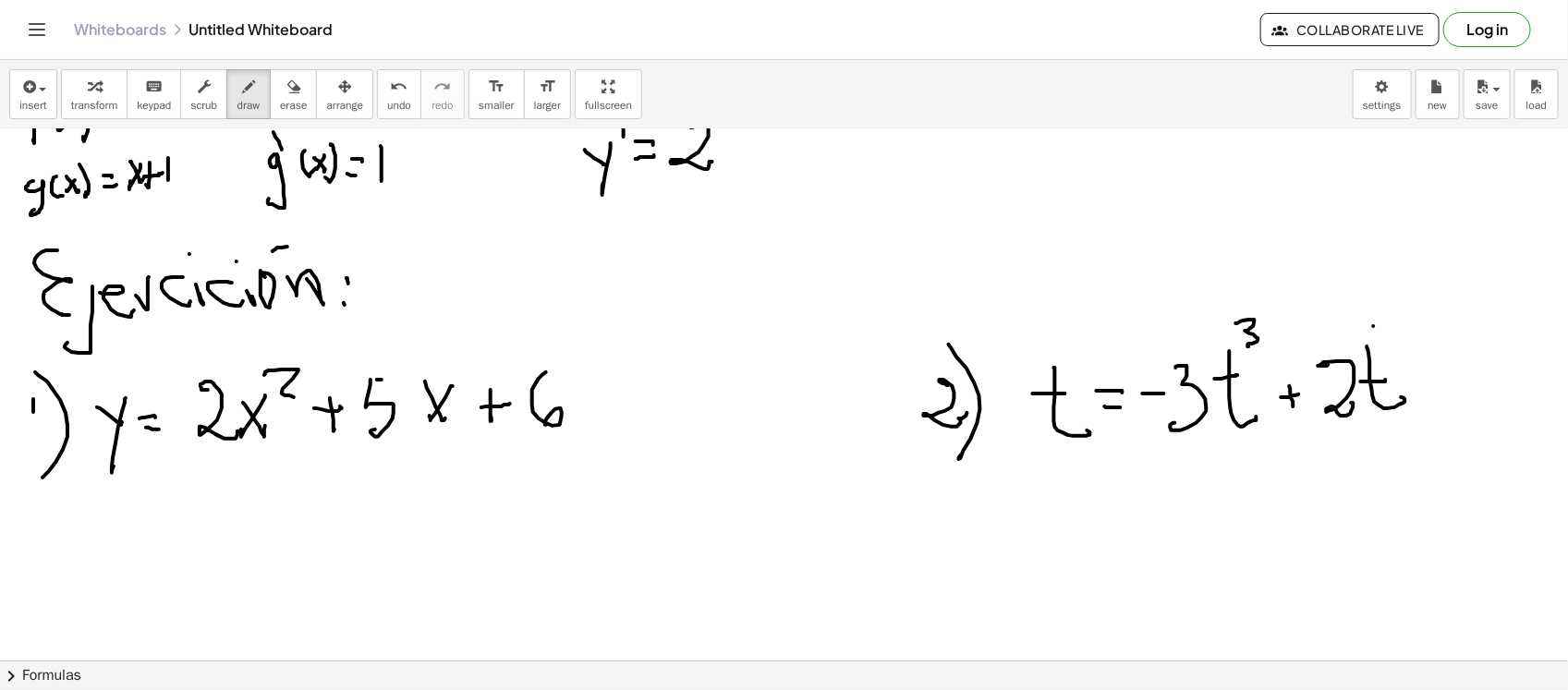 click at bounding box center [784, -110] 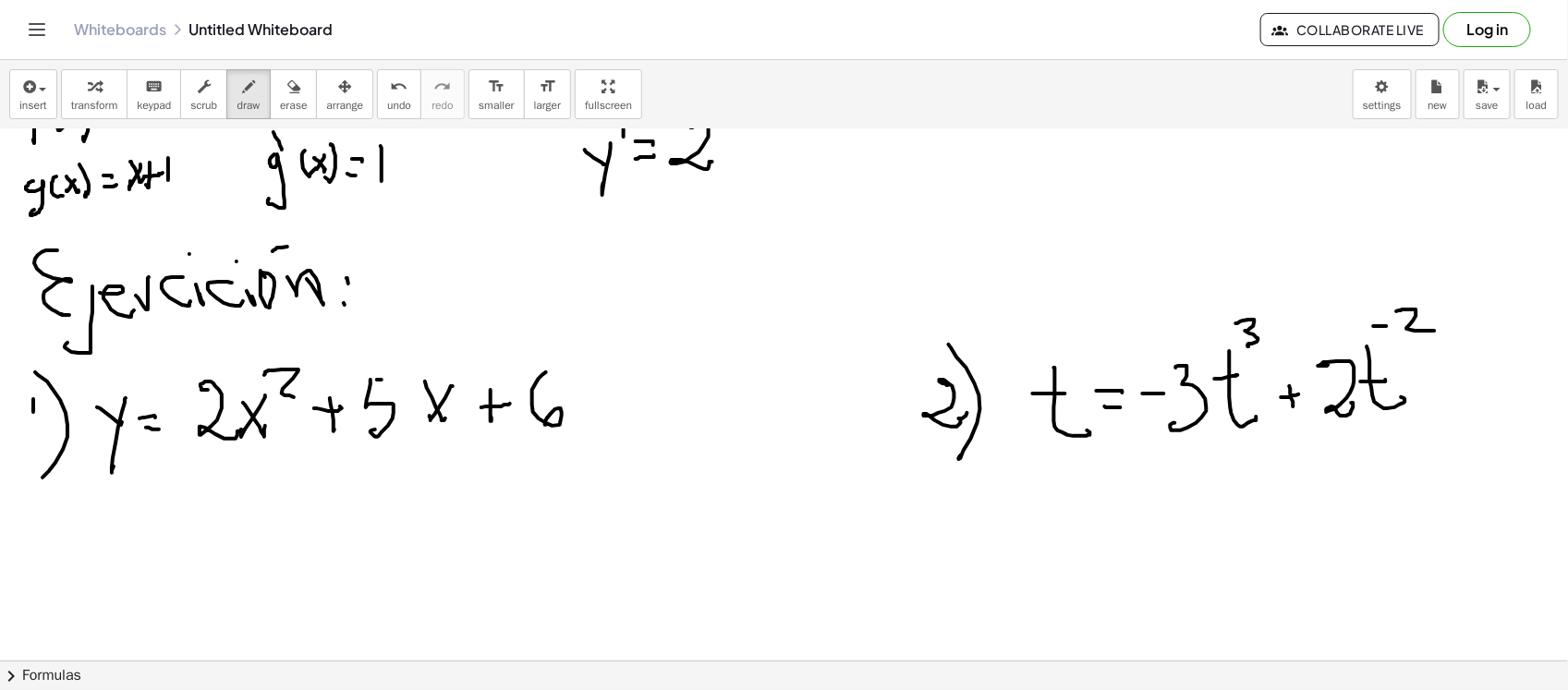 click at bounding box center (784, -110) 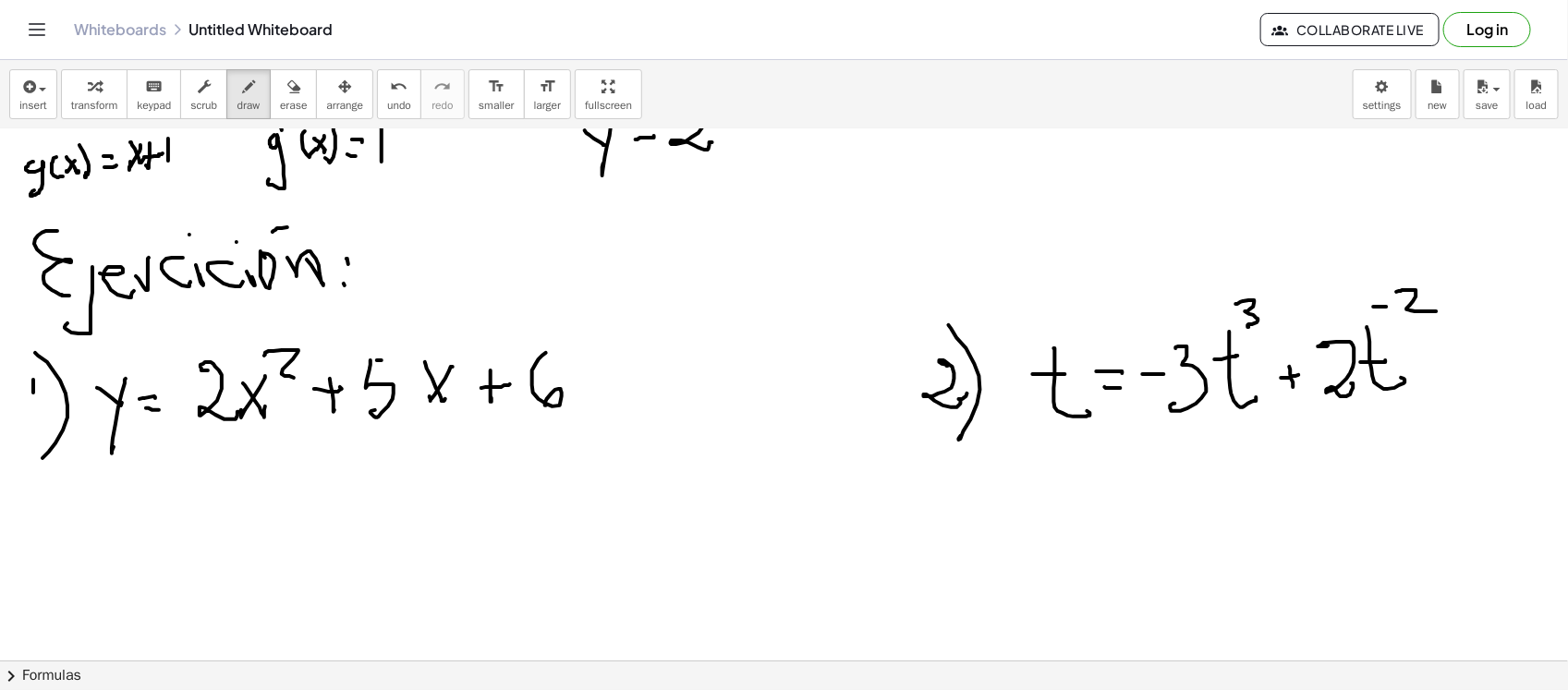 scroll, scrollTop: 1069, scrollLeft: 0, axis: vertical 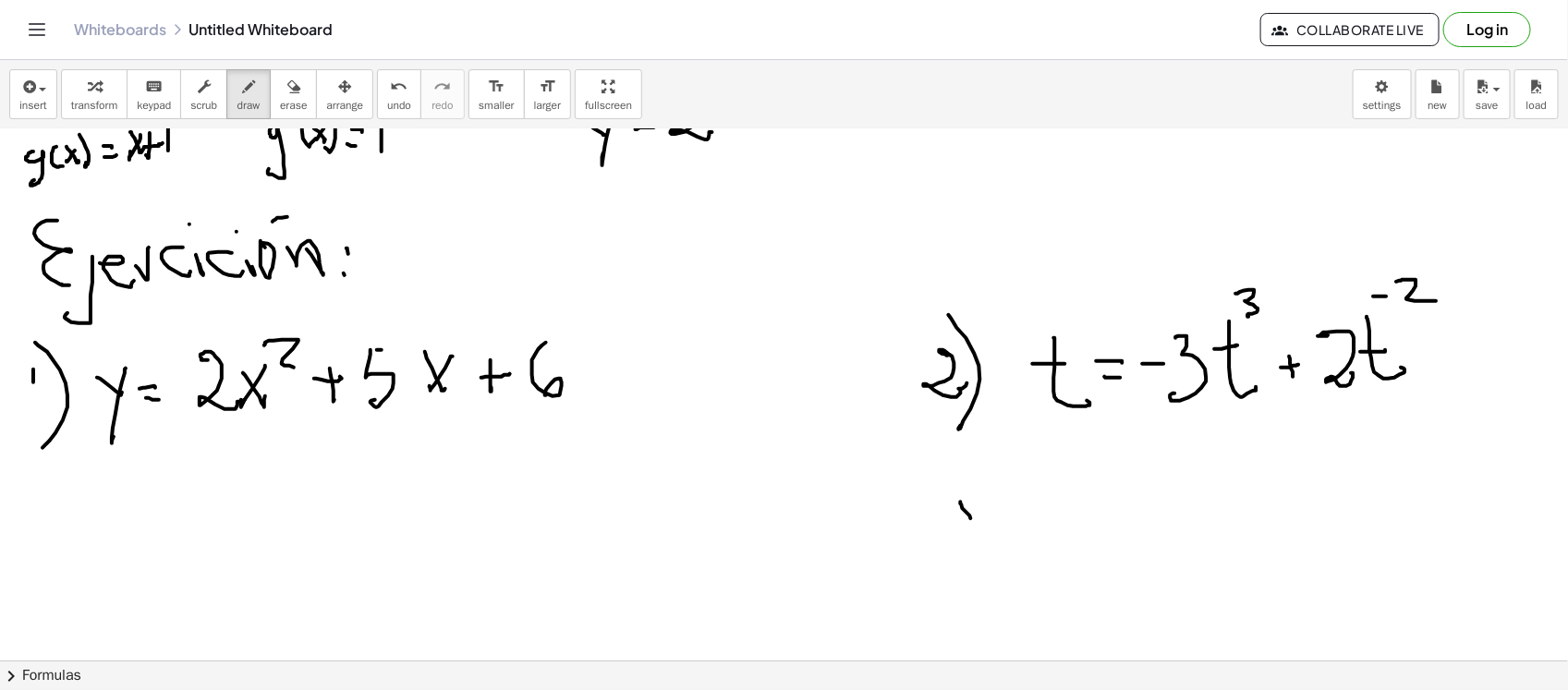 drag, startPoint x: 961, startPoint y: 502, endPoint x: 980, endPoint y: 520, distance: 26 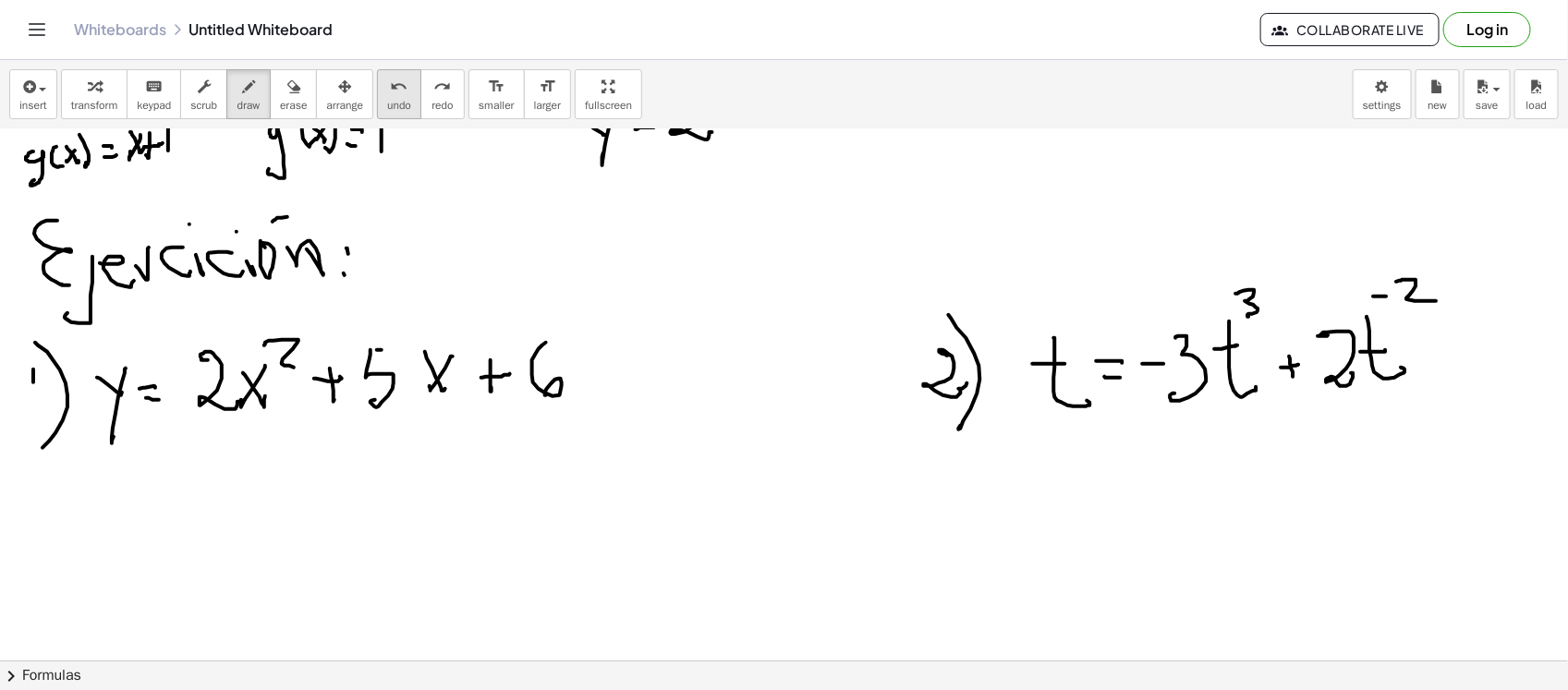 click on "undo" at bounding box center [399, 87] 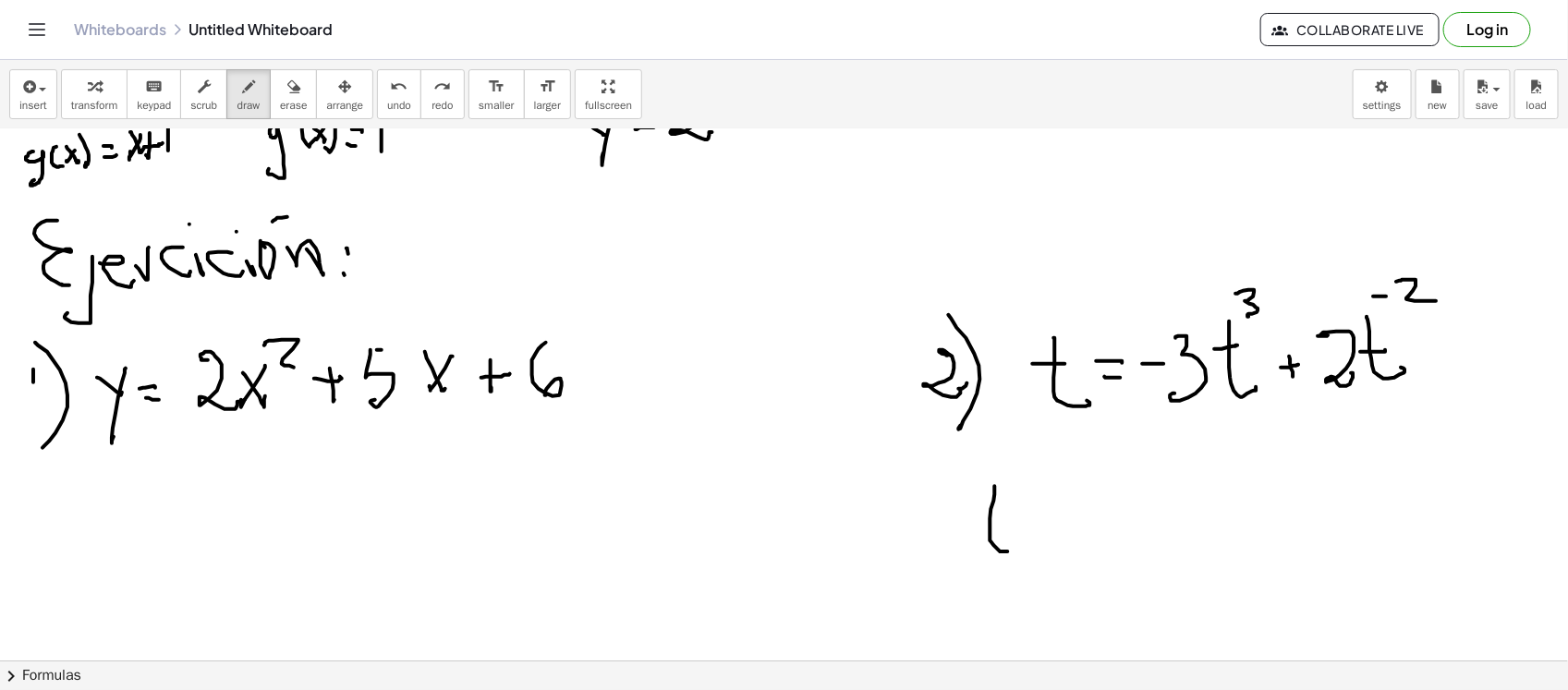 drag, startPoint x: 995, startPoint y: 486, endPoint x: 1013, endPoint y: 542, distance: 58.82176 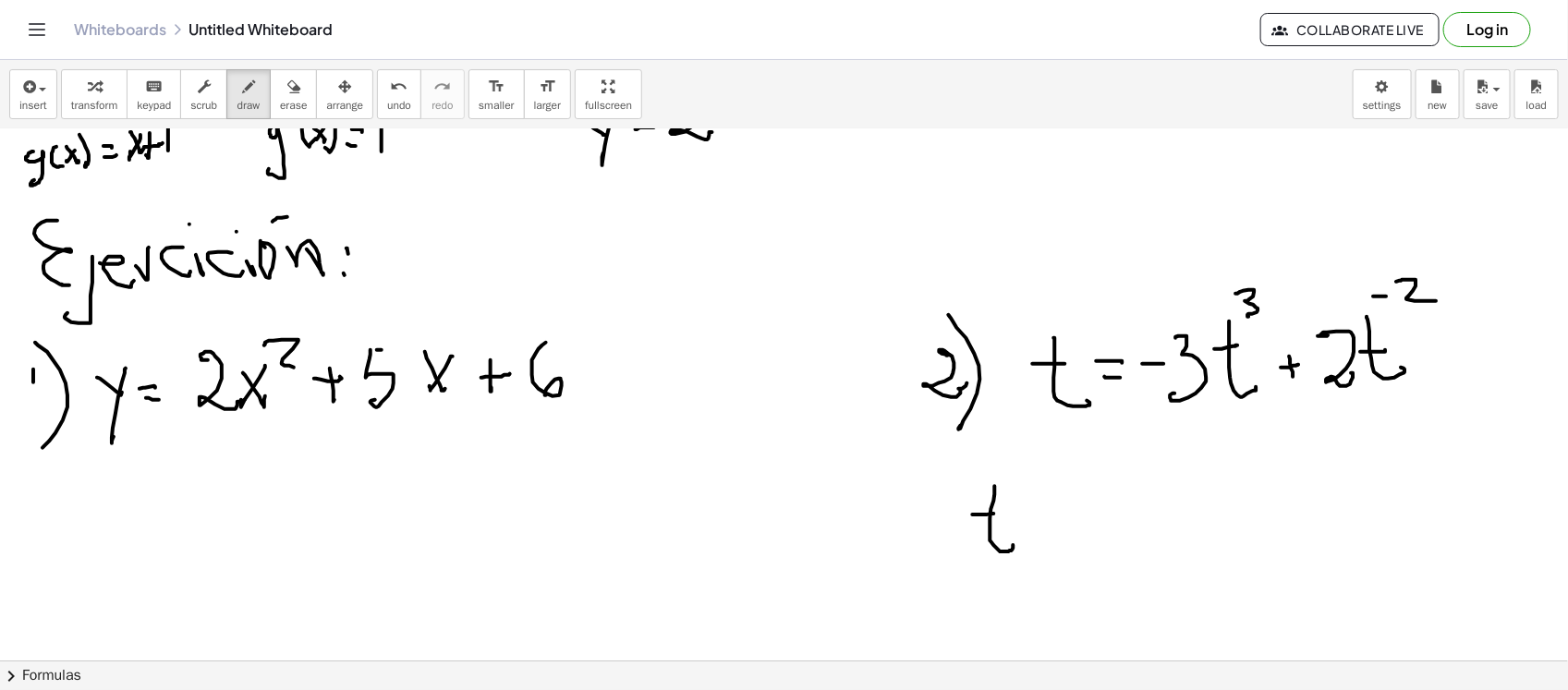 drag, startPoint x: 973, startPoint y: 514, endPoint x: 994, endPoint y: 514, distance: 21 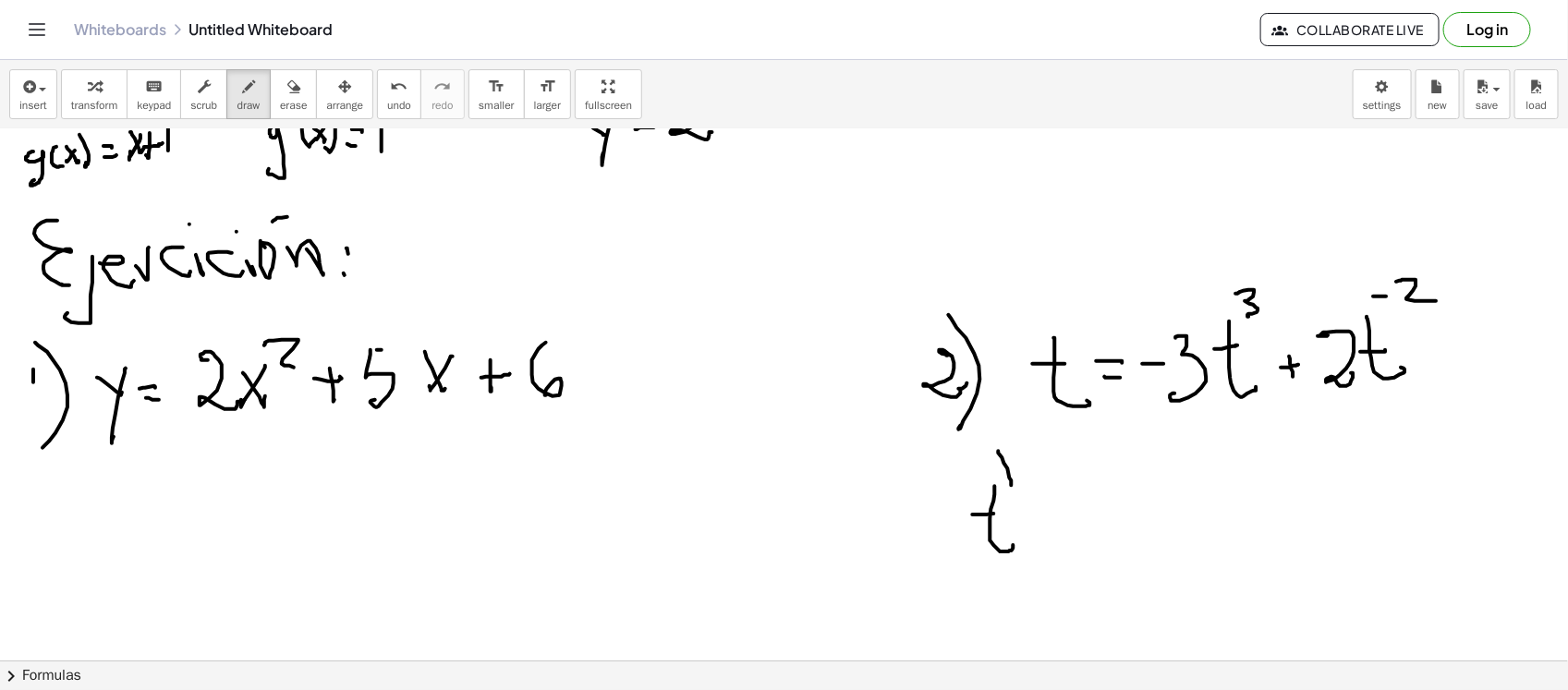 drag, startPoint x: 1012, startPoint y: 485, endPoint x: 1040, endPoint y: 502, distance: 32.756679 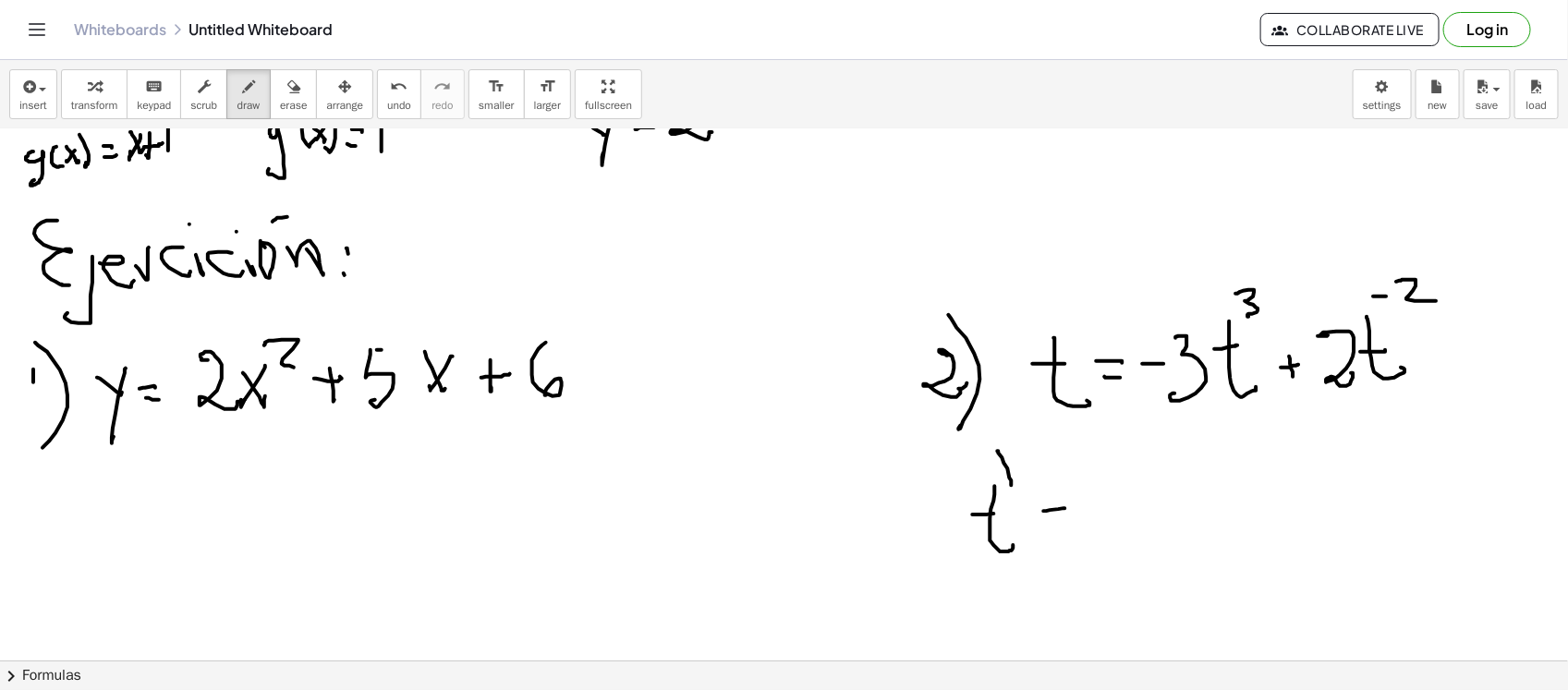 drag, startPoint x: 1065, startPoint y: 508, endPoint x: 1040, endPoint y: 523, distance: 29.15476 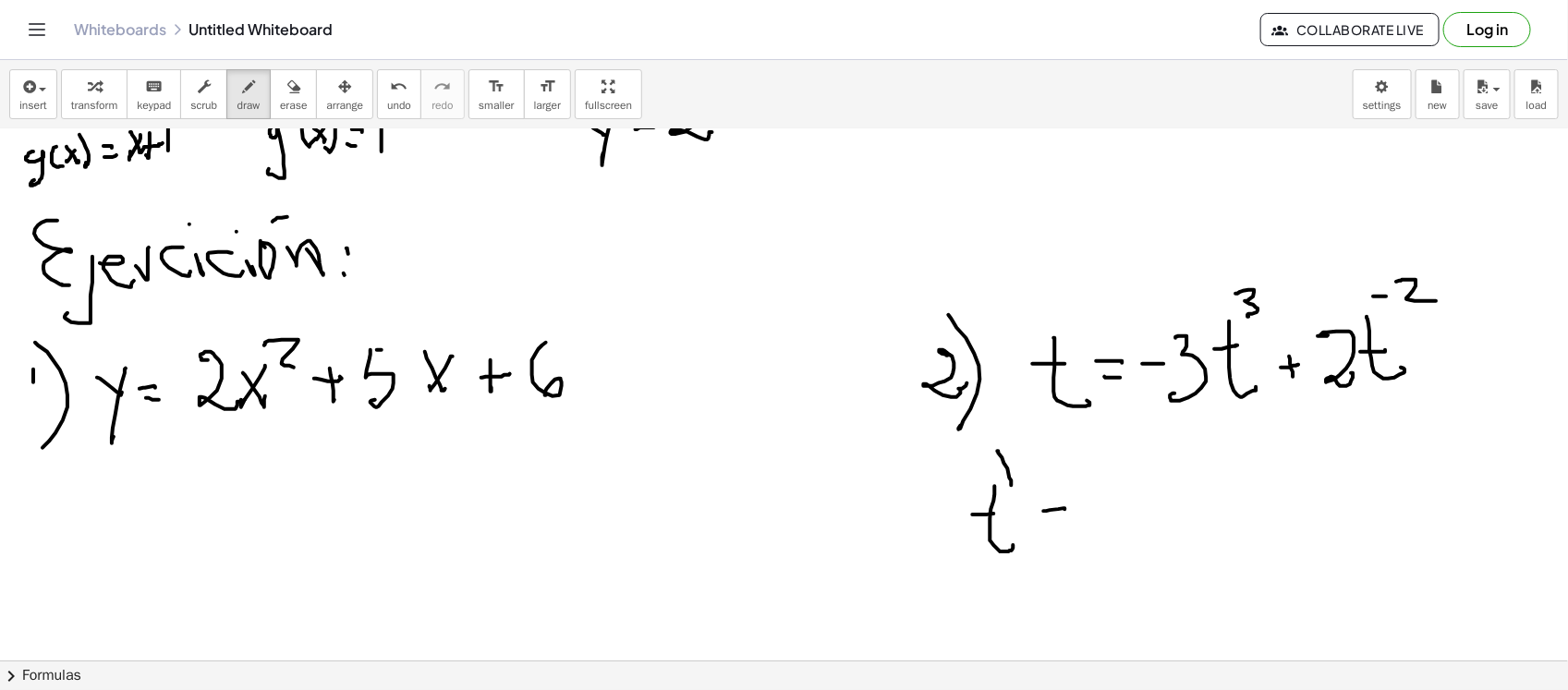 click at bounding box center [784, 123] 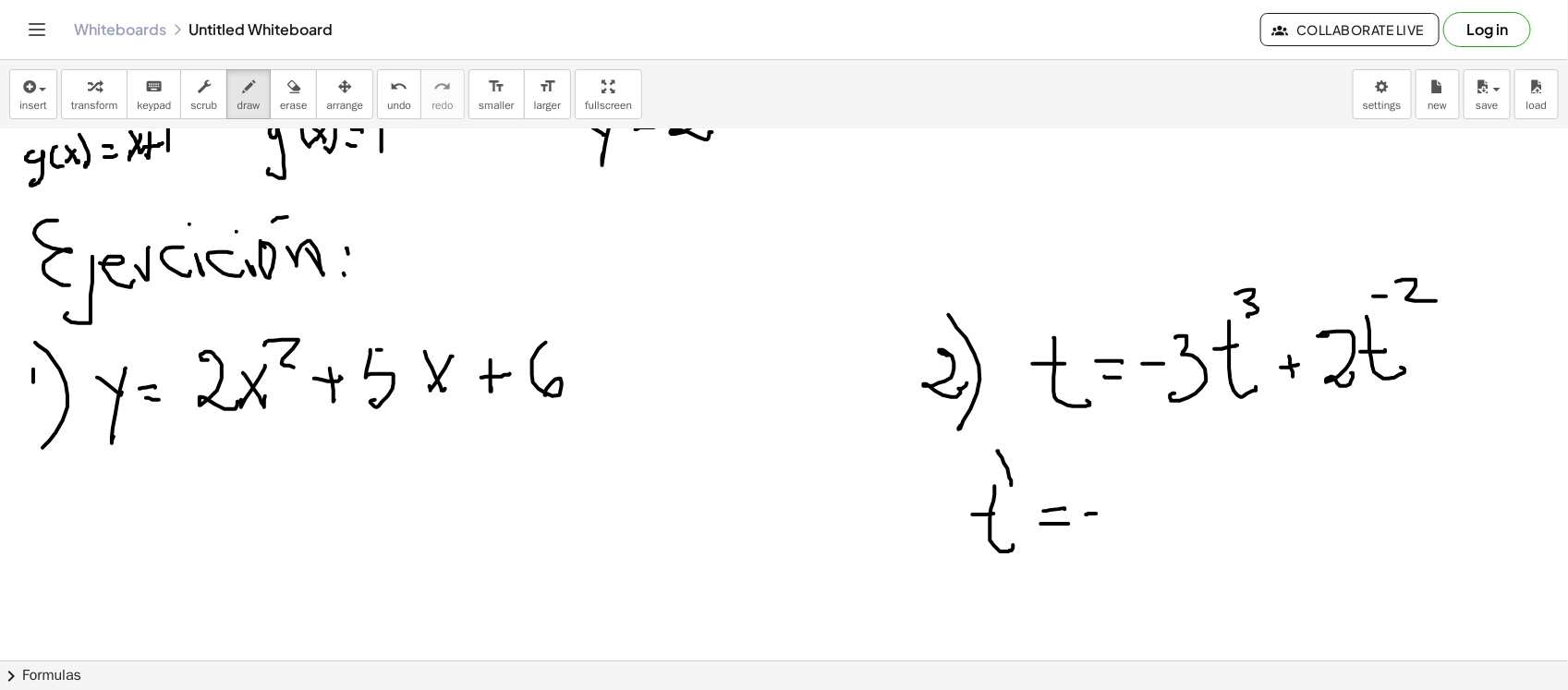 drag, startPoint x: 1087, startPoint y: 514, endPoint x: 1105, endPoint y: 514, distance: 18 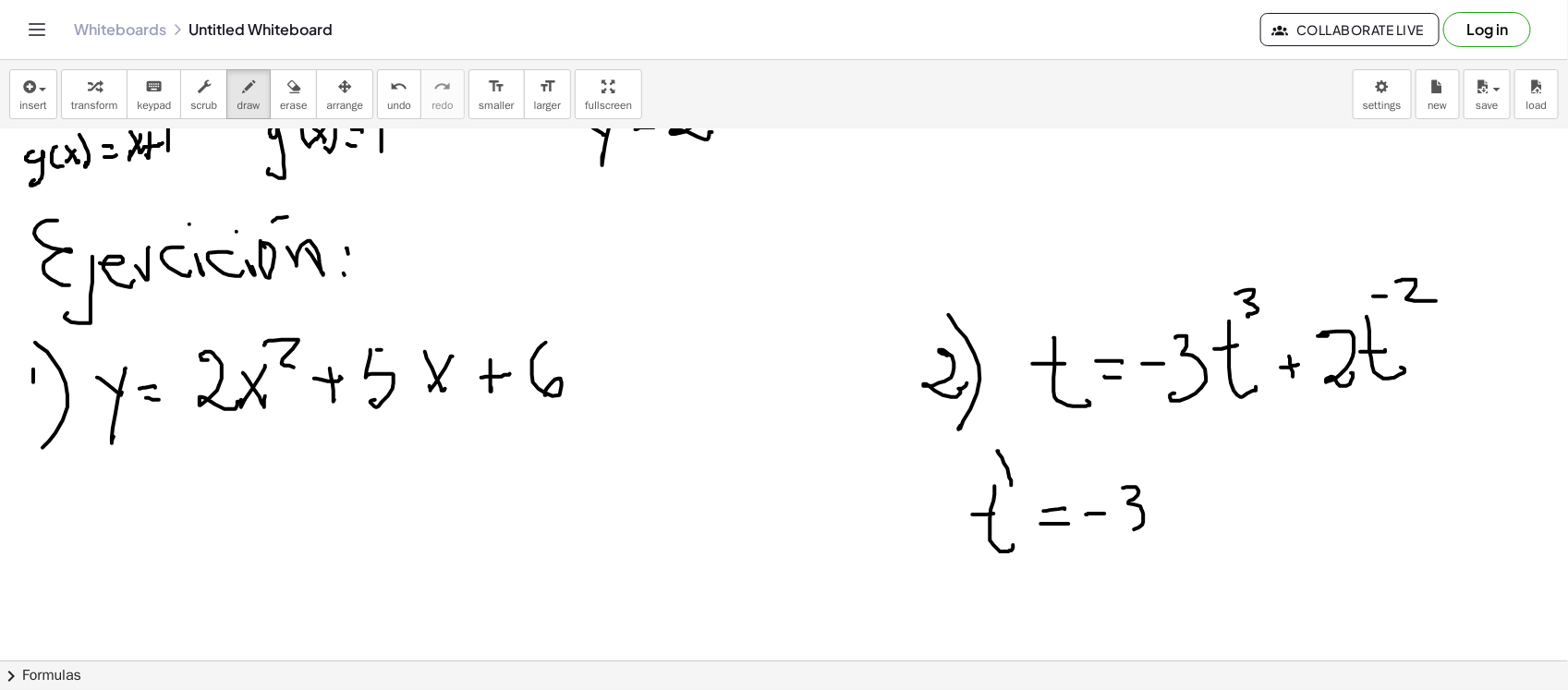 drag, startPoint x: 1124, startPoint y: 488, endPoint x: 1118, endPoint y: 531, distance: 43.41659 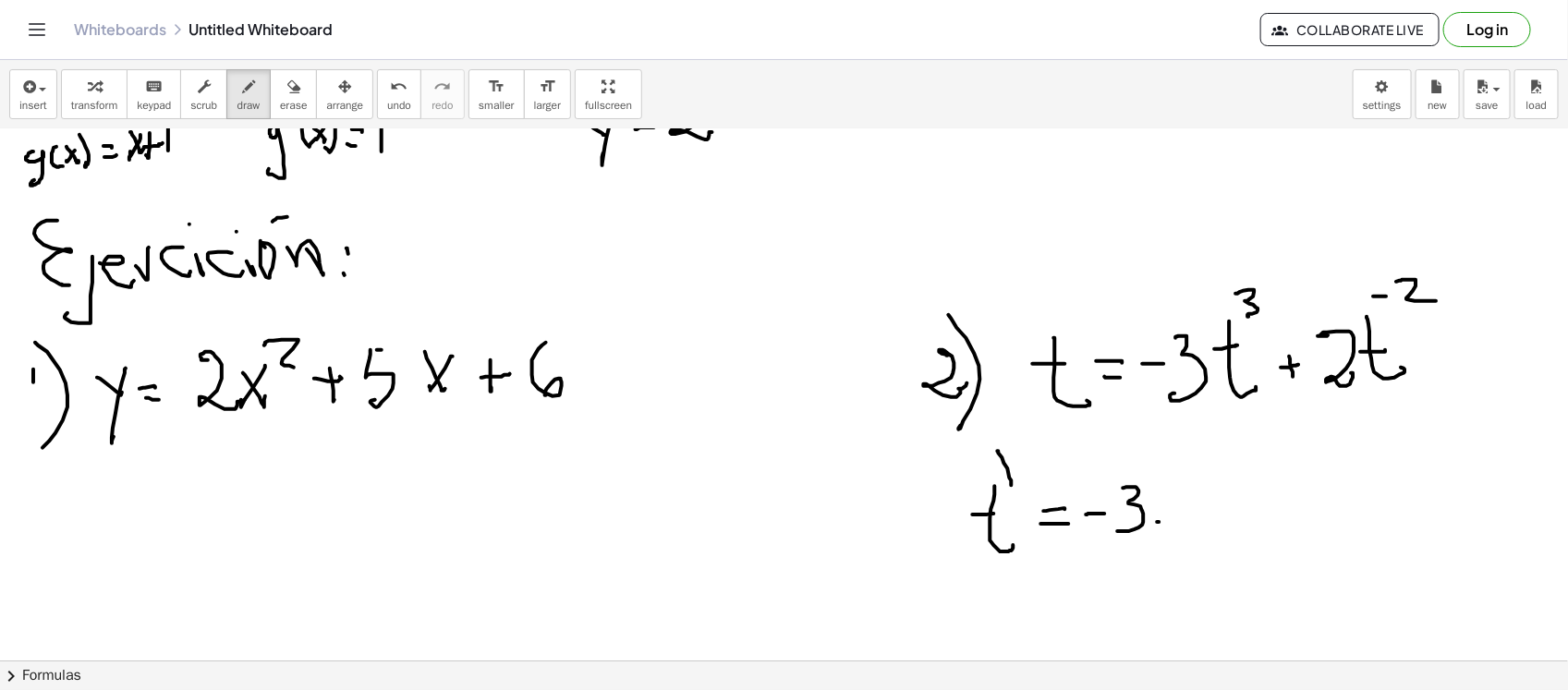 click at bounding box center [784, 123] 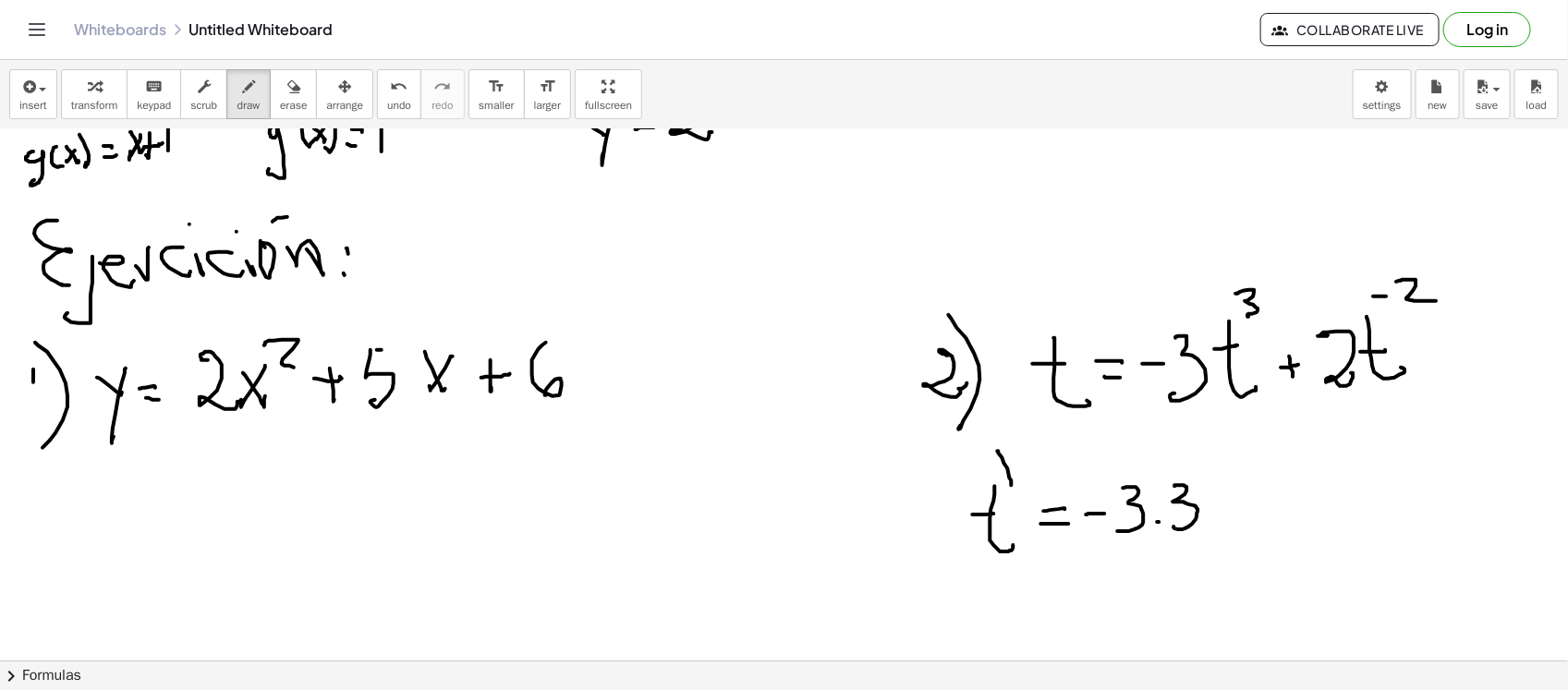 drag, startPoint x: 1175, startPoint y: 486, endPoint x: 1174, endPoint y: 527, distance: 41.012193 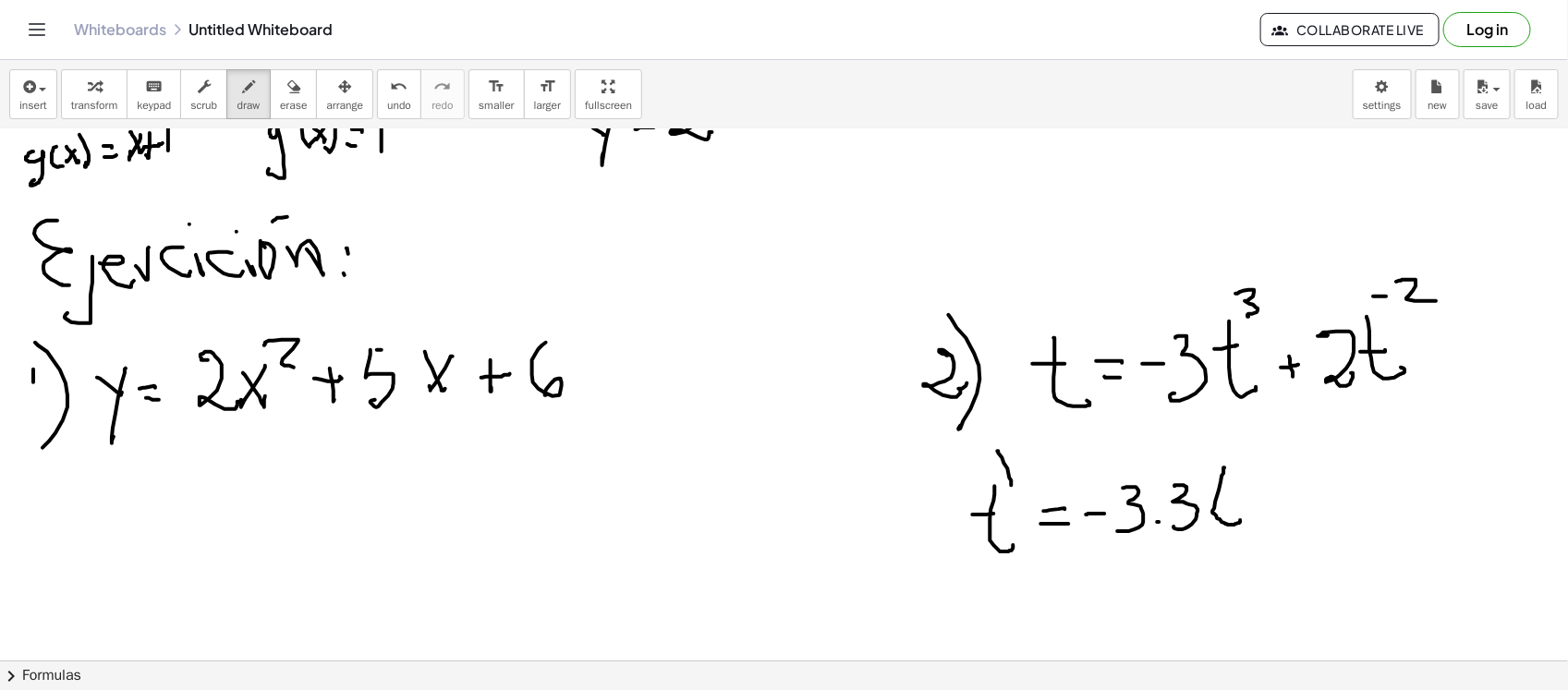 drag, startPoint x: 1224, startPoint y: 469, endPoint x: 1227, endPoint y: 505, distance: 36.124784 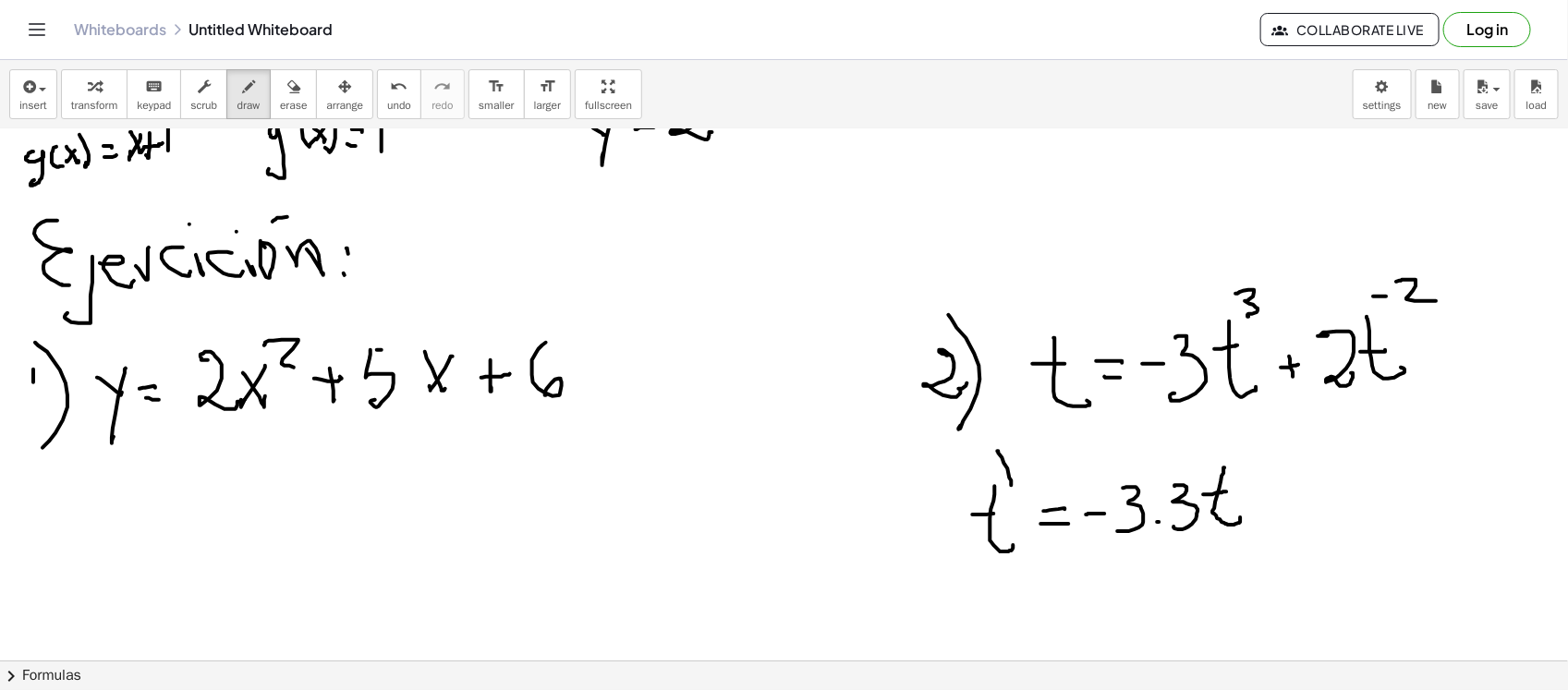 drag, startPoint x: 1204, startPoint y: 494, endPoint x: 1227, endPoint y: 491, distance: 23.194827 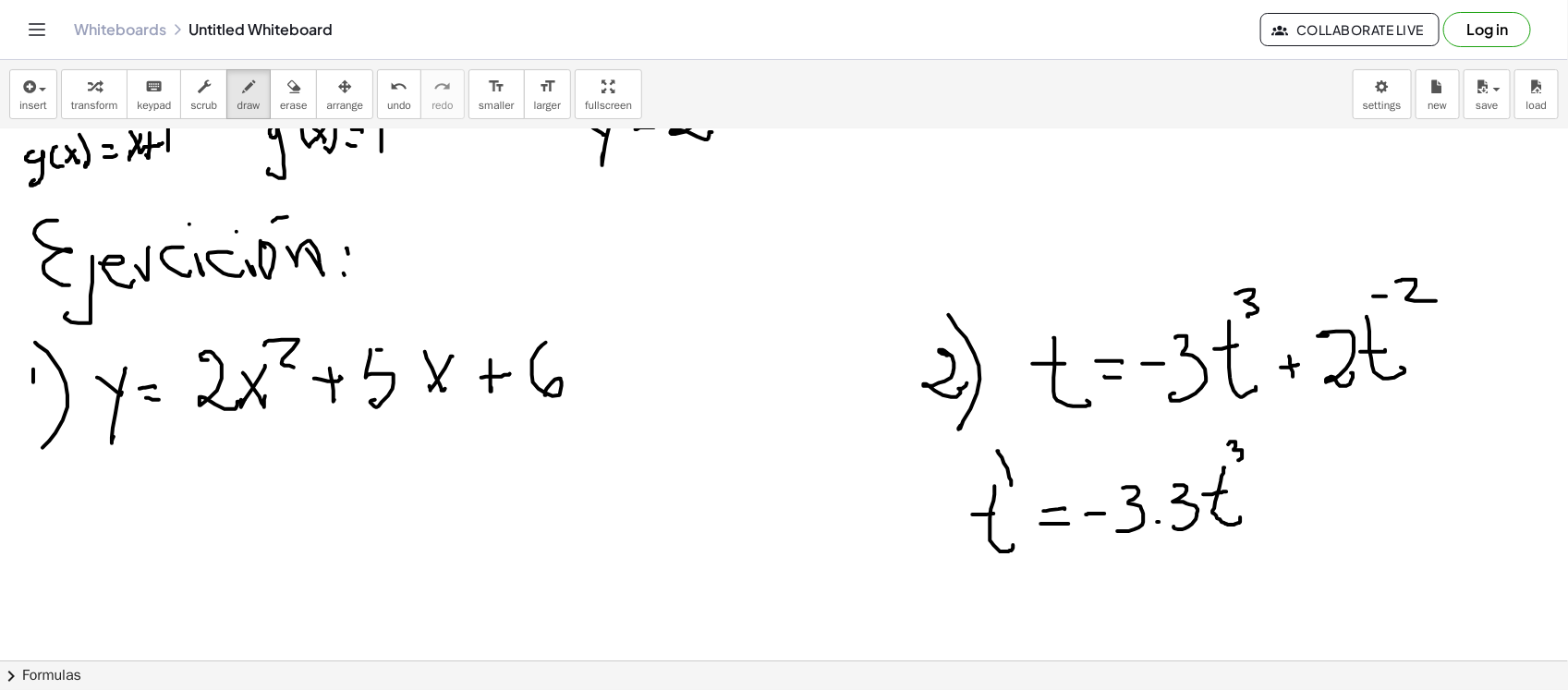 drag, startPoint x: 1229, startPoint y: 444, endPoint x: 1250, endPoint y: 454, distance: 23.259407 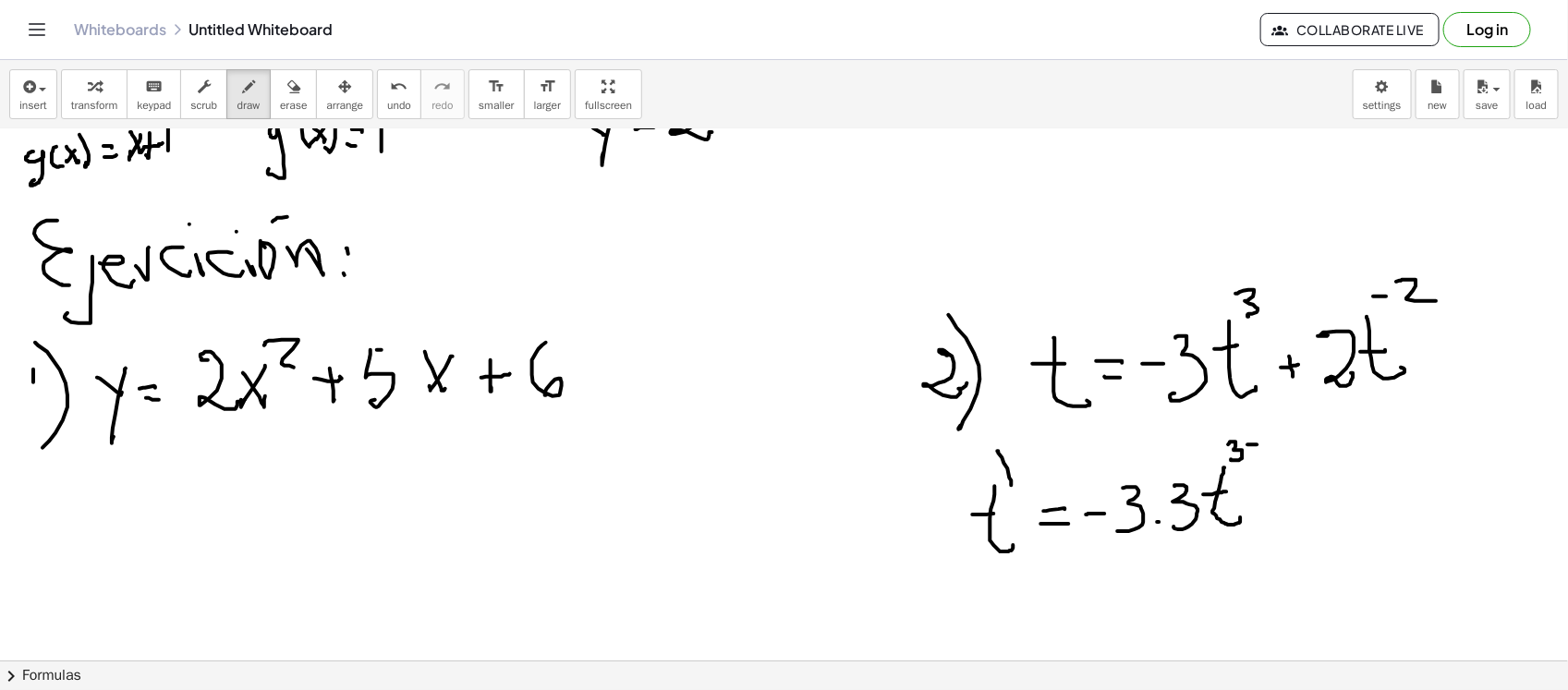 drag, startPoint x: 1248, startPoint y: 444, endPoint x: 1270, endPoint y: 432, distance: 25.059928 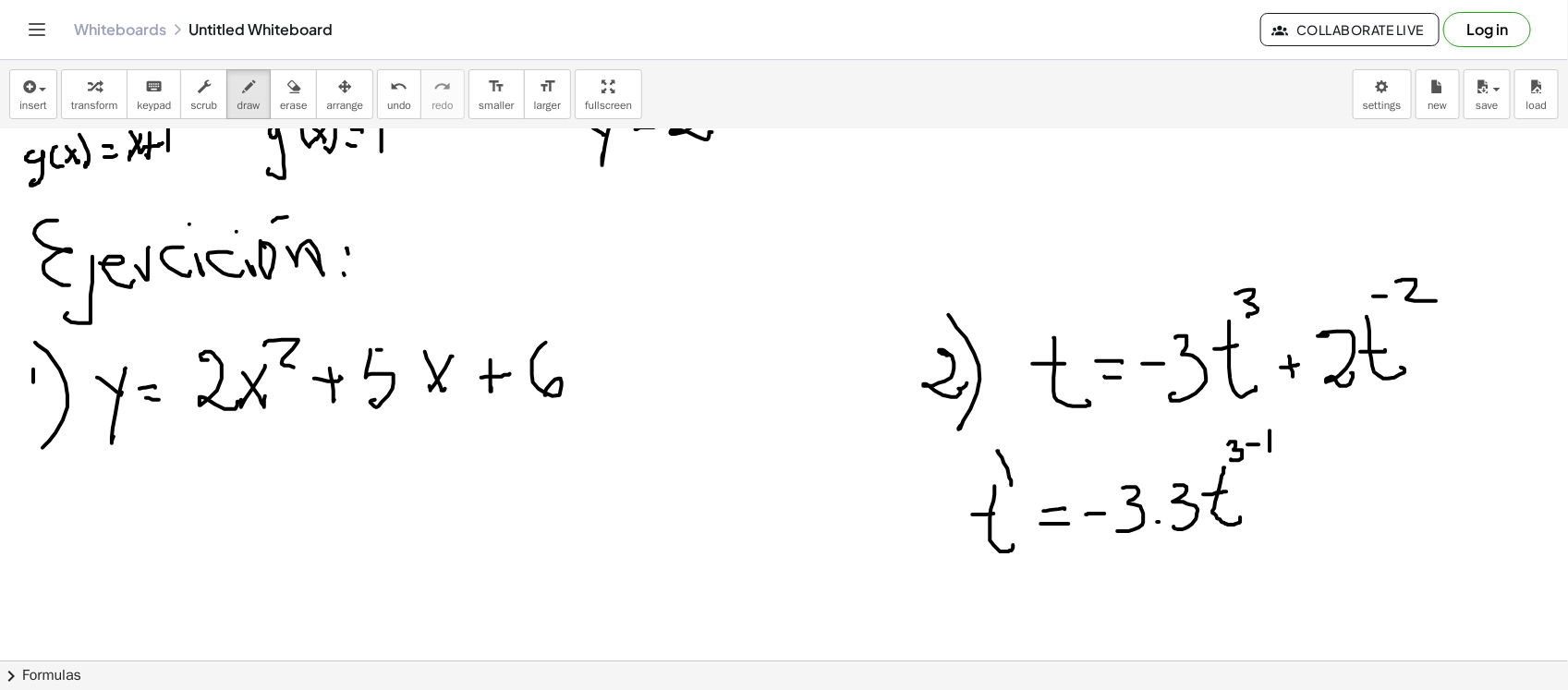 drag, startPoint x: 1270, startPoint y: 430, endPoint x: 1270, endPoint y: 451, distance: 21 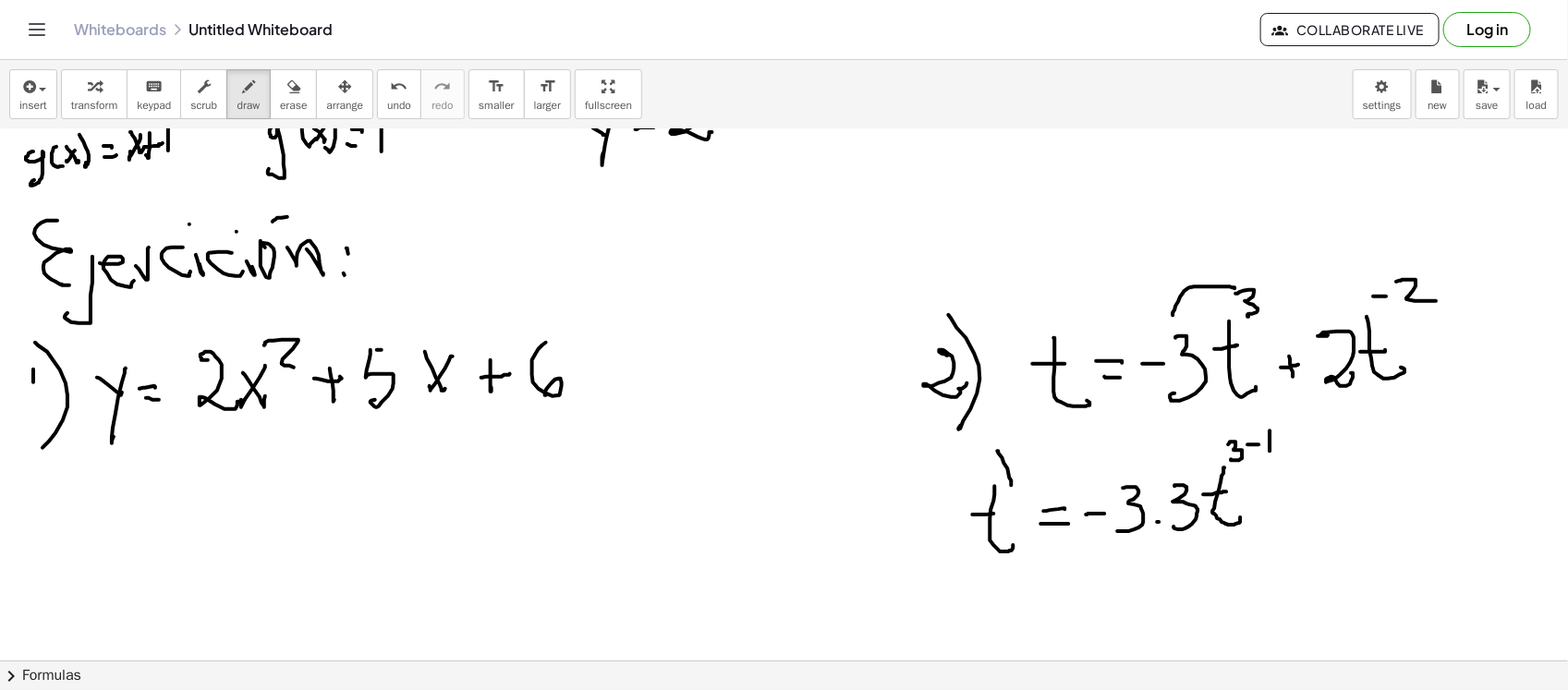 drag, startPoint x: 1235, startPoint y: 288, endPoint x: 1173, endPoint y: 316, distance: 68.029405 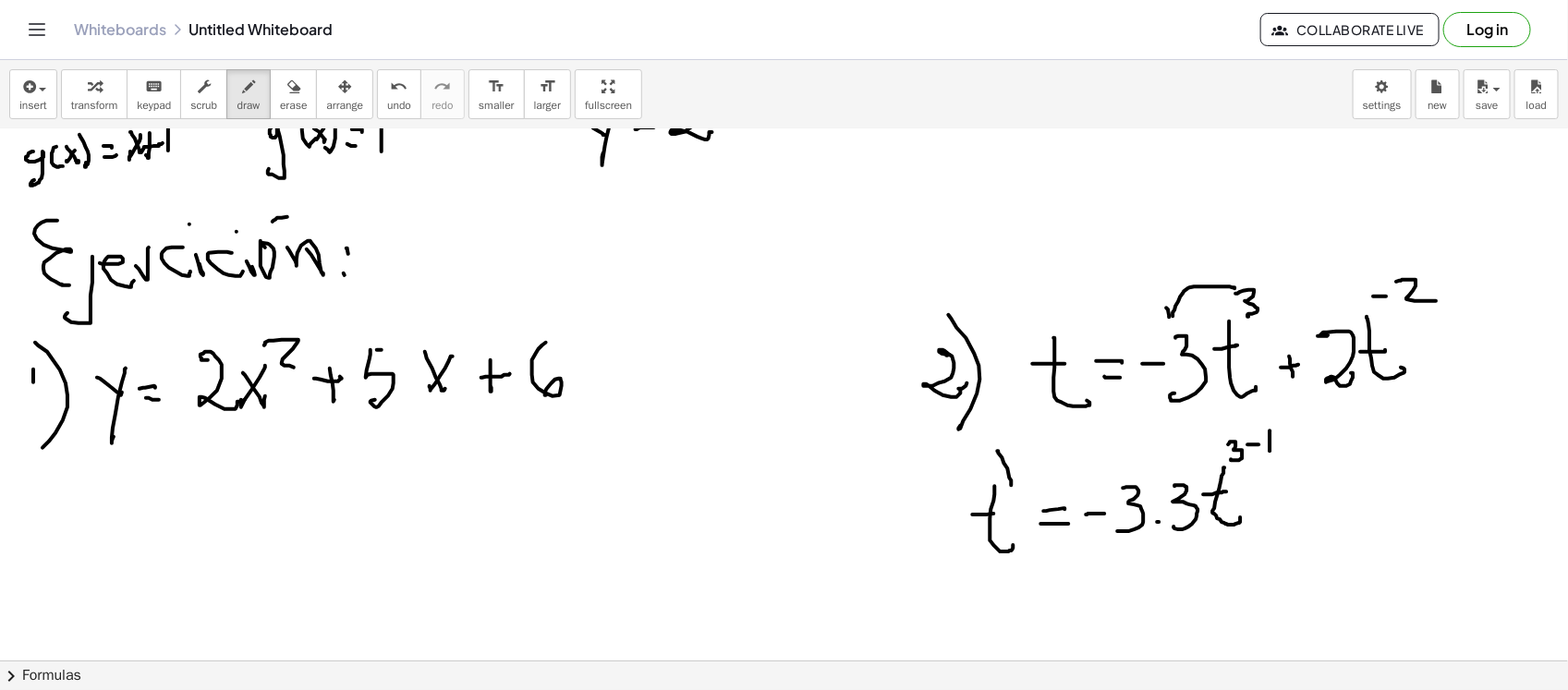 drag, startPoint x: 1170, startPoint y: 317, endPoint x: 1188, endPoint y: 306, distance: 21.095023 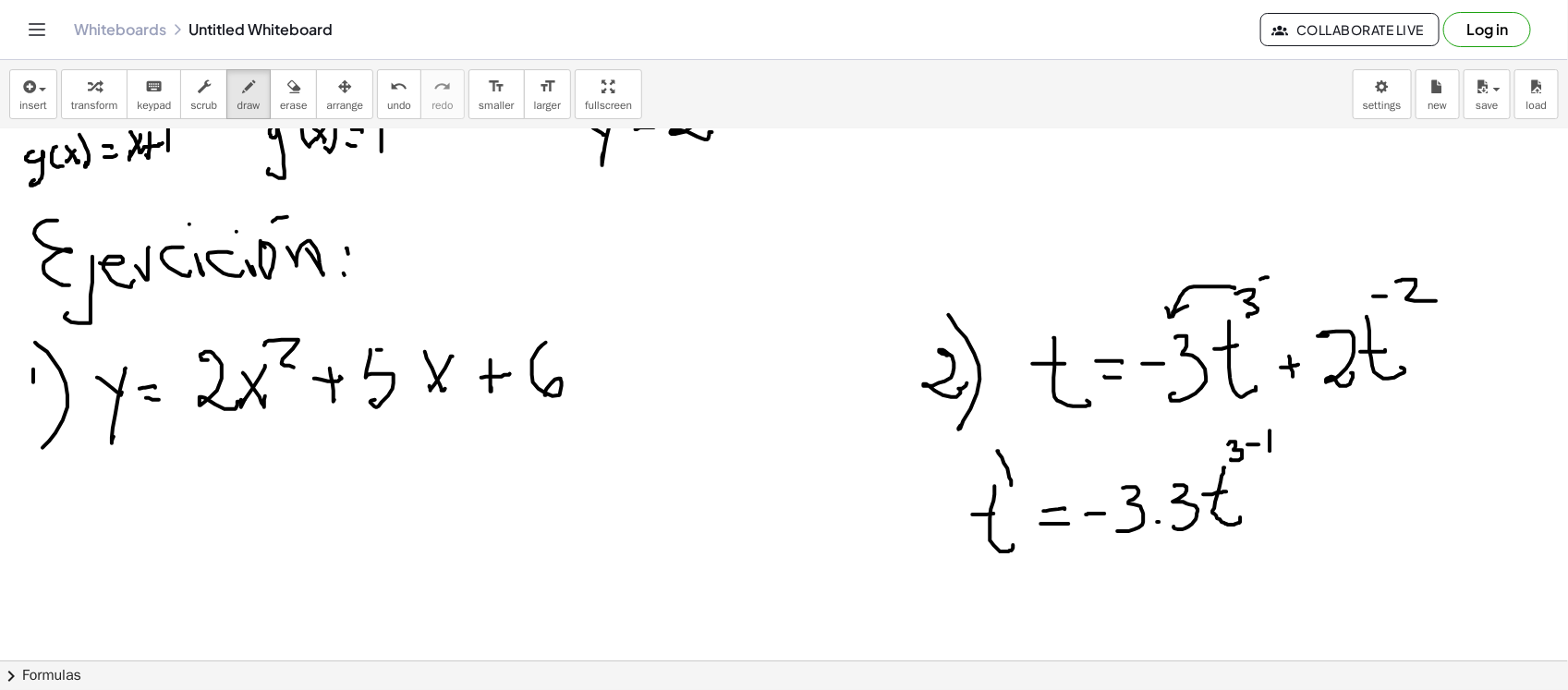 drag, startPoint x: 1261, startPoint y: 279, endPoint x: 1275, endPoint y: 271, distance: 16.124515 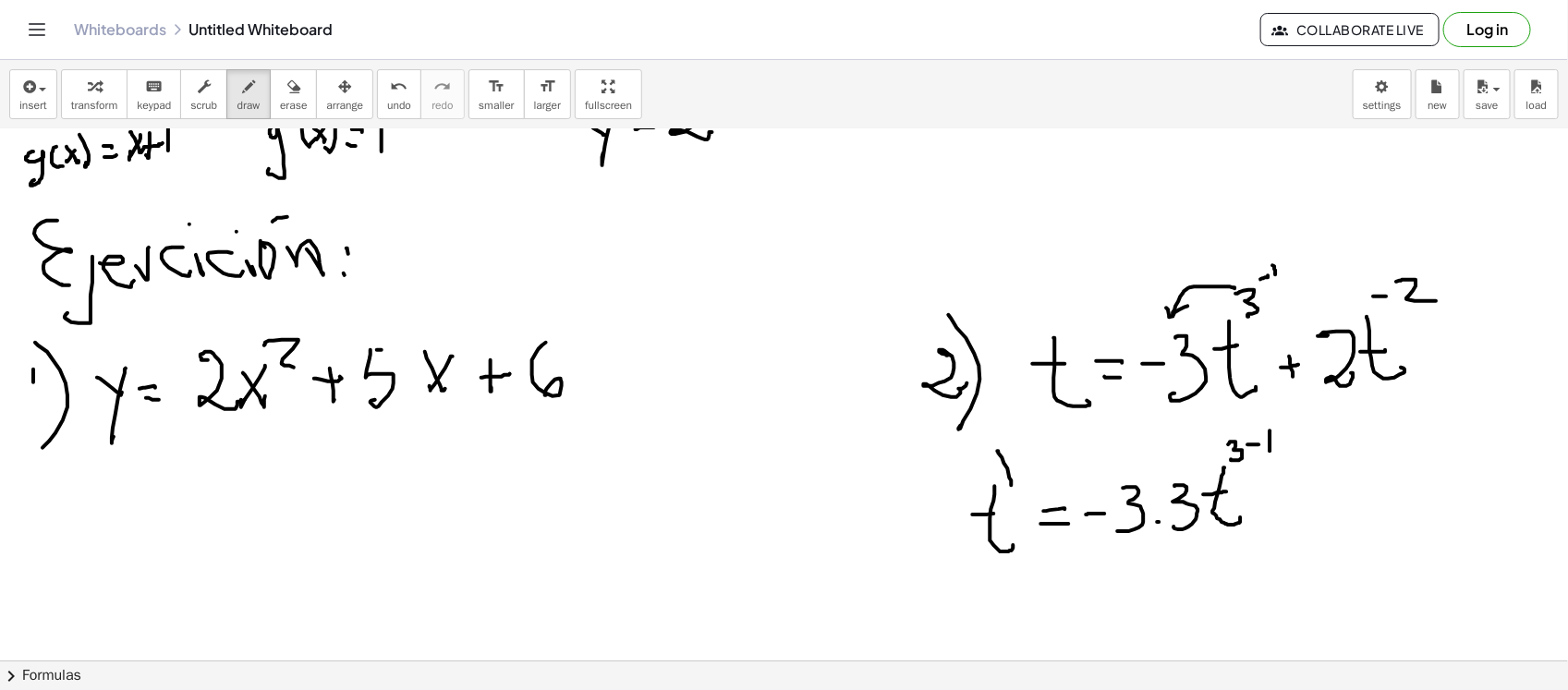 drag, startPoint x: 1273, startPoint y: 265, endPoint x: 1276, endPoint y: 274, distance: 9.486833 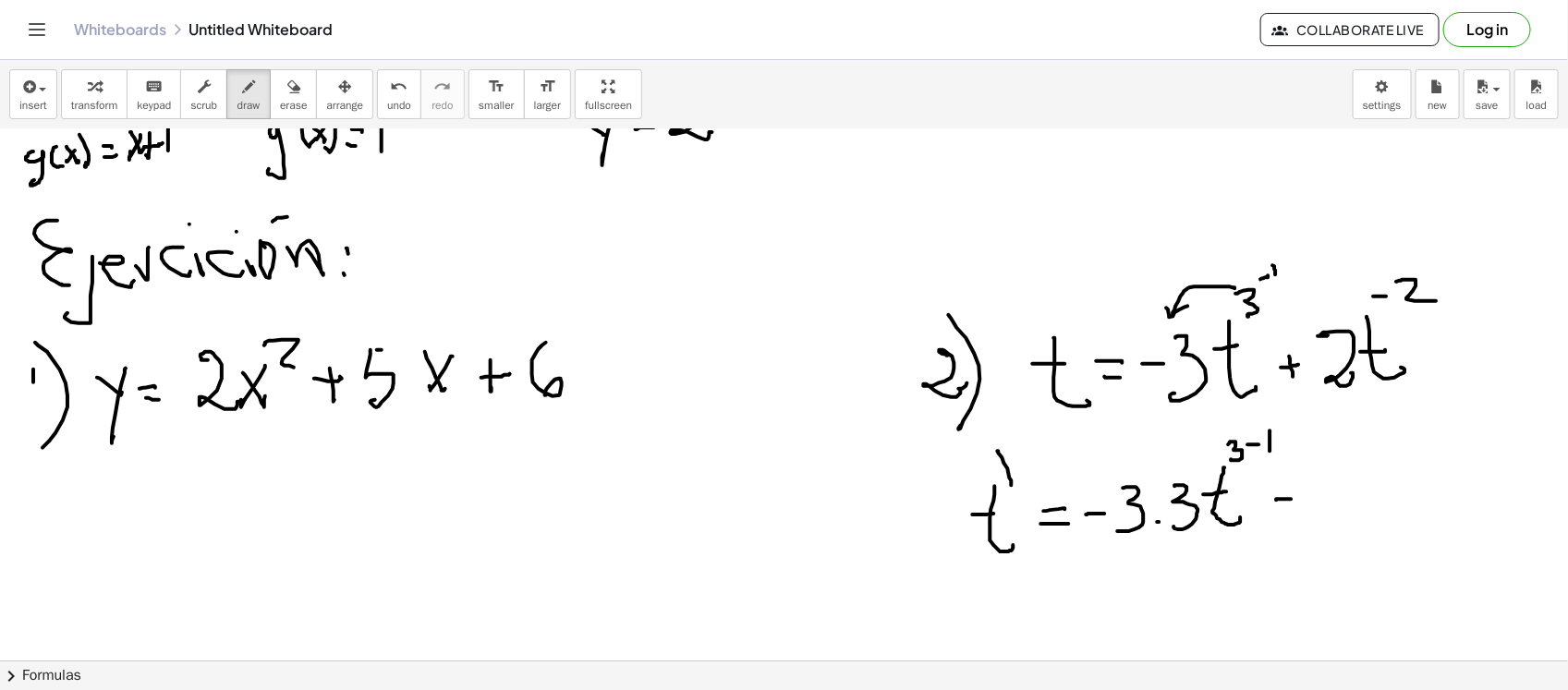 drag, startPoint x: 1277, startPoint y: 500, endPoint x: 1300, endPoint y: 499, distance: 23.021729 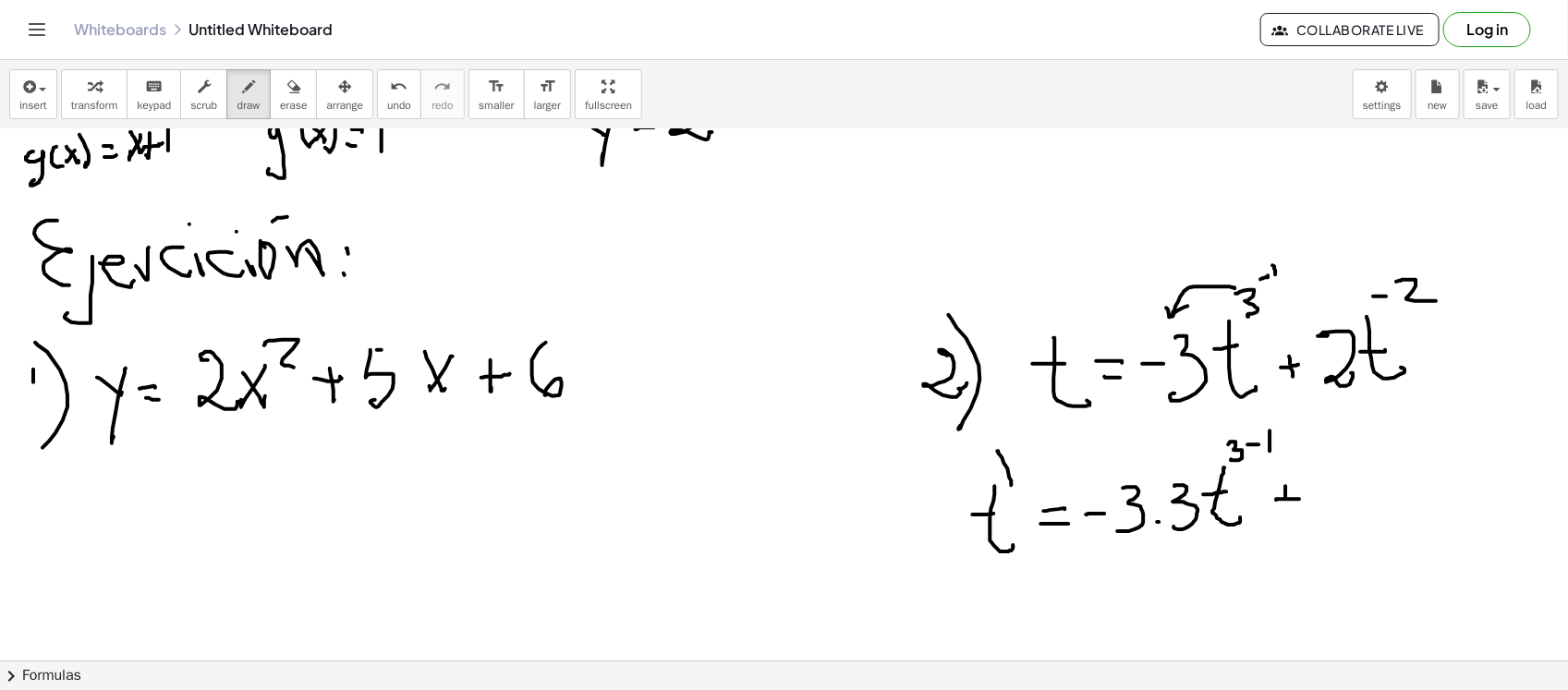 drag, startPoint x: 1286, startPoint y: 486, endPoint x: 1286, endPoint y: 513, distance: 27 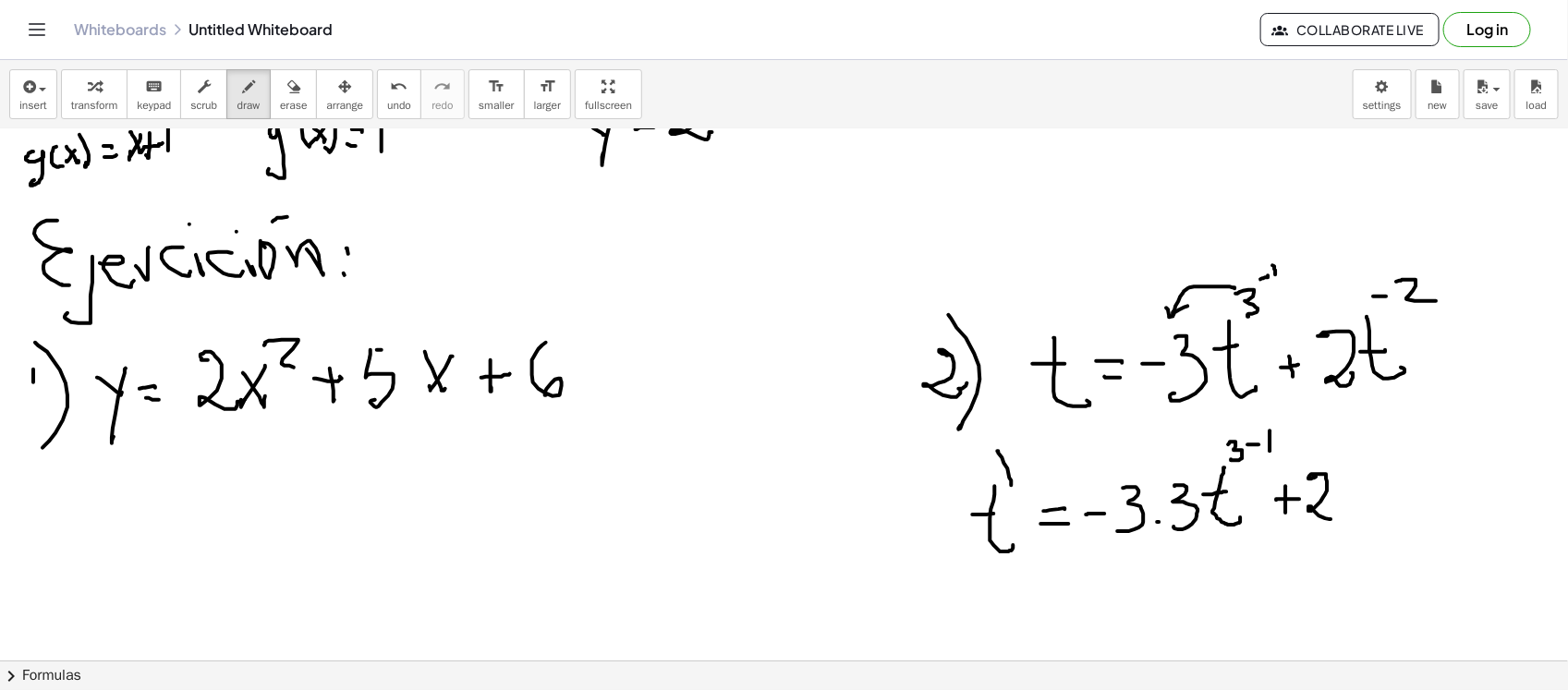 drag, startPoint x: 1317, startPoint y: 477, endPoint x: 1332, endPoint y: 514, distance: 39.92493 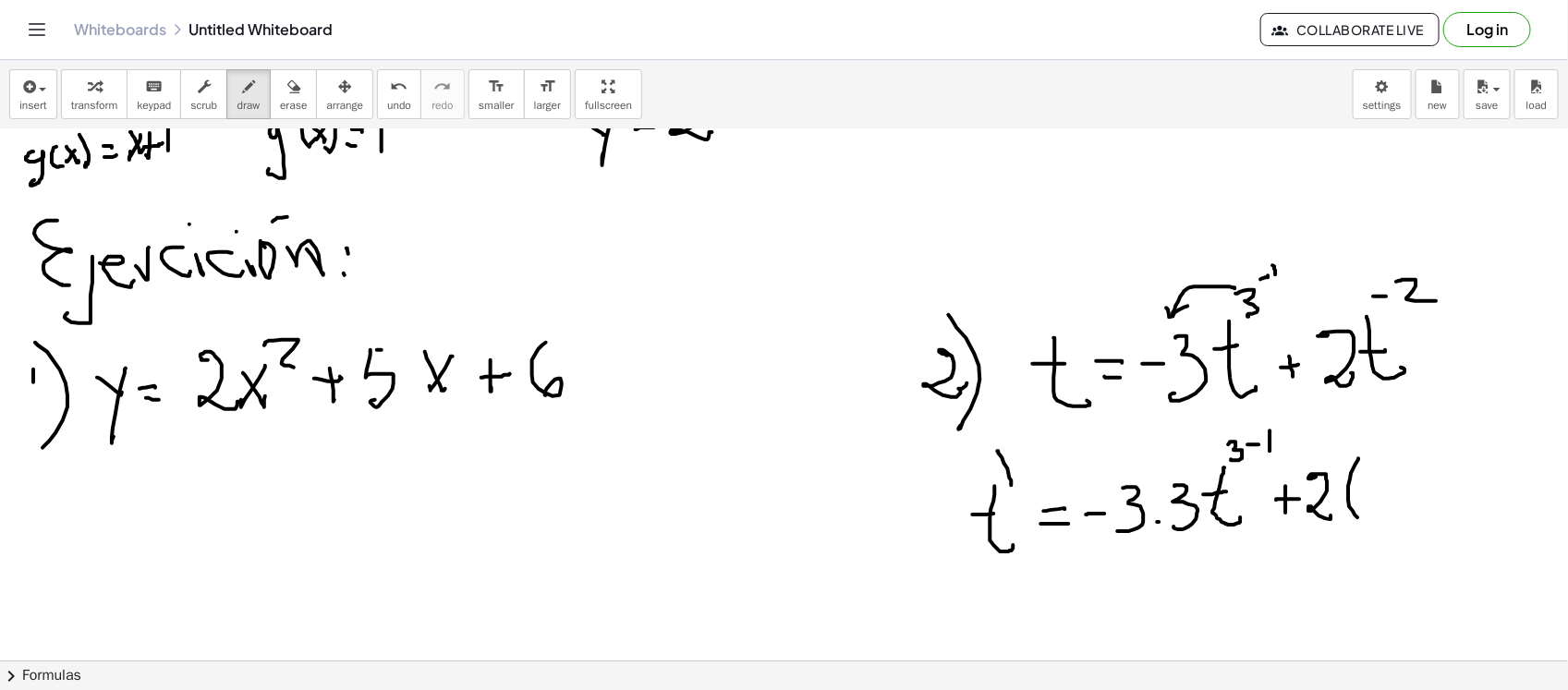 drag, startPoint x: 1359, startPoint y: 458, endPoint x: 1369, endPoint y: 500, distance: 43.17407 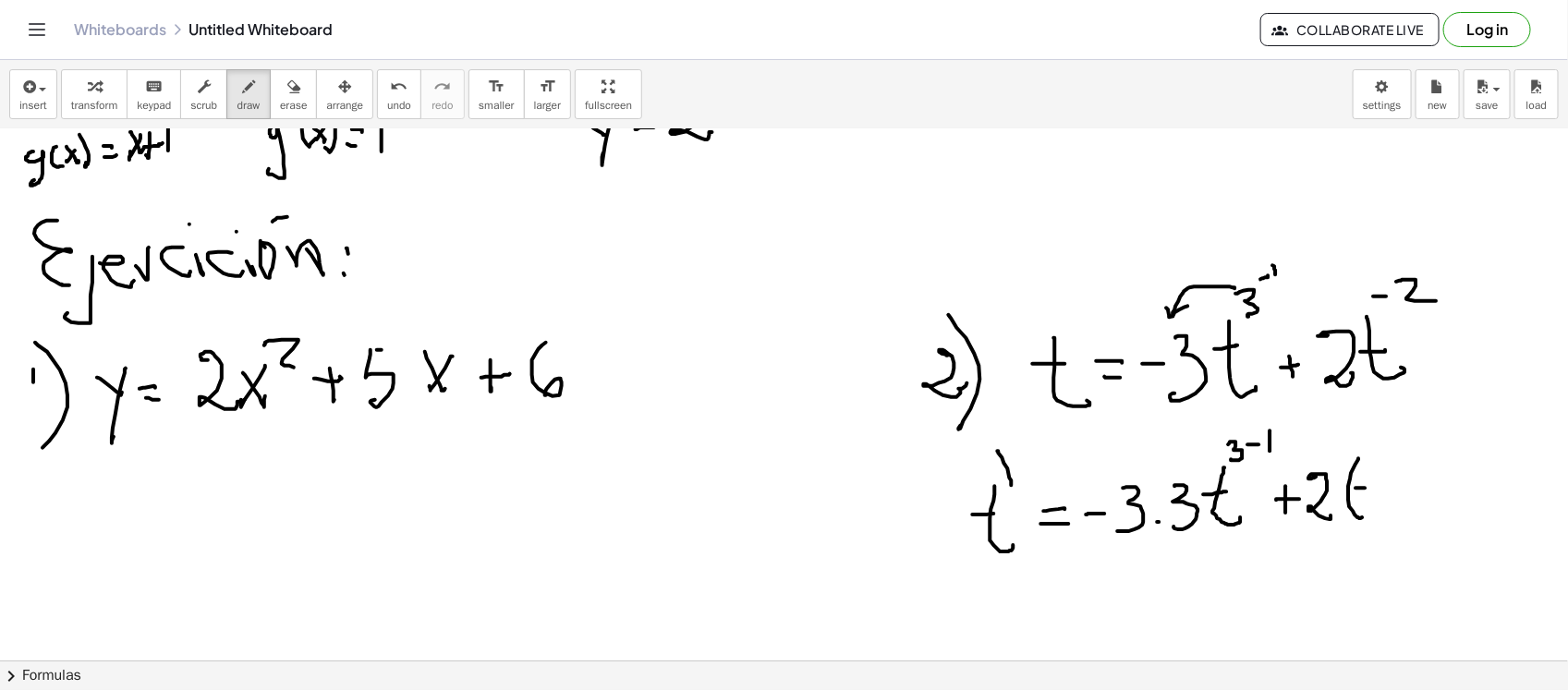 drag, startPoint x: 1356, startPoint y: 488, endPoint x: 1372, endPoint y: 481, distance: 17.464249 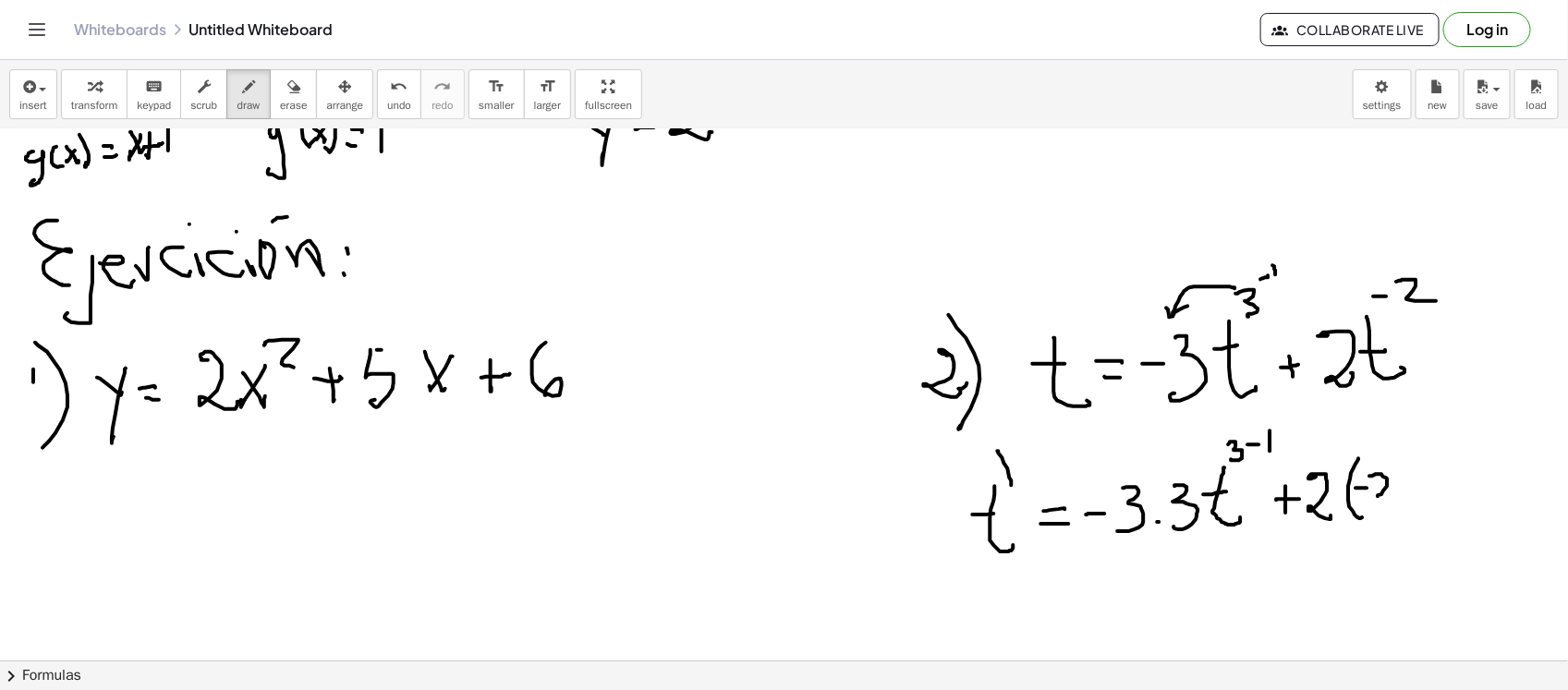 drag, startPoint x: 1370, startPoint y: 476, endPoint x: 1392, endPoint y: 490, distance: 26.07681 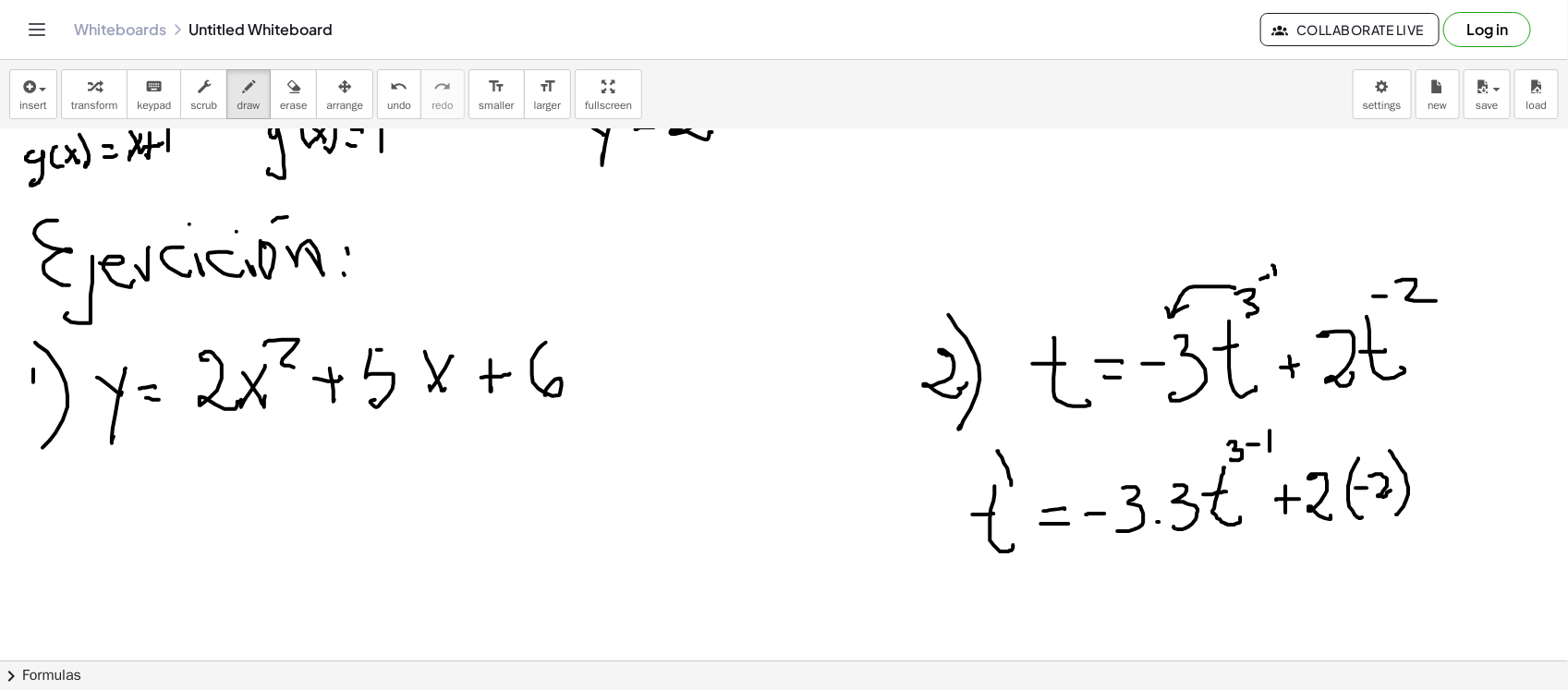 drag, startPoint x: 1391, startPoint y: 451, endPoint x: 1416, endPoint y: 510, distance: 64.07808 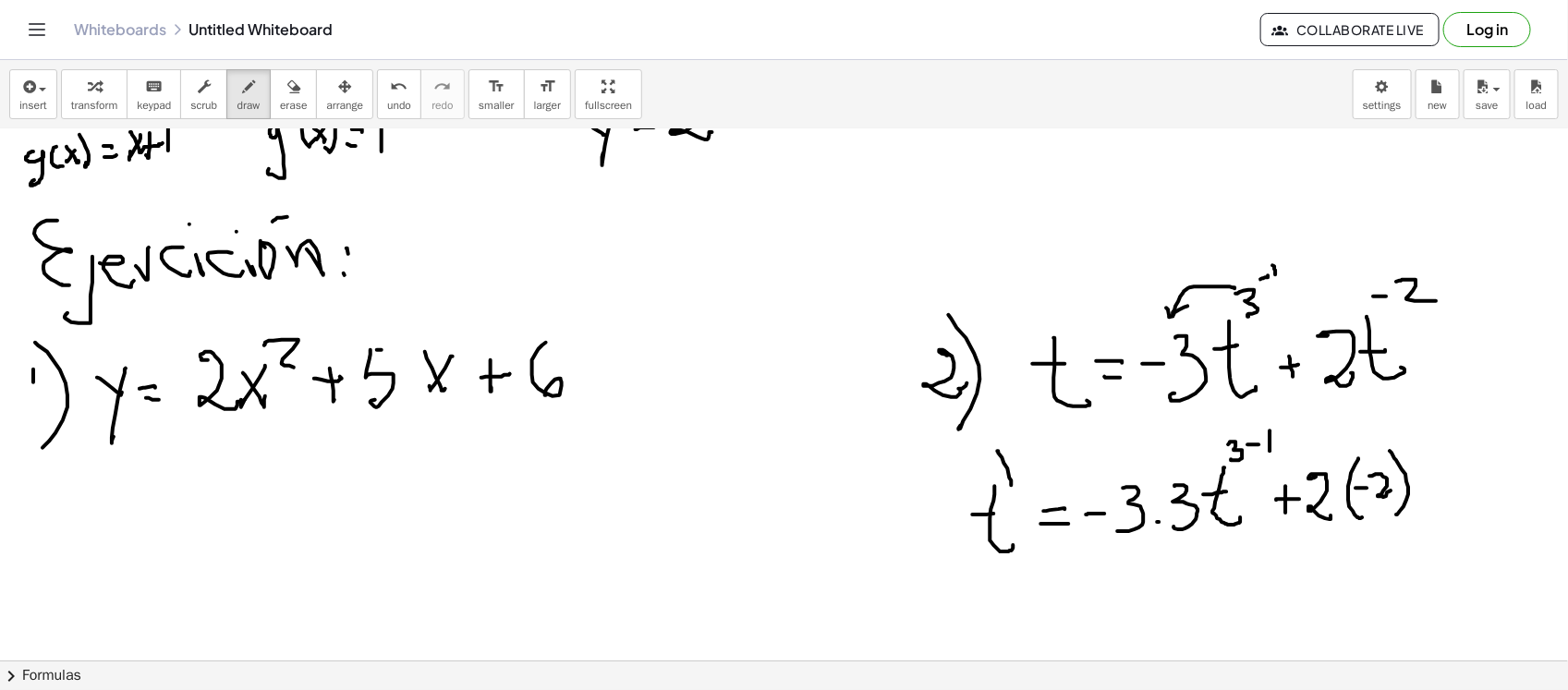 click at bounding box center (784, 123) 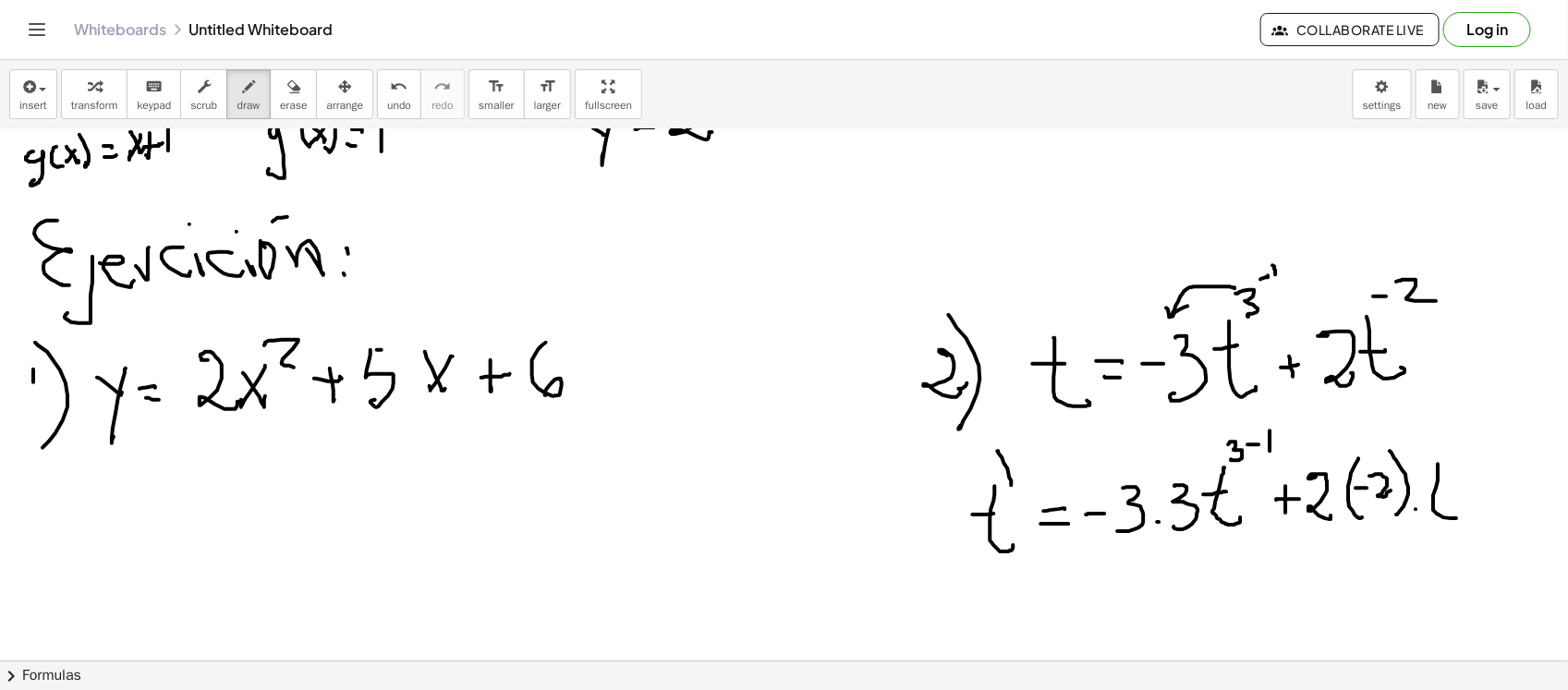 drag, startPoint x: 1439, startPoint y: 464, endPoint x: 1460, endPoint y: 503, distance: 44.29447 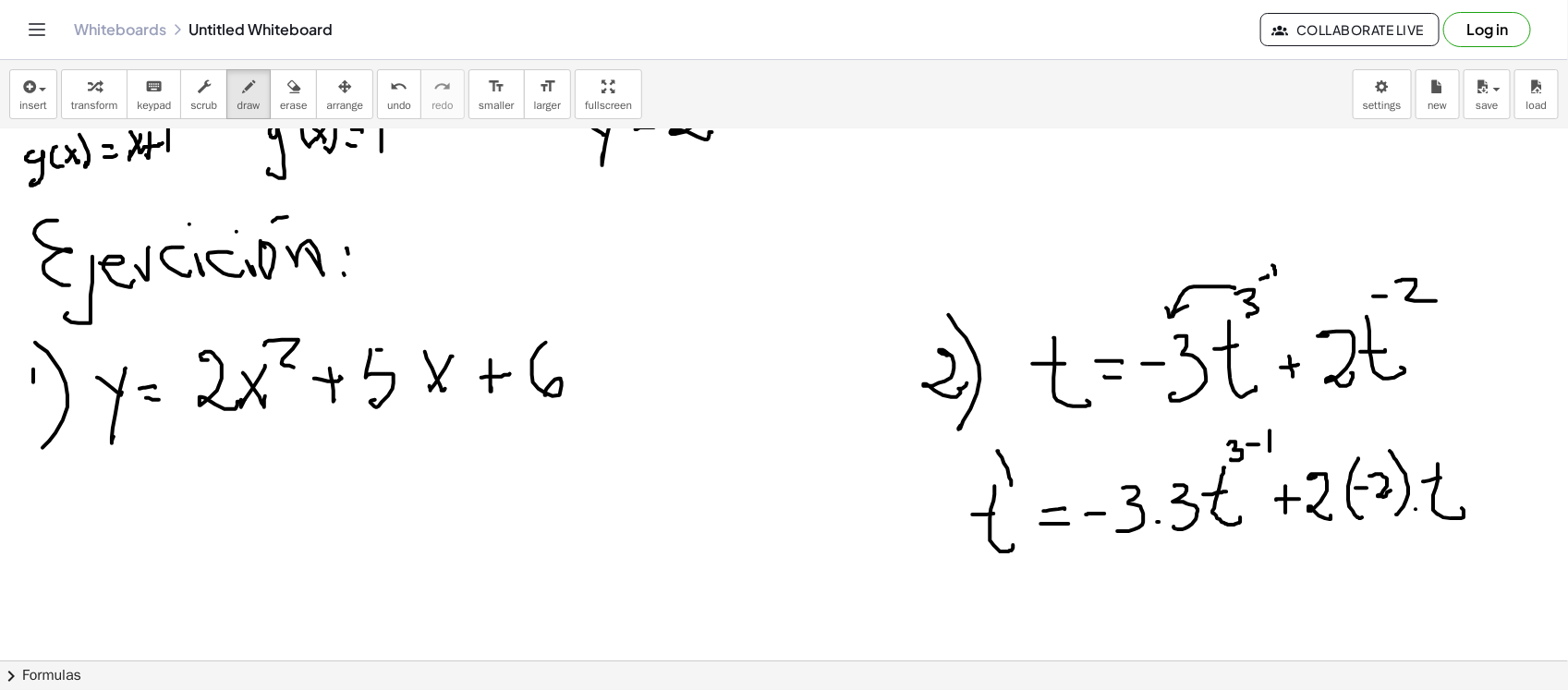 drag, startPoint x: 1439, startPoint y: 478, endPoint x: 1446, endPoint y: 471, distance: 9.899495 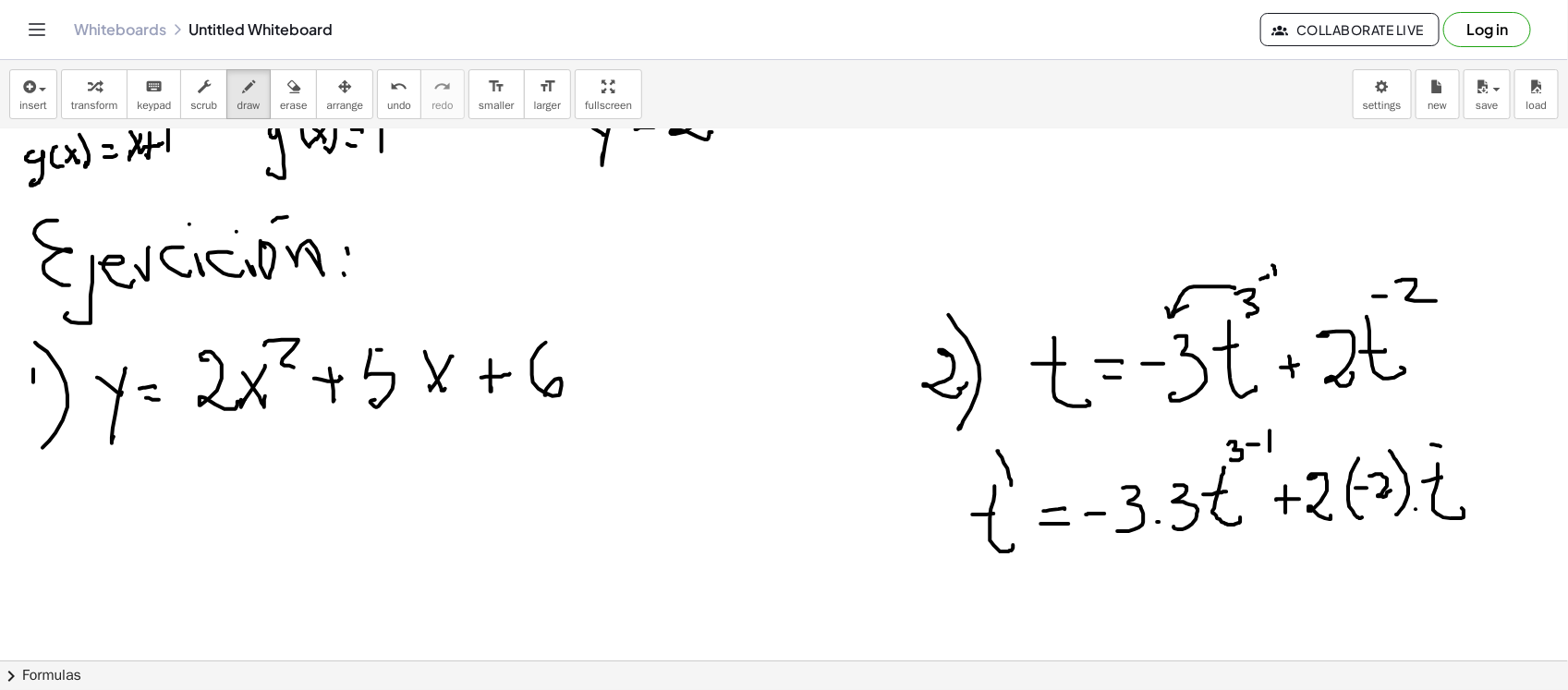 drag, startPoint x: 1432, startPoint y: 444, endPoint x: 1441, endPoint y: 446, distance: 9.219544 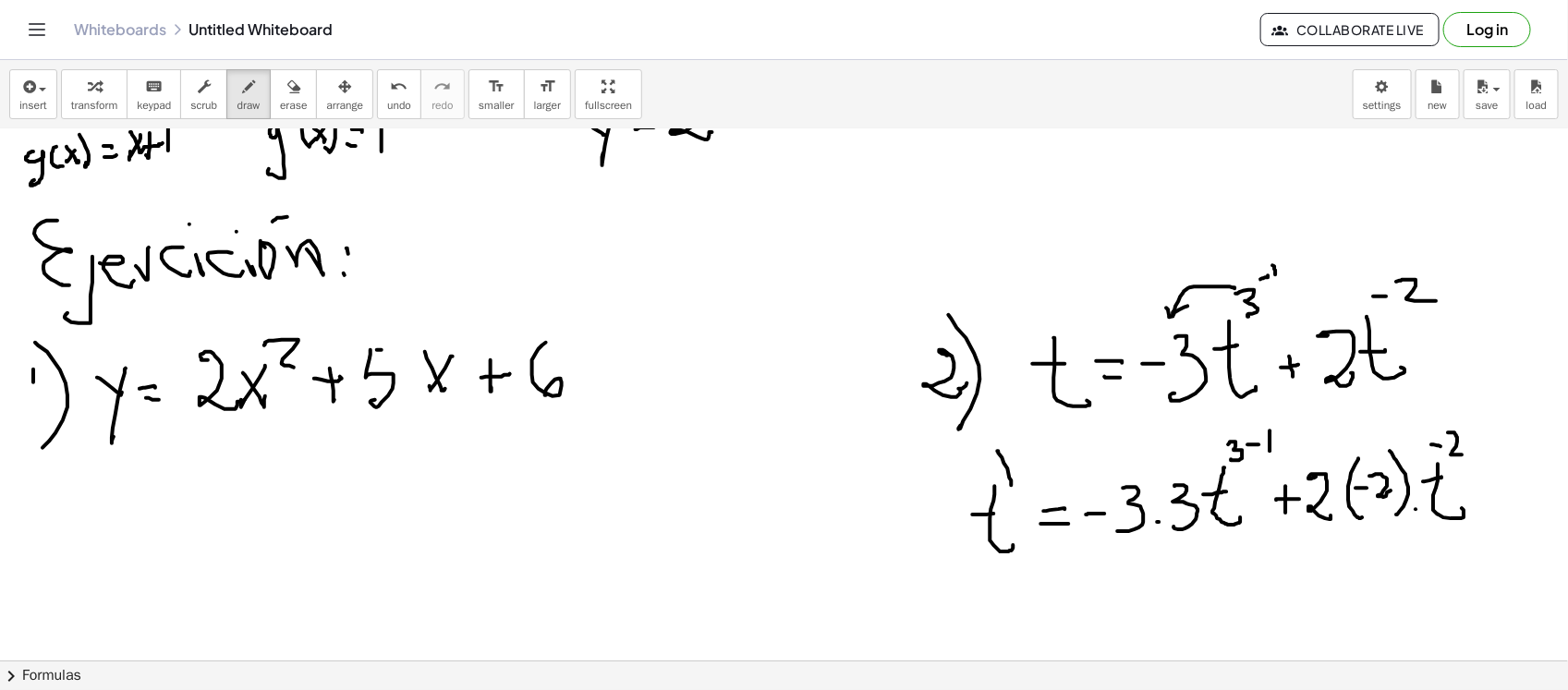 drag, startPoint x: 1449, startPoint y: 432, endPoint x: 1465, endPoint y: 453, distance: 26.400758 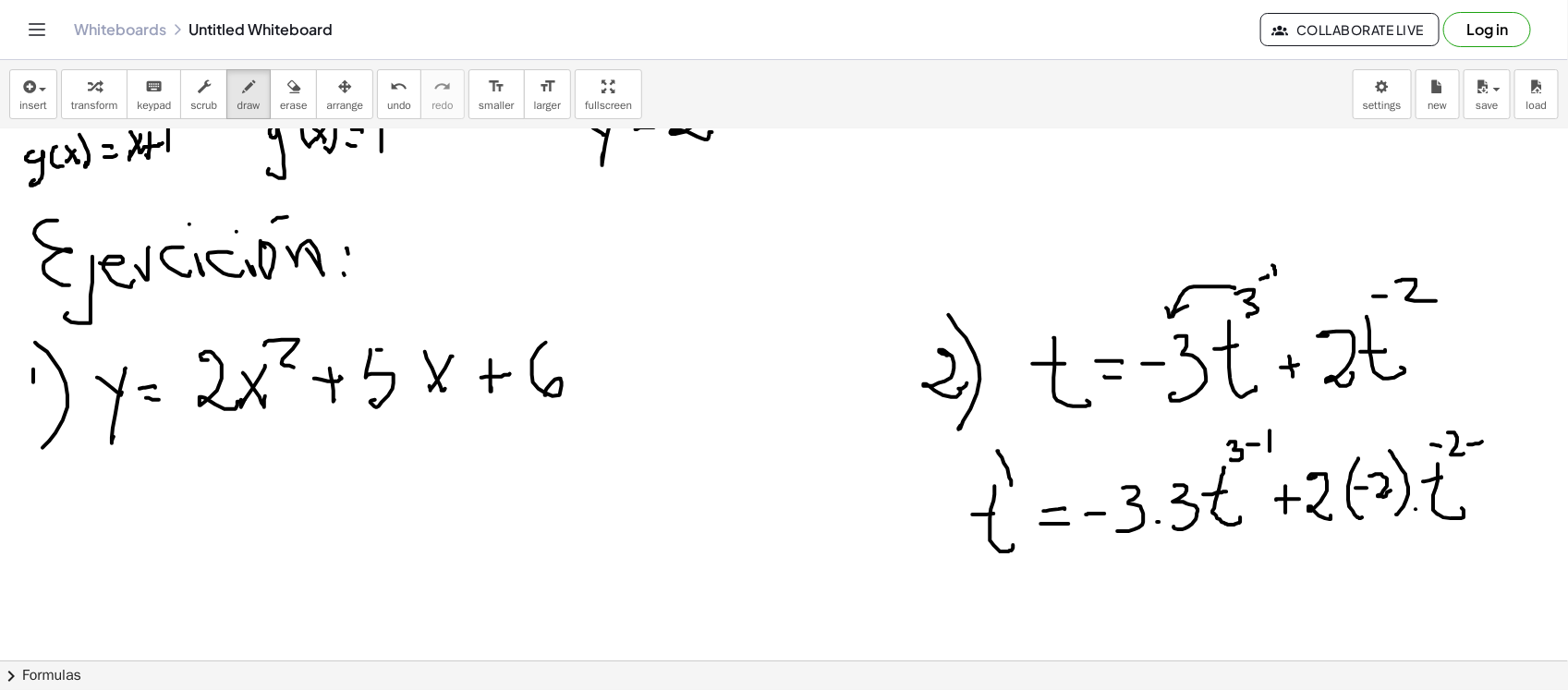 drag, startPoint x: 1469, startPoint y: 444, endPoint x: 1492, endPoint y: 432, distance: 25.942244 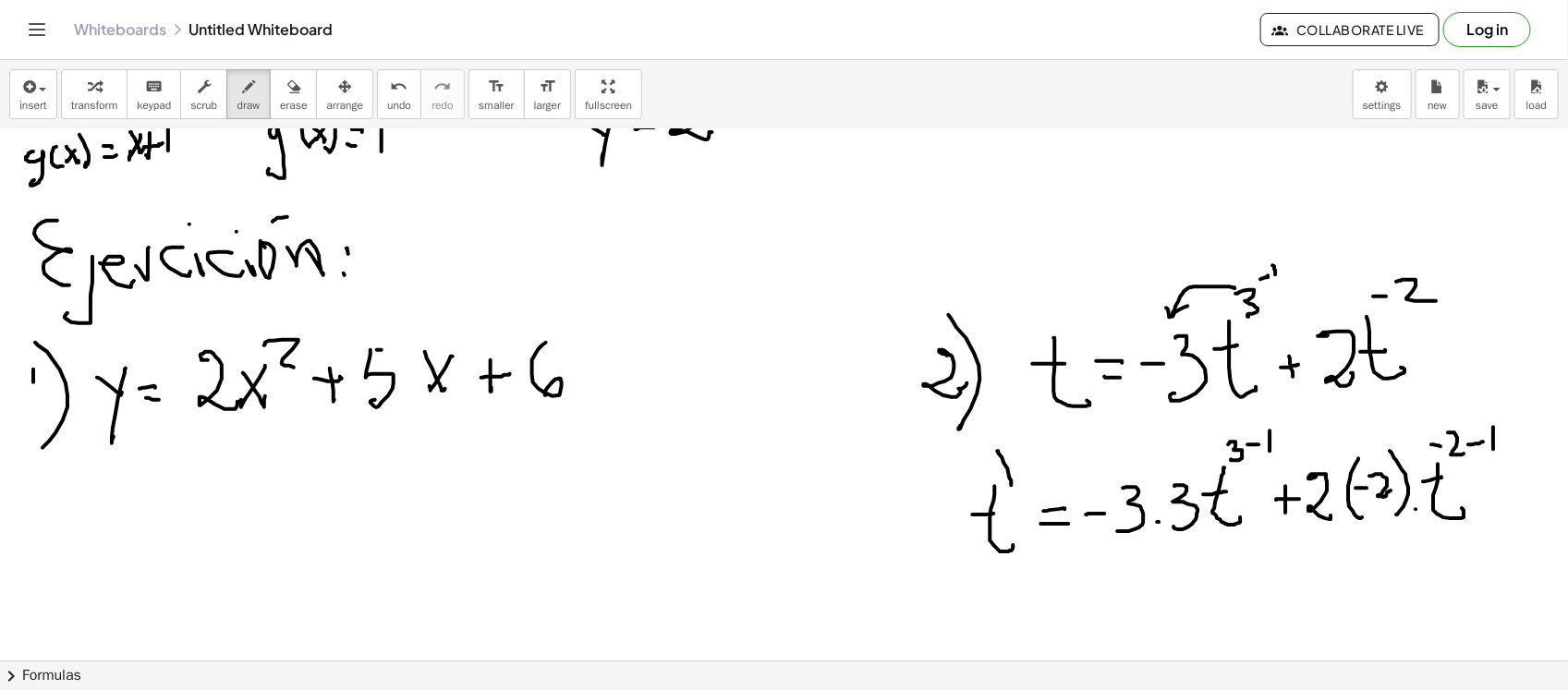drag, startPoint x: 1494, startPoint y: 427, endPoint x: 1494, endPoint y: 449, distance: 22 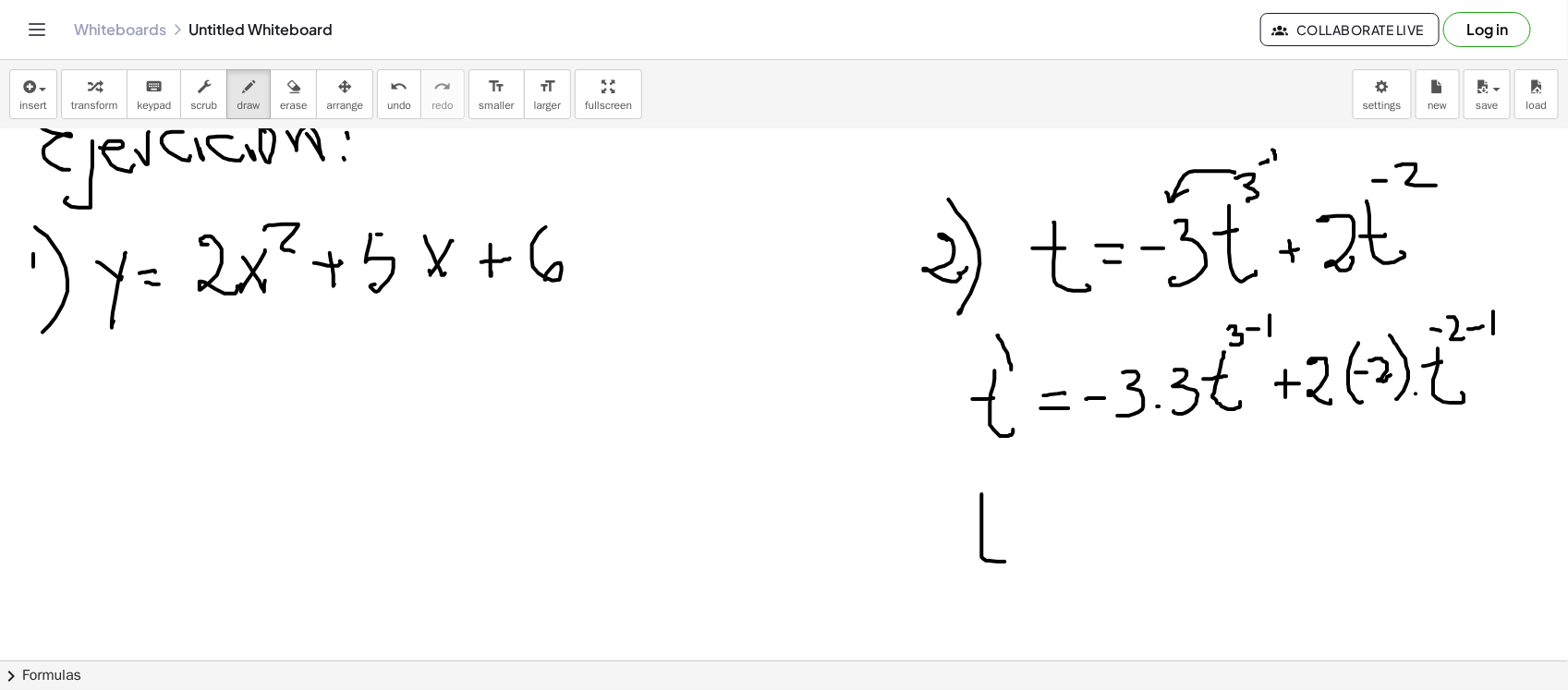 drag, startPoint x: 982, startPoint y: 499, endPoint x: 985, endPoint y: 534, distance: 35.128336 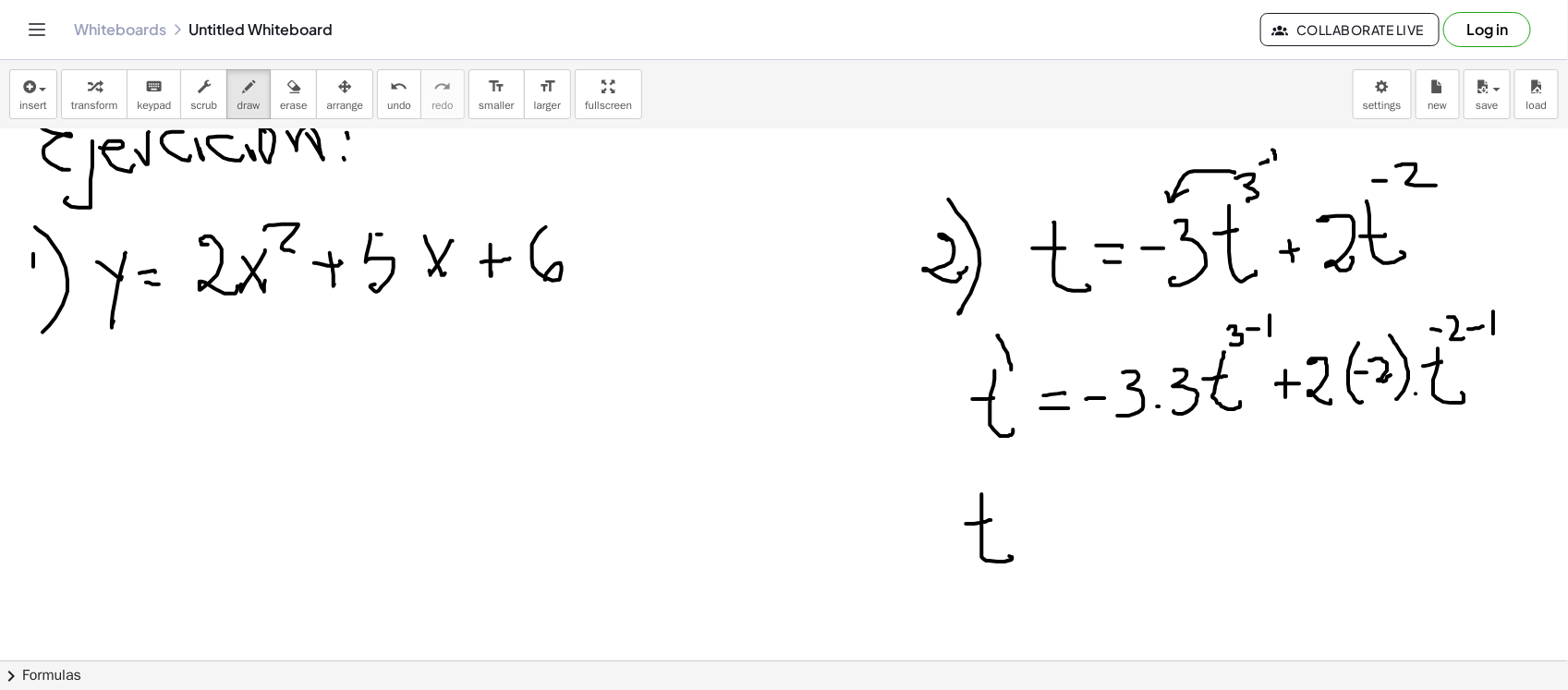 click at bounding box center [784, 7] 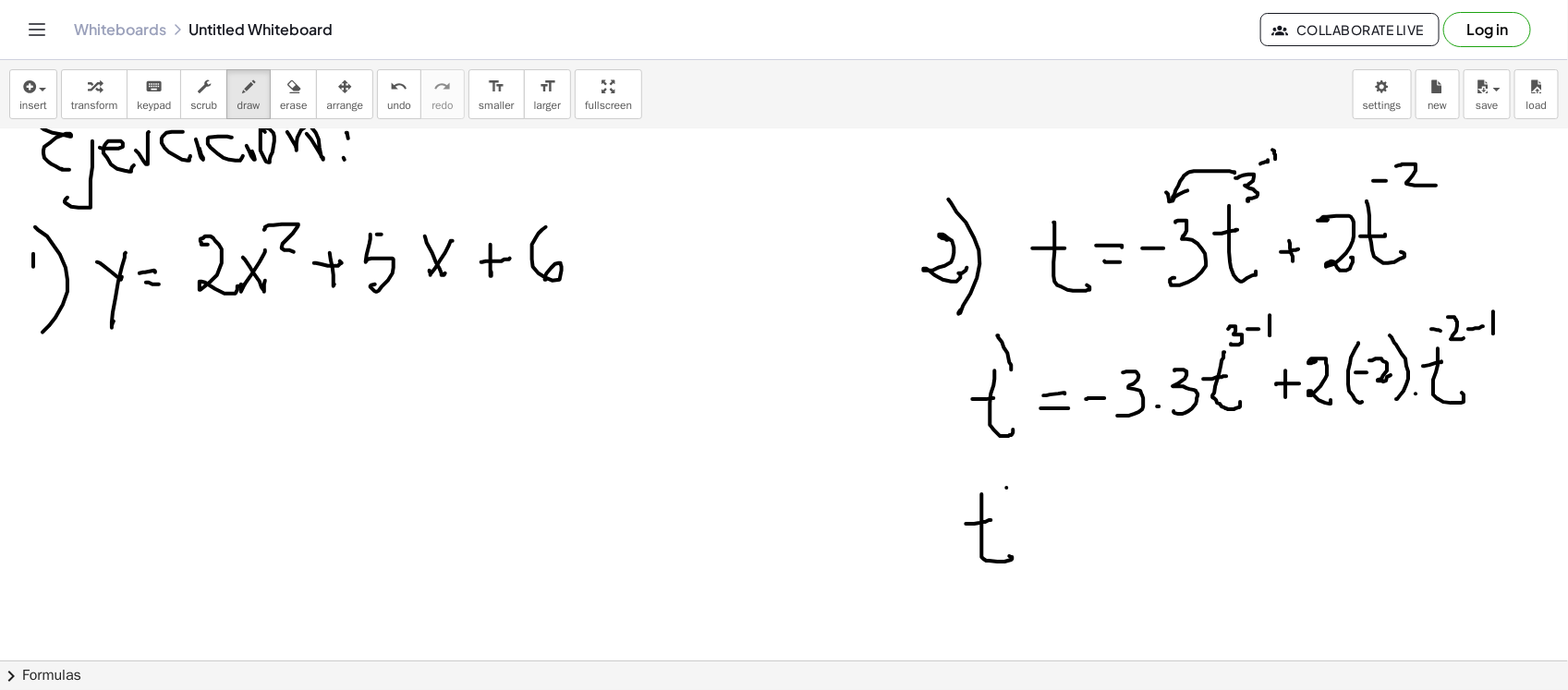 click at bounding box center (784, 7) 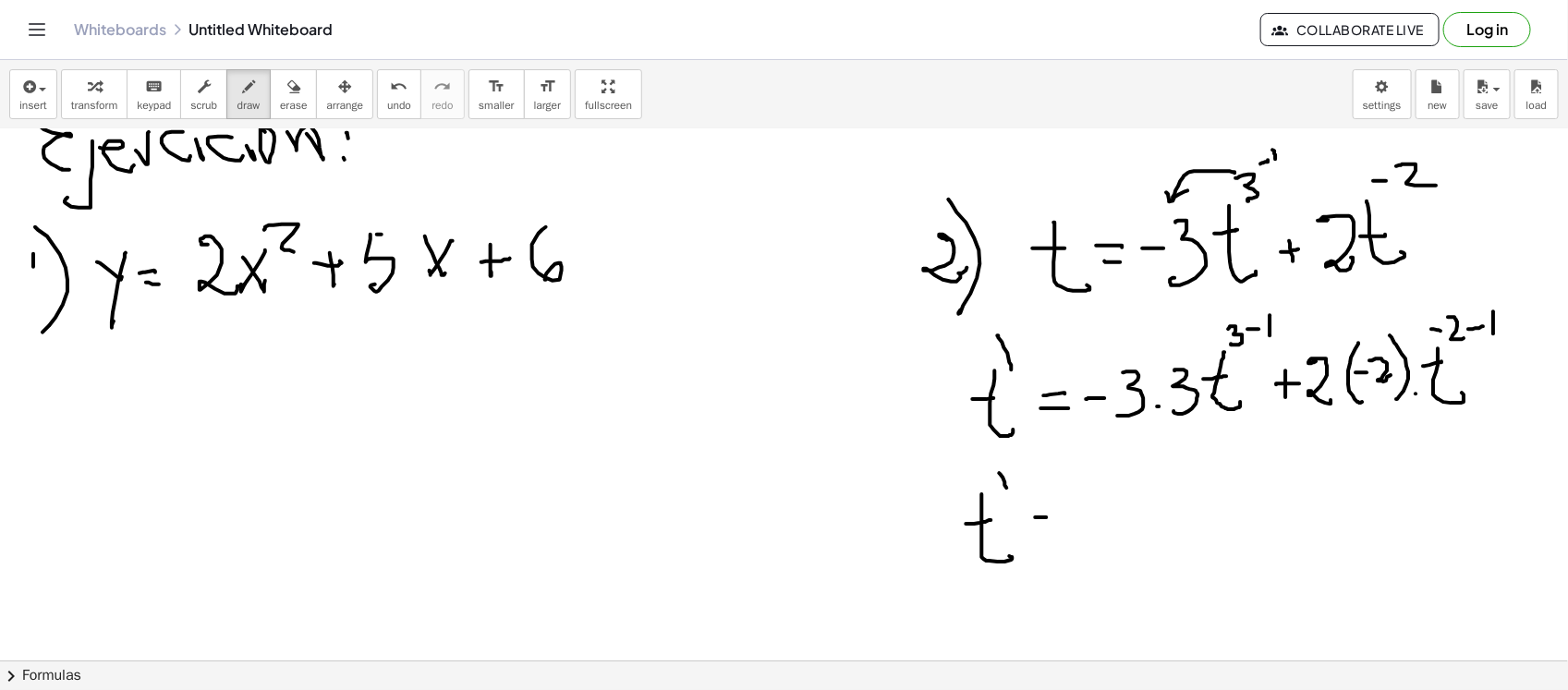 click at bounding box center [784, 7] 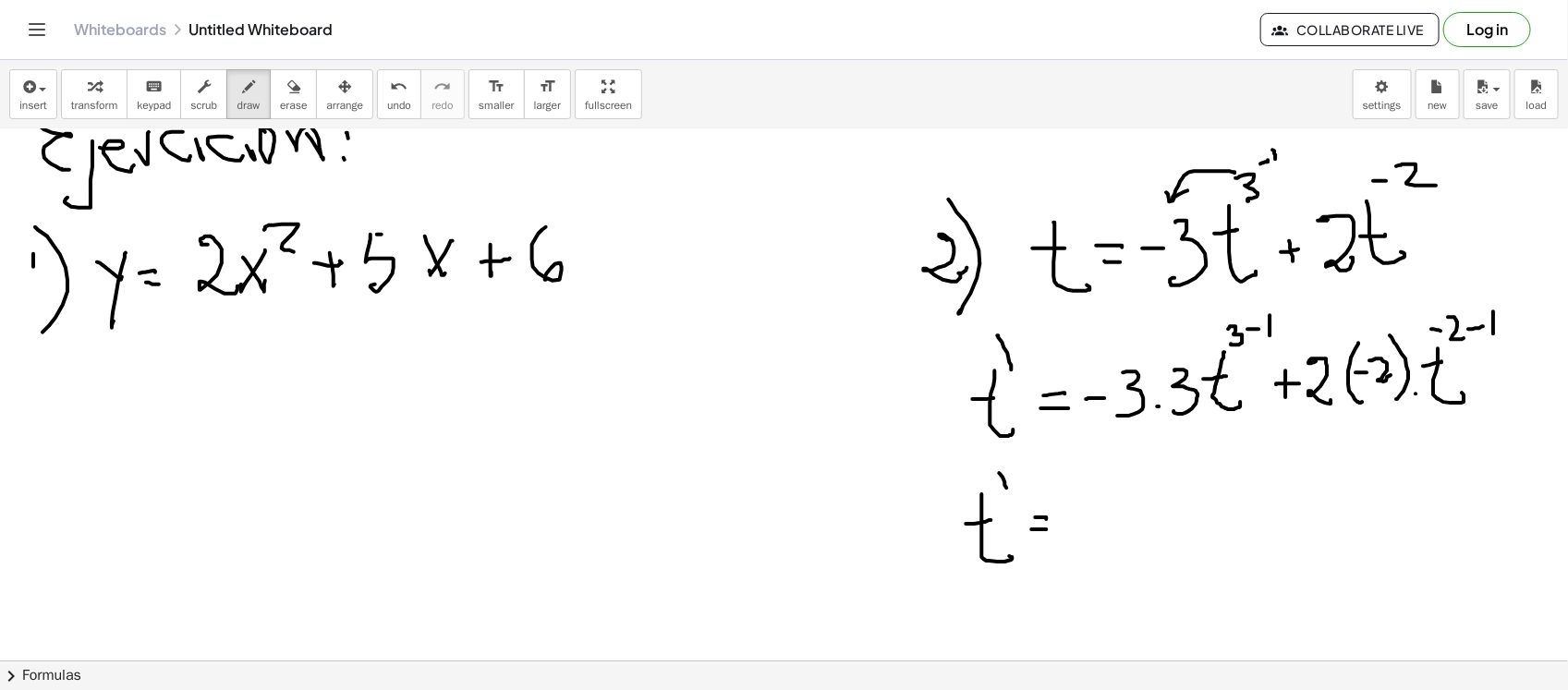 click at bounding box center [784, 7] 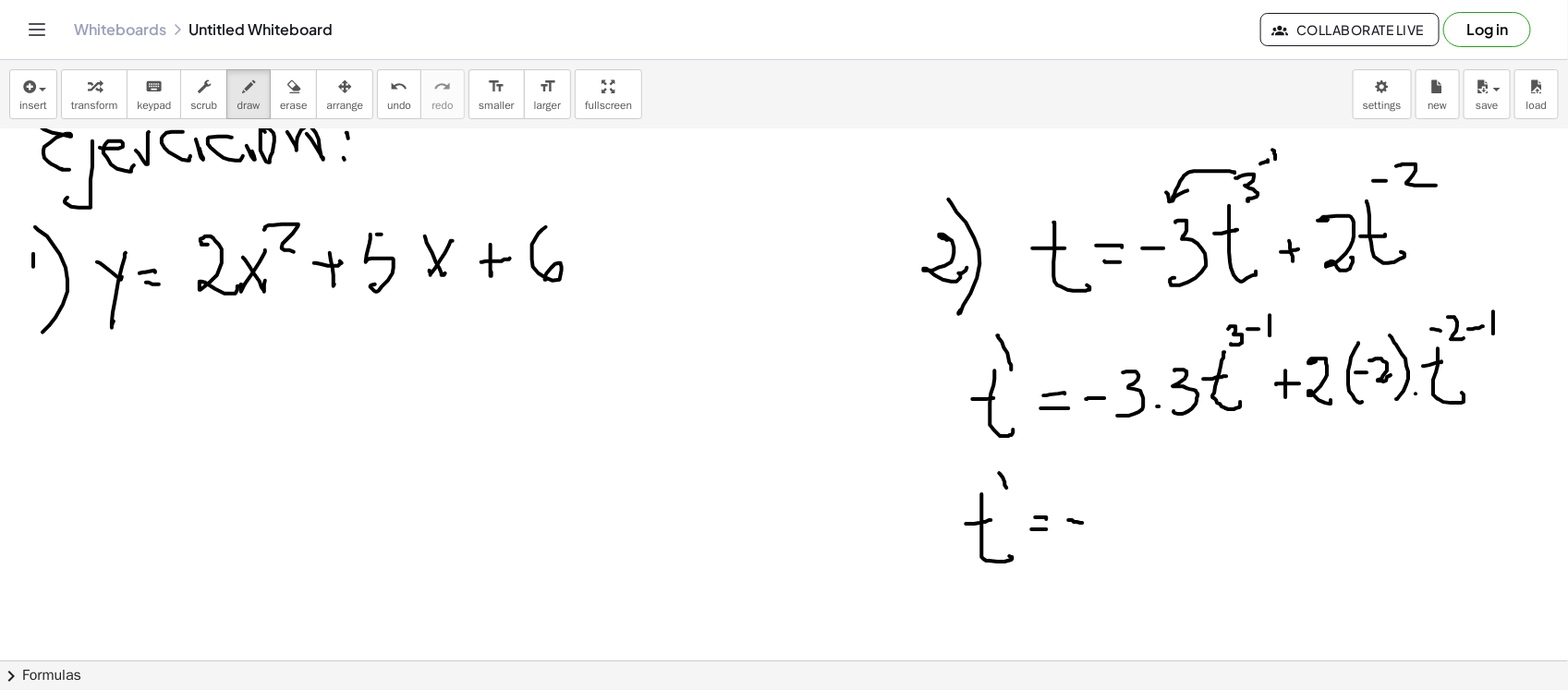 click at bounding box center (784, 7) 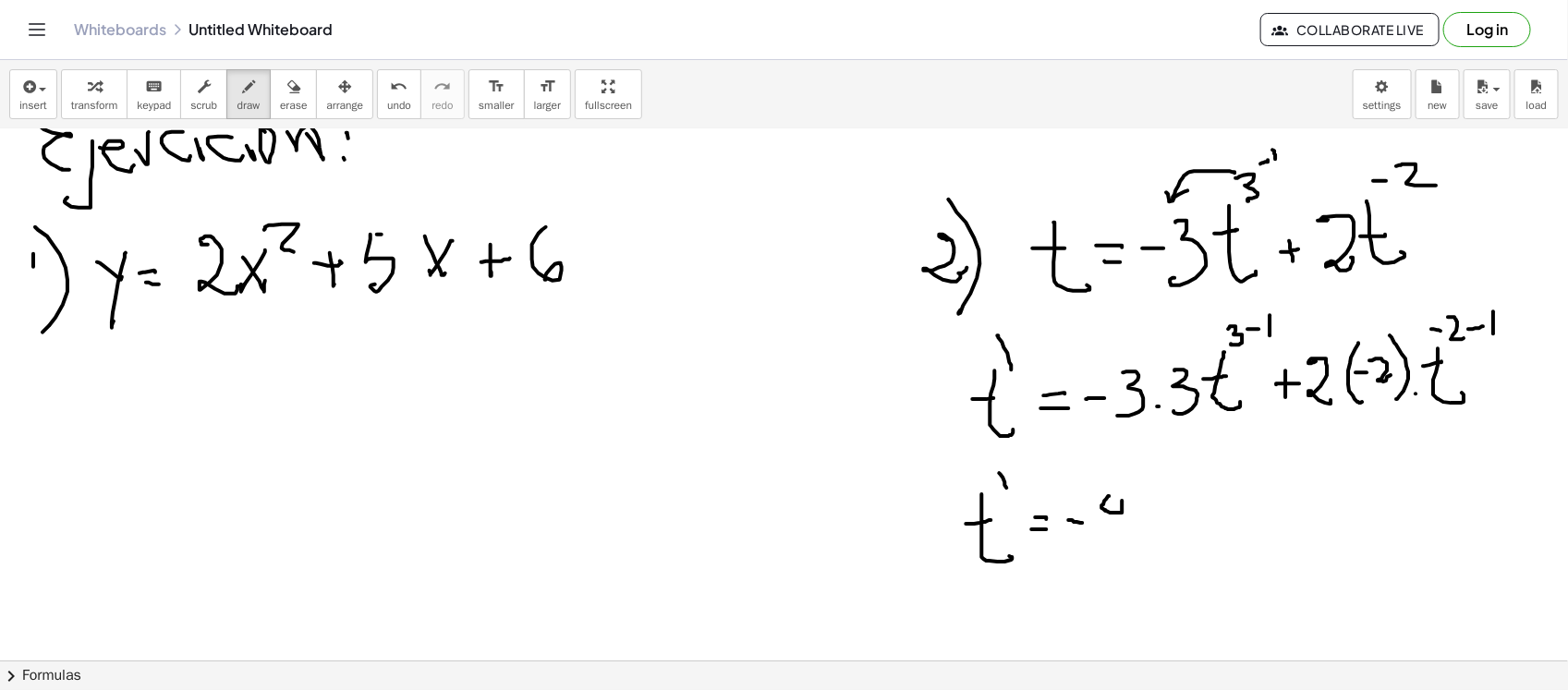 click at bounding box center (784, 7) 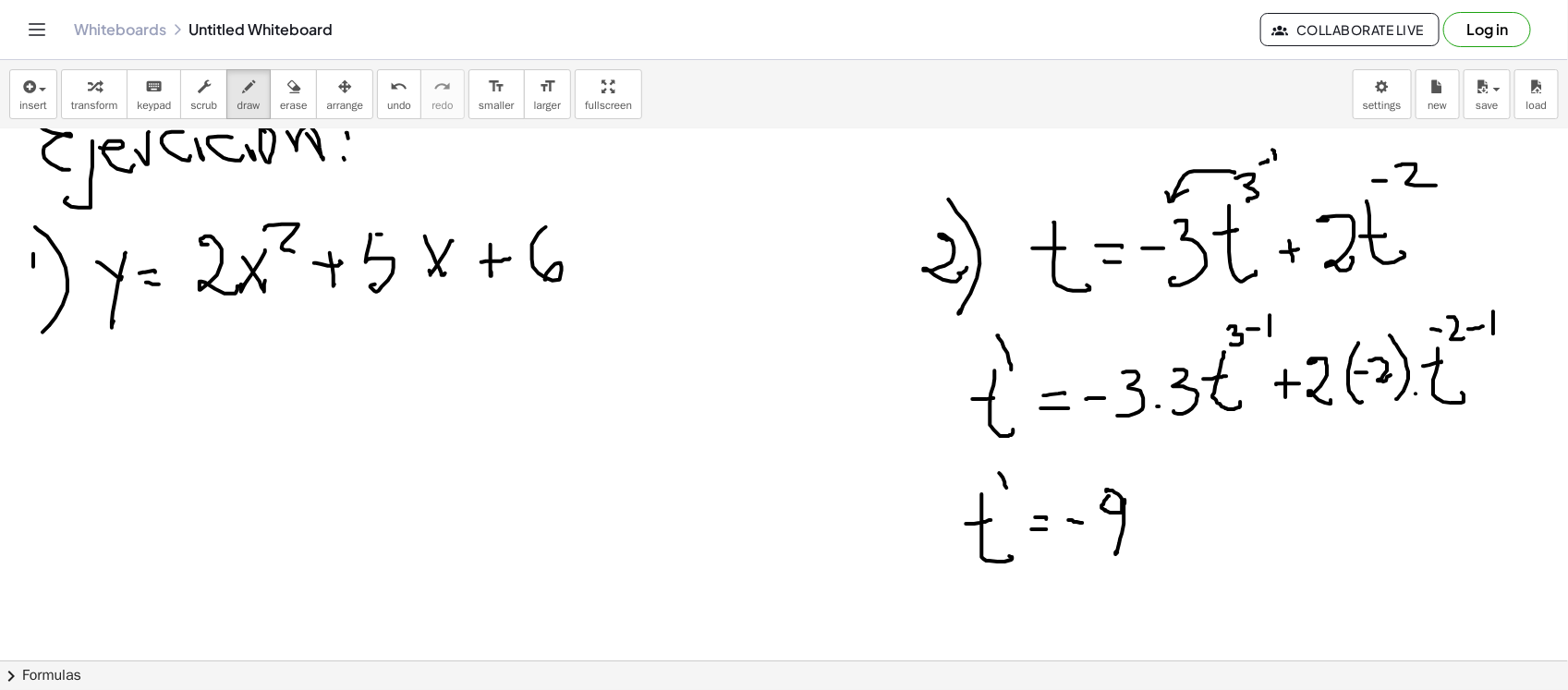 click at bounding box center (784, 7) 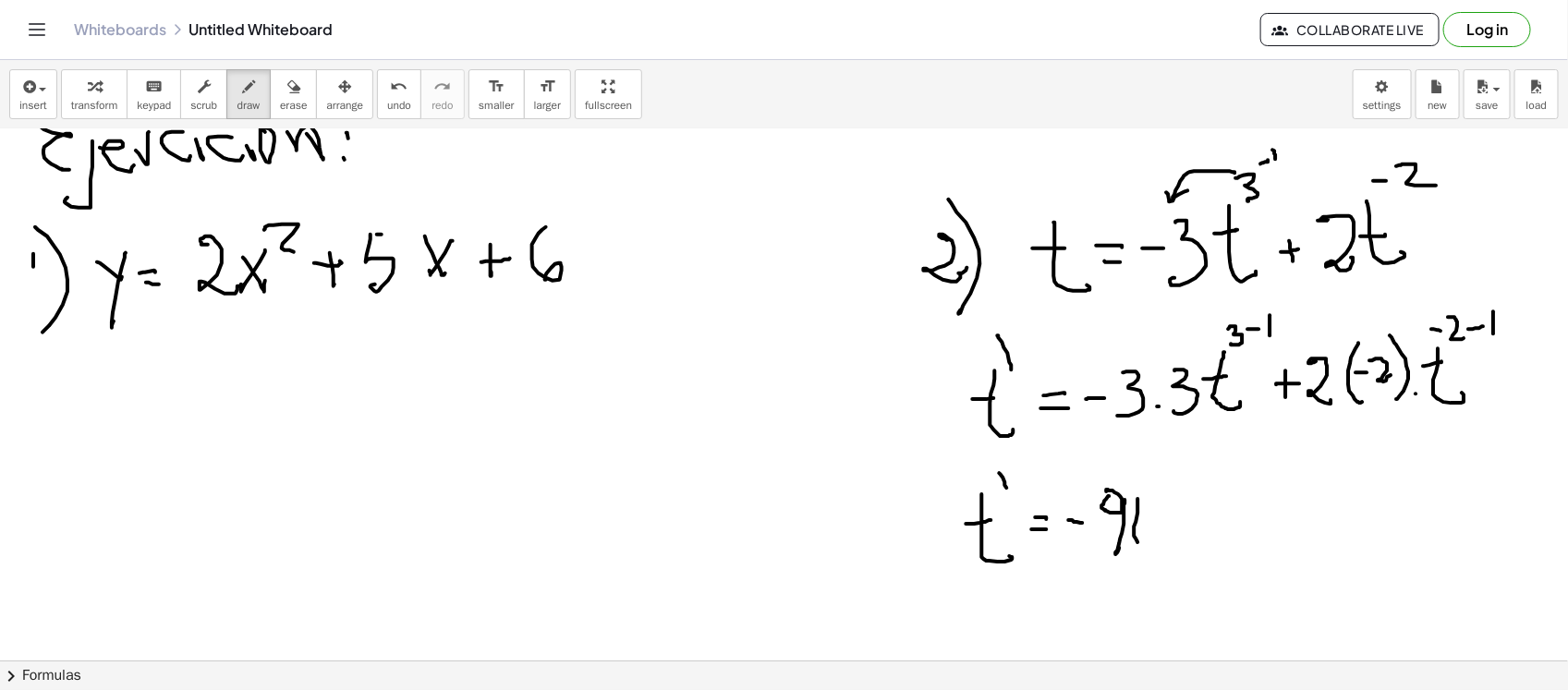 click at bounding box center [784, 7] 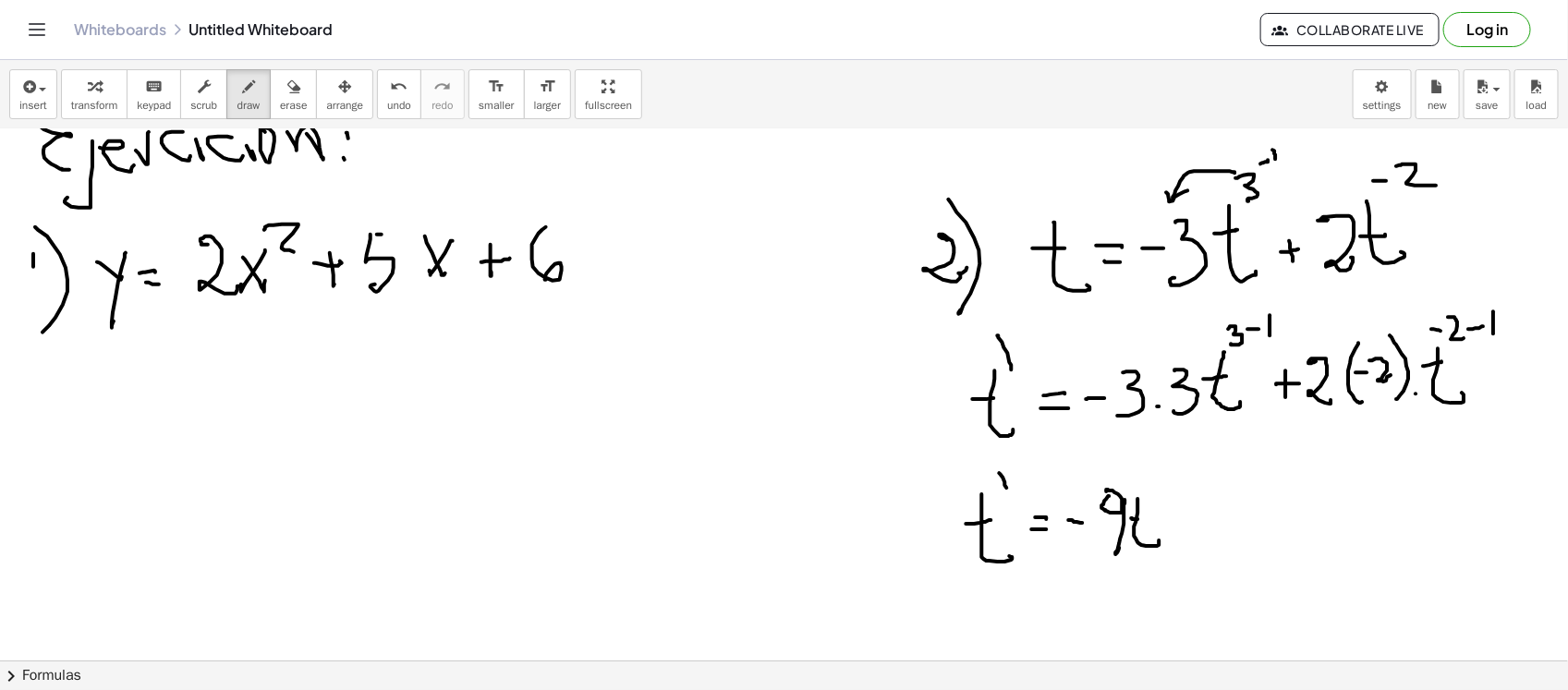click at bounding box center (784, 7) 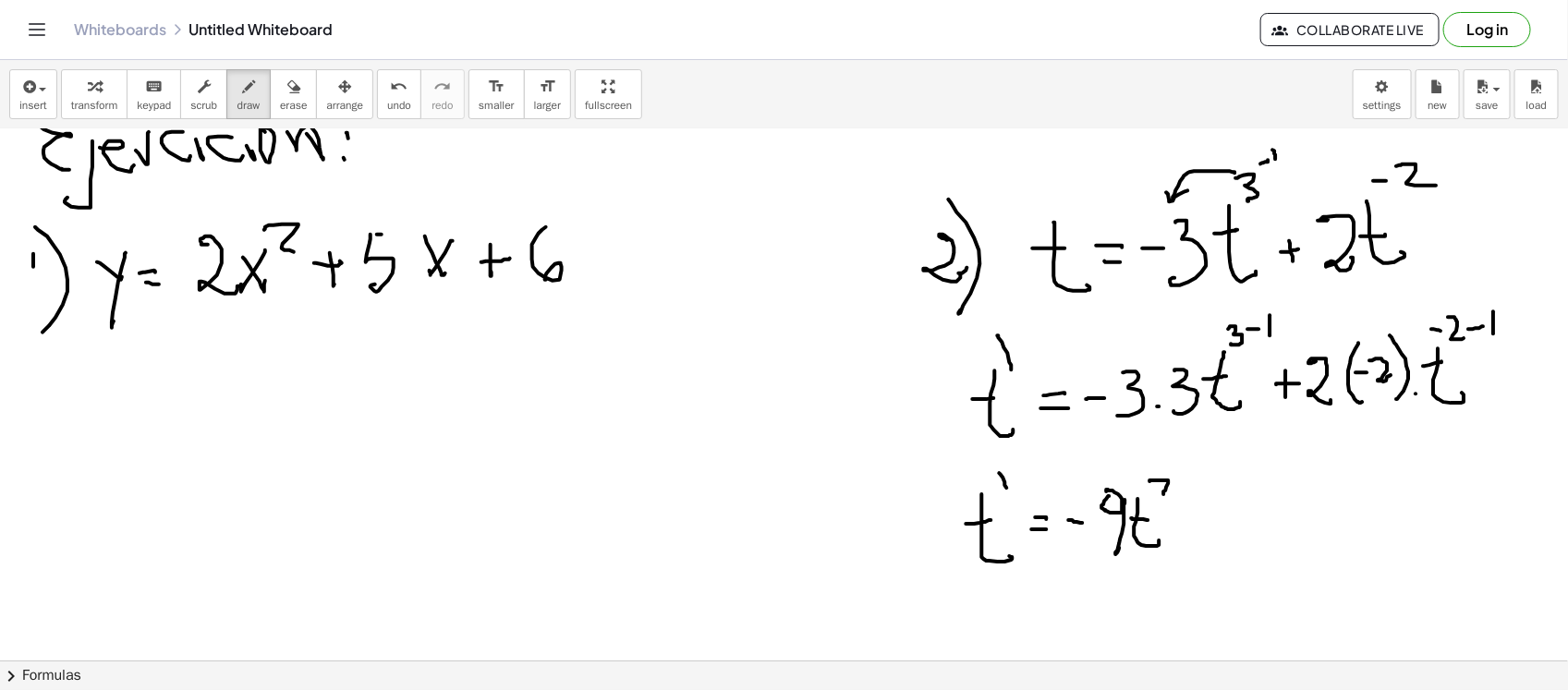 click at bounding box center (784, 7) 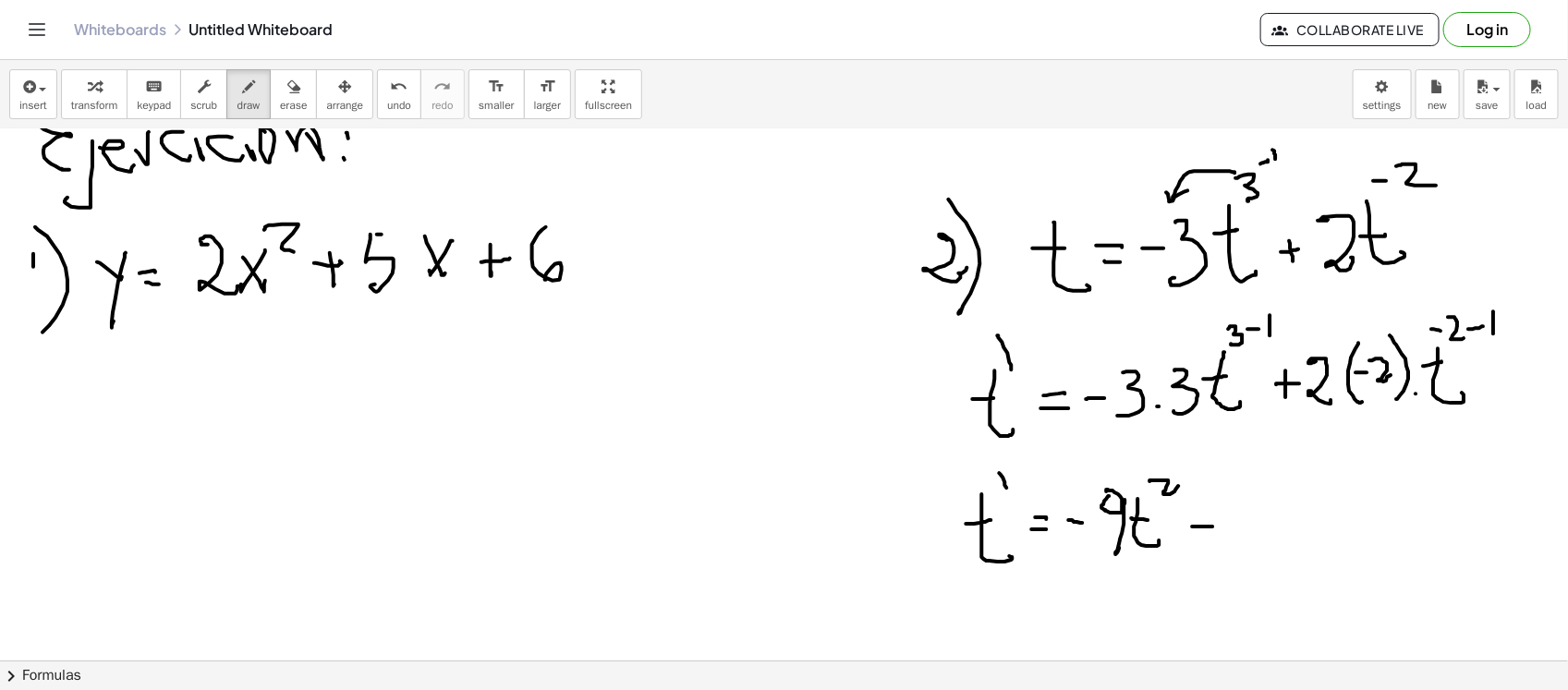 drag, startPoint x: 1193, startPoint y: 527, endPoint x: 1213, endPoint y: 527, distance: 20 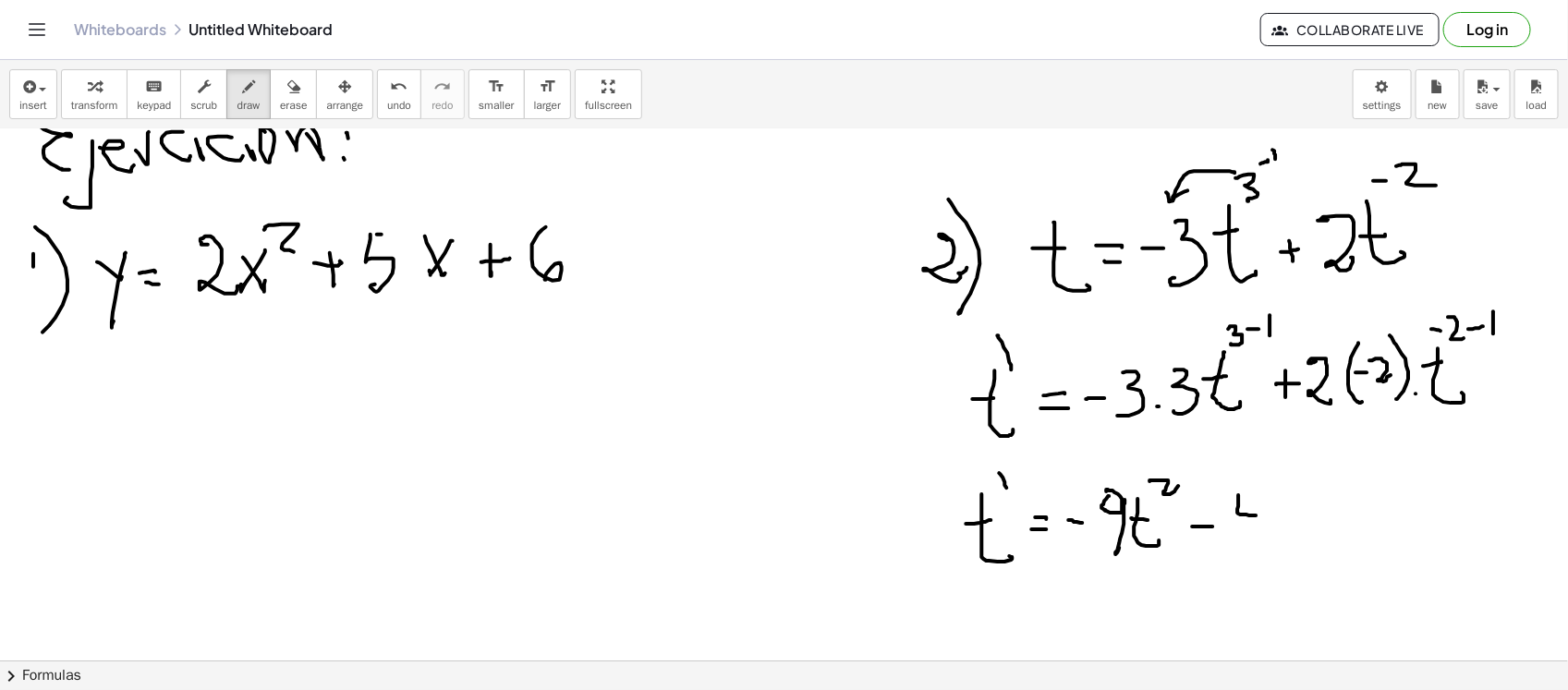 drag, startPoint x: 1239, startPoint y: 495, endPoint x: 1257, endPoint y: 515, distance: 26.907248 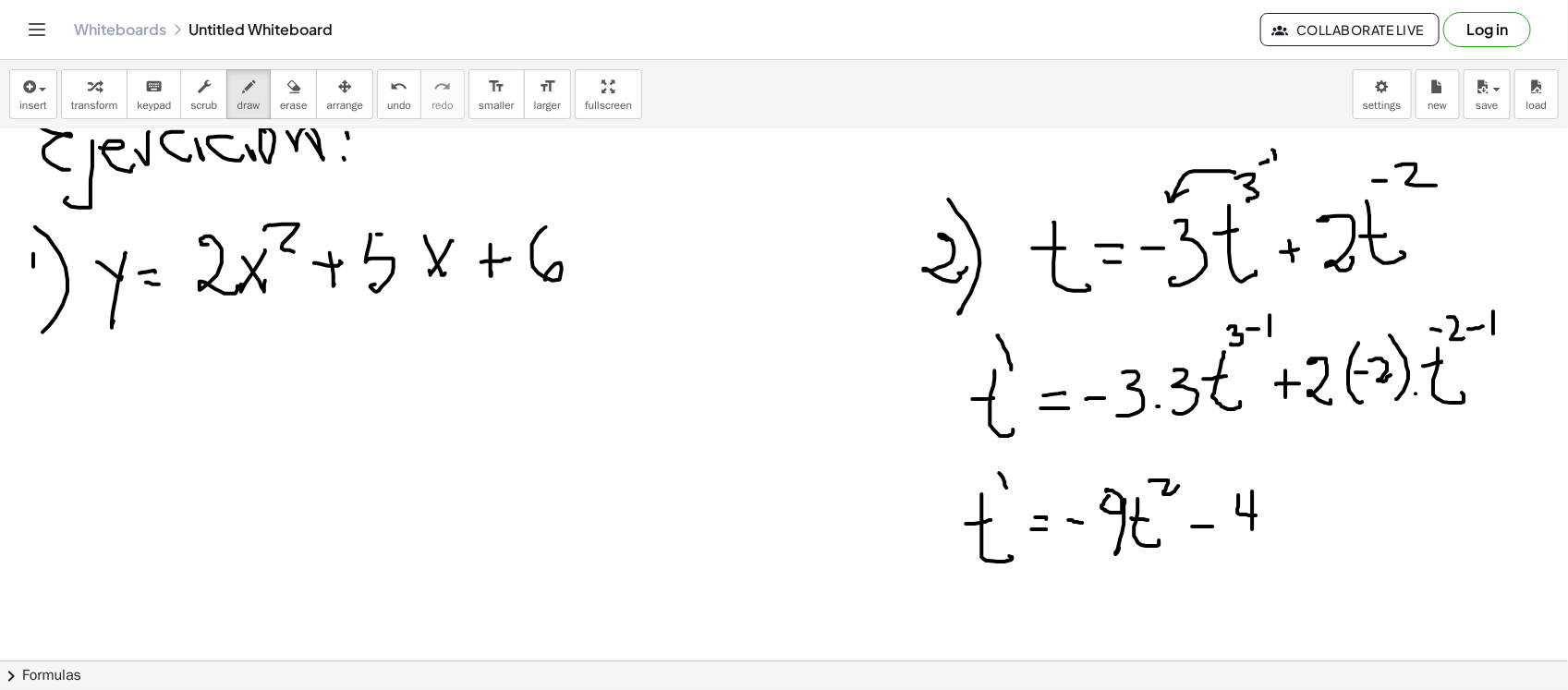 drag, startPoint x: 1253, startPoint y: 491, endPoint x: 1254, endPoint y: 536, distance: 45.01111 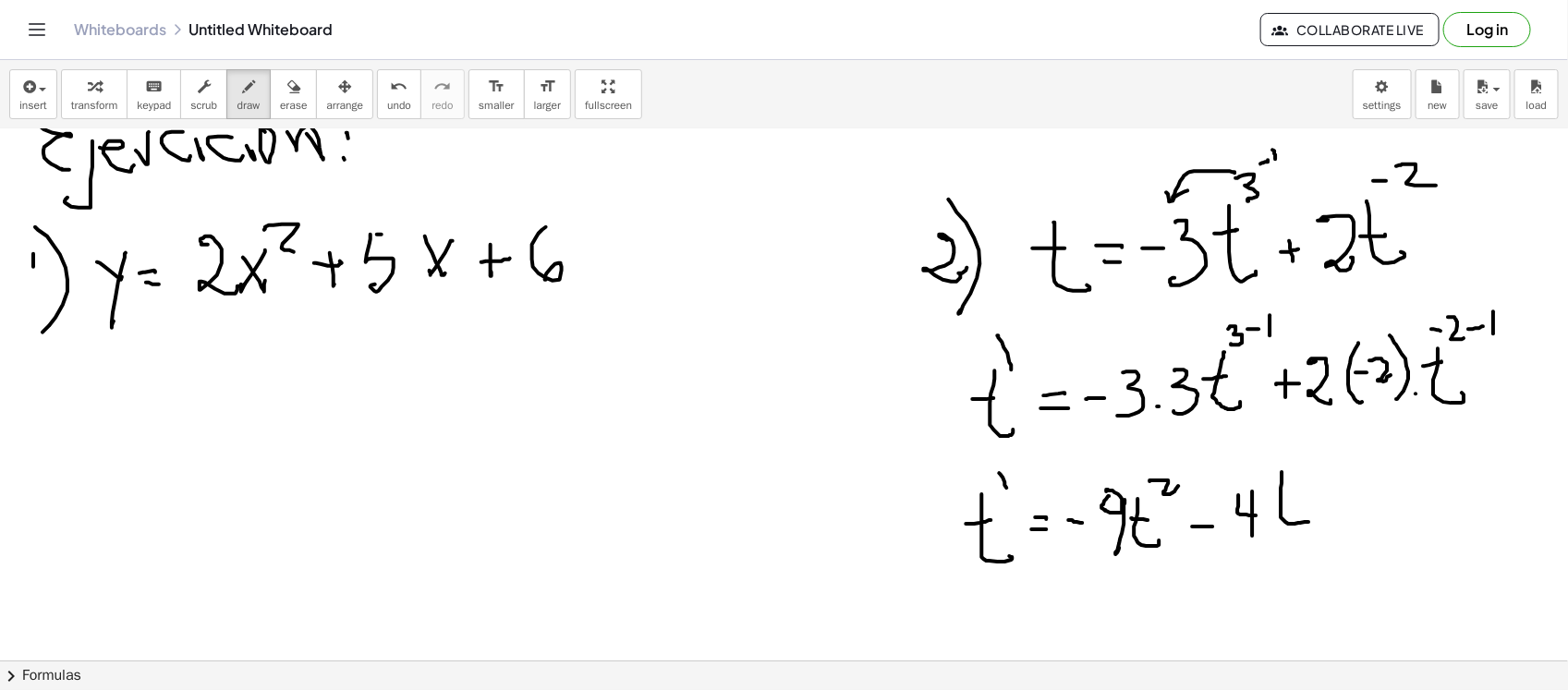 drag, startPoint x: 1282, startPoint y: 472, endPoint x: 1287, endPoint y: 500, distance: 28.442925 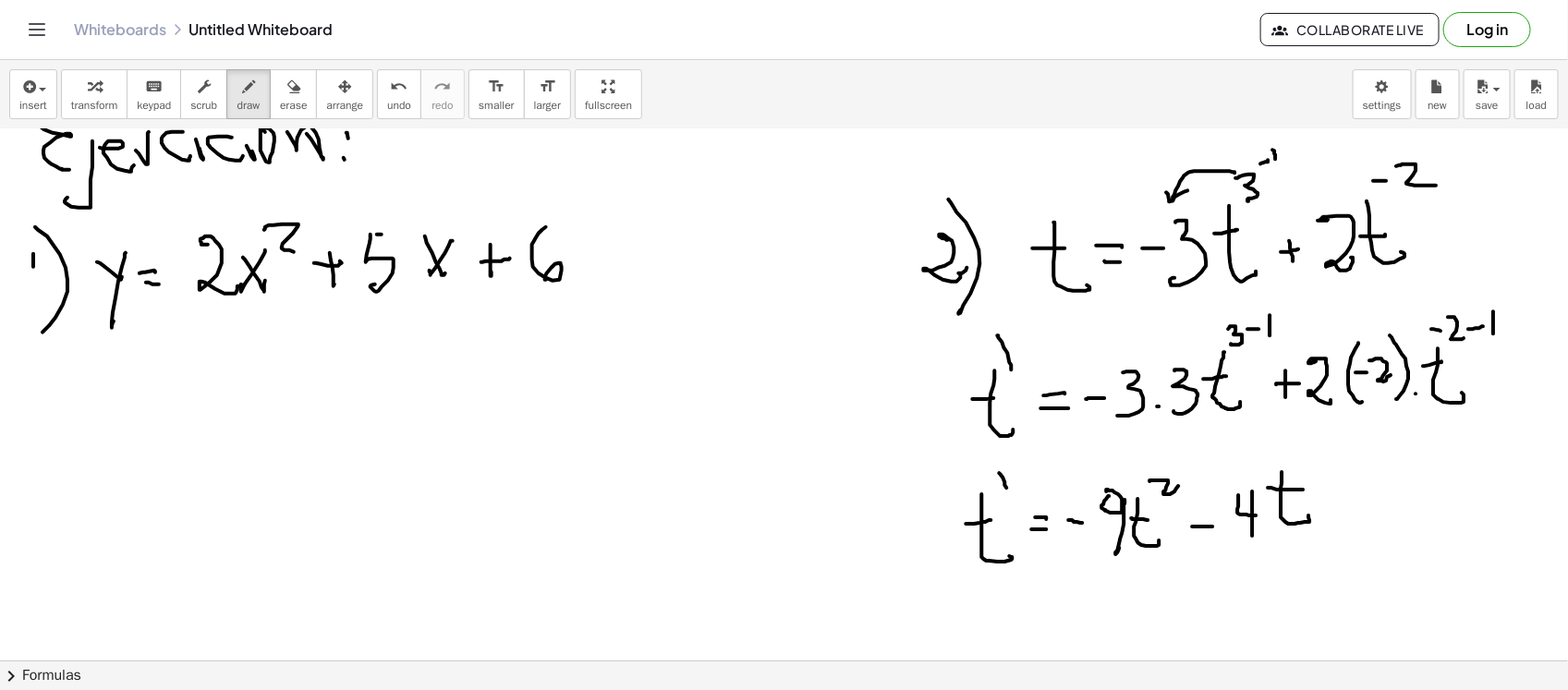 click at bounding box center [784, 7] 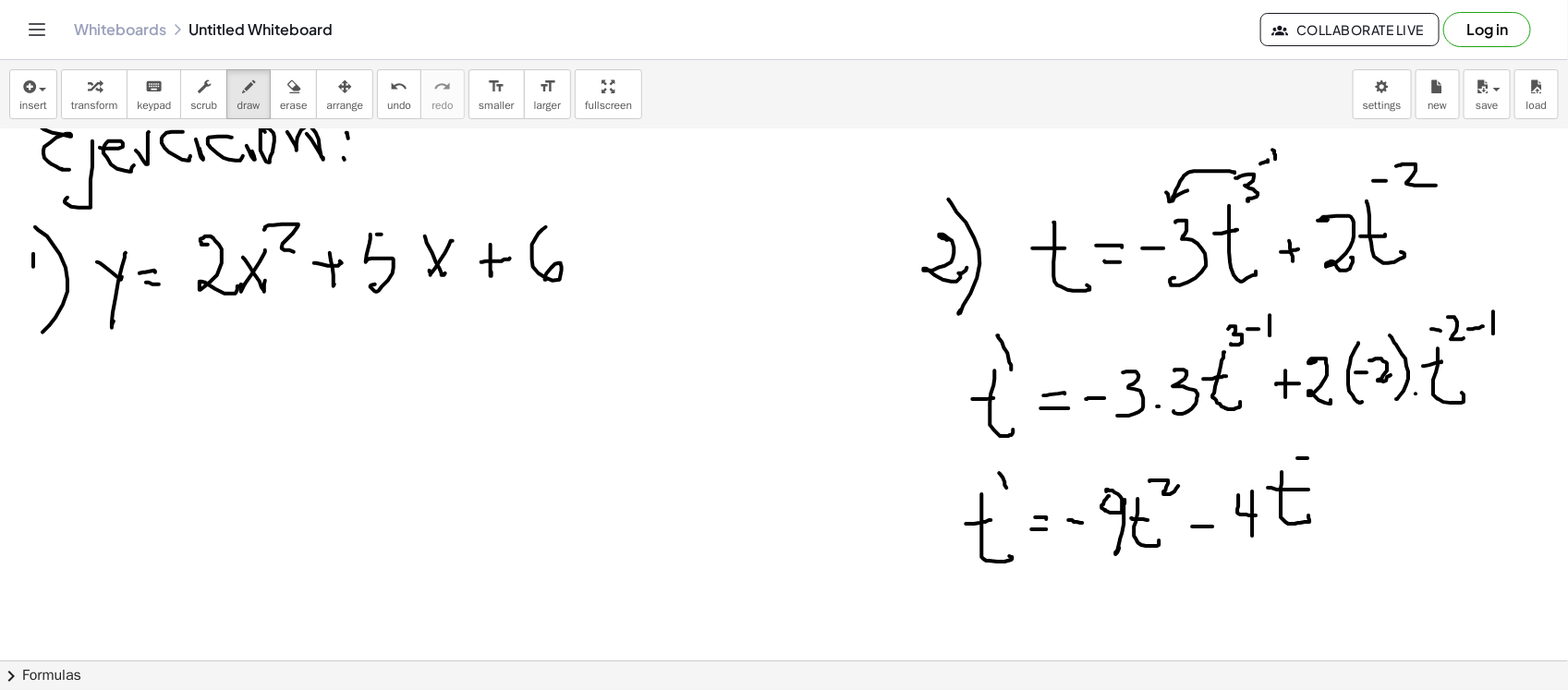 drag, startPoint x: 1298, startPoint y: 458, endPoint x: 1308, endPoint y: 458, distance: 10 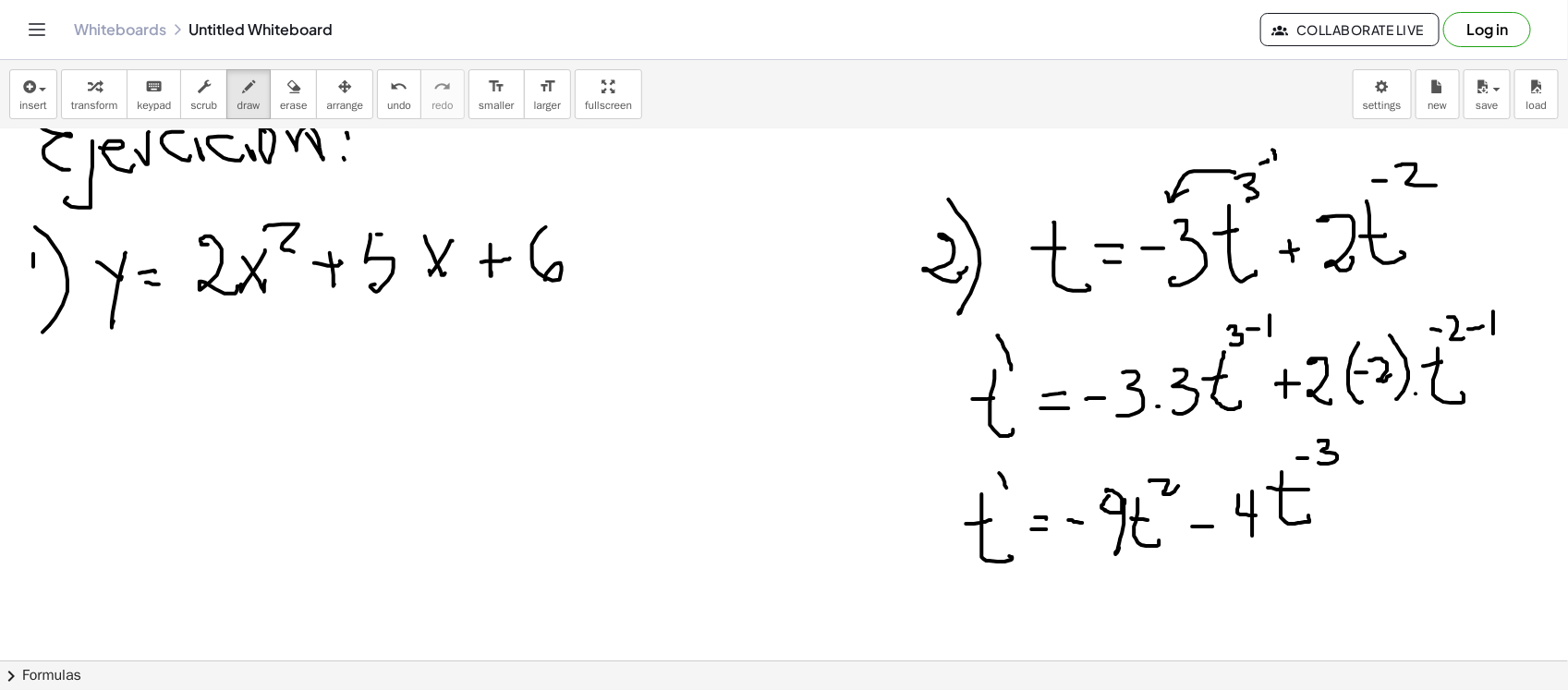 drag, startPoint x: 1319, startPoint y: 442, endPoint x: 1347, endPoint y: 482, distance: 48.82622 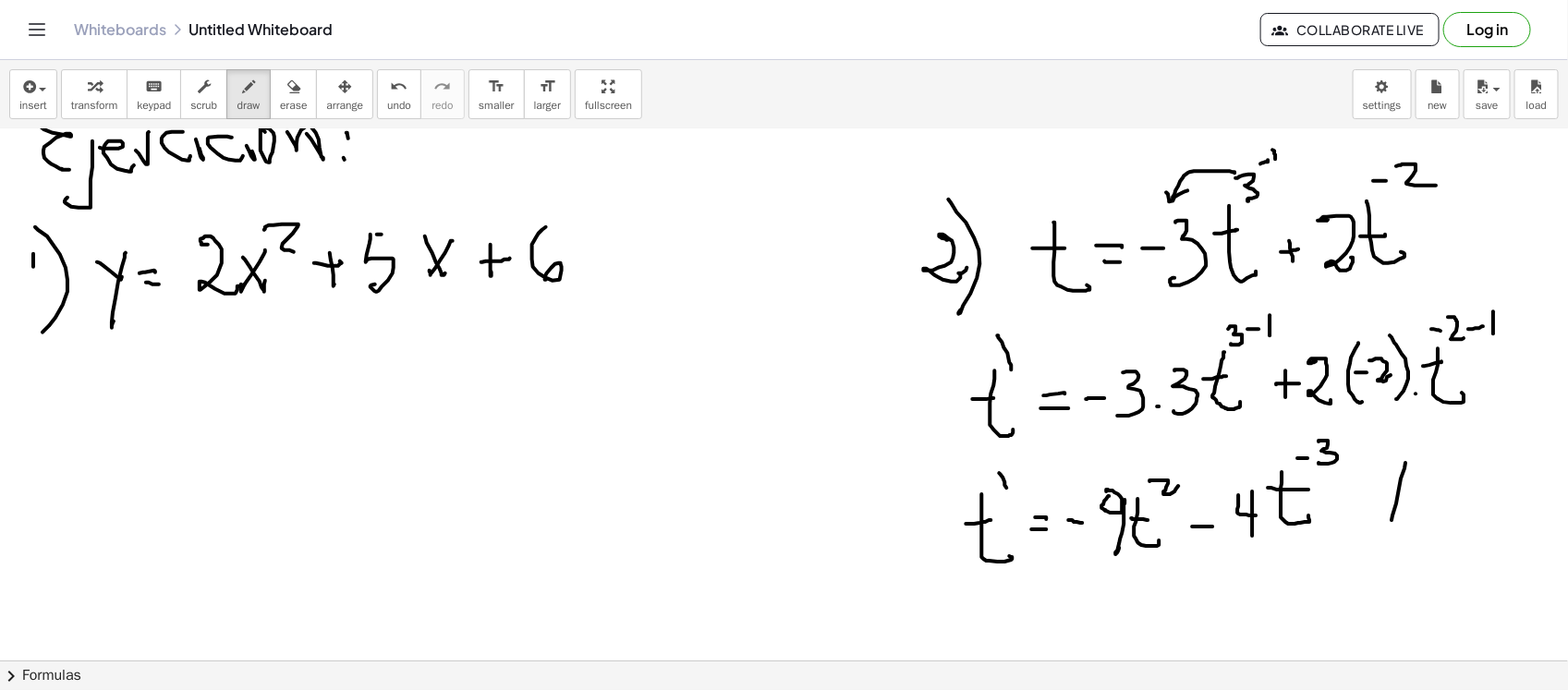 drag, startPoint x: 1397, startPoint y: 503, endPoint x: 1392, endPoint y: 515, distance: 13 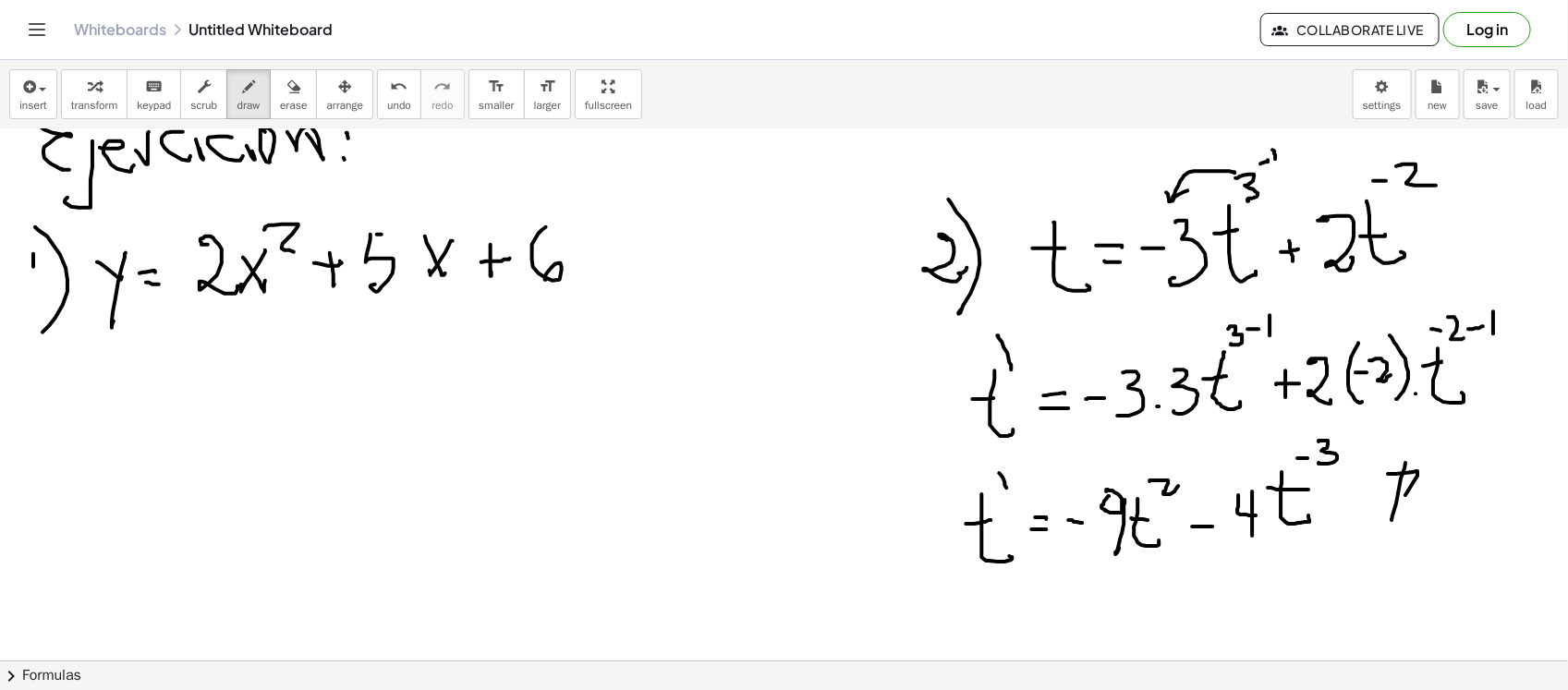 drag, startPoint x: 1389, startPoint y: 474, endPoint x: 1420, endPoint y: 500, distance: 40.45986 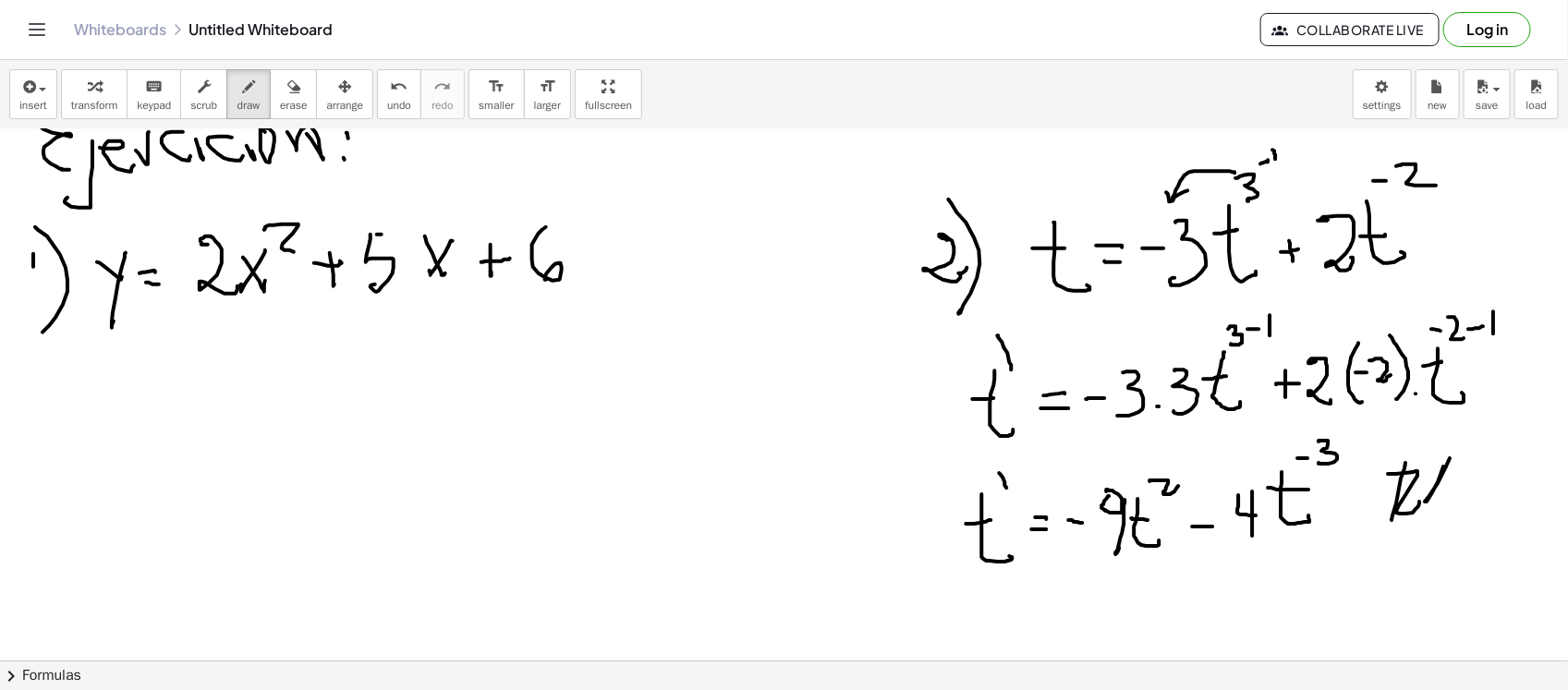 drag, startPoint x: 1443, startPoint y: 469, endPoint x: 1439, endPoint y: 501, distance: 32.24903 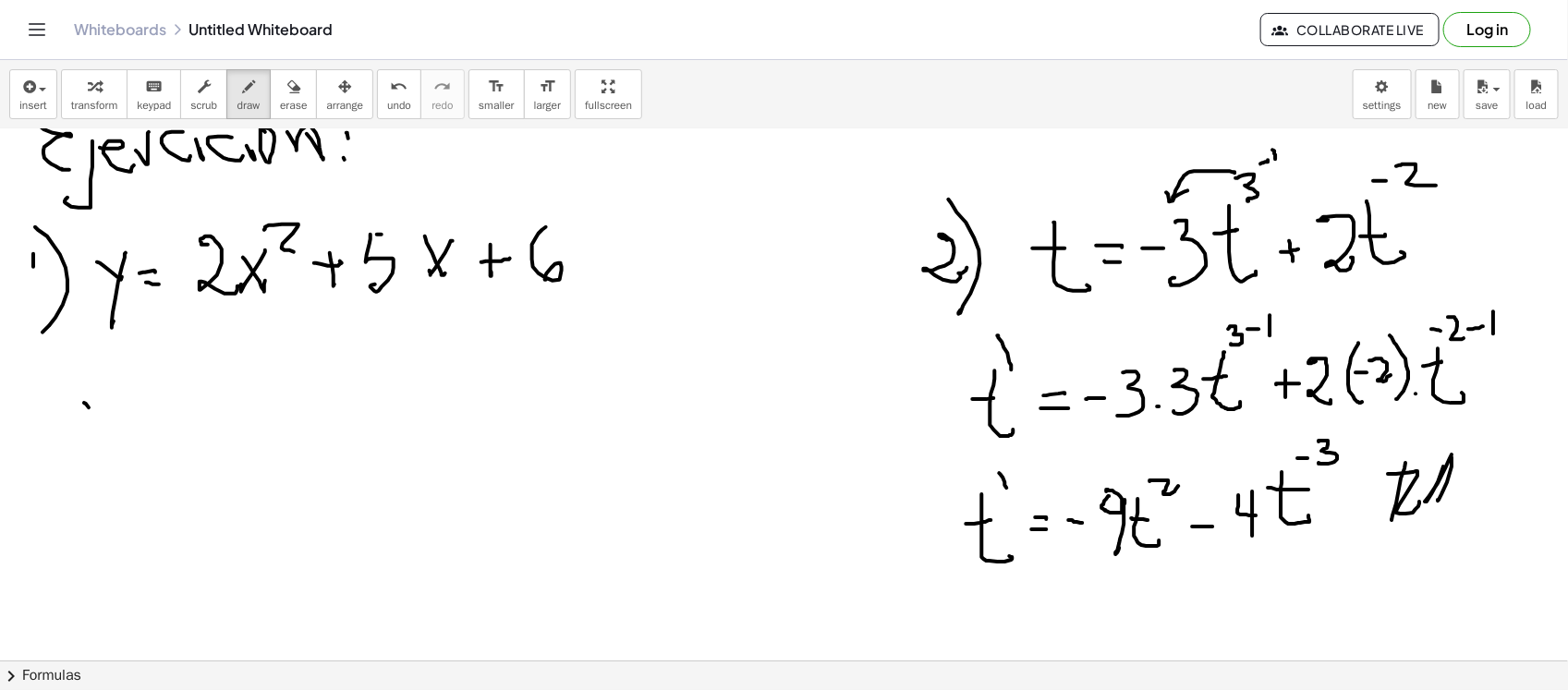 drag, startPoint x: 84, startPoint y: 403, endPoint x: 99, endPoint y: 435, distance: 35.341194 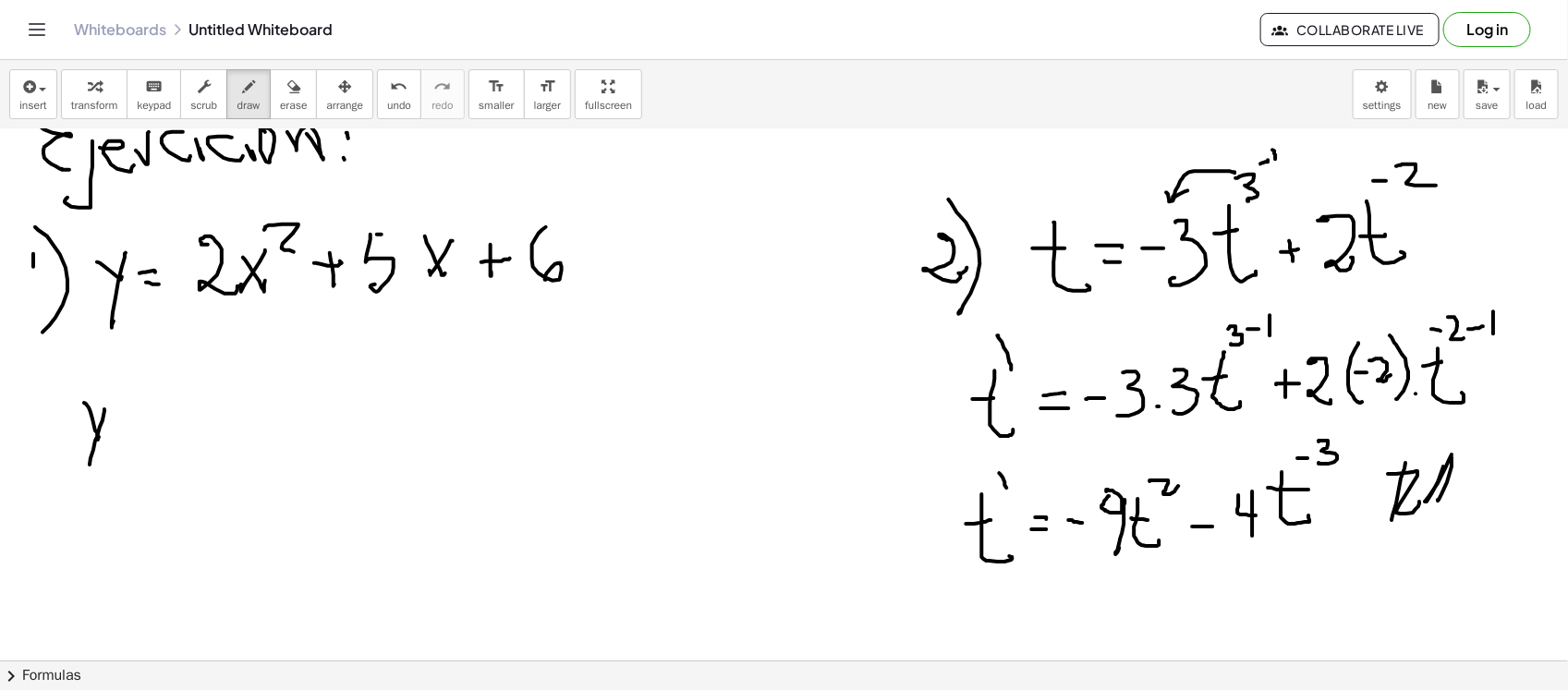 drag, startPoint x: 104, startPoint y: 409, endPoint x: 107, endPoint y: 441, distance: 32.140317 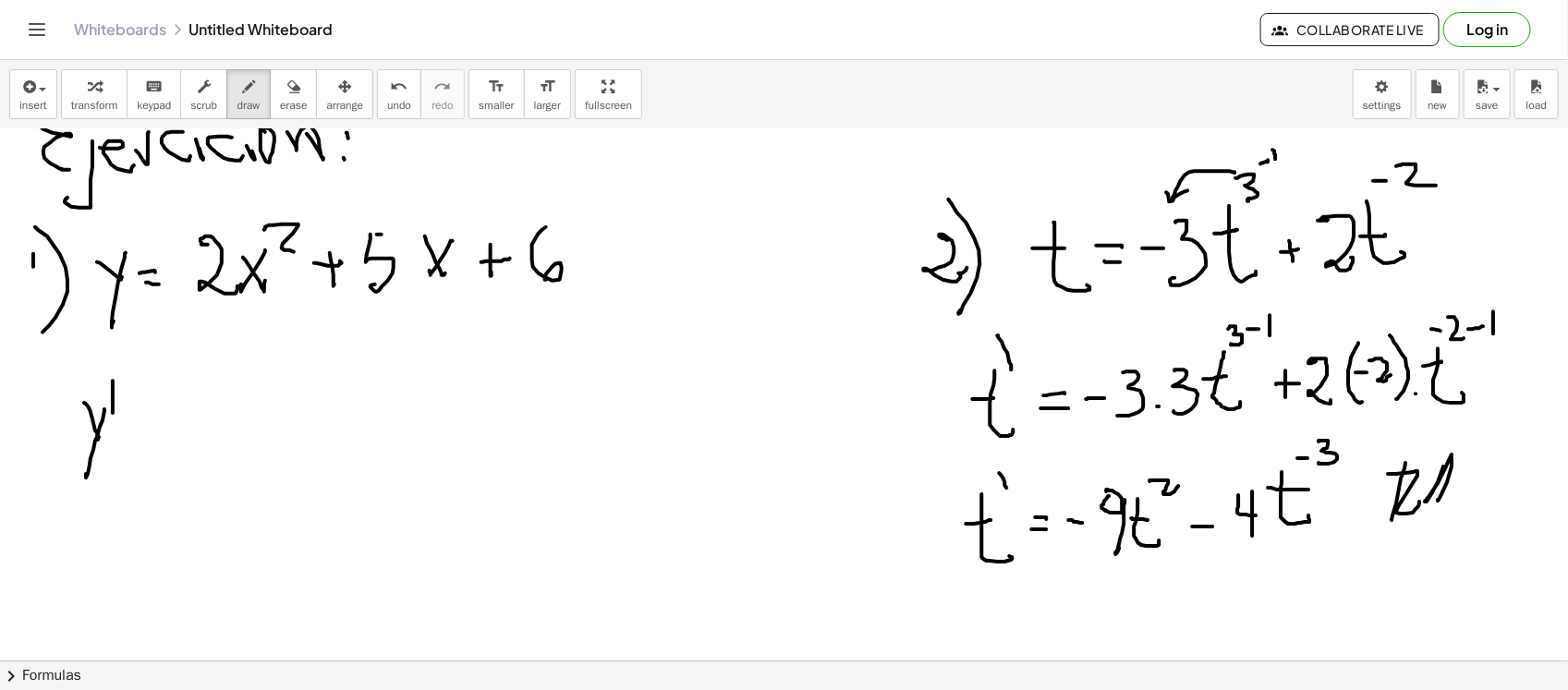 drag, startPoint x: 113, startPoint y: 413, endPoint x: 113, endPoint y: 381, distance: 32 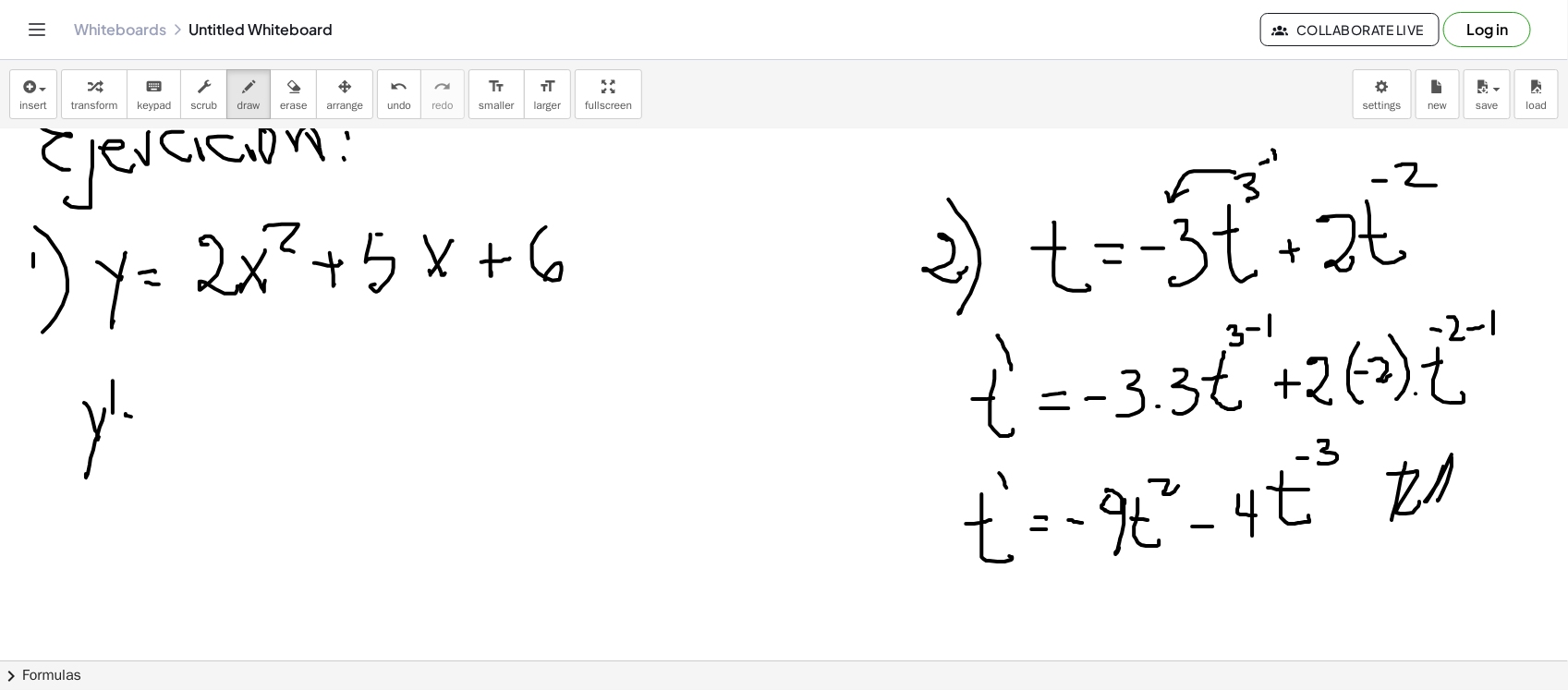 drag, startPoint x: 126, startPoint y: 414, endPoint x: 141, endPoint y: 426, distance: 19.209373 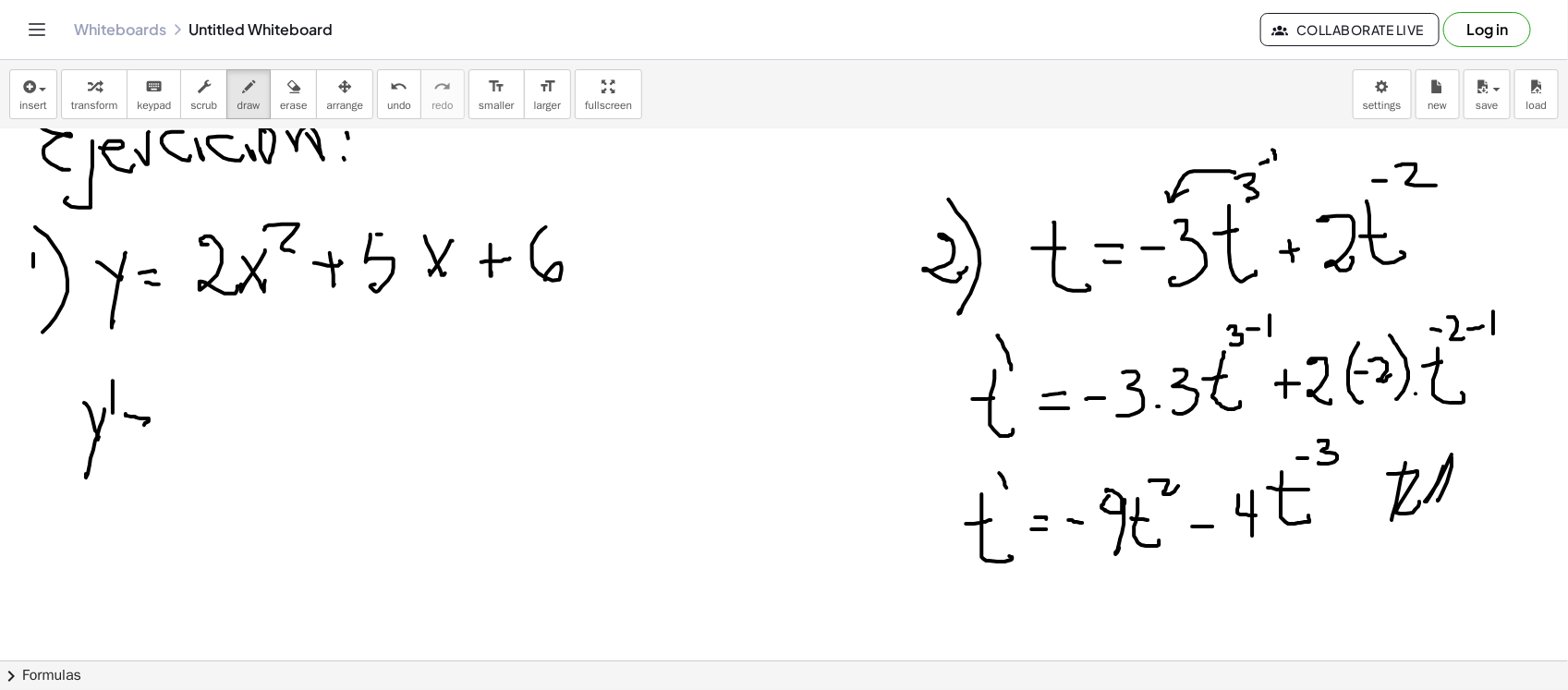 click at bounding box center [784, 7] 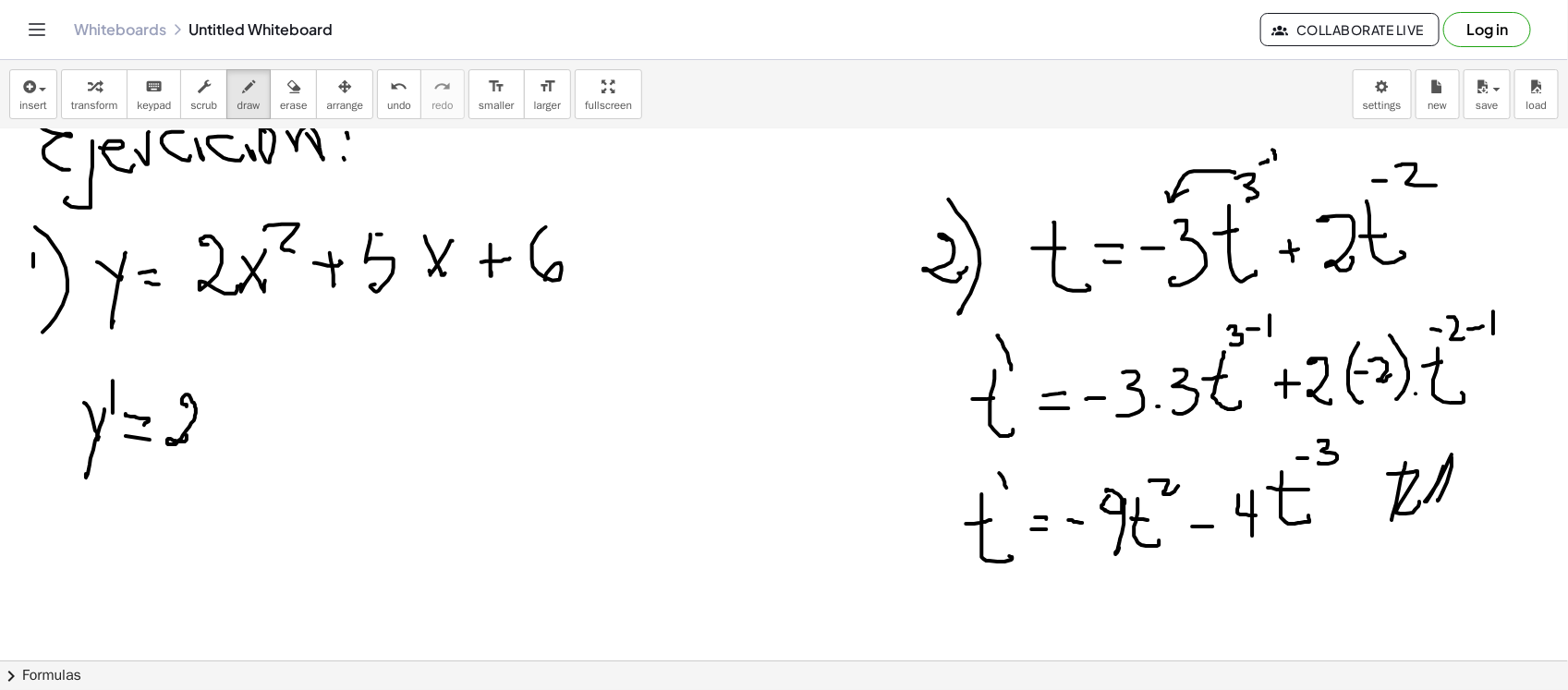 drag, startPoint x: 187, startPoint y: 406, endPoint x: 187, endPoint y: 435, distance: 29 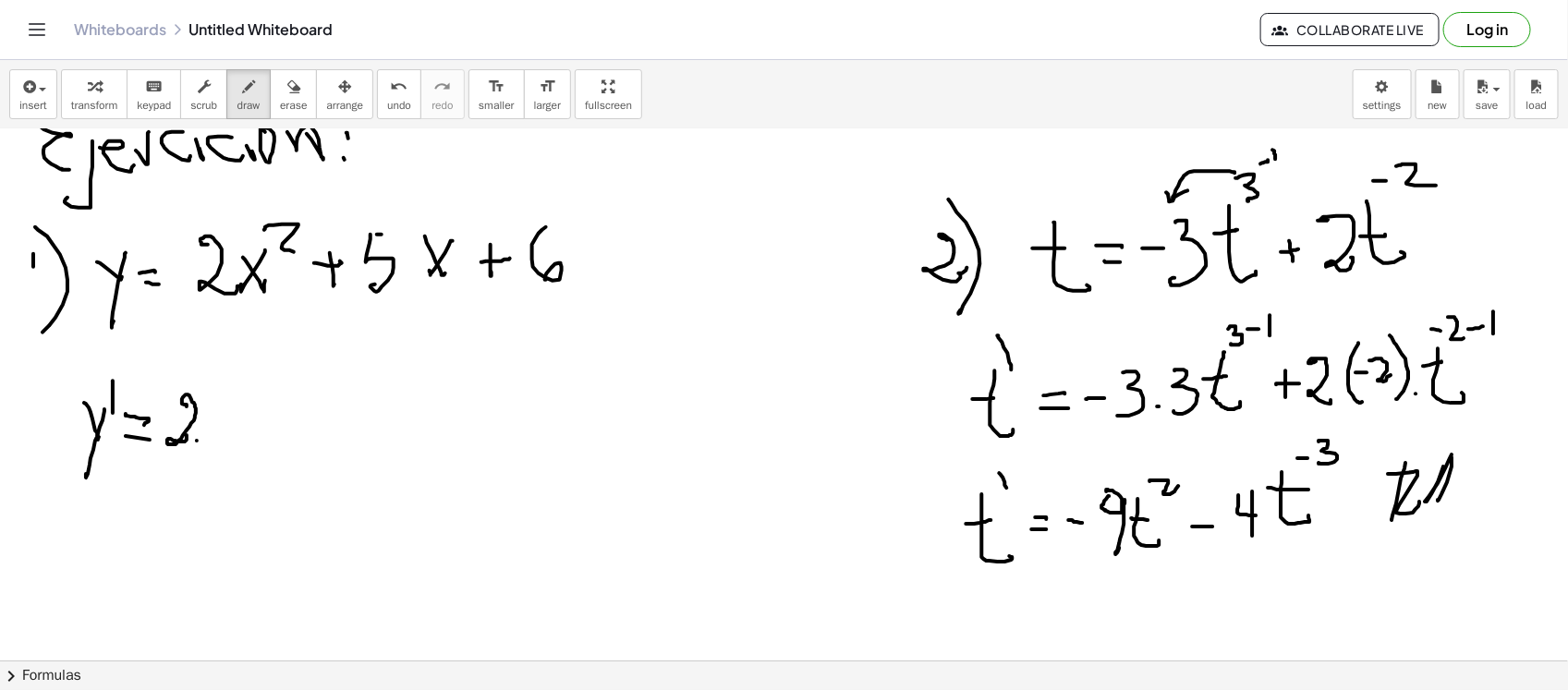 drag, startPoint x: 197, startPoint y: 441, endPoint x: 229, endPoint y: 441, distance: 32 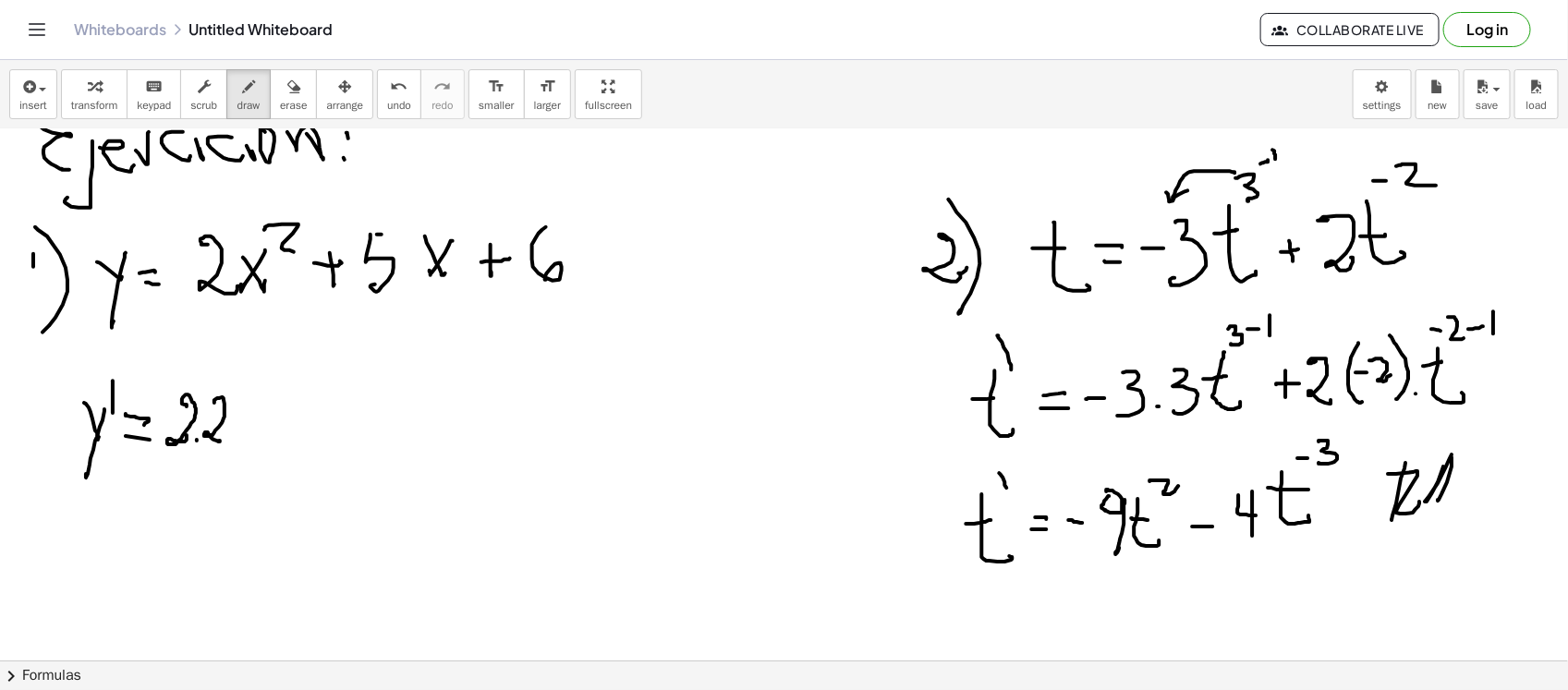 drag, startPoint x: 214, startPoint y: 403, endPoint x: 220, endPoint y: 441, distance: 38.4708 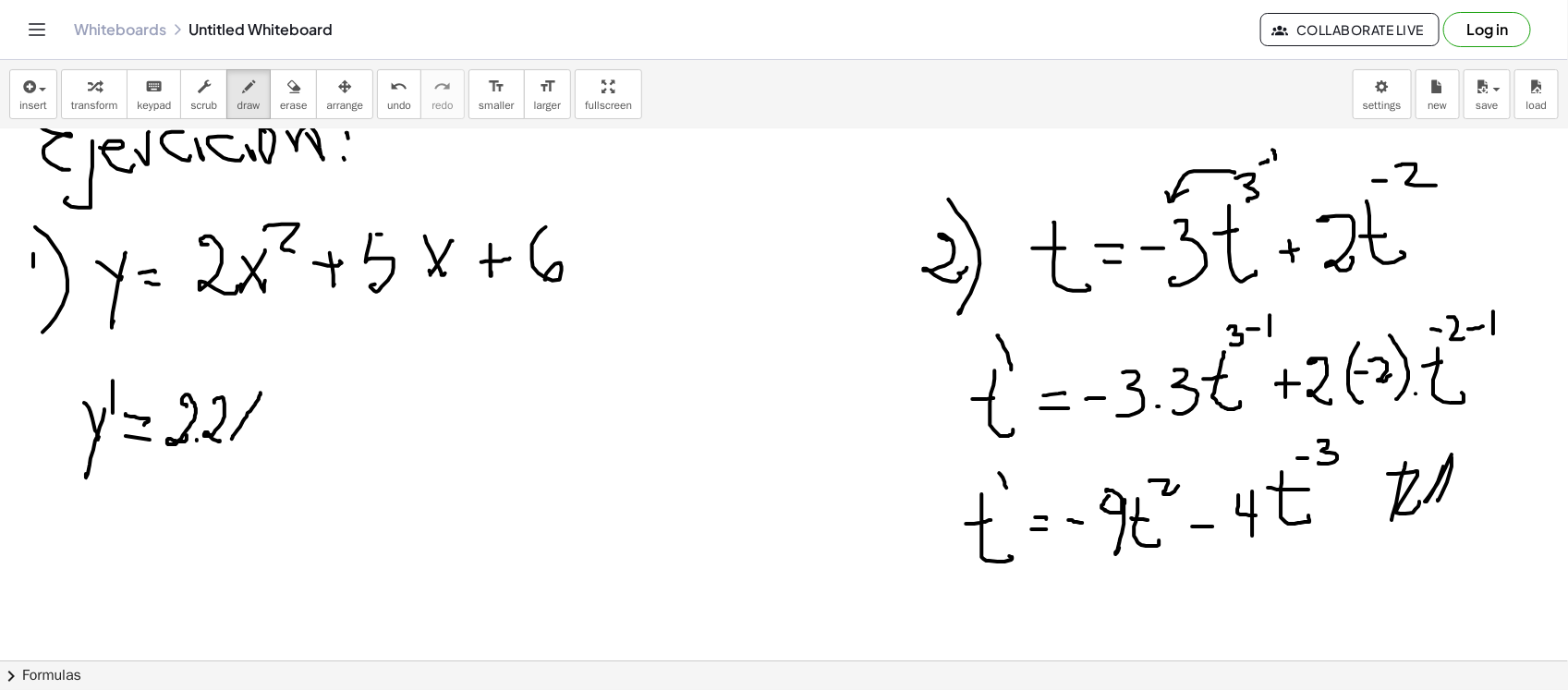 drag, startPoint x: 261, startPoint y: 393, endPoint x: 236, endPoint y: 414, distance: 32.649655 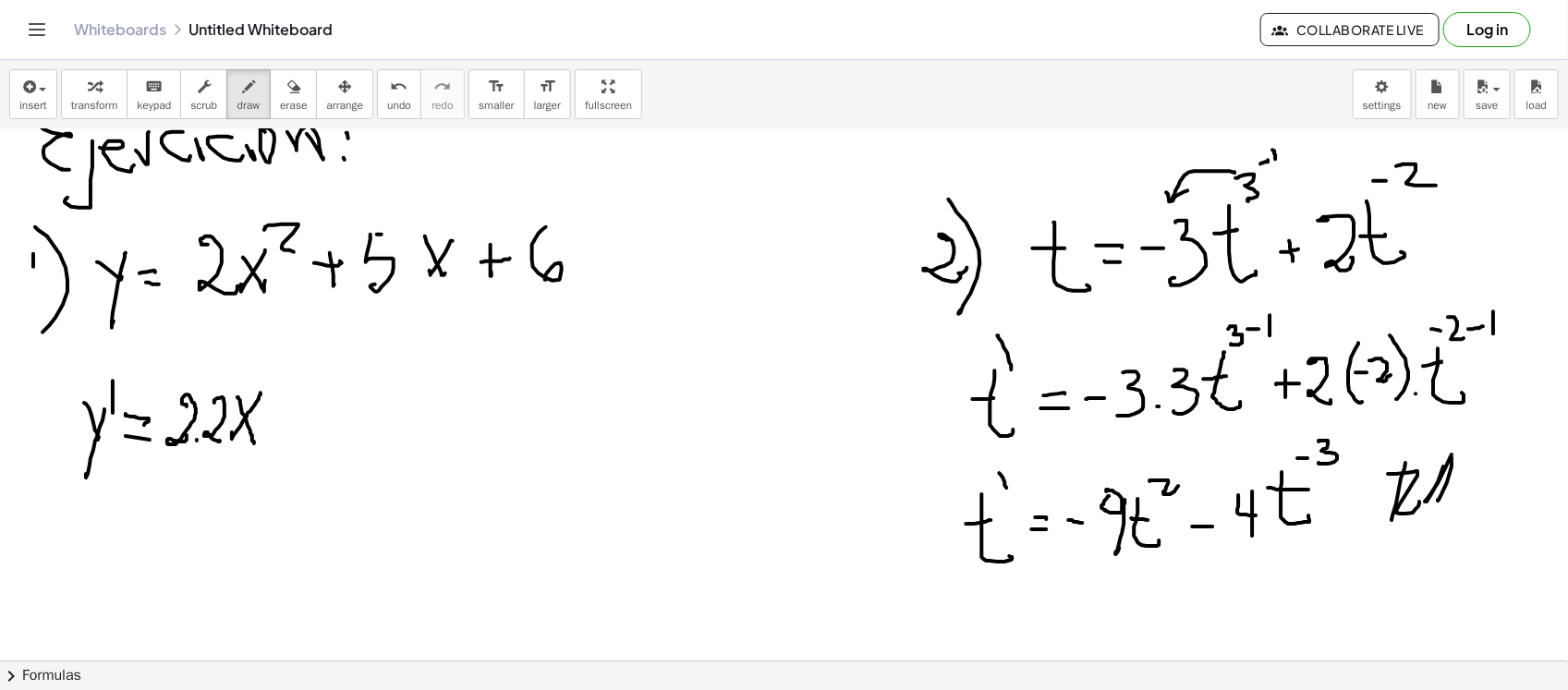 drag, startPoint x: 237, startPoint y: 397, endPoint x: 254, endPoint y: 443, distance: 49.0408 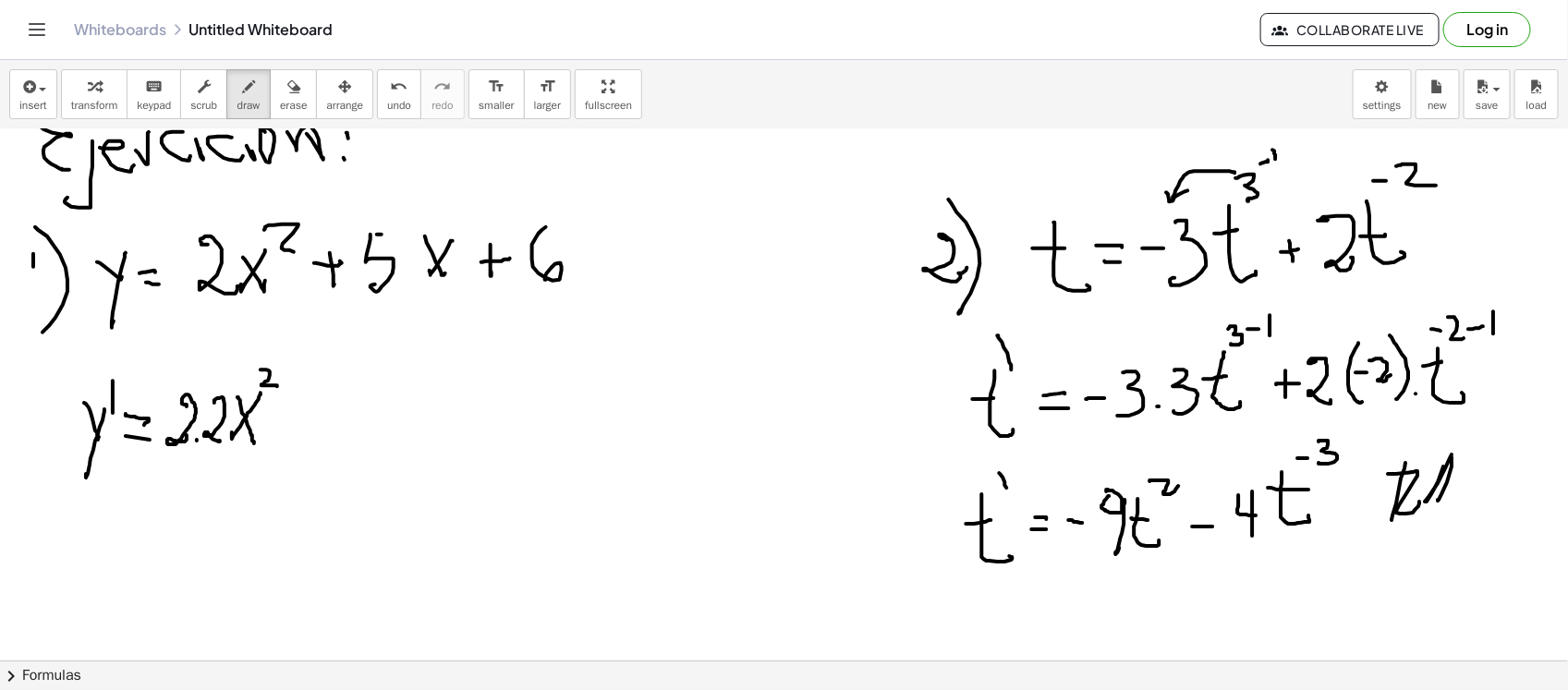drag, startPoint x: 261, startPoint y: 369, endPoint x: 277, endPoint y: 386, distance: 23.345235 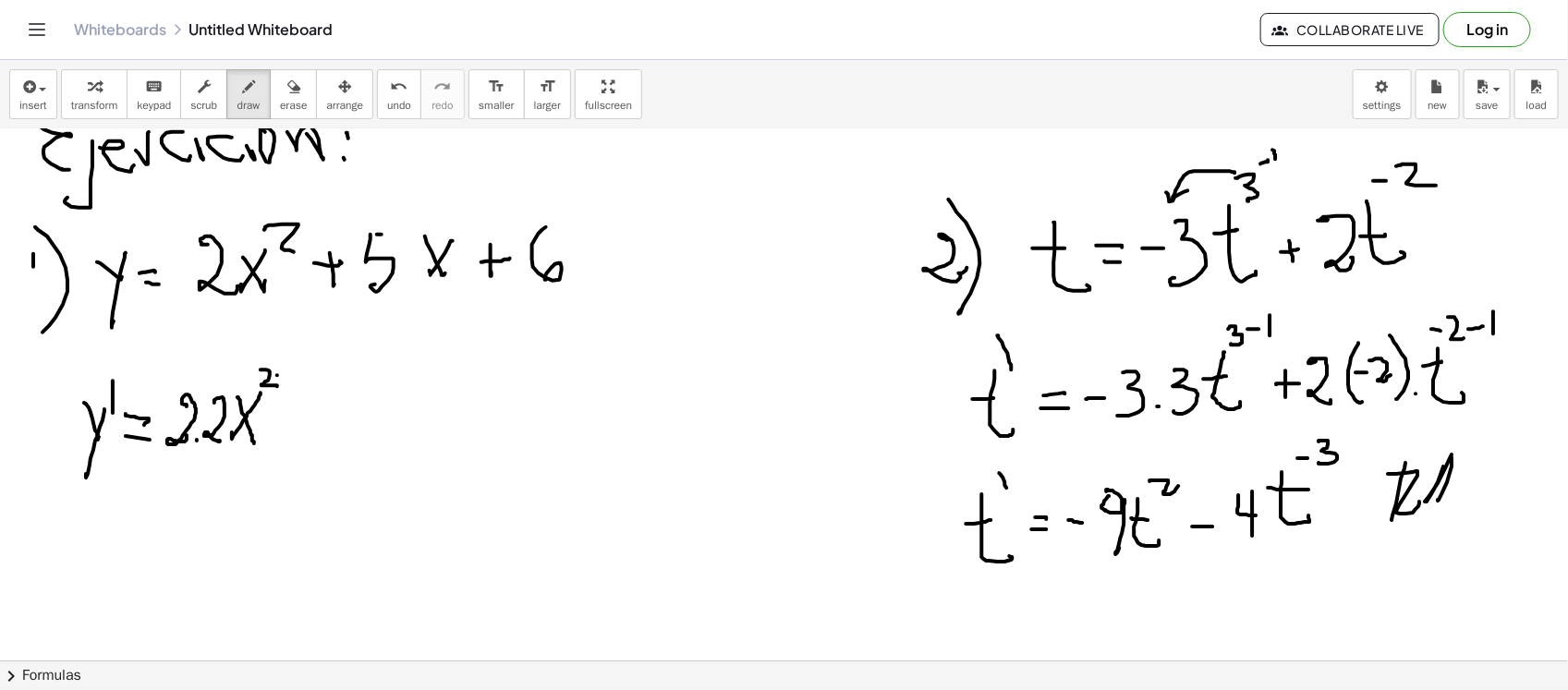 drag, startPoint x: 277, startPoint y: 375, endPoint x: 296, endPoint y: 376, distance: 19.026298 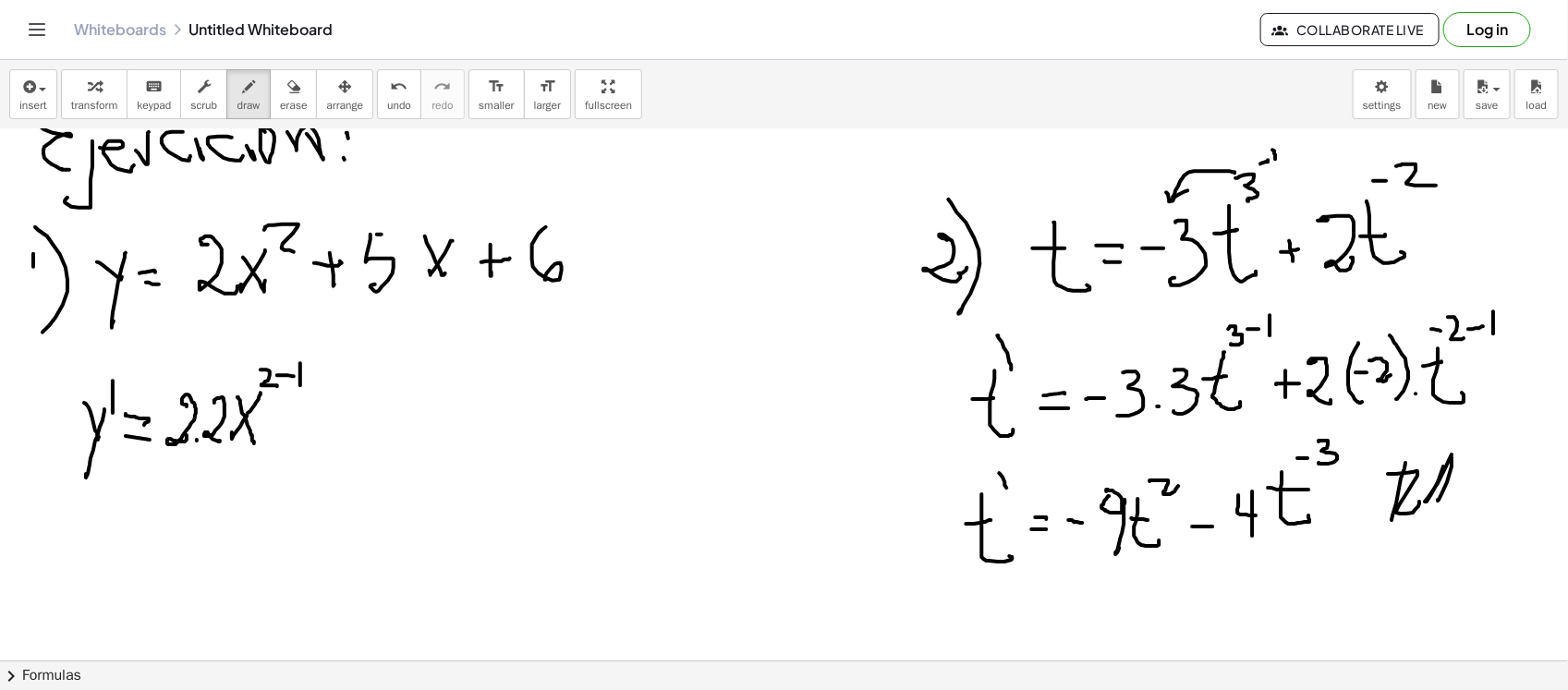 drag, startPoint x: 300, startPoint y: 363, endPoint x: 300, endPoint y: 385, distance: 22 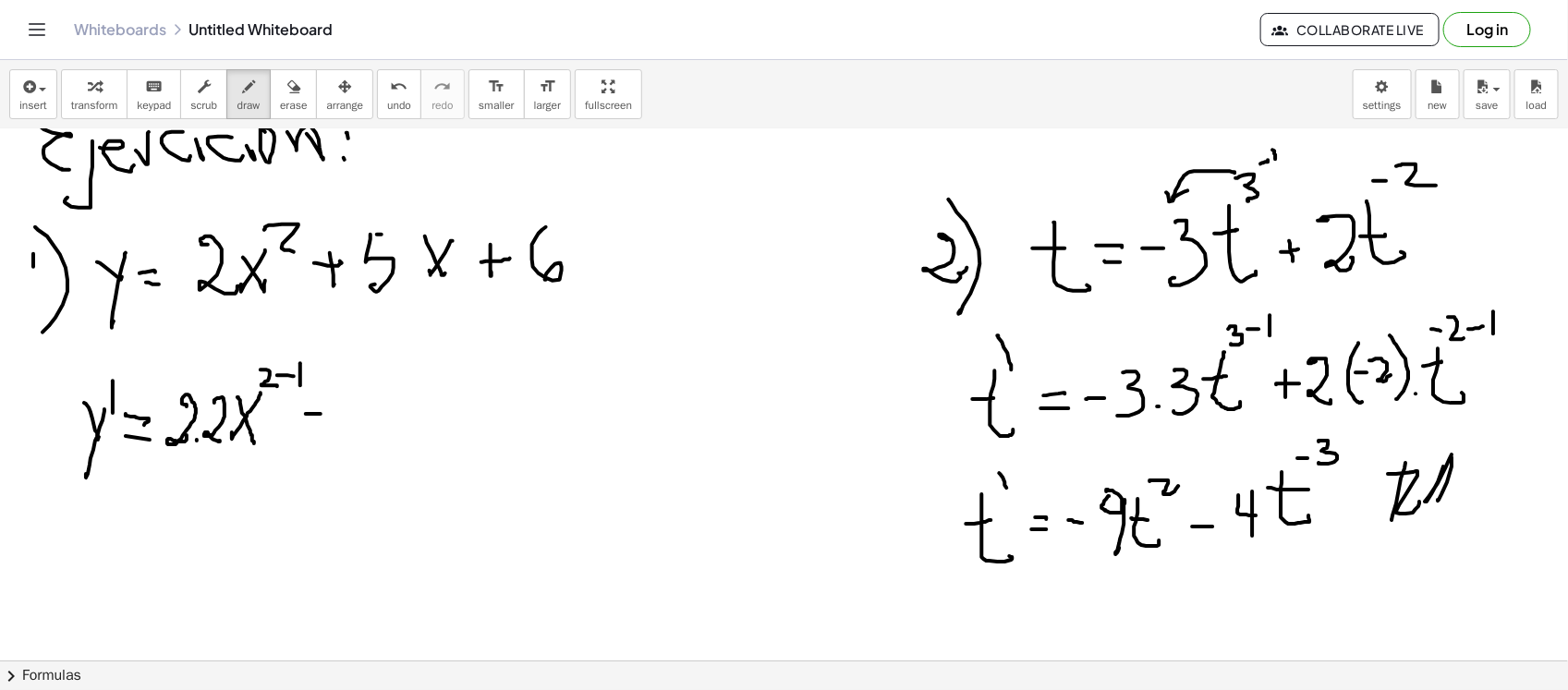 drag, startPoint x: 306, startPoint y: 414, endPoint x: 337, endPoint y: 418, distance: 31.256999 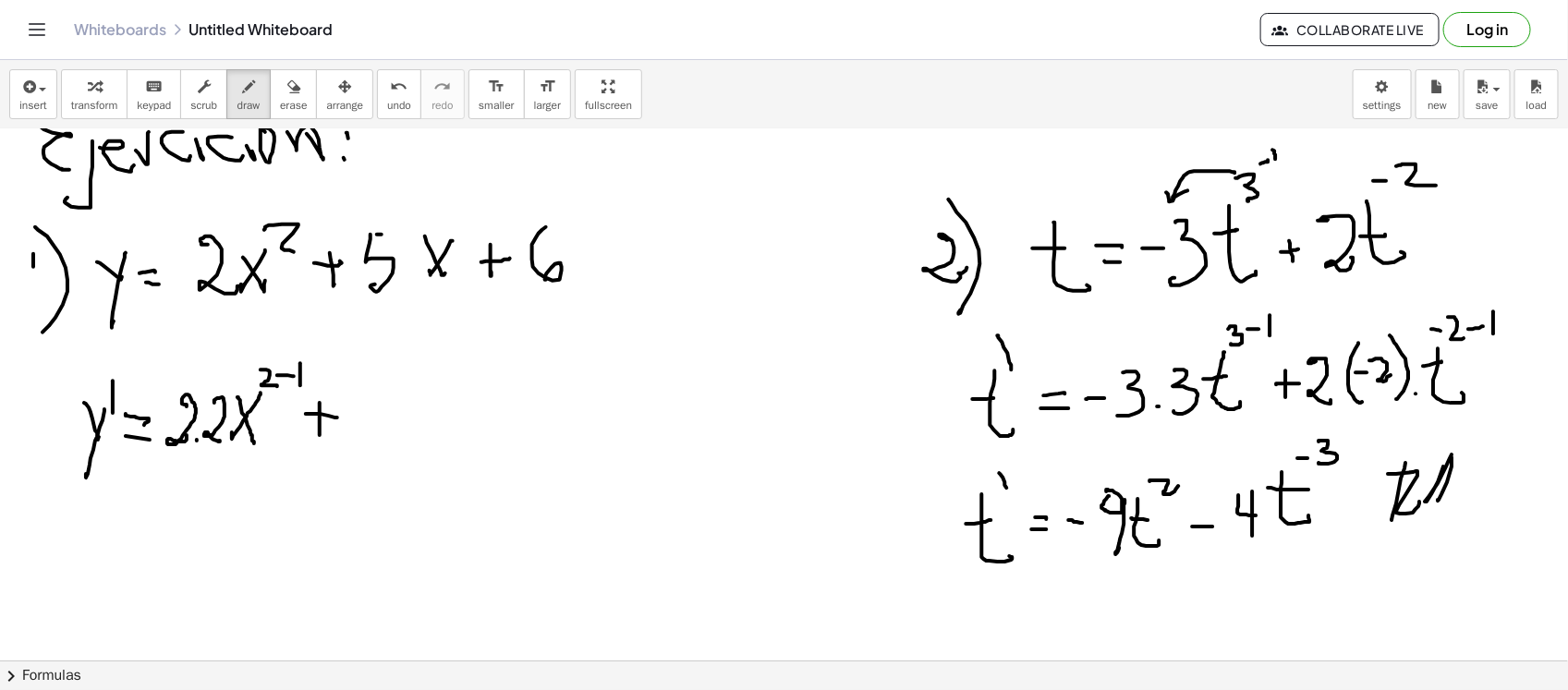 drag, startPoint x: 320, startPoint y: 403, endPoint x: 321, endPoint y: 435, distance: 32.015621 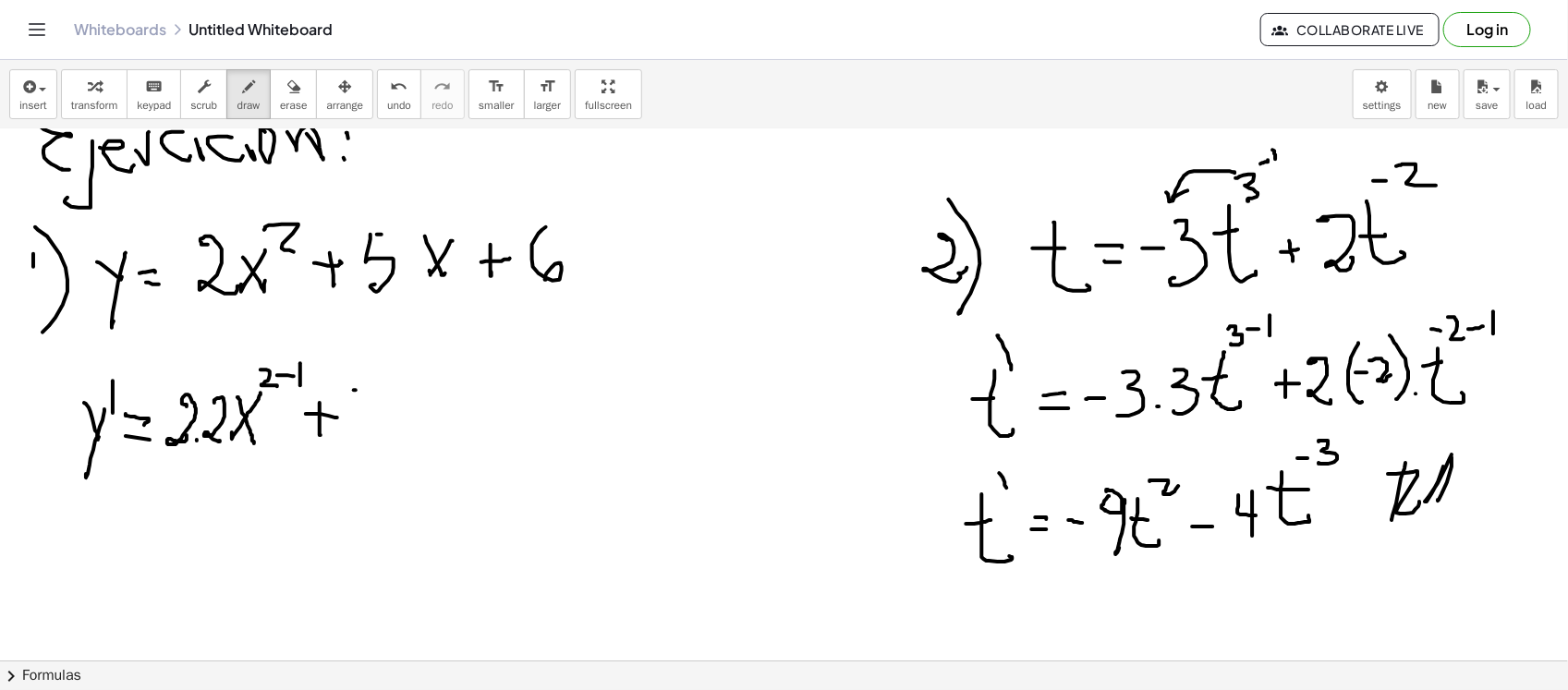 drag, startPoint x: 356, startPoint y: 390, endPoint x: 368, endPoint y: 389, distance: 12.041595 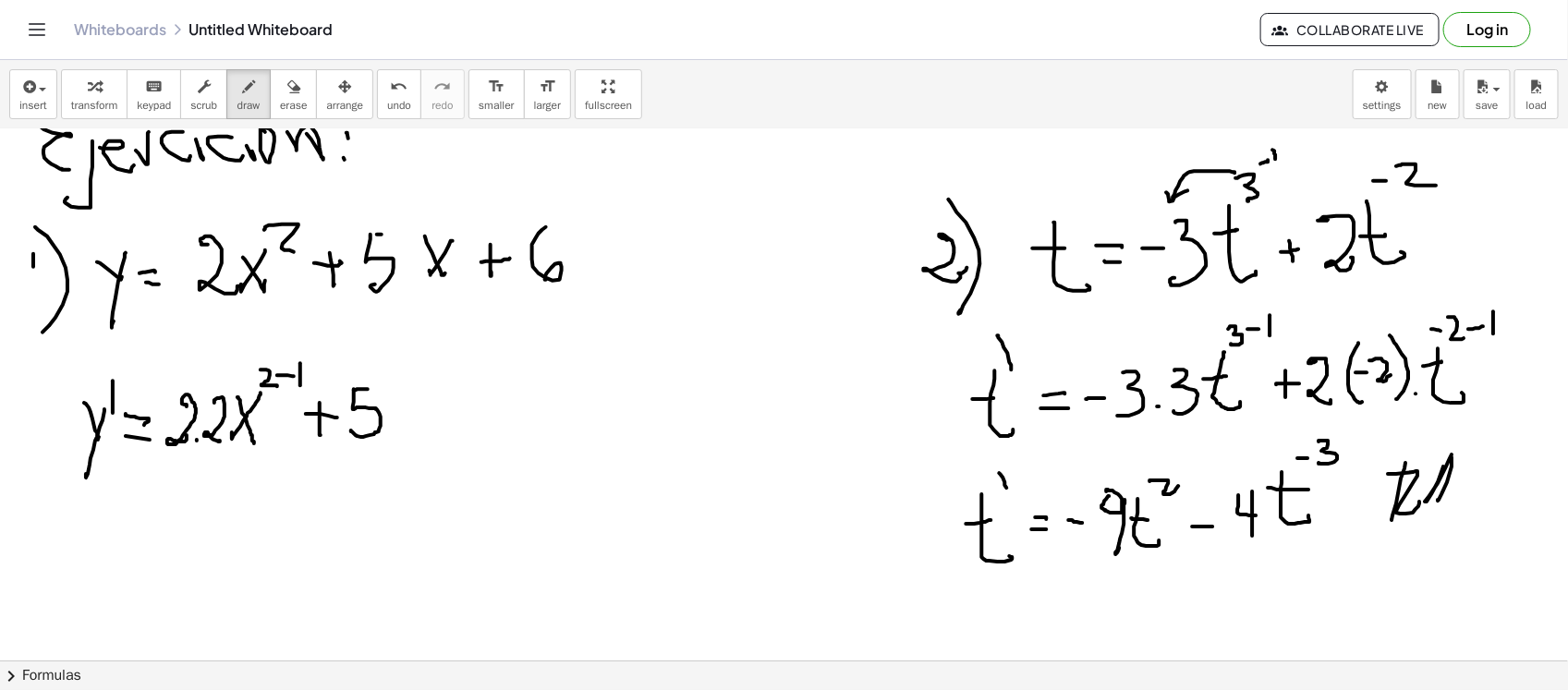 drag, startPoint x: 354, startPoint y: 389, endPoint x: 351, endPoint y: 430, distance: 41.10961 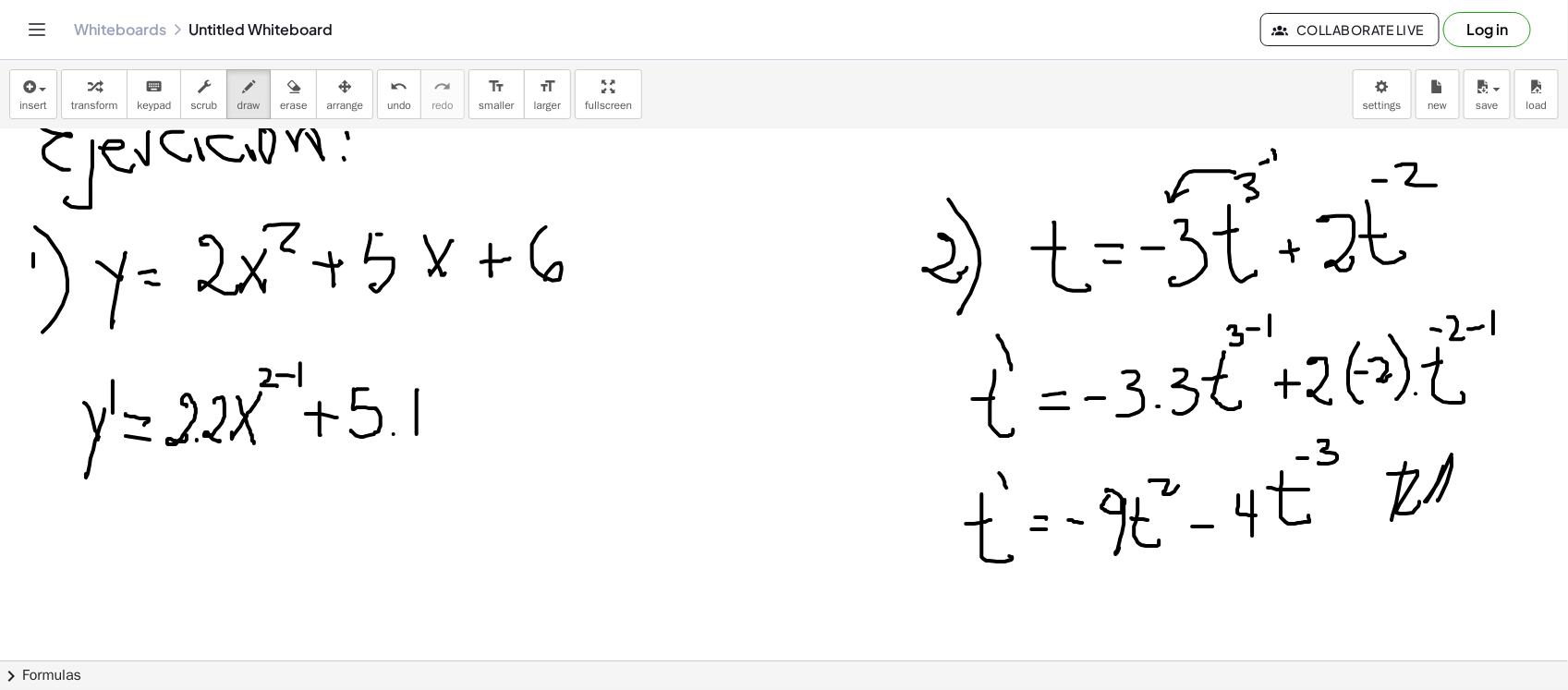 drag, startPoint x: 418, startPoint y: 390, endPoint x: 417, endPoint y: 434, distance: 44.011362 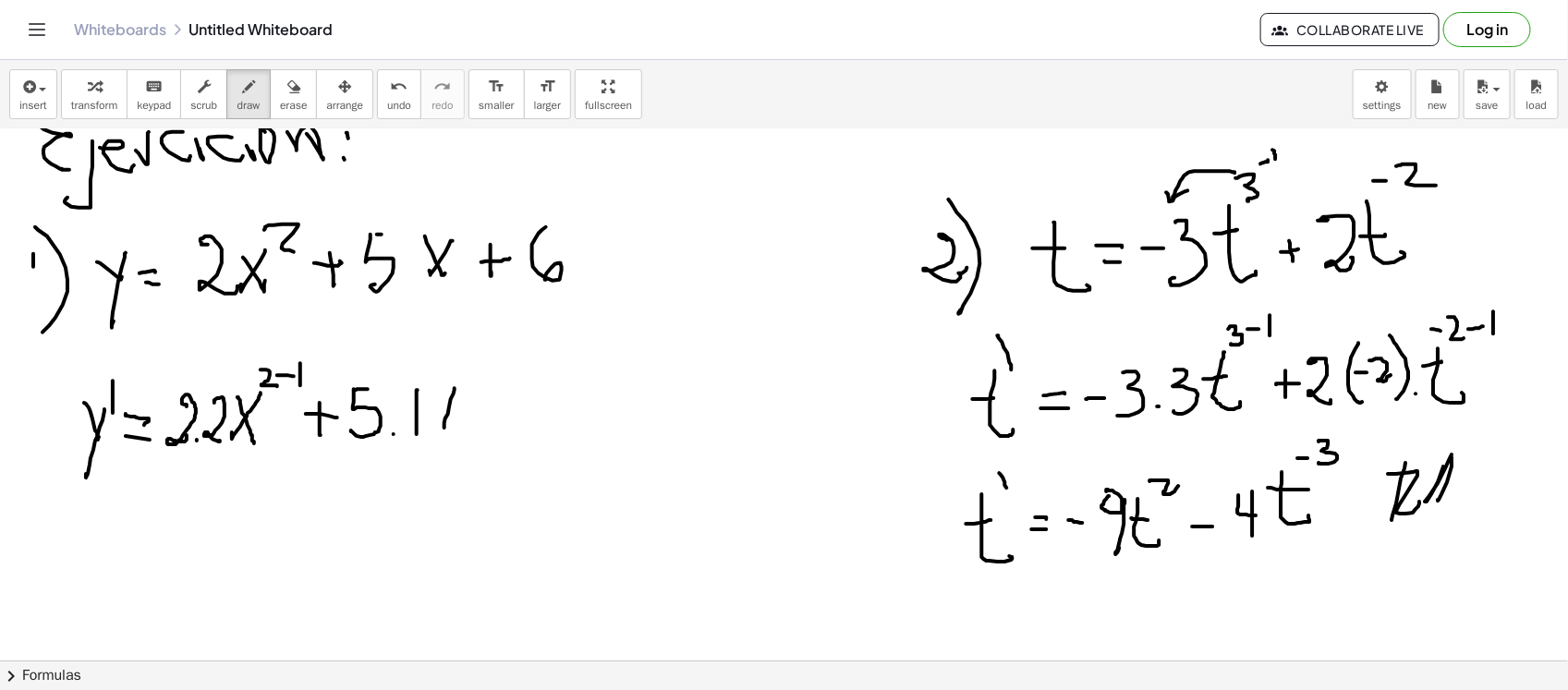 drag, startPoint x: 455, startPoint y: 388, endPoint x: 442, endPoint y: 408, distance: 23.853721 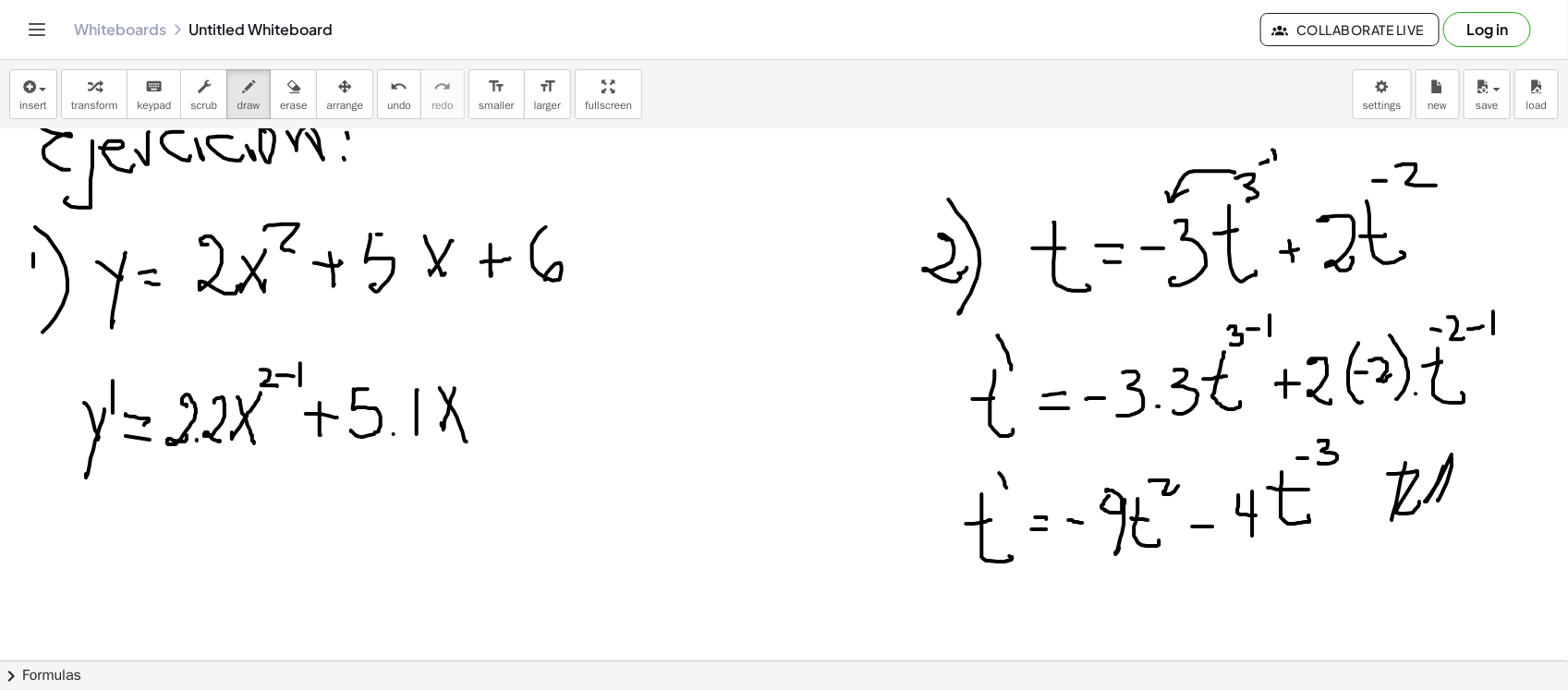 drag, startPoint x: 440, startPoint y: 388, endPoint x: 468, endPoint y: 414, distance: 38.209946 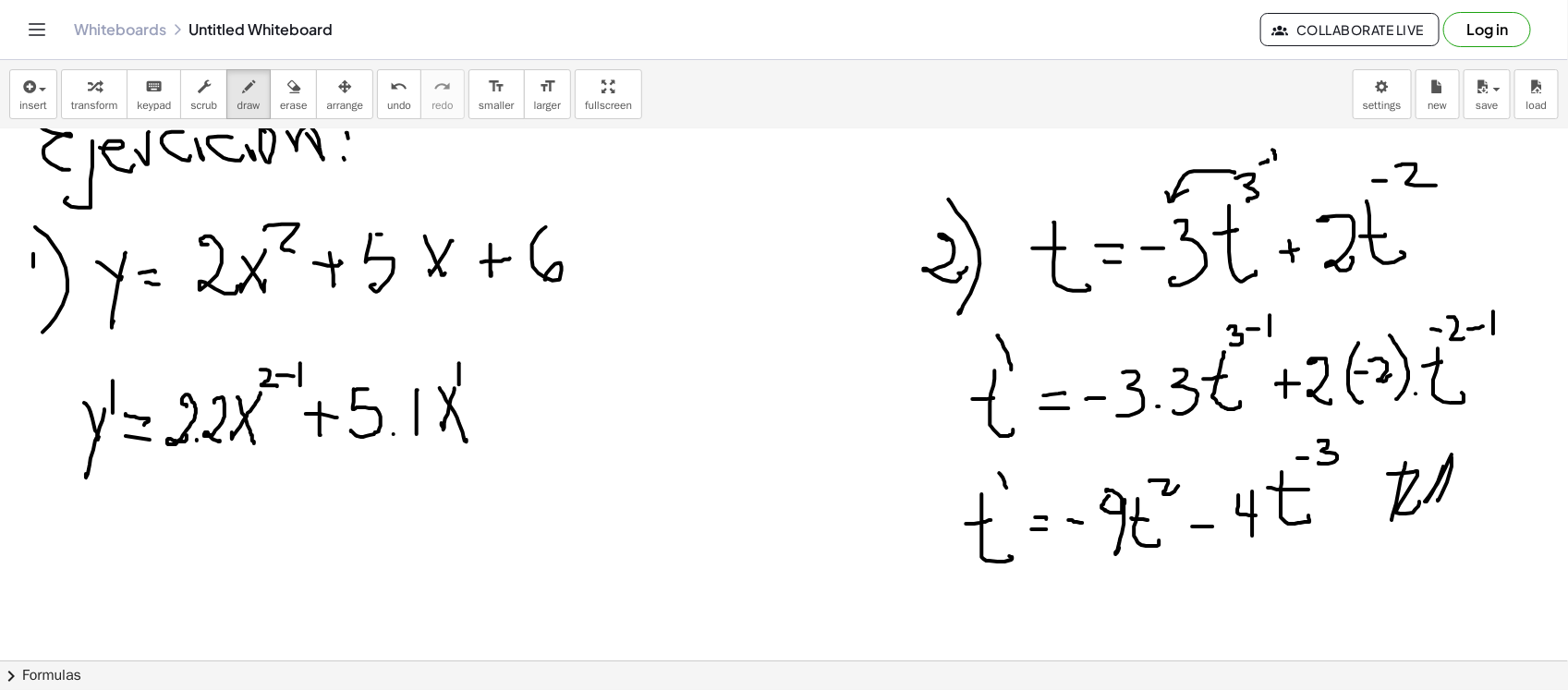 drag, startPoint x: 459, startPoint y: 363, endPoint x: 459, endPoint y: 384, distance: 21 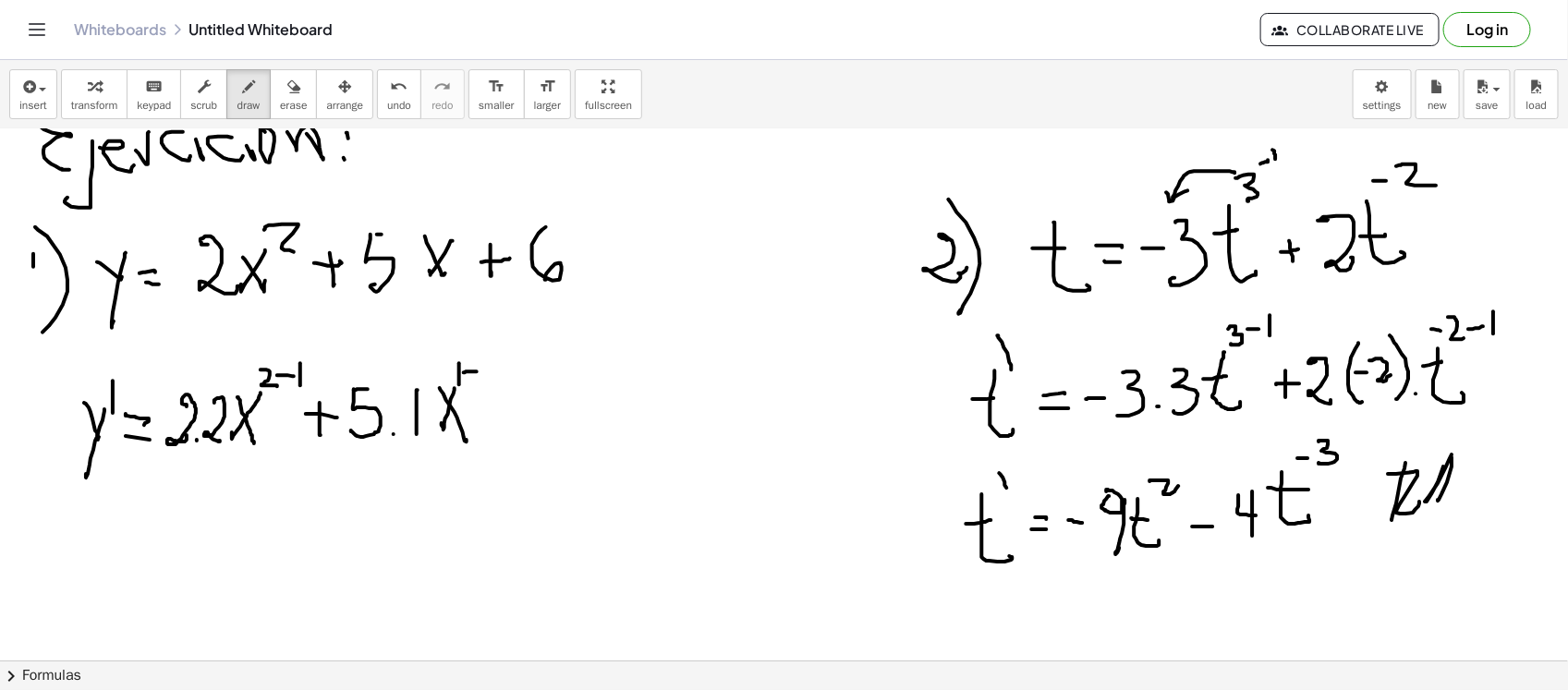 drag, startPoint x: 465, startPoint y: 372, endPoint x: 477, endPoint y: 371, distance: 12.041595 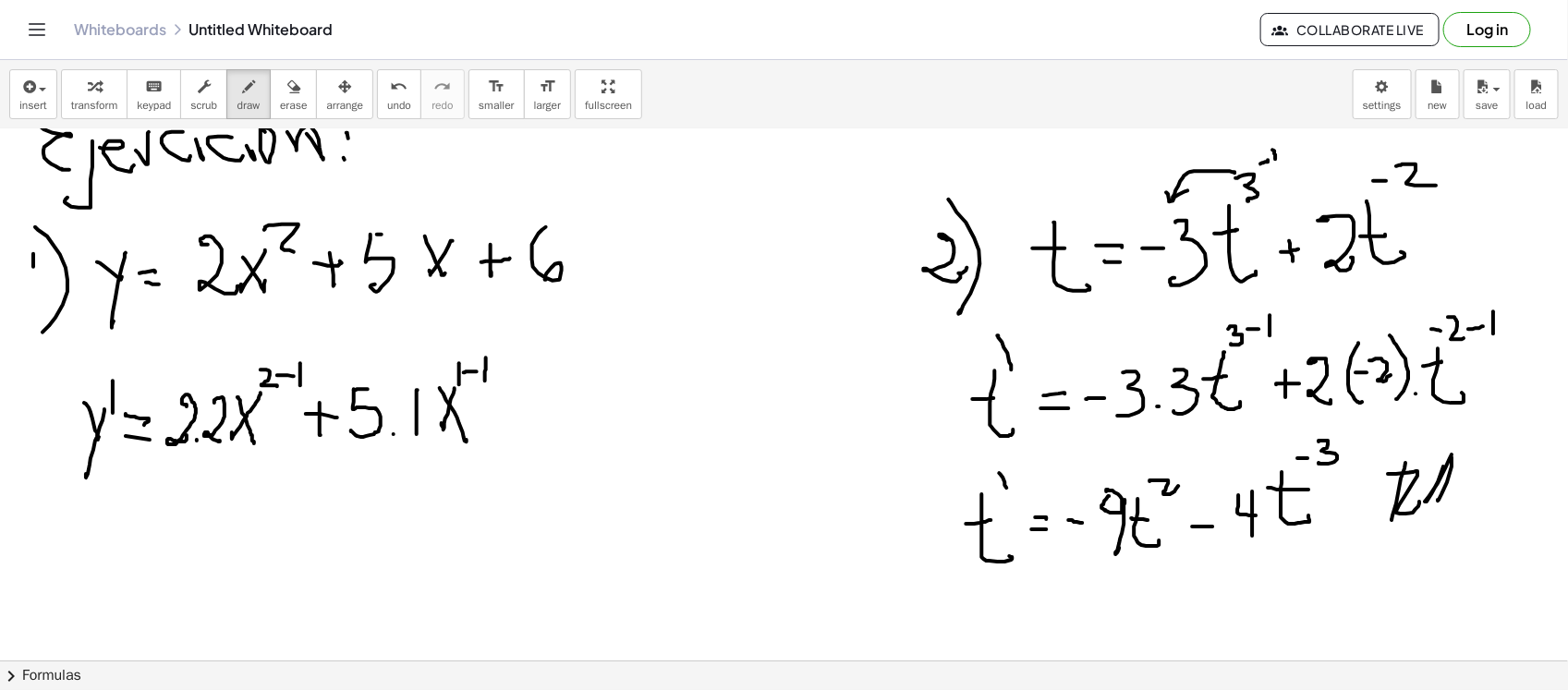 drag, startPoint x: 486, startPoint y: 357, endPoint x: 487, endPoint y: 385, distance: 28.017851 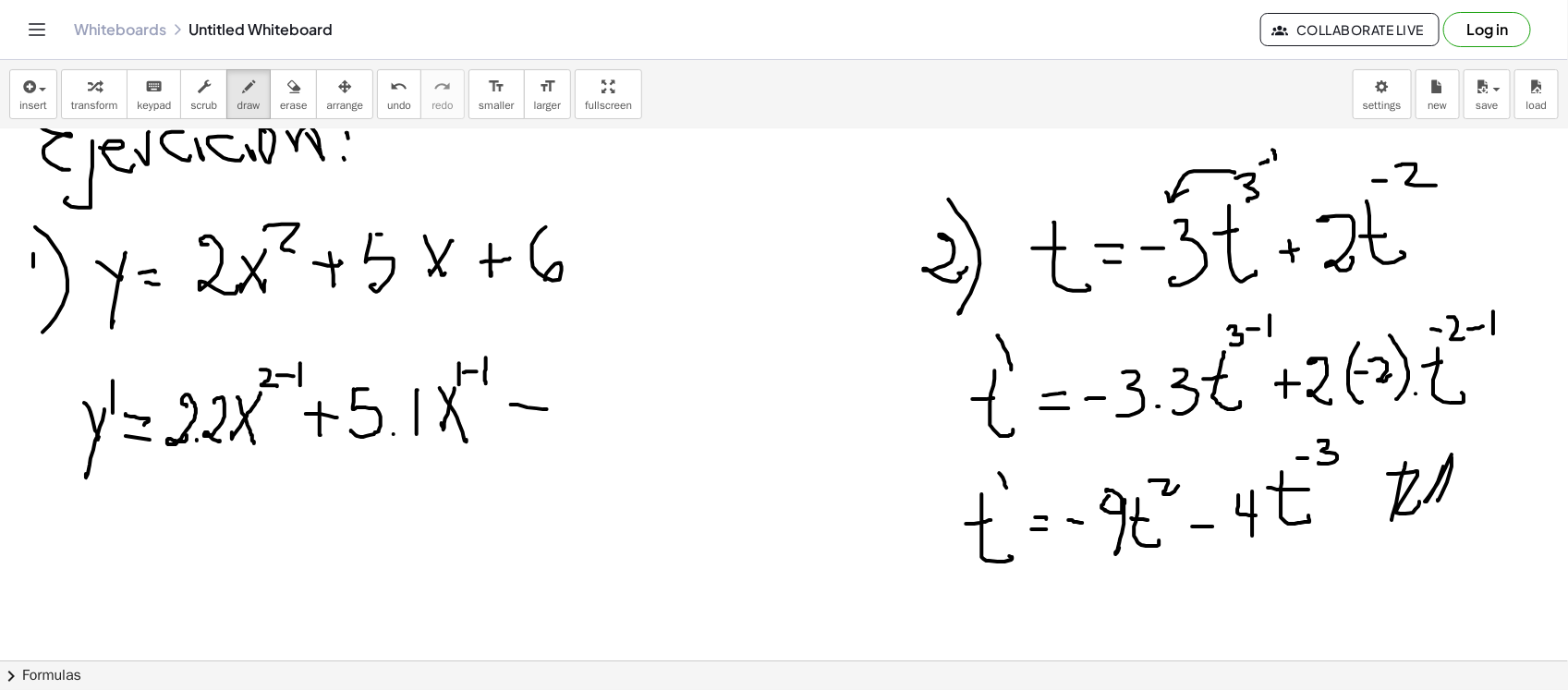 drag, startPoint x: 511, startPoint y: 405, endPoint x: 542, endPoint y: 407, distance: 31.064449 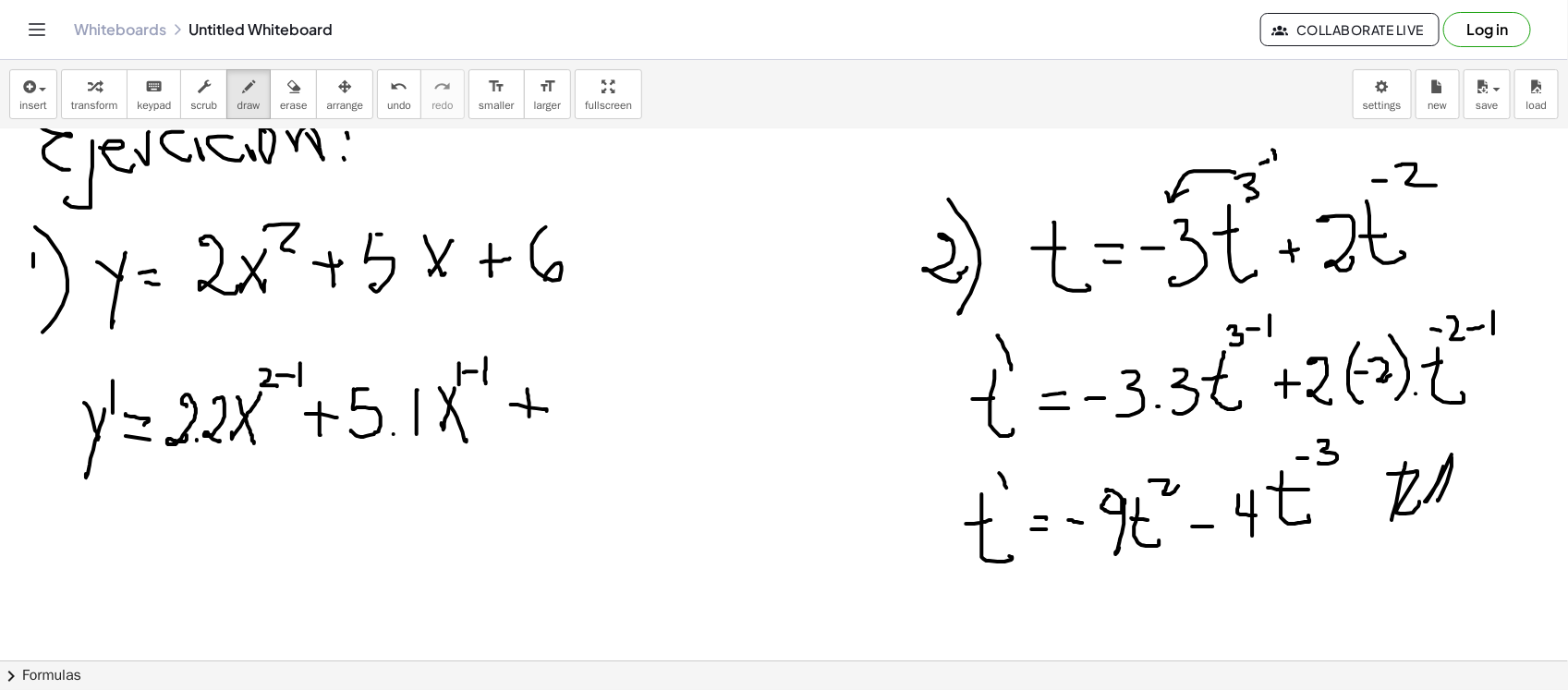 click at bounding box center (784, 7) 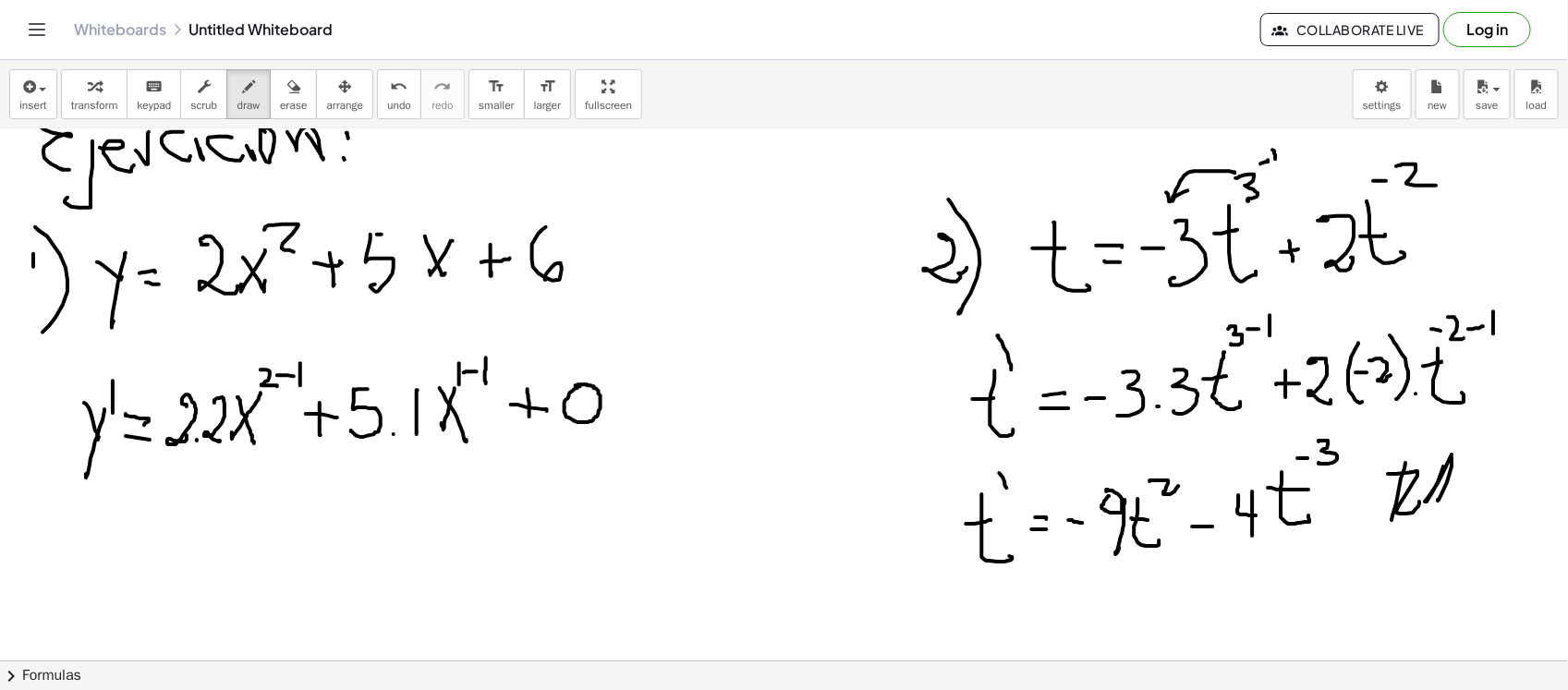 click at bounding box center (784, 7) 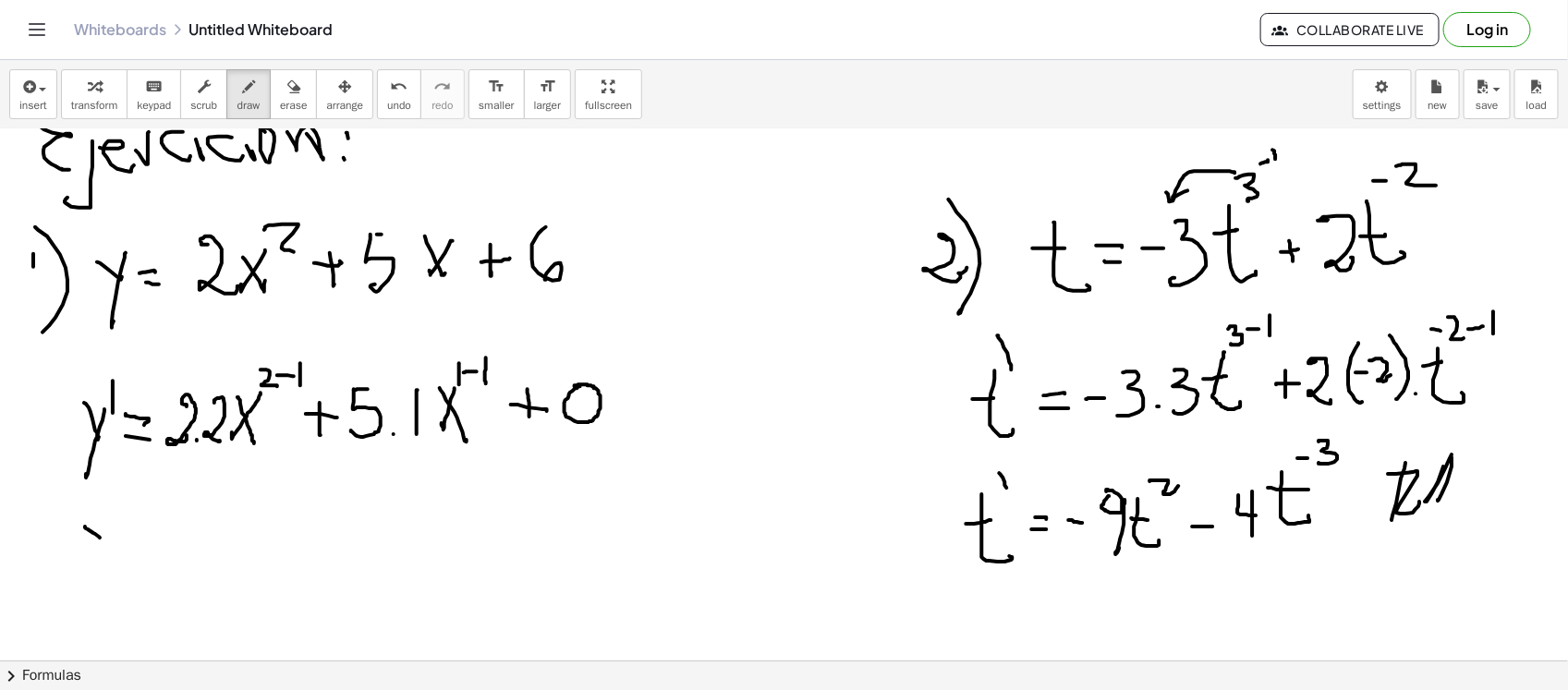 drag, startPoint x: 85, startPoint y: 527, endPoint x: 103, endPoint y: 517, distance: 20.59126 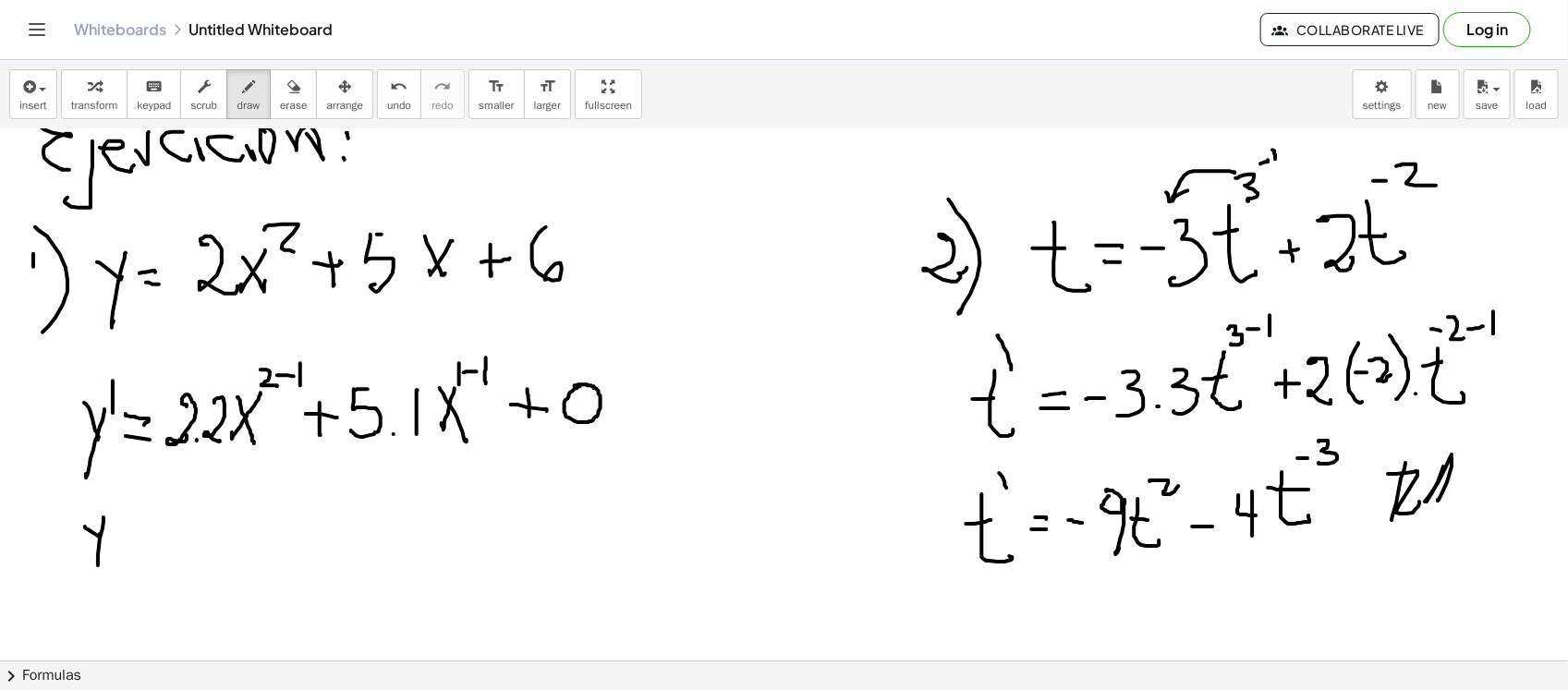 drag, startPoint x: 103, startPoint y: 517, endPoint x: 115, endPoint y: 518, distance: 12.041595 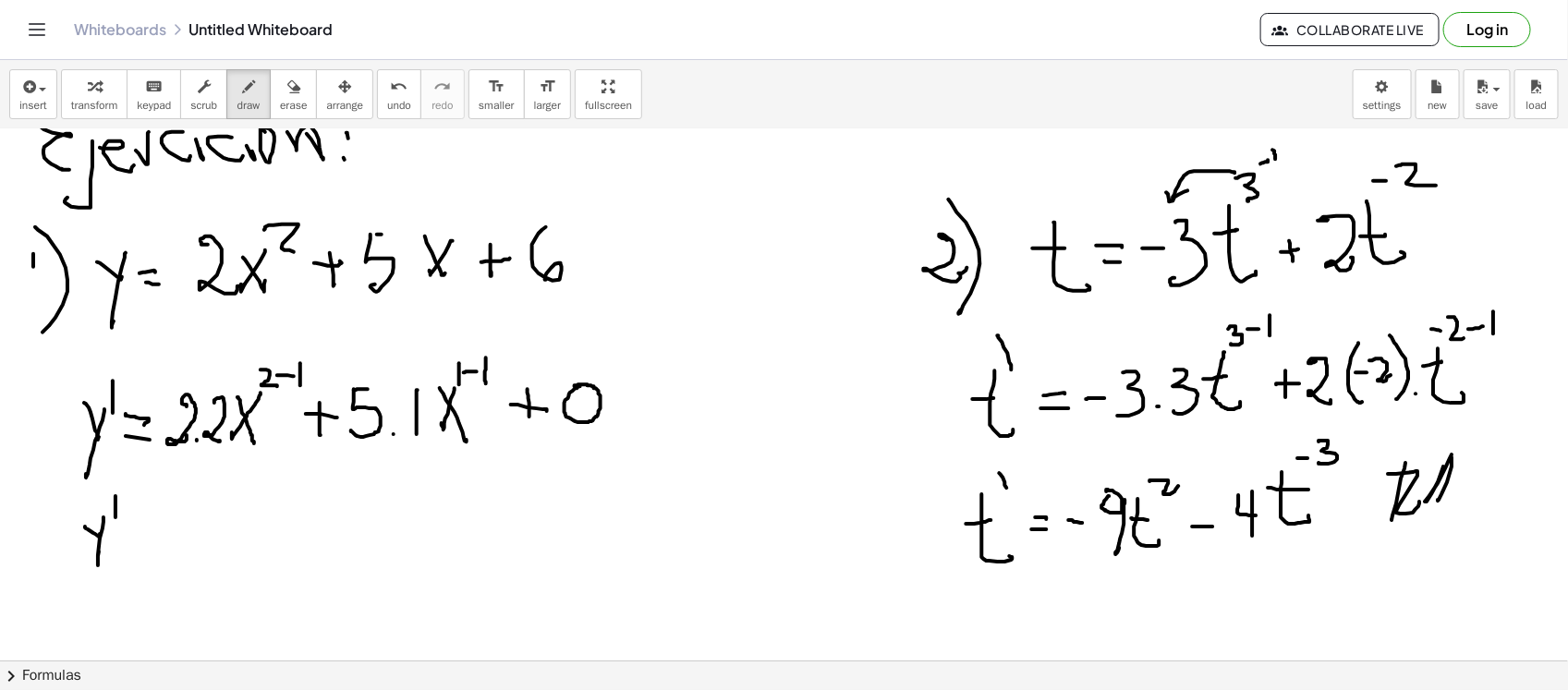 click at bounding box center [784, 7] 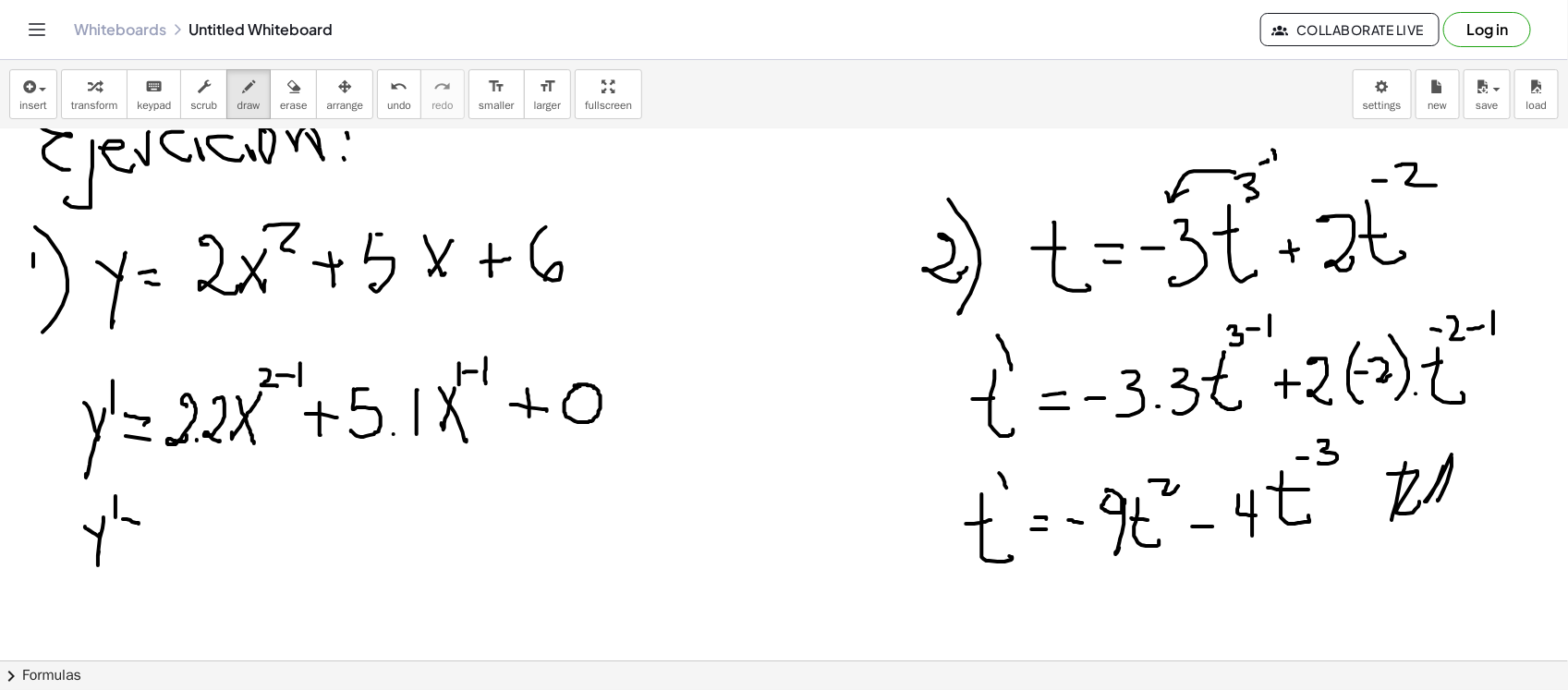 drag, startPoint x: 123, startPoint y: 519, endPoint x: 130, endPoint y: 536, distance: 18.384776 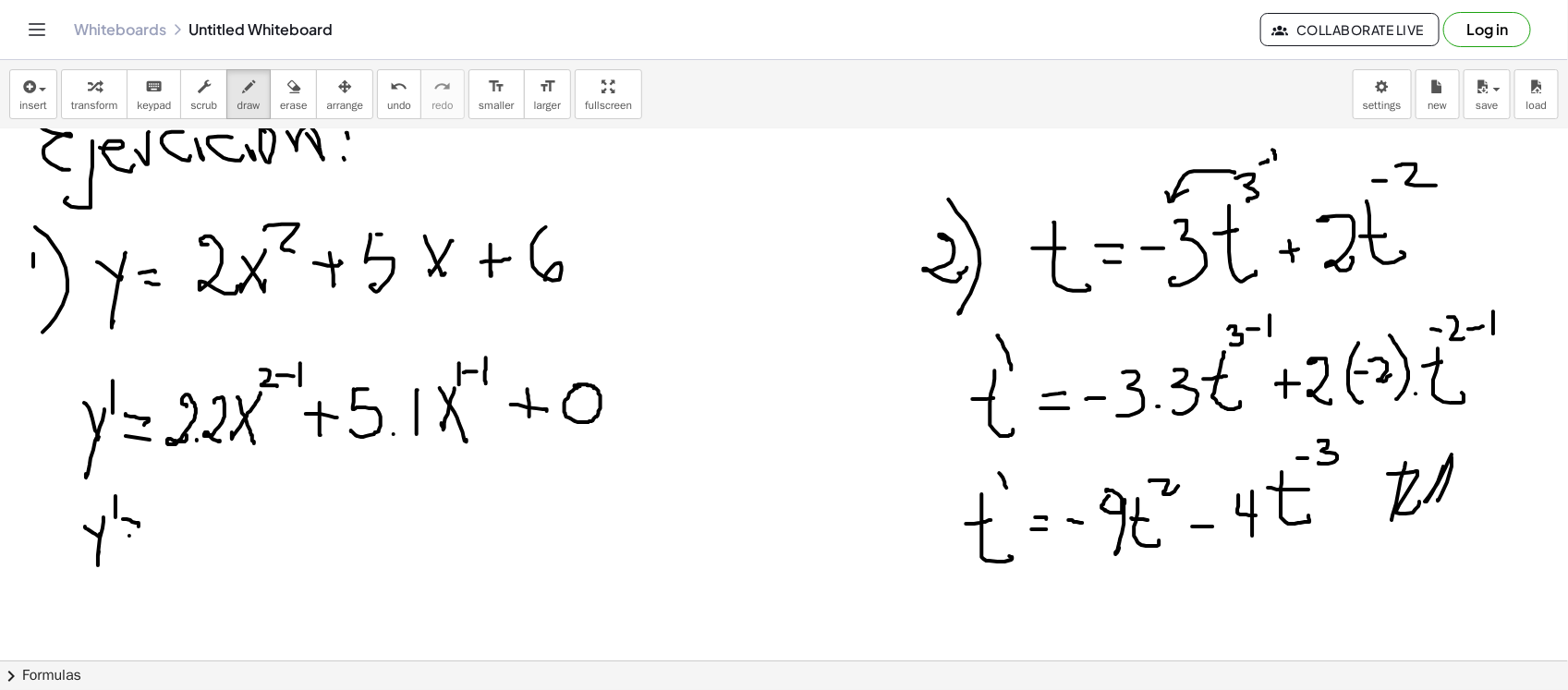drag, startPoint x: 129, startPoint y: 536, endPoint x: 140, endPoint y: 531, distance: 12 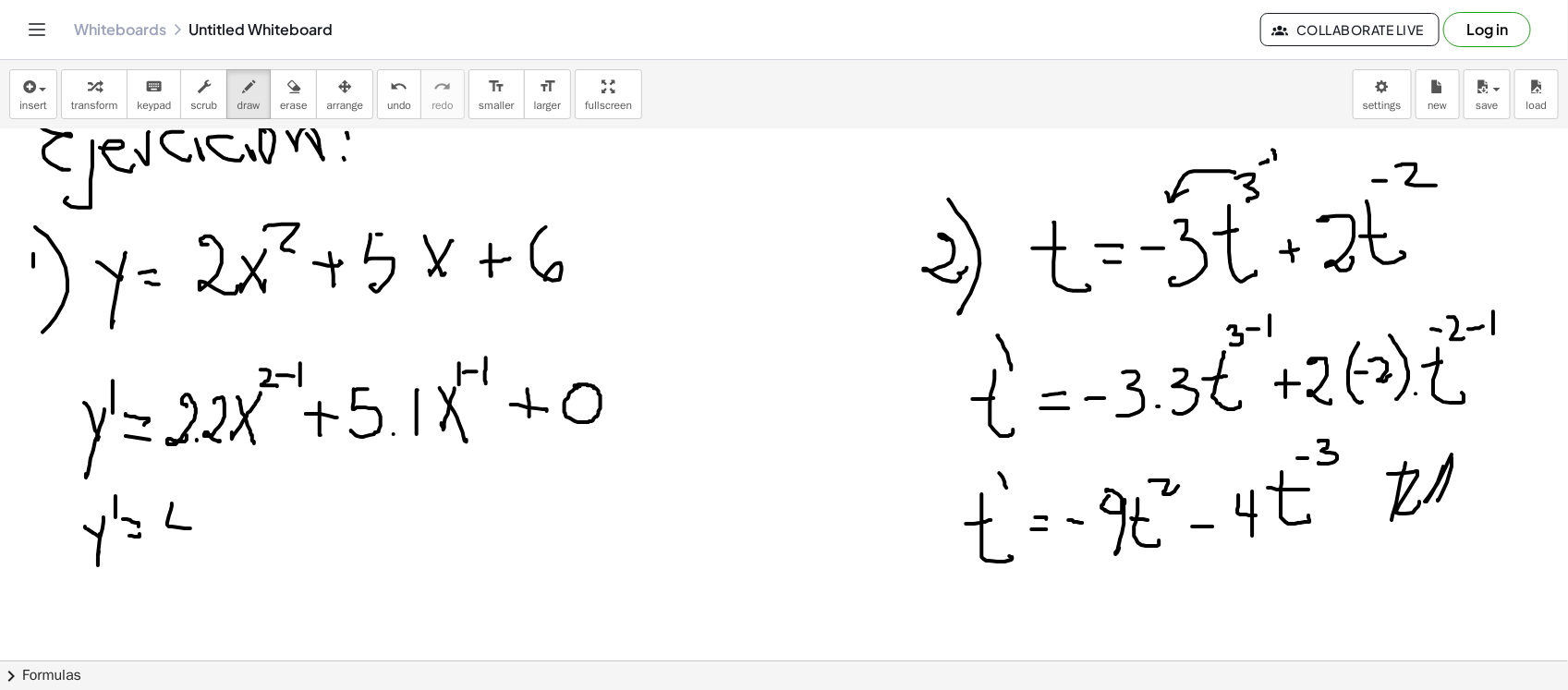 drag, startPoint x: 172, startPoint y: 504, endPoint x: 192, endPoint y: 503, distance: 20.024984 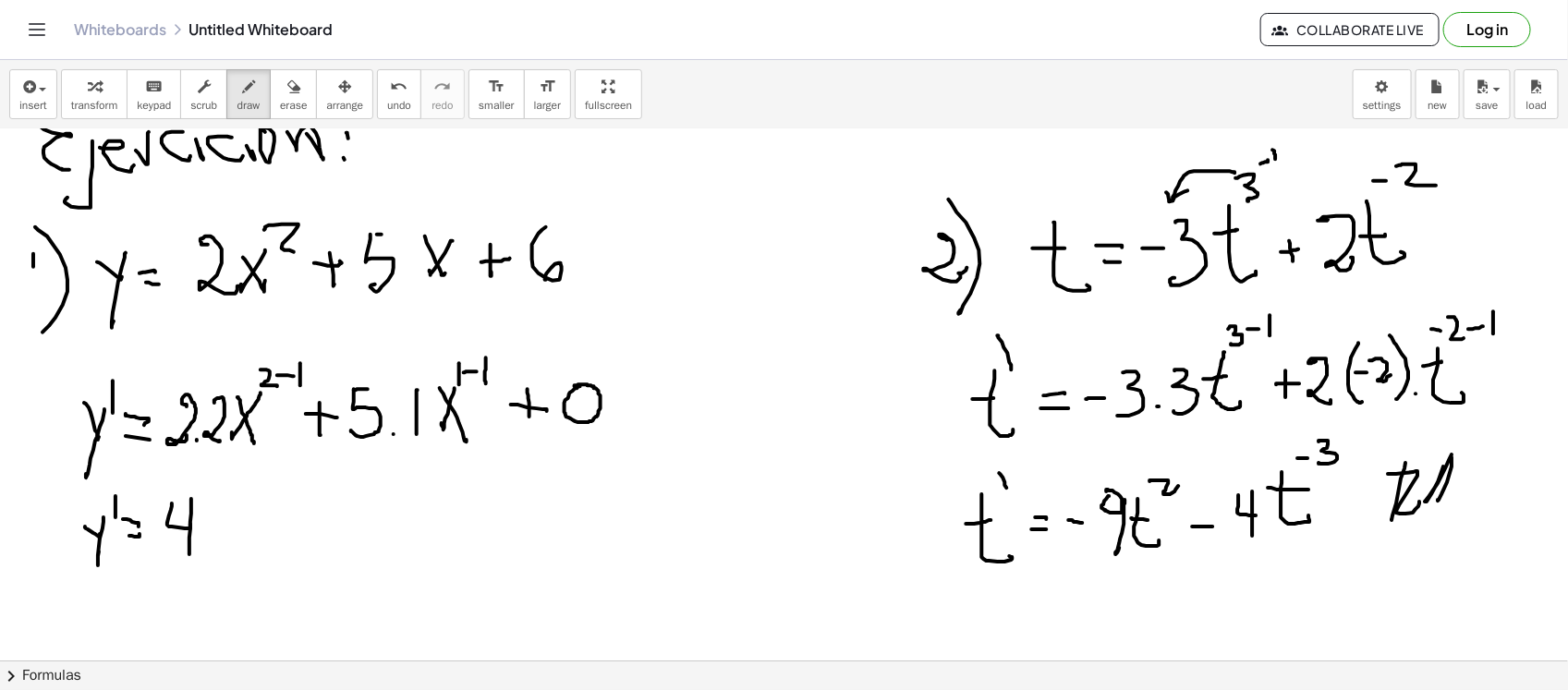 drag, startPoint x: 191, startPoint y: 501, endPoint x: 191, endPoint y: 556, distance: 55 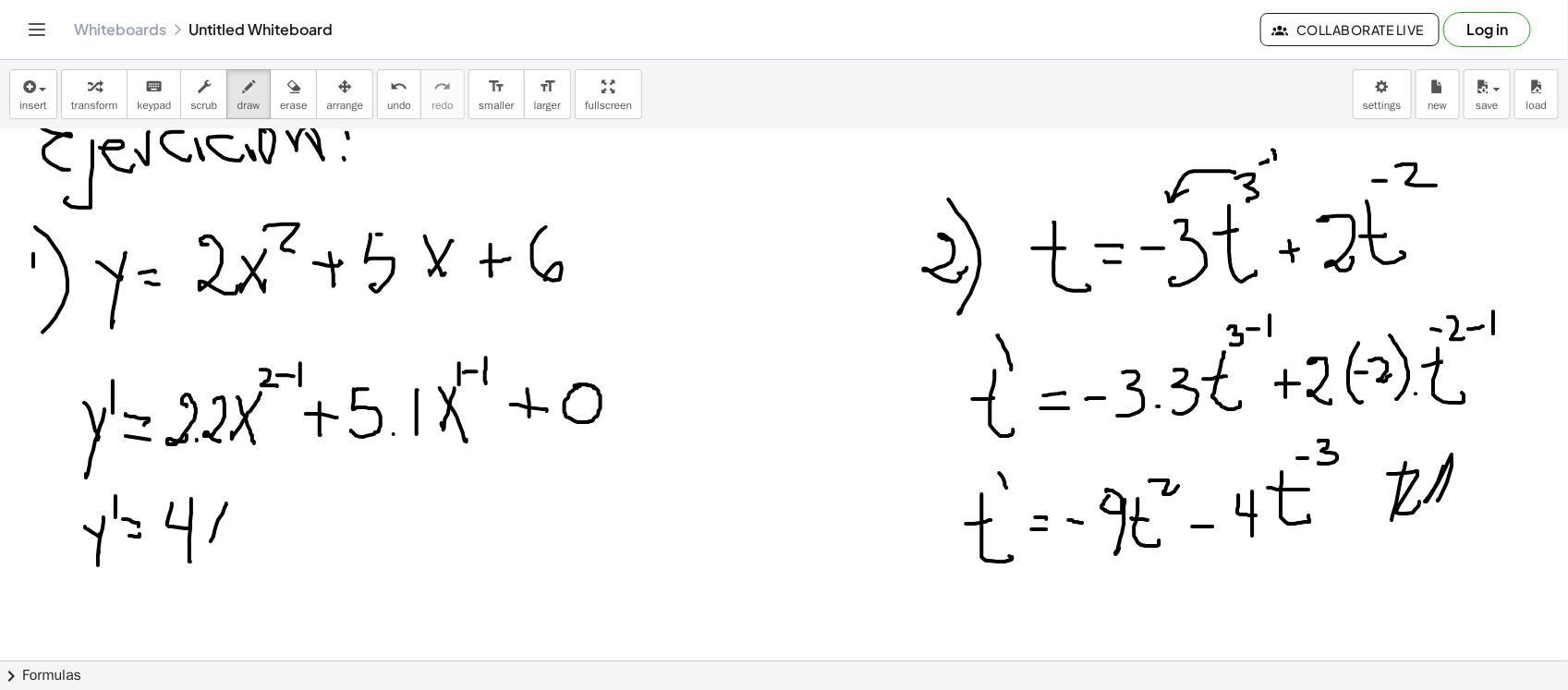 drag, startPoint x: 226, startPoint y: 504, endPoint x: 211, endPoint y: 509, distance: 15.811388 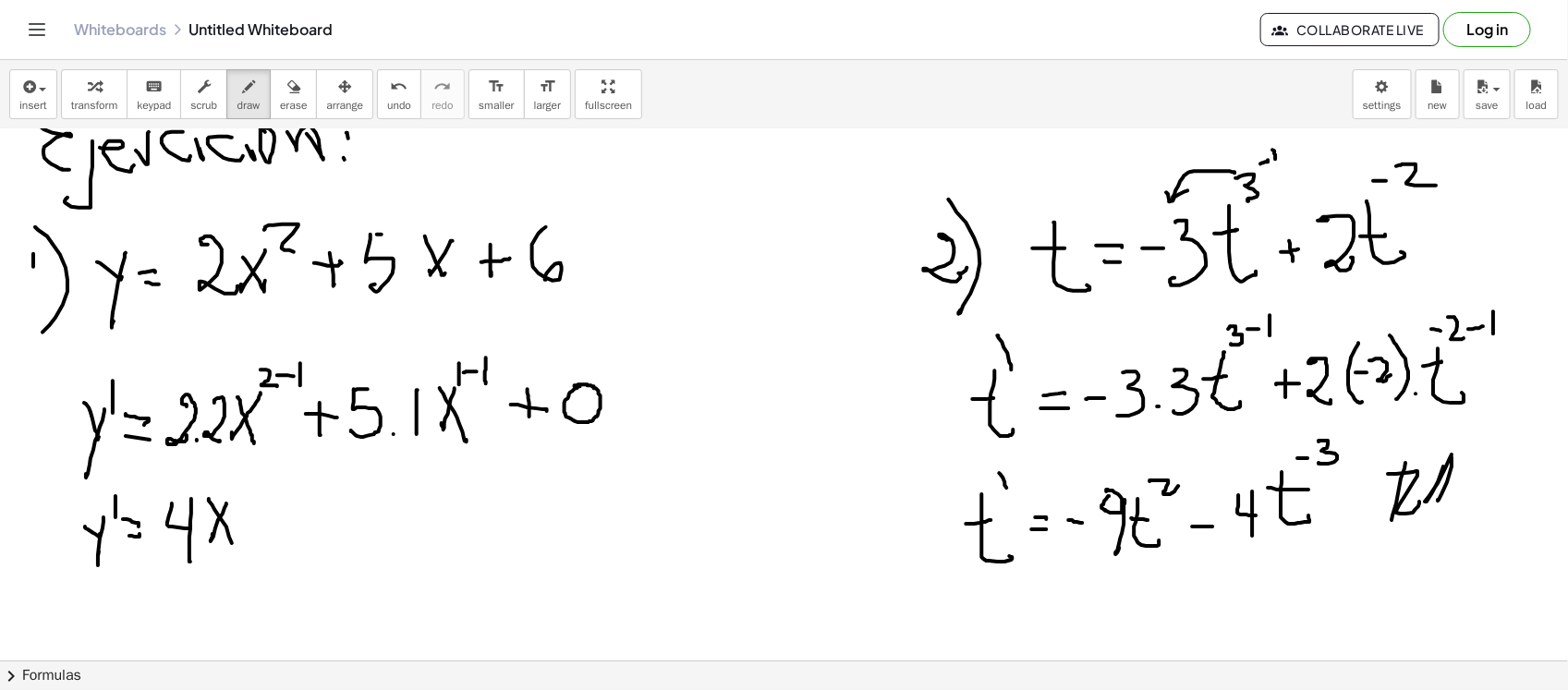 drag, startPoint x: 209, startPoint y: 499, endPoint x: 232, endPoint y: 543, distance: 49.648766 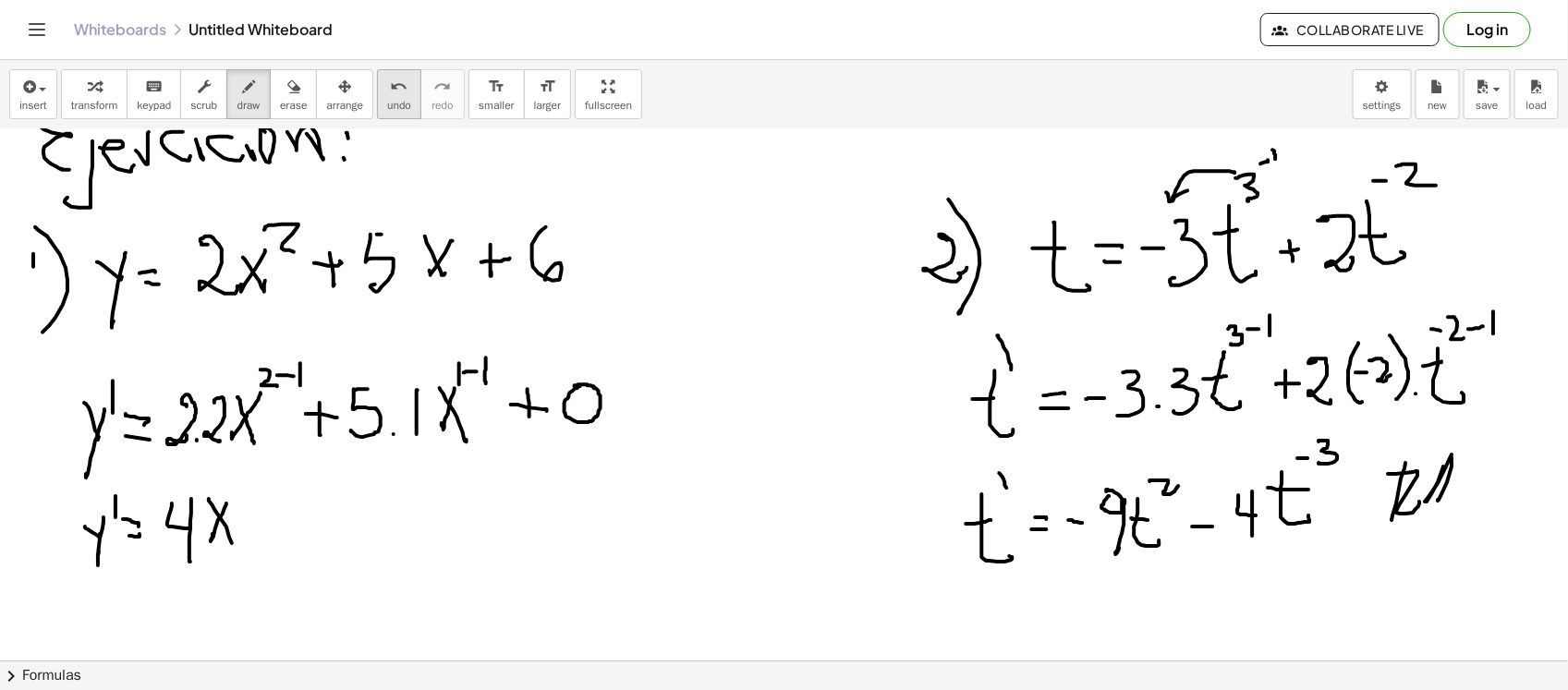click on "undo" at bounding box center [399, 87] 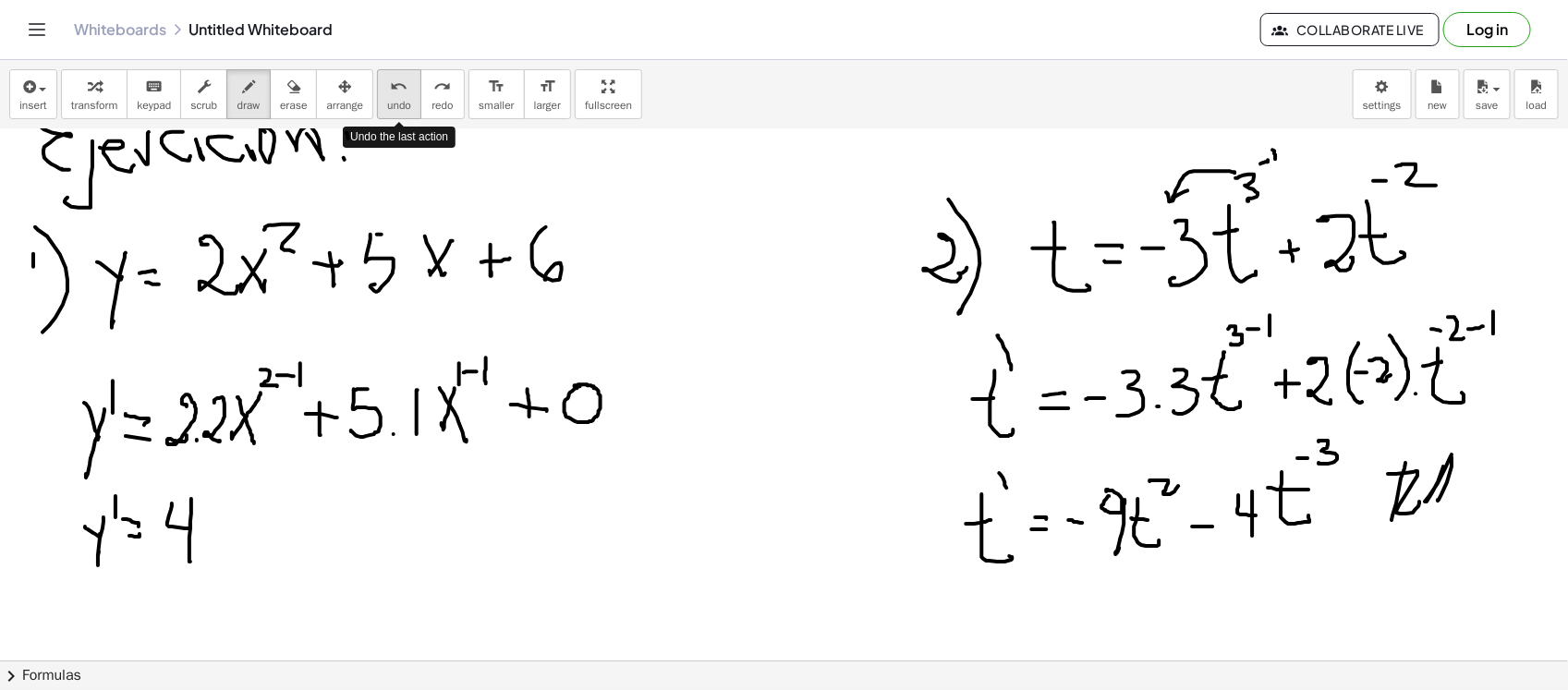 click on "undo" at bounding box center [399, 87] 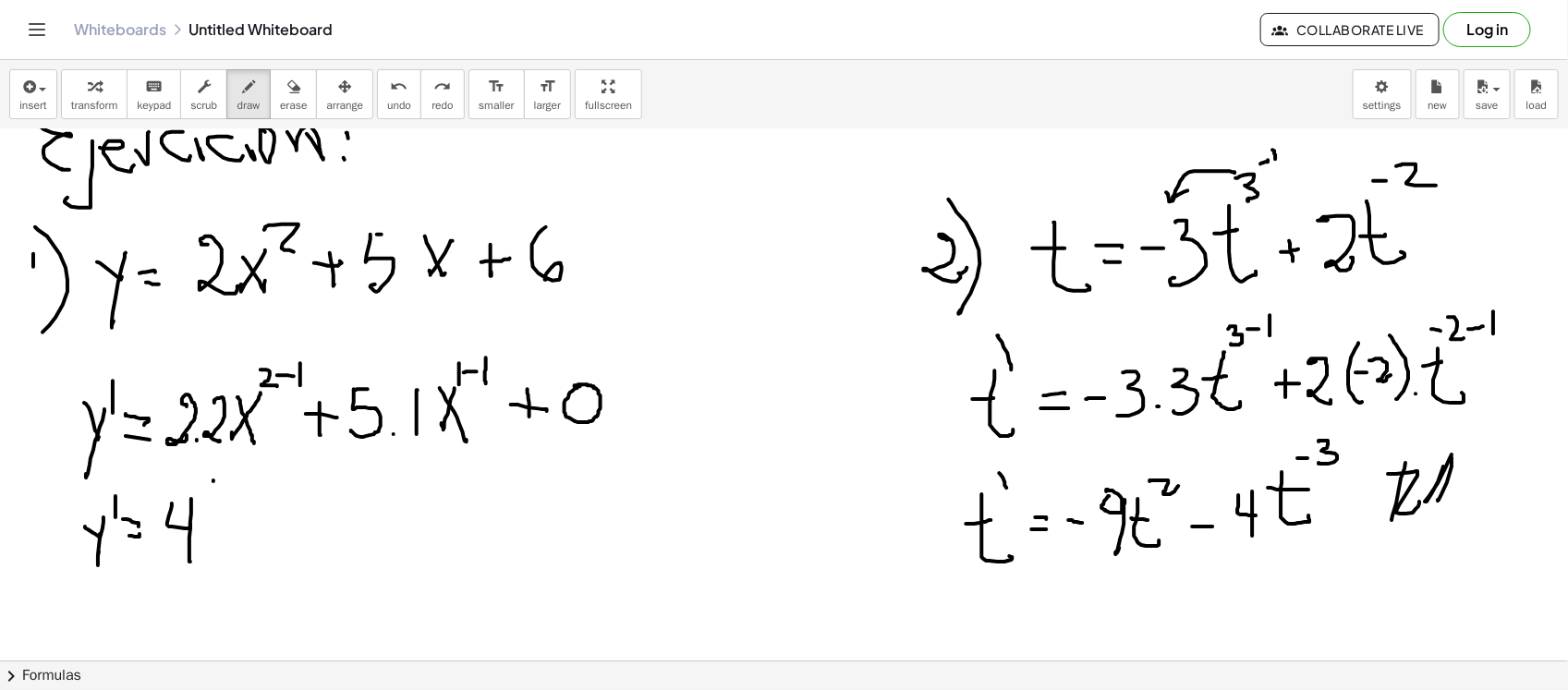 drag, startPoint x: 213, startPoint y: 480, endPoint x: 213, endPoint y: 492, distance: 12 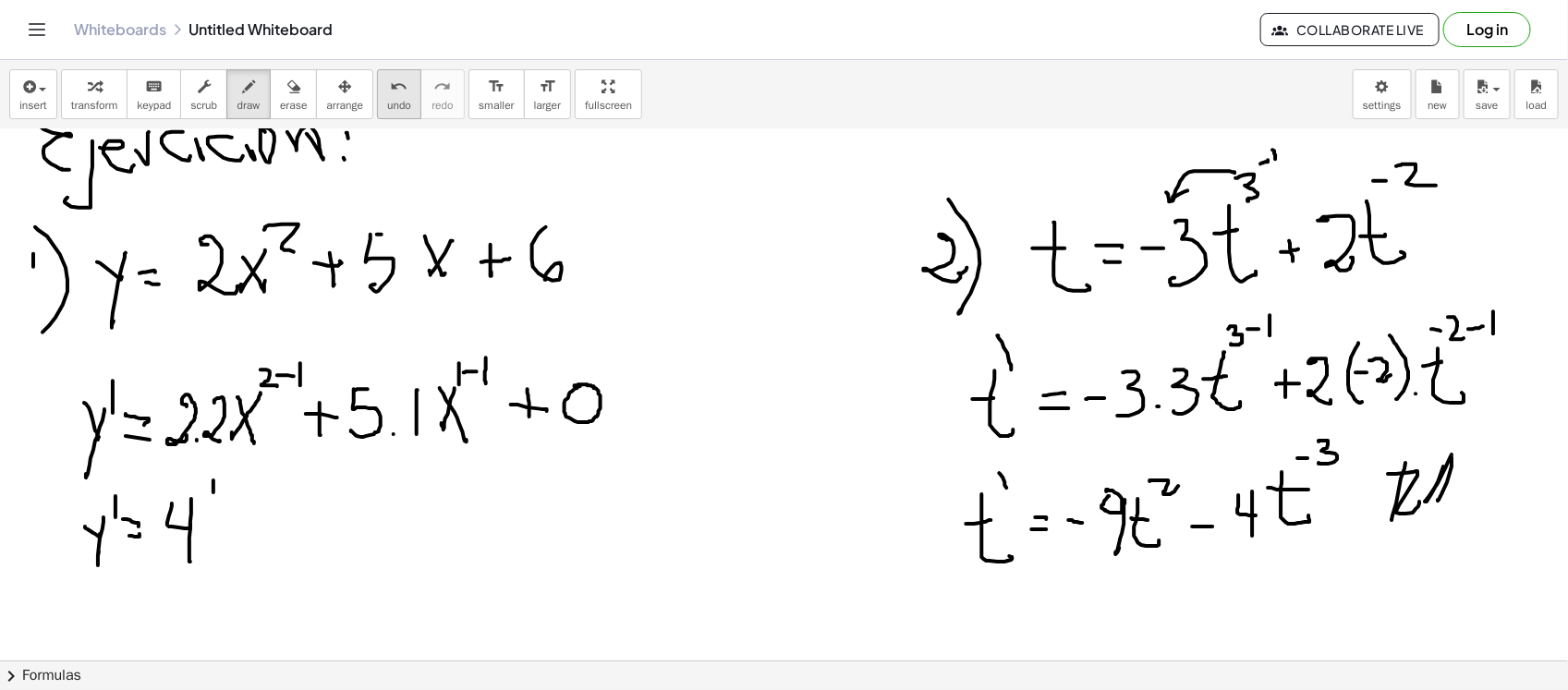 click on "undo" at bounding box center (399, 105) 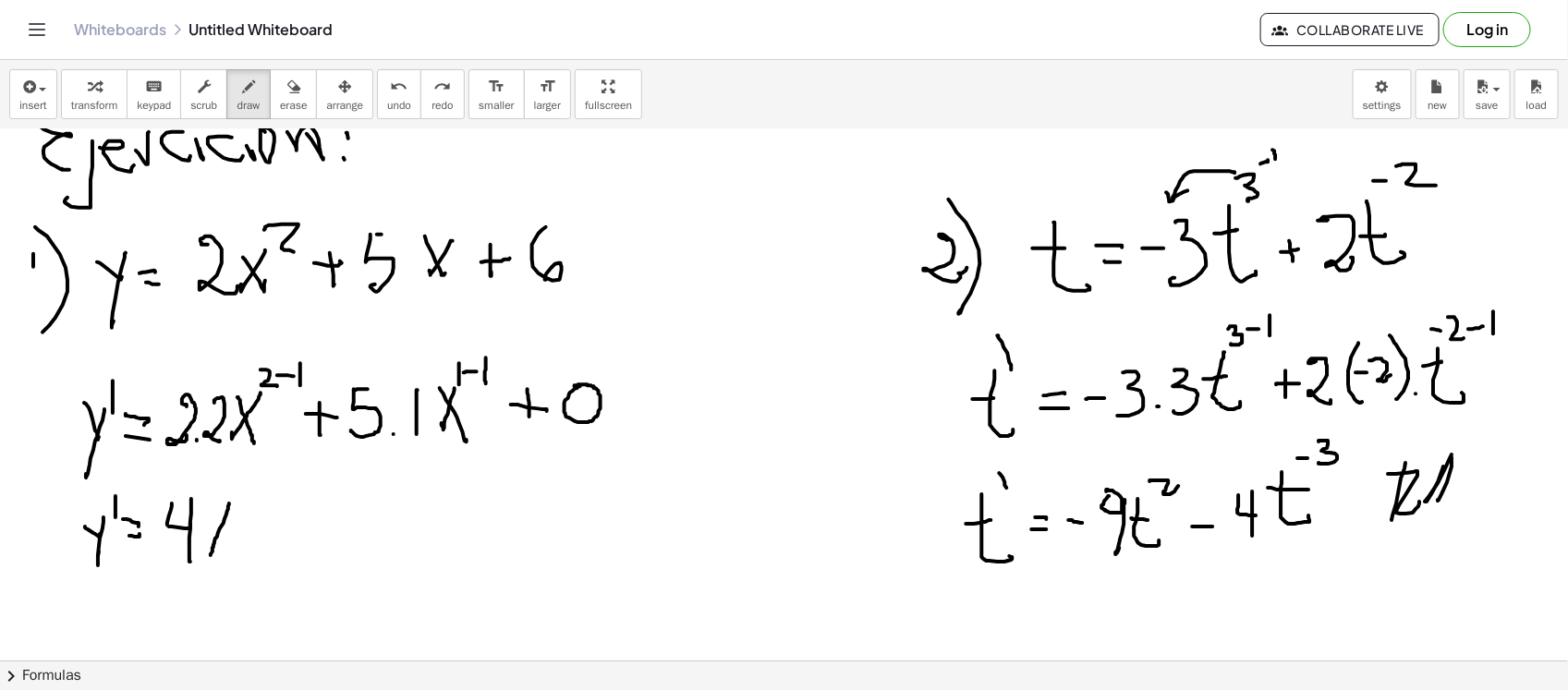 drag, startPoint x: 229, startPoint y: 503, endPoint x: 214, endPoint y: 527, distance: 28.301943 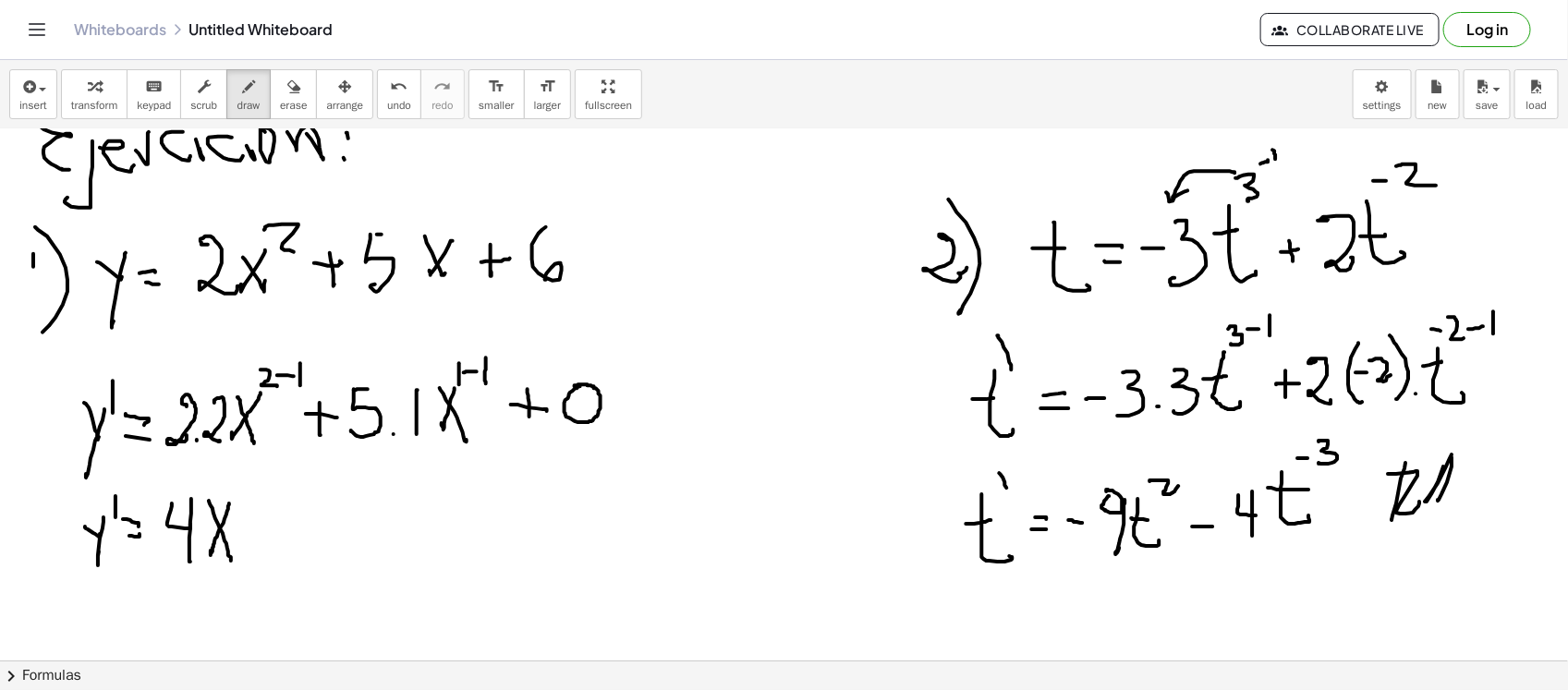 drag, startPoint x: 209, startPoint y: 501, endPoint x: 237, endPoint y: 540, distance: 48.01042 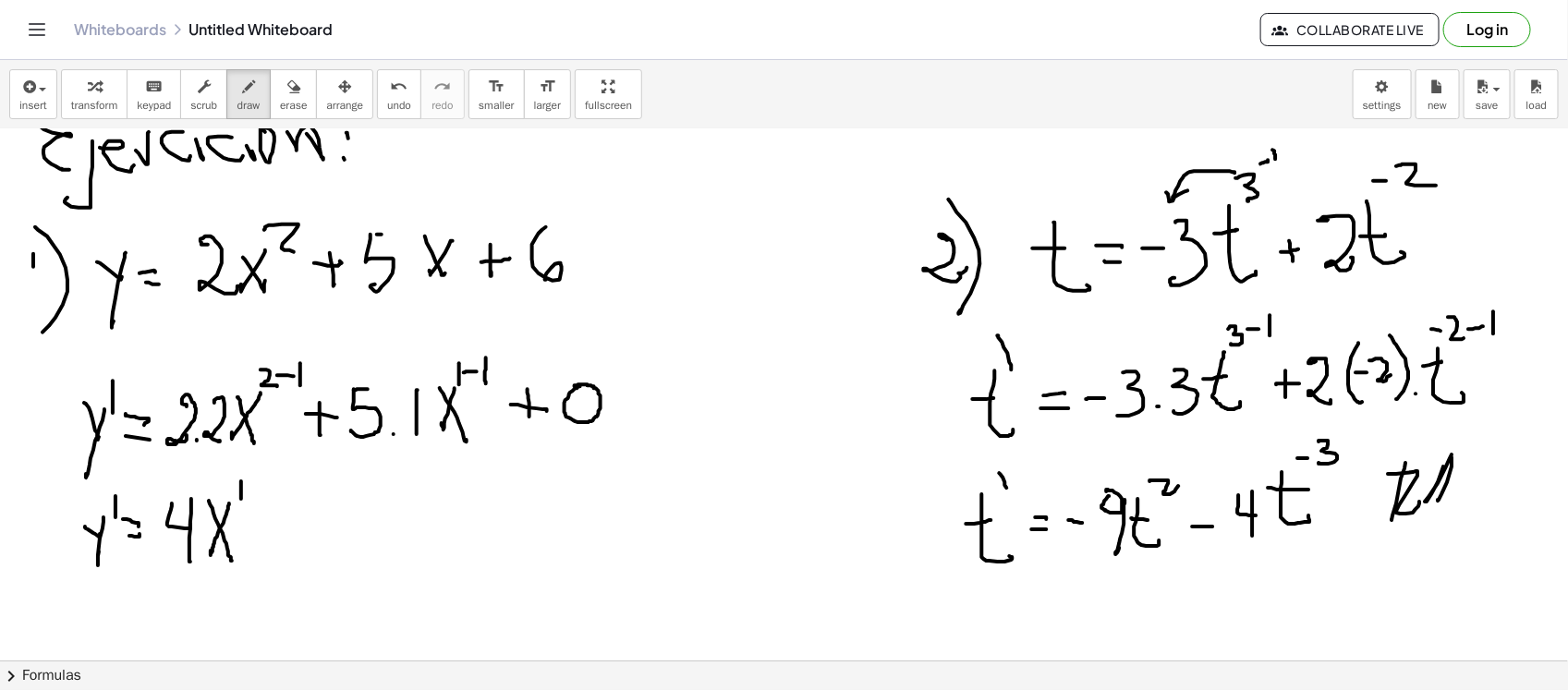 drag, startPoint x: 241, startPoint y: 481, endPoint x: 241, endPoint y: 499, distance: 18 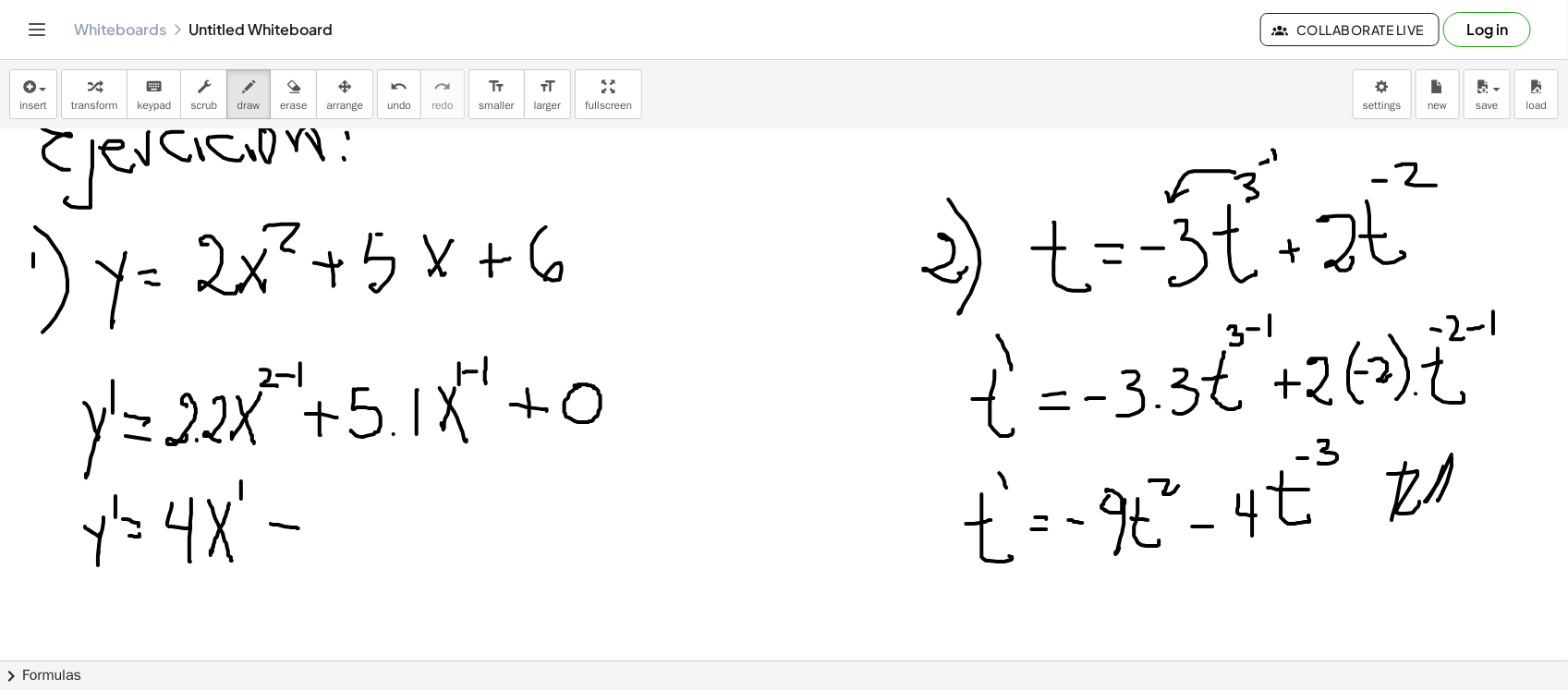 drag, startPoint x: 271, startPoint y: 524, endPoint x: 301, endPoint y: 529, distance: 30.41381 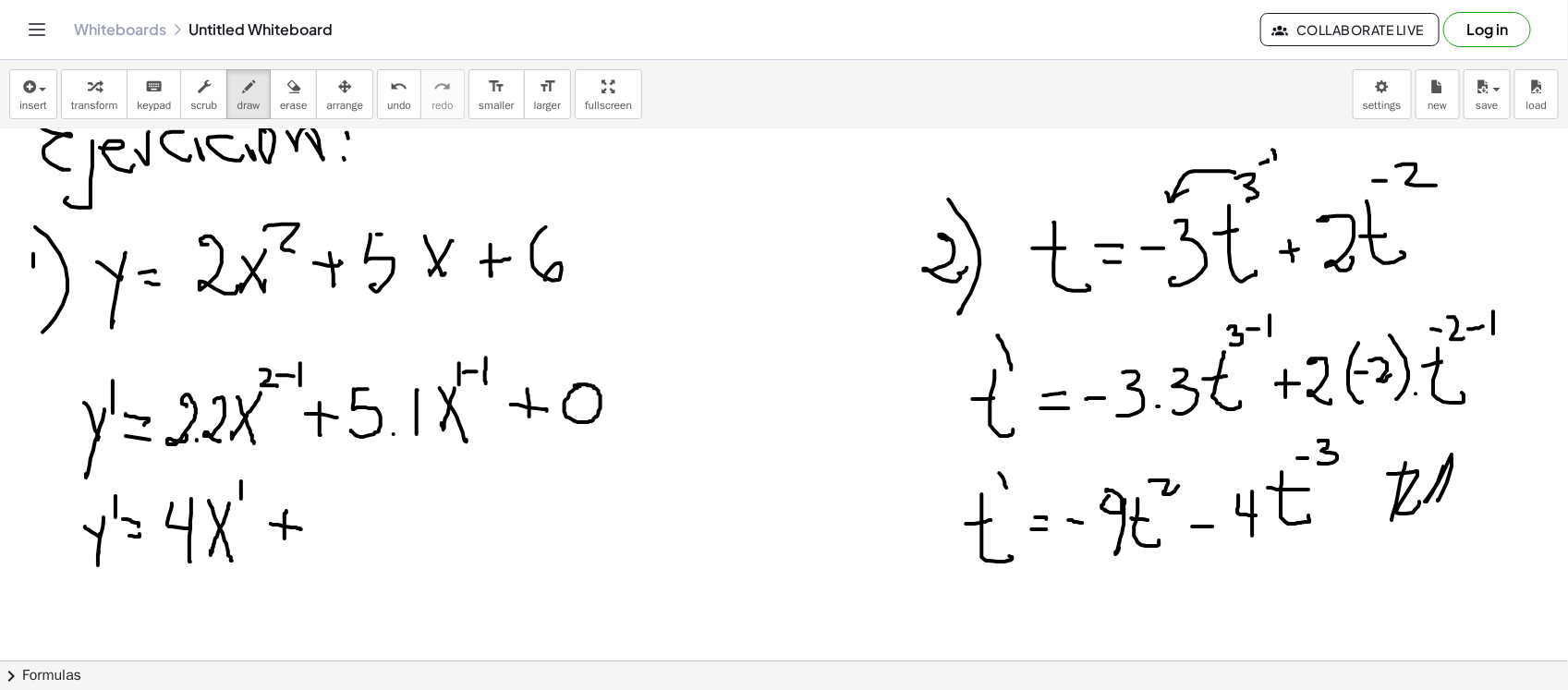 drag, startPoint x: 286, startPoint y: 511, endPoint x: 285, endPoint y: 539, distance: 28.017851 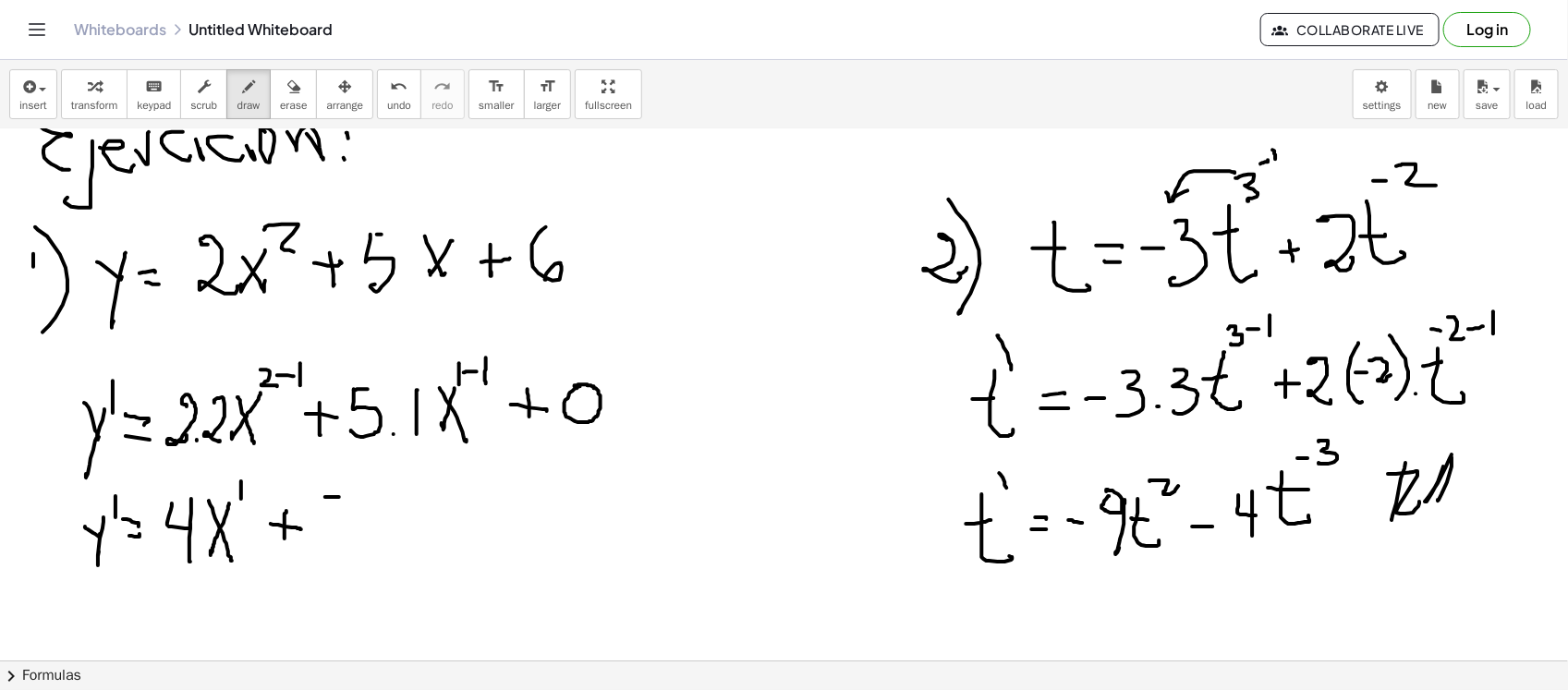 click at bounding box center [784, 7] 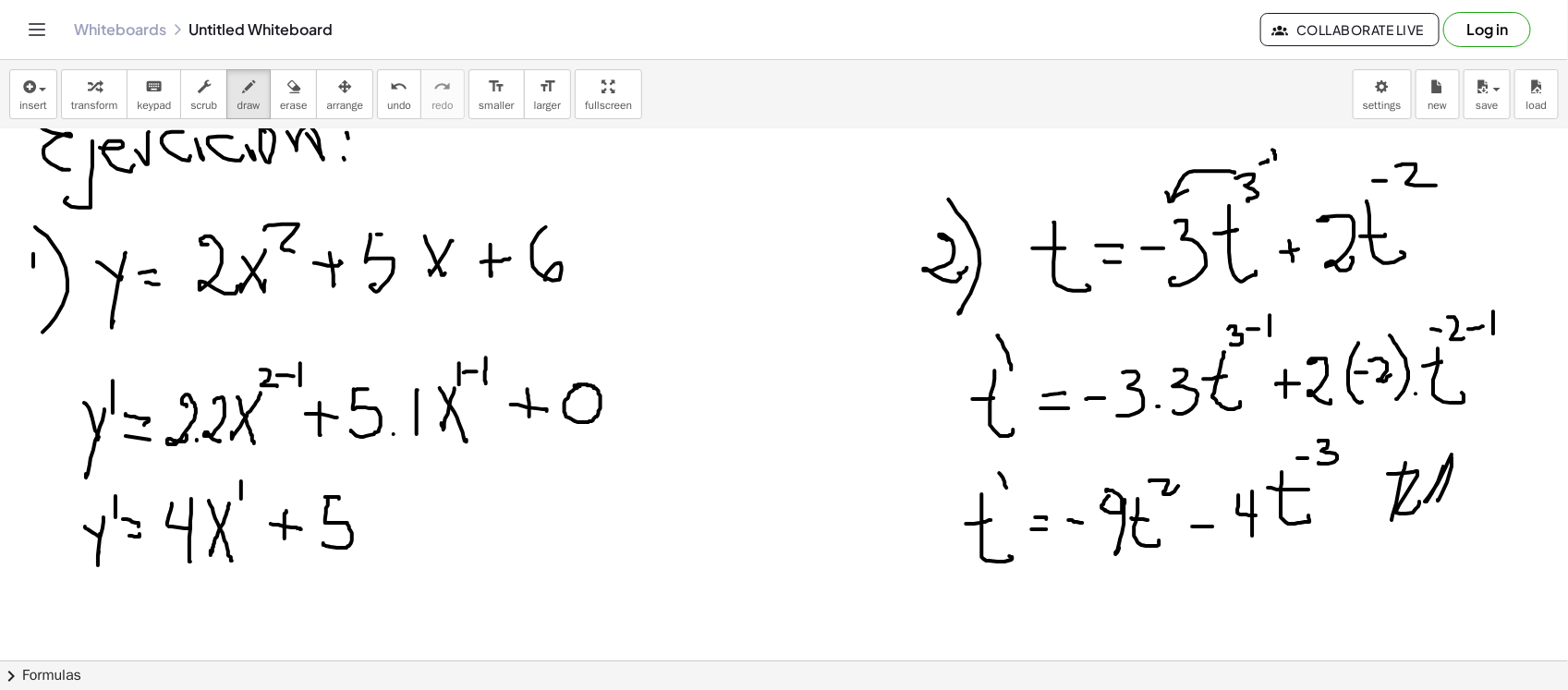drag, startPoint x: 328, startPoint y: 497, endPoint x: 323, endPoint y: 543, distance: 46.27094 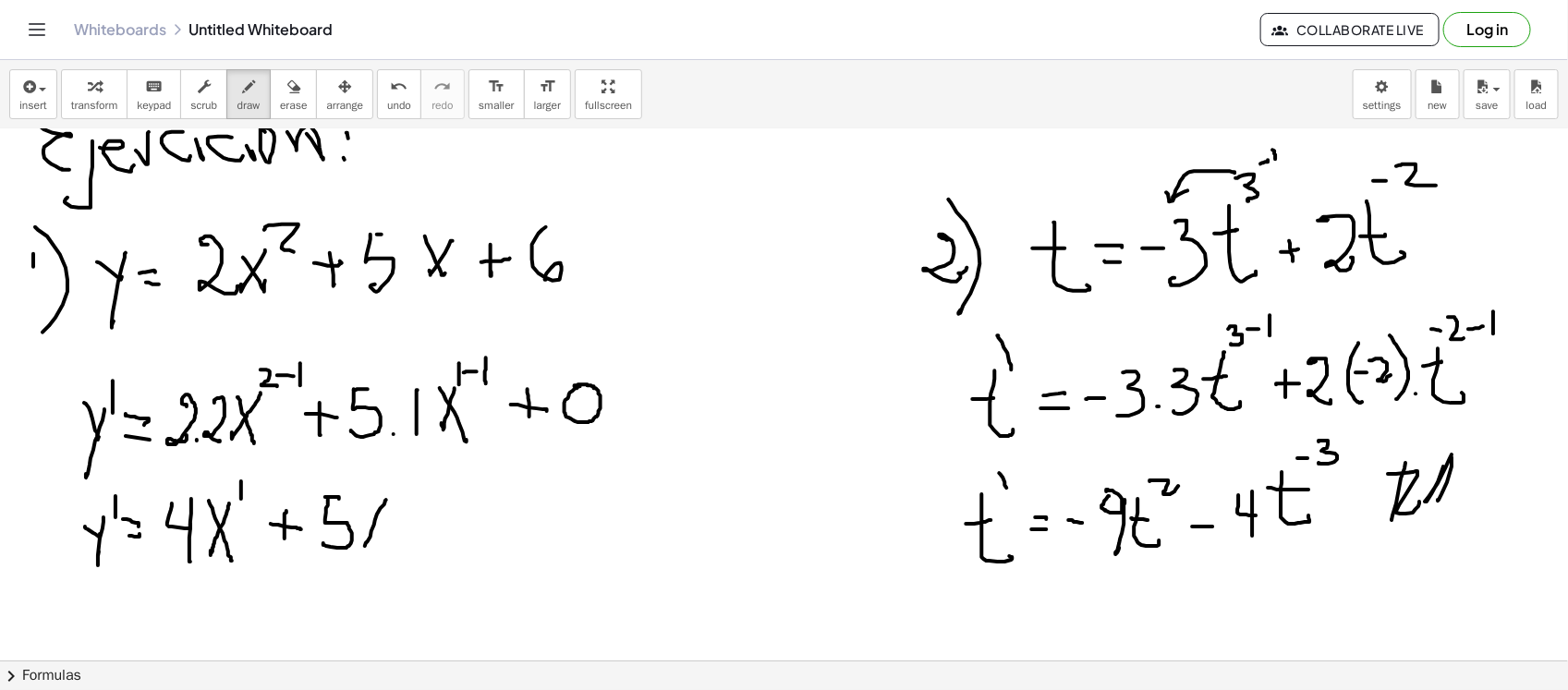 drag, startPoint x: 386, startPoint y: 500, endPoint x: 366, endPoint y: 515, distance: 25 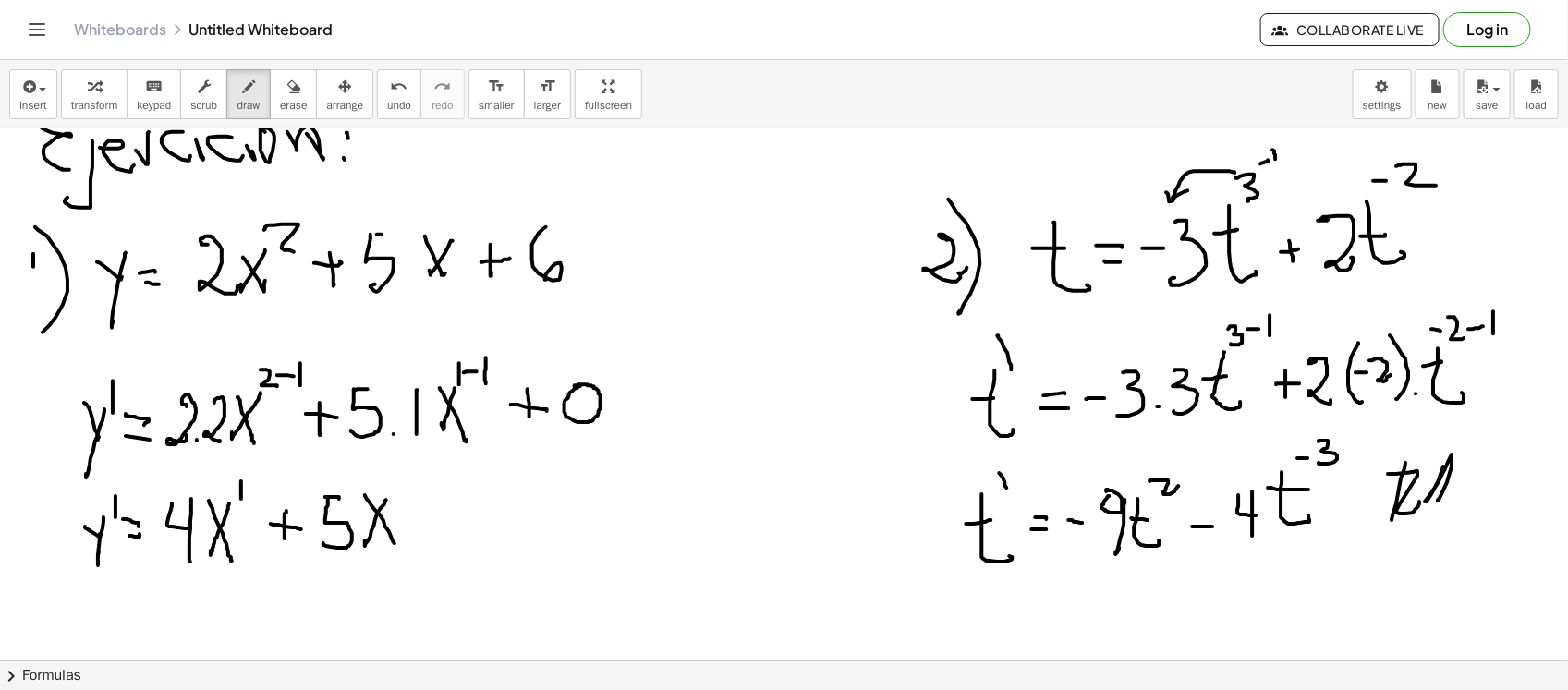 drag, startPoint x: 365, startPoint y: 495, endPoint x: 395, endPoint y: 543, distance: 56.60389 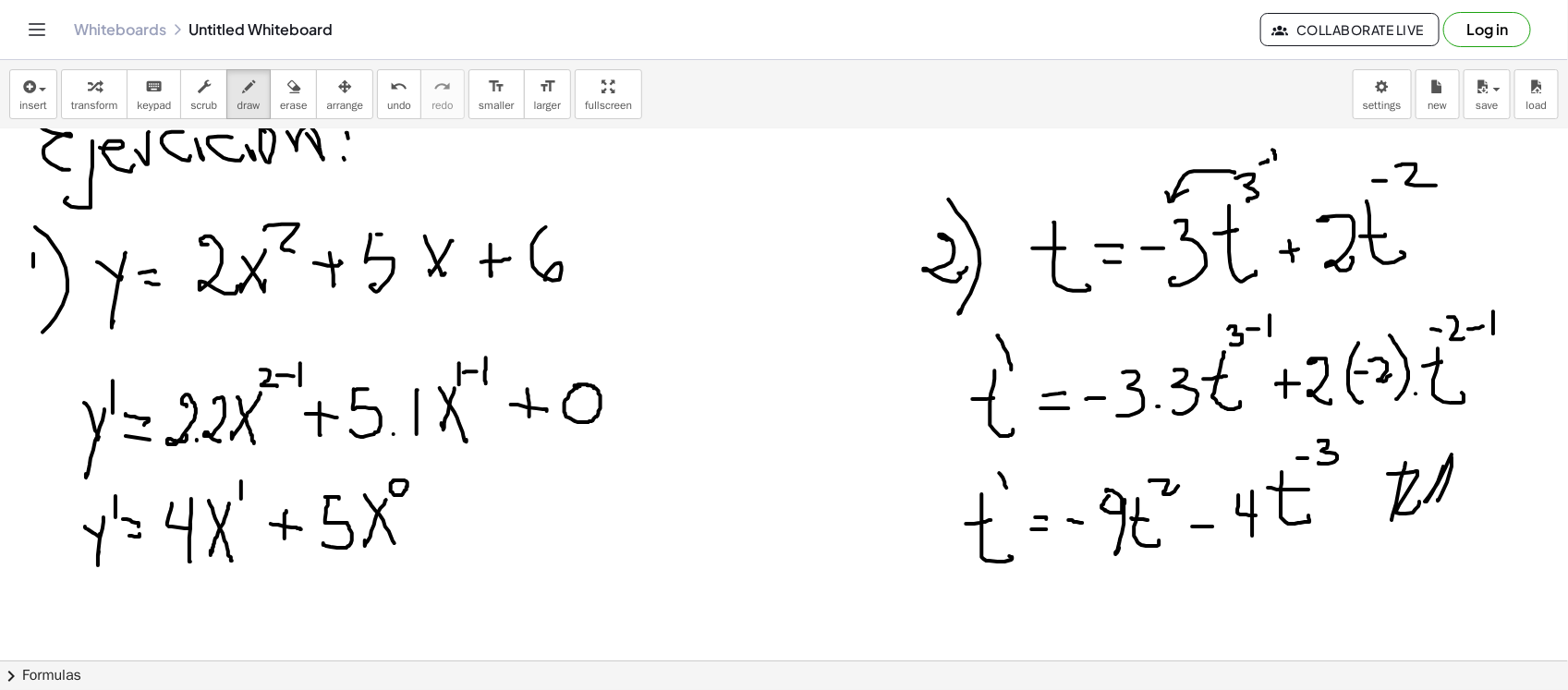 drag, startPoint x: 405, startPoint y: 480, endPoint x: 390, endPoint y: 510, distance: 33.54102 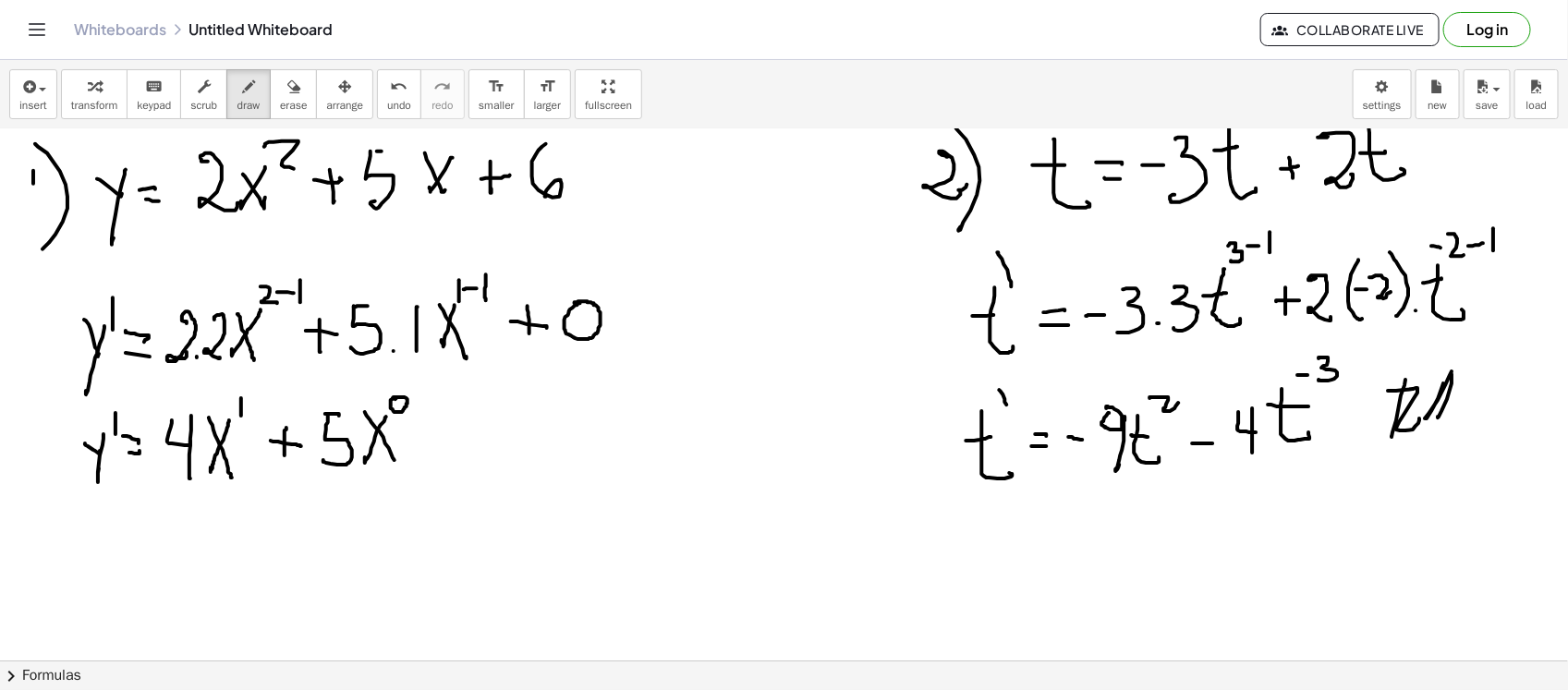 scroll, scrollTop: 1300, scrollLeft: 0, axis: vertical 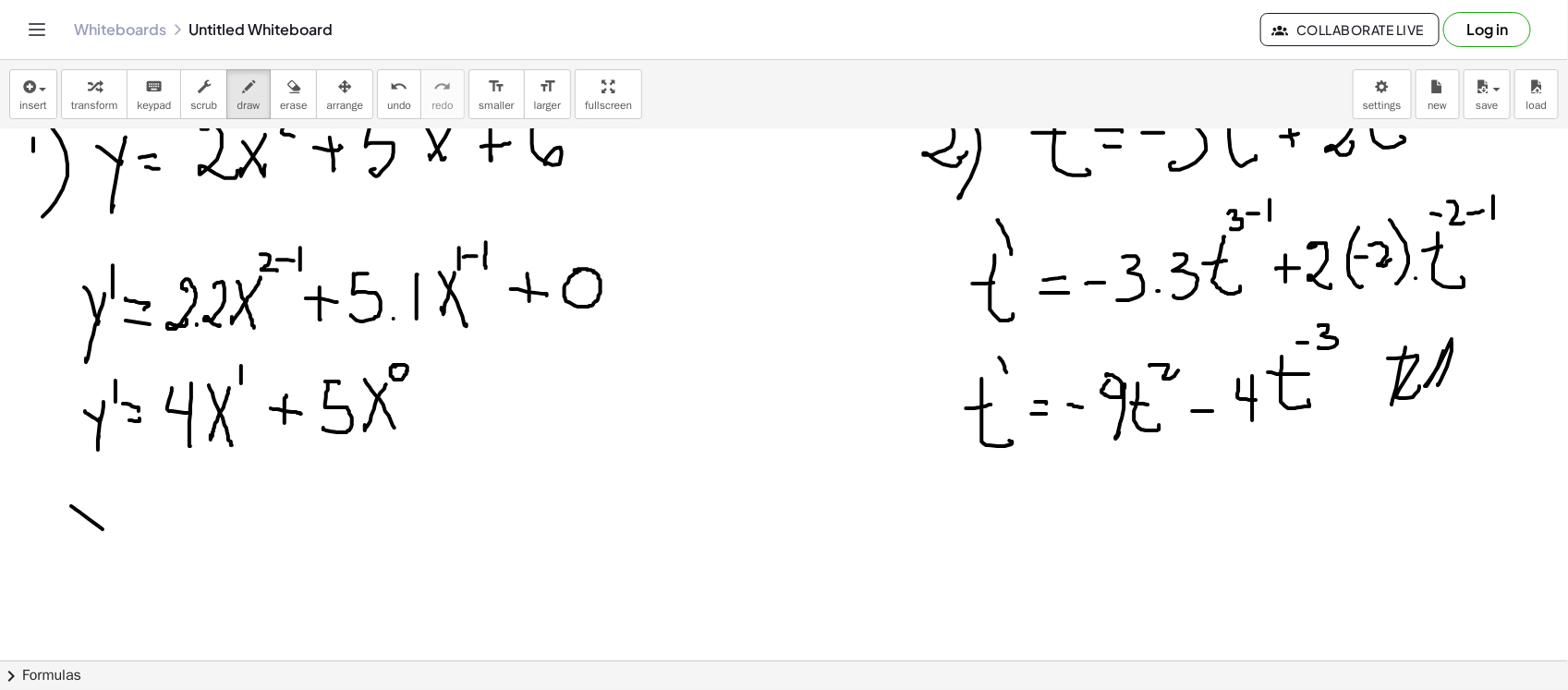 drag, startPoint x: 89, startPoint y: 519, endPoint x: 104, endPoint y: 525, distance: 16.155494 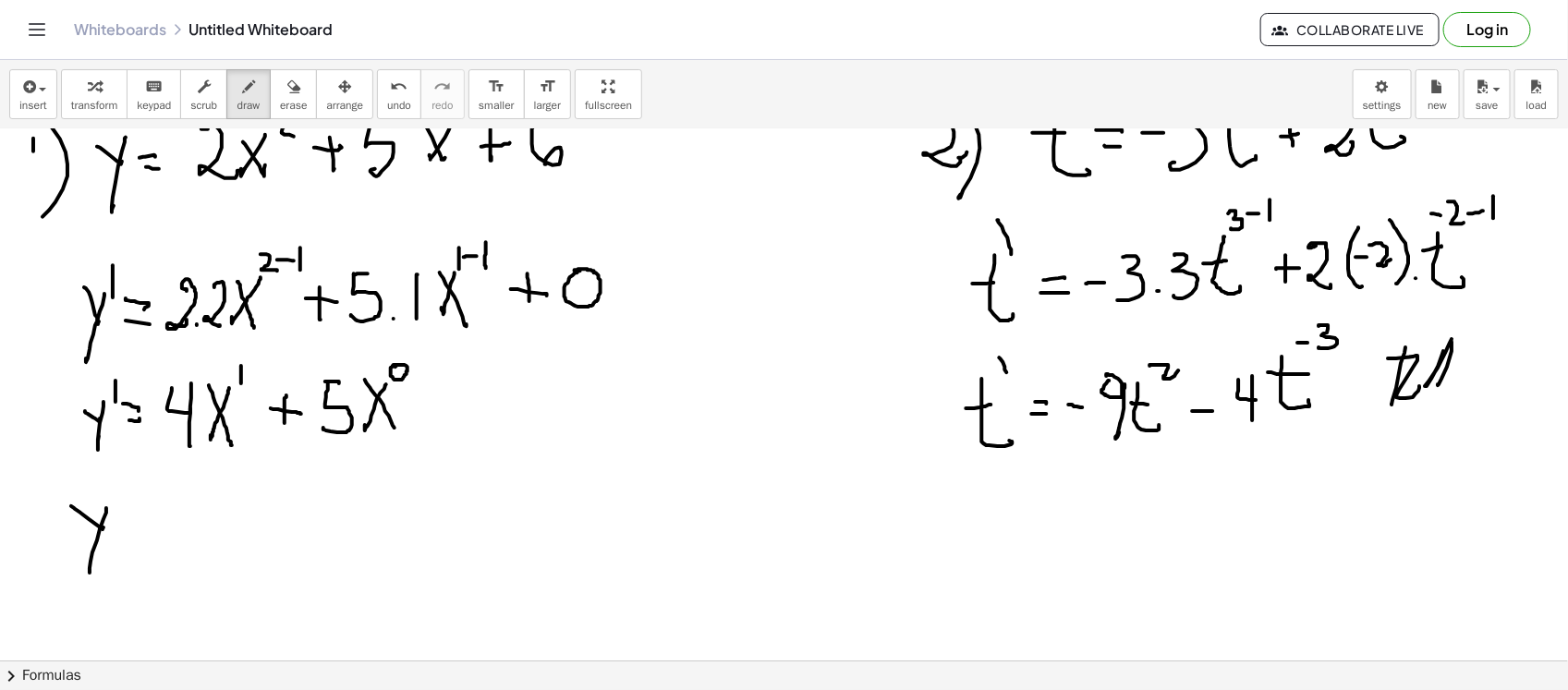 drag, startPoint x: 106, startPoint y: 508, endPoint x: 121, endPoint y: 514, distance: 16.155494 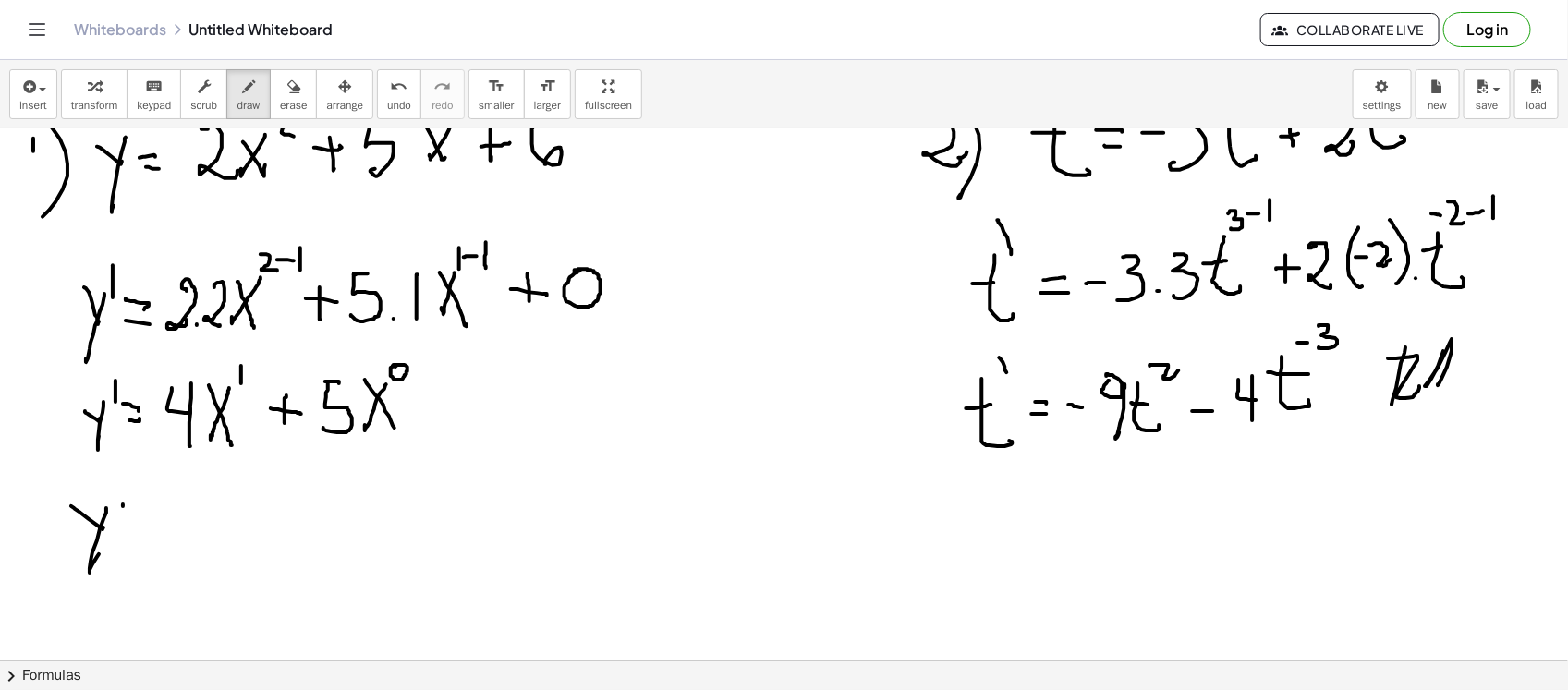 drag, startPoint x: 123, startPoint y: 506, endPoint x: 131, endPoint y: 517, distance: 14 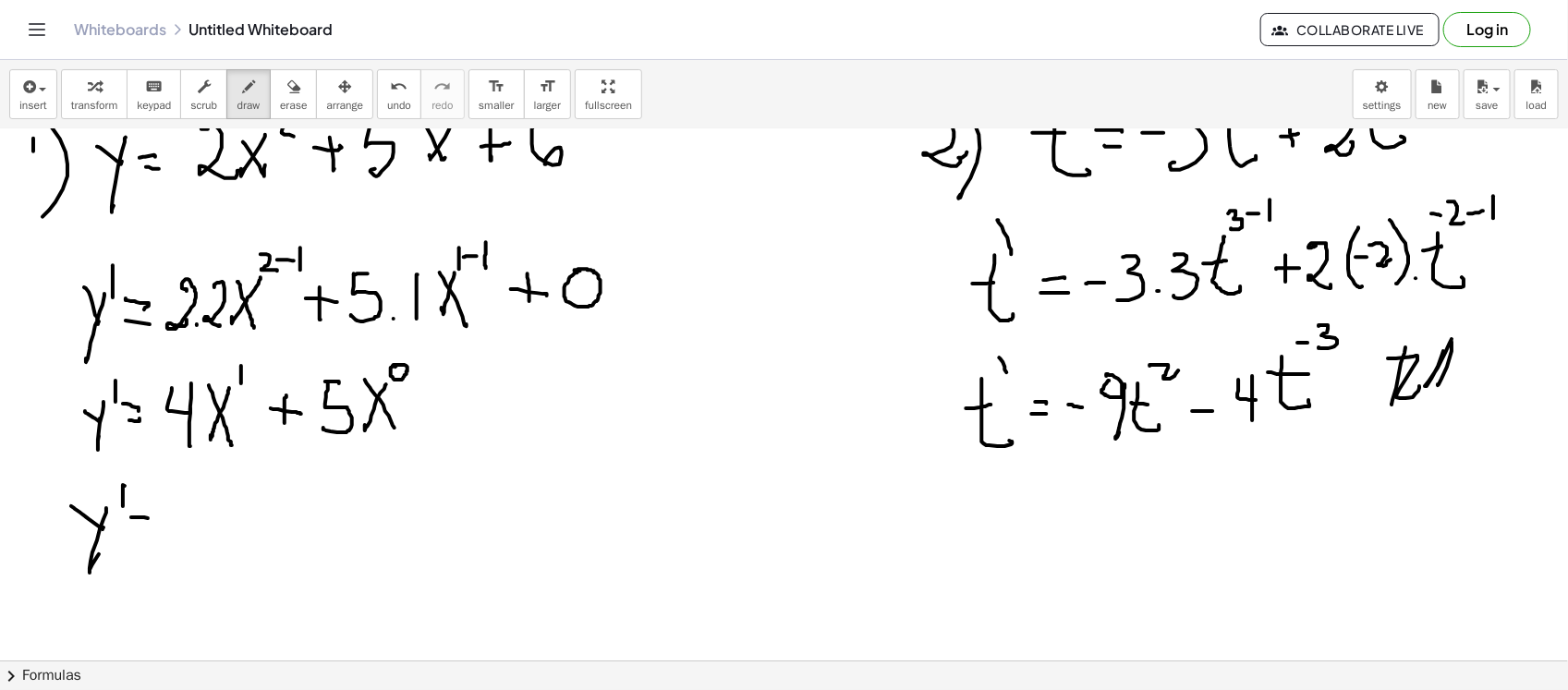 drag, startPoint x: 131, startPoint y: 517, endPoint x: 134, endPoint y: 528, distance: 11.401754 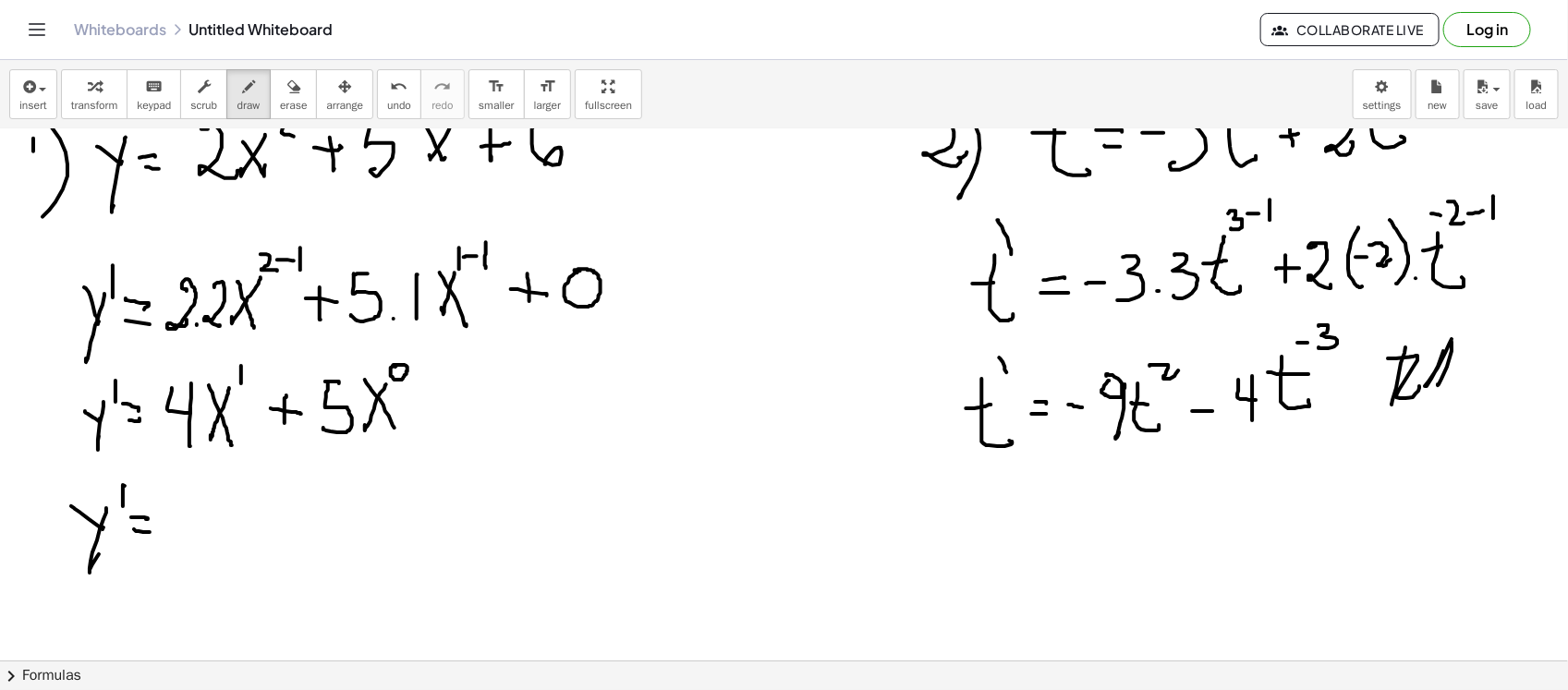 drag, startPoint x: 150, startPoint y: 532, endPoint x: 169, endPoint y: 510, distance: 29.068884 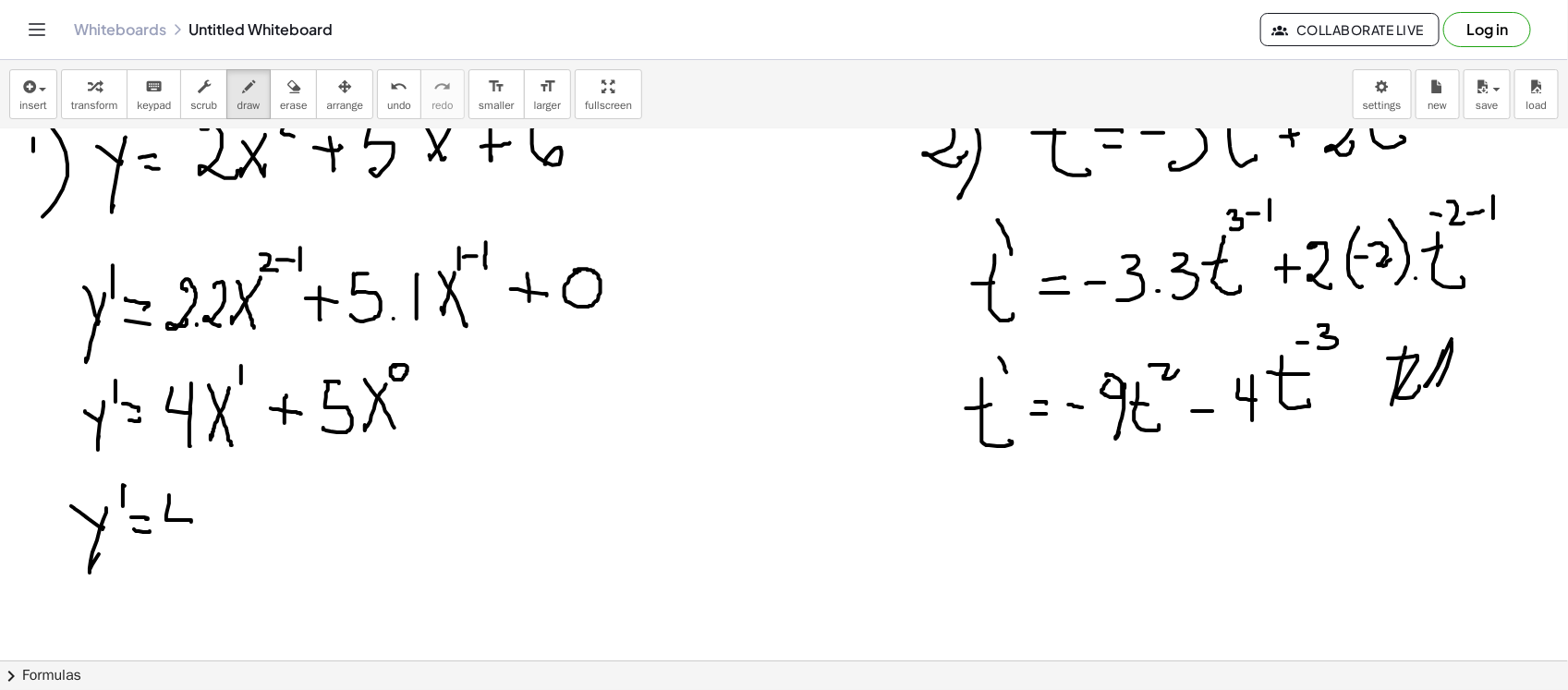 drag, startPoint x: 169, startPoint y: 495, endPoint x: 192, endPoint y: 496, distance: 23.021729 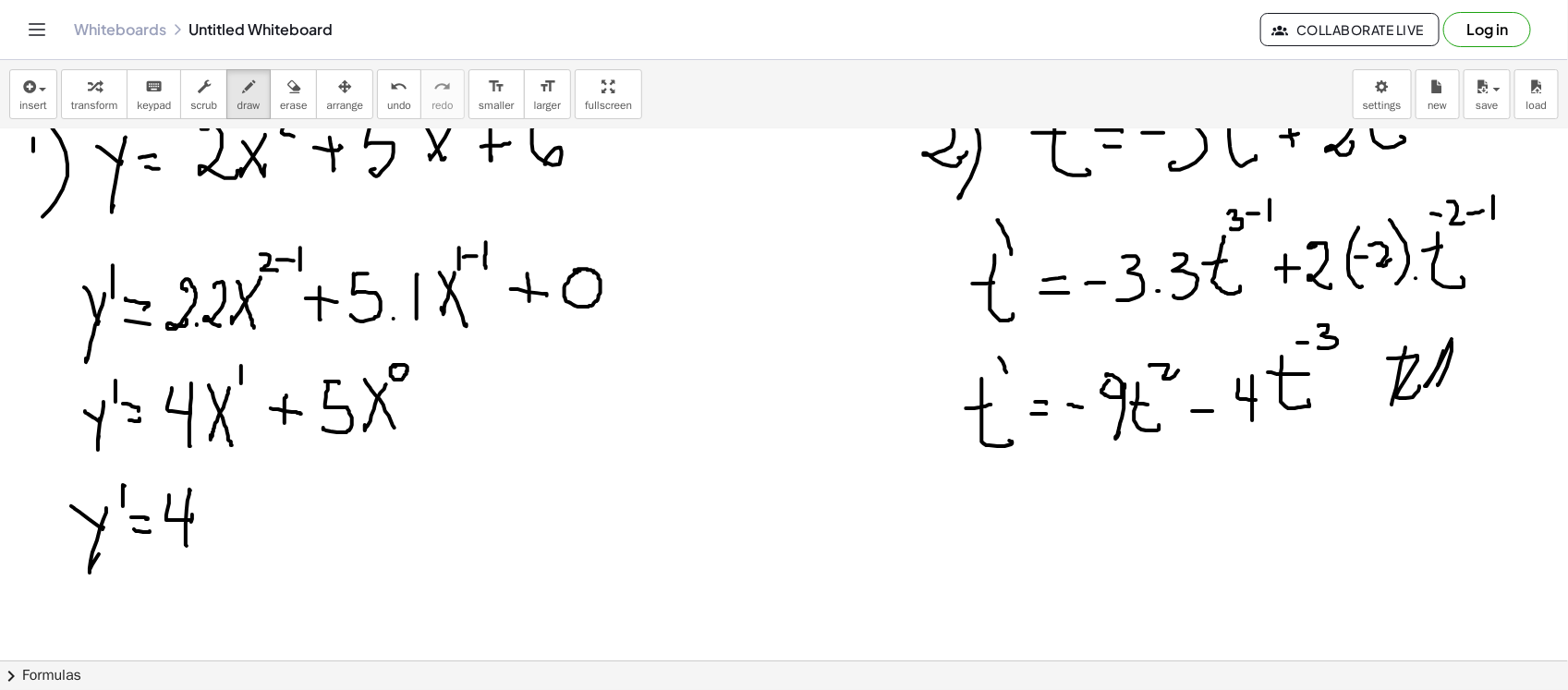 drag, startPoint x: 190, startPoint y: 490, endPoint x: 192, endPoint y: 538, distance: 48.0416 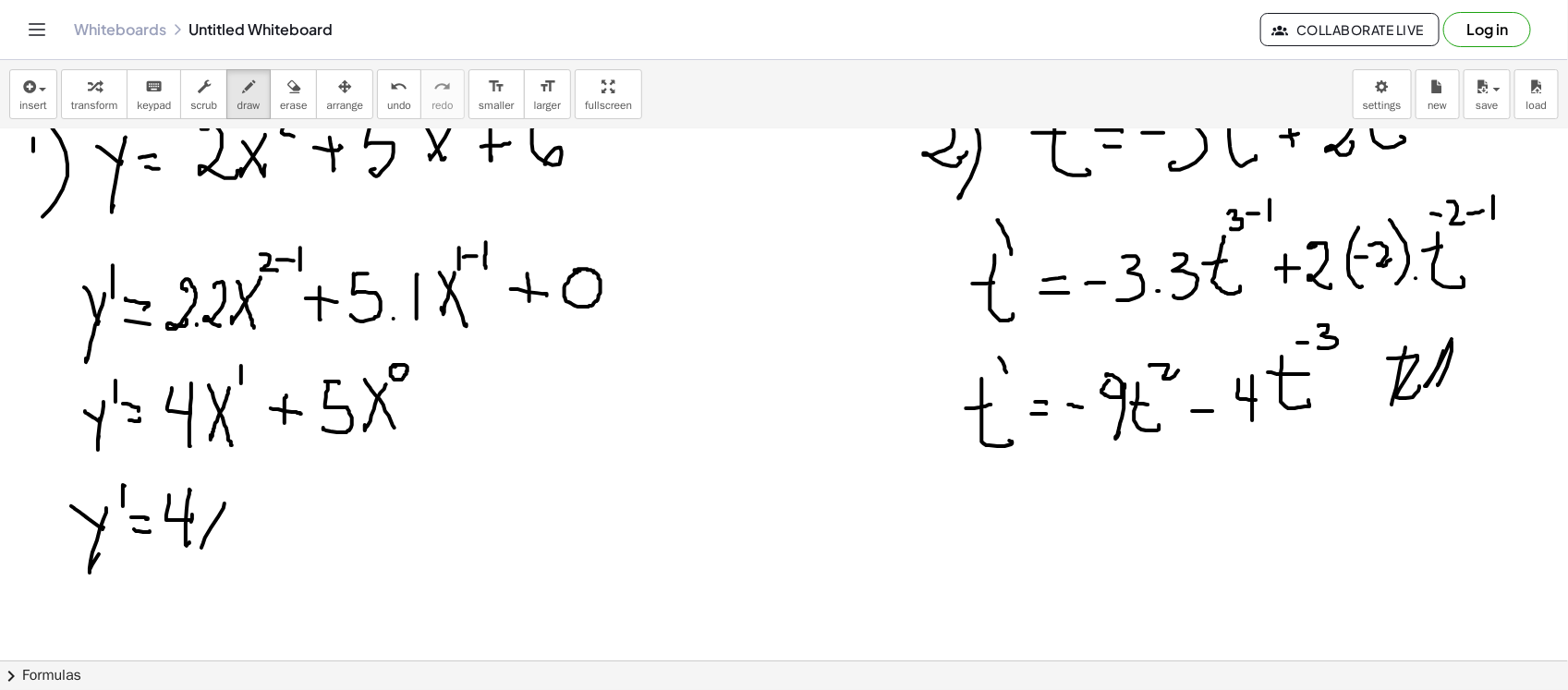 drag, startPoint x: 225, startPoint y: 503, endPoint x: 208, endPoint y: 506, distance: 17.262677 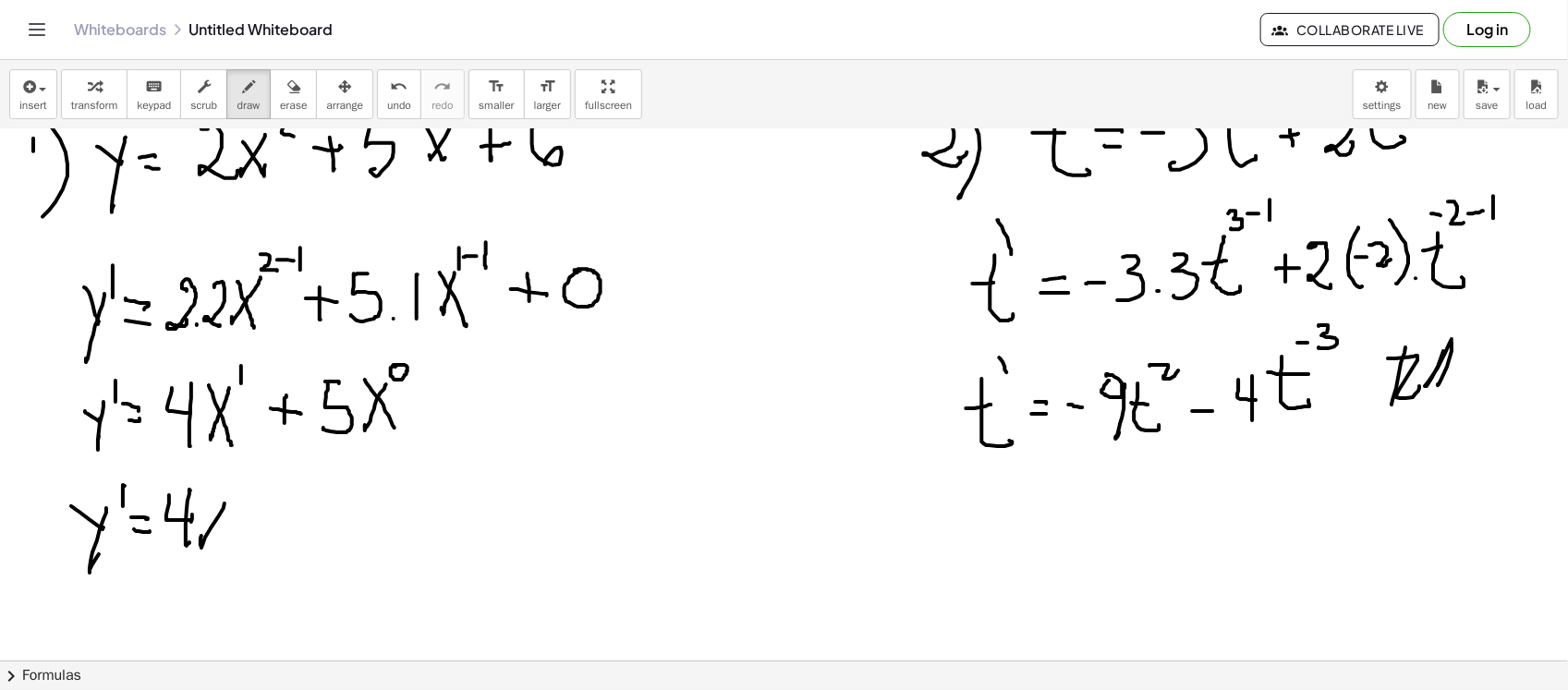 drag, startPoint x: 208, startPoint y: 505, endPoint x: 237, endPoint y: 539, distance: 44.687806 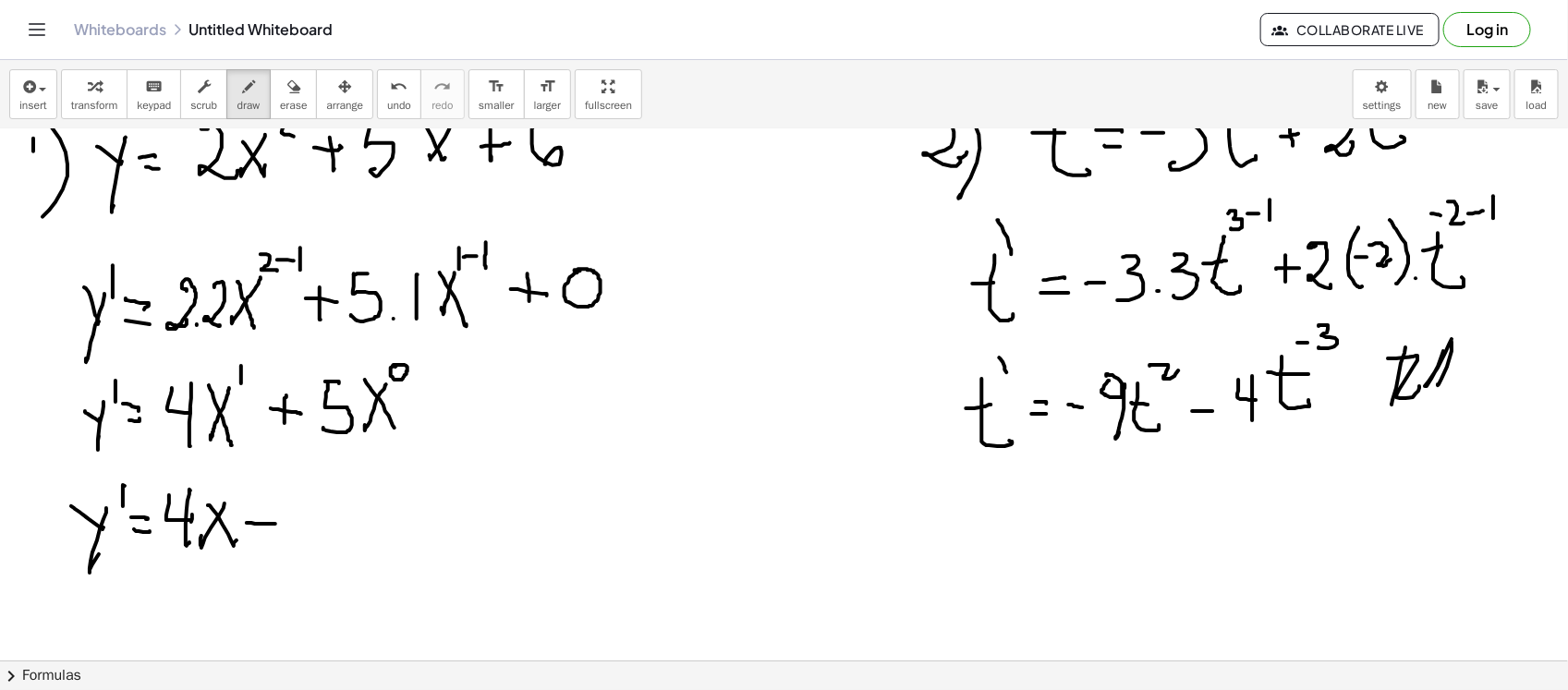 drag, startPoint x: 247, startPoint y: 523, endPoint x: 266, endPoint y: 509, distance: 23.600847 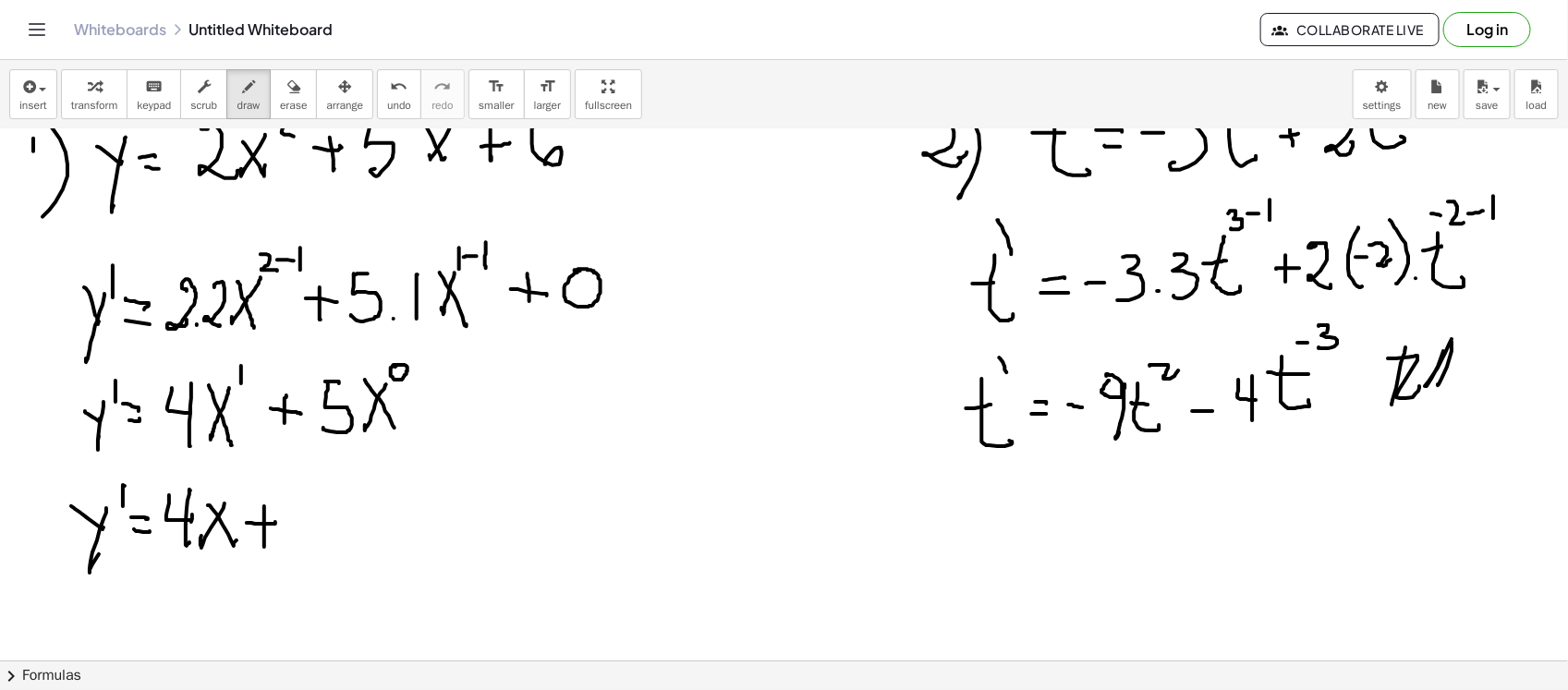 drag, startPoint x: 264, startPoint y: 506, endPoint x: 266, endPoint y: 540, distance: 34.058773 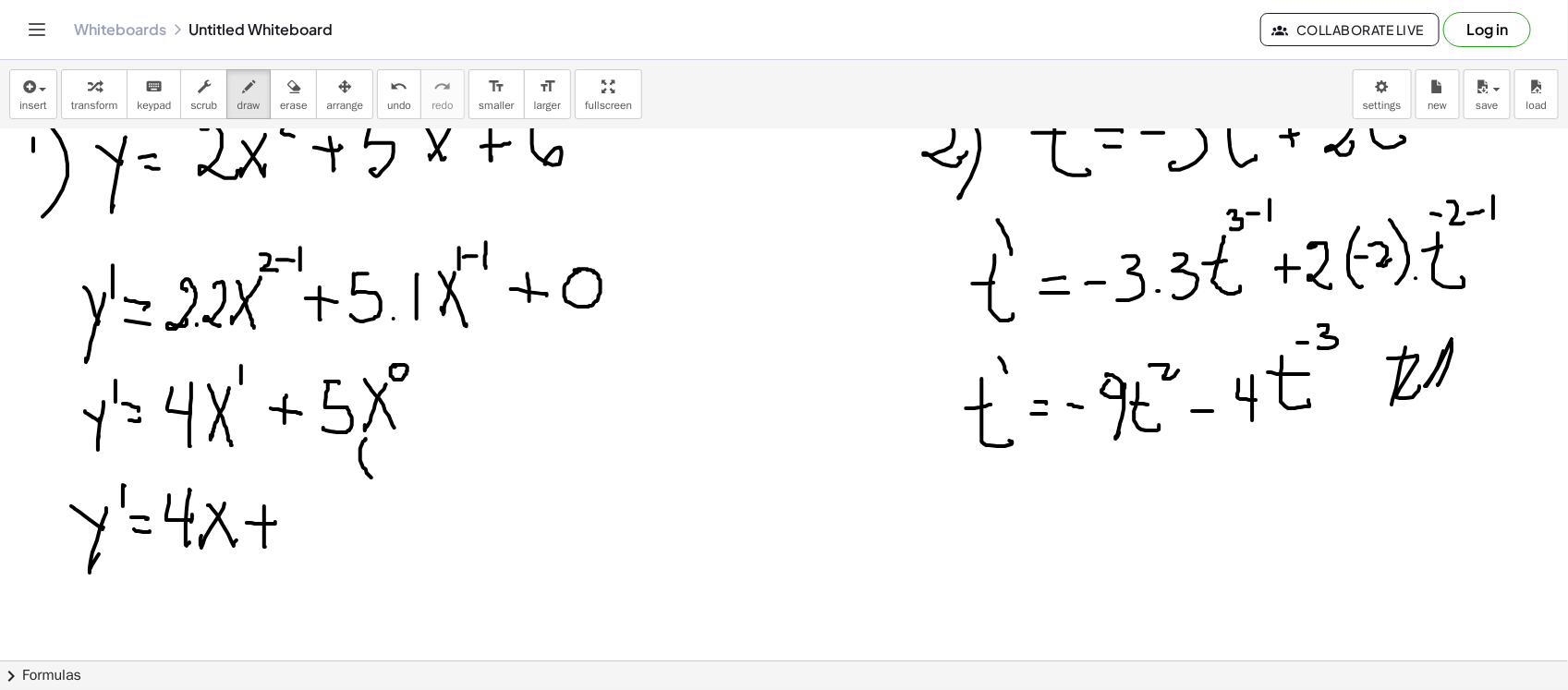 drag, startPoint x: 366, startPoint y: 439, endPoint x: 372, endPoint y: 481, distance: 42.42641 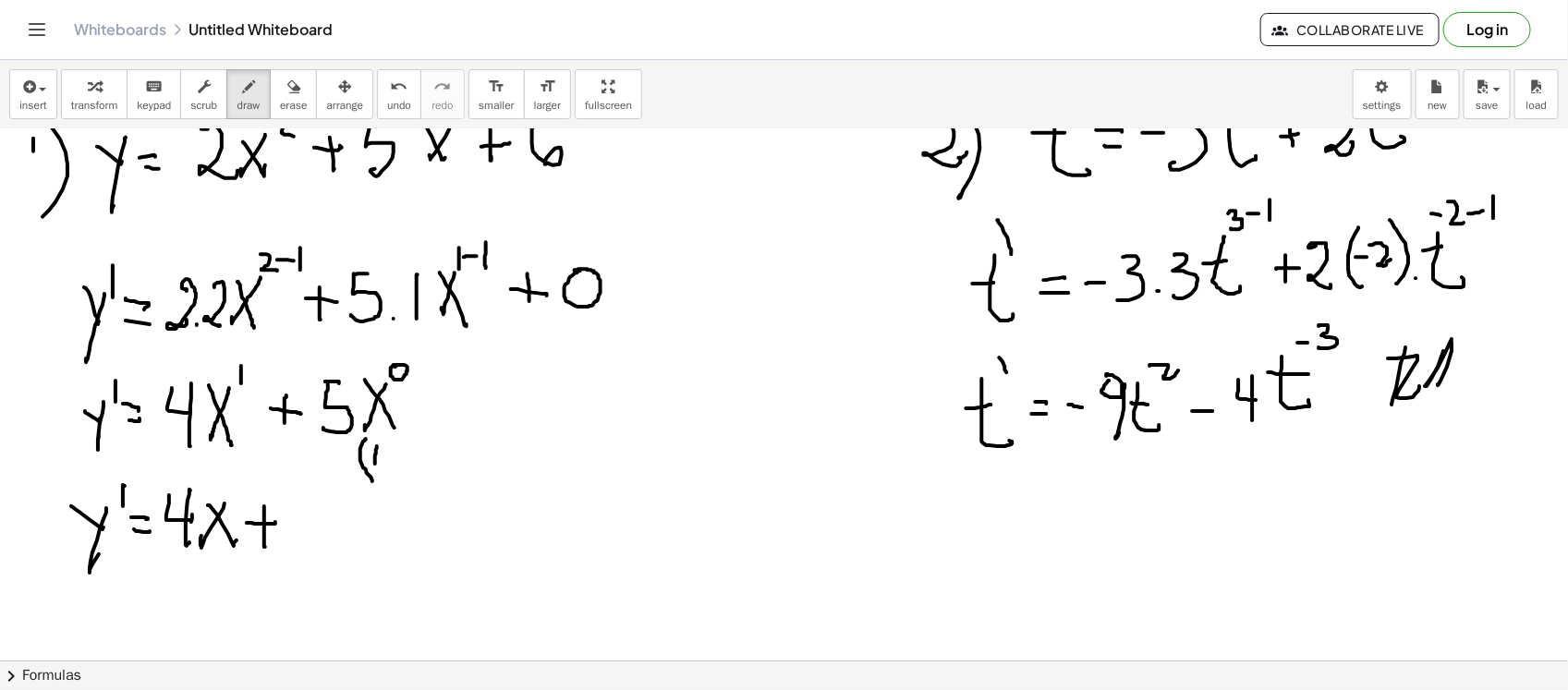 drag, startPoint x: 377, startPoint y: 446, endPoint x: 376, endPoint y: 459, distance: 13.038405 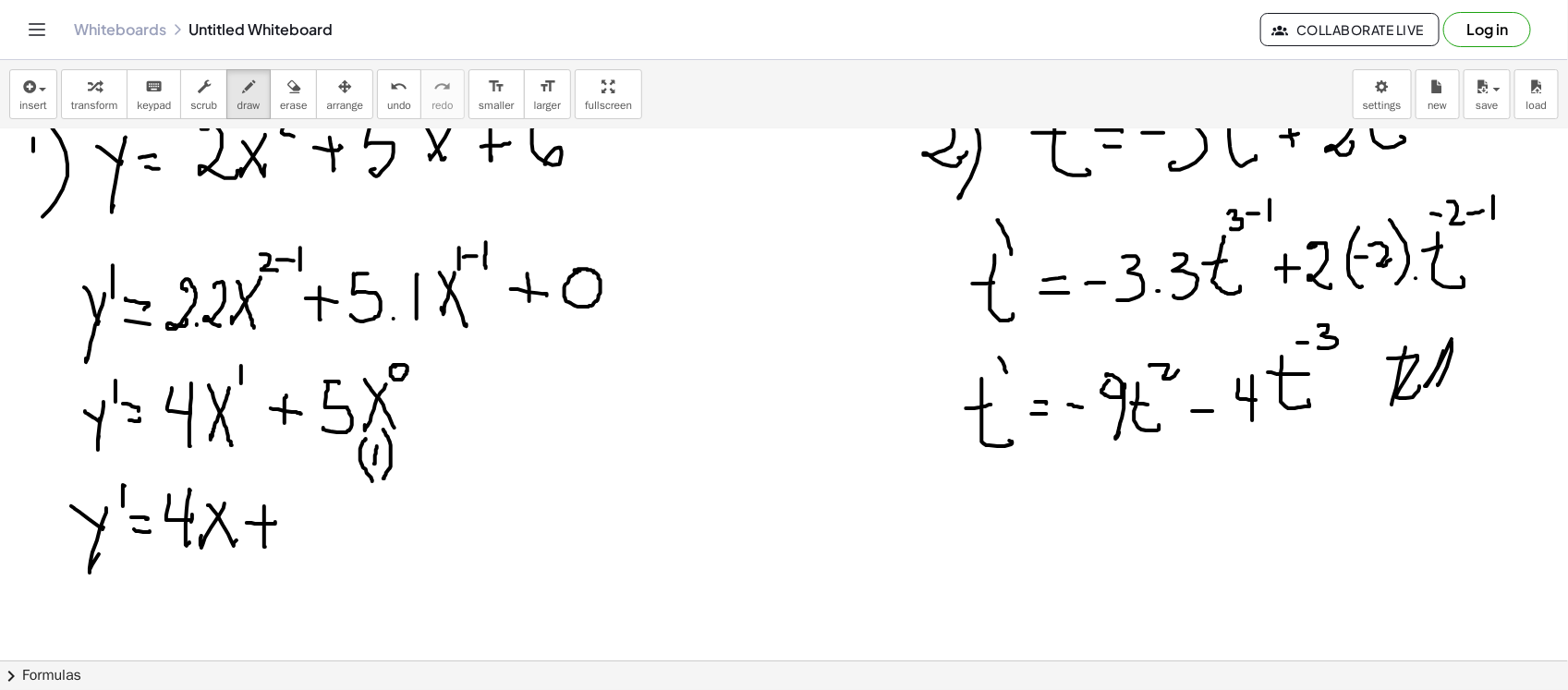 drag, startPoint x: 383, startPoint y: 430, endPoint x: 394, endPoint y: 442, distance: 16.278821 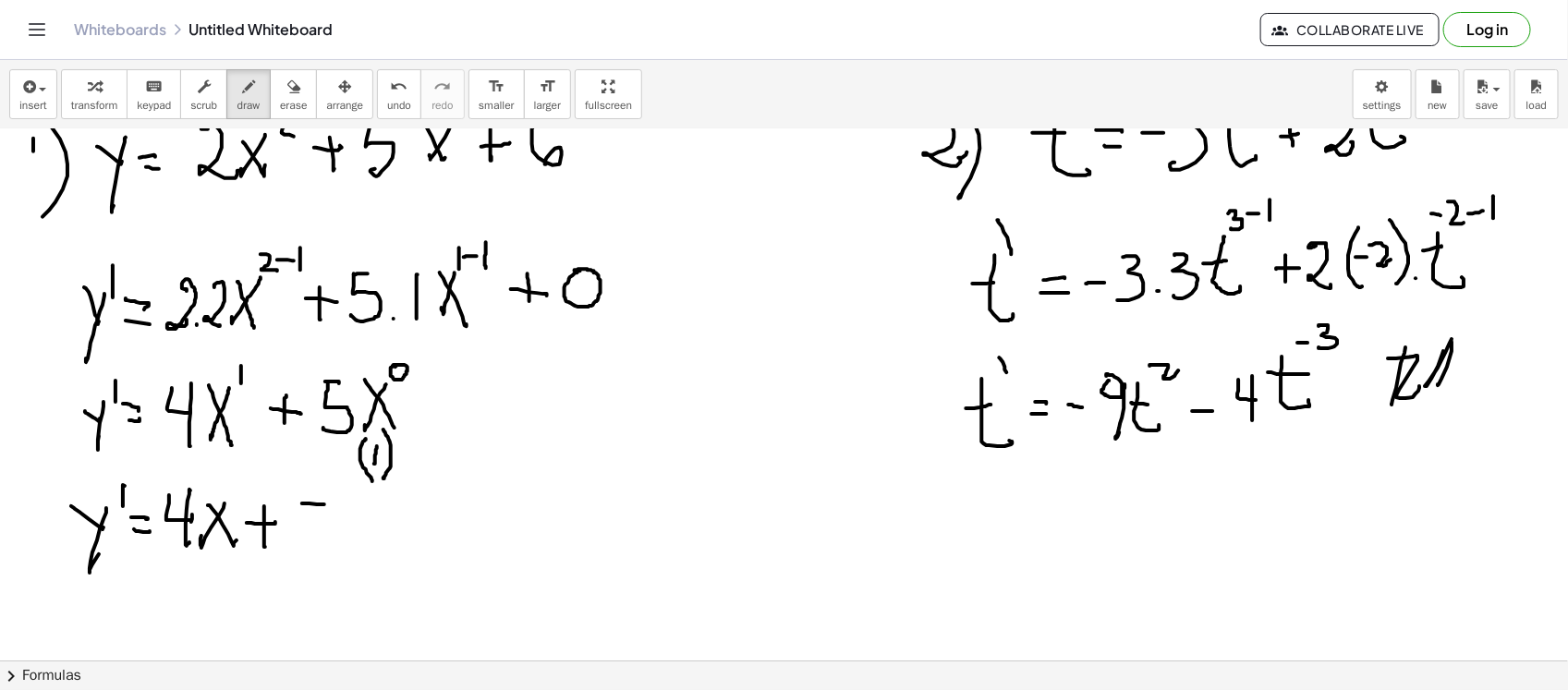 click at bounding box center [784, -108] 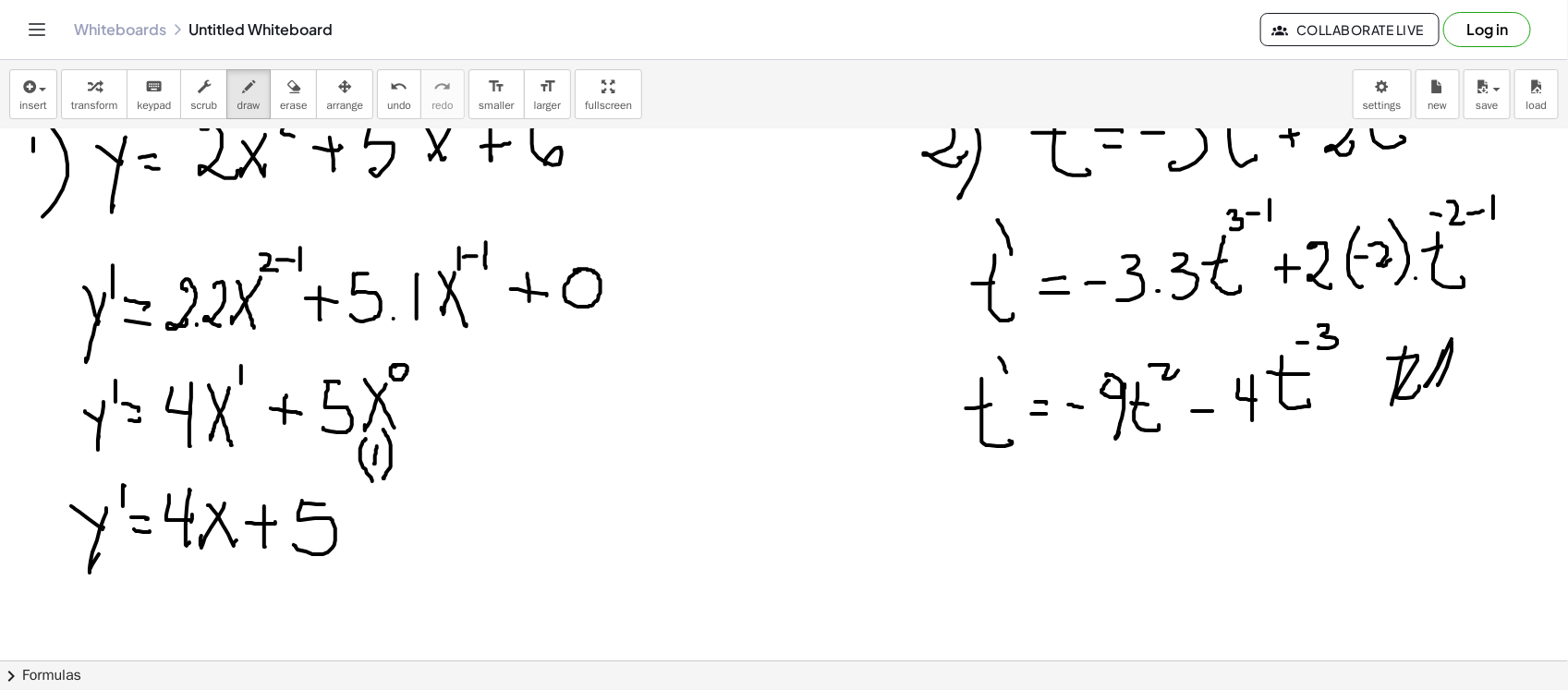 drag, startPoint x: 302, startPoint y: 501, endPoint x: 294, endPoint y: 545, distance: 44.72136 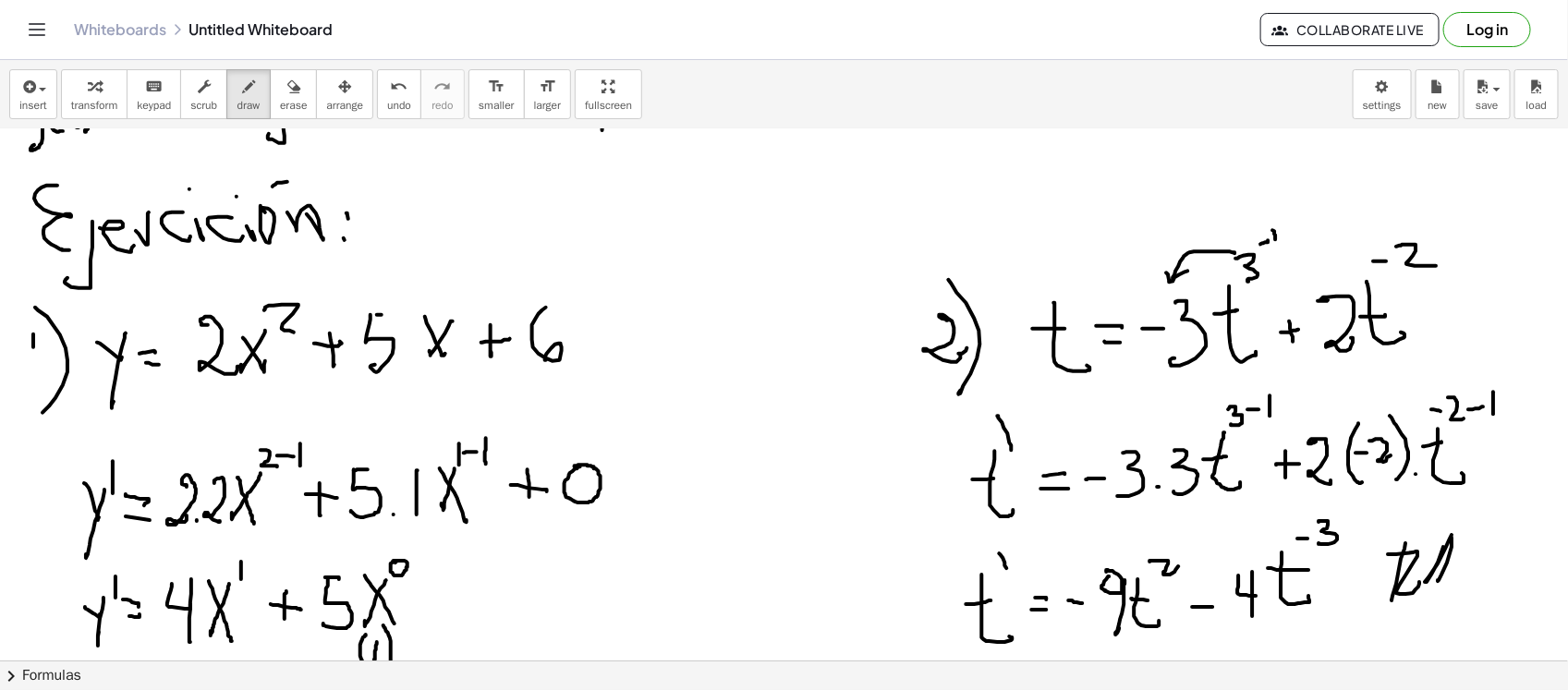 scroll, scrollTop: 1069, scrollLeft: 0, axis: vertical 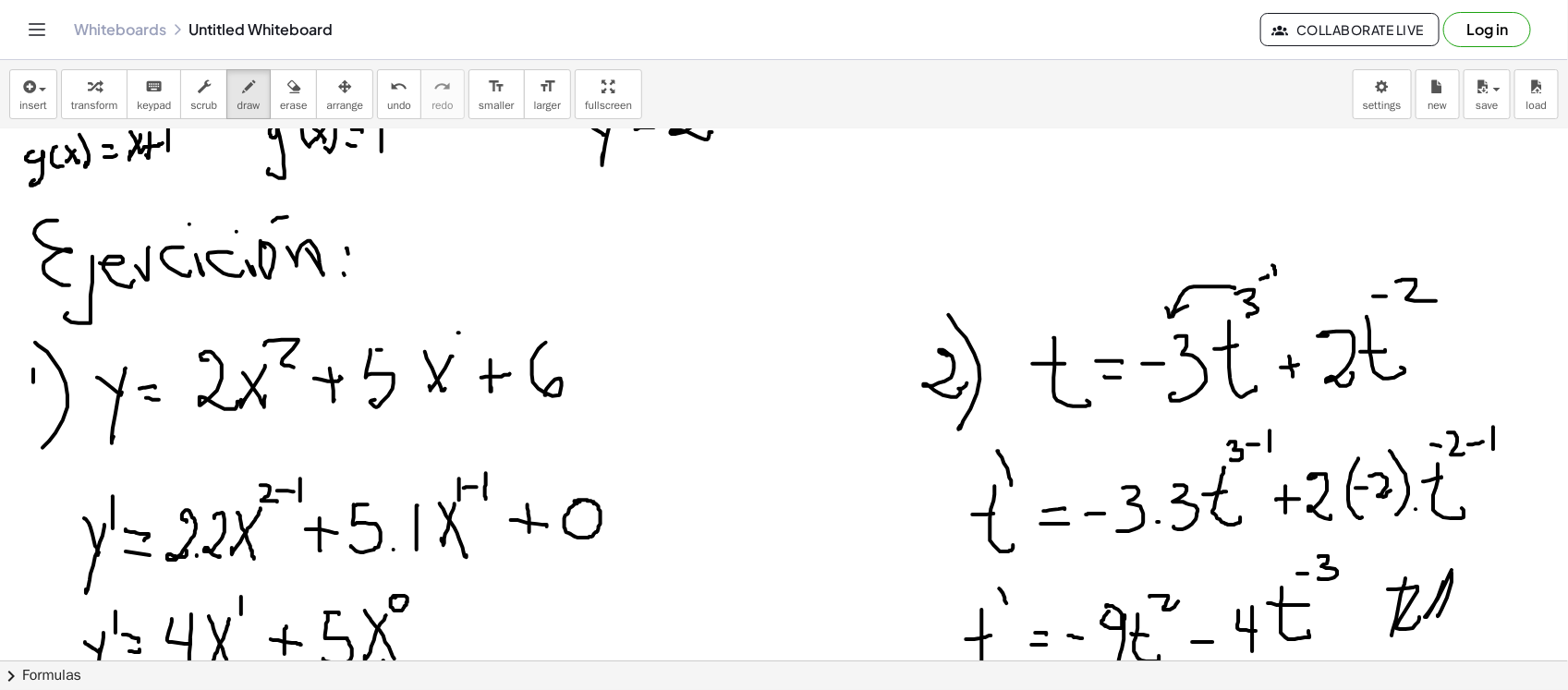 drag, startPoint x: 458, startPoint y: 333, endPoint x: 460, endPoint y: 357, distance: 24.083189 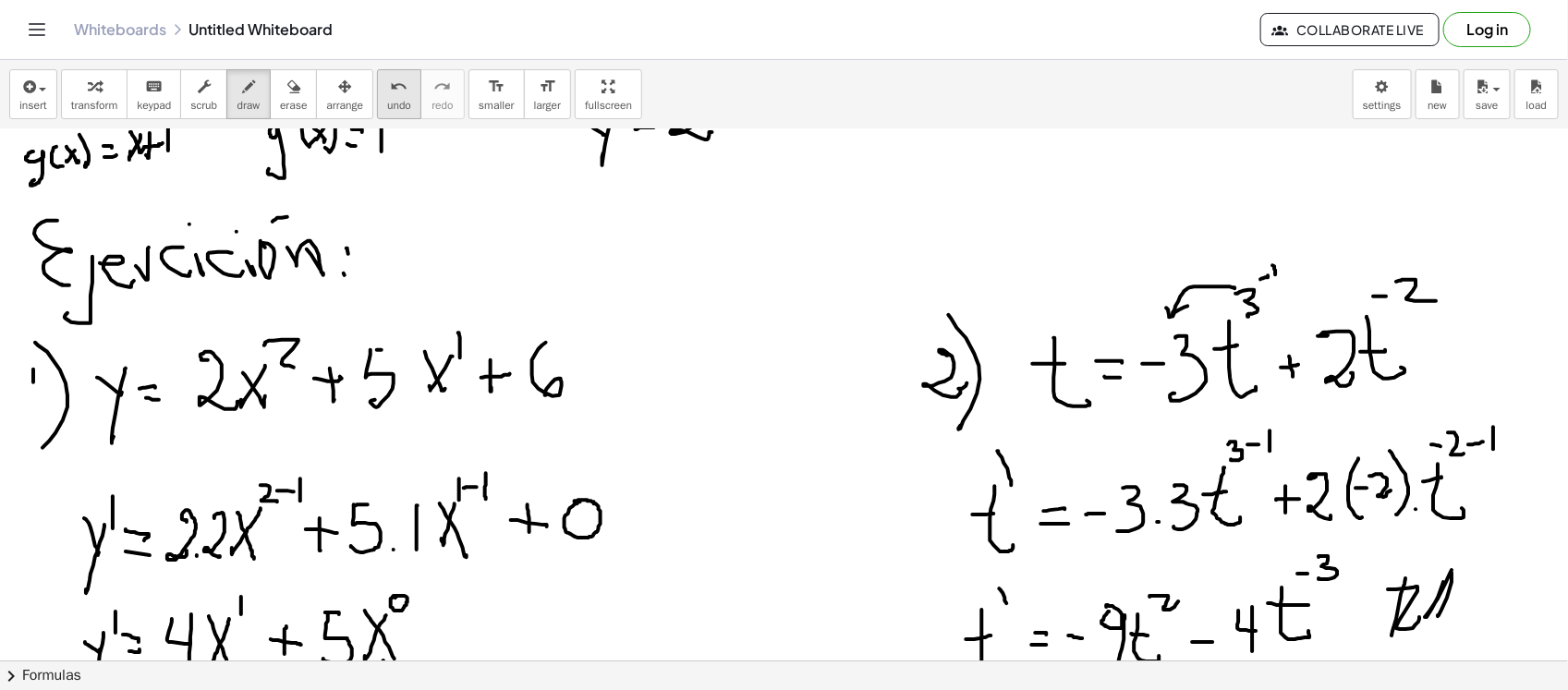 click on "undo" at bounding box center [399, 87] 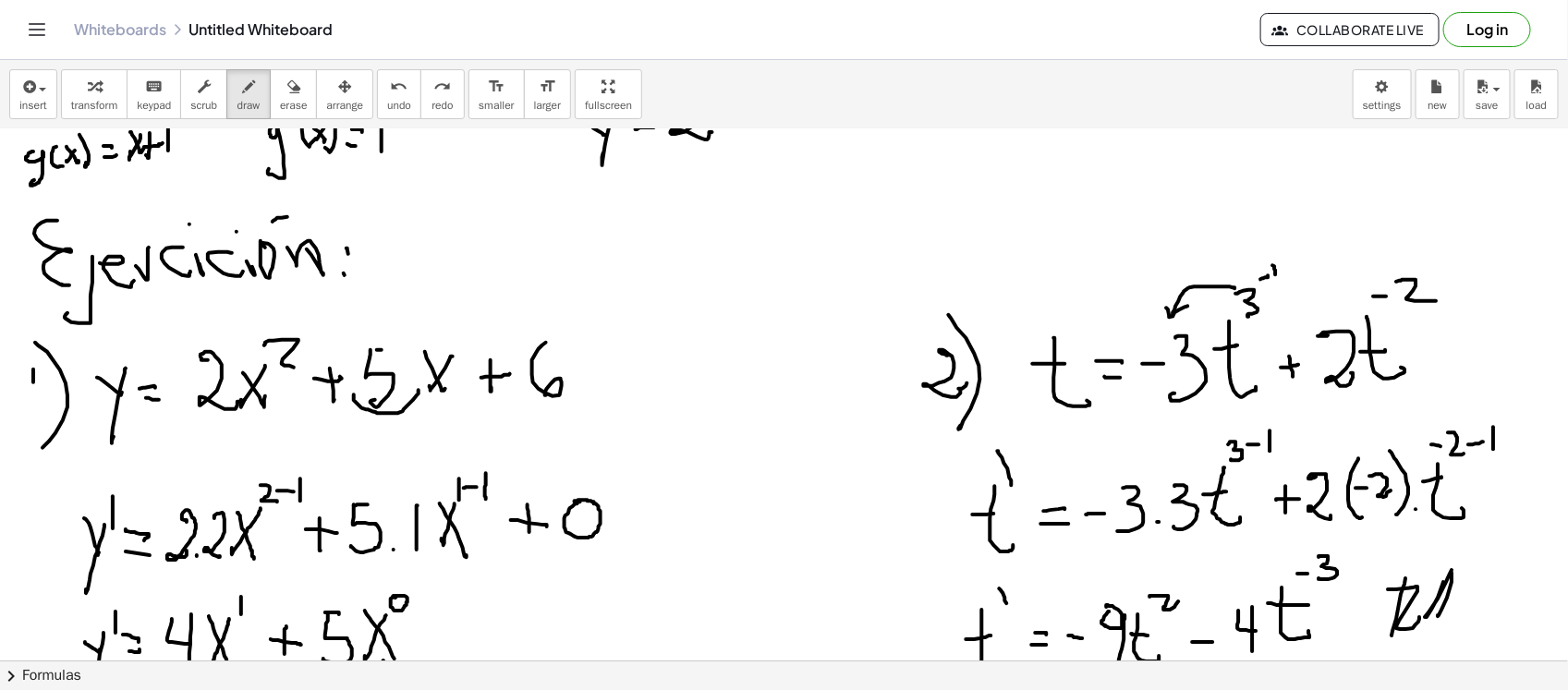 drag, startPoint x: 354, startPoint y: 394, endPoint x: 411, endPoint y: 400, distance: 57.31492 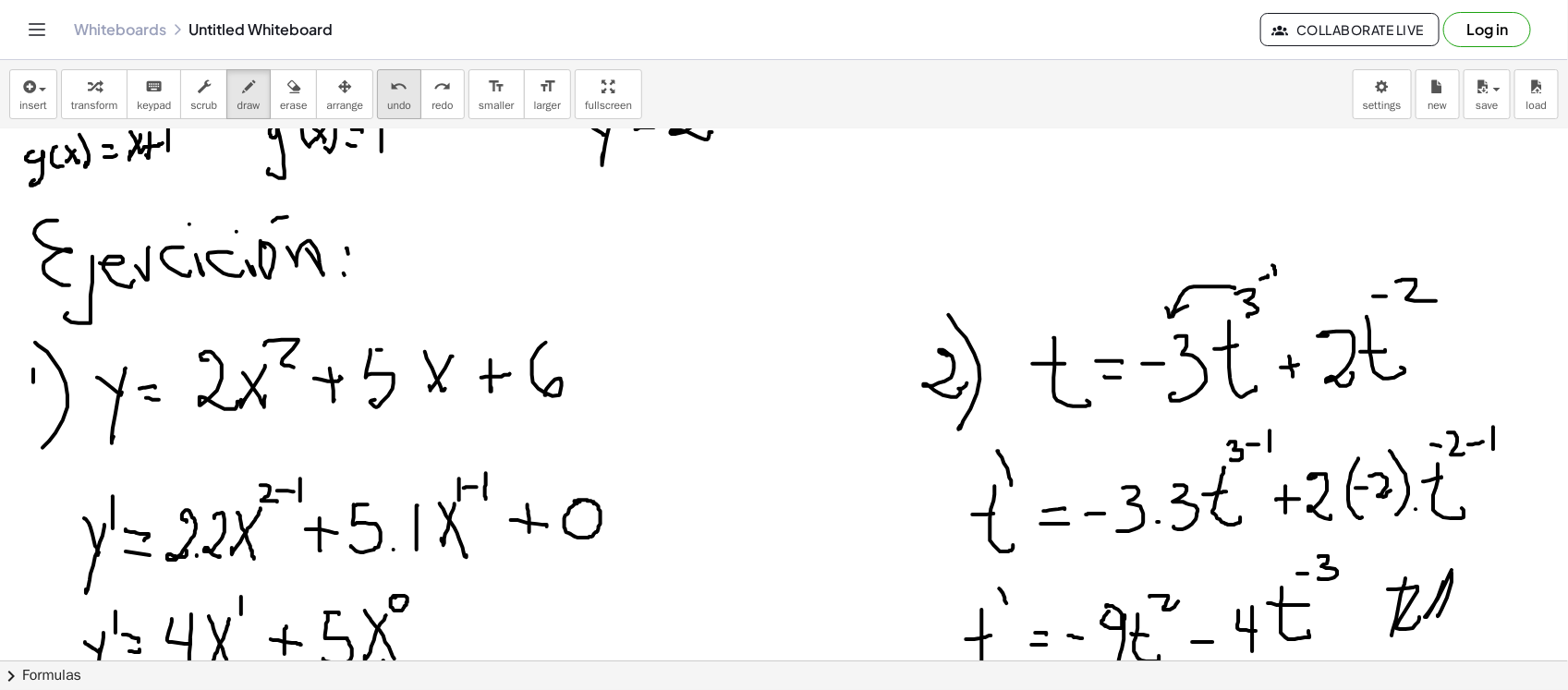 click on "undo" at bounding box center (399, 86) 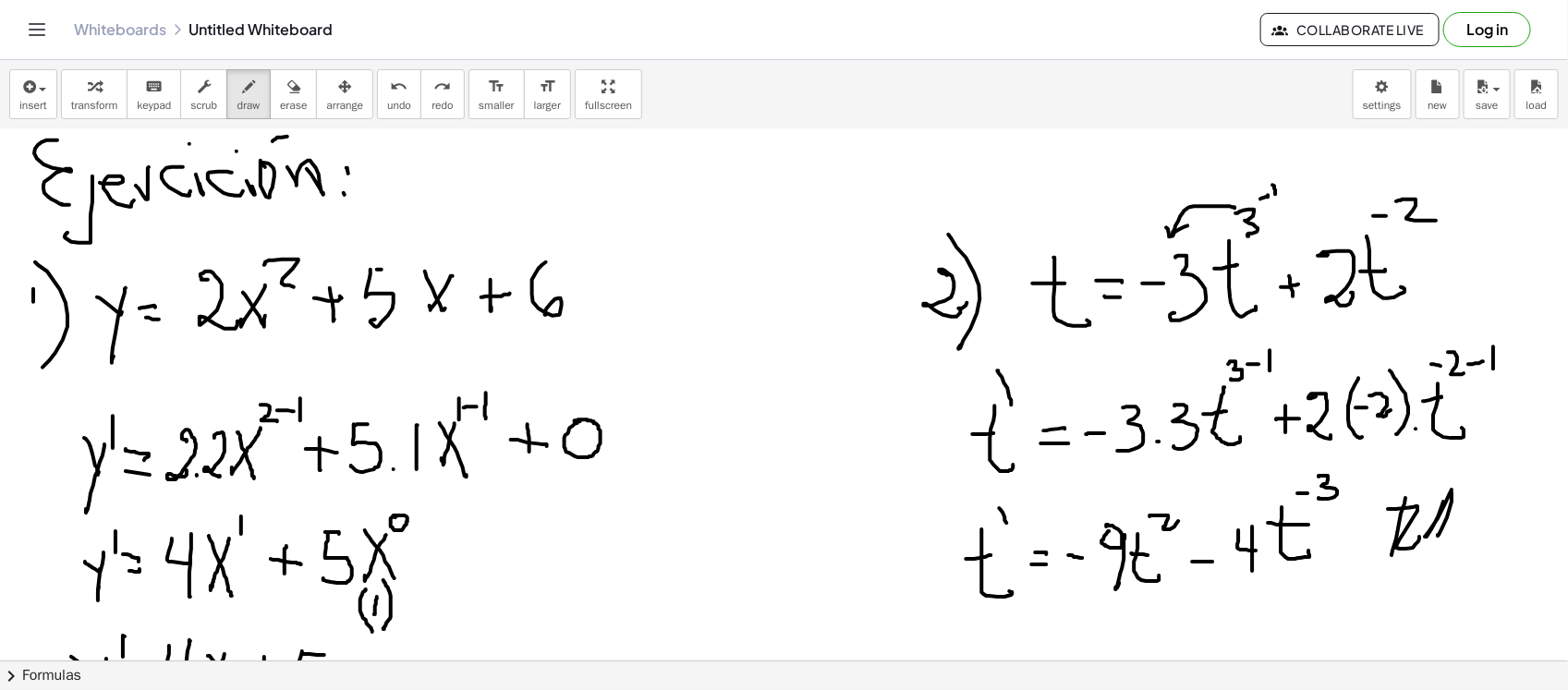 scroll, scrollTop: 1184, scrollLeft: 0, axis: vertical 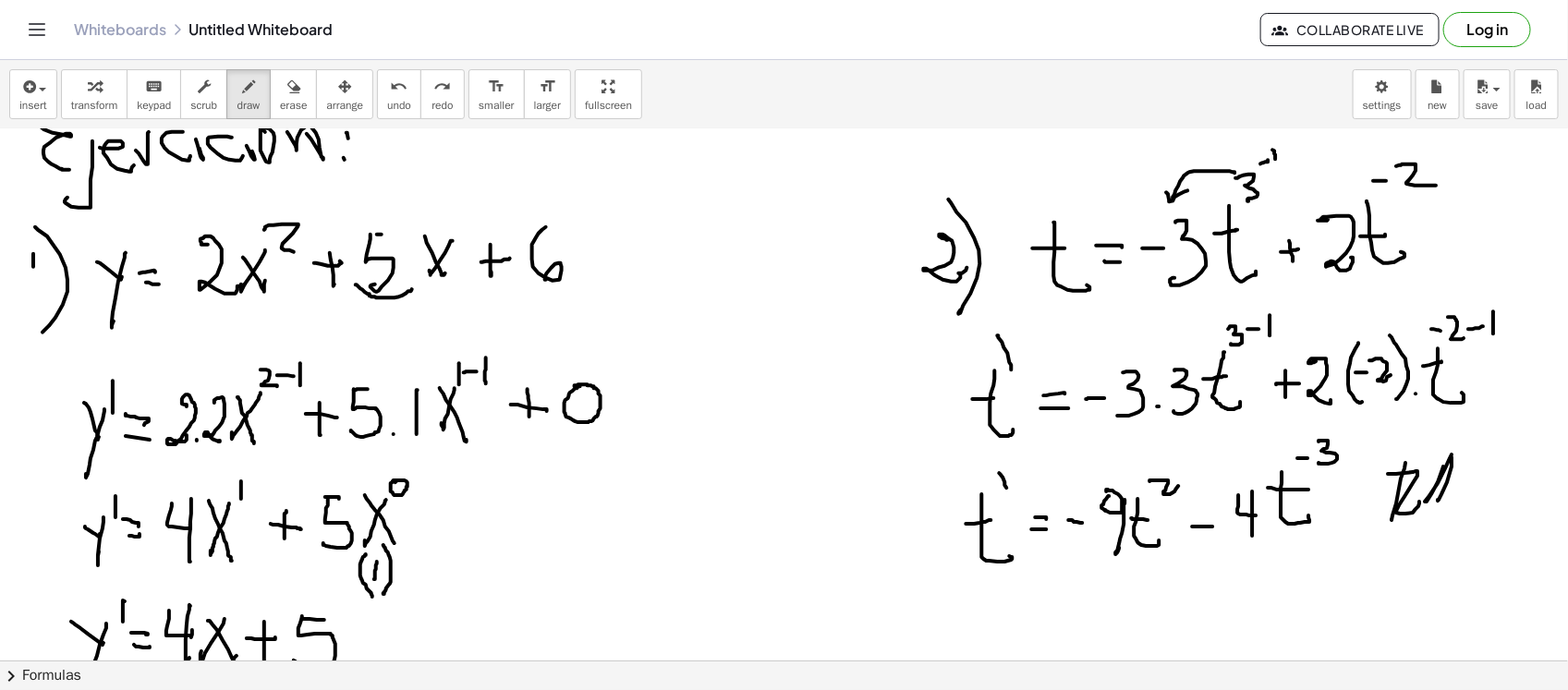 drag, startPoint x: 356, startPoint y: 284, endPoint x: 413, endPoint y: 288, distance: 57.1402 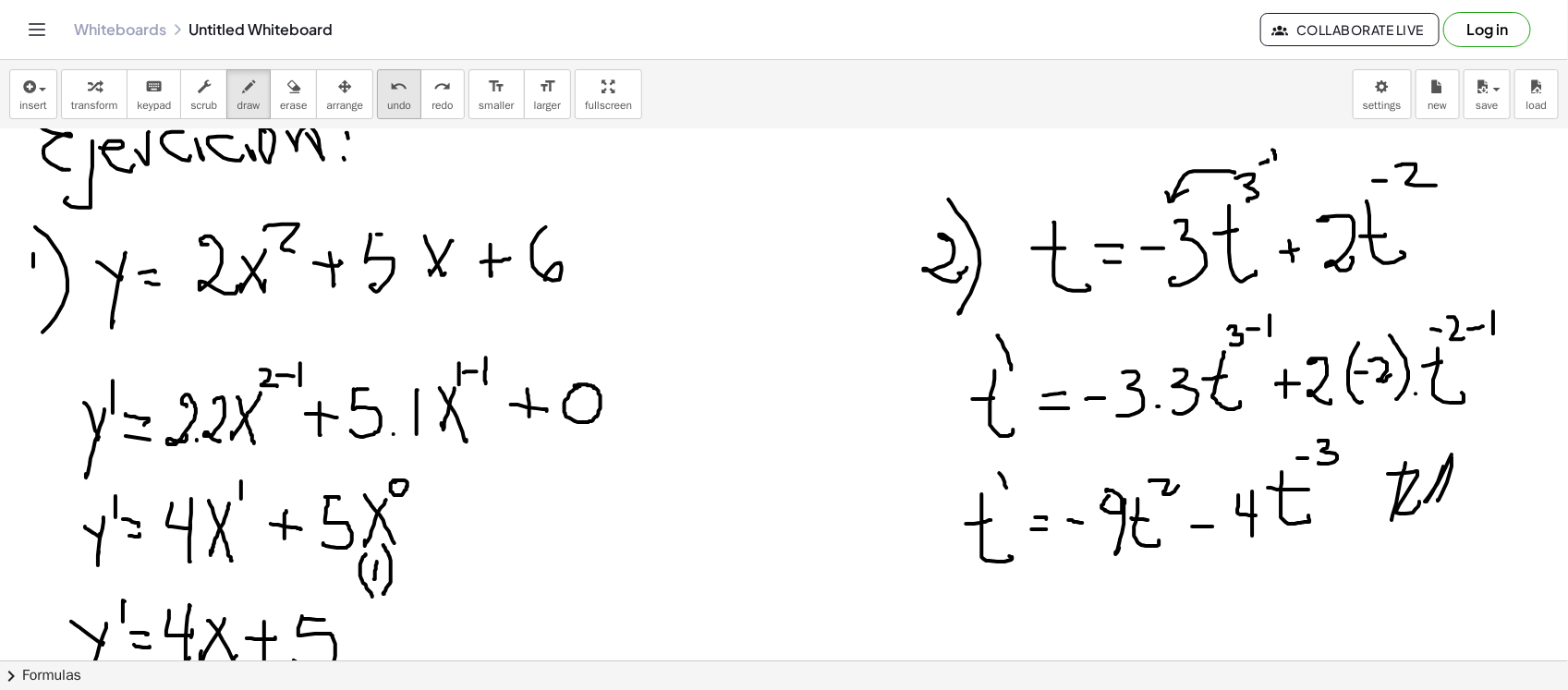click on "undo" at bounding box center (399, 87) 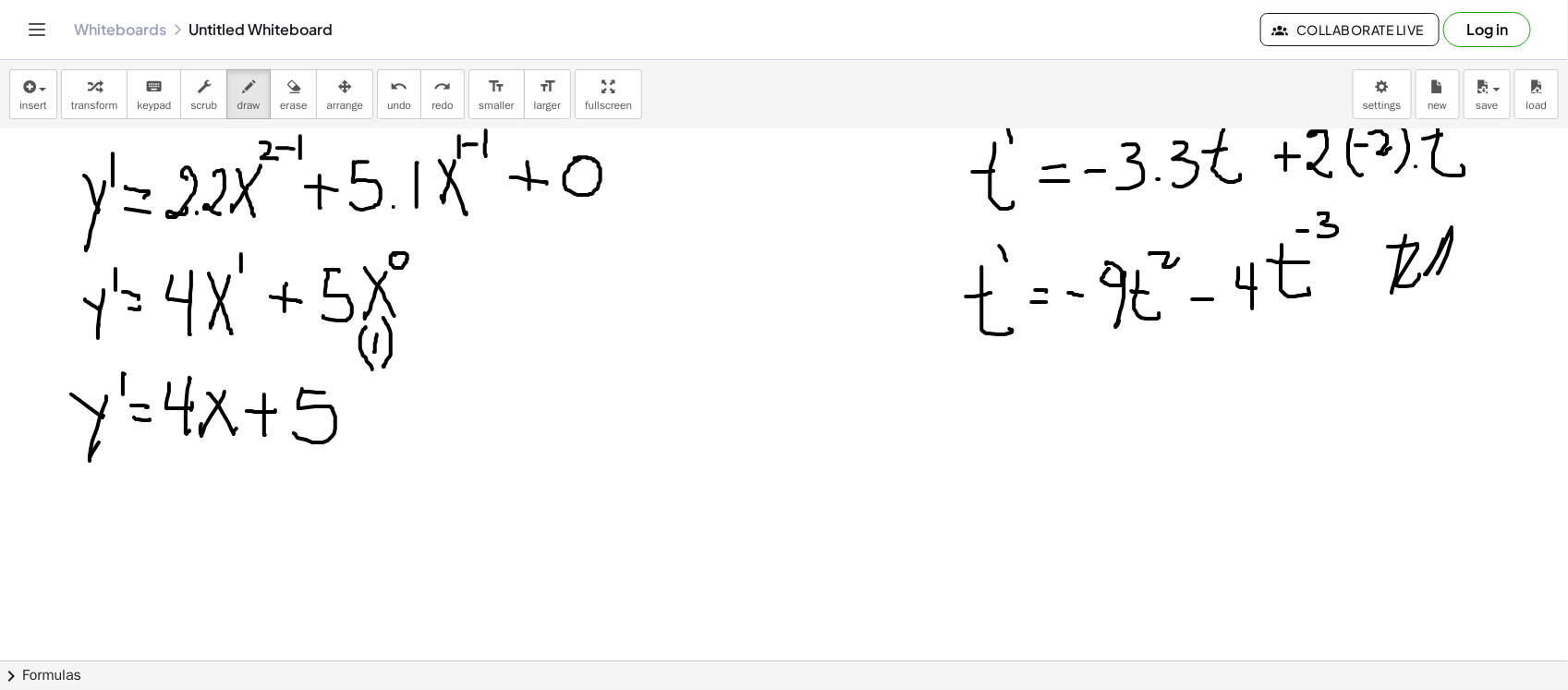 scroll, scrollTop: 1415, scrollLeft: 0, axis: vertical 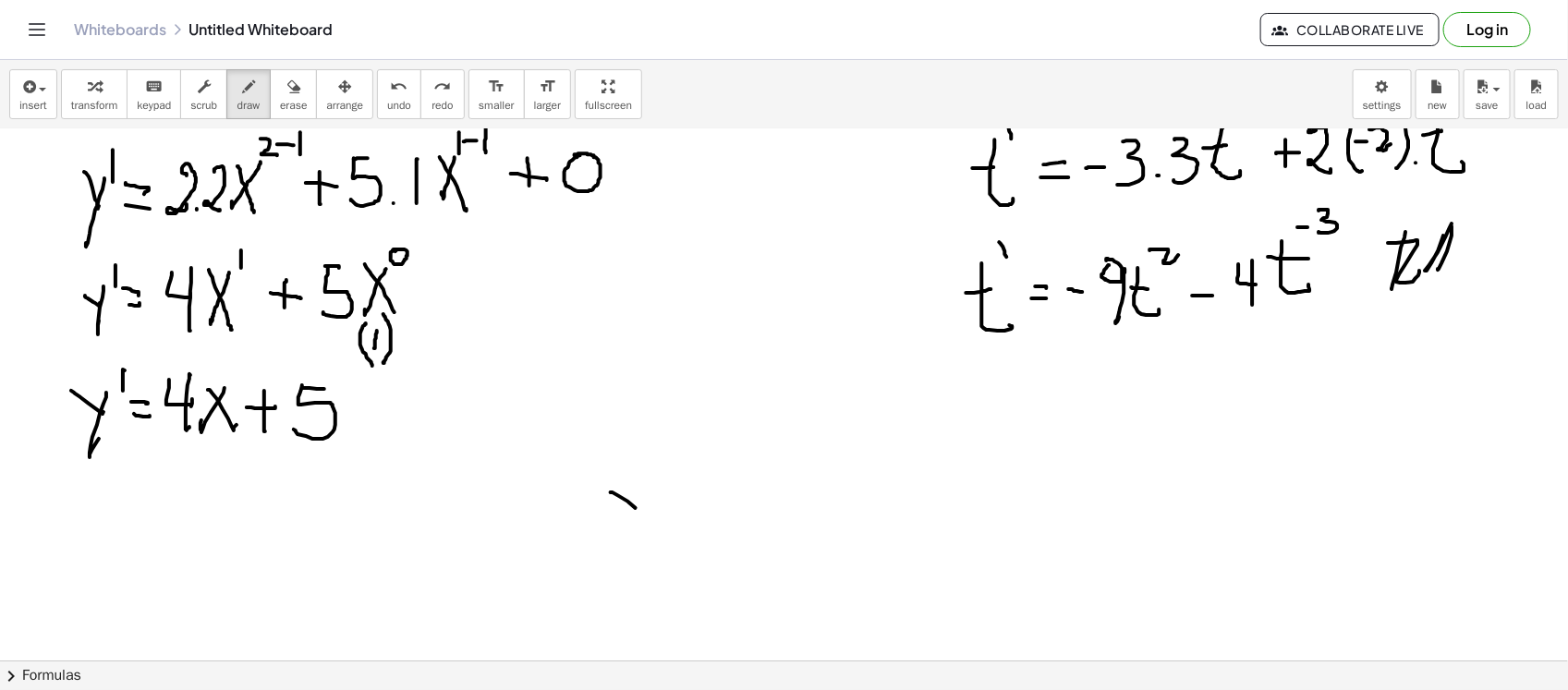 drag, startPoint x: 636, startPoint y: 508, endPoint x: 648, endPoint y: 477, distance: 33.24154 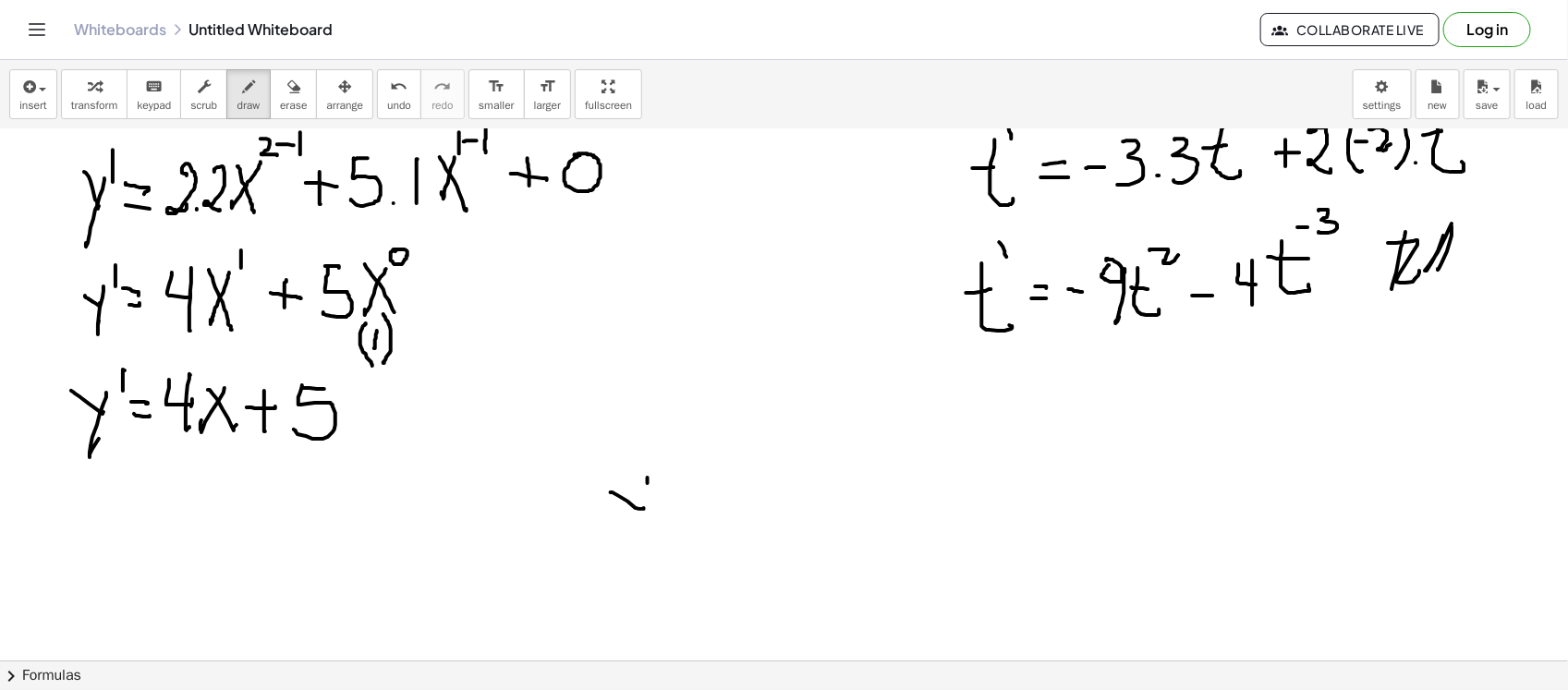 drag, startPoint x: 648, startPoint y: 483, endPoint x: 679, endPoint y: 501, distance: 35.846897 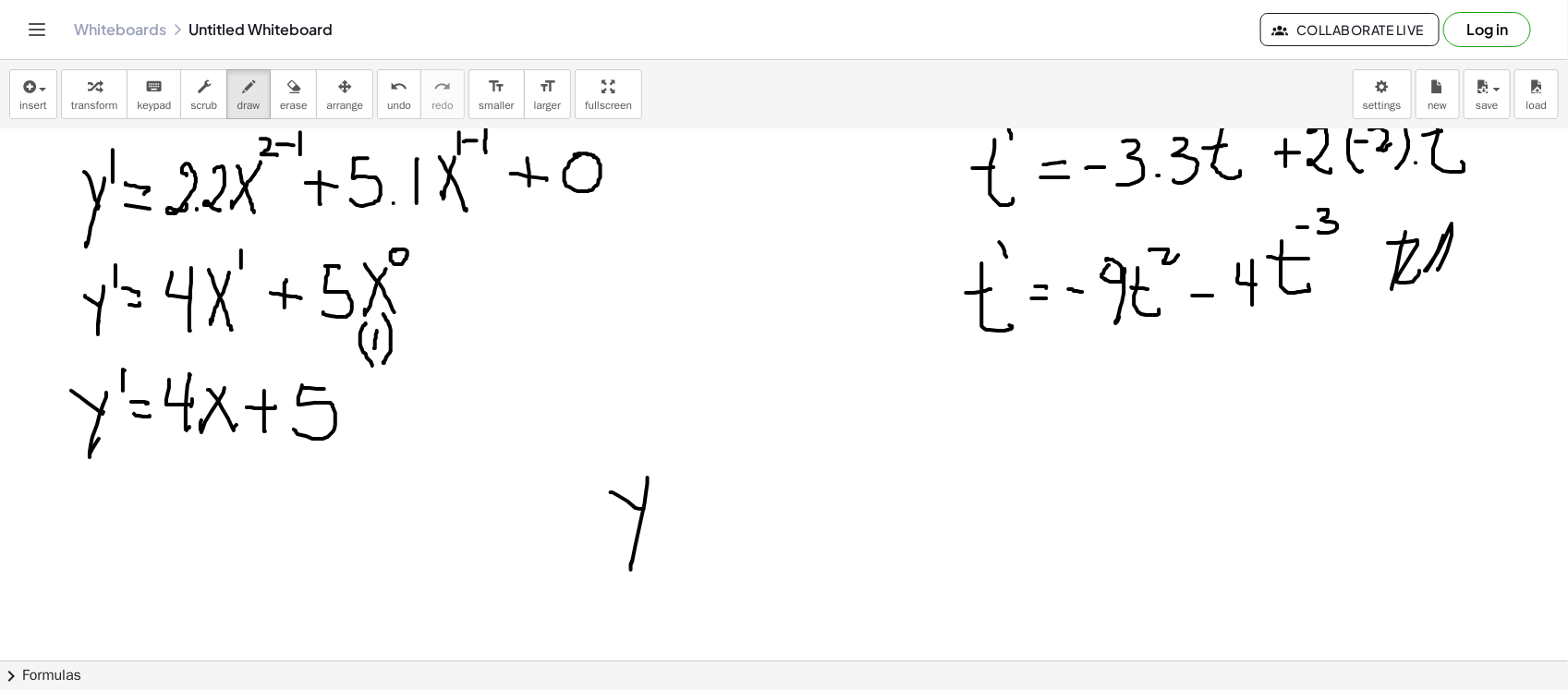 click at bounding box center (784, -224) 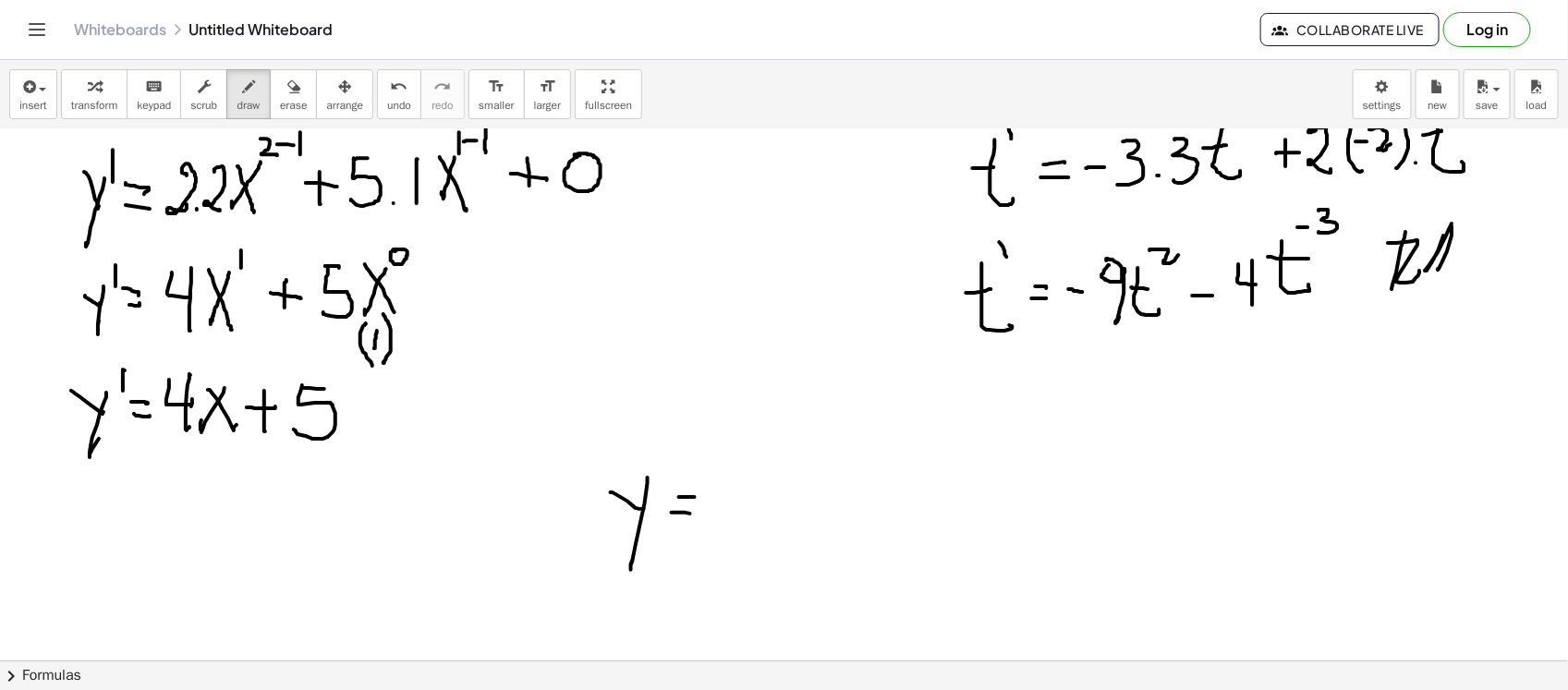 drag, startPoint x: 681, startPoint y: 513, endPoint x: 693, endPoint y: 514, distance: 12.041595 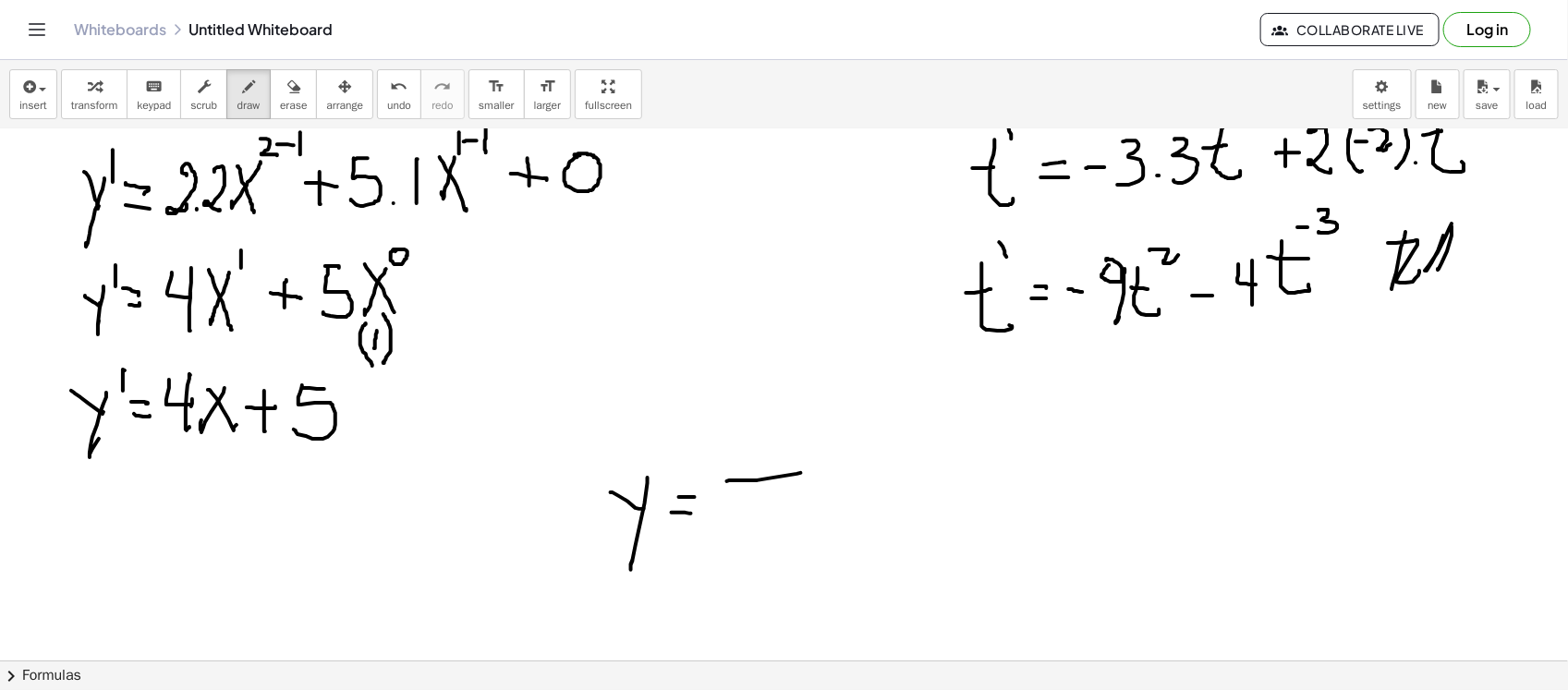 drag, startPoint x: 758, startPoint y: 480, endPoint x: 777, endPoint y: 481, distance: 19.026298 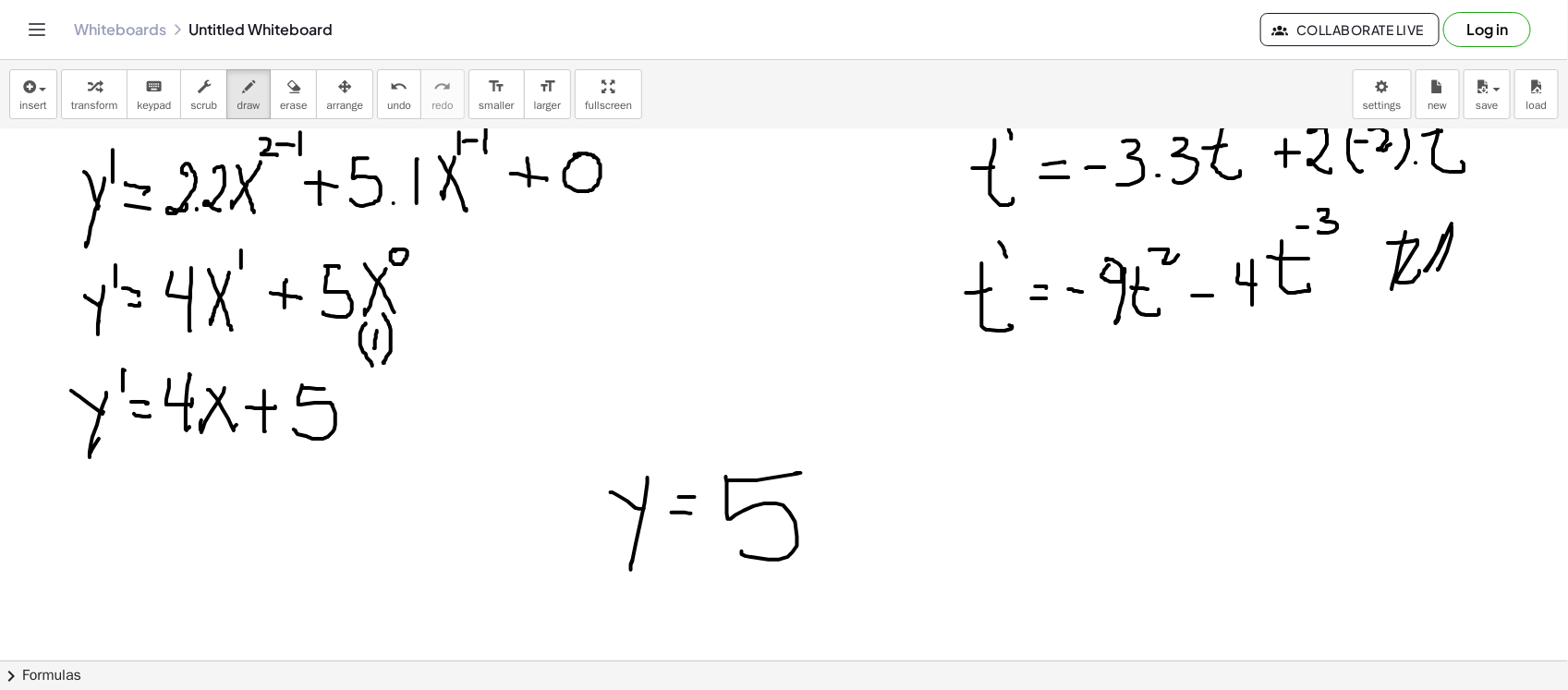 drag, startPoint x: 726, startPoint y: 477, endPoint x: 742, endPoint y: 551, distance: 75.709973 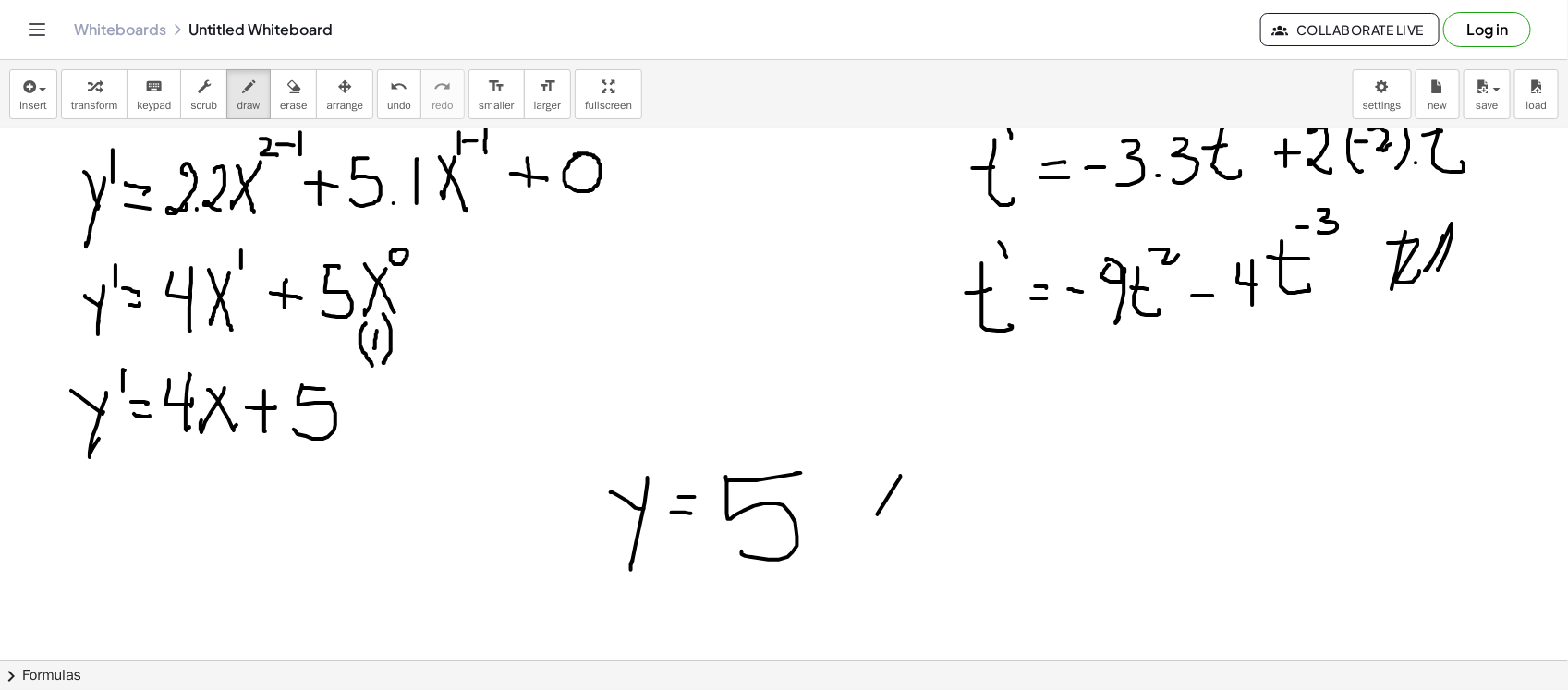 drag, startPoint x: 901, startPoint y: 476, endPoint x: 848, endPoint y: 509, distance: 62.43397 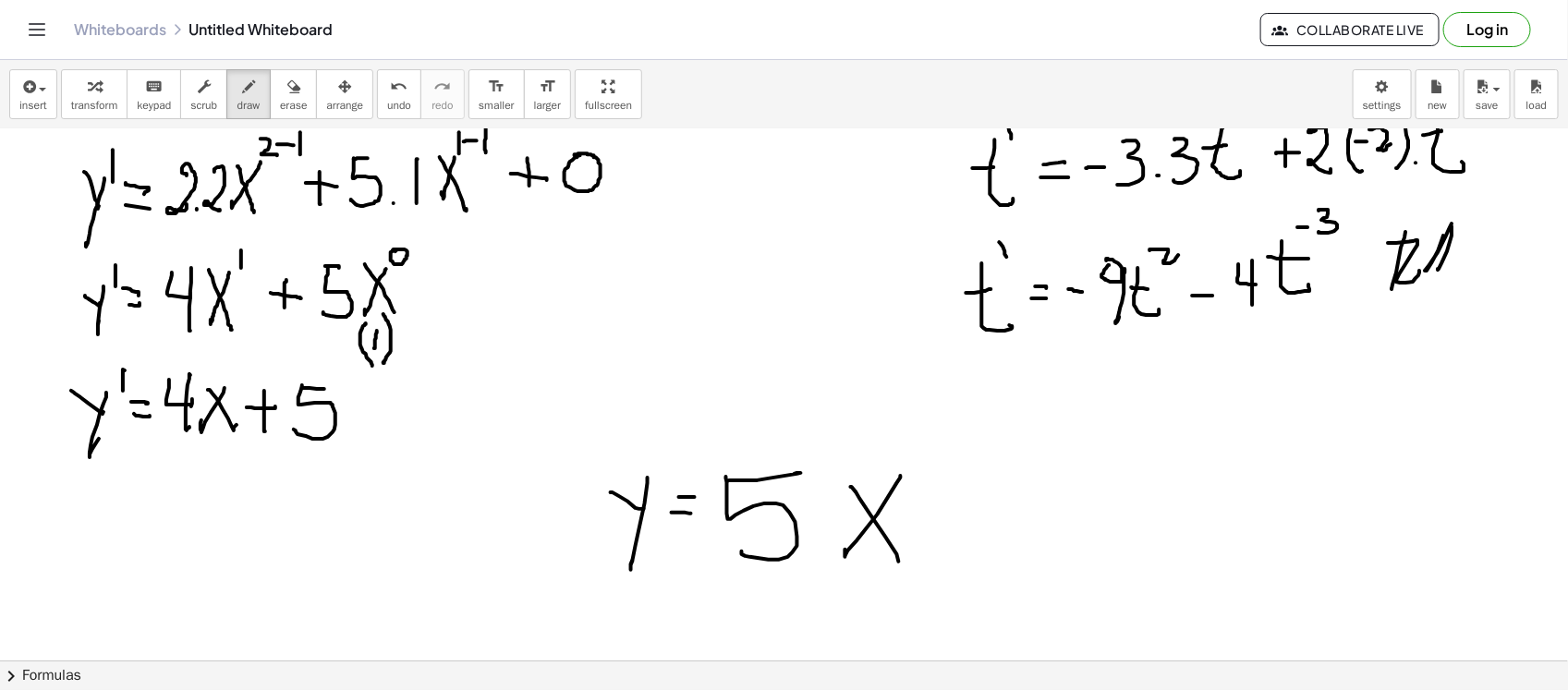 drag, startPoint x: 871, startPoint y: 515, endPoint x: 933, endPoint y: 435, distance: 101.21265 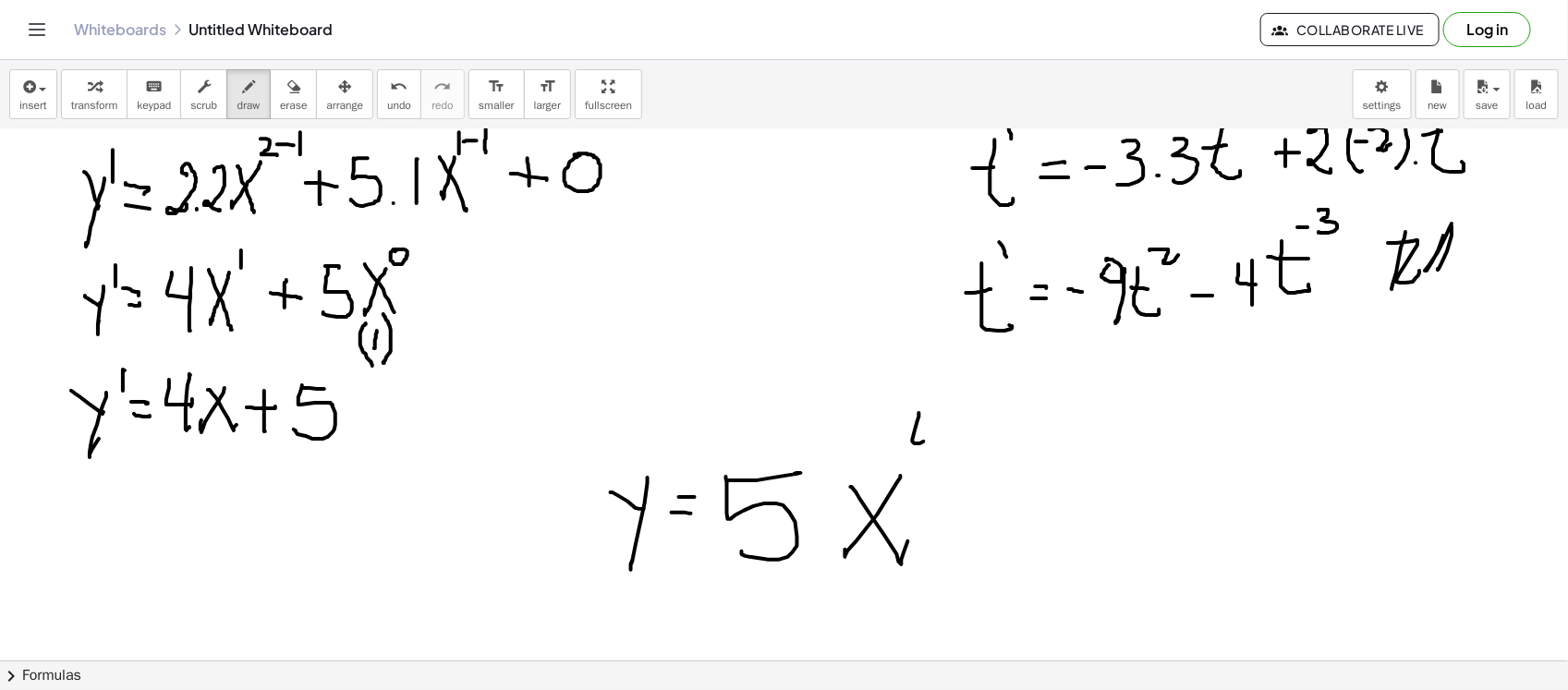 drag, startPoint x: 918, startPoint y: 422, endPoint x: 936, endPoint y: 412, distance: 20.59126 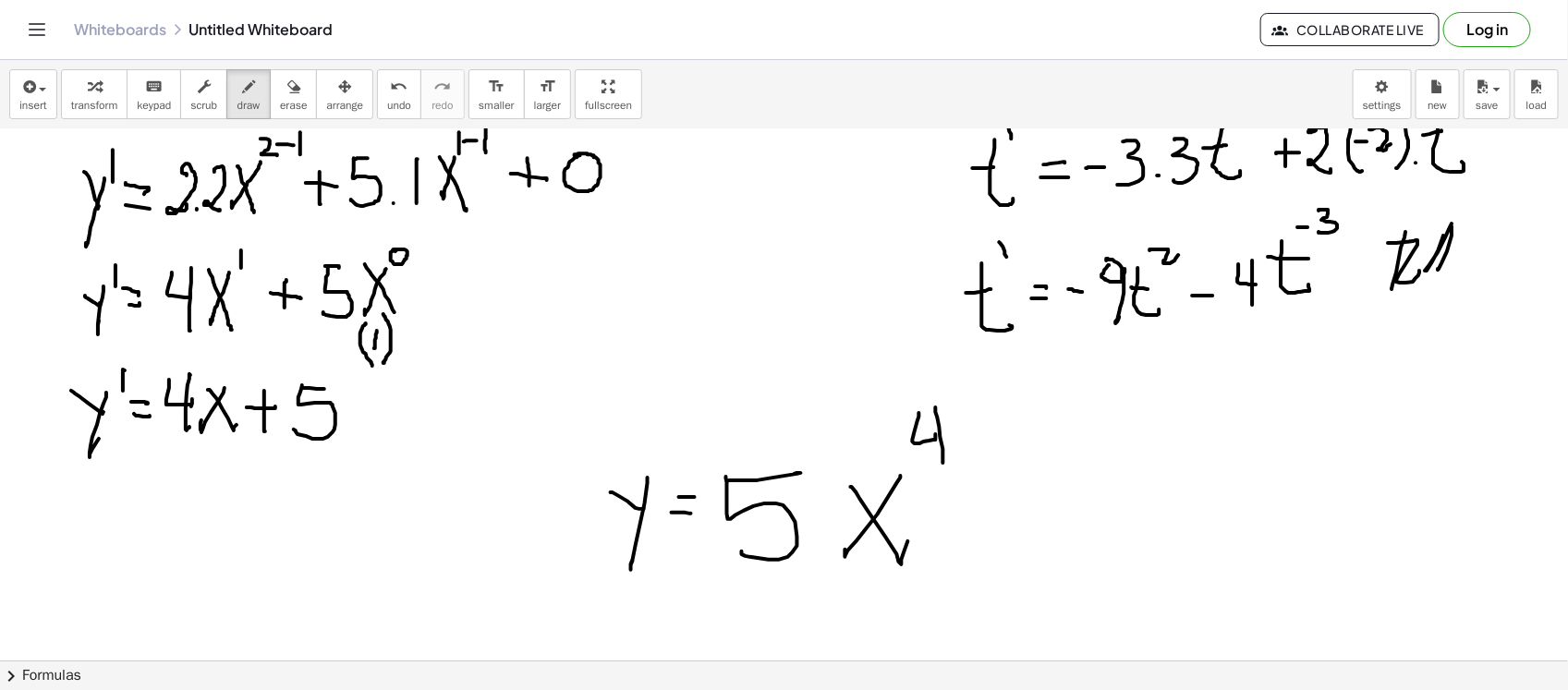 drag, startPoint x: 940, startPoint y: 427, endPoint x: 943, endPoint y: 463, distance: 36.12478 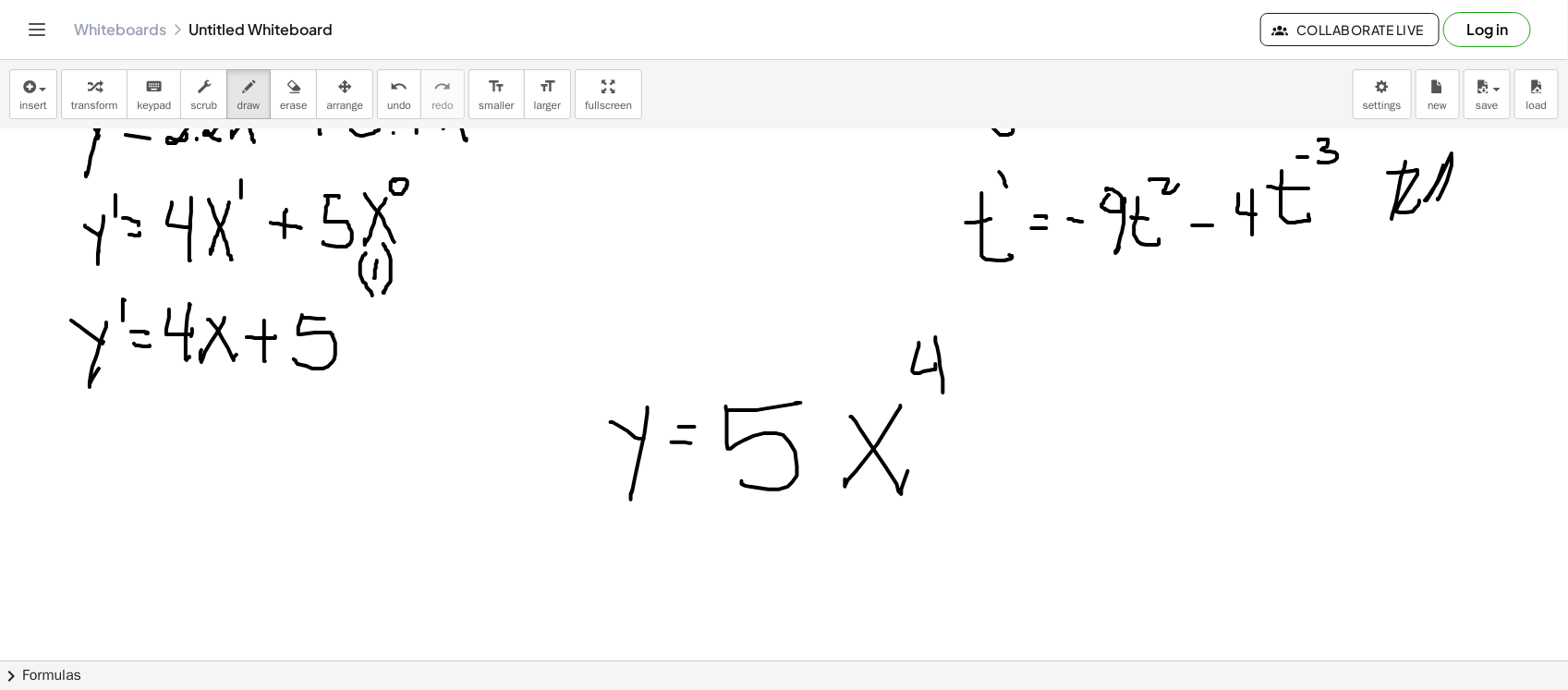 scroll, scrollTop: 1531, scrollLeft: 0, axis: vertical 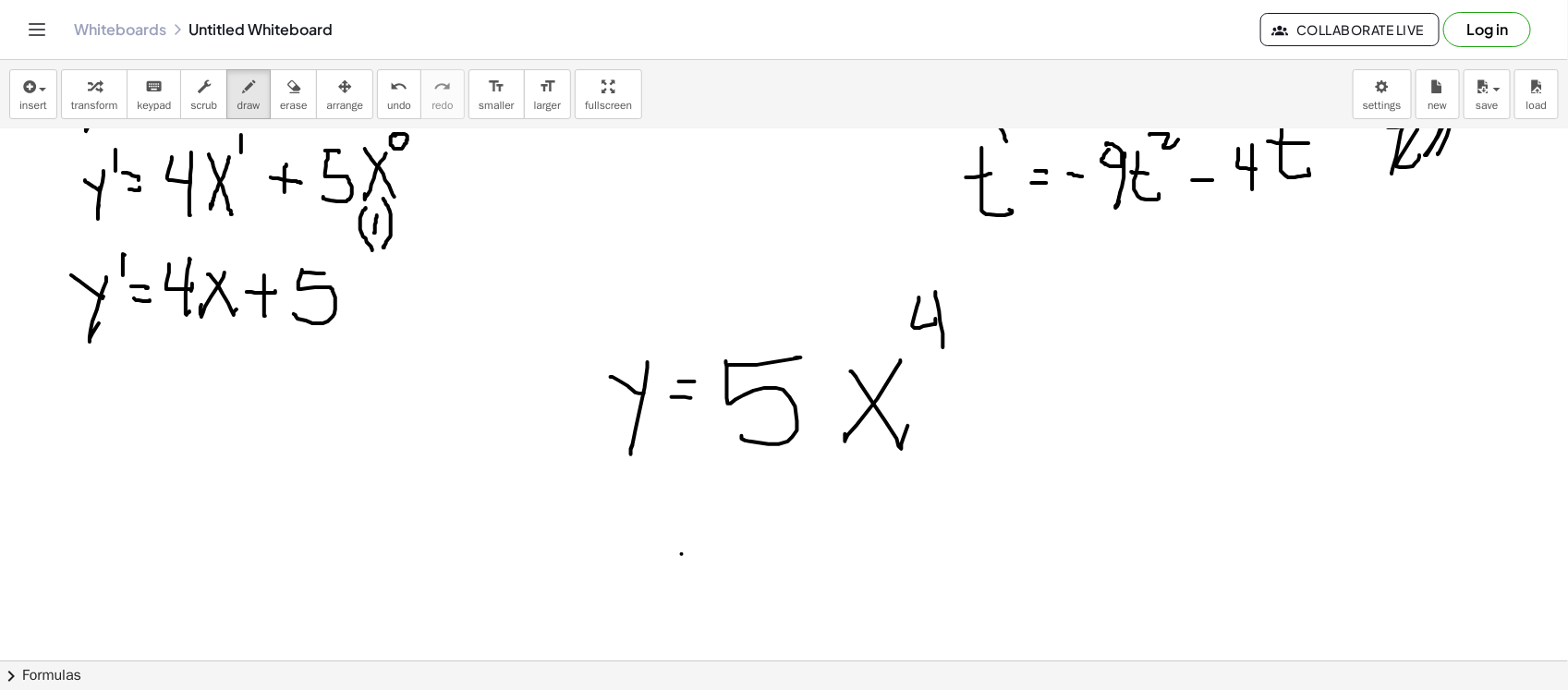 drag, startPoint x: 682, startPoint y: 554, endPoint x: 699, endPoint y: 552, distance: 17.117243 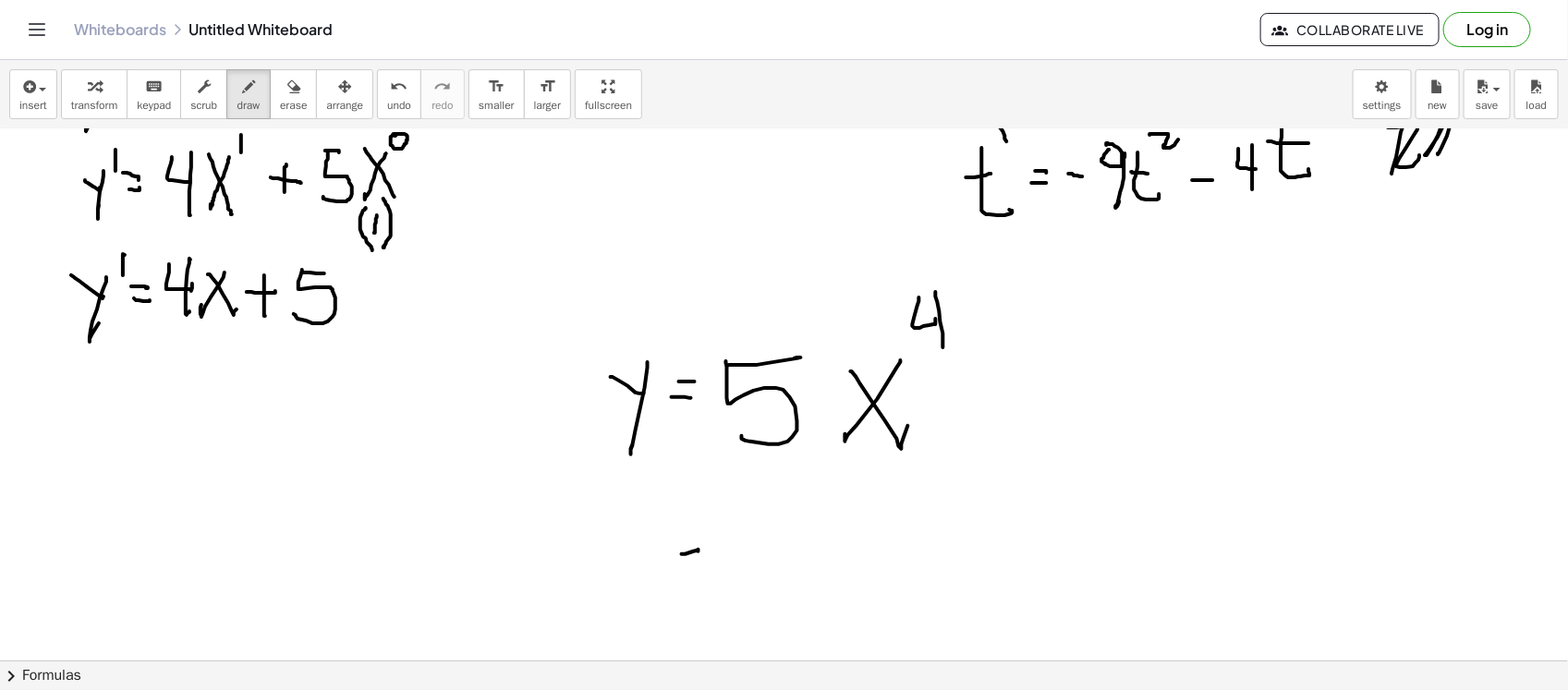 drag, startPoint x: 681, startPoint y: 564, endPoint x: 704, endPoint y: 557, distance: 24.04163 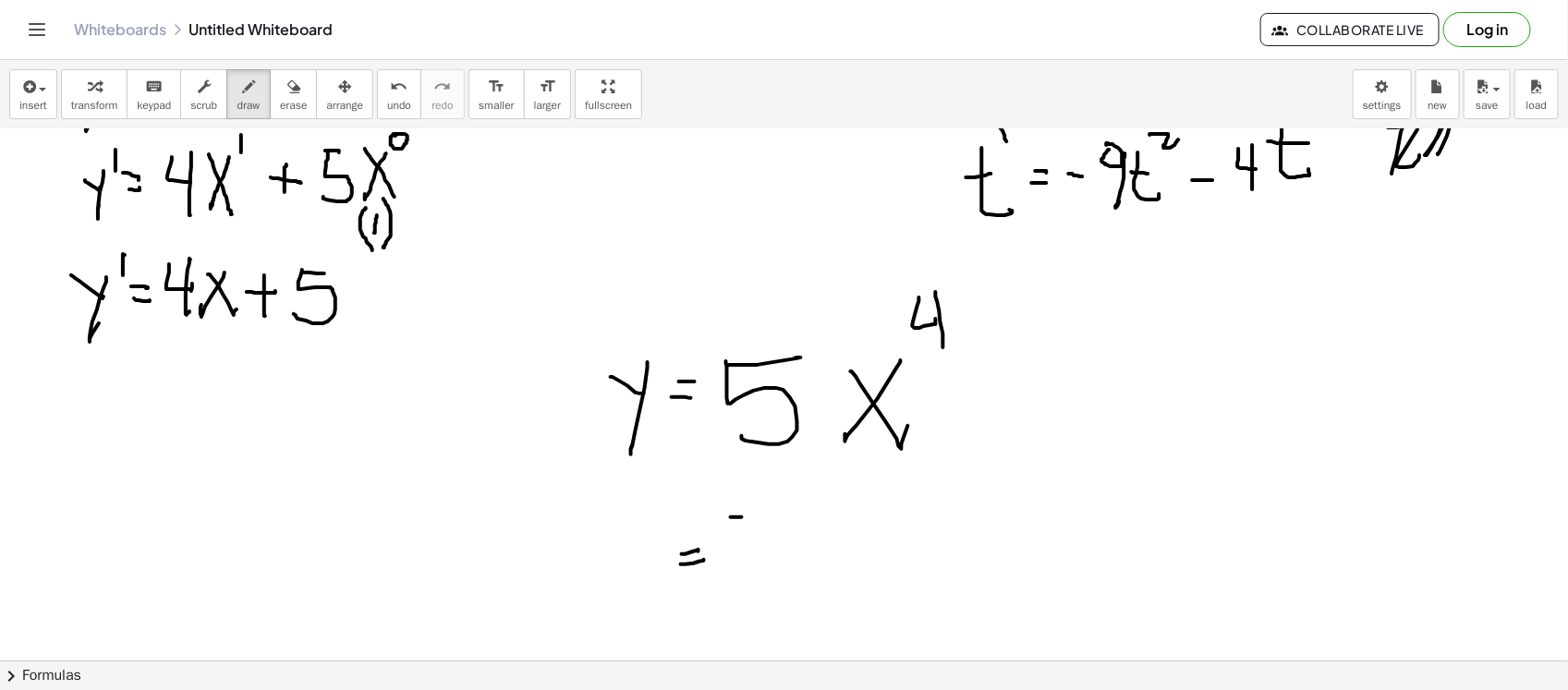 click at bounding box center [784, -339] 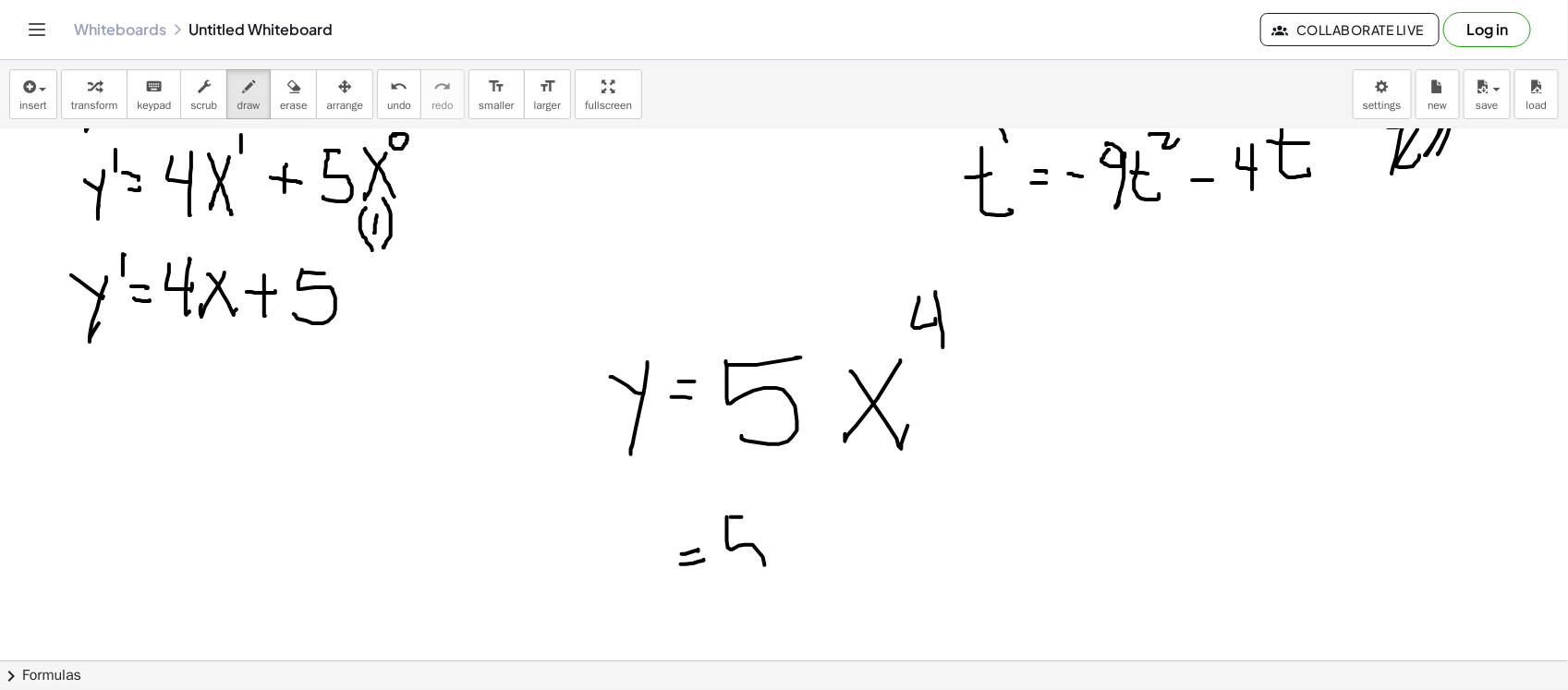 drag, startPoint x: 727, startPoint y: 517, endPoint x: 767, endPoint y: 575, distance: 70.45566 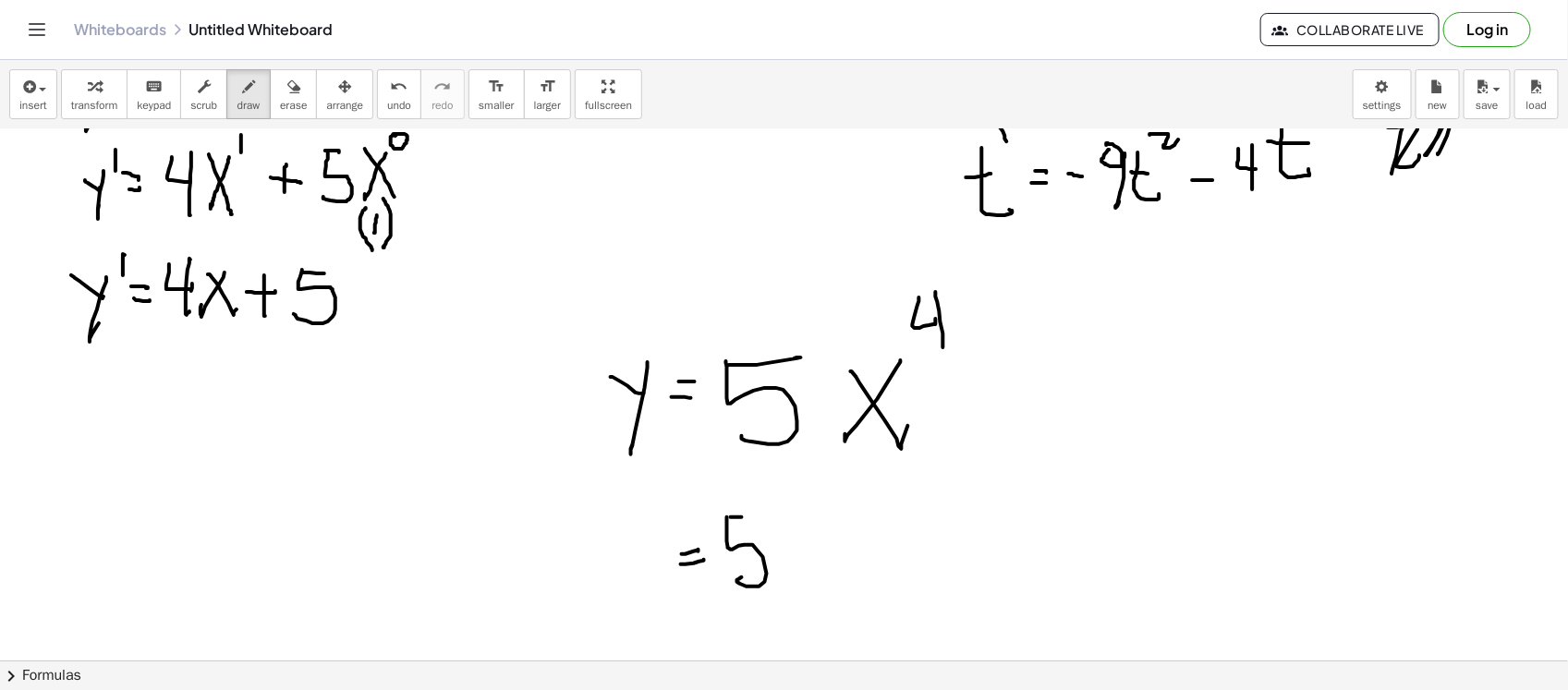 drag, startPoint x: 777, startPoint y: 571, endPoint x: 791, endPoint y: 560, distance: 17.804494 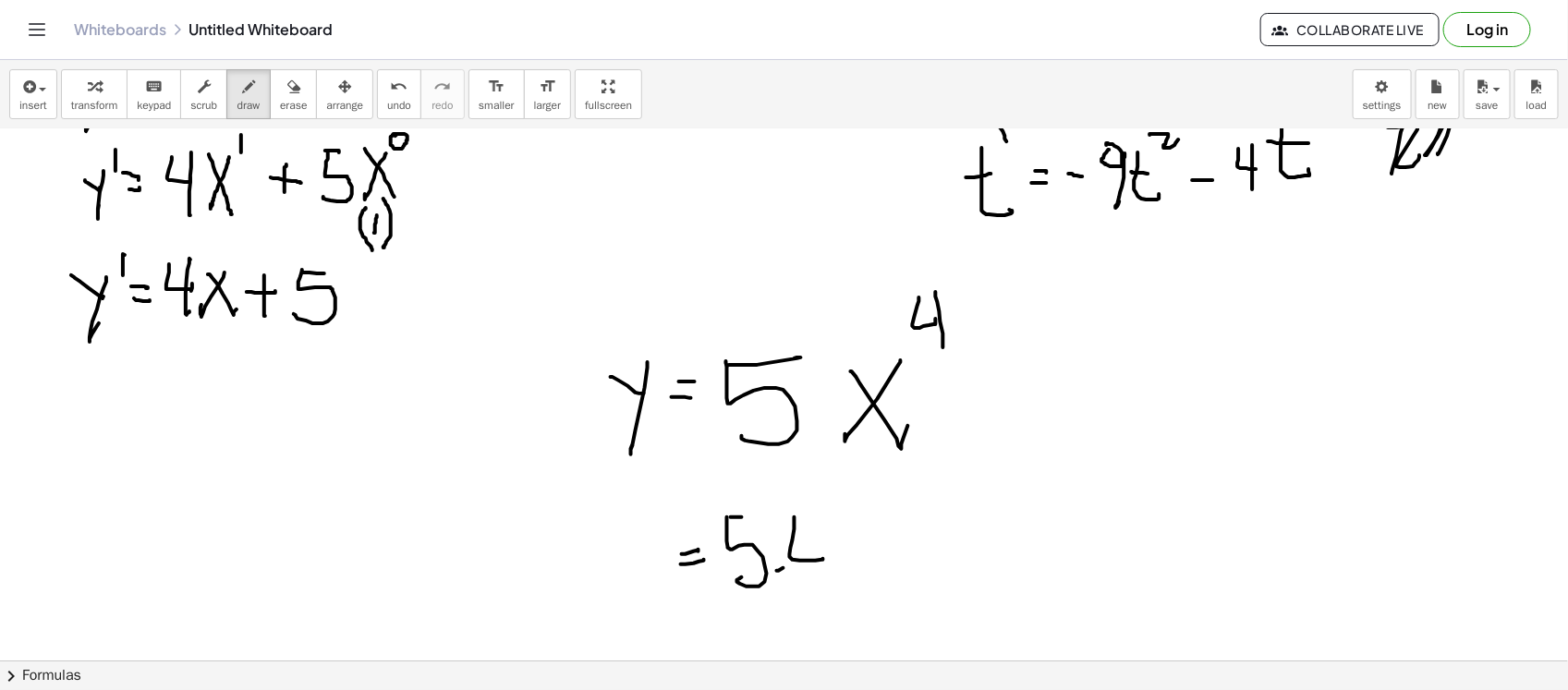 drag, startPoint x: 795, startPoint y: 529, endPoint x: 827, endPoint y: 523, distance: 32.55764 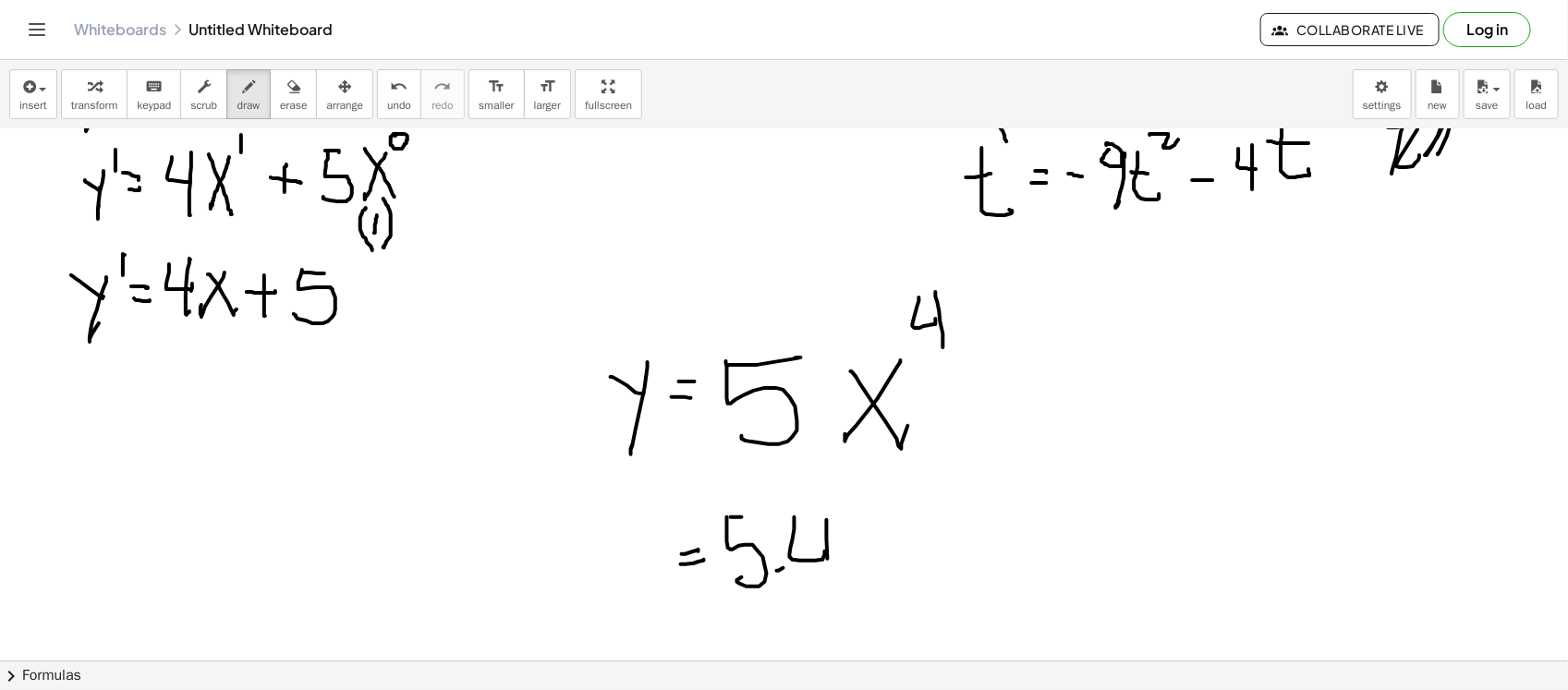 drag, startPoint x: 828, startPoint y: 559, endPoint x: 922, endPoint y: 531, distance: 98.081599 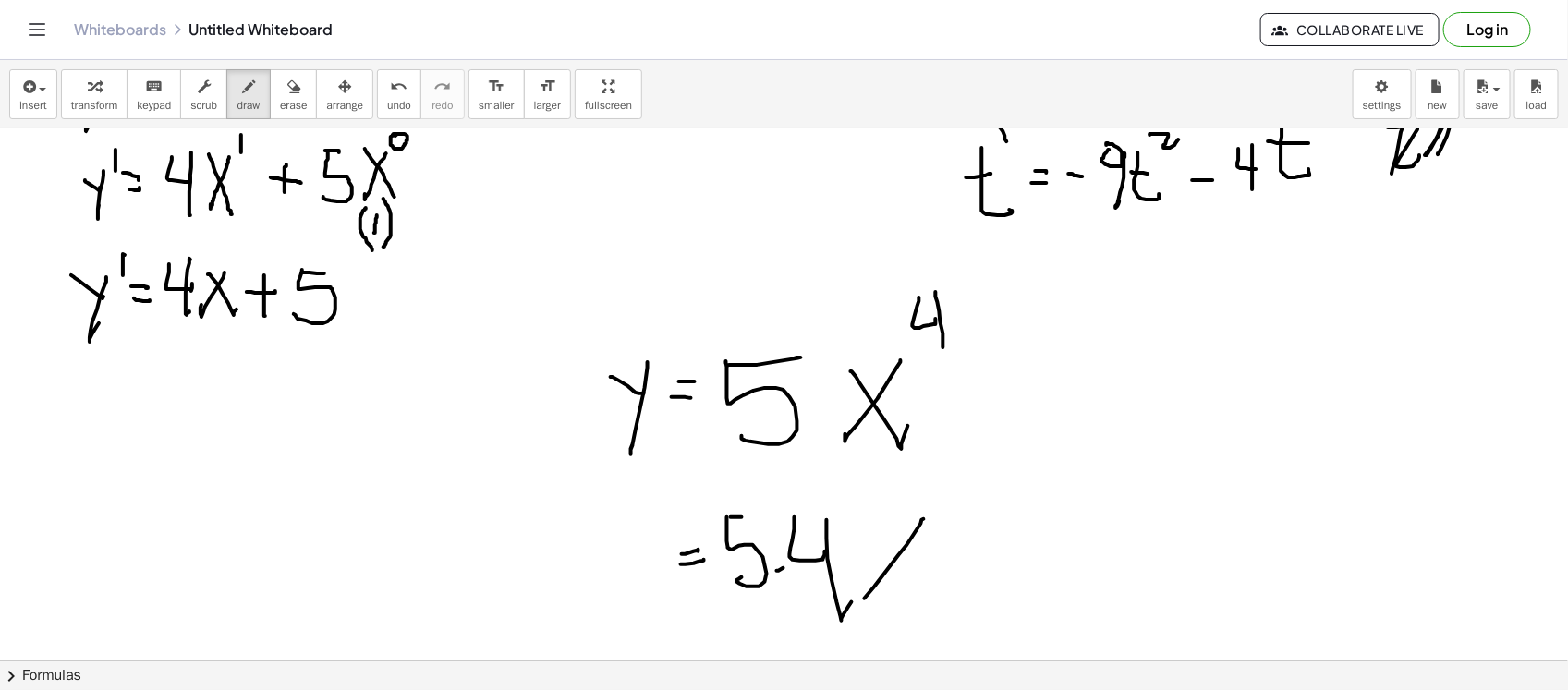 drag, startPoint x: 875, startPoint y: 587, endPoint x: 869, endPoint y: 575, distance: 13.4164079 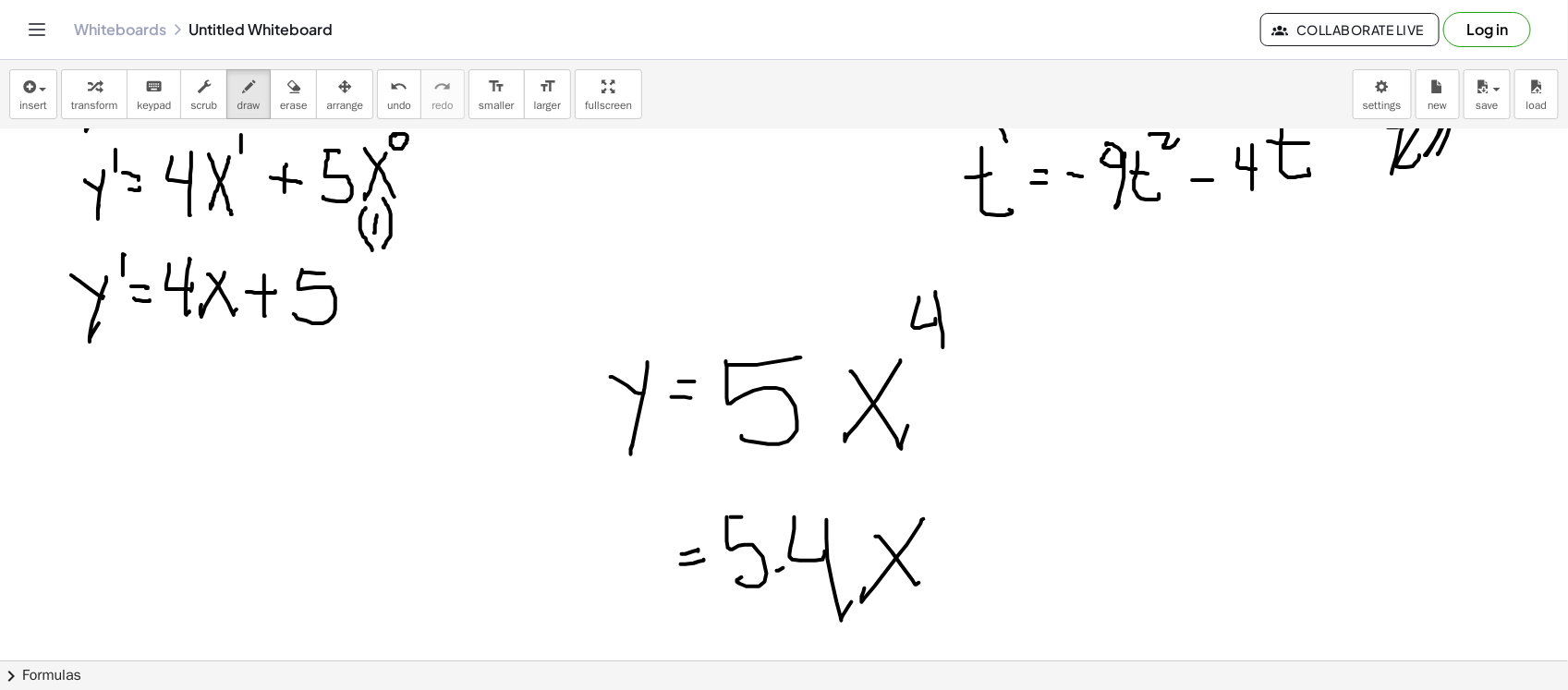 drag, startPoint x: 876, startPoint y: 537, endPoint x: 943, endPoint y: 490, distance: 81.84131 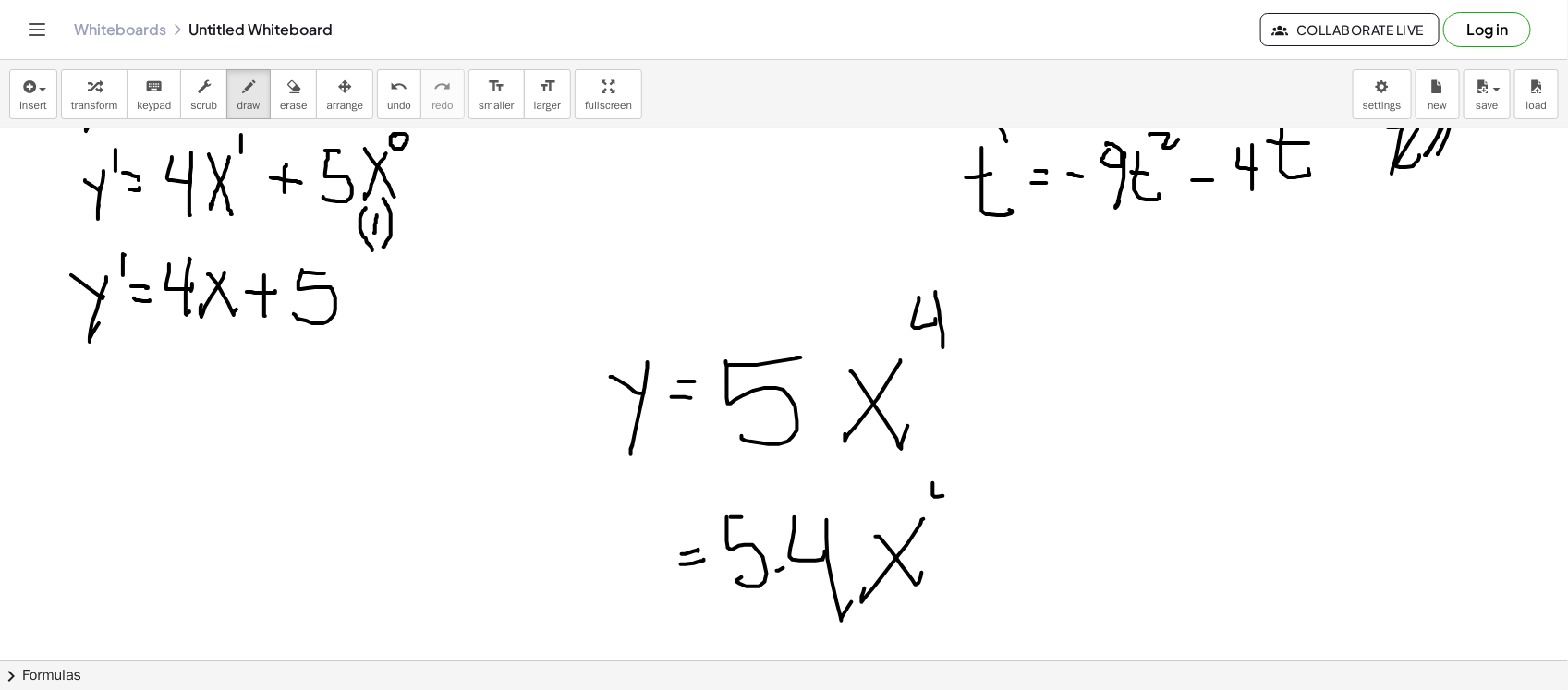 drag, startPoint x: 933, startPoint y: 483, endPoint x: 949, endPoint y: 481, distance: 16.124515 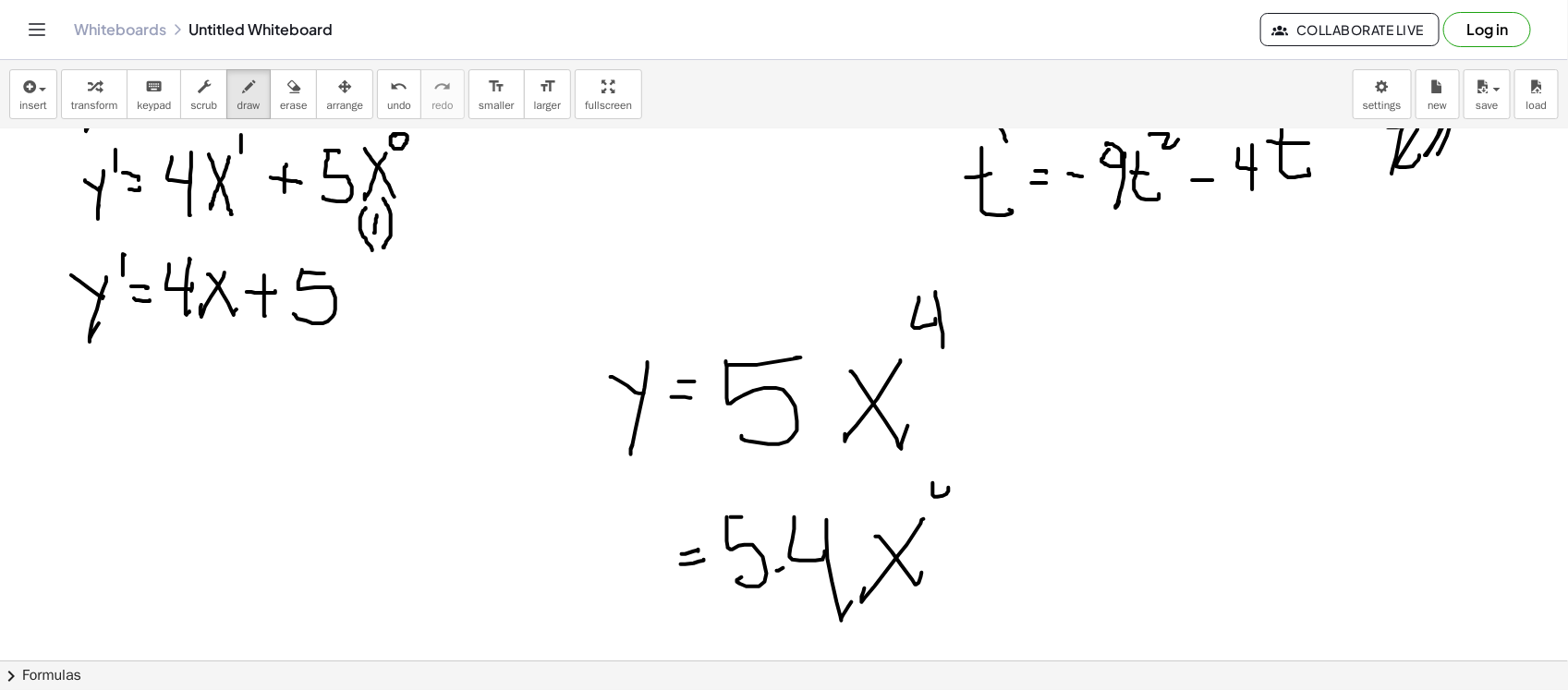 drag, startPoint x: 949, startPoint y: 478, endPoint x: 957, endPoint y: 499, distance: 22.472205 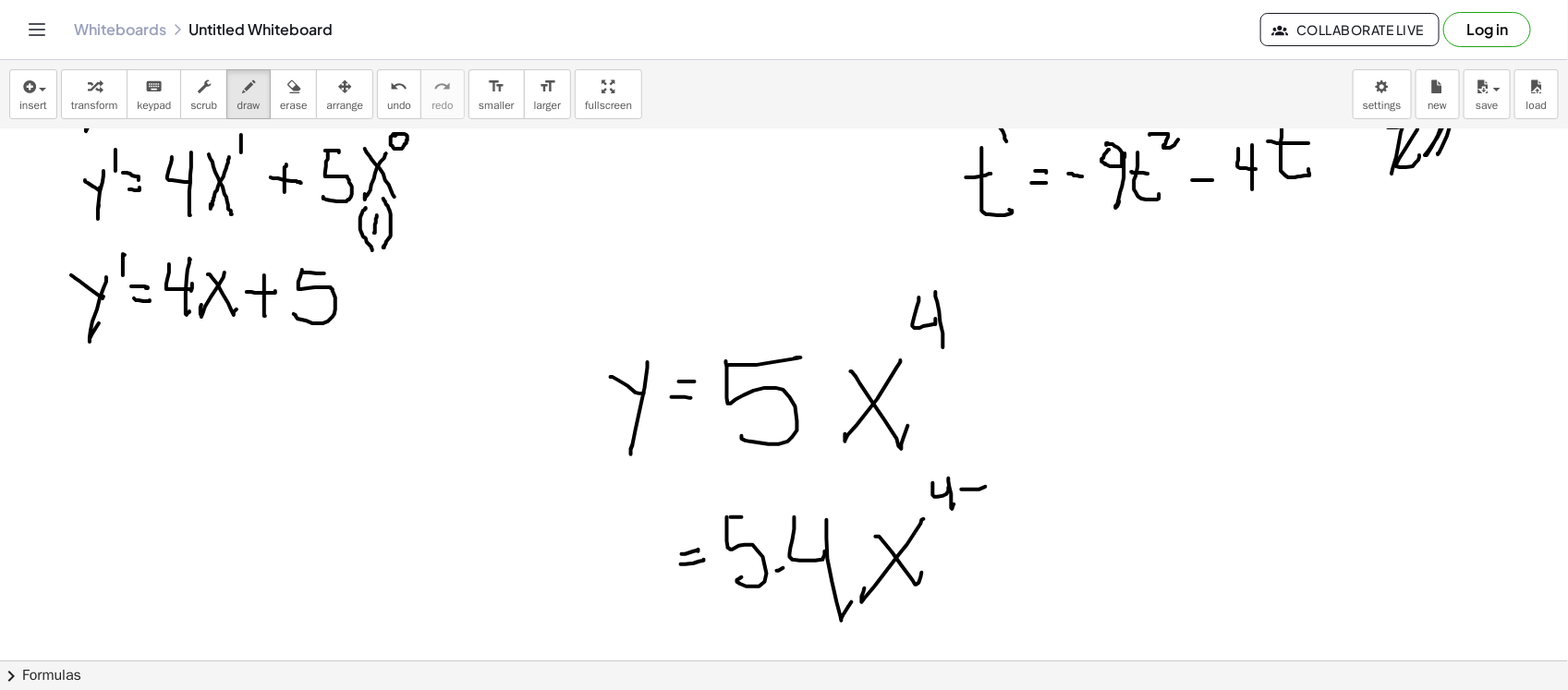 drag, startPoint x: 966, startPoint y: 490, endPoint x: 991, endPoint y: 472, distance: 30.80584 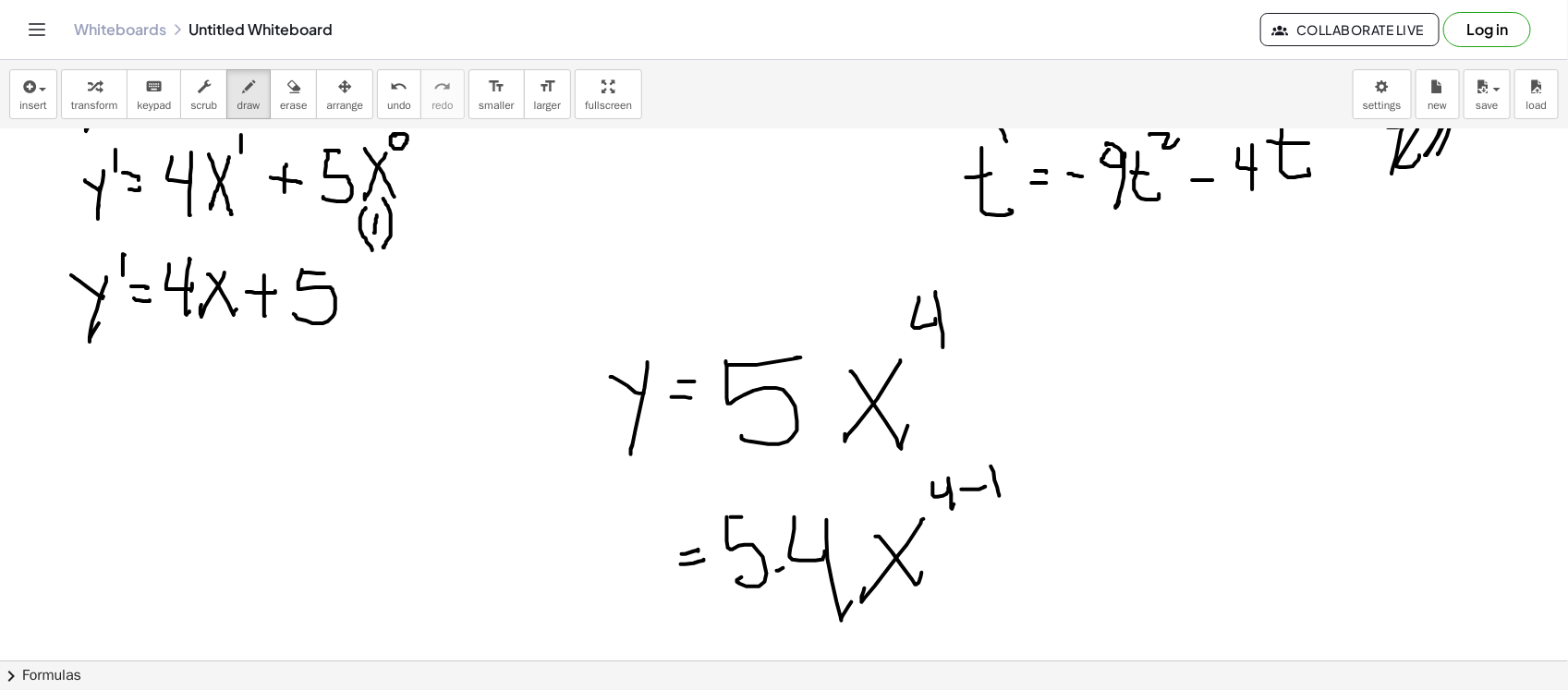 drag, startPoint x: 991, startPoint y: 466, endPoint x: 893, endPoint y: 565, distance: 139.3018 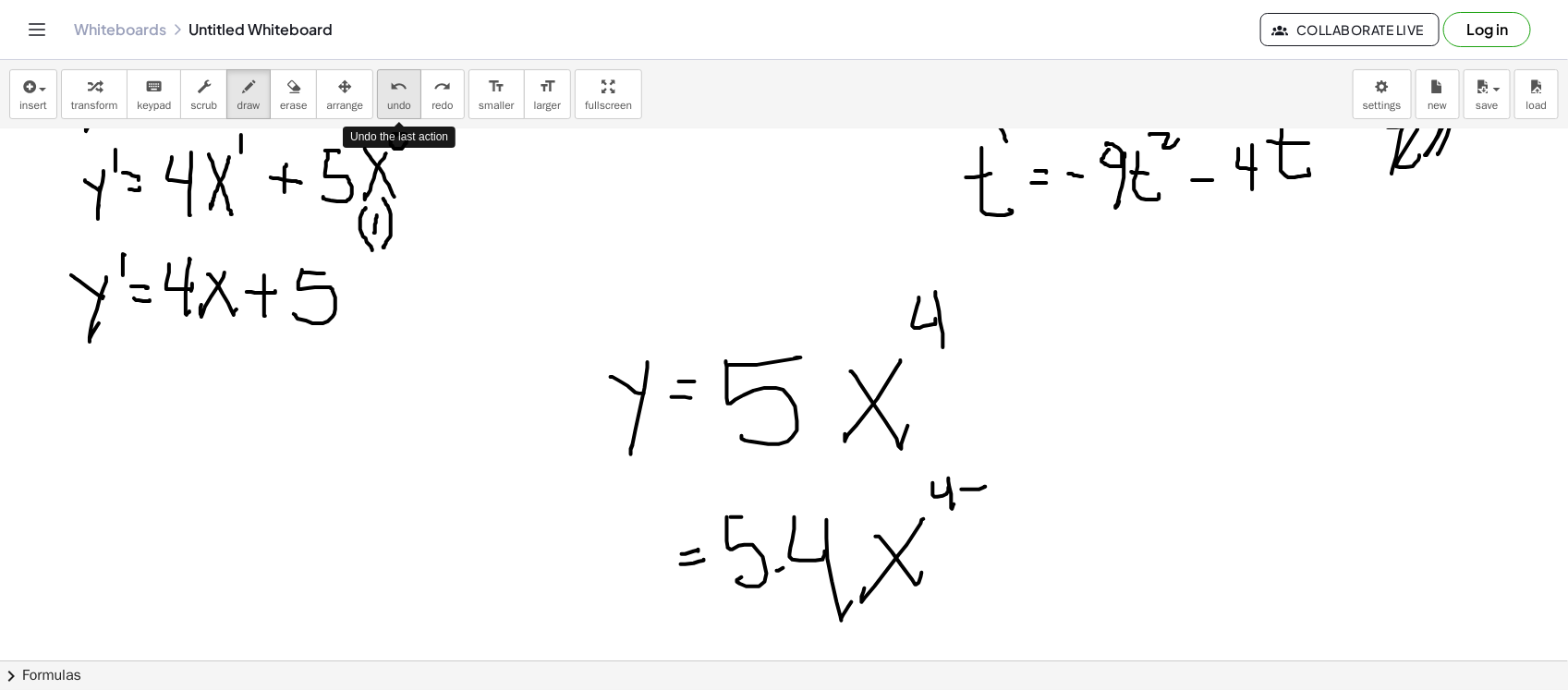 click on "undo" at bounding box center (399, 87) 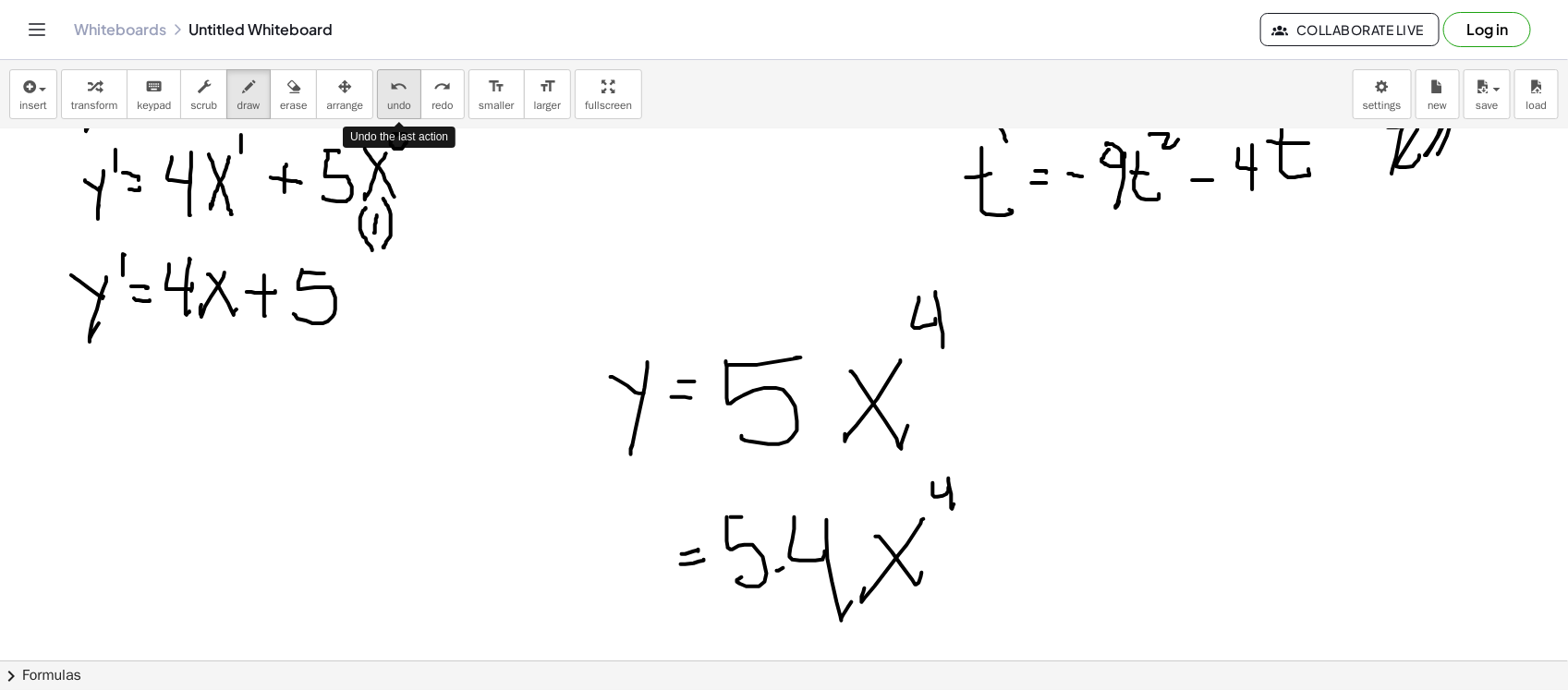 click on "undo" at bounding box center (399, 87) 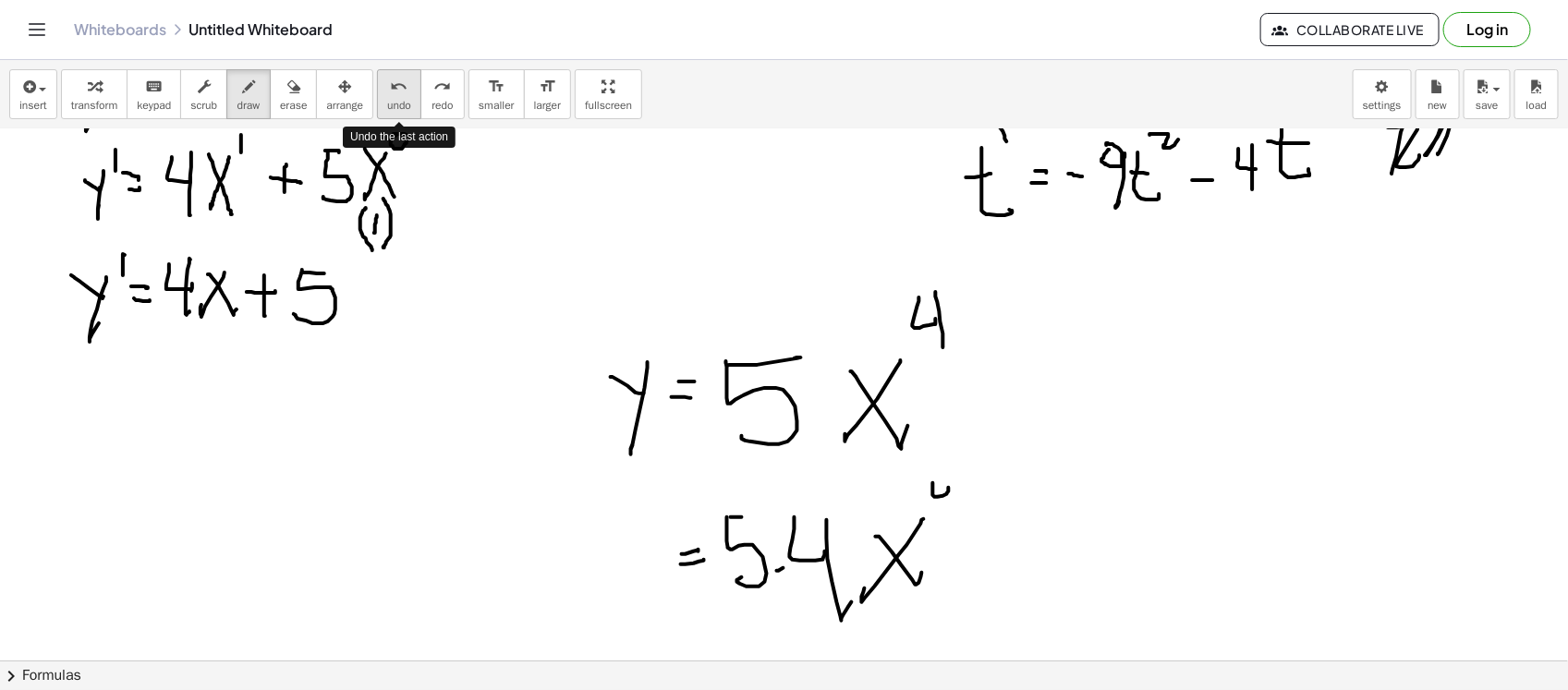 click on "undo" at bounding box center [399, 87] 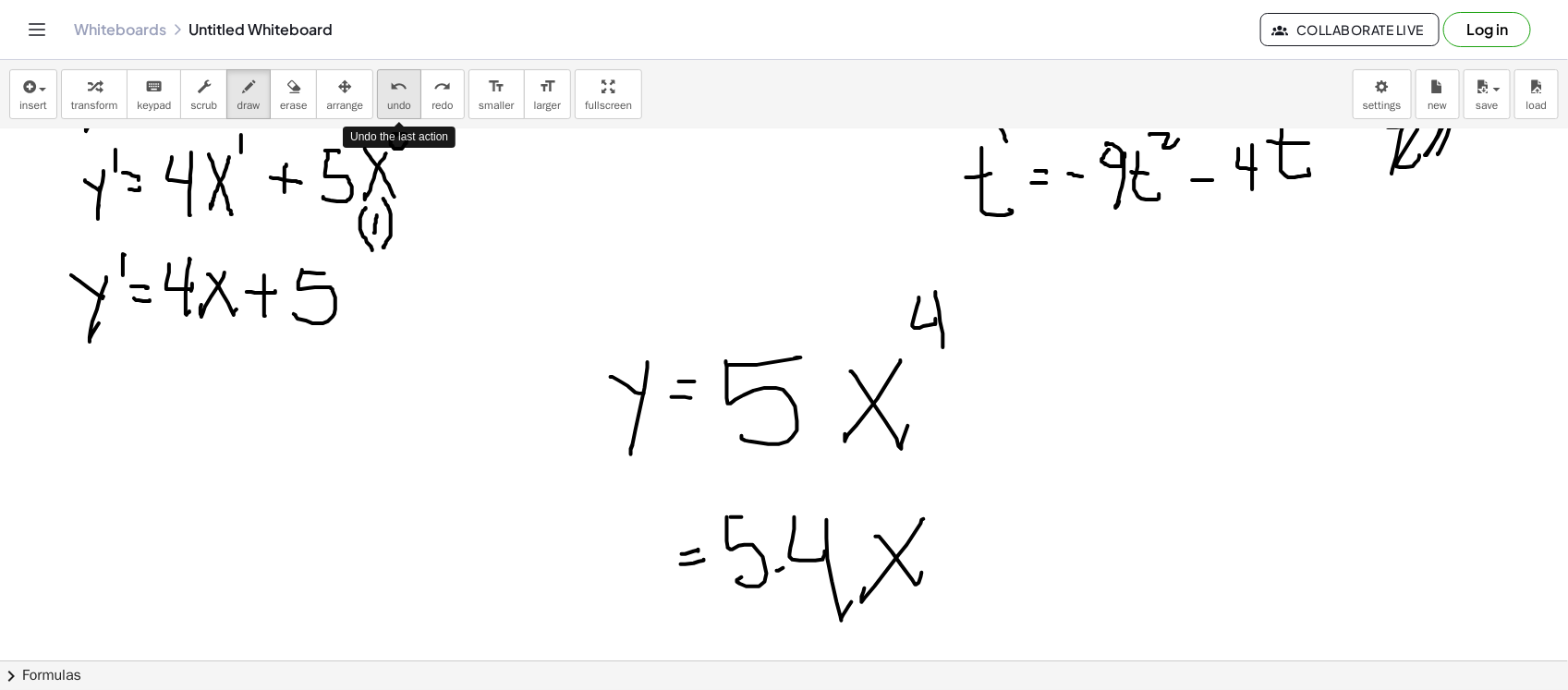click on "undo" at bounding box center (399, 87) 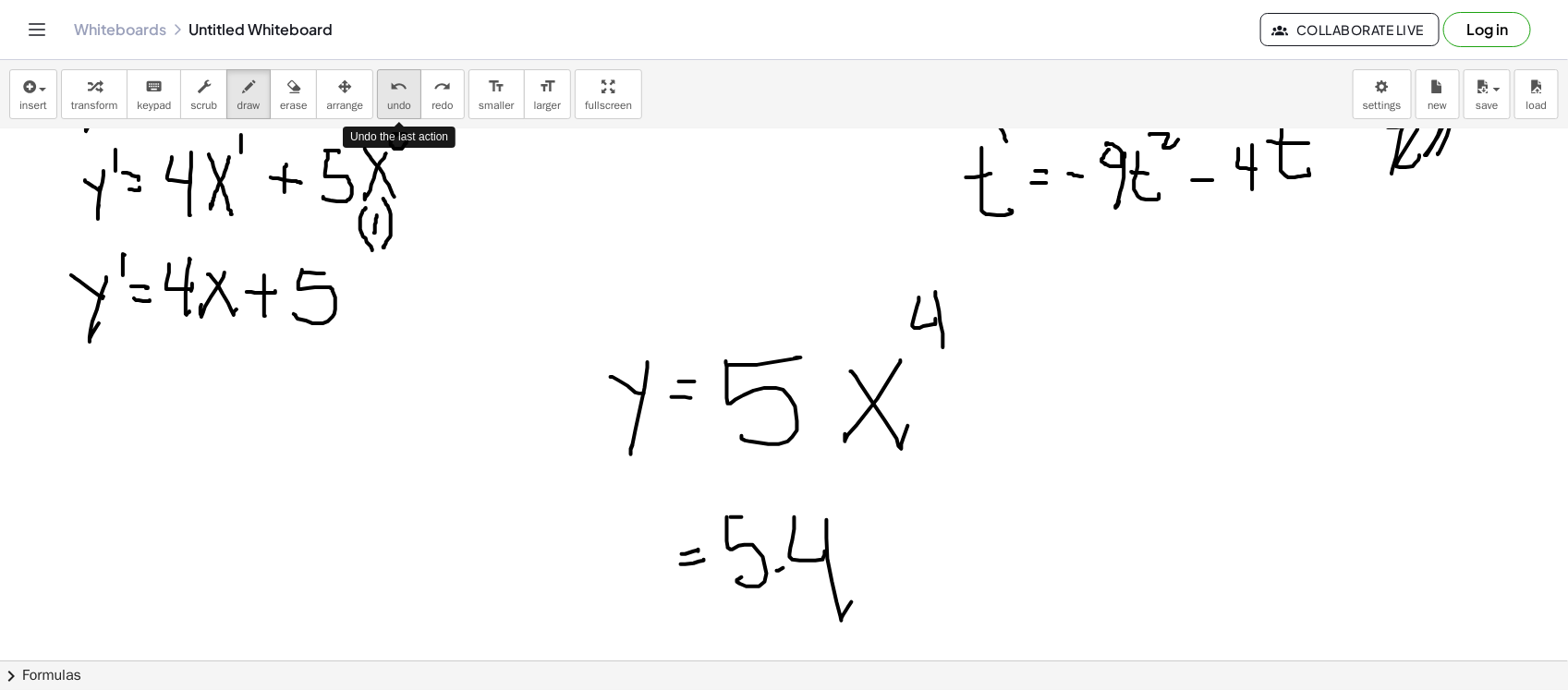 click on "undo" at bounding box center [399, 87] 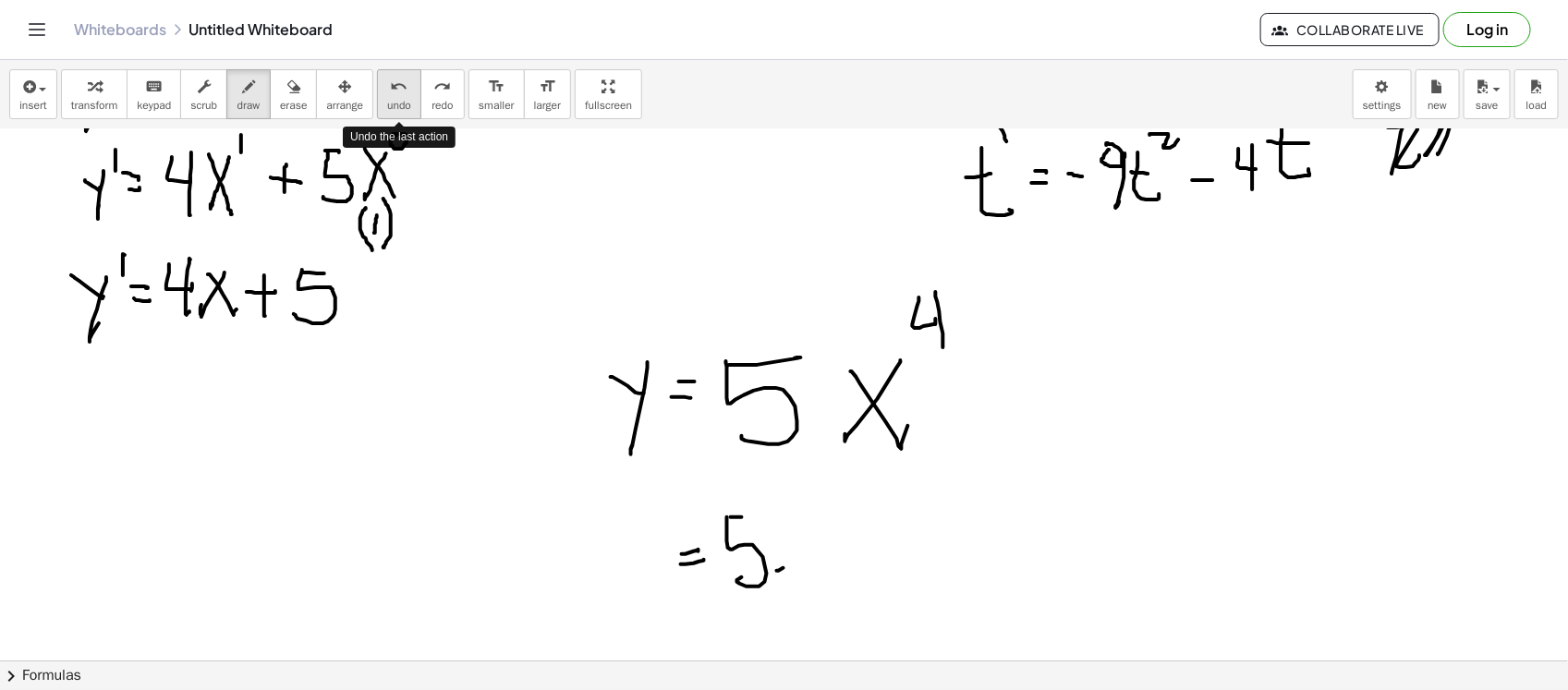click on "undo" at bounding box center [399, 87] 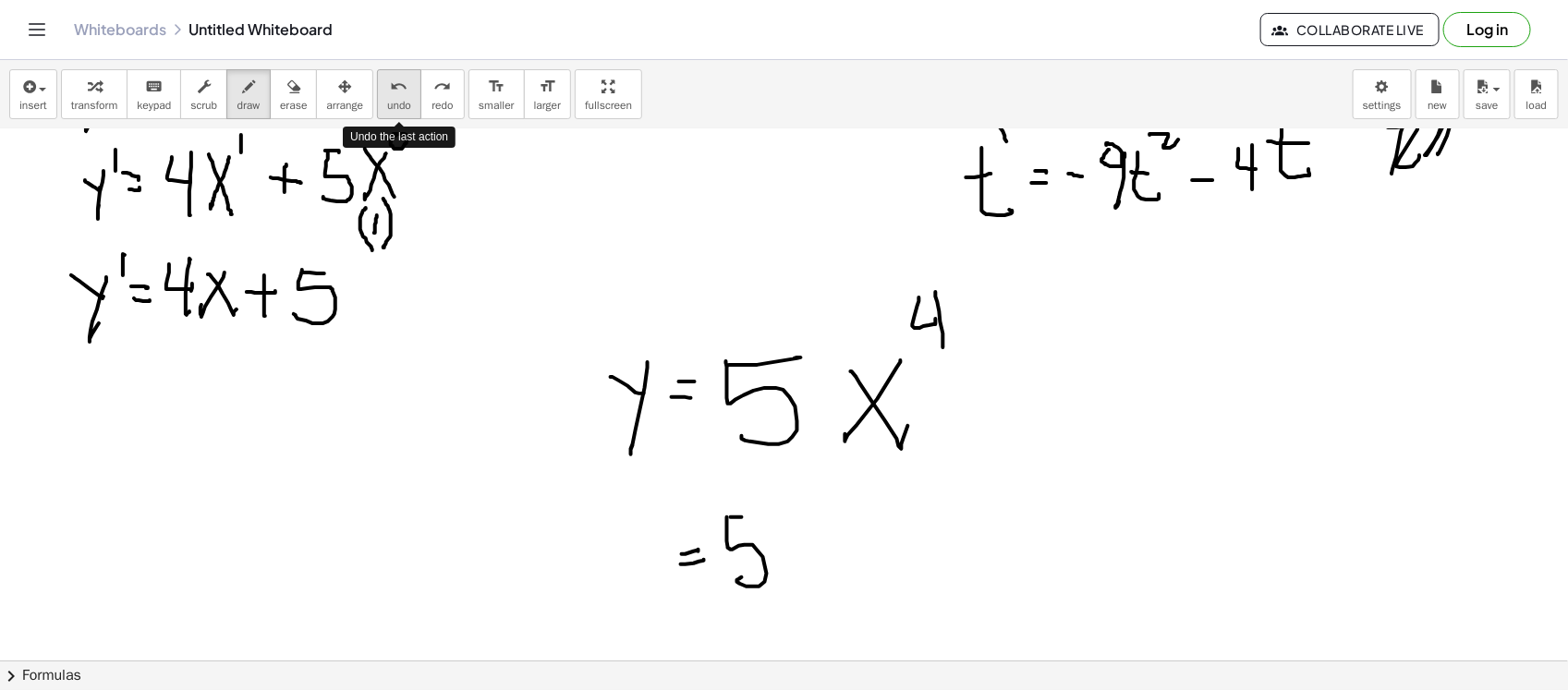 click on "undo" at bounding box center [399, 87] 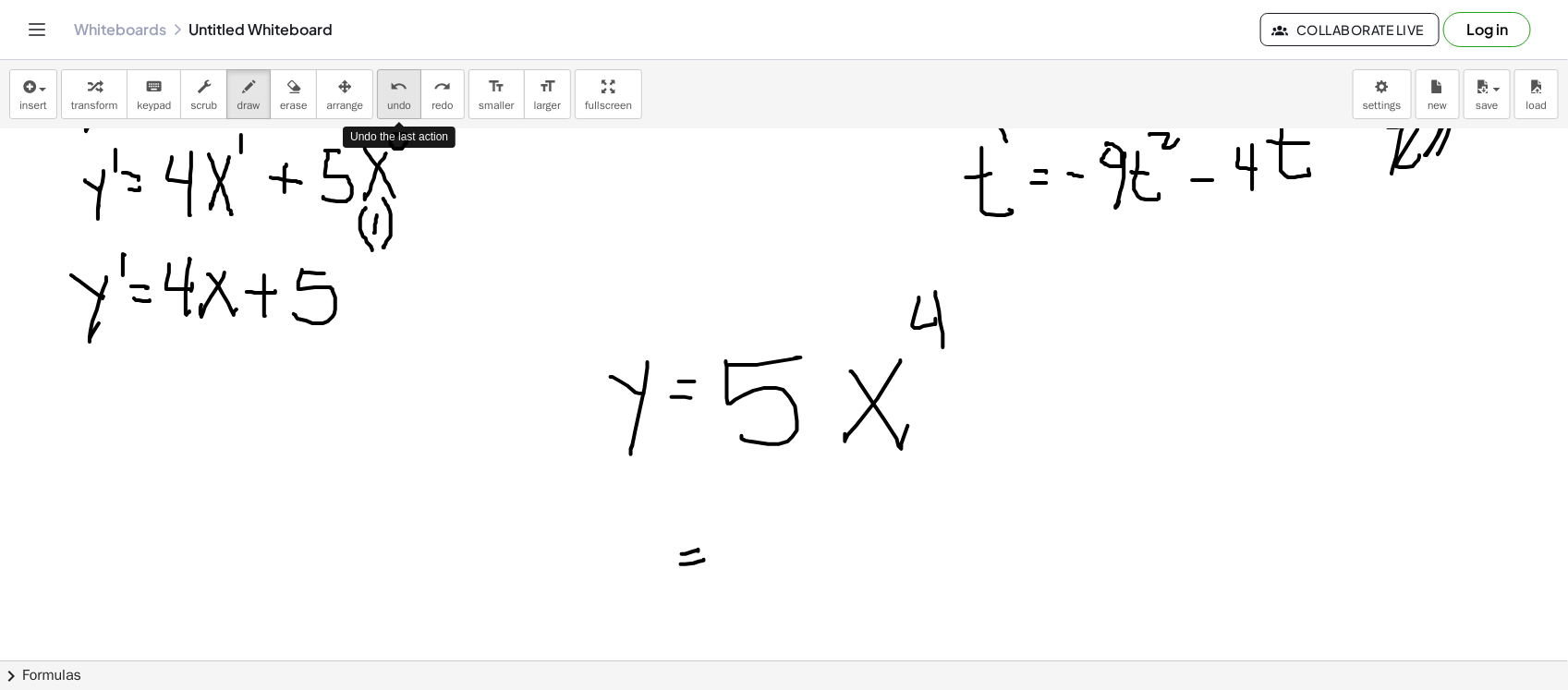 click on "undo" at bounding box center [399, 87] 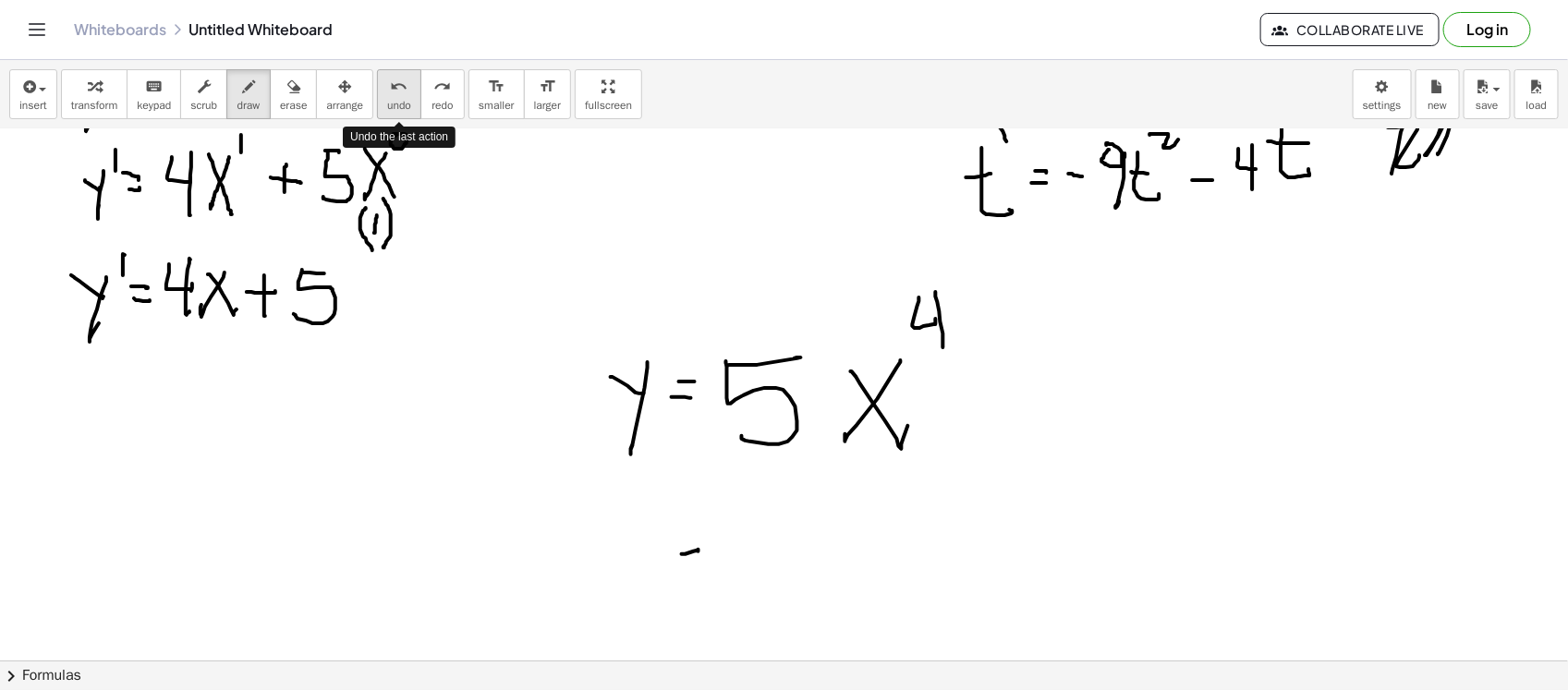 click on "undo" at bounding box center (399, 87) 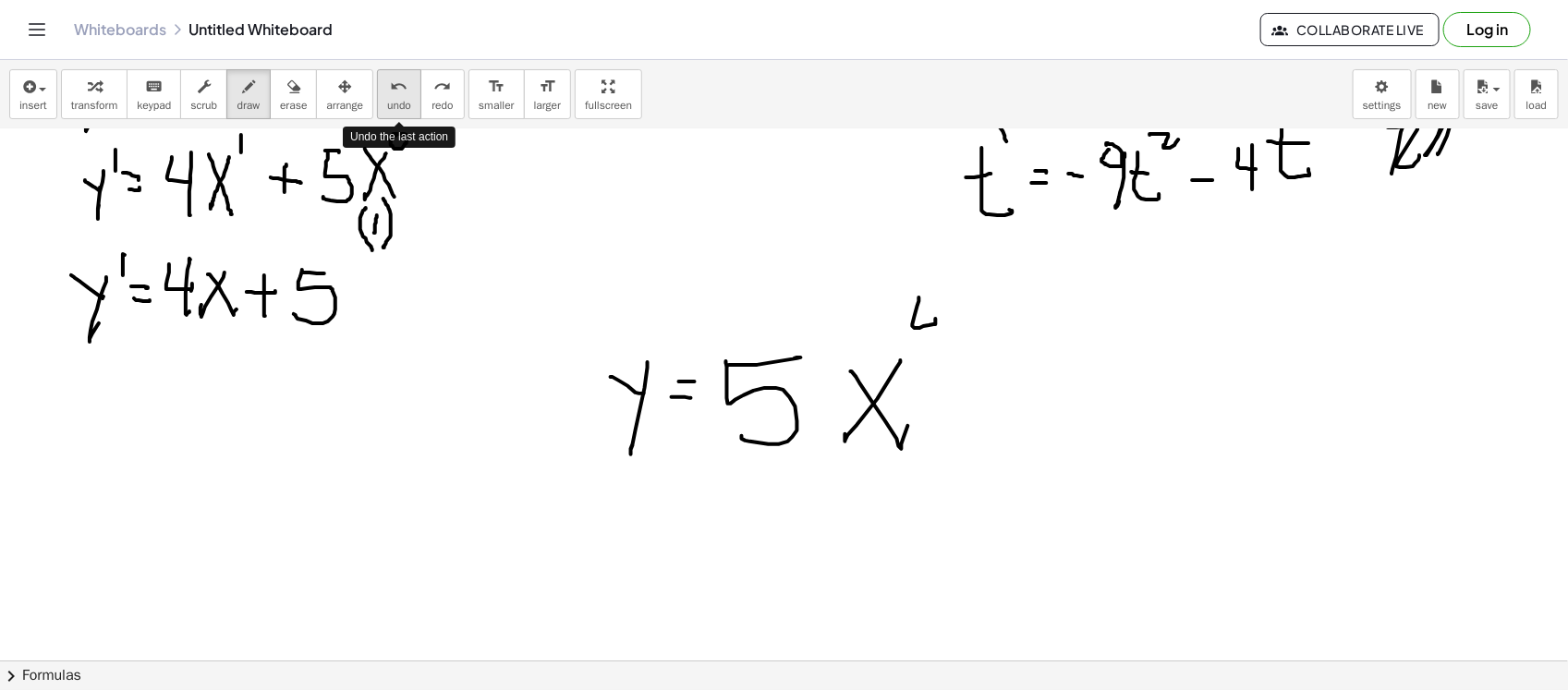 click on "undo" at bounding box center [399, 87] 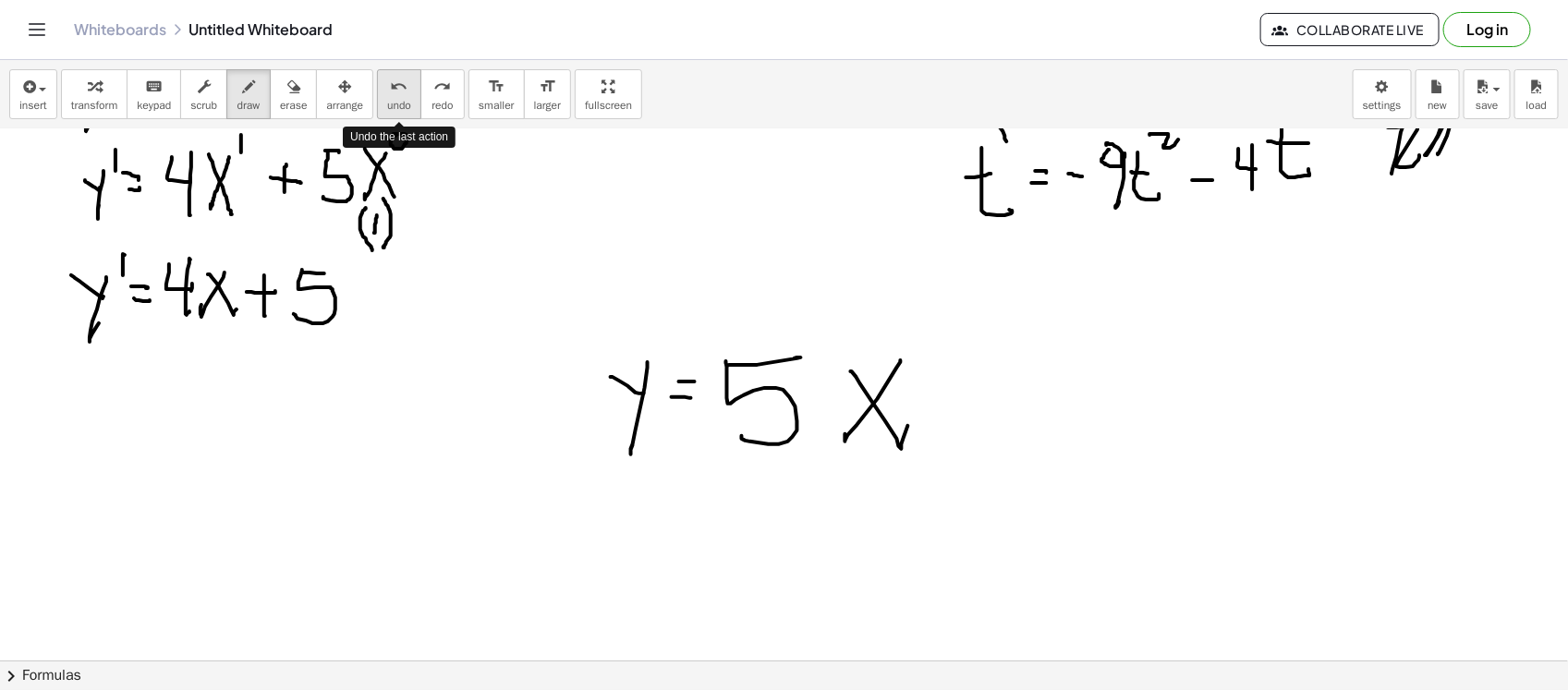 click on "undo" at bounding box center [399, 87] 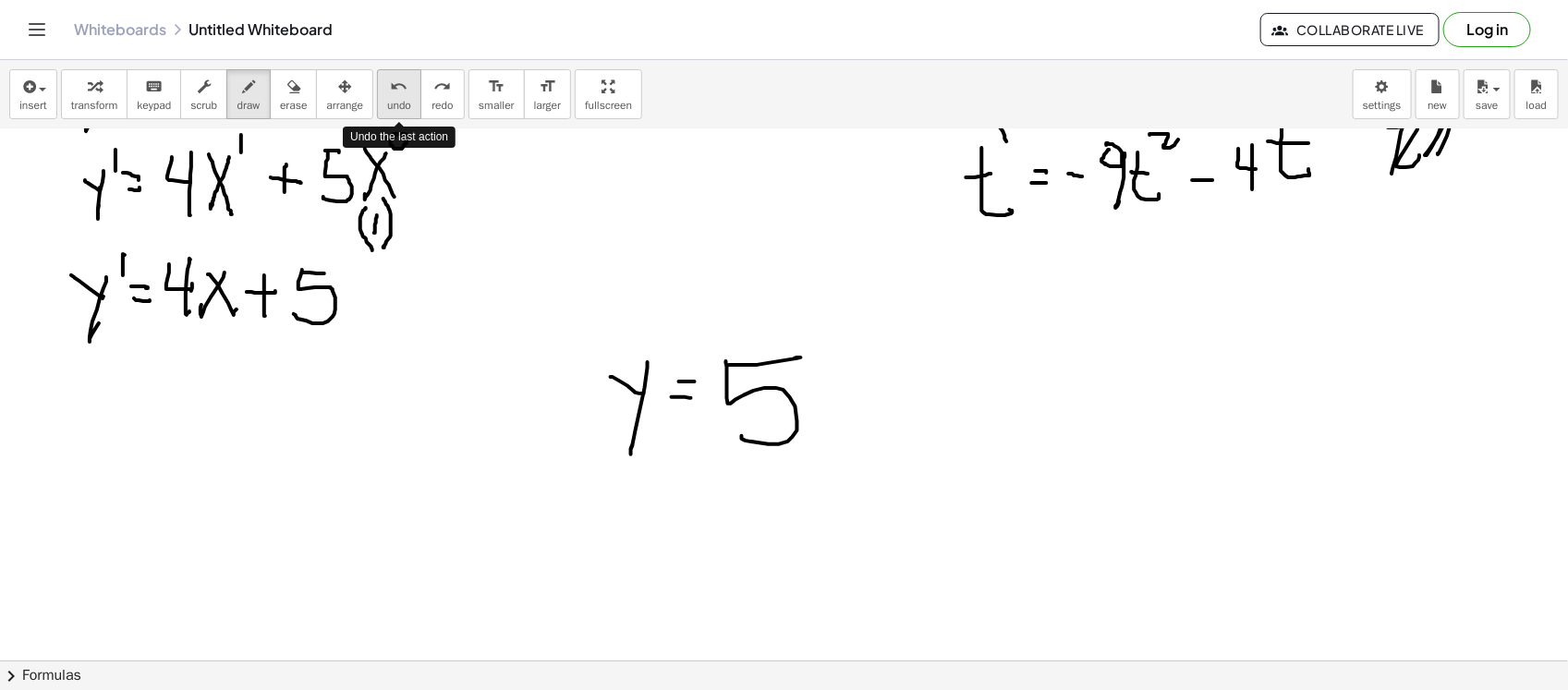 click on "undo" at bounding box center [399, 87] 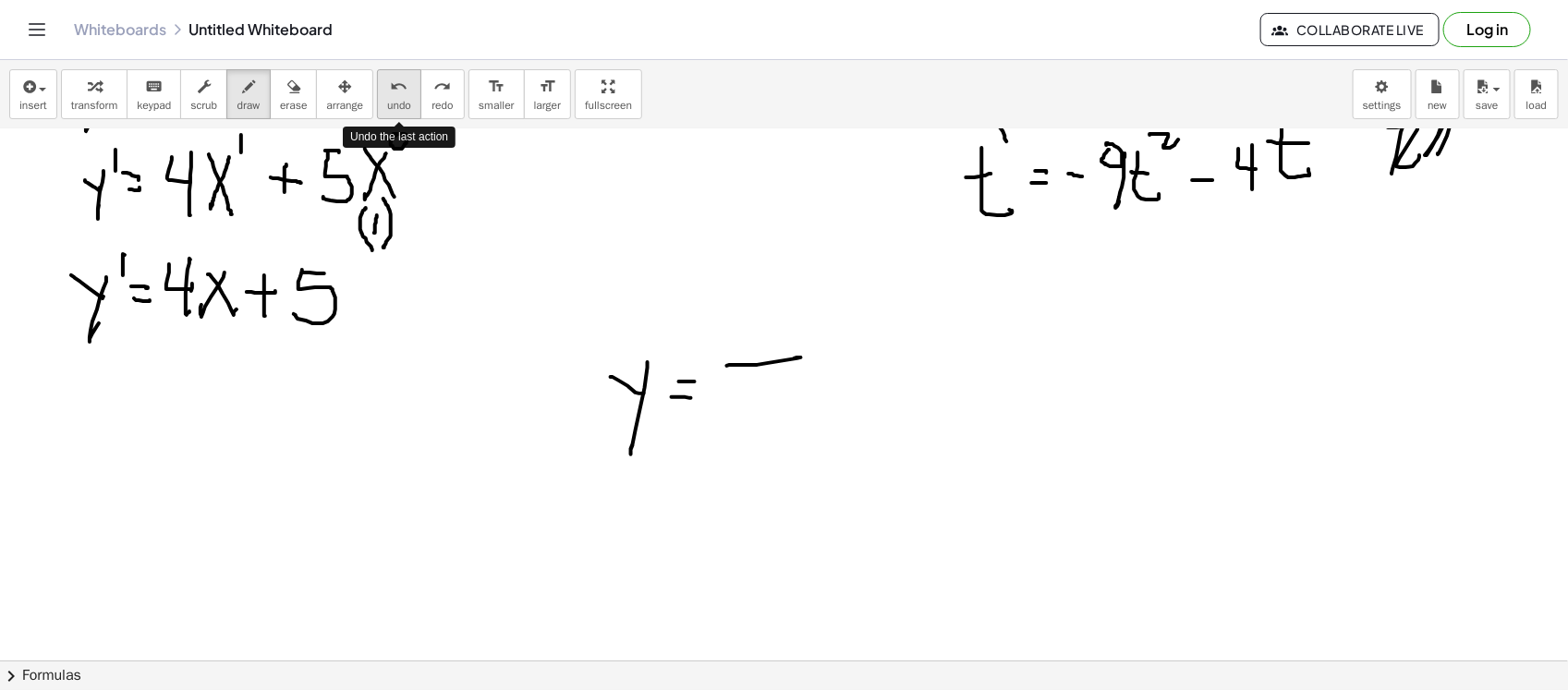 click on "undo" at bounding box center (399, 87) 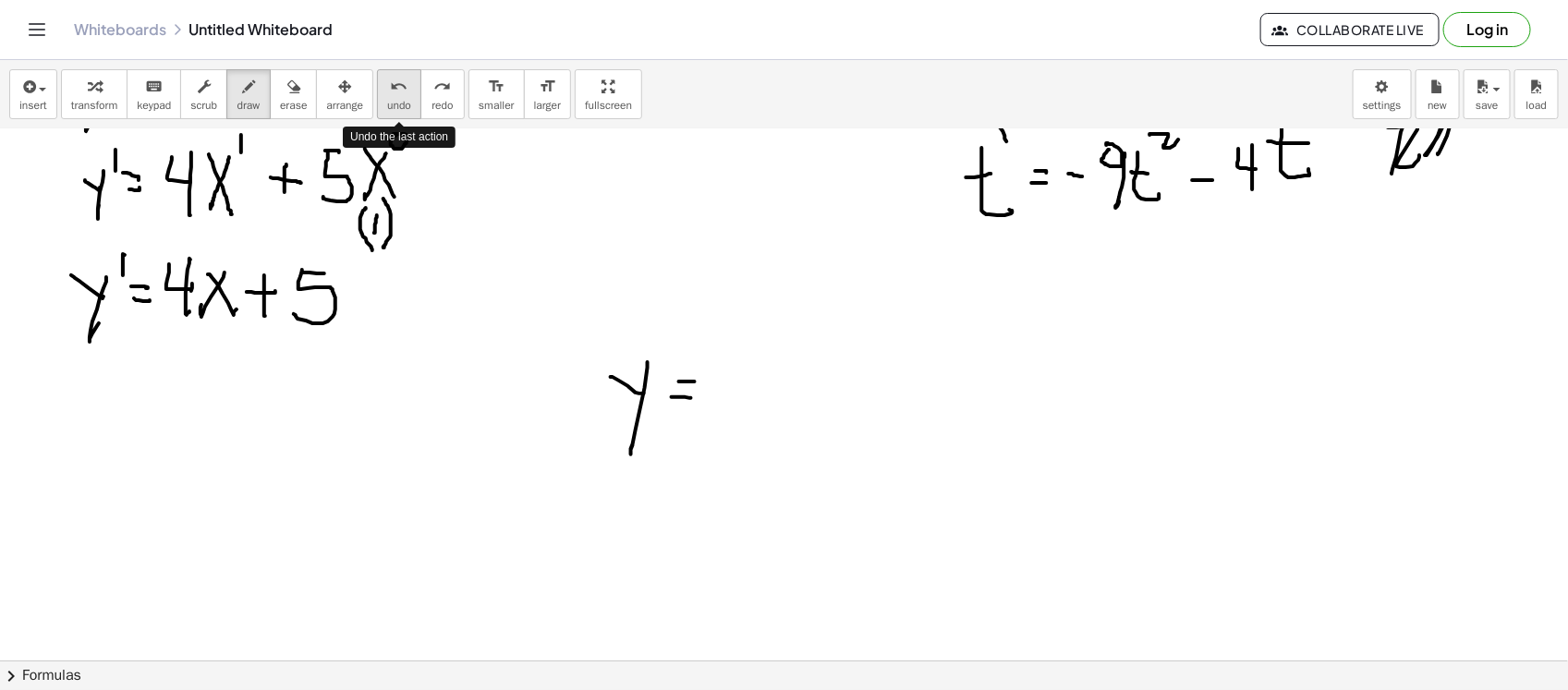 click on "undo" at bounding box center [399, 87] 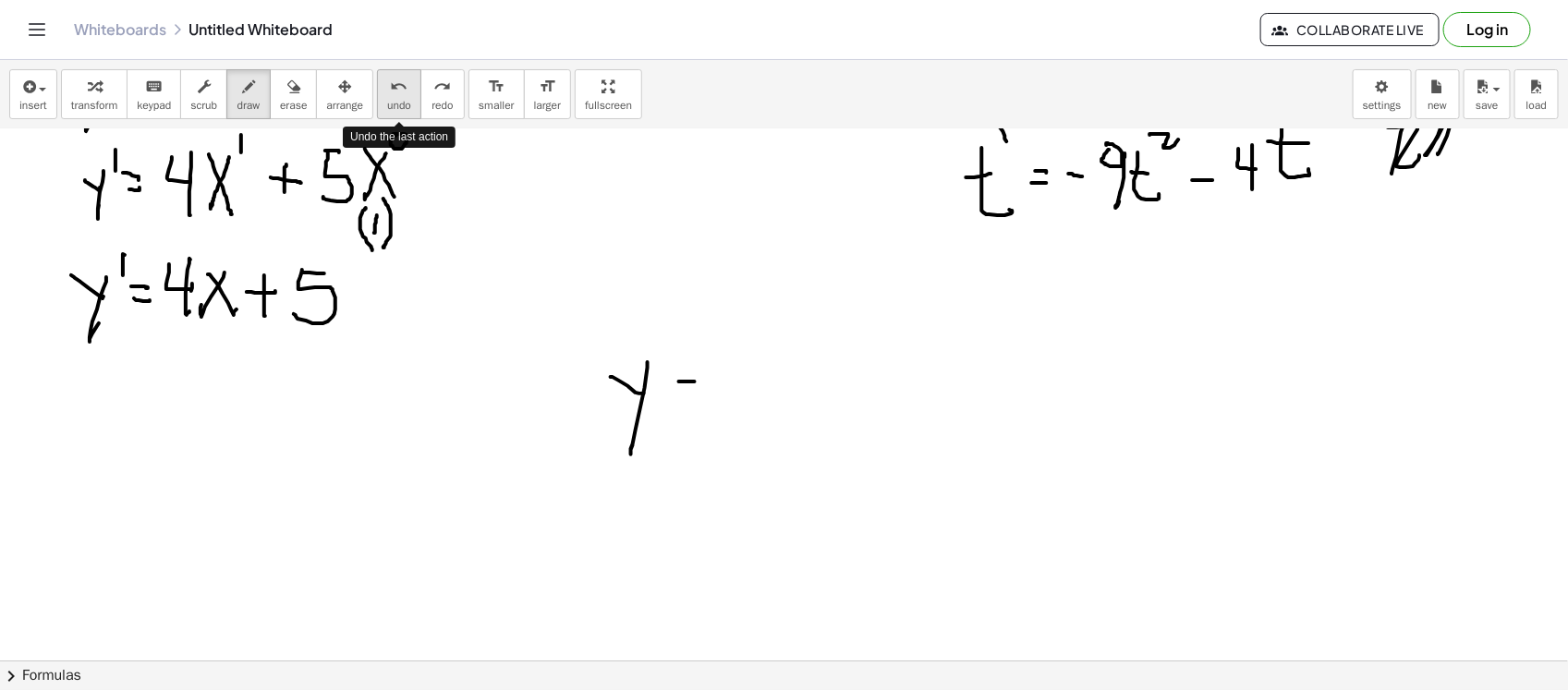 click on "undo" at bounding box center (399, 87) 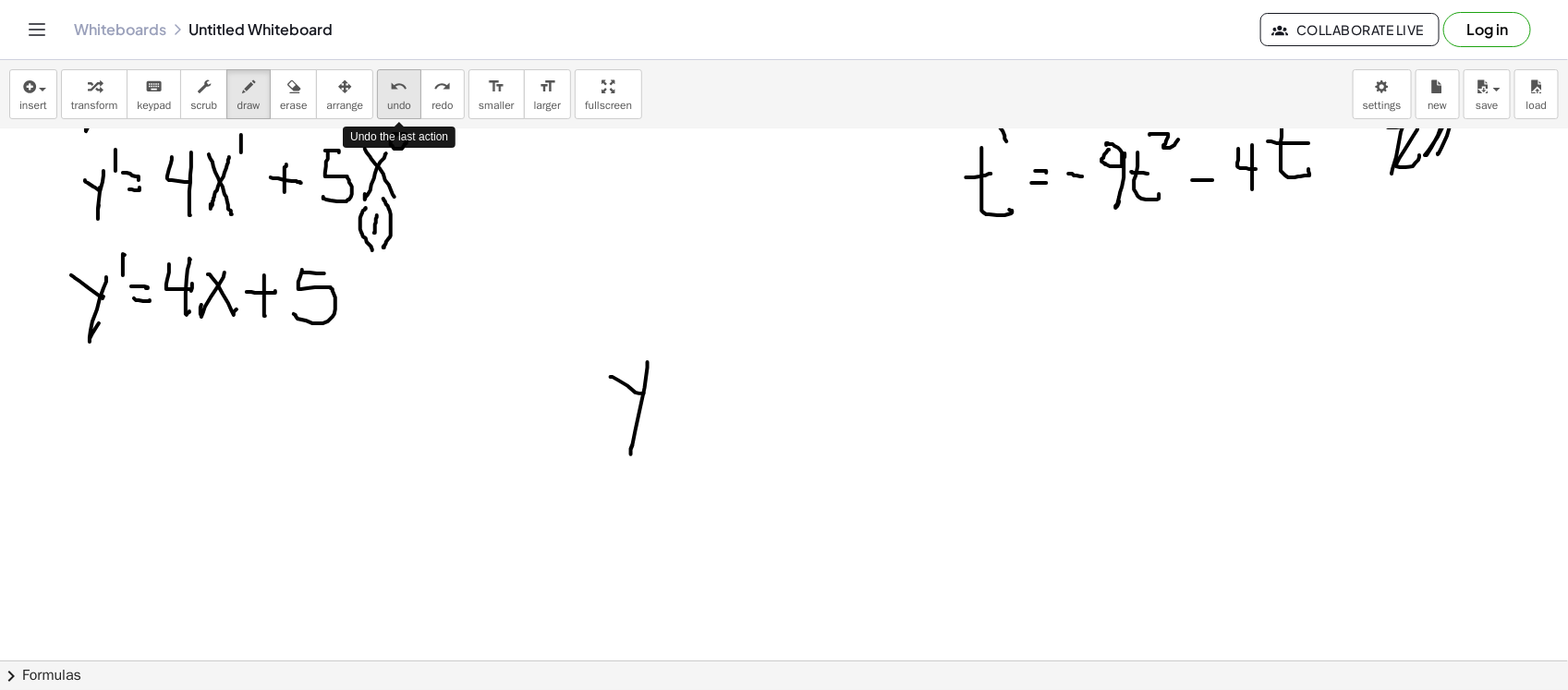 click on "undo" at bounding box center (399, 87) 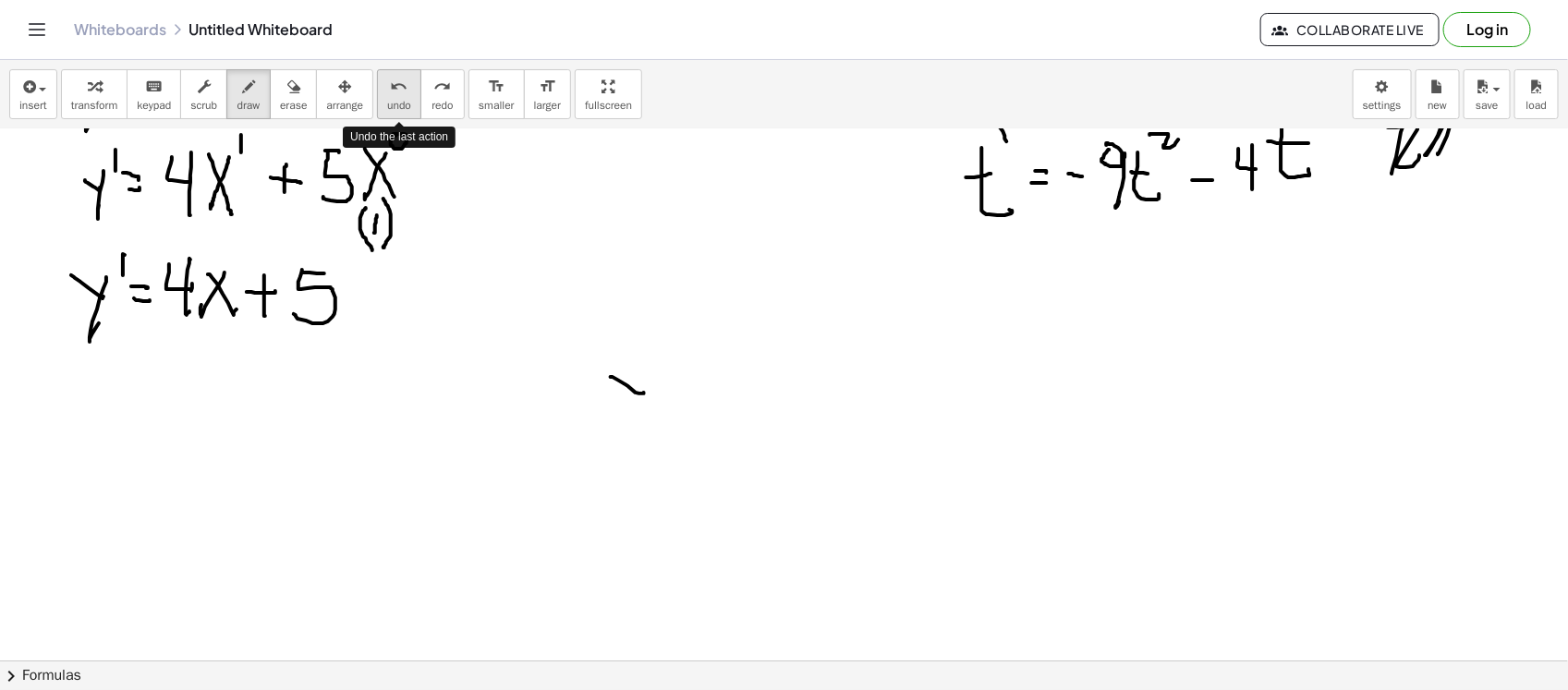 click on "undo" at bounding box center (399, 87) 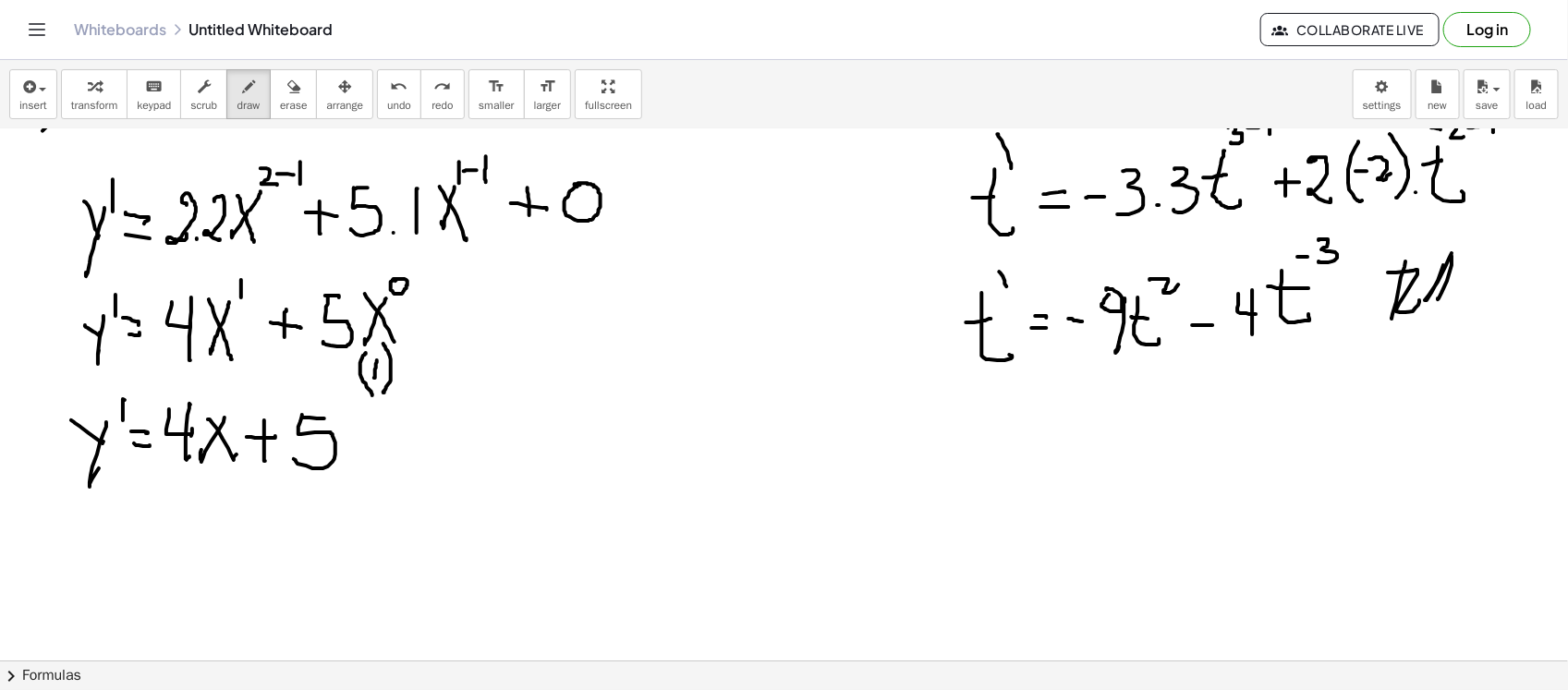 scroll, scrollTop: 1415, scrollLeft: 0, axis: vertical 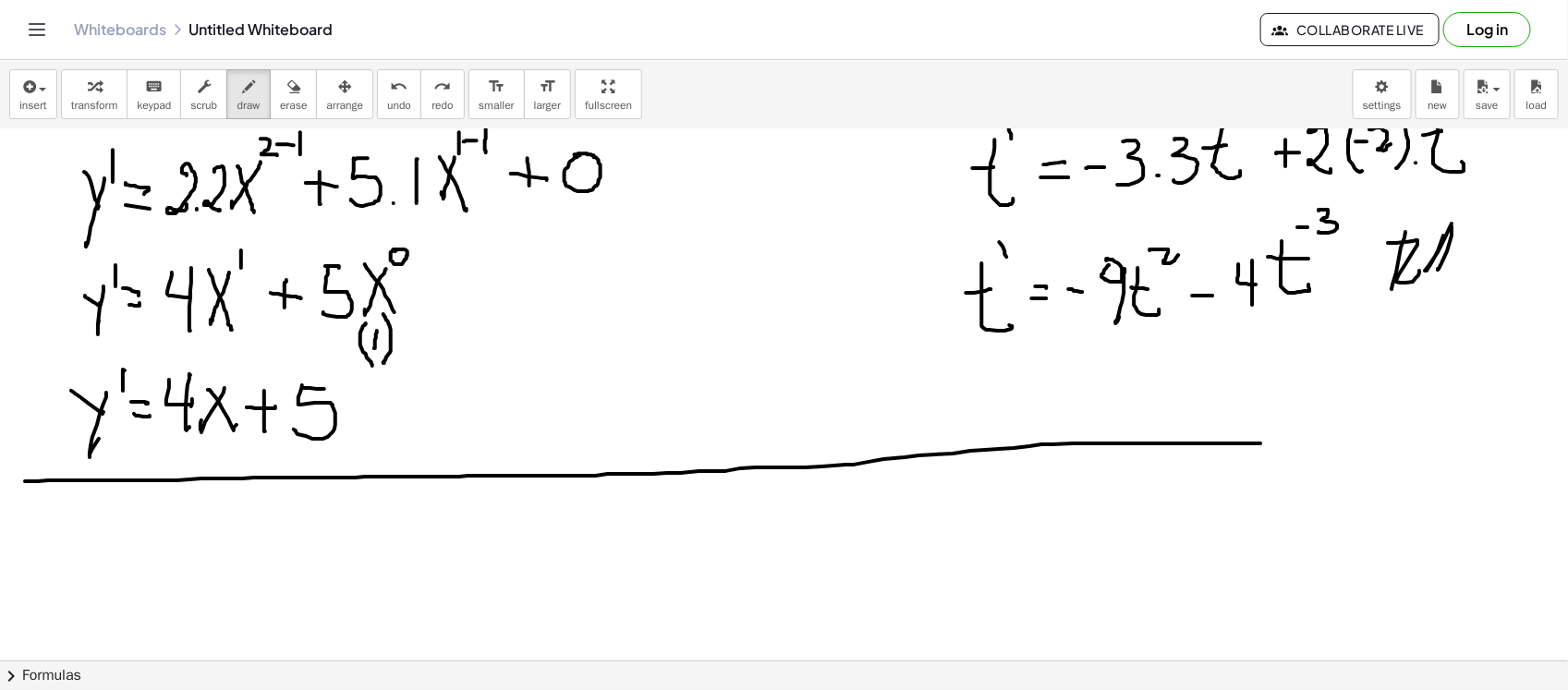 drag, startPoint x: 25, startPoint y: 481, endPoint x: 939, endPoint y: 427, distance: 915.5938 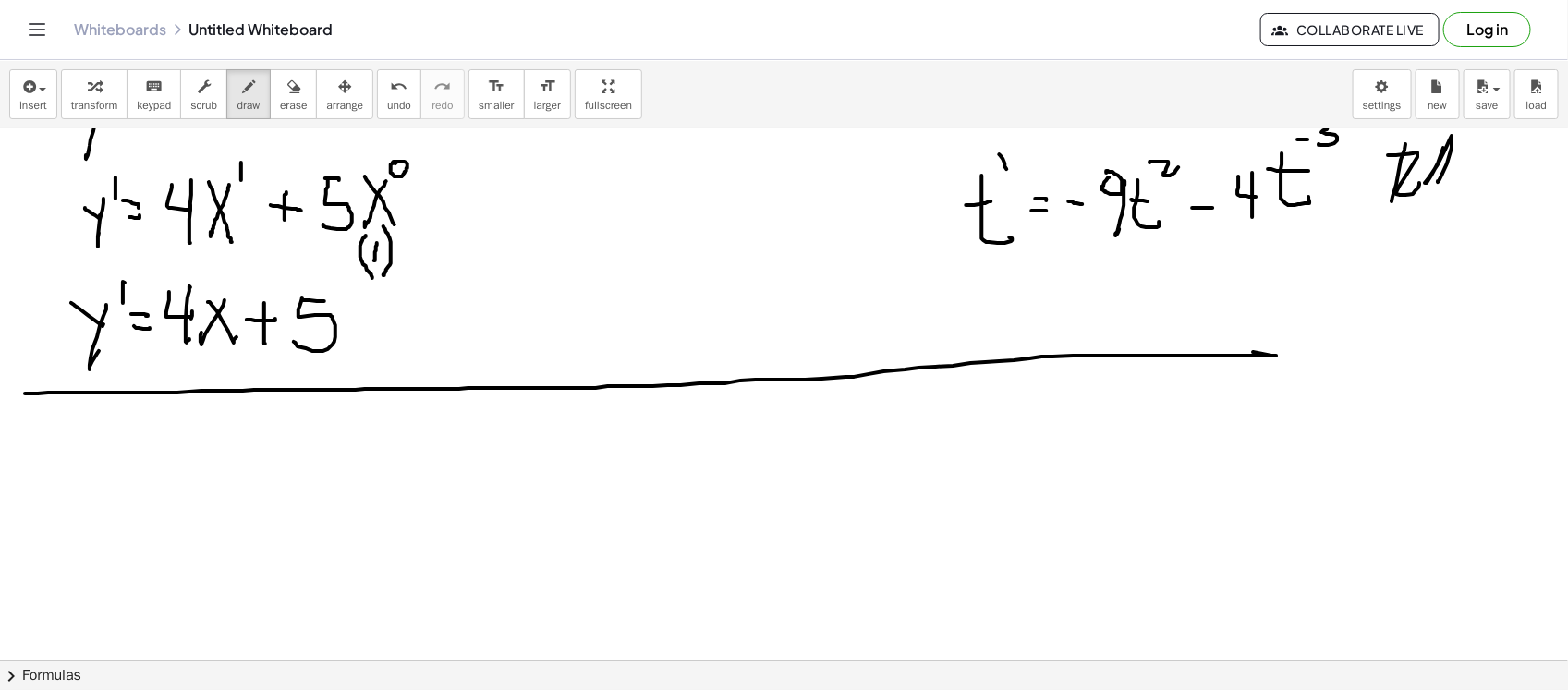 scroll, scrollTop: 1593, scrollLeft: 0, axis: vertical 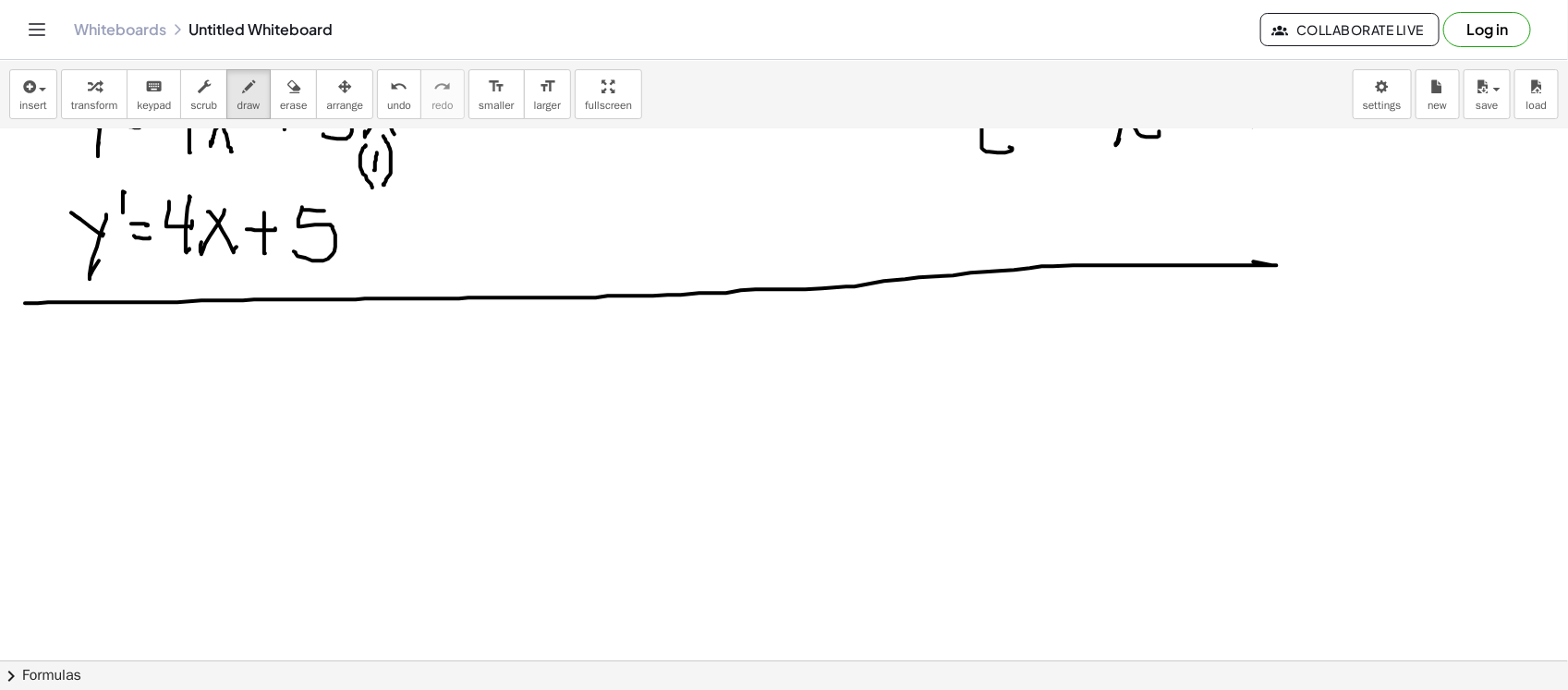 drag, startPoint x: 67, startPoint y: 395, endPoint x: 79, endPoint y: 399, distance: 12.64911 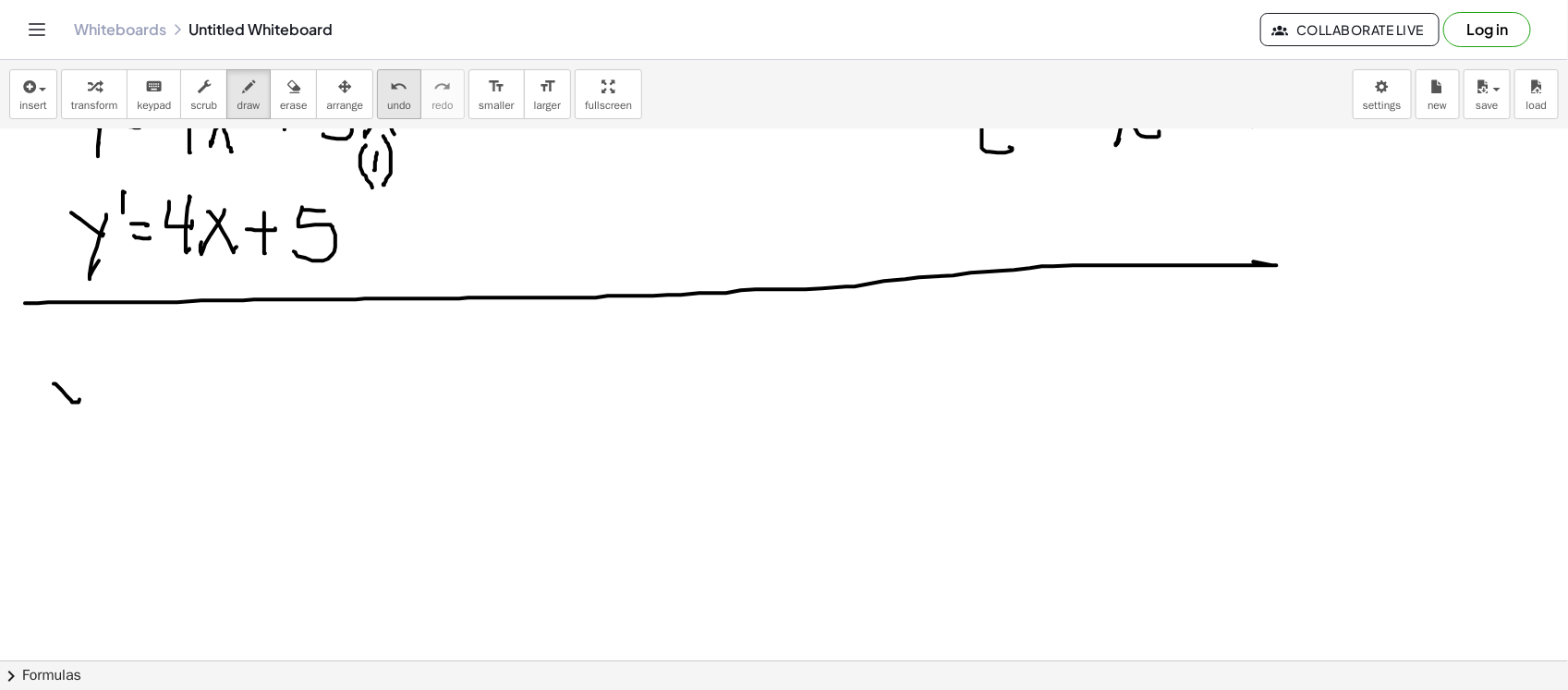 click on "undo" at bounding box center (399, 87) 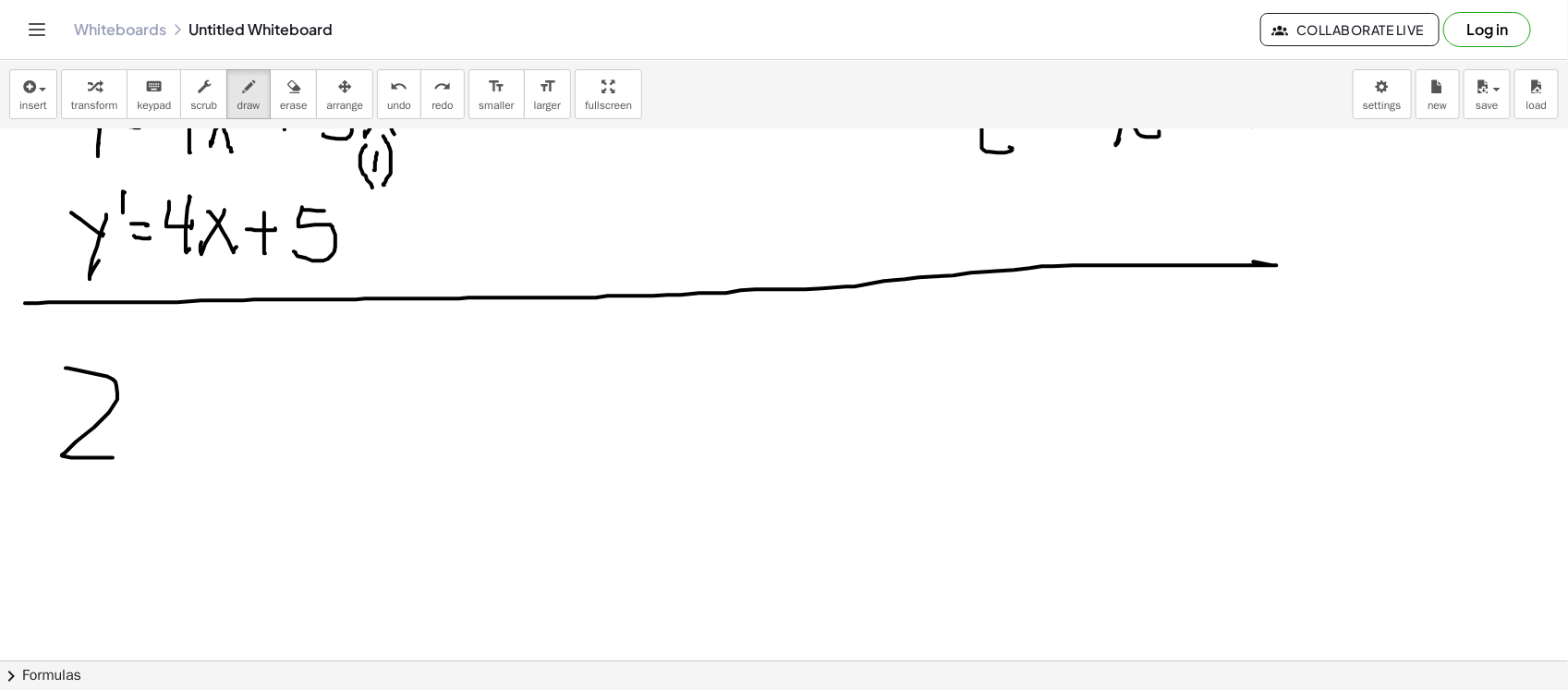 drag, startPoint x: 66, startPoint y: 368, endPoint x: 80, endPoint y: 418, distance: 51.92302 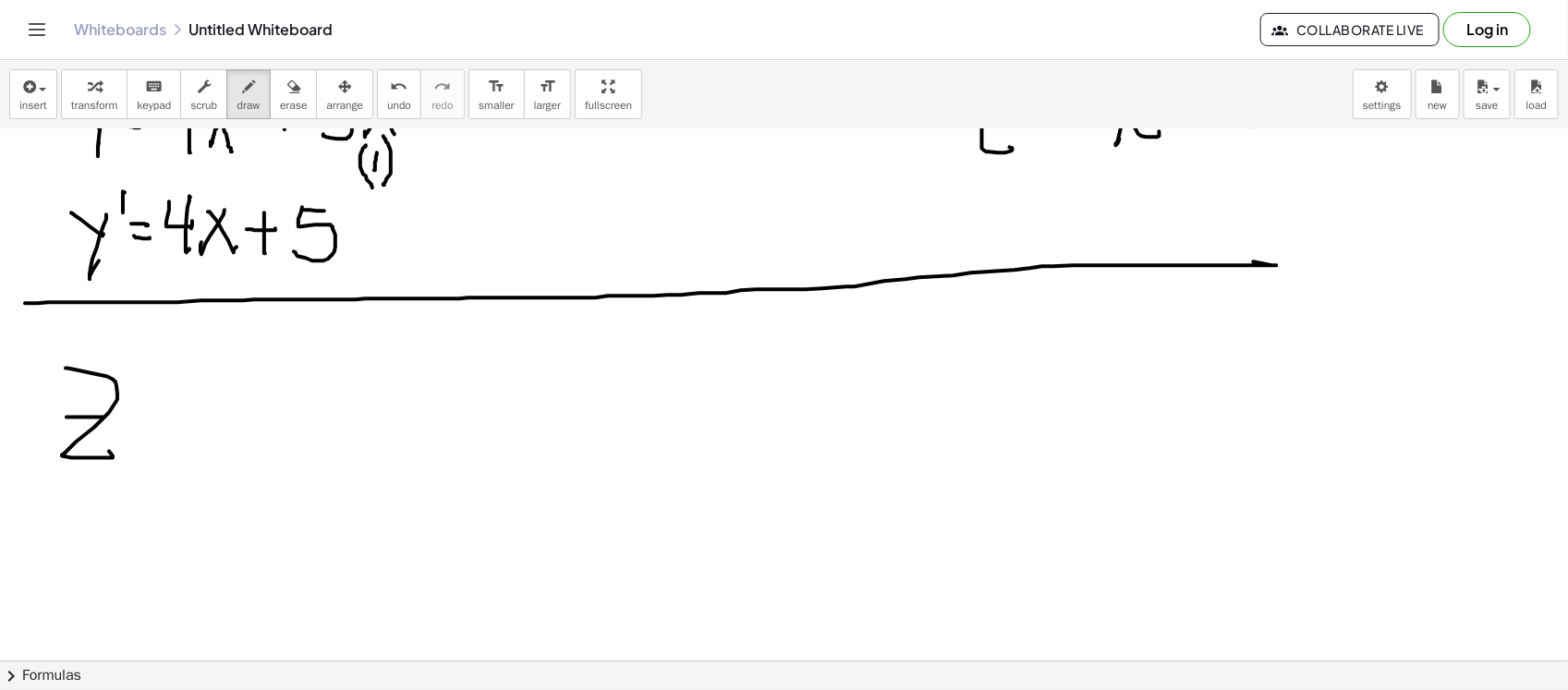 drag, startPoint x: 67, startPoint y: 417, endPoint x: 140, endPoint y: 413, distance: 73.10951 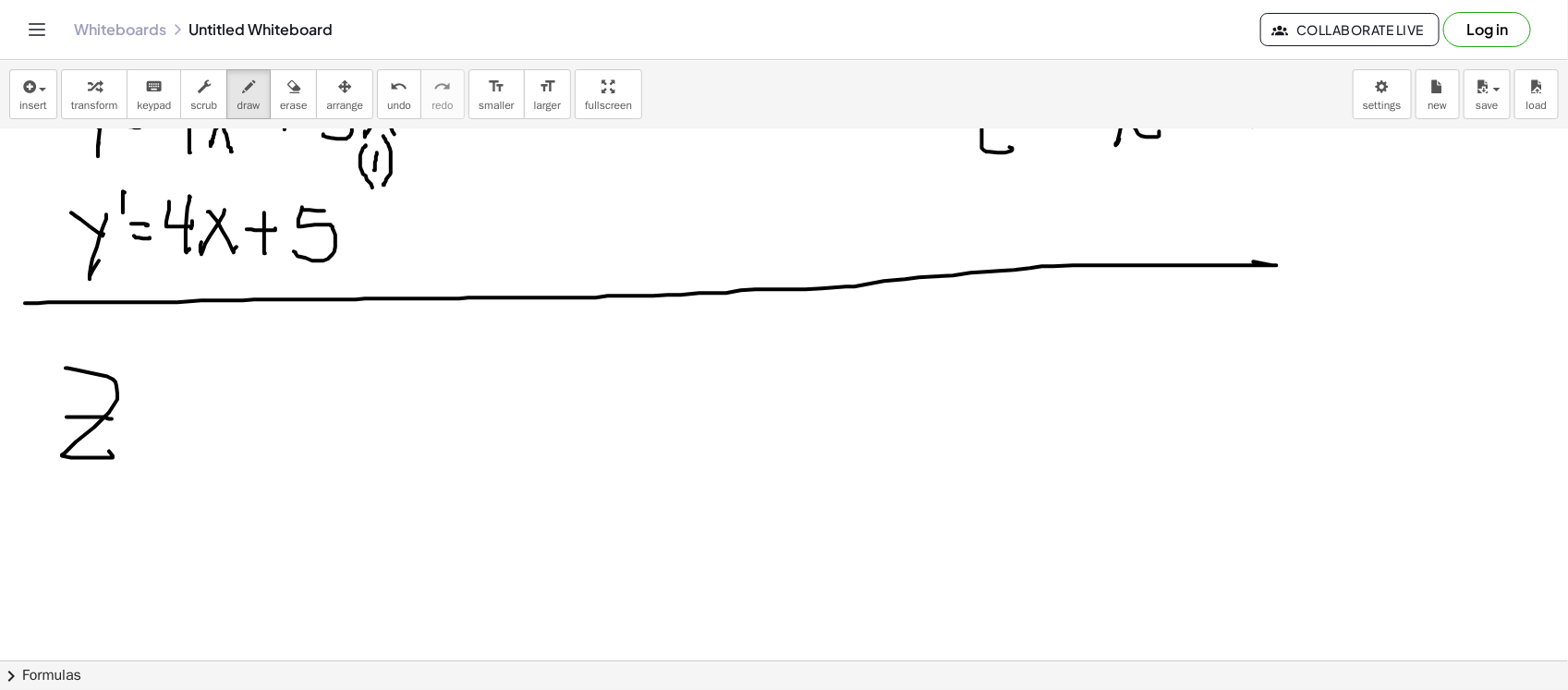 drag, startPoint x: 145, startPoint y: 407, endPoint x: 181, endPoint y: 408, distance: 36.013886 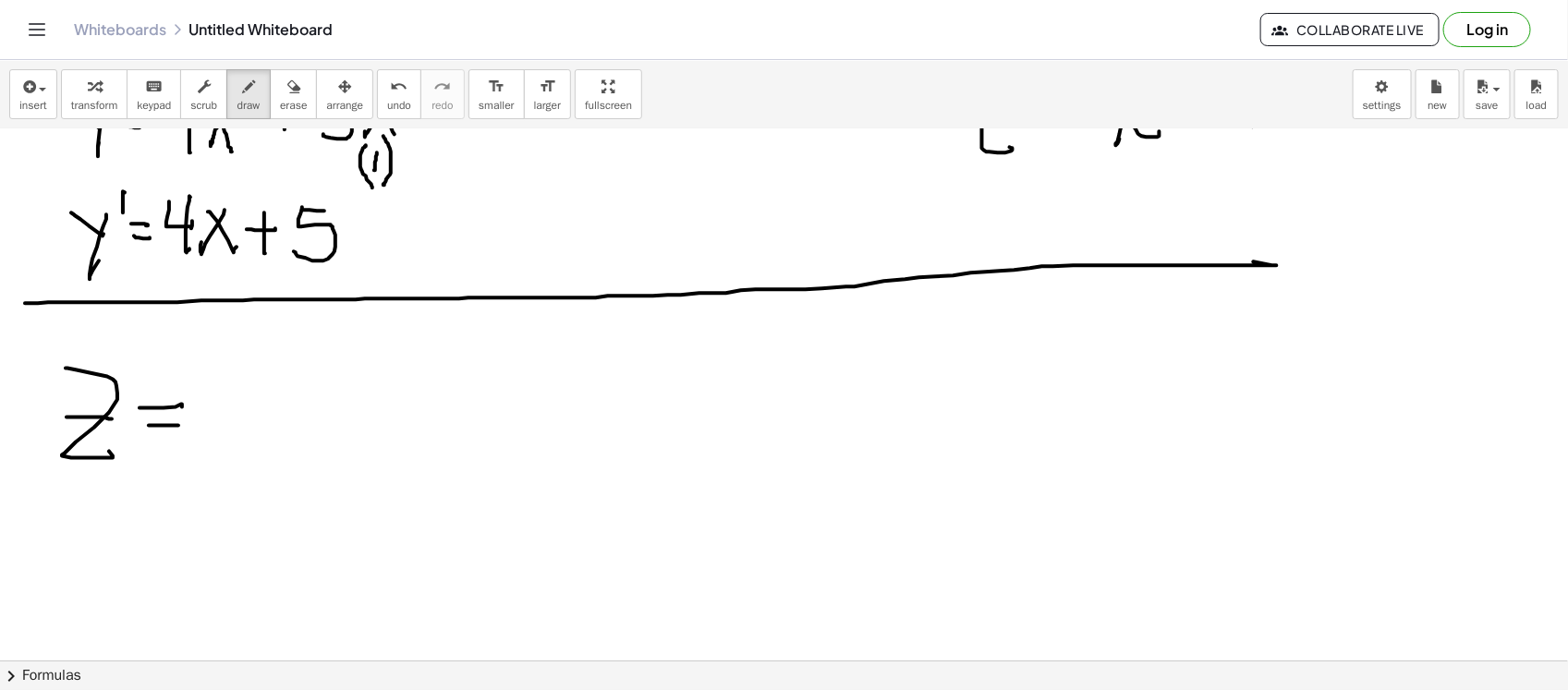 drag, startPoint x: 149, startPoint y: 425, endPoint x: 180, endPoint y: 426, distance: 31.0161 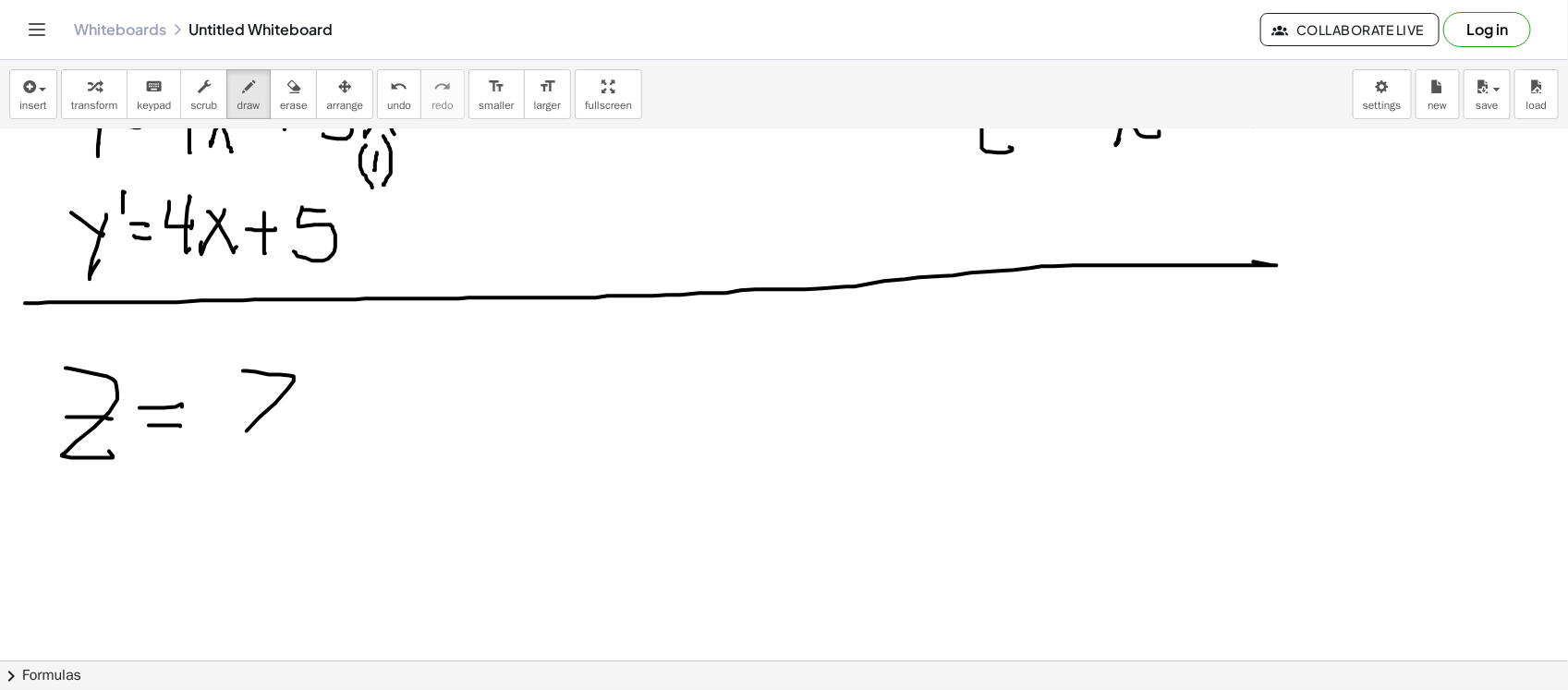 drag, startPoint x: 243, startPoint y: 370, endPoint x: 283, endPoint y: 440, distance: 80.6226 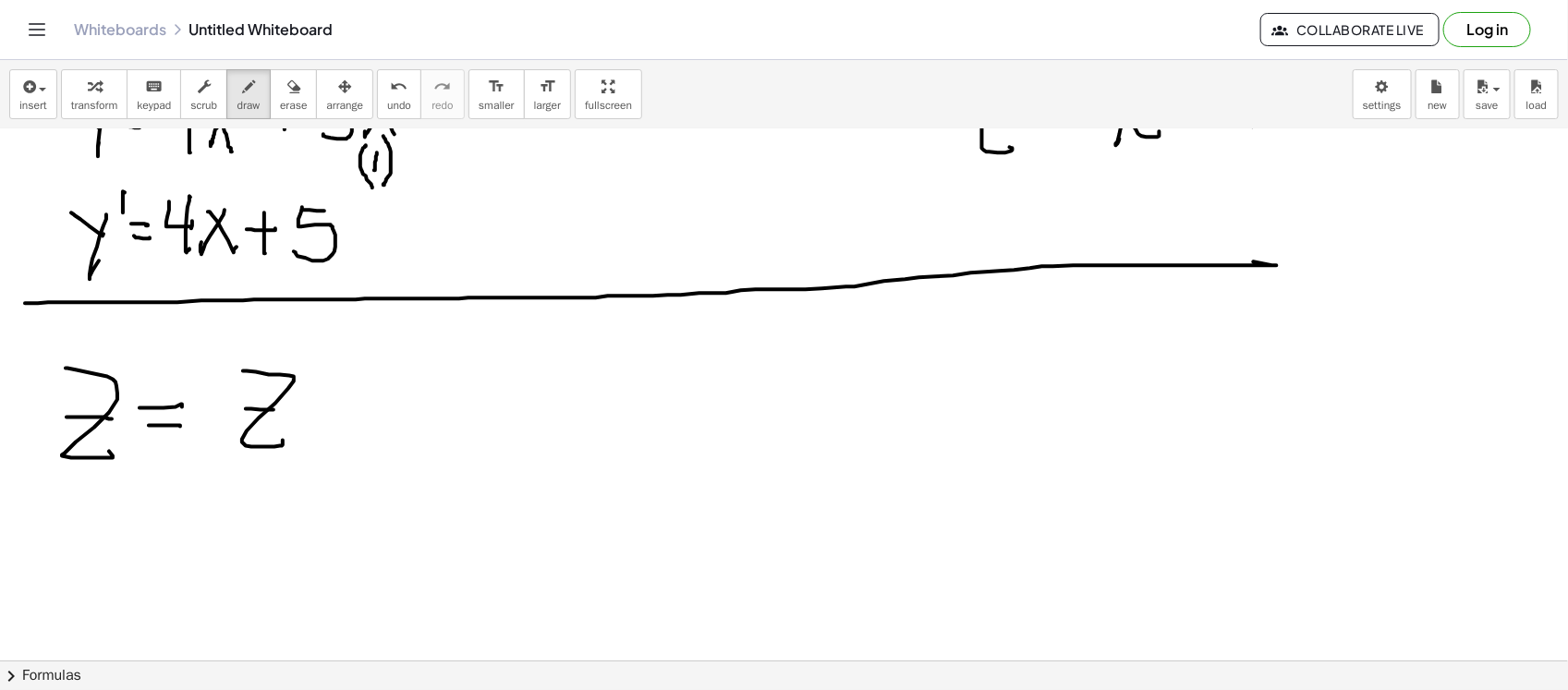 drag, startPoint x: 246, startPoint y: 408, endPoint x: 293, endPoint y: 409, distance: 47.010637 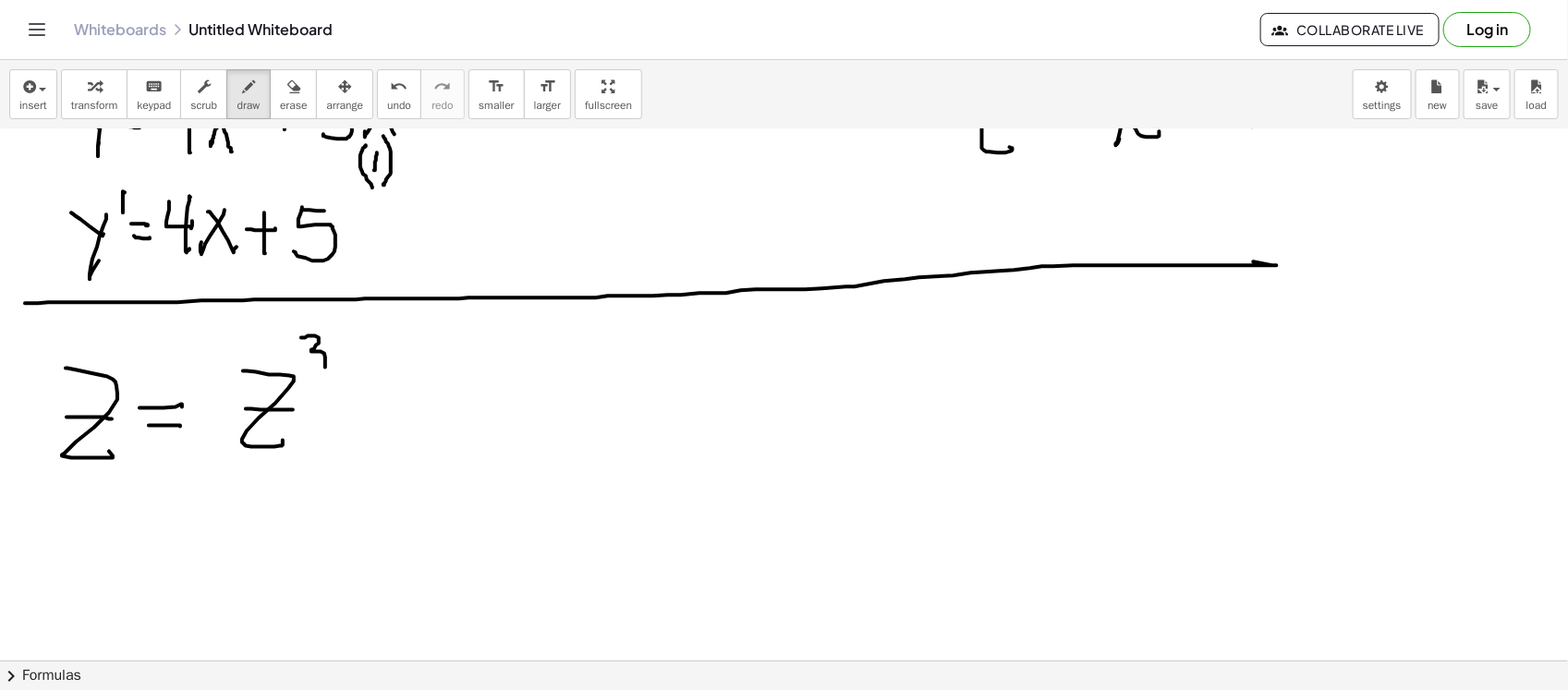 click at bounding box center (784, -136) 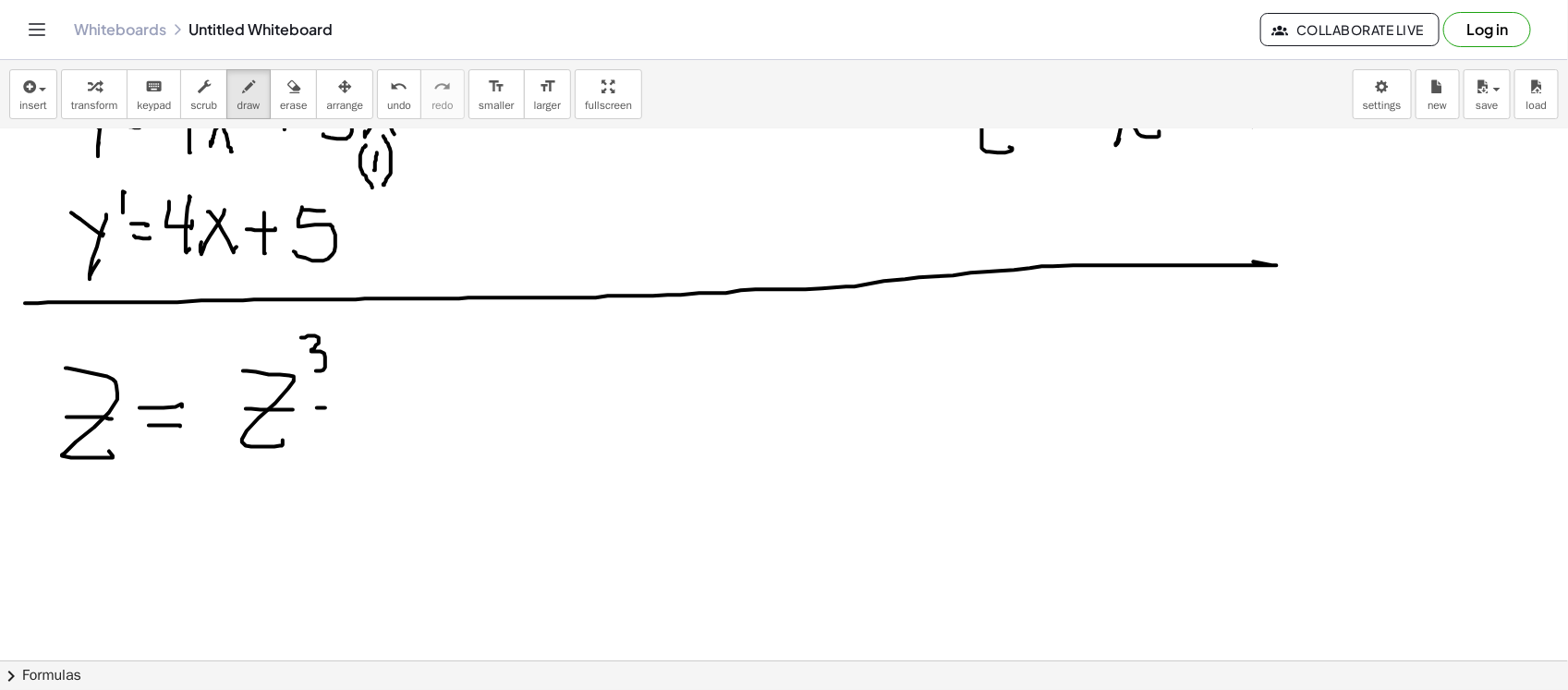 click at bounding box center [784, -136] 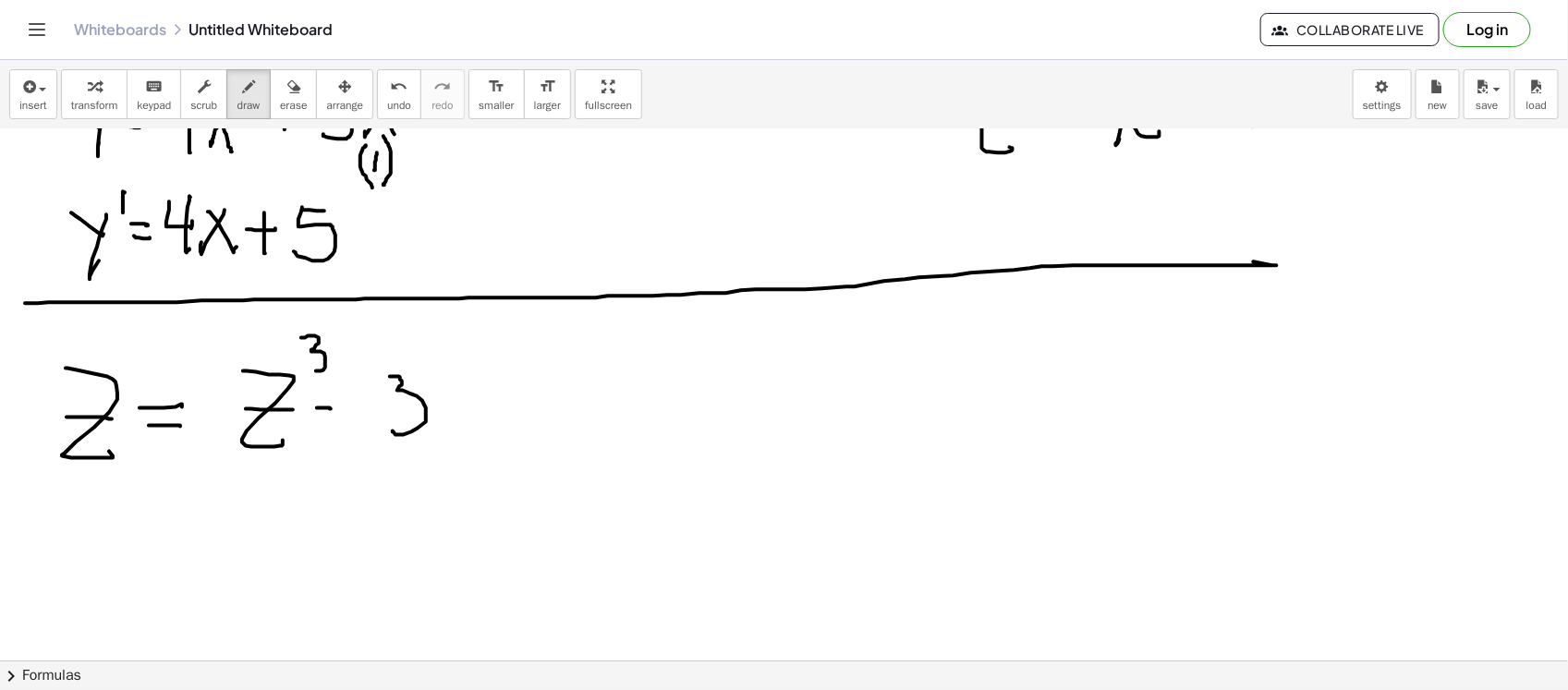 click at bounding box center [784, -136] 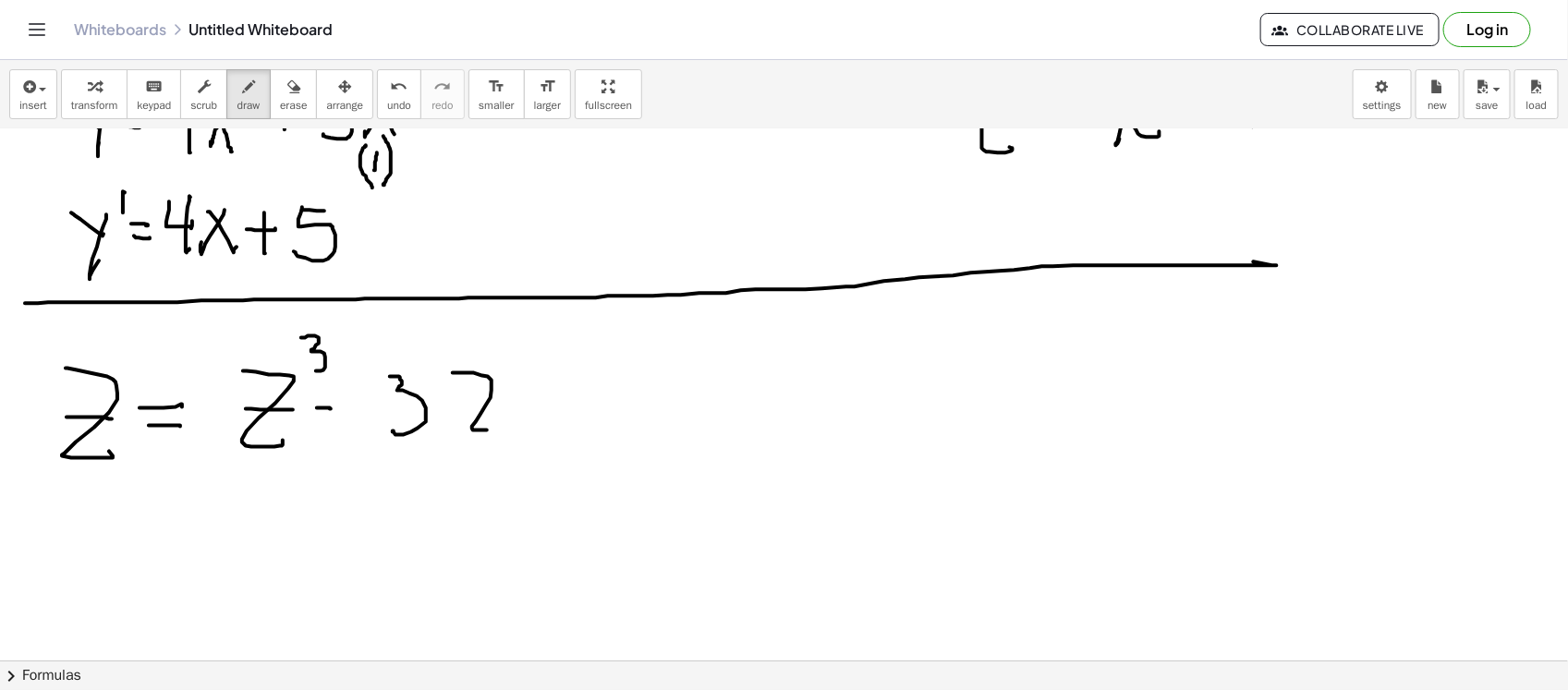 click at bounding box center (784, -136) 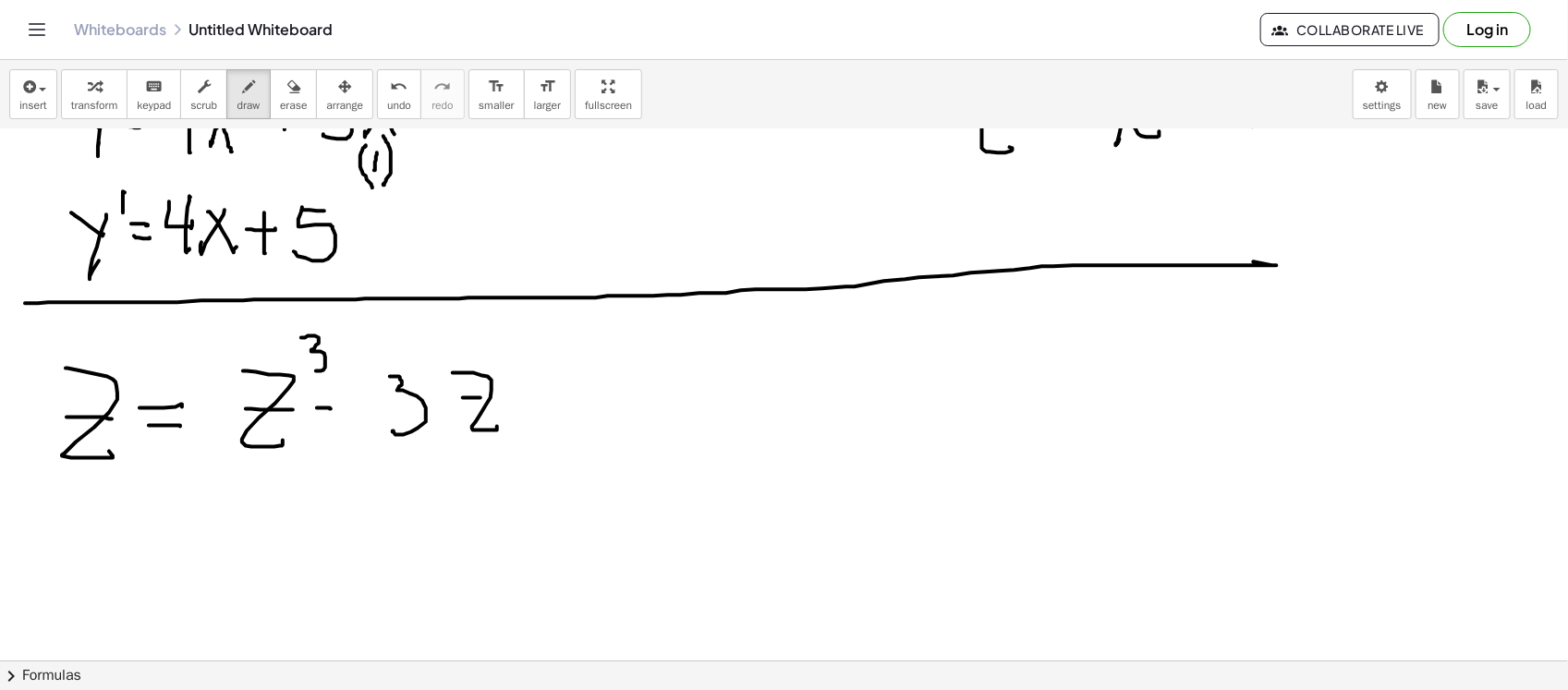 click at bounding box center [784, -136] 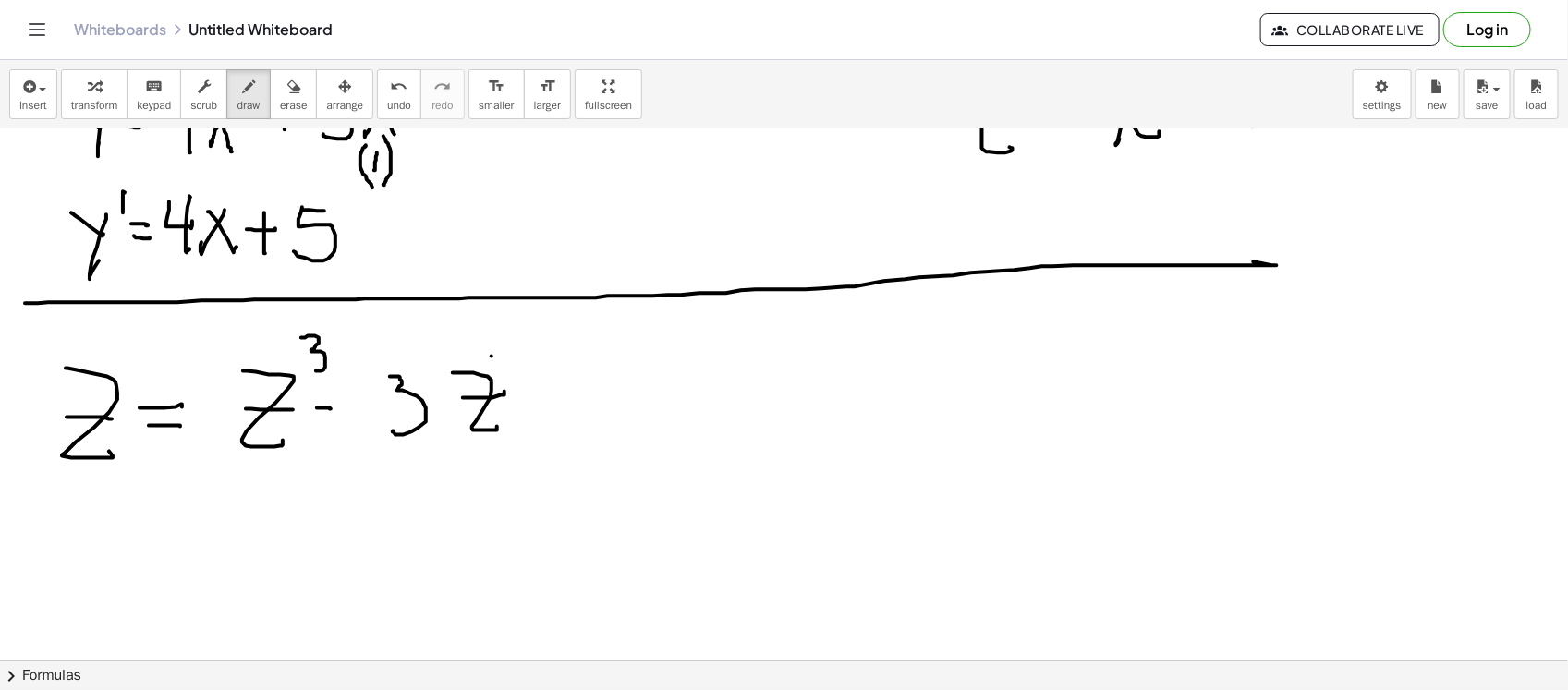 click at bounding box center (784, -136) 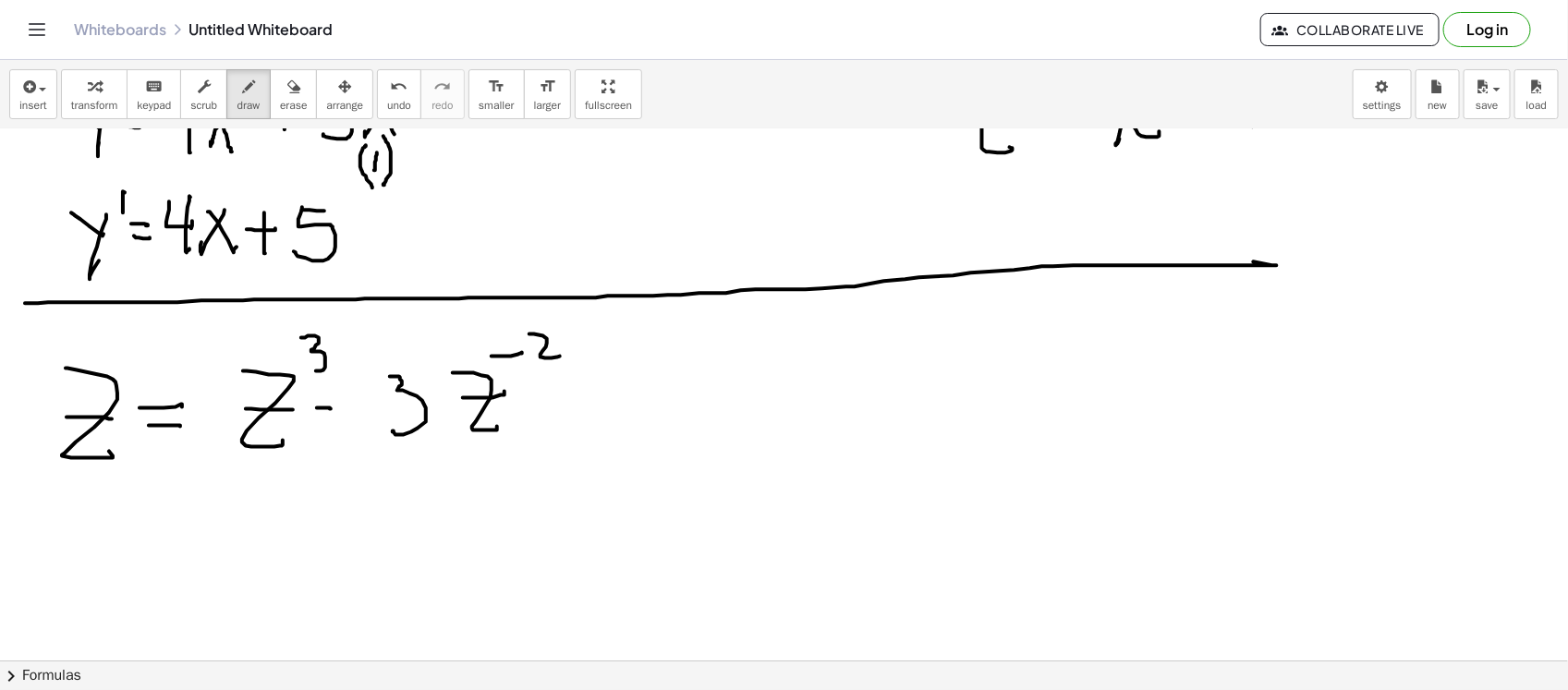 click at bounding box center [784, -136] 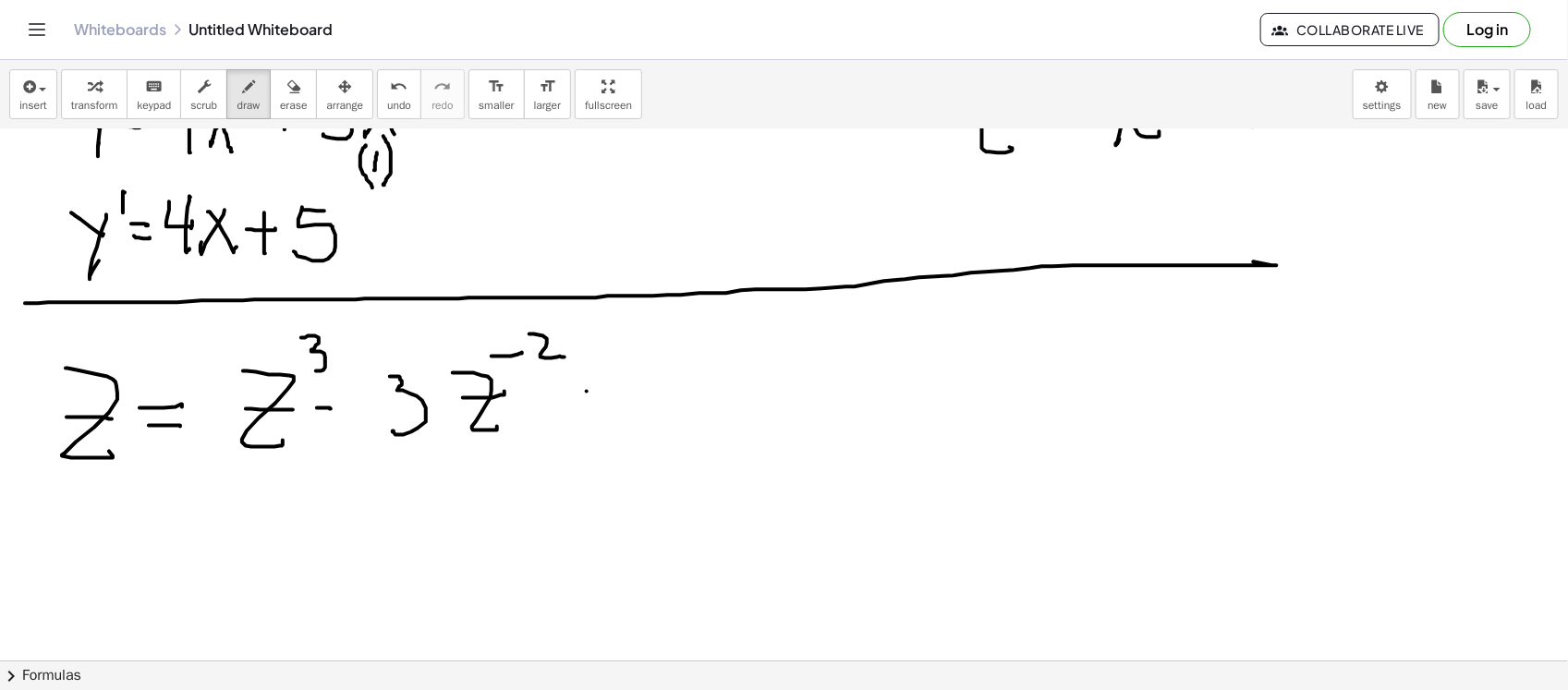 click at bounding box center [784, -136] 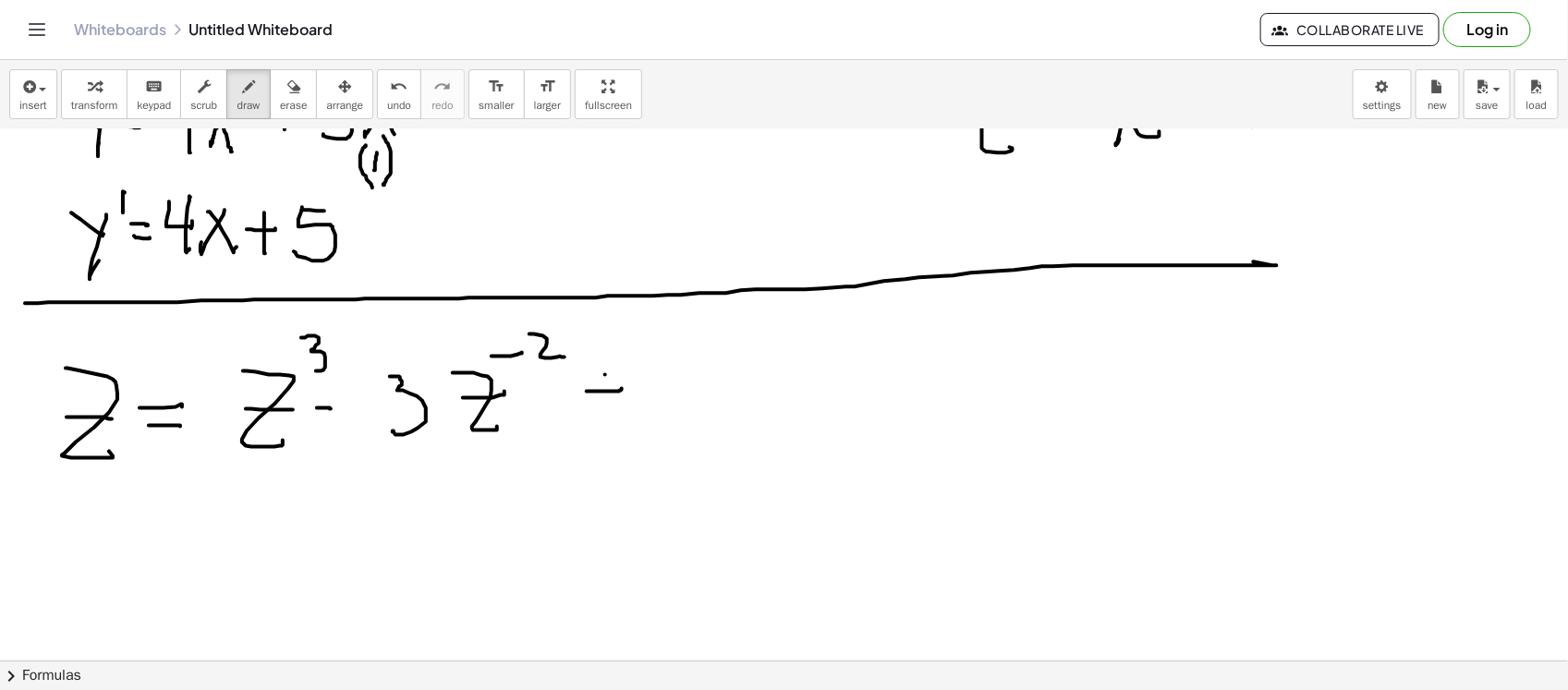click at bounding box center (784, -136) 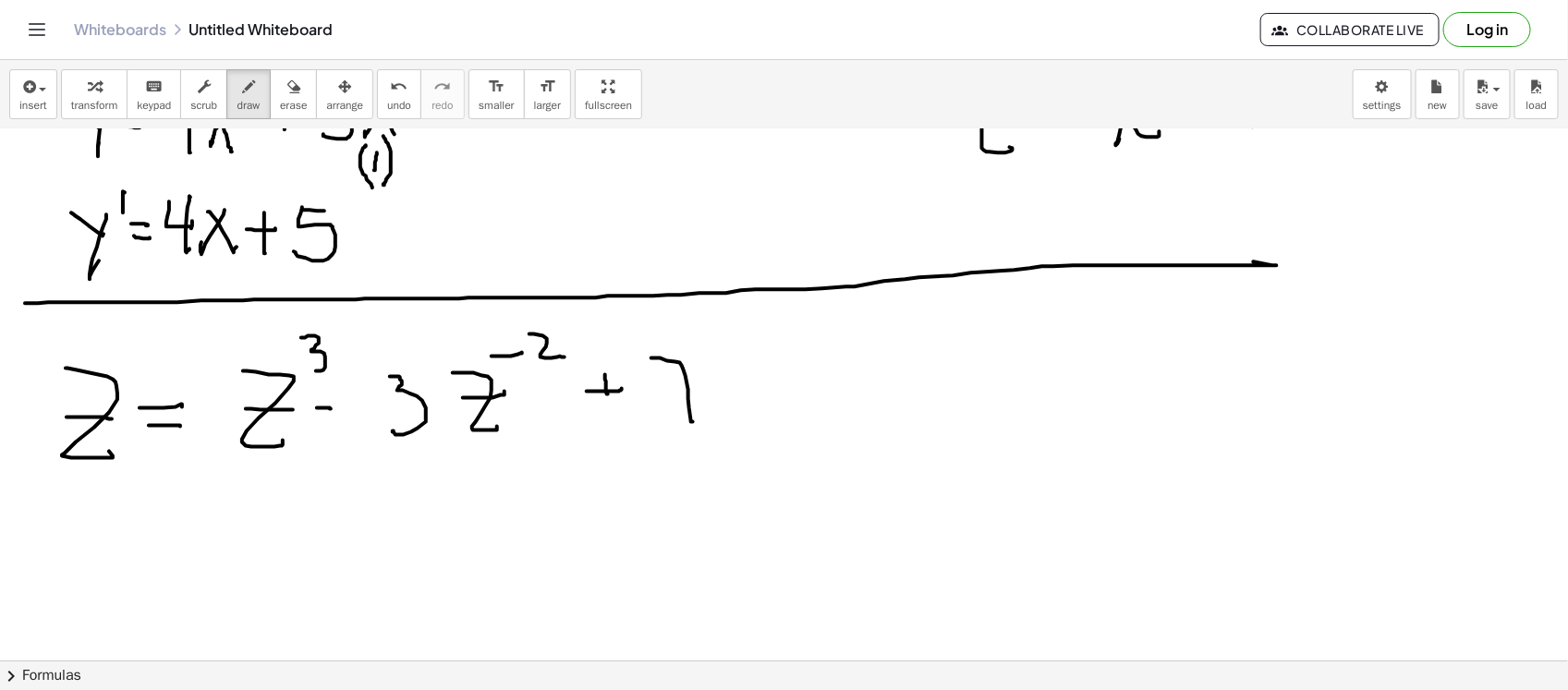 click at bounding box center [784, -136] 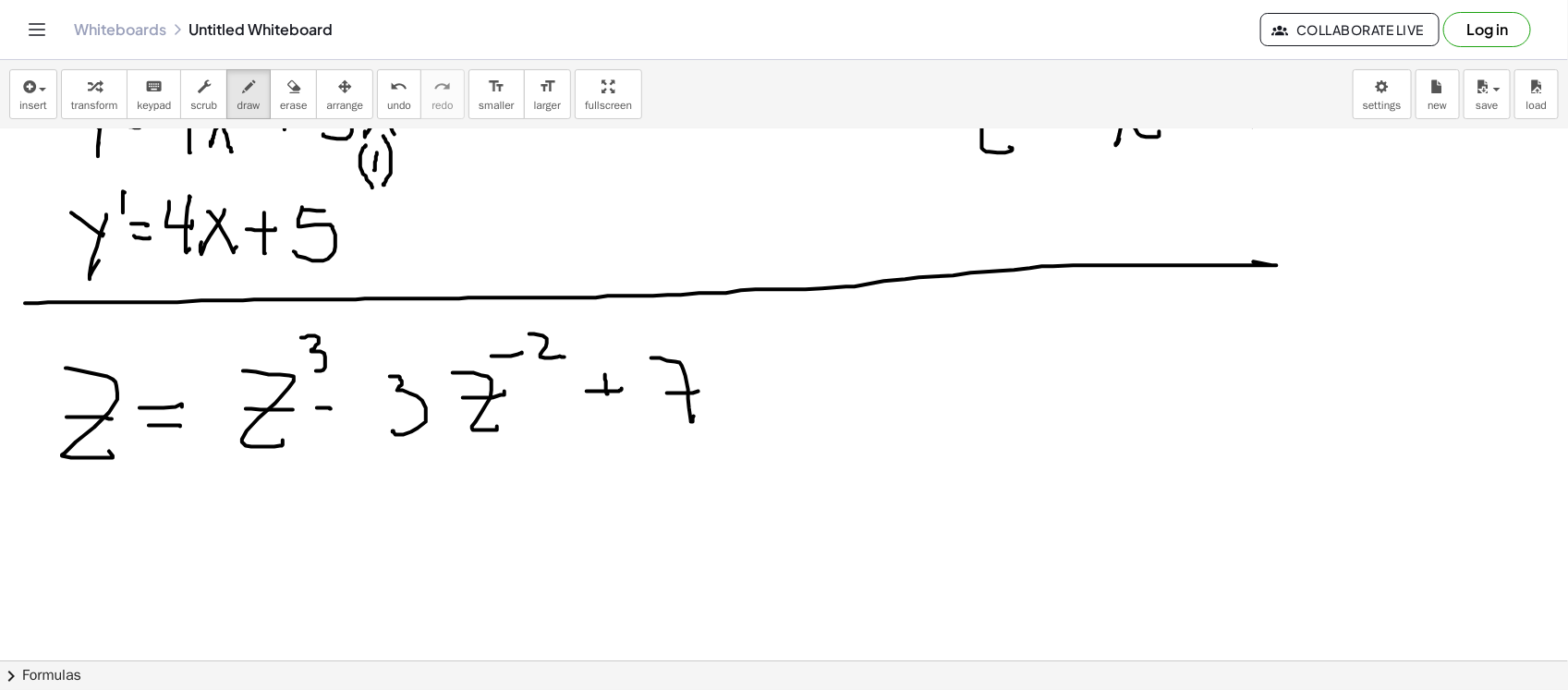 click at bounding box center (784, -136) 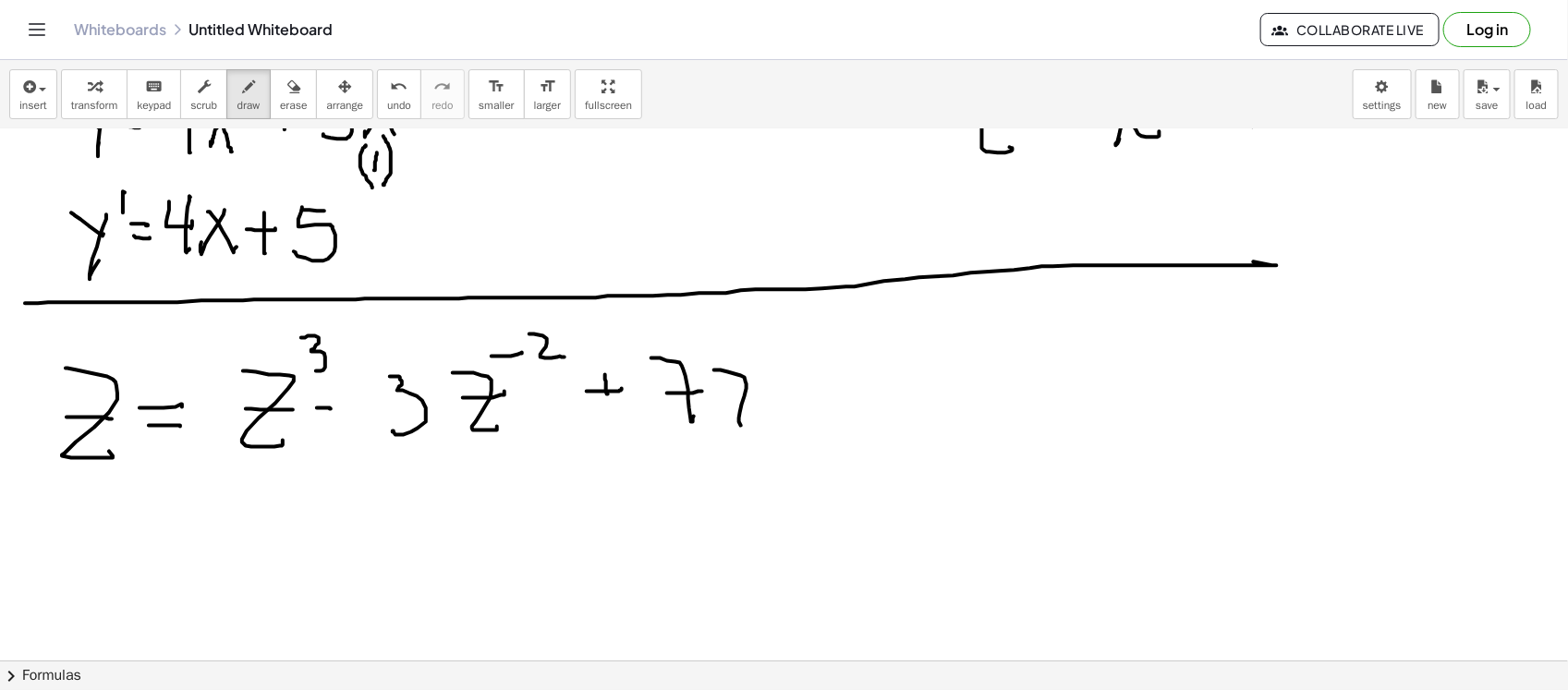 click at bounding box center (784, -136) 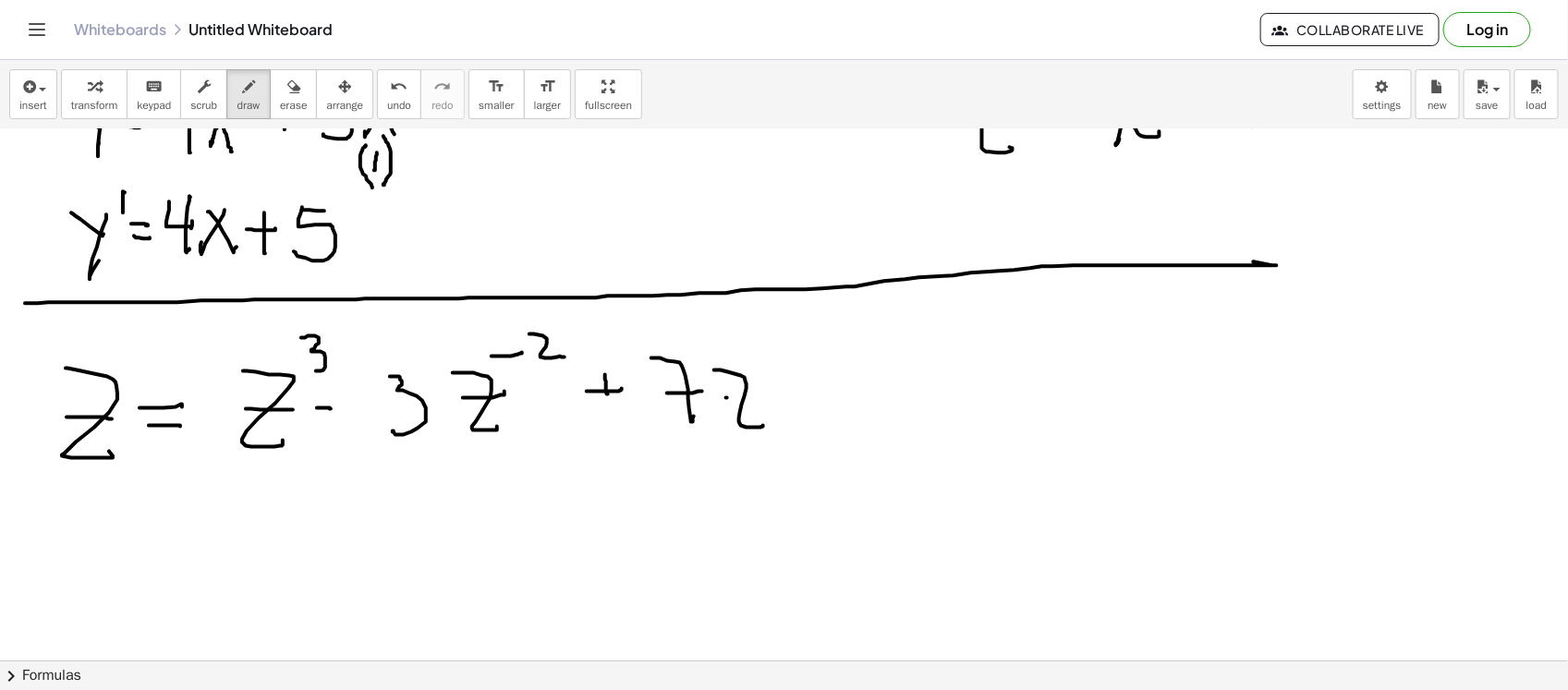 click at bounding box center [784, -136] 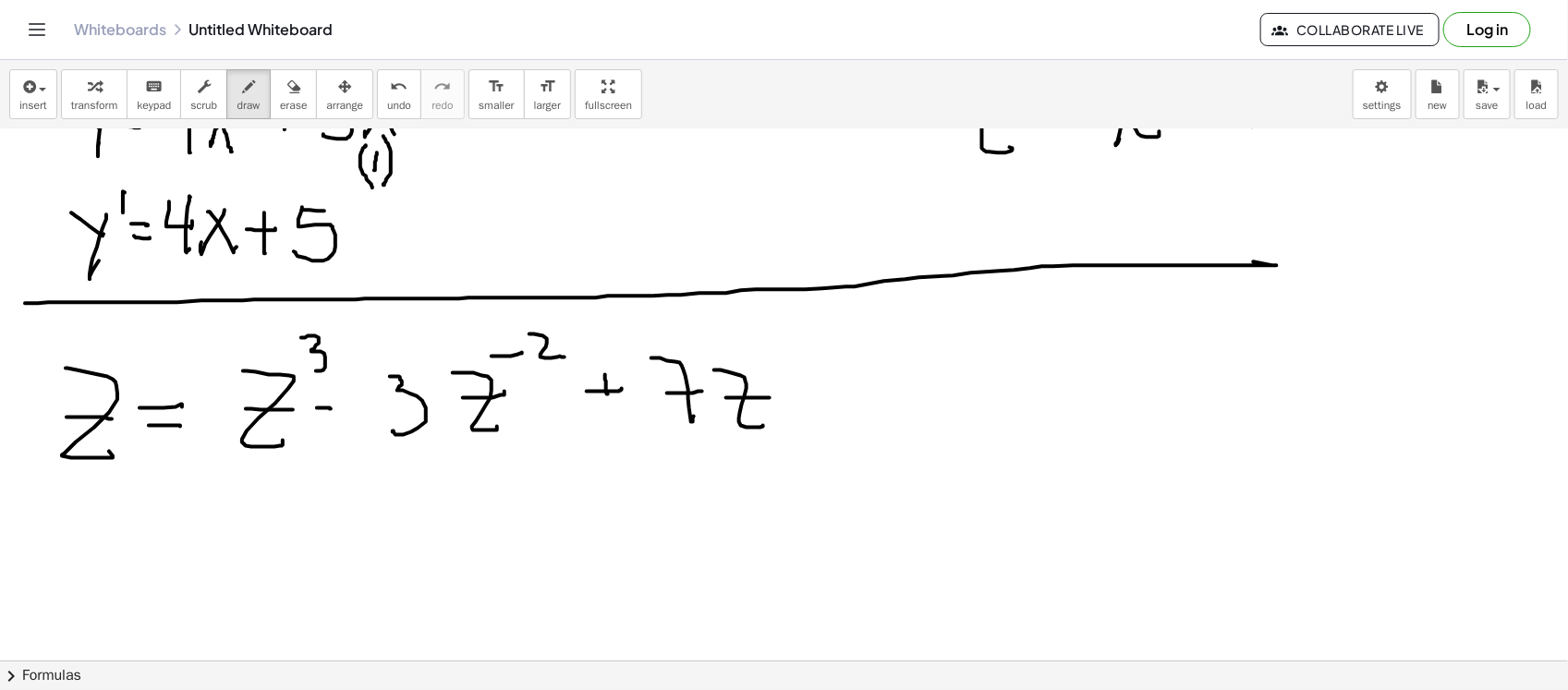 click at bounding box center (784, -136) 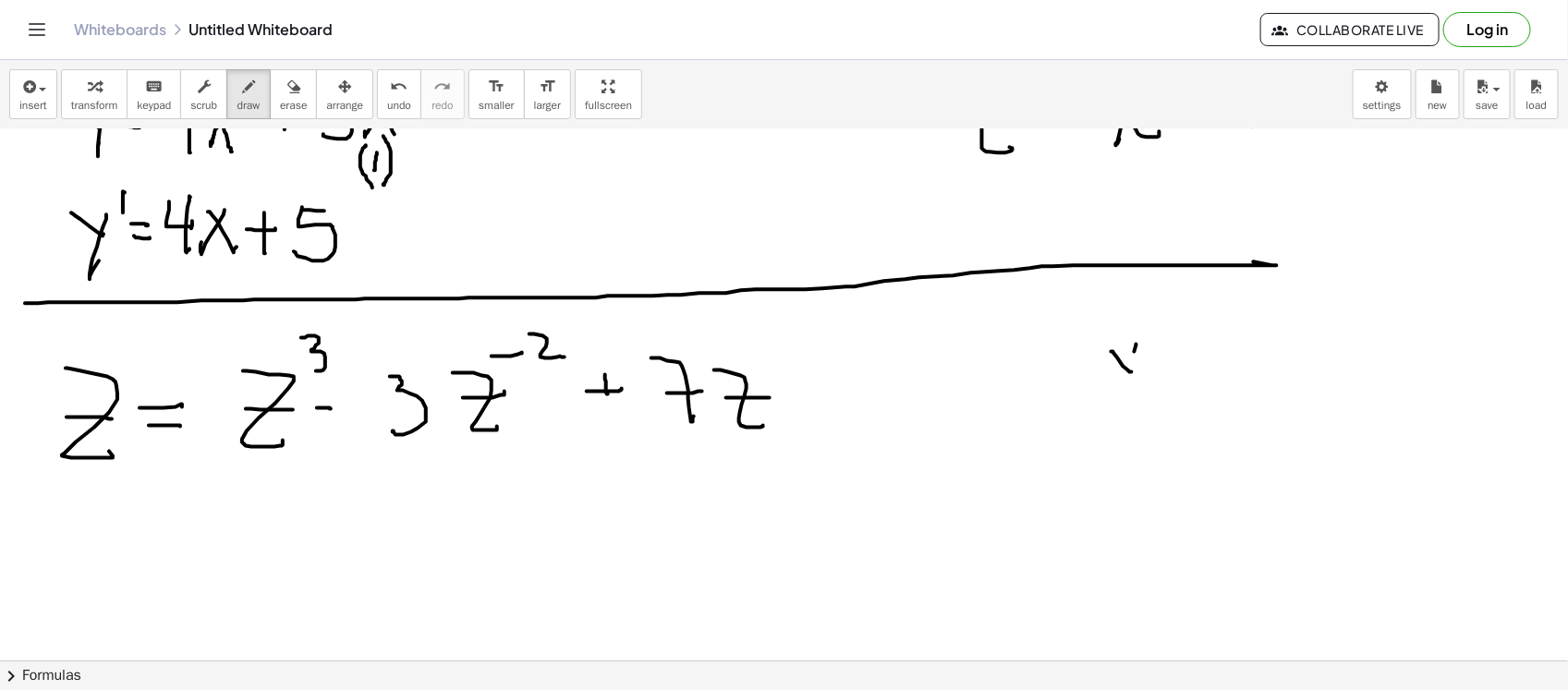 click at bounding box center [784, -136] 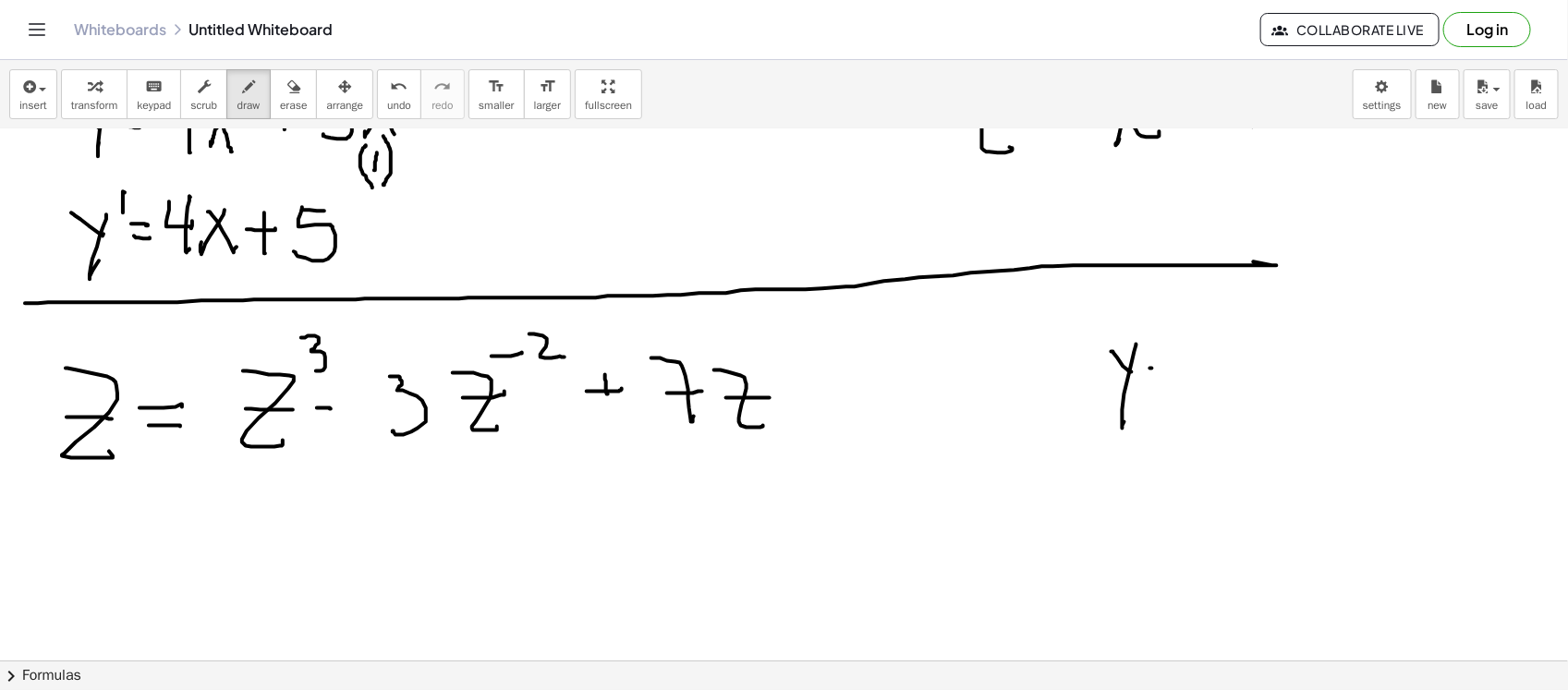 click at bounding box center (784, -136) 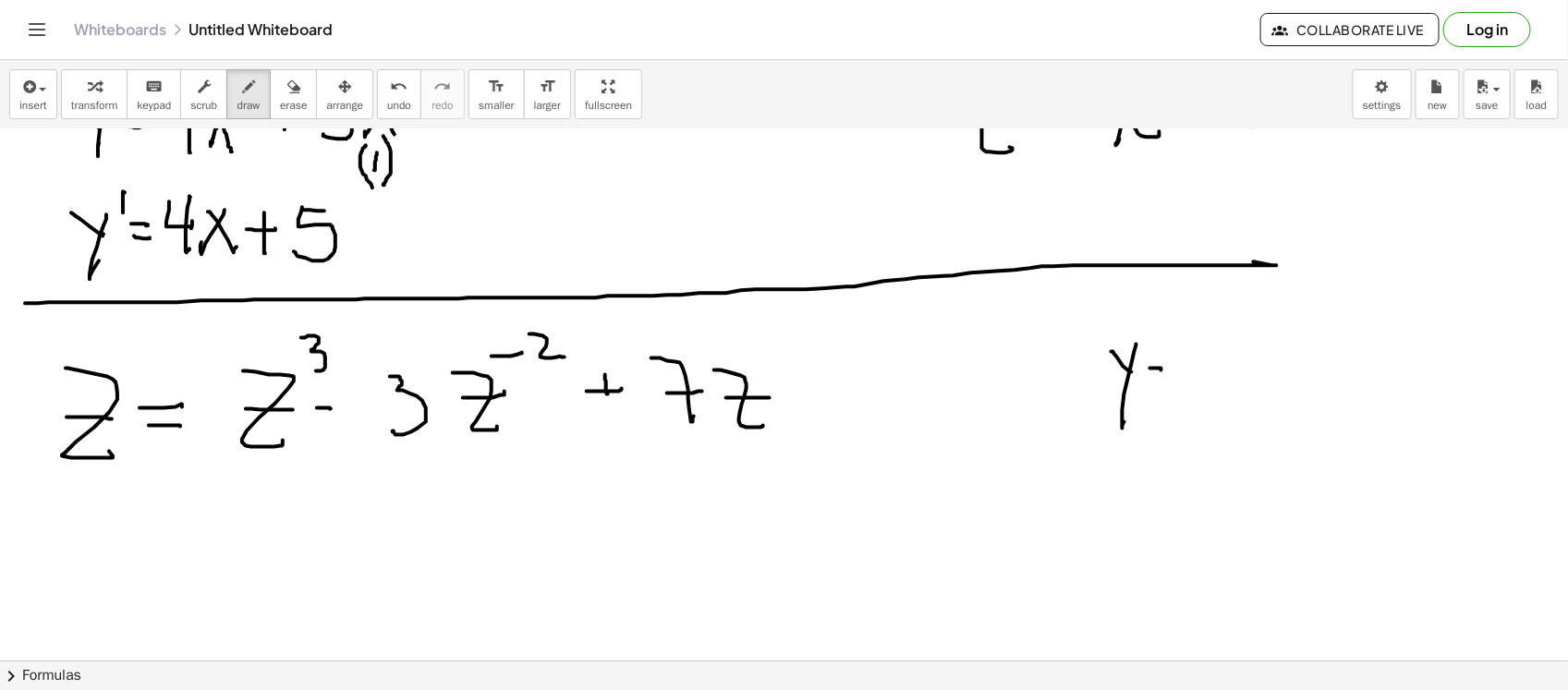 click 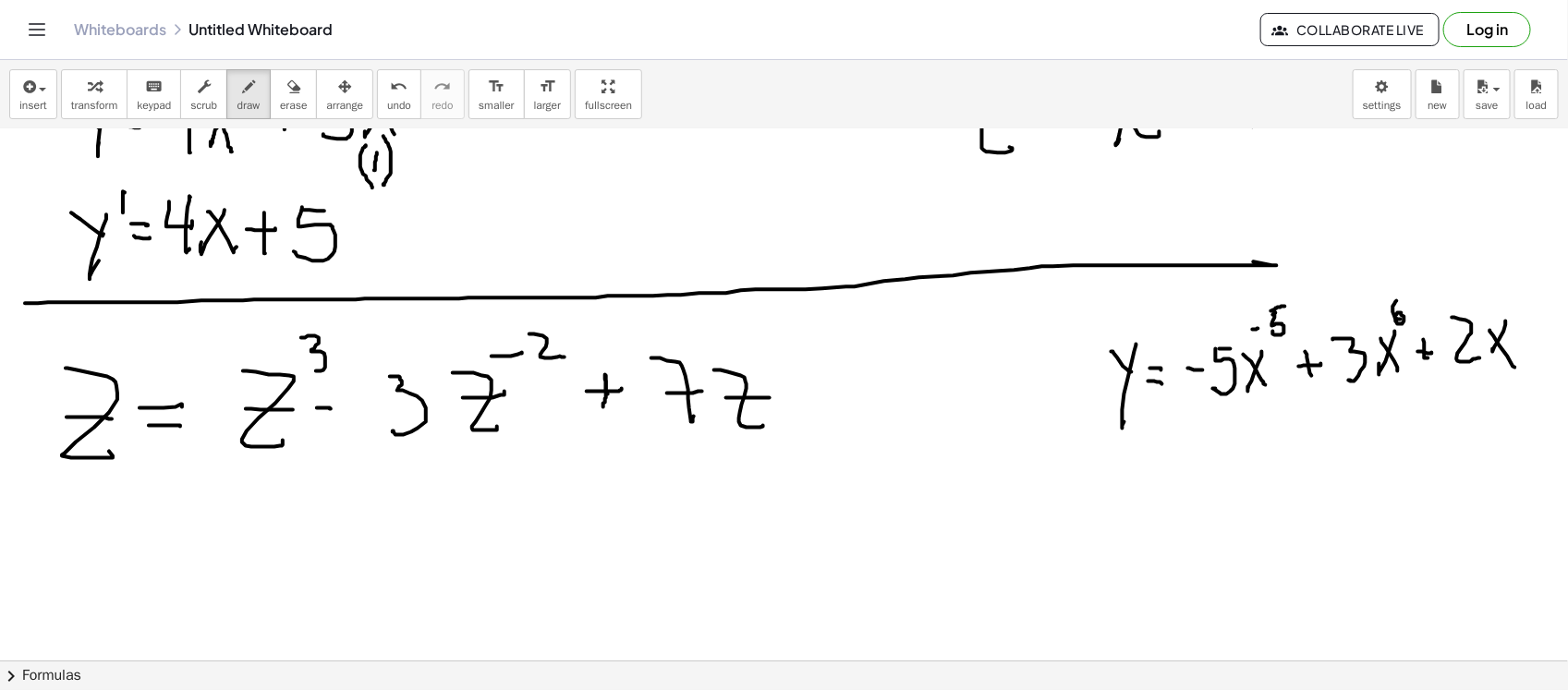 drag, startPoint x: 606, startPoint y: 375, endPoint x: 605, endPoint y: 412, distance: 37.013511 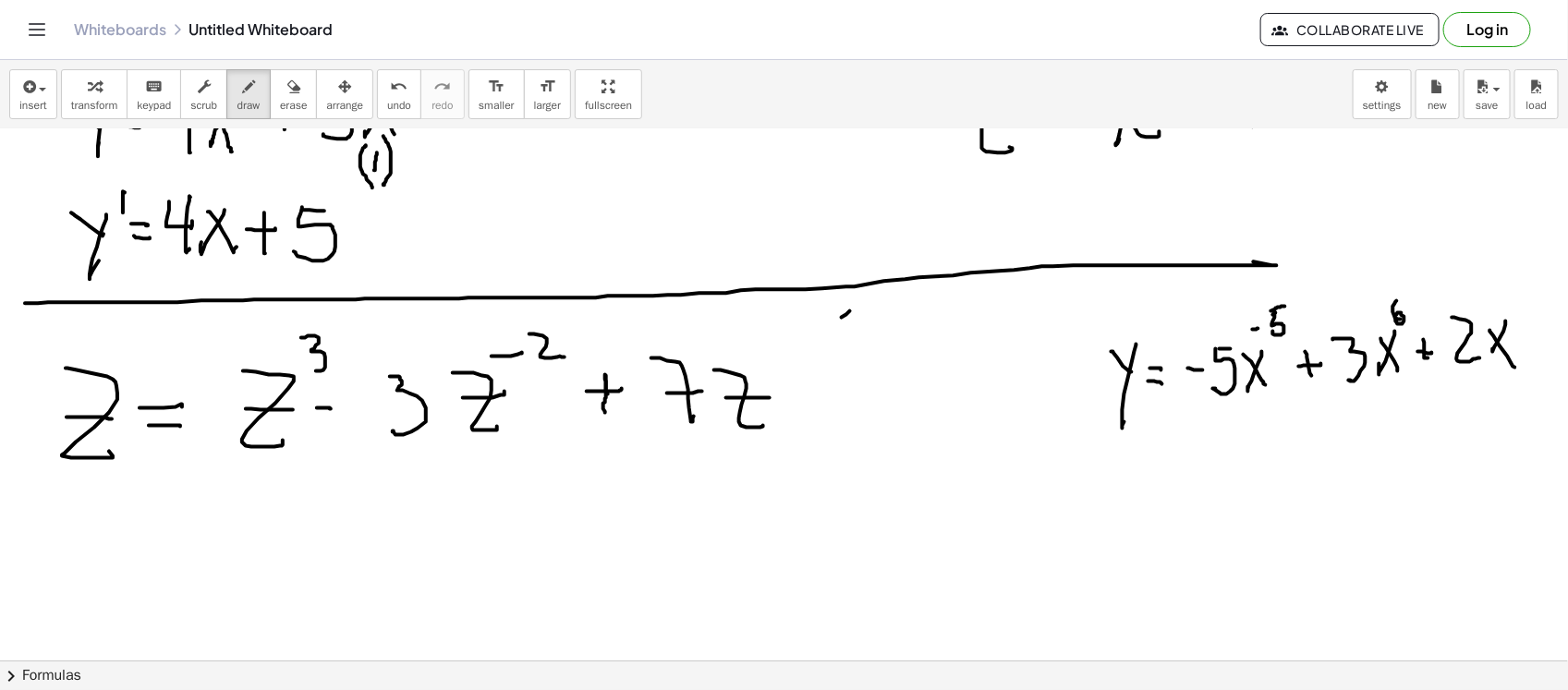 drag, startPoint x: 850, startPoint y: 310, endPoint x: 805, endPoint y: 347, distance: 58.25805 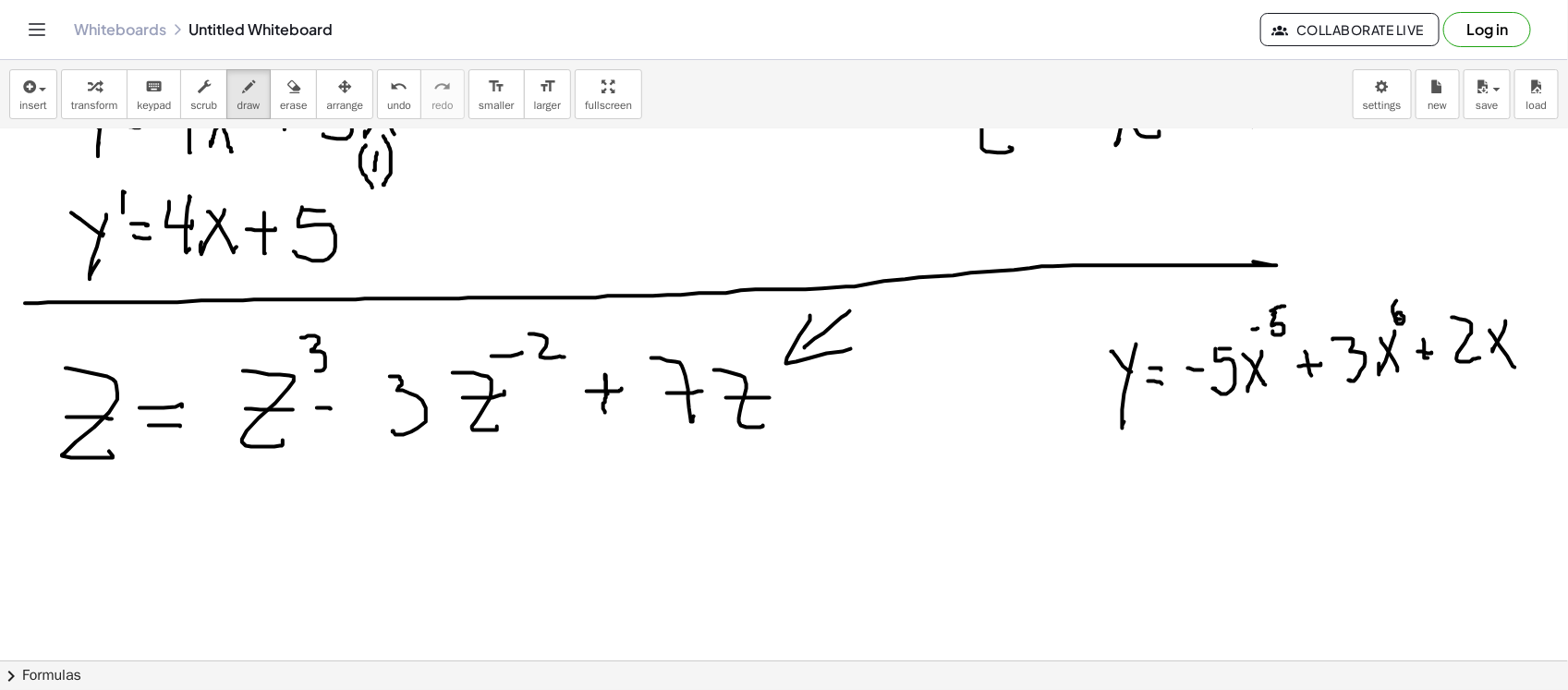 drag, startPoint x: 810, startPoint y: 315, endPoint x: 851, endPoint y: 348, distance: 52.63079 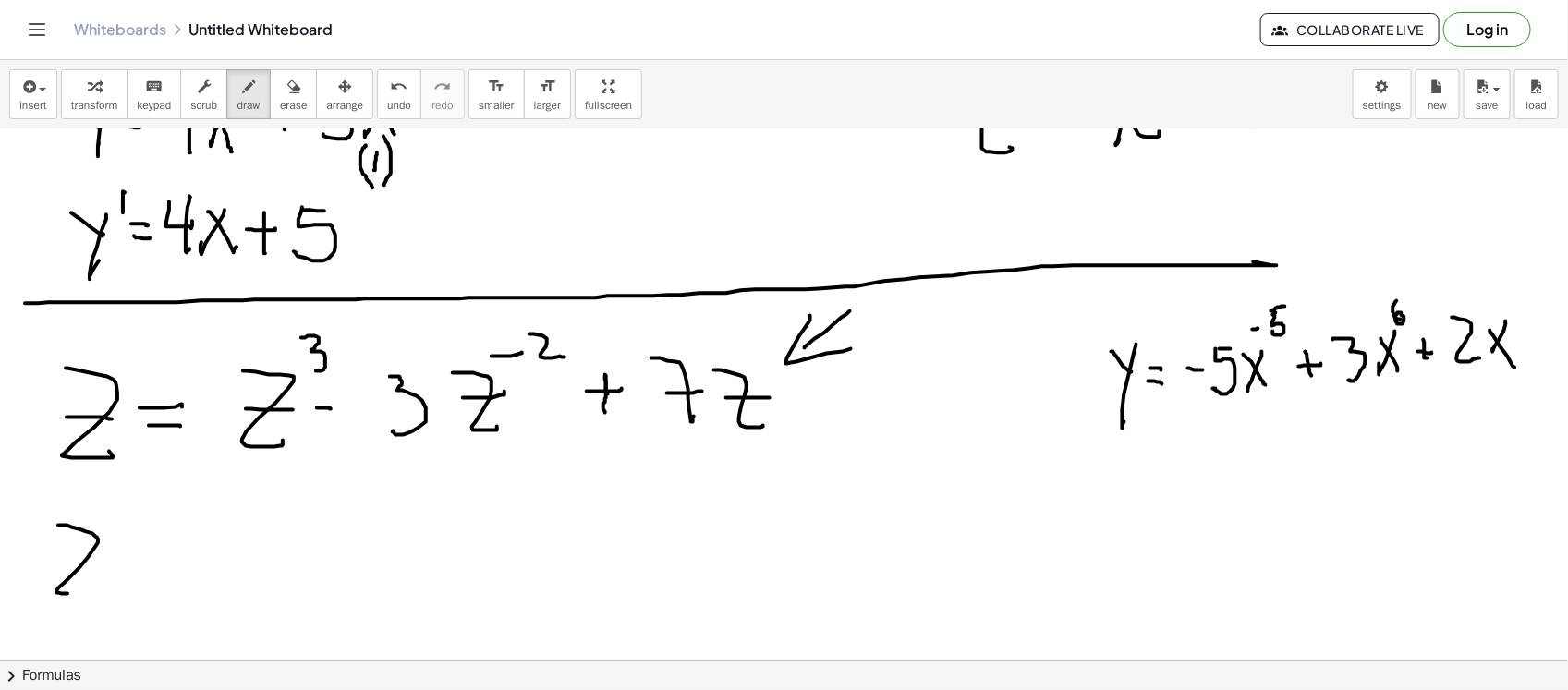 drag, startPoint x: 58, startPoint y: 525, endPoint x: 83, endPoint y: 582, distance: 62.24147 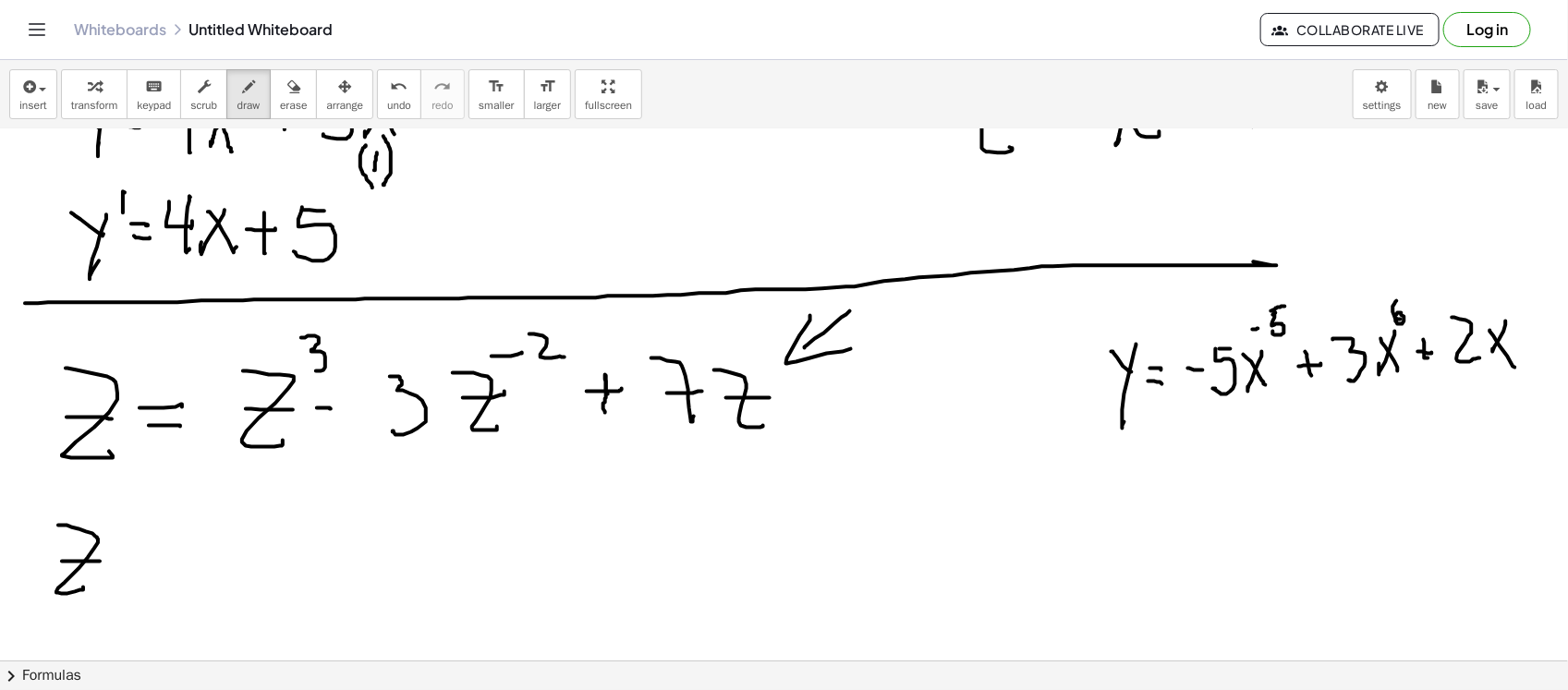 drag, startPoint x: 62, startPoint y: 561, endPoint x: 100, endPoint y: 561, distance: 38 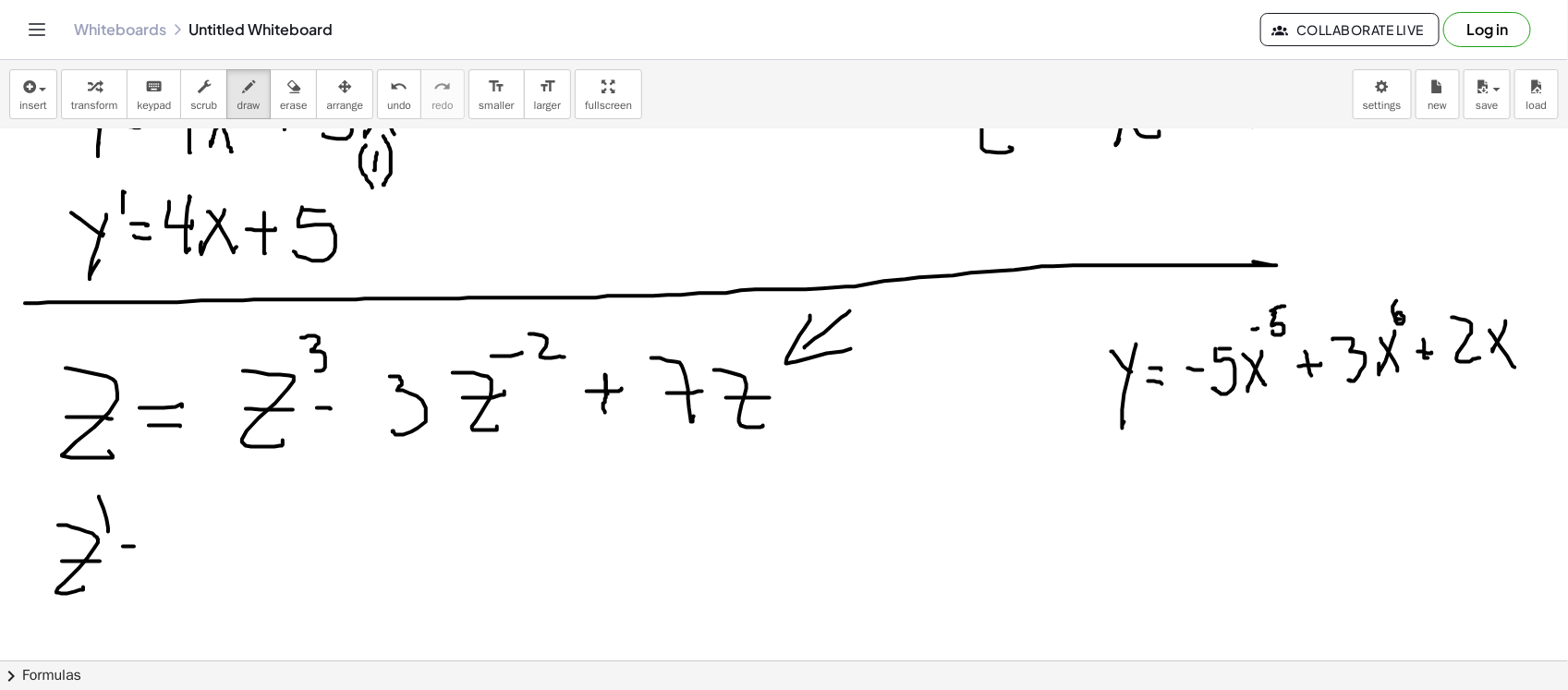 drag, startPoint x: 131, startPoint y: 546, endPoint x: 131, endPoint y: 557, distance: 11 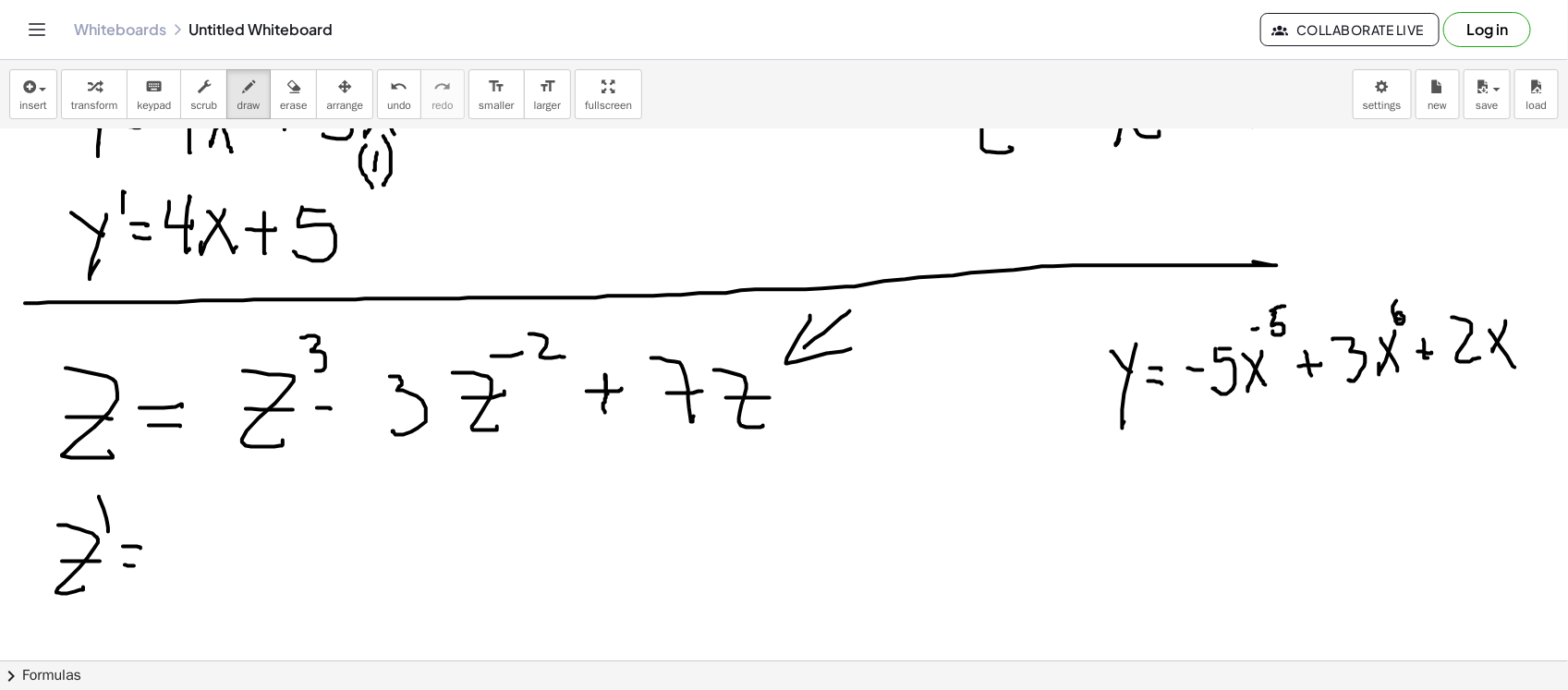 drag, startPoint x: 126, startPoint y: 564, endPoint x: 140, endPoint y: 568, distance: 14.56022 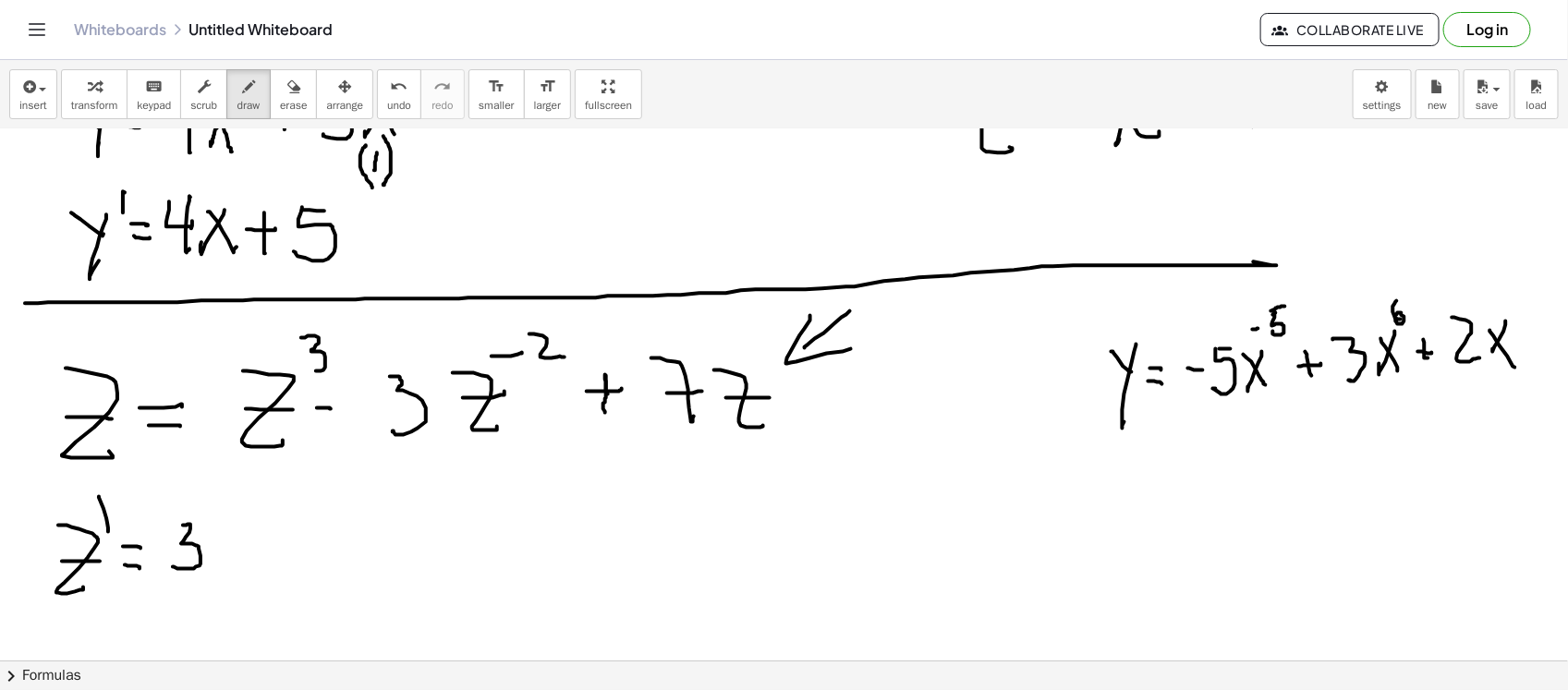drag, startPoint x: 183, startPoint y: 525, endPoint x: 173, endPoint y: 565, distance: 41.23106 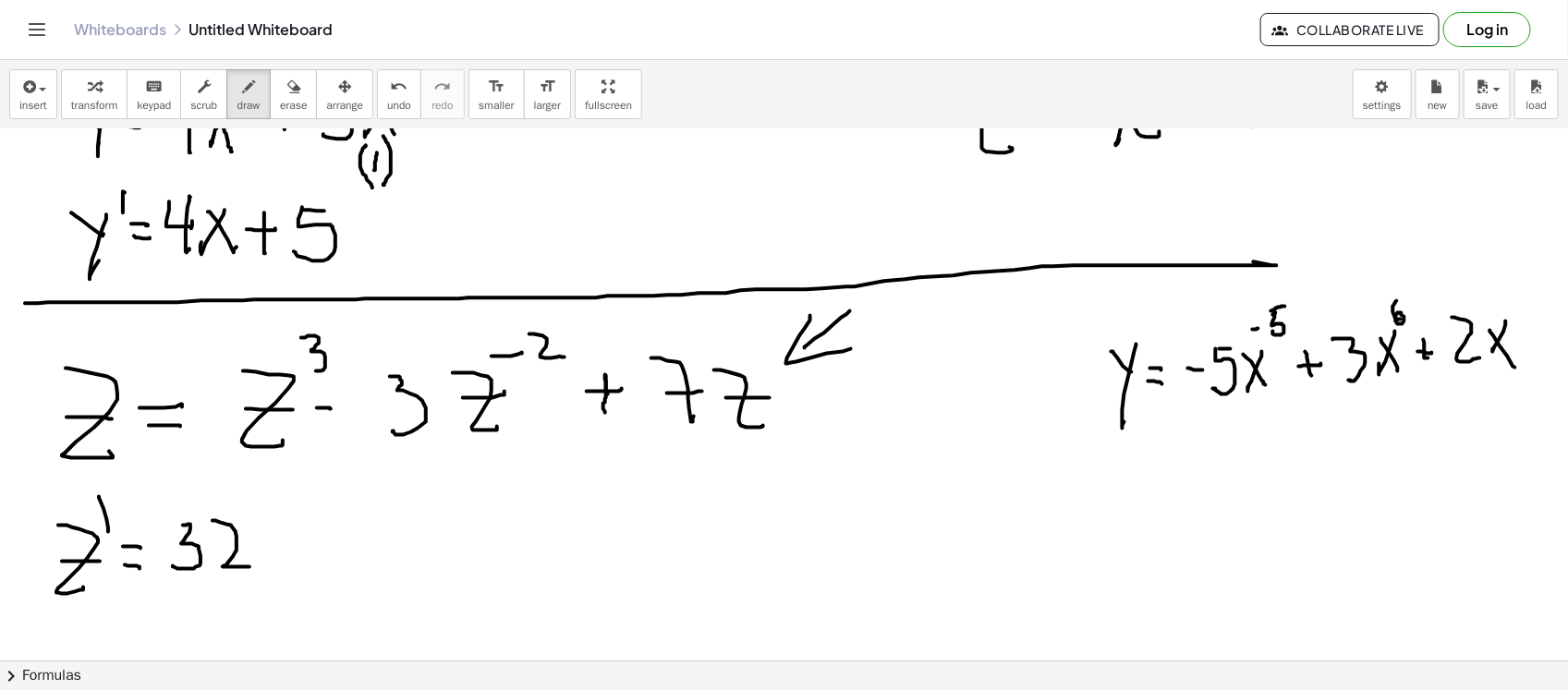 drag, startPoint x: 213, startPoint y: 520, endPoint x: 241, endPoint y: 561, distance: 49.648766 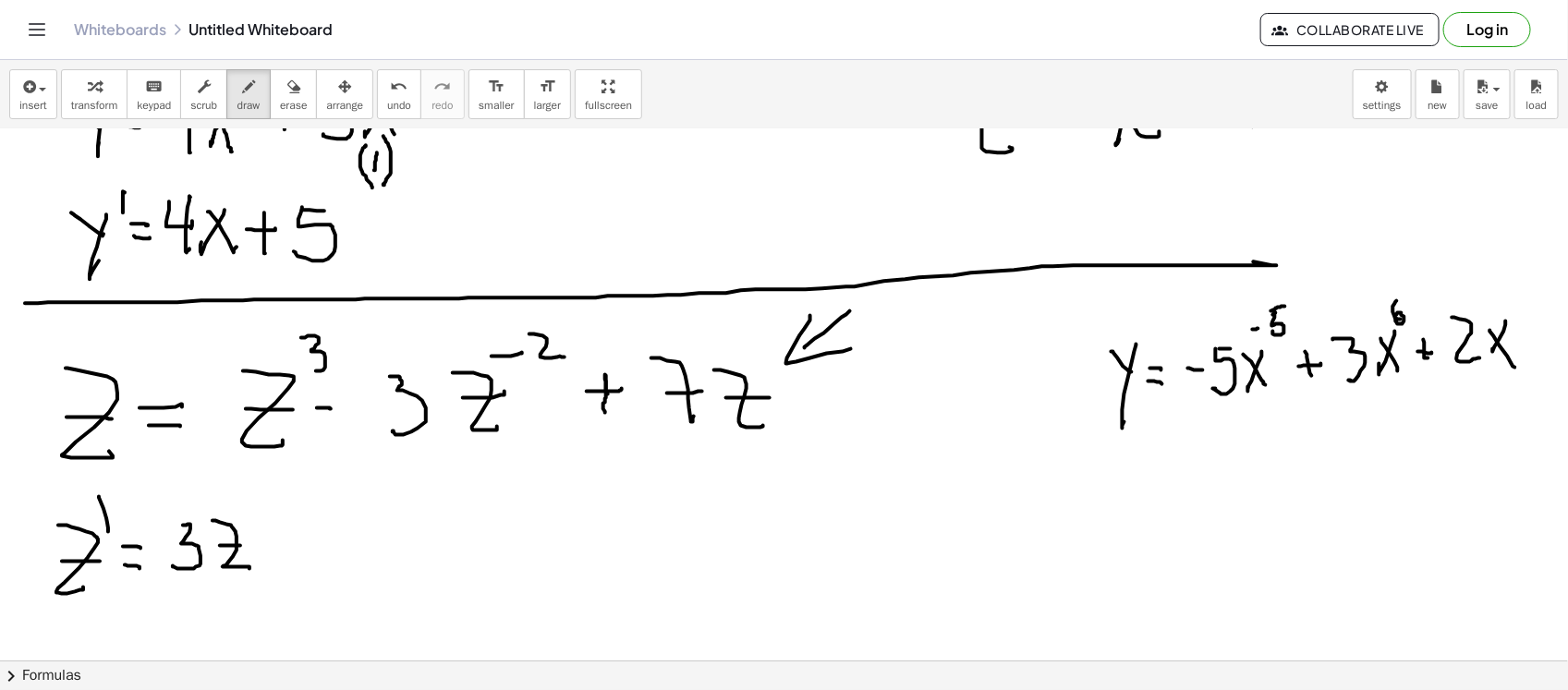 drag, startPoint x: 220, startPoint y: 545, endPoint x: 240, endPoint y: 545, distance: 20 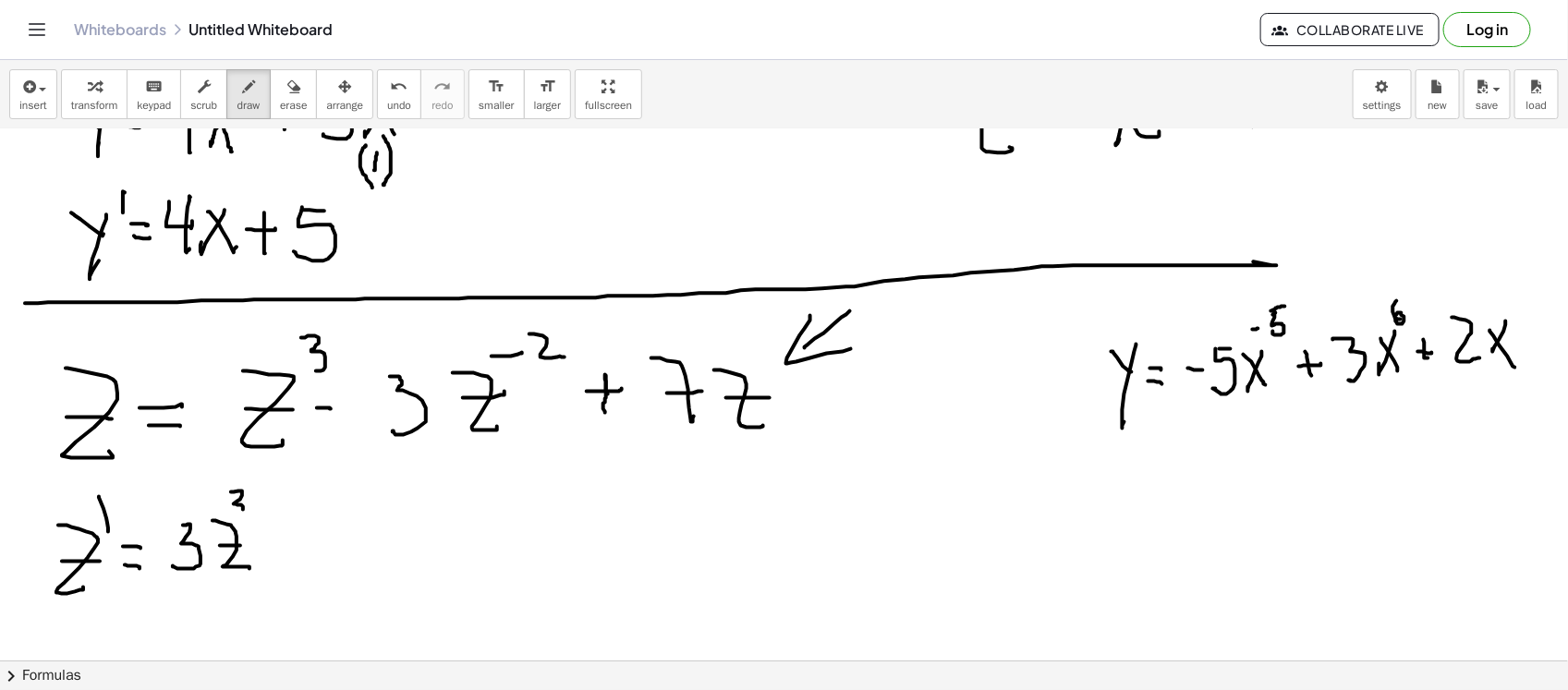 drag, startPoint x: 231, startPoint y: 491, endPoint x: 233, endPoint y: 509, distance: 18.11077 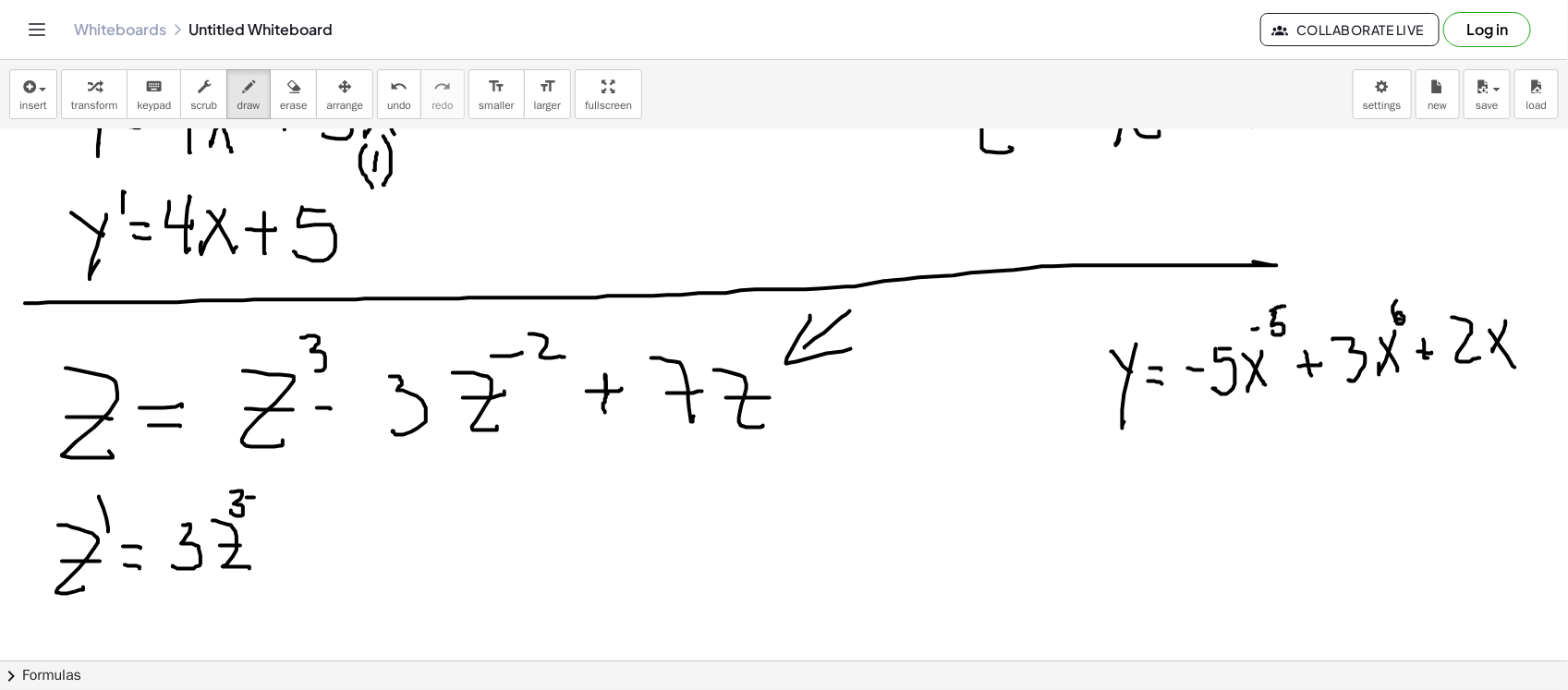 drag, startPoint x: 247, startPoint y: 497, endPoint x: 264, endPoint y: 497, distance: 17 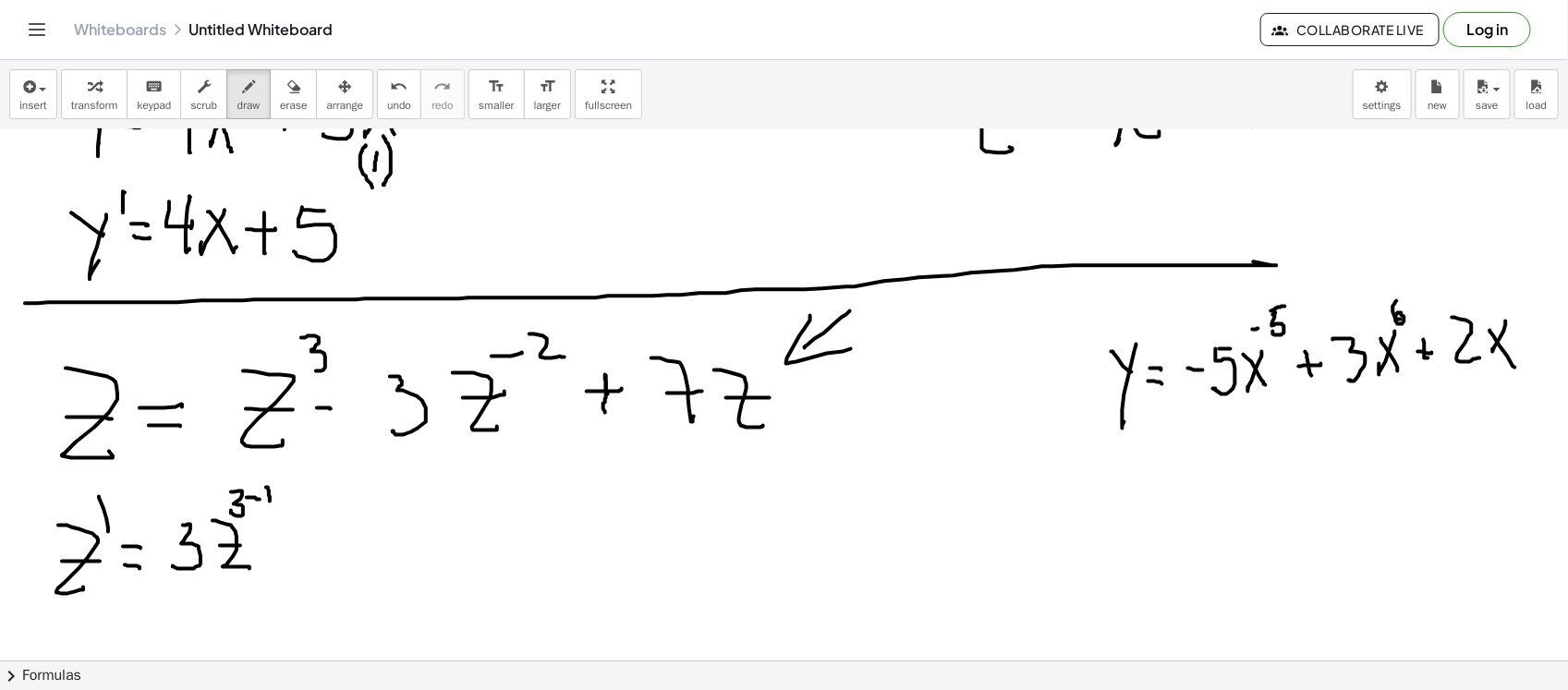 drag, startPoint x: 266, startPoint y: 487, endPoint x: 270, endPoint y: 501, distance: 14.56022 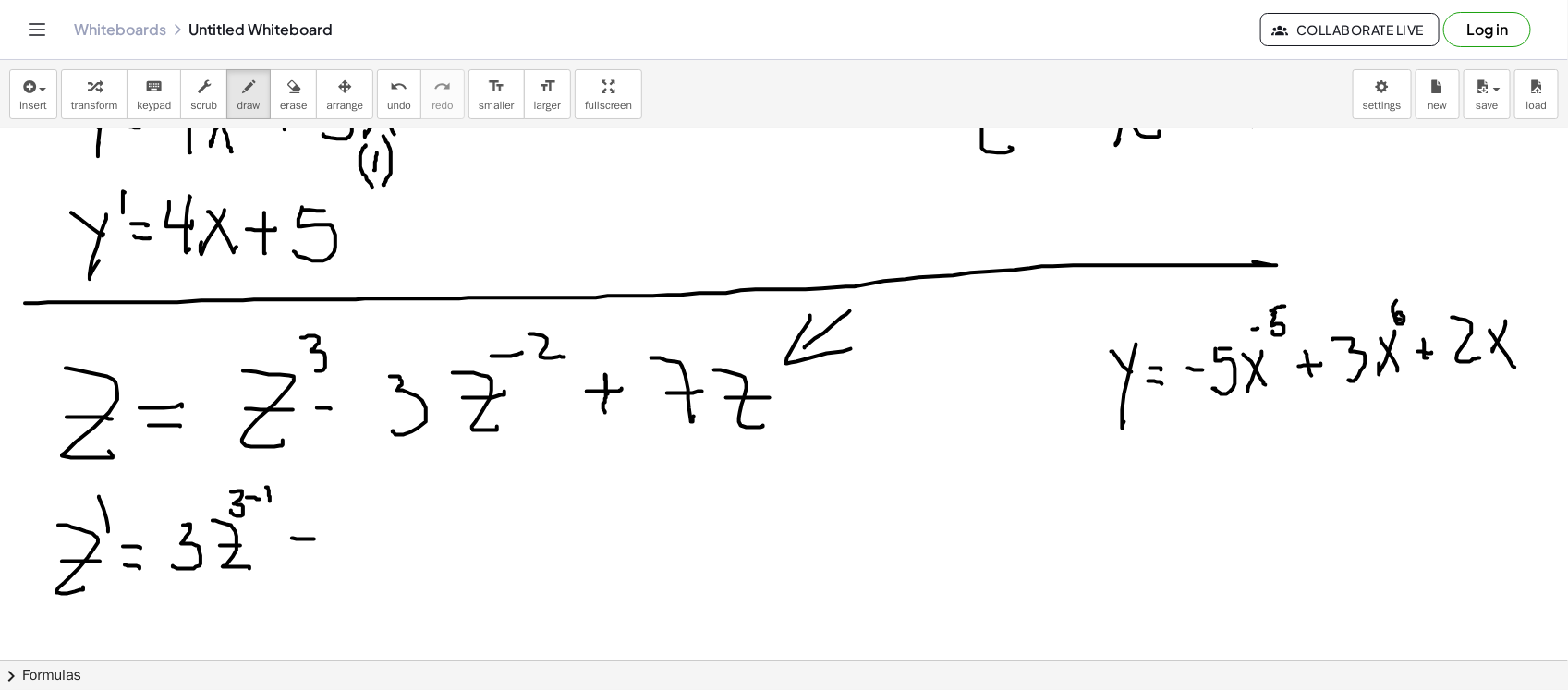drag, startPoint x: 292, startPoint y: 538, endPoint x: 314, endPoint y: 539, distance: 22.022716 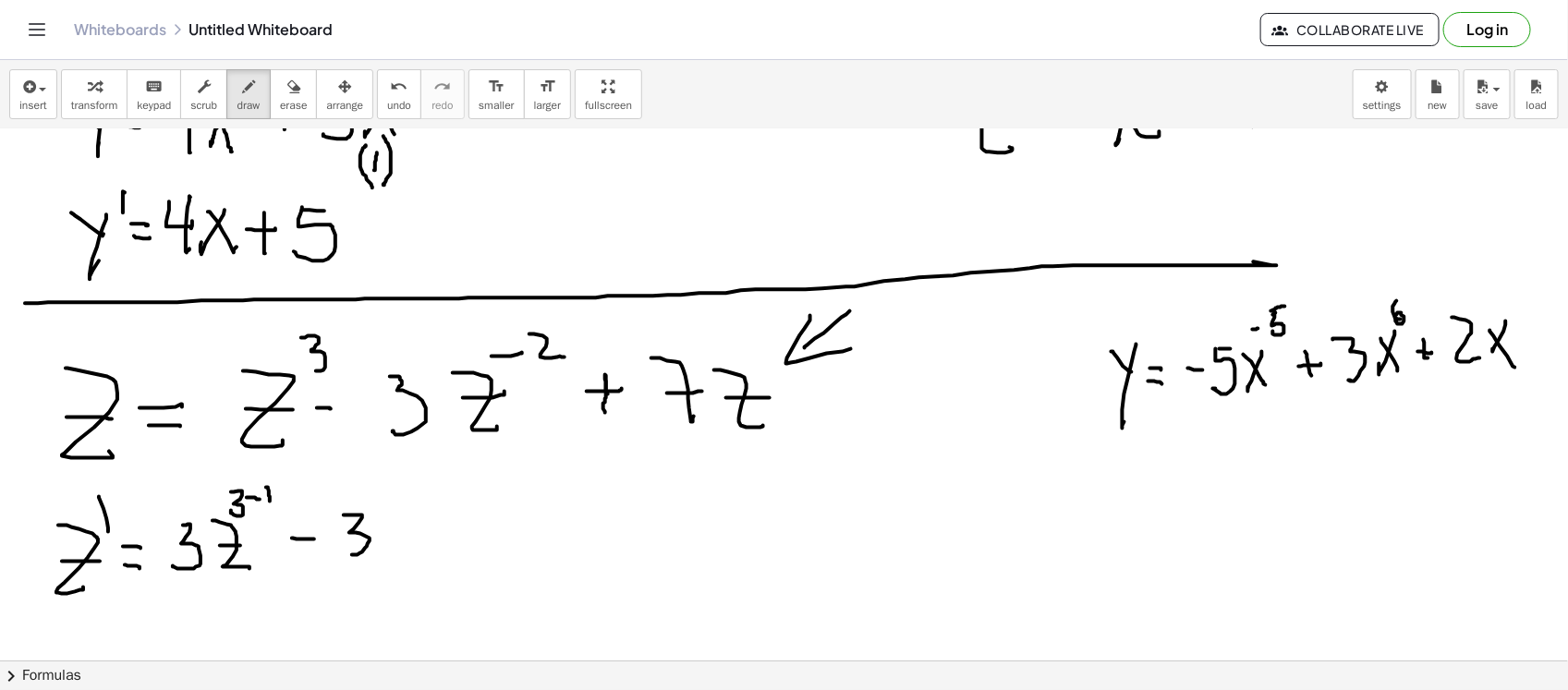 drag, startPoint x: 344, startPoint y: 514, endPoint x: 343, endPoint y: 548, distance: 34.014703 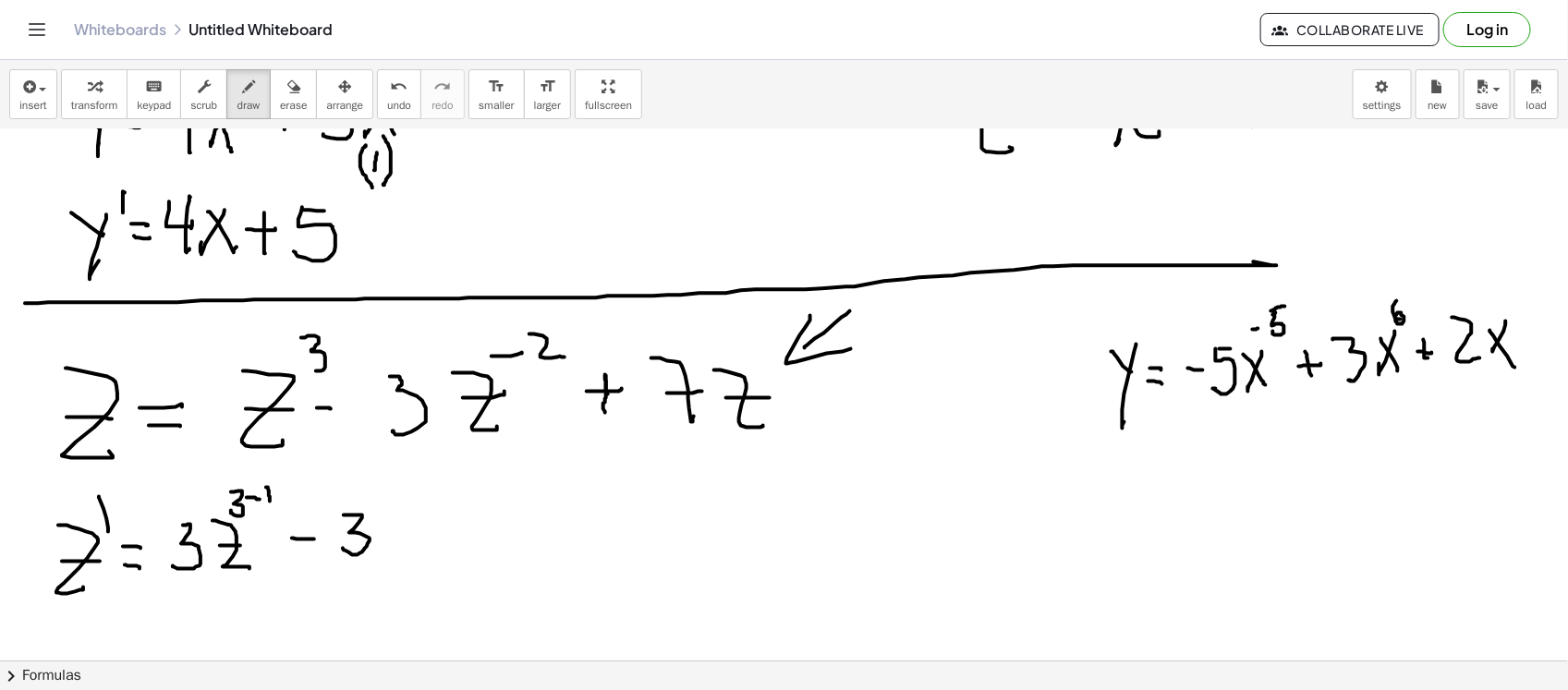 click at bounding box center (784, -136) 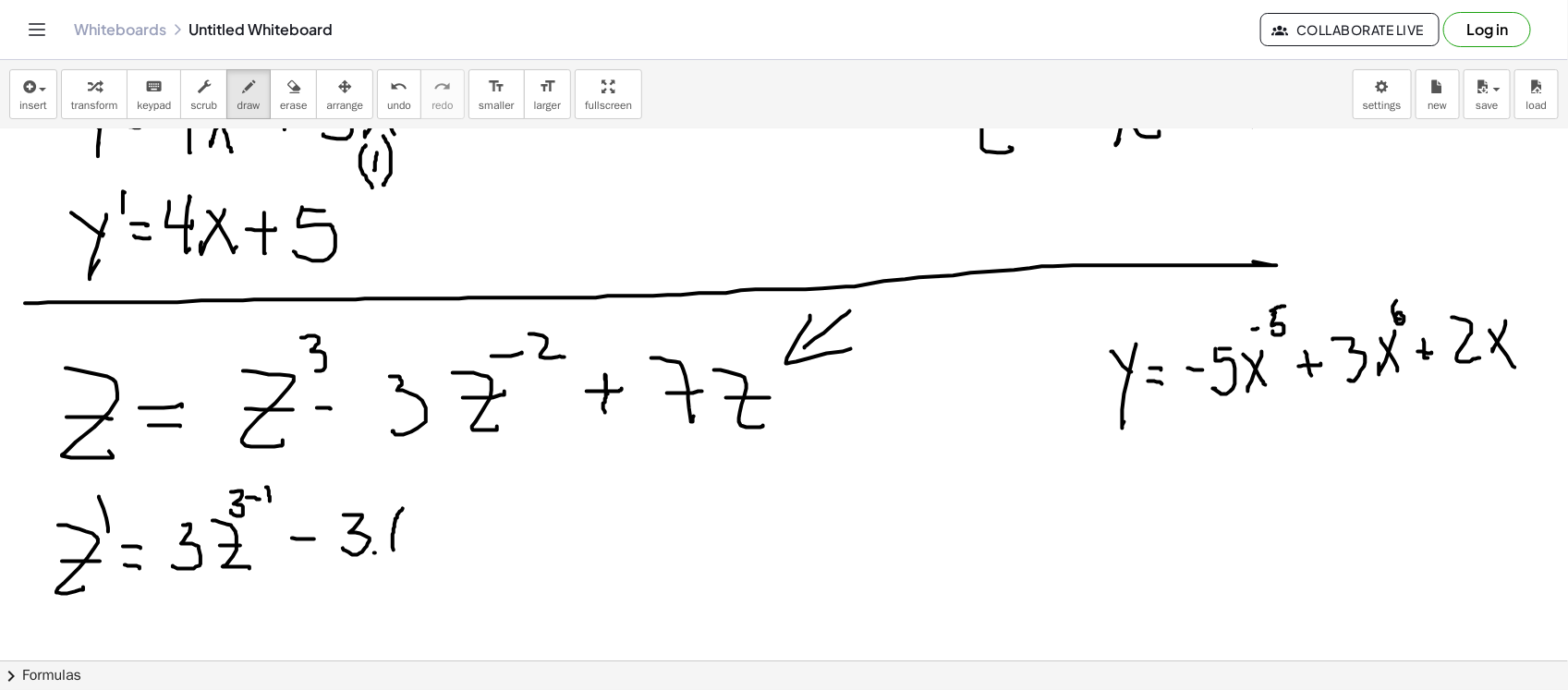 drag, startPoint x: 403, startPoint y: 508, endPoint x: 399, endPoint y: 559, distance: 51.156622 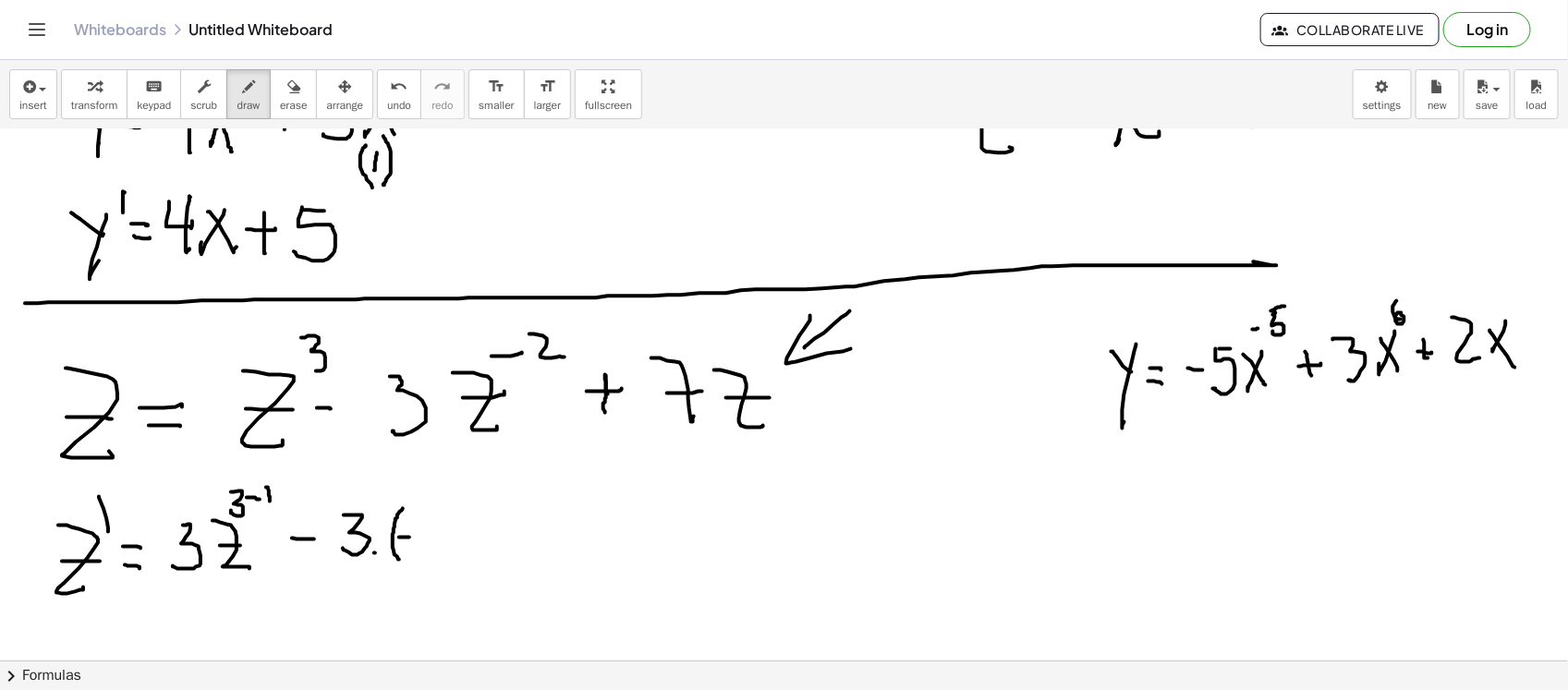 drag, startPoint x: 407, startPoint y: 537, endPoint x: 419, endPoint y: 527, distance: 15.6205 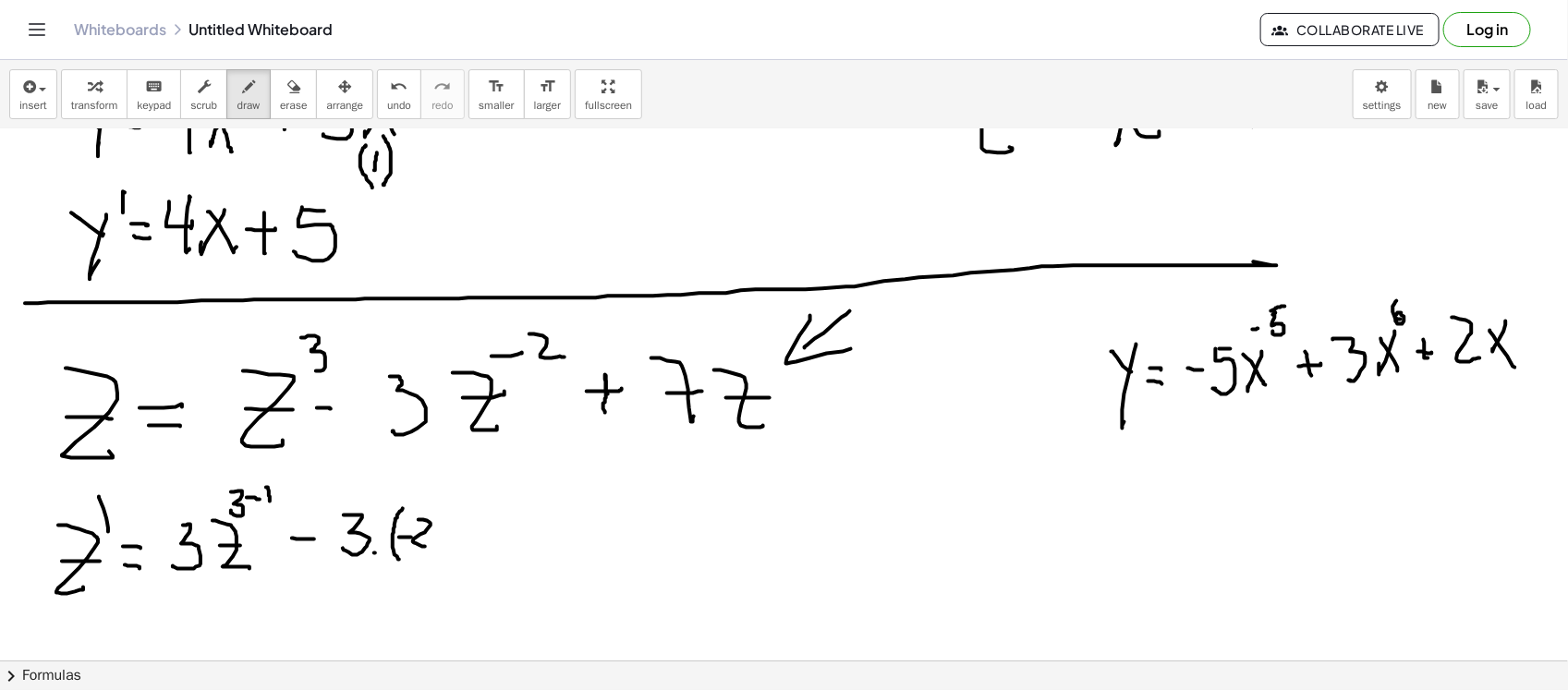 drag, startPoint x: 419, startPoint y: 519, endPoint x: 439, endPoint y: 522, distance: 20.223748 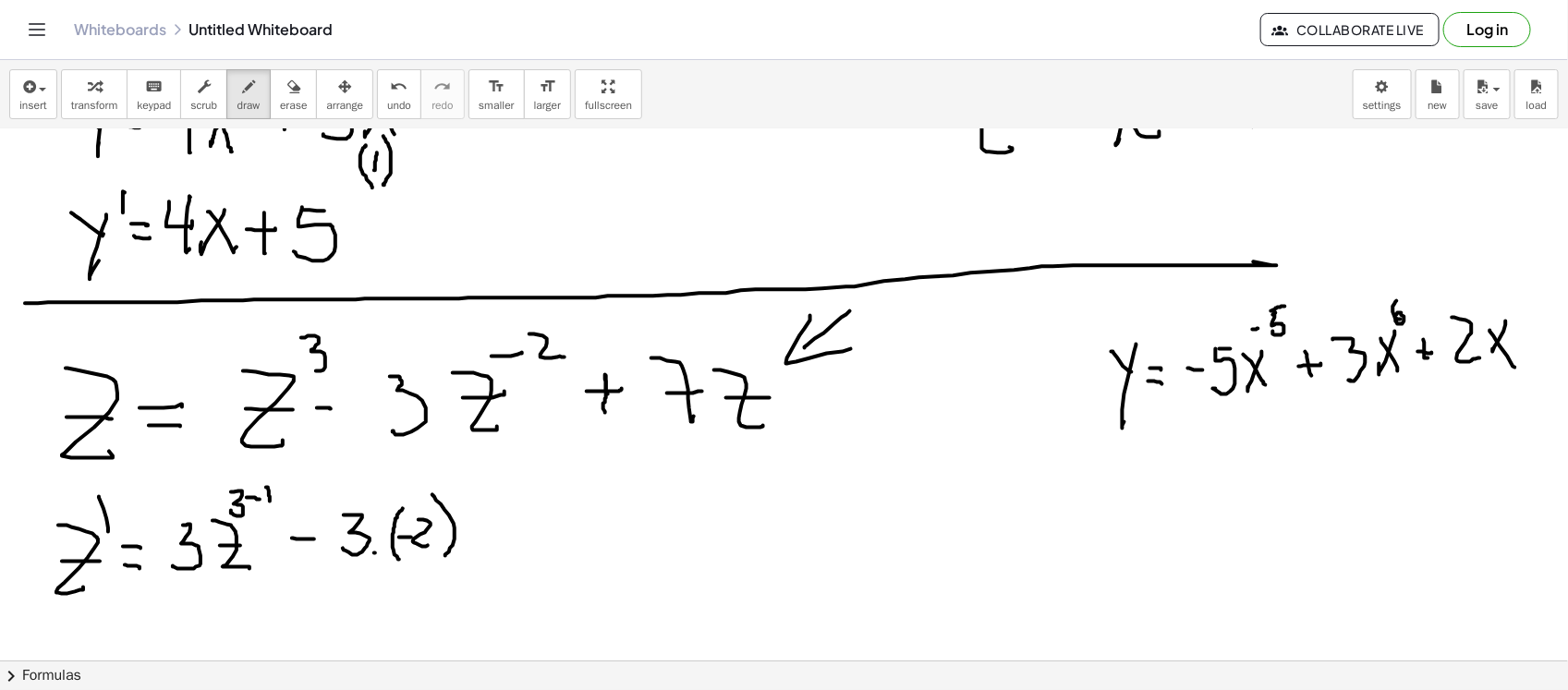 drag, startPoint x: 449, startPoint y: 514, endPoint x: 441, endPoint y: 510, distance: 8.94427 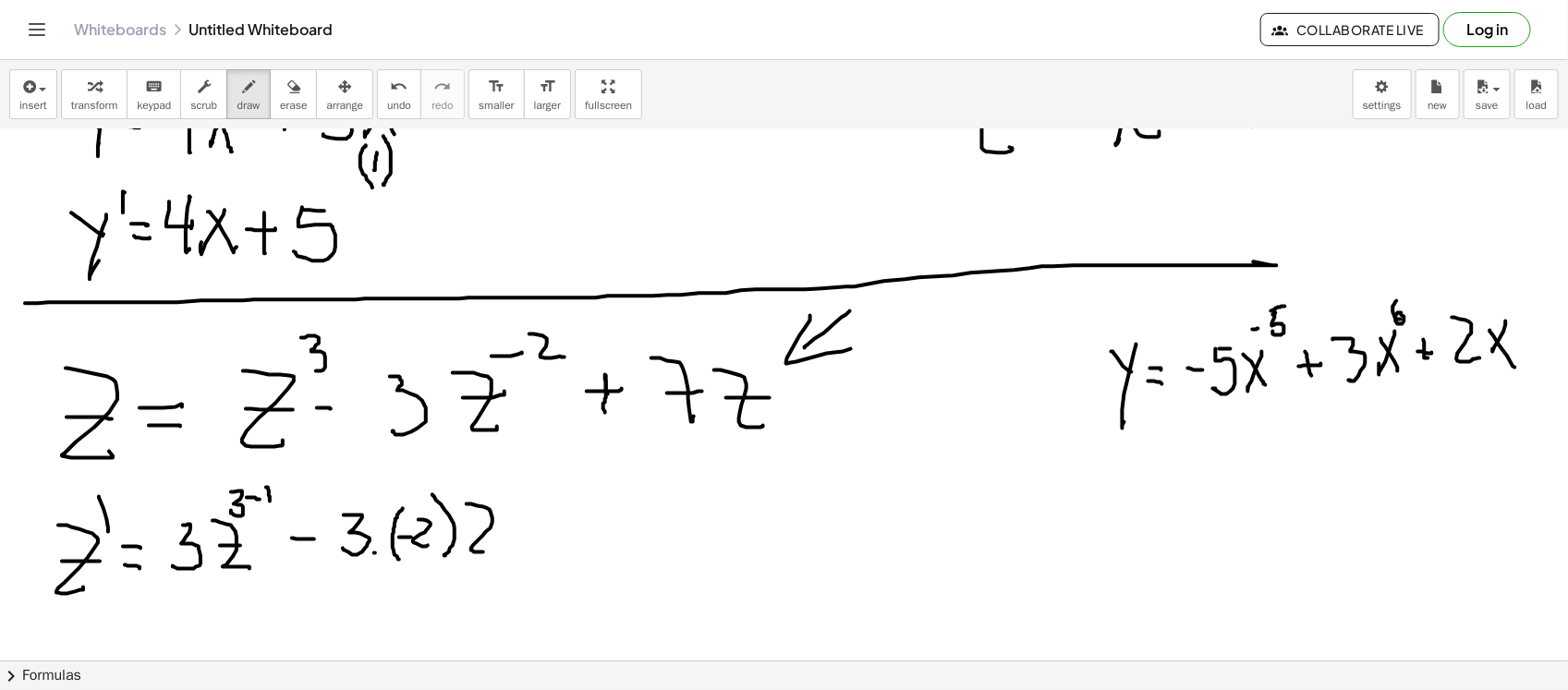 drag, startPoint x: 467, startPoint y: 503, endPoint x: 492, endPoint y: 539, distance: 43.829214 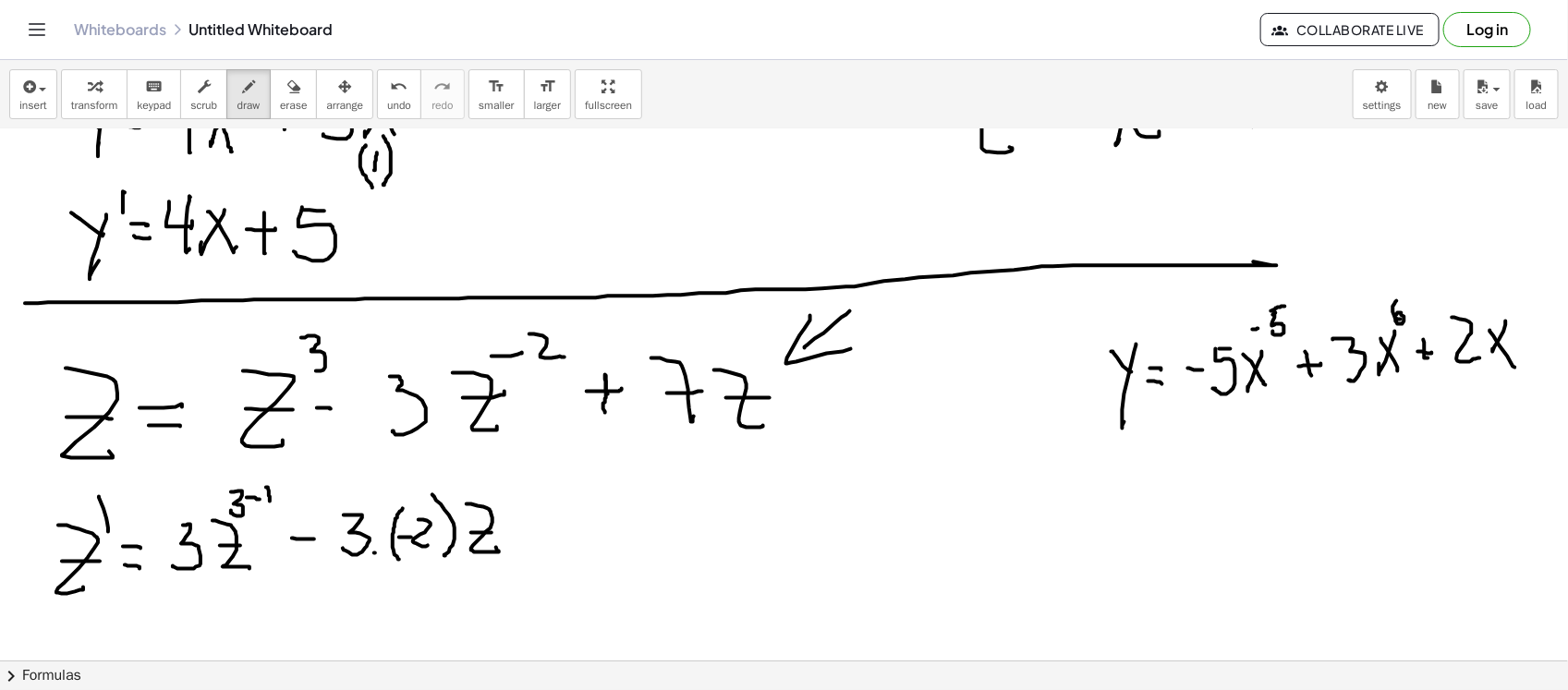 drag, startPoint x: 471, startPoint y: 532, endPoint x: 500, endPoint y: 532, distance: 29 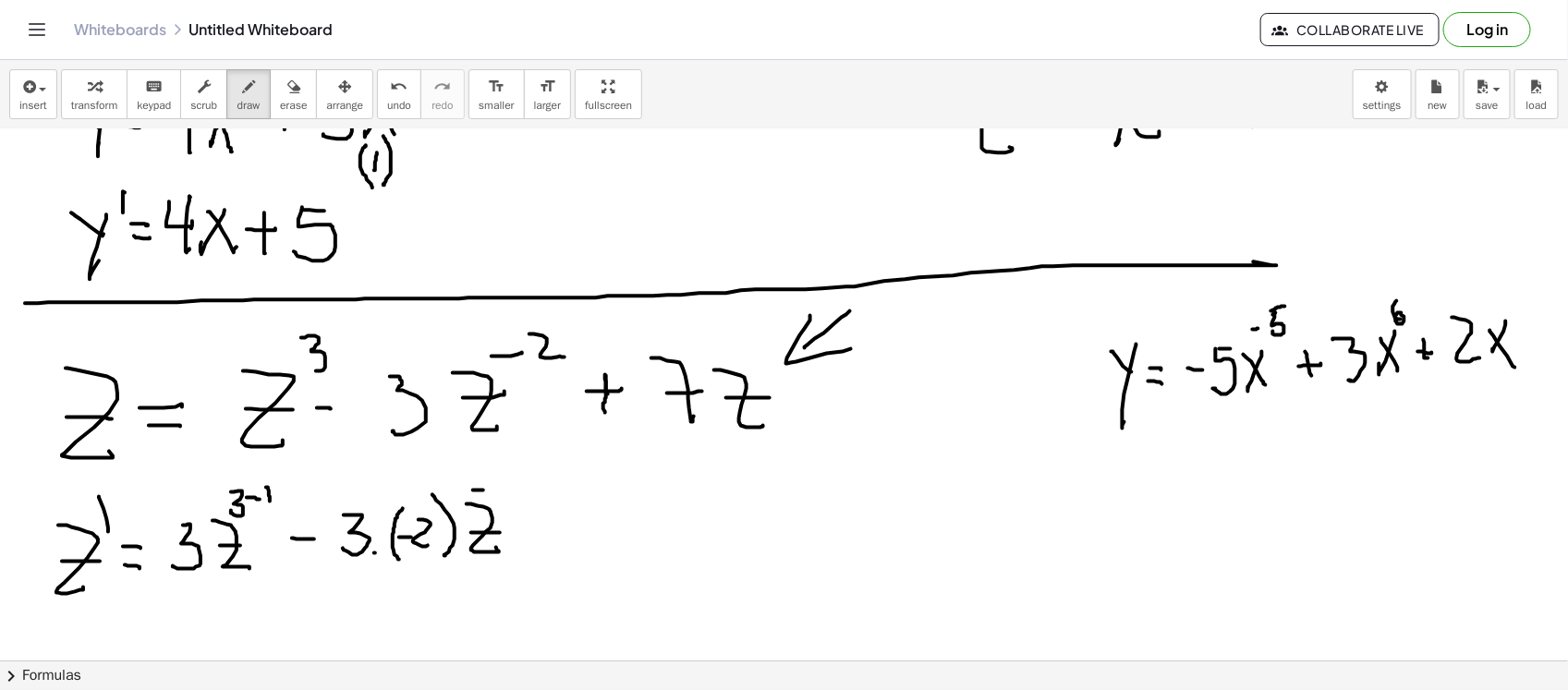 drag, startPoint x: 473, startPoint y: 490, endPoint x: 483, endPoint y: 490, distance: 10 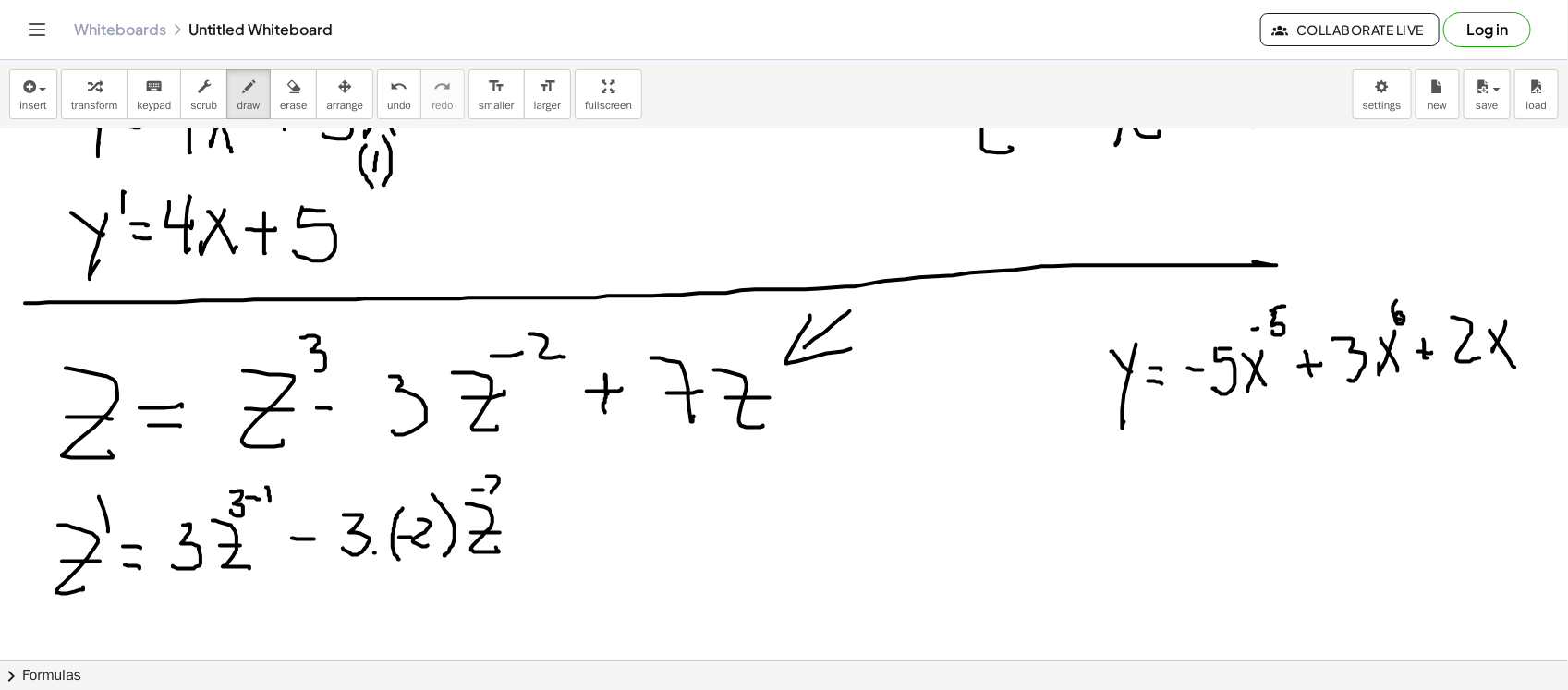 drag, startPoint x: 487, startPoint y: 476, endPoint x: 504, endPoint y: 495, distance: 25.495098 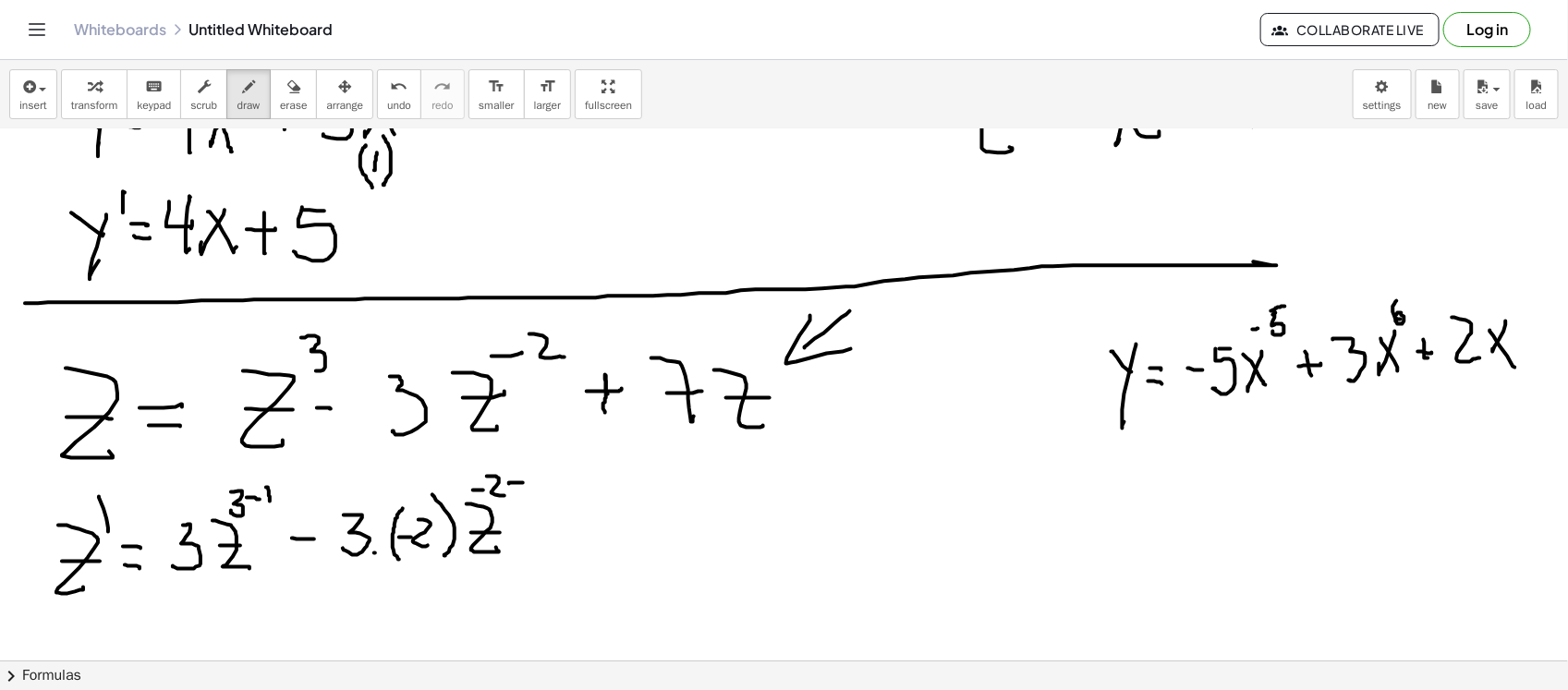 drag, startPoint x: 509, startPoint y: 483, endPoint x: 523, endPoint y: 482, distance: 14.035669 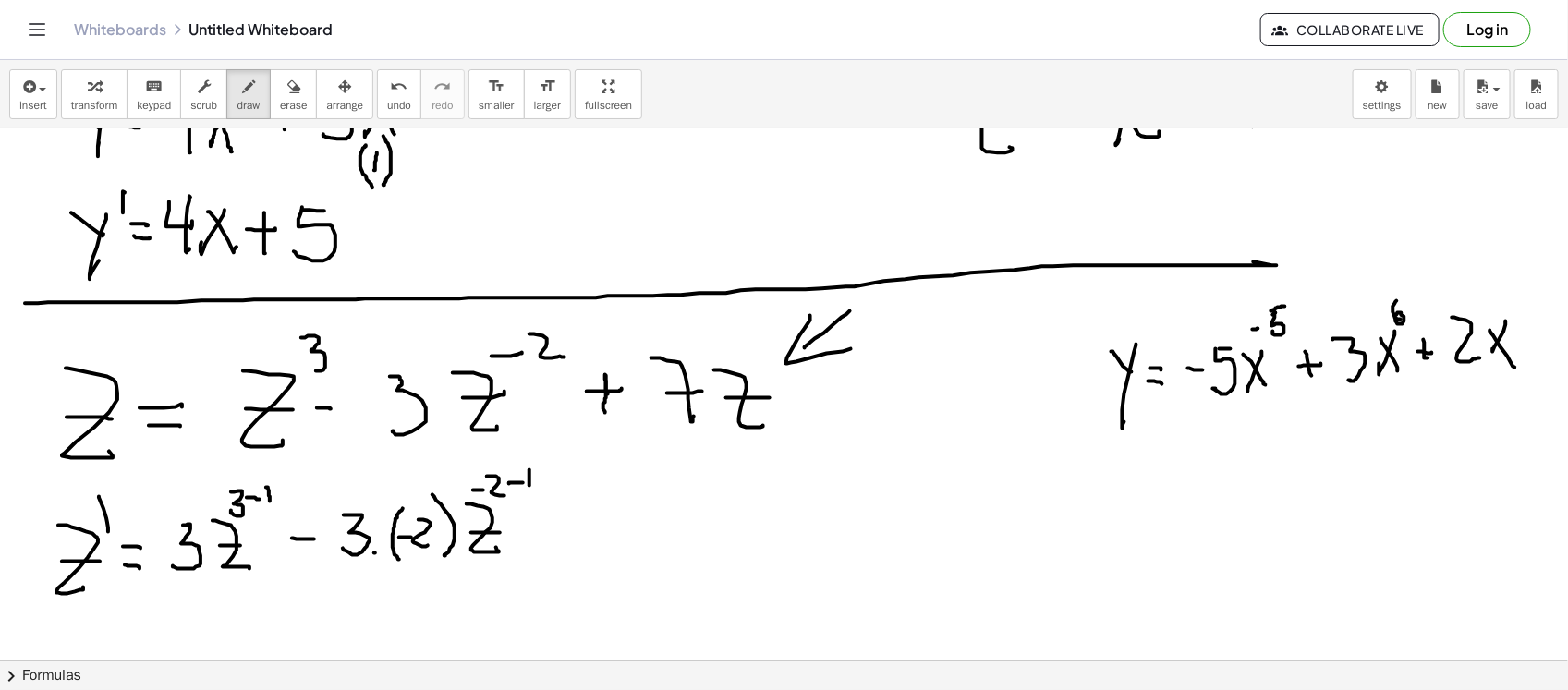 drag, startPoint x: 529, startPoint y: 474, endPoint x: 529, endPoint y: 485, distance: 11 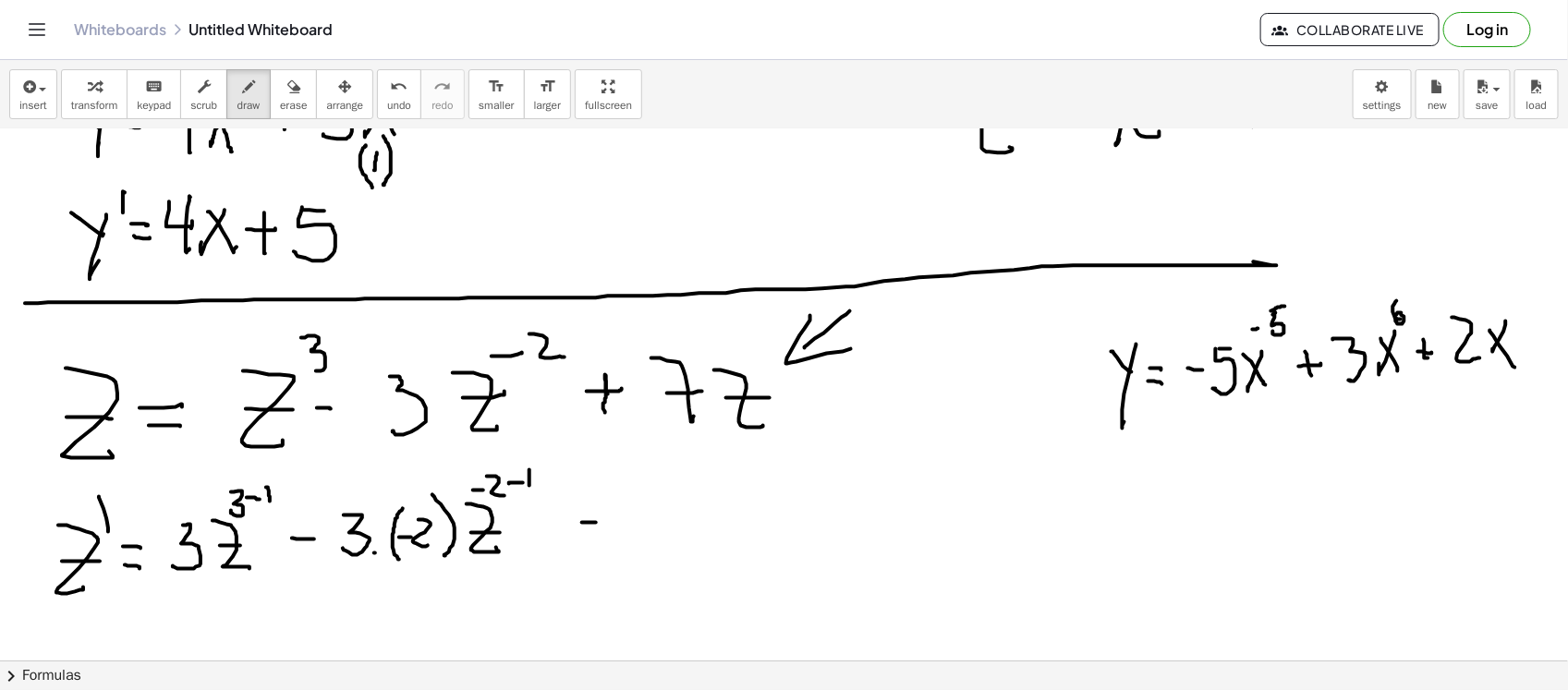 drag, startPoint x: 582, startPoint y: 522, endPoint x: 611, endPoint y: 522, distance: 29 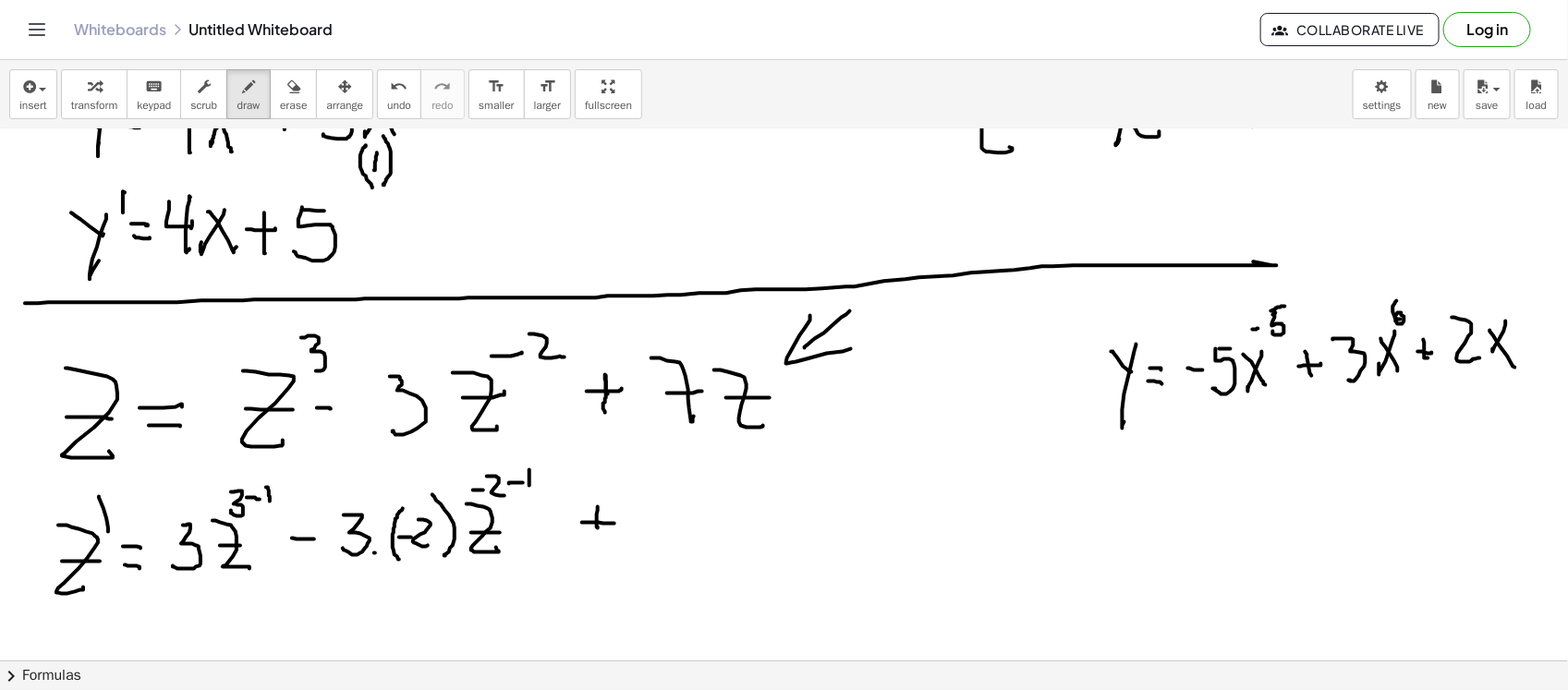 drag, startPoint x: 598, startPoint y: 506, endPoint x: 598, endPoint y: 527, distance: 21 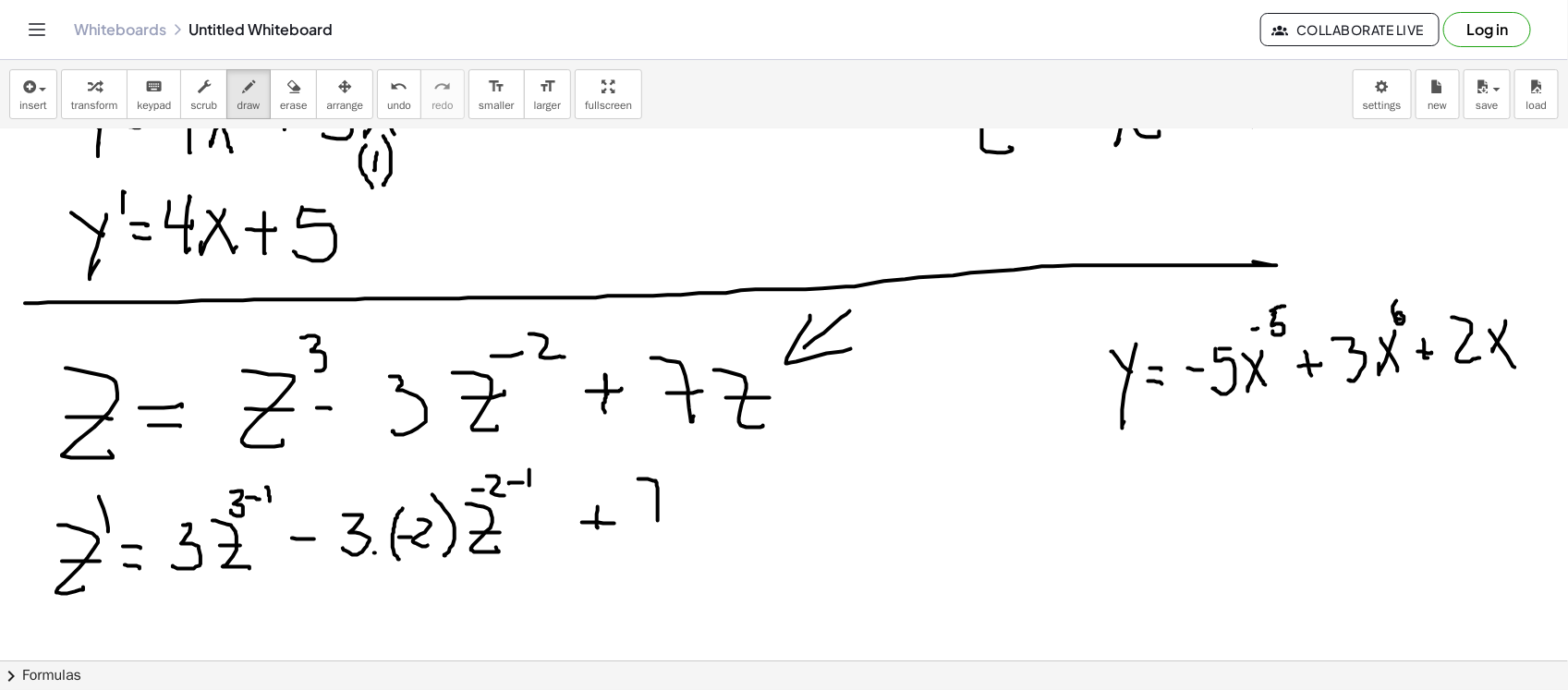 drag, startPoint x: 638, startPoint y: 478, endPoint x: 653, endPoint y: 518, distance: 42.72002 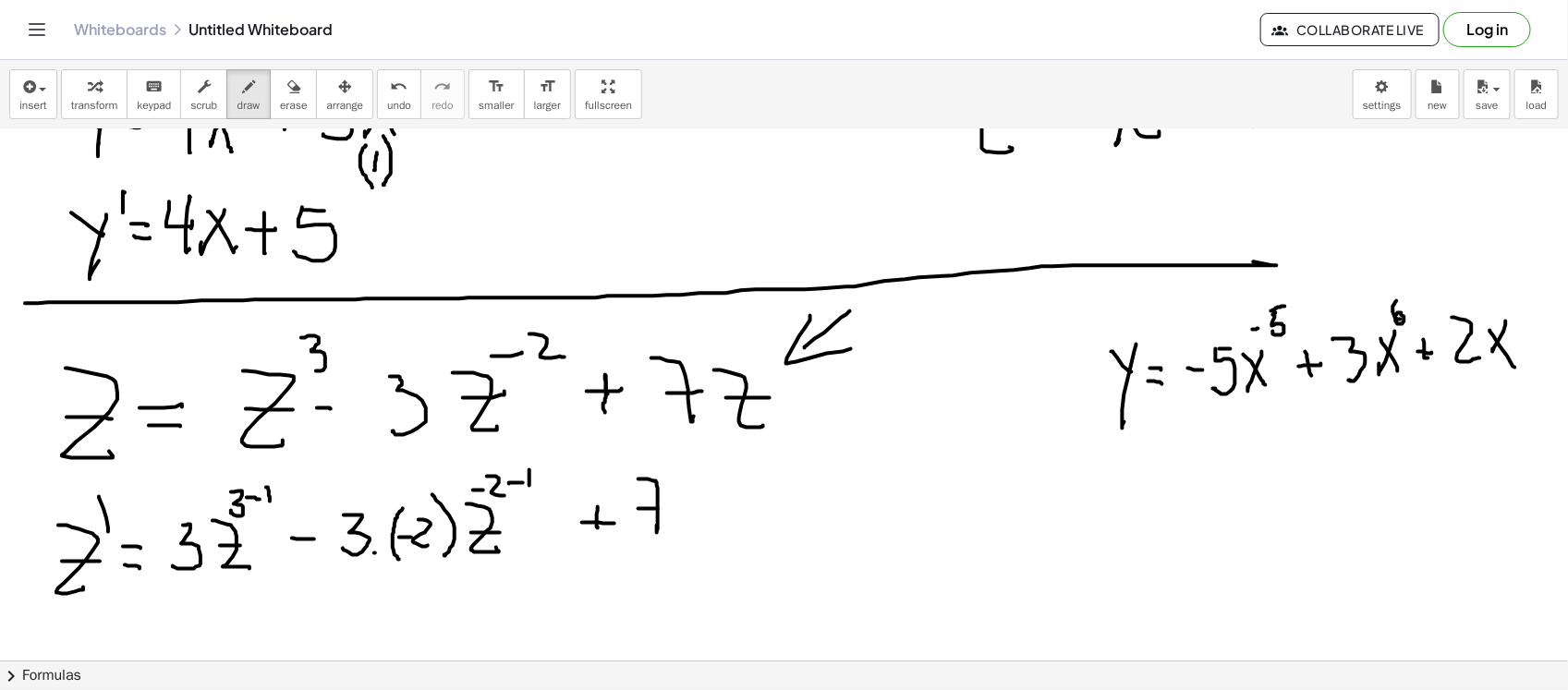 drag, startPoint x: 638, startPoint y: 508, endPoint x: 658, endPoint y: 508, distance: 20 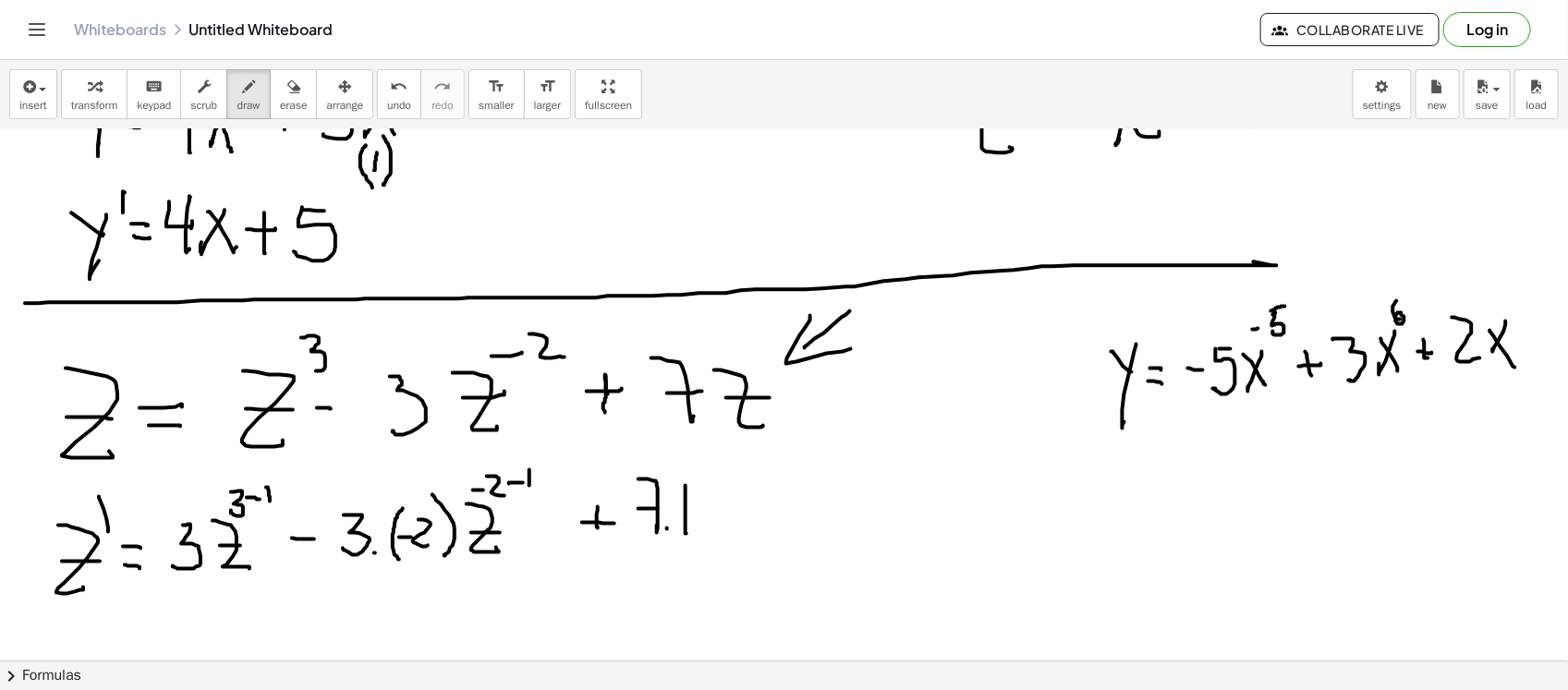 drag, startPoint x: 686, startPoint y: 485, endPoint x: 687, endPoint y: 533, distance: 48.010416 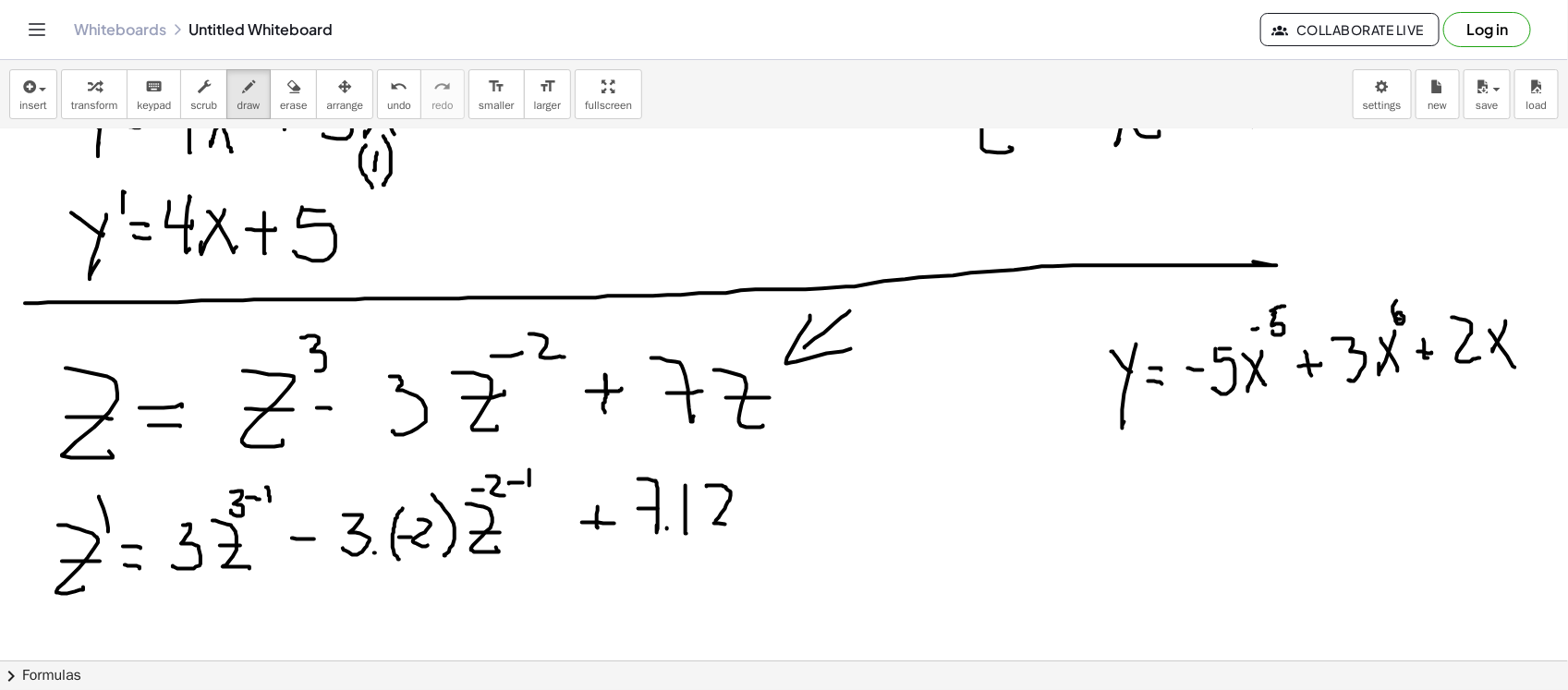 drag, startPoint x: 707, startPoint y: 486, endPoint x: 740, endPoint y: 517, distance: 45.276926 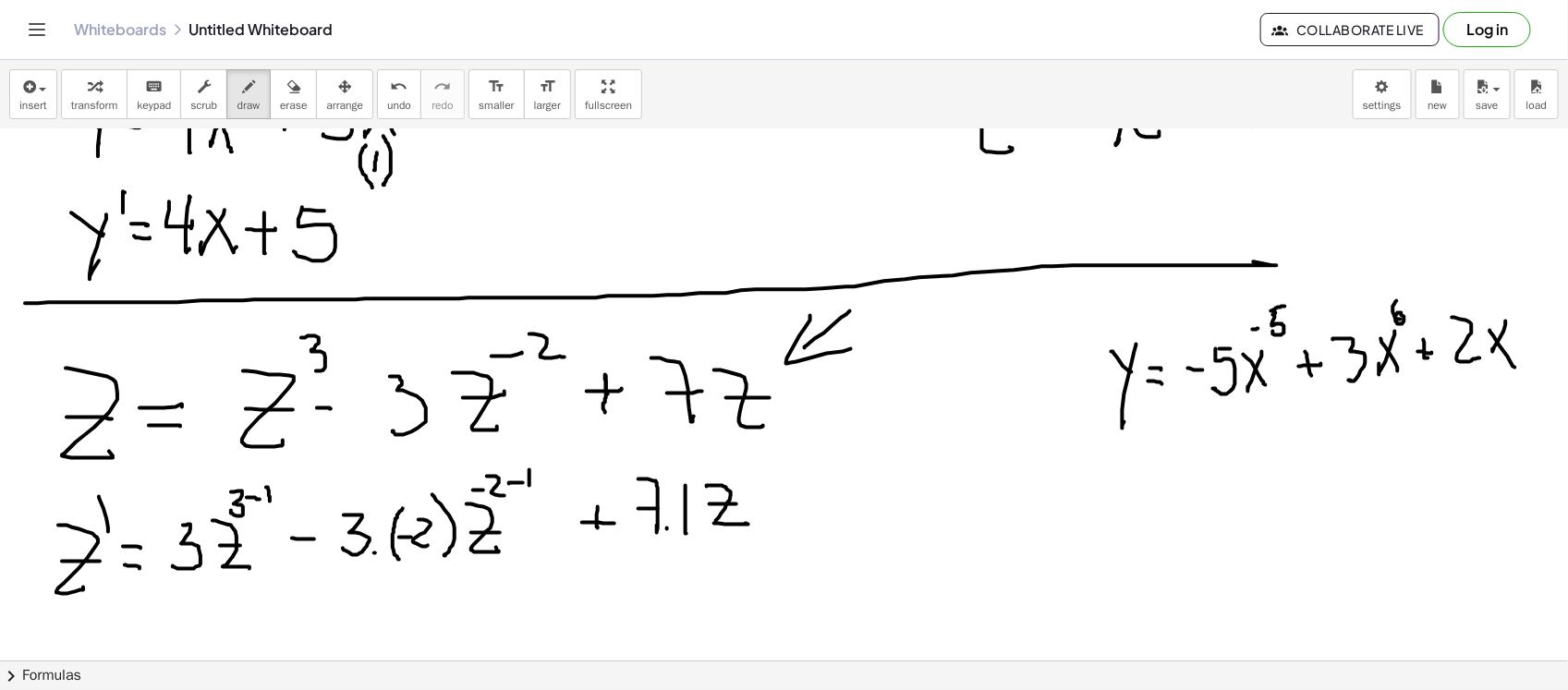 drag, startPoint x: 710, startPoint y: 503, endPoint x: 739, endPoint y: 503, distance: 29 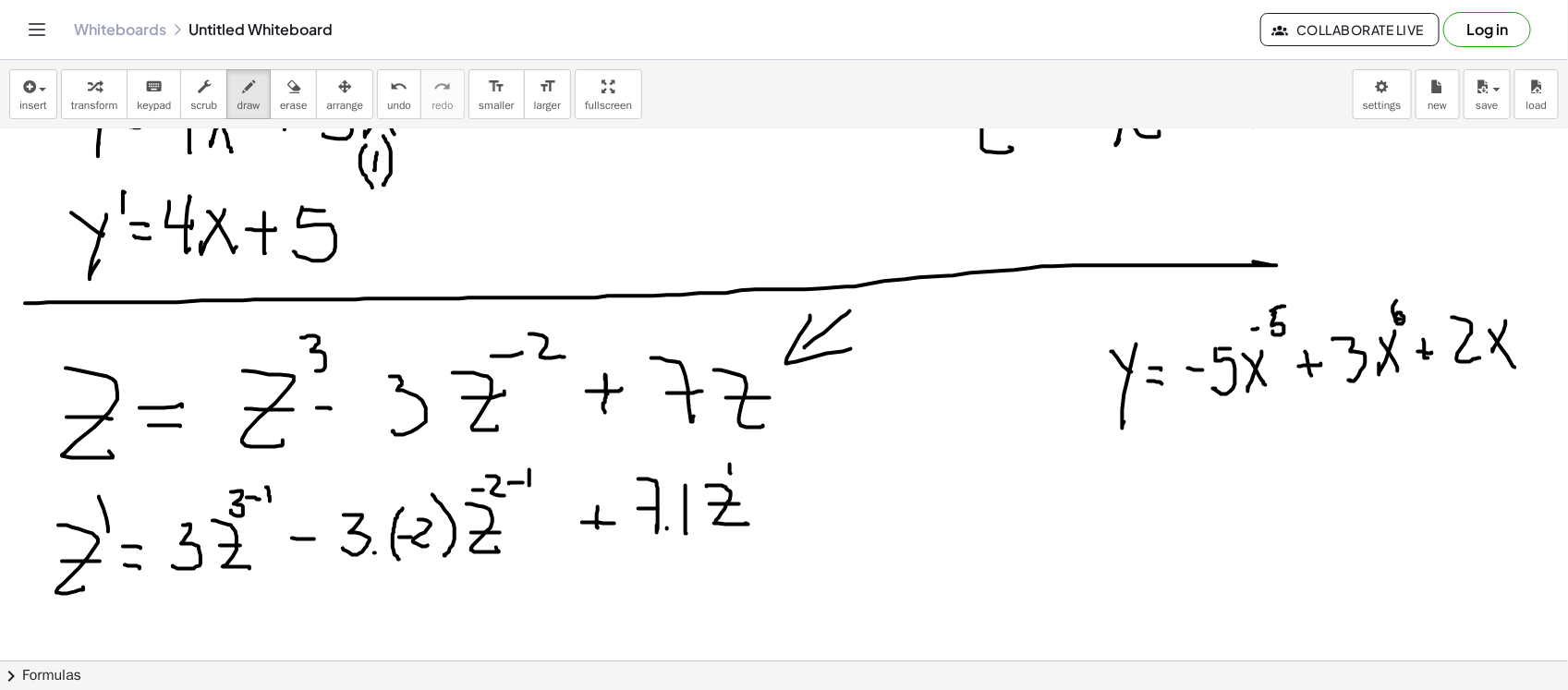 click at bounding box center [784, -136] 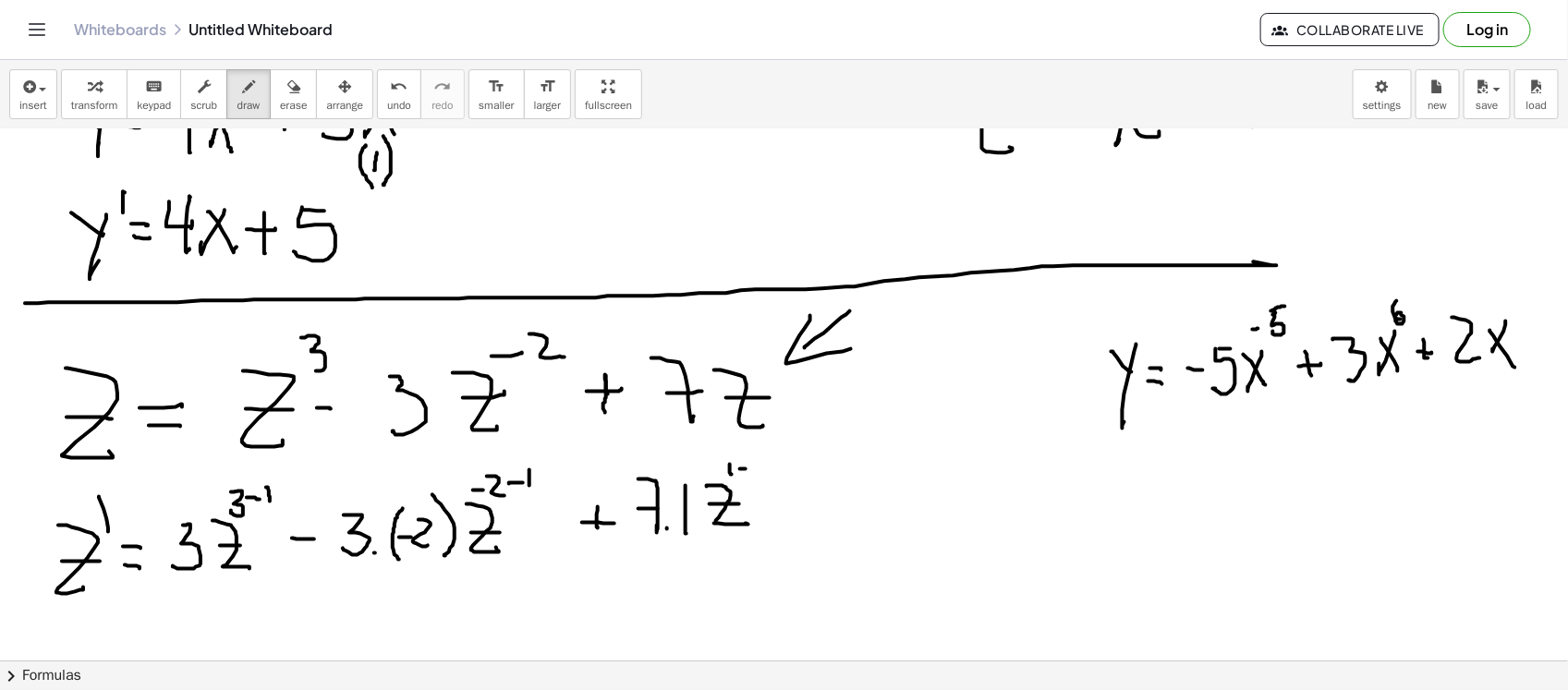 click at bounding box center [784, -136] 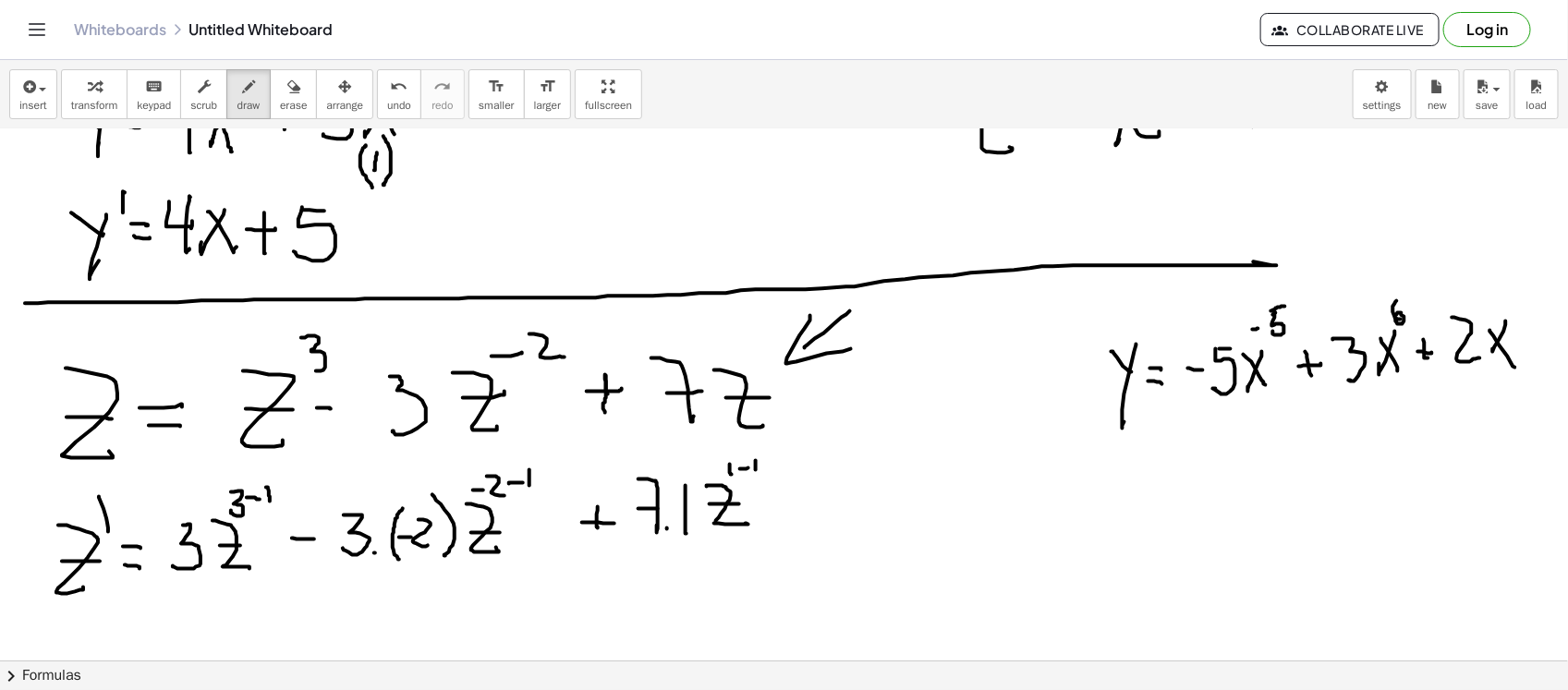 click at bounding box center [784, -136] 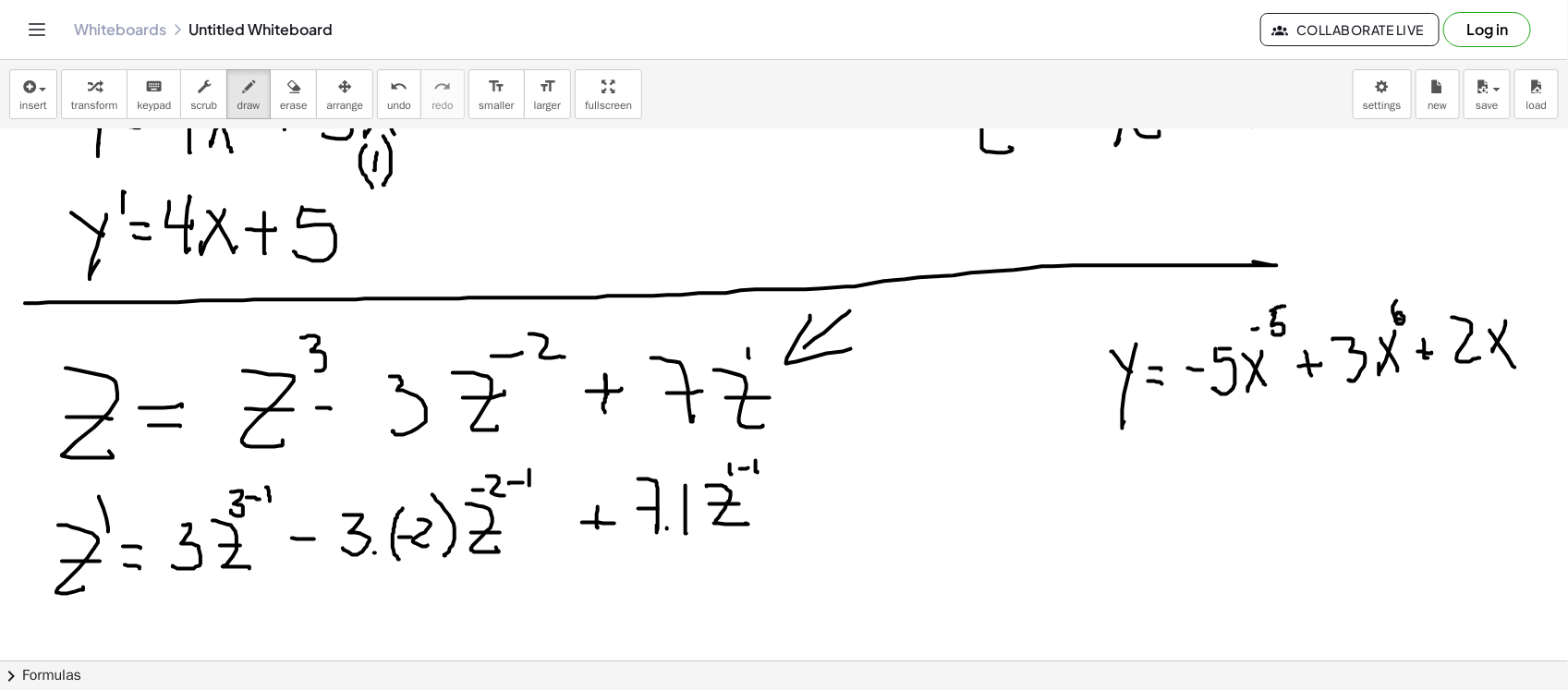click at bounding box center (784, -136) 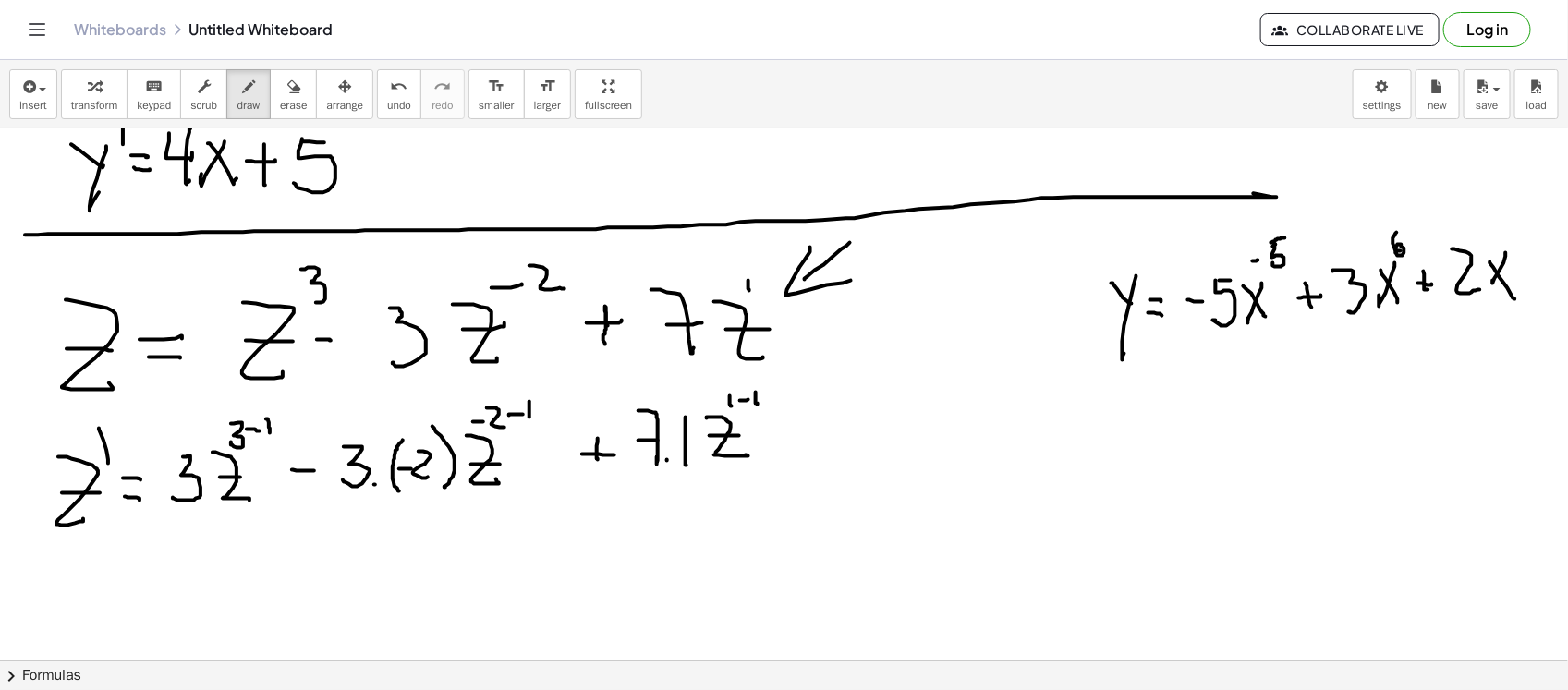 scroll, scrollTop: 1709, scrollLeft: 0, axis: vertical 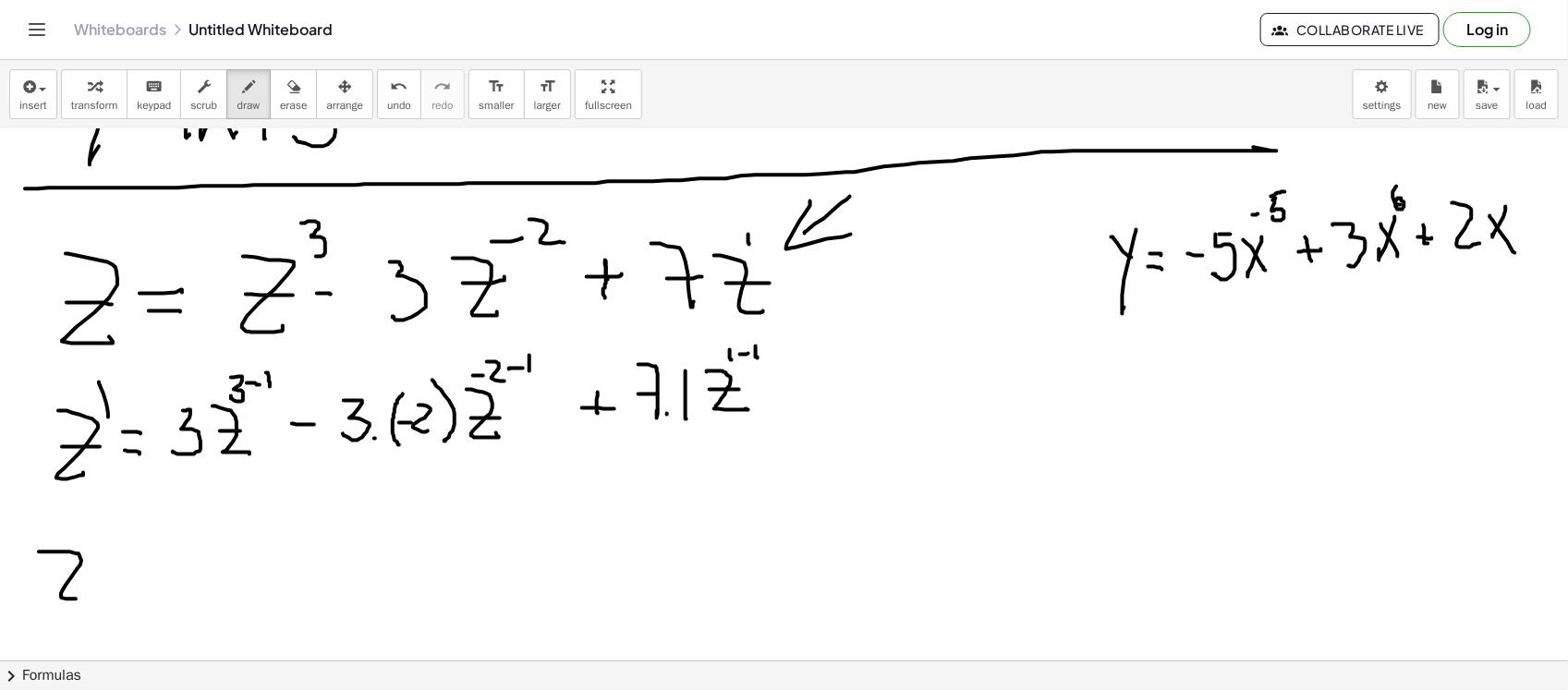 drag, startPoint x: 70, startPoint y: 551, endPoint x: 75, endPoint y: 583, distance: 32.38827 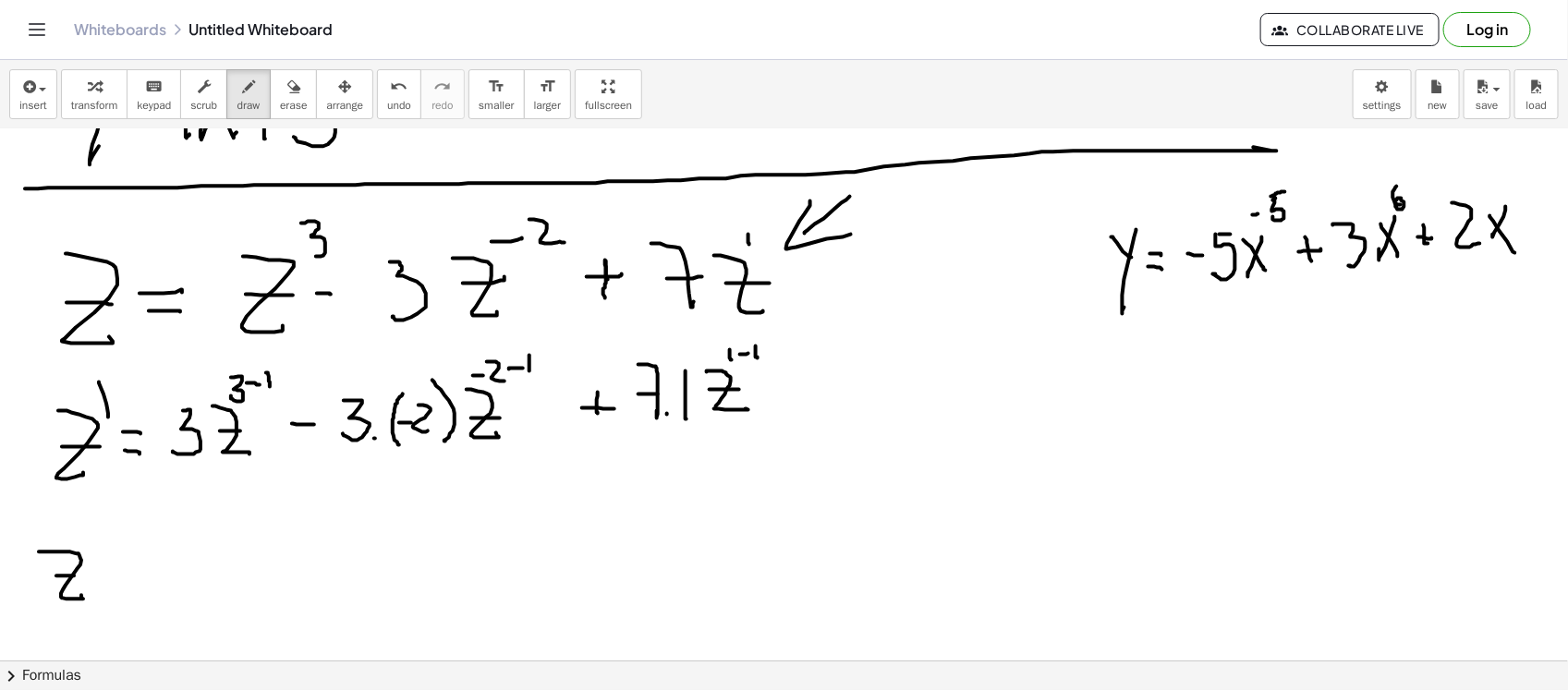 click at bounding box center [784, -251] 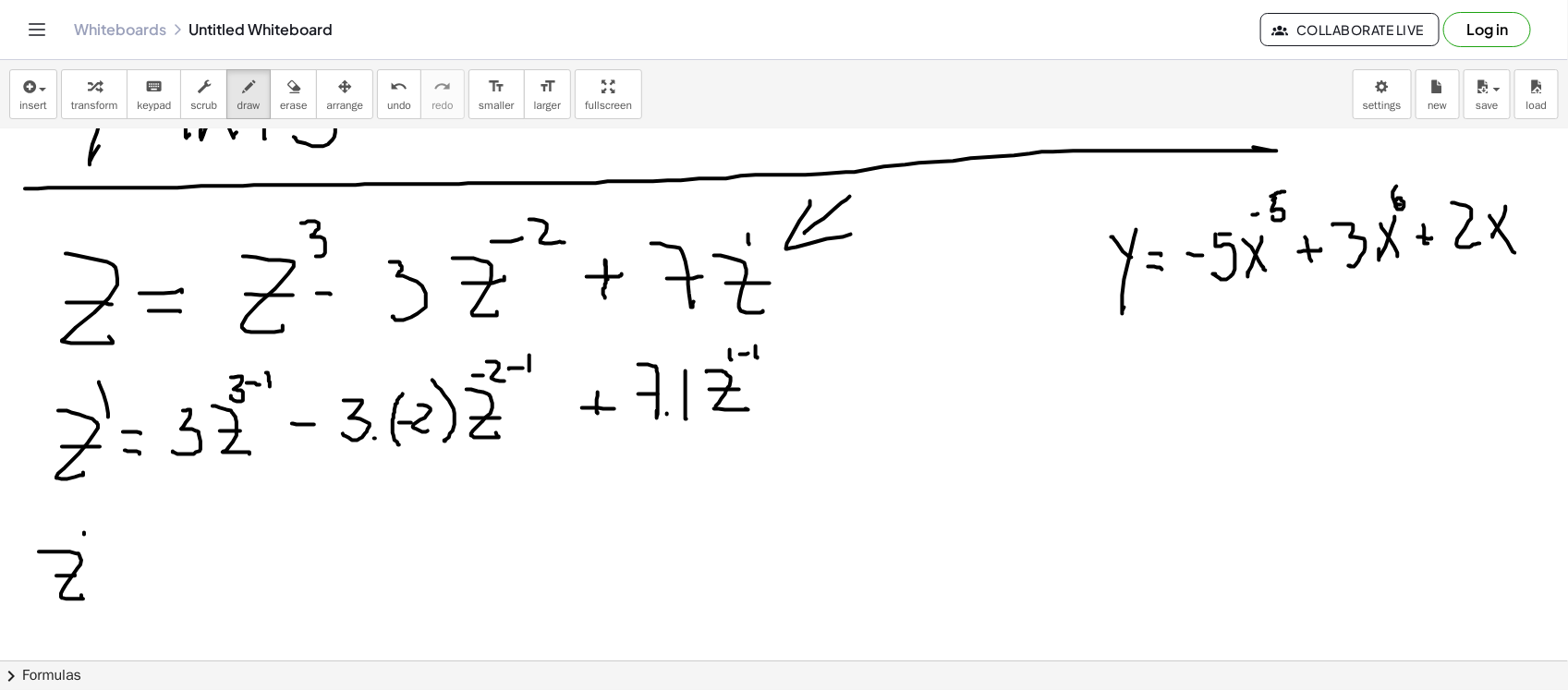 click at bounding box center [784, -251] 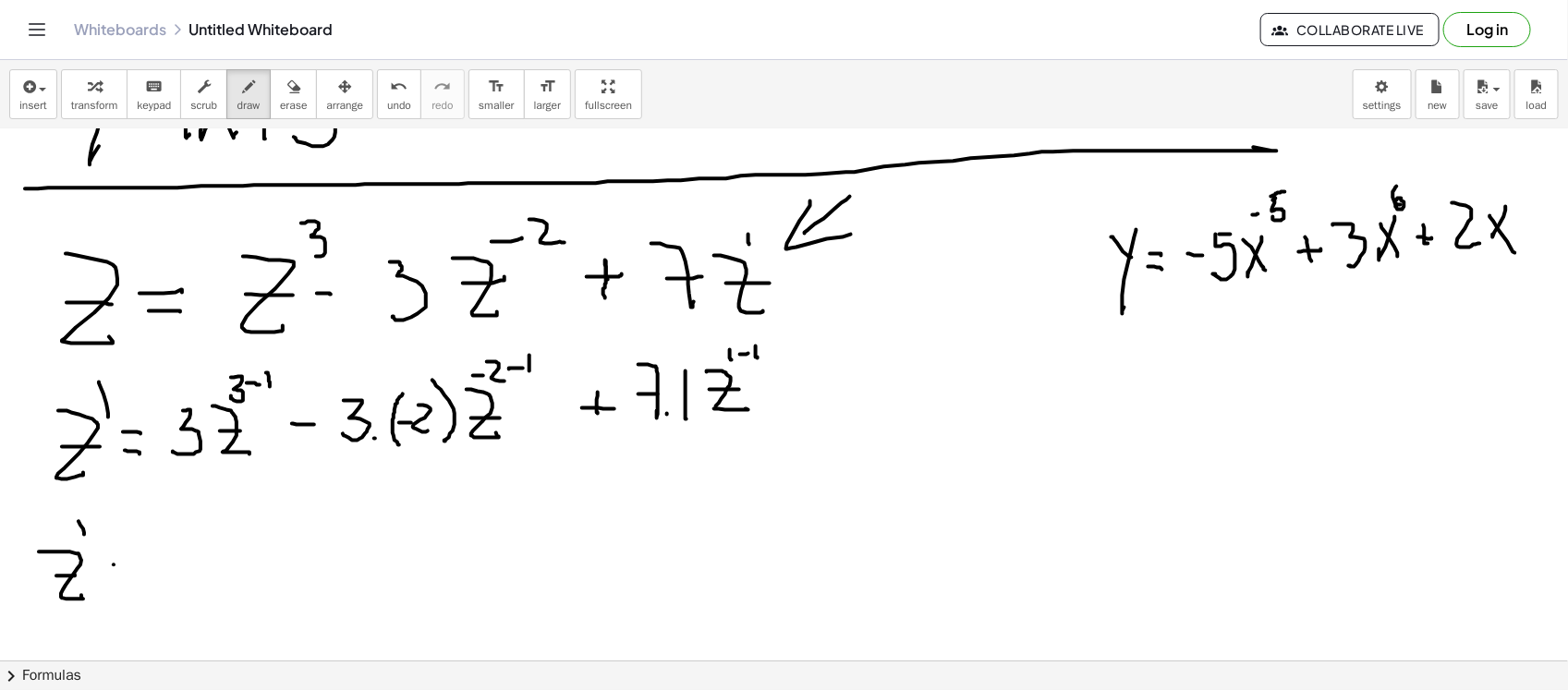 click at bounding box center [784, -251] 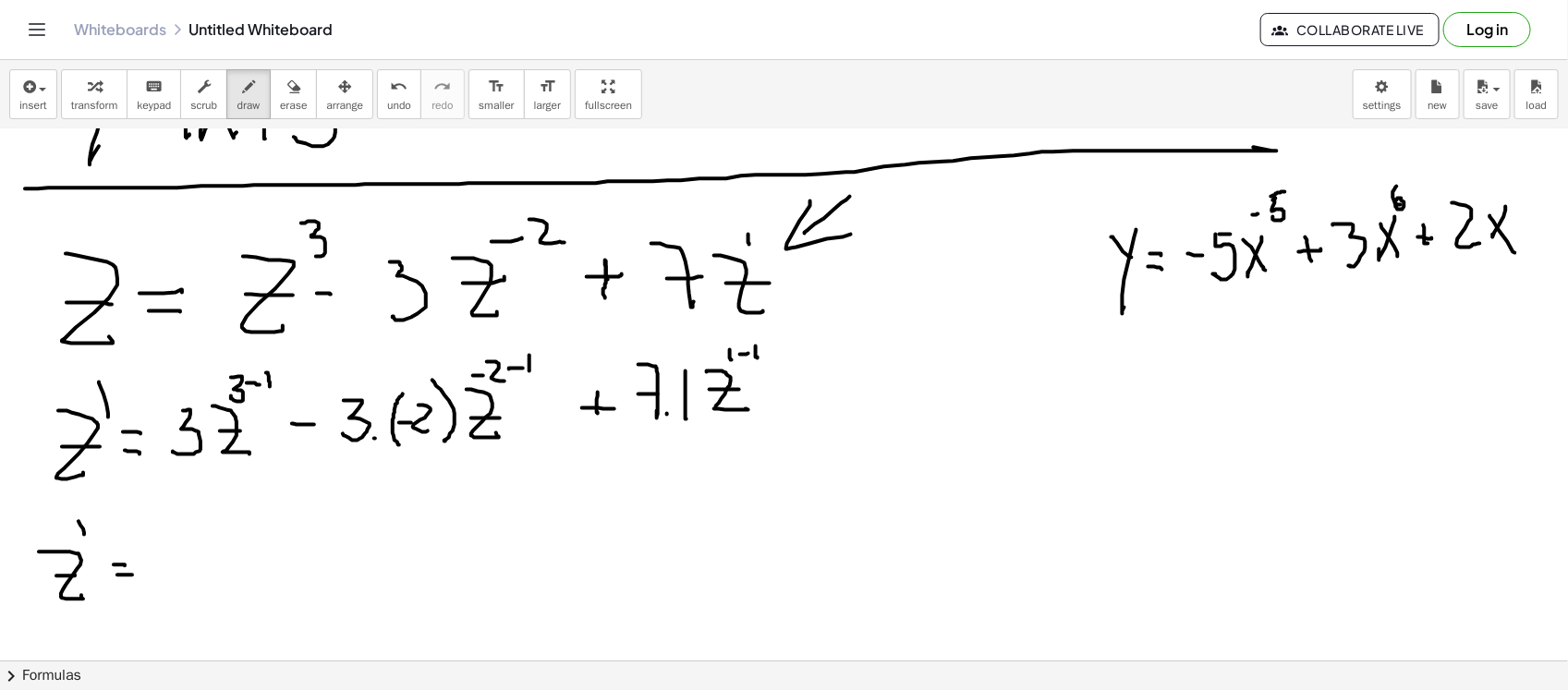 click at bounding box center [784, -251] 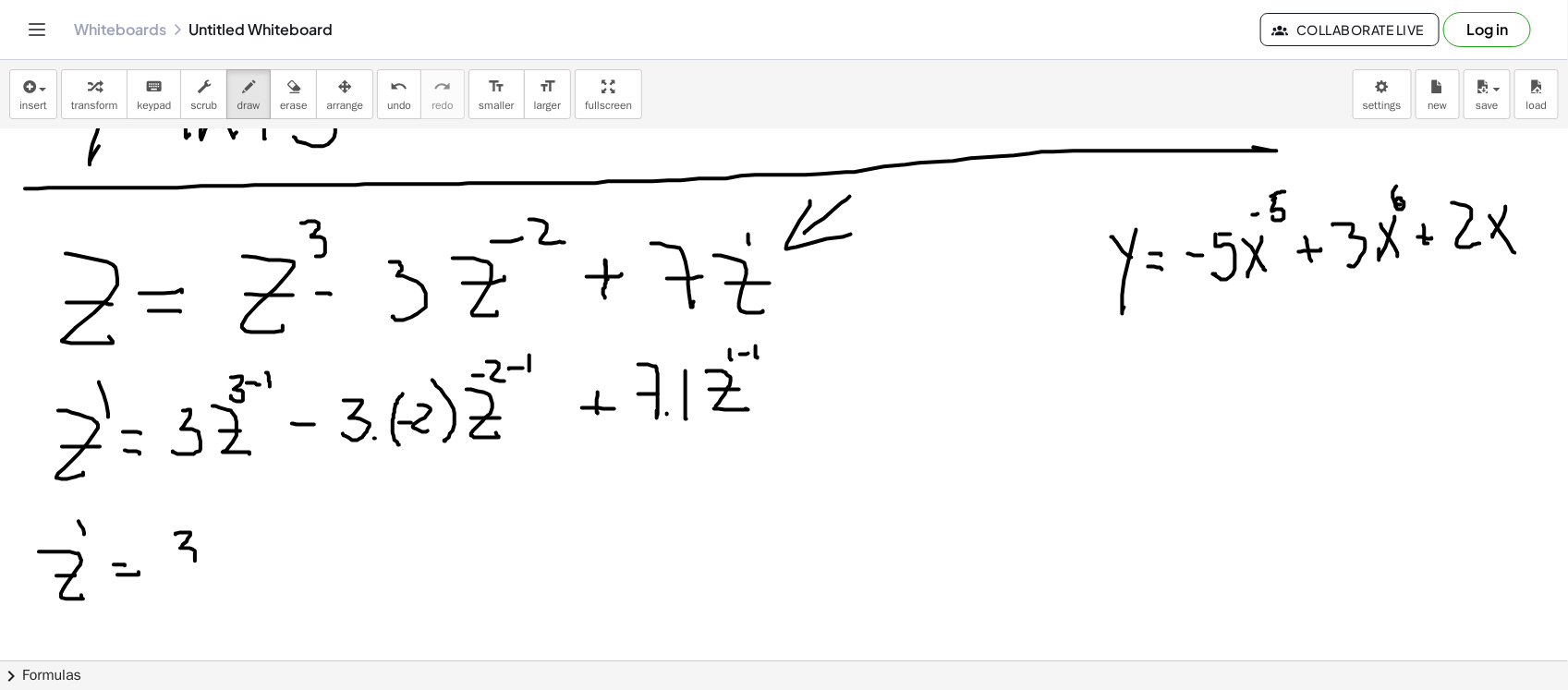 click at bounding box center (784, -251) 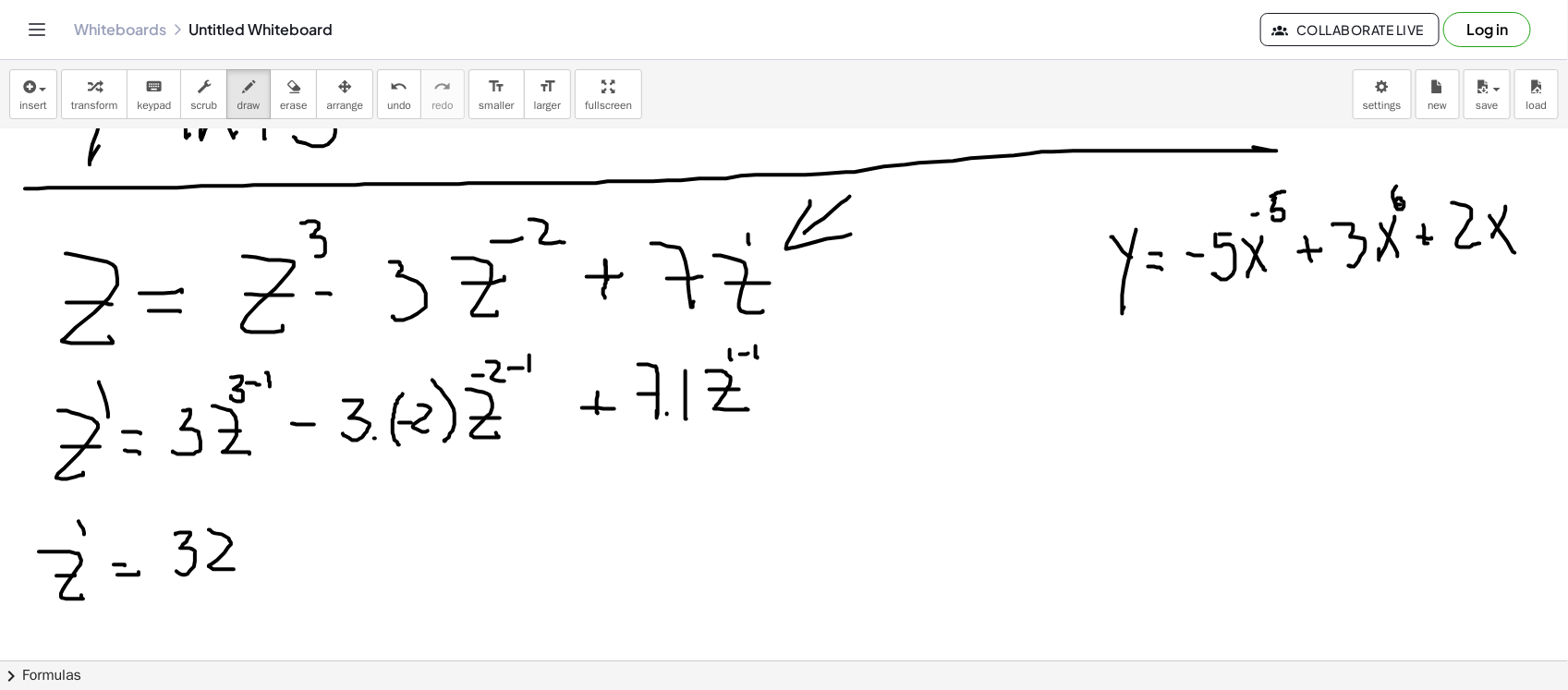 click at bounding box center (784, -251) 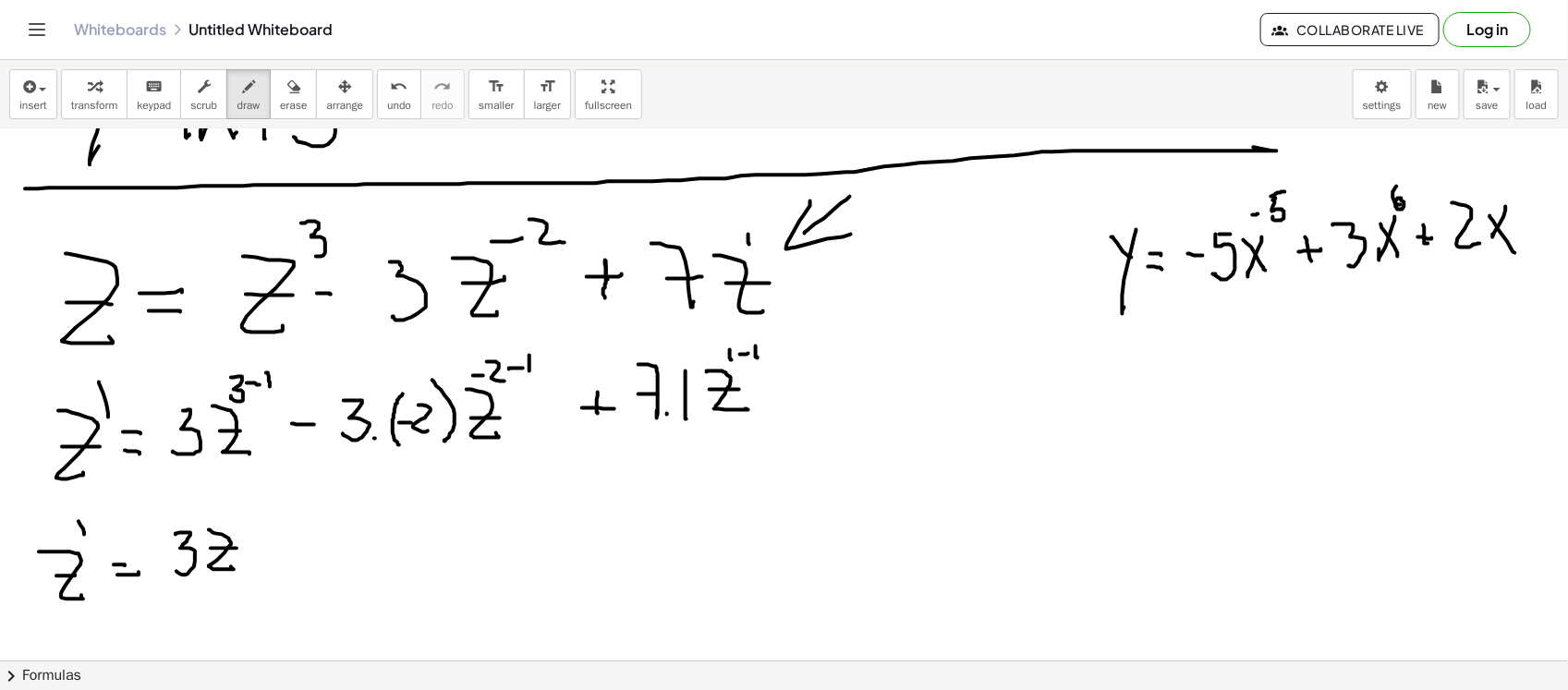 click at bounding box center (784, -251) 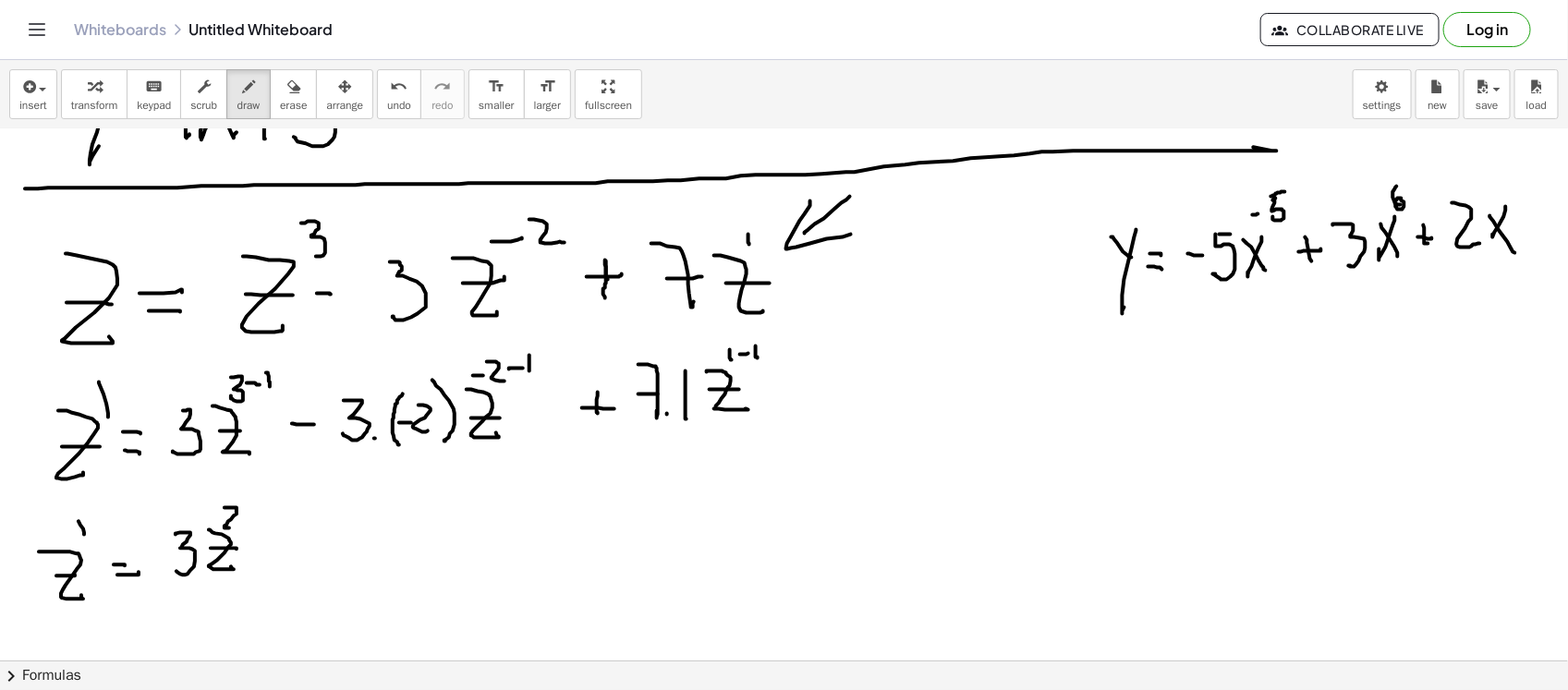 click at bounding box center [784, -251] 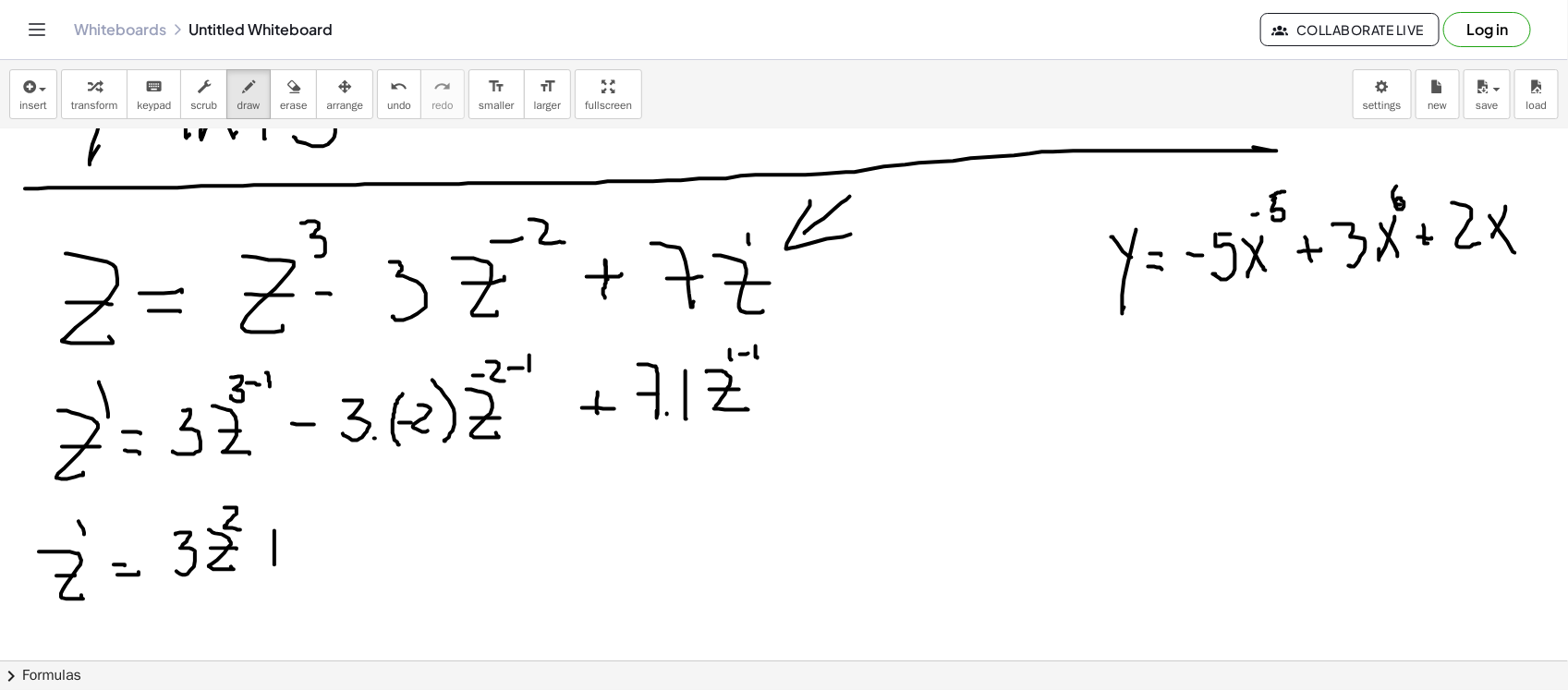 click at bounding box center (784, -251) 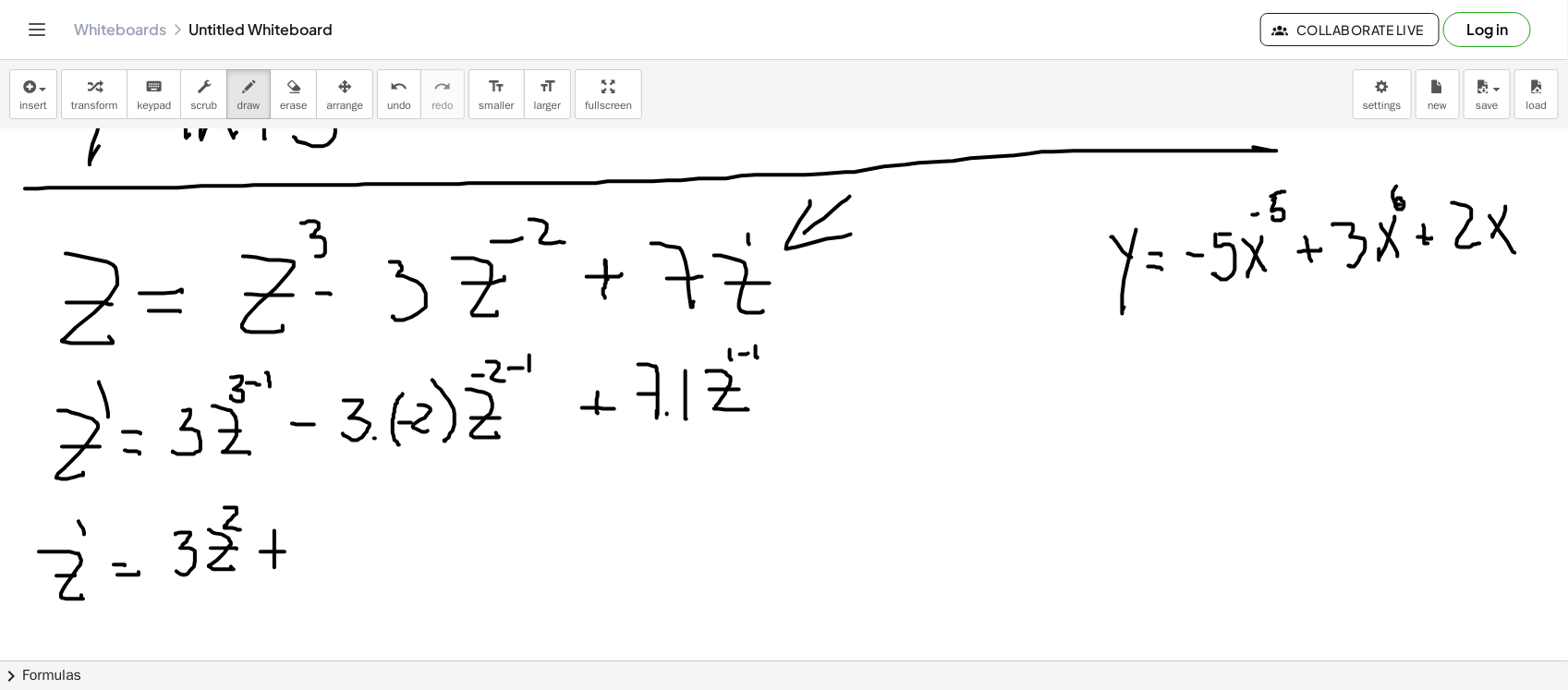 click at bounding box center (784, -251) 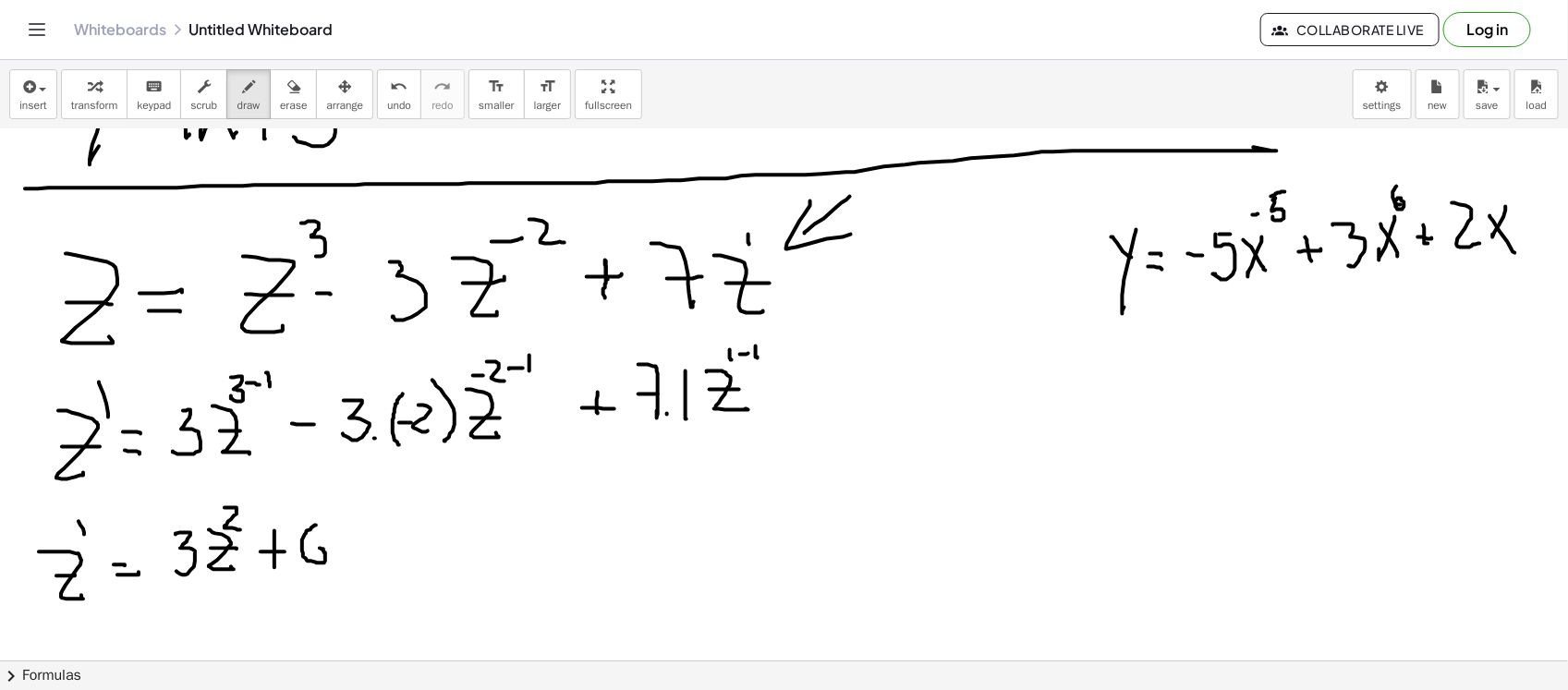 click at bounding box center (784, -251) 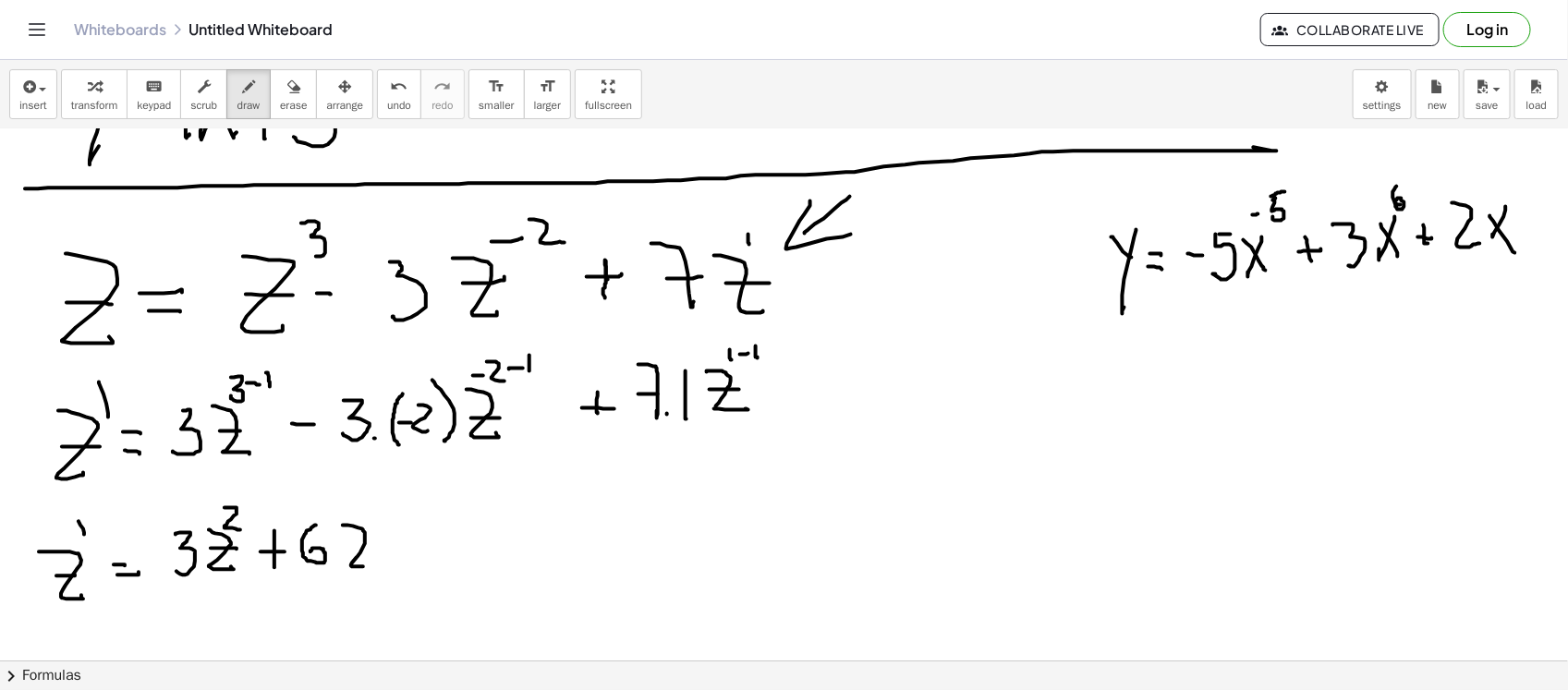 click at bounding box center (784, -251) 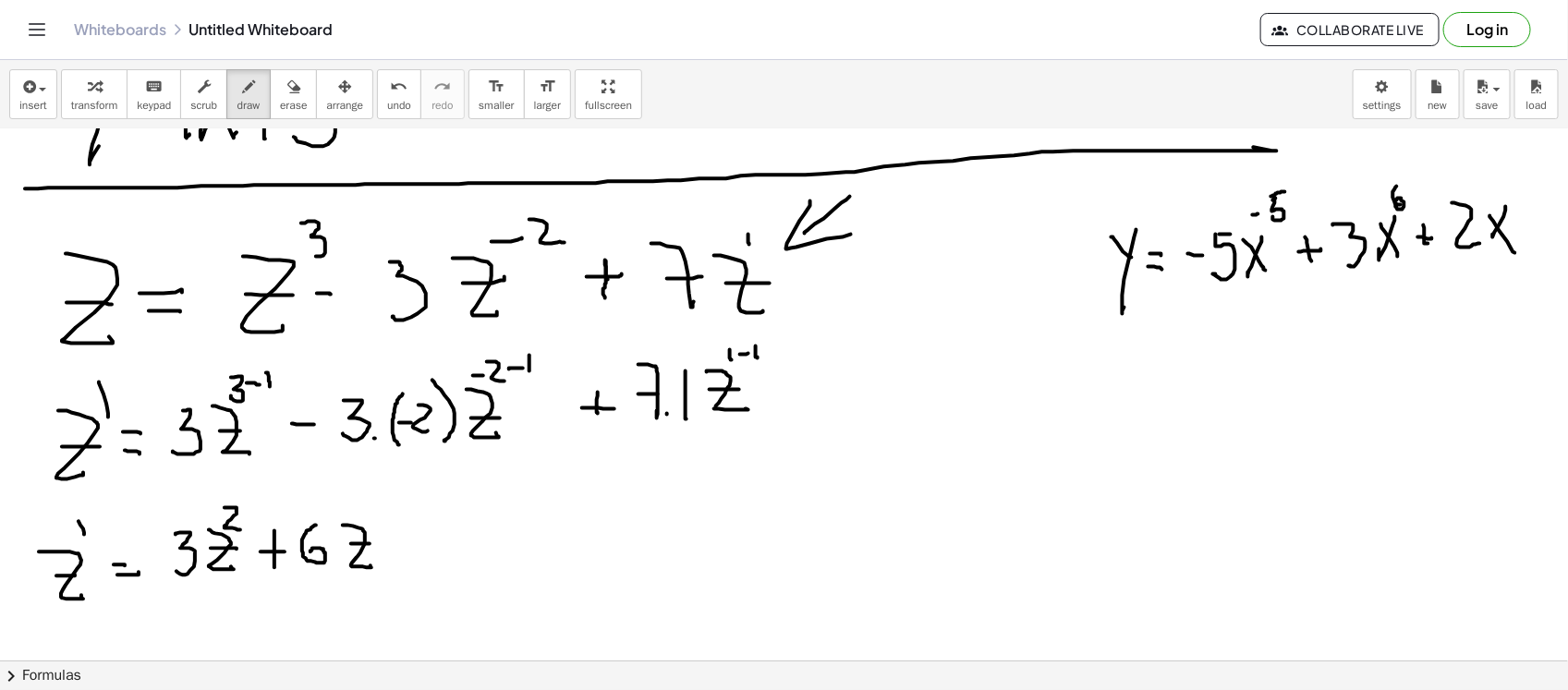 click at bounding box center (784, -251) 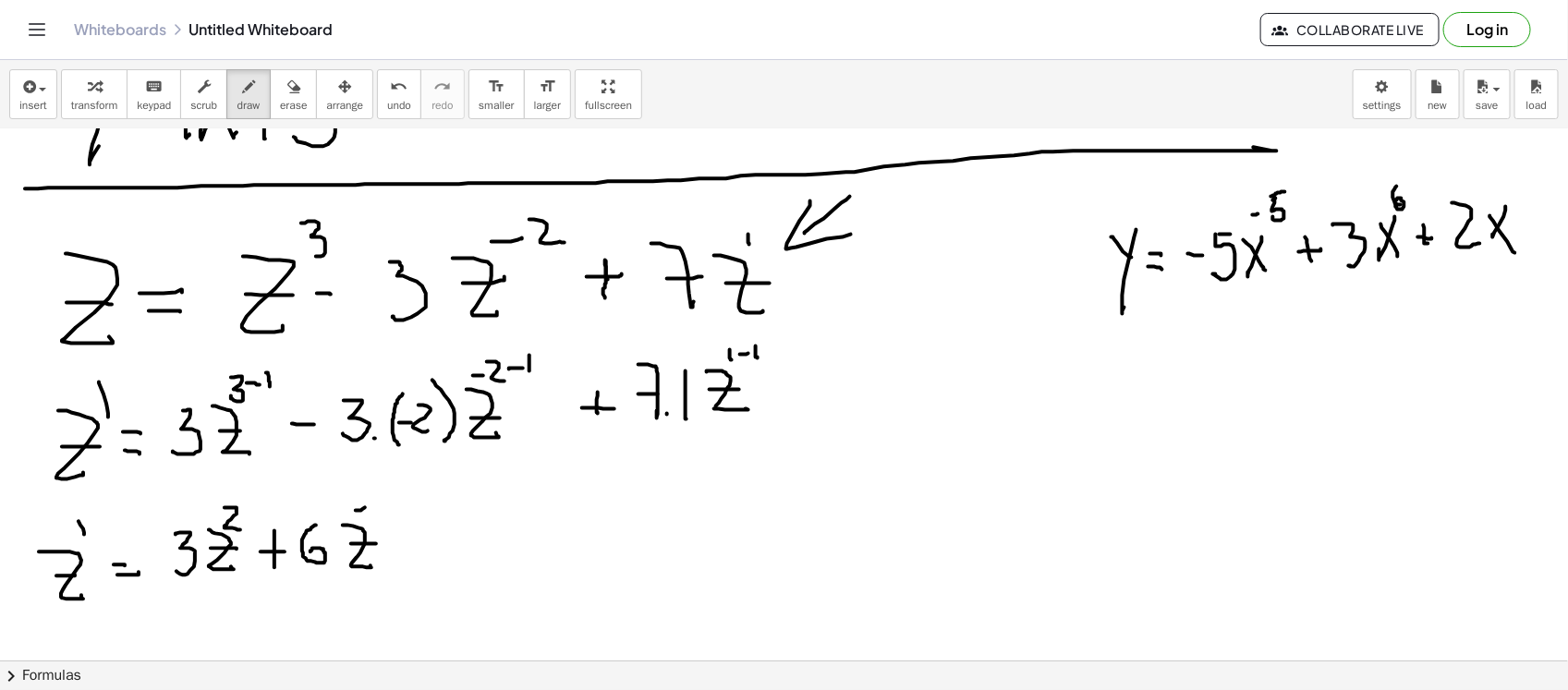 click at bounding box center [784, -251] 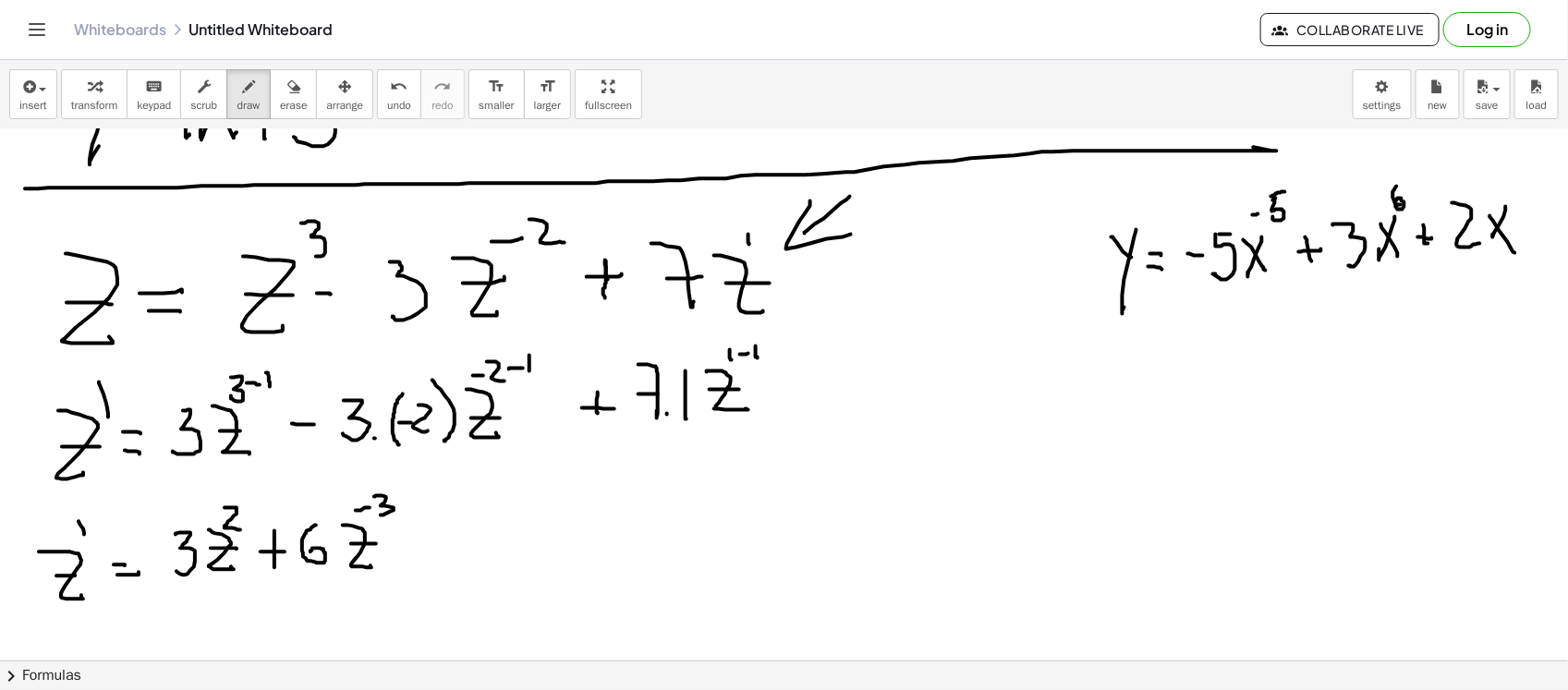 click at bounding box center [784, -251] 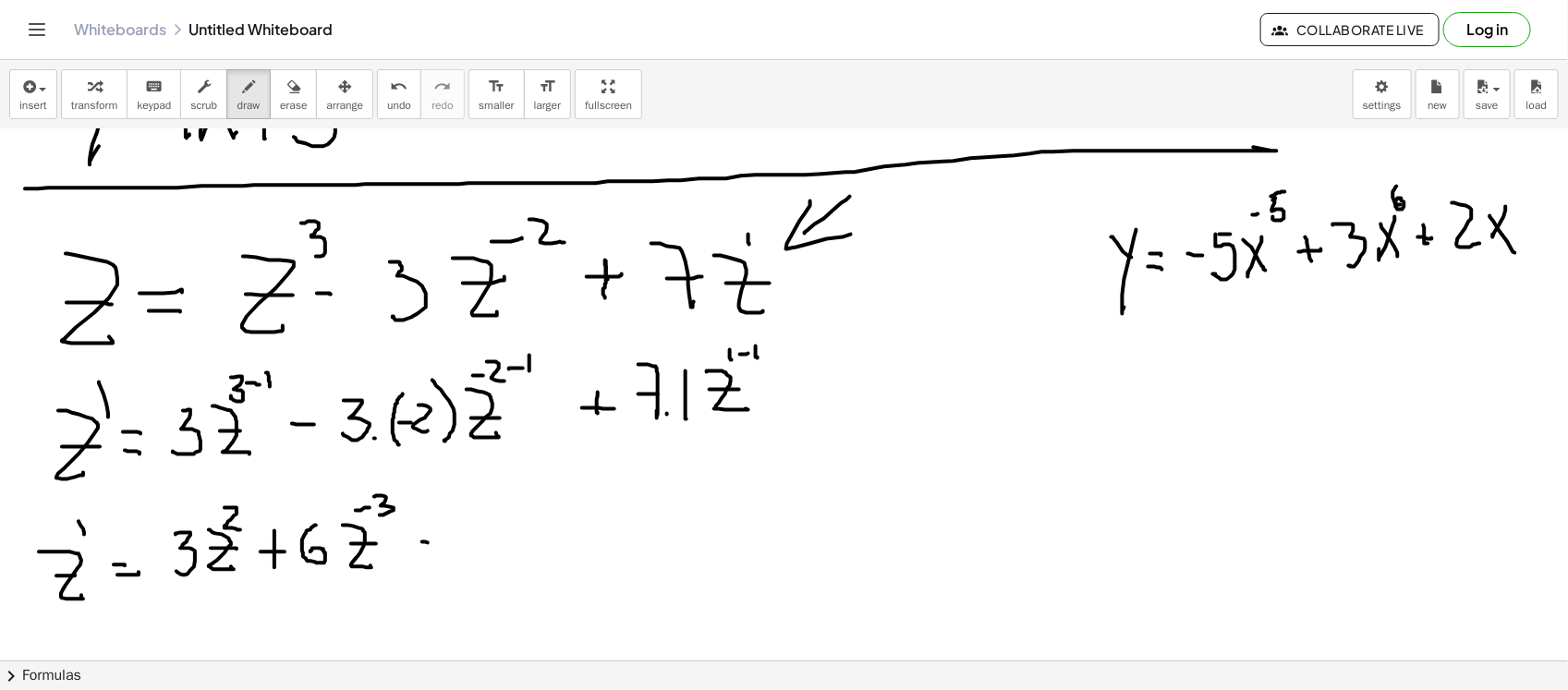 drag, startPoint x: 422, startPoint y: 540, endPoint x: 442, endPoint y: 542, distance: 20.099751 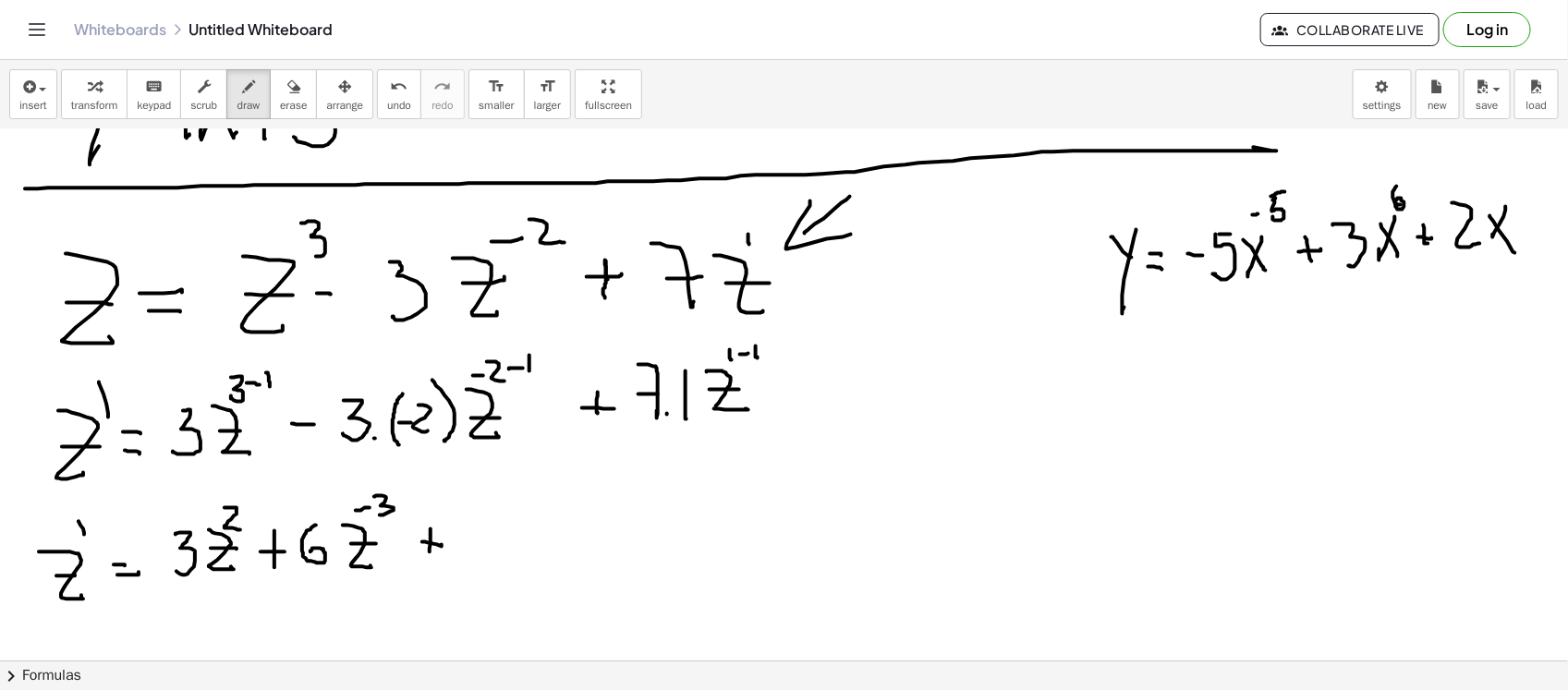 click at bounding box center (784, -251) 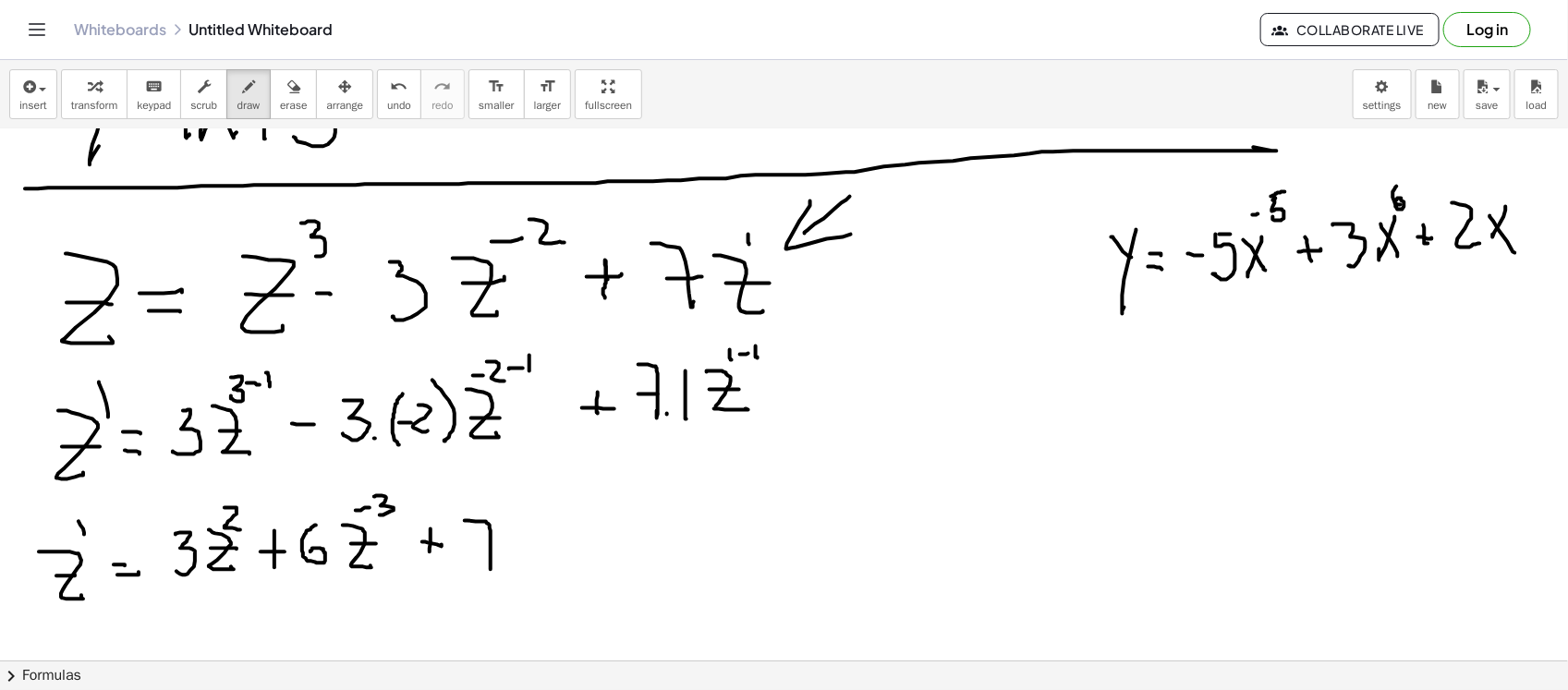 drag, startPoint x: 465, startPoint y: 519, endPoint x: 478, endPoint y: 547, distance: 30.870698 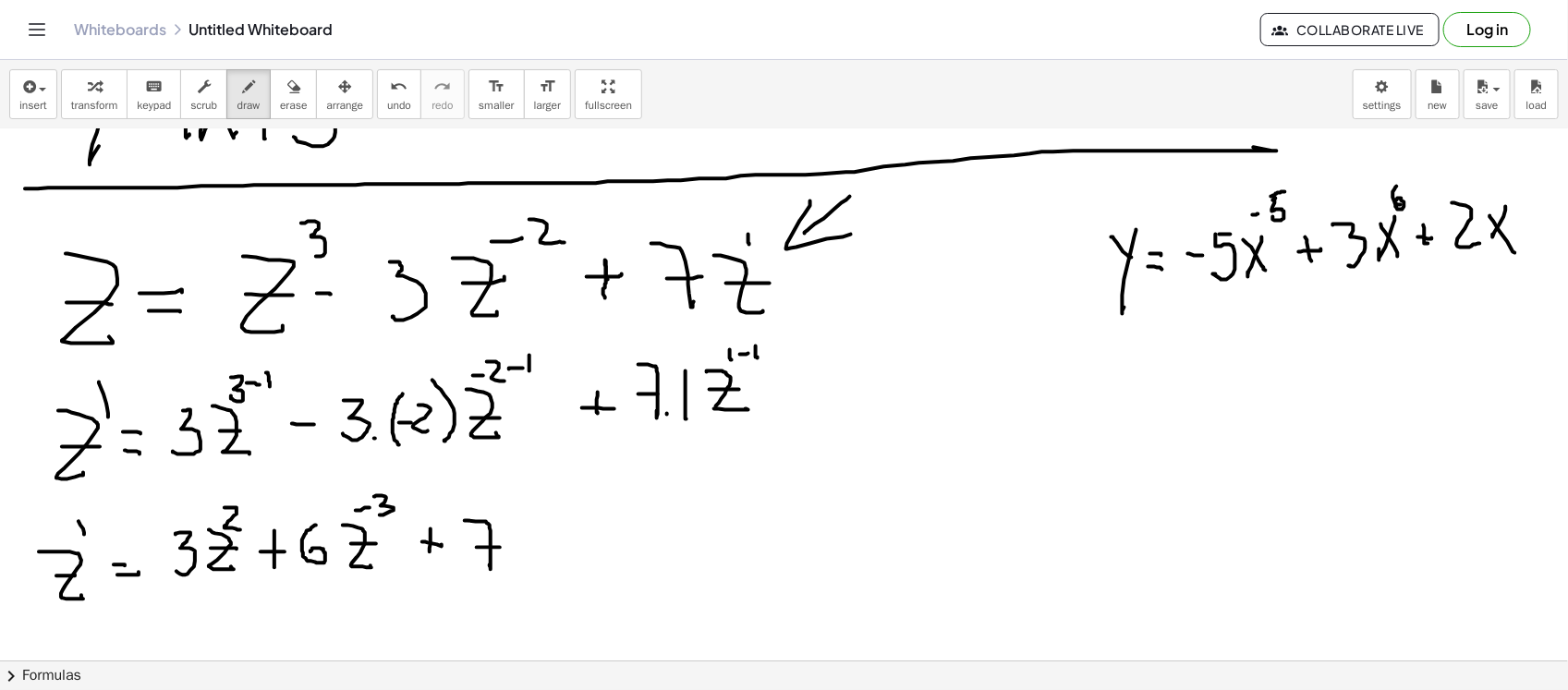 drag, startPoint x: 477, startPoint y: 546, endPoint x: 504, endPoint y: 546, distance: 27 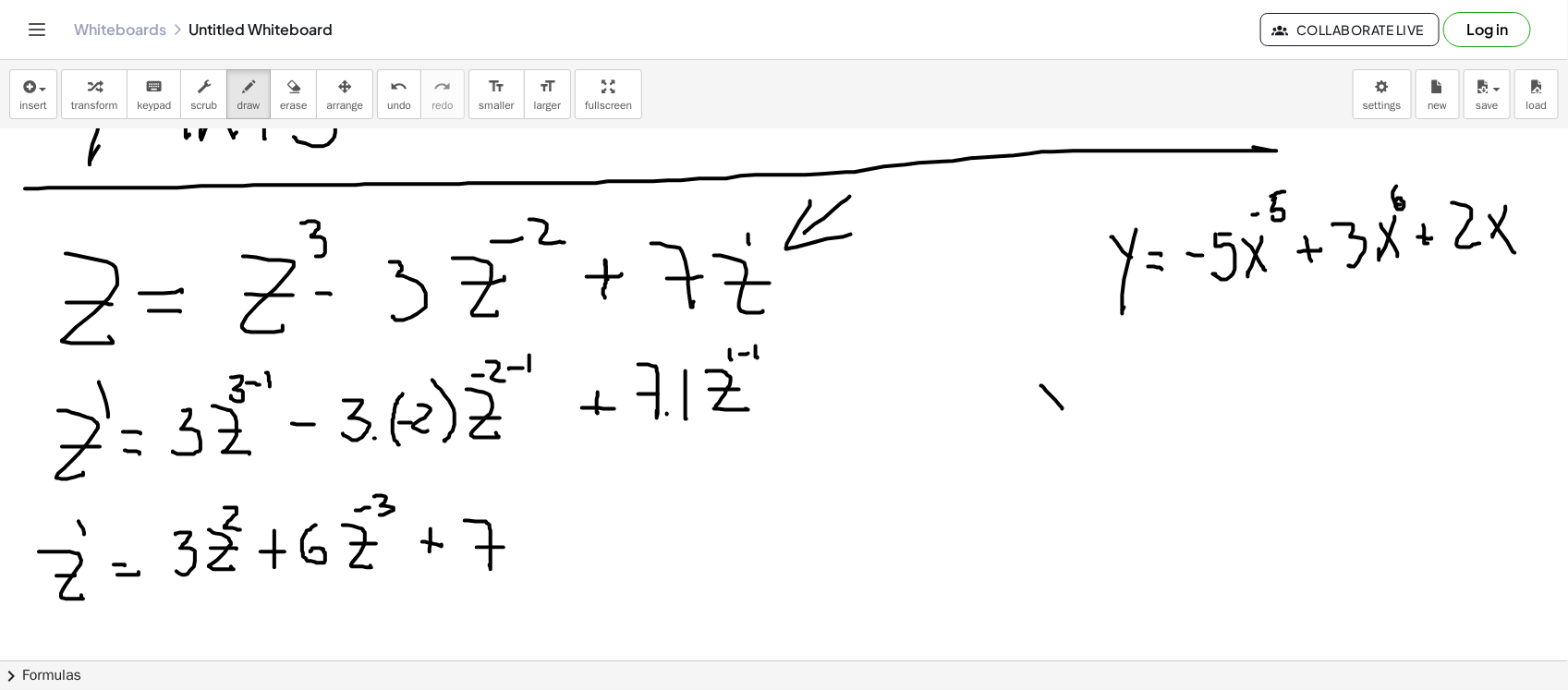 drag, startPoint x: 1041, startPoint y: 384, endPoint x: 1069, endPoint y: 384, distance: 28 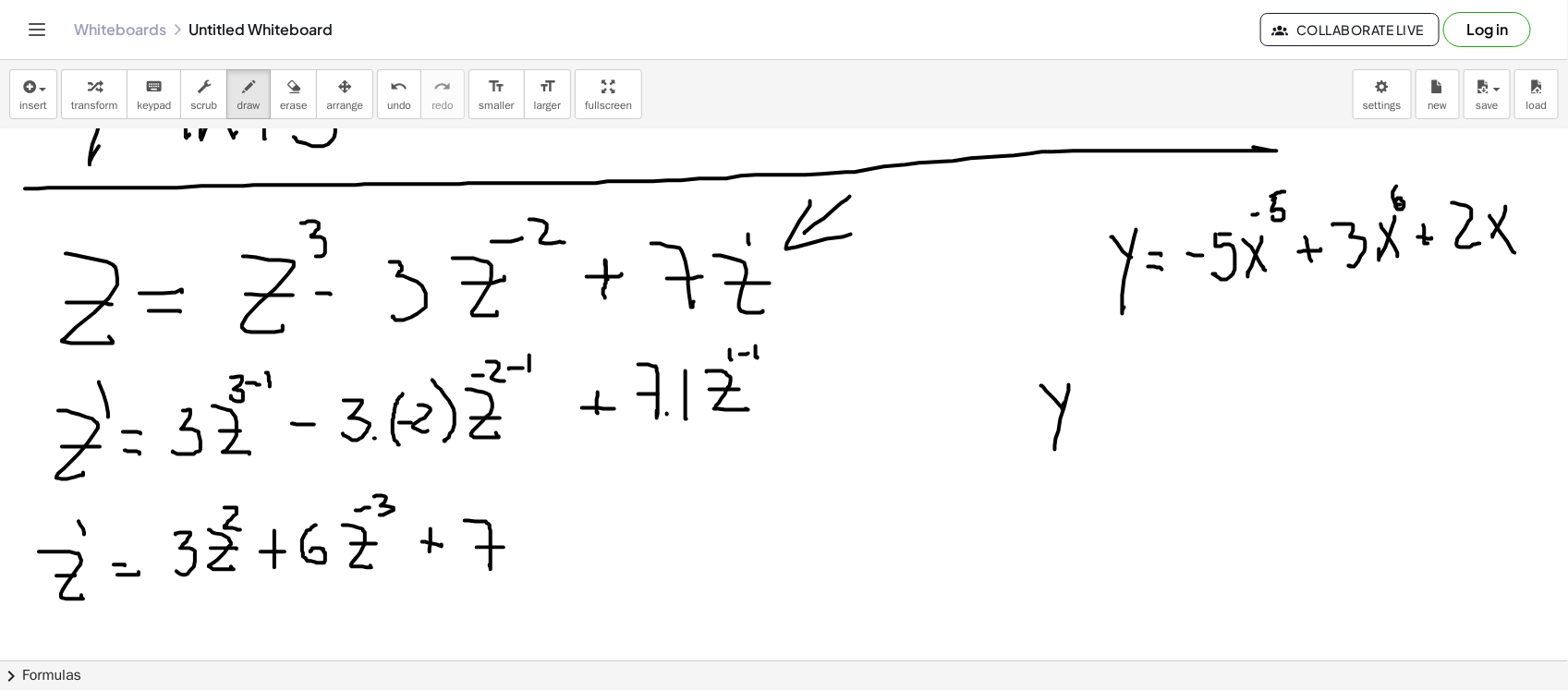 drag, startPoint x: 1069, startPoint y: 383, endPoint x: 1076, endPoint y: 394, distance: 13.038405 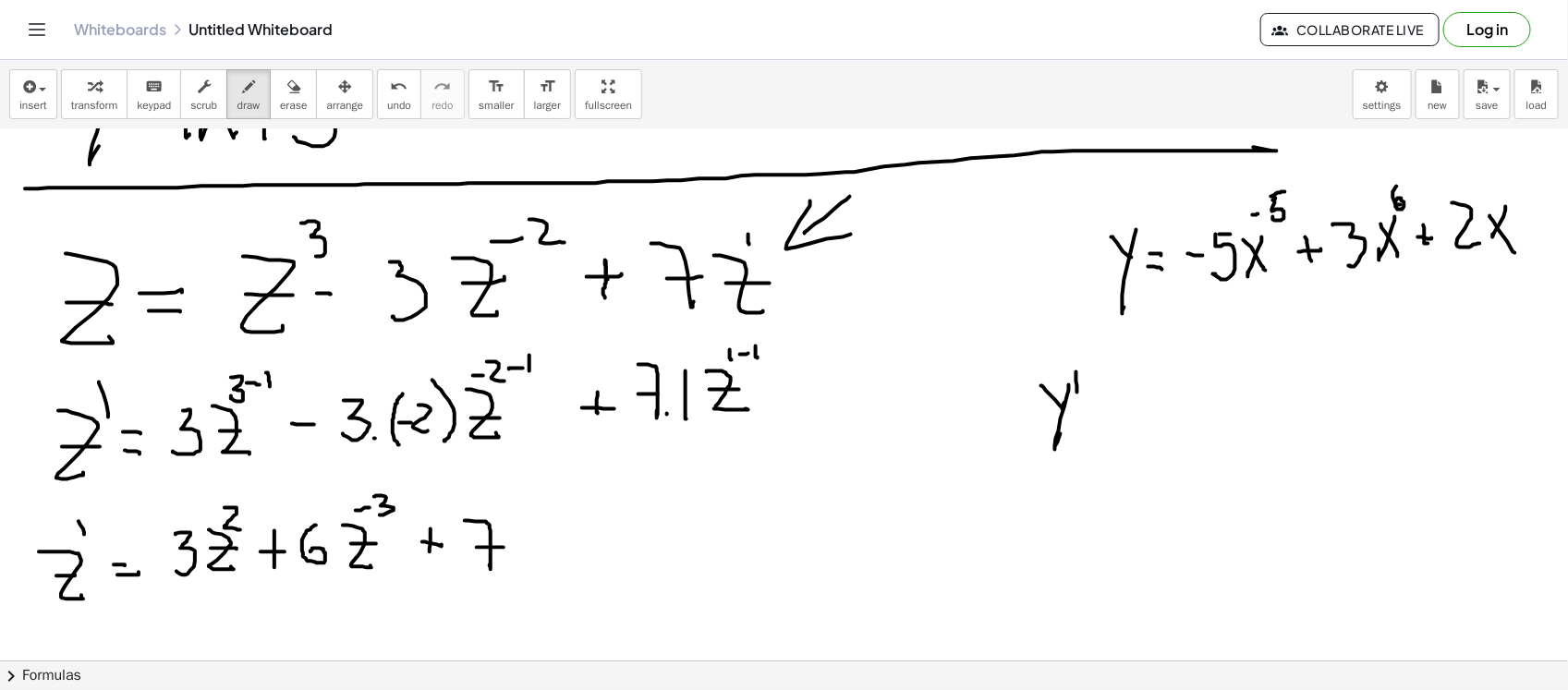 drag, startPoint x: 1077, startPoint y: 391, endPoint x: 1091, endPoint y: 399, distance: 16.124515 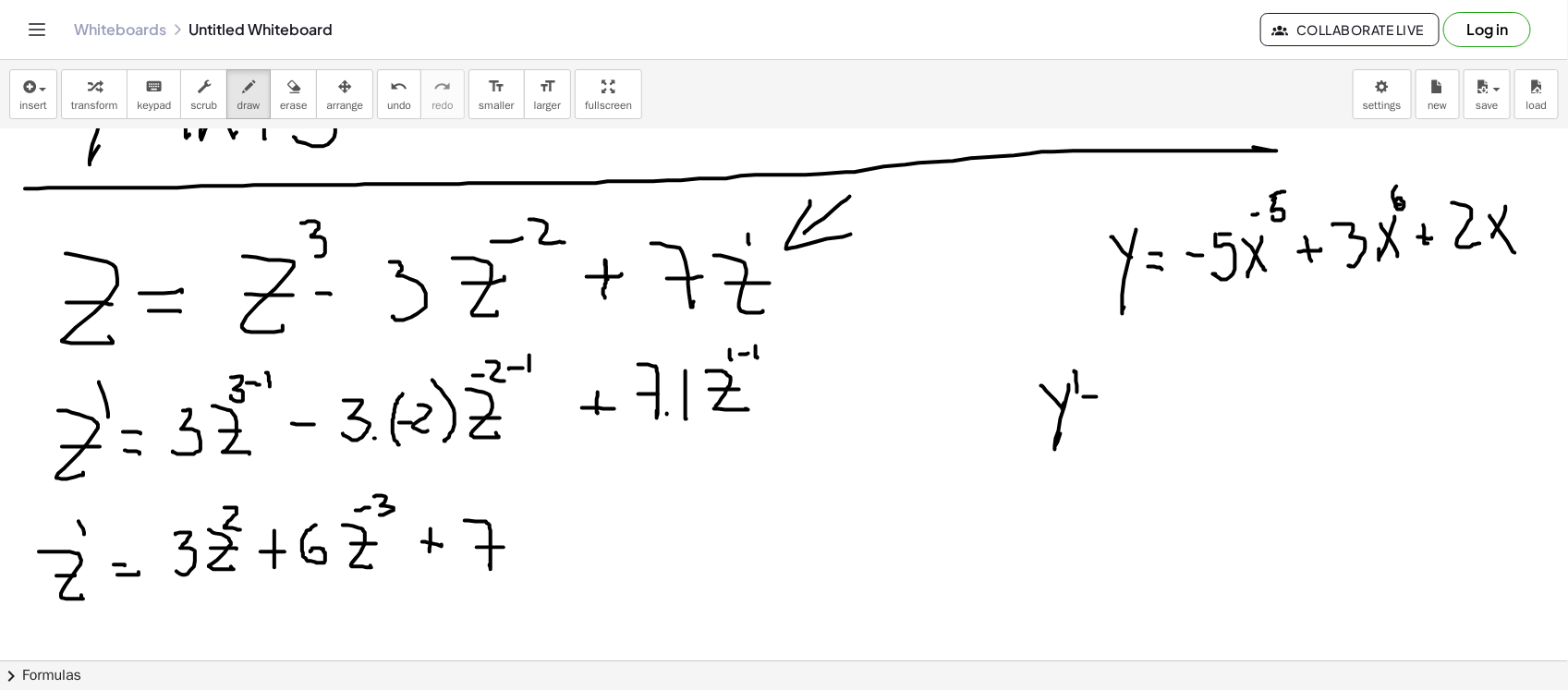 drag, startPoint x: 1084, startPoint y: 395, endPoint x: 1087, endPoint y: 407, distance: 12.369317 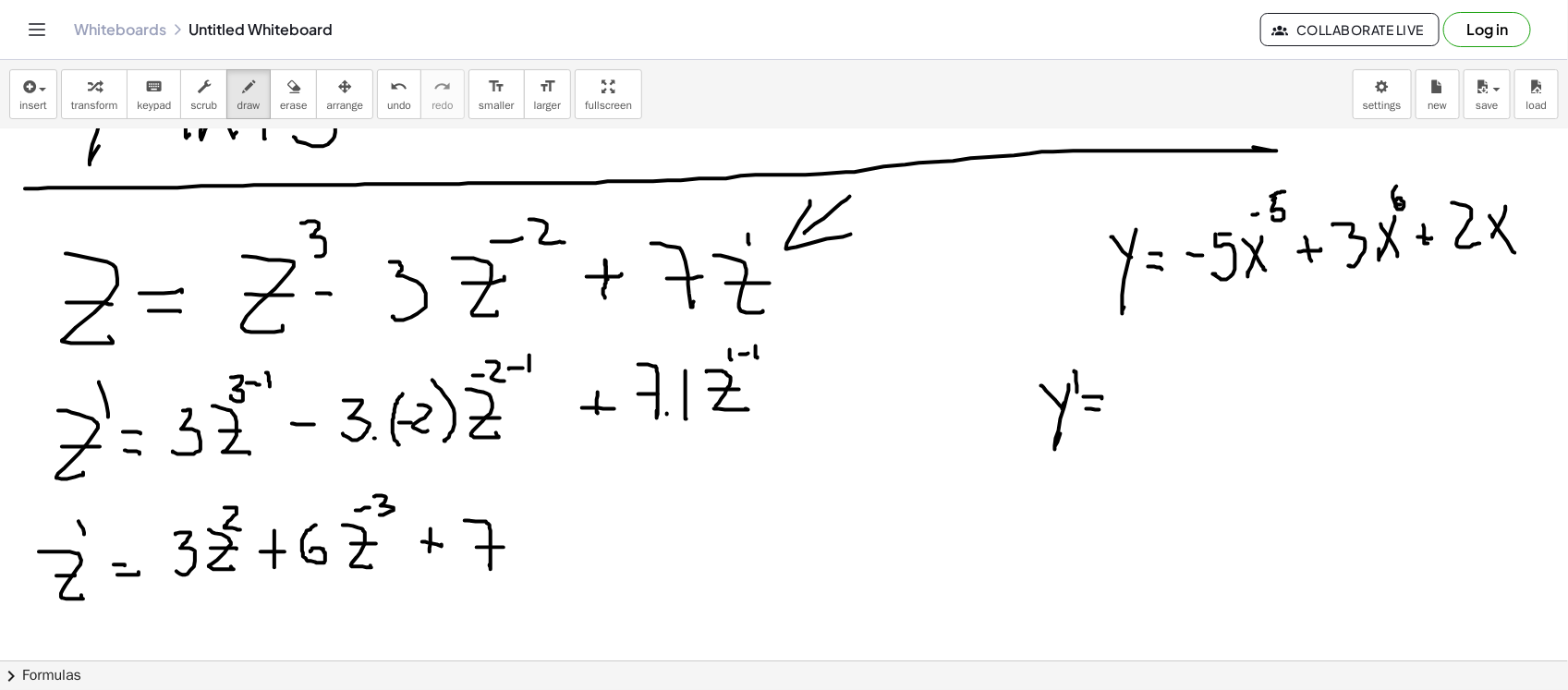 drag, startPoint x: 1087, startPoint y: 407, endPoint x: 1096, endPoint y: 406, distance: 9.055385 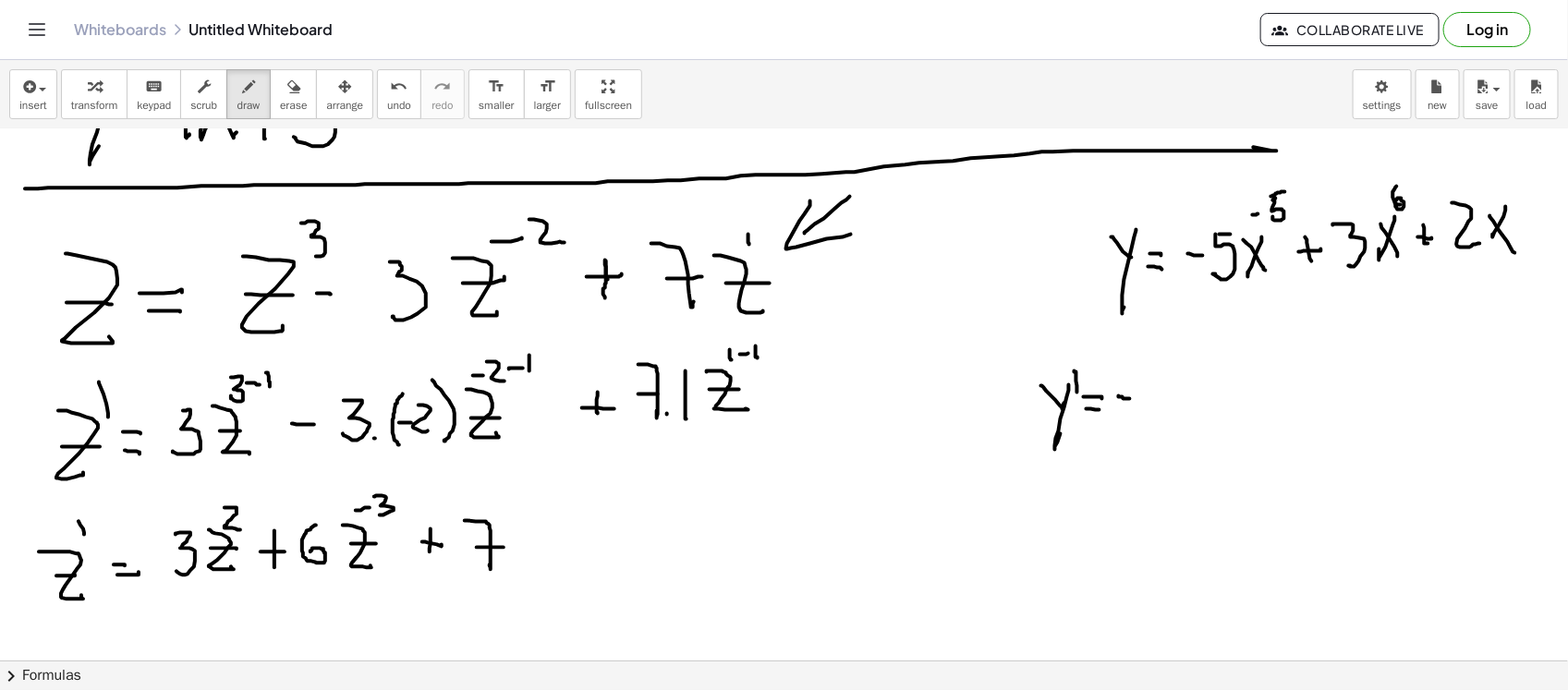 drag, startPoint x: 1119, startPoint y: 394, endPoint x: 1130, endPoint y: 397, distance: 11.401754 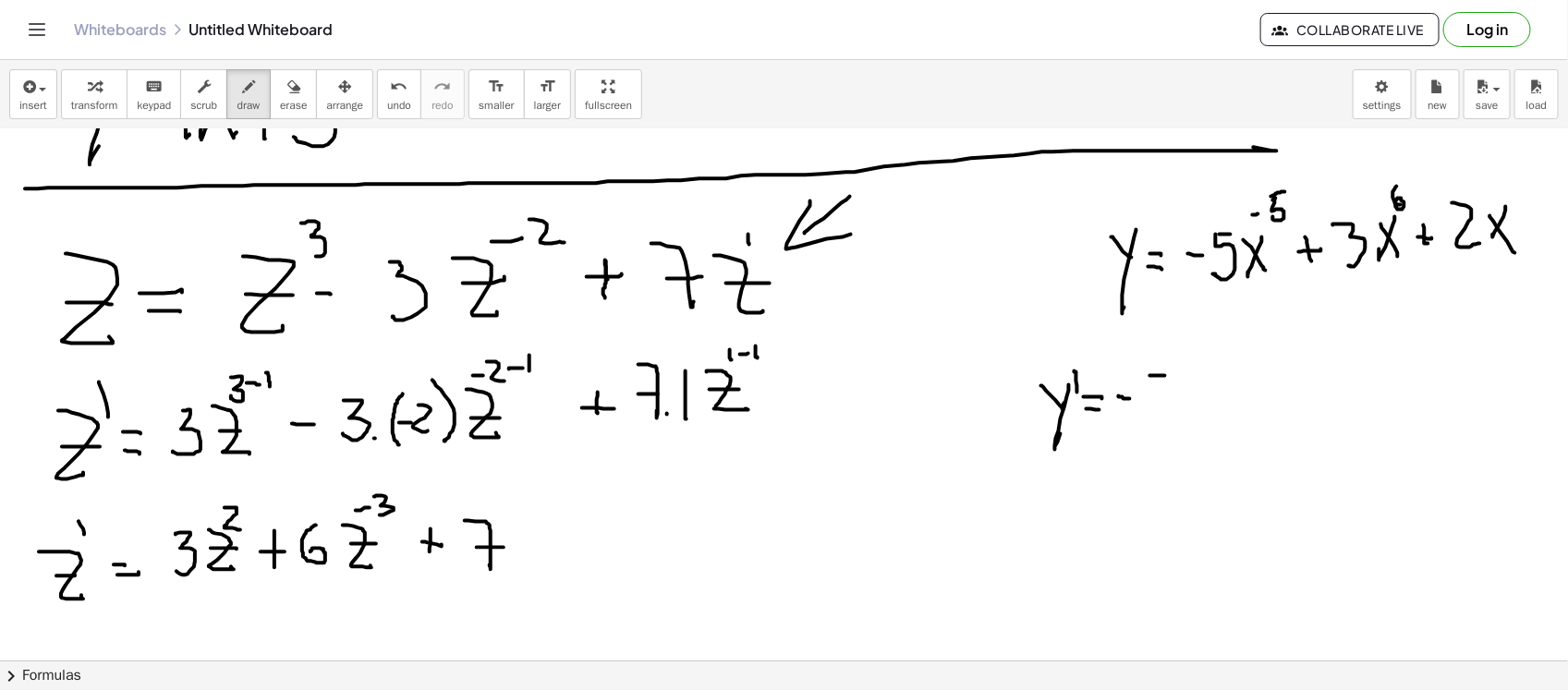 click at bounding box center [784, -251] 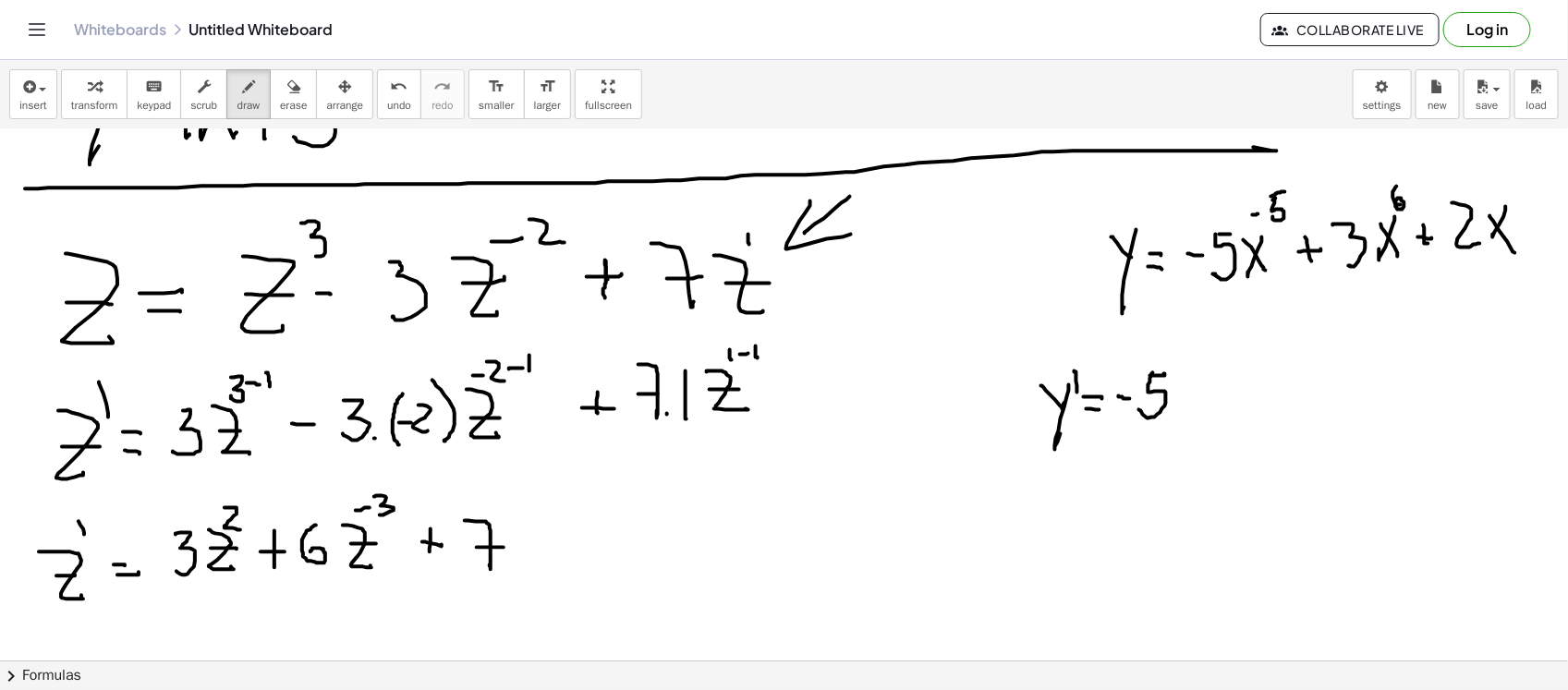 drag, startPoint x: 1153, startPoint y: 371, endPoint x: 1139, endPoint y: 408, distance: 39.56008 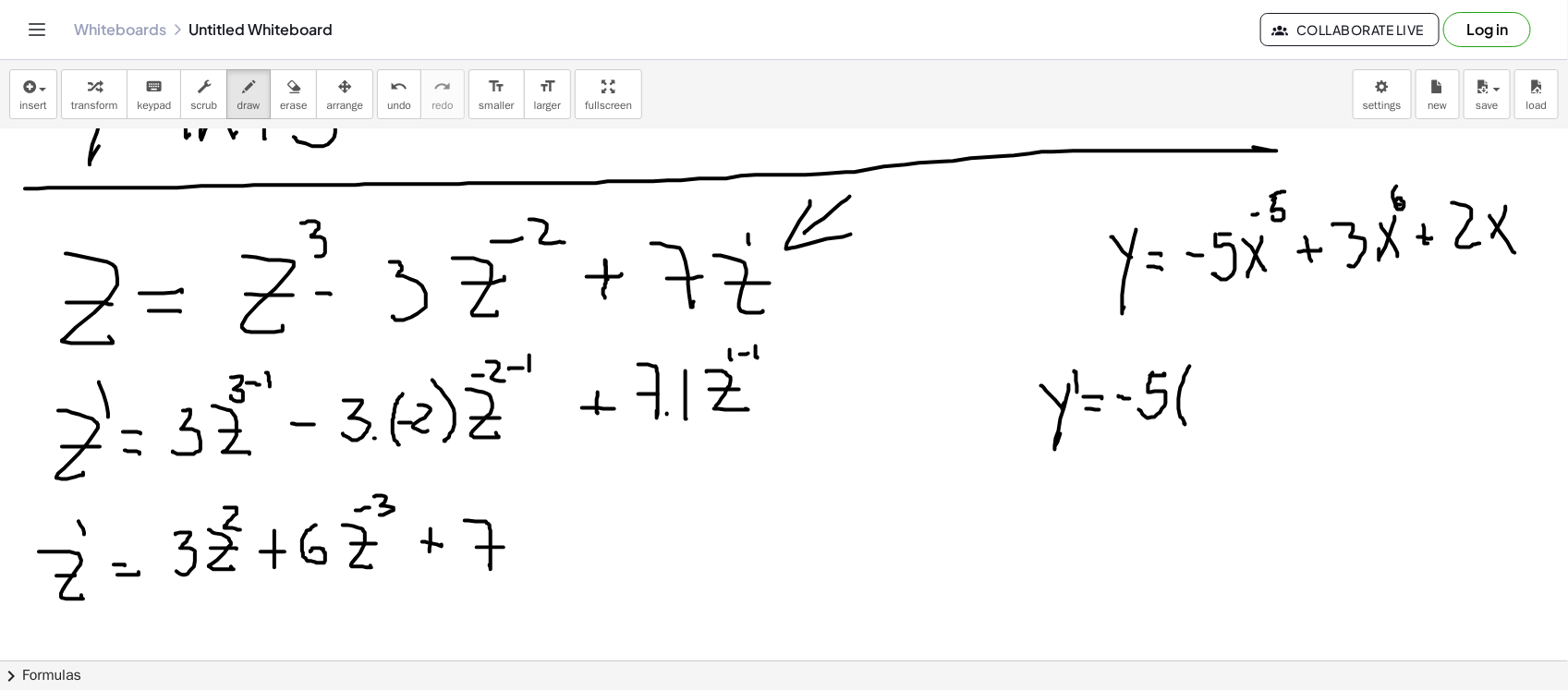 drag, startPoint x: 1190, startPoint y: 365, endPoint x: 1190, endPoint y: 411, distance: 46 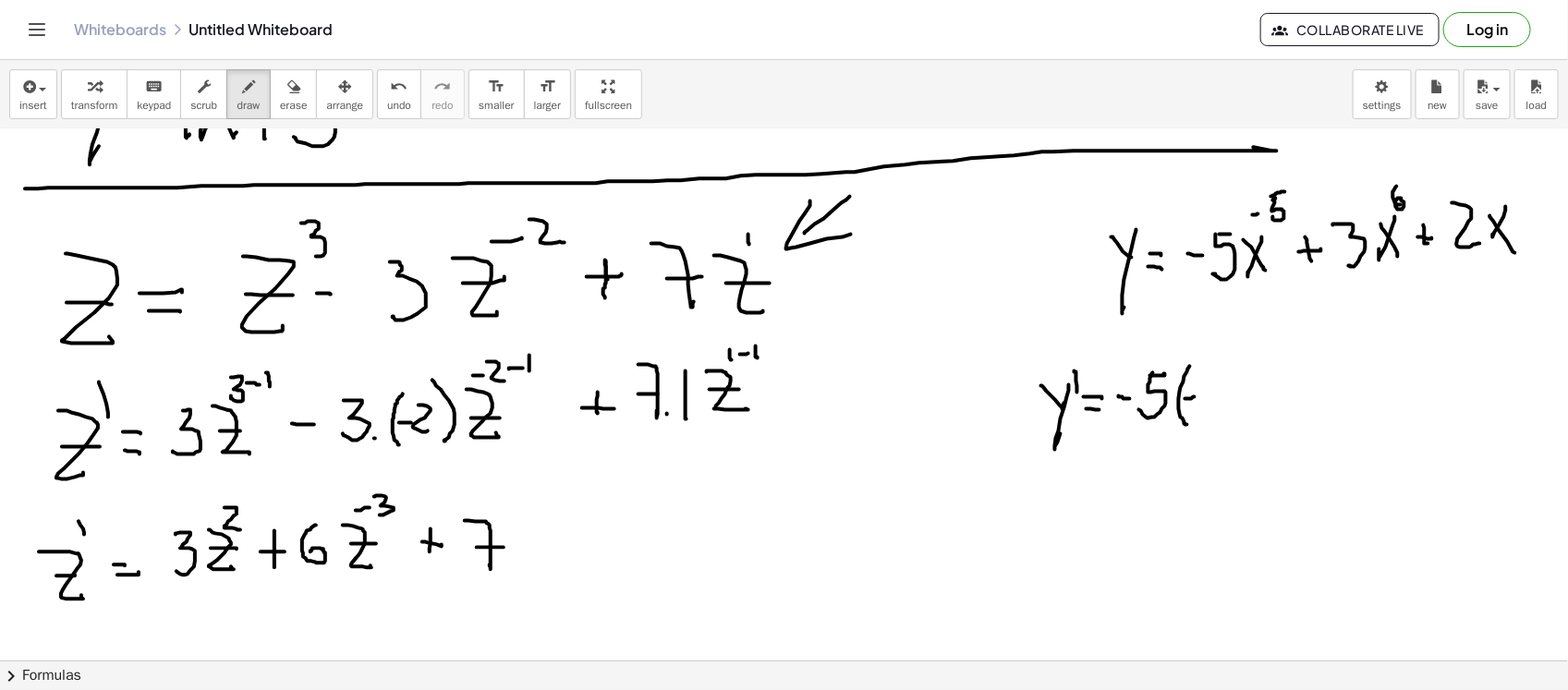 drag, startPoint x: 1185, startPoint y: 397, endPoint x: 1199, endPoint y: 393, distance: 14.56022 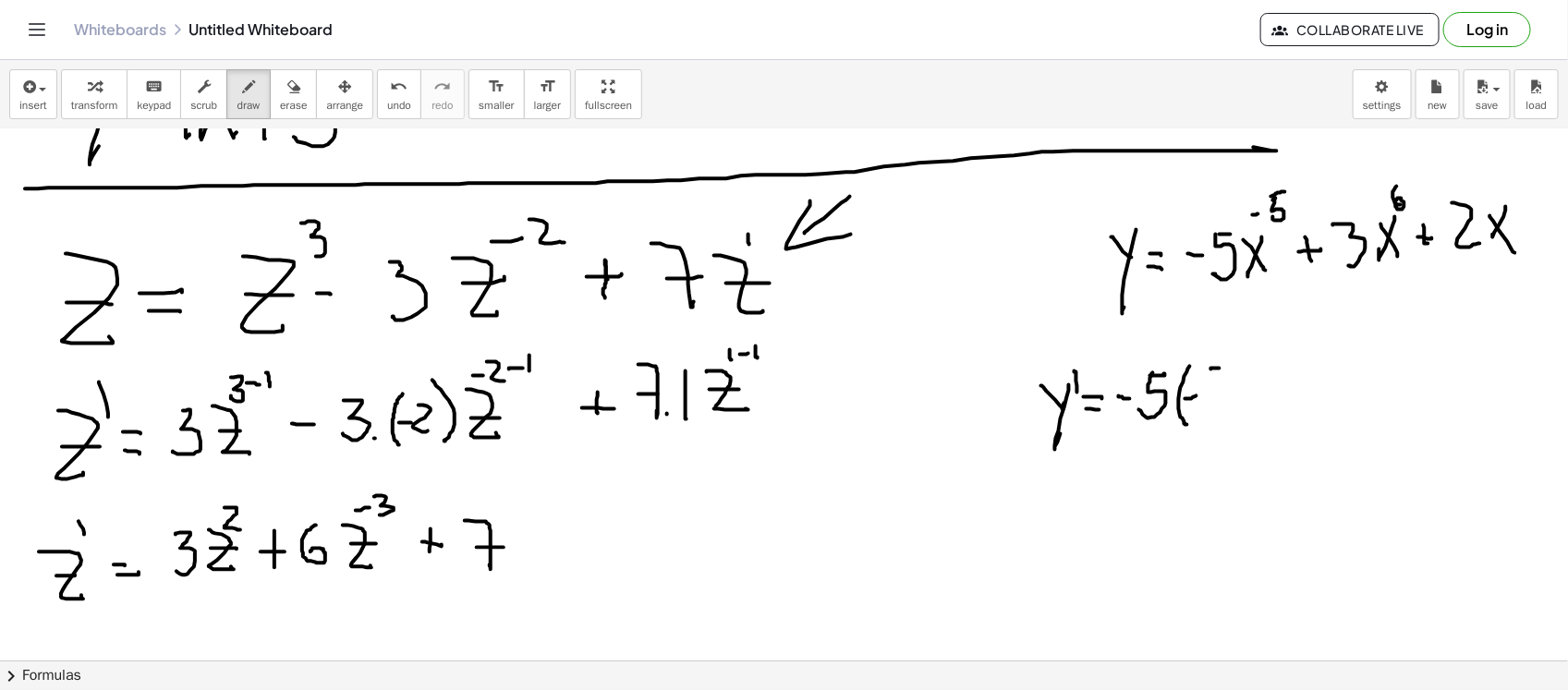 click at bounding box center [784, -251] 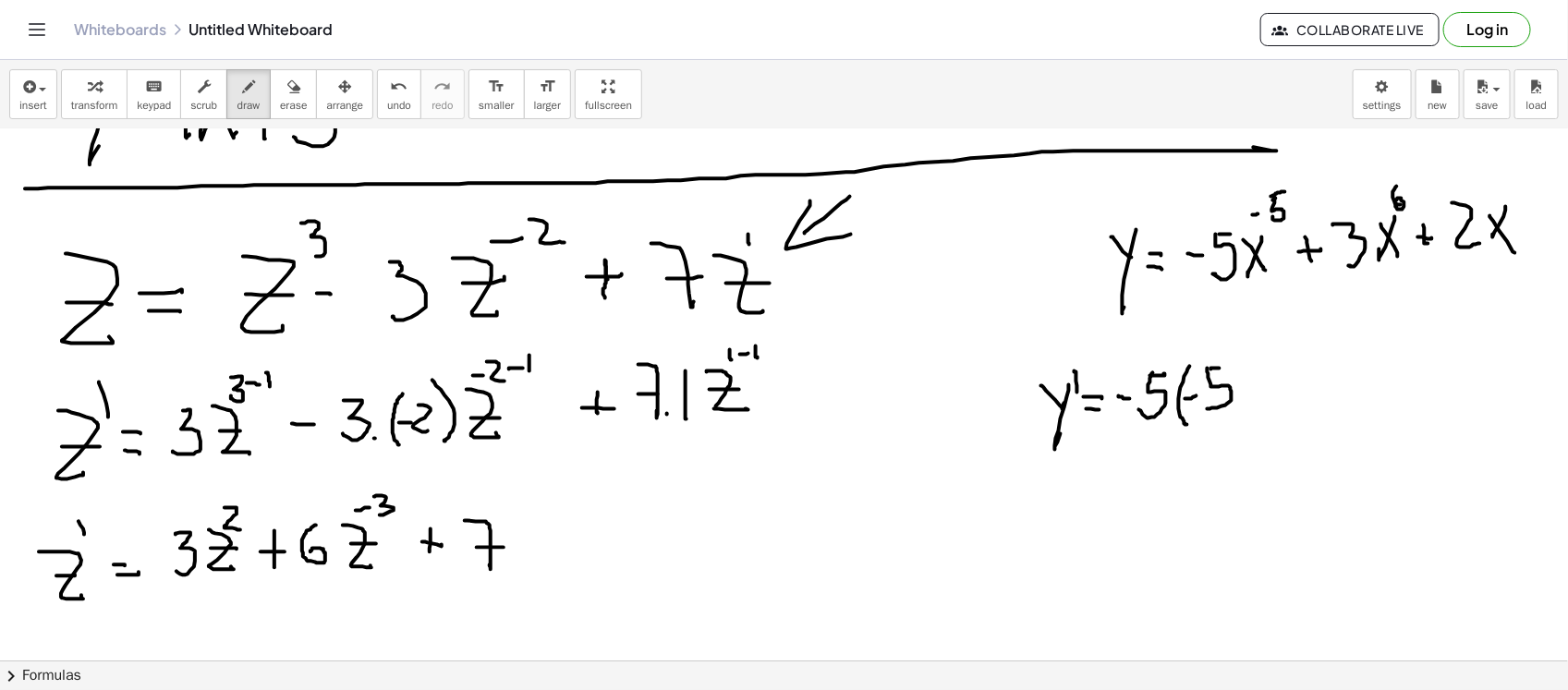 drag, startPoint x: 1208, startPoint y: 367, endPoint x: 1230, endPoint y: 381, distance: 26.07681 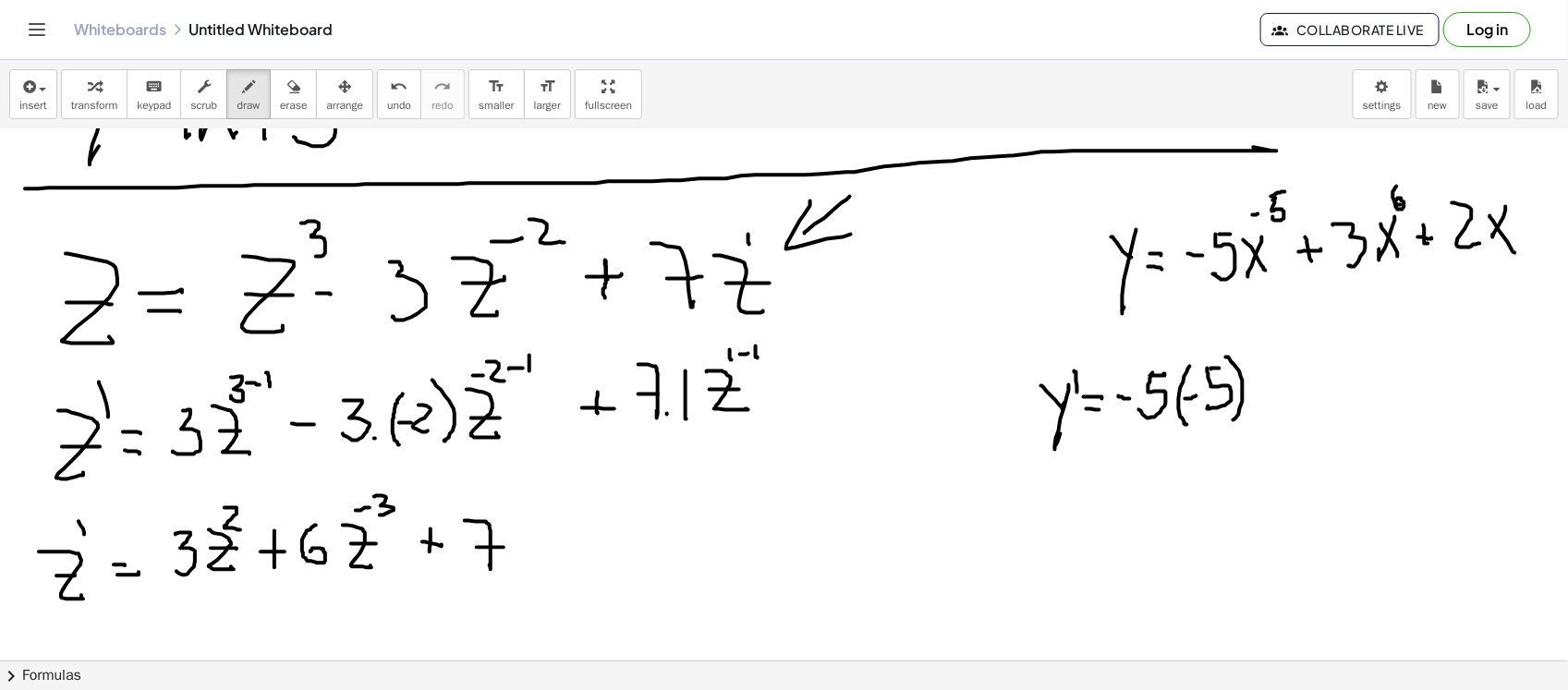 click at bounding box center (784, -251) 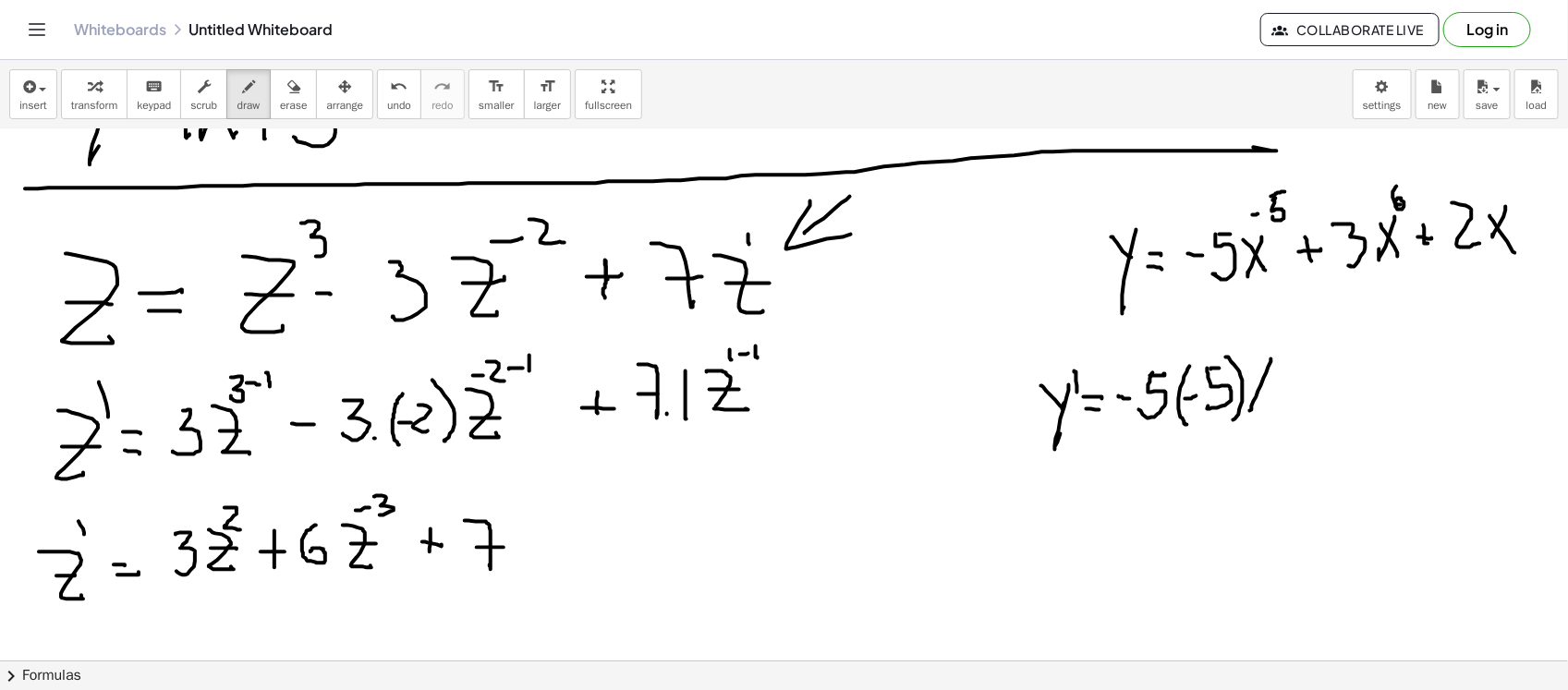 drag, startPoint x: 1271, startPoint y: 357, endPoint x: 1255, endPoint y: 372, distance: 21.931712 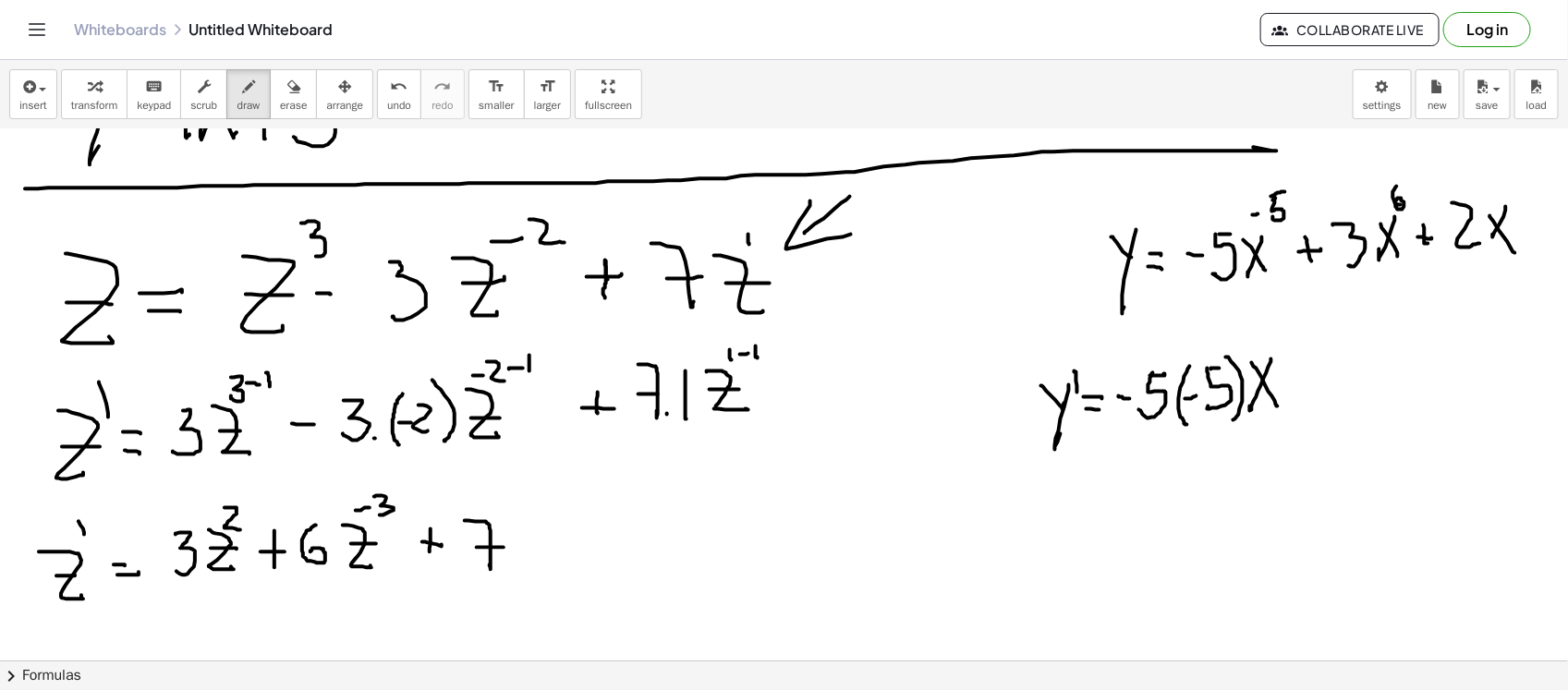 drag, startPoint x: 1252, startPoint y: 361, endPoint x: 1278, endPoint y: 405, distance: 51.107729 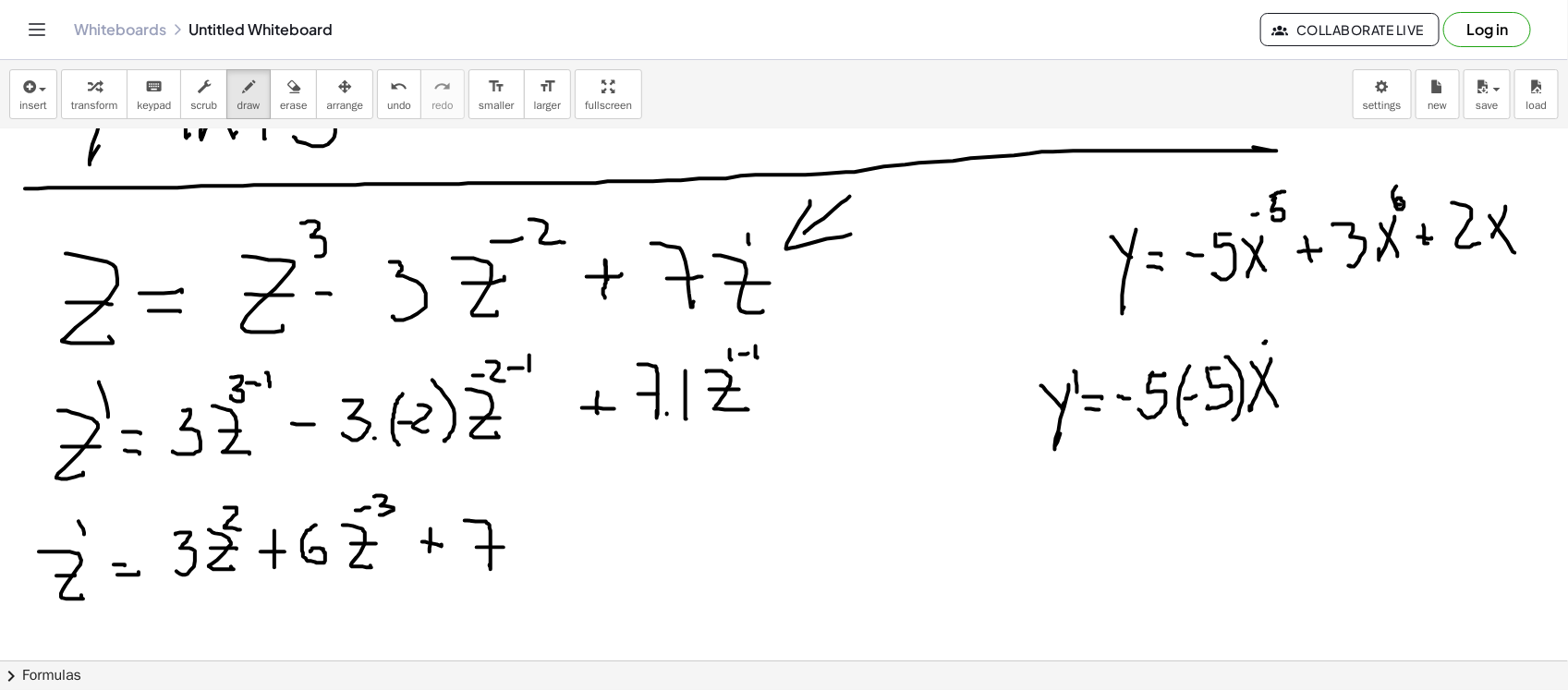 drag, startPoint x: 1264, startPoint y: 342, endPoint x: 1282, endPoint y: 331, distance: 21.095023 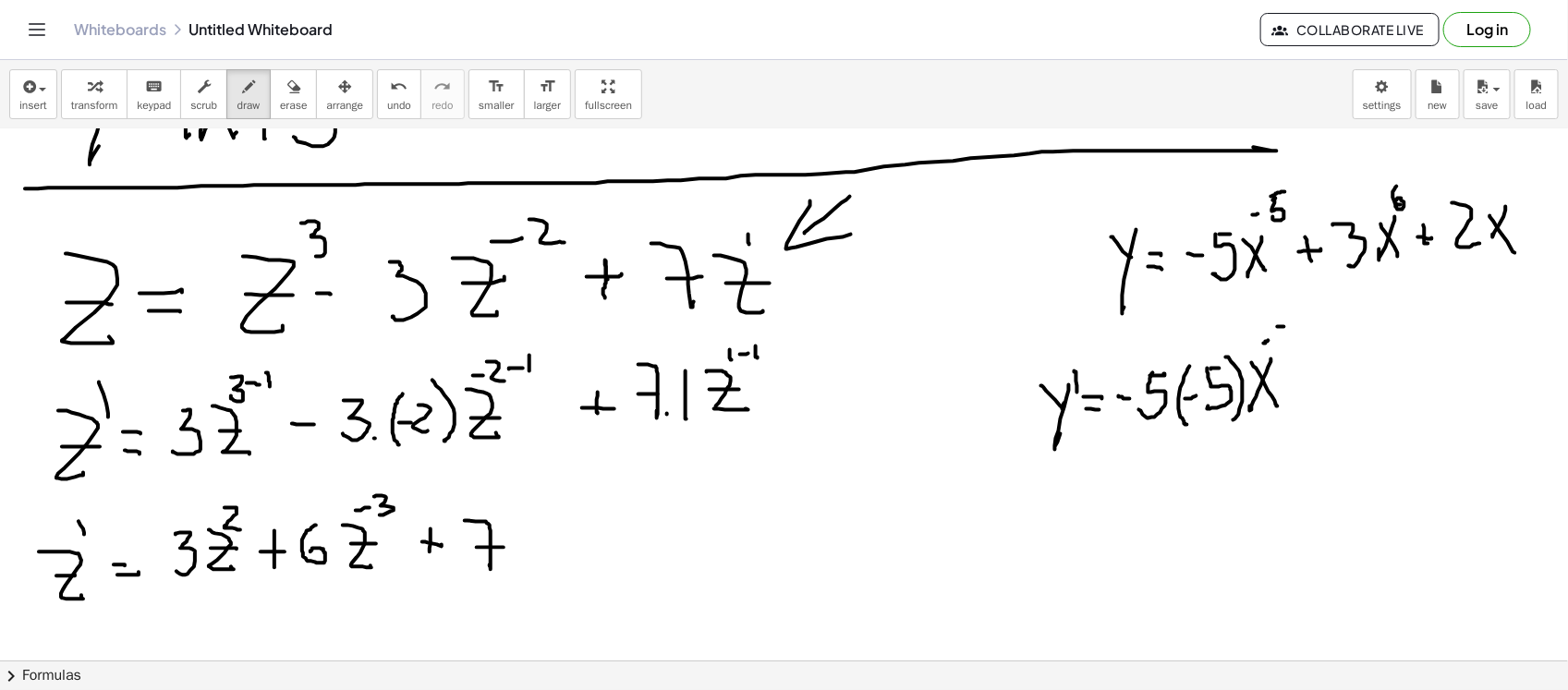 click at bounding box center [784, -251] 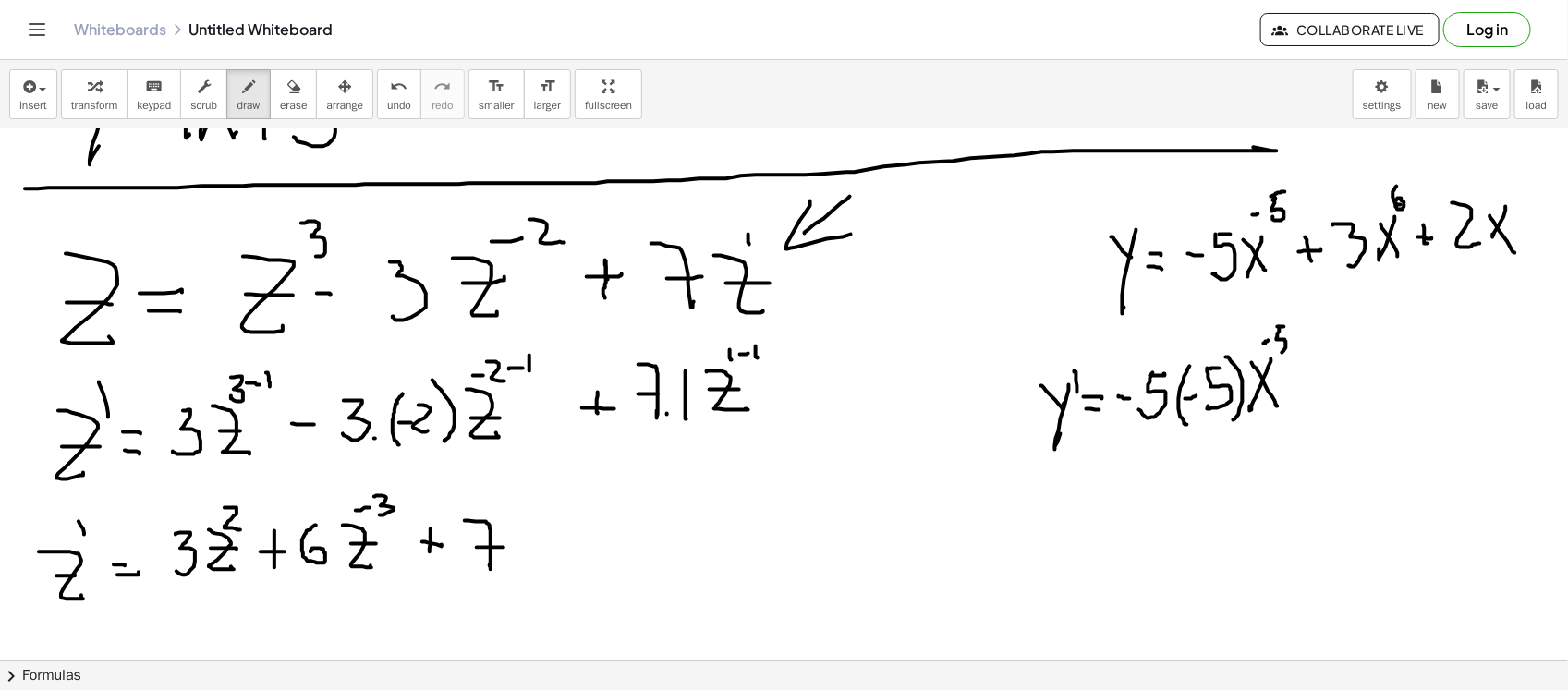 drag, startPoint x: 1280, startPoint y: 325, endPoint x: 1284, endPoint y: 344, distance: 19.416488 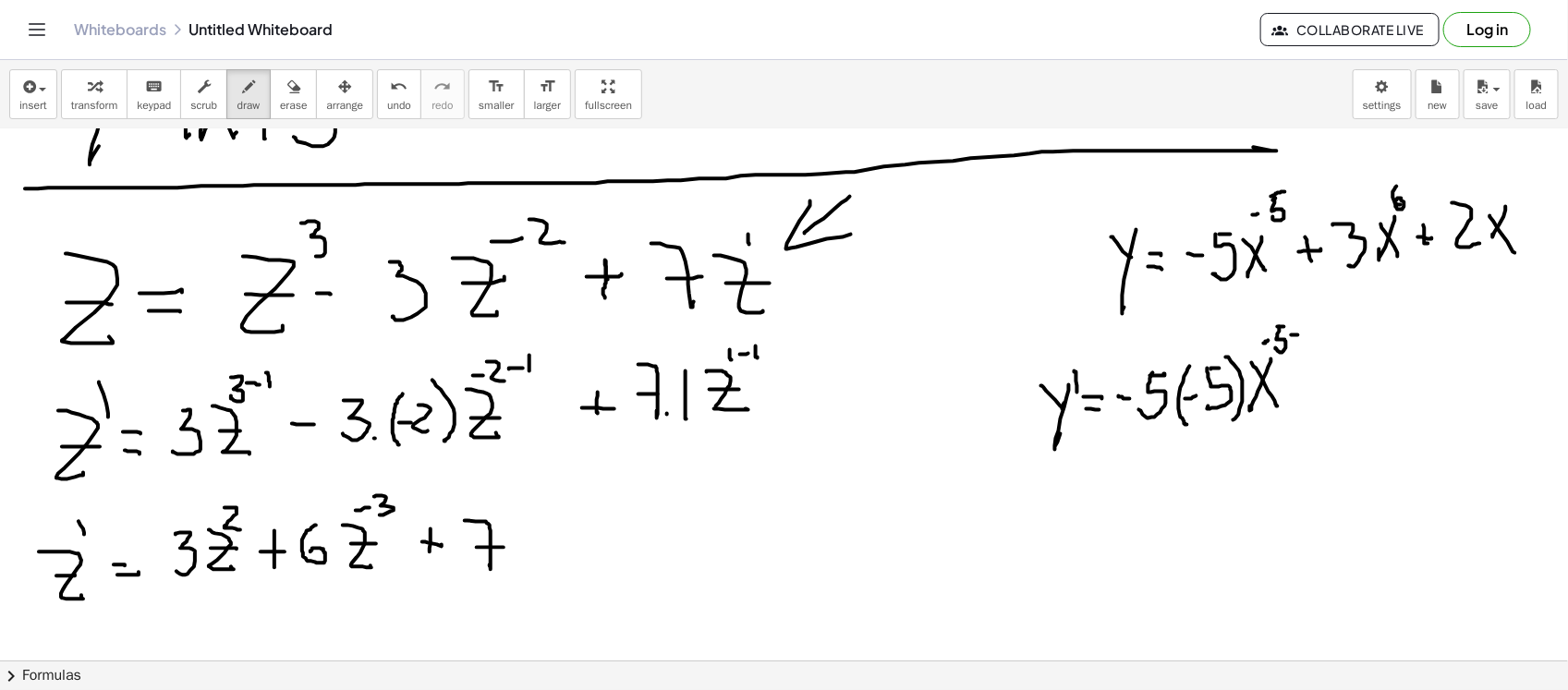 drag, startPoint x: 1292, startPoint y: 333, endPoint x: 1306, endPoint y: 330, distance: 14.317821 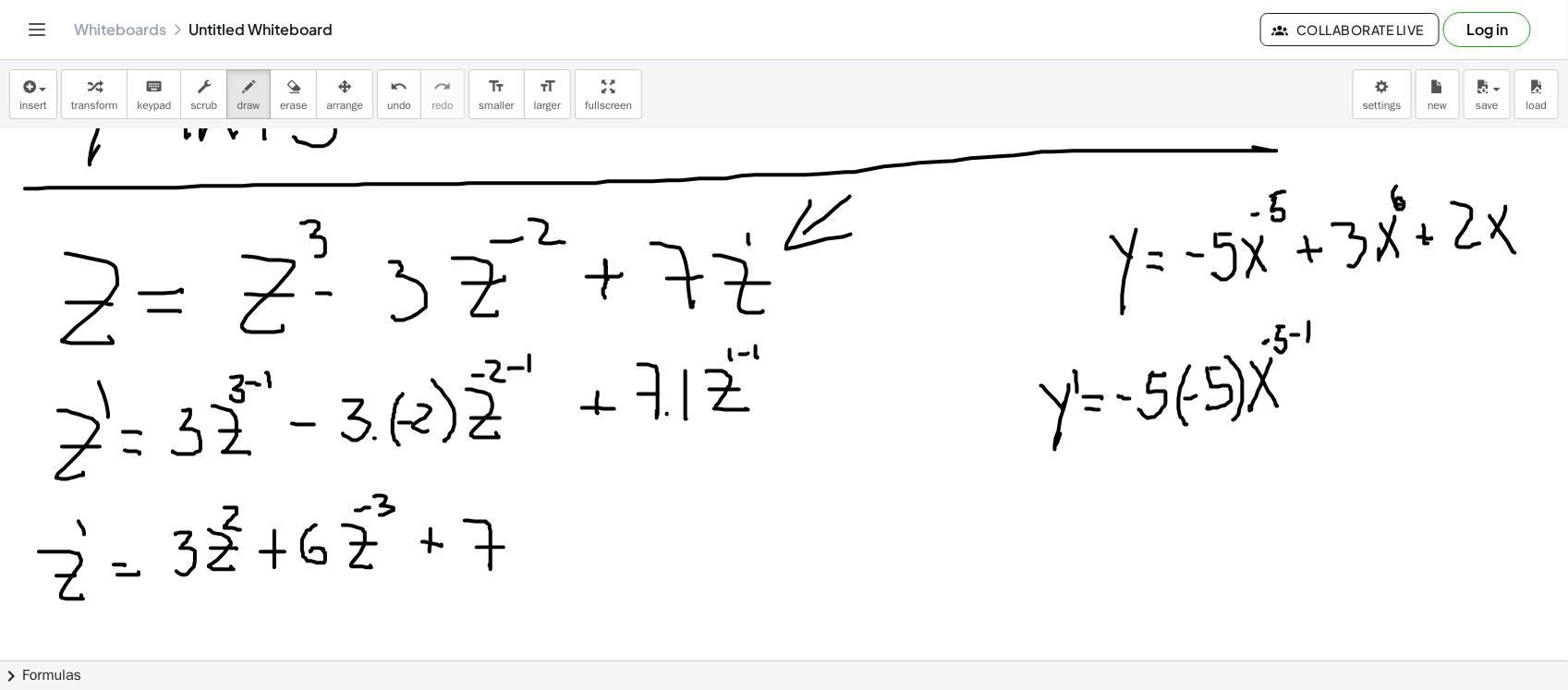 drag, startPoint x: 1309, startPoint y: 321, endPoint x: 1295, endPoint y: 418, distance: 98.005102 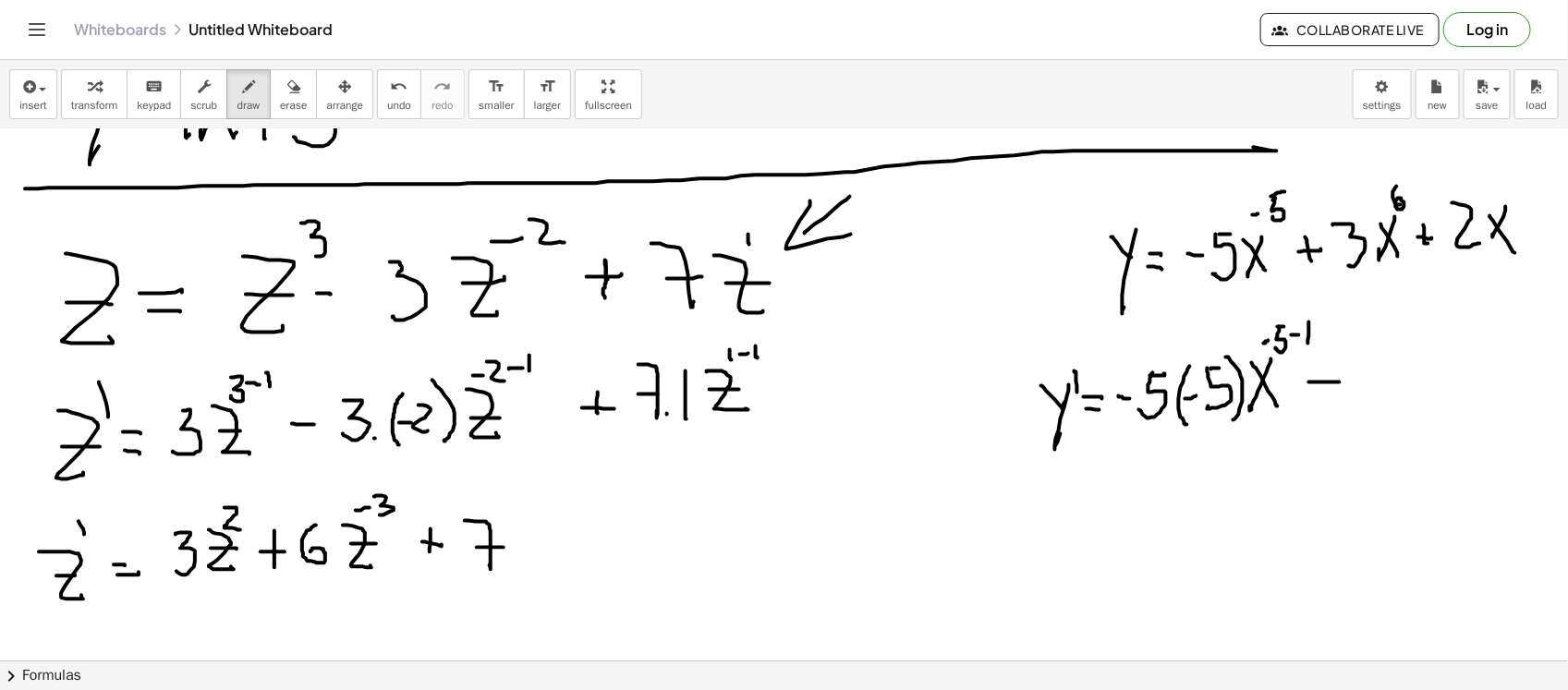 drag, startPoint x: 1309, startPoint y: 381, endPoint x: 1323, endPoint y: 370, distance: 17.804494 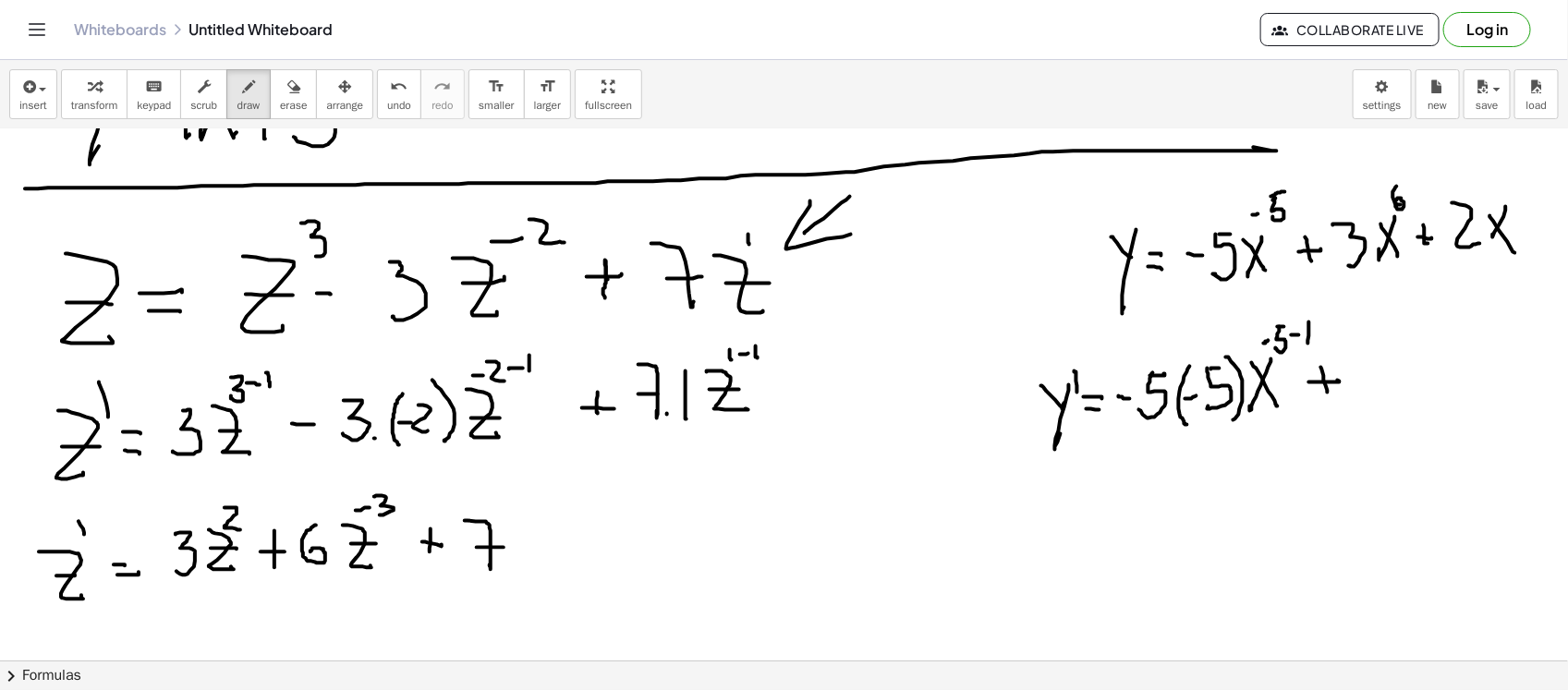 drag, startPoint x: 1321, startPoint y: 366, endPoint x: 1328, endPoint y: 389, distance: 24.04163 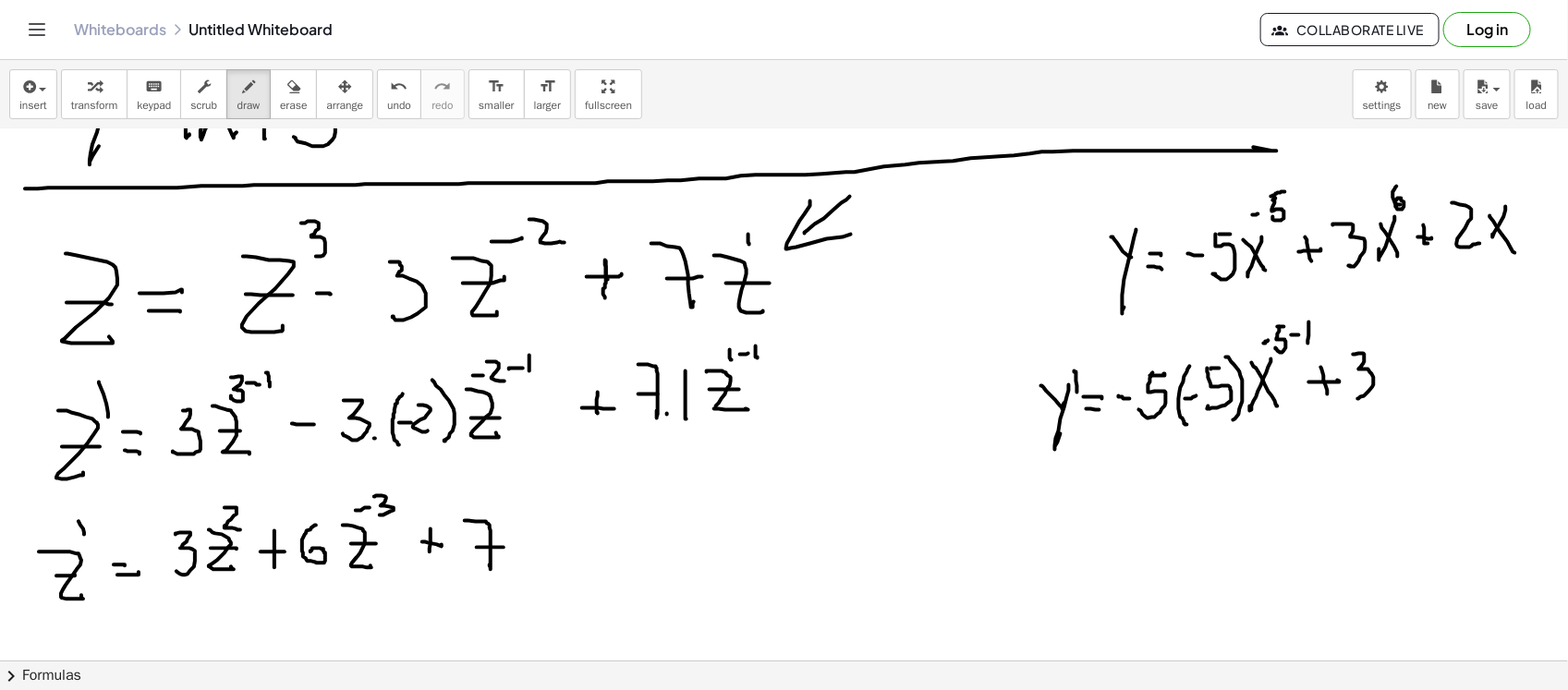 click at bounding box center (784, -251) 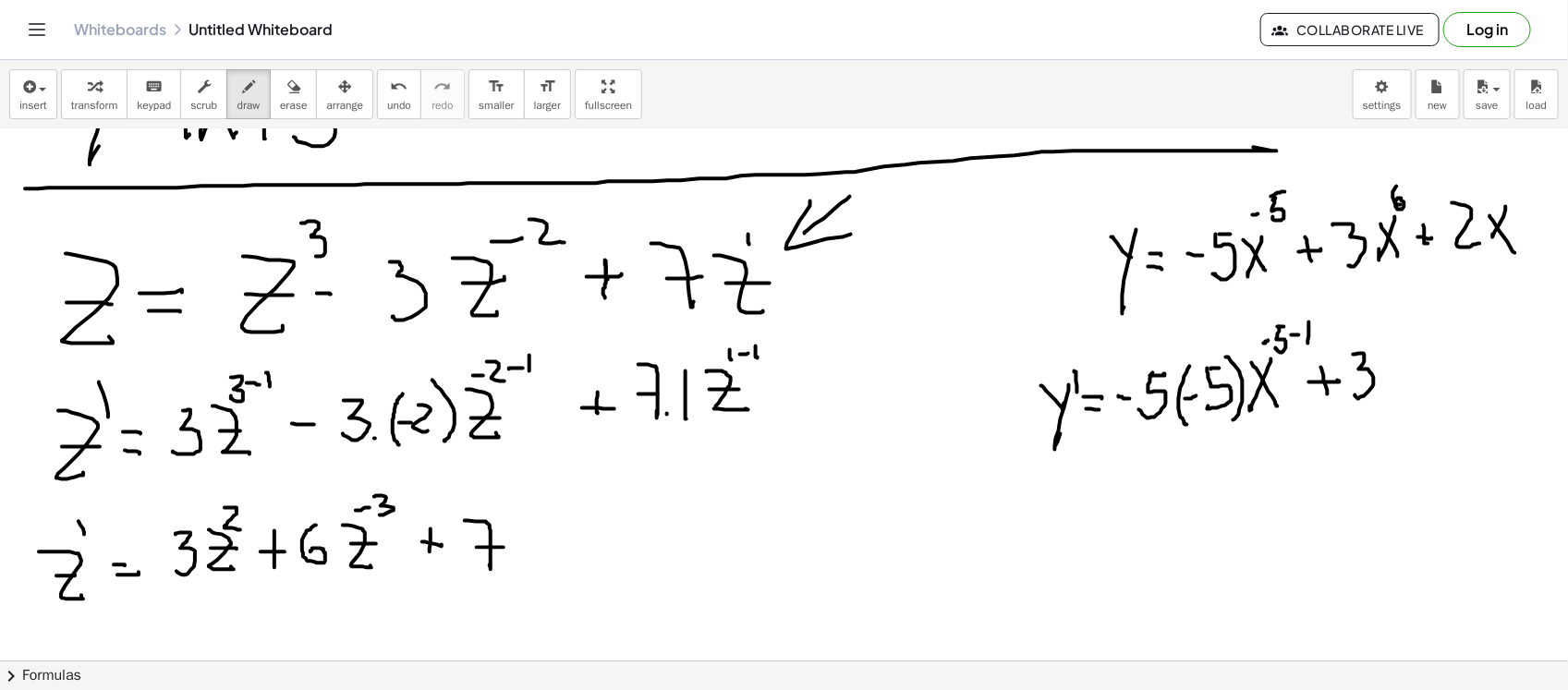 click at bounding box center (784, -251) 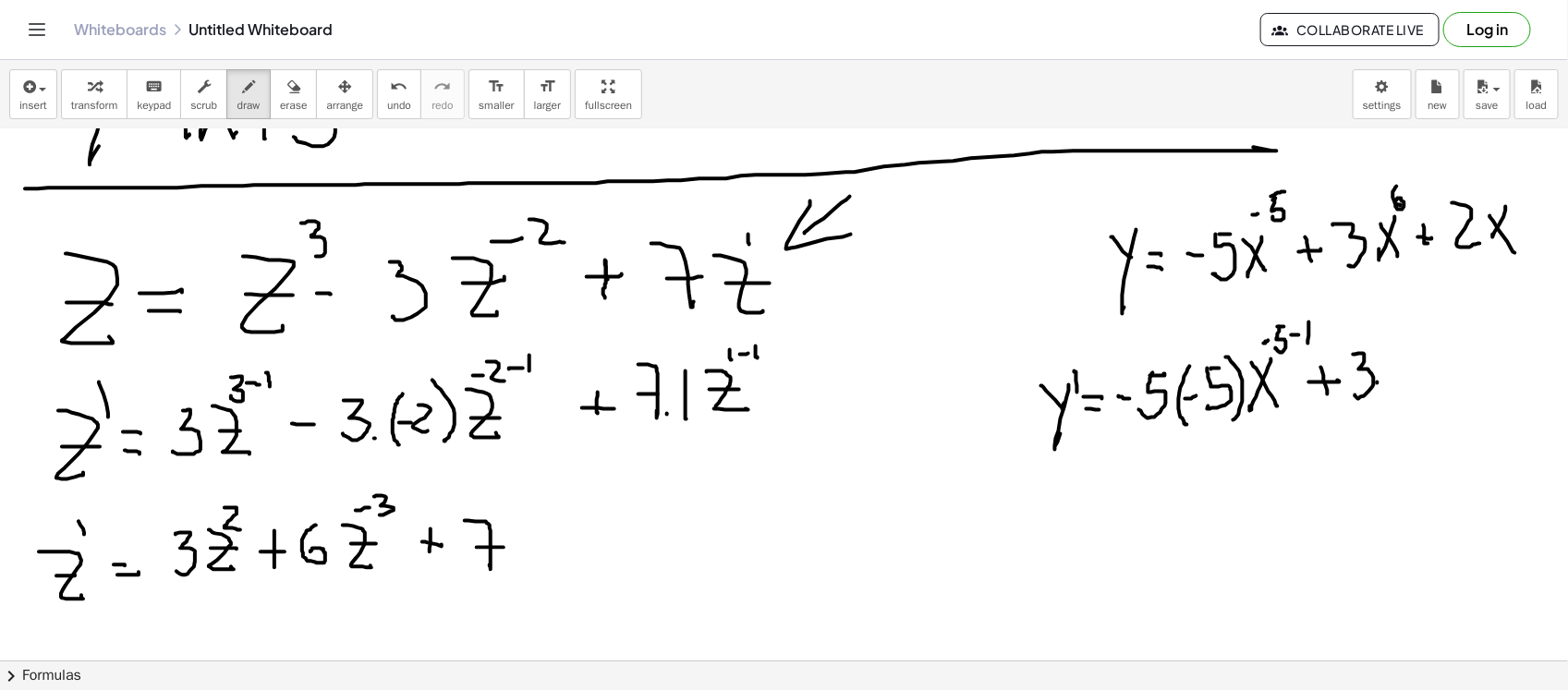 click at bounding box center [784, -251] 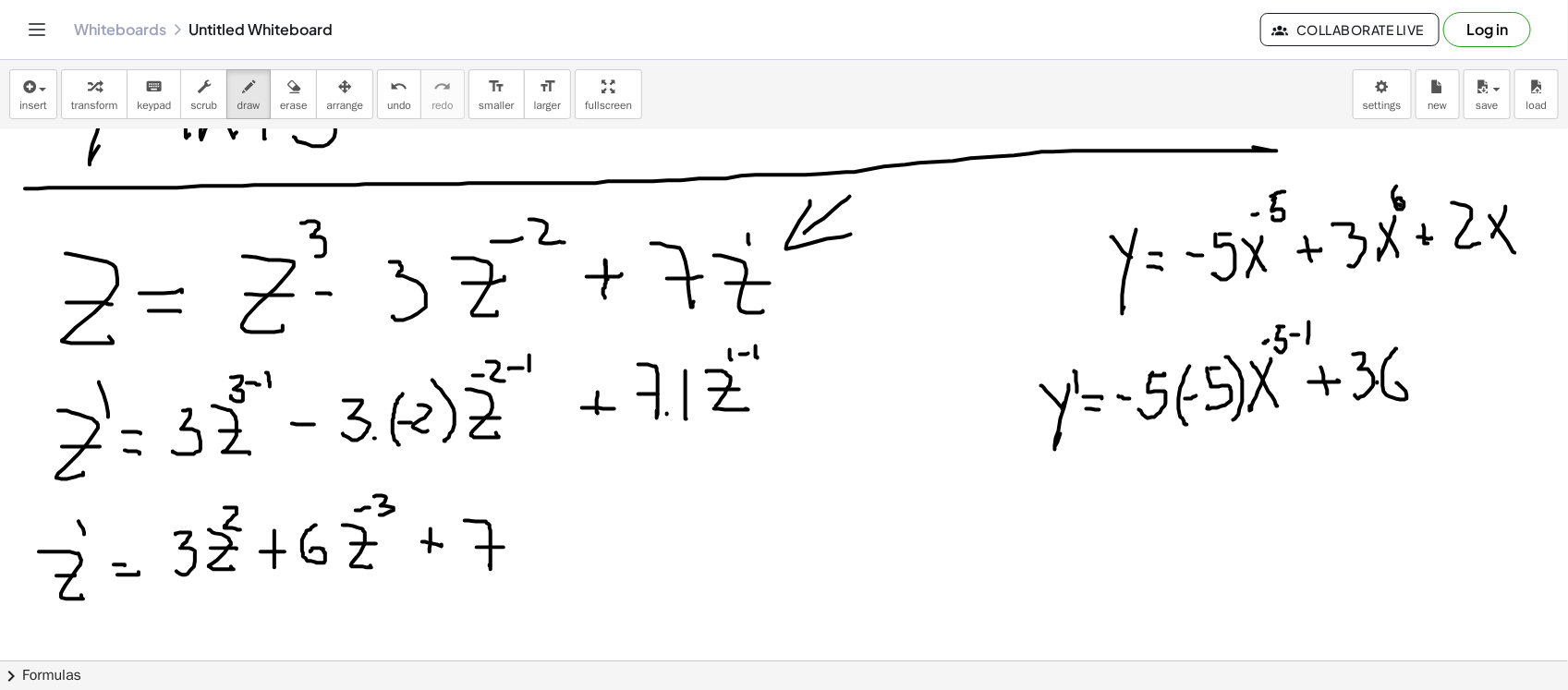drag, startPoint x: 1397, startPoint y: 347, endPoint x: 1419, endPoint y: 366, distance: 29.069 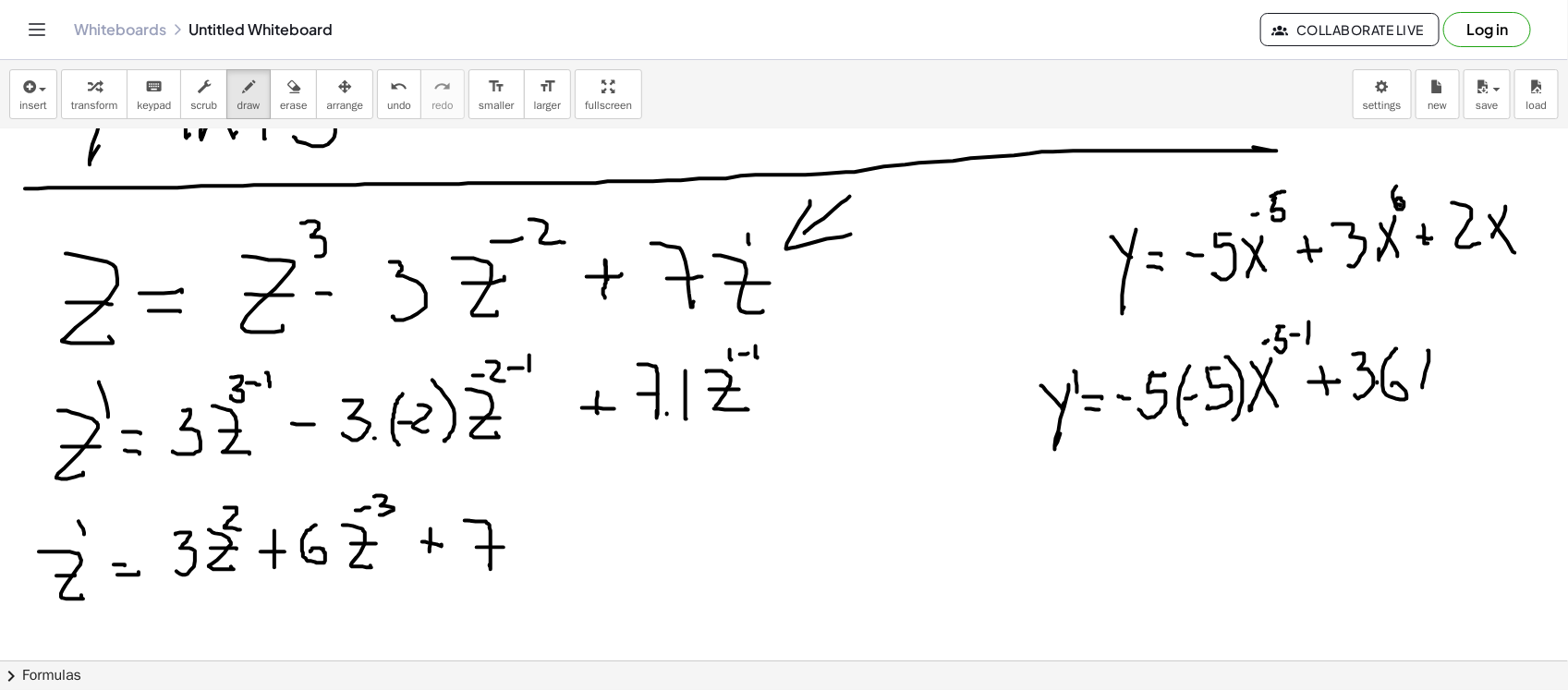 click at bounding box center (784, -251) 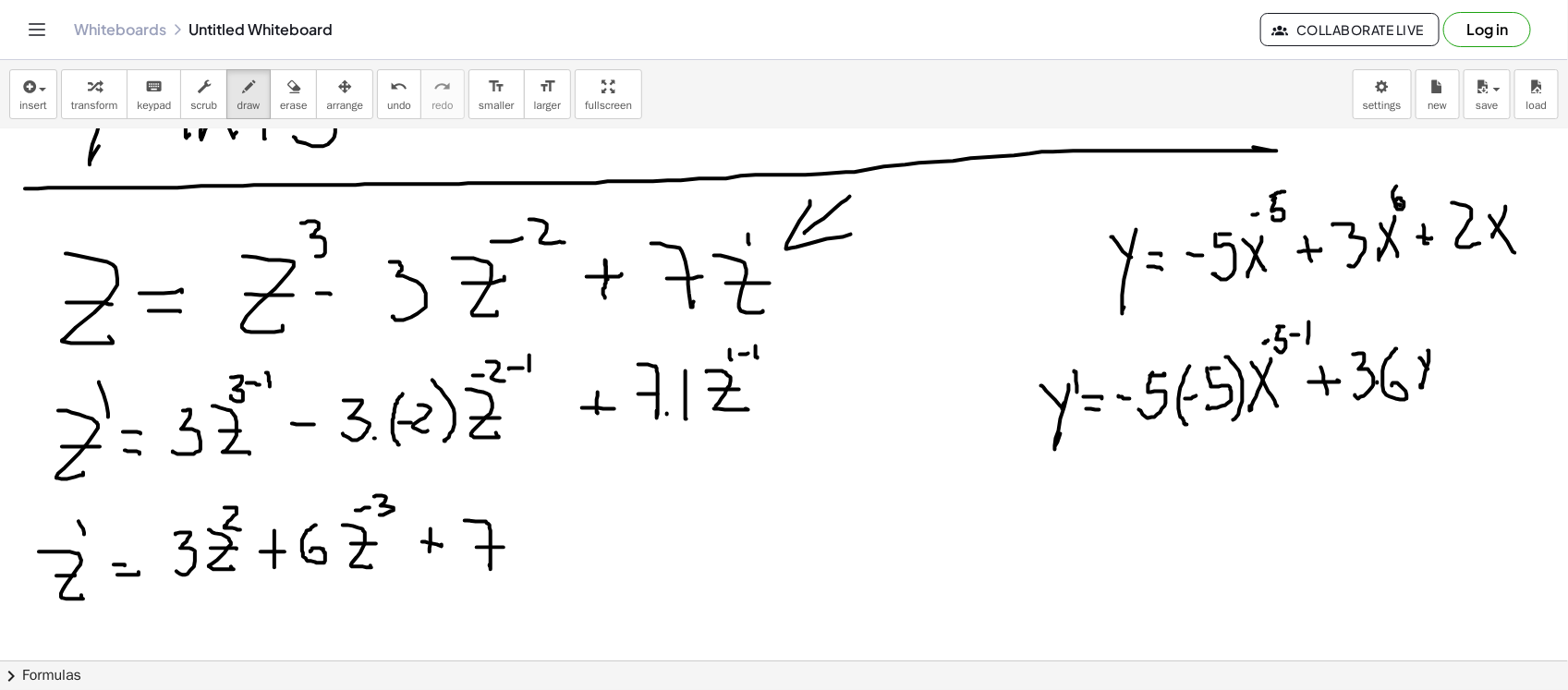 click at bounding box center [784, -251] 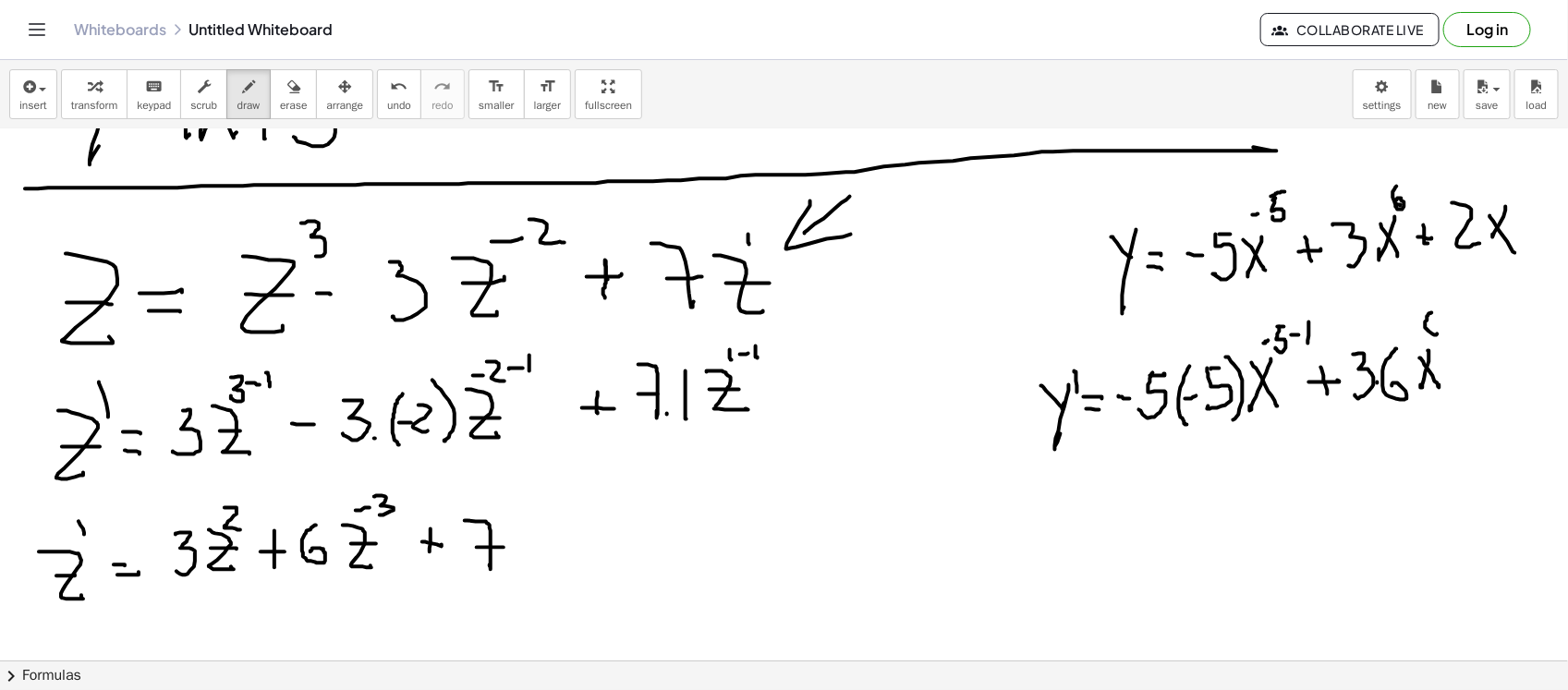 click at bounding box center (784, -251) 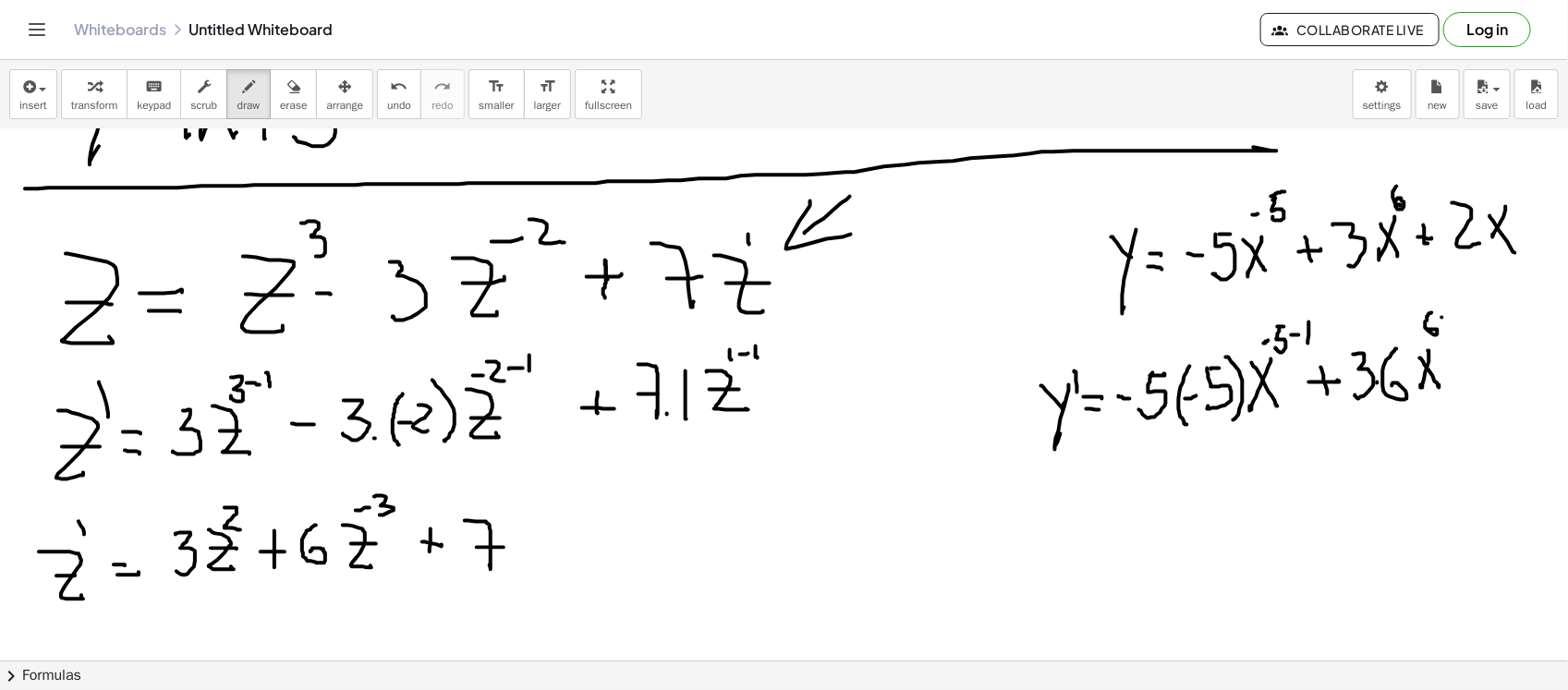 click at bounding box center [784, -251] 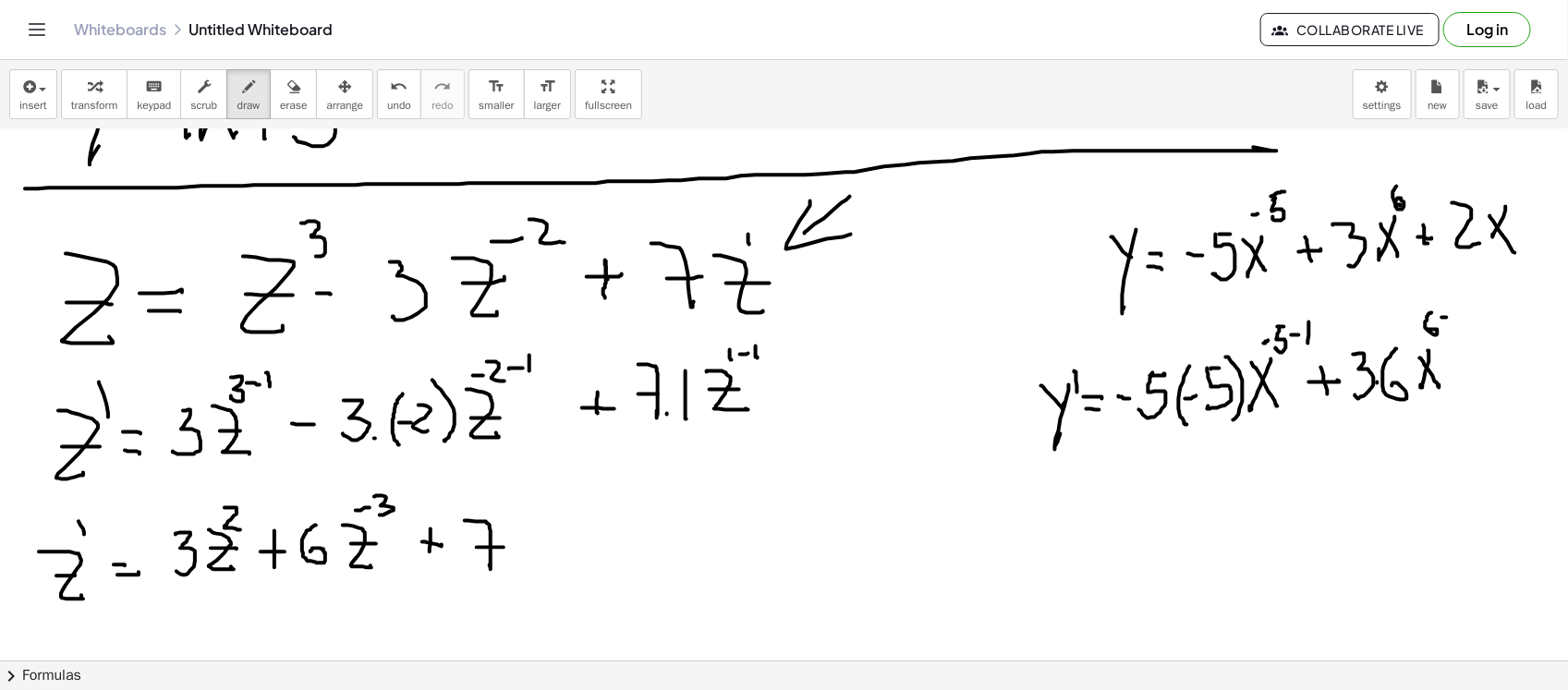 click at bounding box center [784, -251] 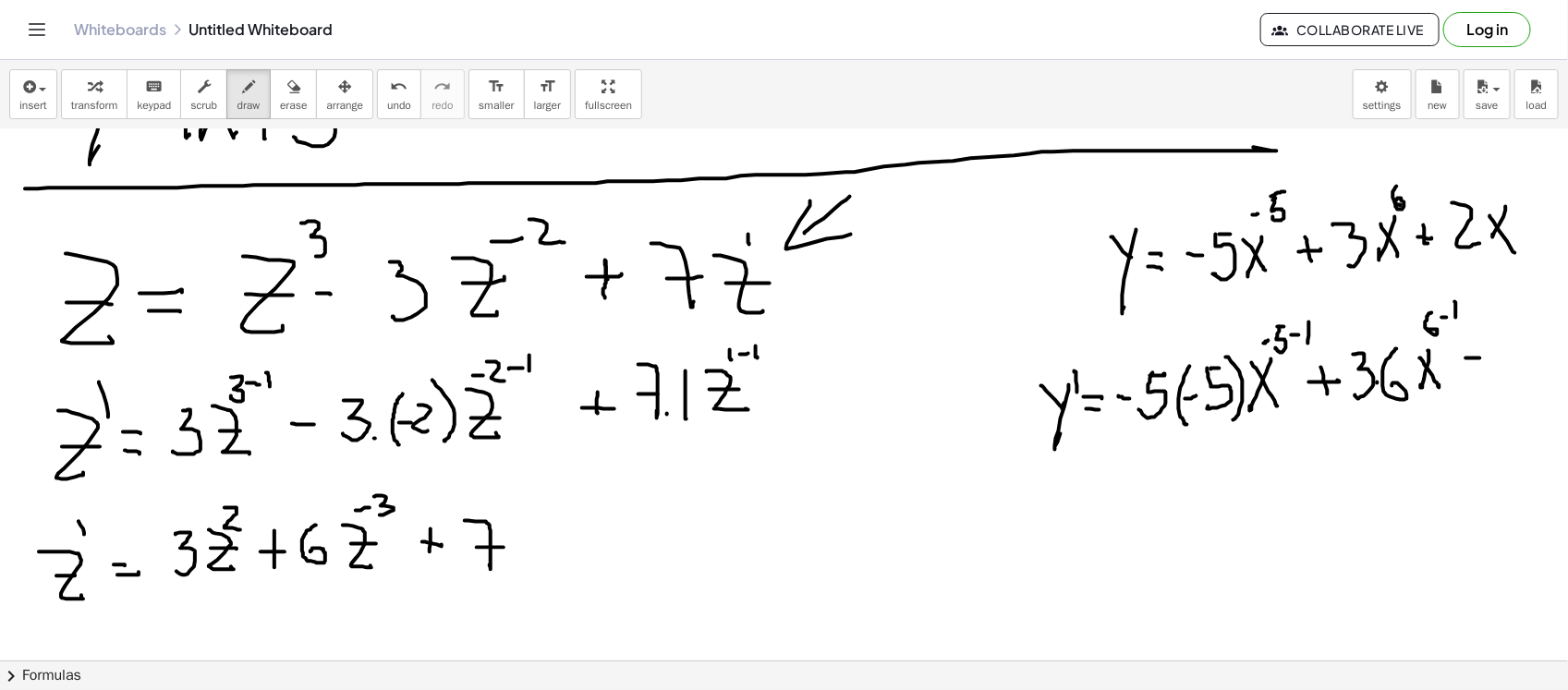 click at bounding box center (784, -251) 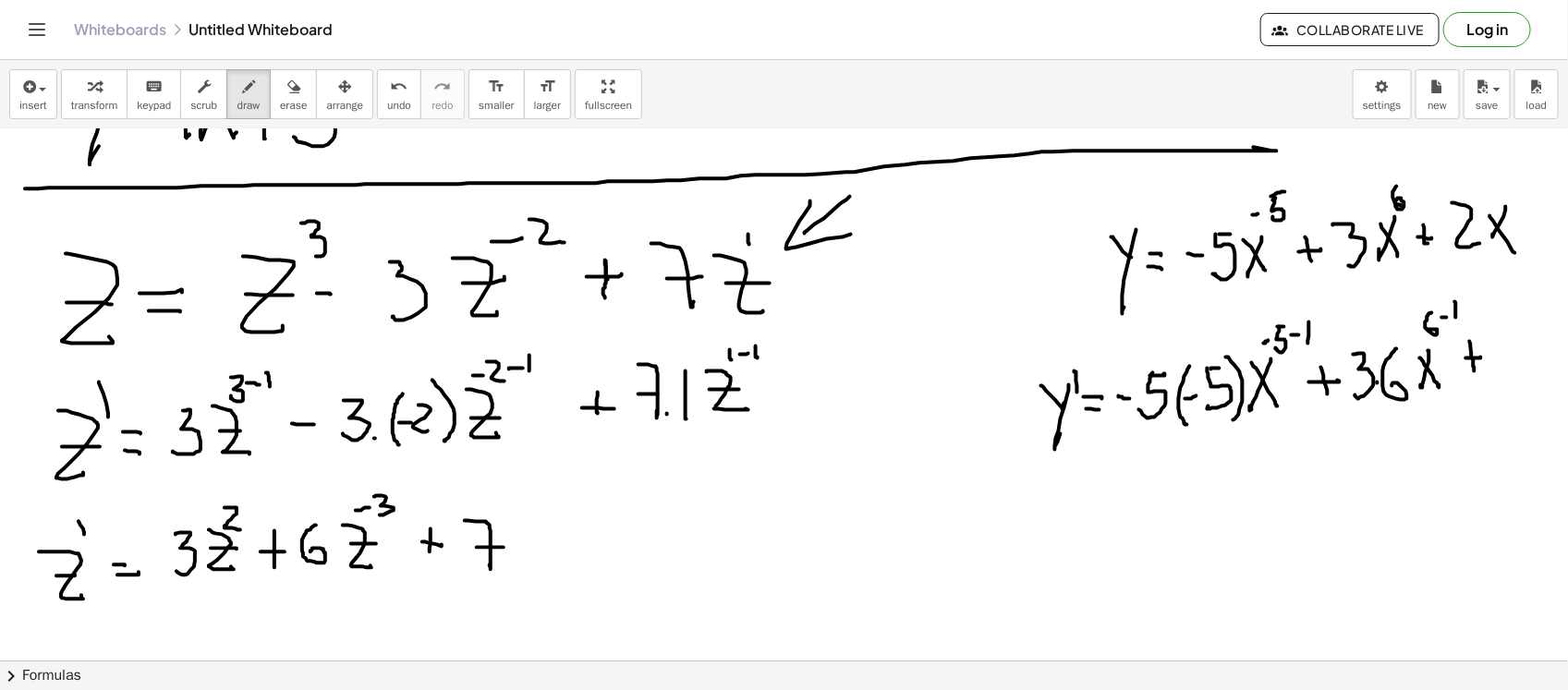 click at bounding box center (784, -251) 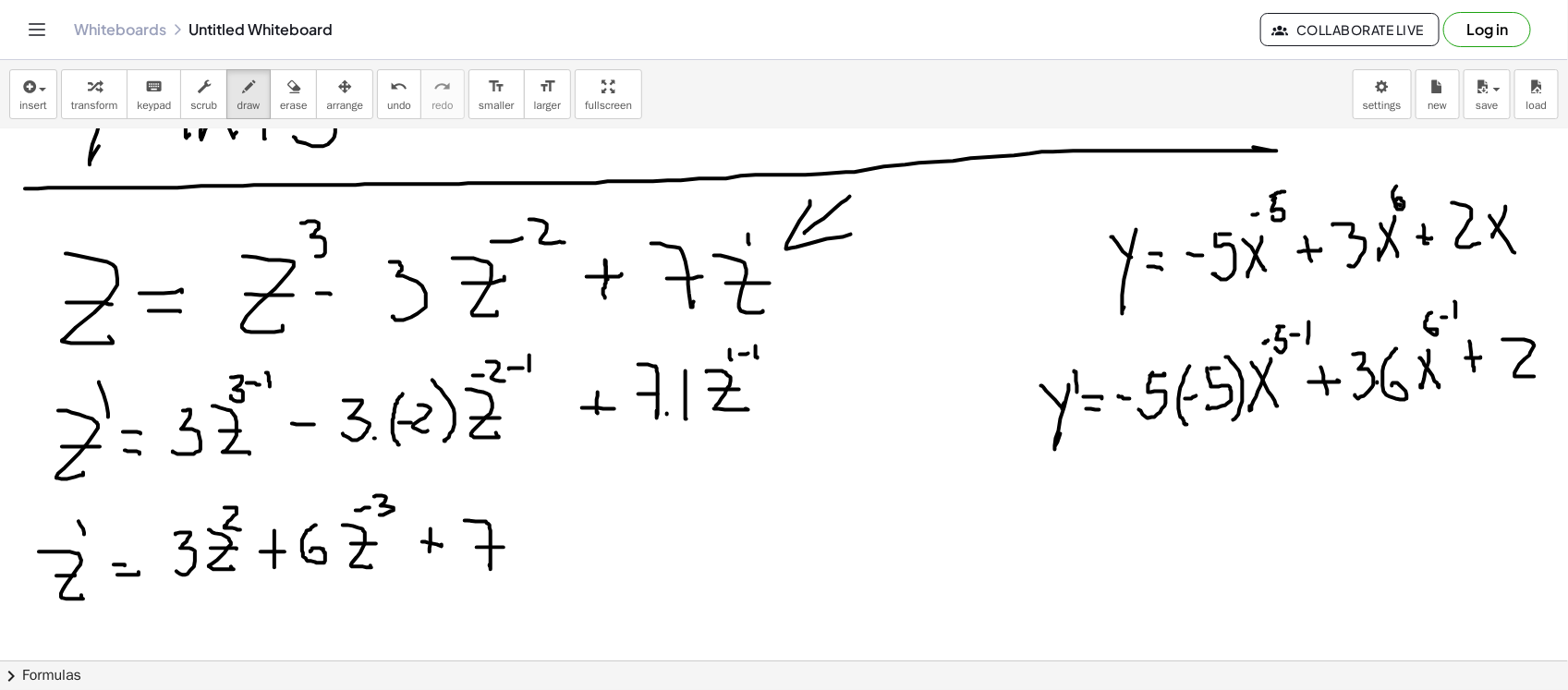 click at bounding box center [784, -251] 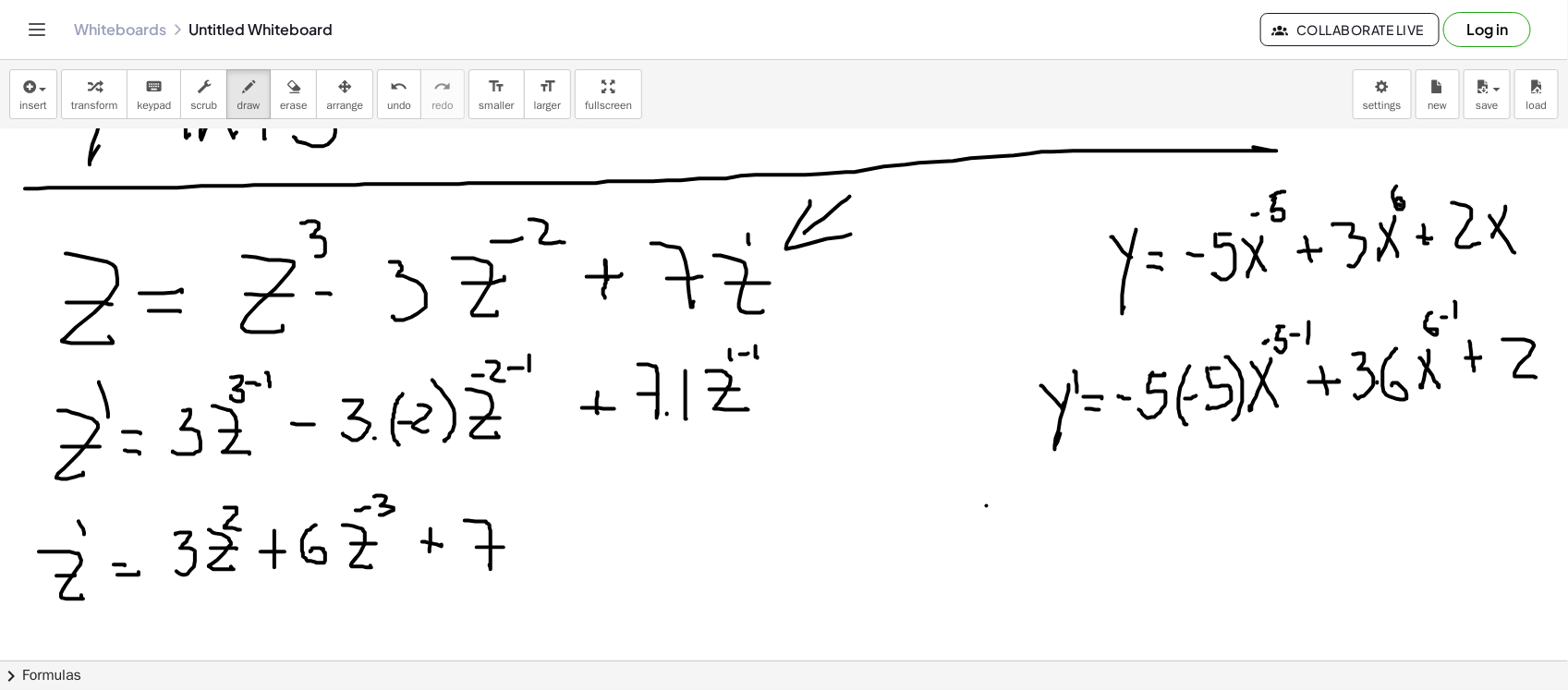 click at bounding box center [784, -251] 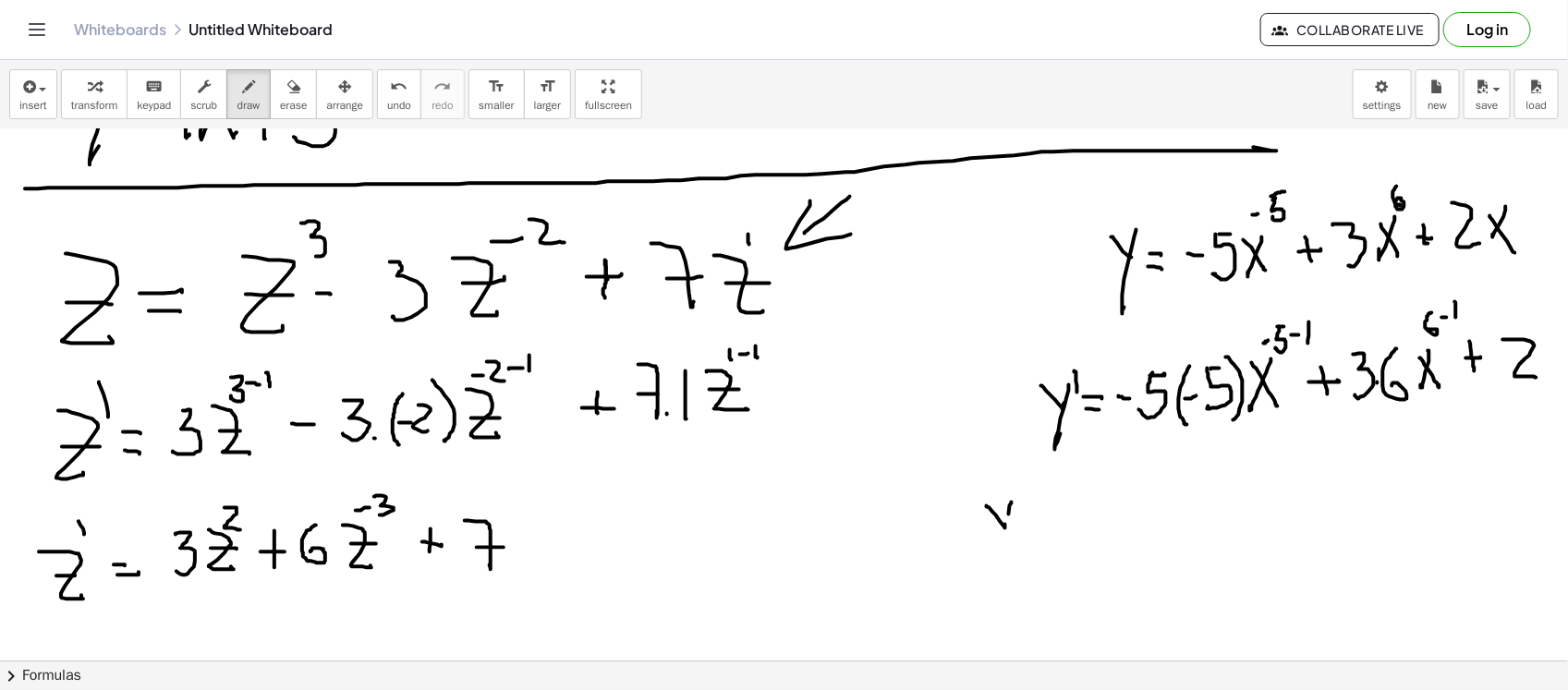 click at bounding box center (784, -251) 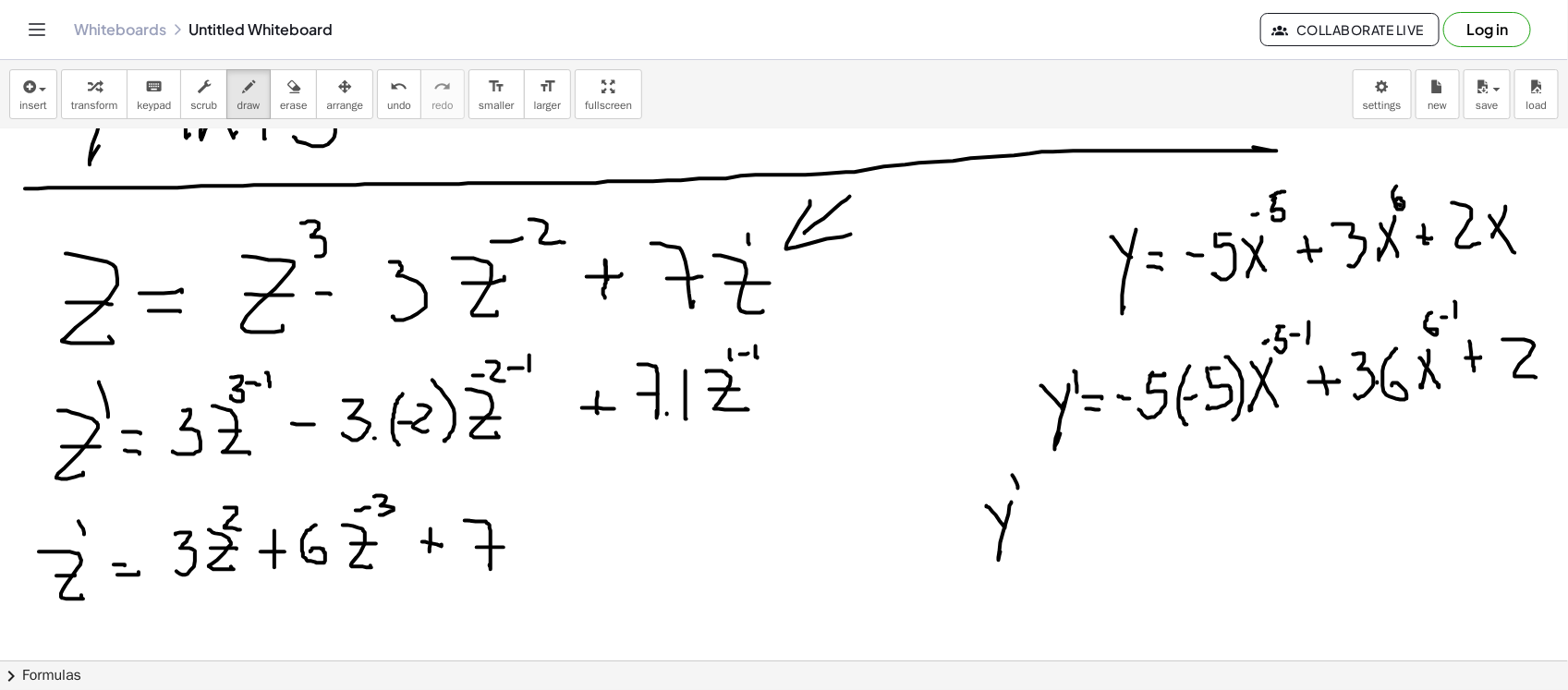 click at bounding box center (784, -251) 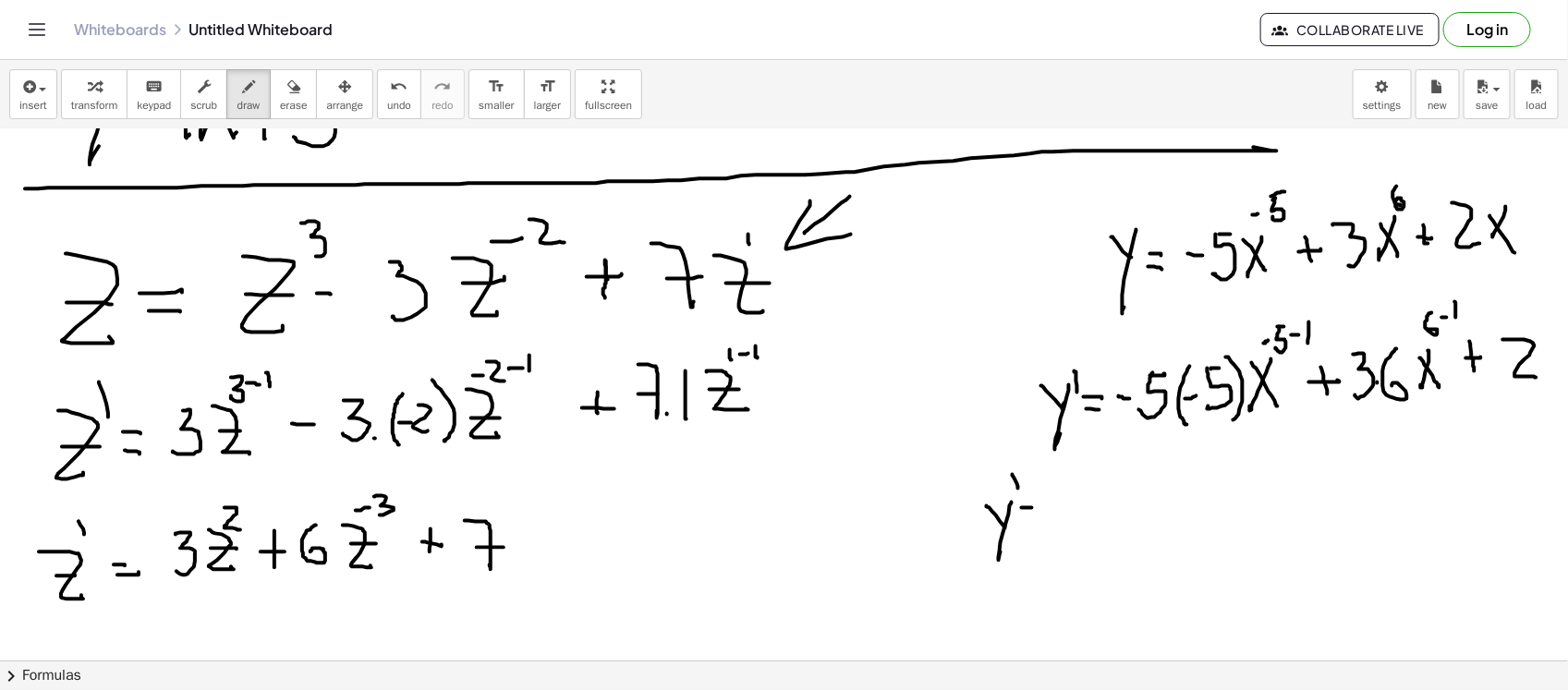 click at bounding box center (784, -251) 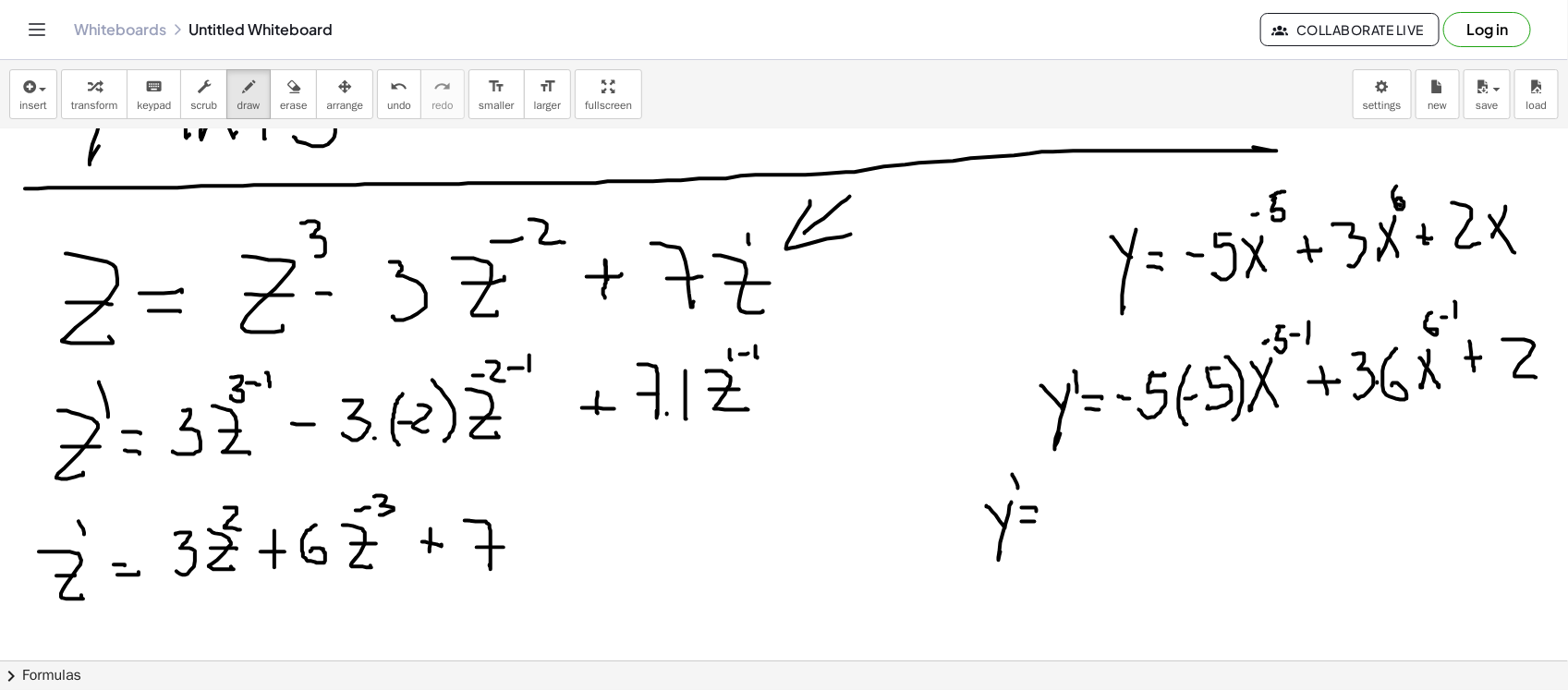 click at bounding box center [784, -251] 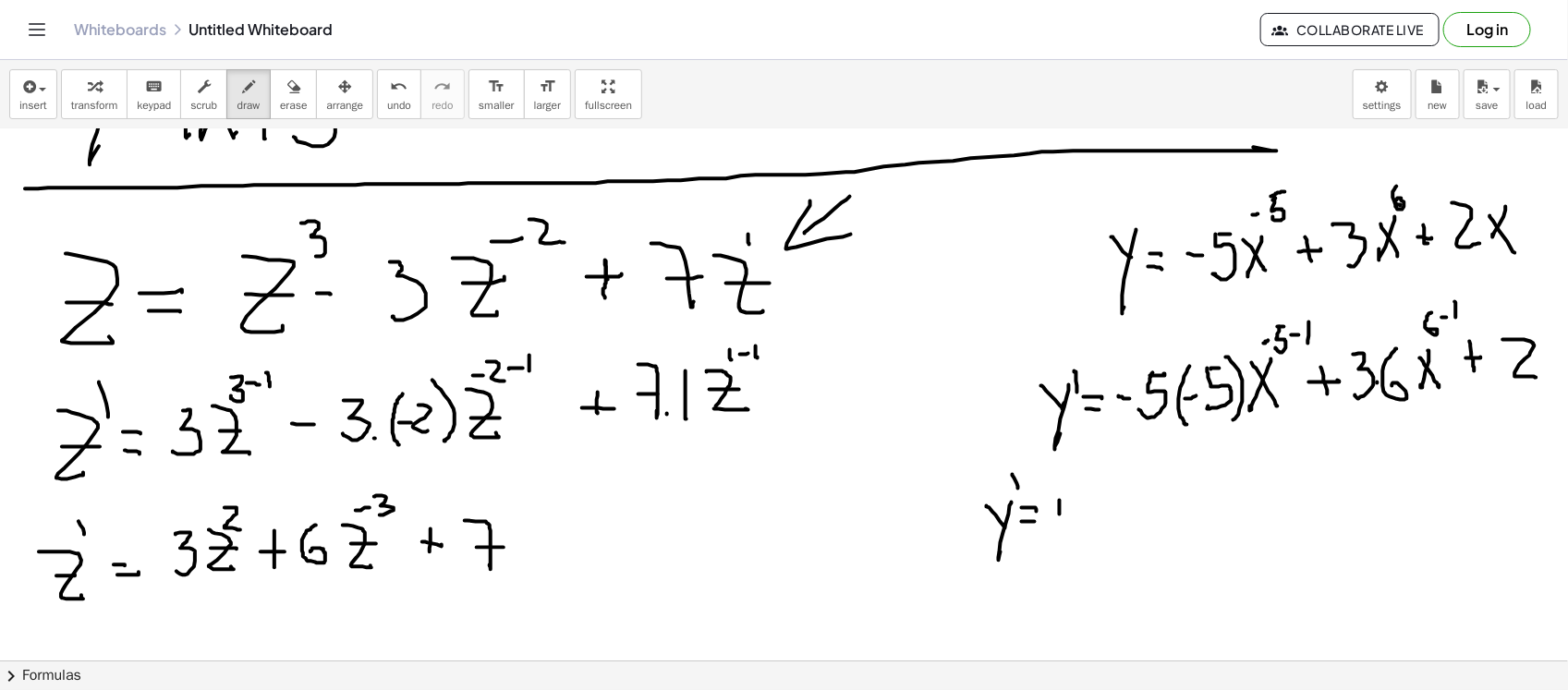 click at bounding box center (784, -251) 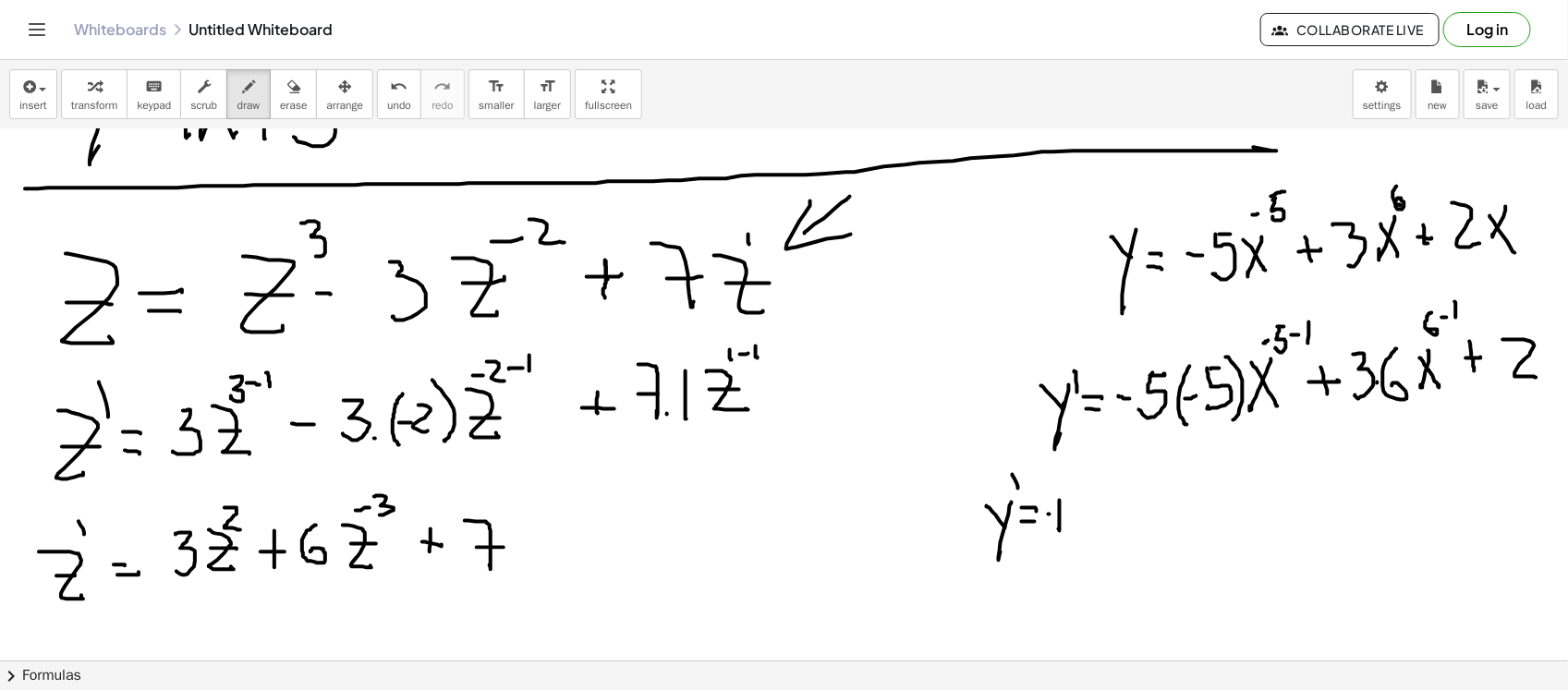 click at bounding box center [784, -251] 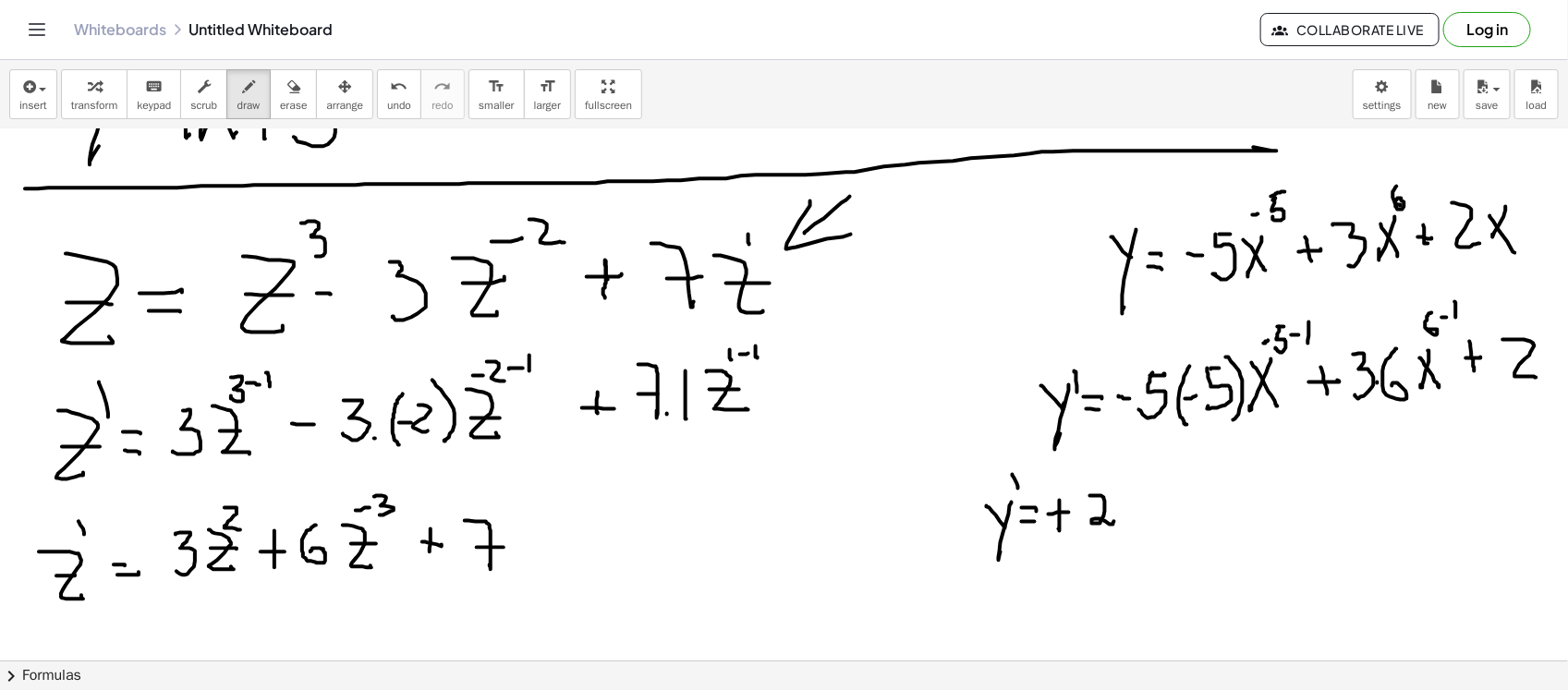 click at bounding box center [784, -251] 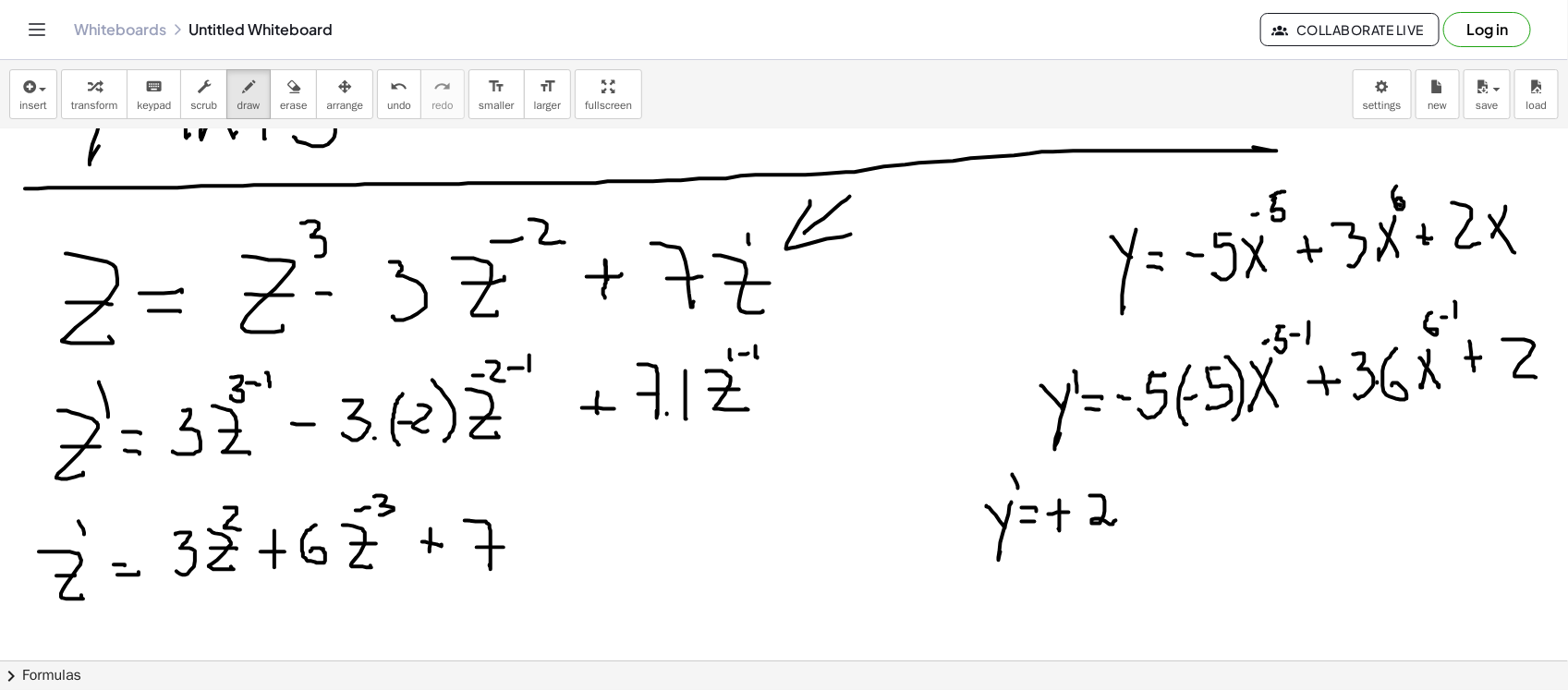 click at bounding box center [784, -251] 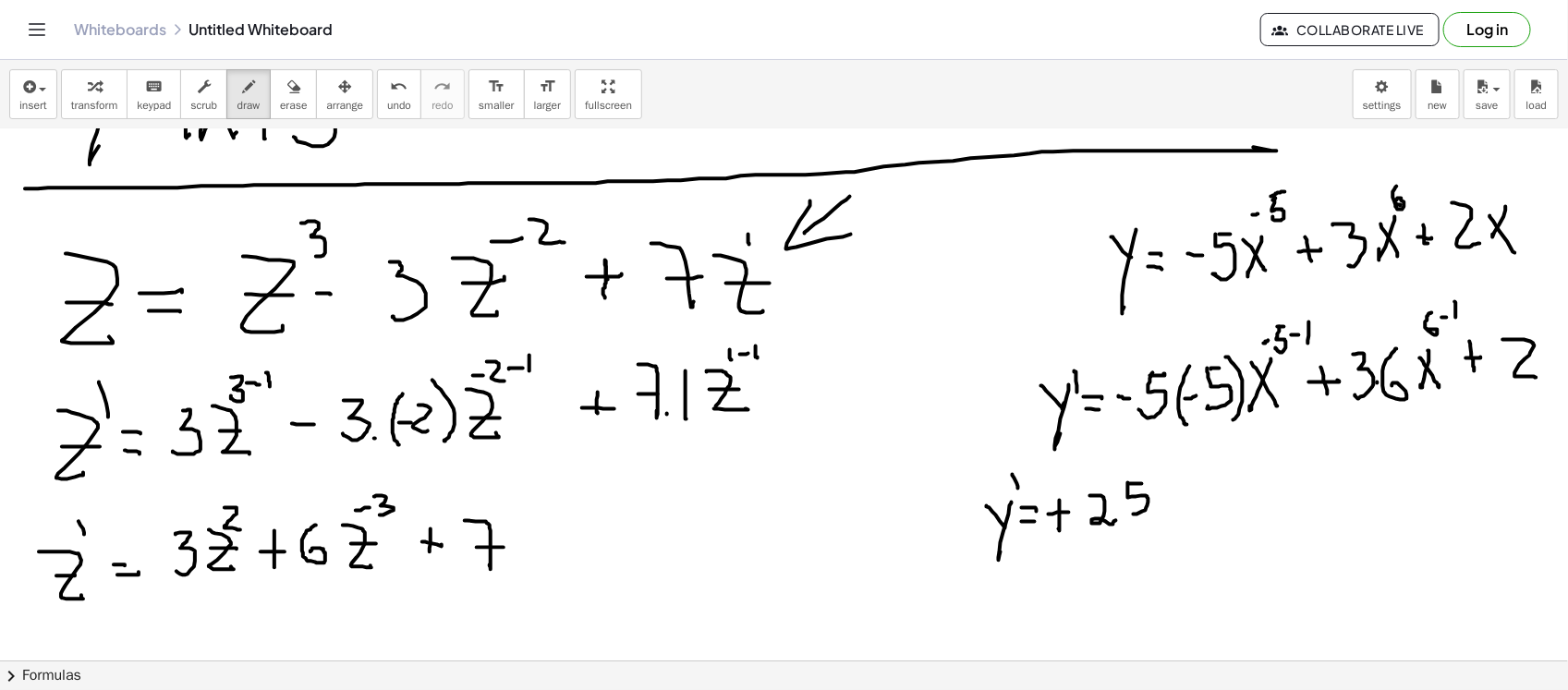 click at bounding box center [784, -251] 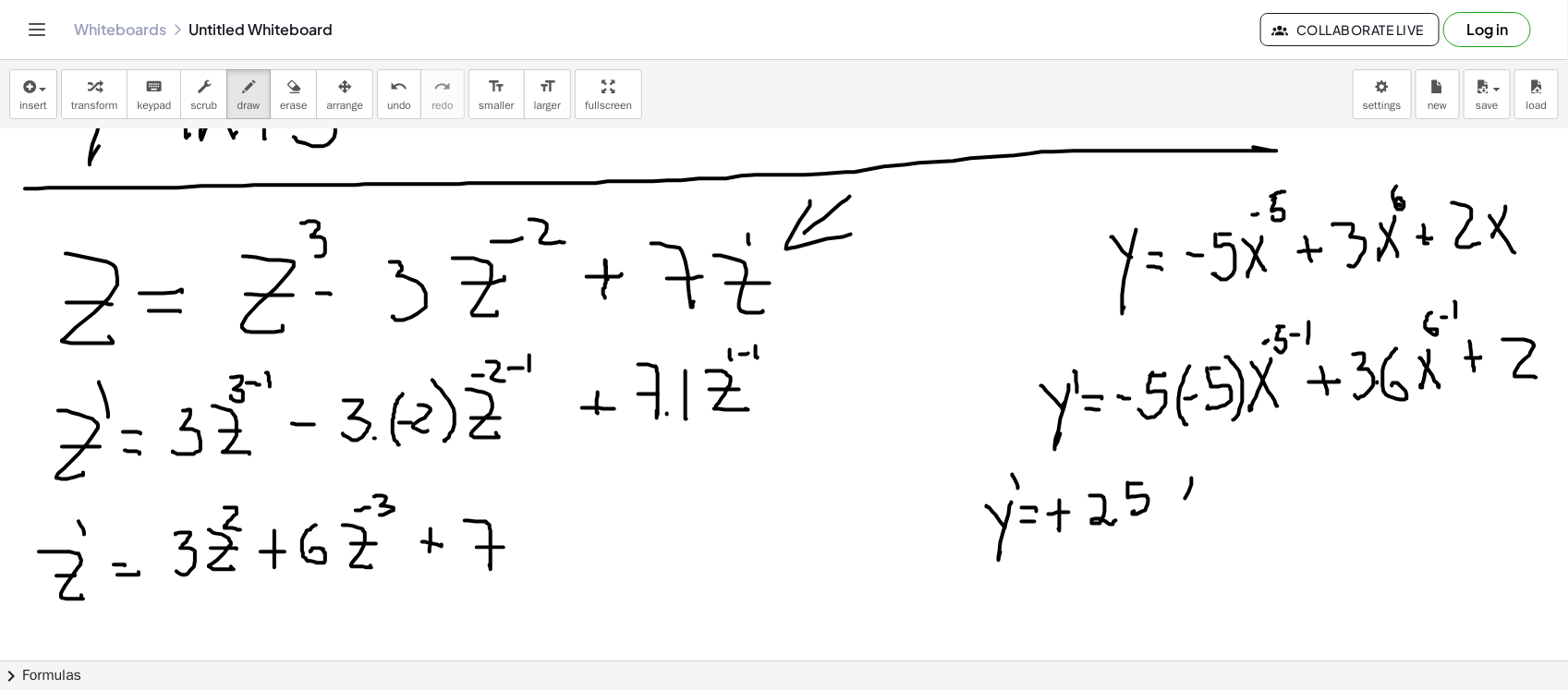 click at bounding box center [784, -251] 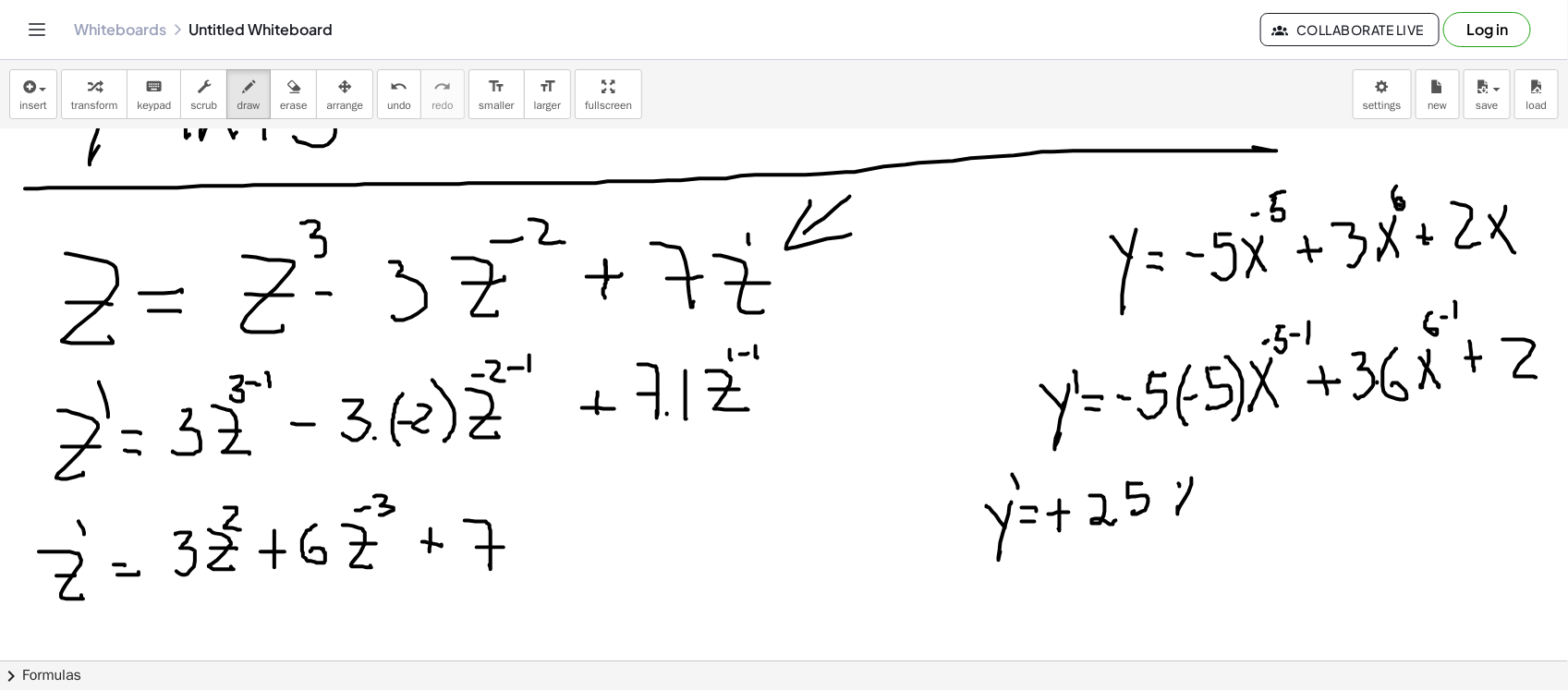 click at bounding box center (784, -251) 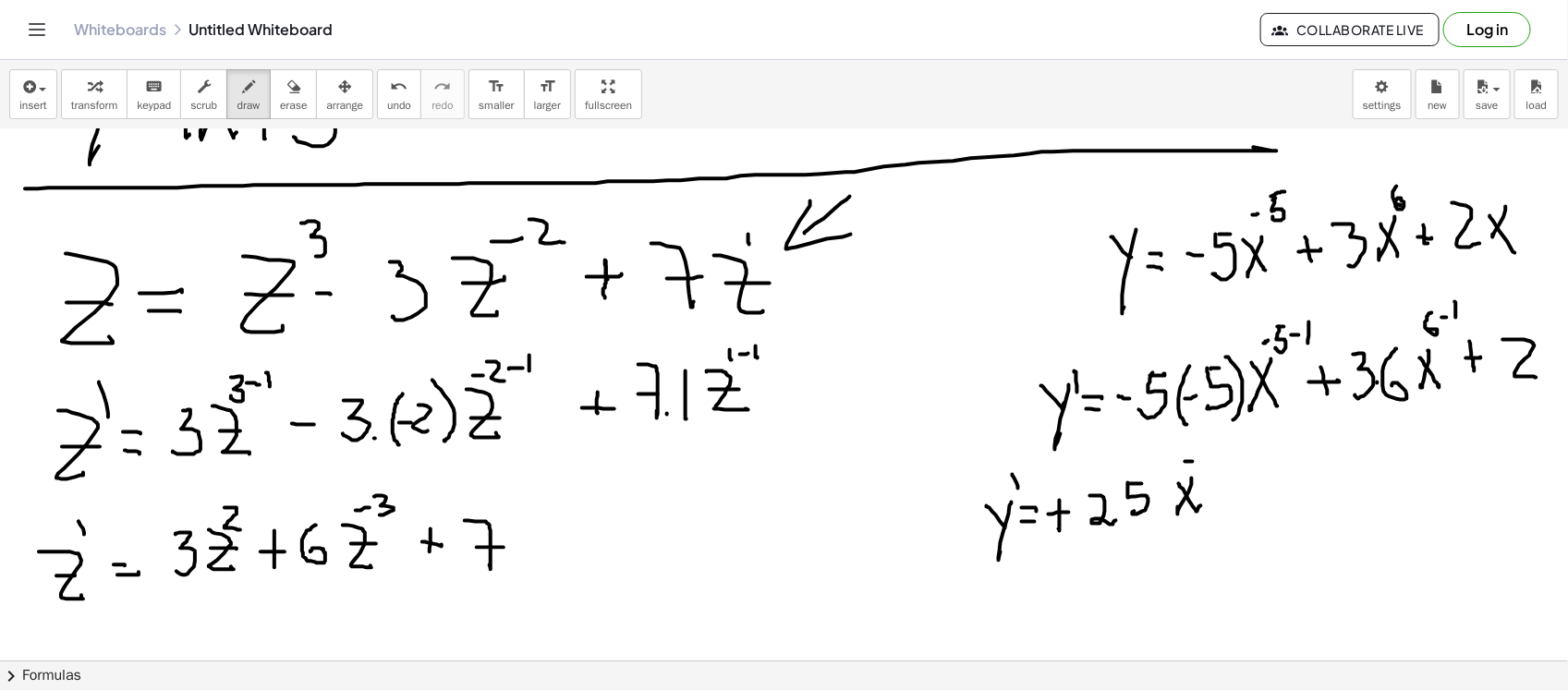 click at bounding box center (784, -251) 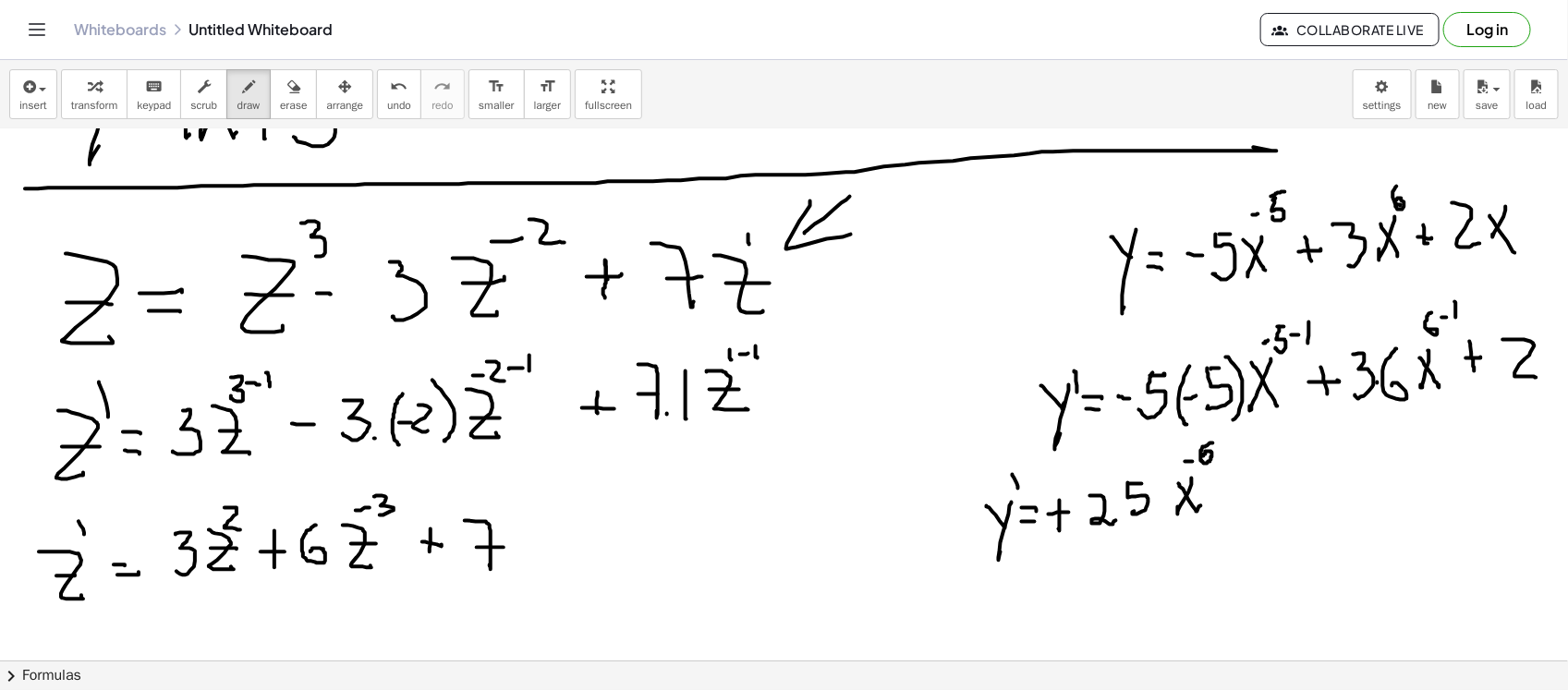 drag, startPoint x: 1213, startPoint y: 442, endPoint x: 1248, endPoint y: 523, distance: 88.23831 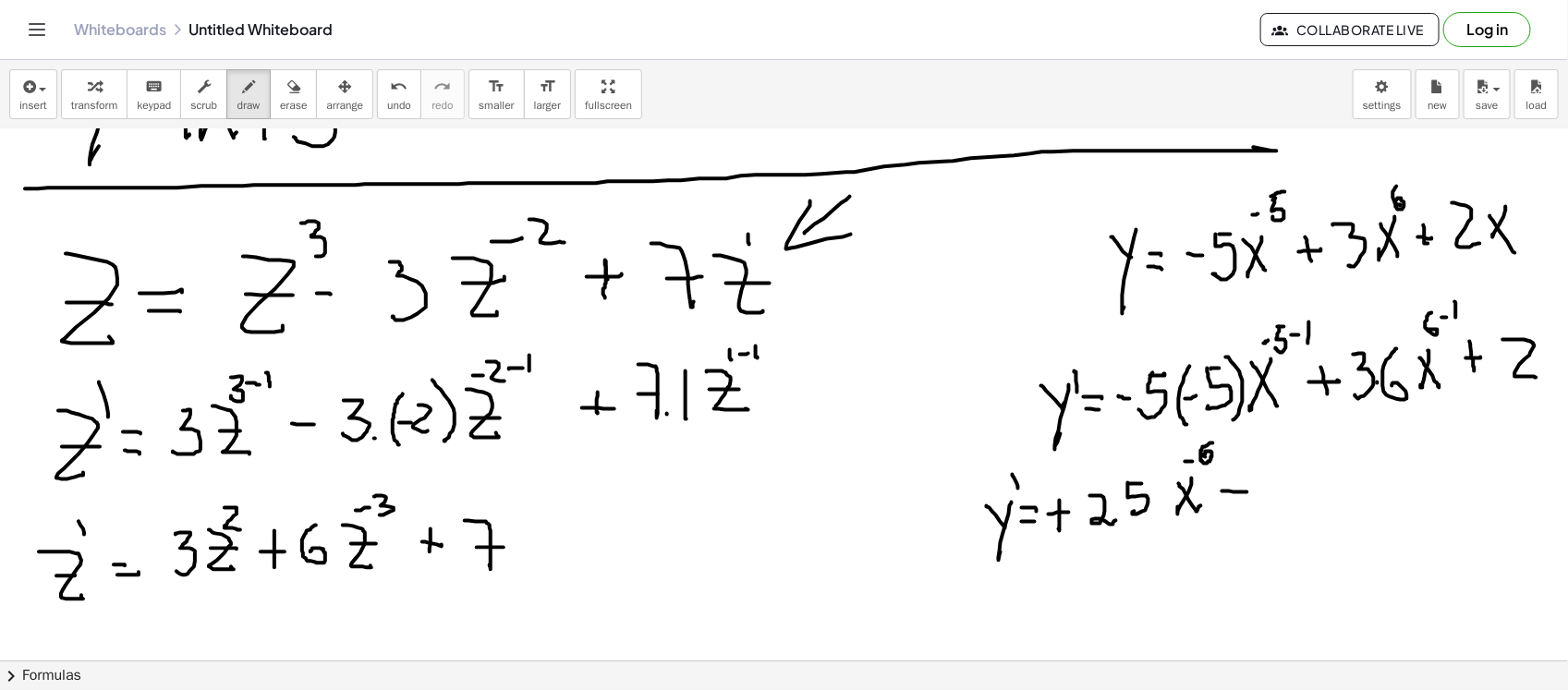 drag, startPoint x: 1222, startPoint y: 490, endPoint x: 1247, endPoint y: 490, distance: 25 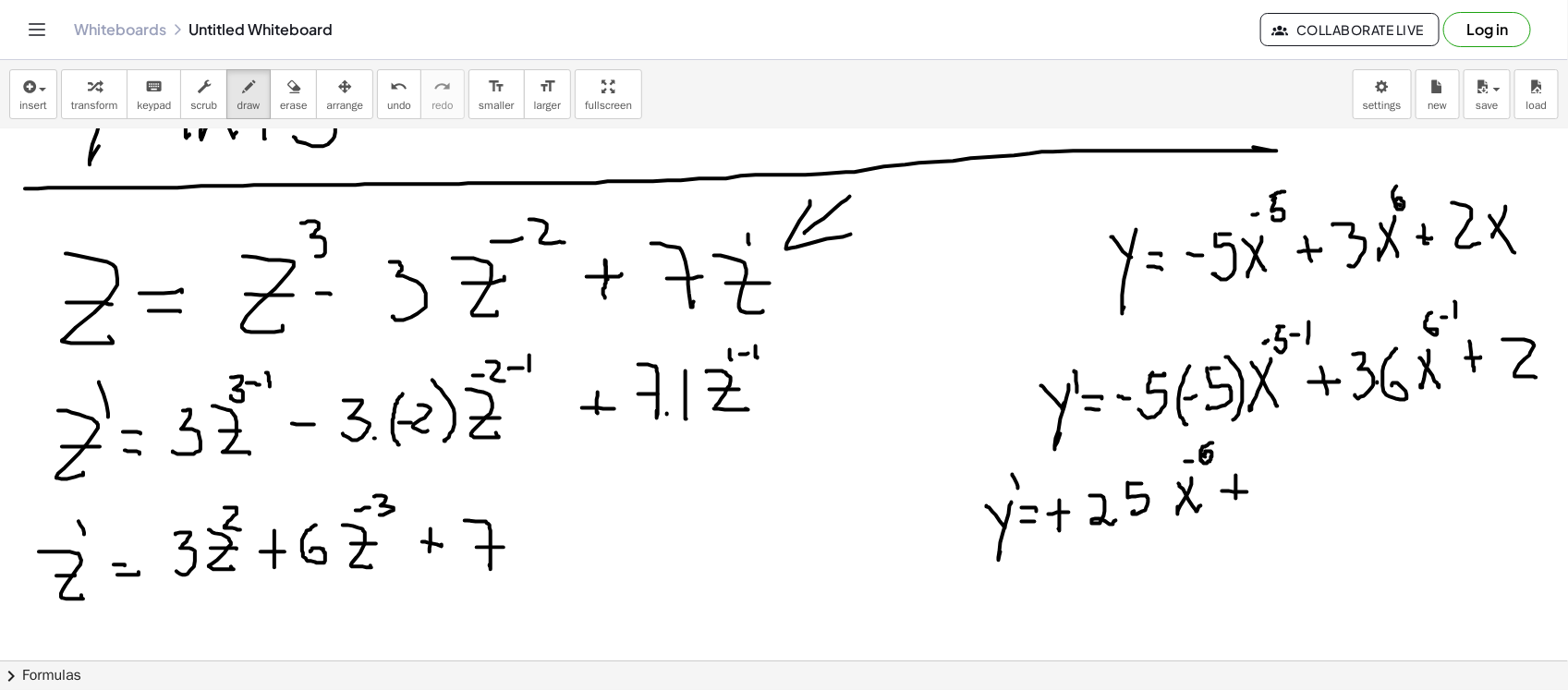 click at bounding box center [784, -251] 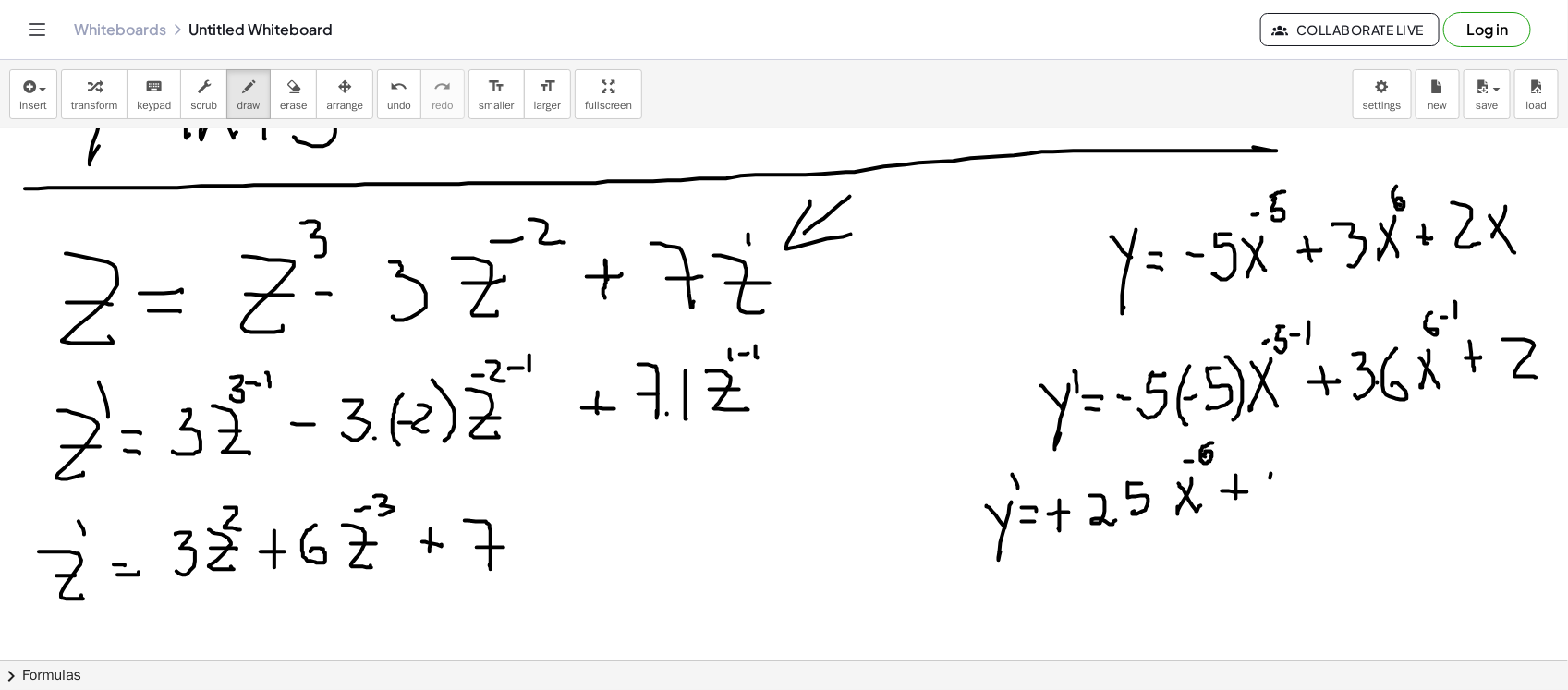 drag, startPoint x: 1270, startPoint y: 477, endPoint x: 1276, endPoint y: 496, distance: 19.92486 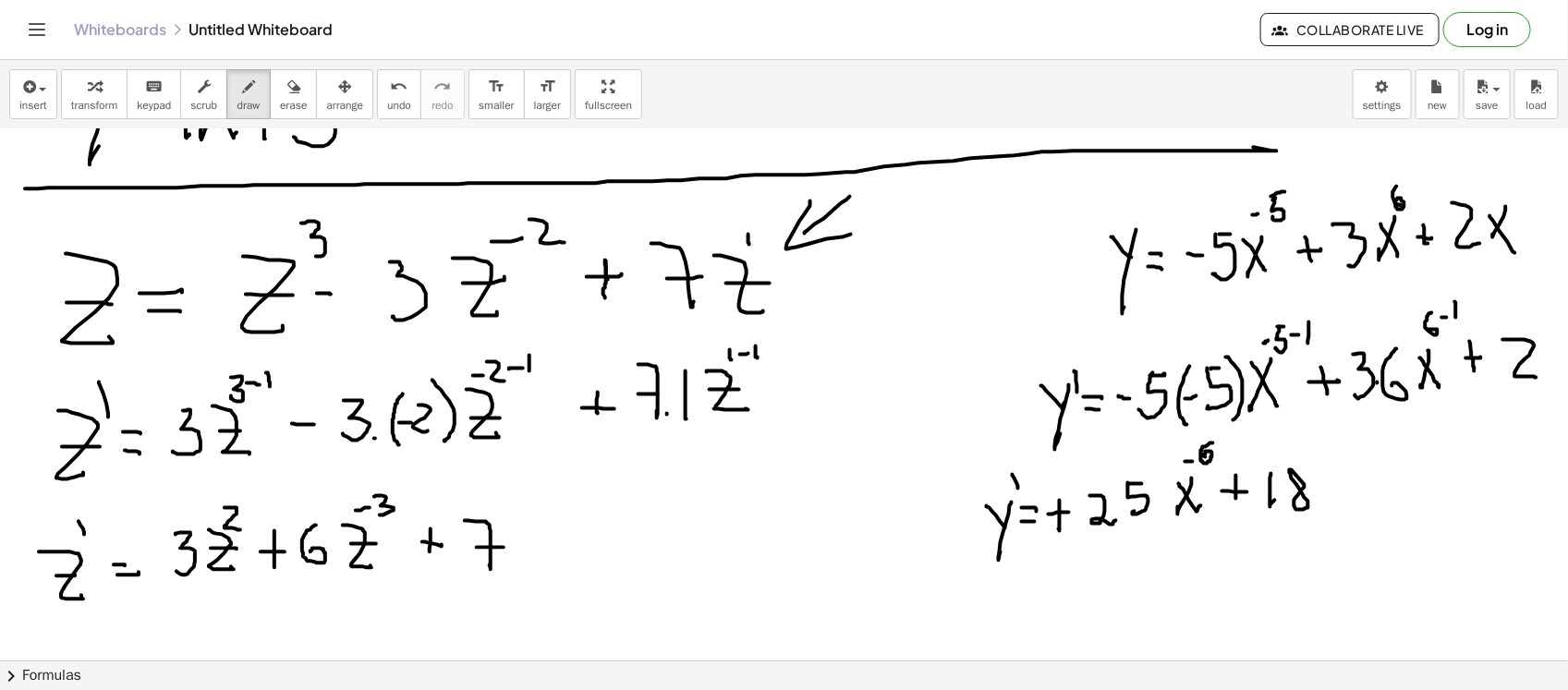 click at bounding box center [784, -251] 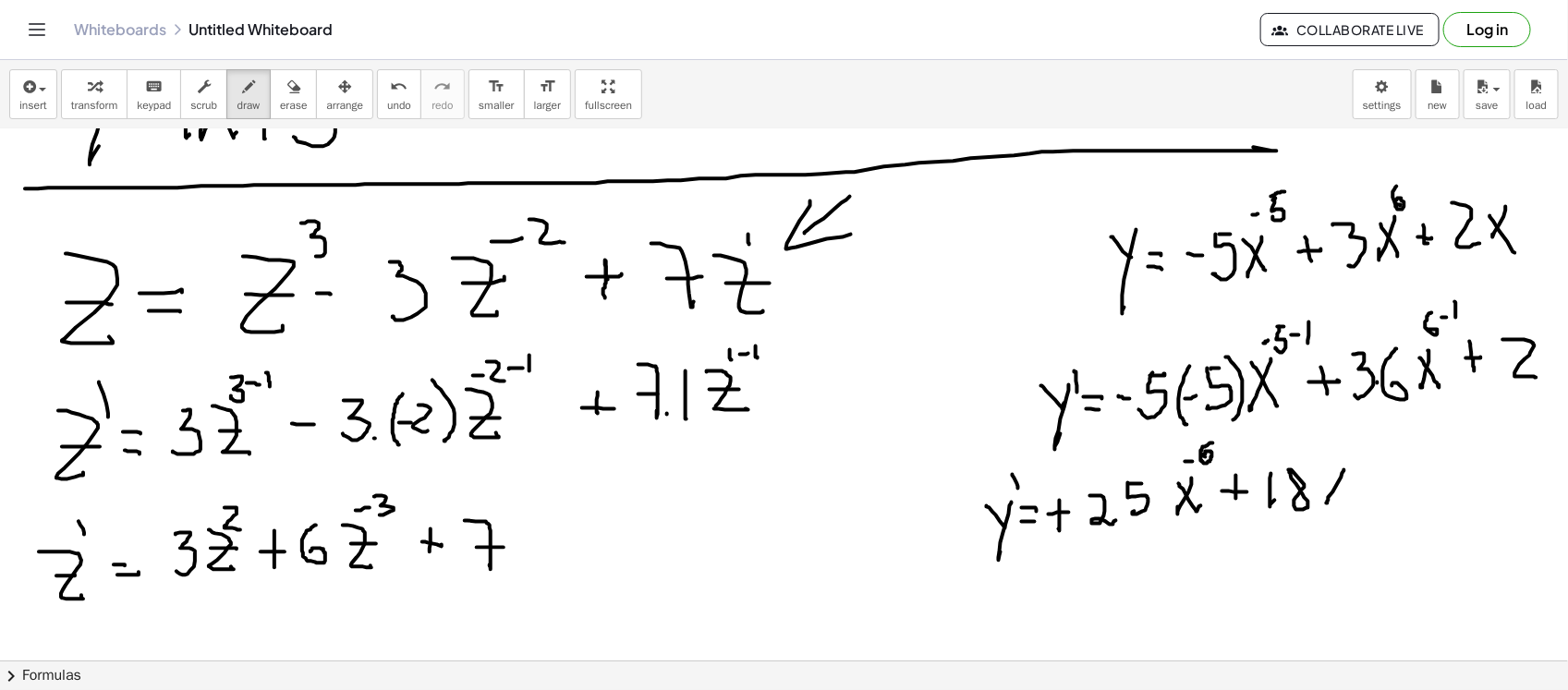 drag, startPoint x: 1344, startPoint y: 468, endPoint x: 1324, endPoint y: 490, distance: 29.73214 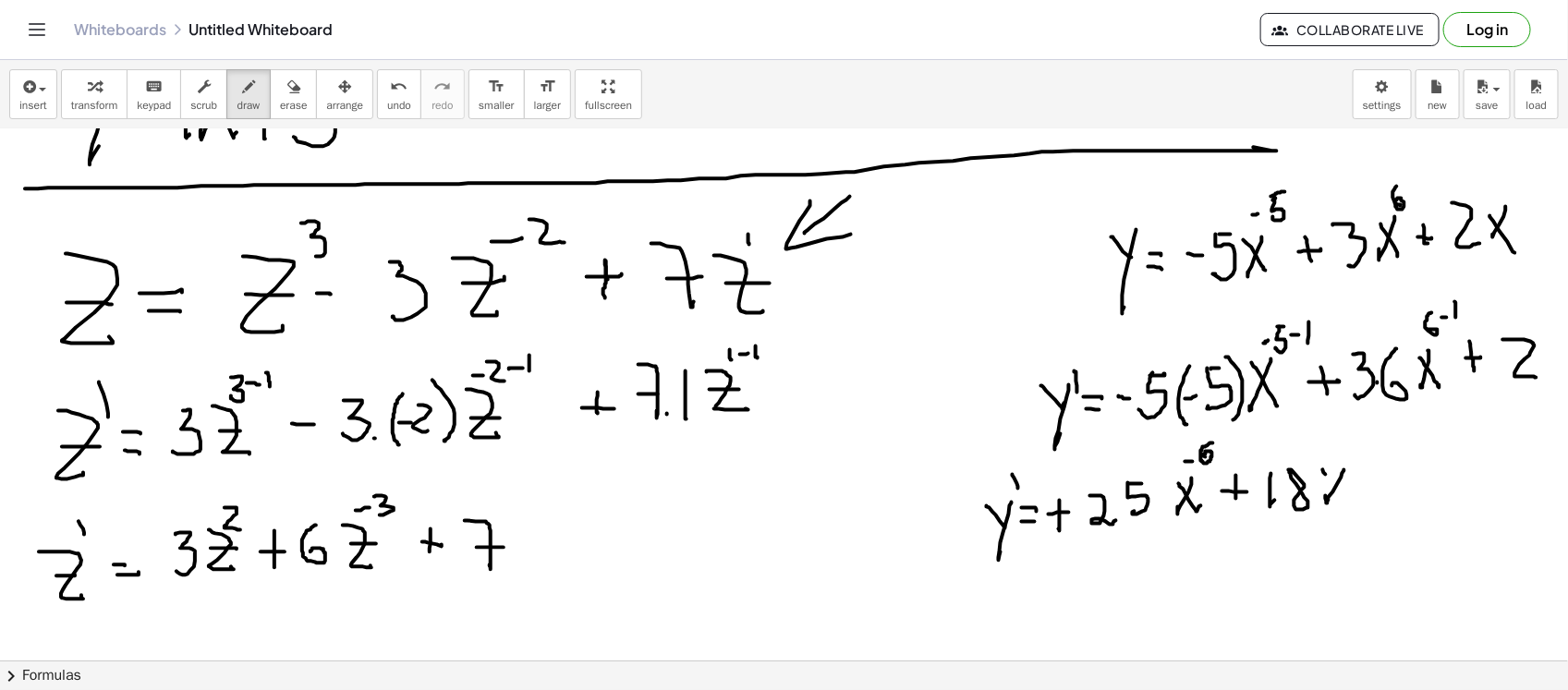 drag, startPoint x: 1323, startPoint y: 468, endPoint x: 1349, endPoint y: 490, distance: 34.05877 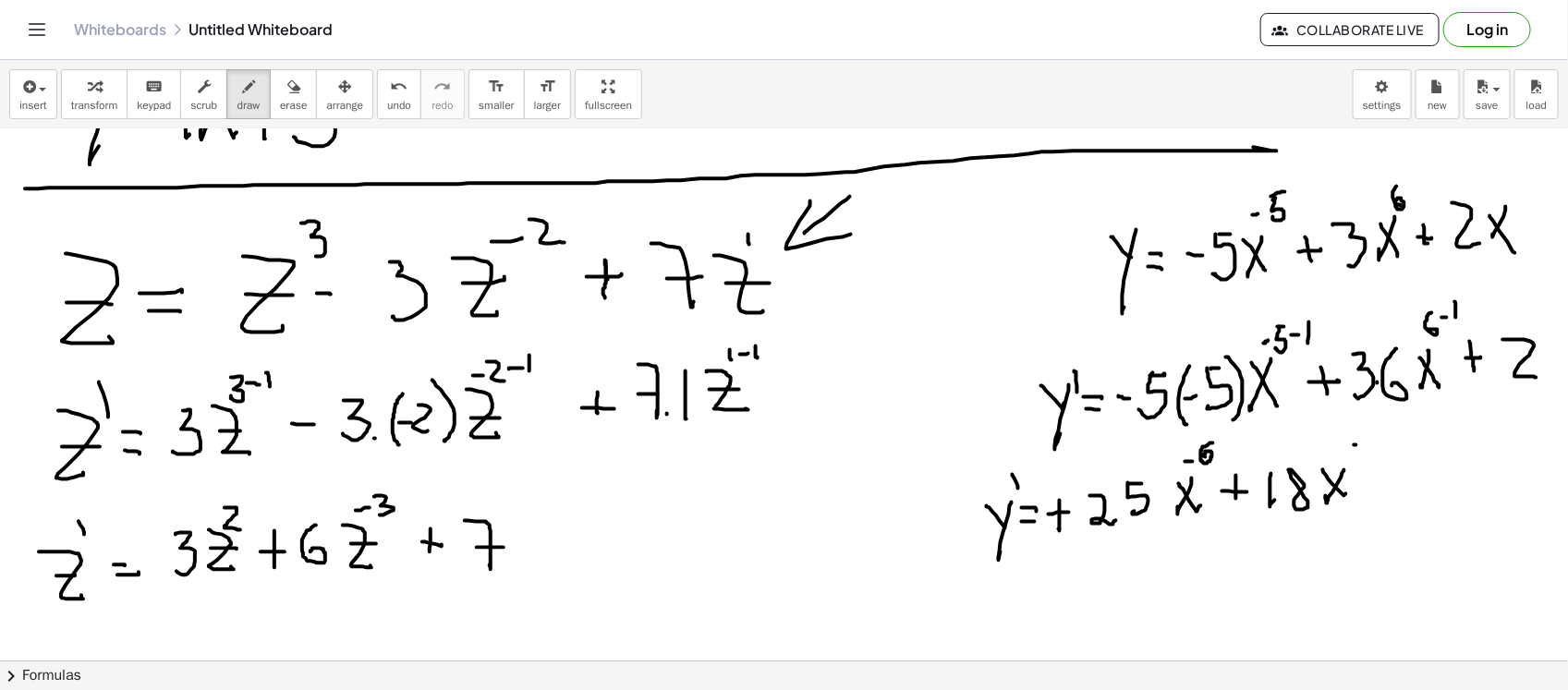 click at bounding box center [784, -251] 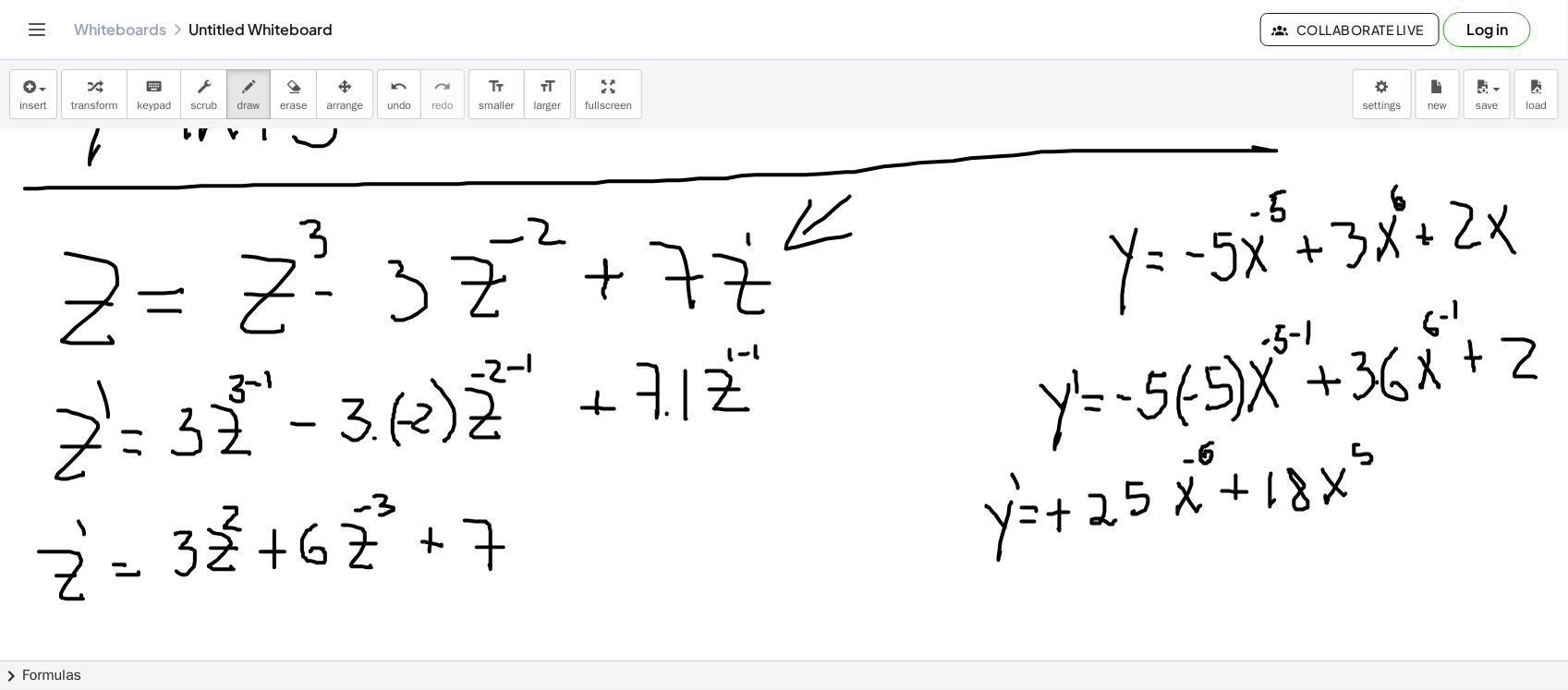 drag, startPoint x: 1355, startPoint y: 450, endPoint x: 1361, endPoint y: 460, distance: 11.661904 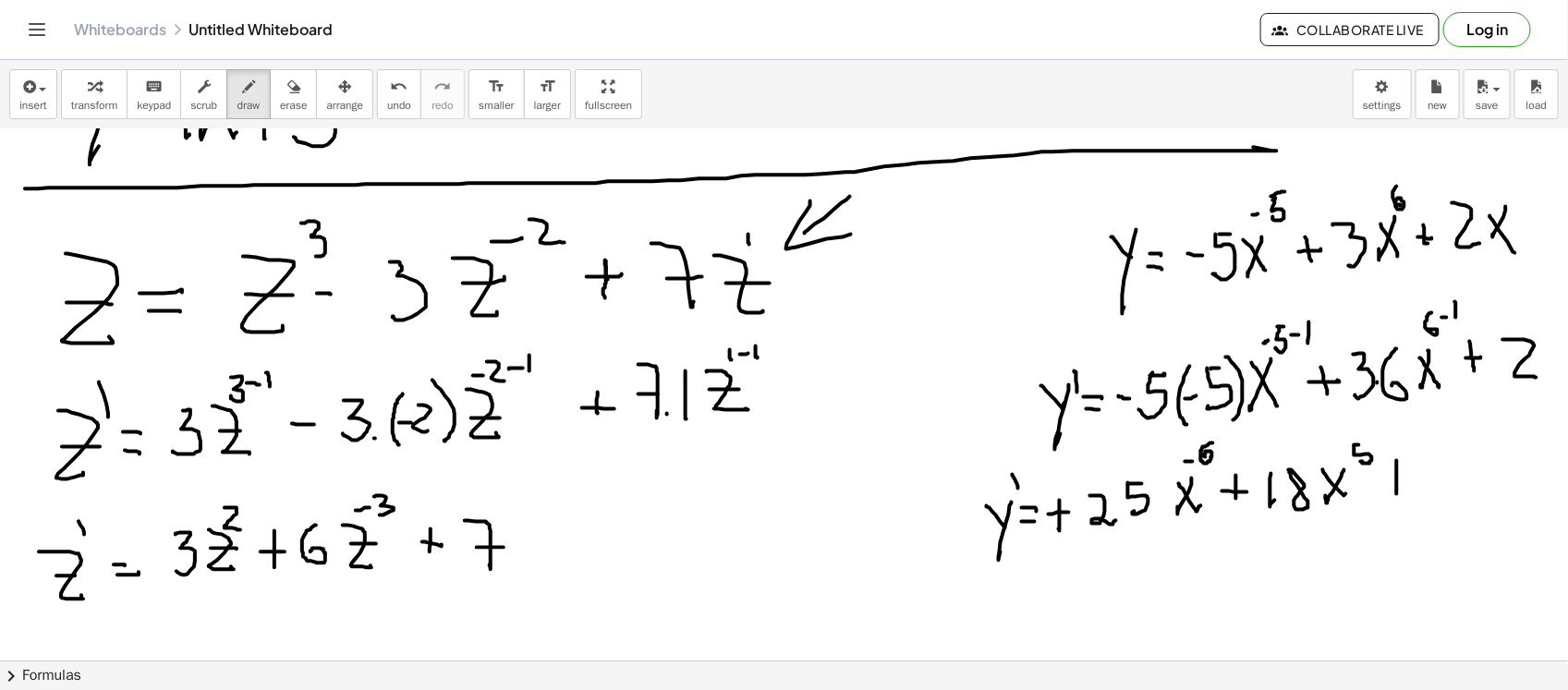 drag, startPoint x: 1397, startPoint y: 459, endPoint x: 1387, endPoint y: 477, distance: 20.59126 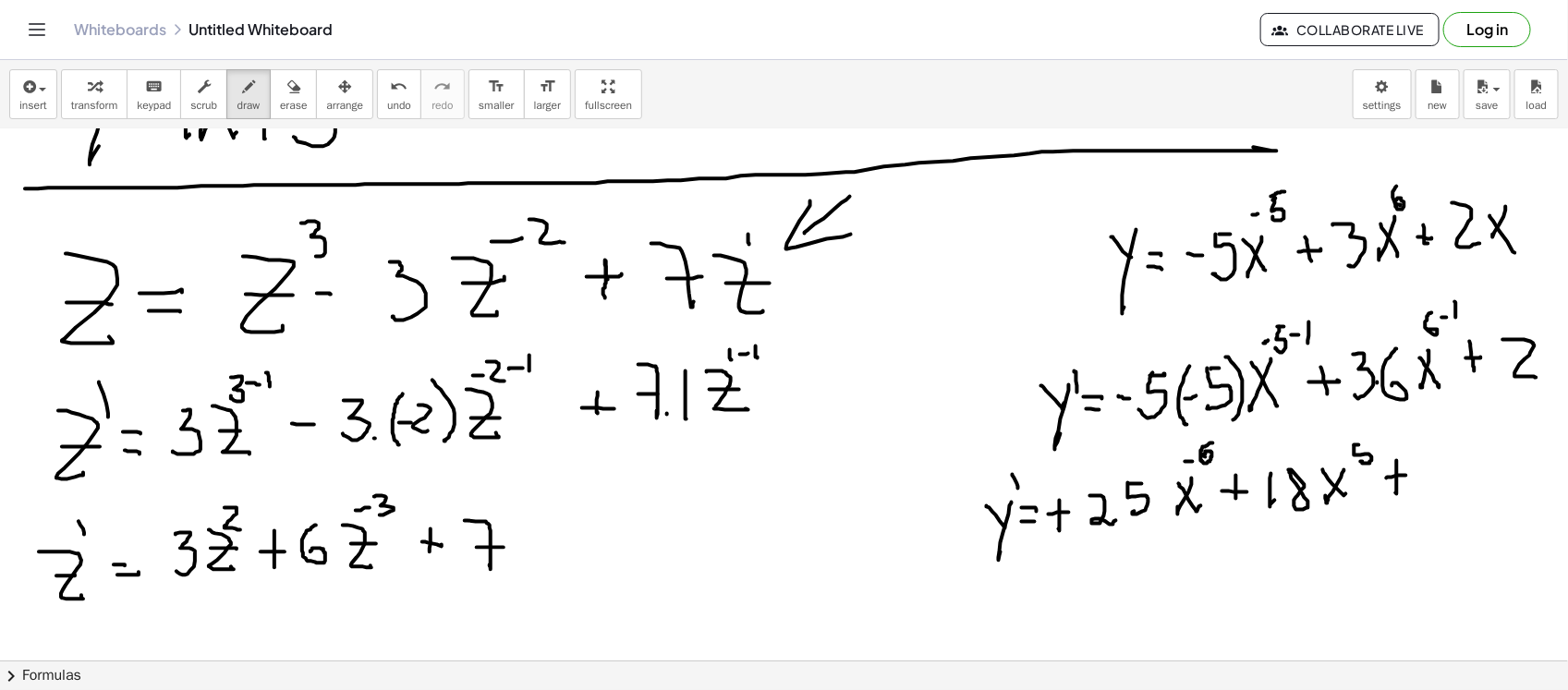drag, startPoint x: 1387, startPoint y: 477, endPoint x: 1428, endPoint y: 454, distance: 47 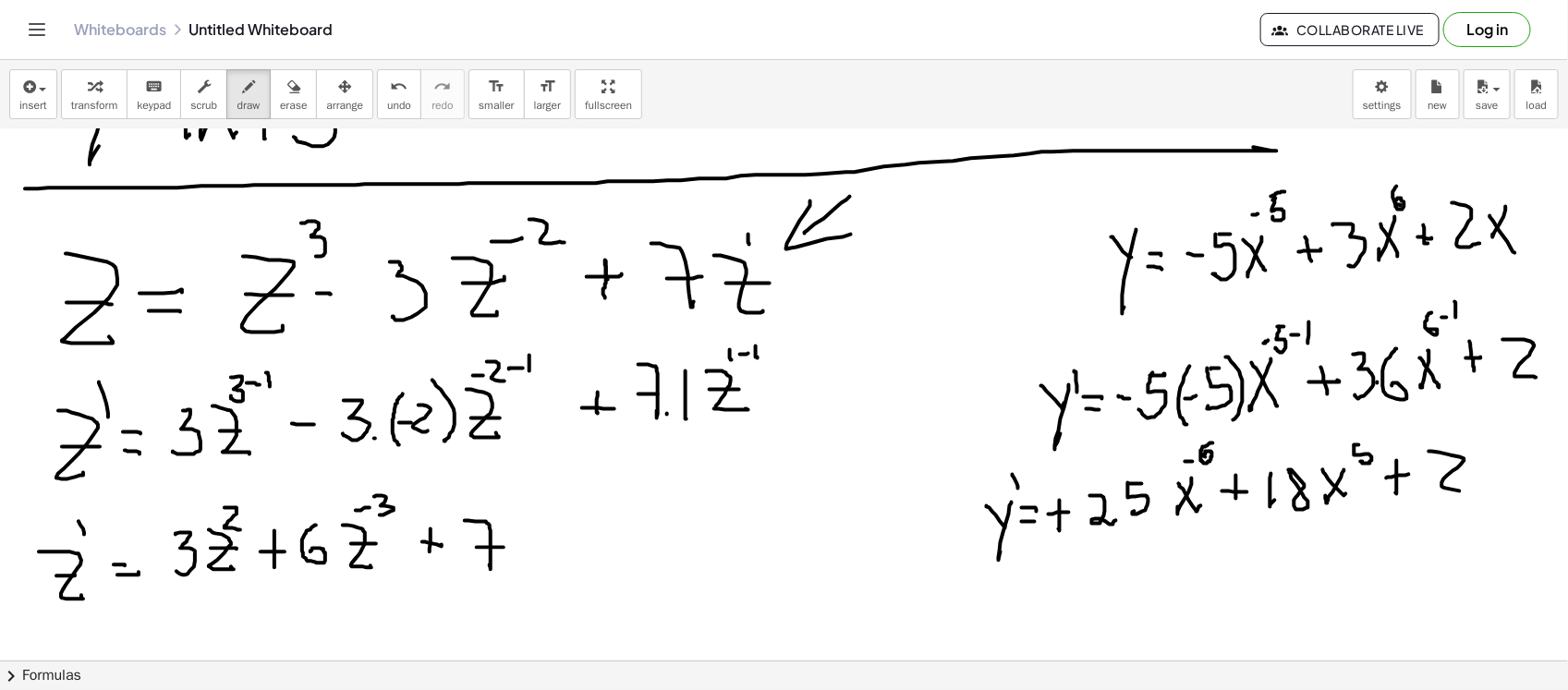 drag, startPoint x: 1429, startPoint y: 450, endPoint x: 1471, endPoint y: 490, distance: 58 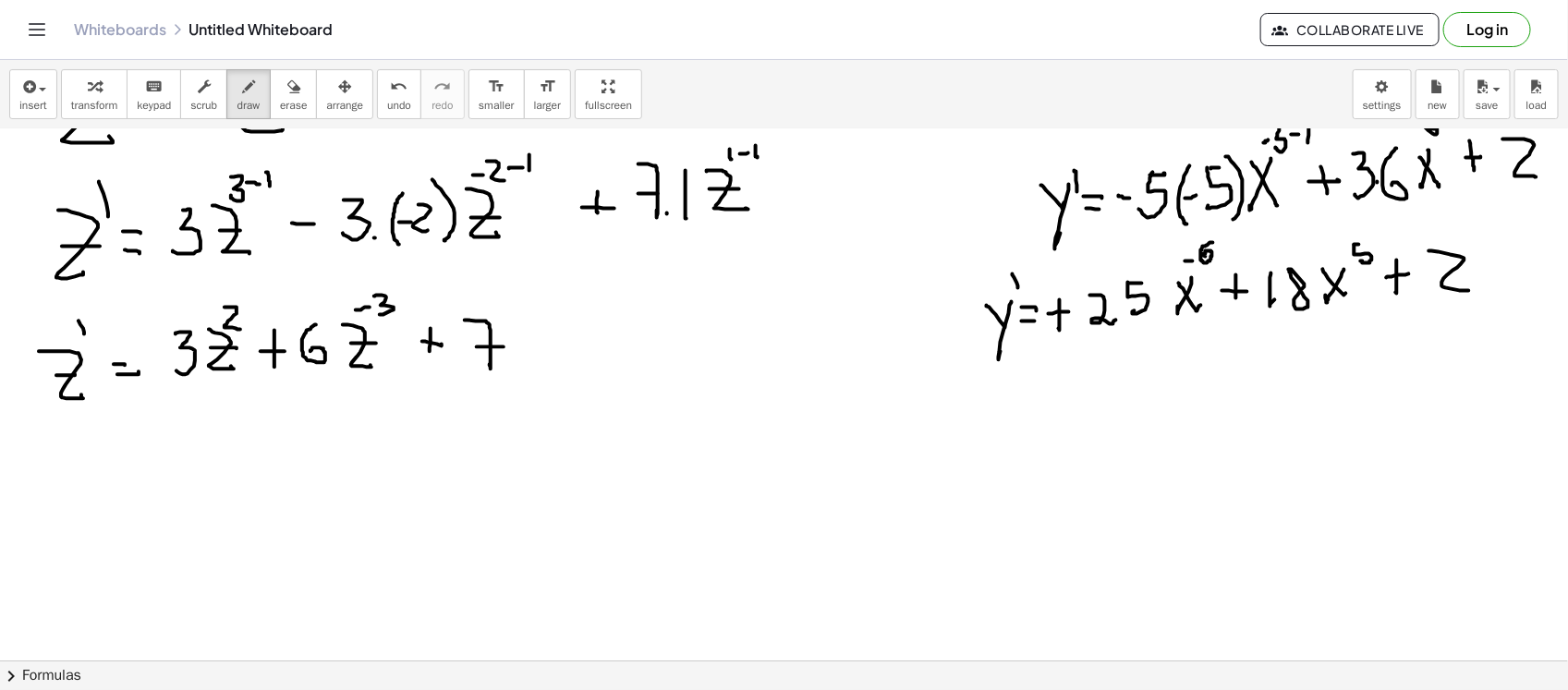 scroll, scrollTop: 1940, scrollLeft: 0, axis: vertical 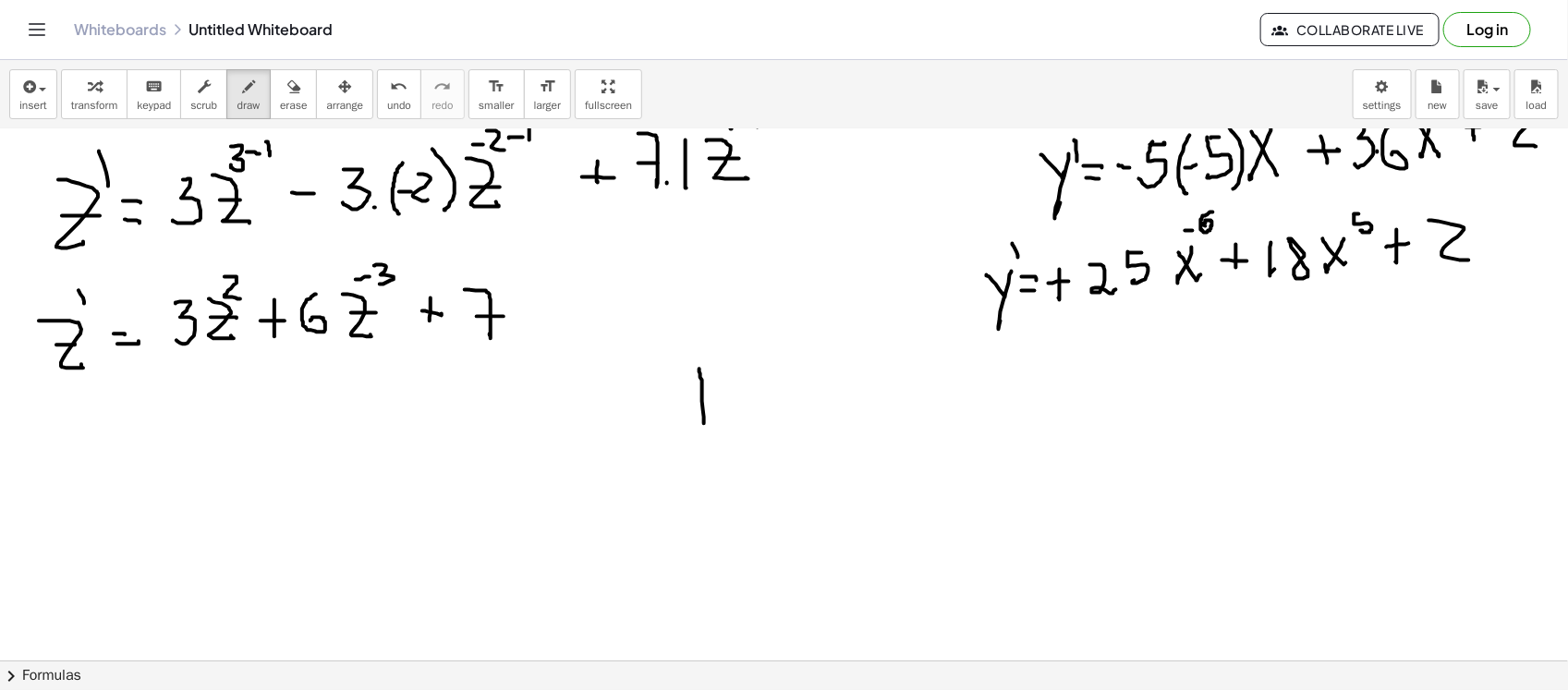 drag, startPoint x: 699, startPoint y: 368, endPoint x: 704, endPoint y: 422, distance: 54.230987 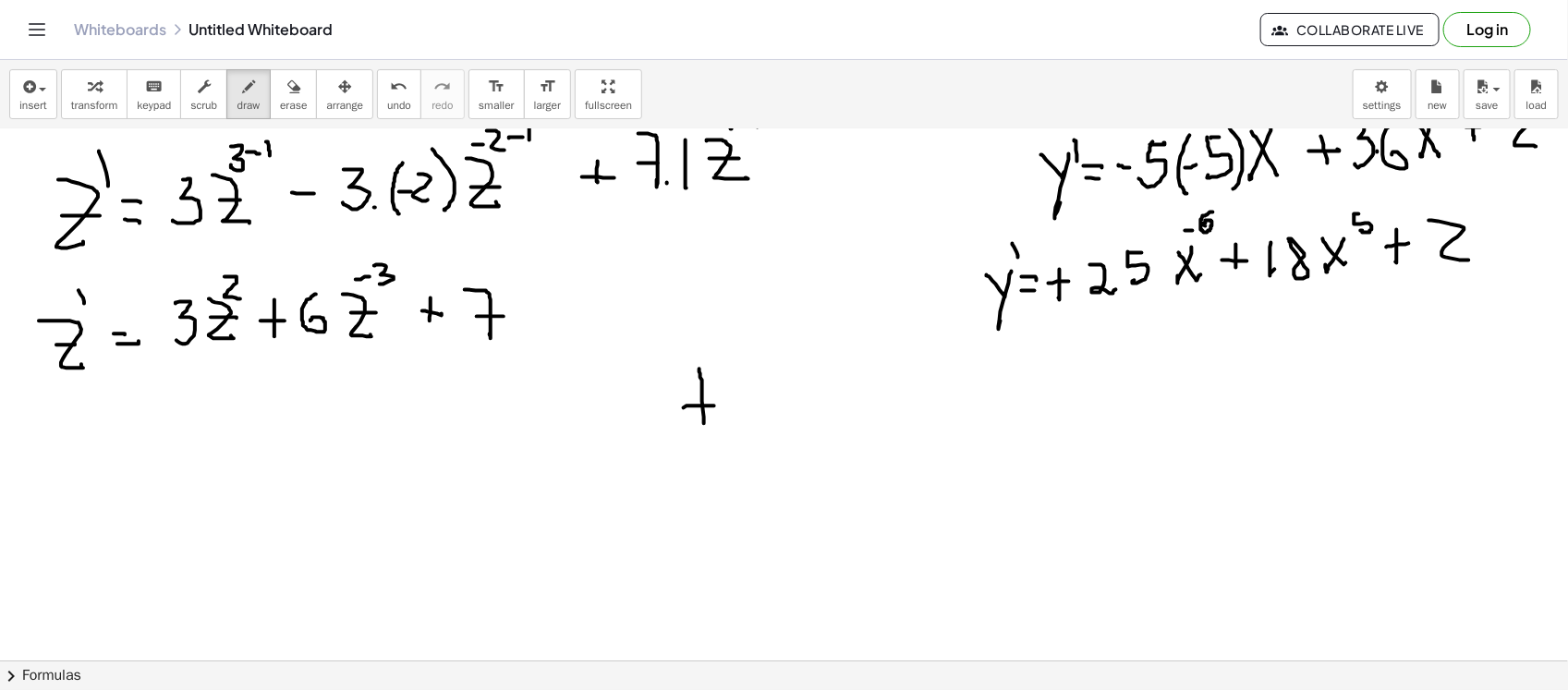 drag, startPoint x: 684, startPoint y: 406, endPoint x: 721, endPoint y: 405, distance: 37.01351 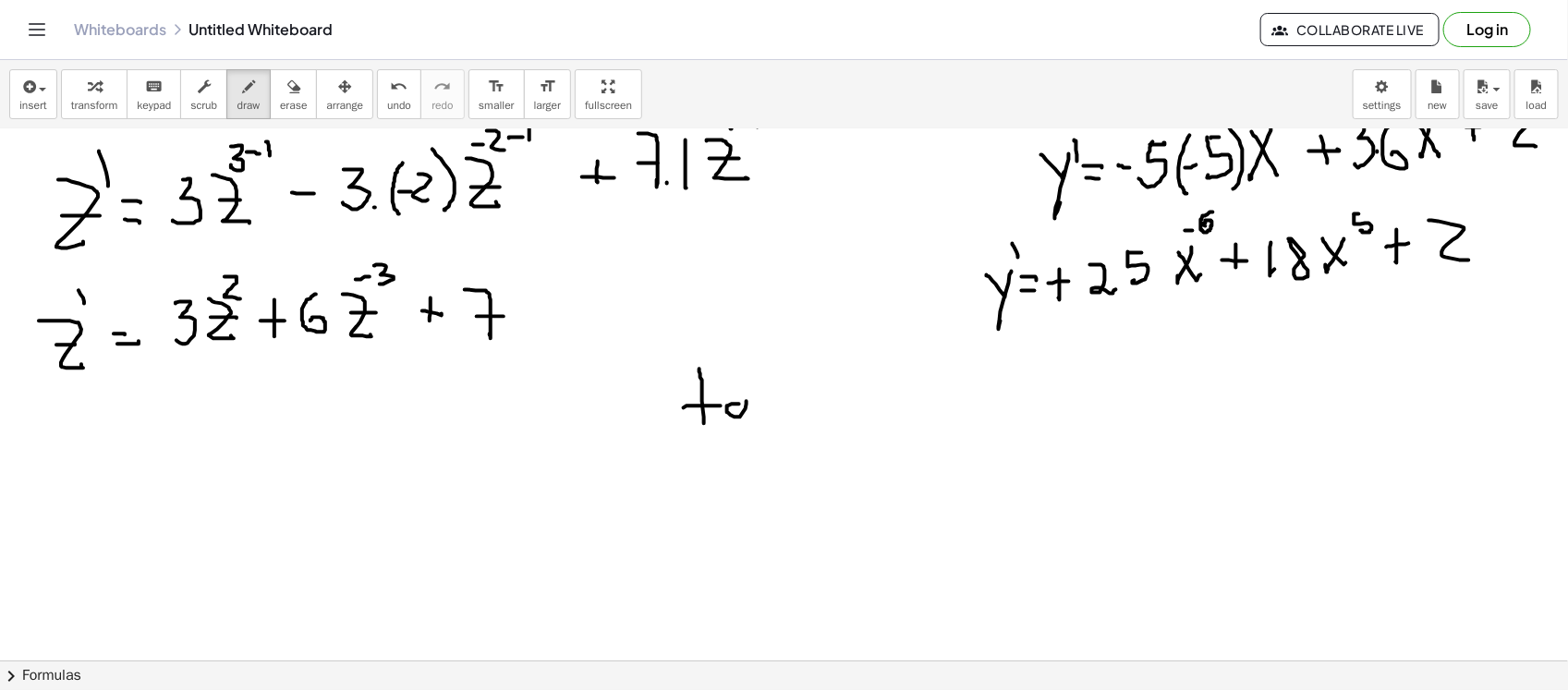 drag, startPoint x: 735, startPoint y: 403, endPoint x: 755, endPoint y: 406, distance: 20.223748 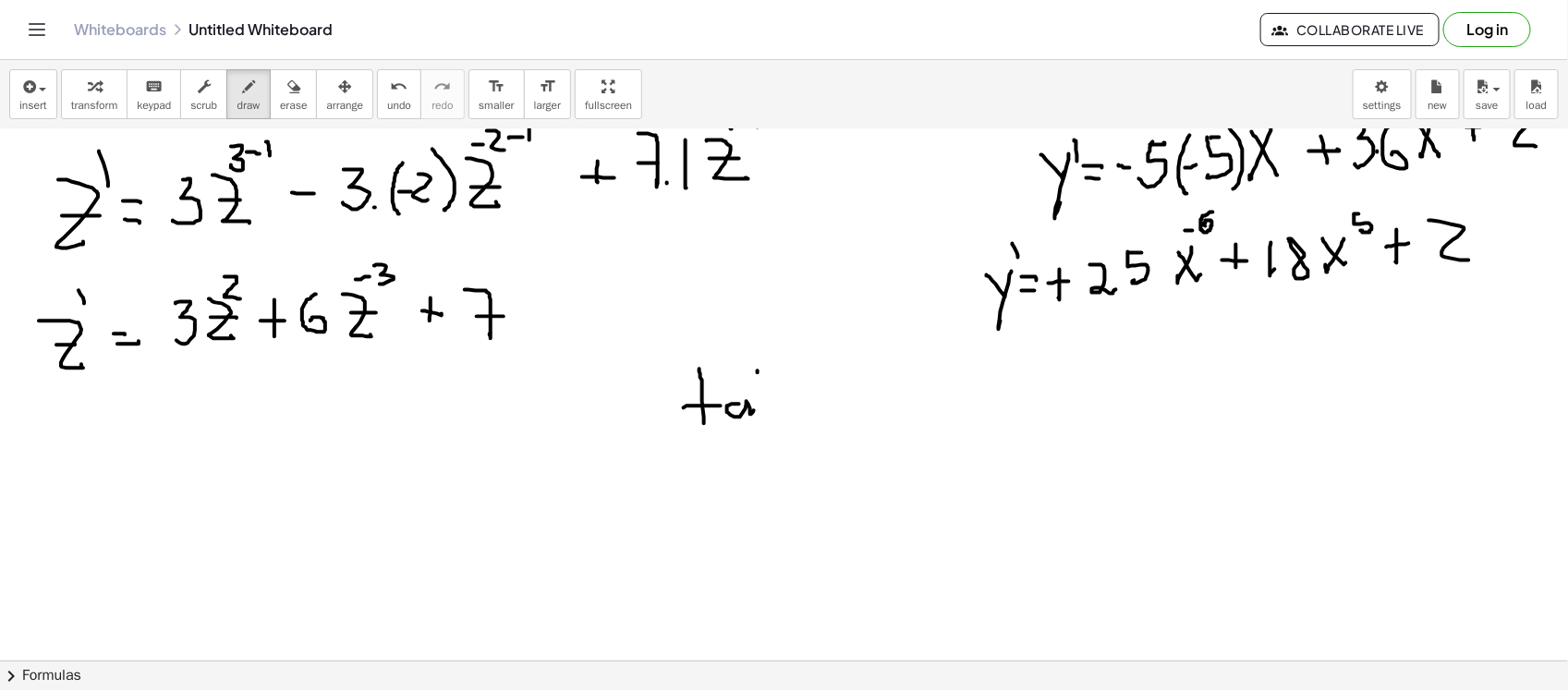 drag, startPoint x: 758, startPoint y: 371, endPoint x: 777, endPoint y: 381, distance: 21.47091 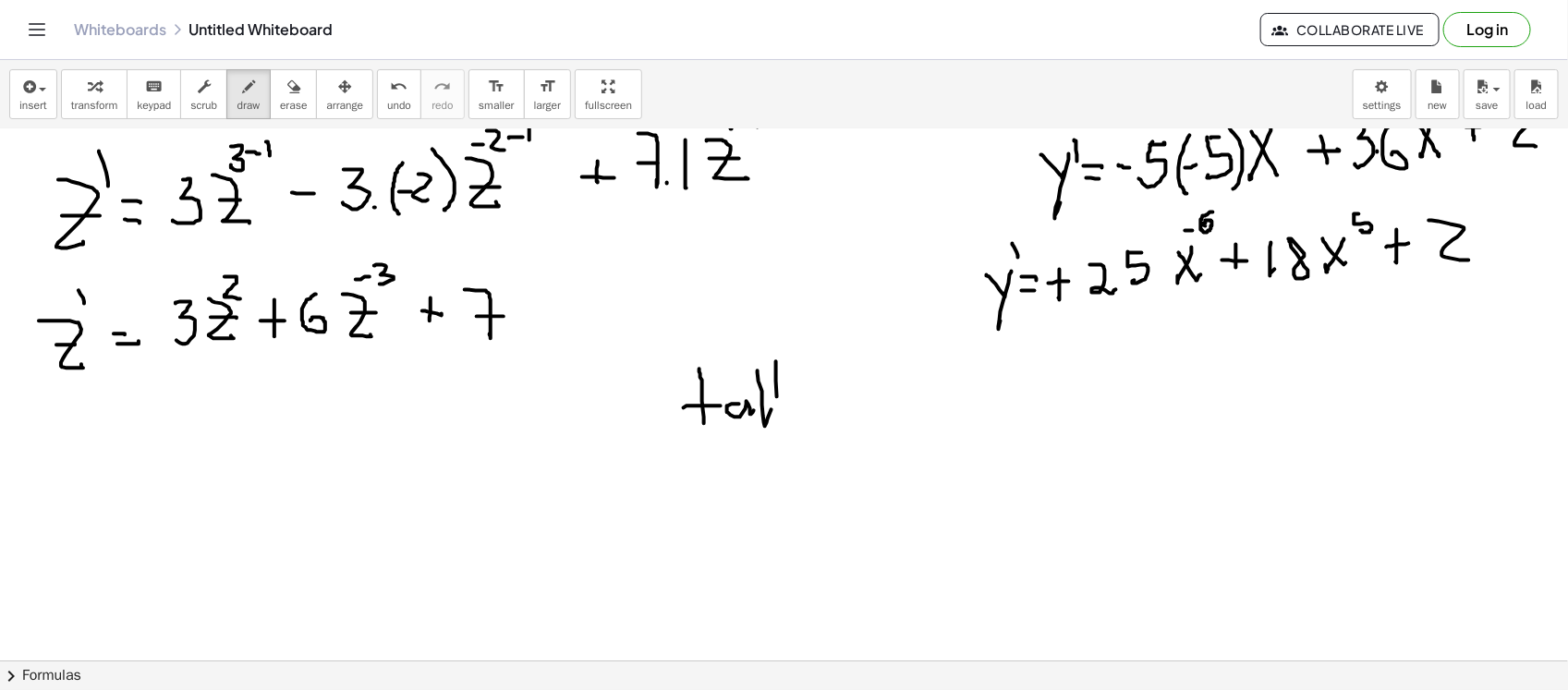 drag, startPoint x: 777, startPoint y: 395, endPoint x: 782, endPoint y: 405, distance: 11.18034 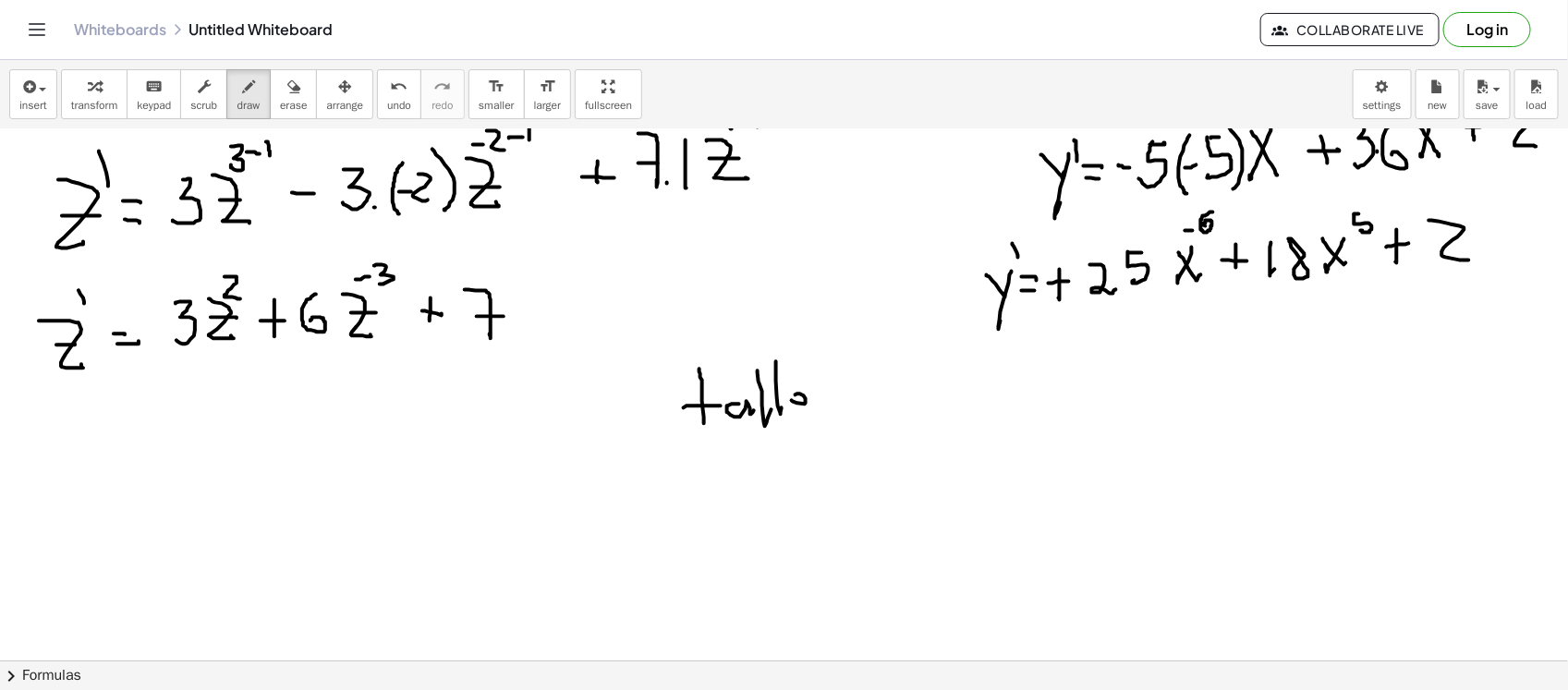 drag, startPoint x: 800, startPoint y: 393, endPoint x: 816, endPoint y: 407, distance: 21.260292 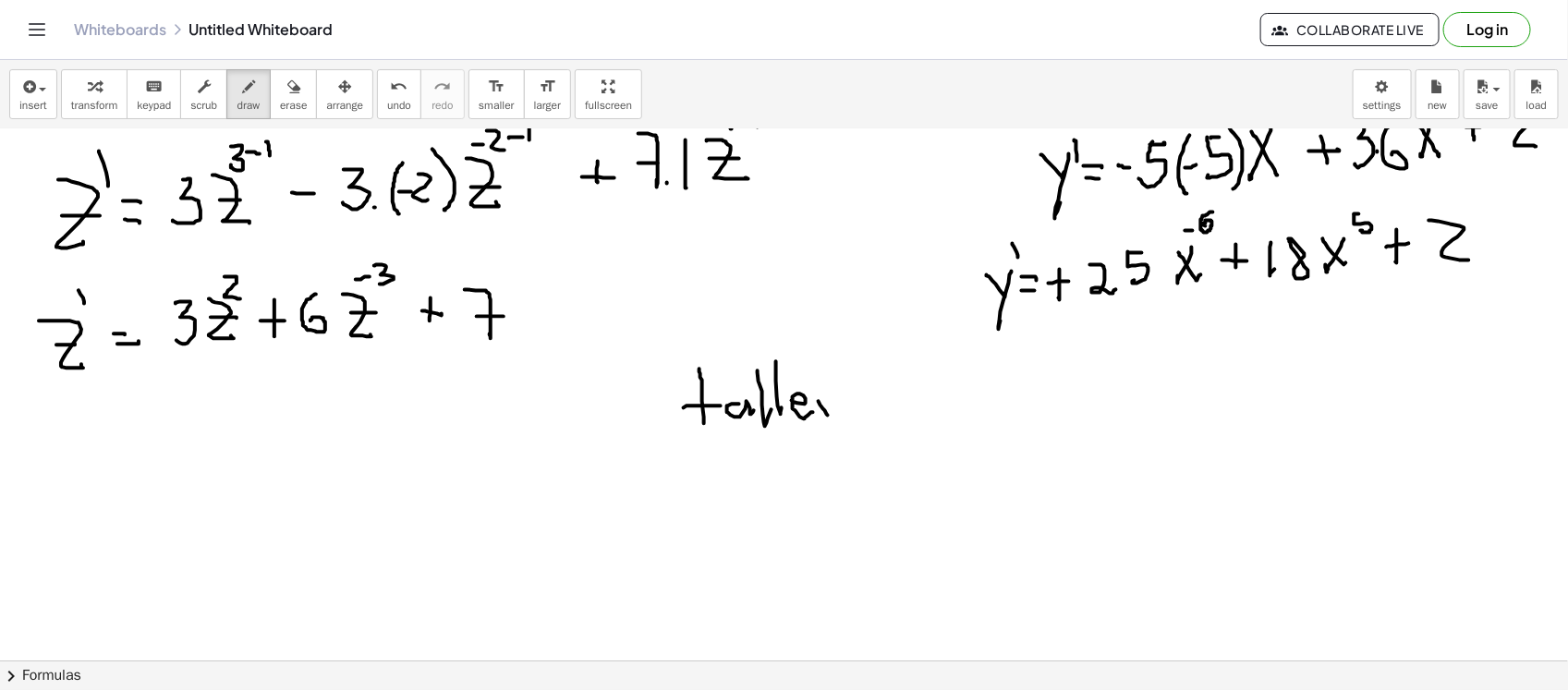 drag, startPoint x: 823, startPoint y: 407, endPoint x: 834, endPoint y: 384, distance: 25.495098 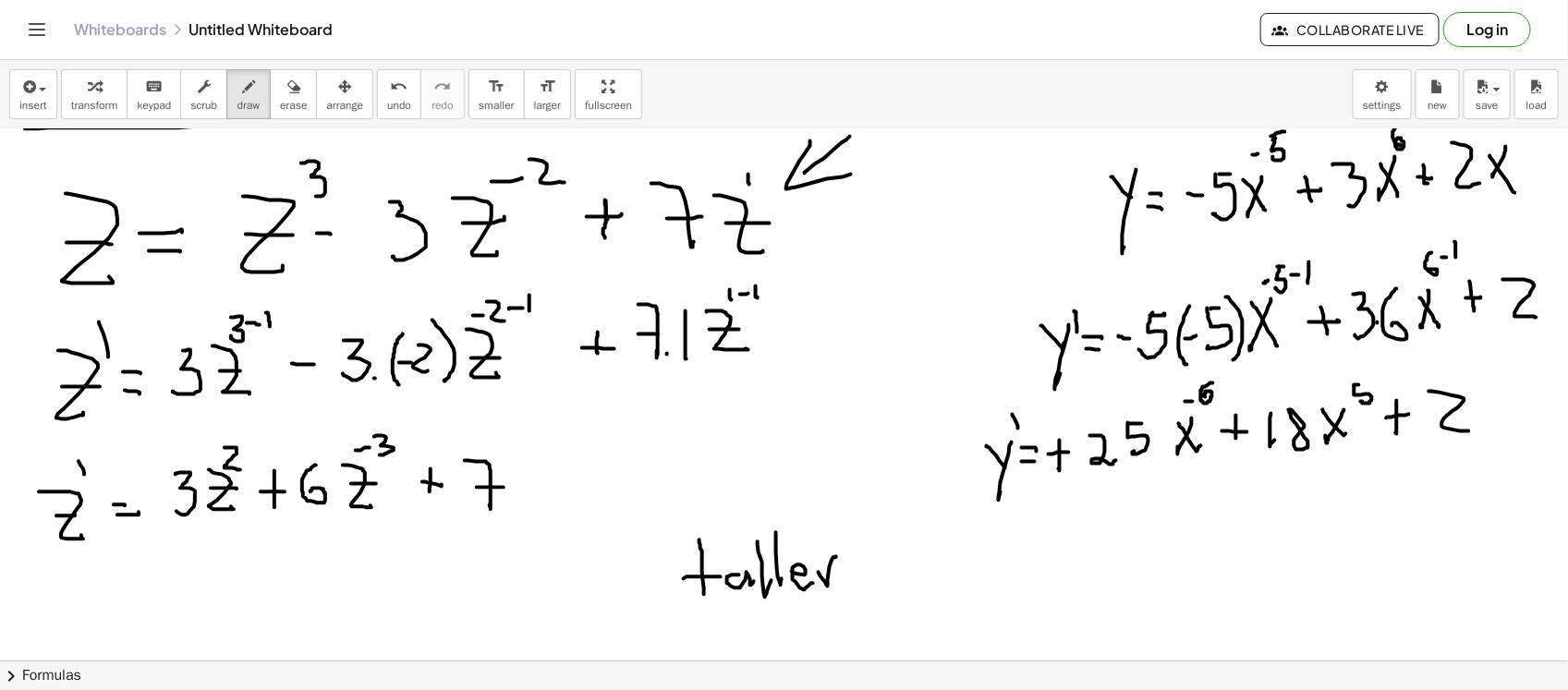 scroll, scrollTop: 1940, scrollLeft: 0, axis: vertical 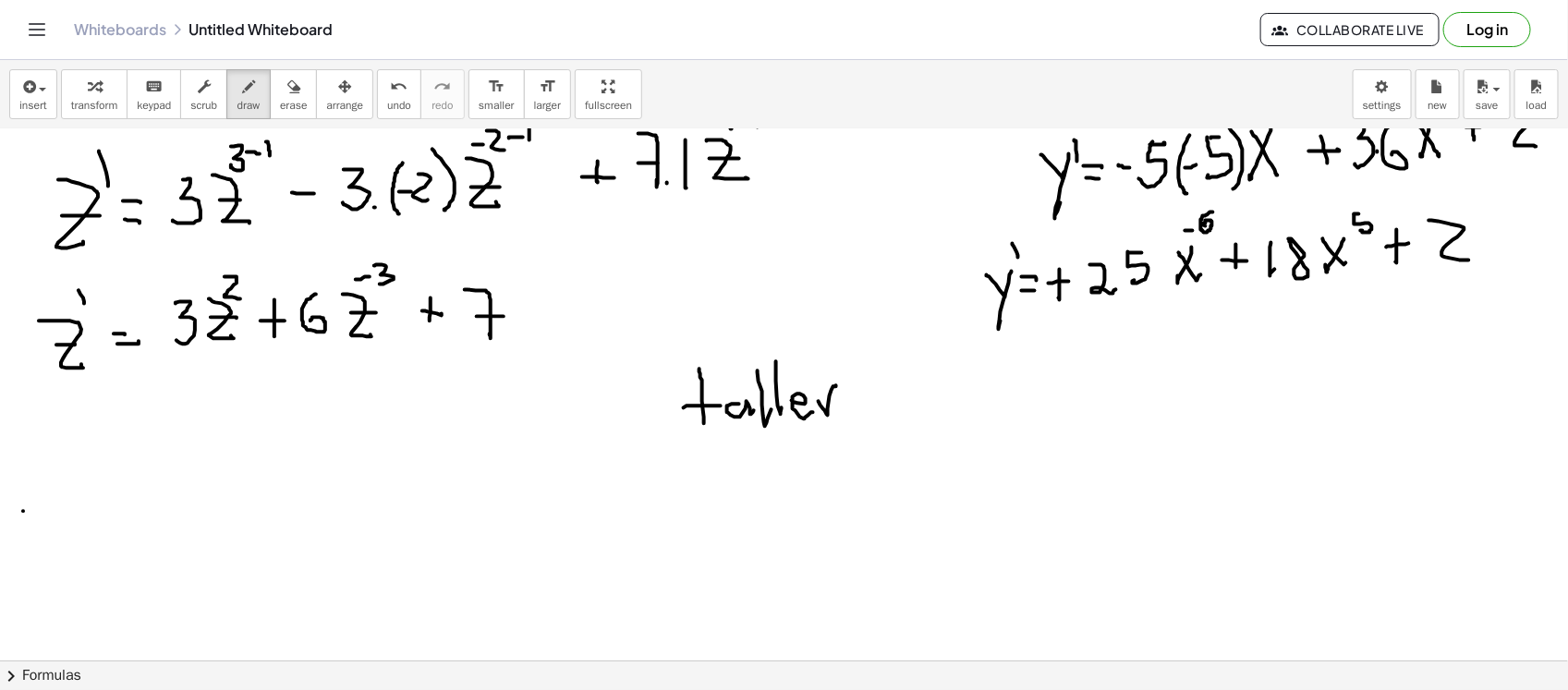 drag, startPoint x: 23, startPoint y: 510, endPoint x: 28, endPoint y: 533, distance: 23.537205 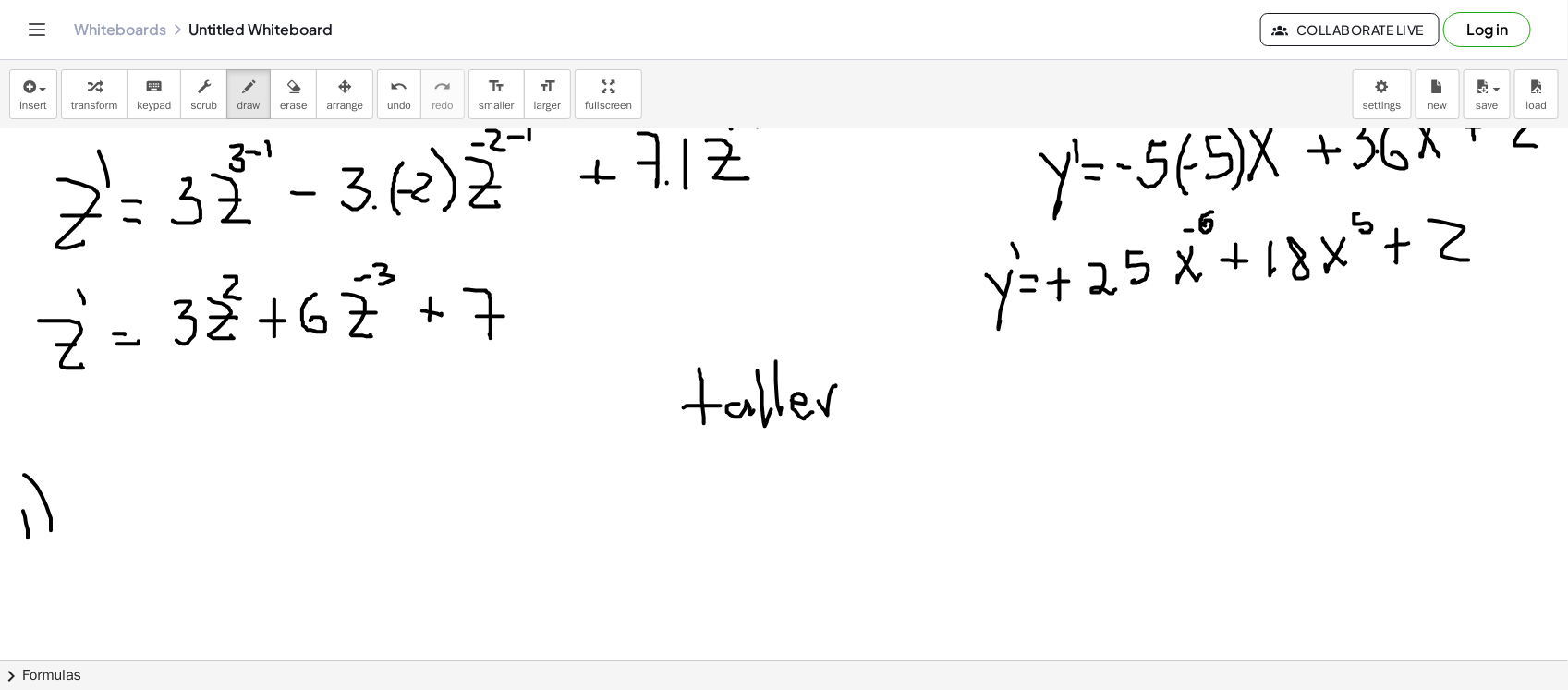 drag, startPoint x: 24, startPoint y: 474, endPoint x: 39, endPoint y: 569, distance: 96.17692 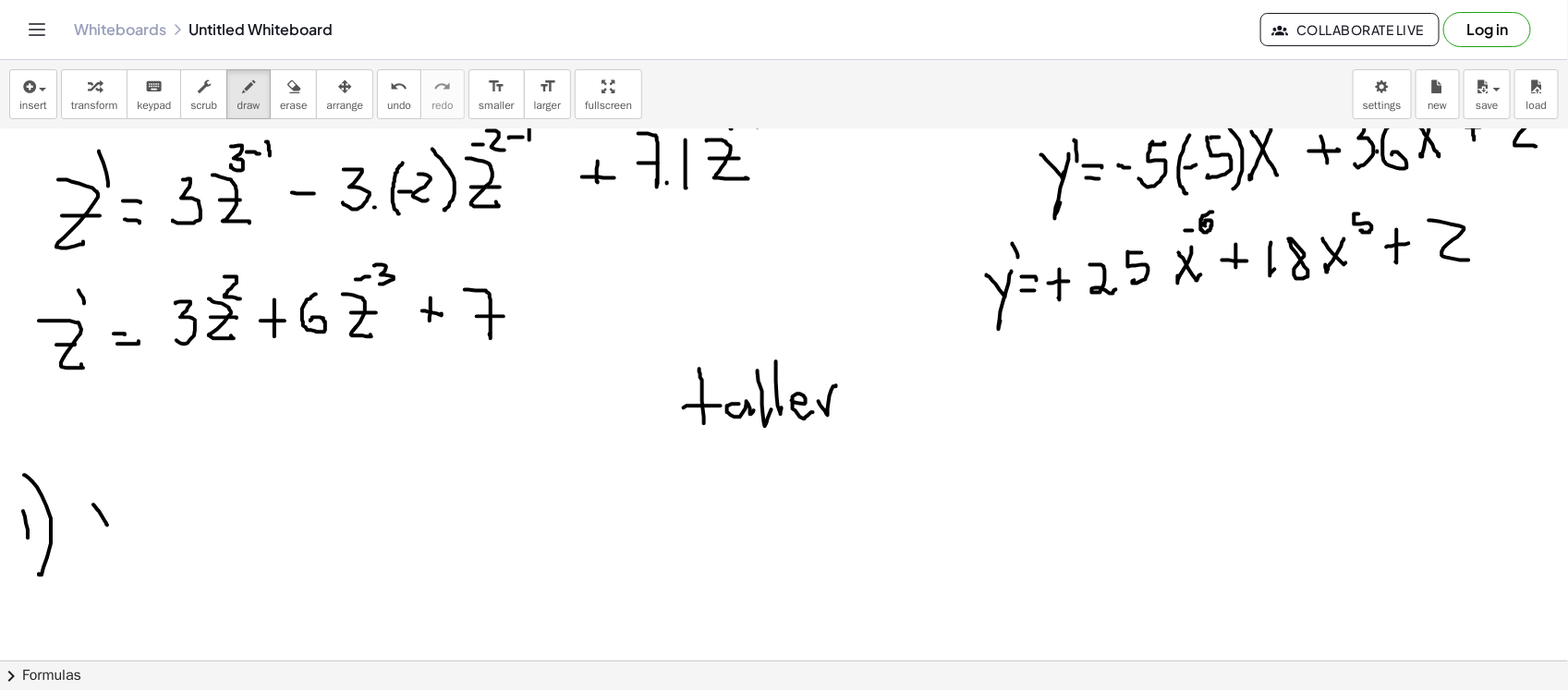 drag, startPoint x: 93, startPoint y: 503, endPoint x: 114, endPoint y: 500, distance: 21.2132 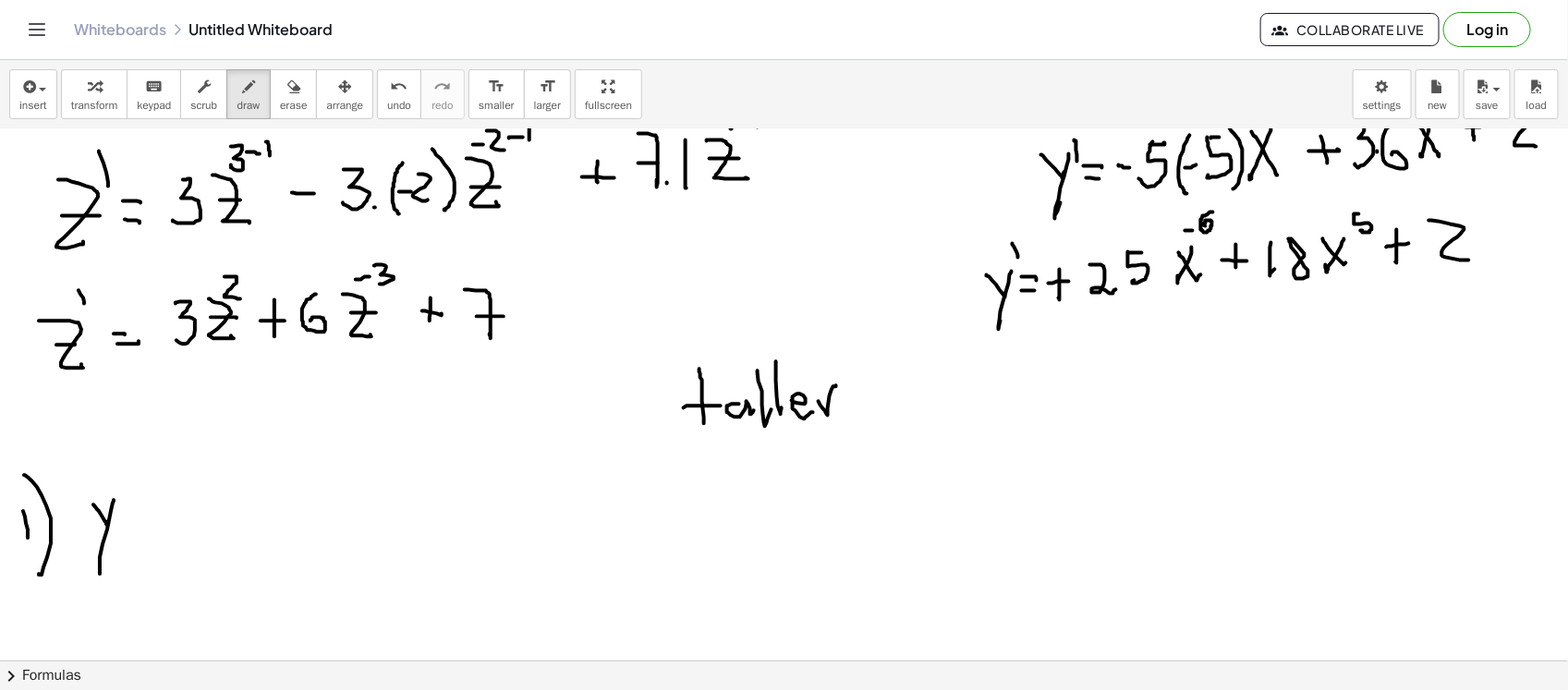 drag, startPoint x: 114, startPoint y: 499, endPoint x: 128, endPoint y: 529, distance: 33.105891 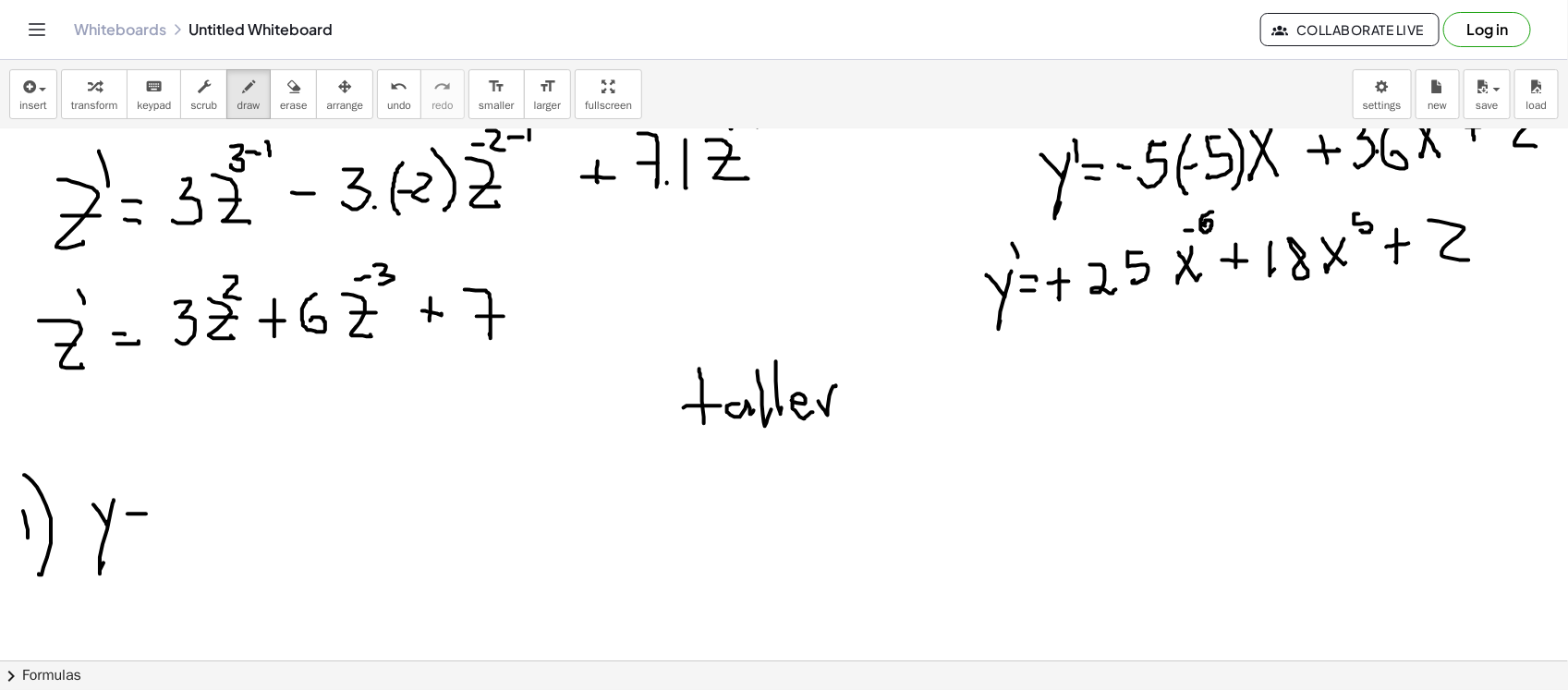 drag, startPoint x: 128, startPoint y: 513, endPoint x: 132, endPoint y: 523, distance: 10.77033 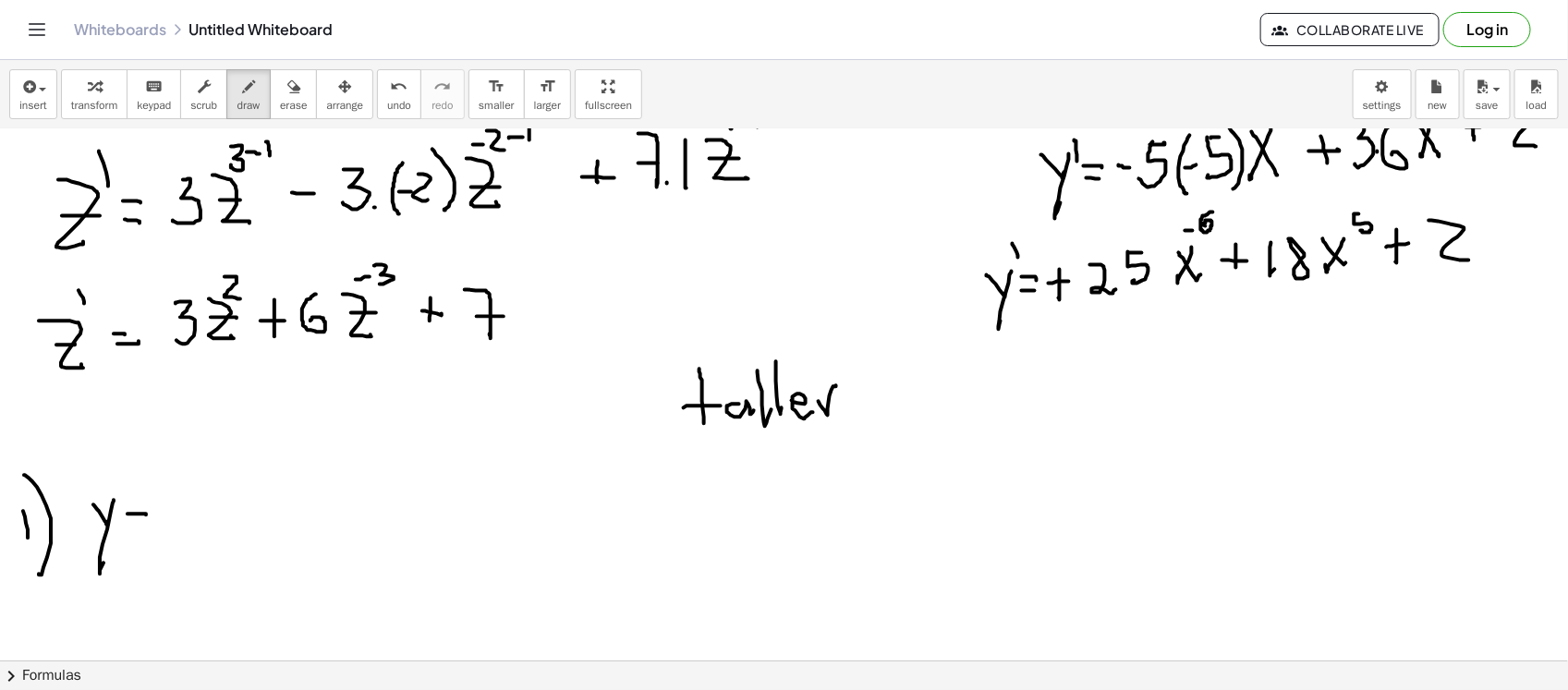 drag, startPoint x: 132, startPoint y: 523, endPoint x: 146, endPoint y: 525, distance: 14.142136 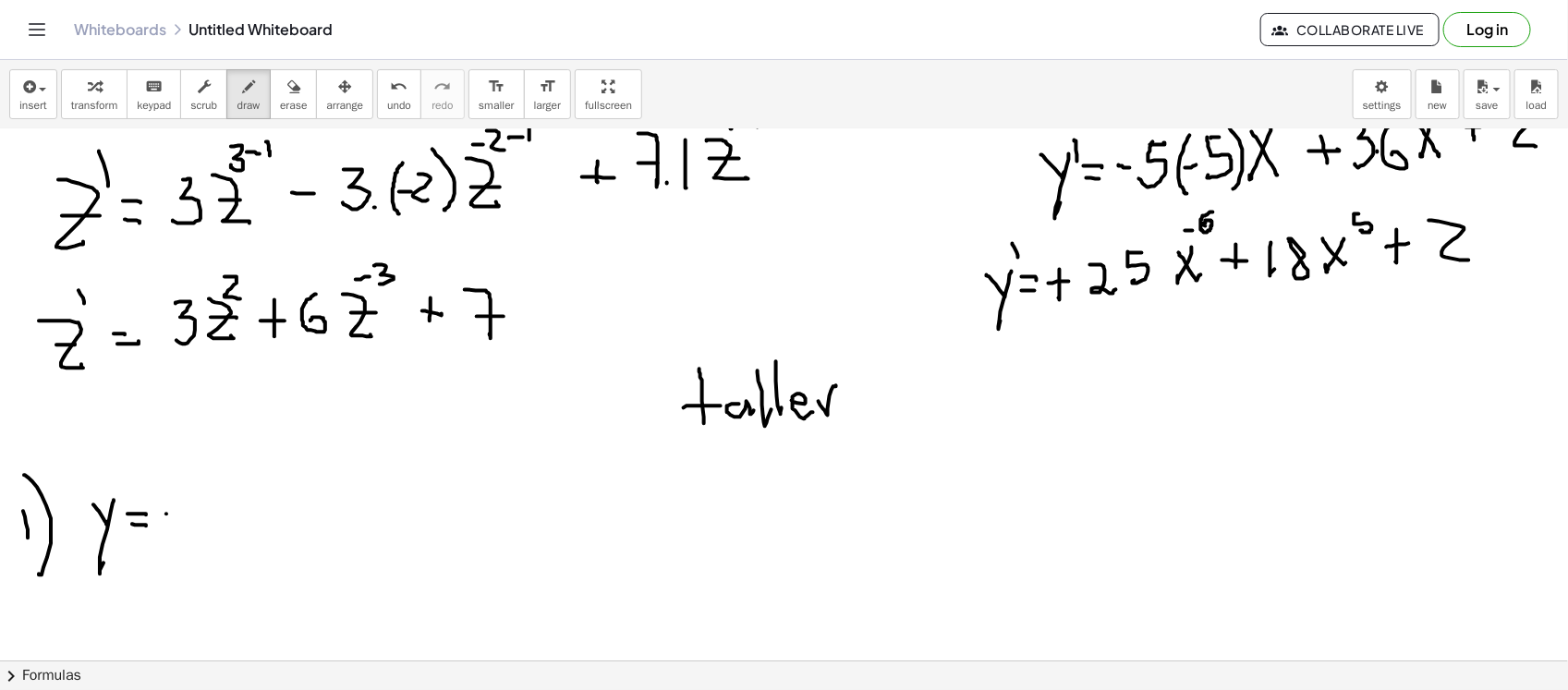 drag, startPoint x: 166, startPoint y: 513, endPoint x: 188, endPoint y: 511, distance: 22.090722 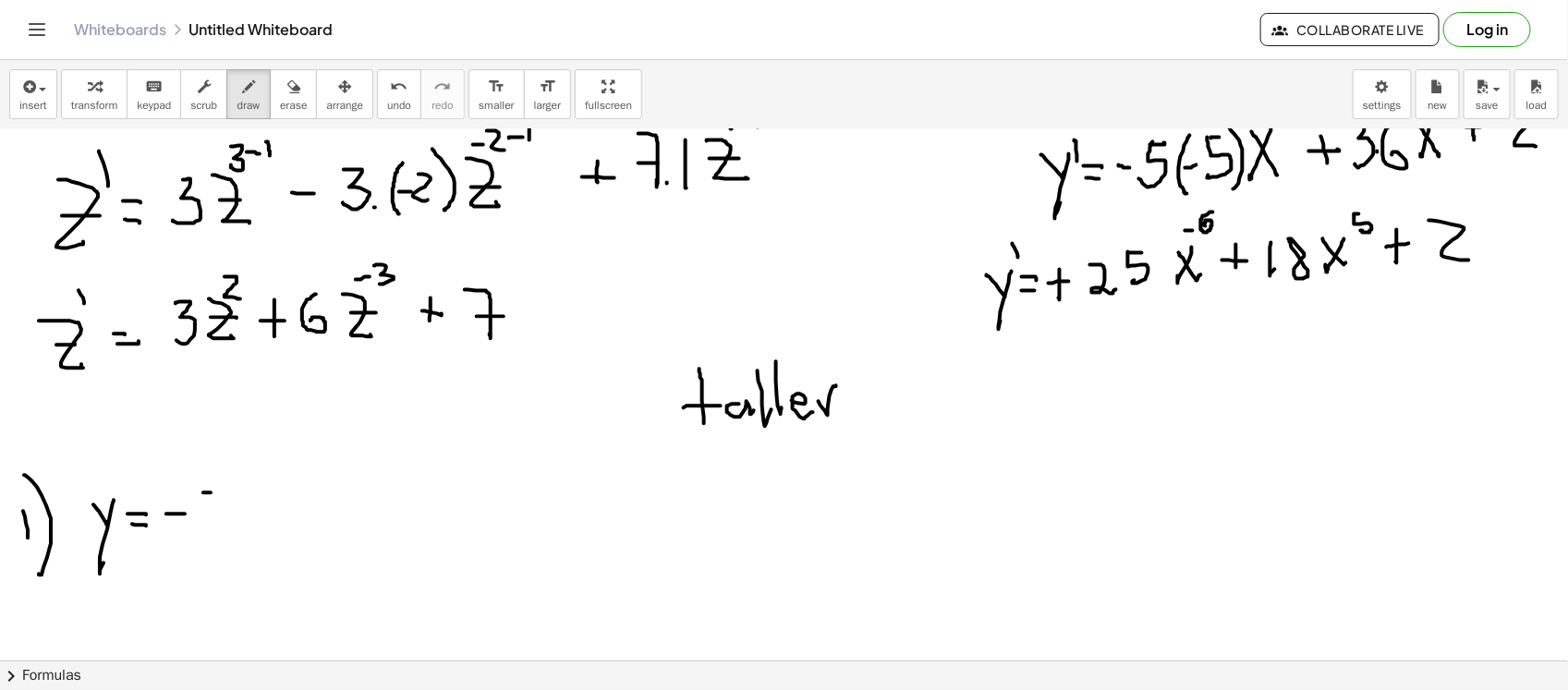 click at bounding box center (784, -482) 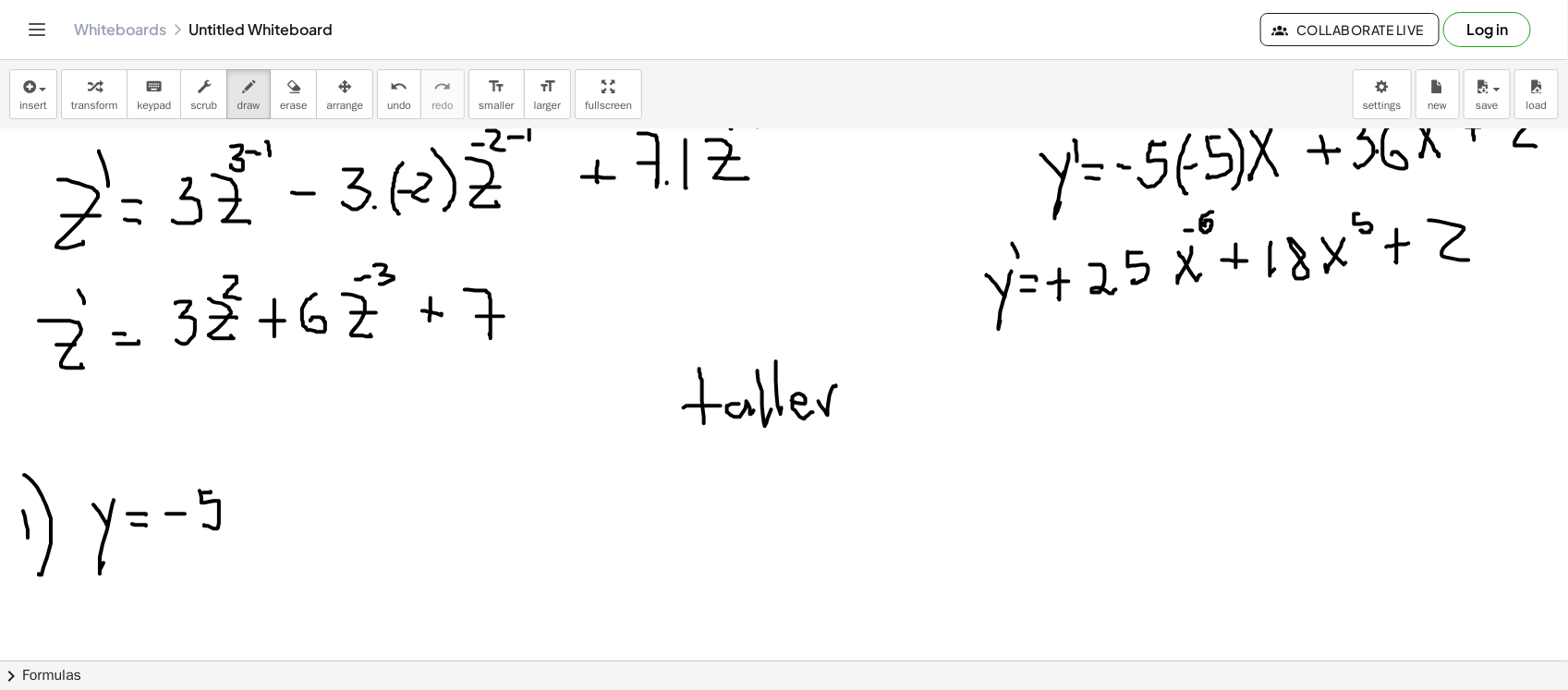 drag, startPoint x: 200, startPoint y: 490, endPoint x: 247, endPoint y: 501, distance: 48.270074 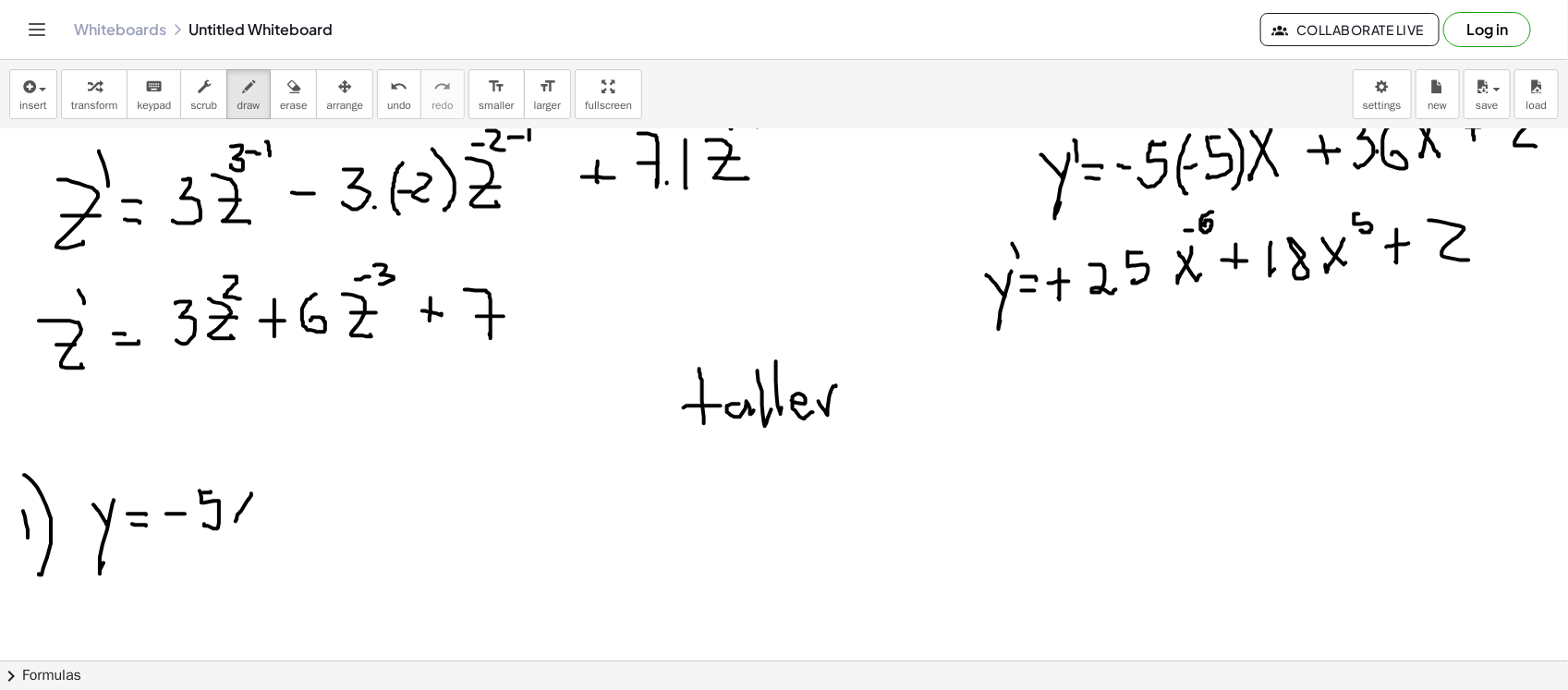drag, startPoint x: 251, startPoint y: 492, endPoint x: 236, endPoint y: 509, distance: 22.671568 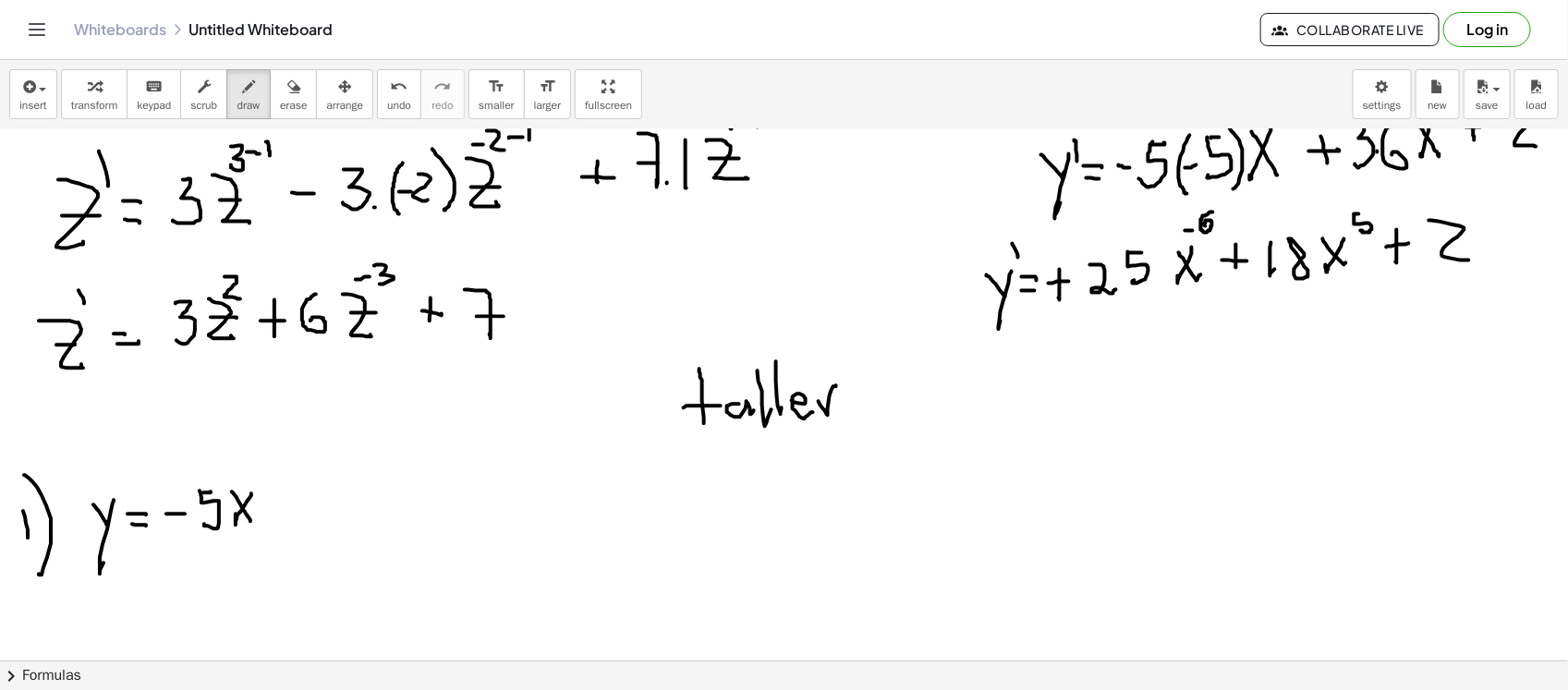 drag, startPoint x: 237, startPoint y: 496, endPoint x: 252, endPoint y: 478, distance: 23.43075 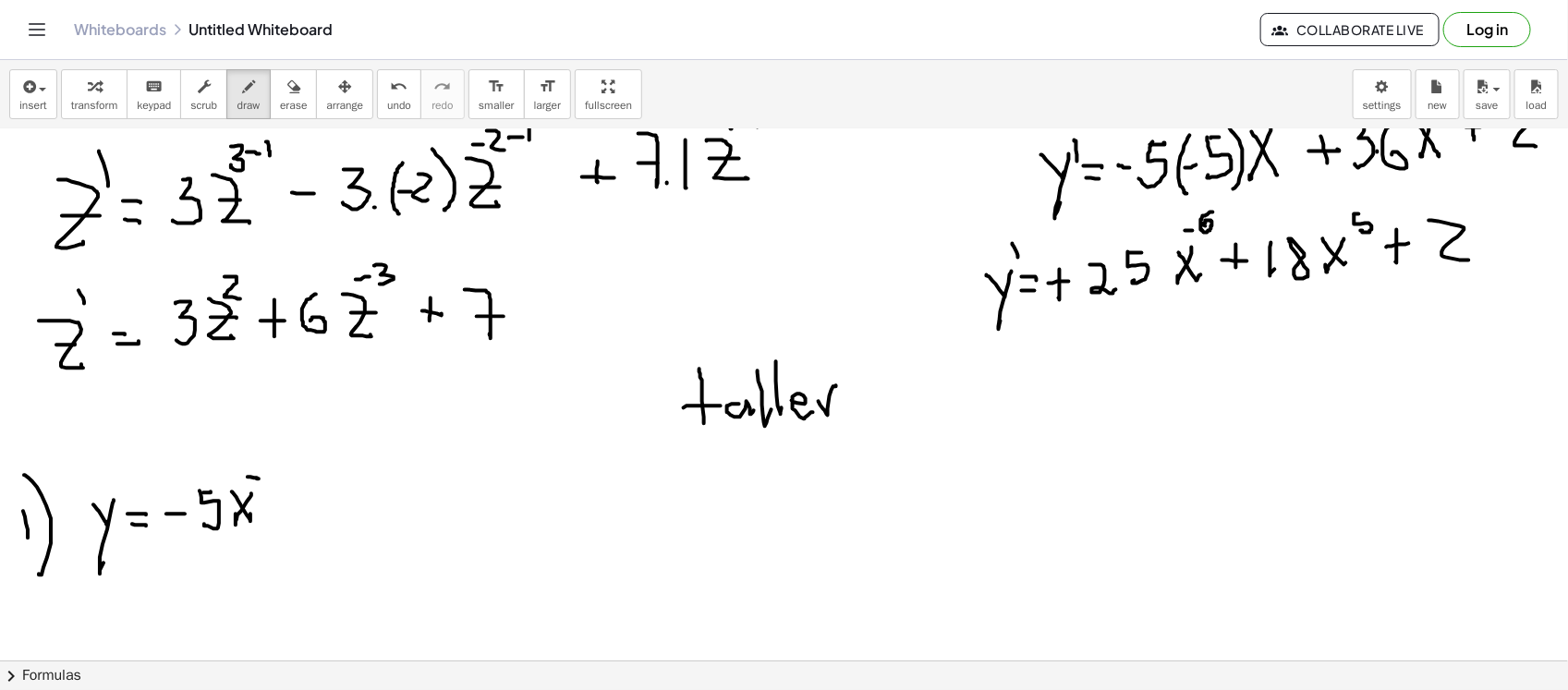 drag, startPoint x: 248, startPoint y: 476, endPoint x: 273, endPoint y: 464, distance: 27.730849 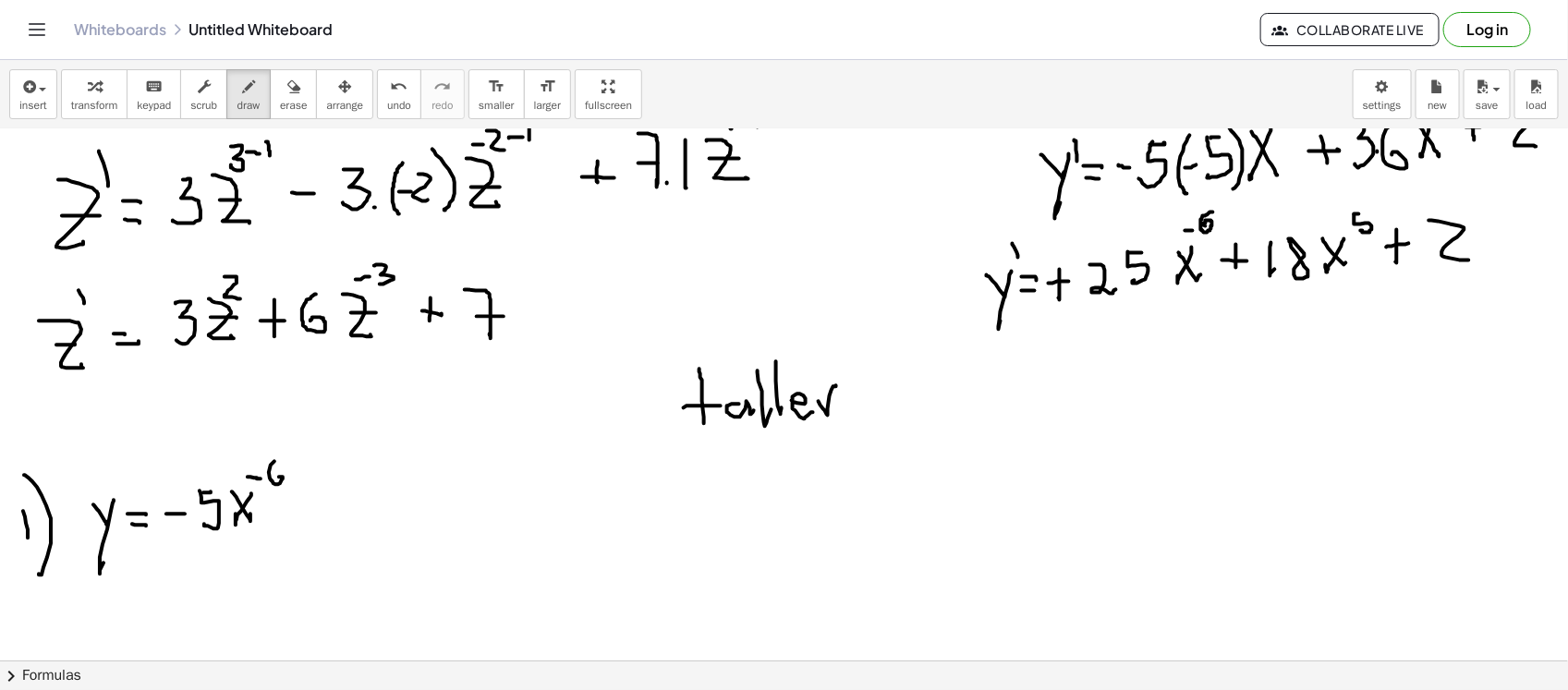 drag, startPoint x: 274, startPoint y: 460, endPoint x: 275, endPoint y: 482, distance: 22.022716 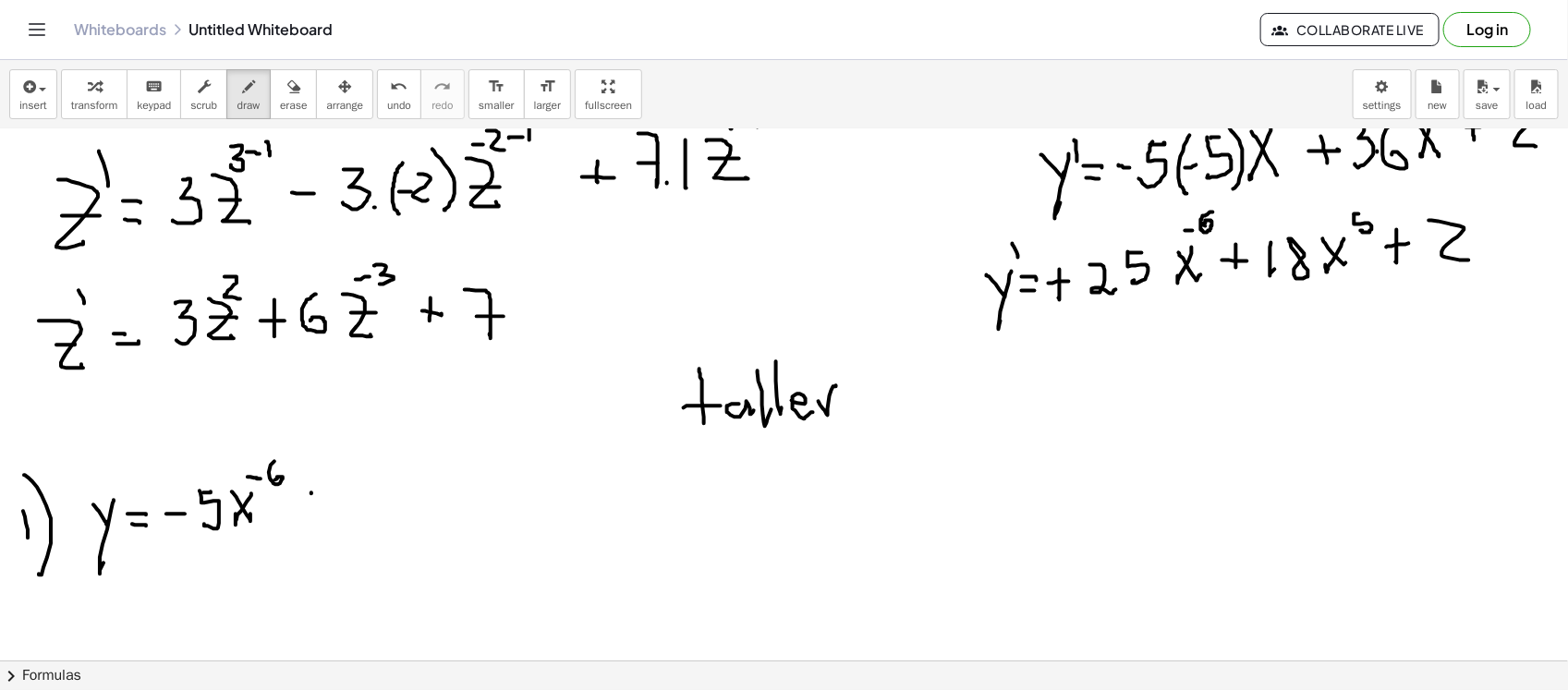 drag, startPoint x: 311, startPoint y: 491, endPoint x: 312, endPoint y: 522, distance: 31.01612 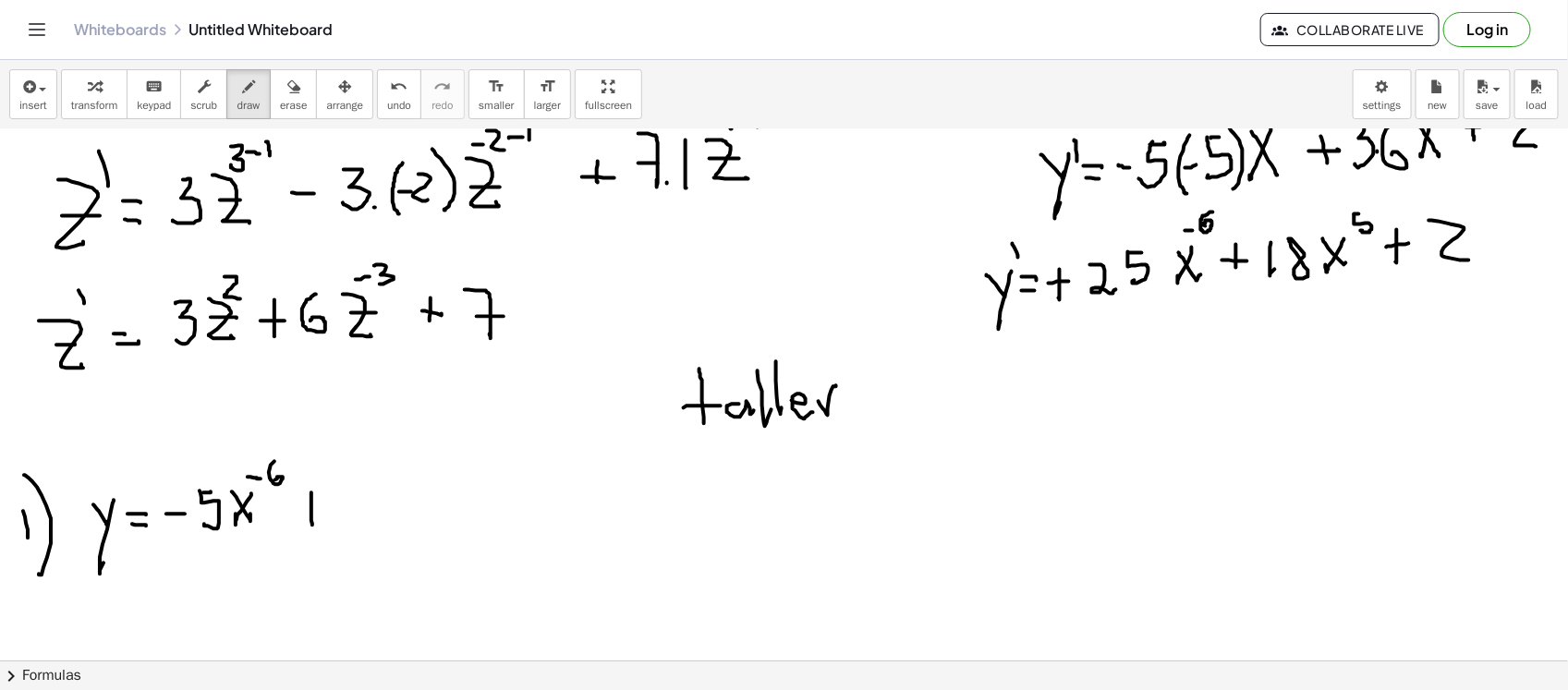 drag, startPoint x: 305, startPoint y: 510, endPoint x: 314, endPoint y: 508, distance: 9.219544 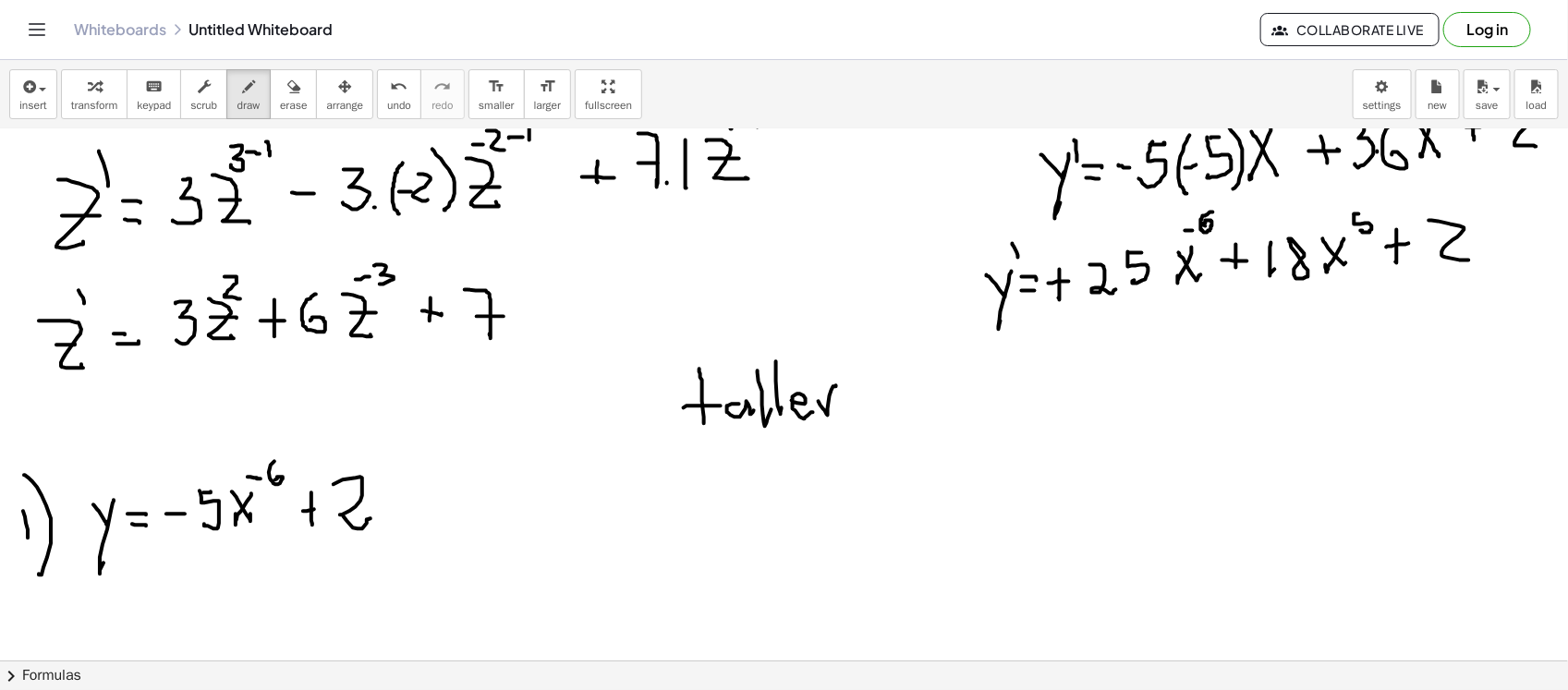 drag, startPoint x: 334, startPoint y: 483, endPoint x: 397, endPoint y: 501, distance: 65.520989 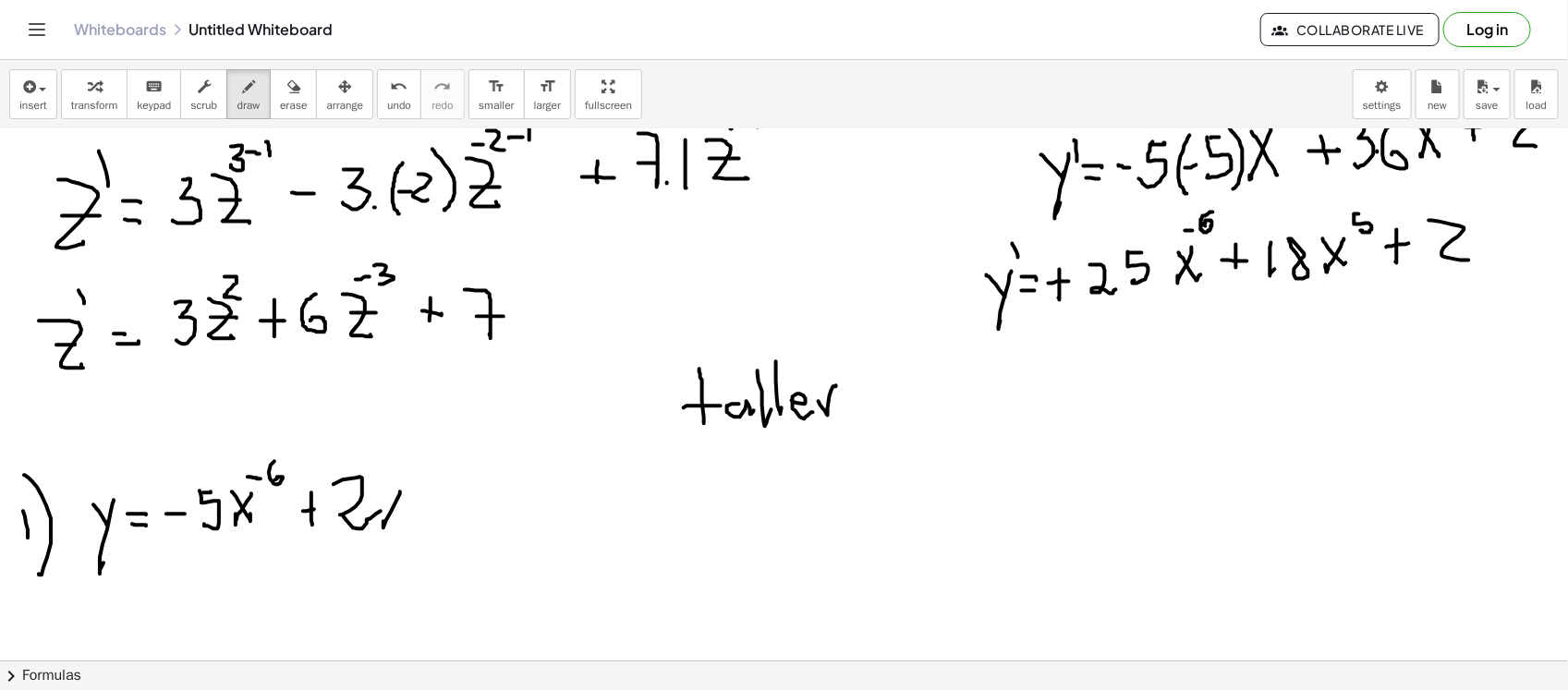 drag, startPoint x: 400, startPoint y: 490, endPoint x: 385, endPoint y: 501, distance: 18.601075 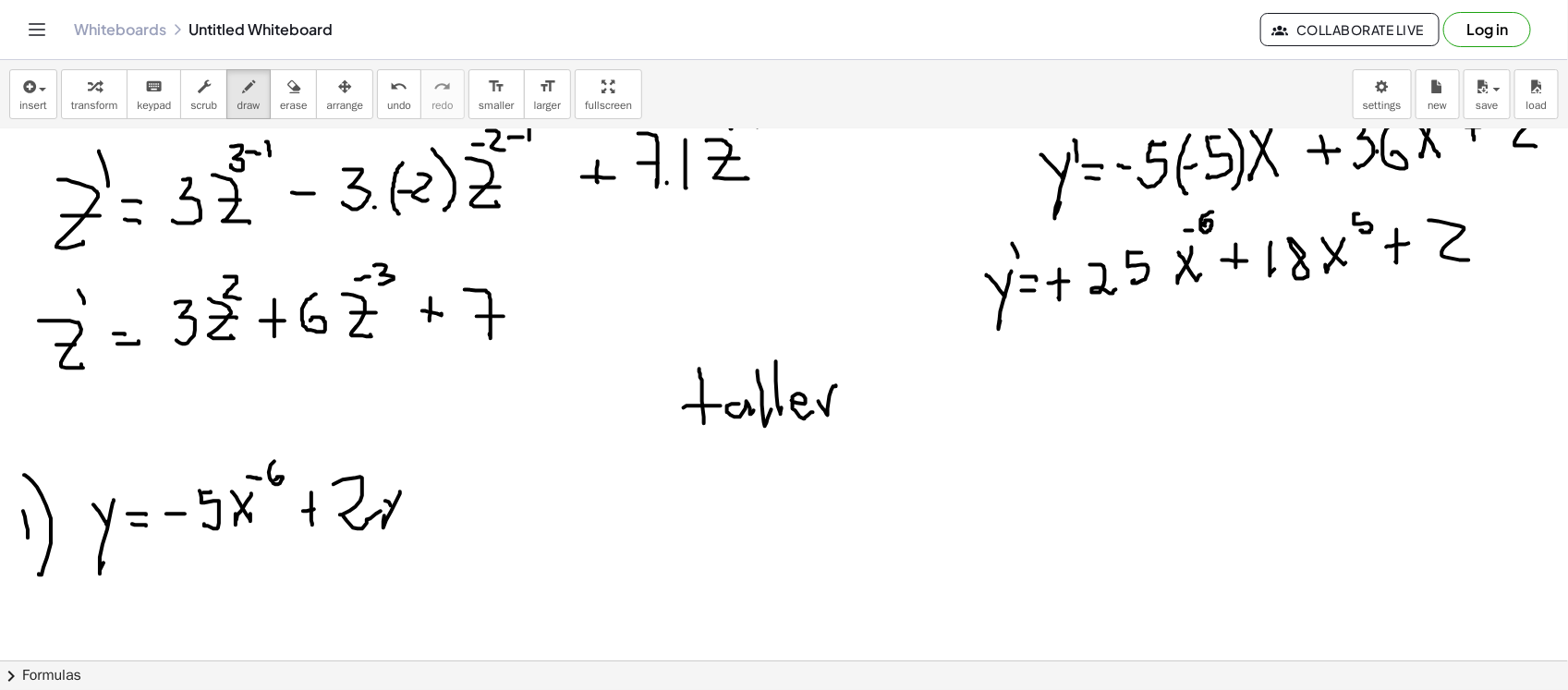 drag, startPoint x: 391, startPoint y: 504, endPoint x: 408, endPoint y: 527, distance: 28.600699 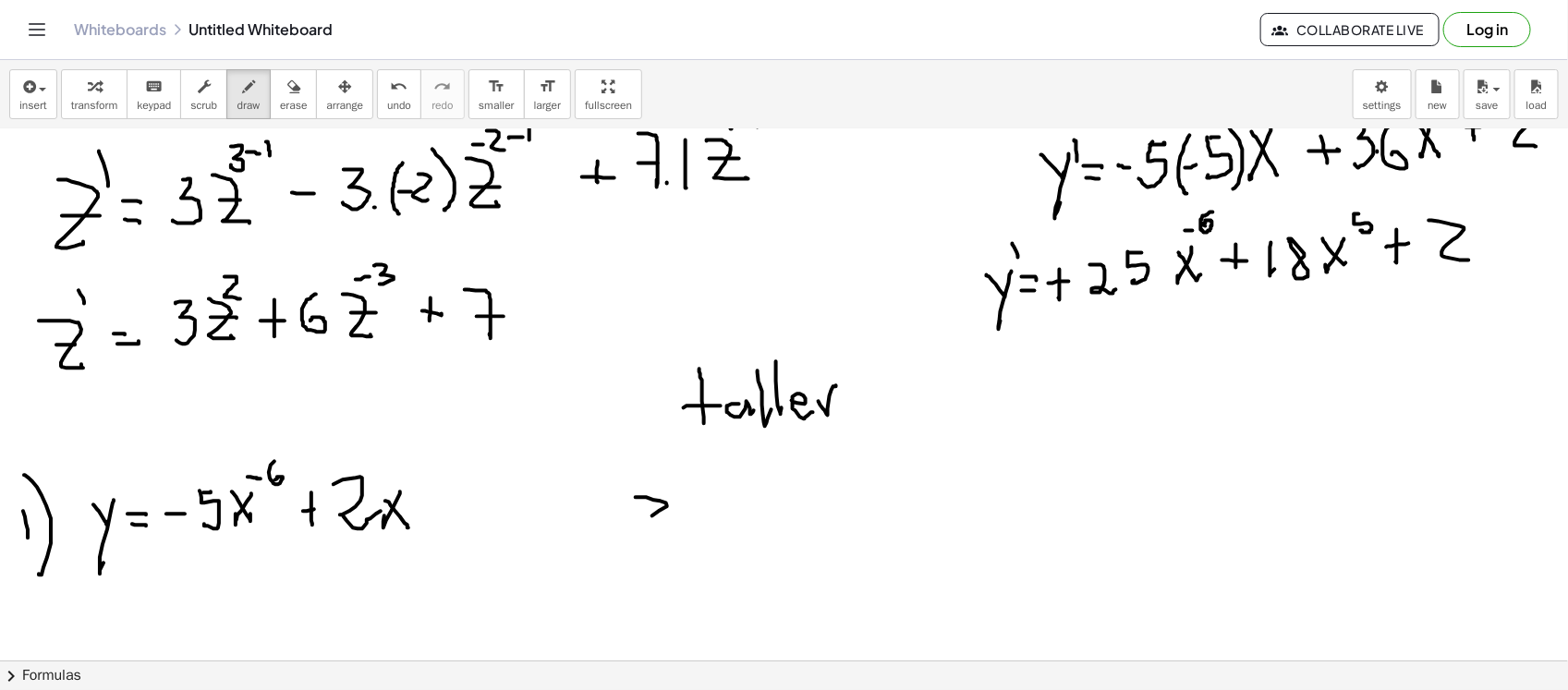 drag, startPoint x: 636, startPoint y: 496, endPoint x: 661, endPoint y: 518, distance: 33.301652 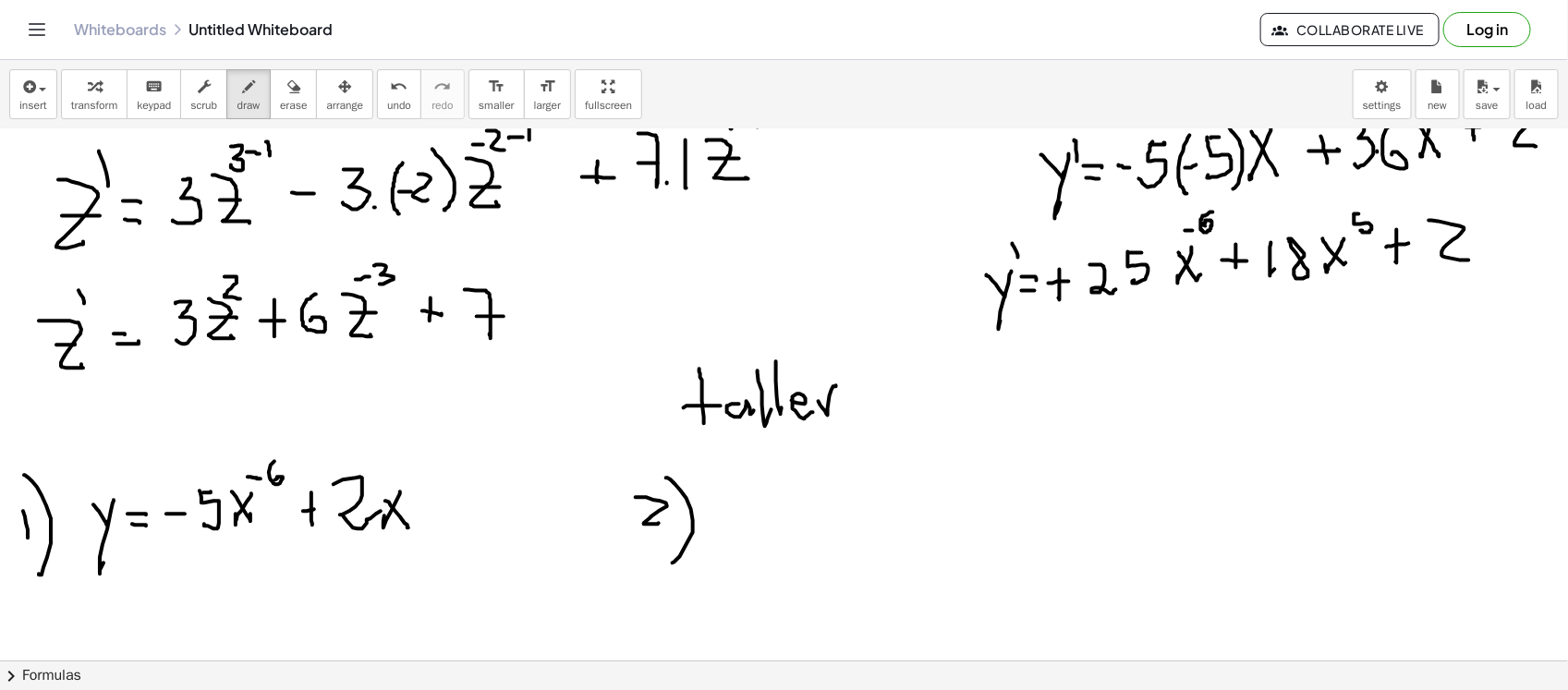 drag, startPoint x: 666, startPoint y: 477, endPoint x: 675, endPoint y: 560, distance: 83.48653 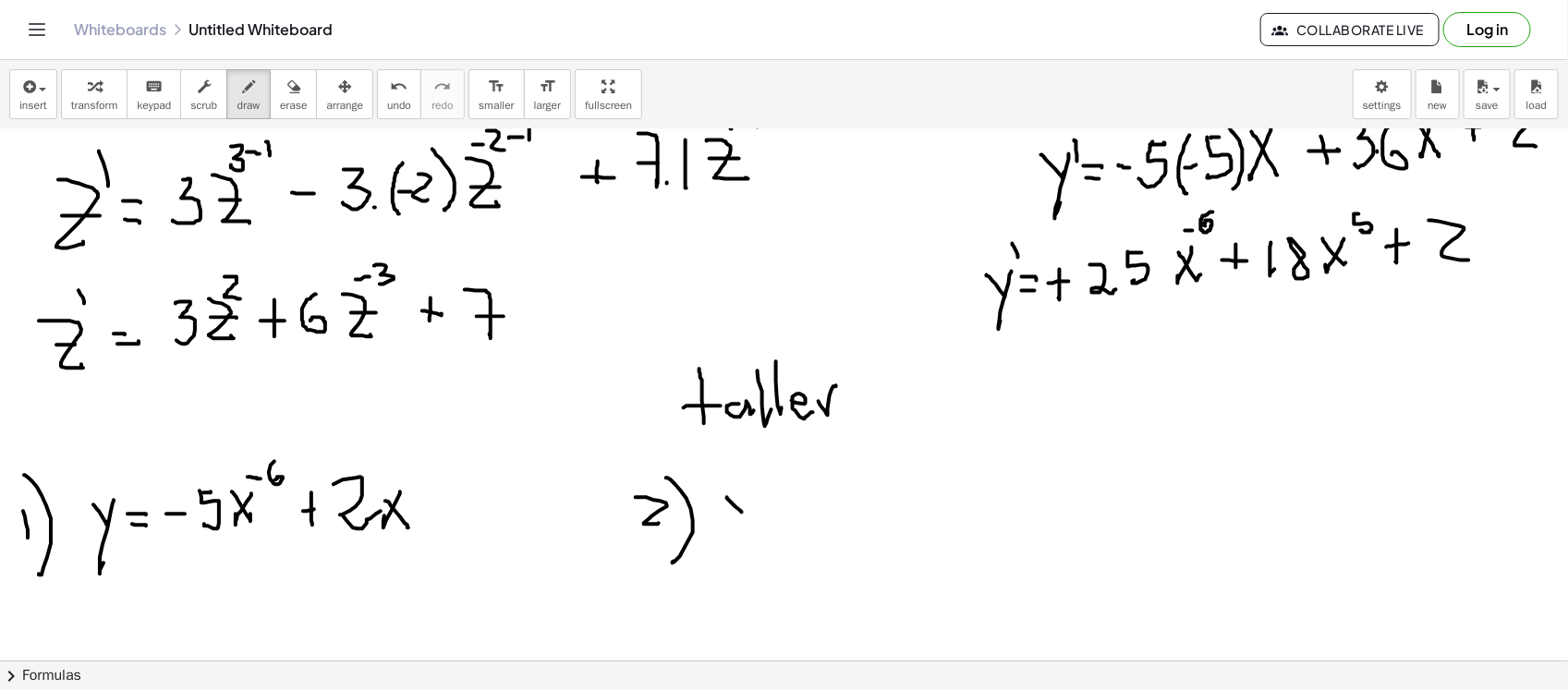 drag, startPoint x: 727, startPoint y: 496, endPoint x: 751, endPoint y: 485, distance: 26.400758 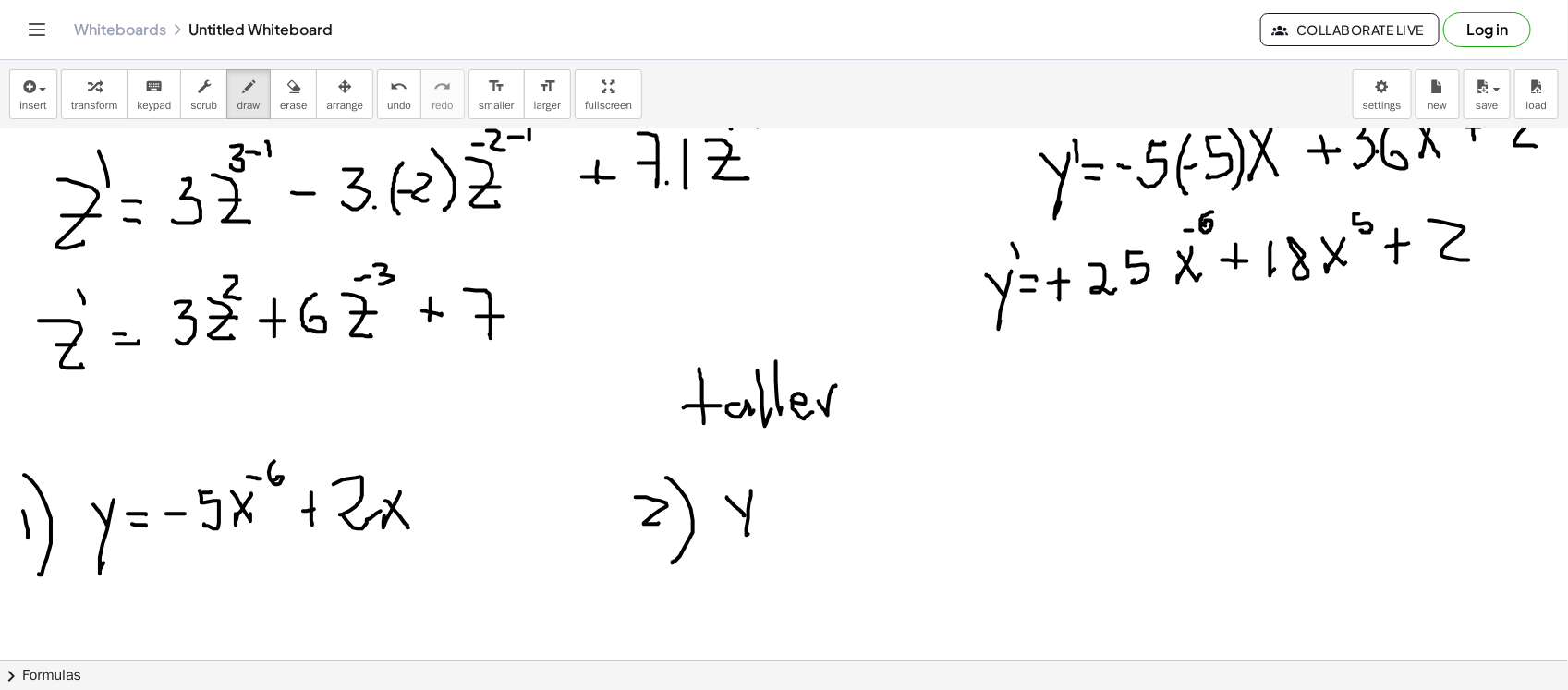 drag, startPoint x: 747, startPoint y: 534, endPoint x: 772, endPoint y: 490, distance: 50.606324 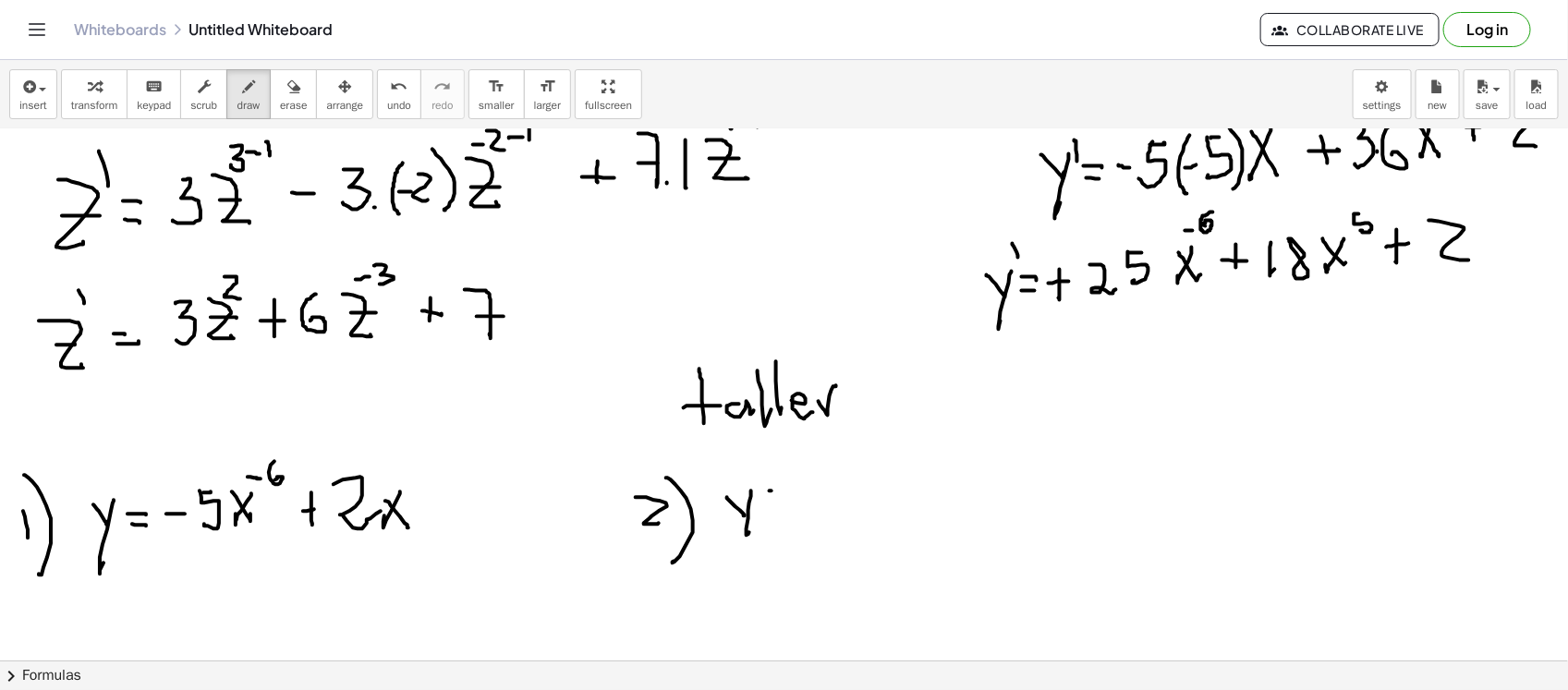 drag, startPoint x: 772, startPoint y: 490, endPoint x: 782, endPoint y: 500, distance: 14.142136 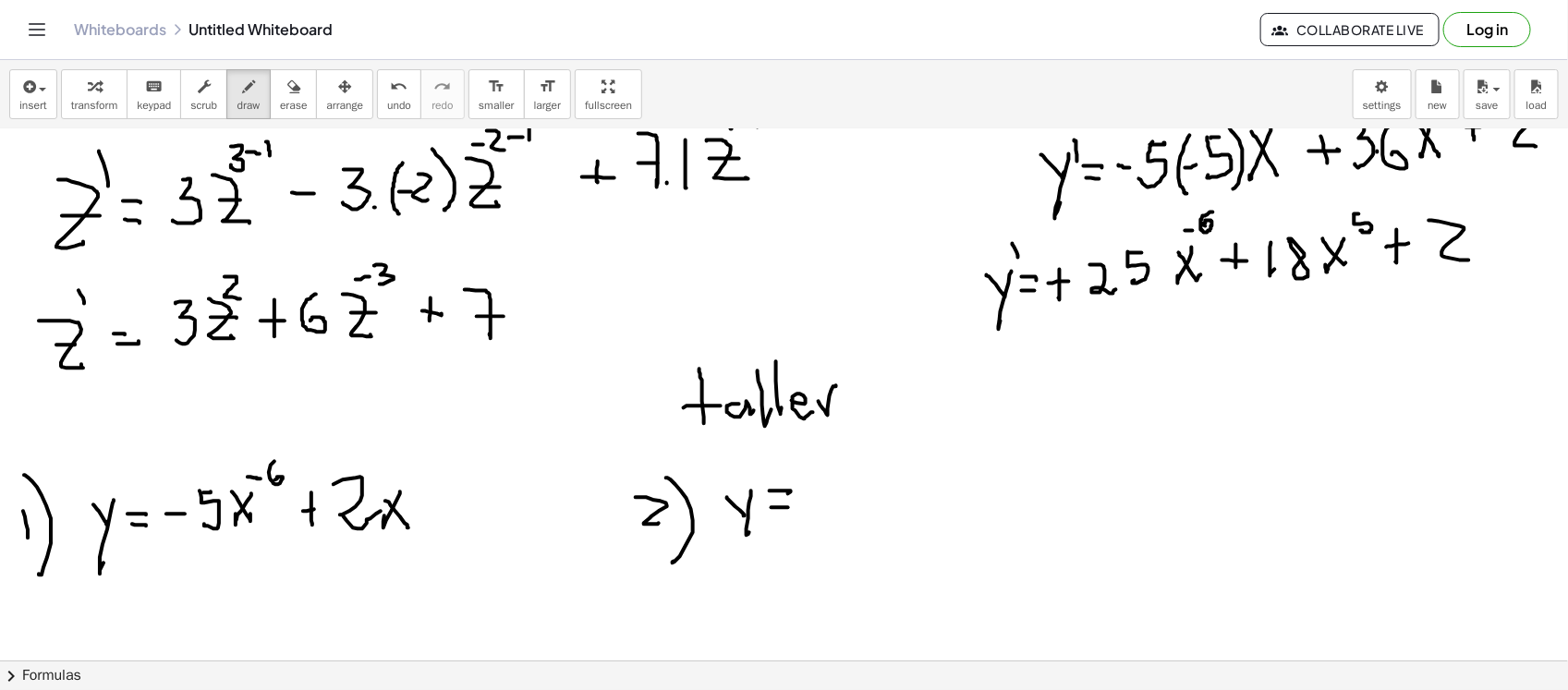 click at bounding box center (784, -482) 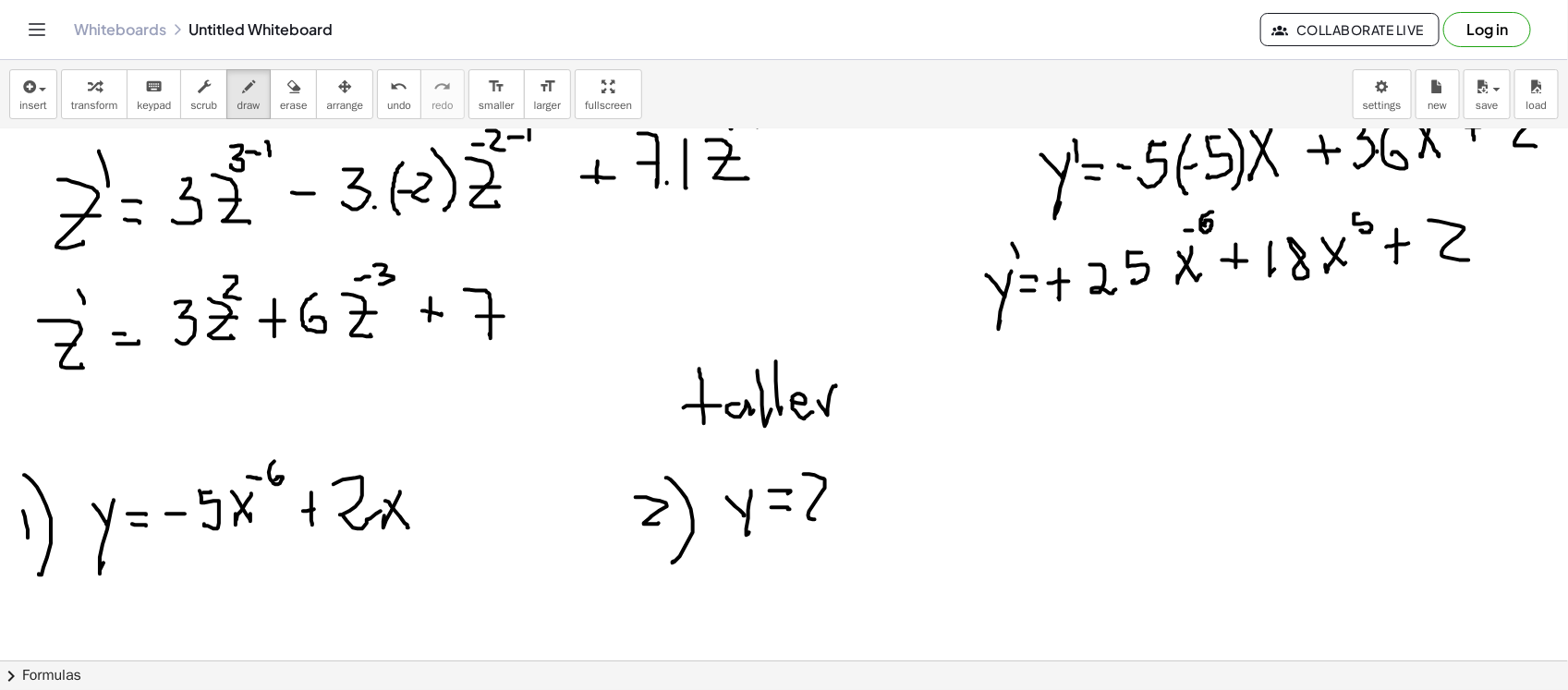 drag, startPoint x: 804, startPoint y: 473, endPoint x: 842, endPoint y: 506, distance: 50.32892 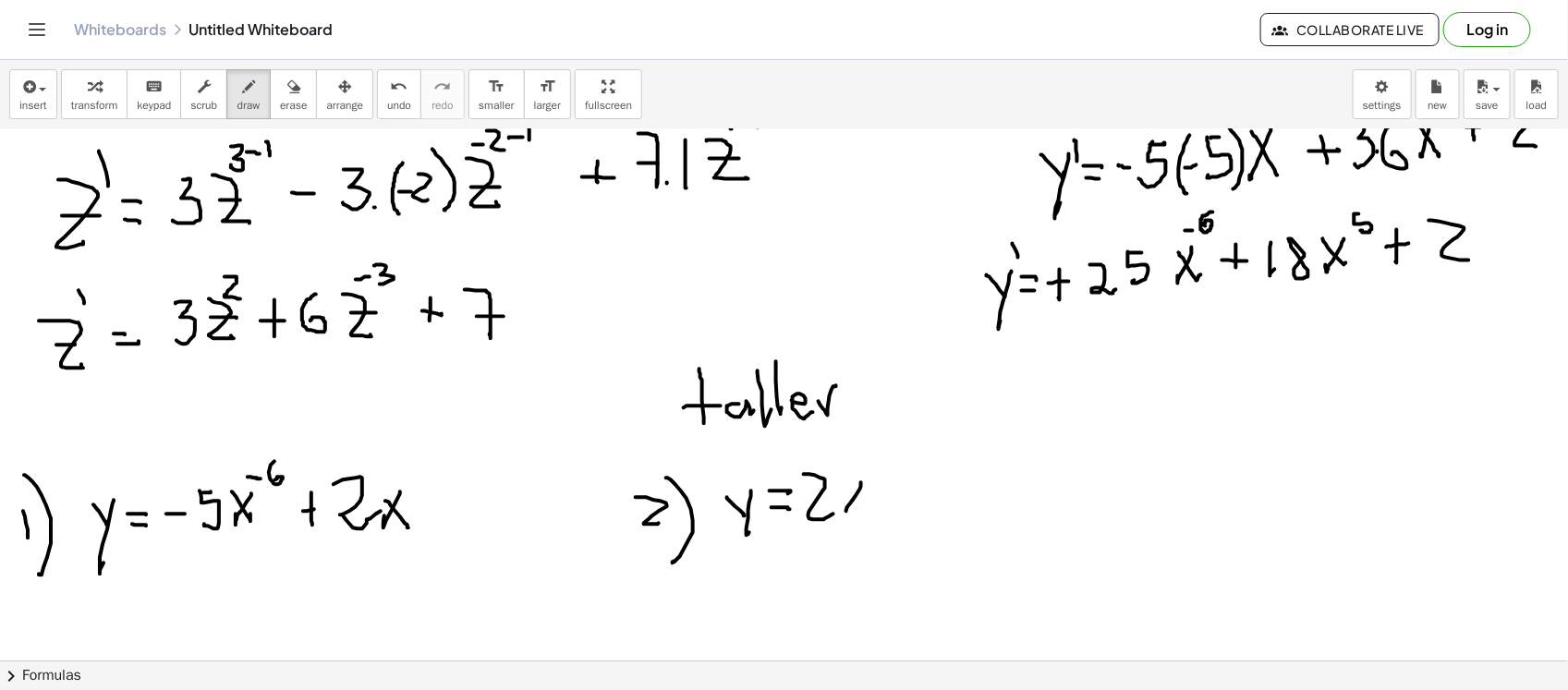 click at bounding box center (784, -482) 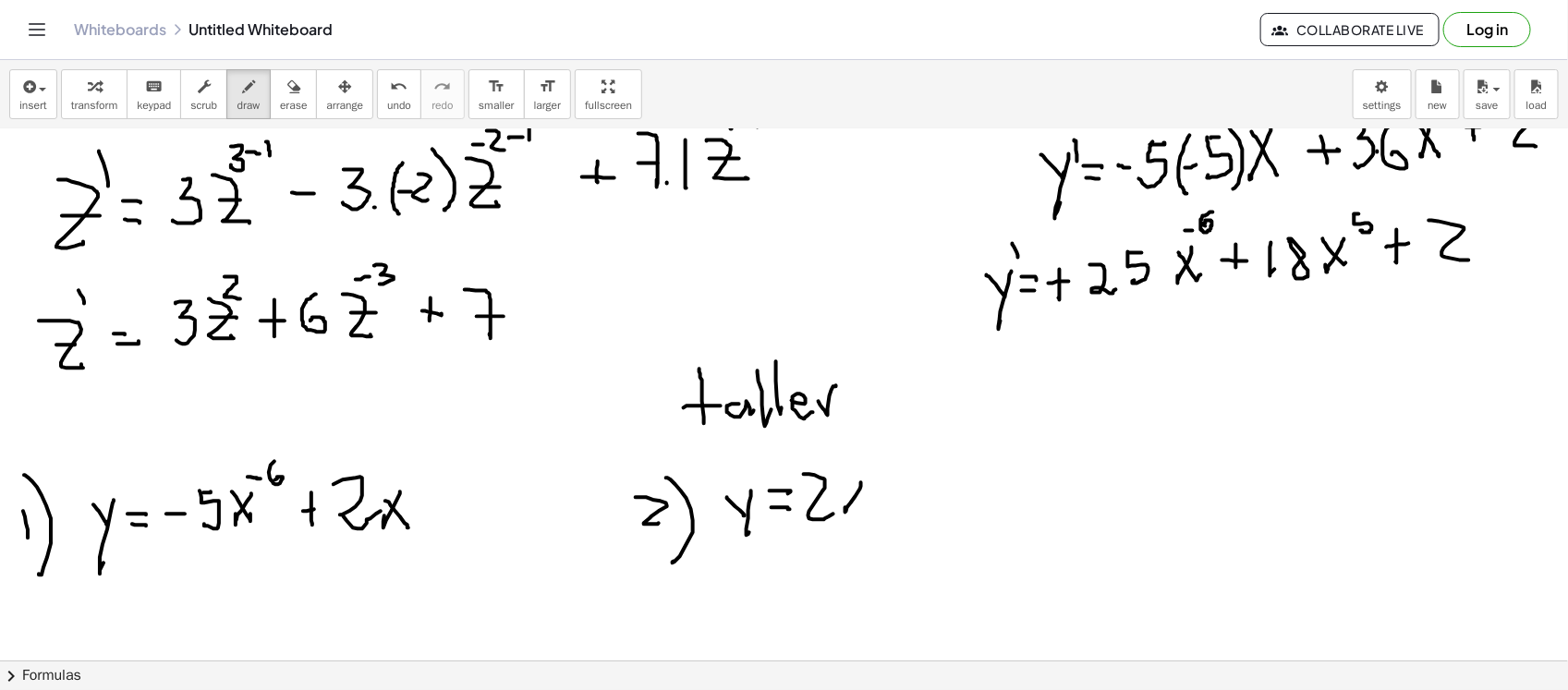 click at bounding box center [784, -482] 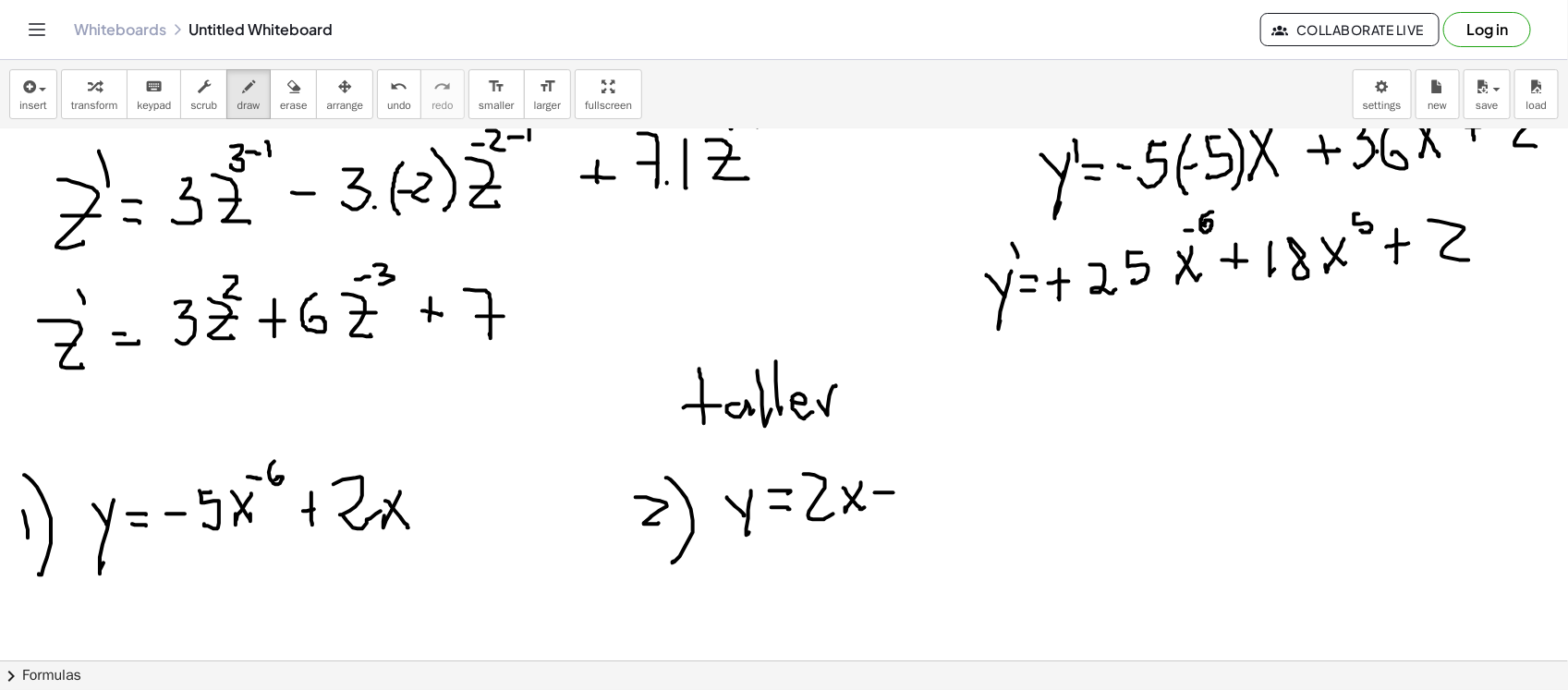 click at bounding box center (784, -482) 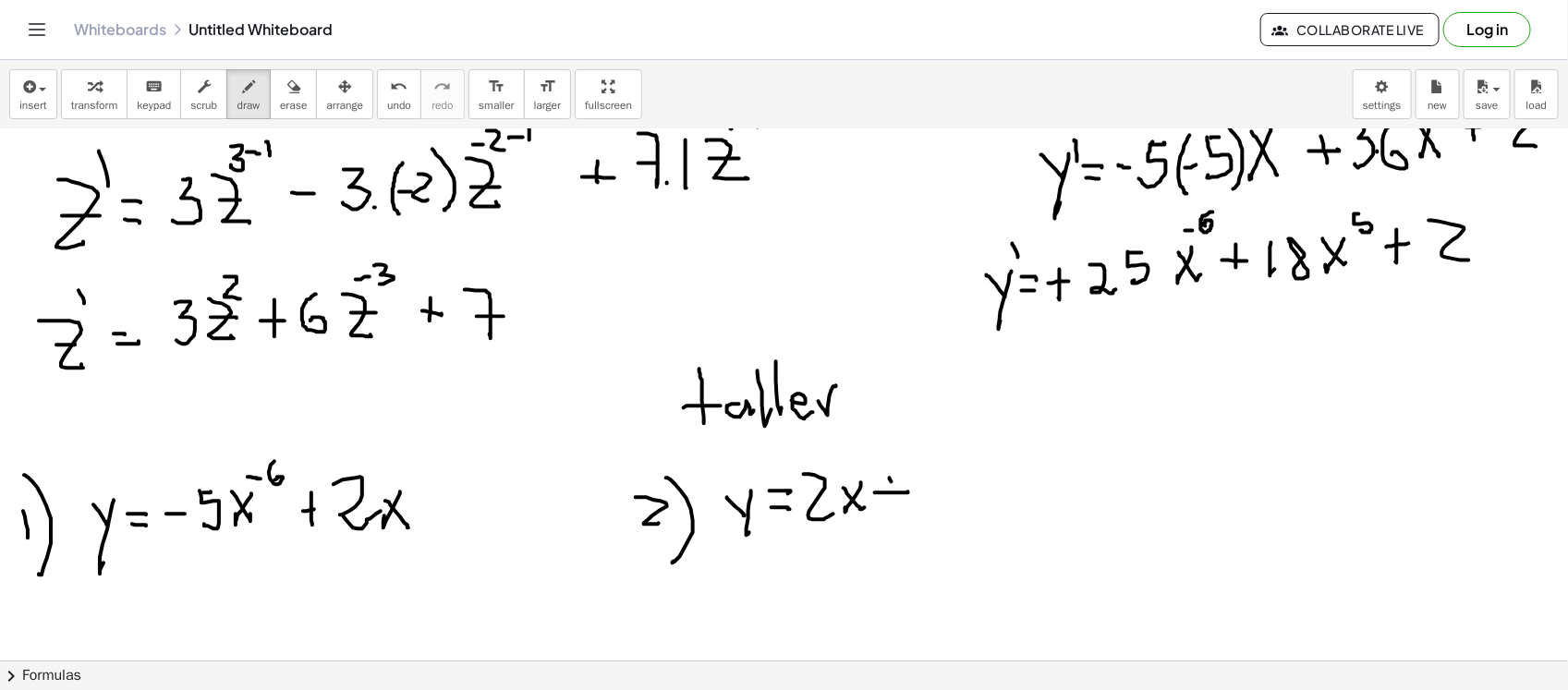 click at bounding box center (784, -482) 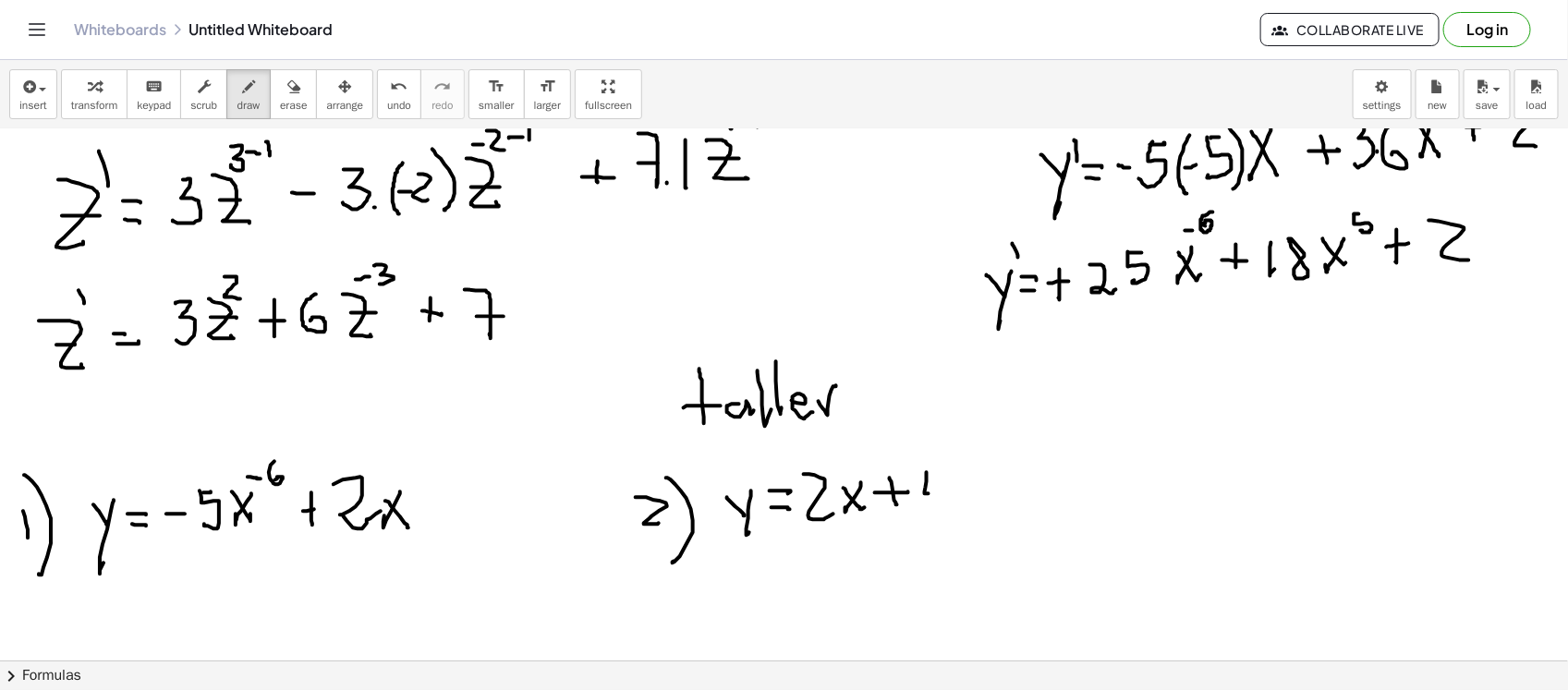 click at bounding box center [784, -482] 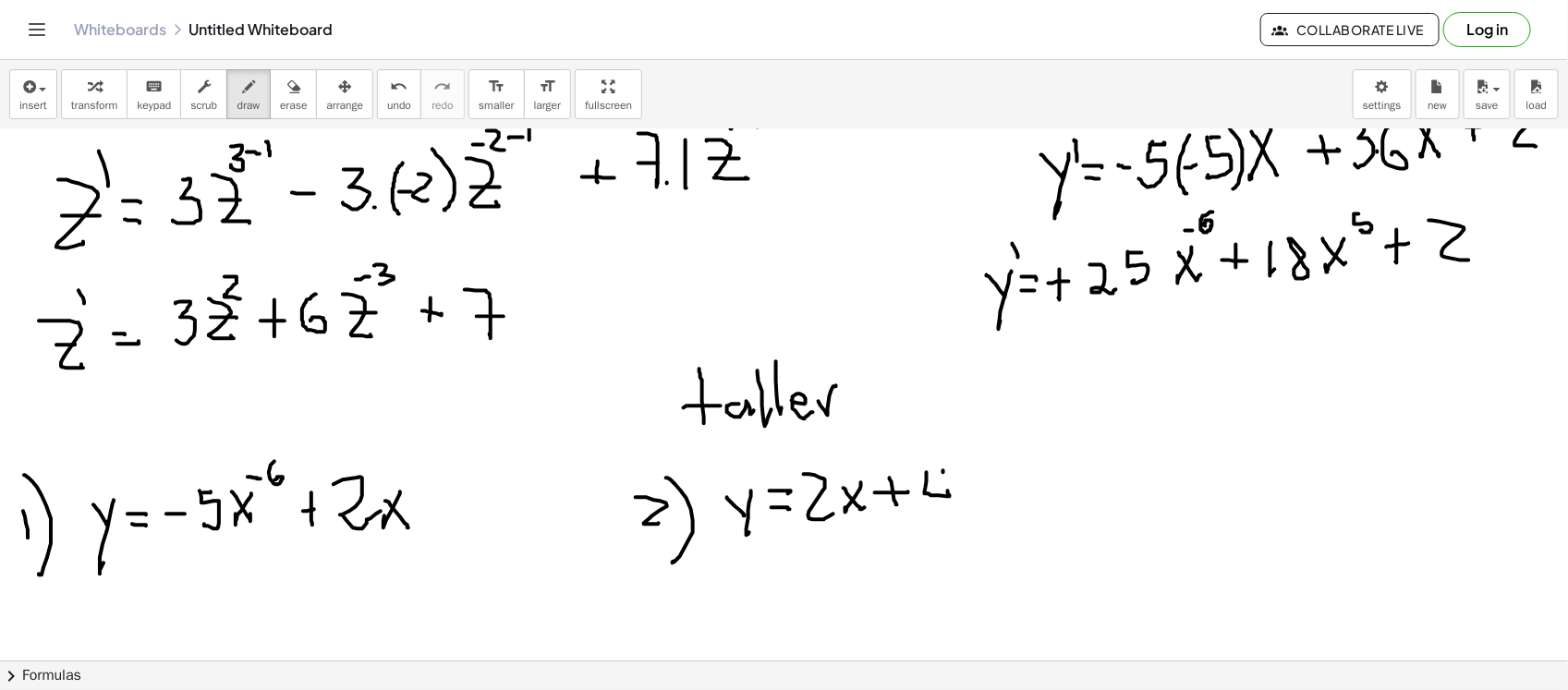 click at bounding box center (784, -482) 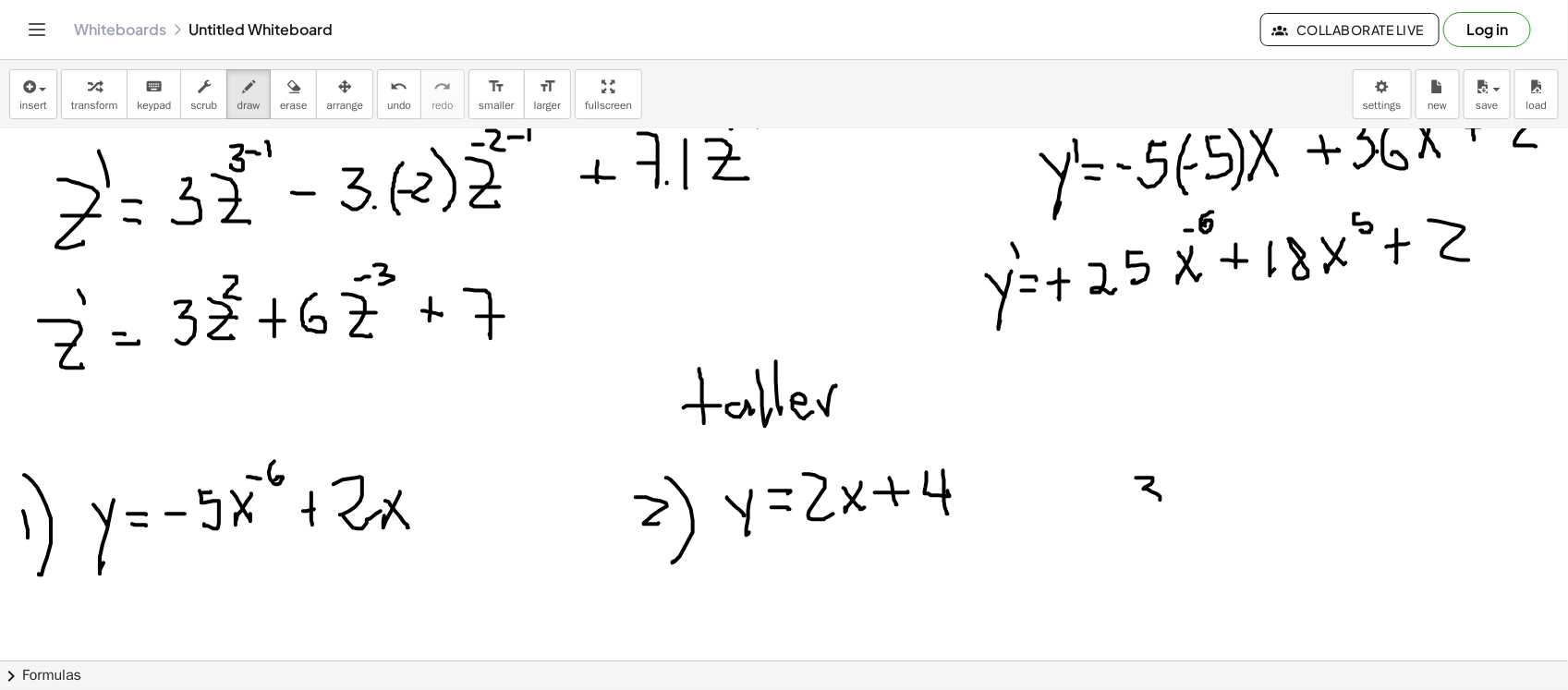 click at bounding box center (784, -482) 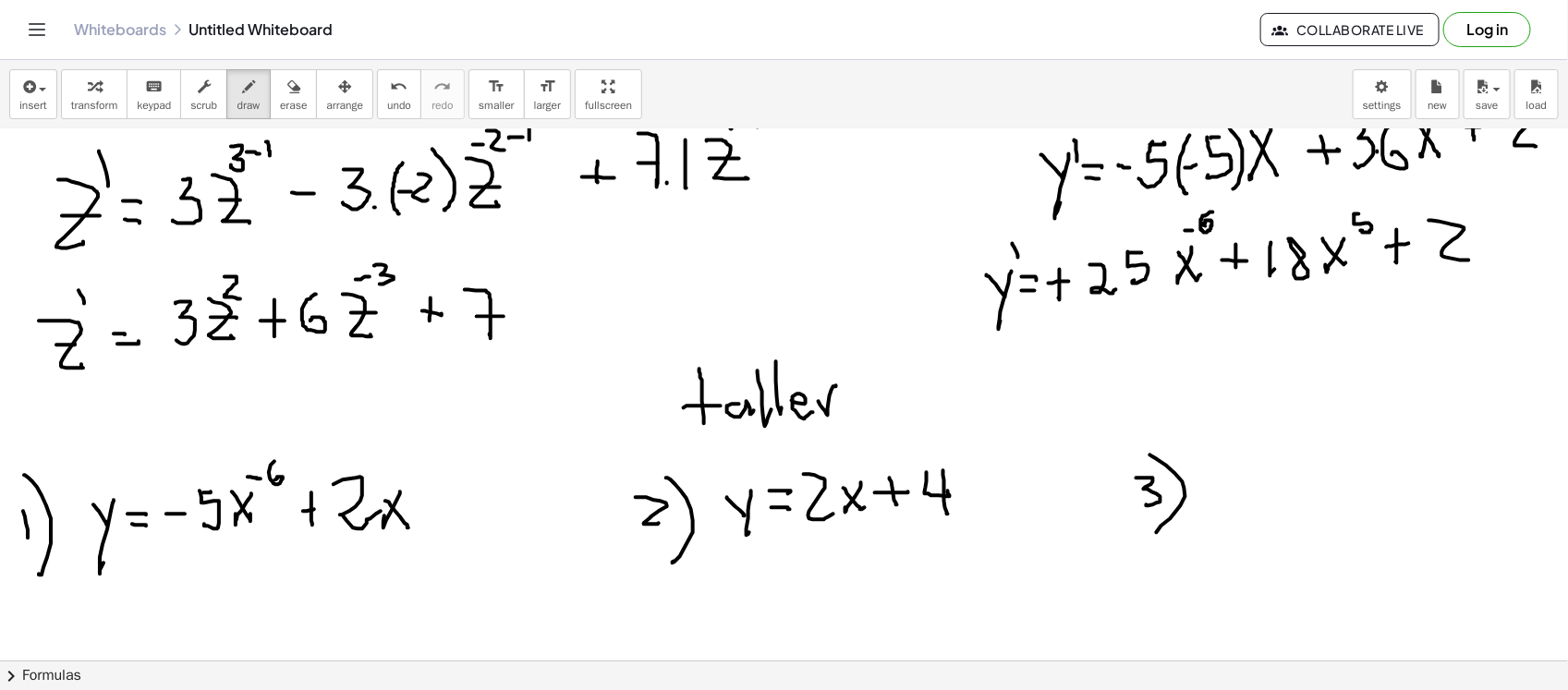 click at bounding box center (784, -482) 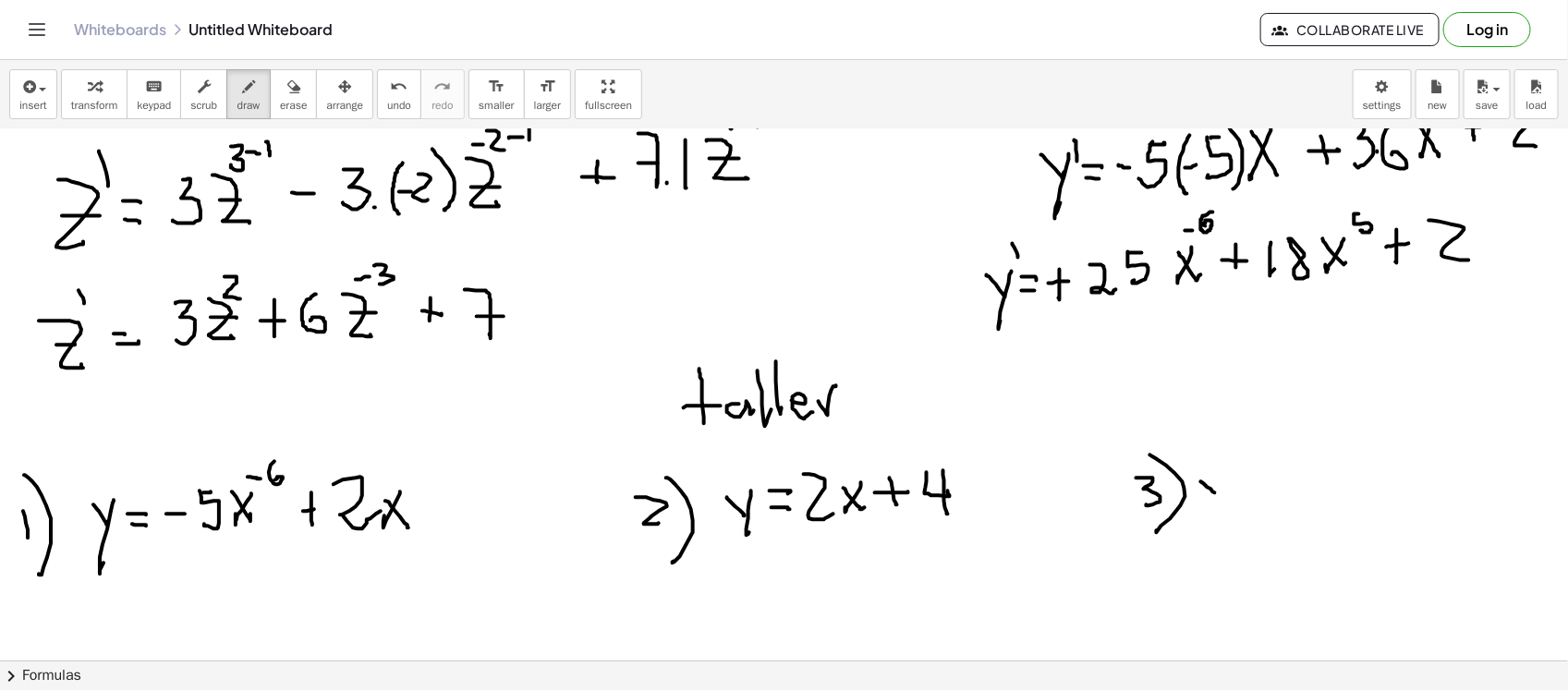 click at bounding box center (784, -482) 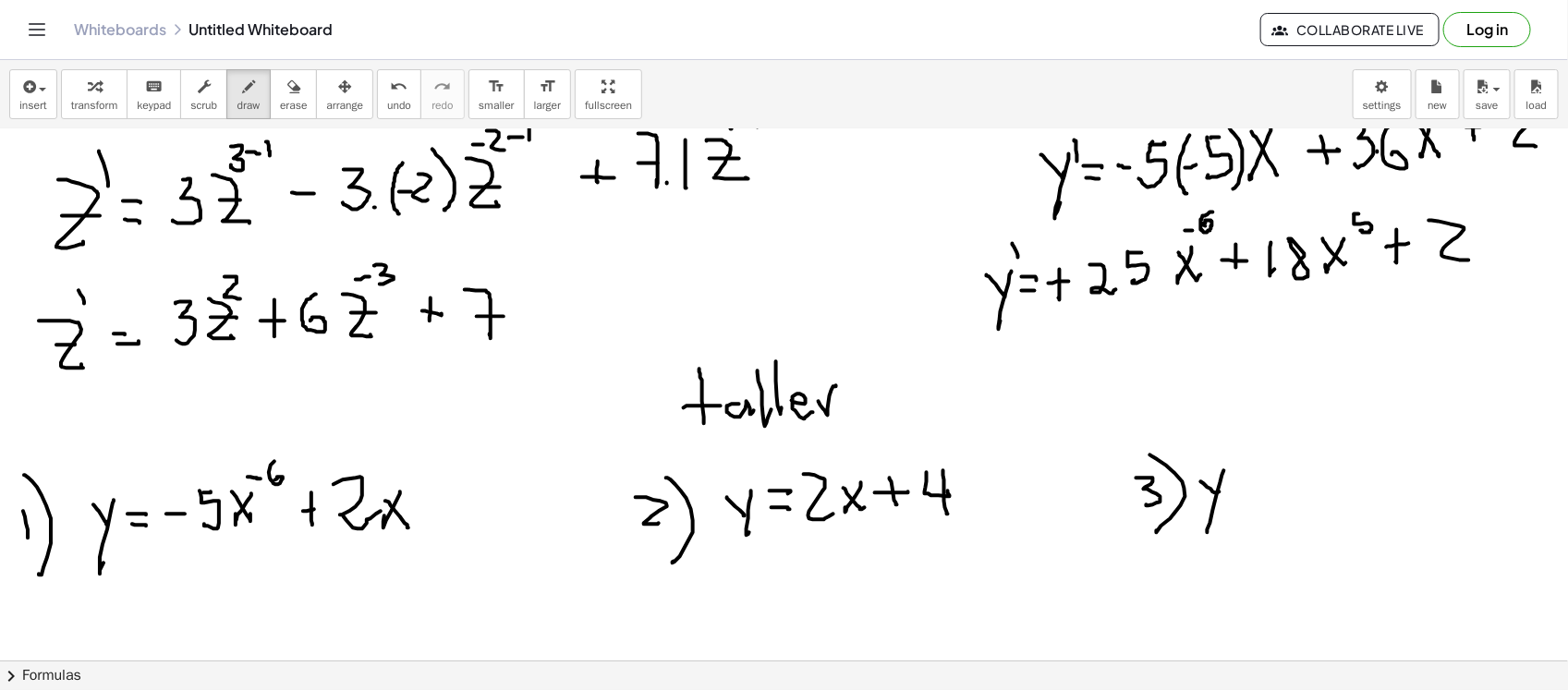 click at bounding box center (784, -482) 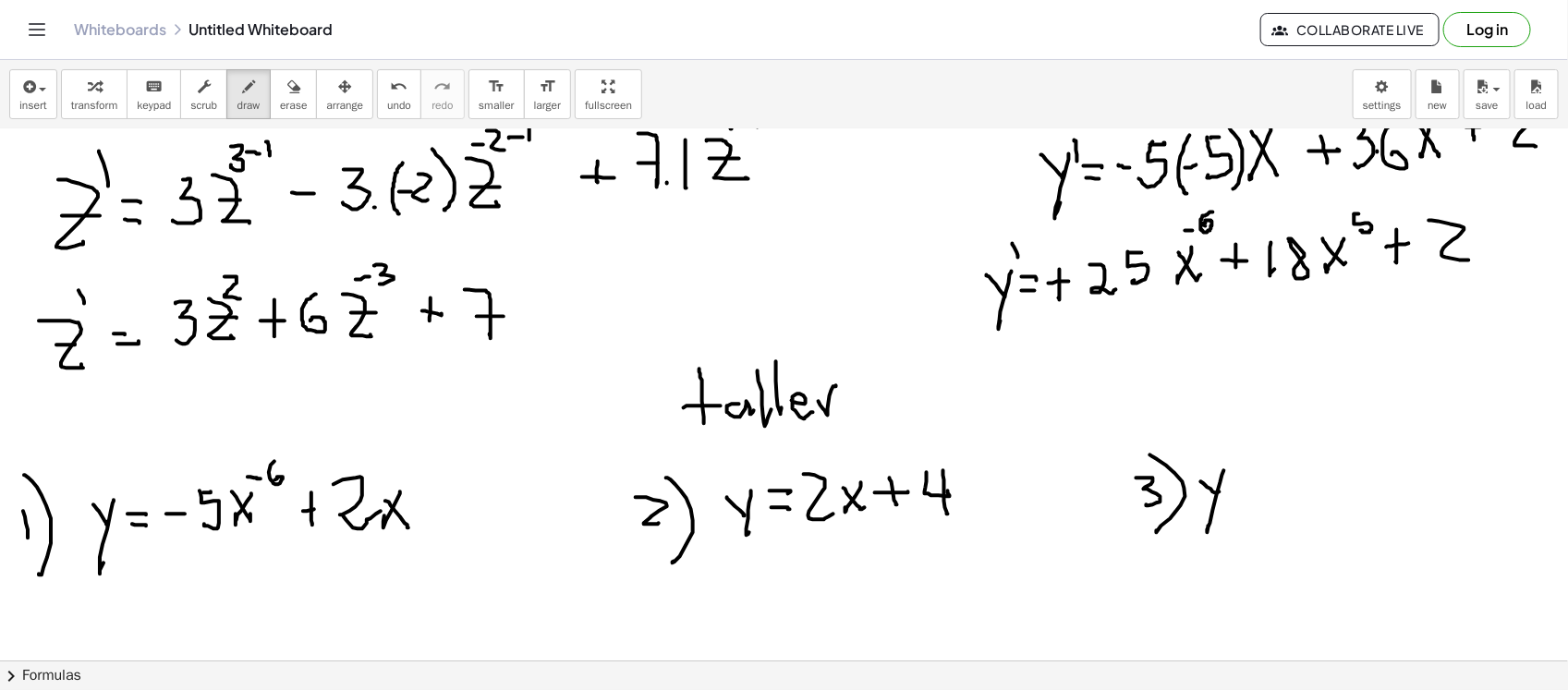 click at bounding box center (784, -482) 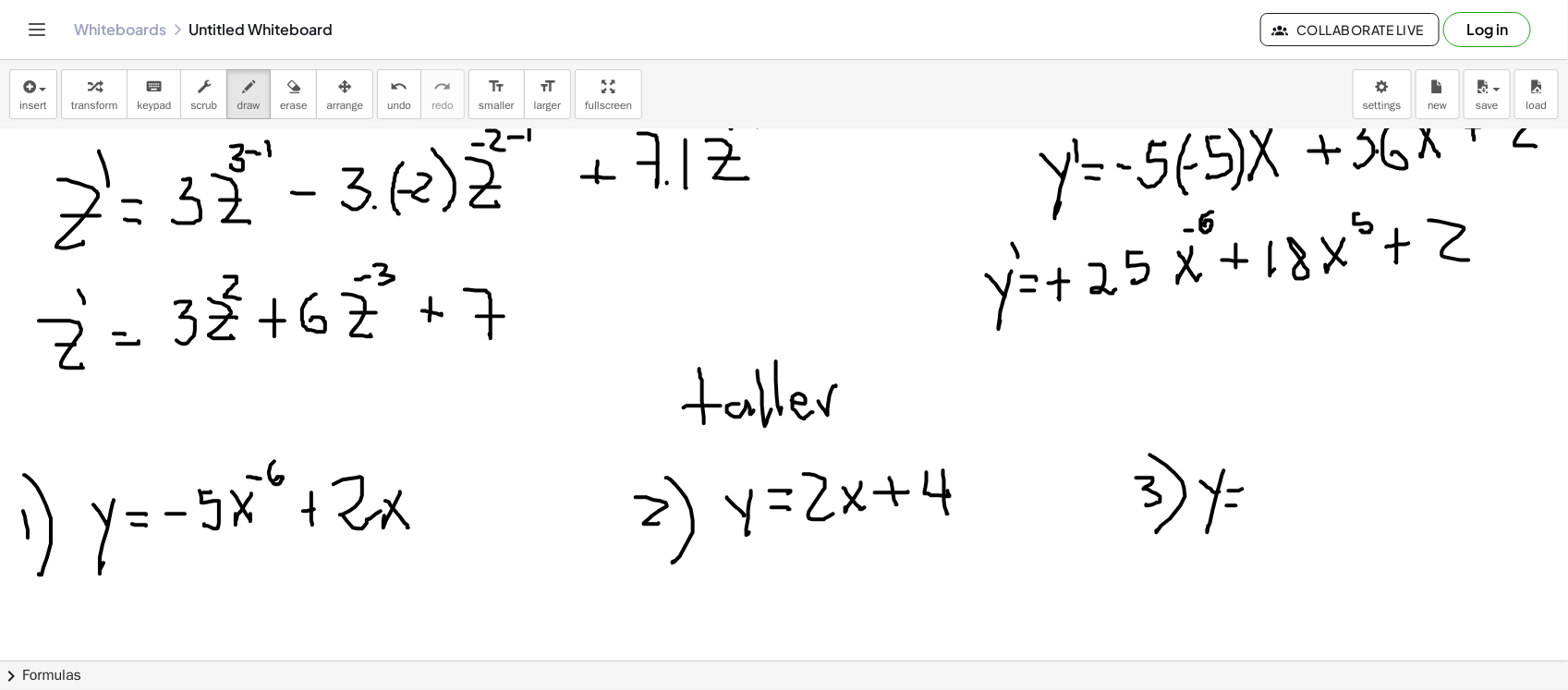 click at bounding box center [784, -482] 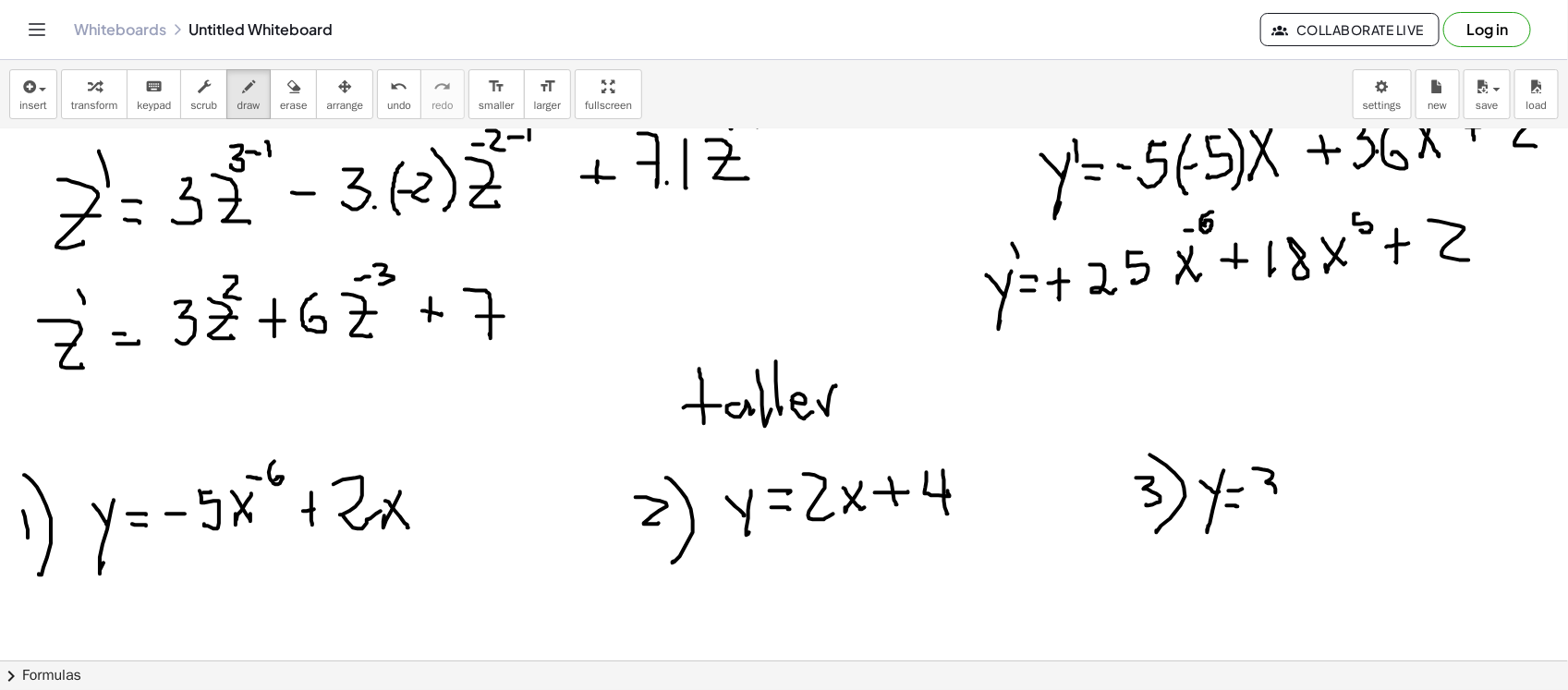 click at bounding box center [784, -482] 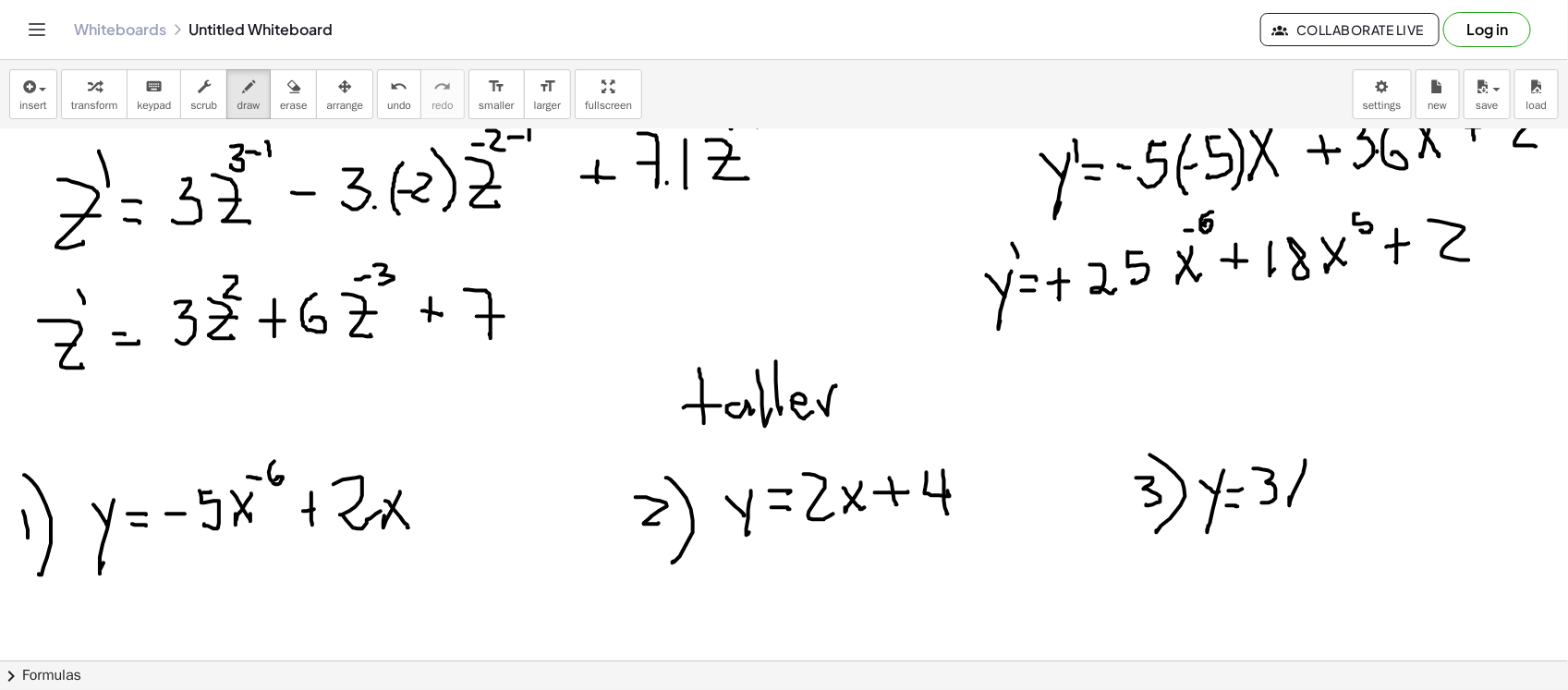 click at bounding box center (784, -482) 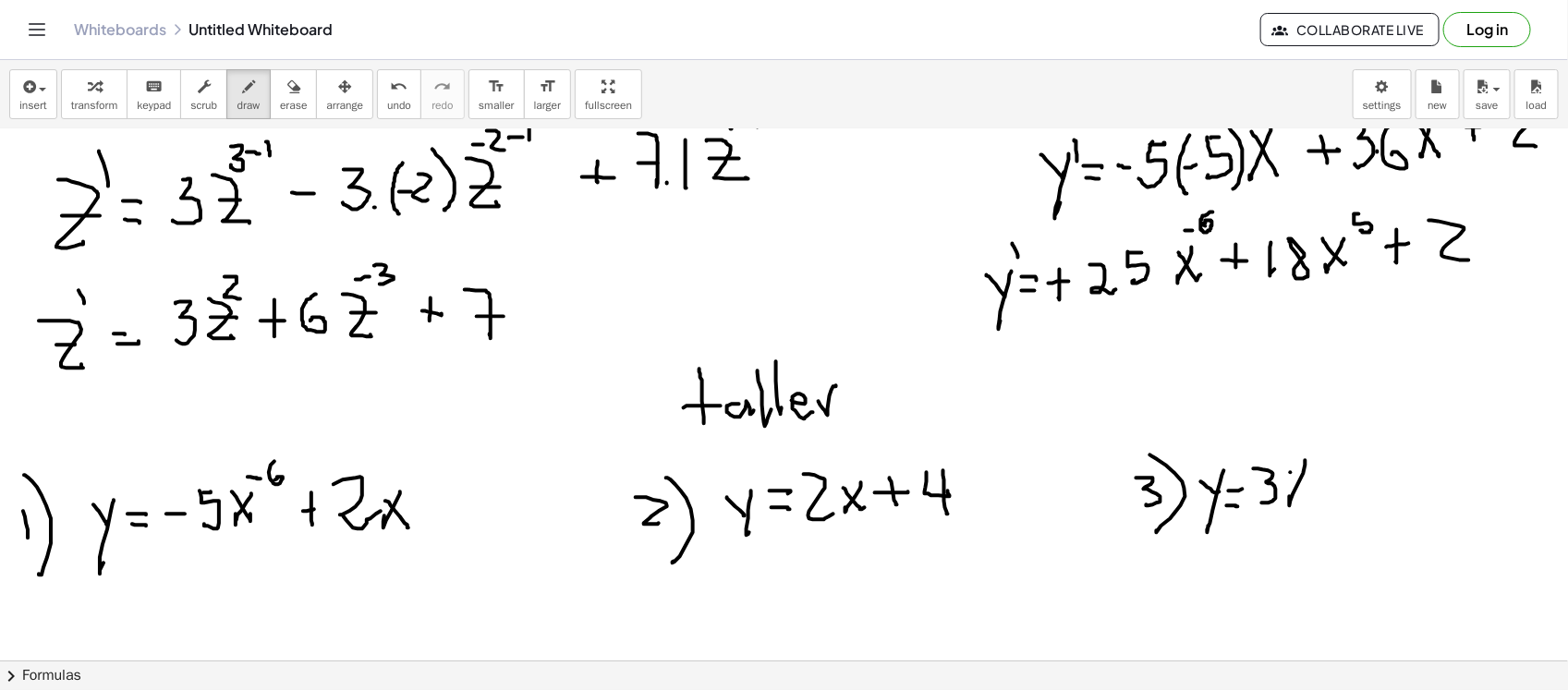 click at bounding box center (784, -482) 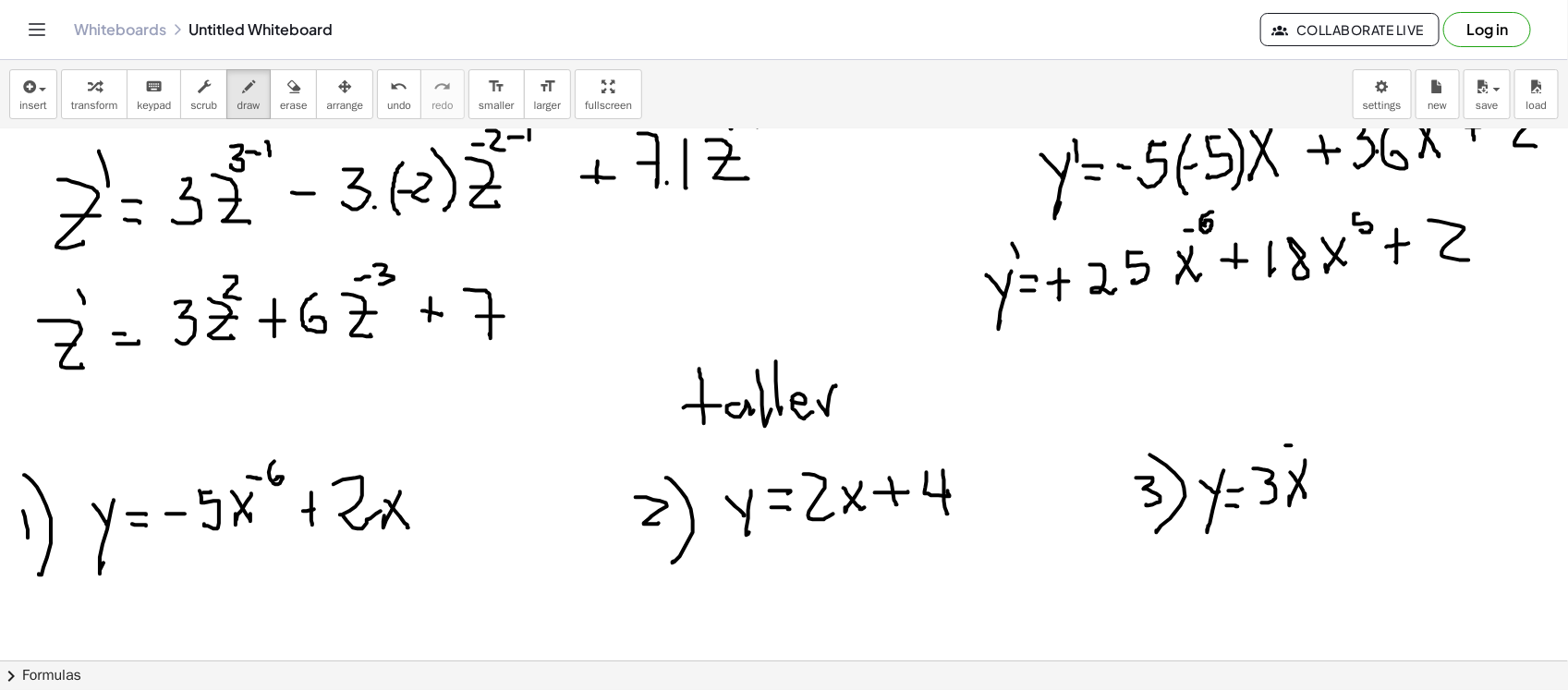 click at bounding box center [784, -482] 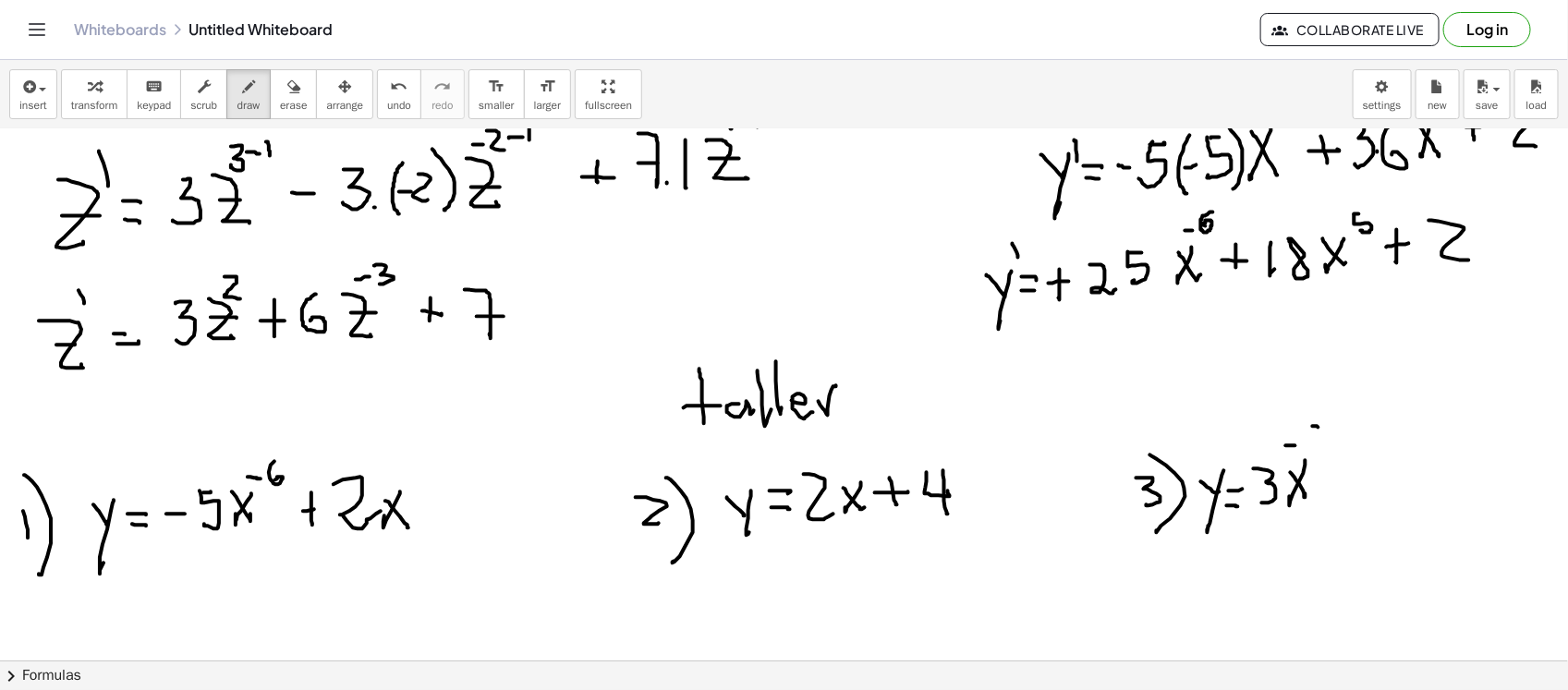click at bounding box center [784, -482] 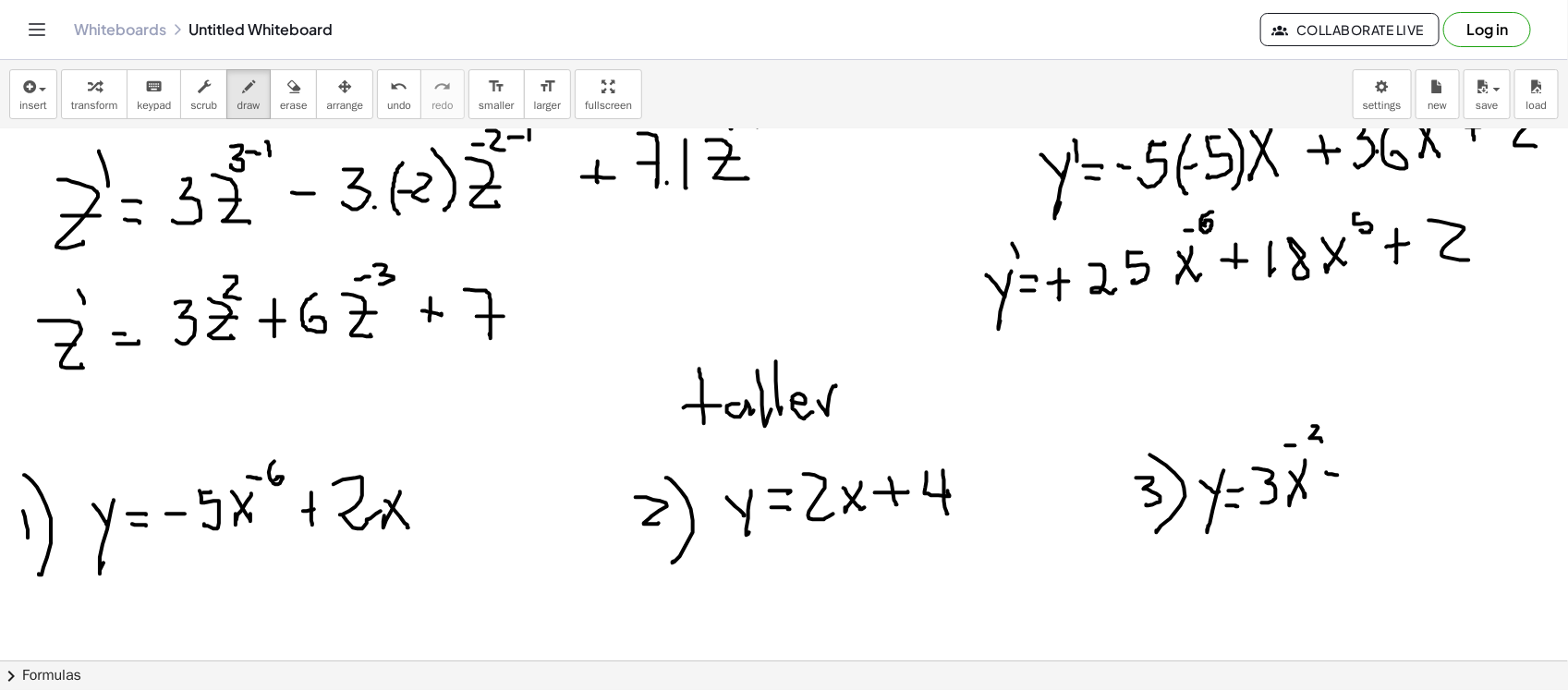 click at bounding box center (784, -482) 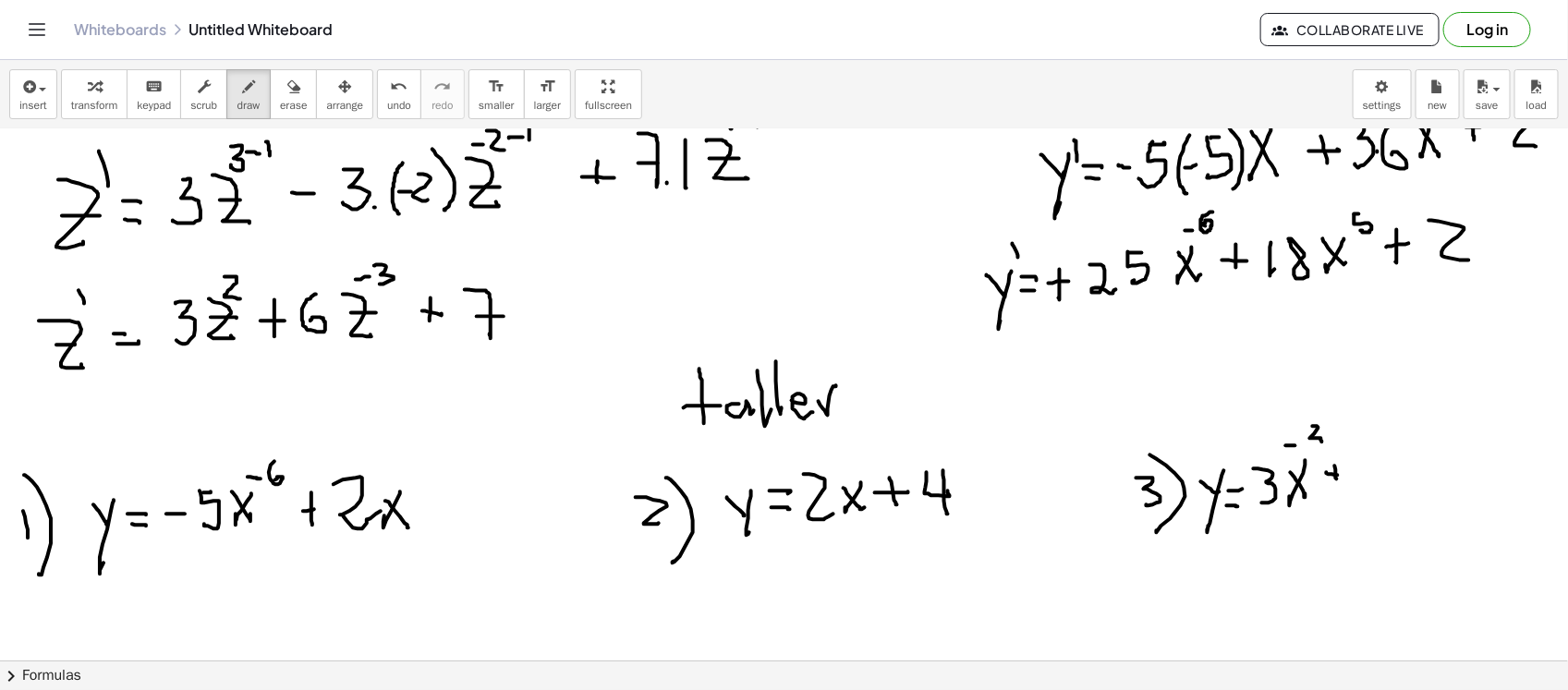click at bounding box center [784, -482] 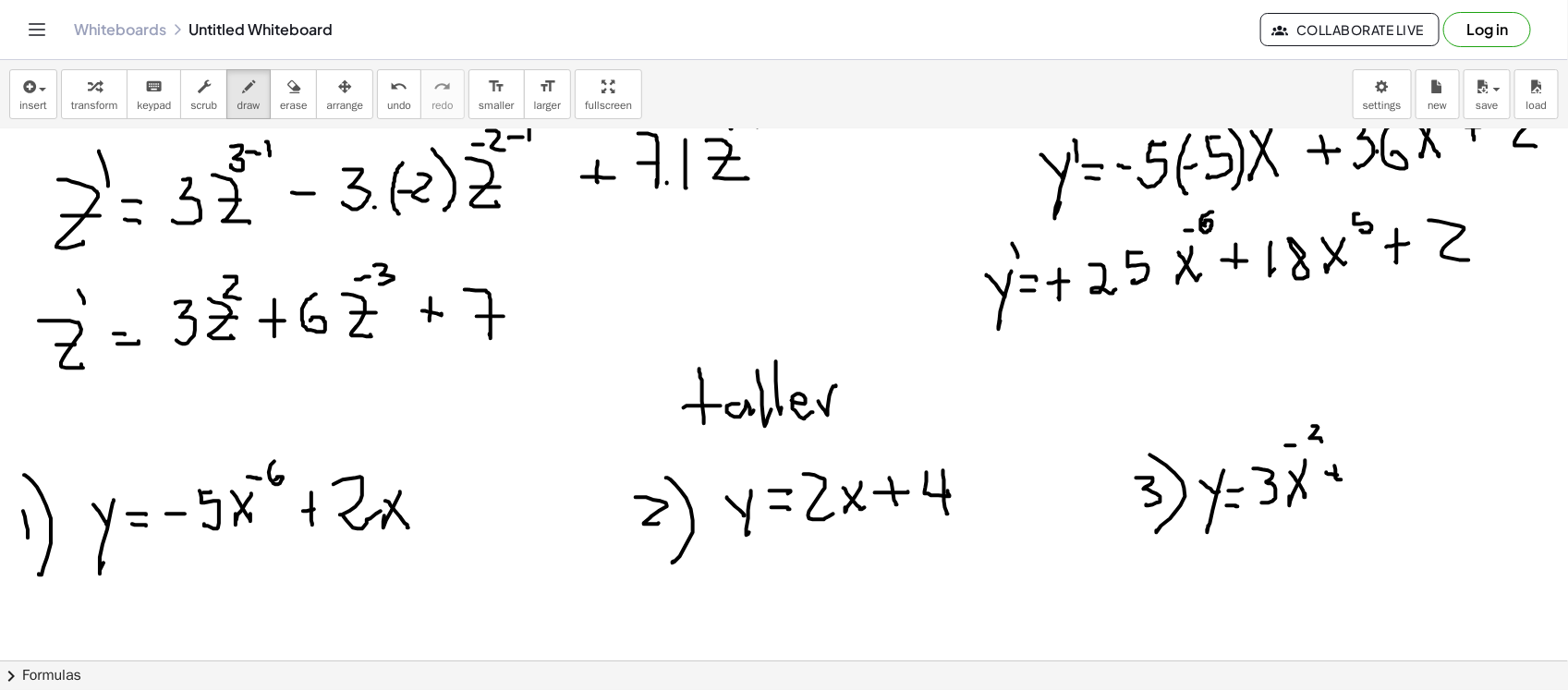 click at bounding box center (784, -482) 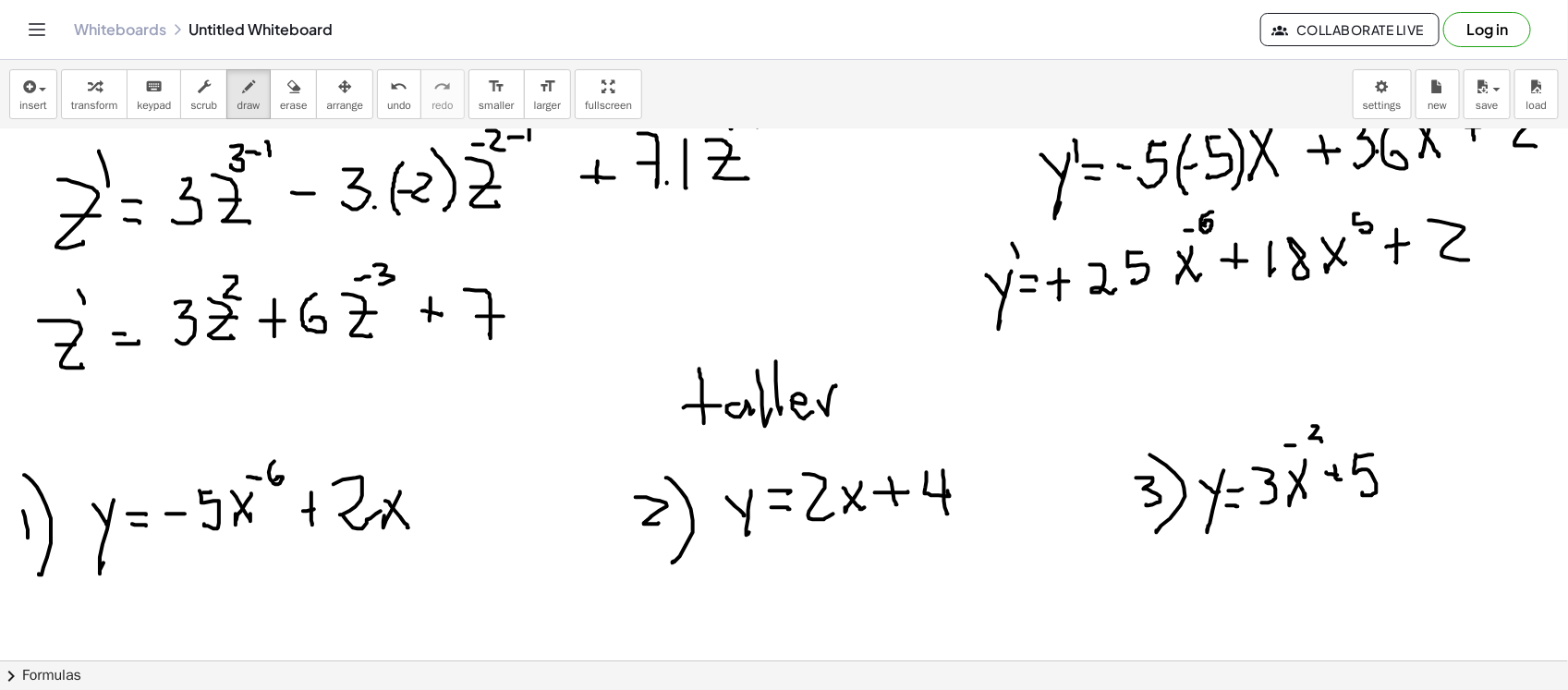 click at bounding box center (784, -482) 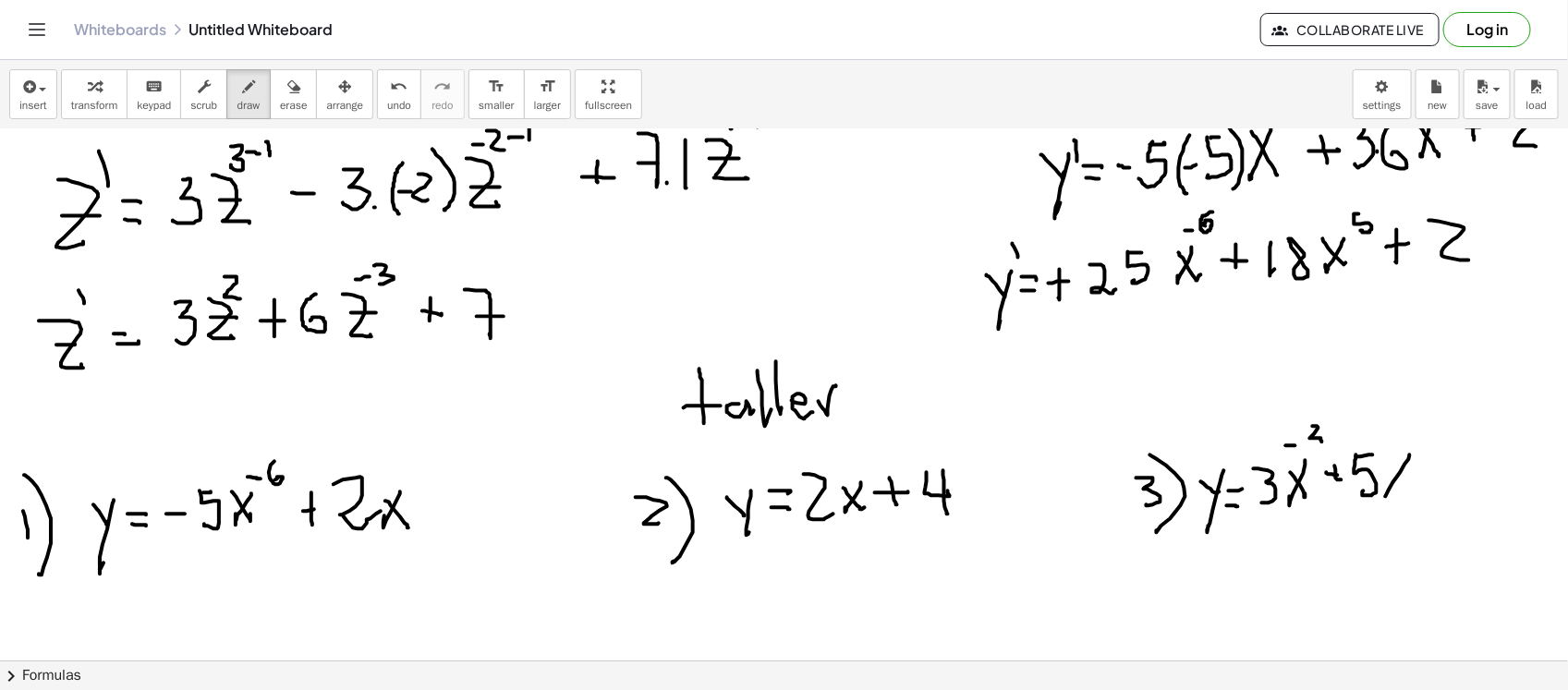 click at bounding box center (784, -482) 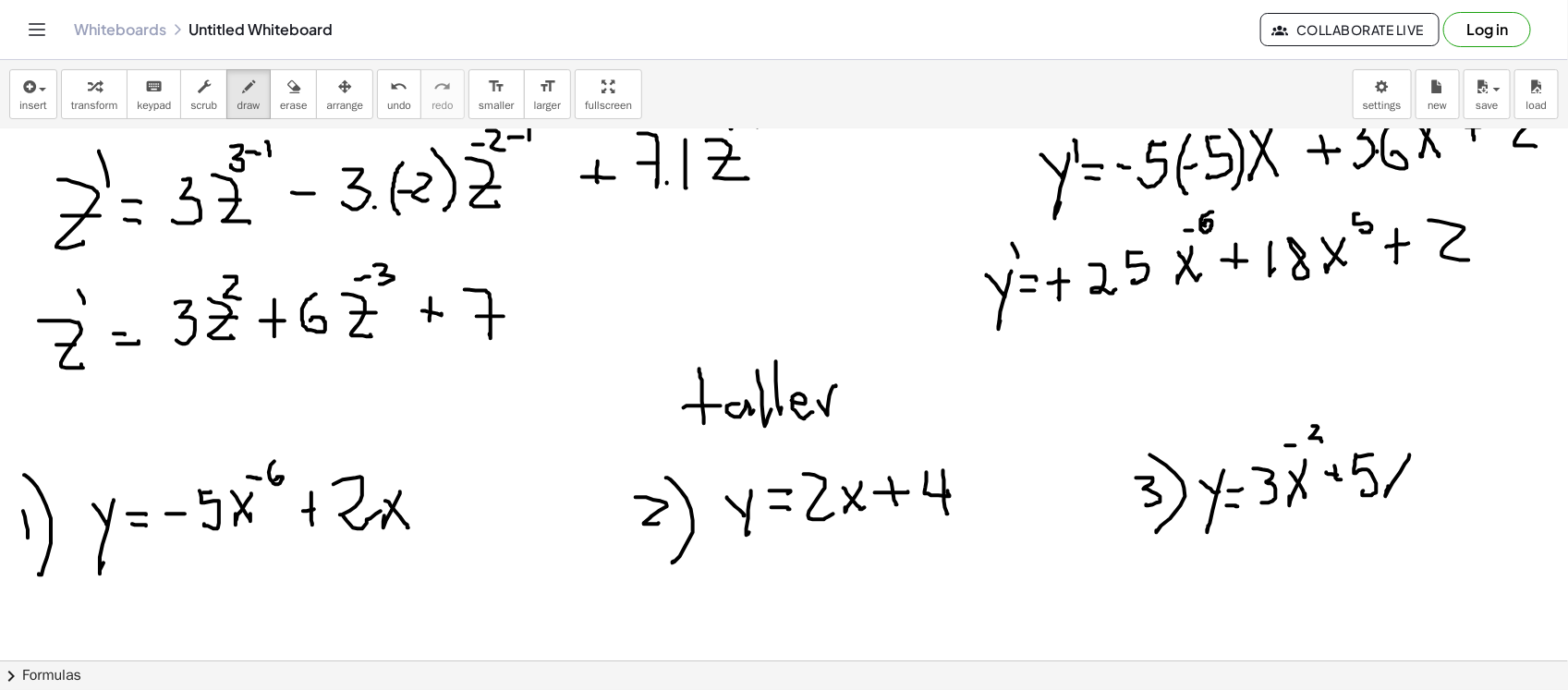 click at bounding box center [784, -482] 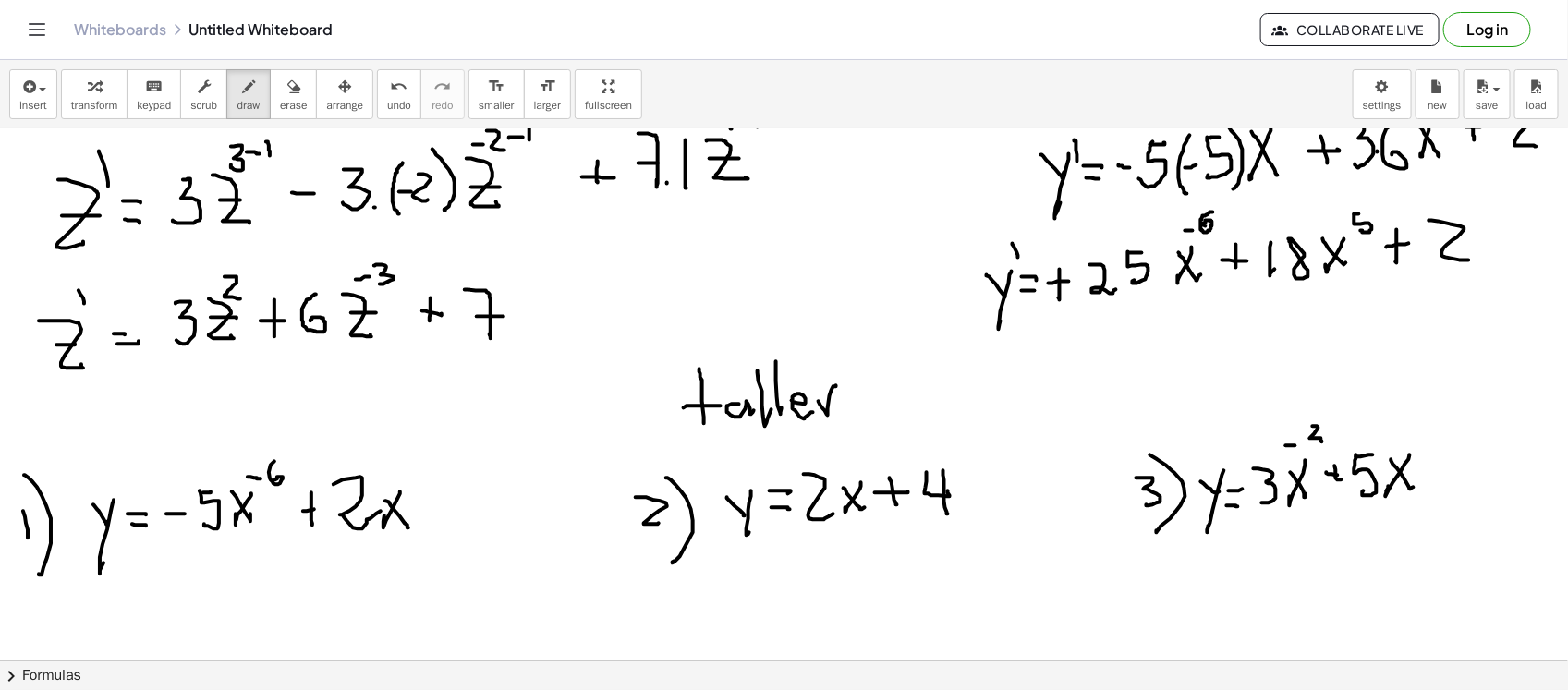 click at bounding box center [784, -482] 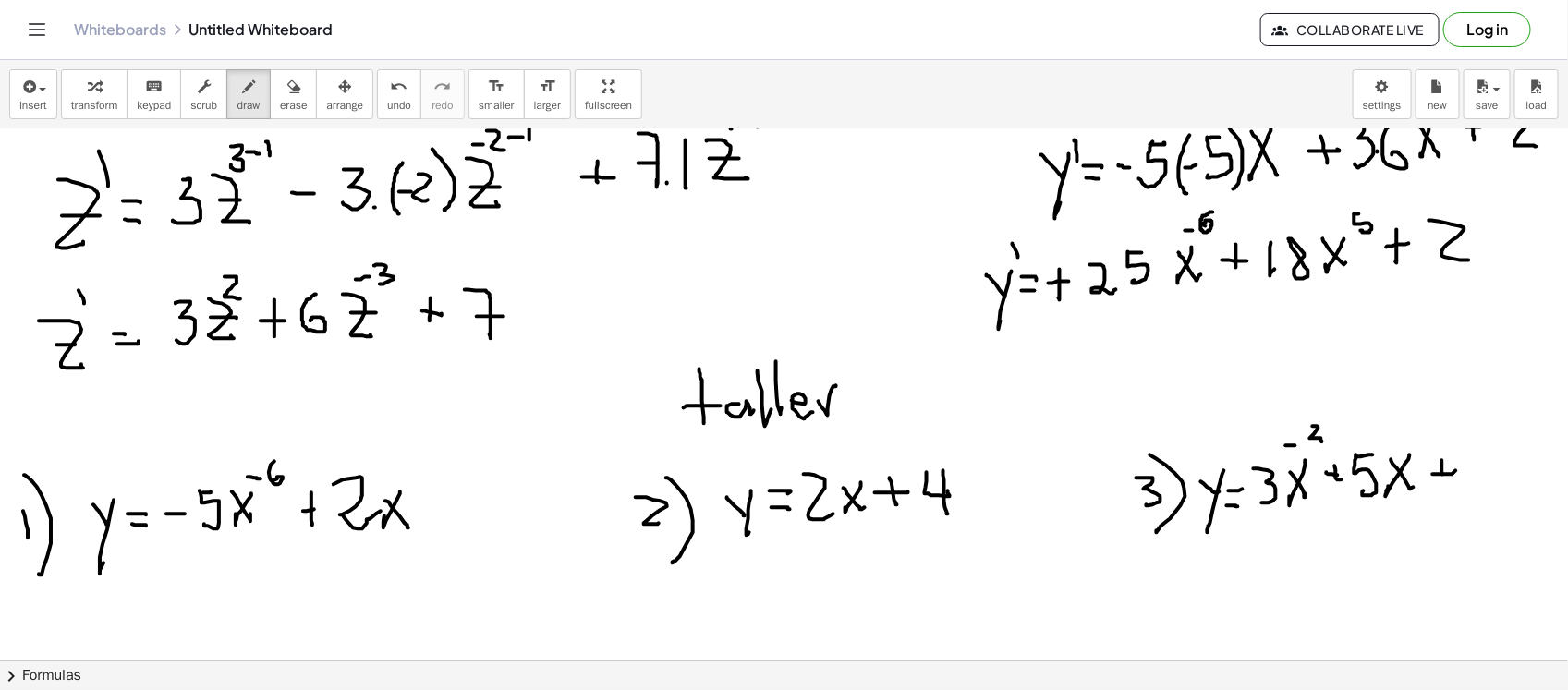 click at bounding box center (784, -482) 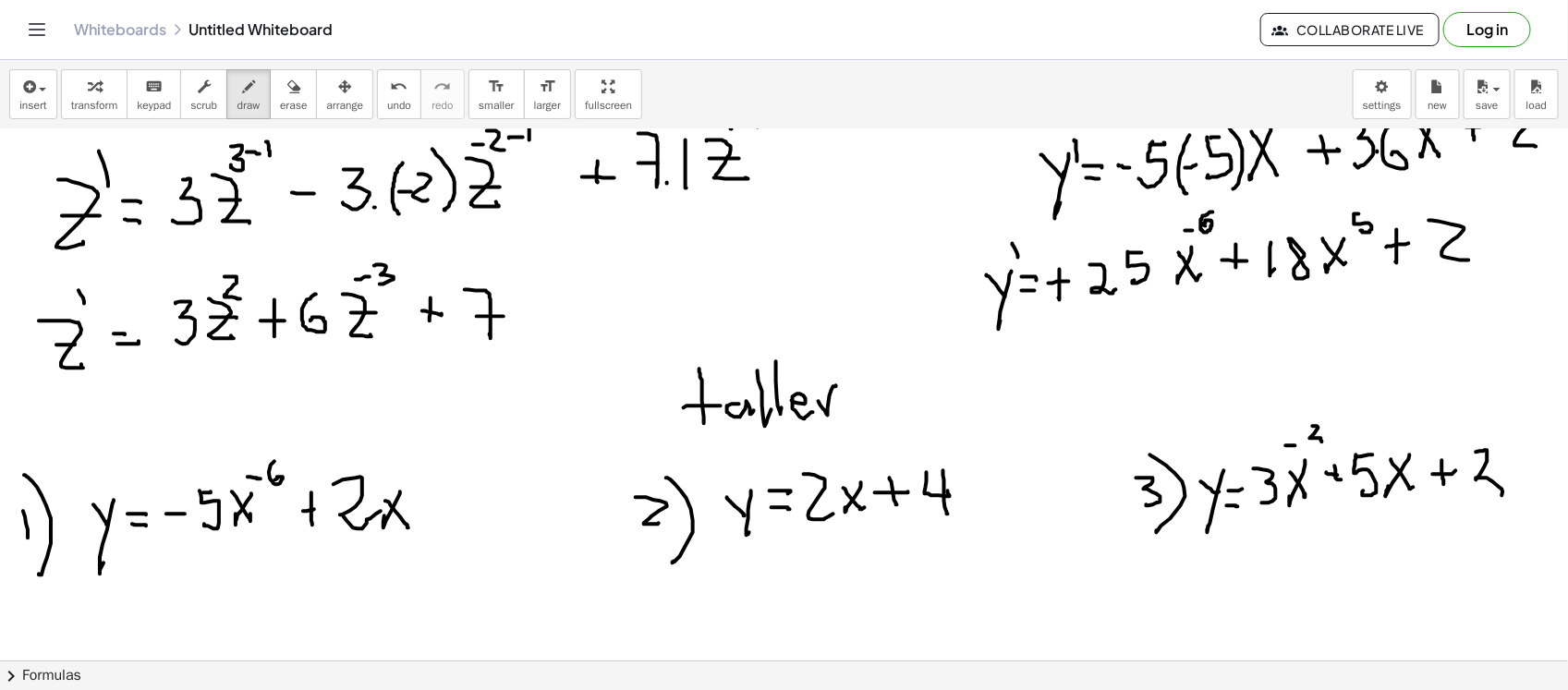 click at bounding box center [784, -482] 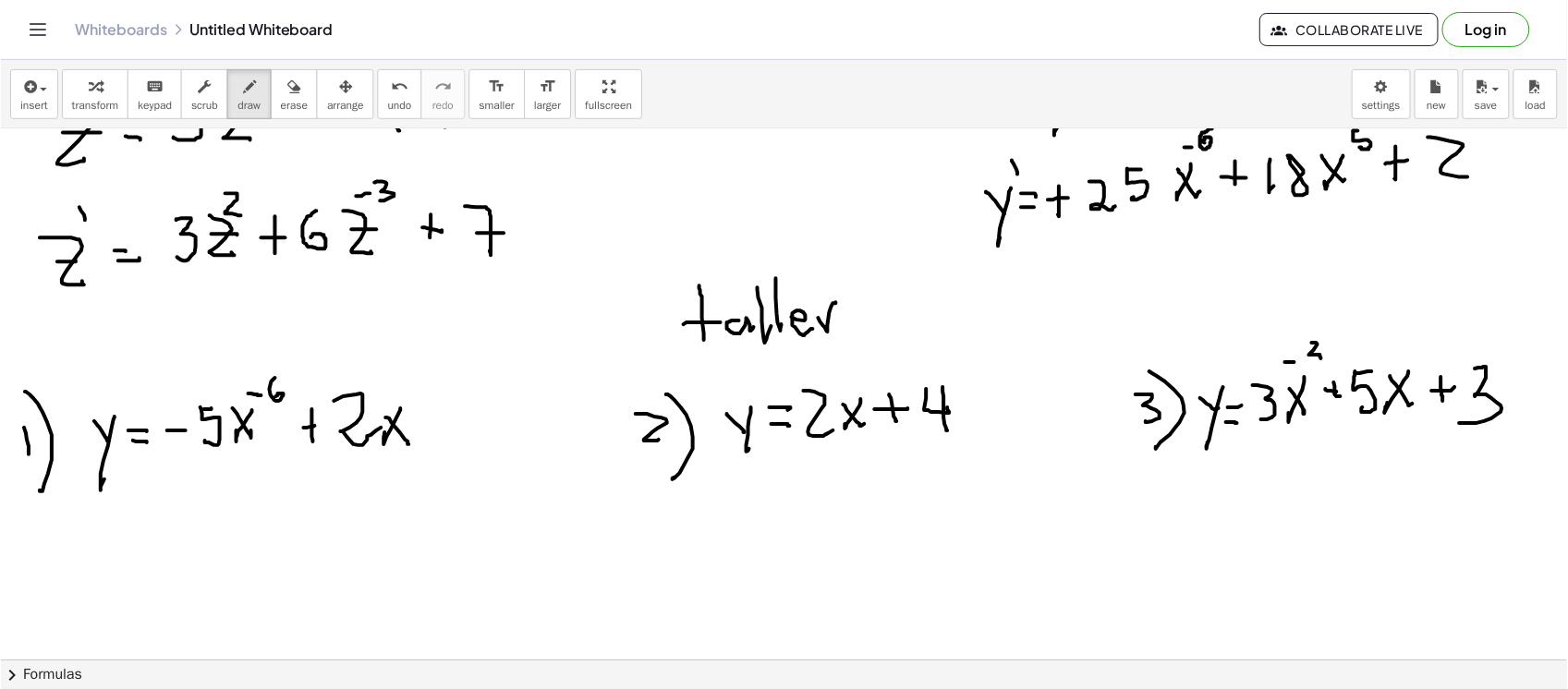 scroll, scrollTop: 2055, scrollLeft: 0, axis: vertical 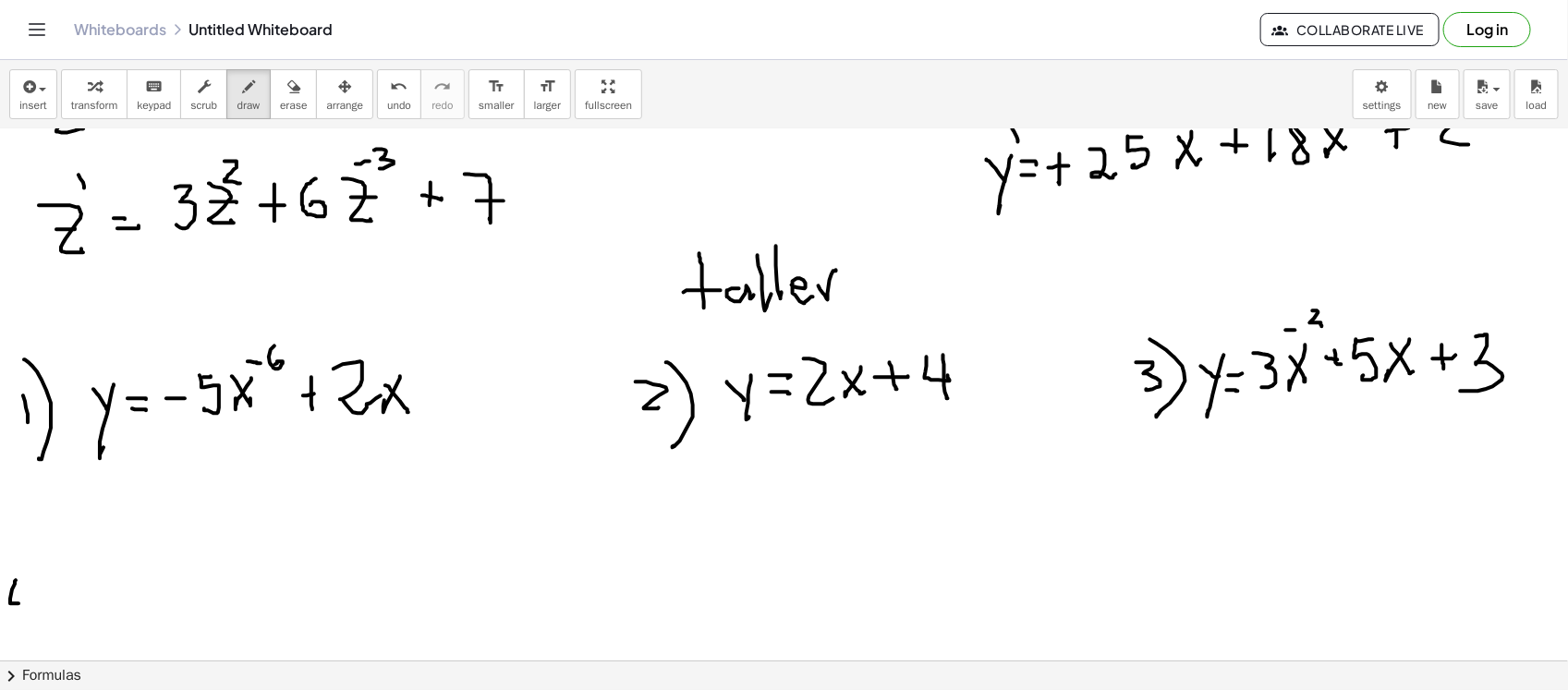 click at bounding box center [784, -598] 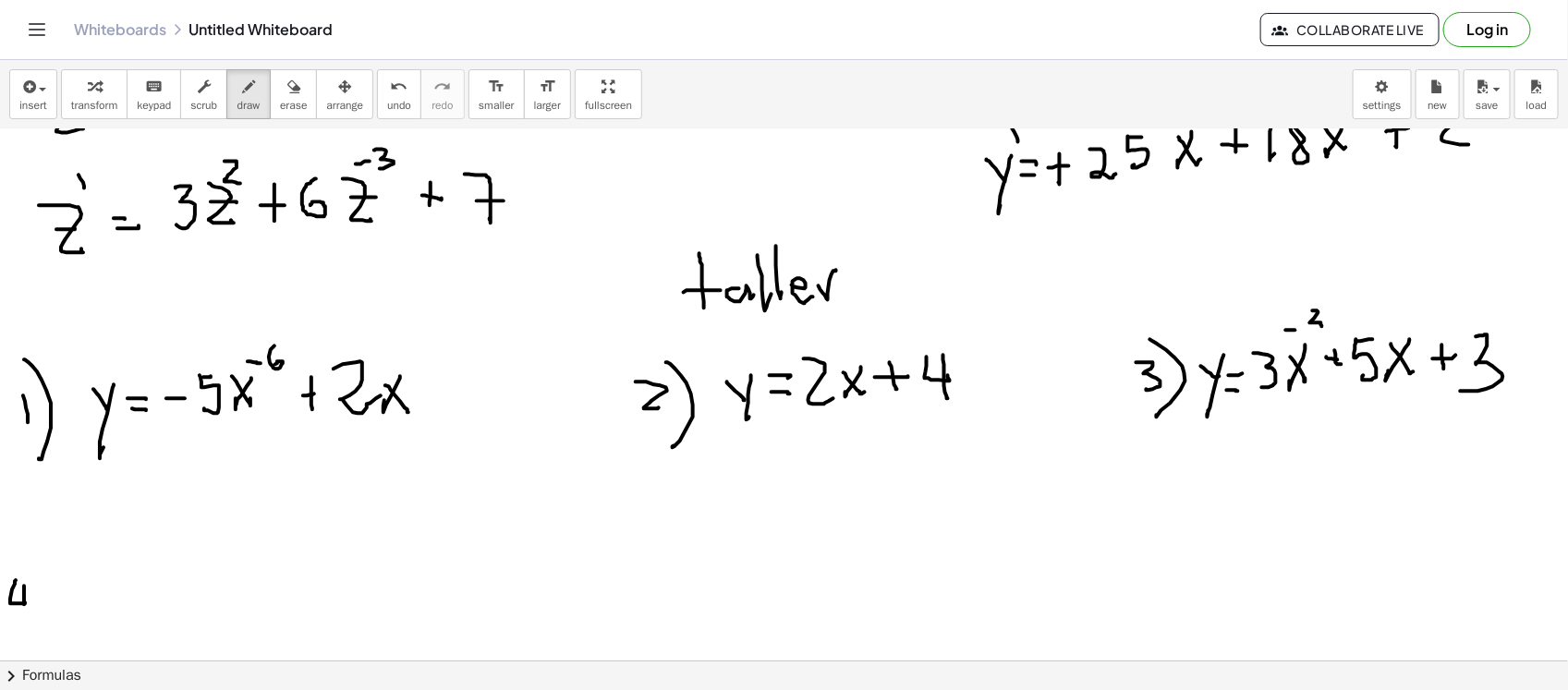 click at bounding box center [784, -598] 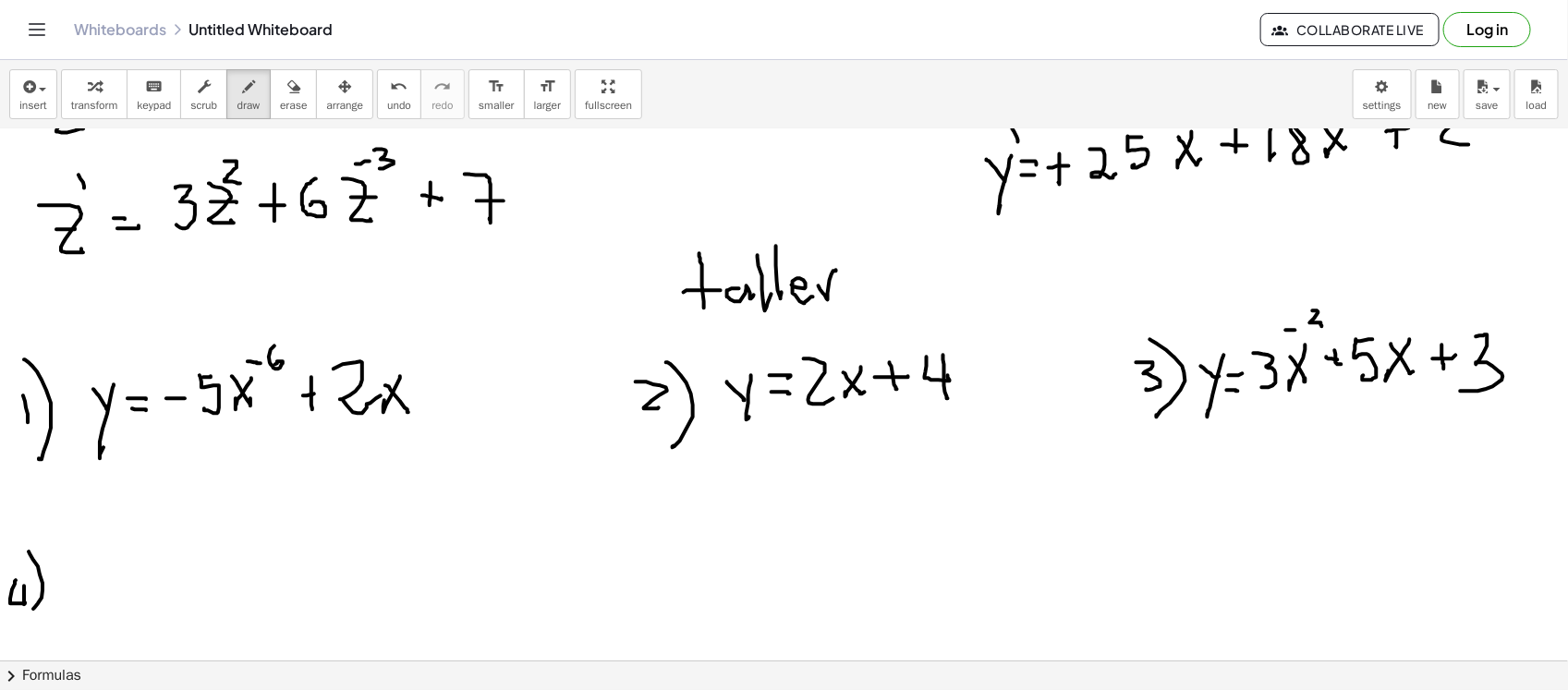 click at bounding box center [784, -598] 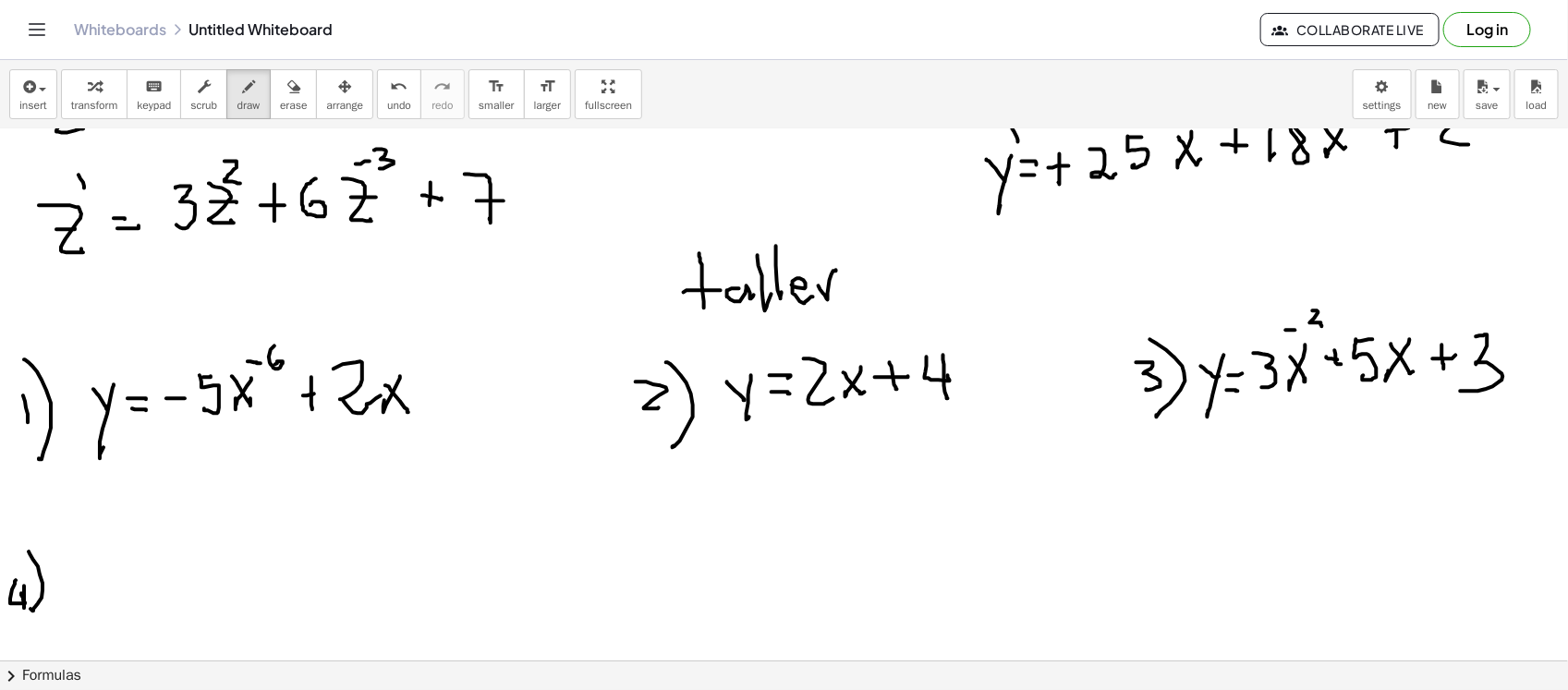 click at bounding box center (784, -598) 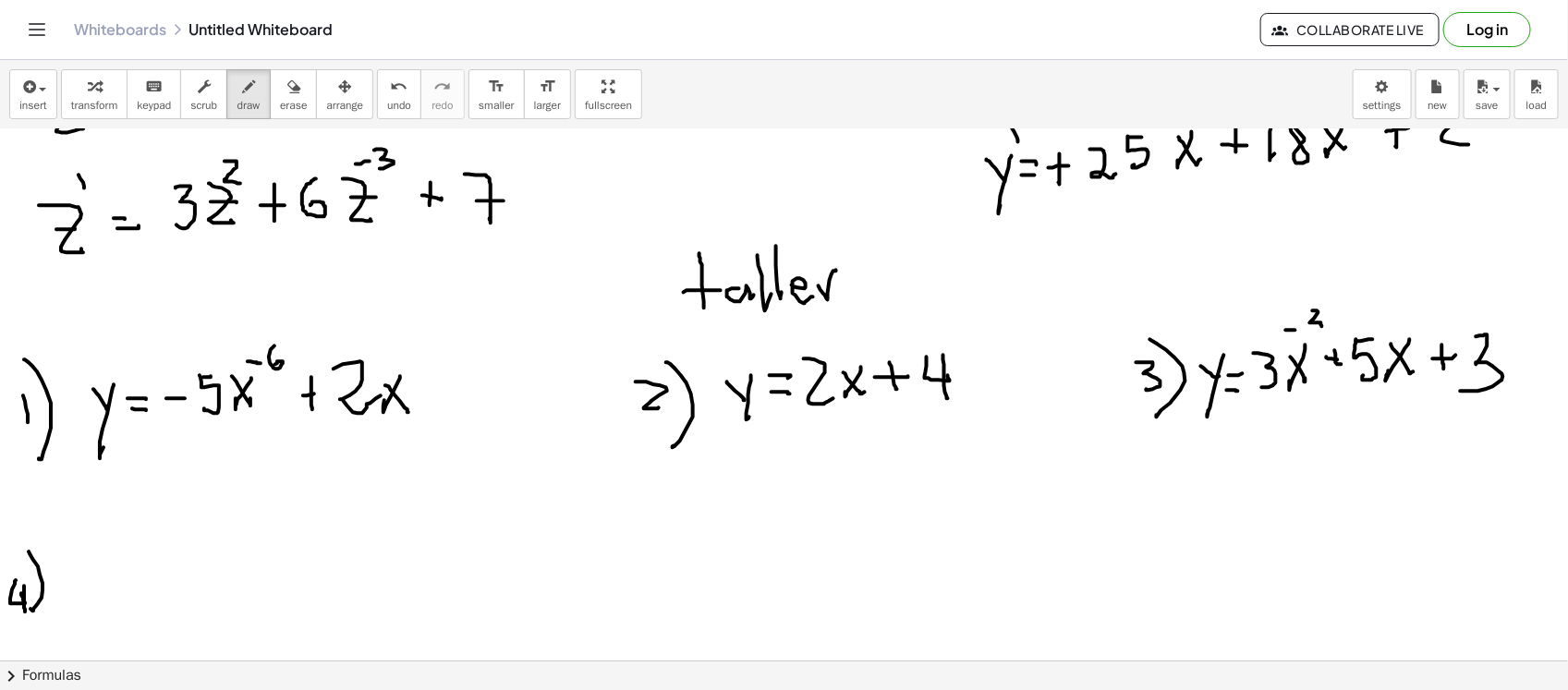 click at bounding box center [784, -598] 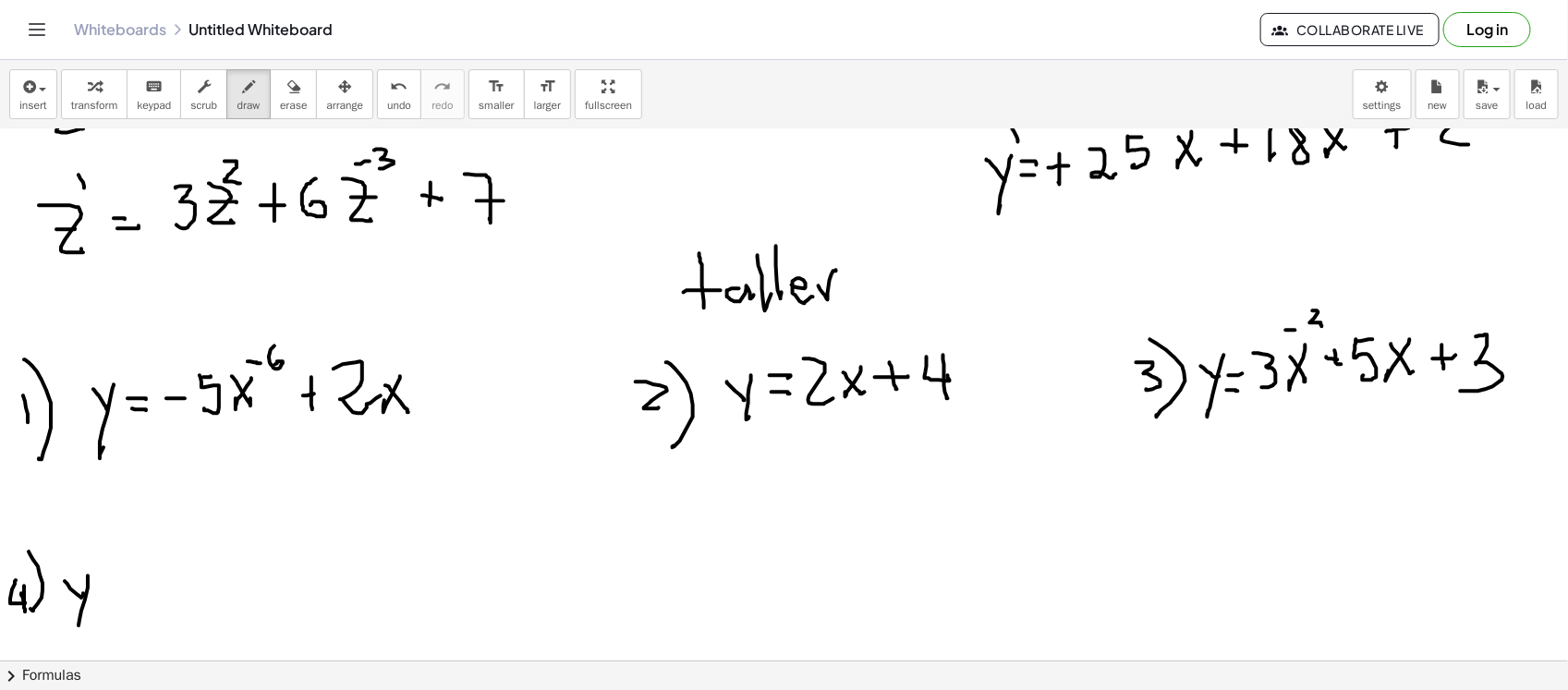 click at bounding box center (784, -598) 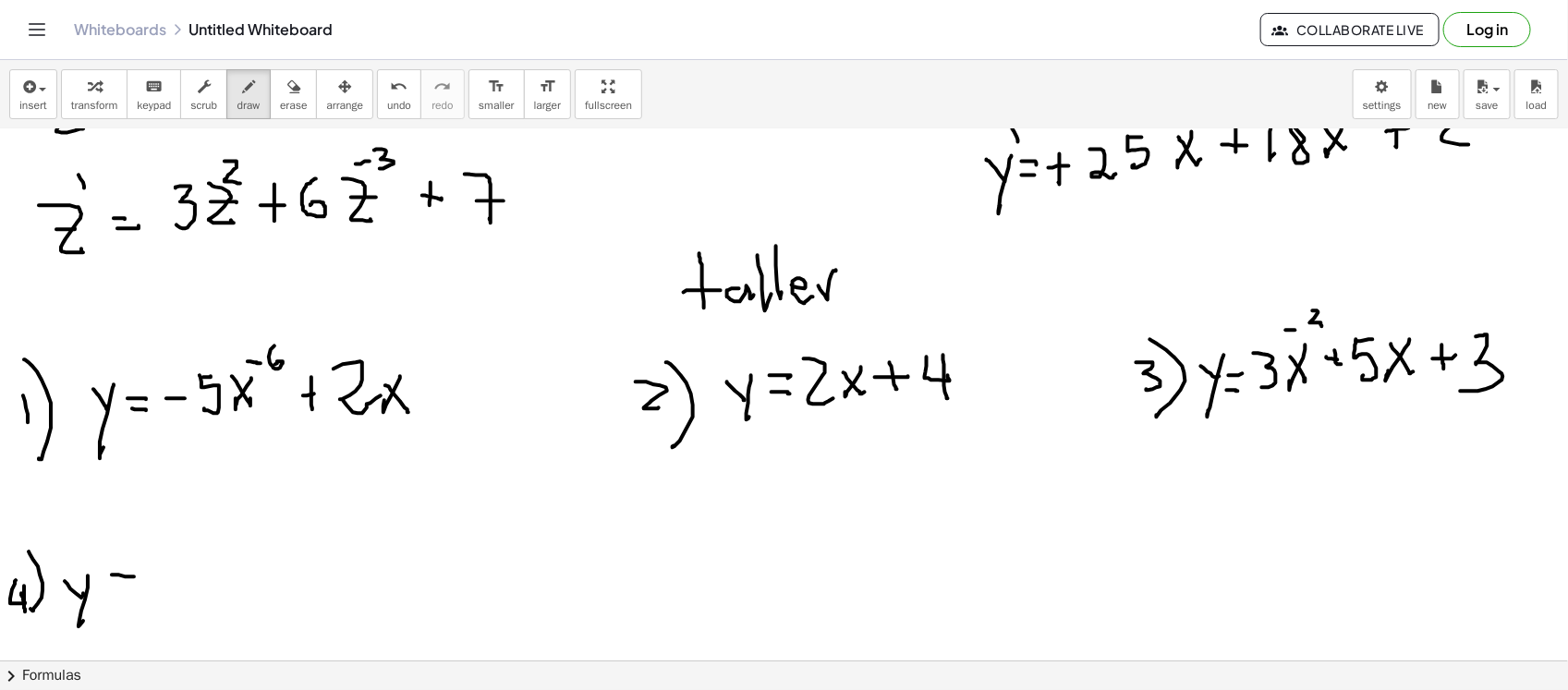 click at bounding box center (784, -598) 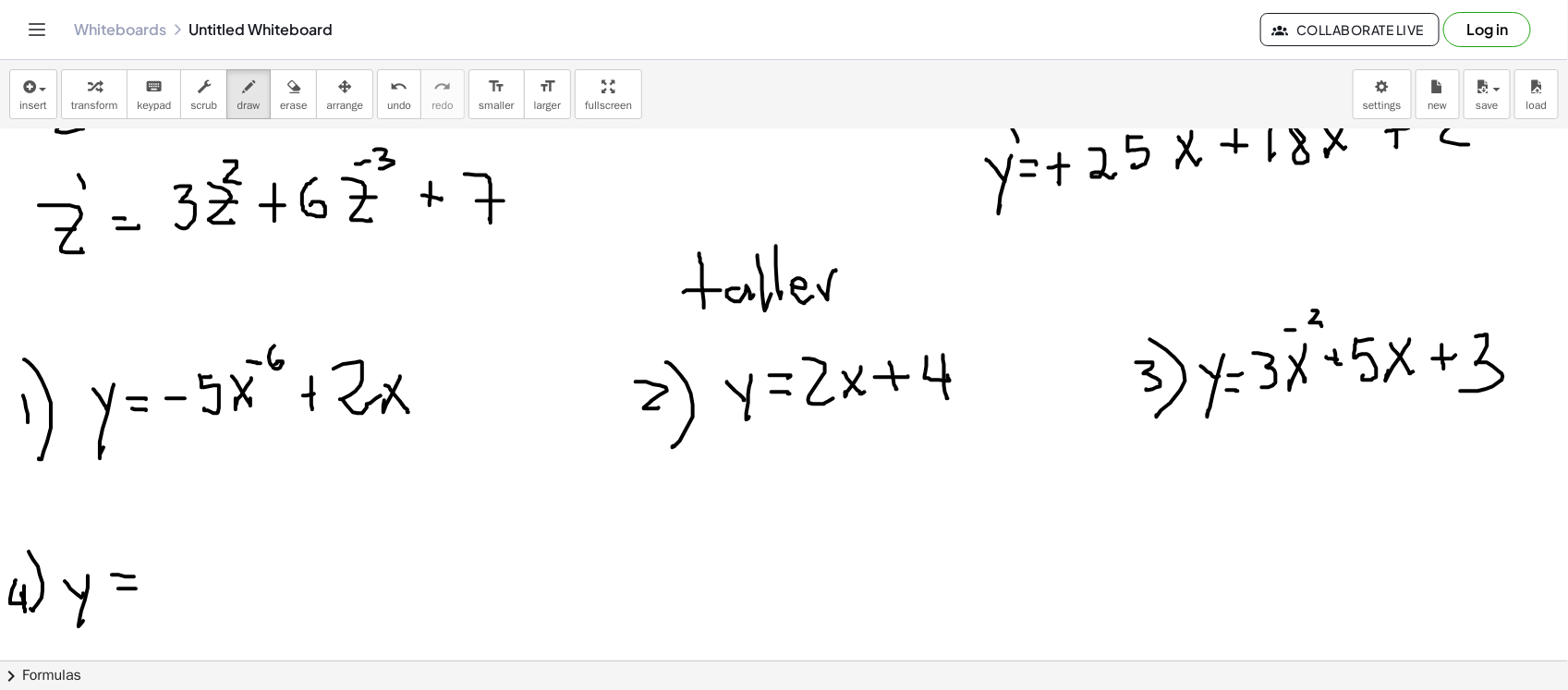 click at bounding box center (784, -598) 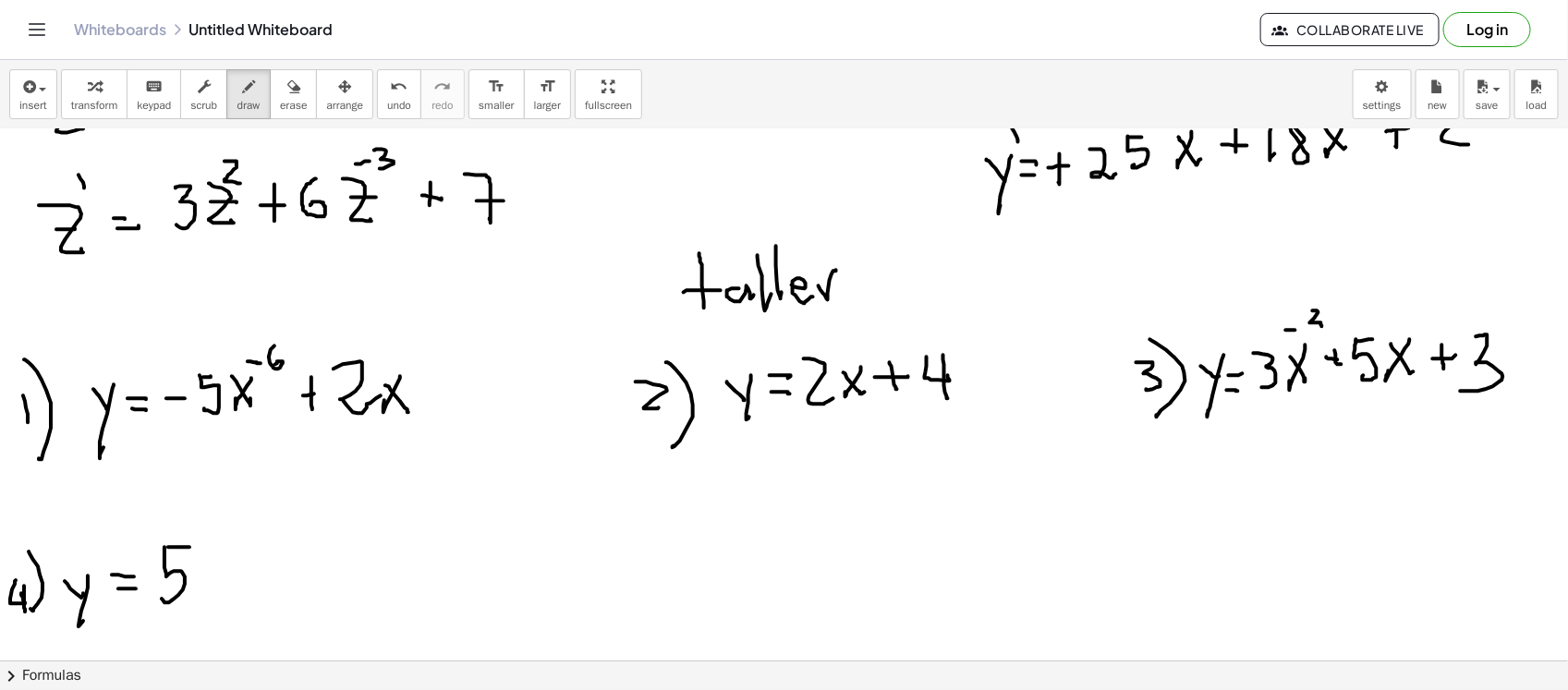 click at bounding box center [784, -598] 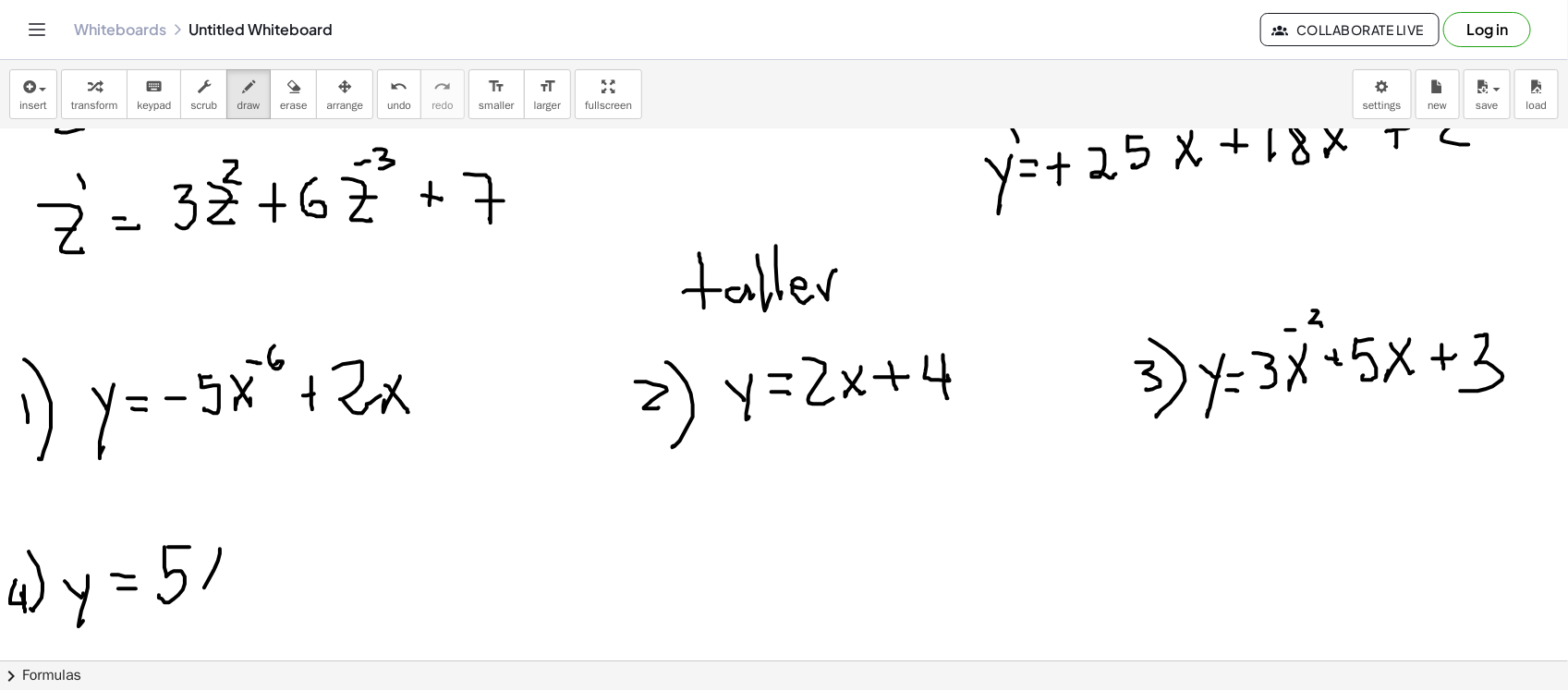 click at bounding box center (784, -598) 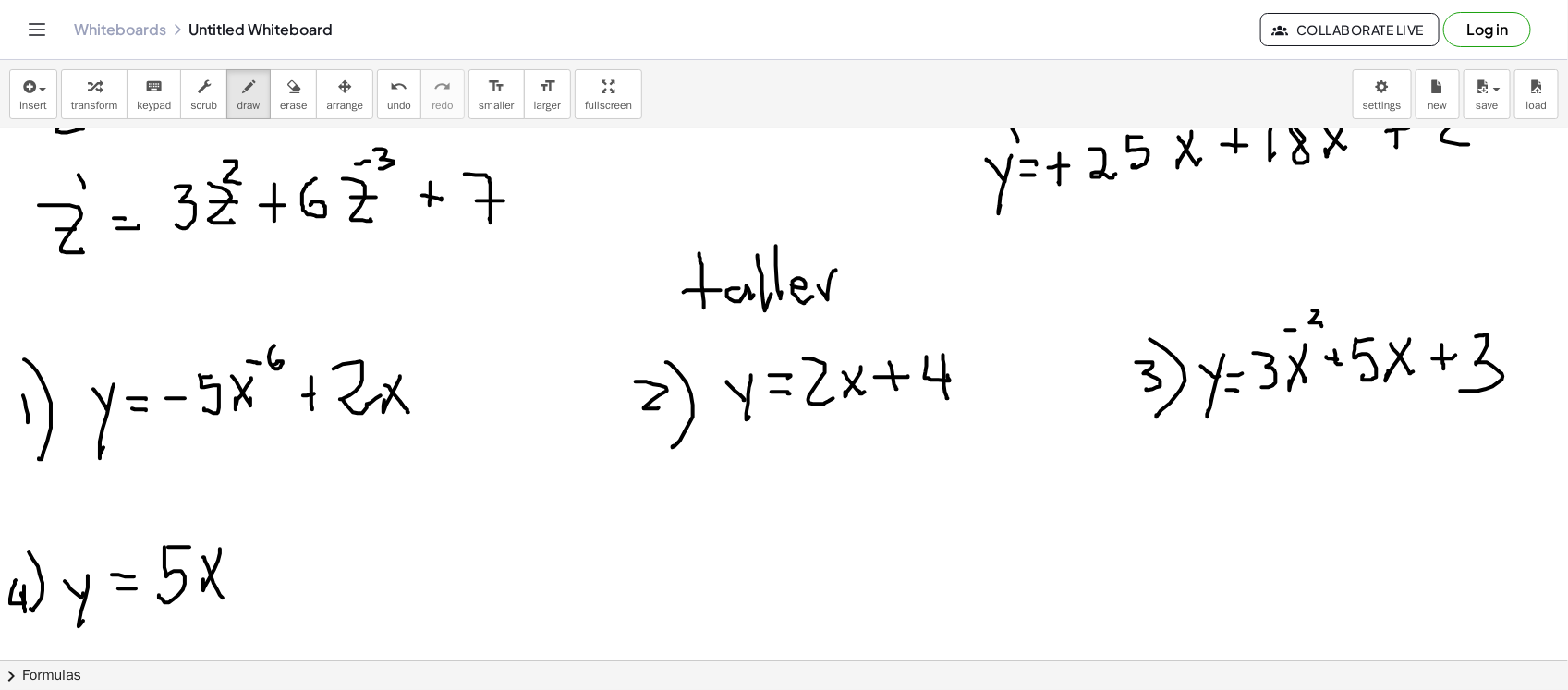 click at bounding box center [784, -598] 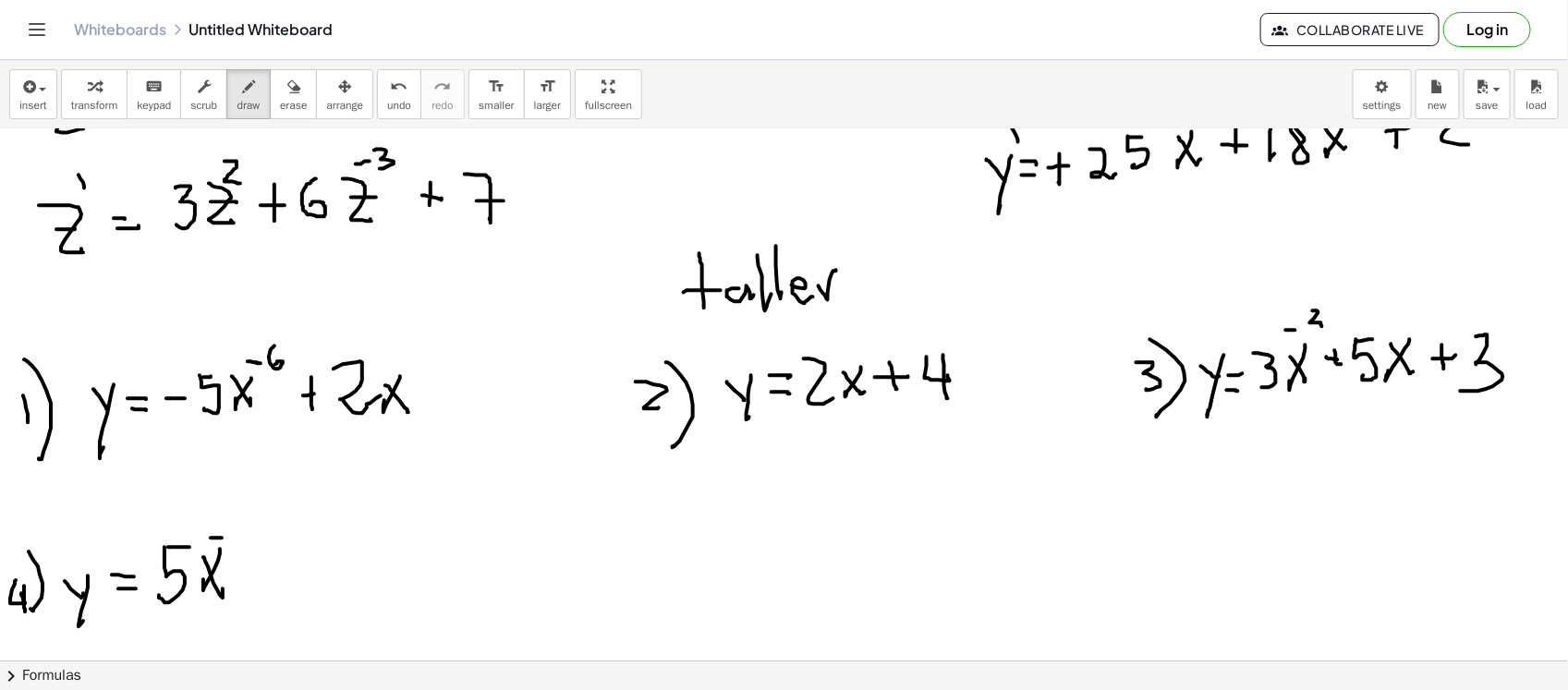 click at bounding box center [784, -598] 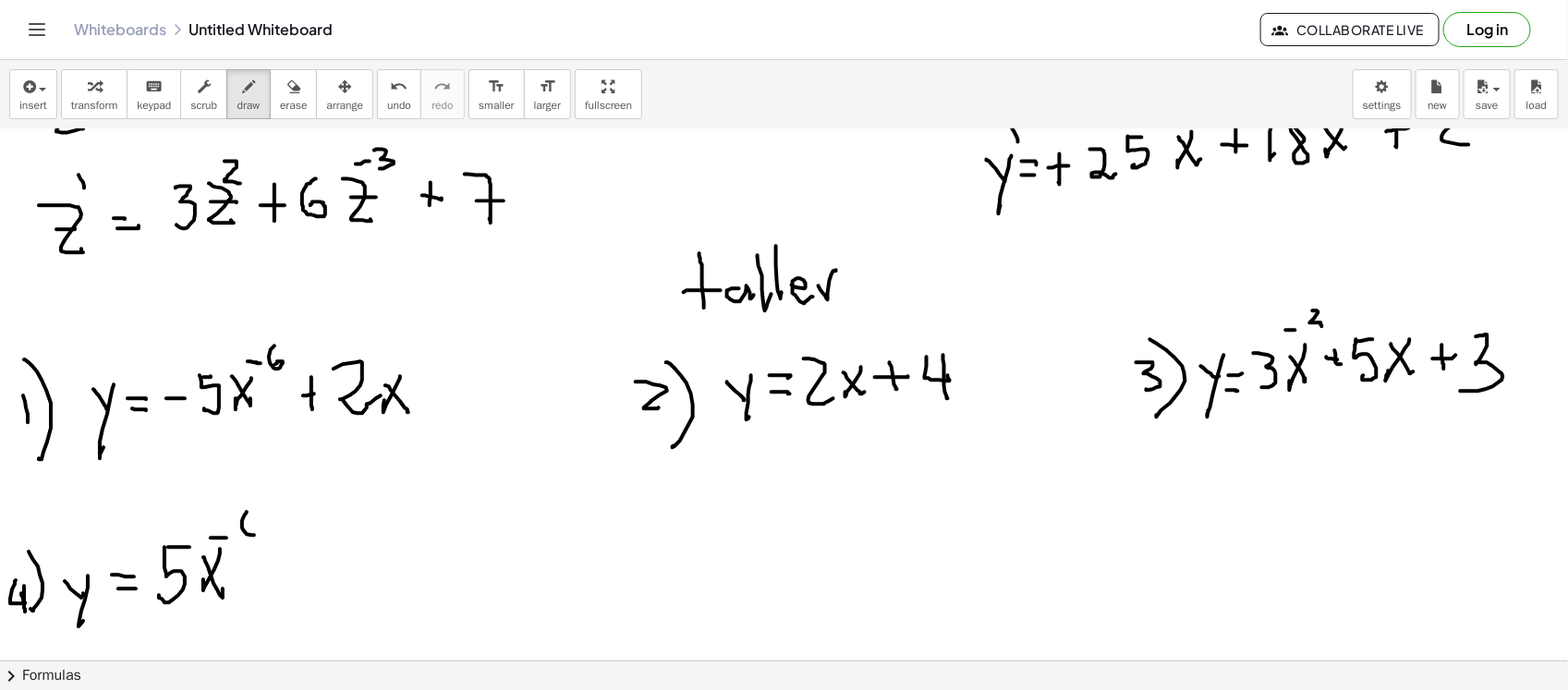 click at bounding box center [784, -598] 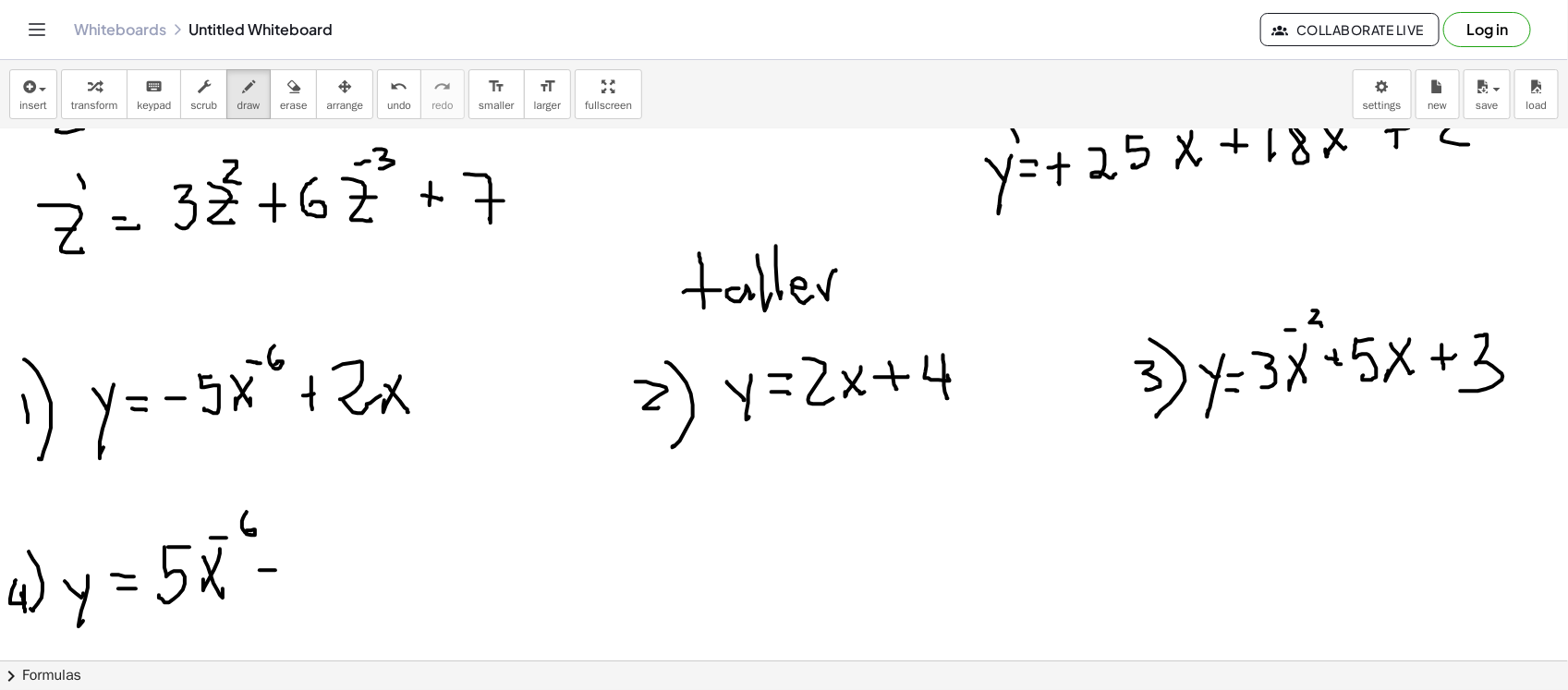 click at bounding box center (784, -598) 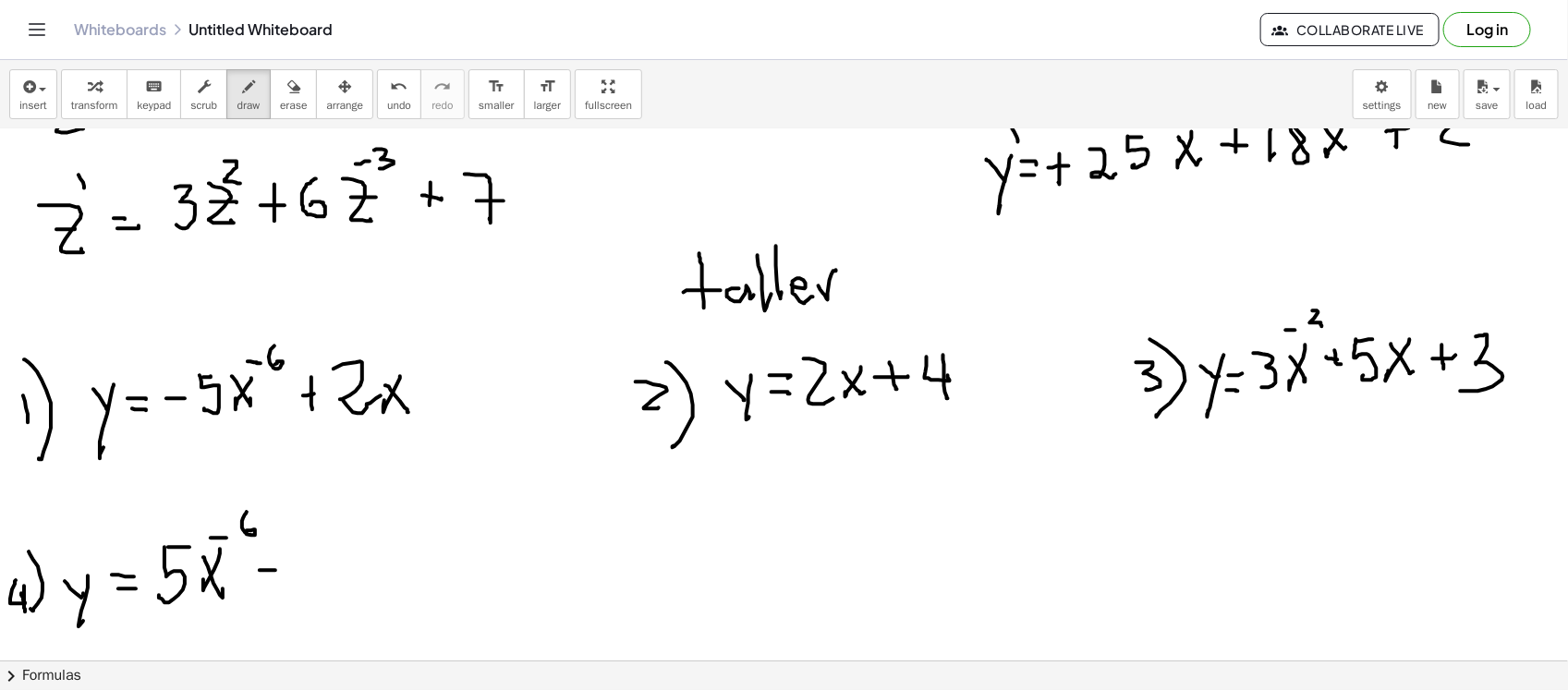click at bounding box center (784, -598) 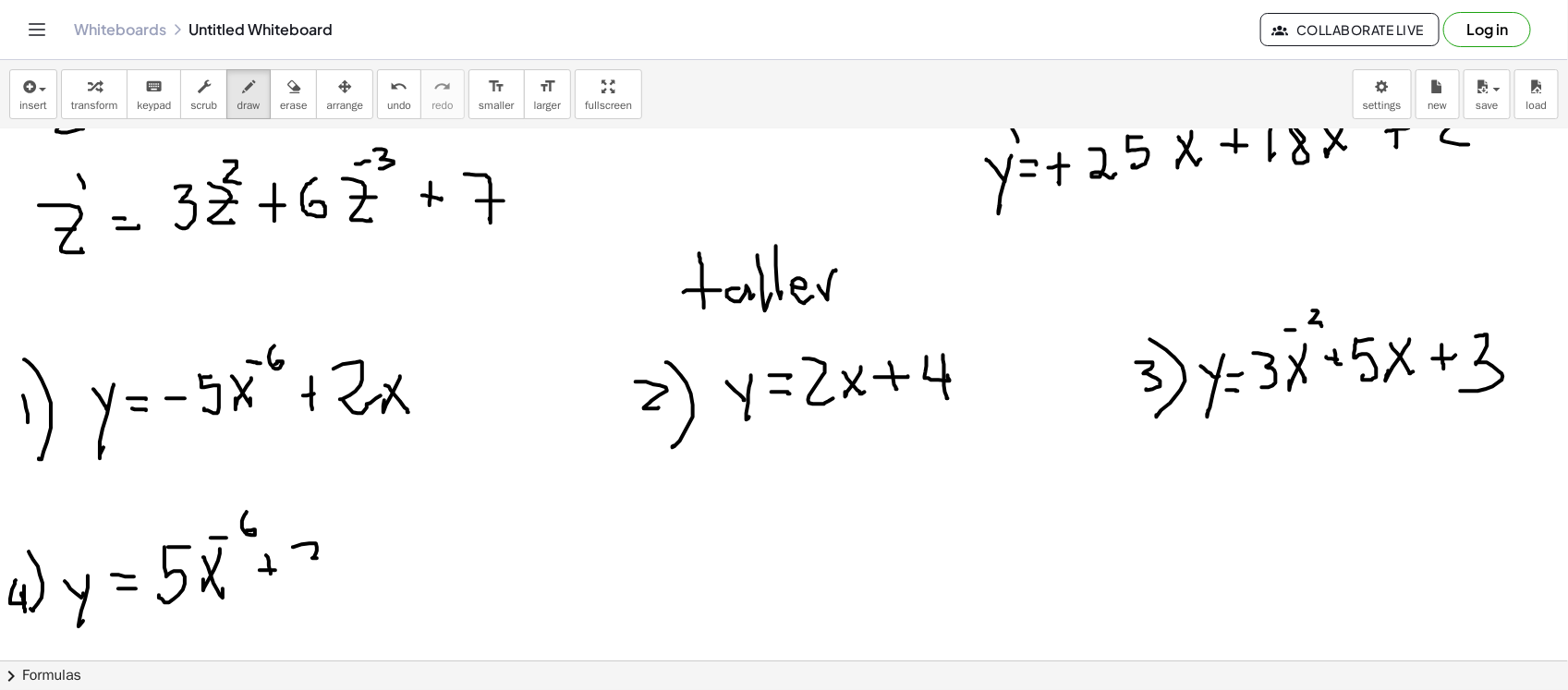 click at bounding box center (784, -598) 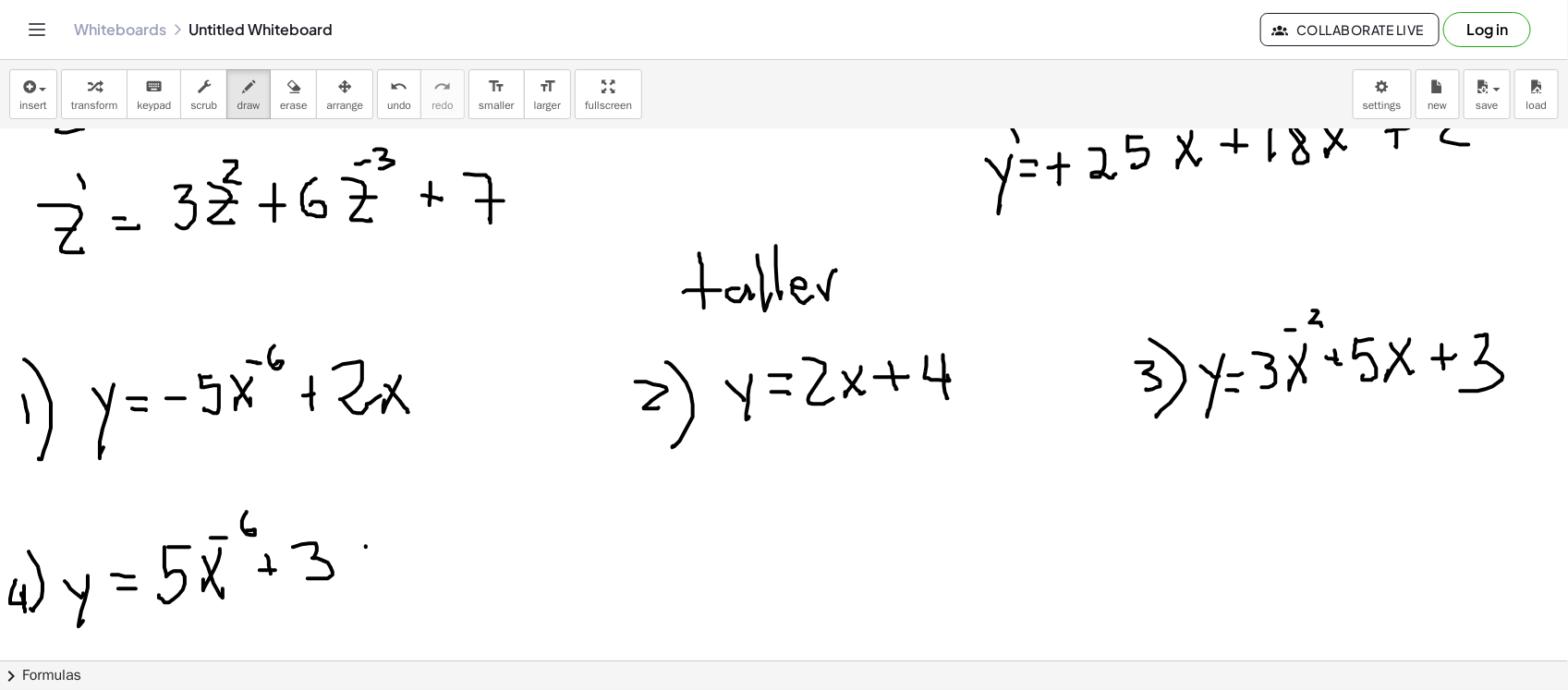 click at bounding box center [784, -598] 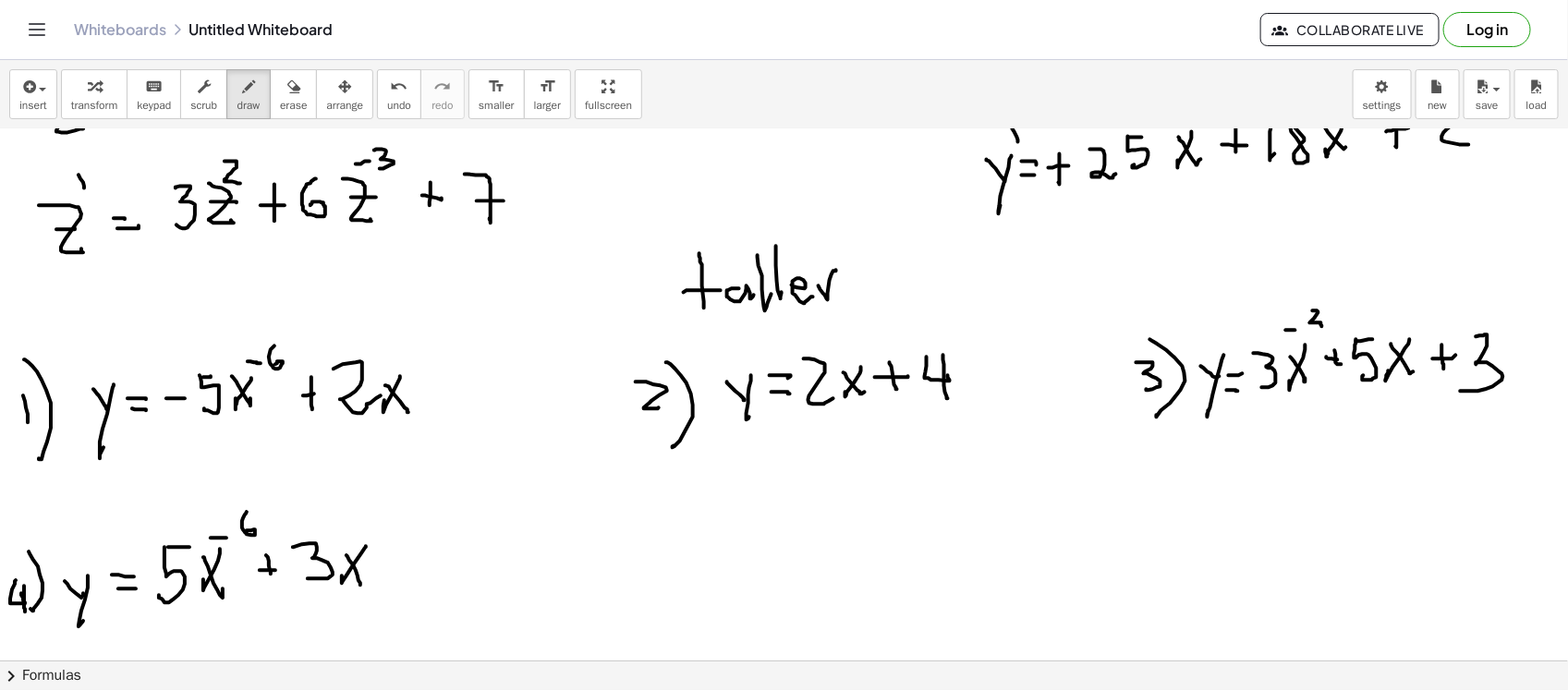 click at bounding box center (784, -598) 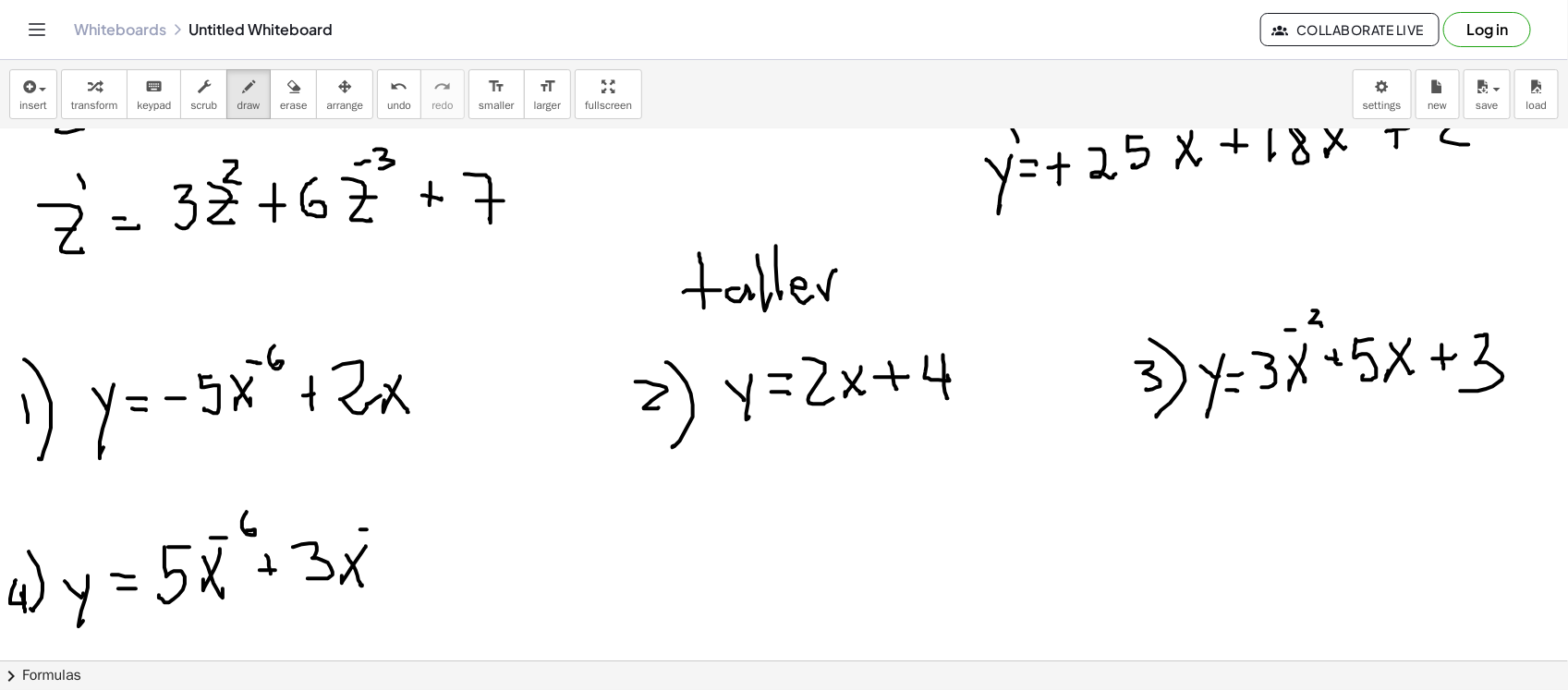 click at bounding box center (784, -598) 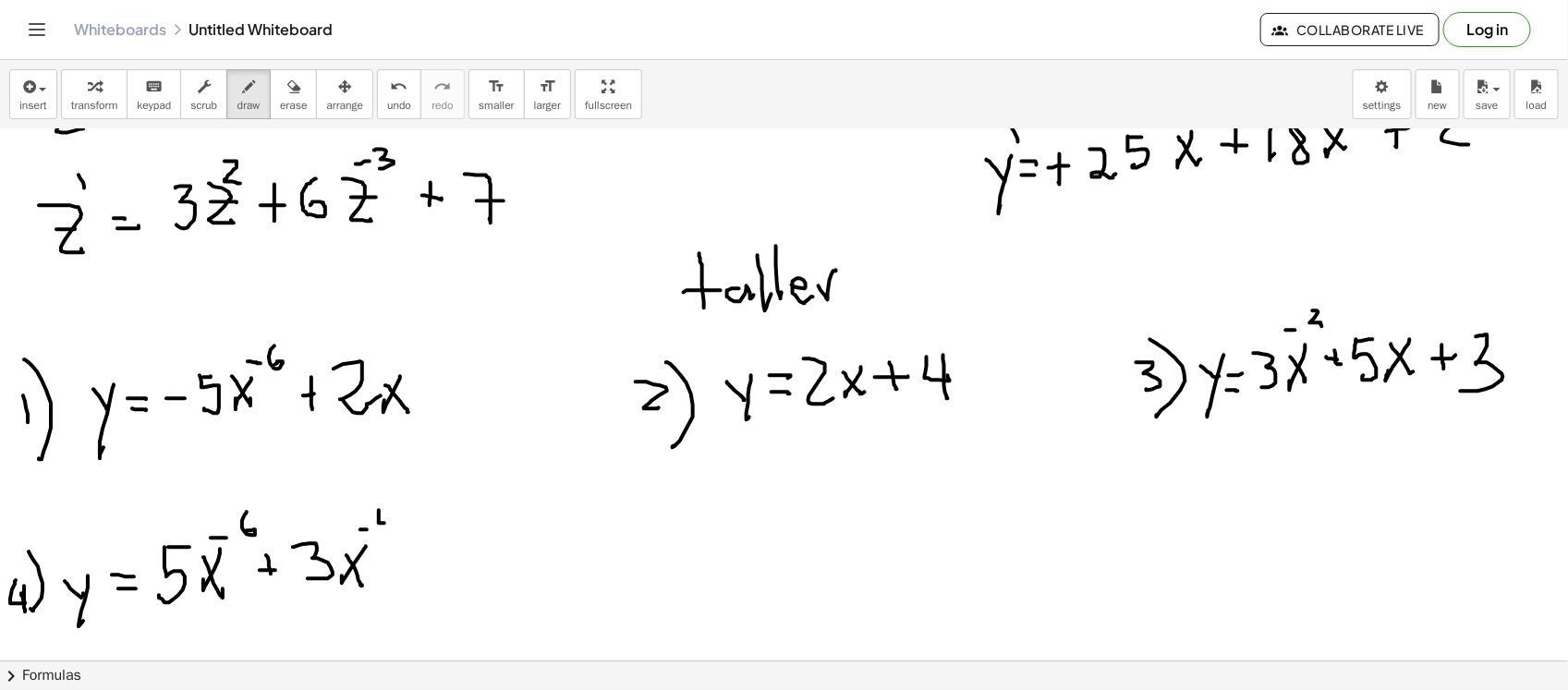 click at bounding box center [784, -598] 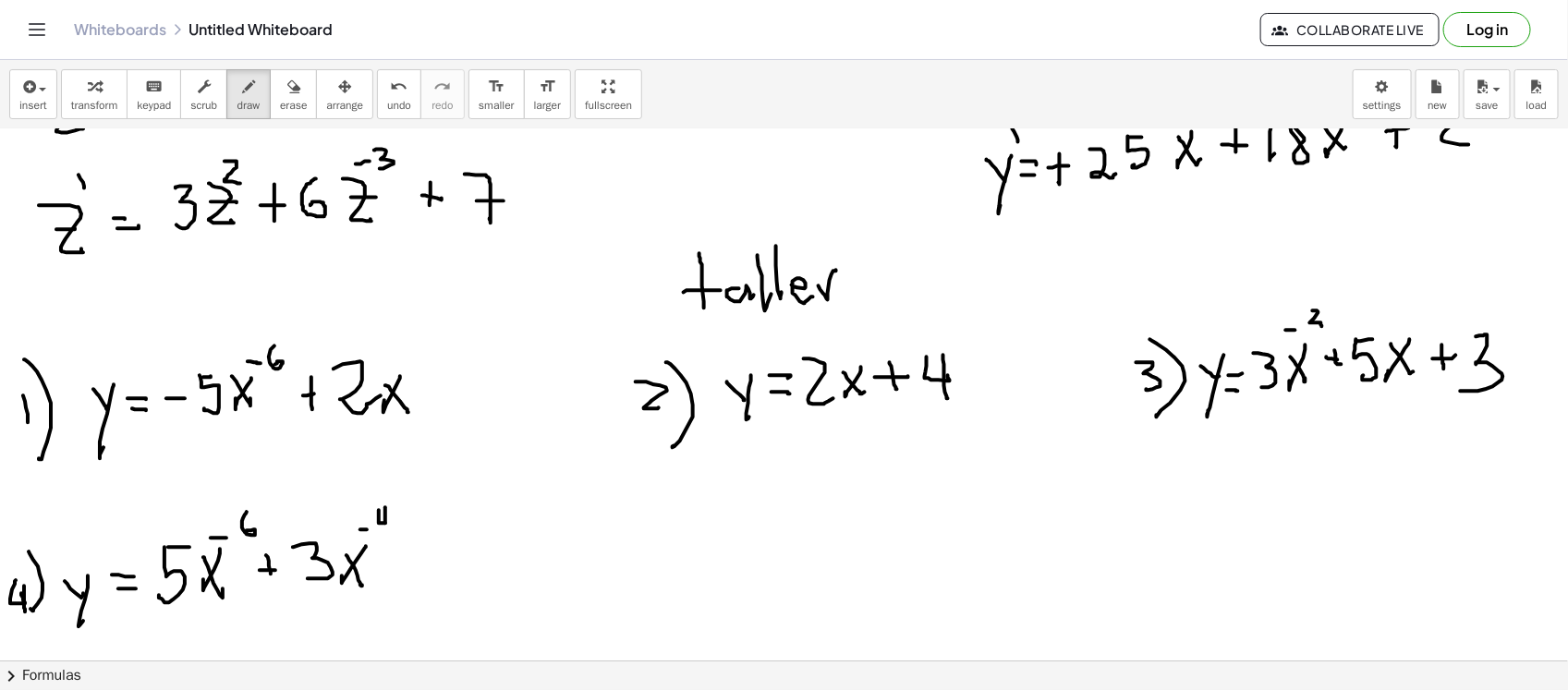 click at bounding box center [784, -598] 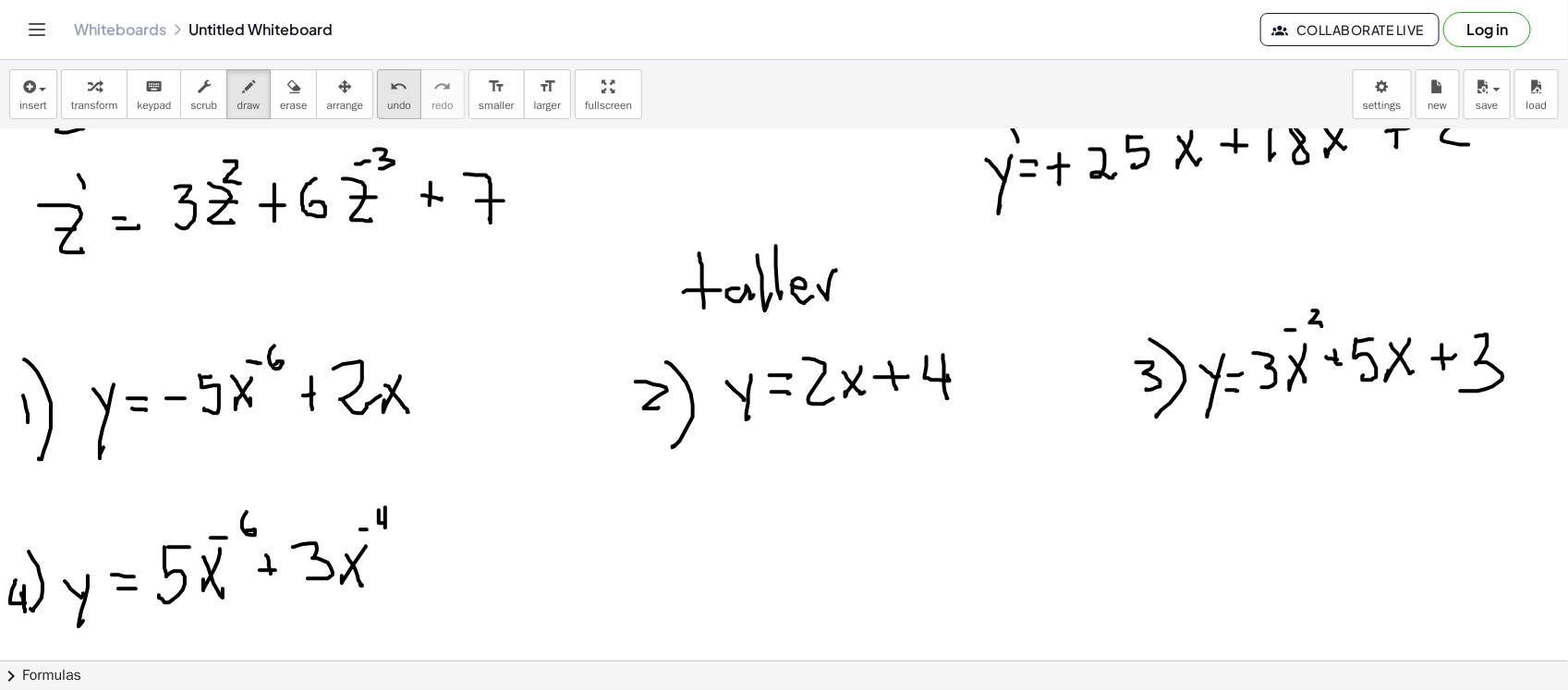 click on "undo" at bounding box center (399, 105) 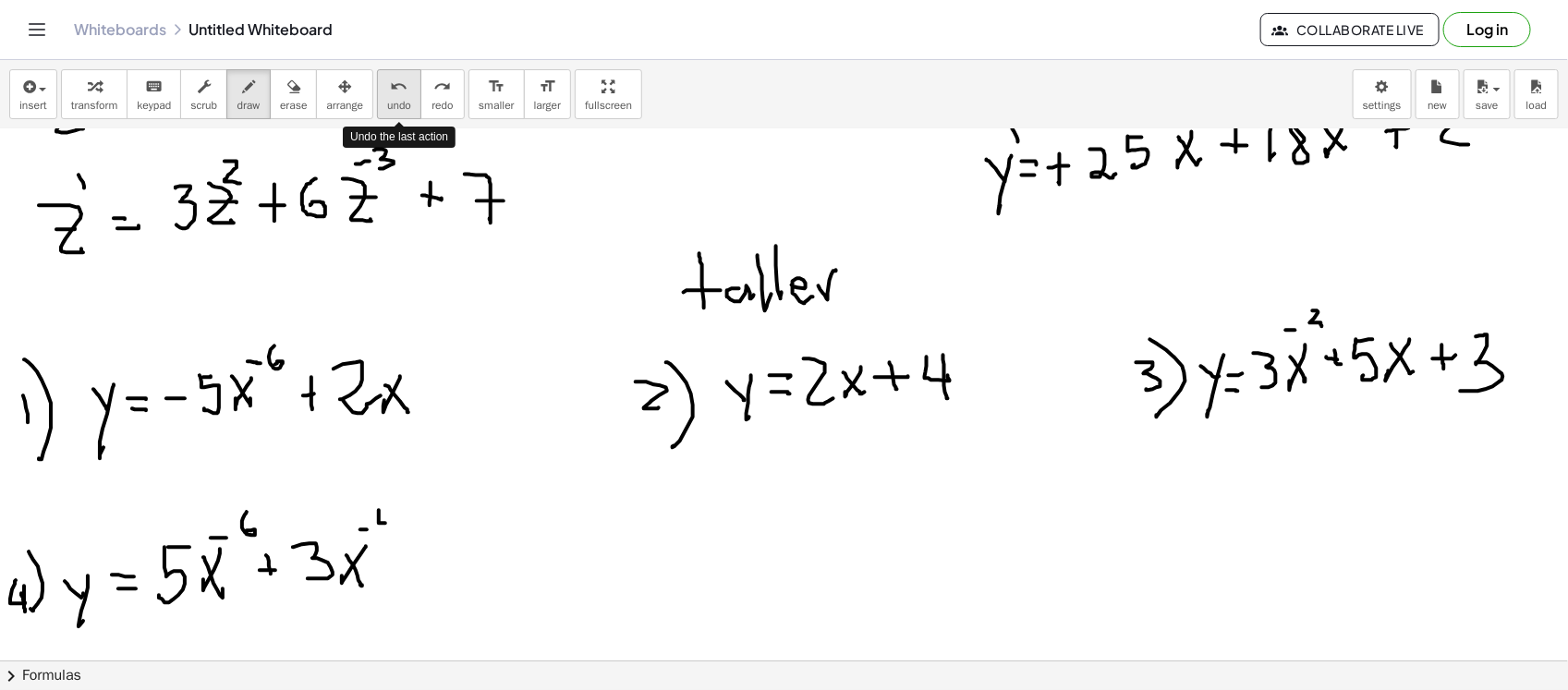 click on "undo" at bounding box center [399, 105] 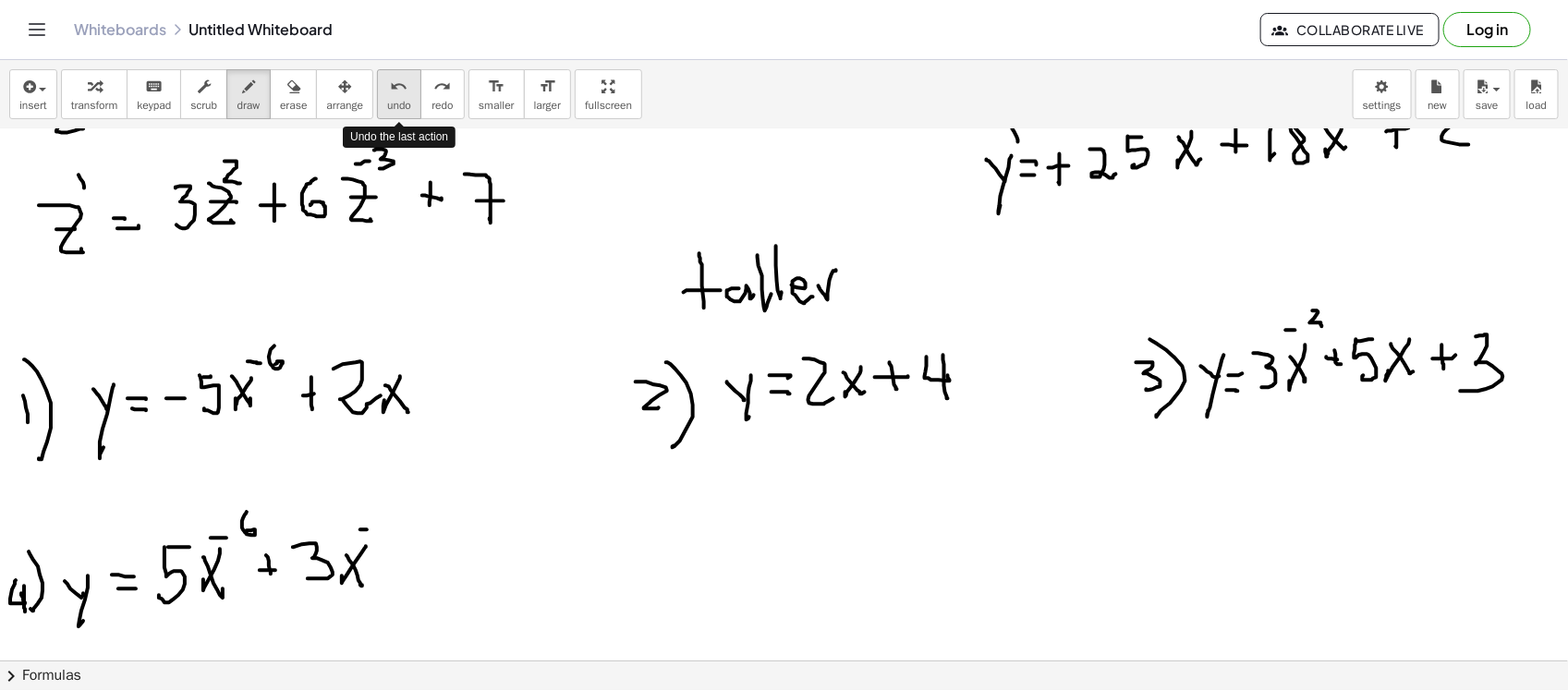 click on "undo" at bounding box center [399, 105] 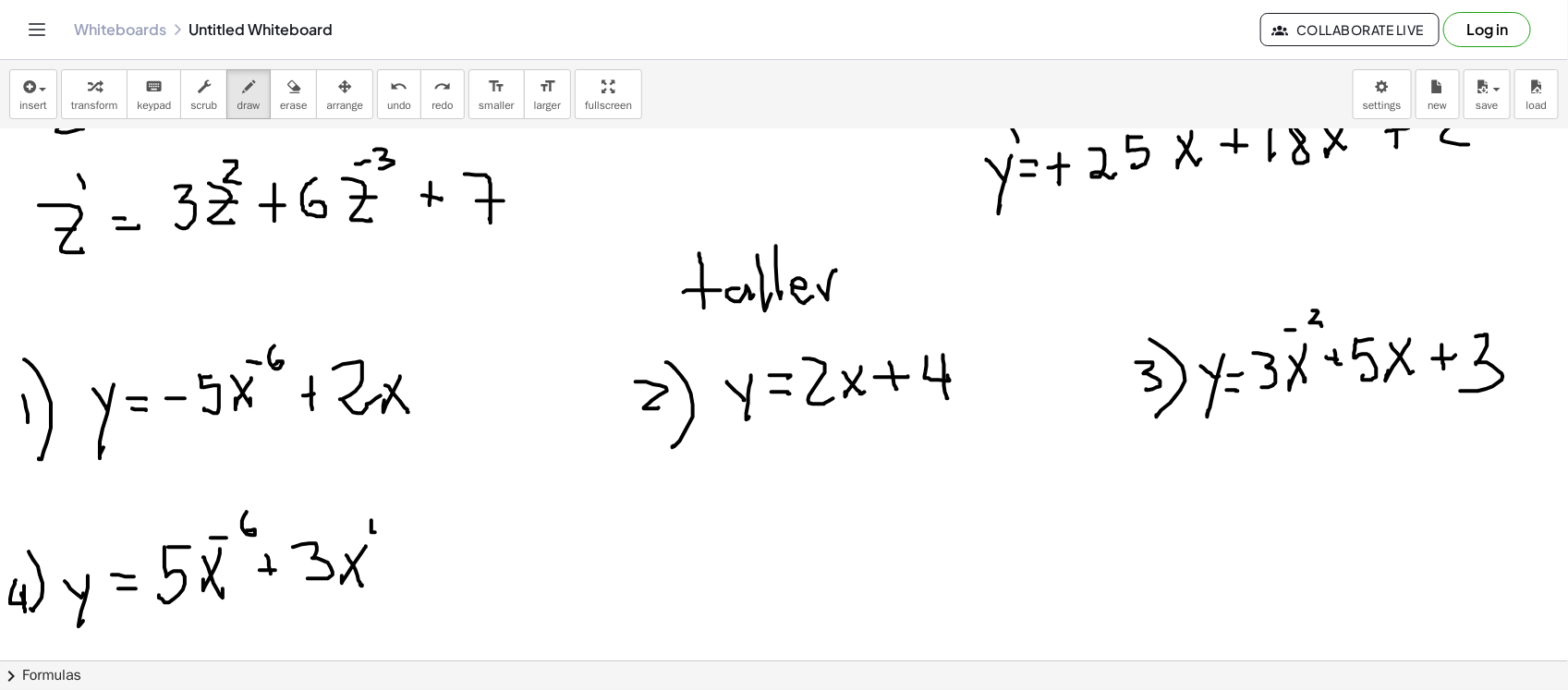 click at bounding box center (784, -598) 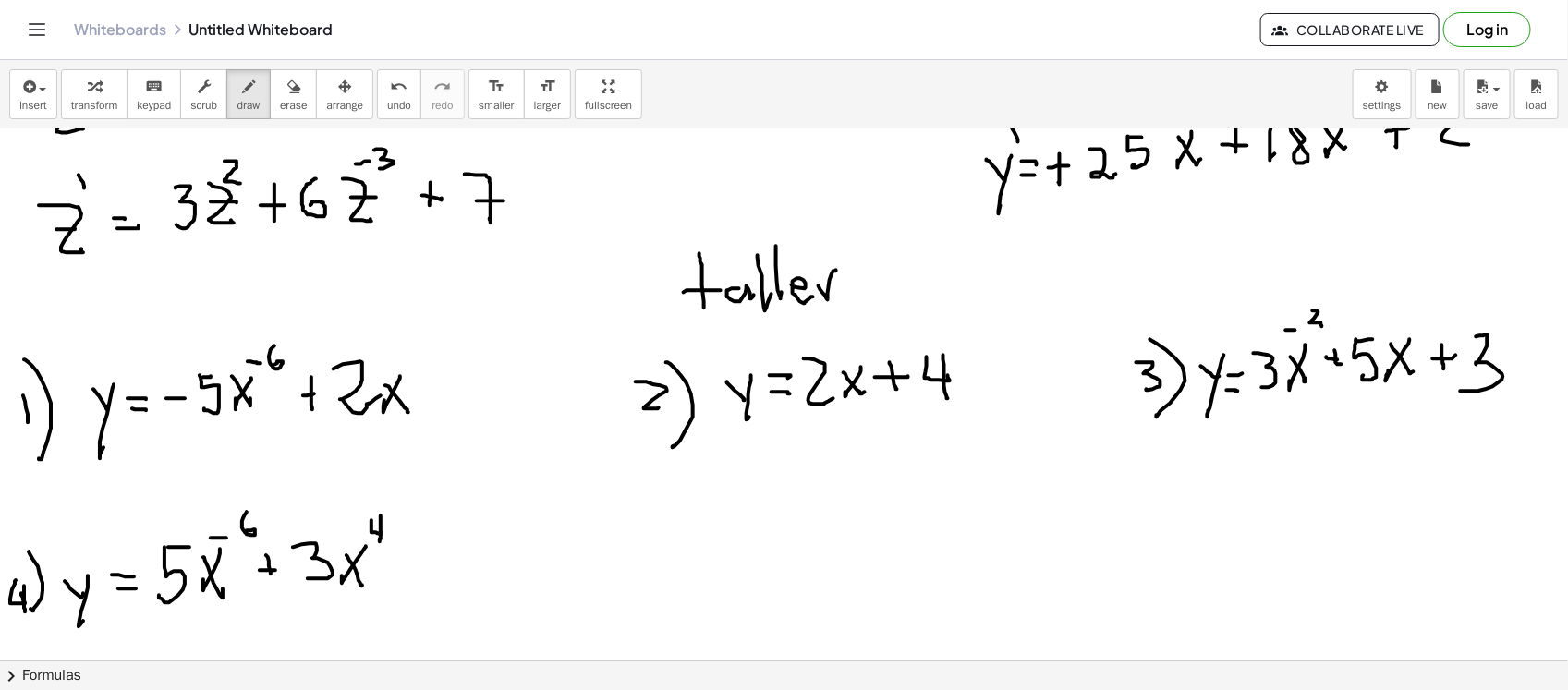 click at bounding box center [784, -598] 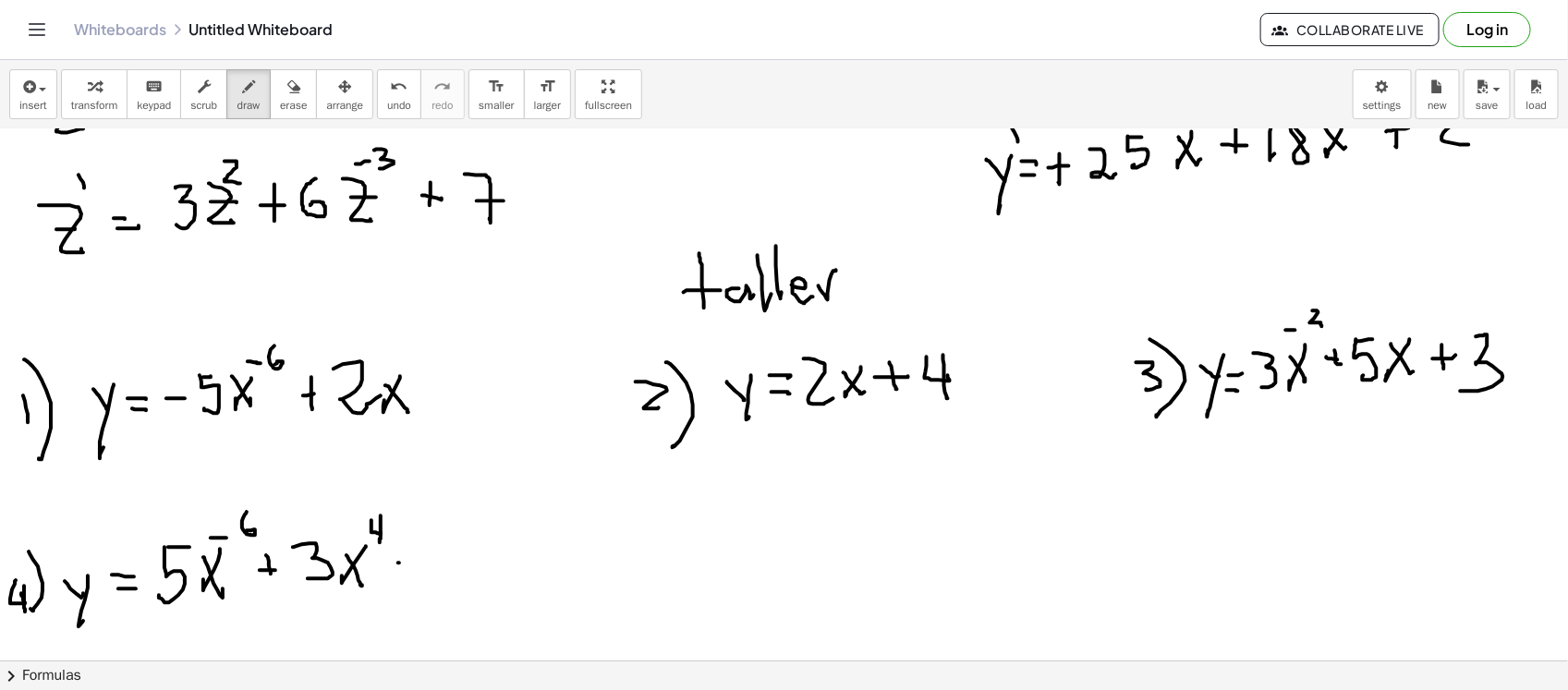 click at bounding box center (784, -598) 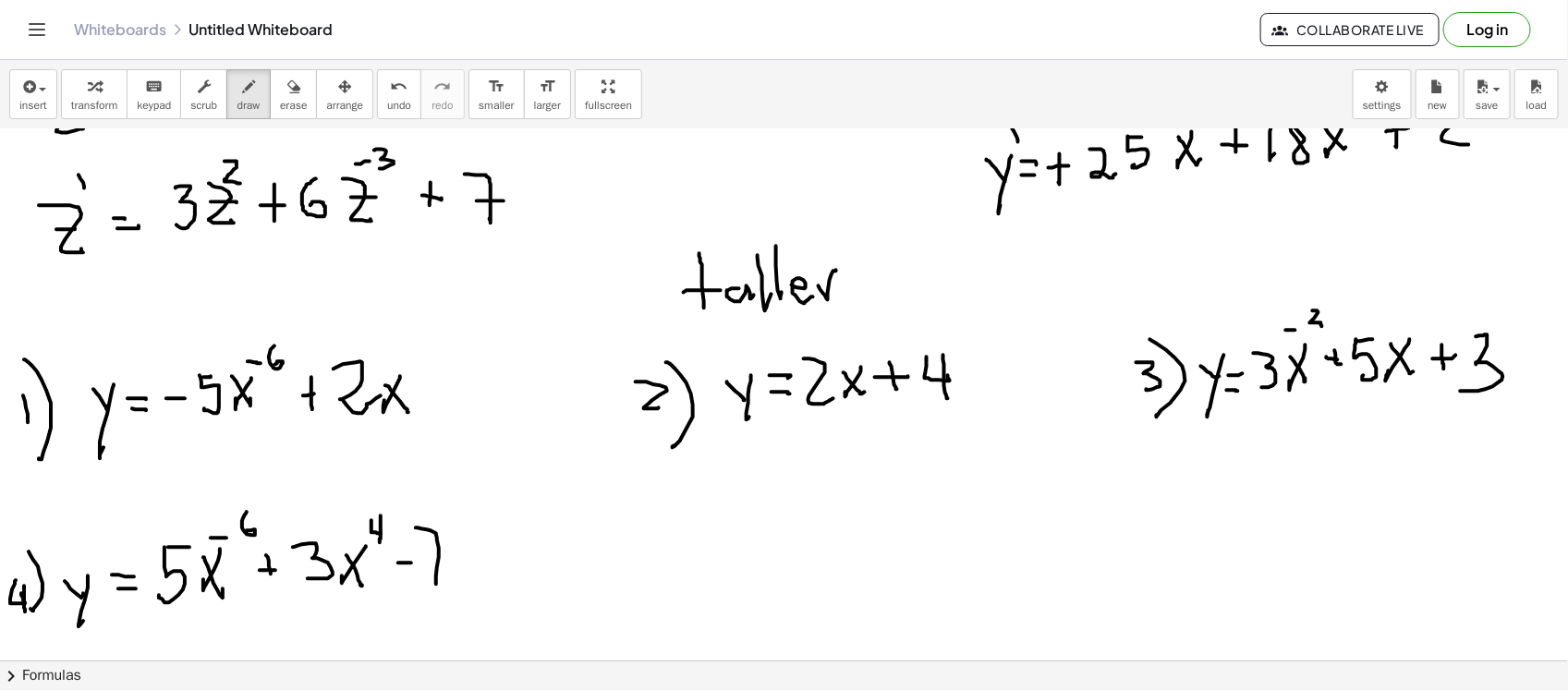 click at bounding box center [784, -598] 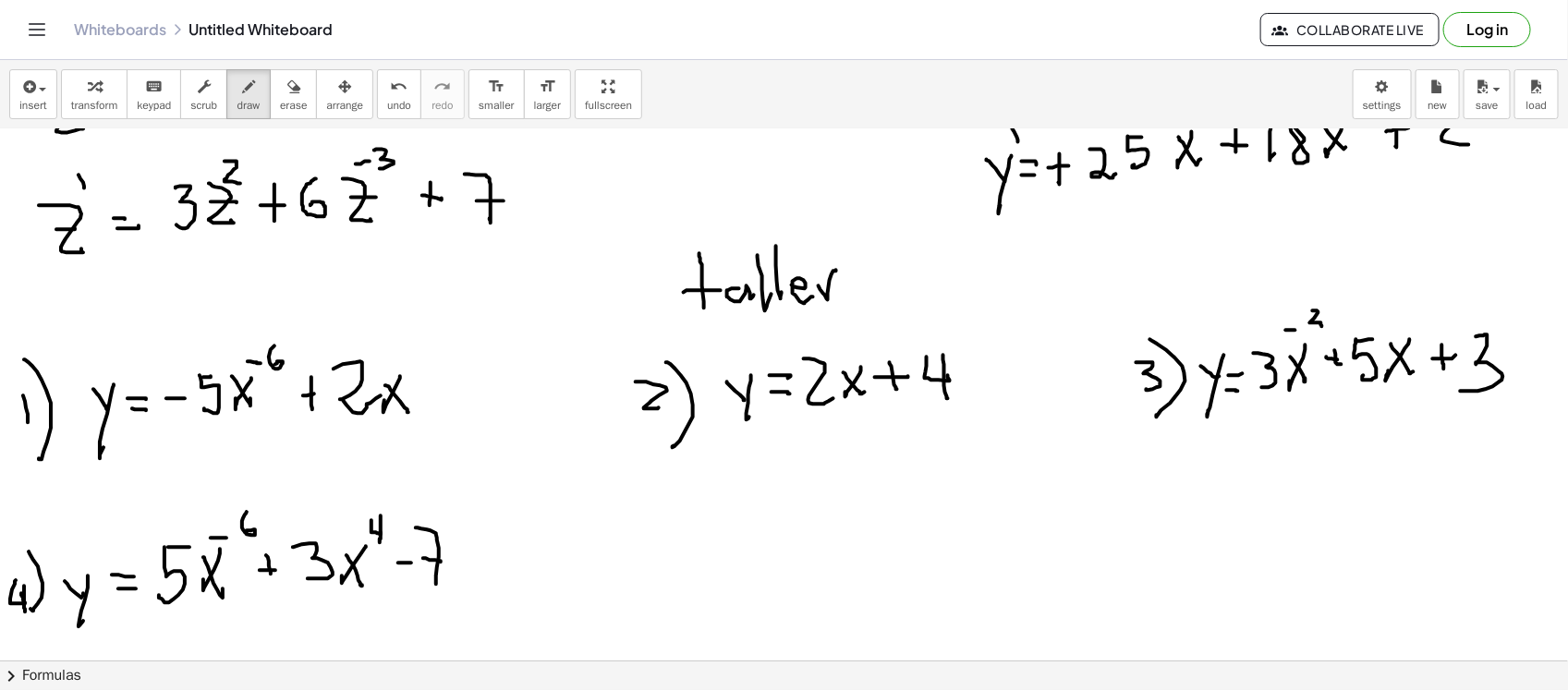 click at bounding box center [784, -598] 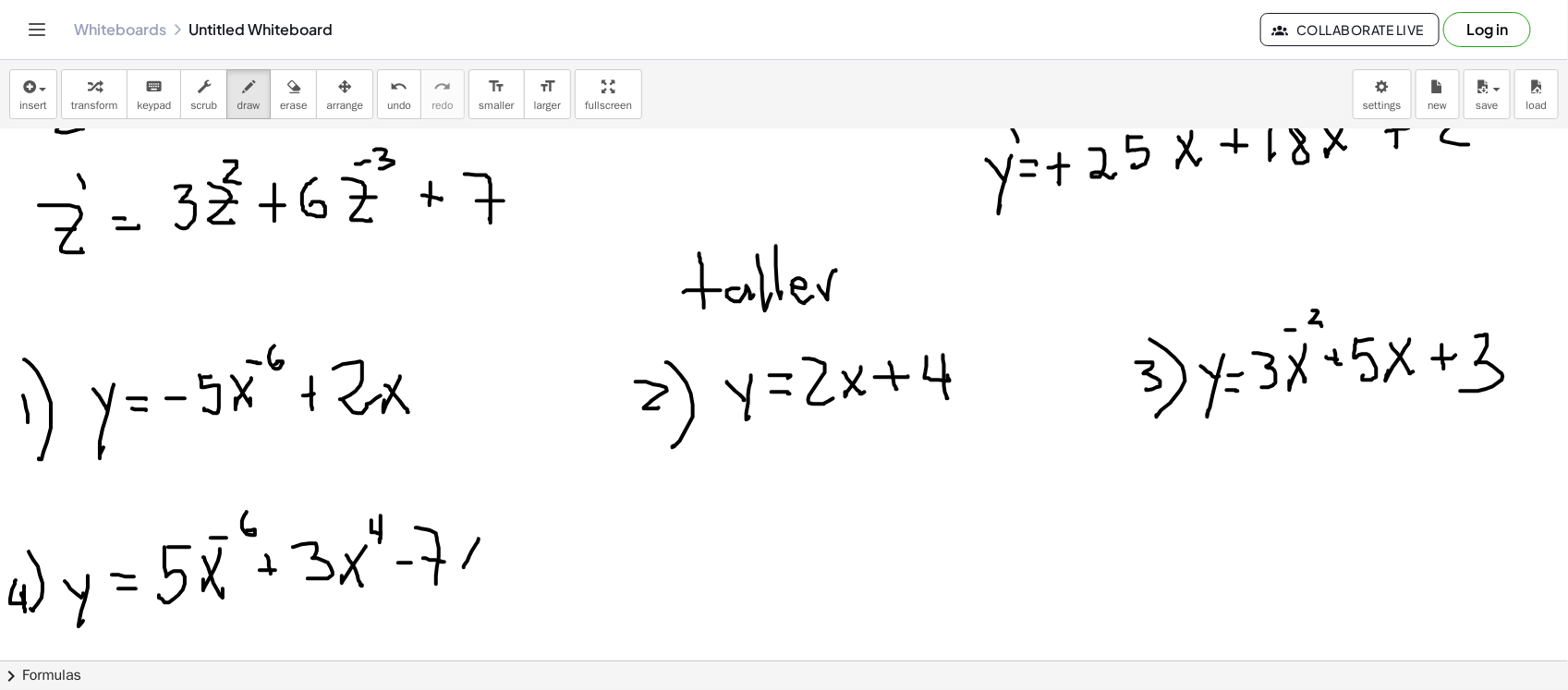 click at bounding box center [784, -598] 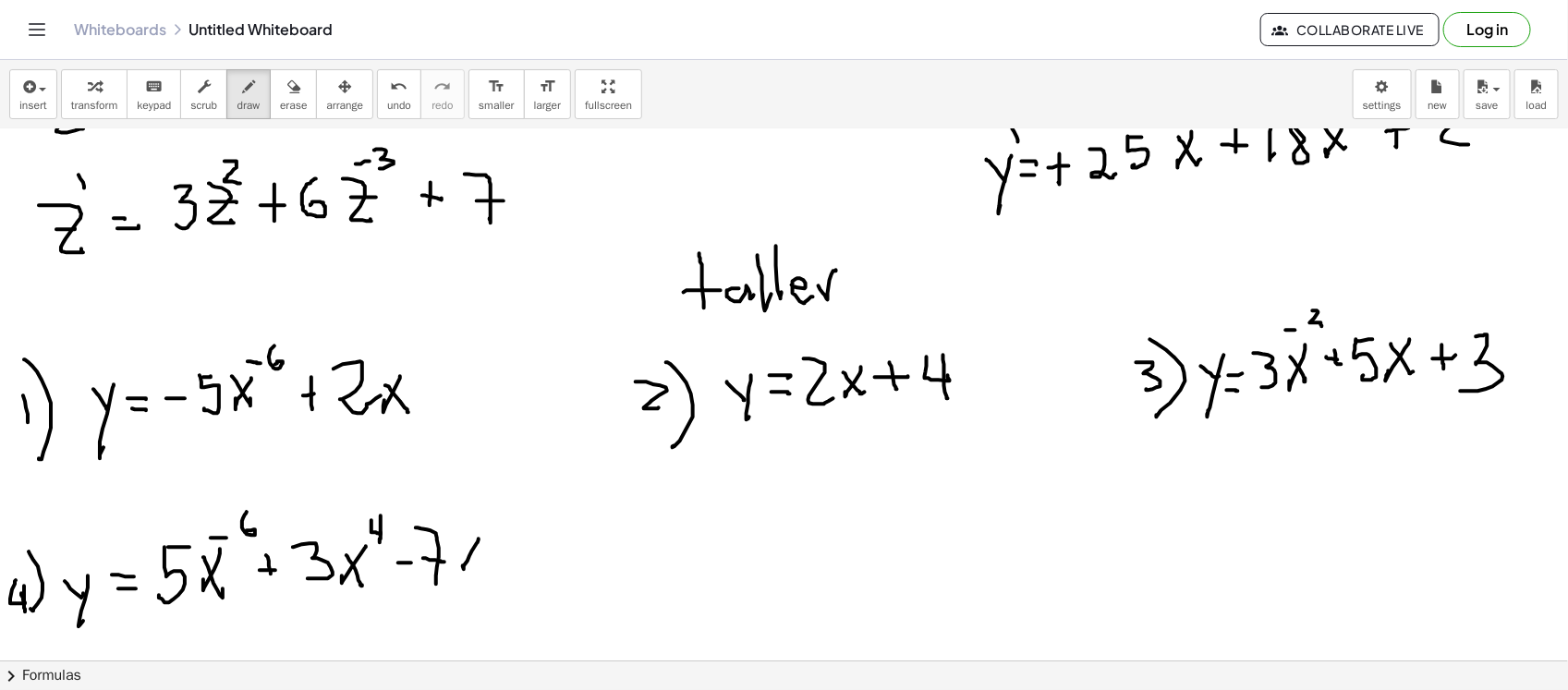 click at bounding box center [784, -598] 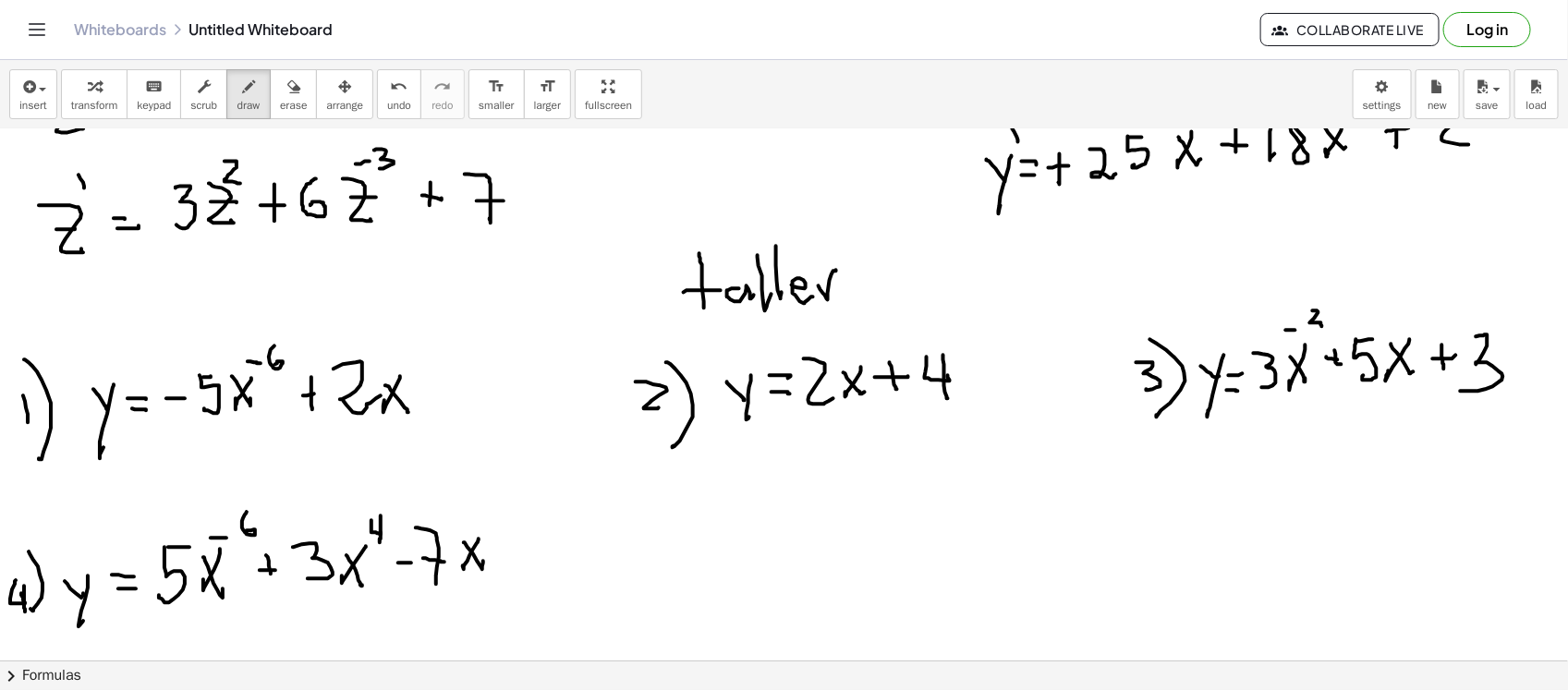 click at bounding box center (784, -598) 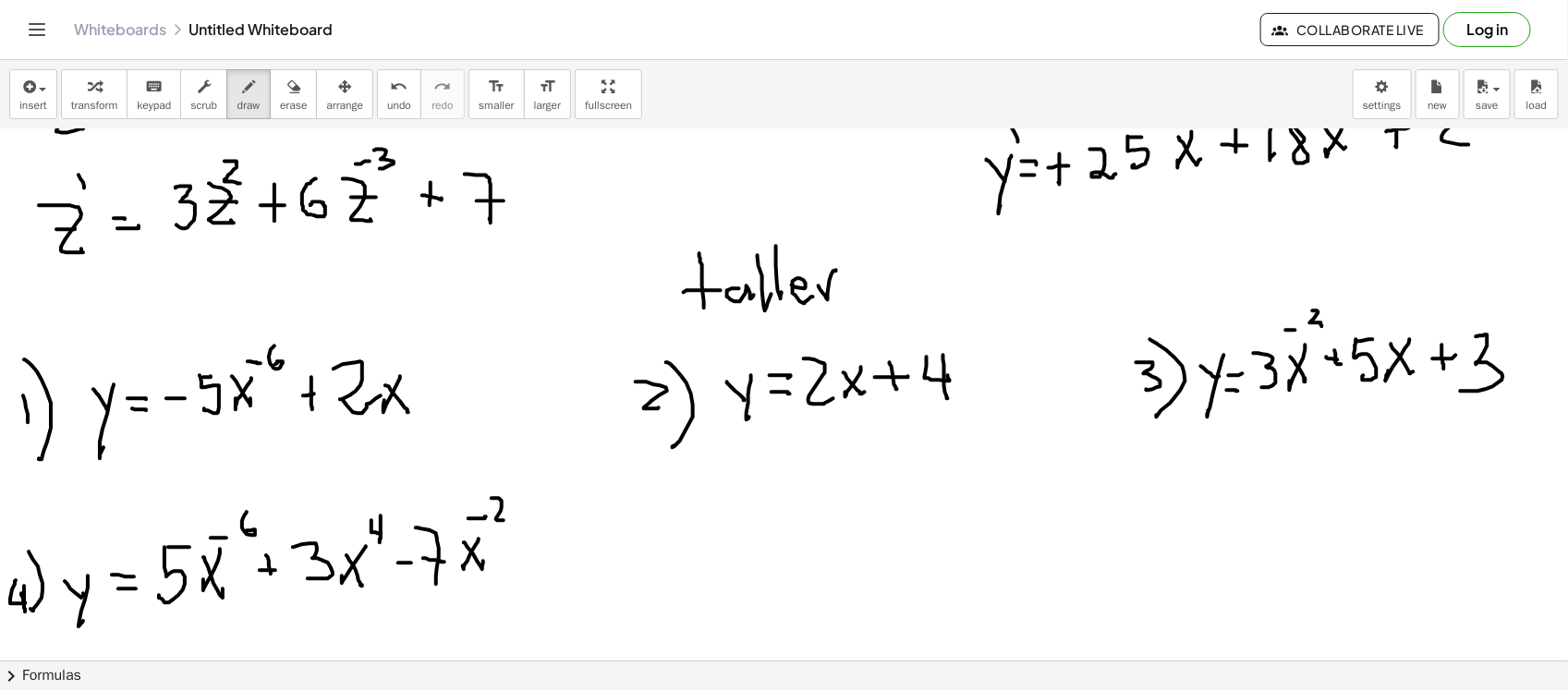 click at bounding box center [784, -598] 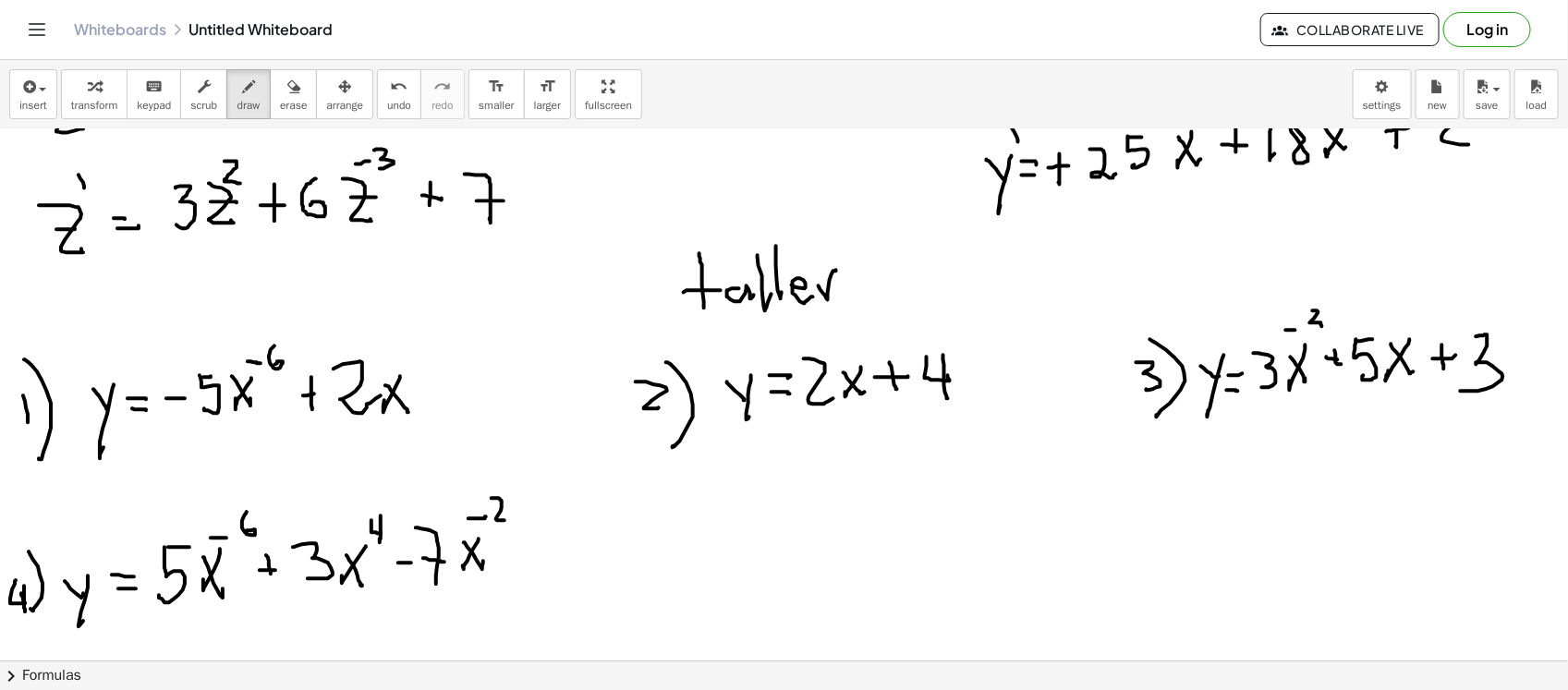 click at bounding box center [784, -598] 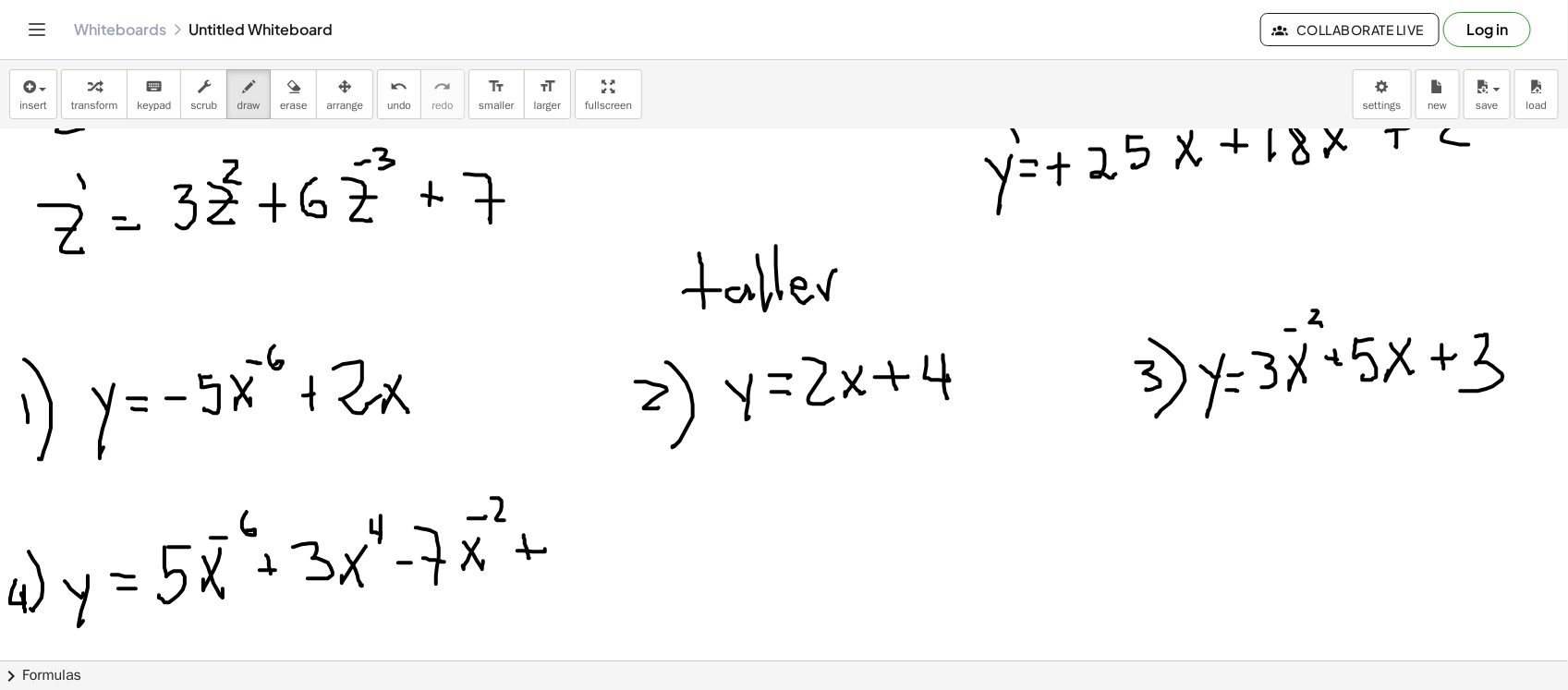 click at bounding box center [784, -598] 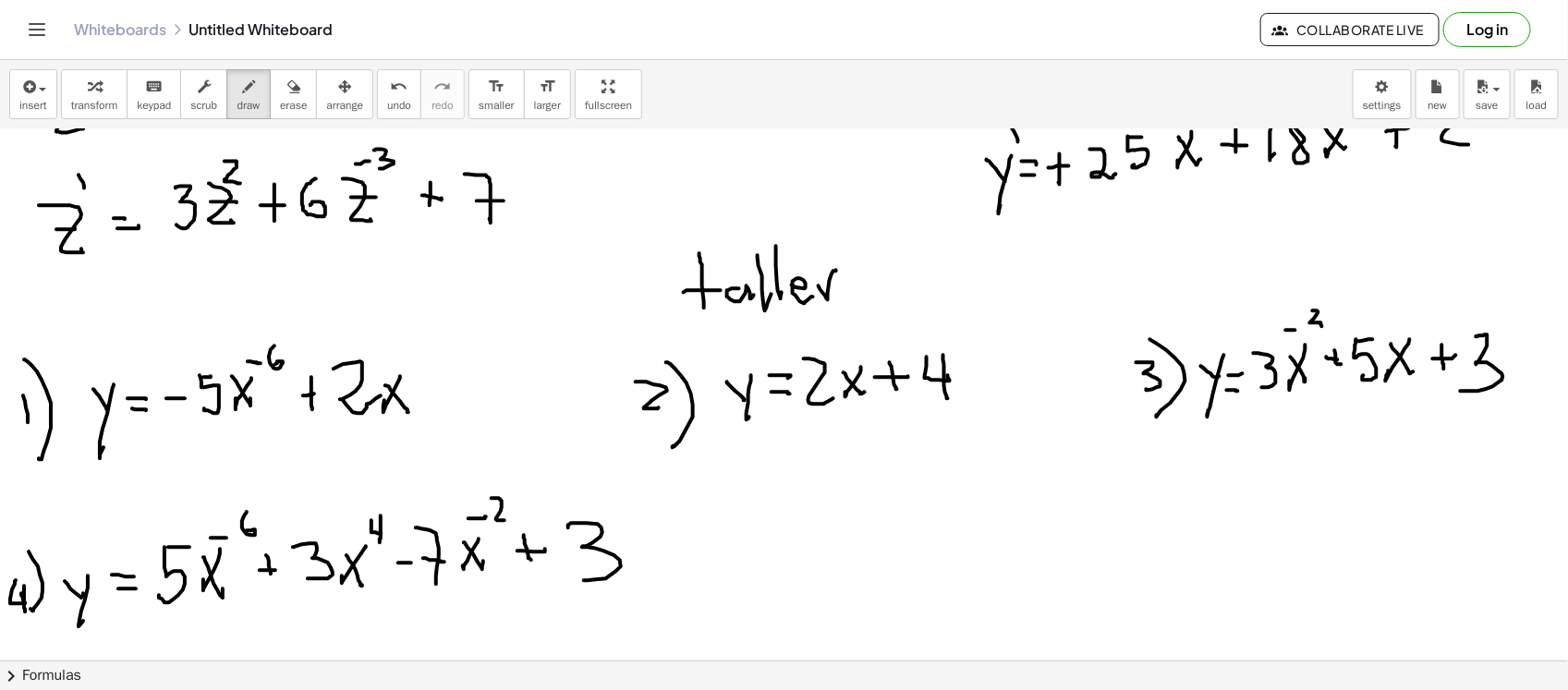 click at bounding box center [784, -598] 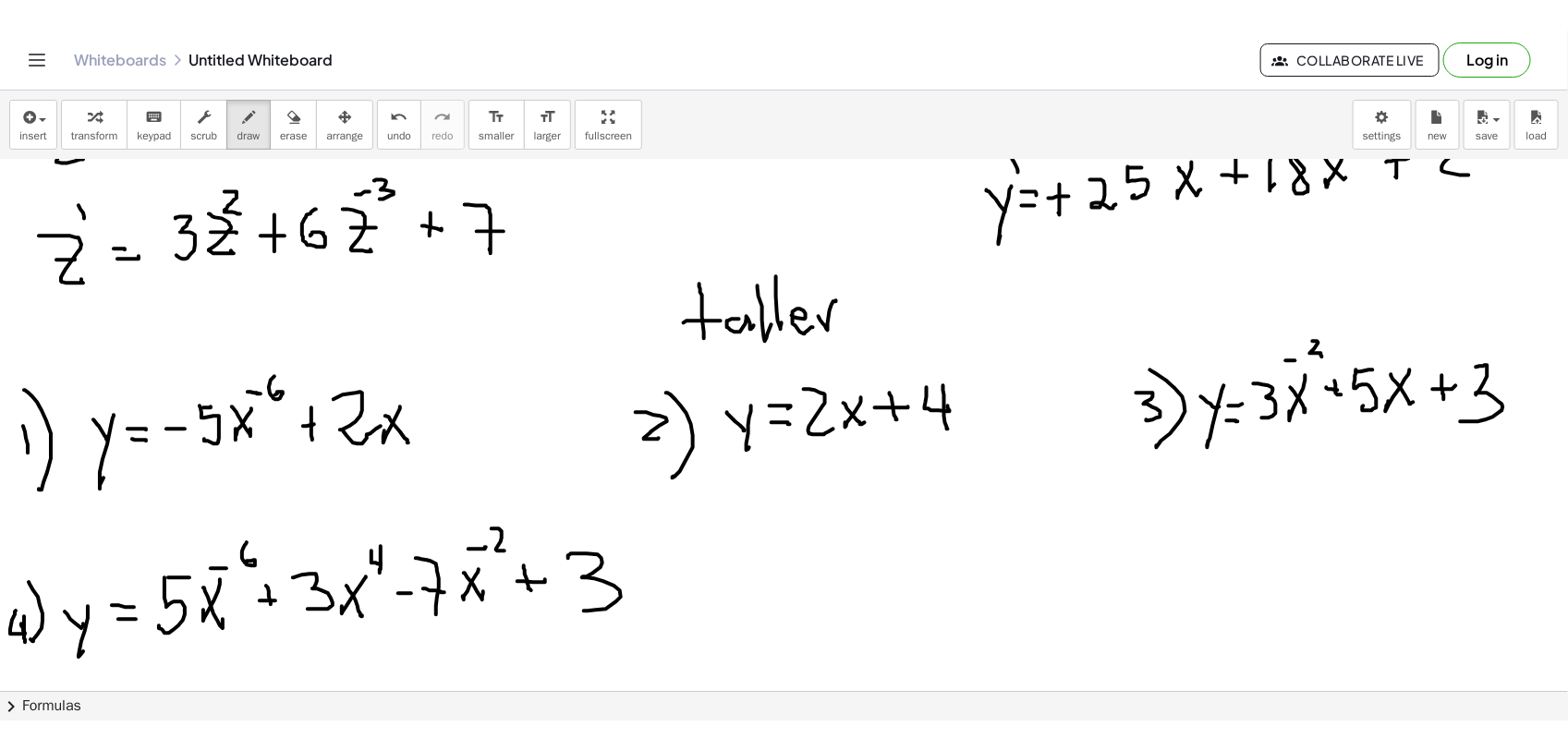 scroll, scrollTop: 2056, scrollLeft: 0, axis: vertical 